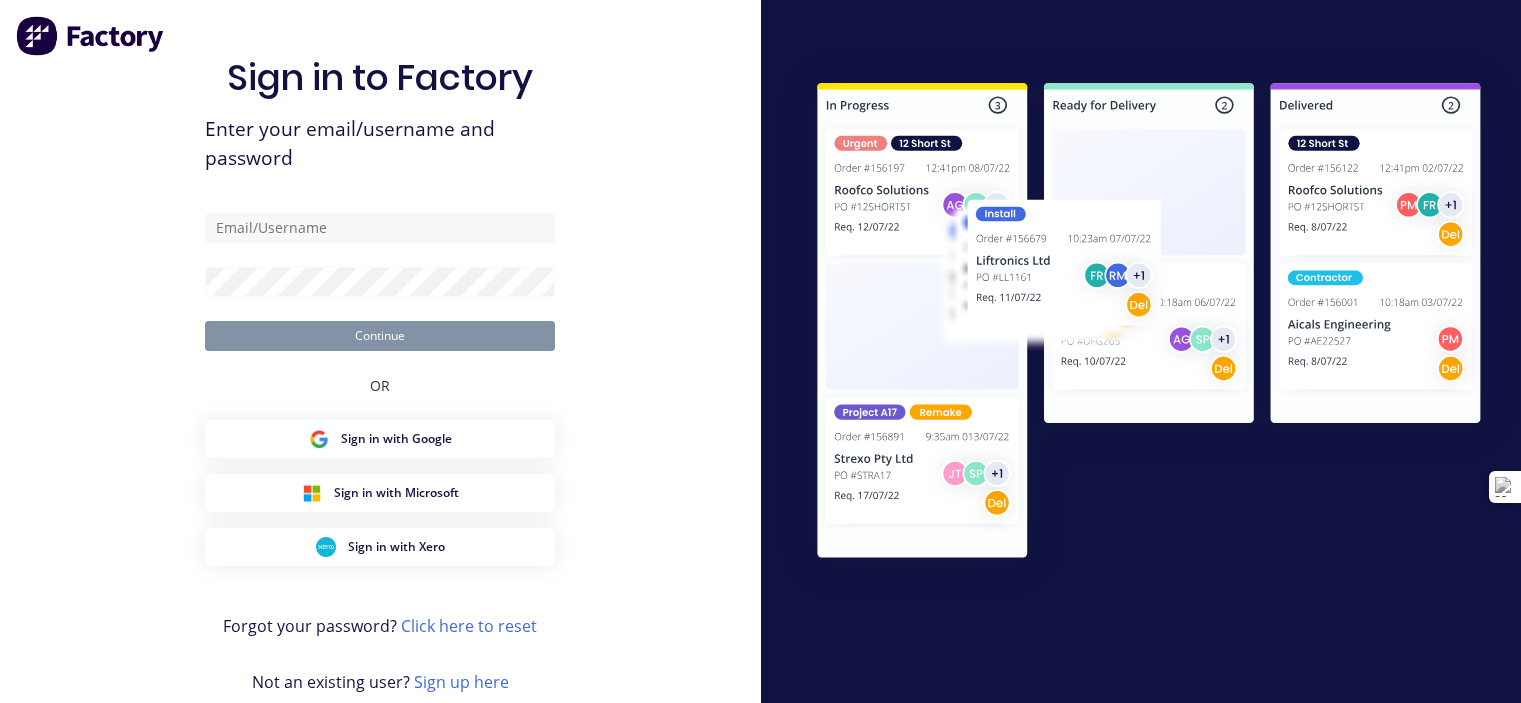 scroll, scrollTop: 0, scrollLeft: 0, axis: both 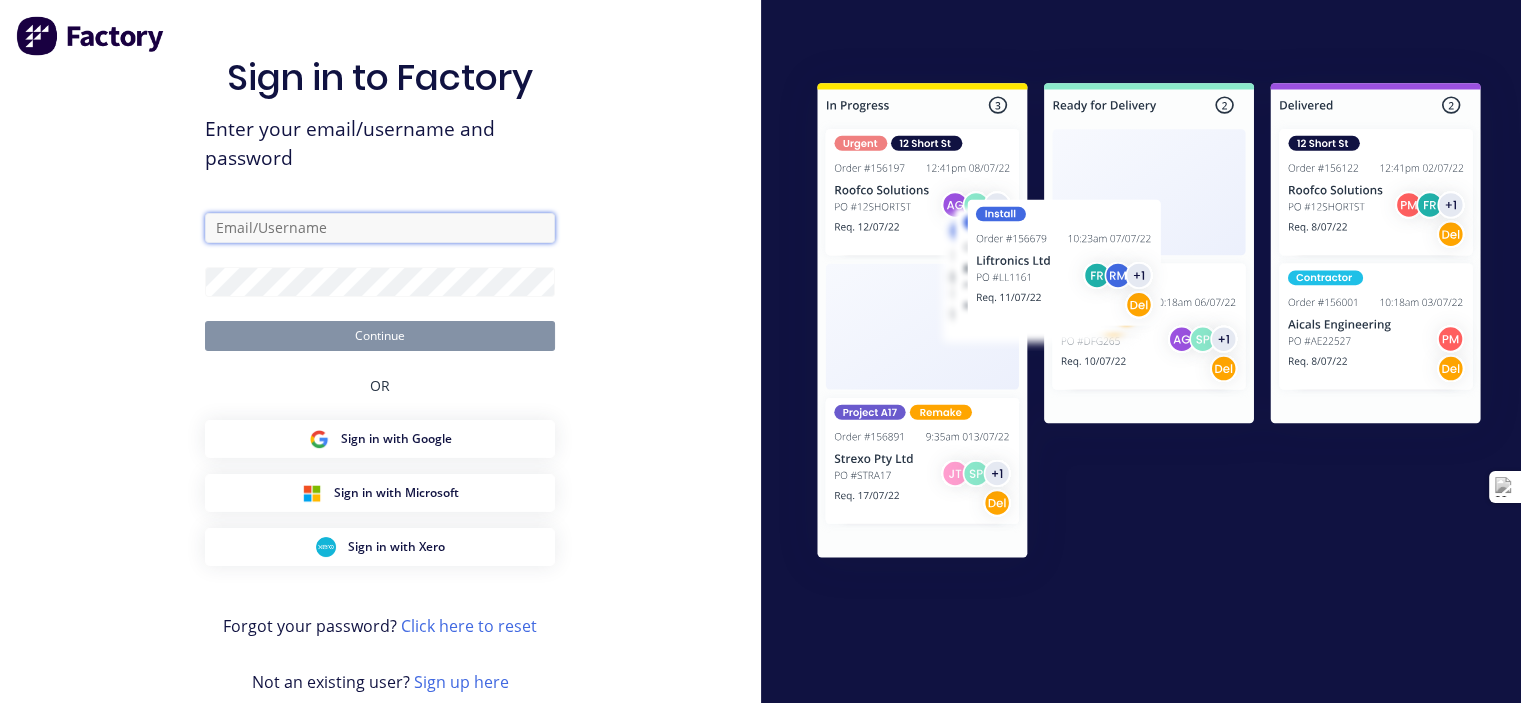 type on "drew@krgsdoors.com.au" 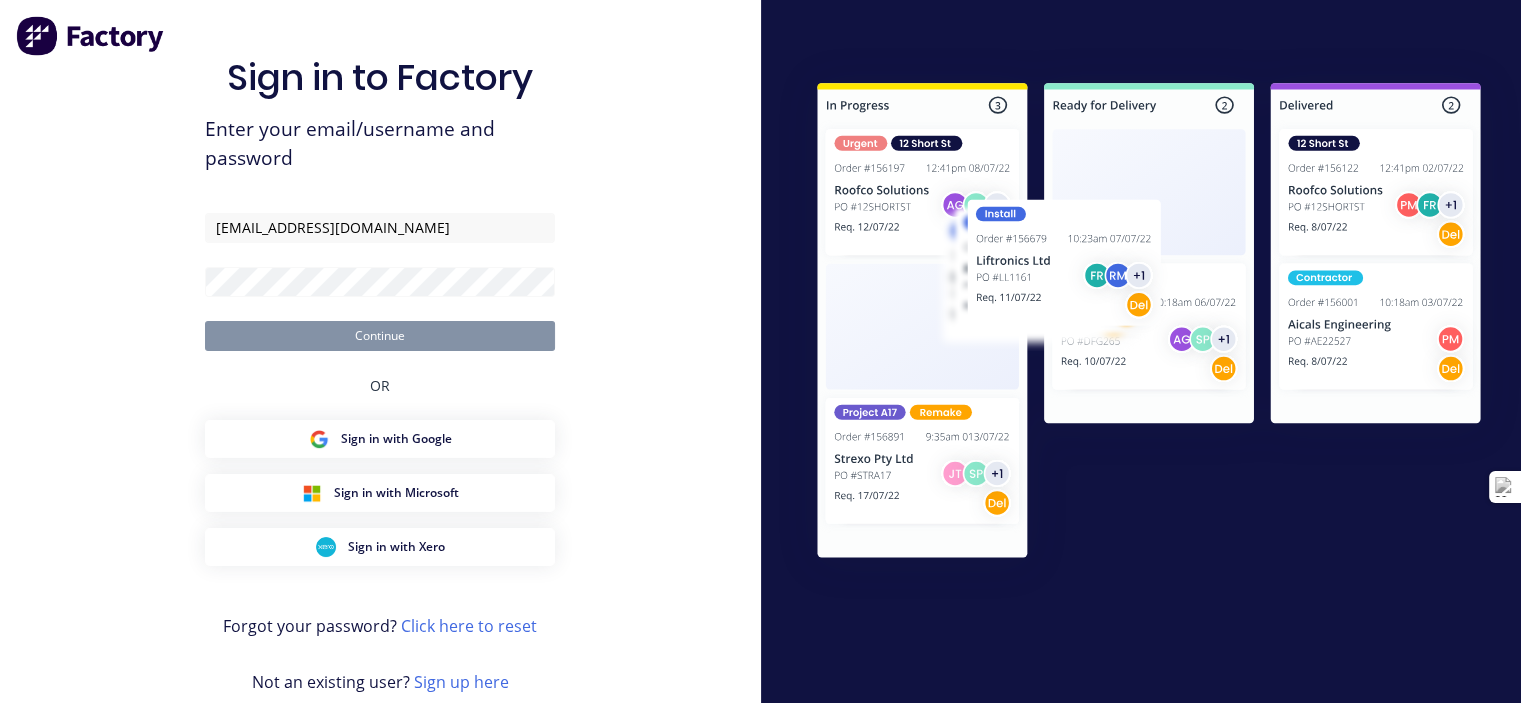 click on "Continue" at bounding box center [380, 336] 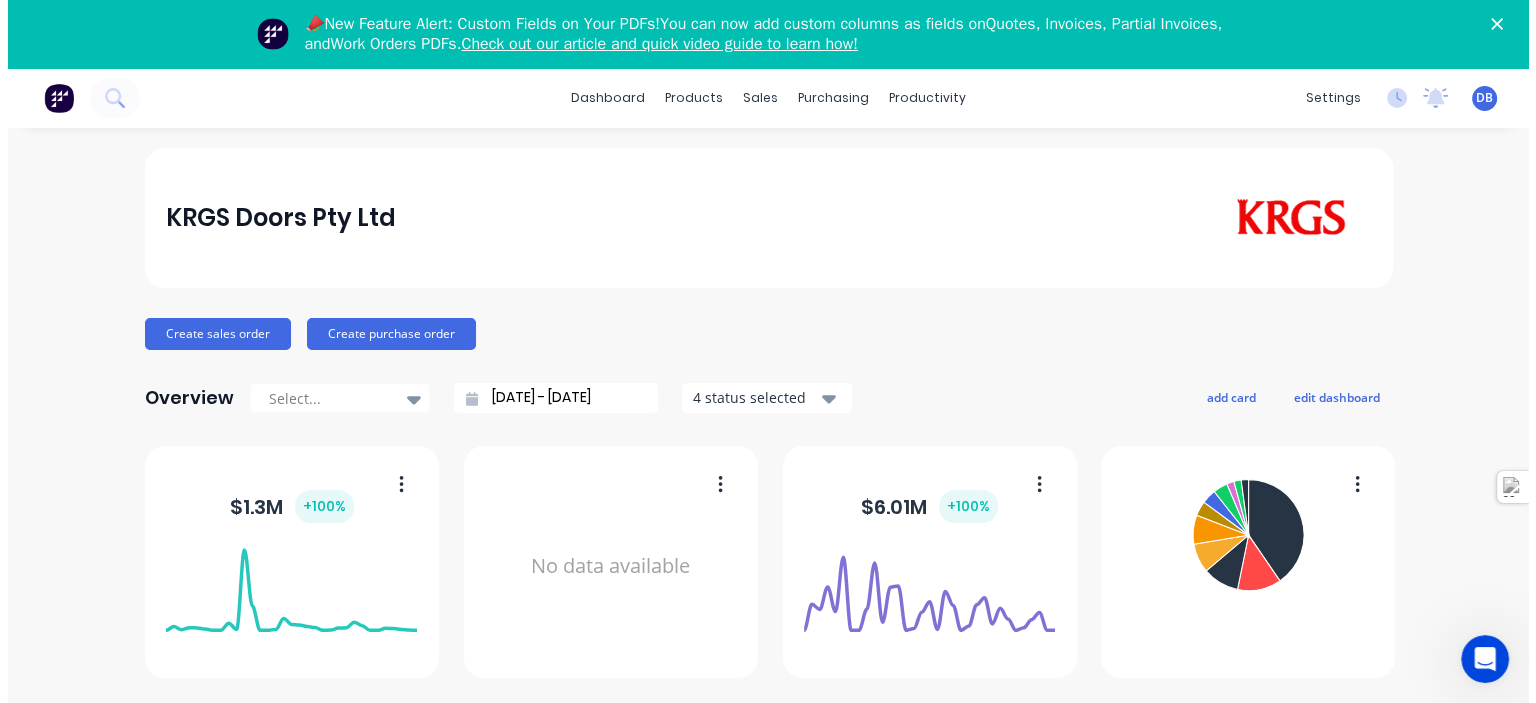 scroll, scrollTop: 0, scrollLeft: 0, axis: both 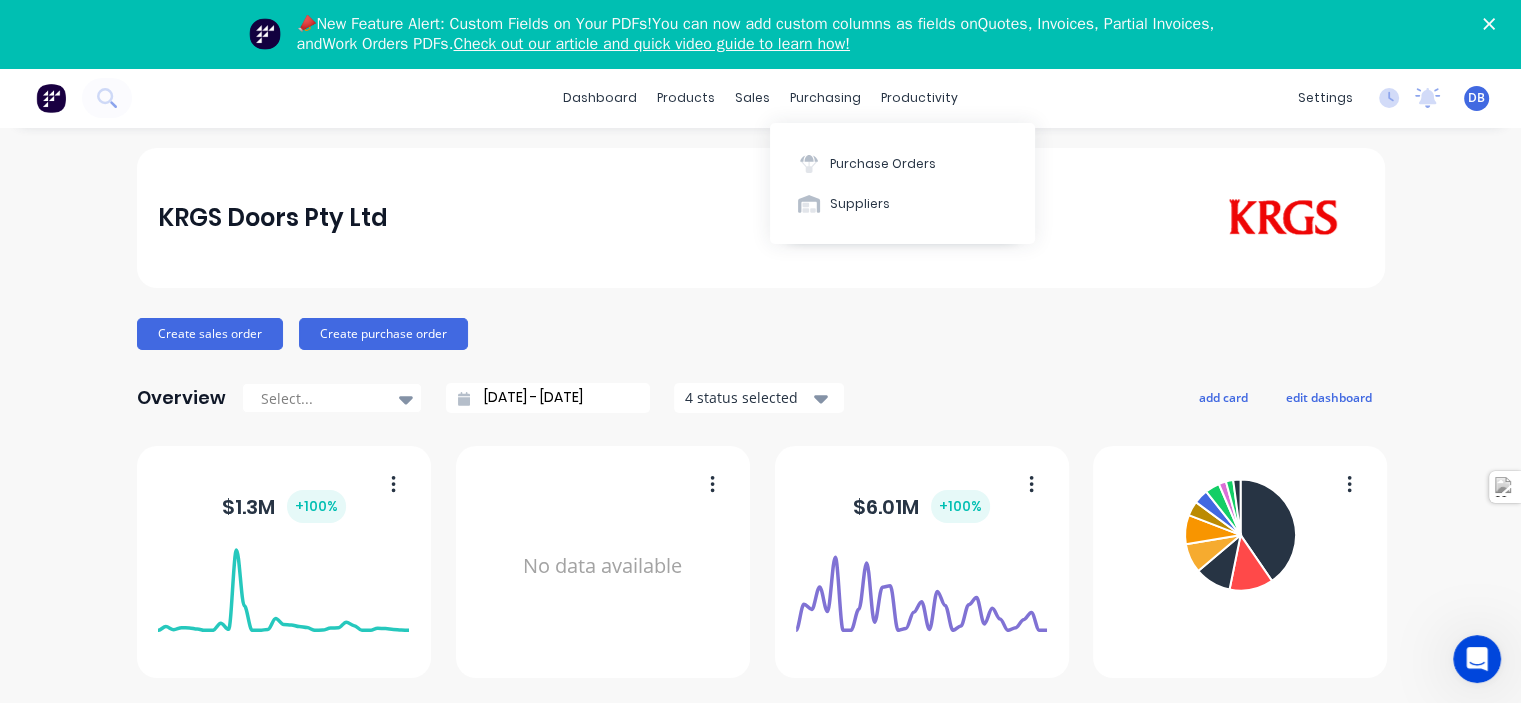 click on "Check out our article and quick video guide to learn how!" at bounding box center [651, 44] 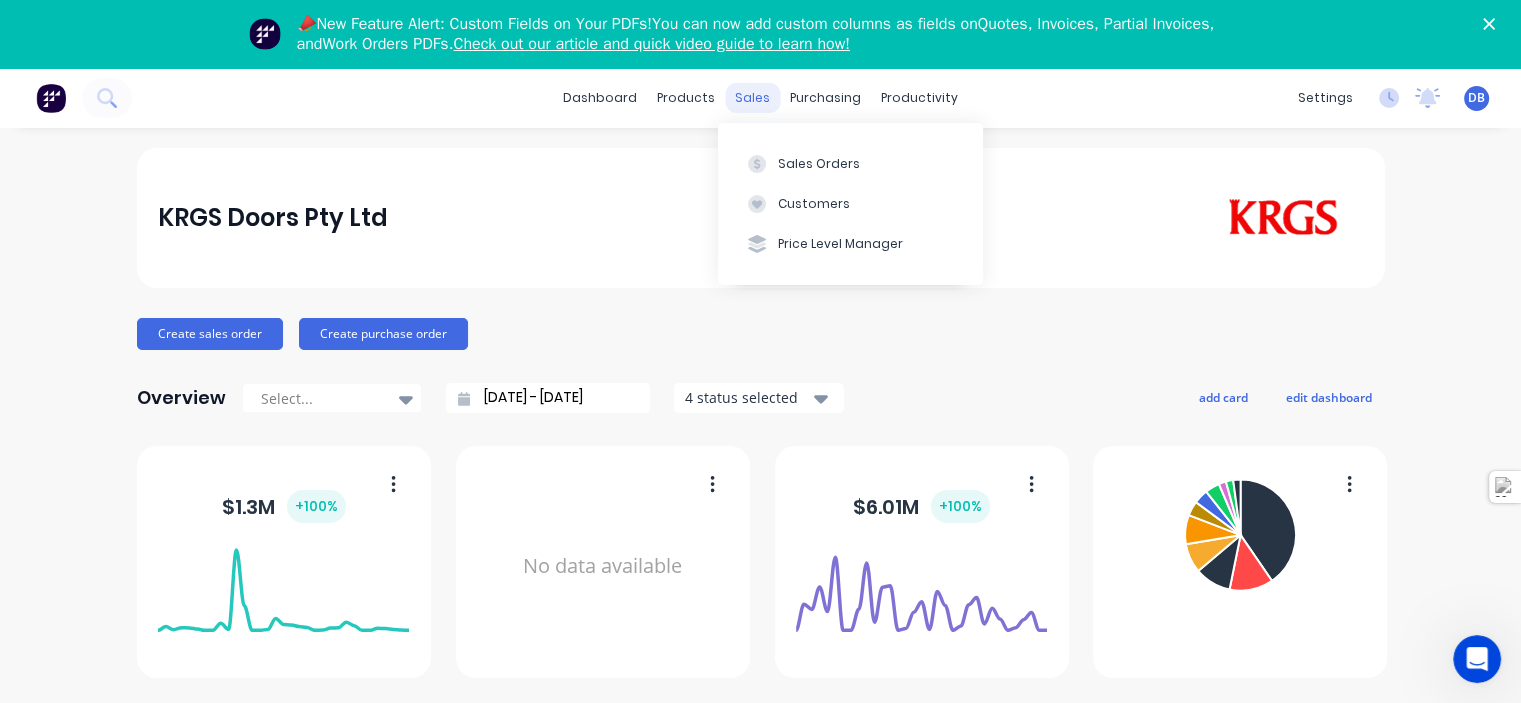 click on "sales" at bounding box center [752, 98] 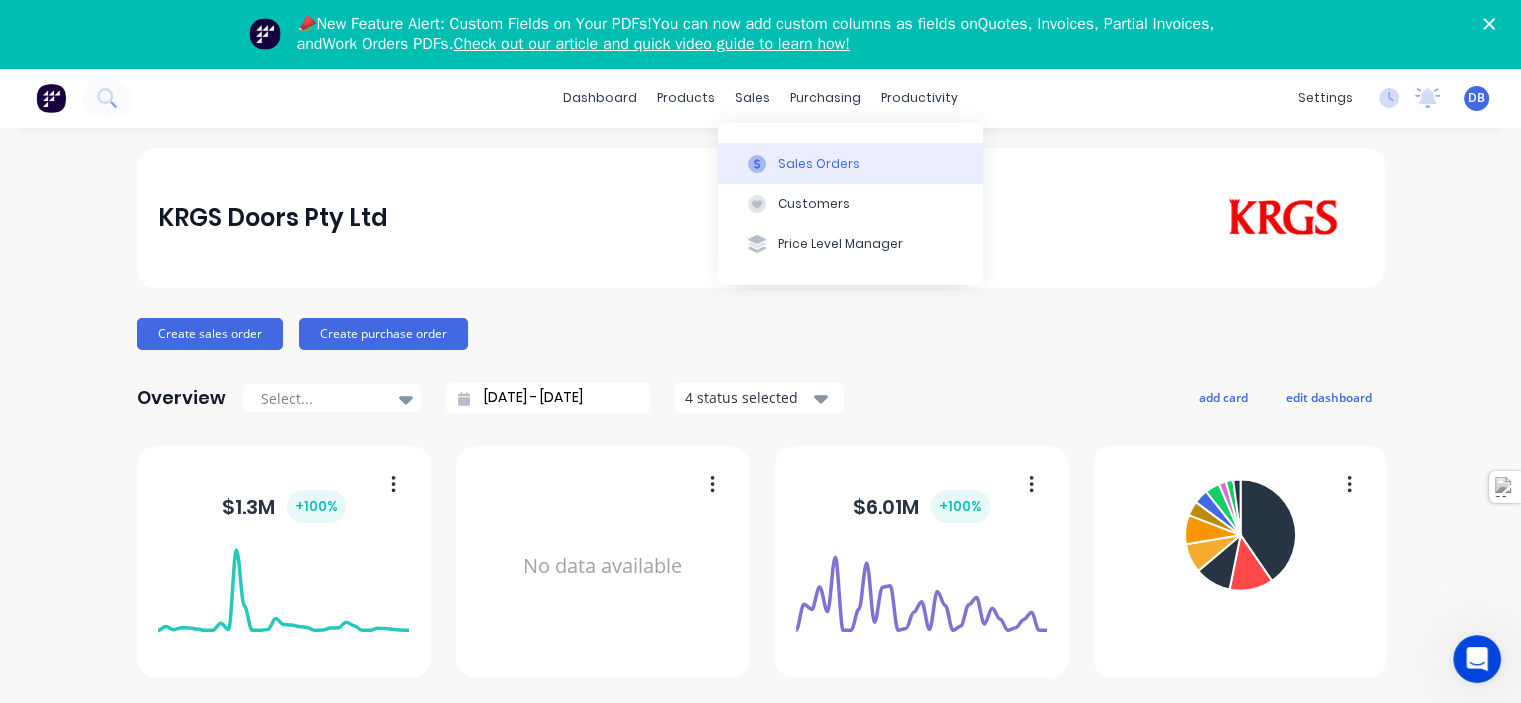 click on "Sales Orders" at bounding box center (819, 164) 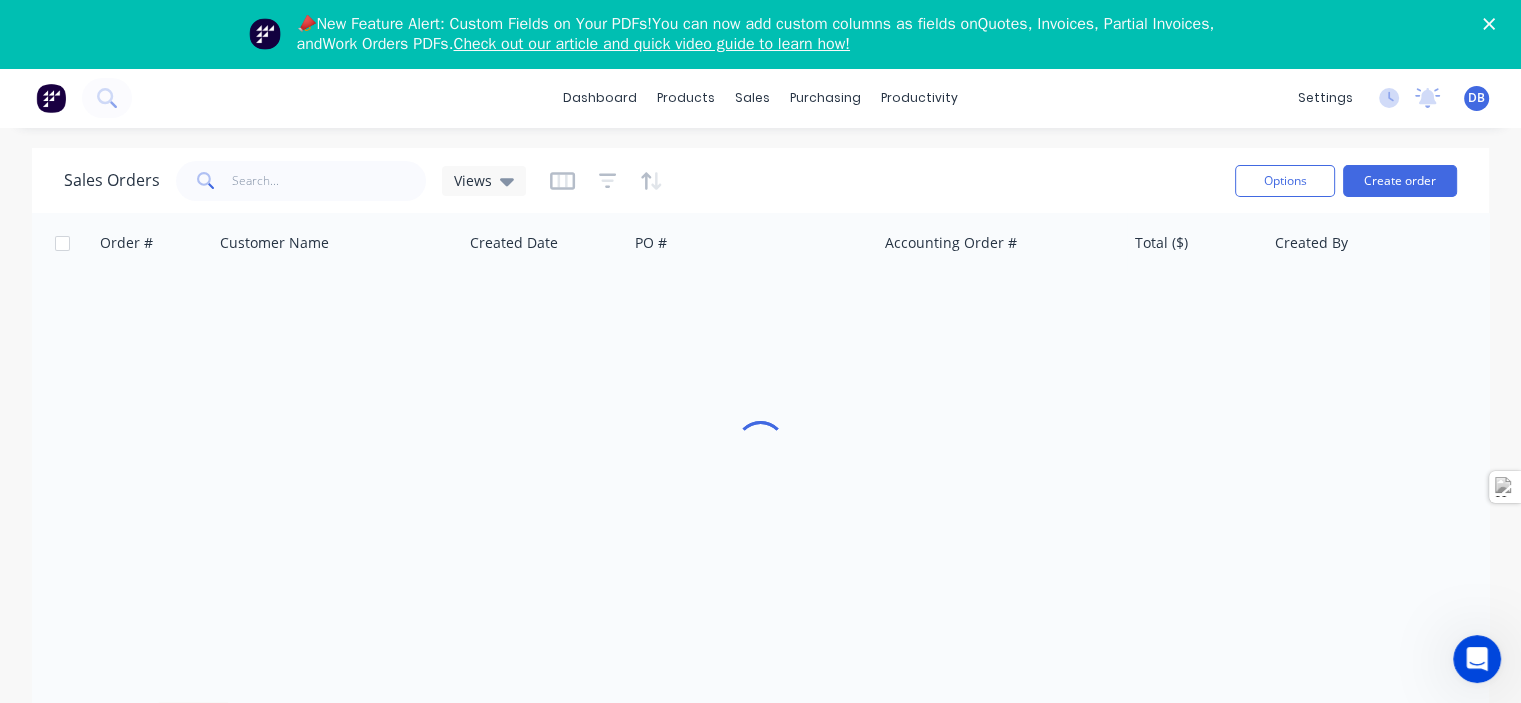 click 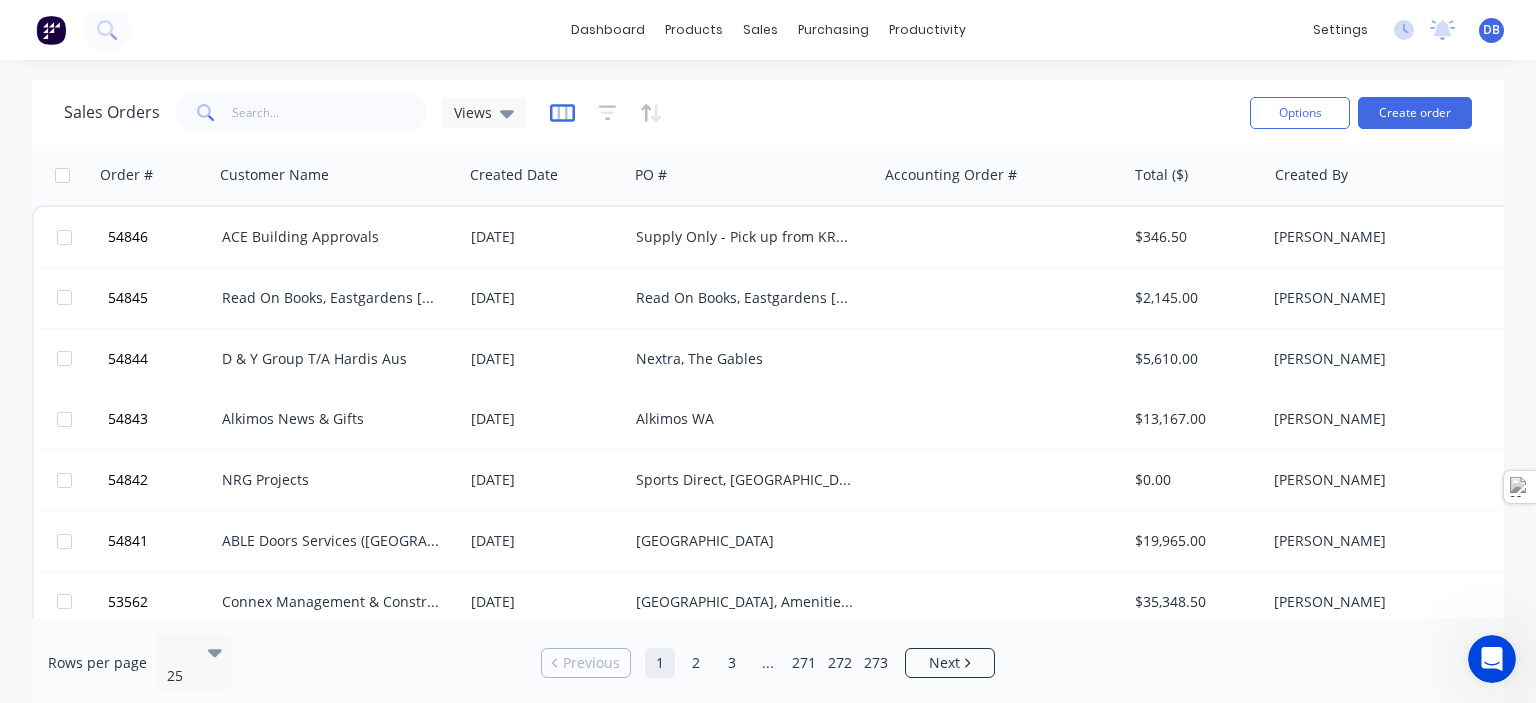 click 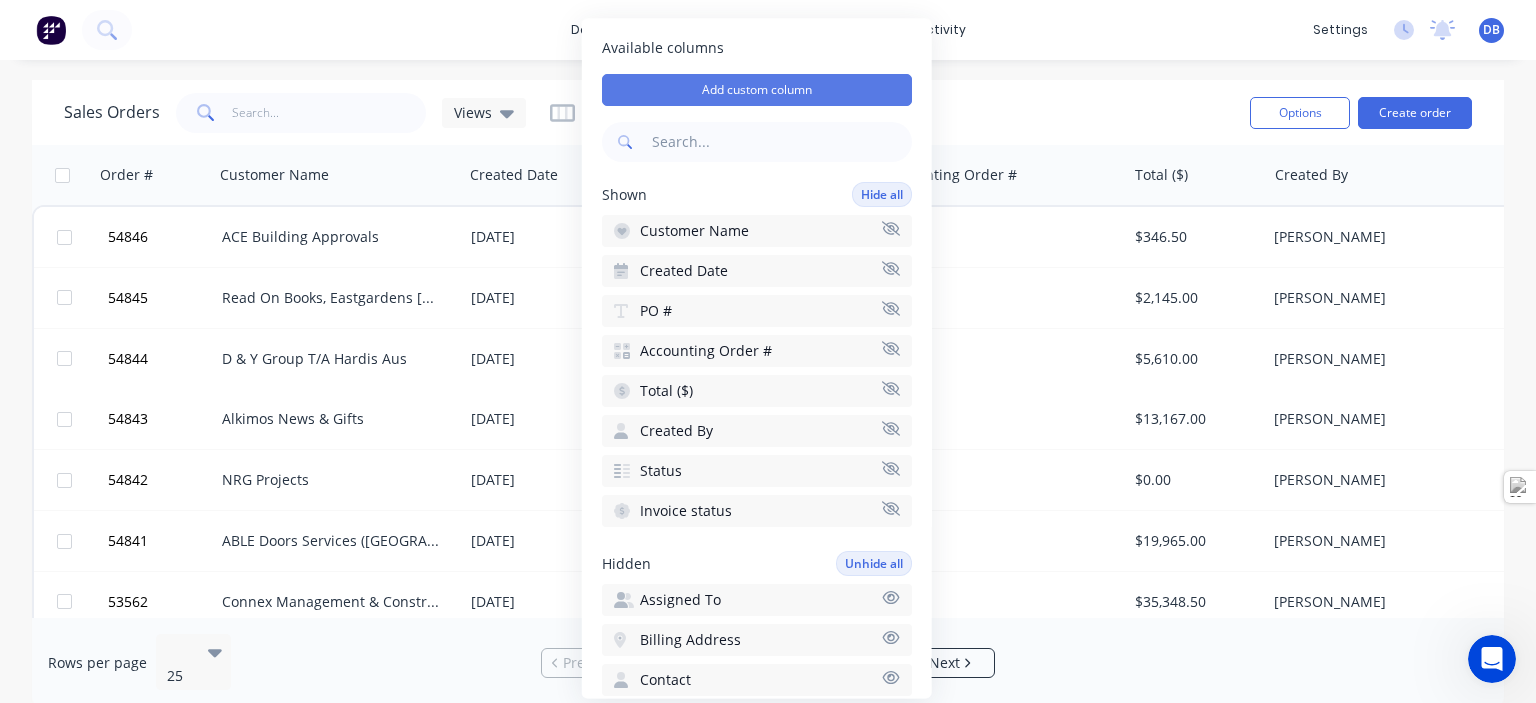 click on "Add custom column" at bounding box center (757, 90) 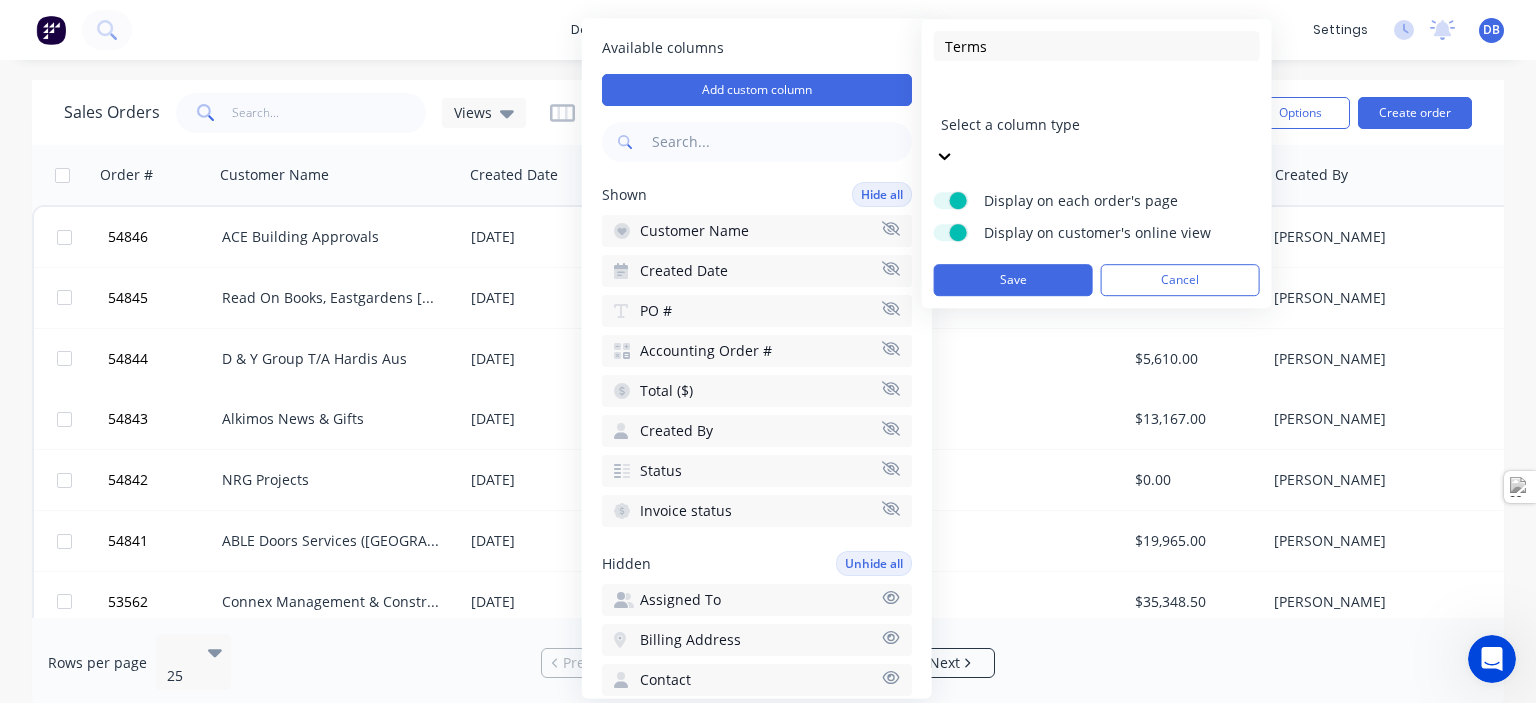 type on "Terms" 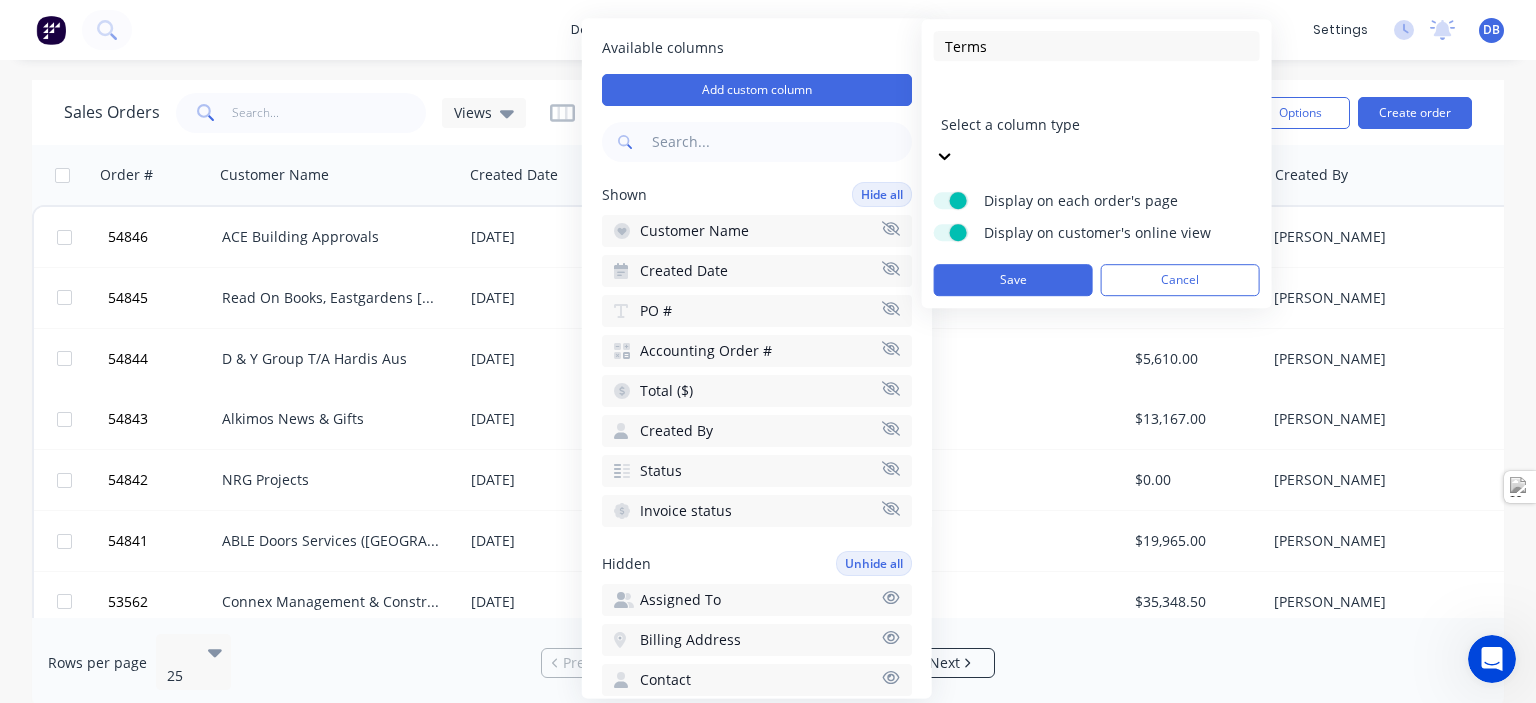 scroll, scrollTop: 115, scrollLeft: 0, axis: vertical 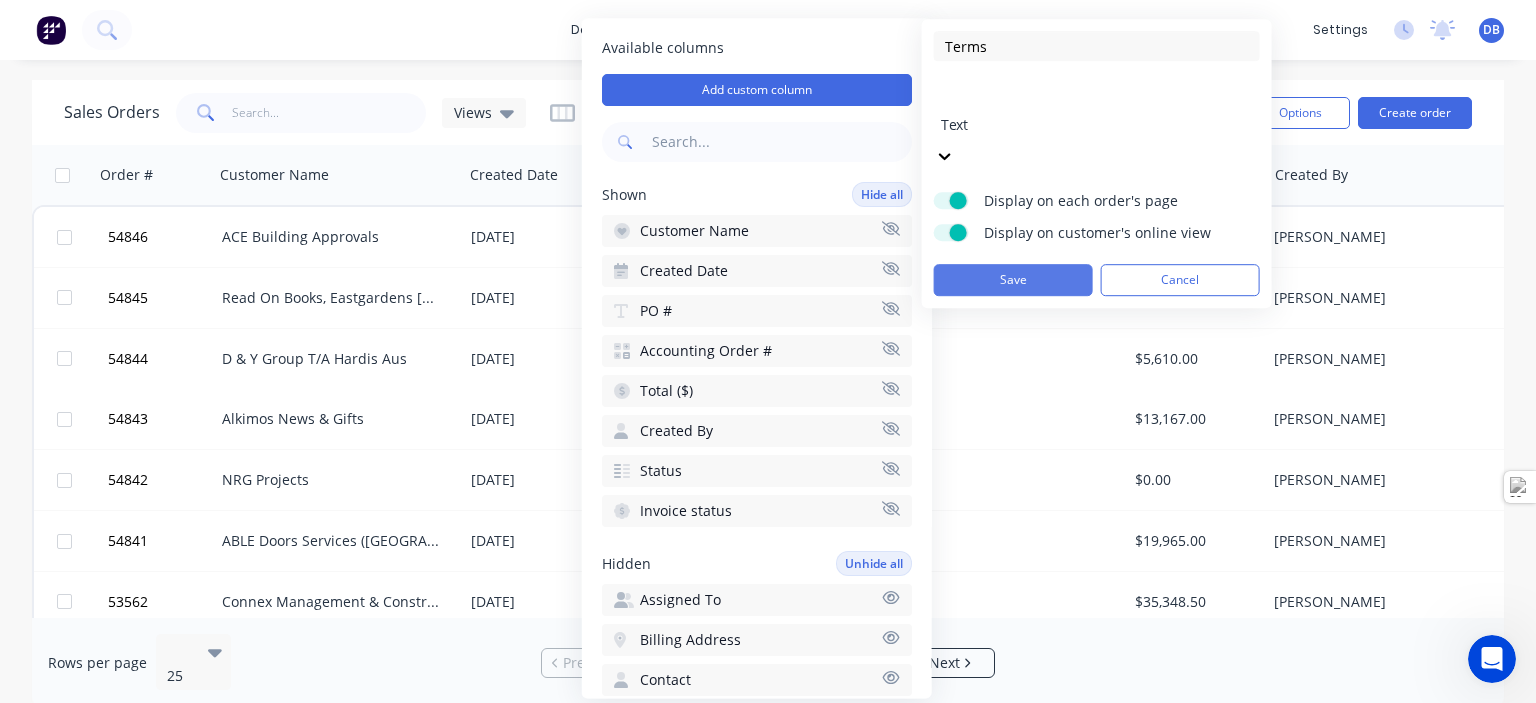 click on "Save" at bounding box center [1013, 280] 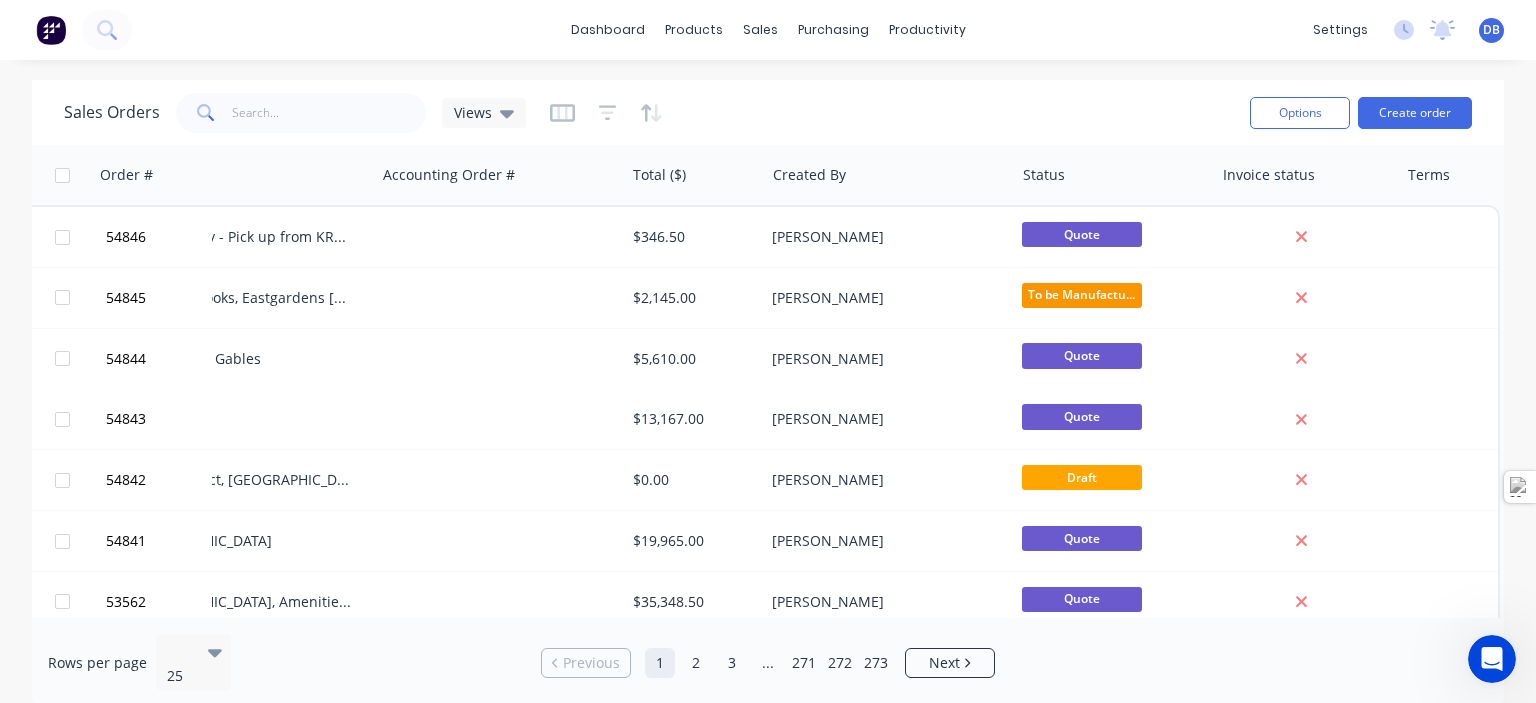 scroll, scrollTop: 0, scrollLeft: 512, axis: horizontal 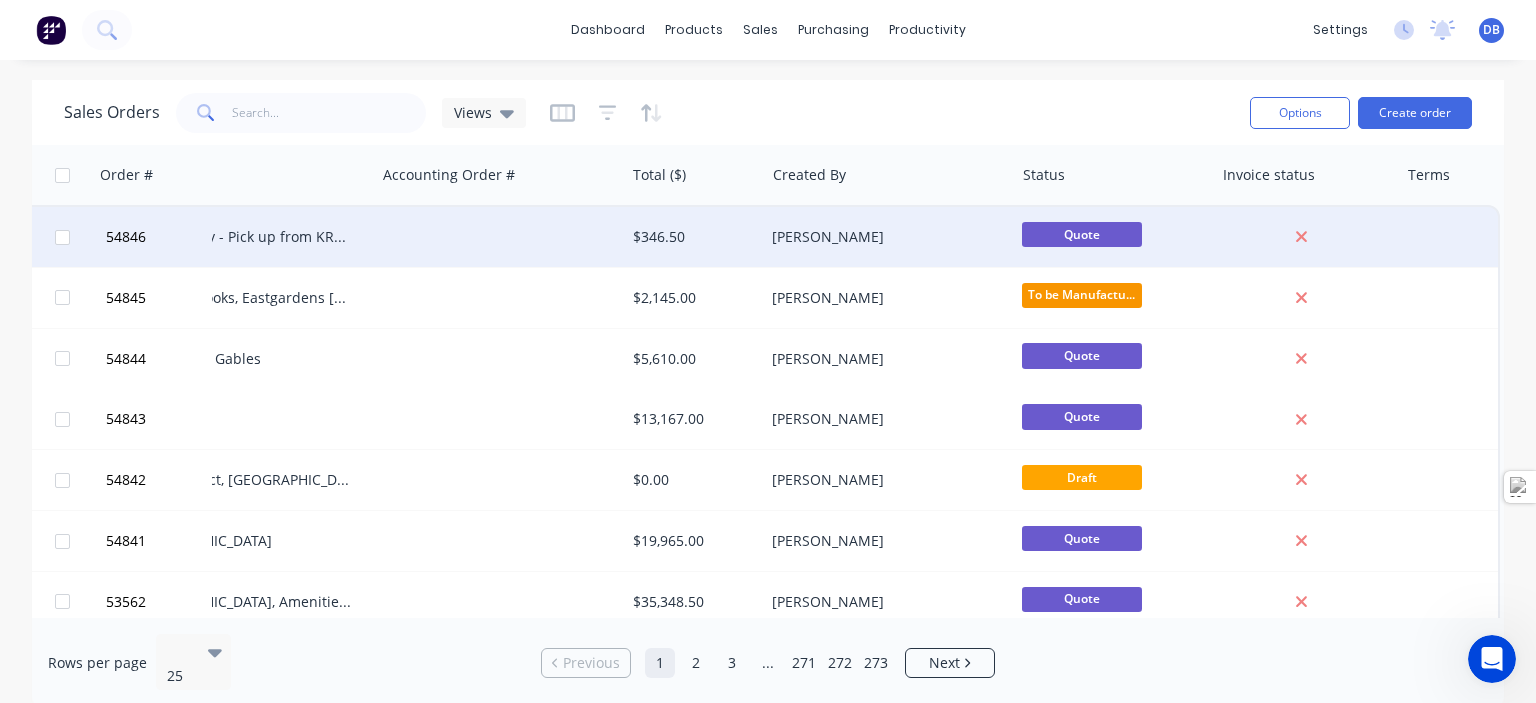 click at bounding box center [1448, 237] 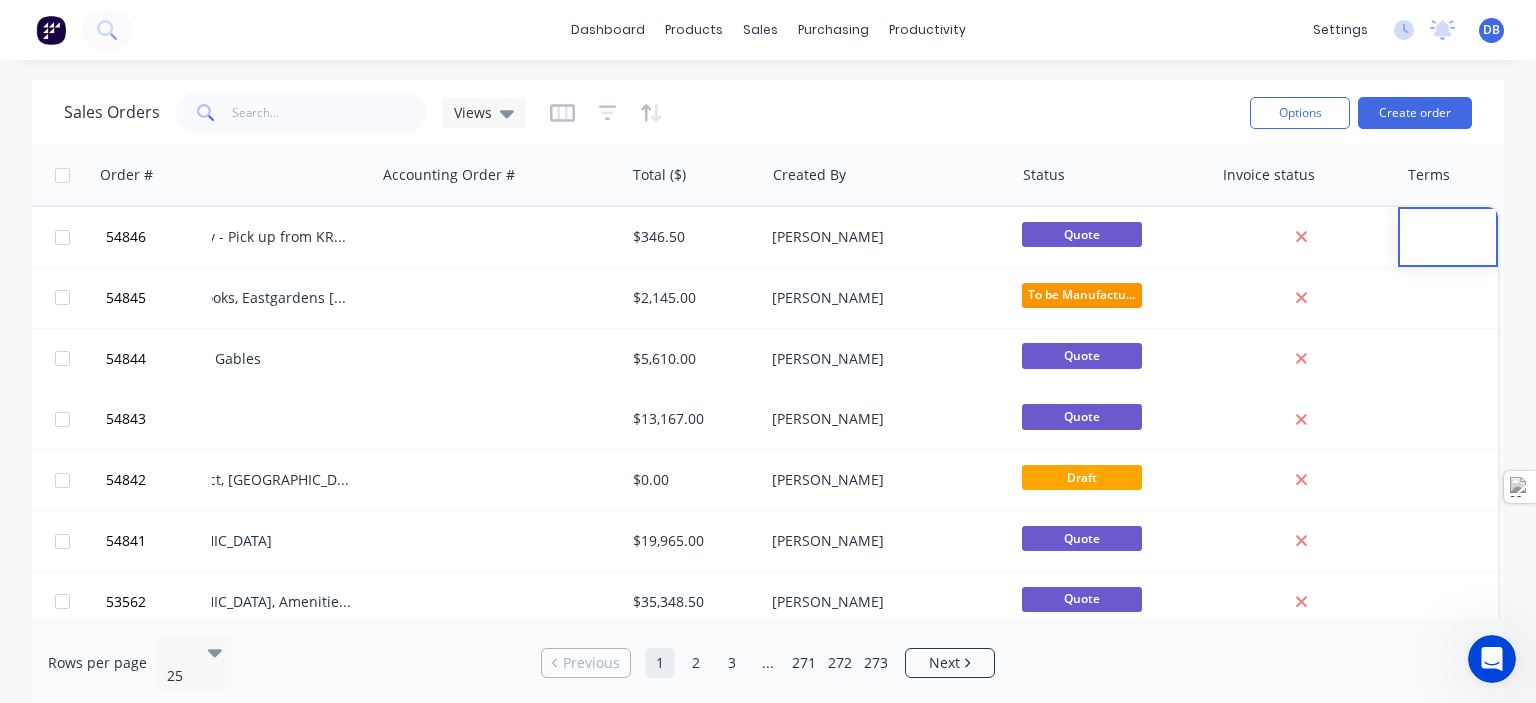 click on "DB" at bounding box center (1491, 30) 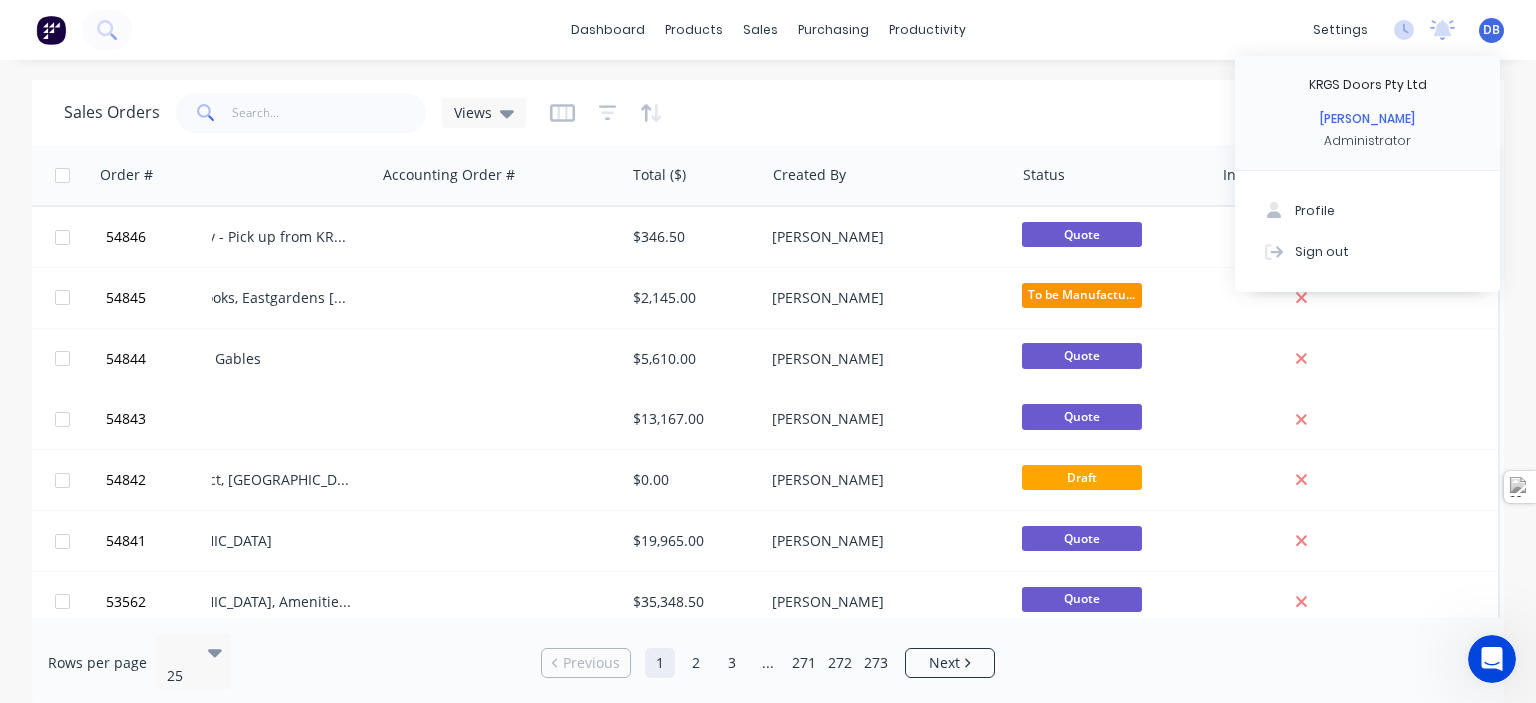 click on "dashboard products sales purchasing productivity dashboard products Product Catalogue Materials sales Sales Orders Customers Price Level Manager purchasing Purchase Orders Suppliers productivity Workflow Planner Delivery Scheduling Timesheets settings No new notifications Mark all as read Factory  mentioned you in a message ****TEST Order  # 14 PO  SMITHST 11:10am 08/06/23   DB KRGS Doors Pty Ltd Drew Blackman Administrator Profile Sign out Sales Orders Views Options     Create order   Order # Customer Name Created Date PO # Accounting Order # Total ($) Created By Status Invoice status Terms 54846 ACE Building Approvals  23 Jul 2025 Supply Only - Pick up from KRGS Doors, Prestons NSW  $346.50 Maddison Townsend Quote 54845 Read On Books, Eastgardens NSW  23 Jul 2025 Read On Books, Eastgardens NSW  $2,145.00 Maddison Townsend To be Manufactu... 54844 D & Y Group T/A Hardis Aus 22 Jul 2025 Nextra, The Gables $5,610.00 Leanne Blackman Quote 54843 Alkimos News & Gifts 22 Jul 2025 Alkimos WA $13,167.00 Quote 54842" at bounding box center (768, 351) 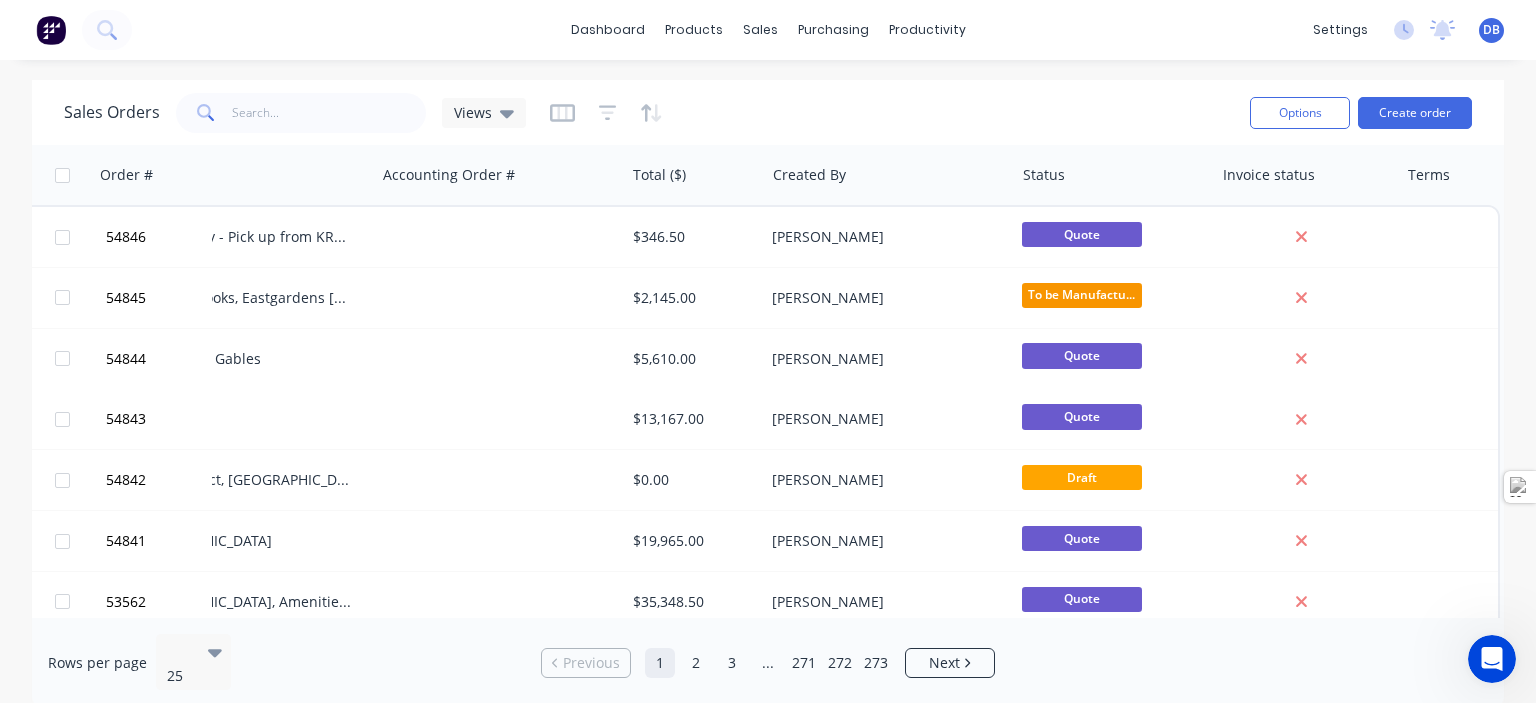click at bounding box center (51, 30) 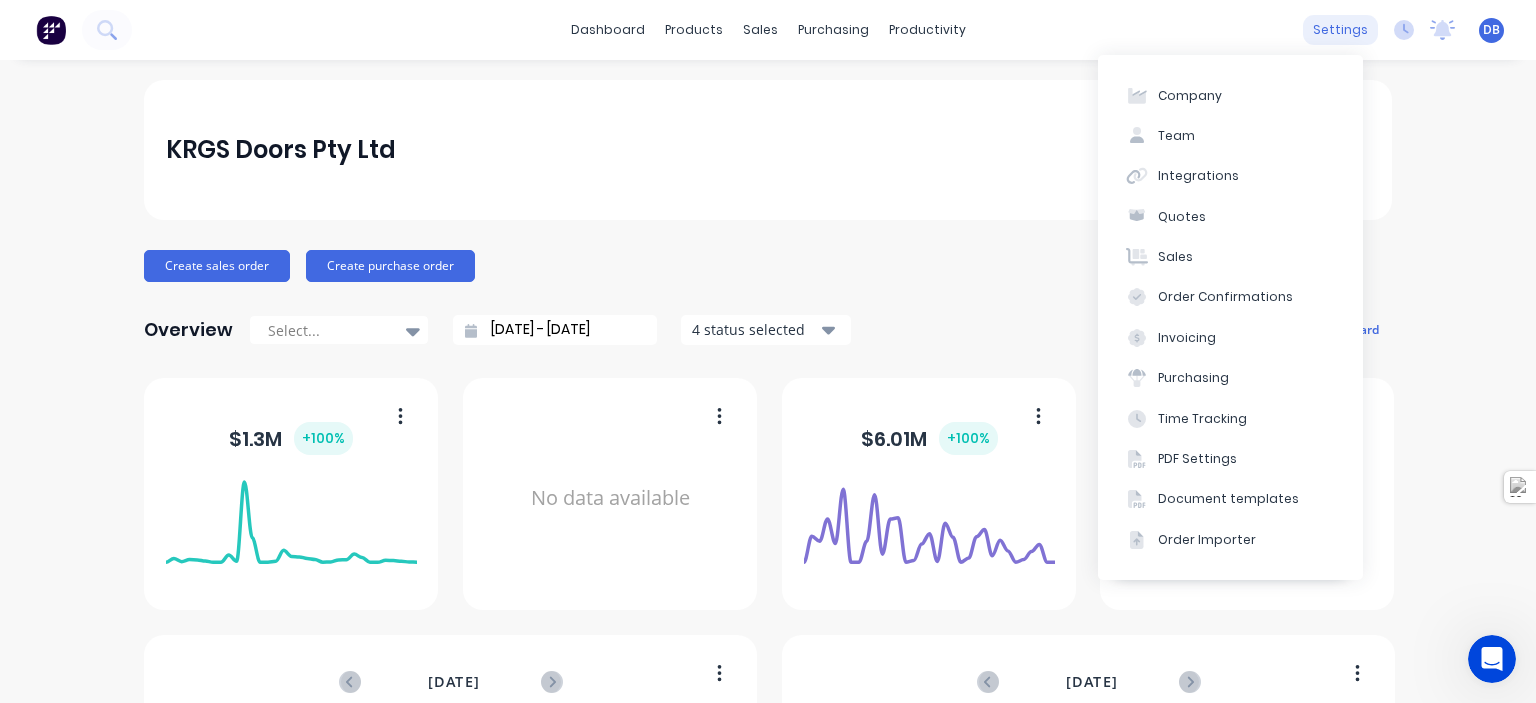 click on "settings" at bounding box center [1340, 30] 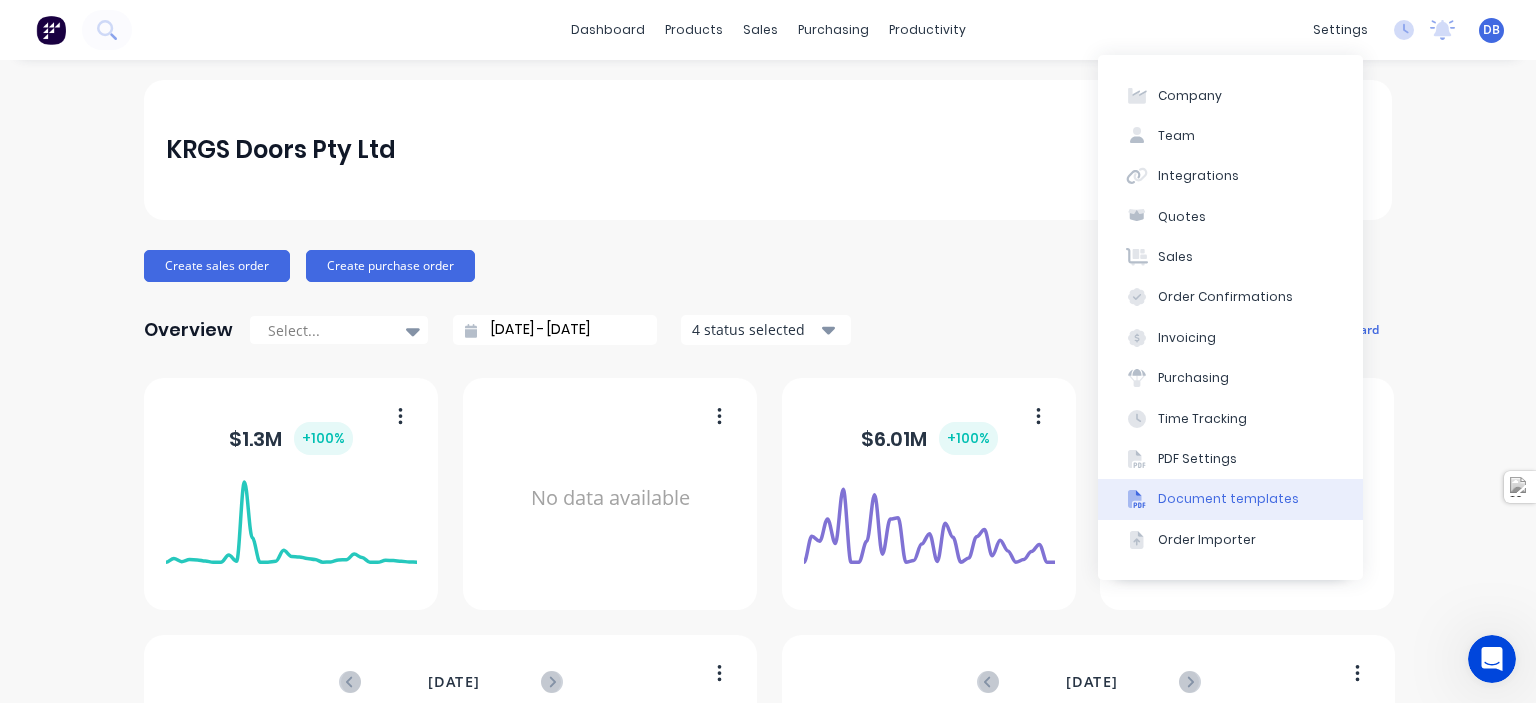 click on "Document templates" at bounding box center [1228, 499] 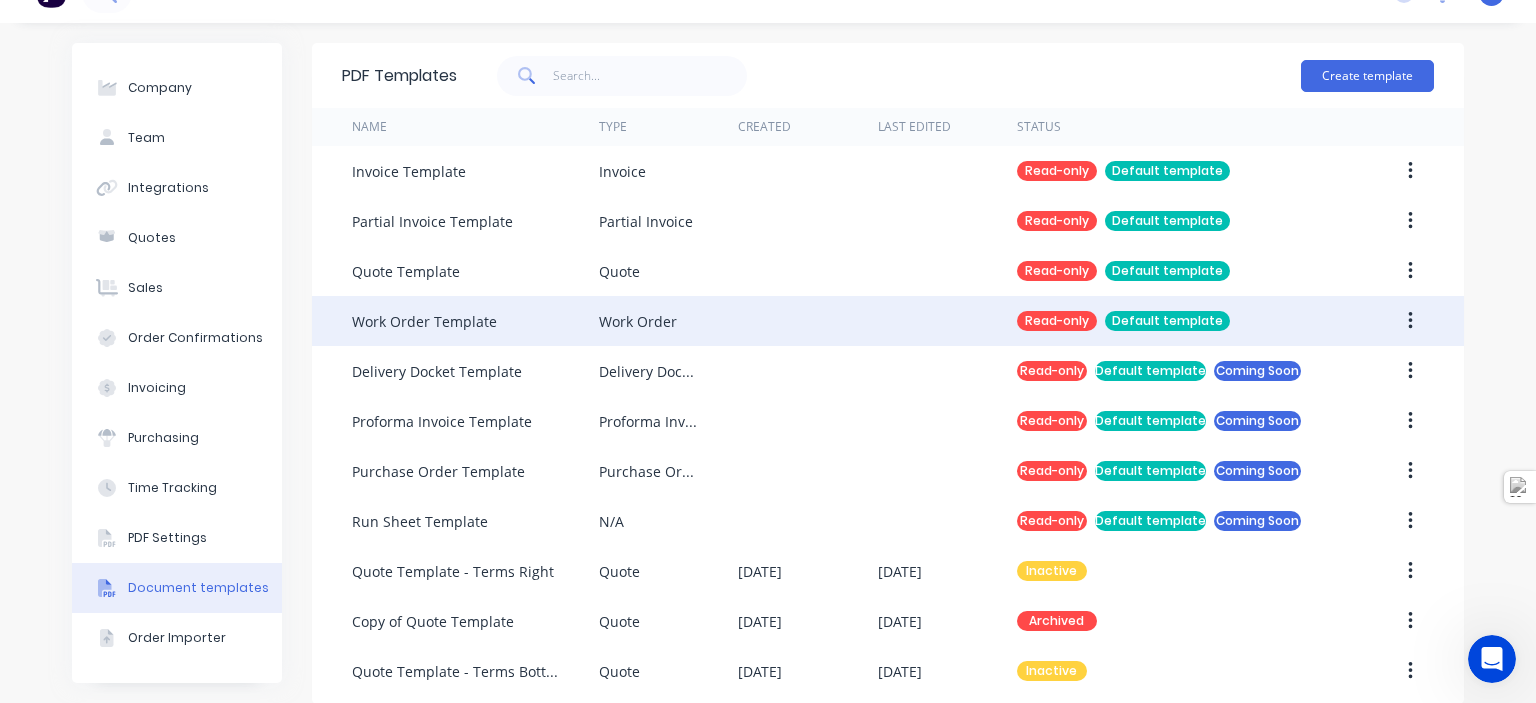 scroll, scrollTop: 57, scrollLeft: 0, axis: vertical 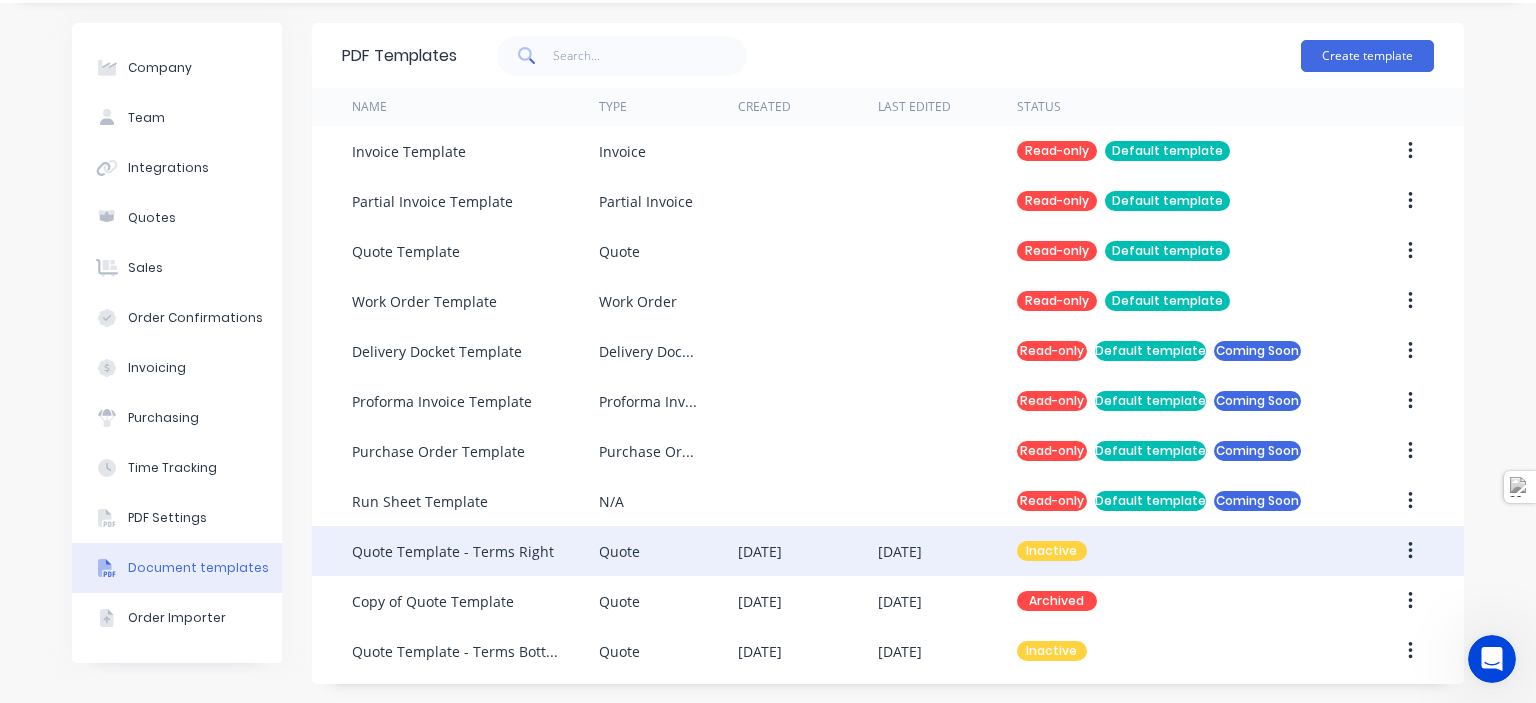 click at bounding box center (1410, 551) 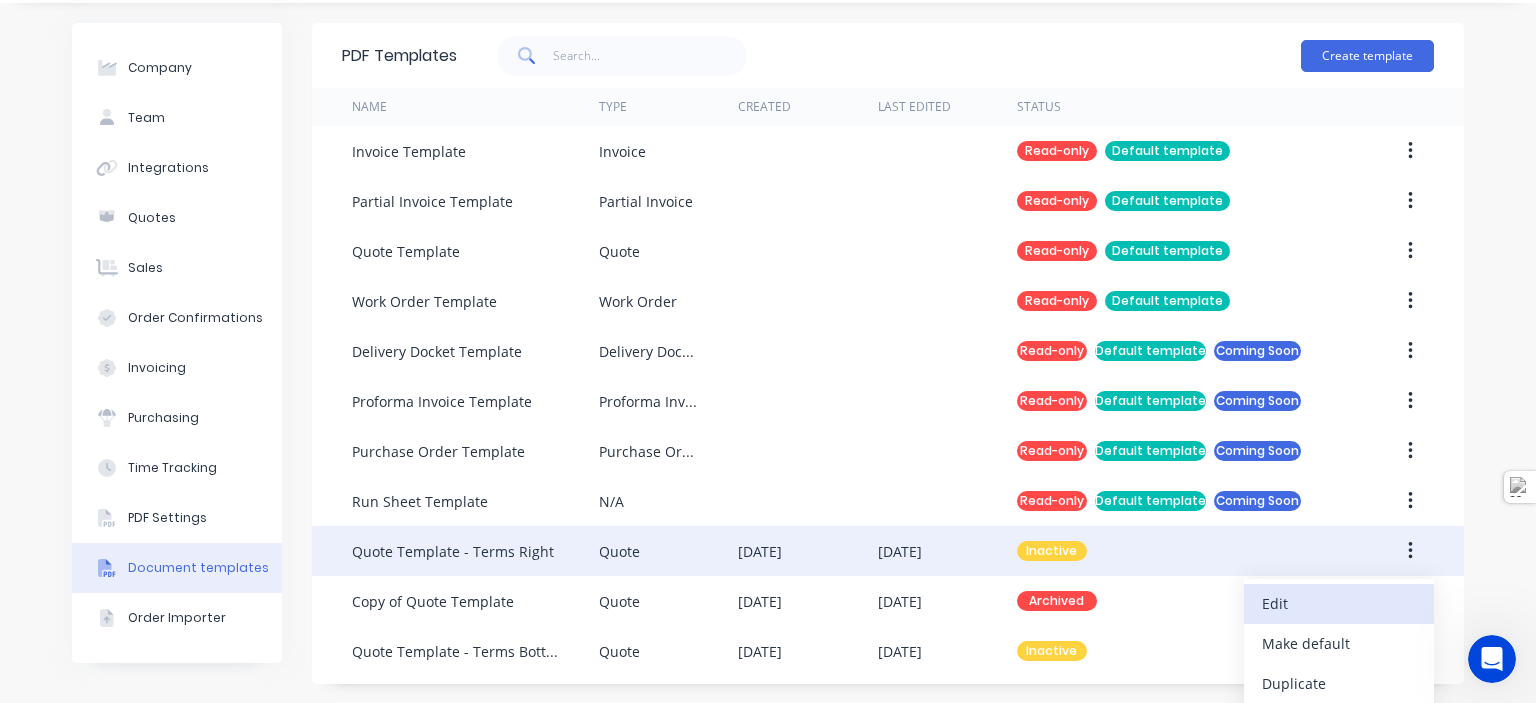click on "Edit" at bounding box center [1339, 603] 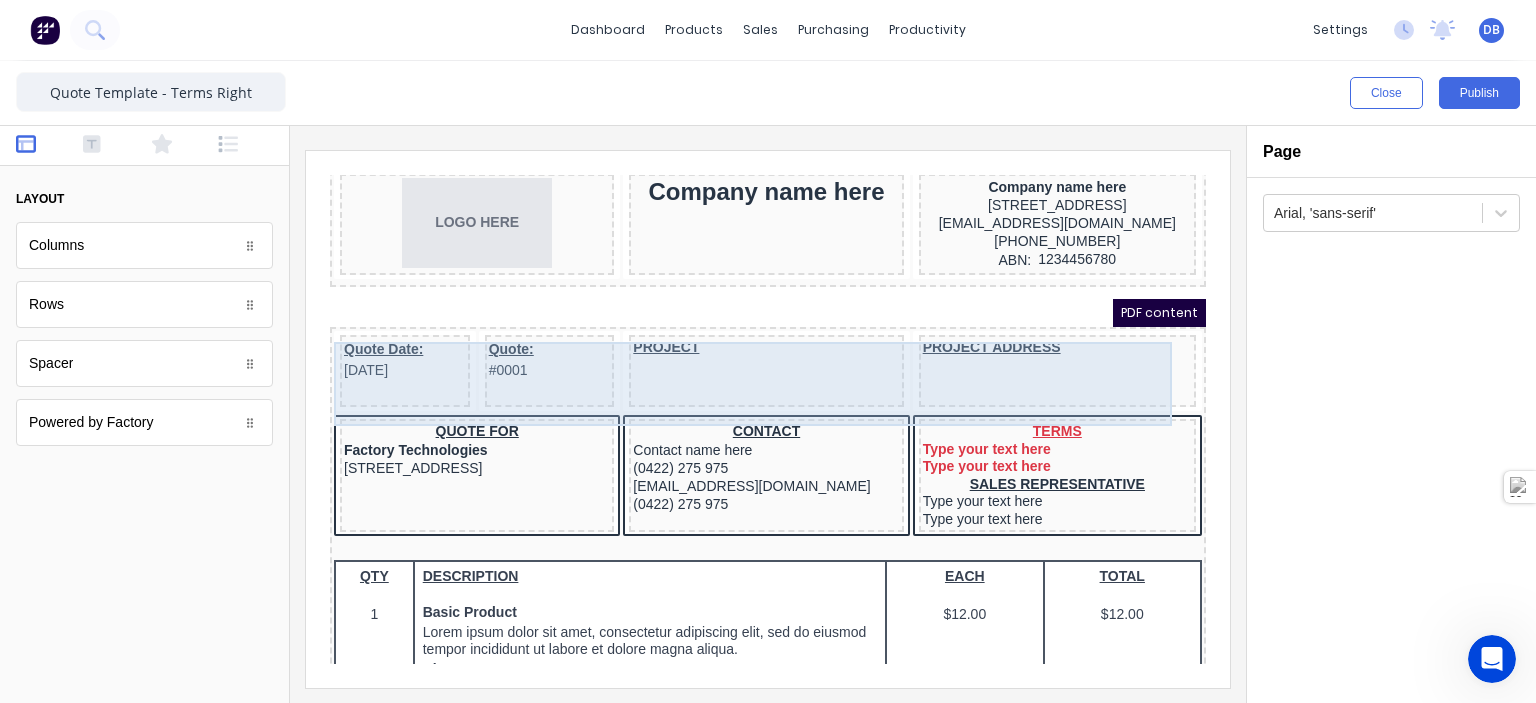 scroll, scrollTop: 100, scrollLeft: 0, axis: vertical 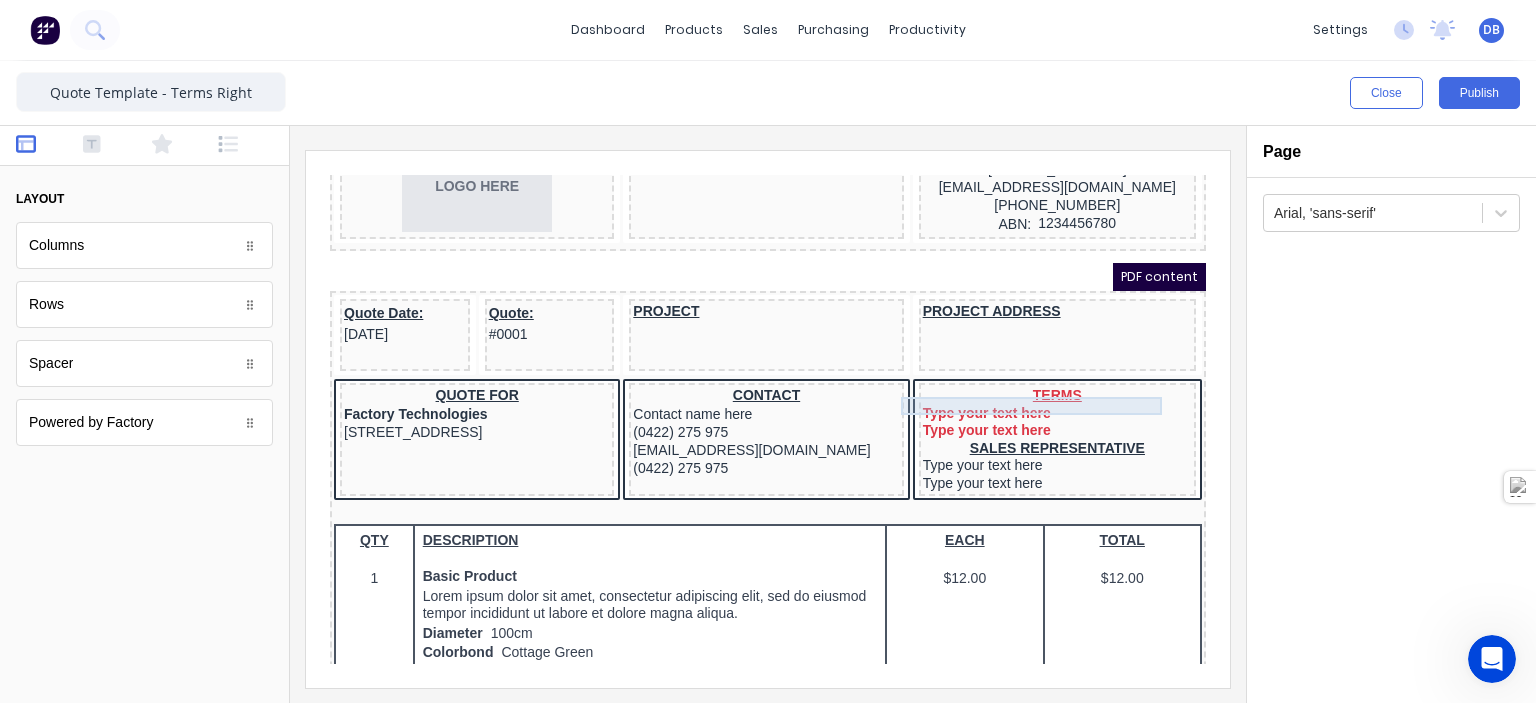 click on "TERMS" at bounding box center [1033, 372] 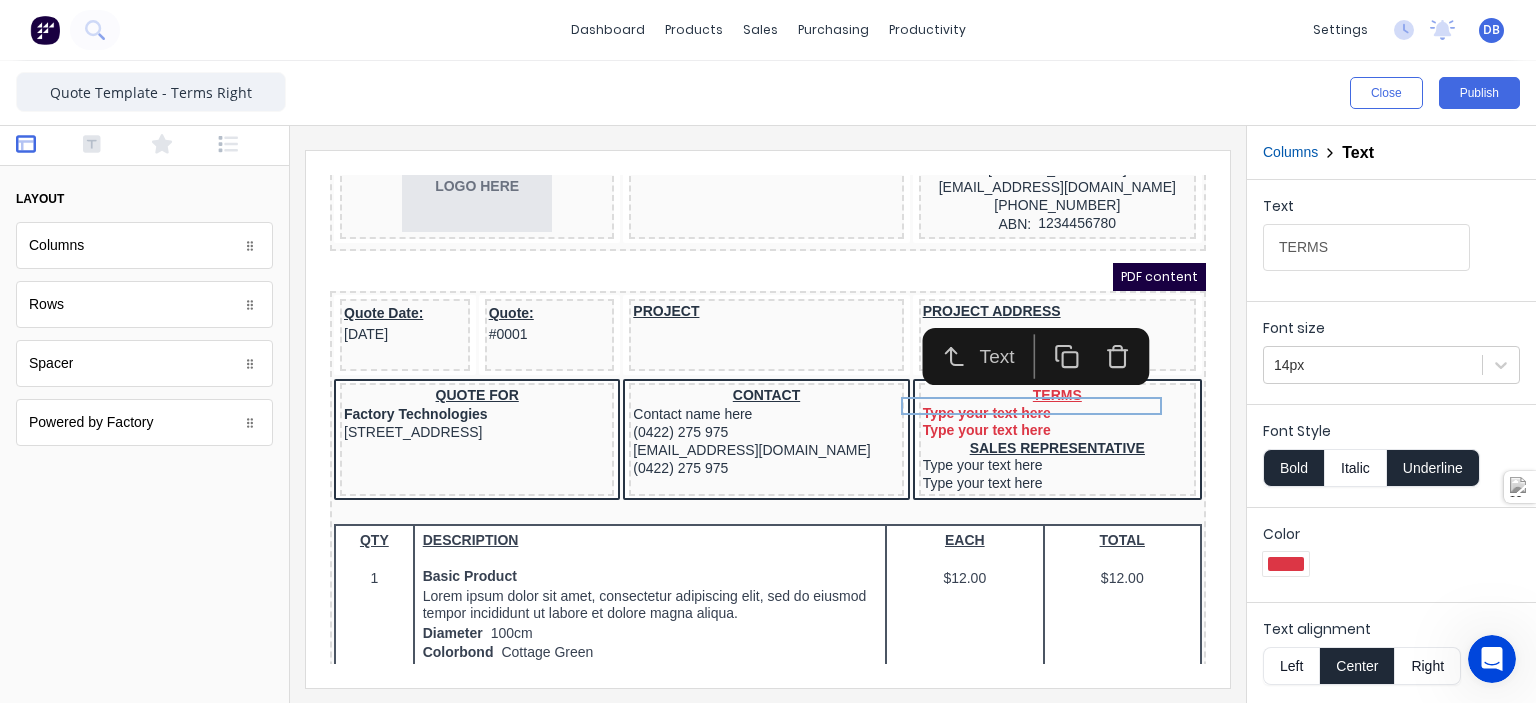click 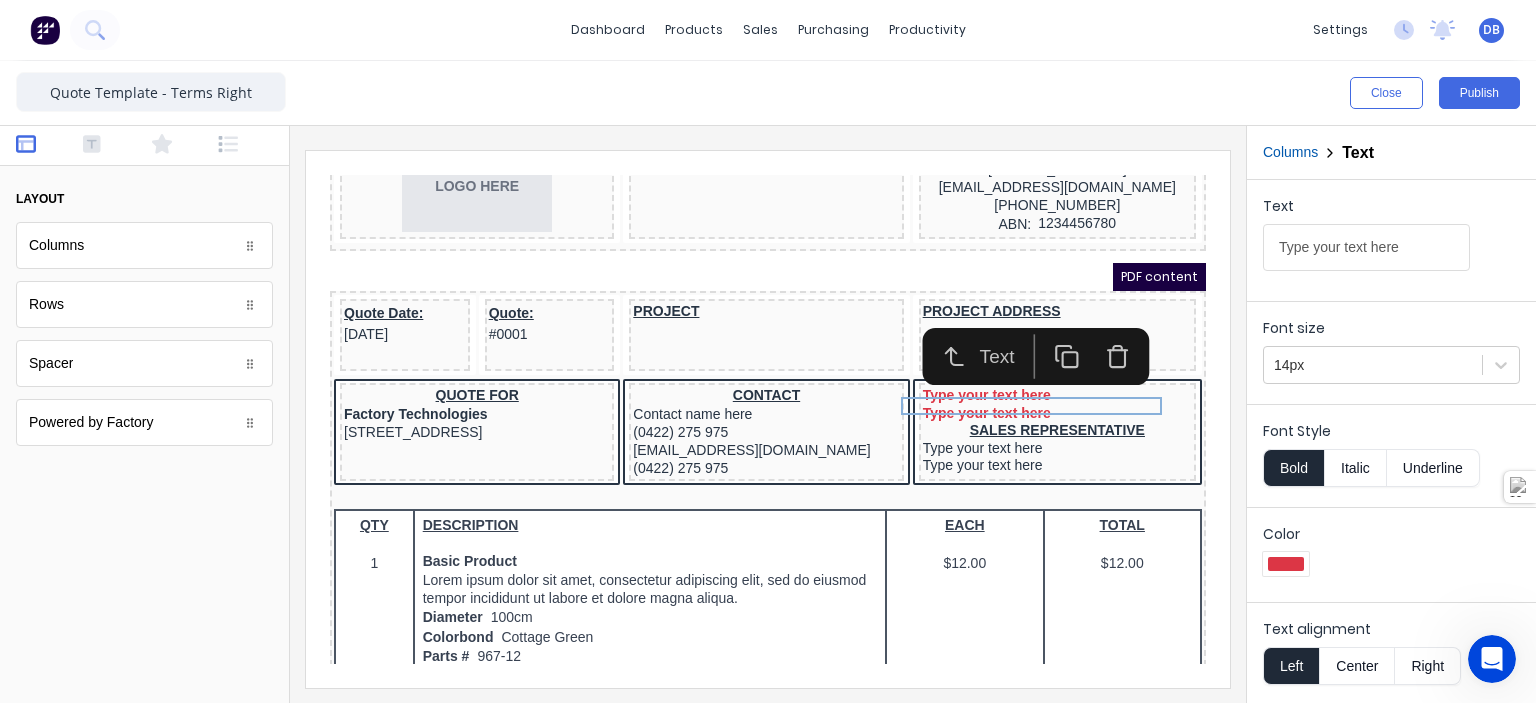 click 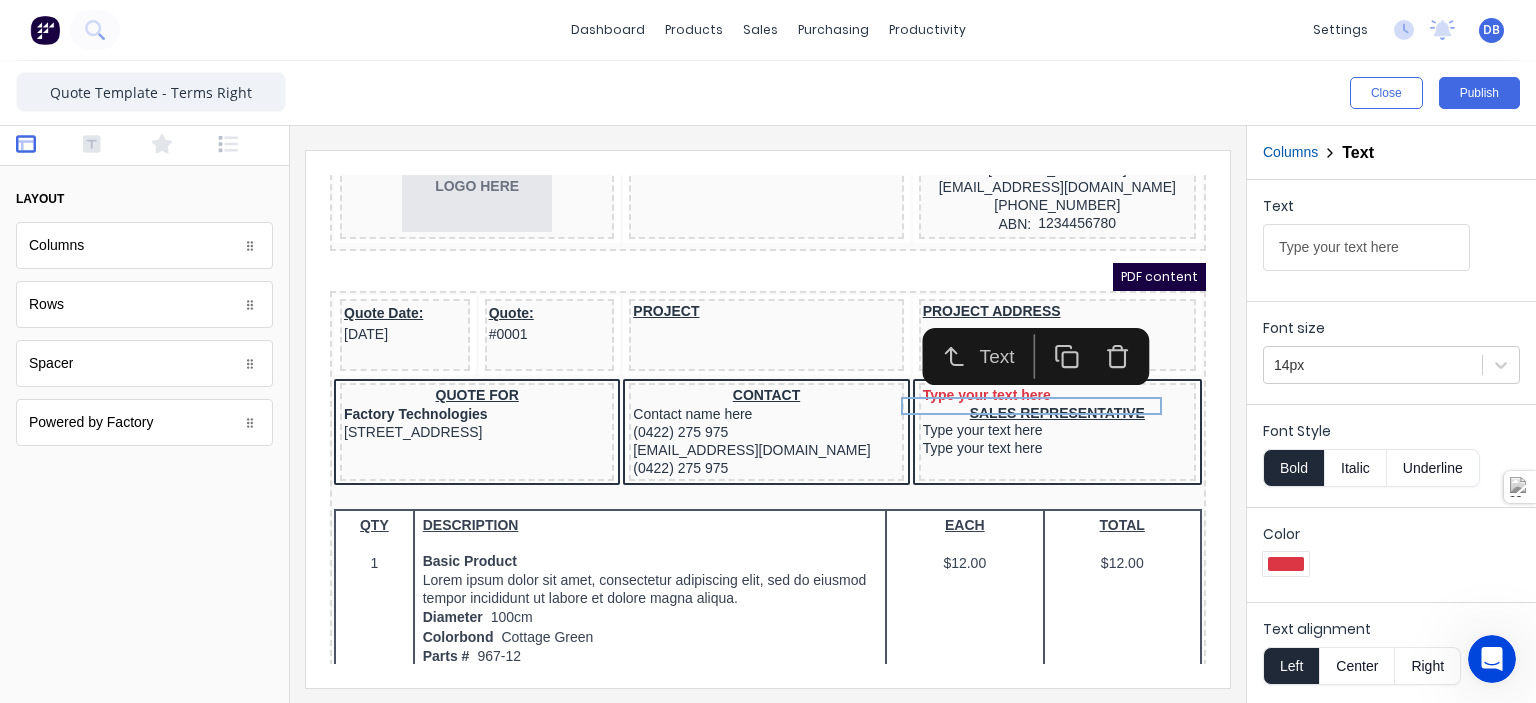 click 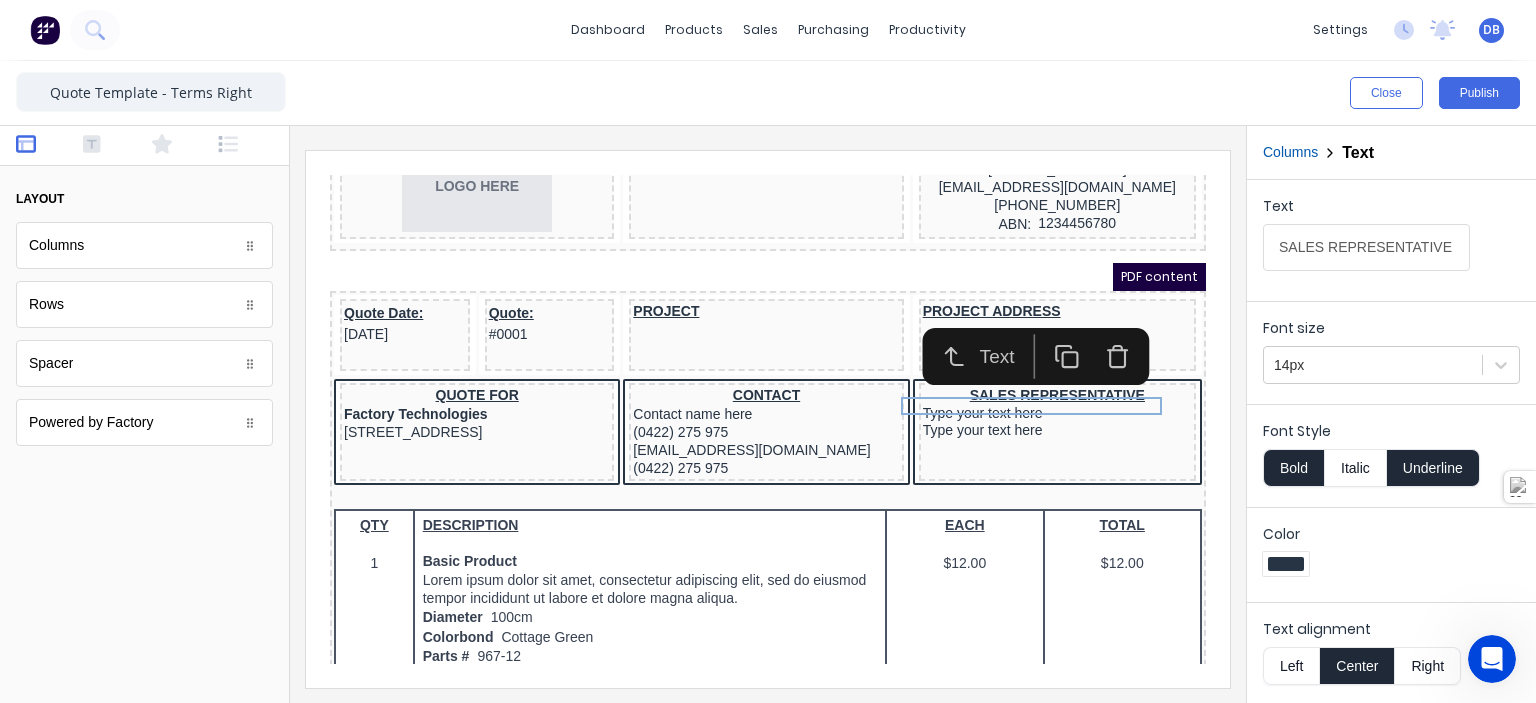 click 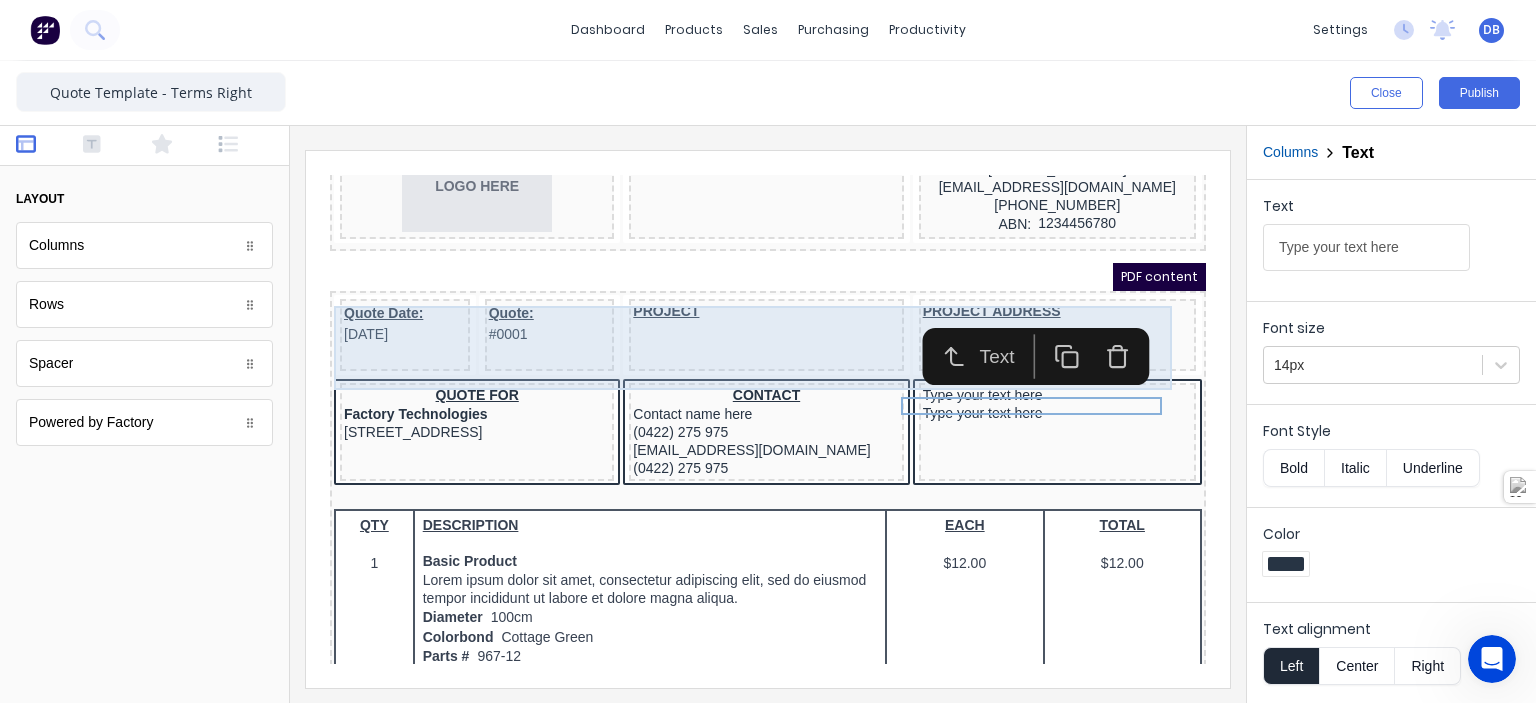 click 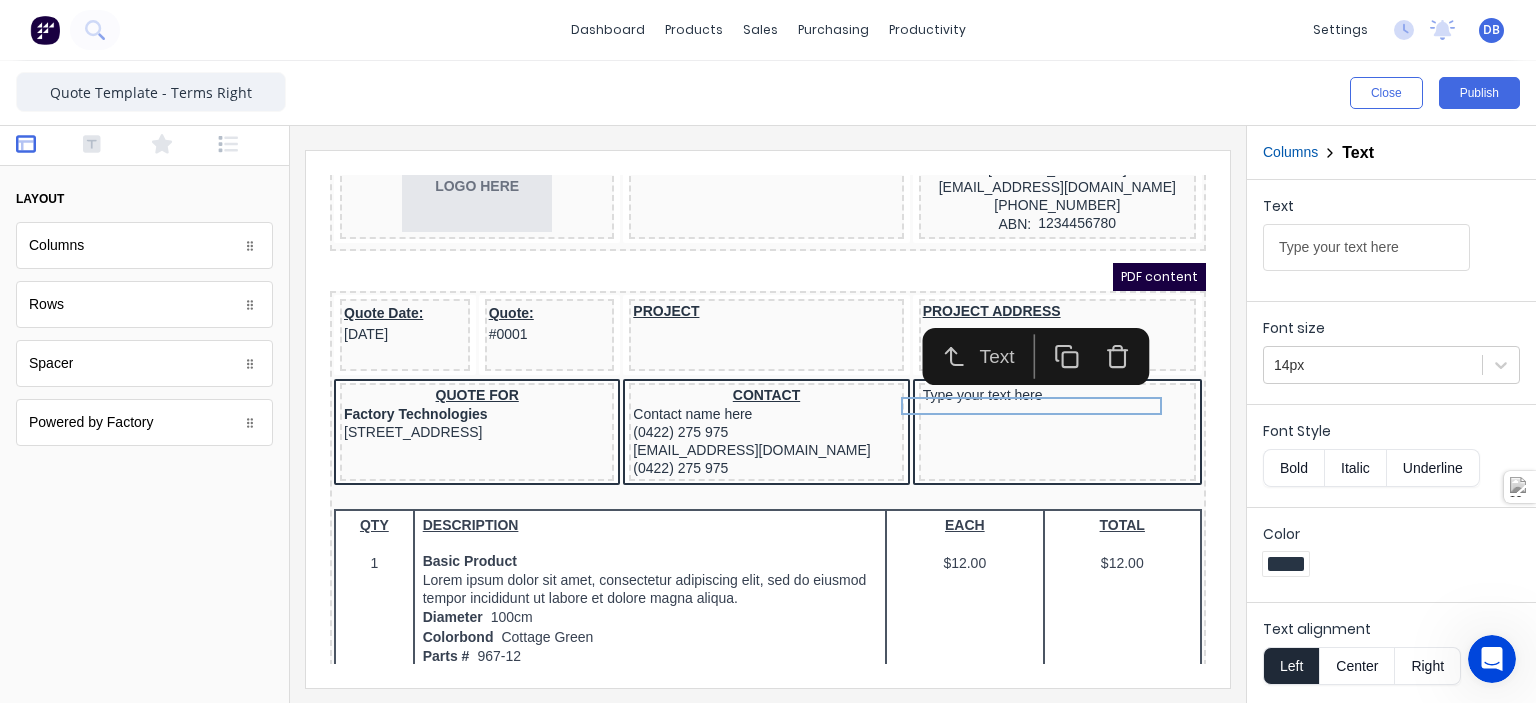 click 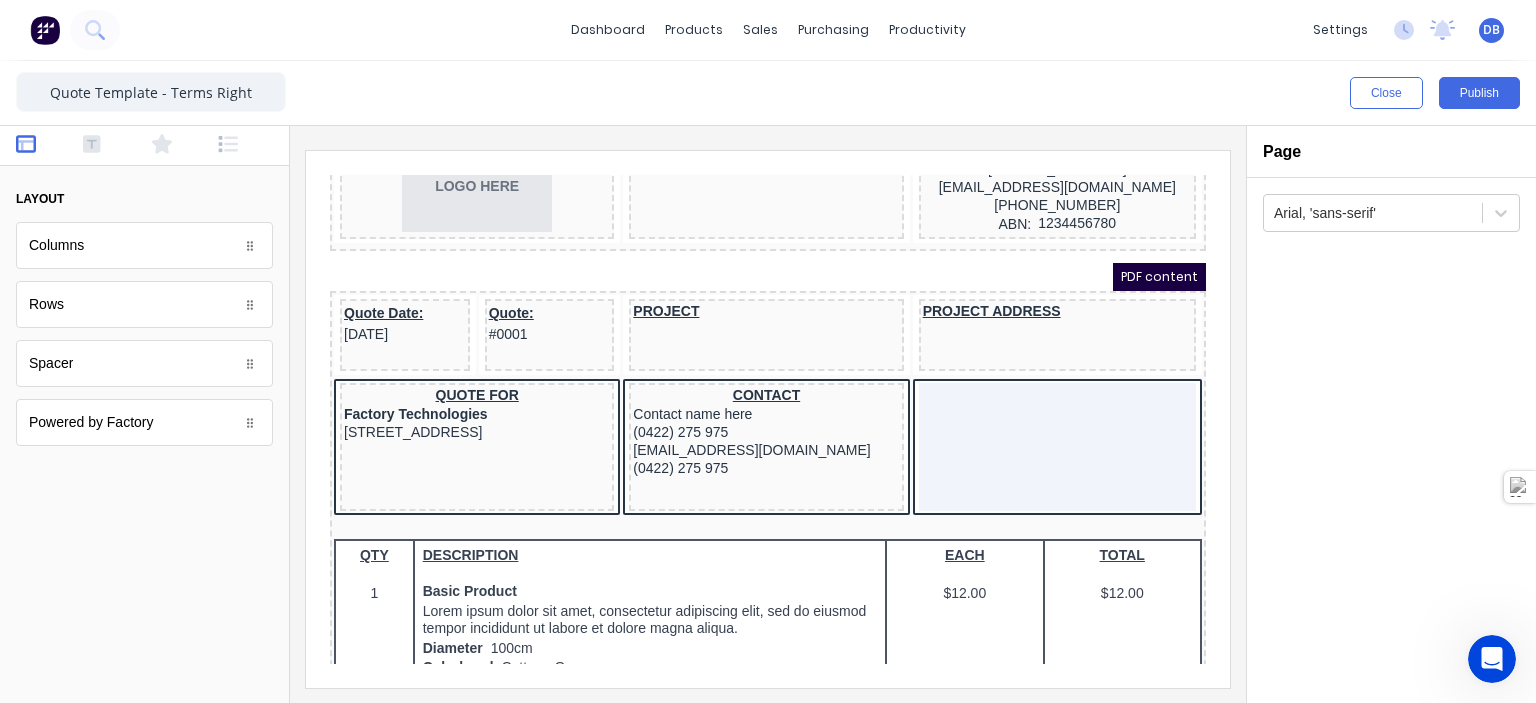 click at bounding box center (768, 419) 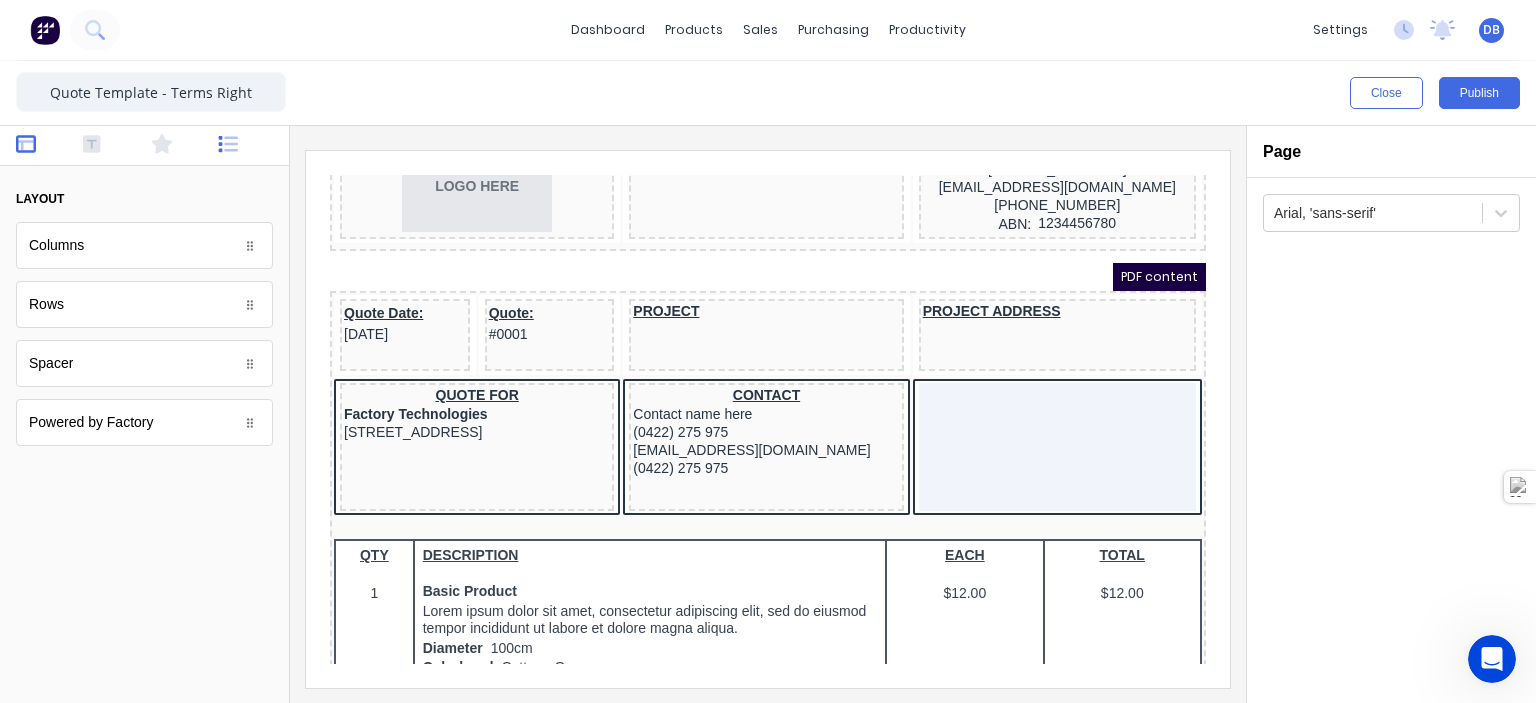 click 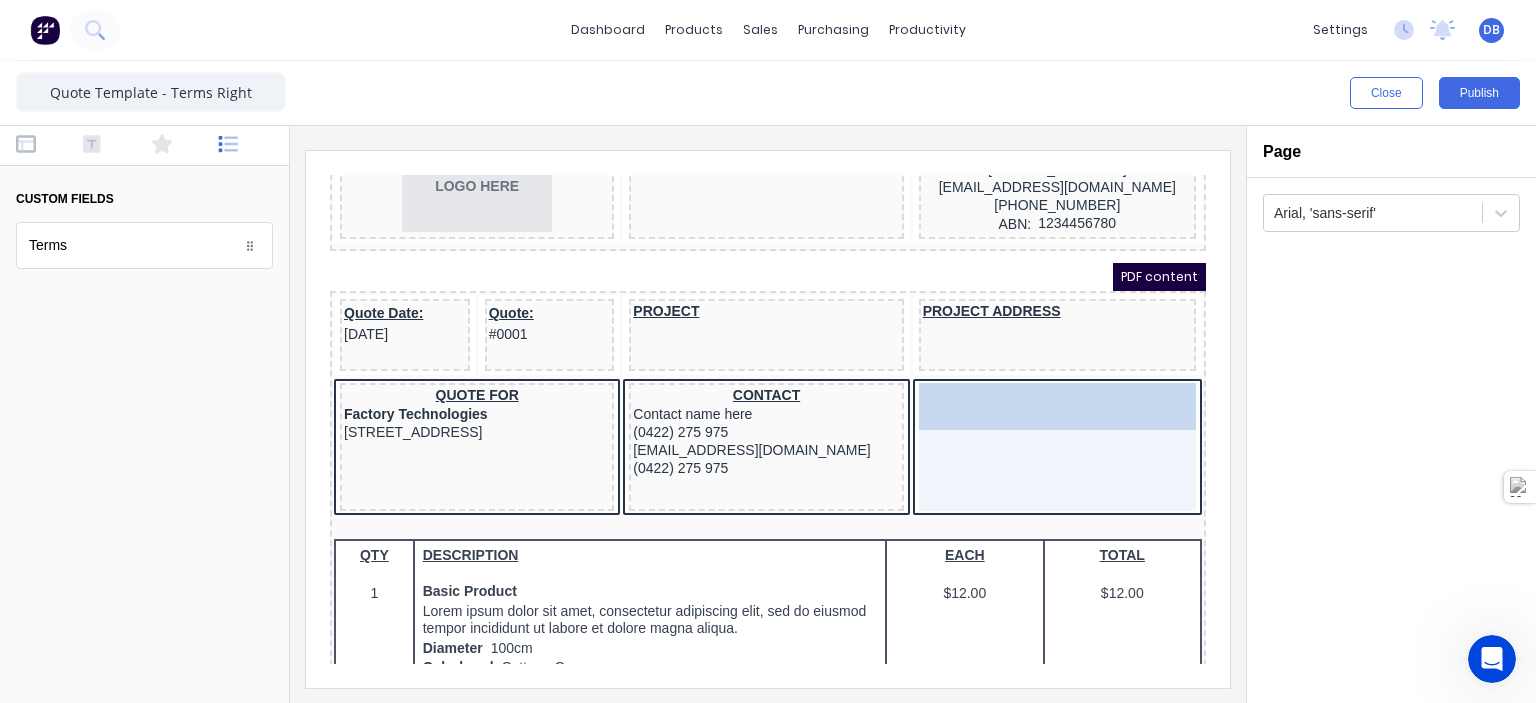 drag, startPoint x: 102, startPoint y: 245, endPoint x: 1016, endPoint y: 437, distance: 933.9486 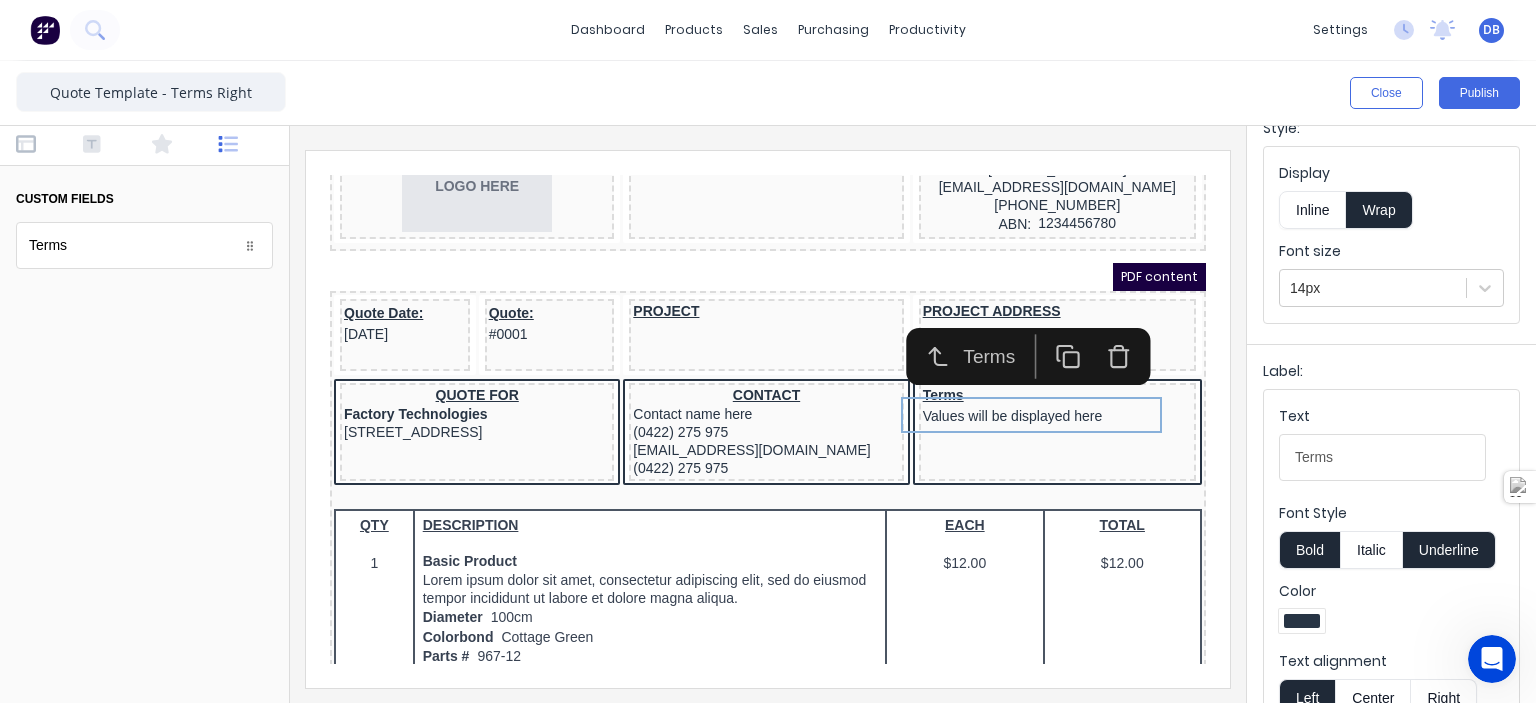 scroll, scrollTop: 300, scrollLeft: 0, axis: vertical 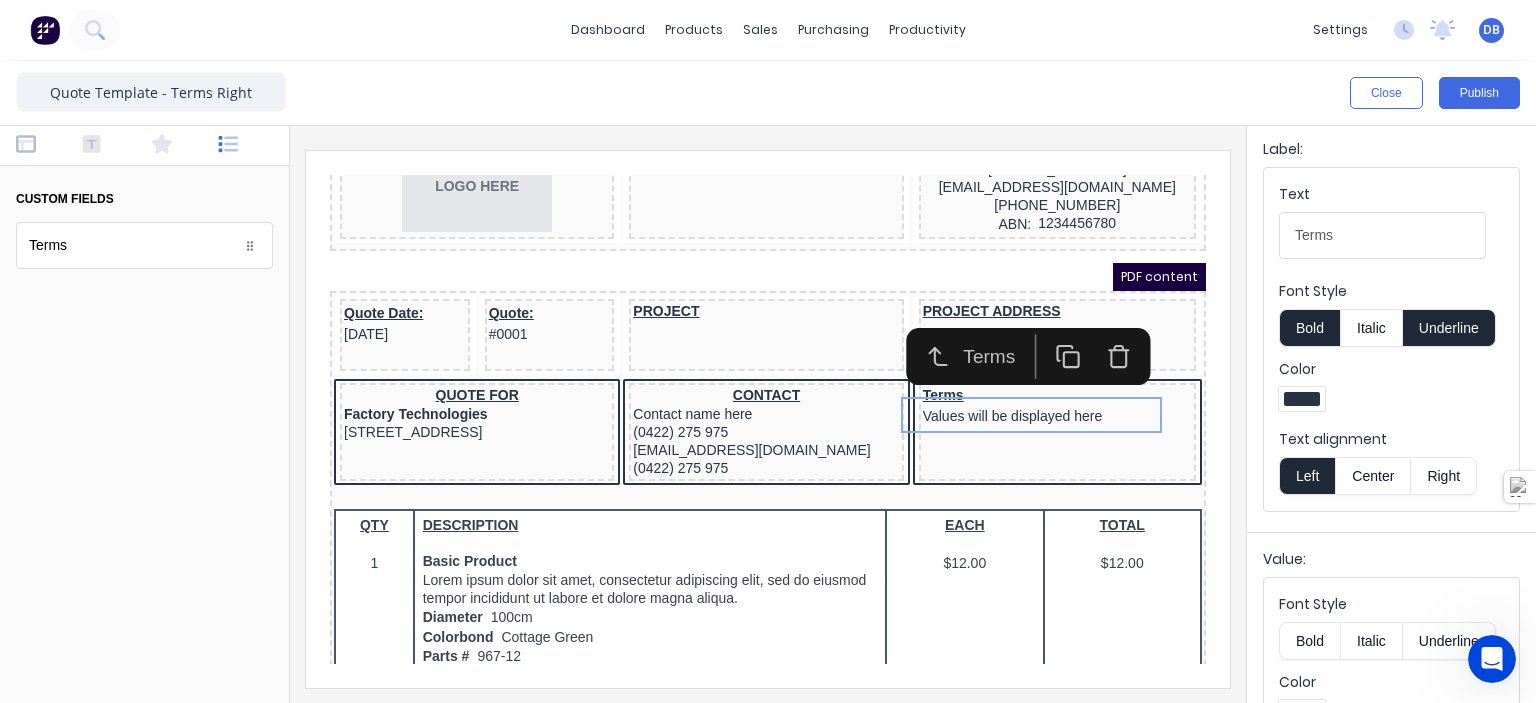 click at bounding box center (1302, 399) 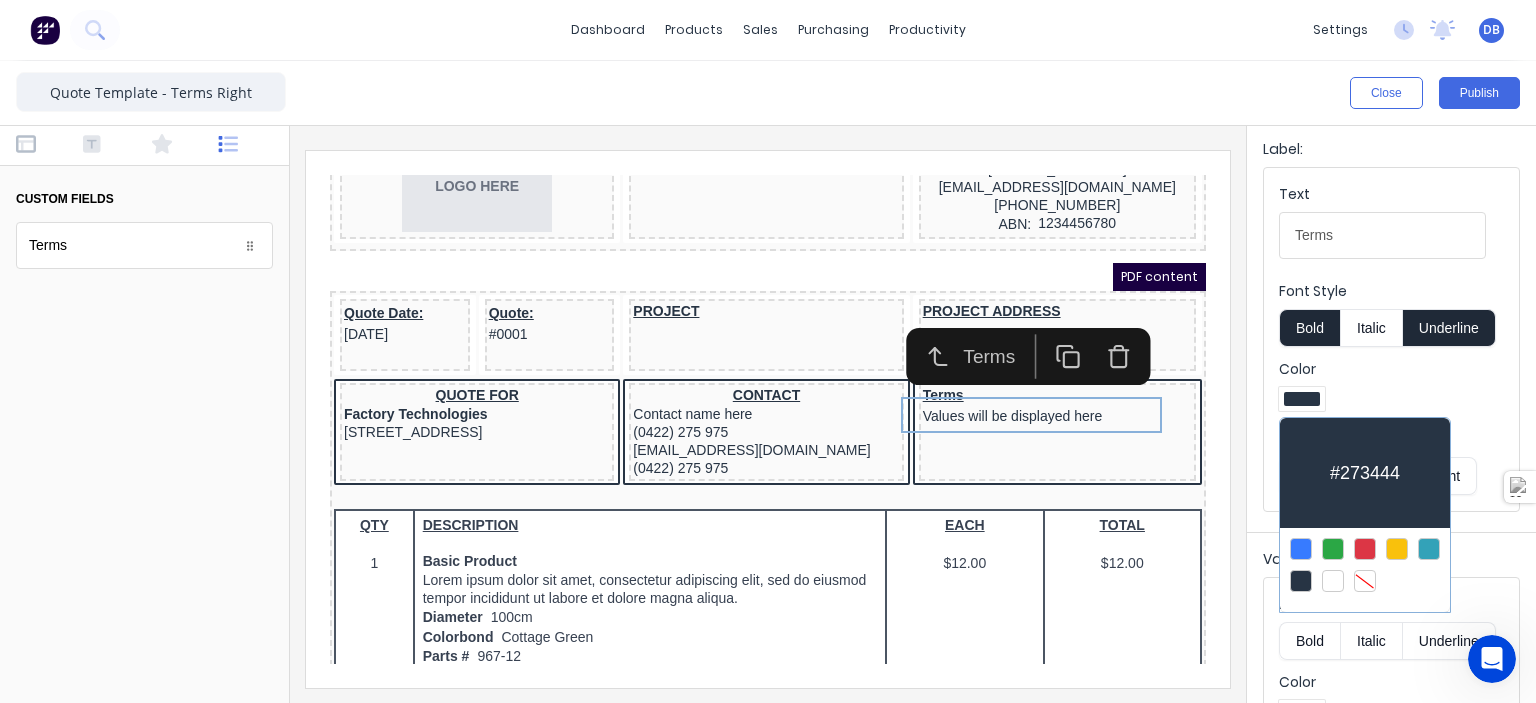 click at bounding box center (1365, 549) 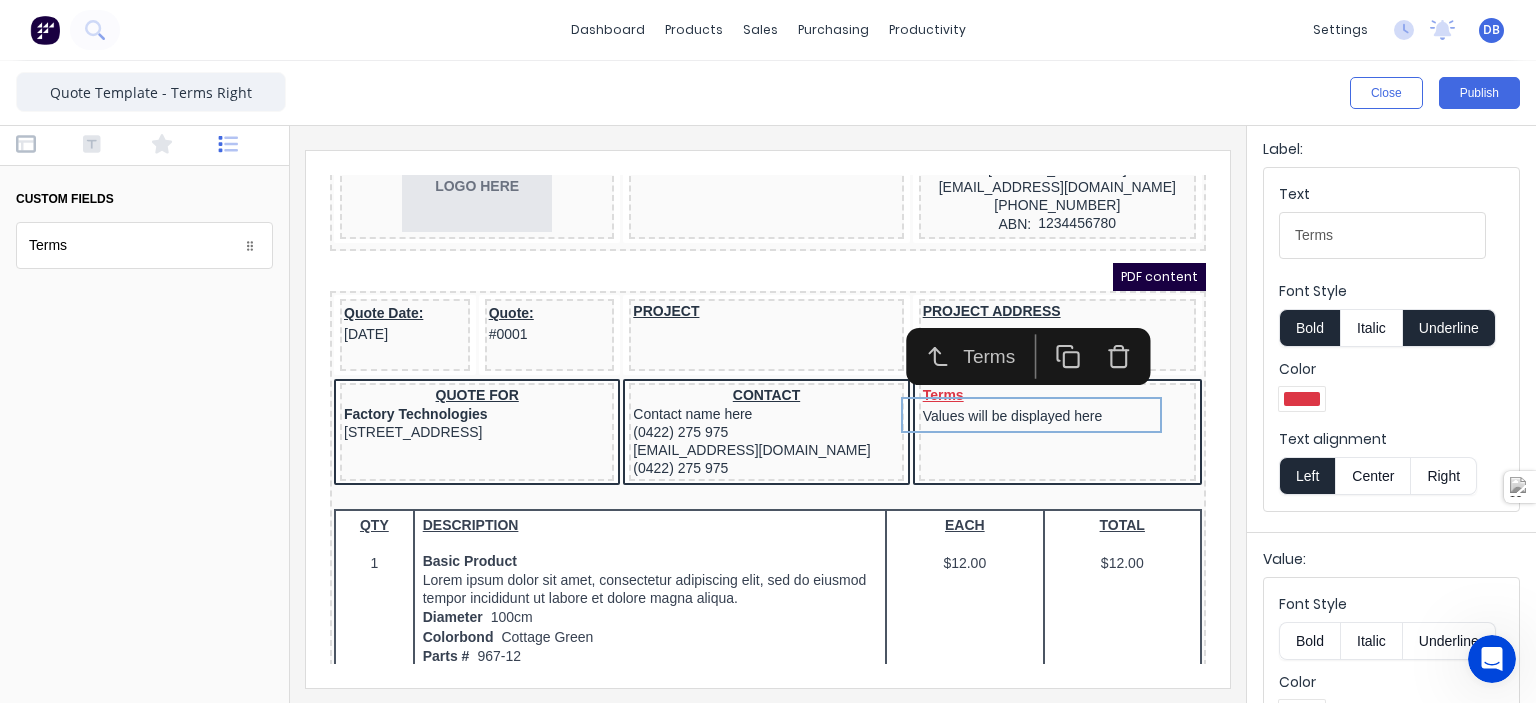 click at bounding box center [768, 414] 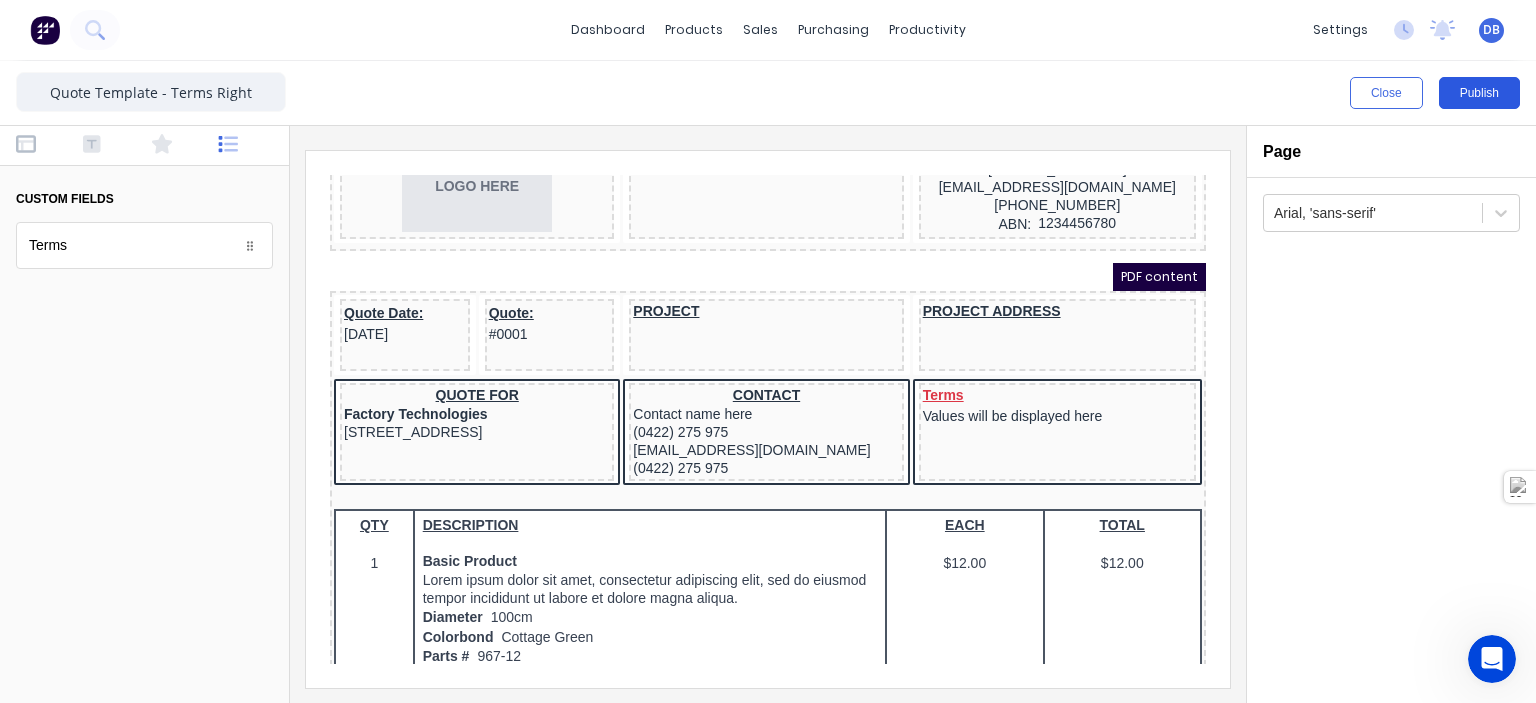click on "Publish" at bounding box center (1479, 93) 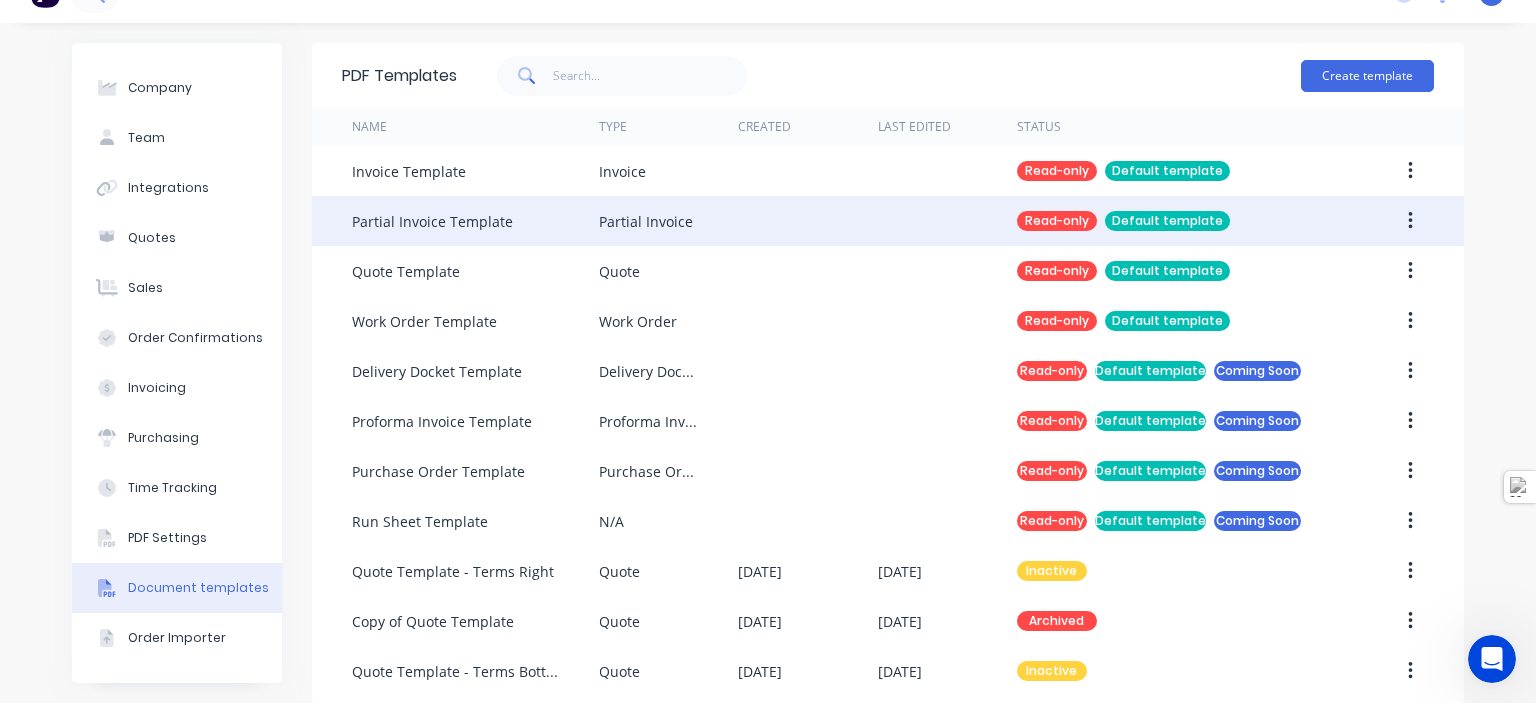 scroll, scrollTop: 57, scrollLeft: 0, axis: vertical 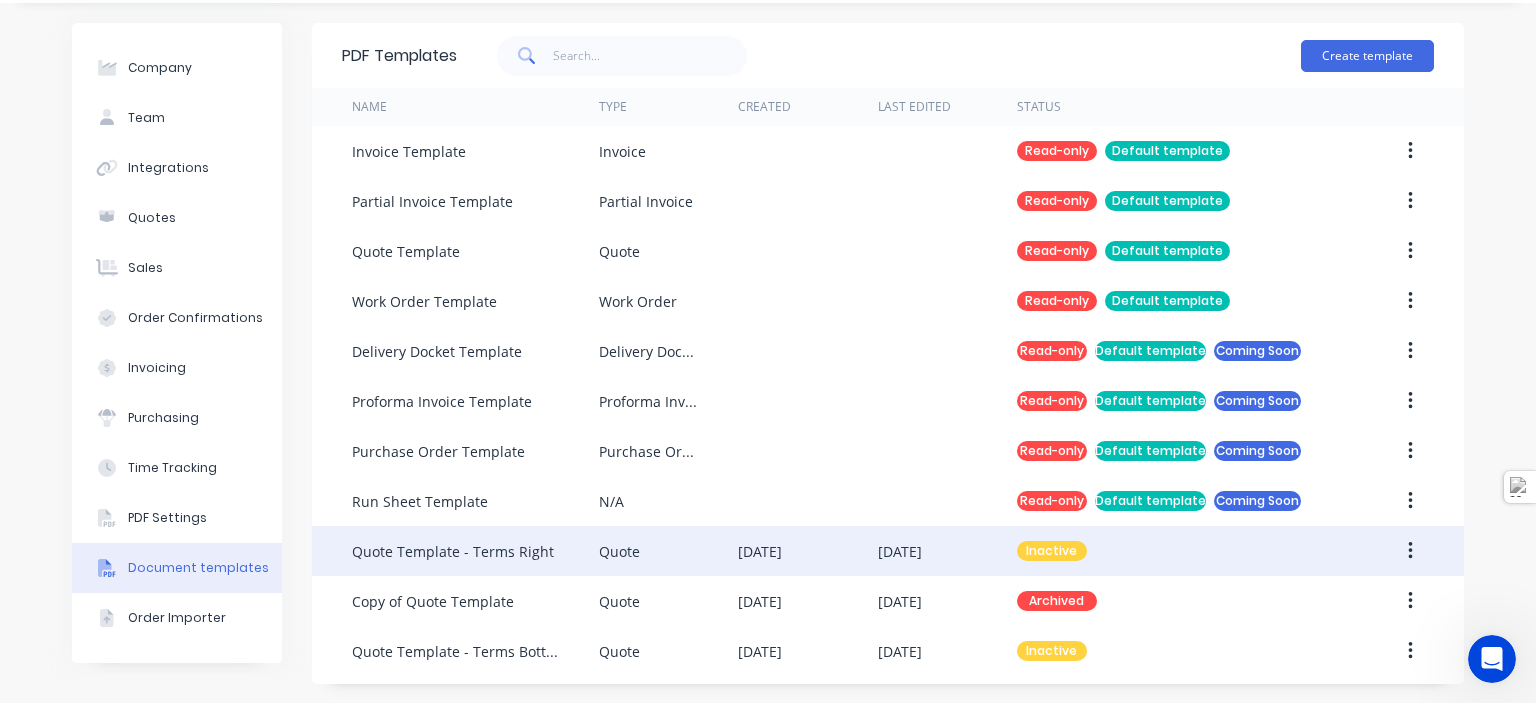 click 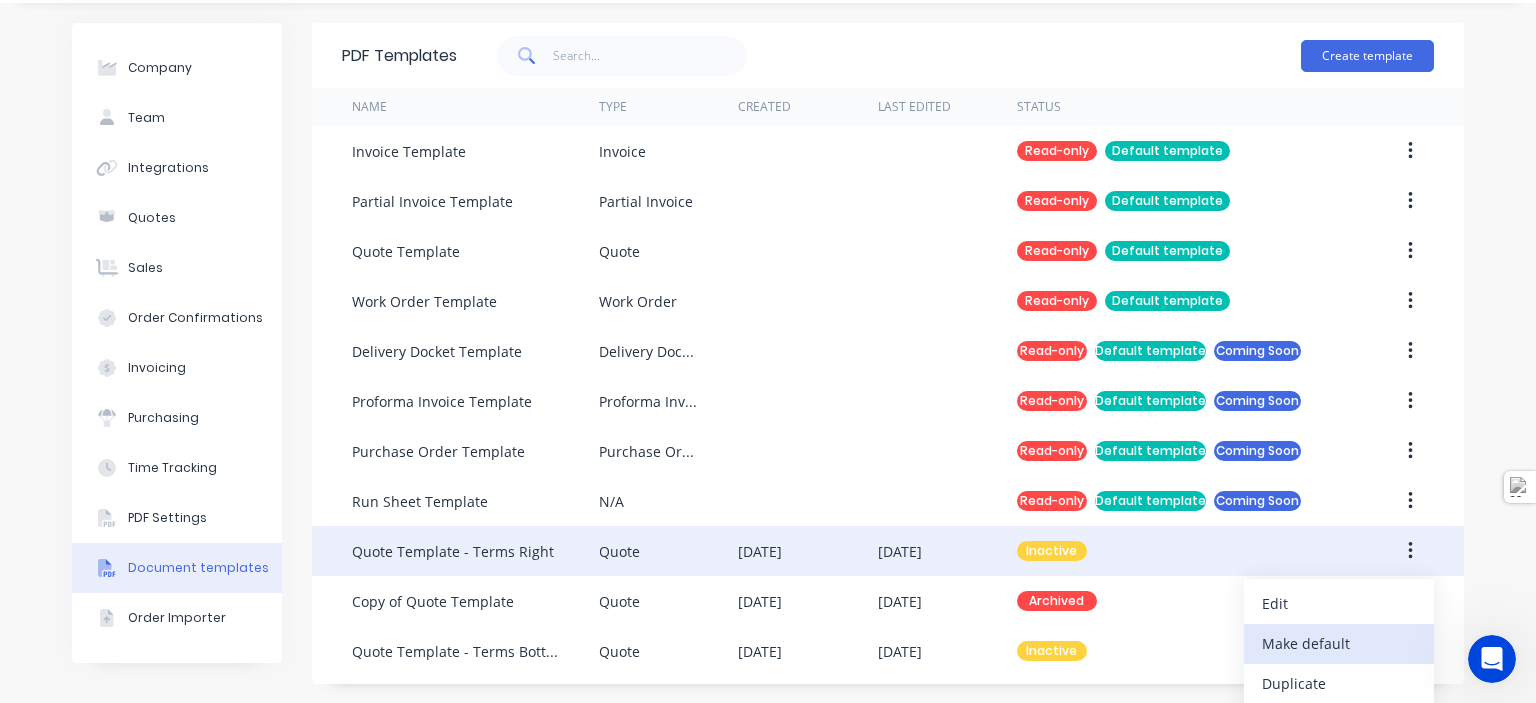 click on "Make default" at bounding box center [1339, 643] 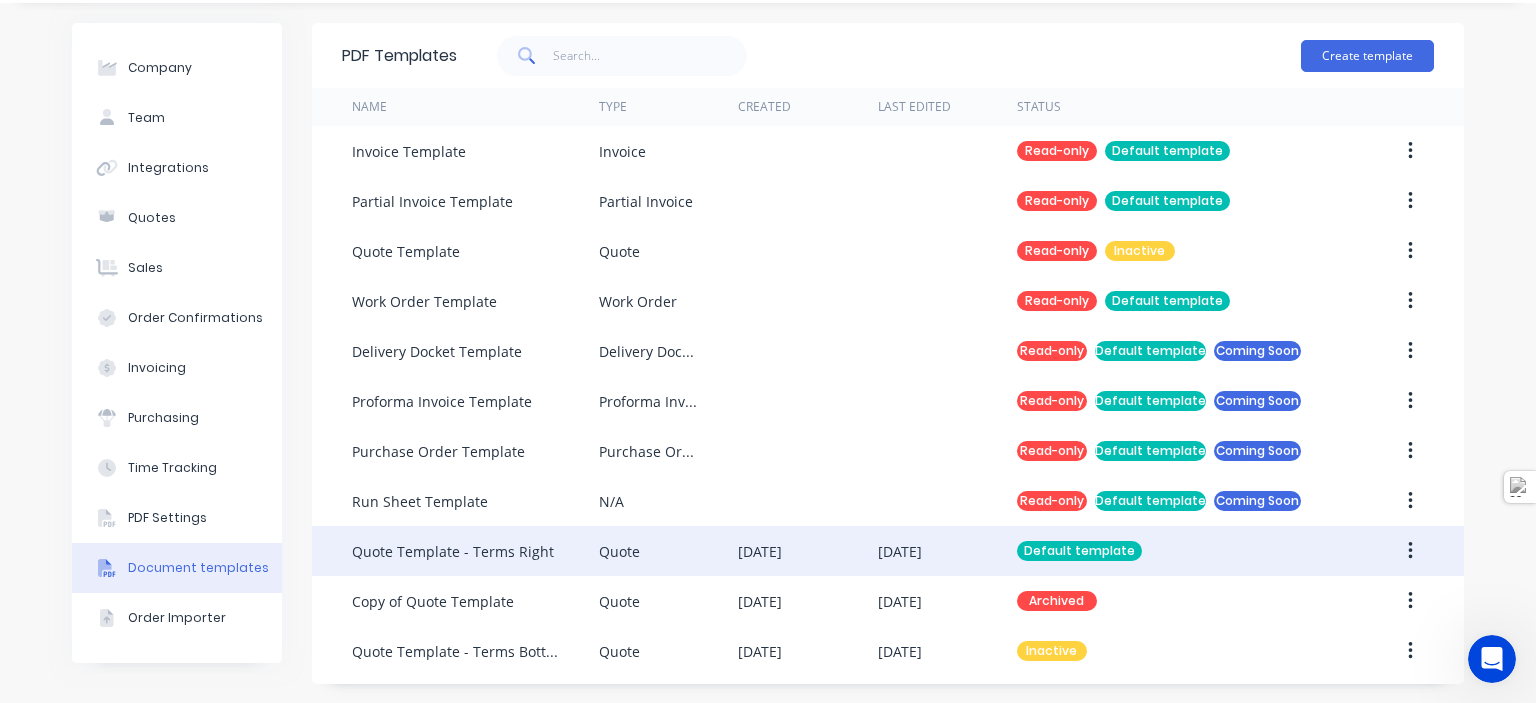 click on "Company Team Integrations Quotes Sales Order Confirmations Invoicing Purchasing Time Tracking PDF Settings Document templates Order Importer PDF Templates Create template   Name   Type   Created   Last Edited   Status     Invoice Template Invoice Read-only Default template   Partial Invoice Template Partial Invoice Read-only Default template   Quote Template Quote Read-only Inactive   Work Order Template Work Order Read-only Default template   Delivery Docket Template Delivery Docket Read-only Default template Coming Soon   Proforma Invoice Template Proforma Invoice Read-only Default template Coming Soon   Purchase Order Template Purchase Order Read-only Default template Coming Soon   Run Sheet Template N/A Read-only Default template Coming Soon   Quote Template - Terms Right Quote 24 Jul 2025 24 Jul 2025 Default template   Copy of Quote Template Quote 15 May 2025 15 May 2025 Archived   Quote Template - Terms Bottom Quote 15 May 2025 15 May 2025 Inactive" at bounding box center [768, 353] 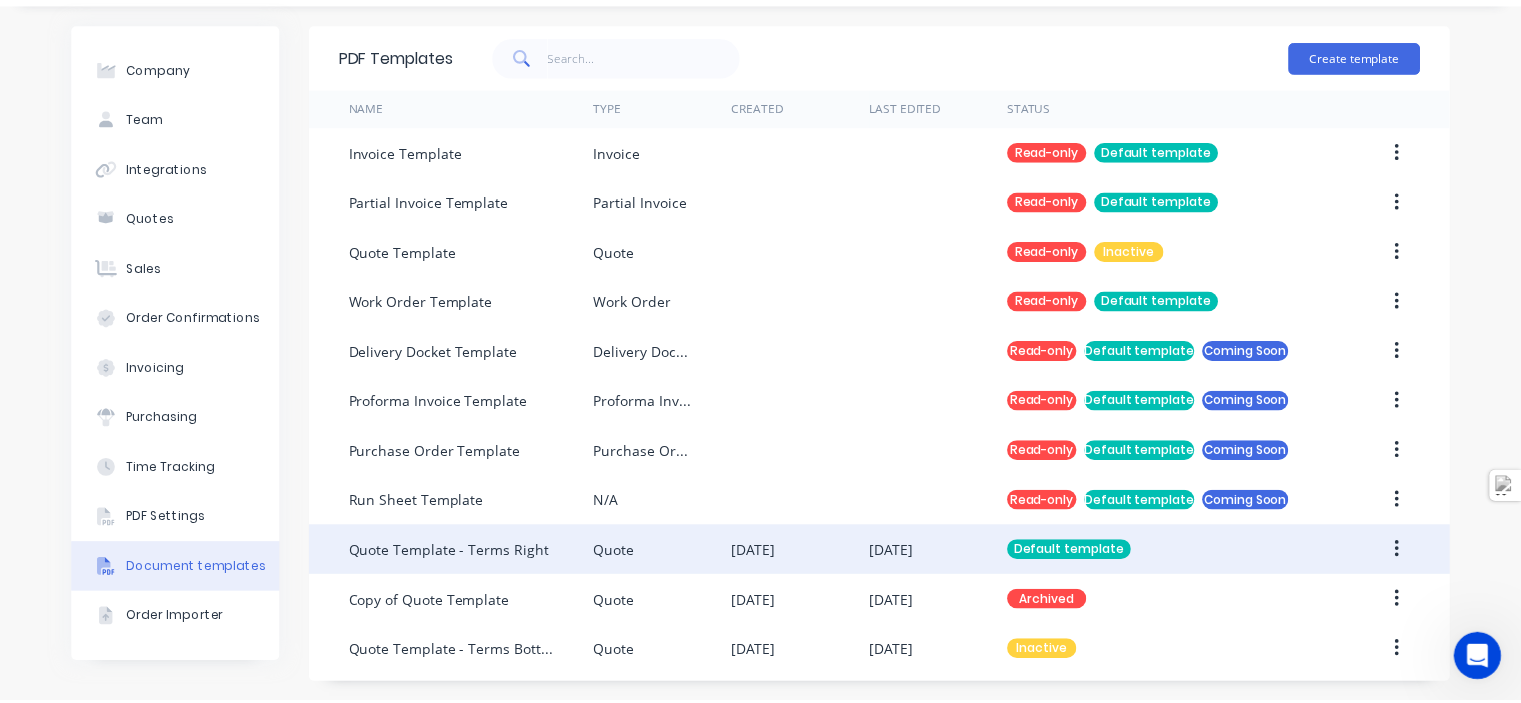 scroll, scrollTop: 0, scrollLeft: 0, axis: both 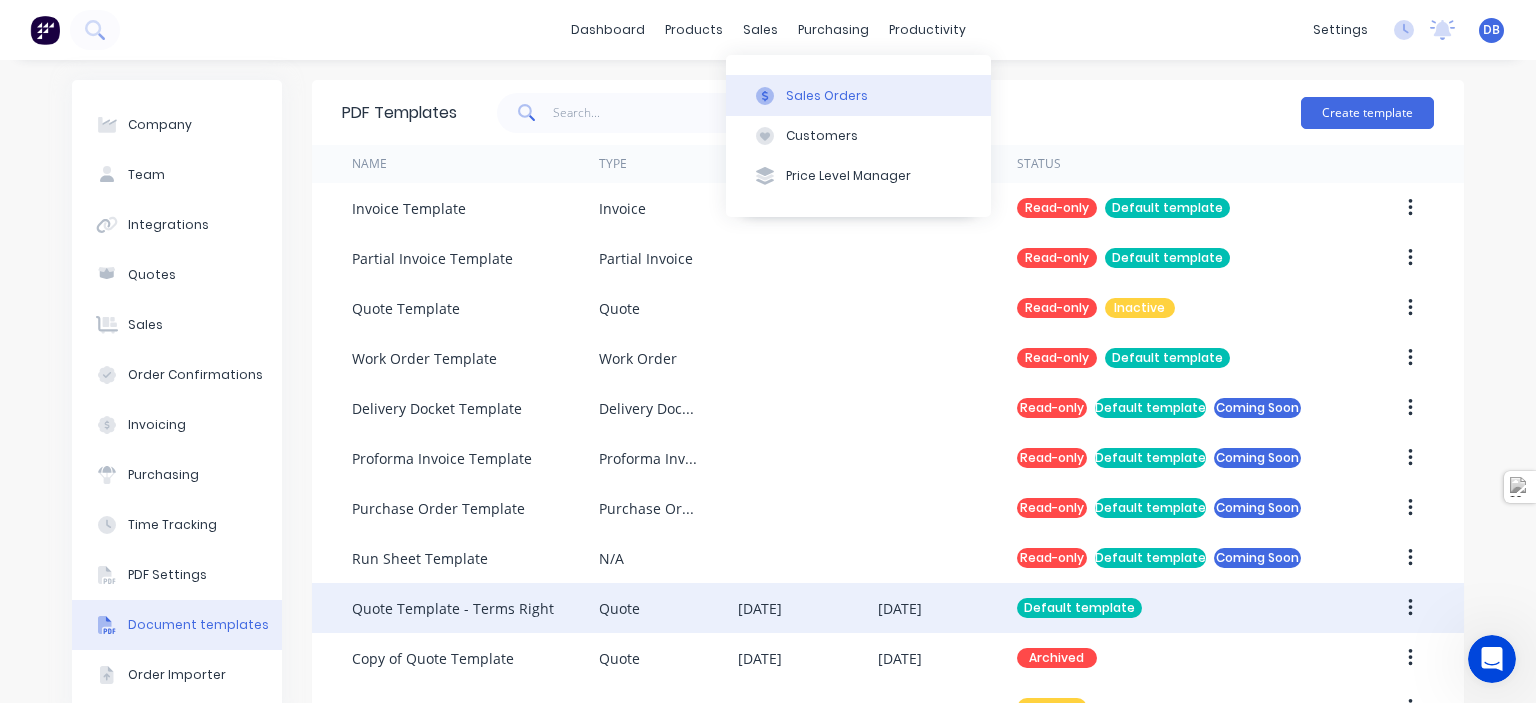 click on "Sales Orders" at bounding box center (858, 95) 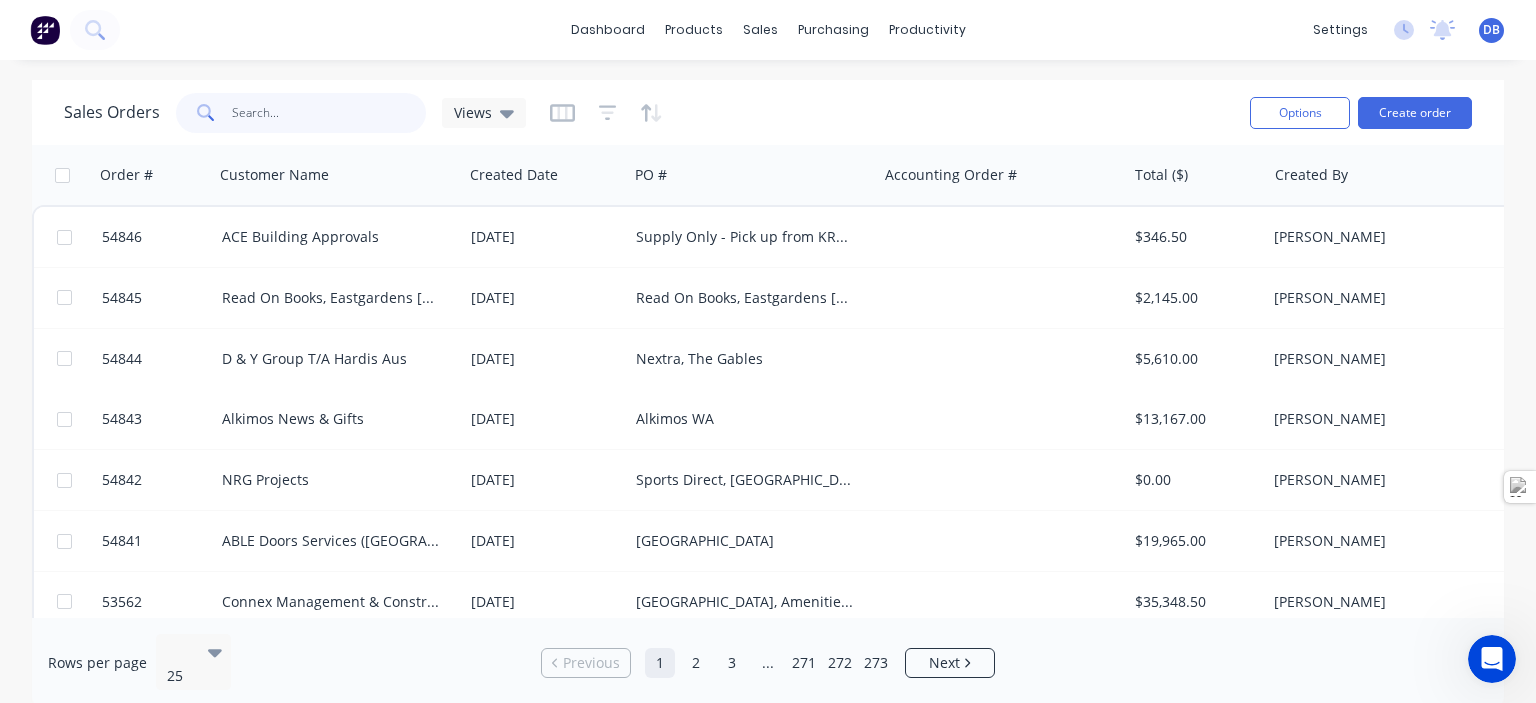 click at bounding box center (329, 113) 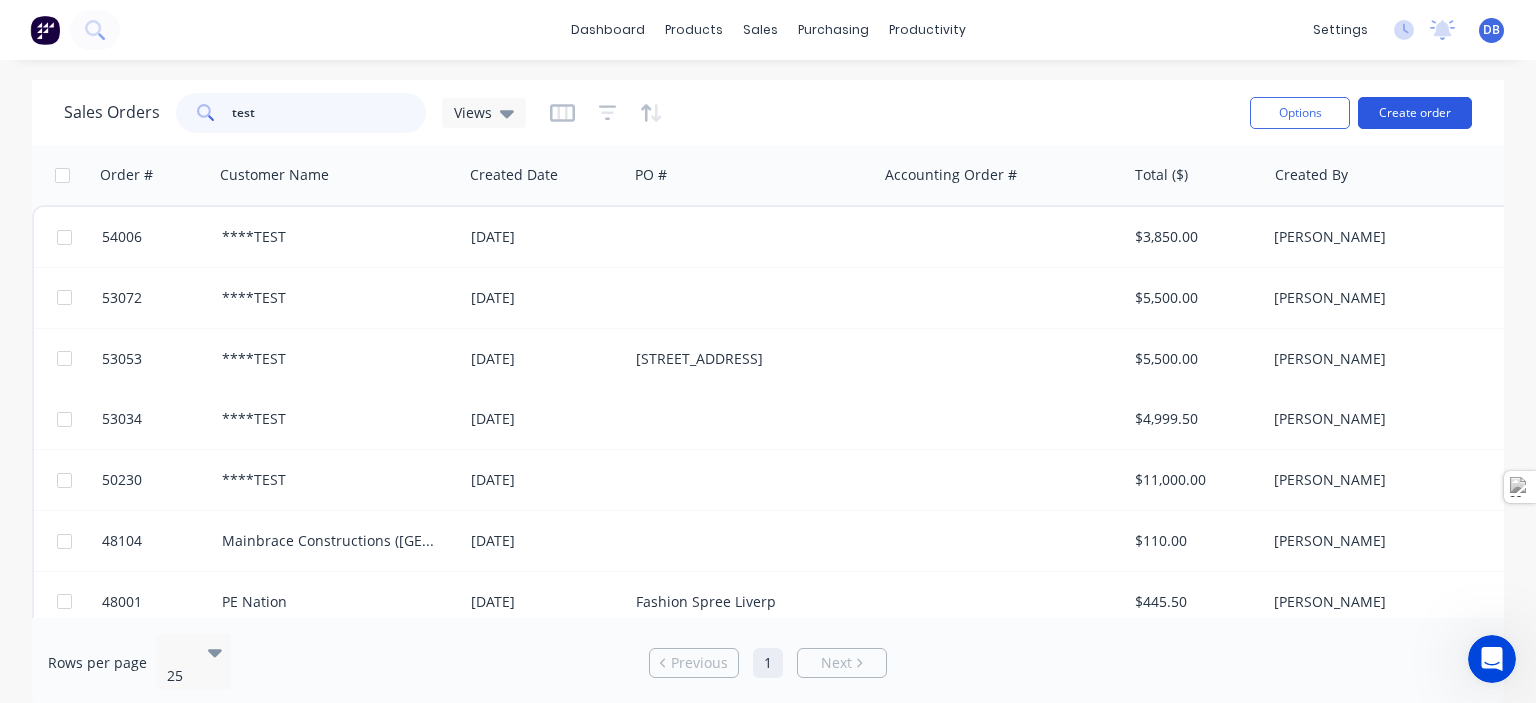 type on "test" 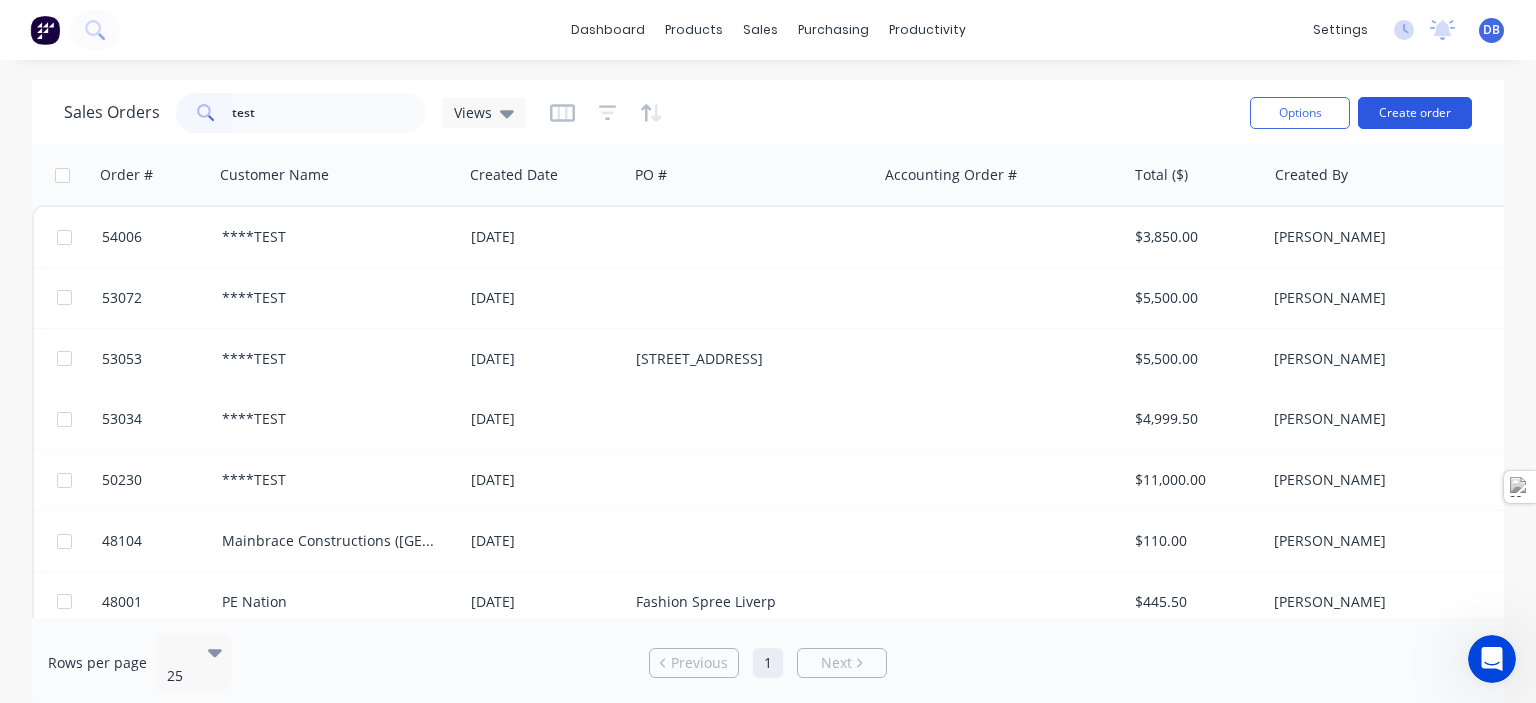 click on "Create order" at bounding box center [1415, 113] 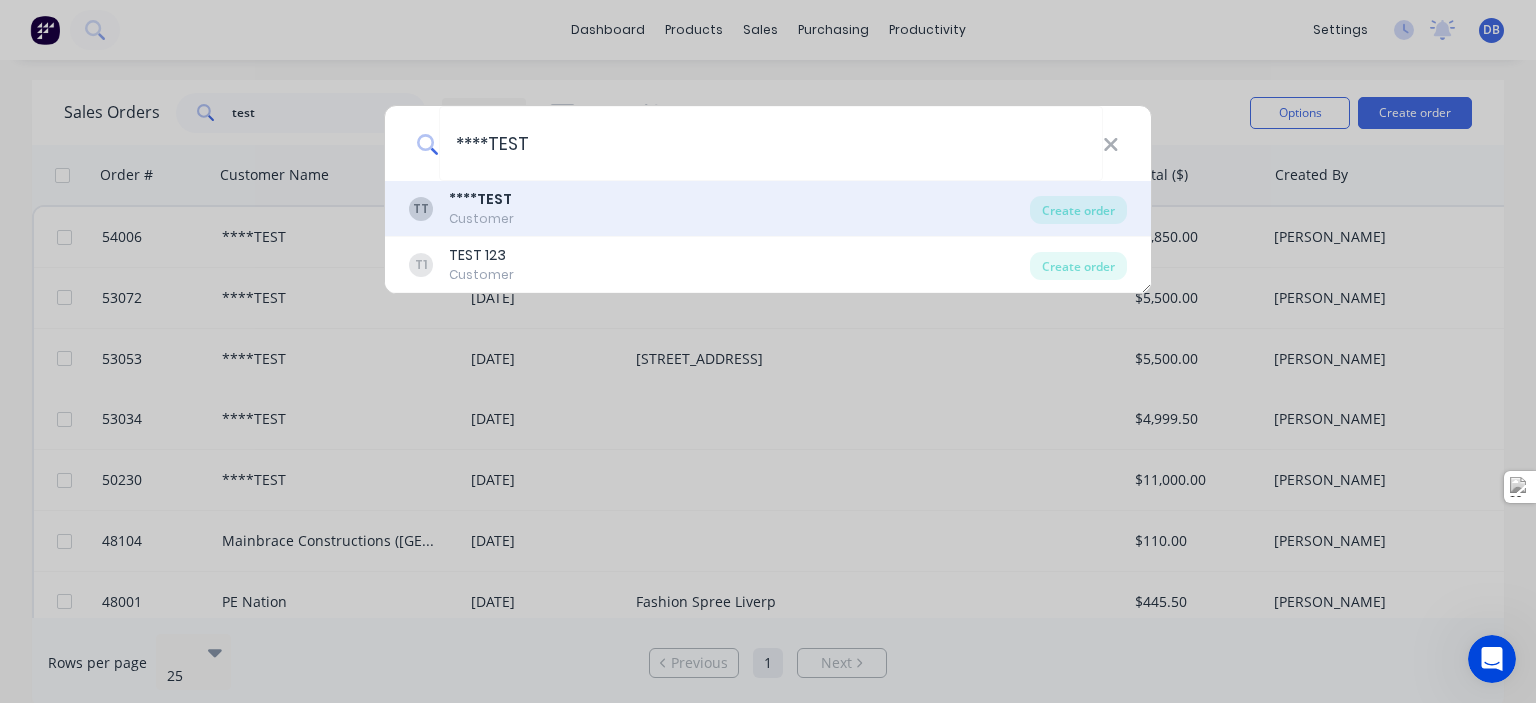 type on "****TEST" 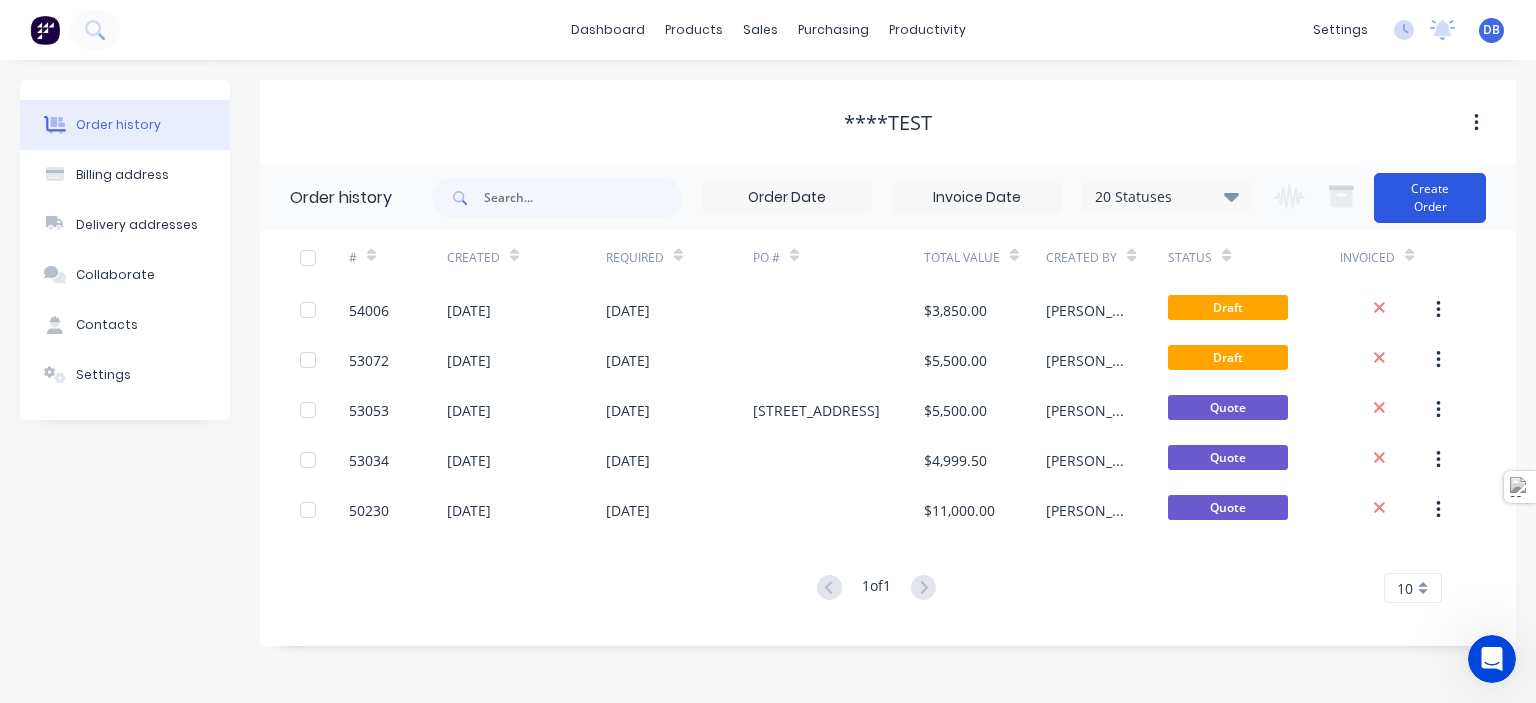 click on "Create Order" at bounding box center [1430, 198] 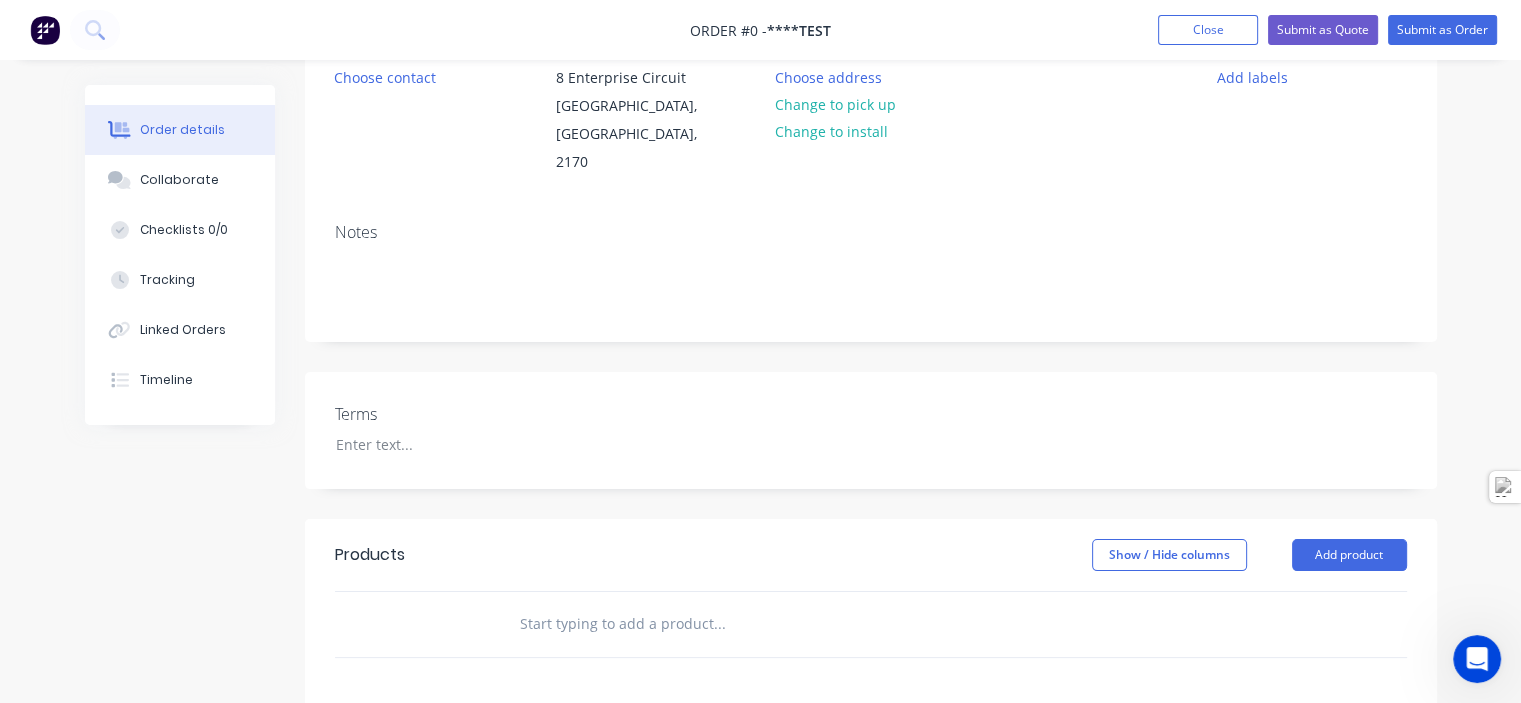 scroll, scrollTop: 300, scrollLeft: 0, axis: vertical 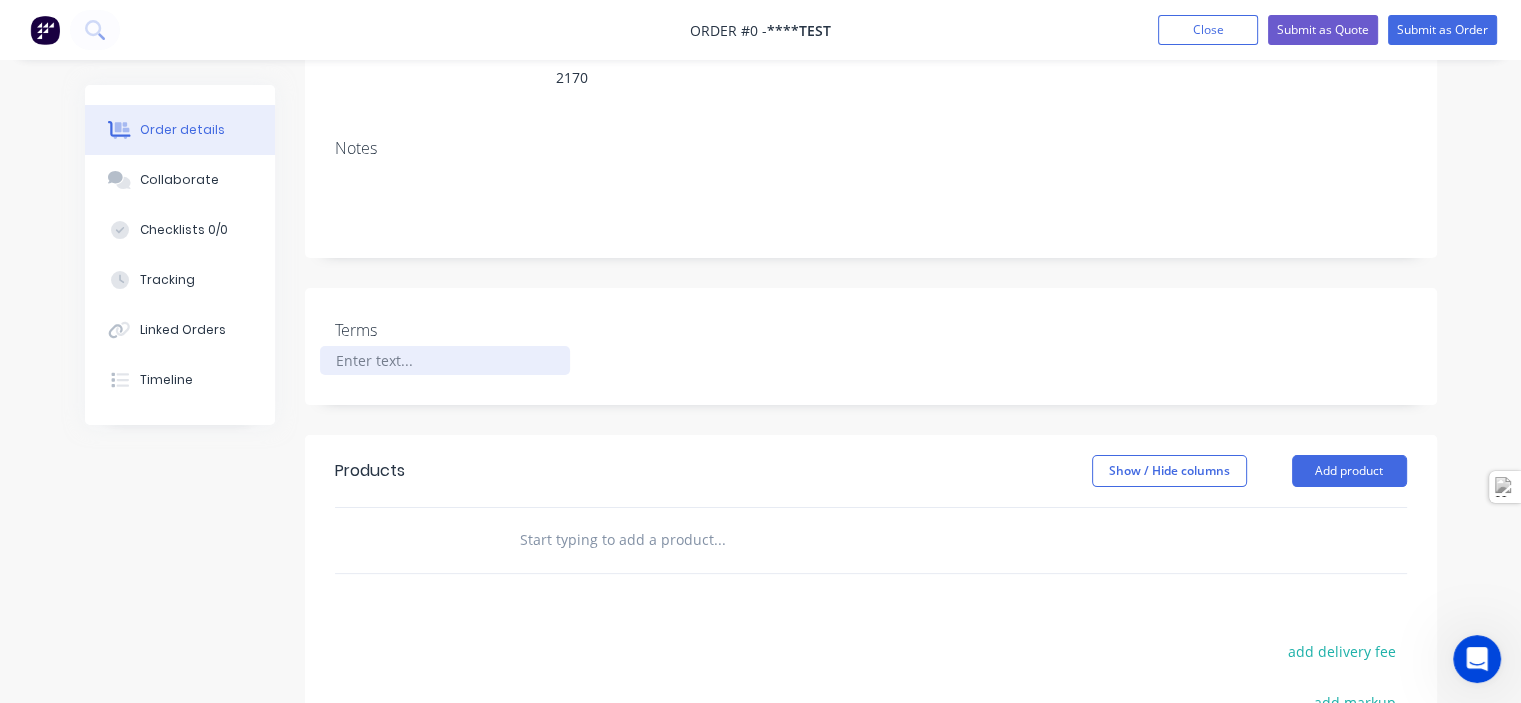 click at bounding box center (445, 360) 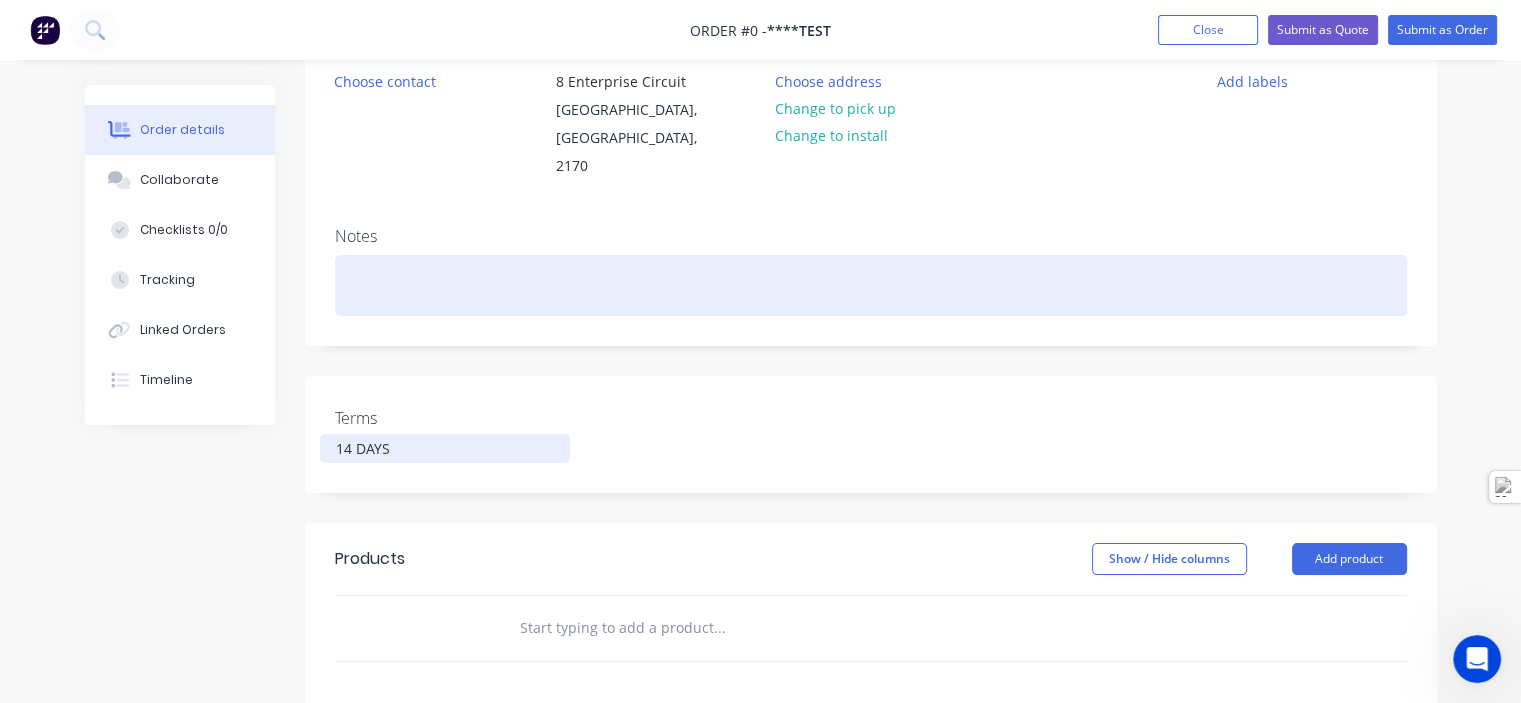 scroll, scrollTop: 400, scrollLeft: 0, axis: vertical 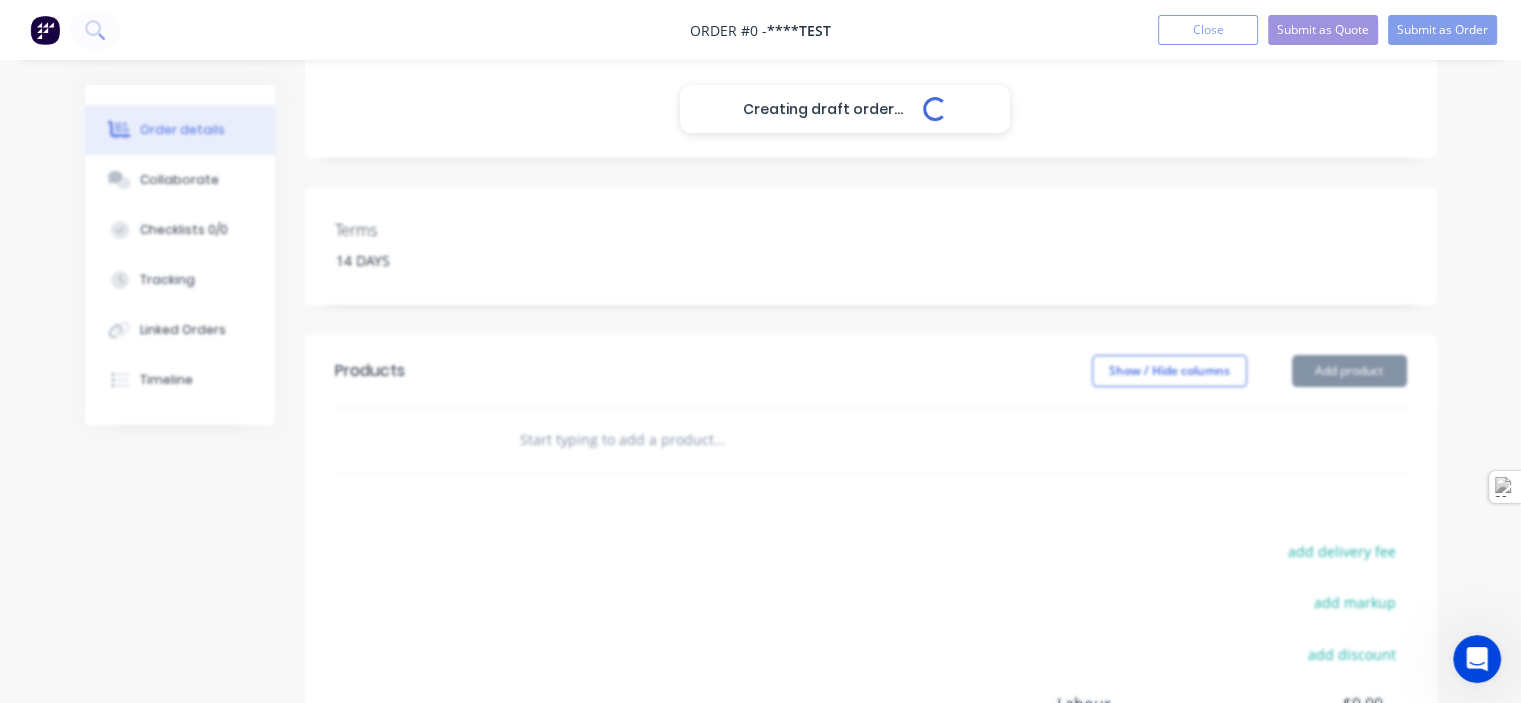 click on "Creating draft order... Loading... Order details Collaborate Checklists 0/0 Tracking Linked Orders Timeline   Order details   Collaborate   Checklists   Tracking   Linked Orders   Timeline Created by Drew Created 24/07/25 Required 24/07/25 Assigned to Add team member Invoiced No Status Draft Contact Choose contact Bill to 8 Enterprise Circuit  Prestons, New South Wales, 2170 Deliver to Choose address Change to pick up Change to install PO Labels Add labels Notes Terms 14 DAYS Products Show / Hide columns Add product     add delivery fee add markup add discount Labour $0.00 Sub total $0.00 Margin $0.00  ( 0 %) Tax $0.00 Total $0.00" at bounding box center [761, 334] 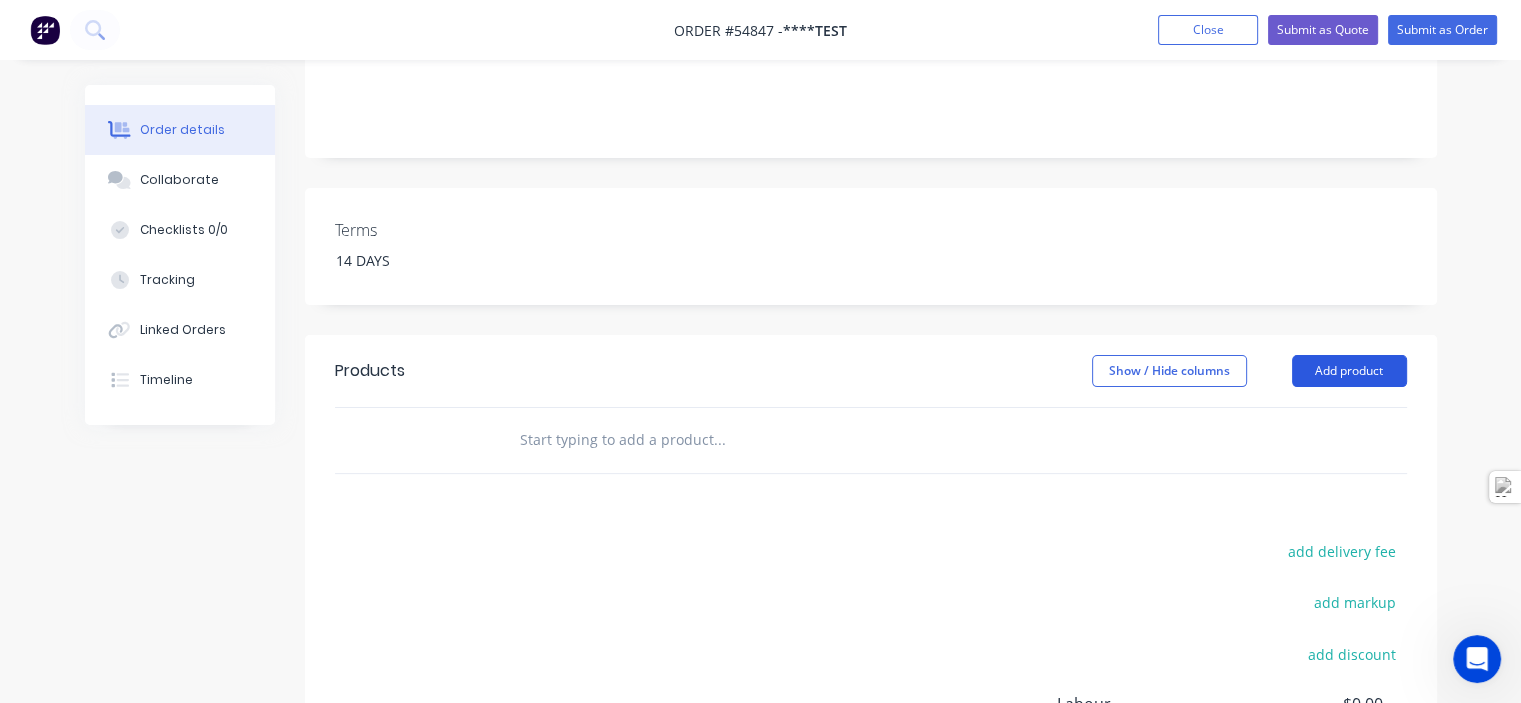 click on "Add product" at bounding box center [1349, 371] 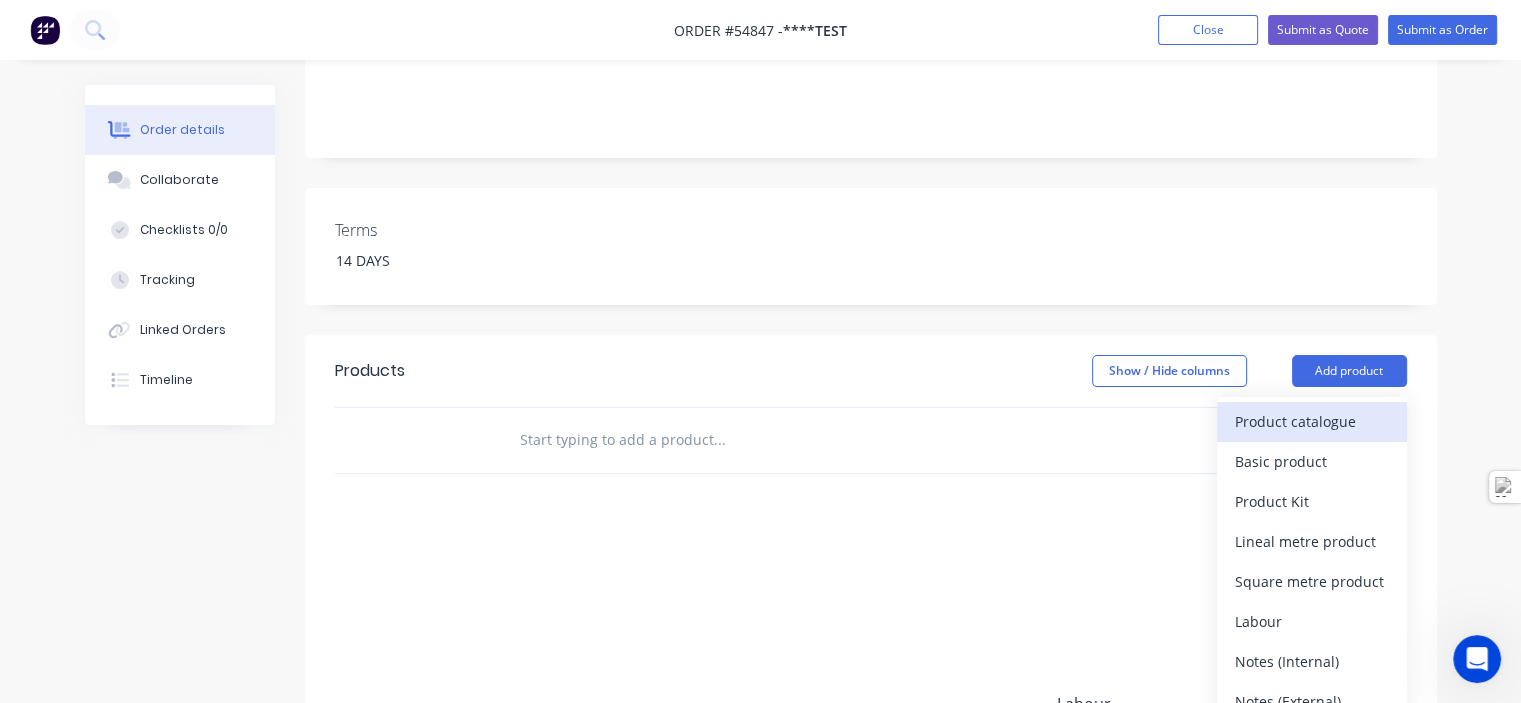 click on "Product catalogue" at bounding box center [1312, 421] 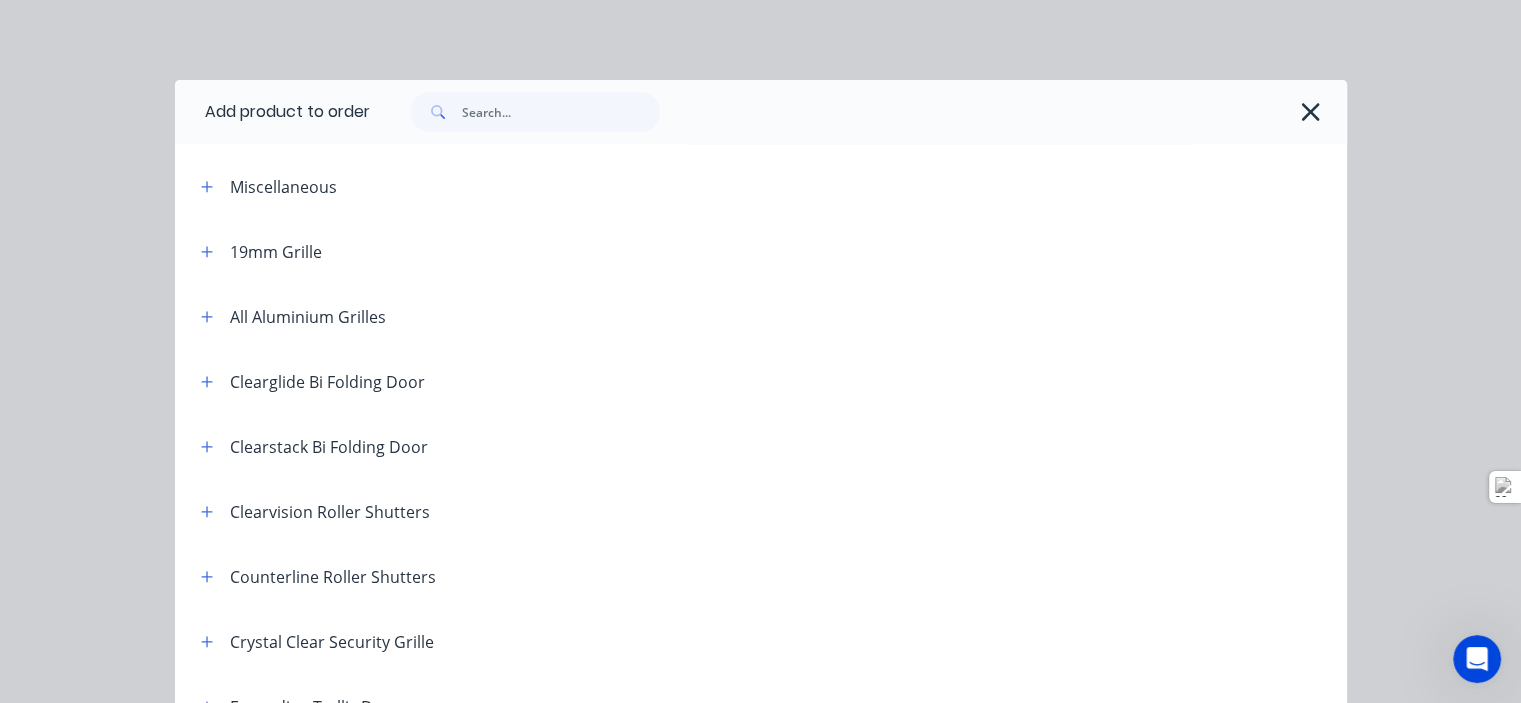 click on "19mm Grille" at bounding box center [253, 251] 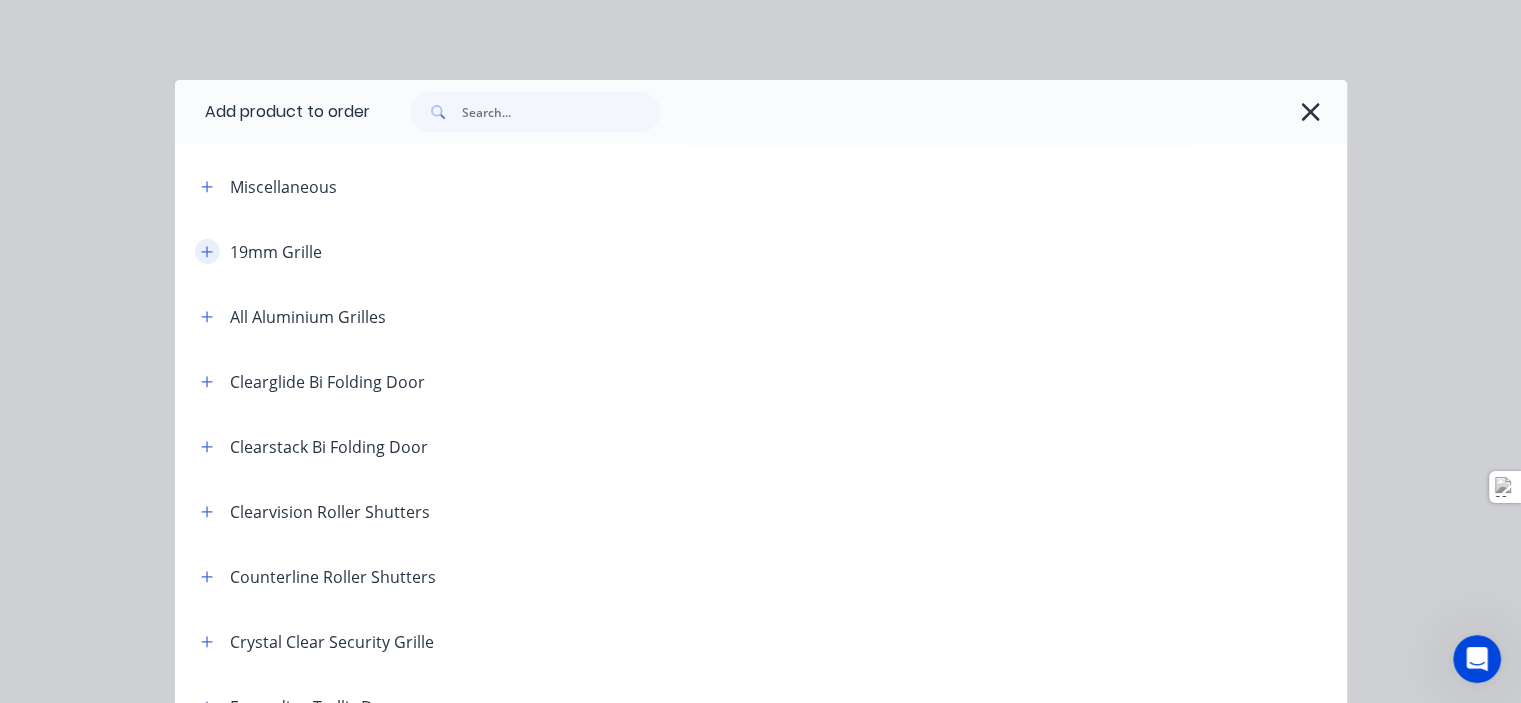 click 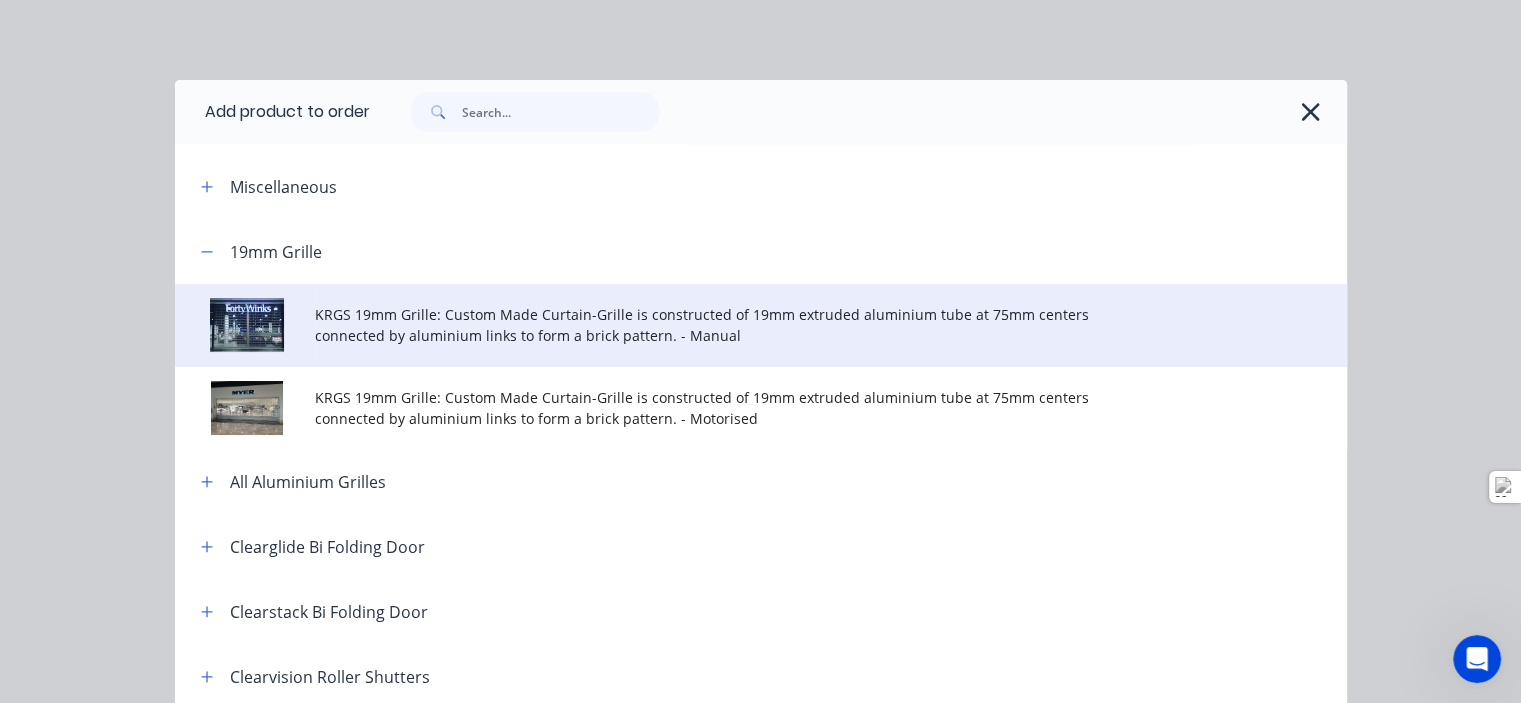 click on "KRGS 19mm Grille: Custom Made Curtain-Grille is constructed of 19mm extruded aluminium tube at 75mm centers connected by aluminium links to form a brick pattern. - Manual" at bounding box center (727, 325) 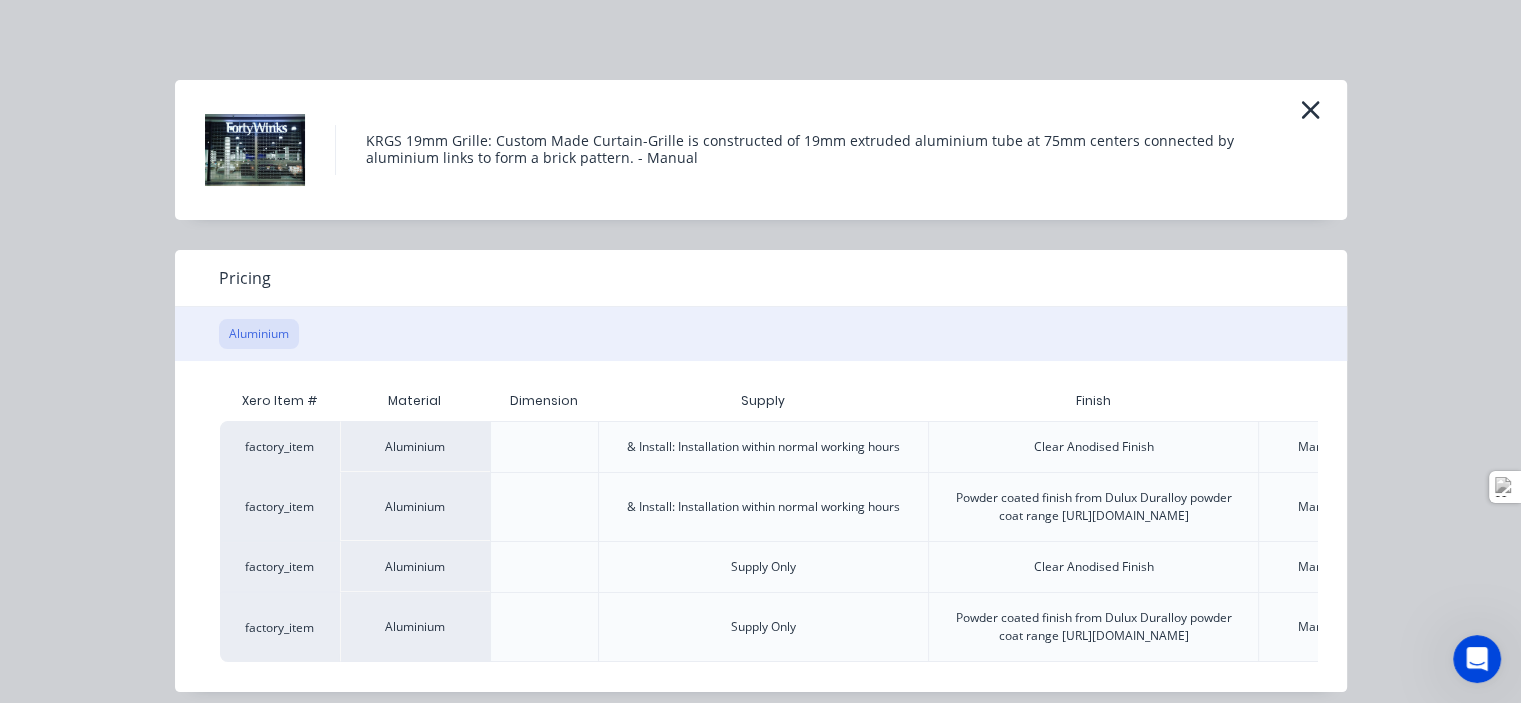 click on "factory_item" at bounding box center [280, 446] 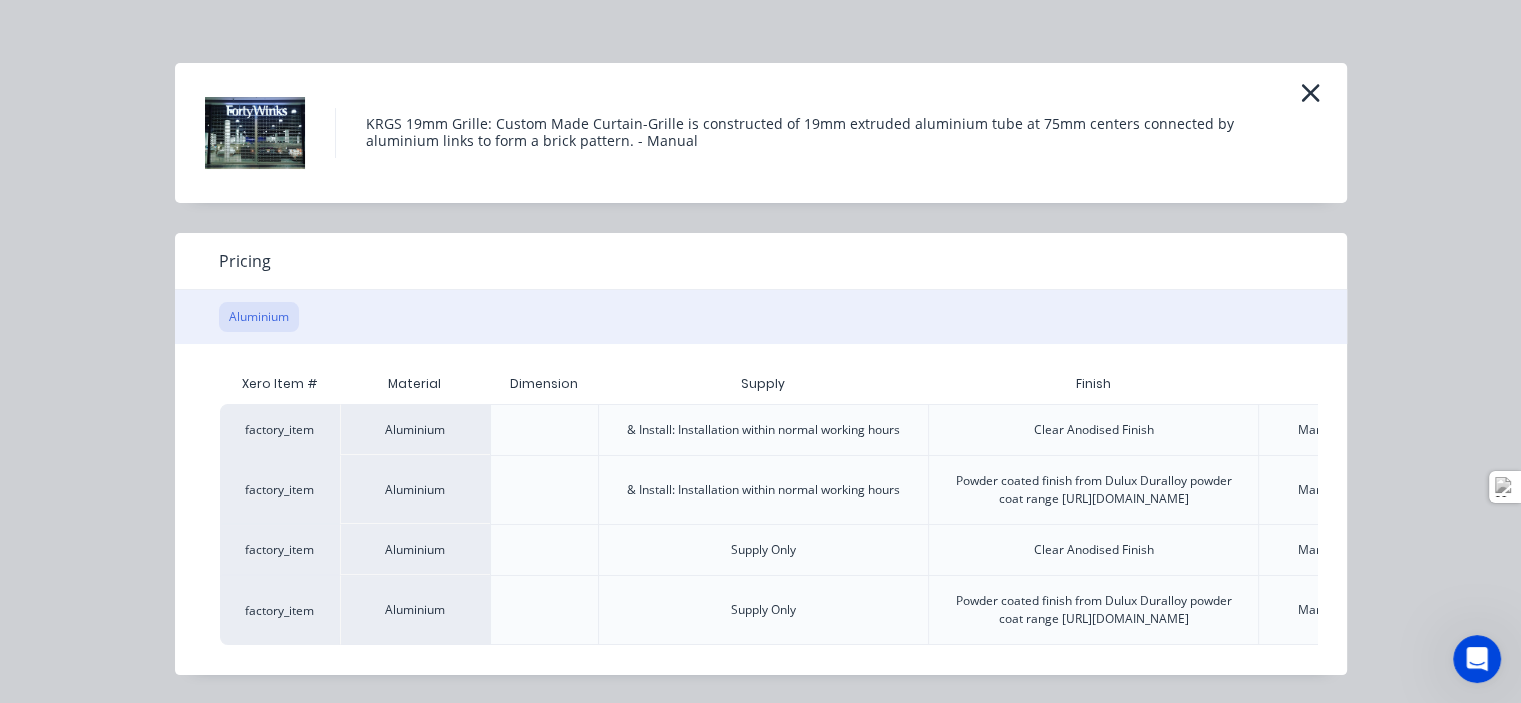 scroll, scrollTop: 67, scrollLeft: 0, axis: vertical 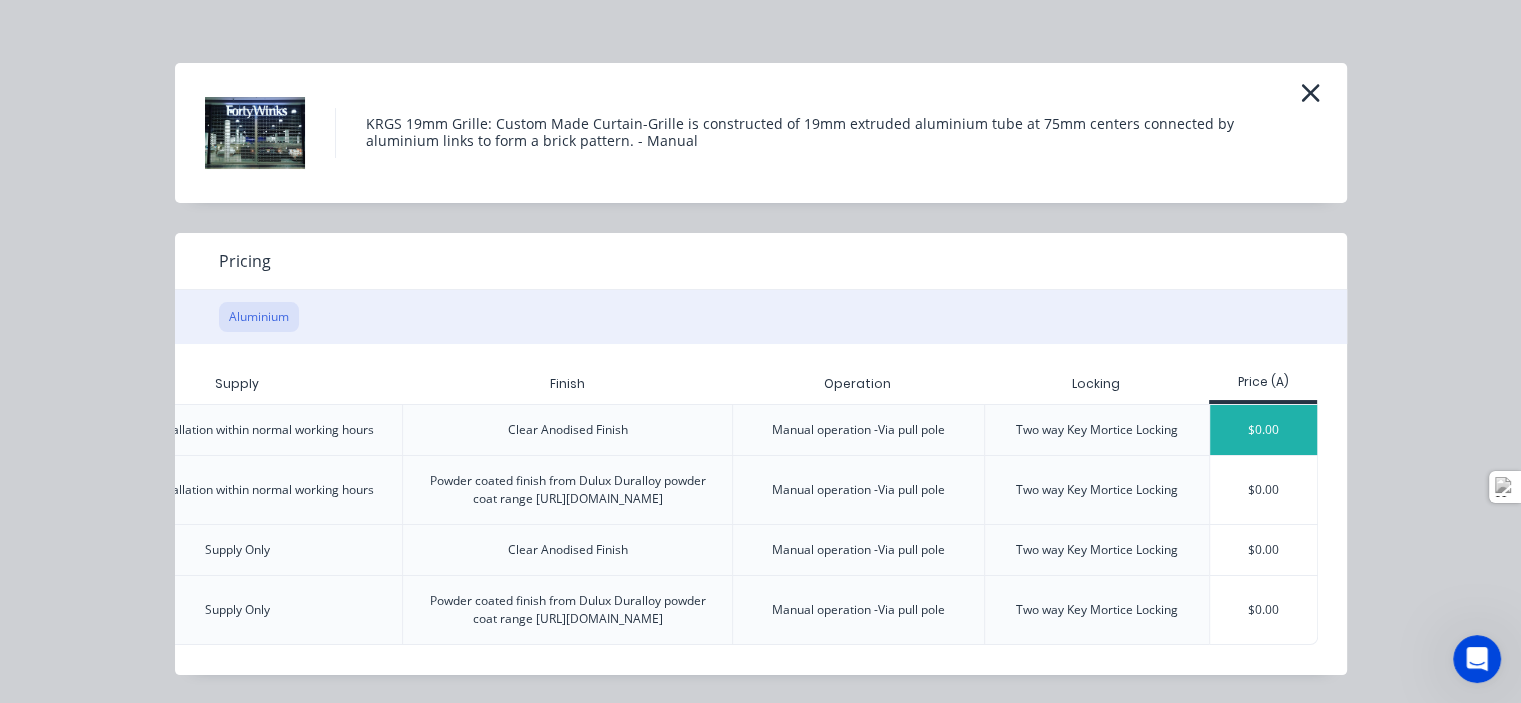 click on "$0.00" at bounding box center (1263, 430) 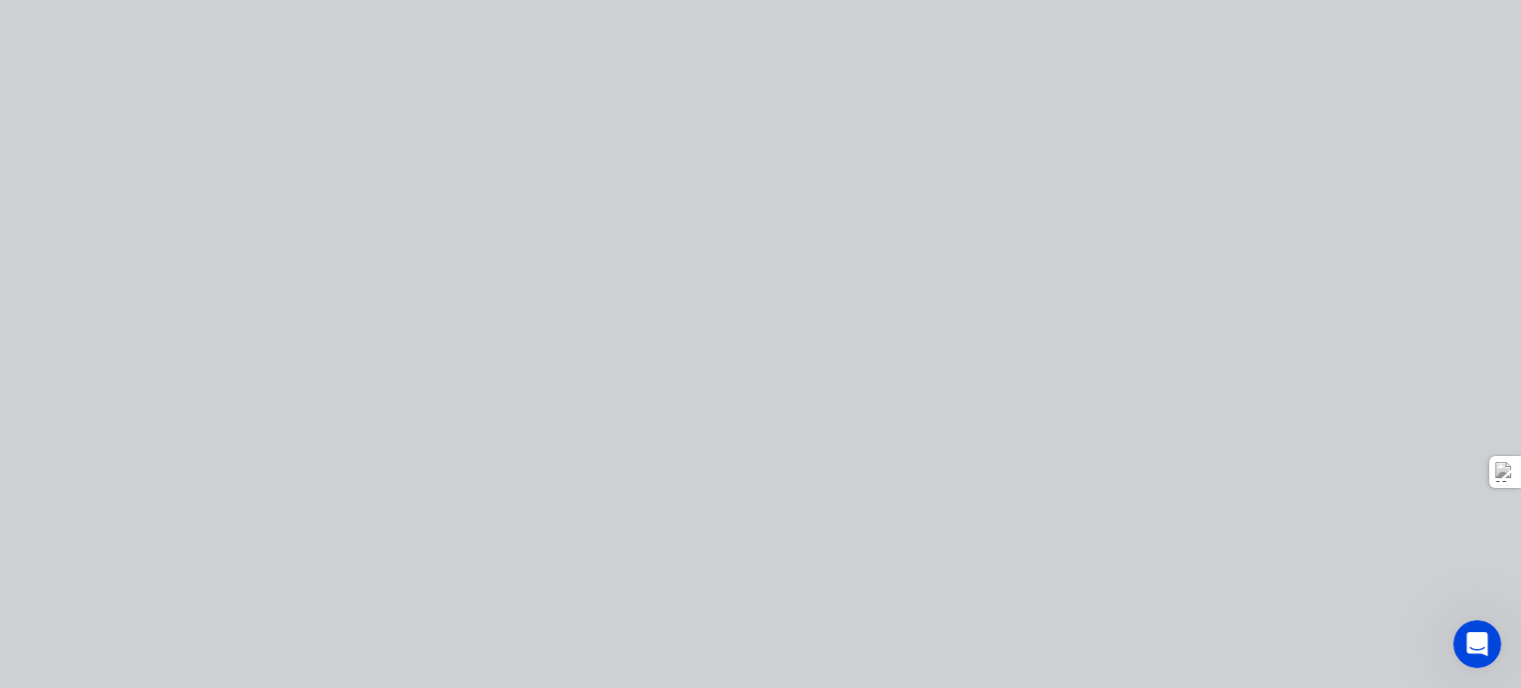 scroll, scrollTop: 0, scrollLeft: 0, axis: both 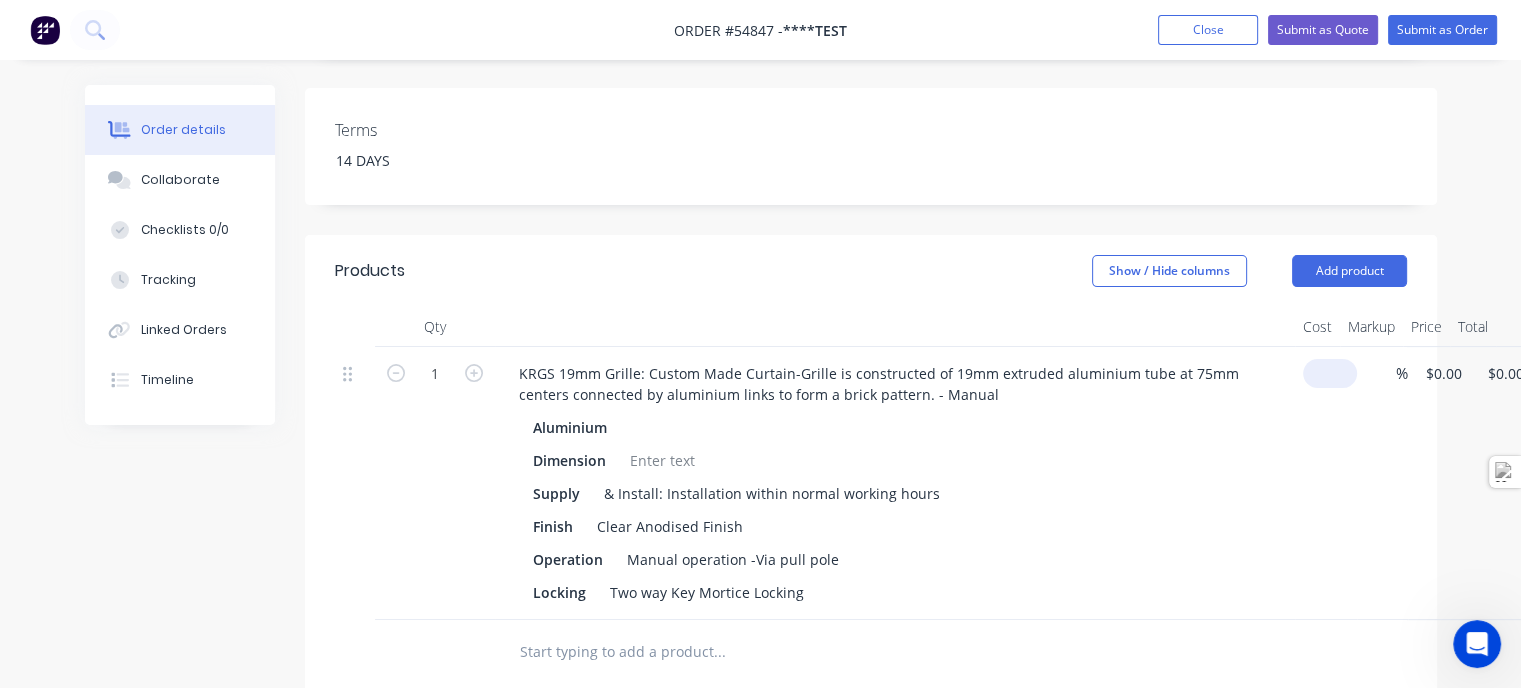 click at bounding box center [1334, 373] 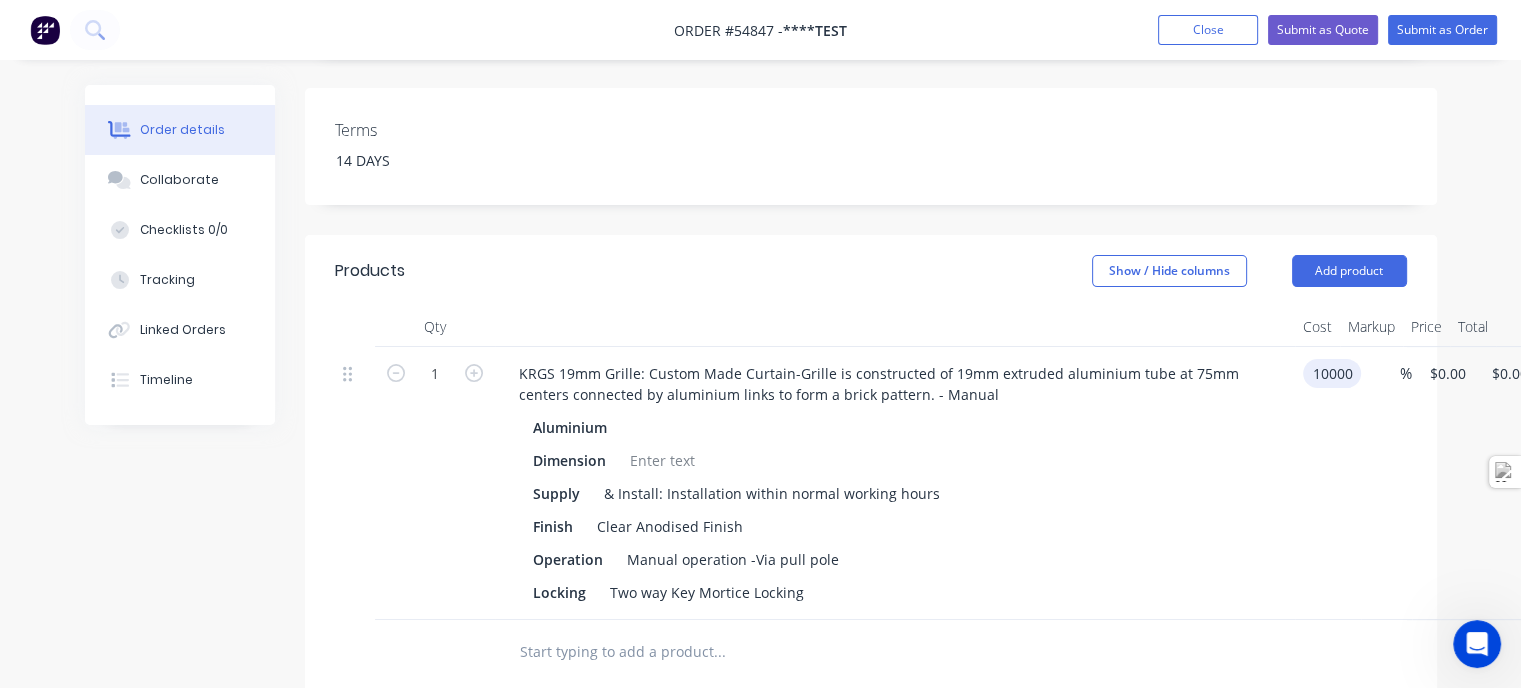 type on "$10,000.00" 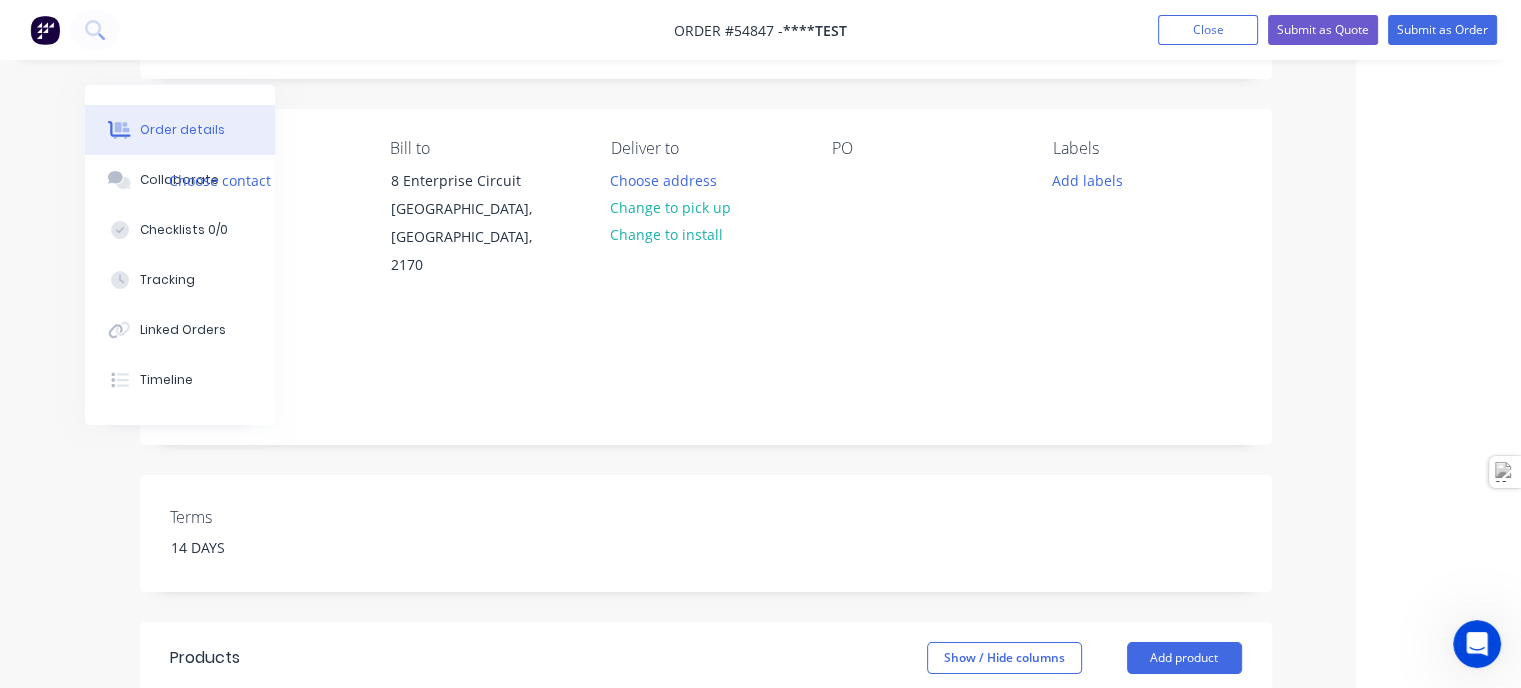 scroll, scrollTop: 0, scrollLeft: 165, axis: horizontal 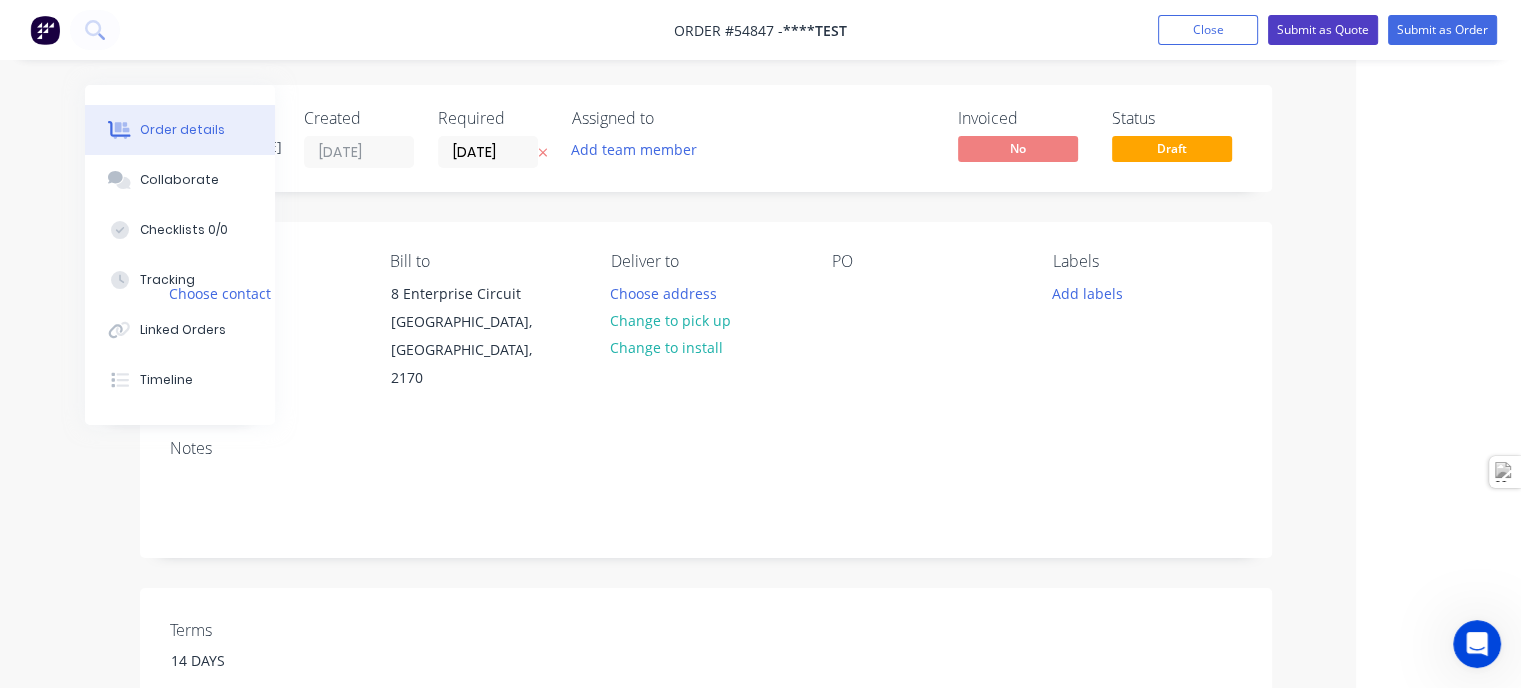 click on "Submit as Quote" at bounding box center [1323, 30] 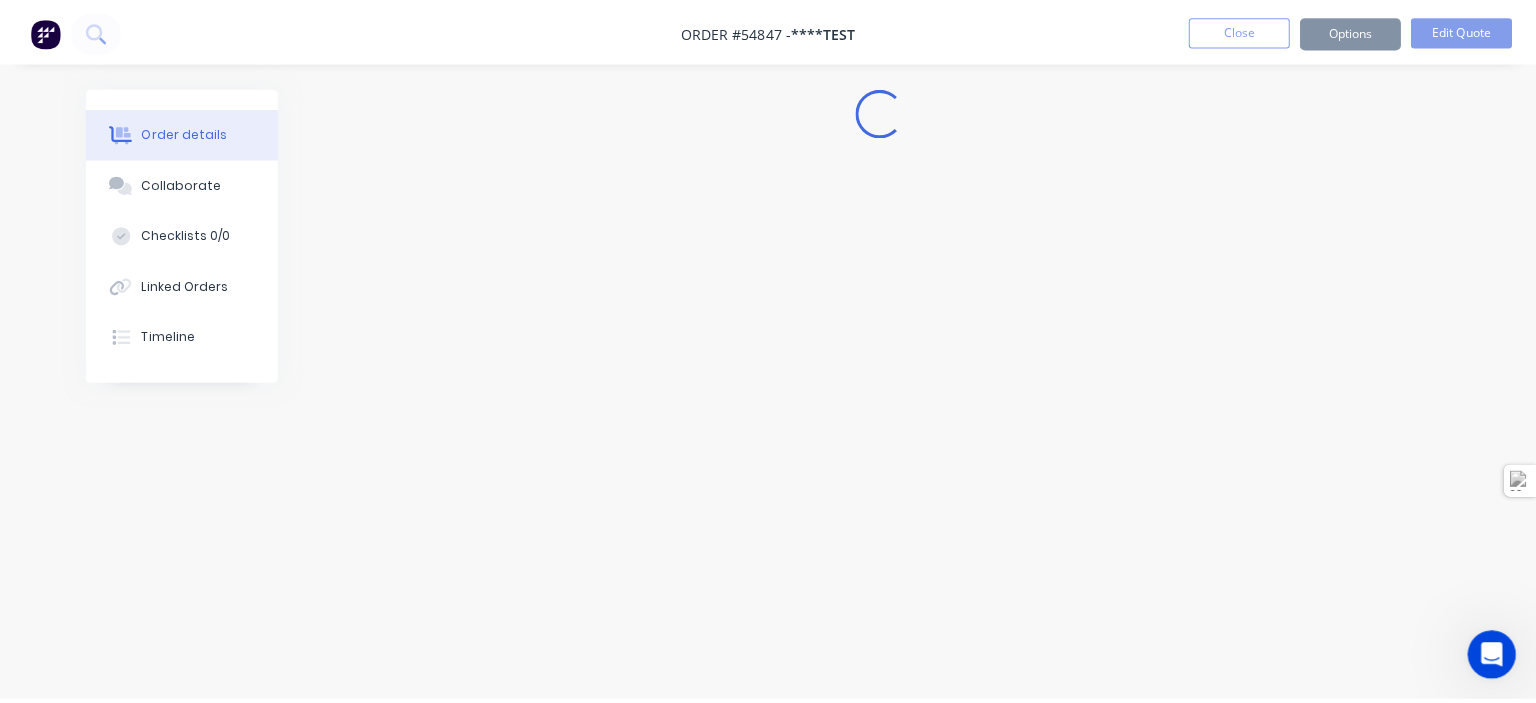 scroll, scrollTop: 0, scrollLeft: 0, axis: both 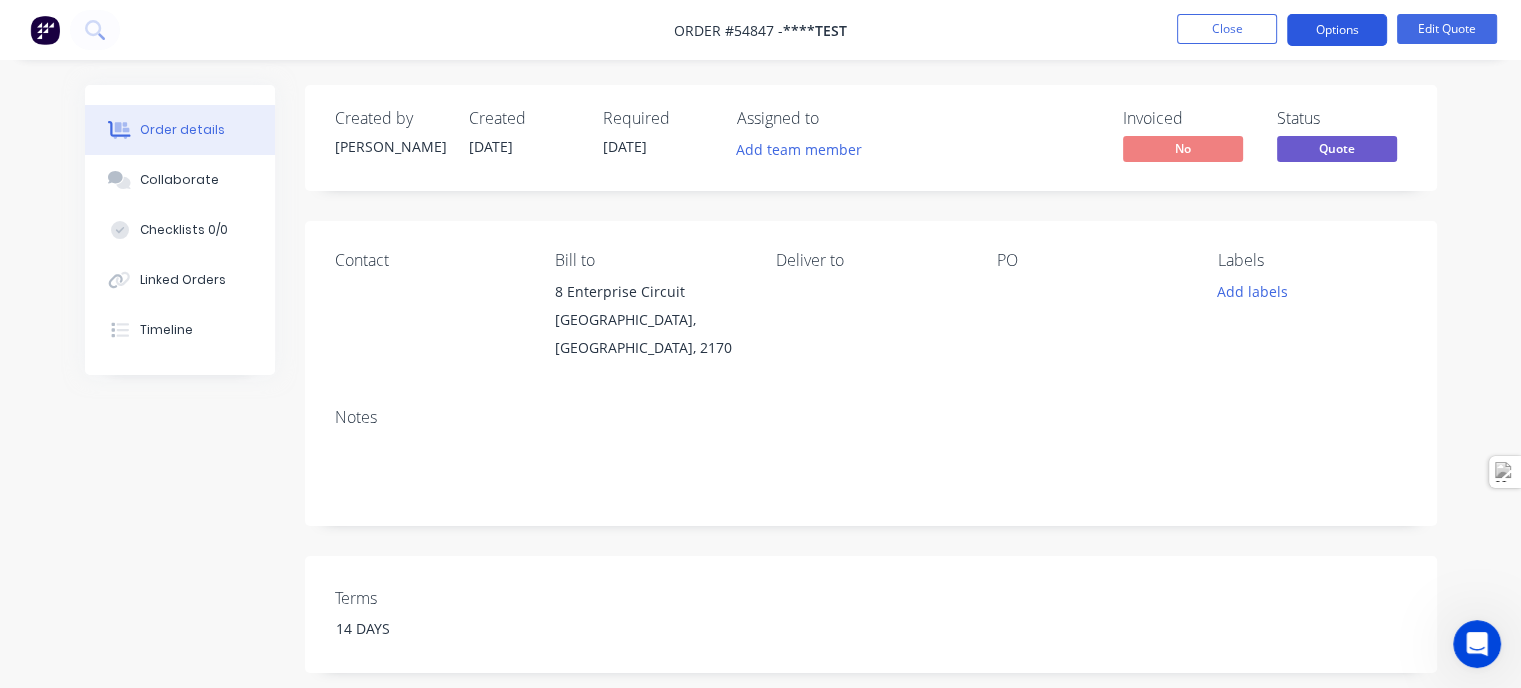 click on "Options" at bounding box center [1337, 30] 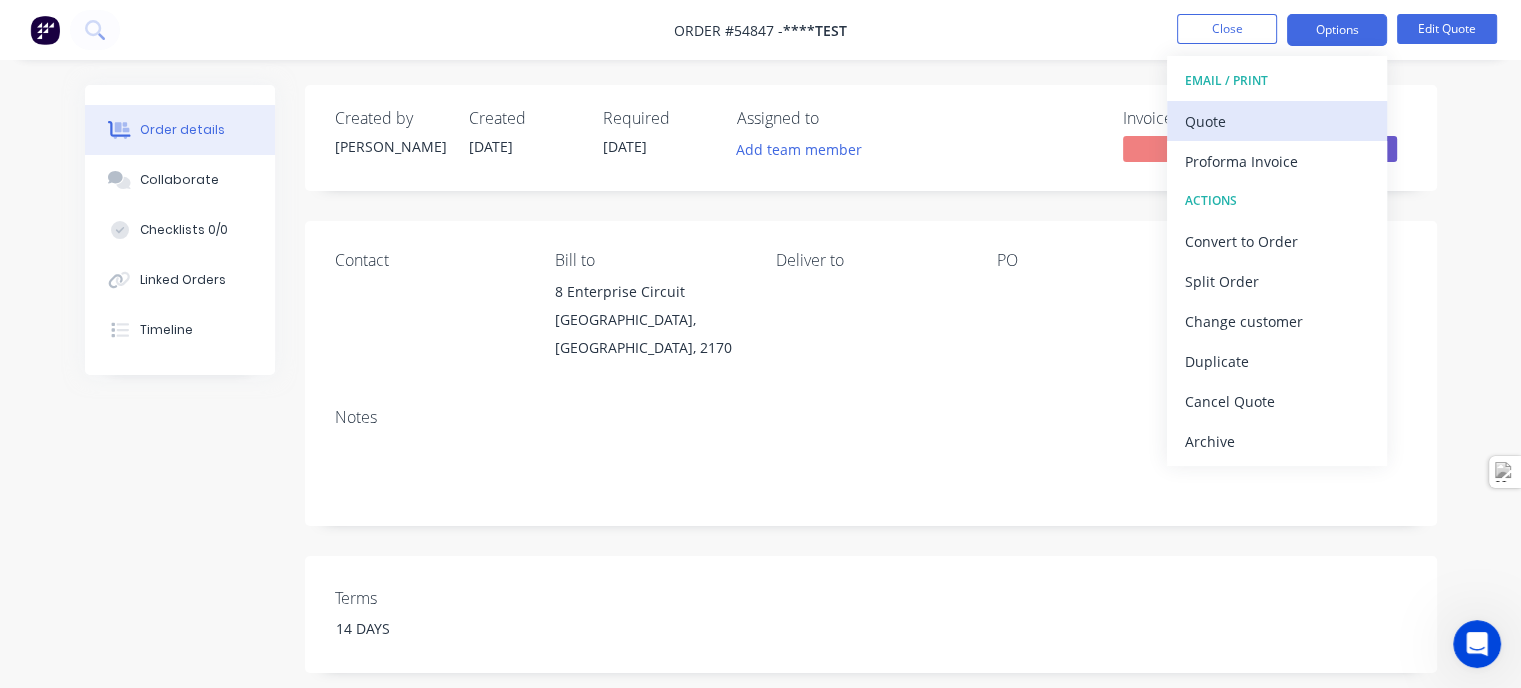 click on "Quote" at bounding box center (1277, 121) 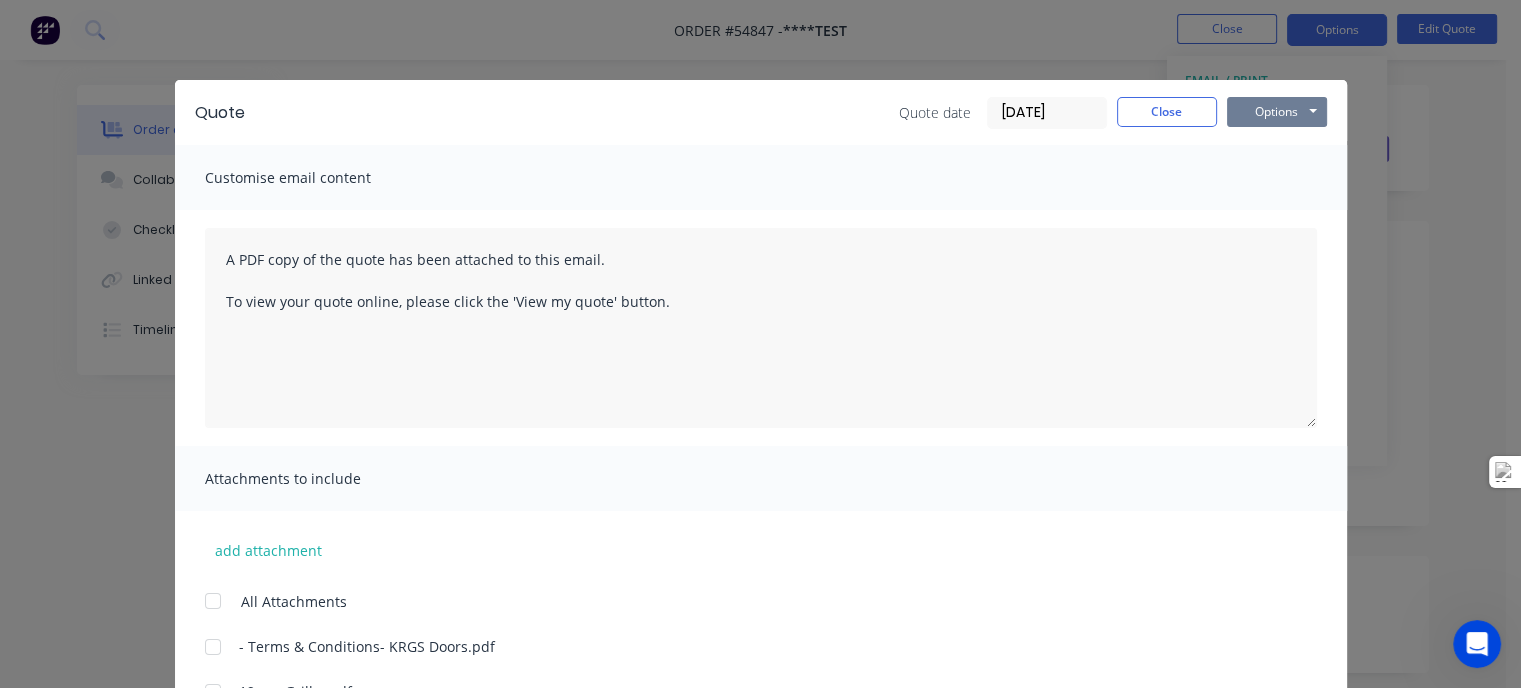 click on "Options" at bounding box center [1277, 112] 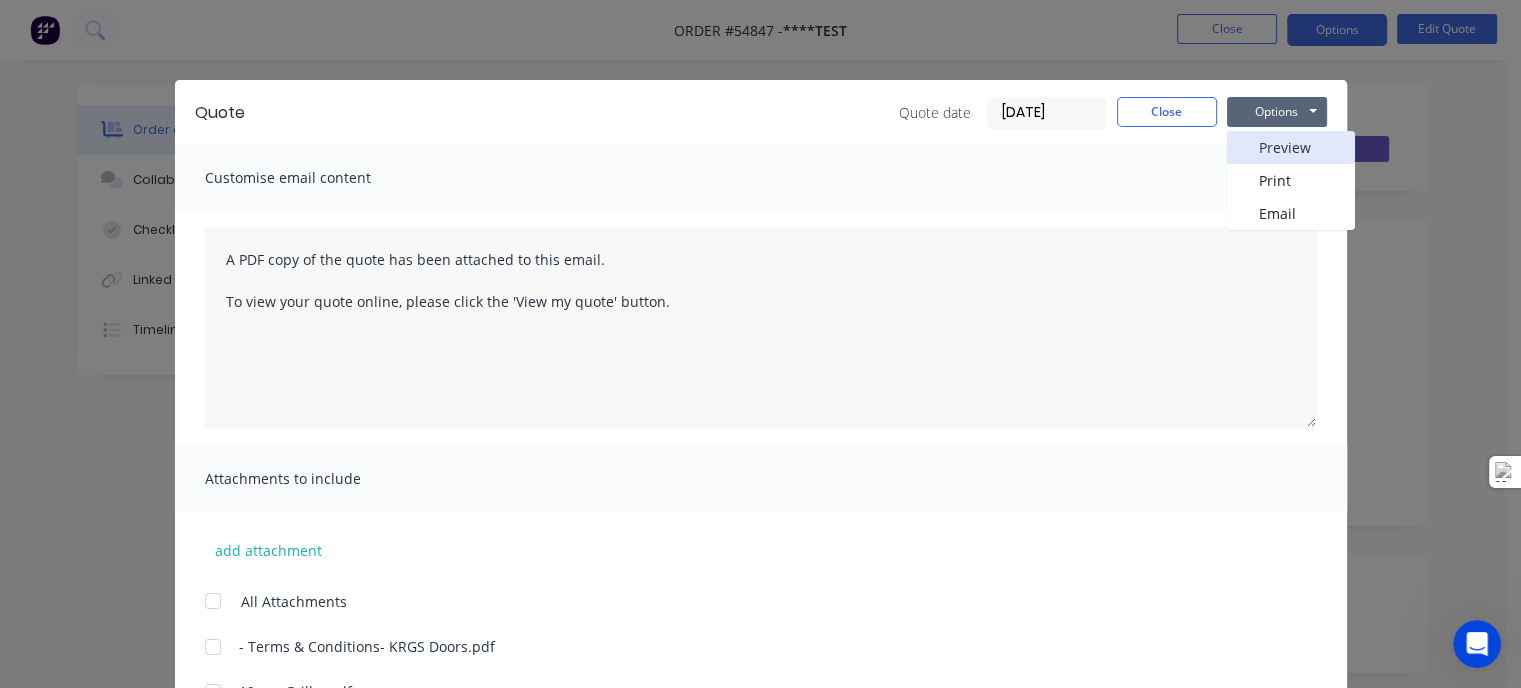 click on "Preview" at bounding box center (1291, 147) 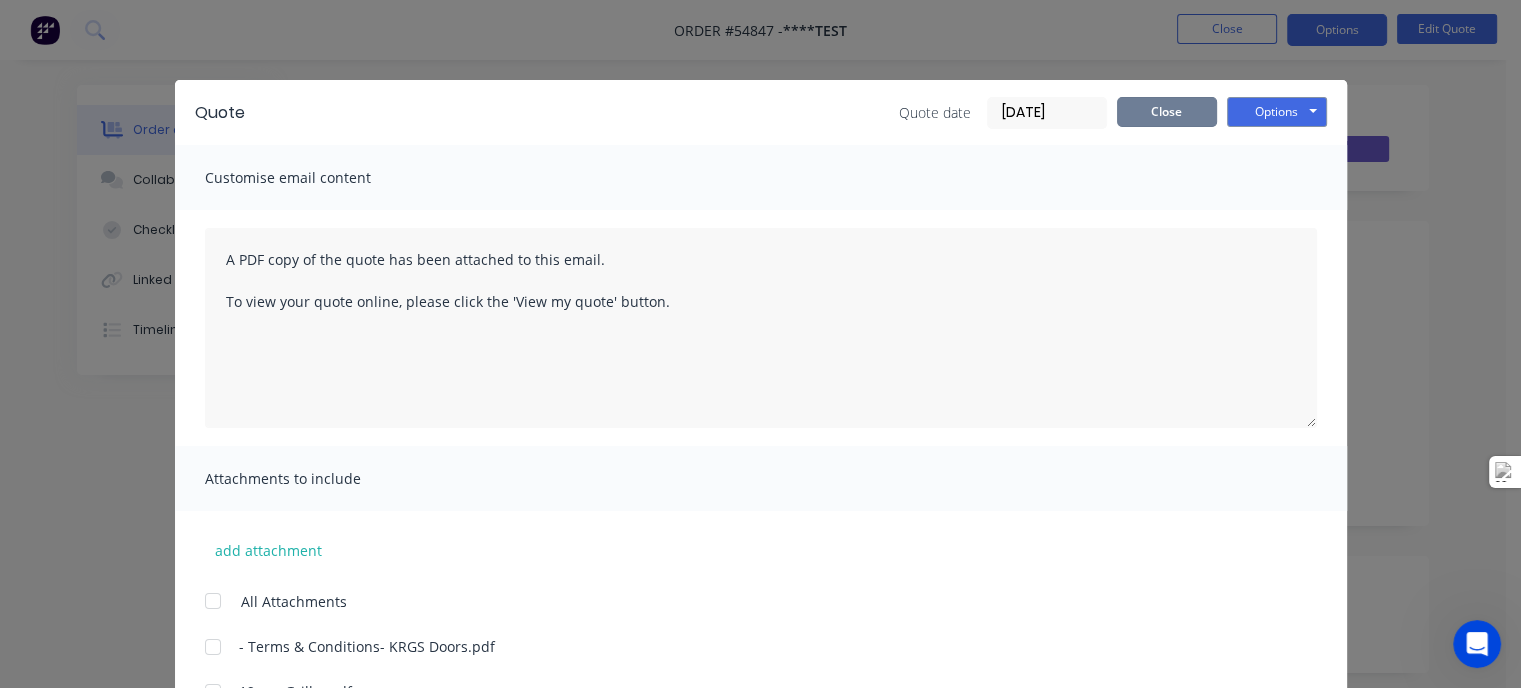 click on "Close" at bounding box center (1167, 112) 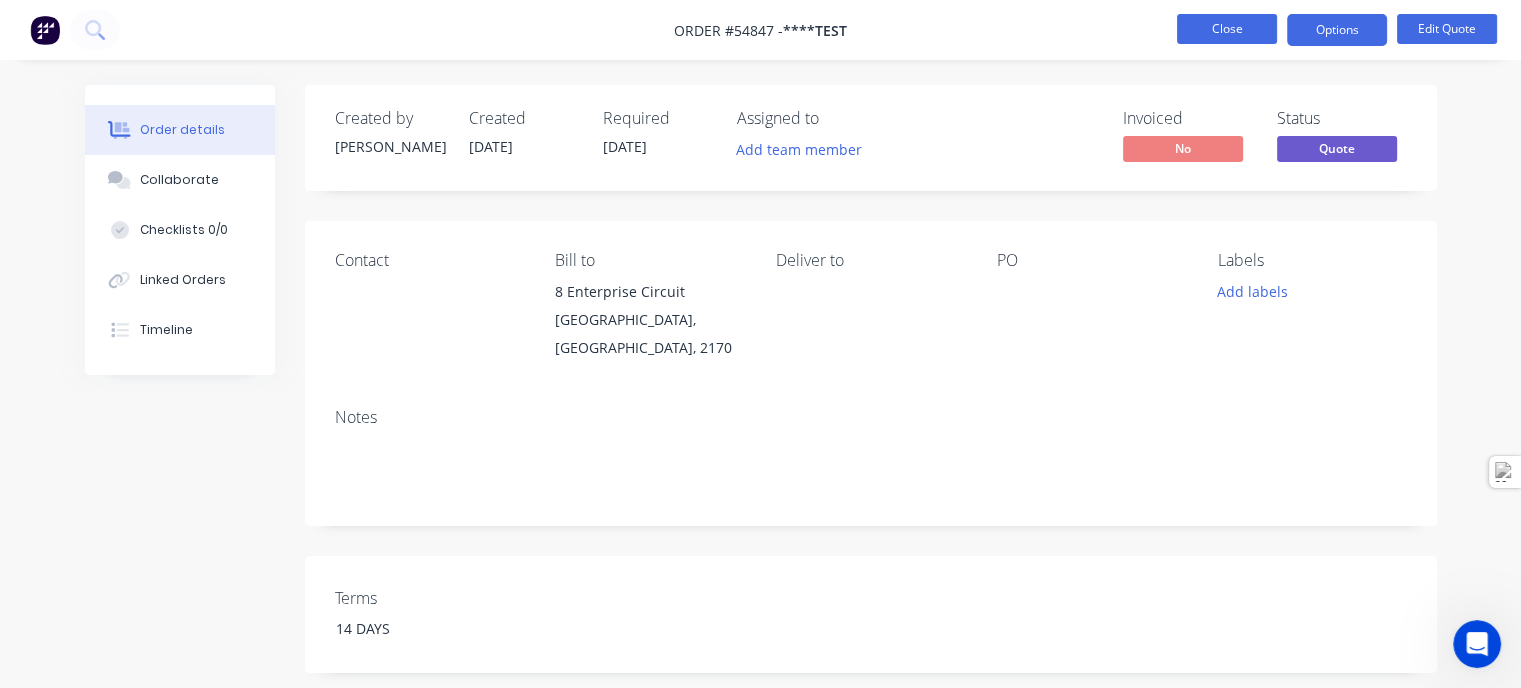 click on "Close" at bounding box center (1227, 29) 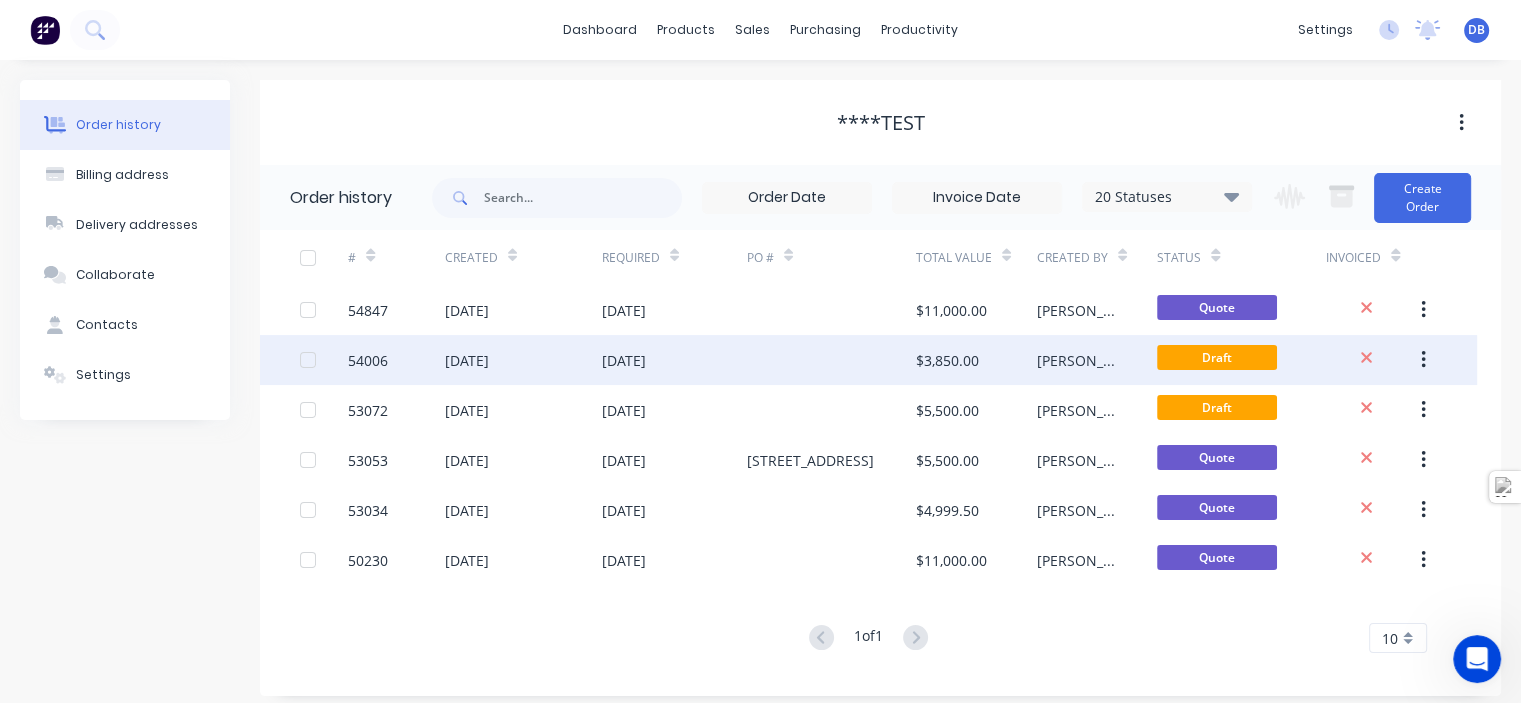 click at bounding box center (1423, 360) 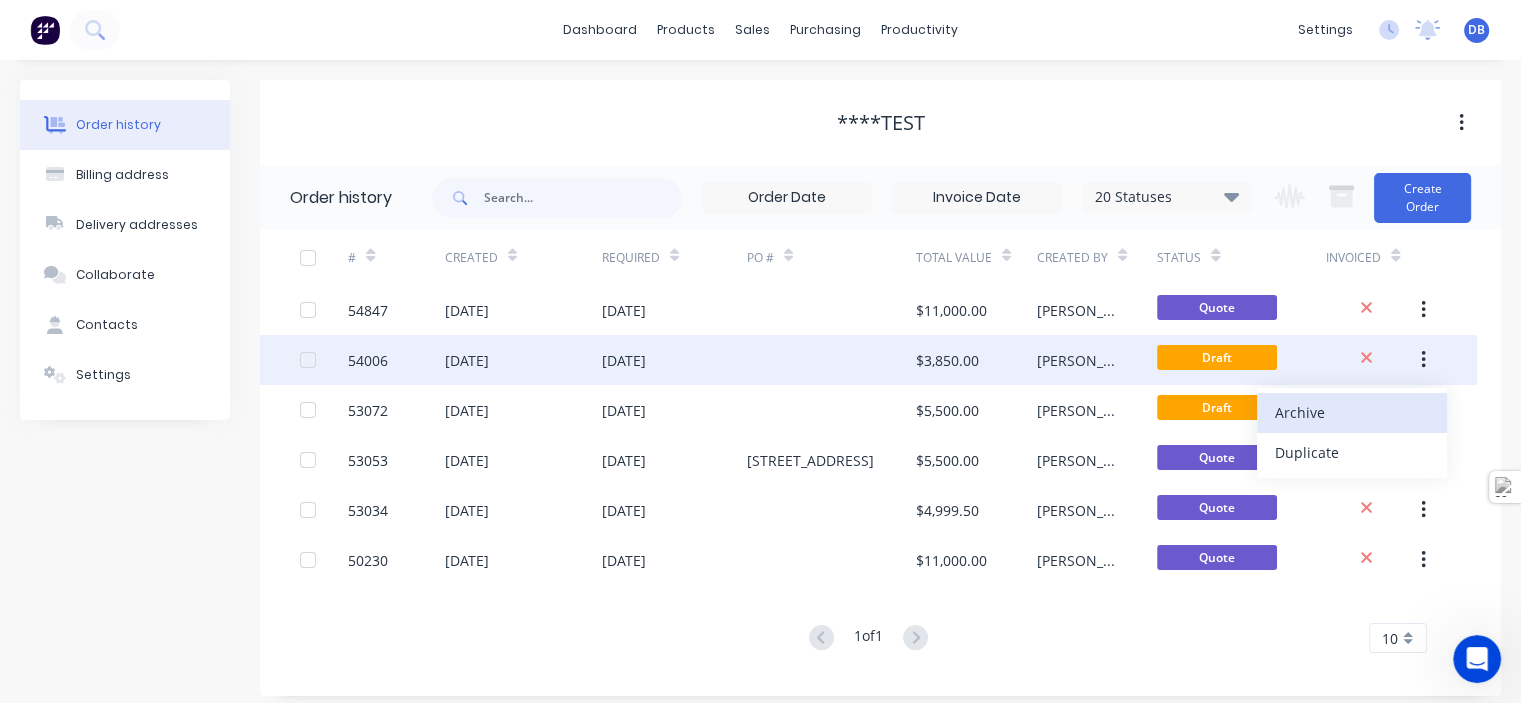 click on "Archive" at bounding box center (1352, 412) 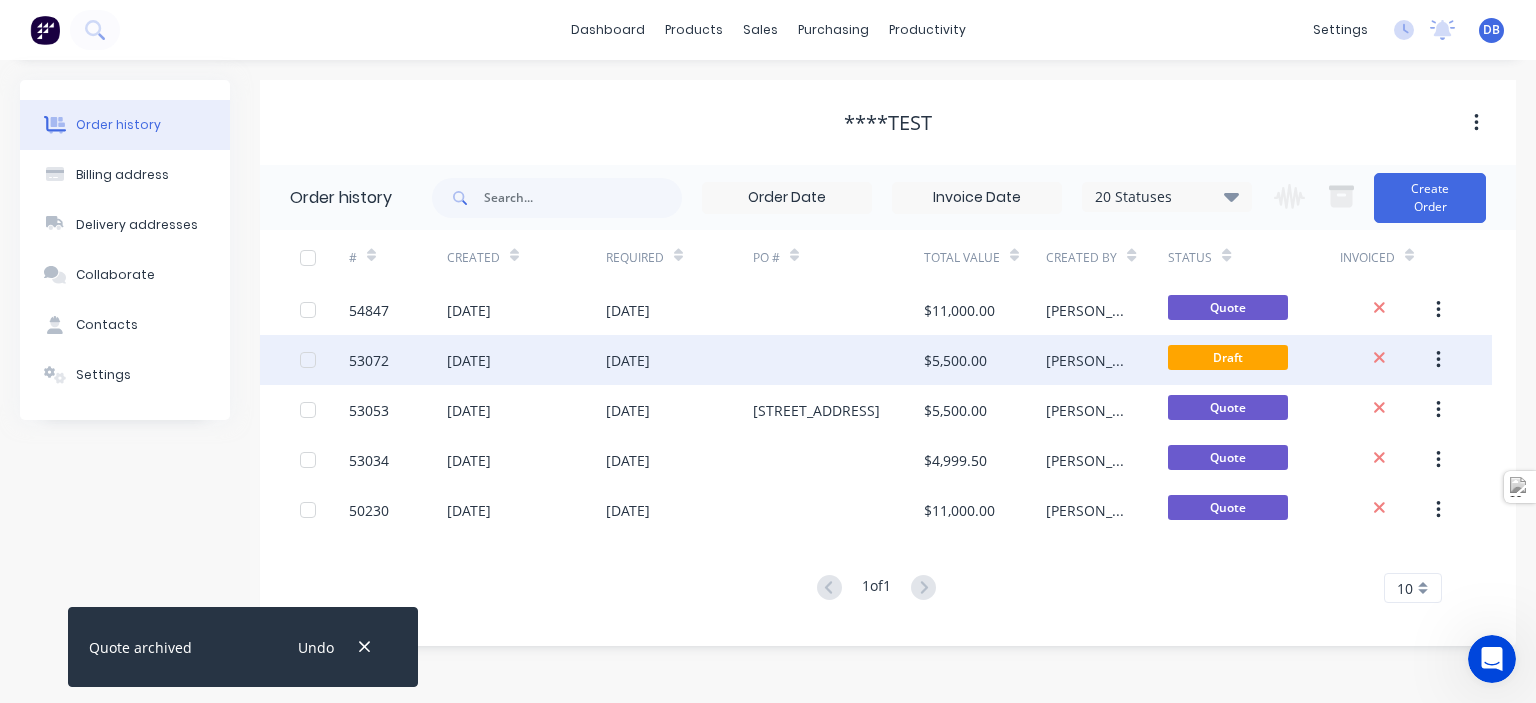 click 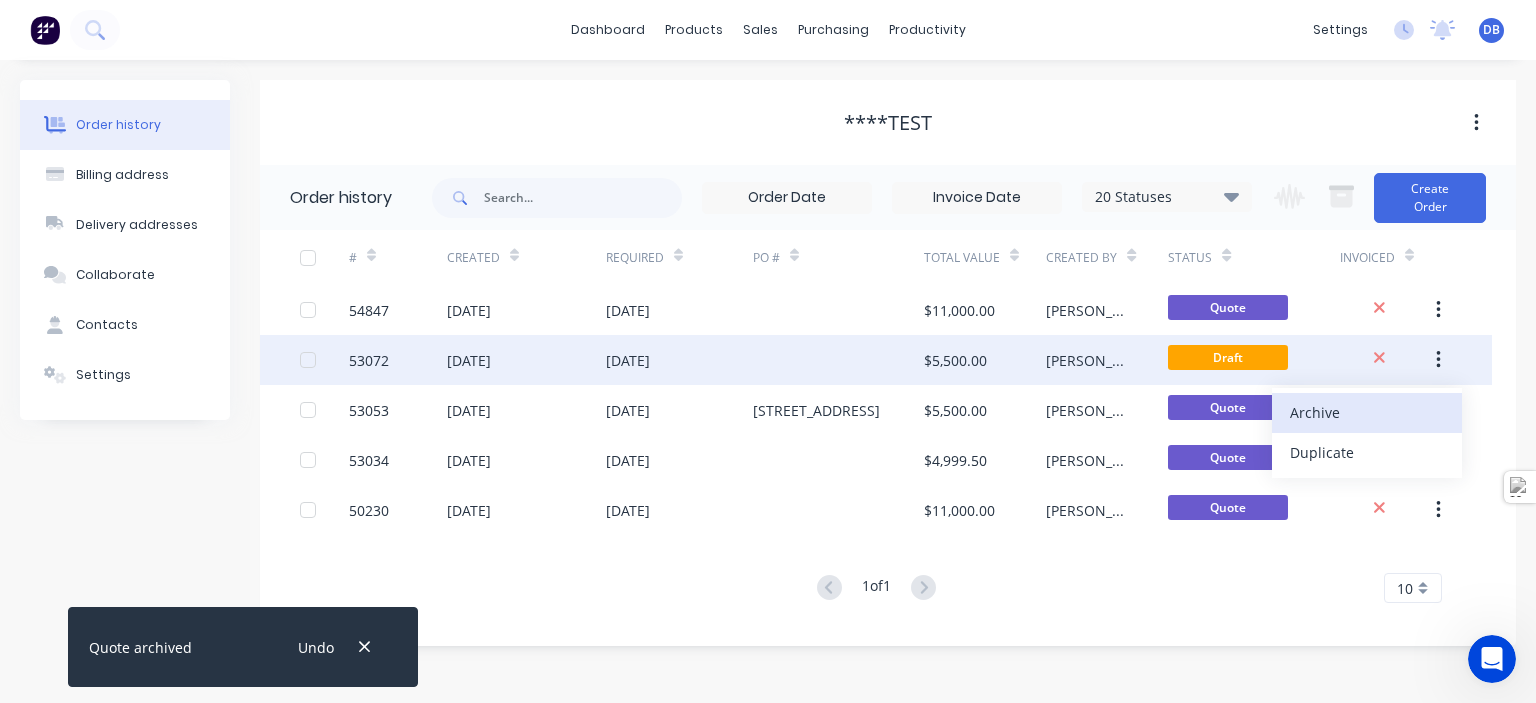 click on "Archive" at bounding box center [1367, 412] 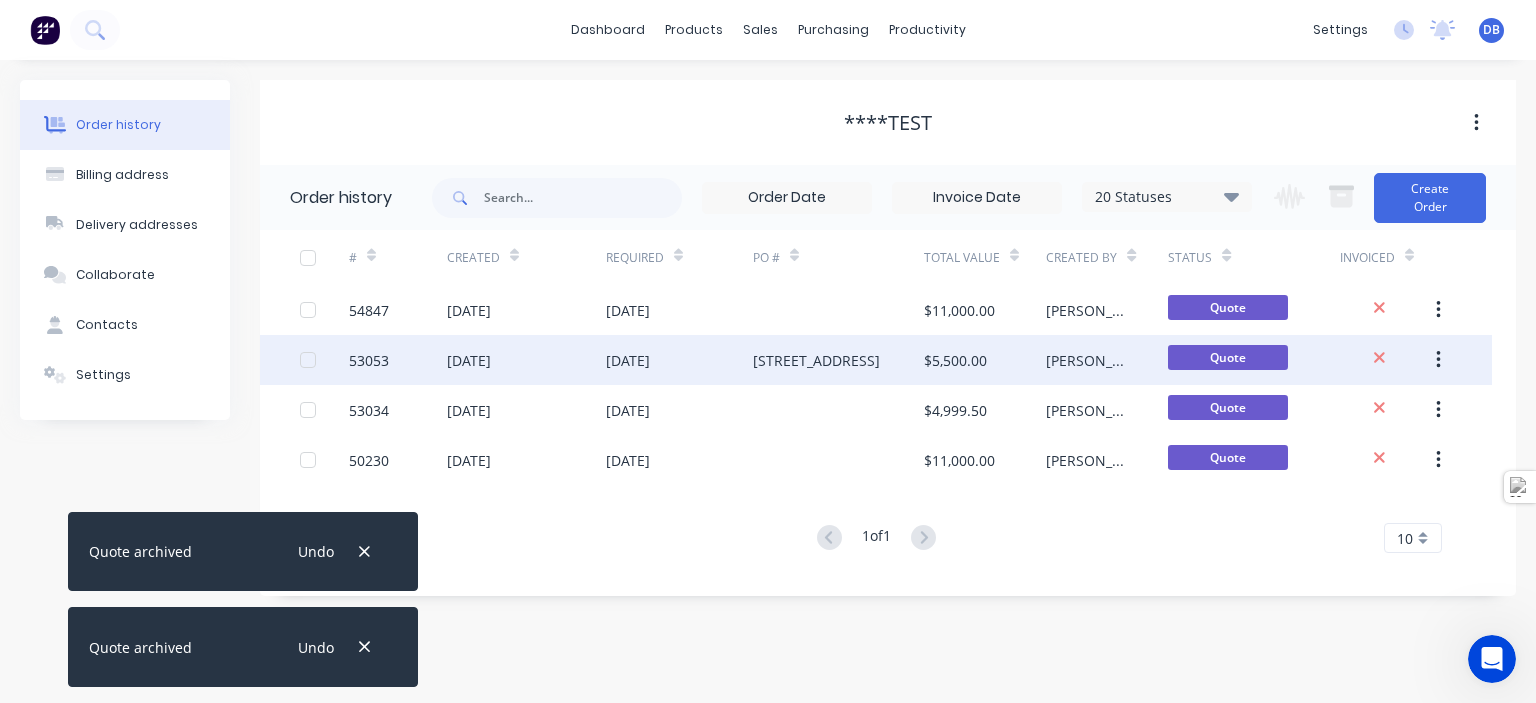 click at bounding box center [1438, 360] 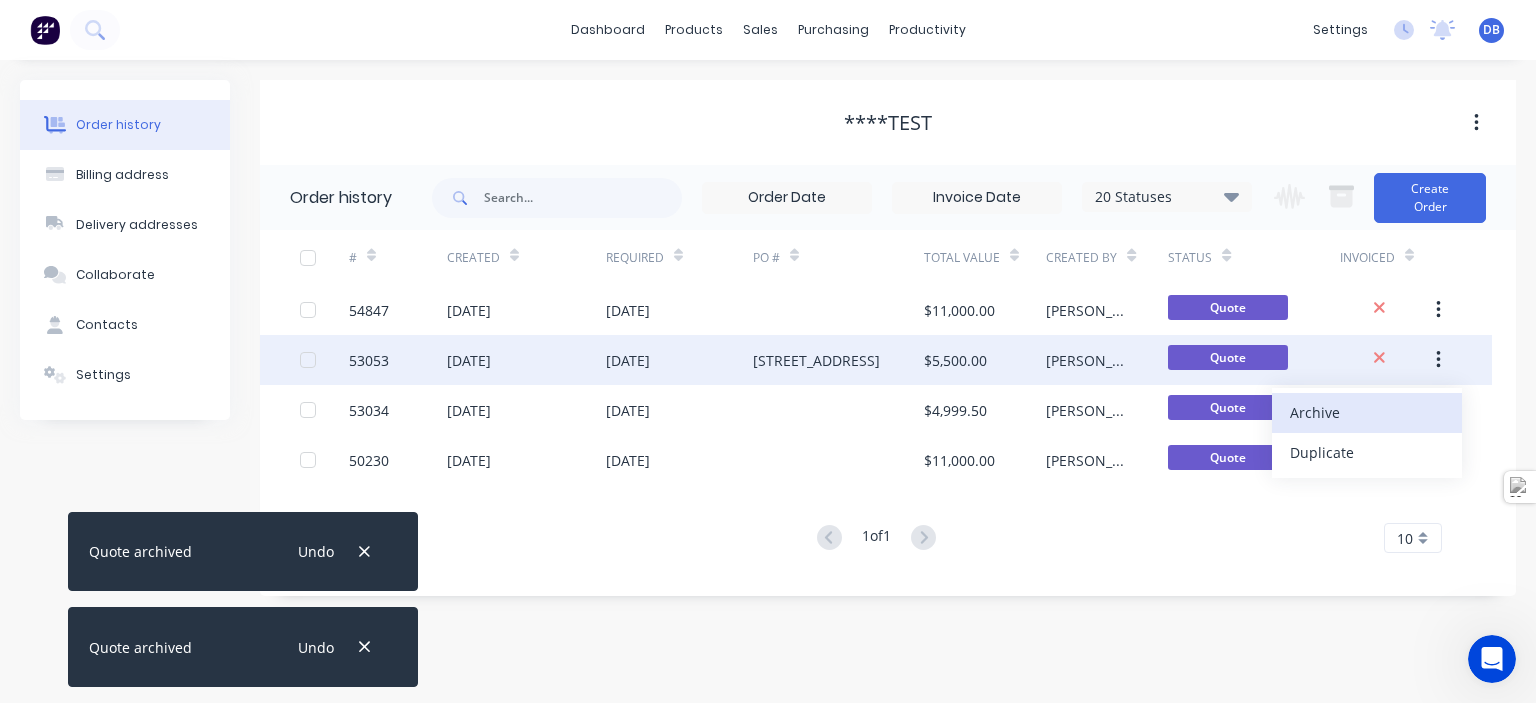 click on "Archive" at bounding box center [1367, 412] 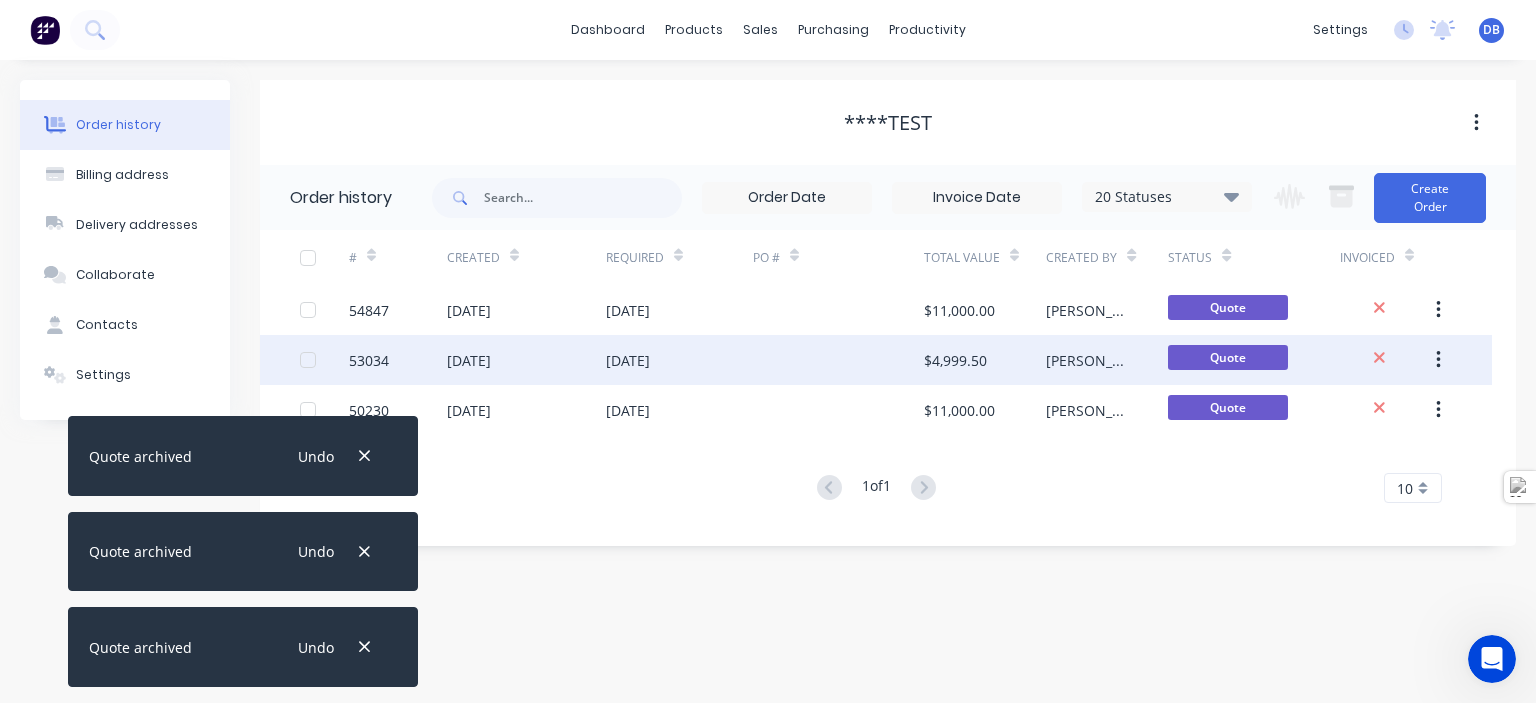 click 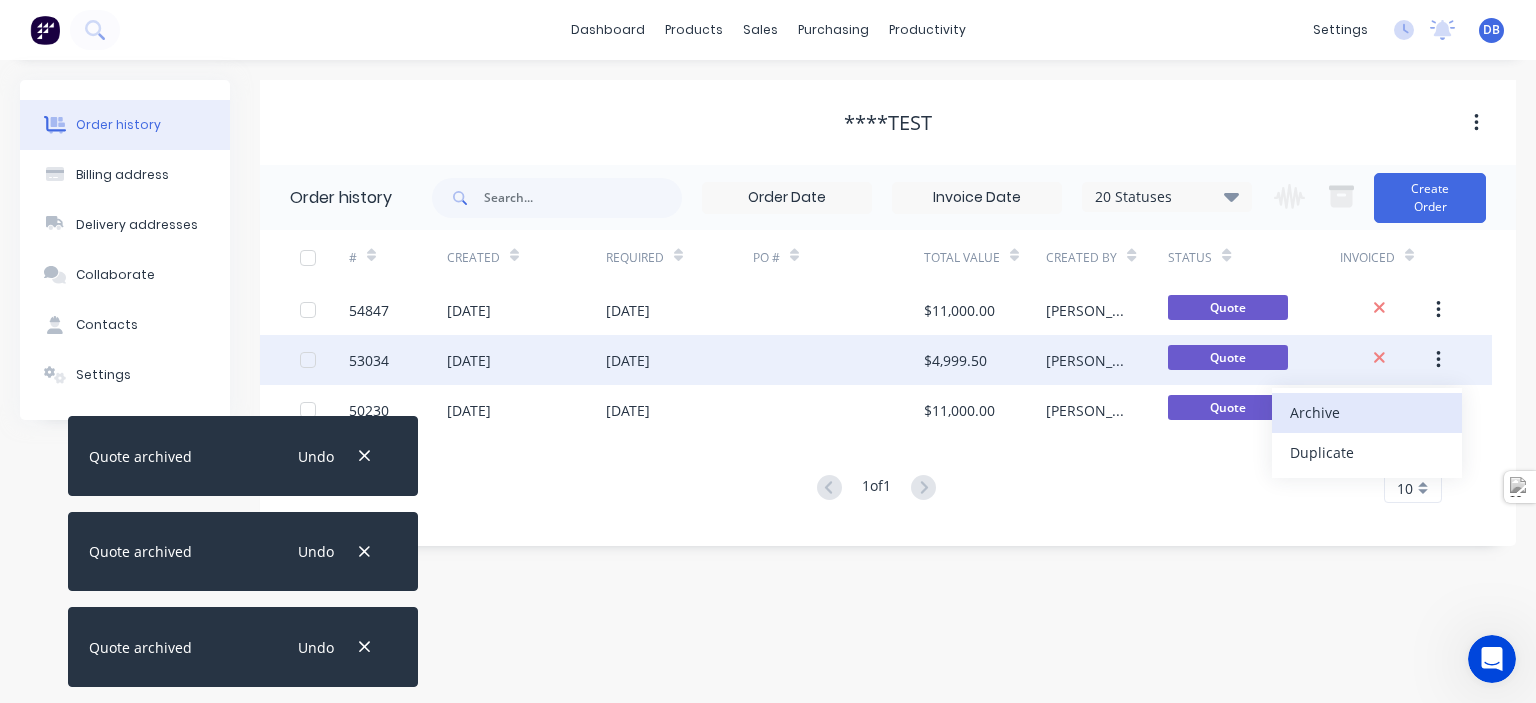 click on "Archive" at bounding box center (1367, 412) 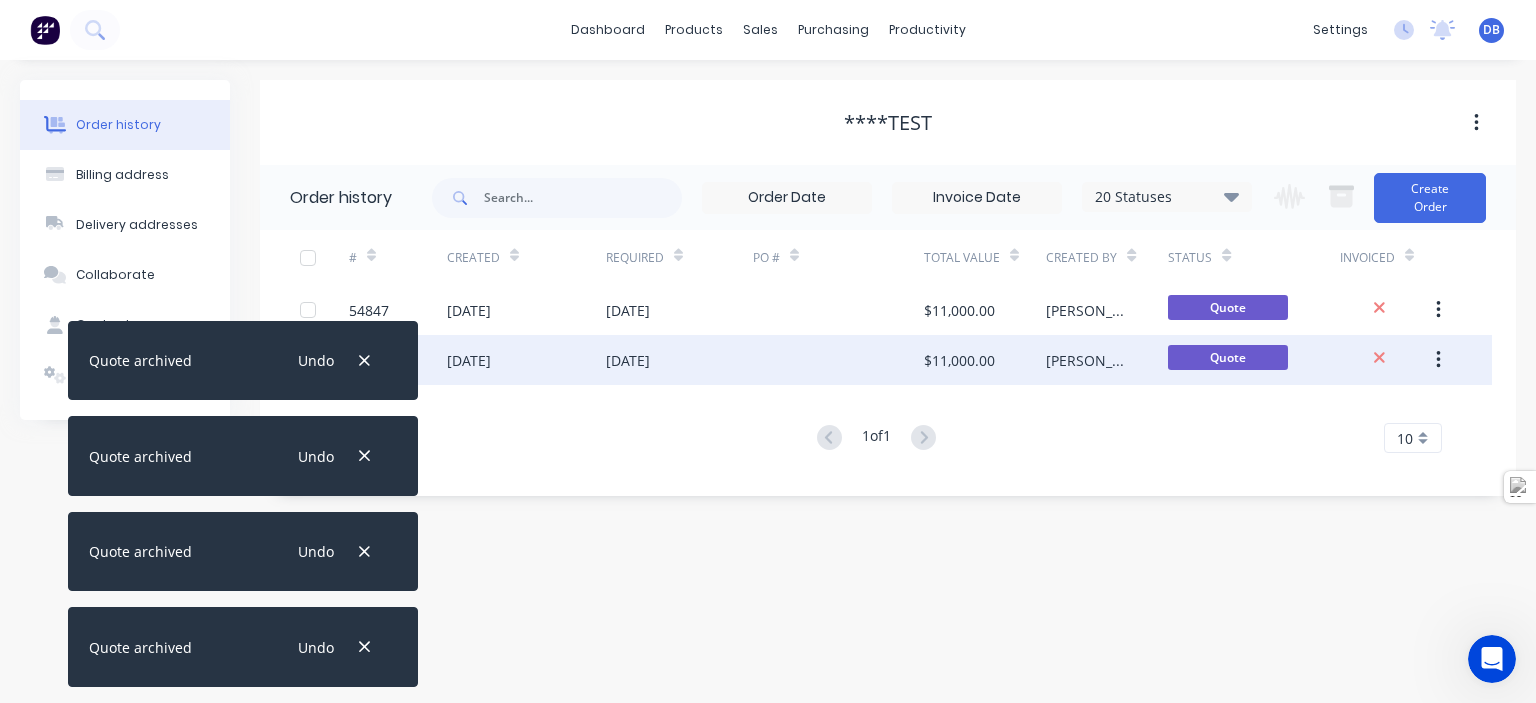 click 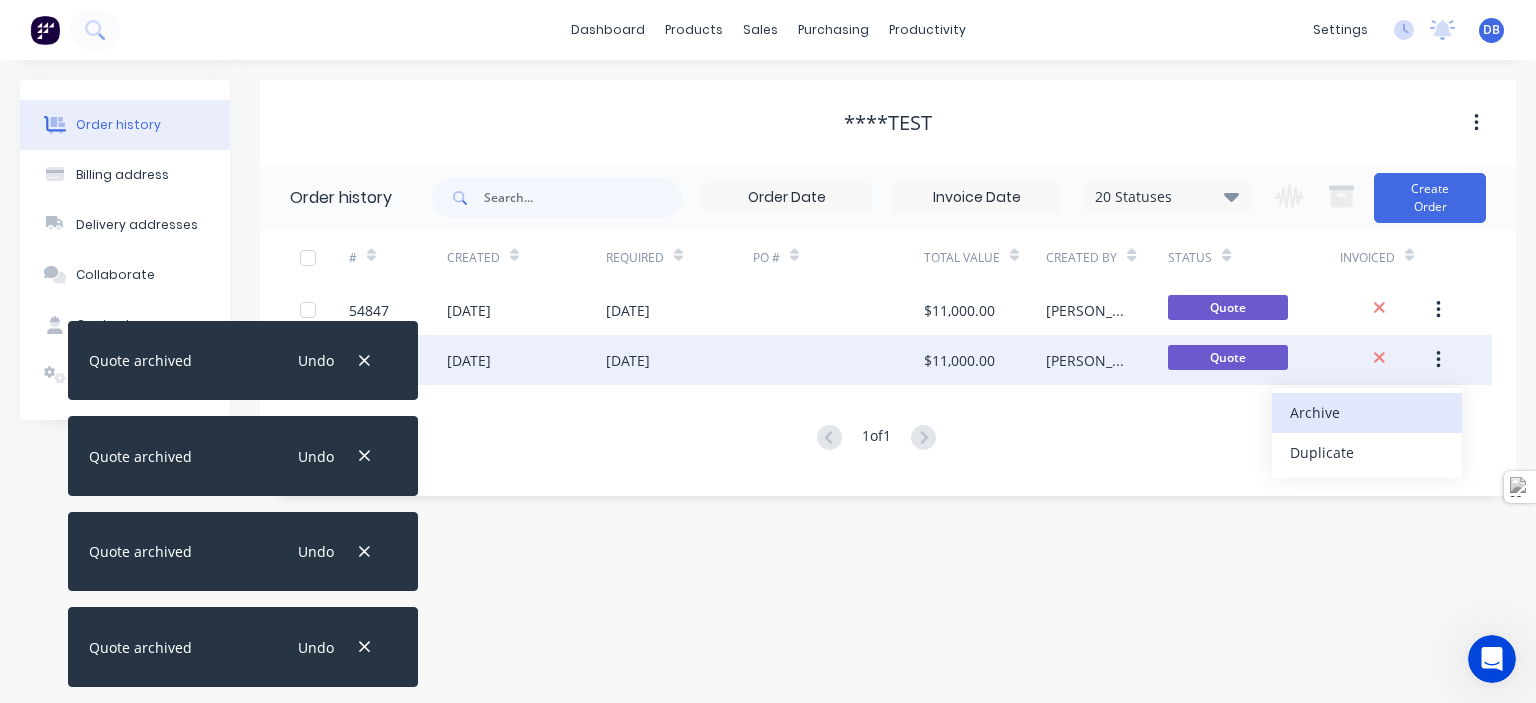 click on "Archive" at bounding box center (1367, 412) 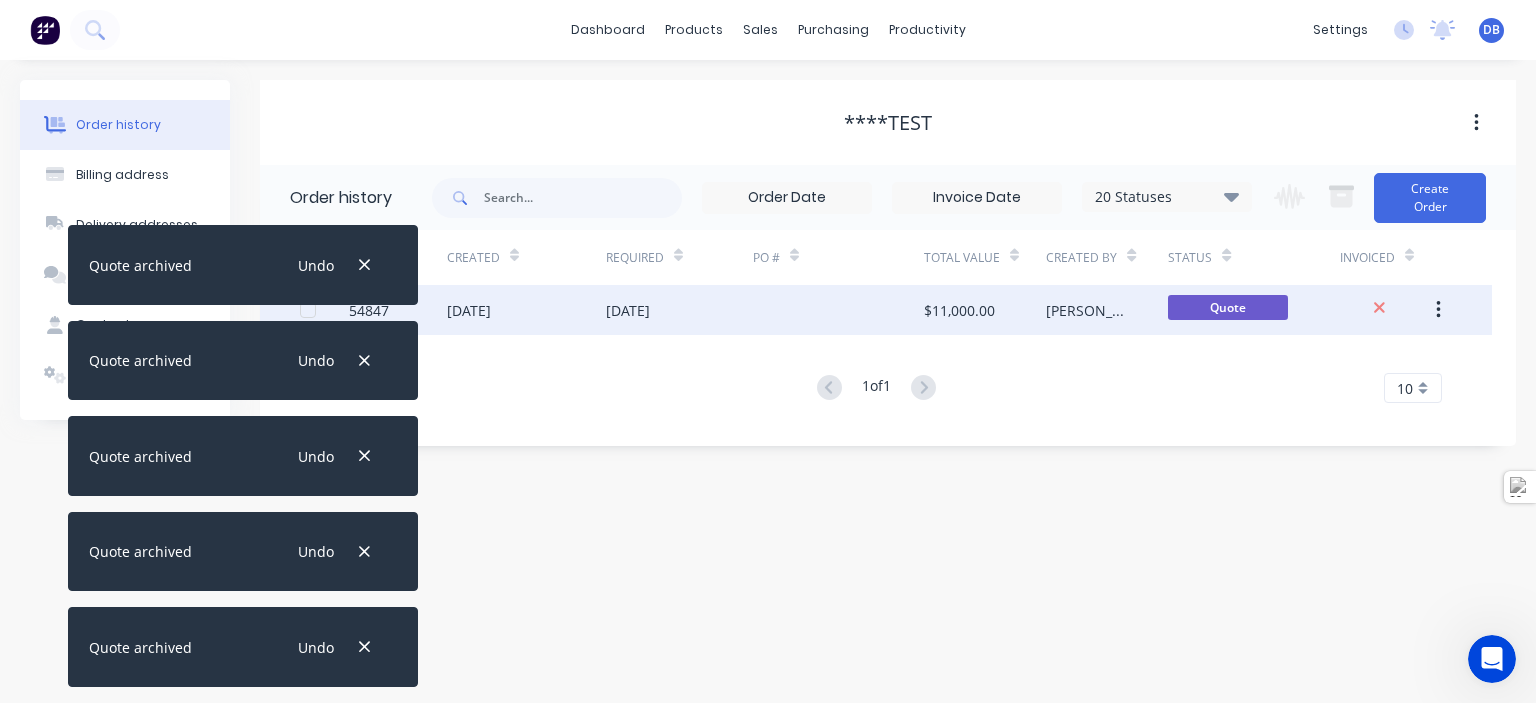 click on "Quote" at bounding box center (1228, 307) 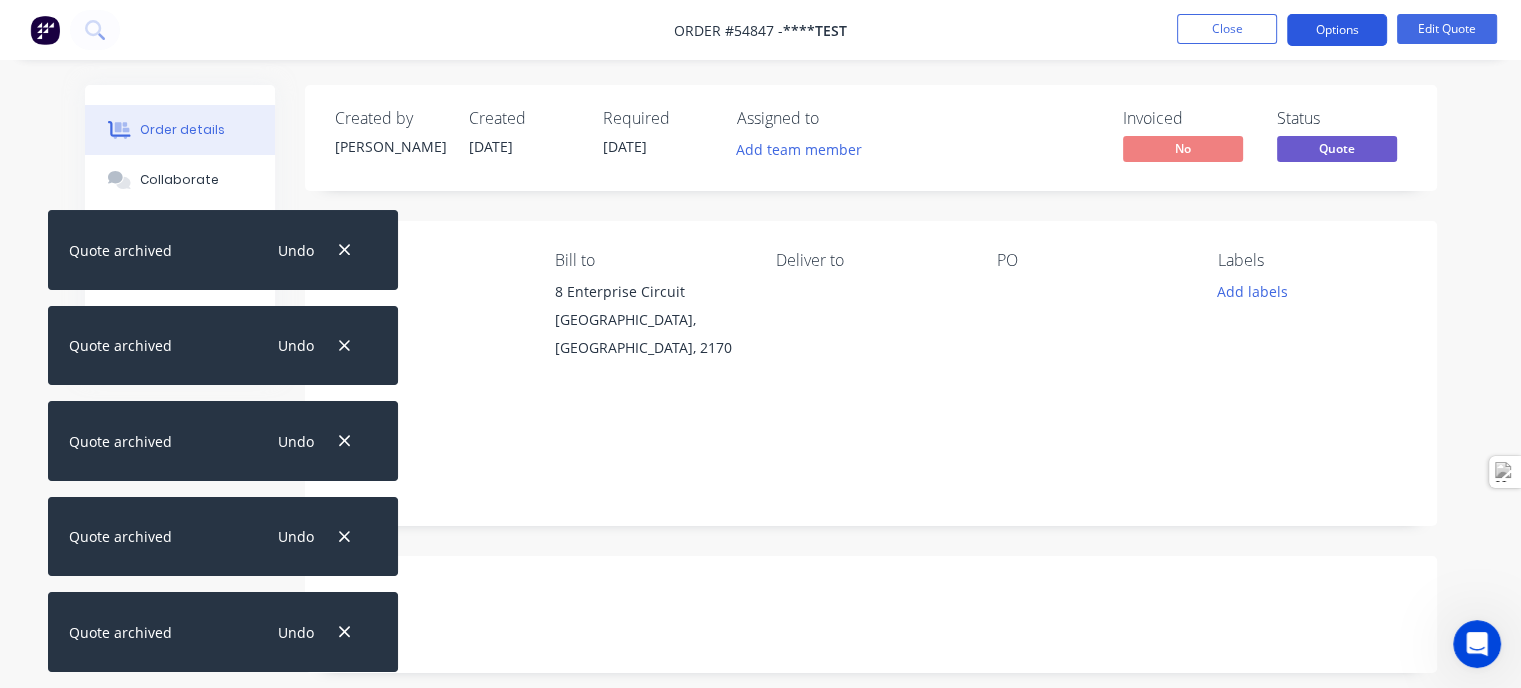 click on "Options" at bounding box center (1337, 30) 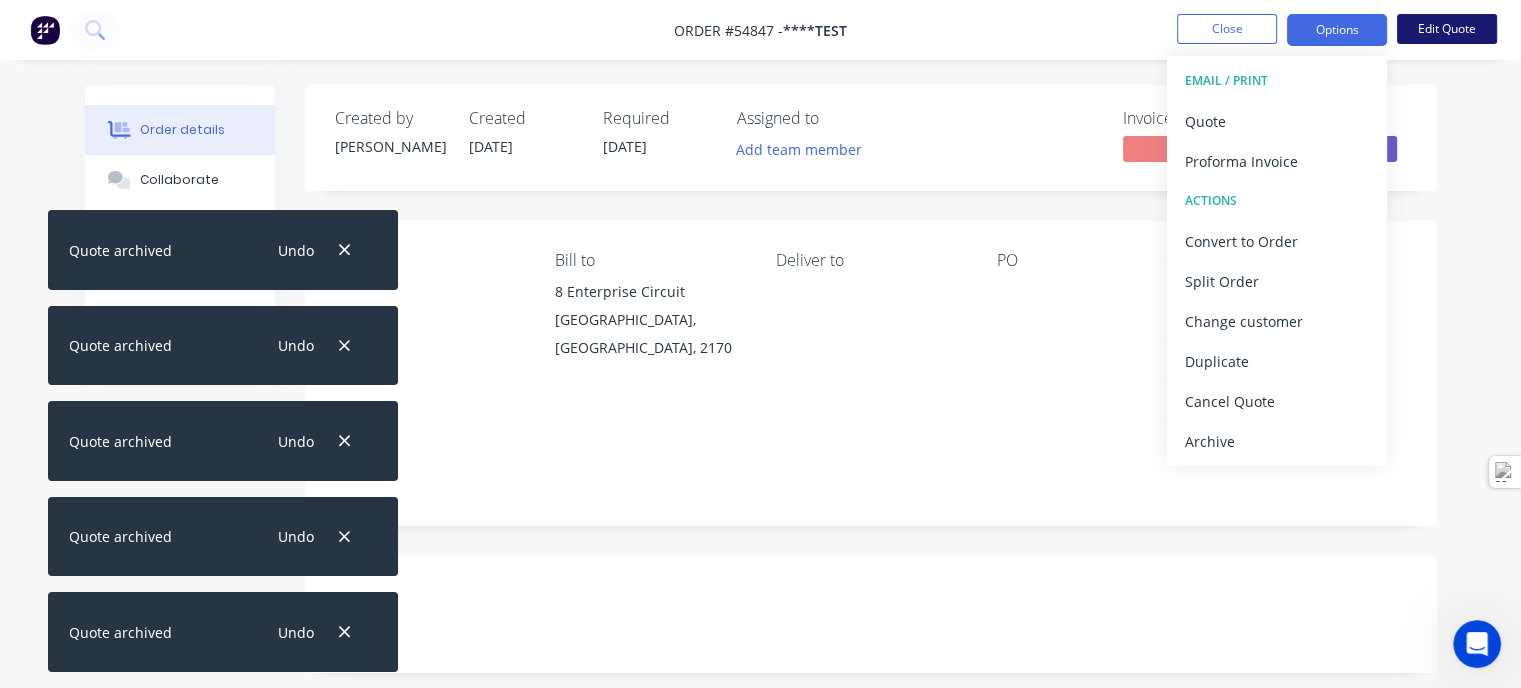 click on "Edit Quote" at bounding box center (1447, 29) 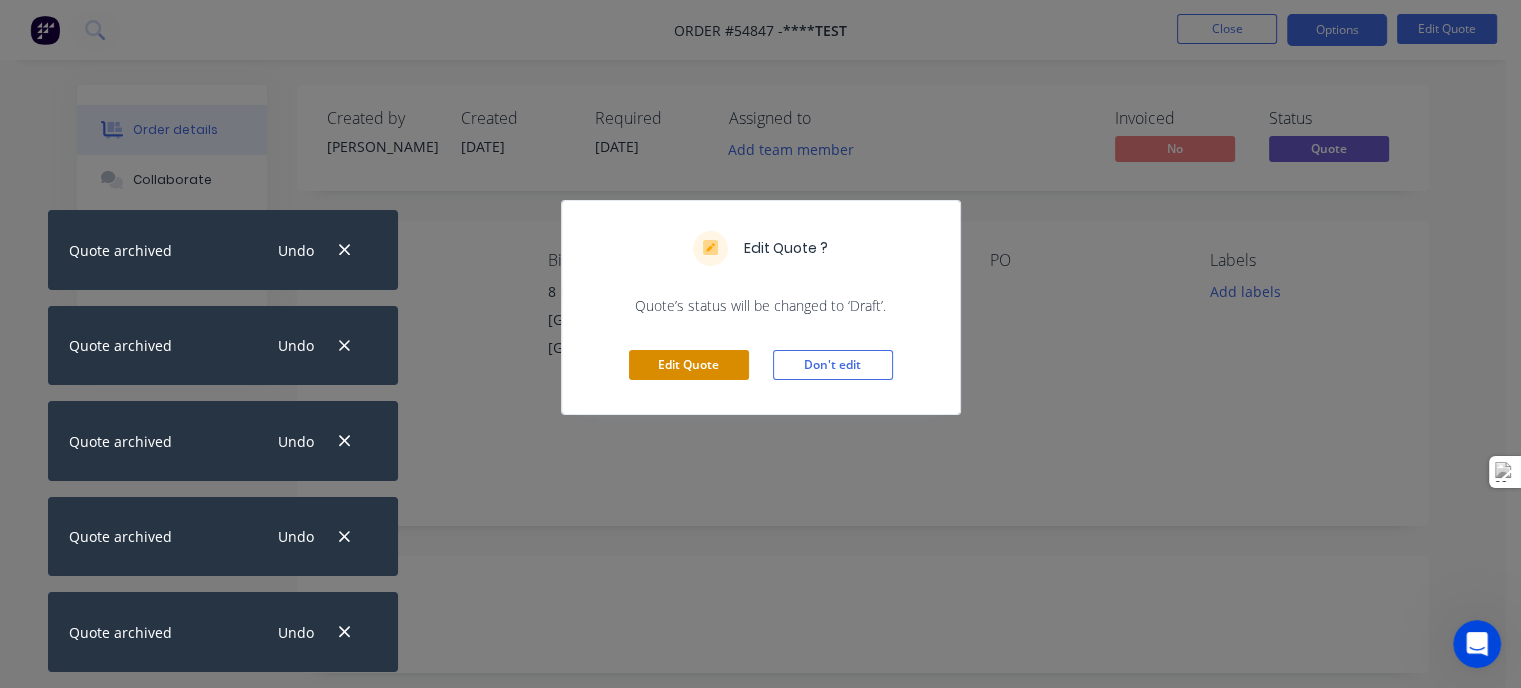 click on "Edit Quote" at bounding box center [689, 365] 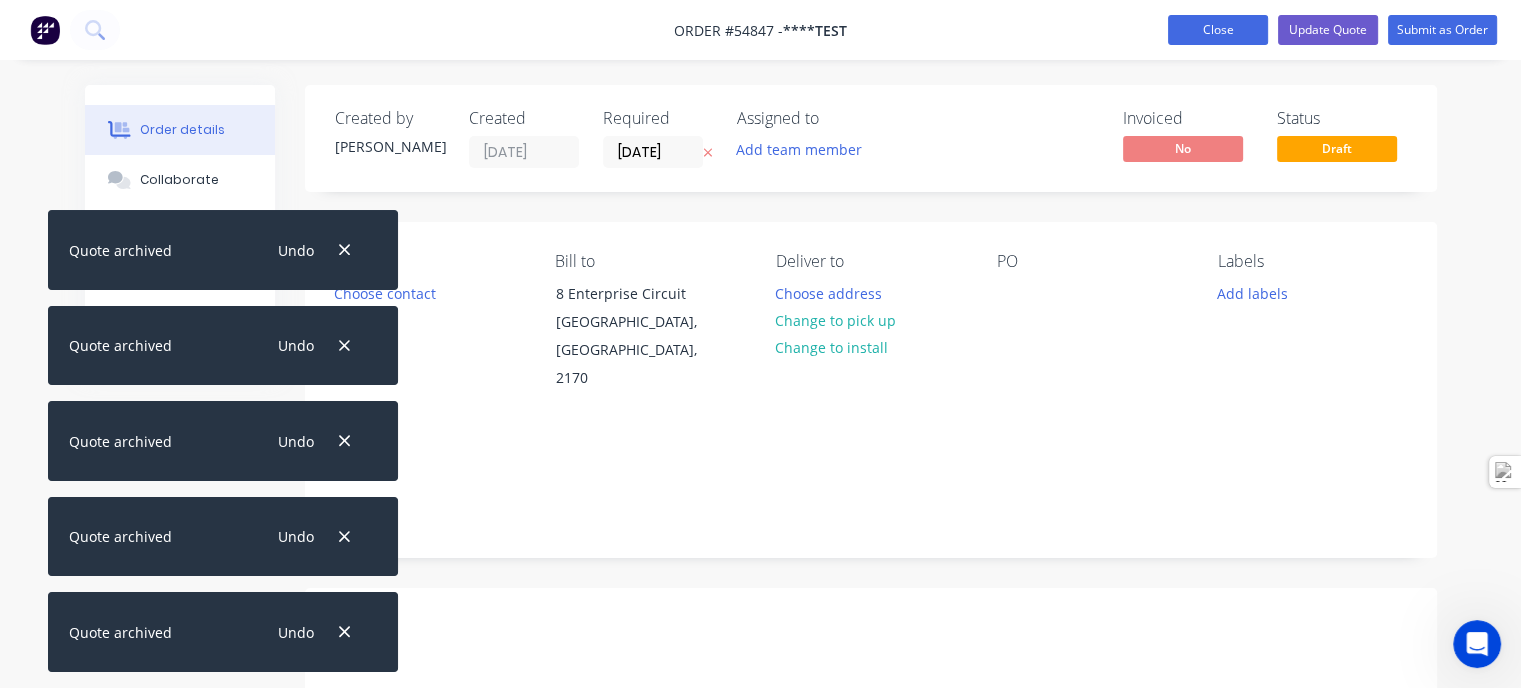 click on "Close" at bounding box center [1218, 30] 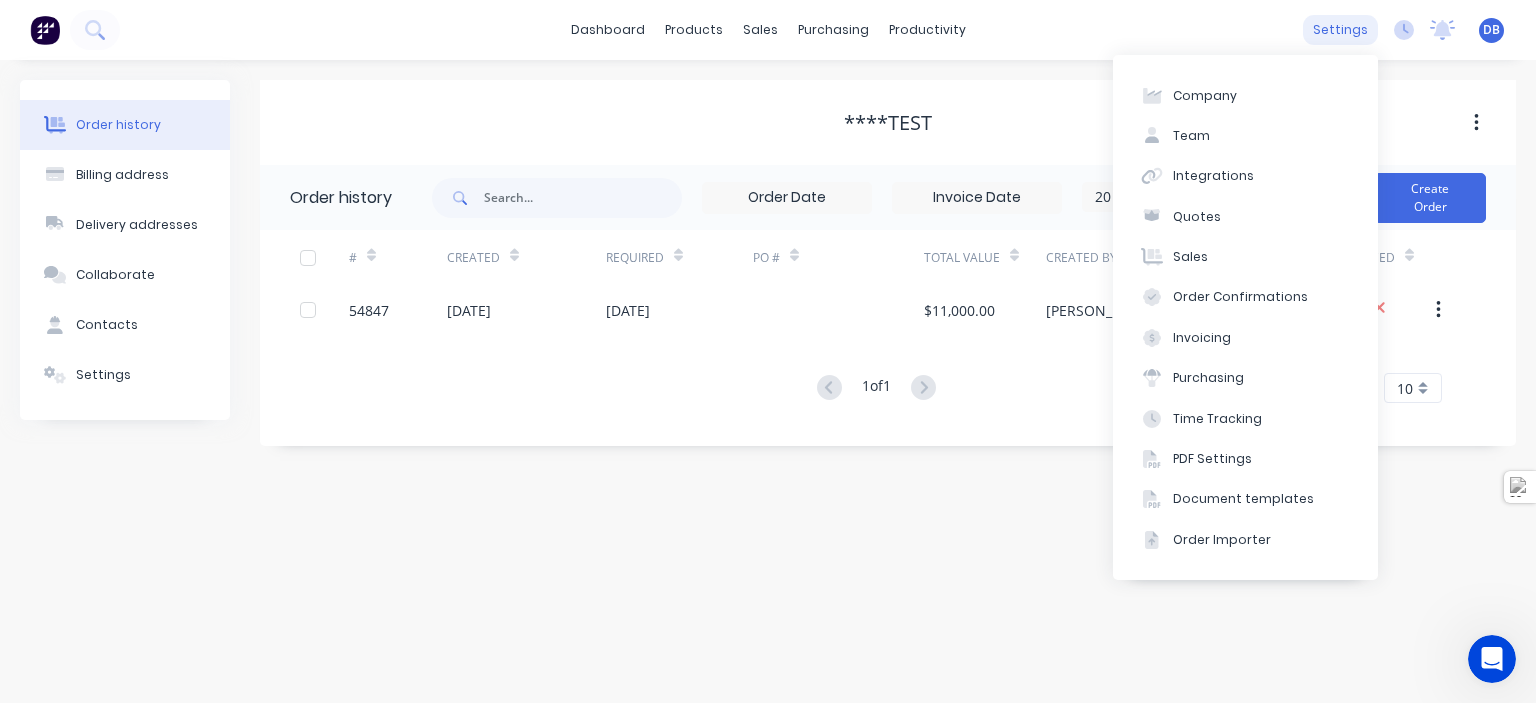 click on "settings" at bounding box center [1340, 30] 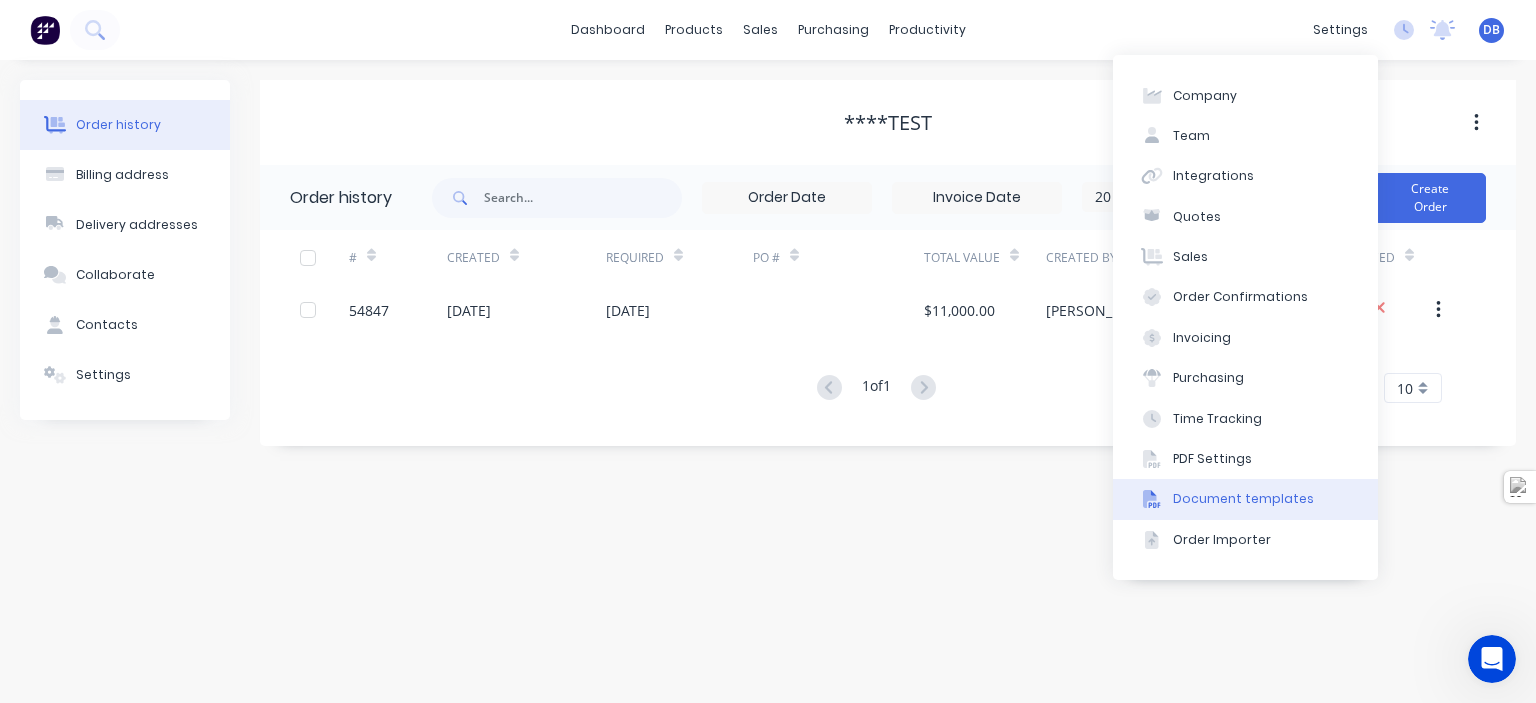 click on "Document templates" at bounding box center (1243, 499) 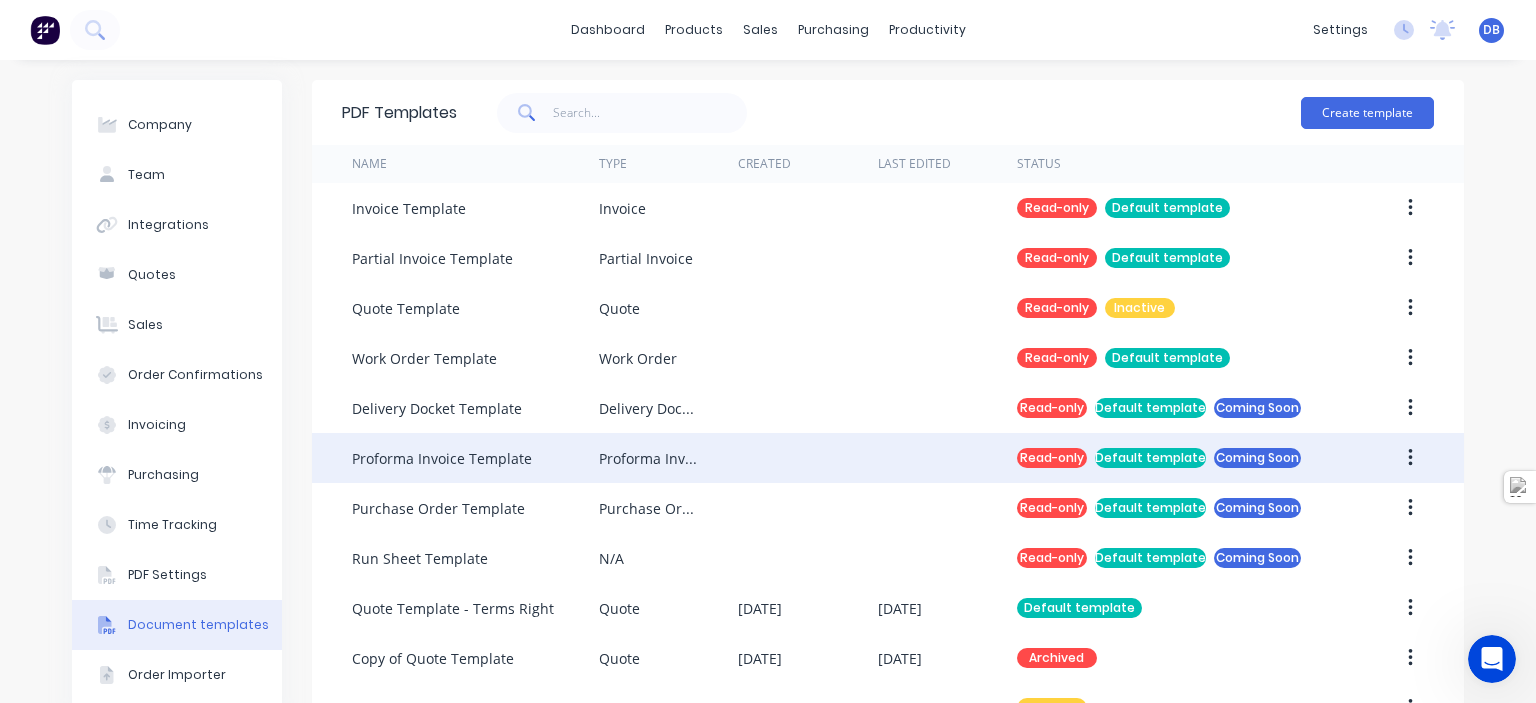 scroll, scrollTop: 57, scrollLeft: 0, axis: vertical 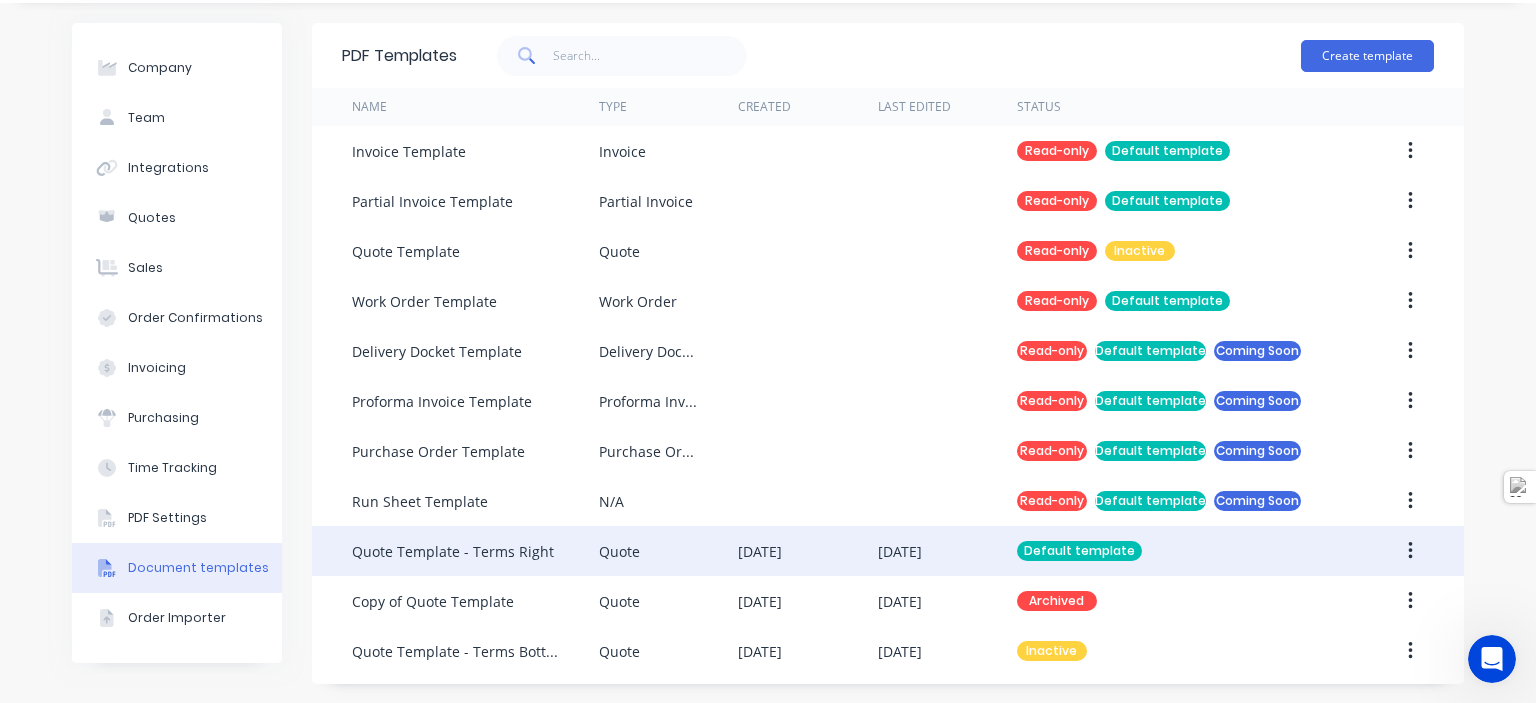 click at bounding box center (1410, 551) 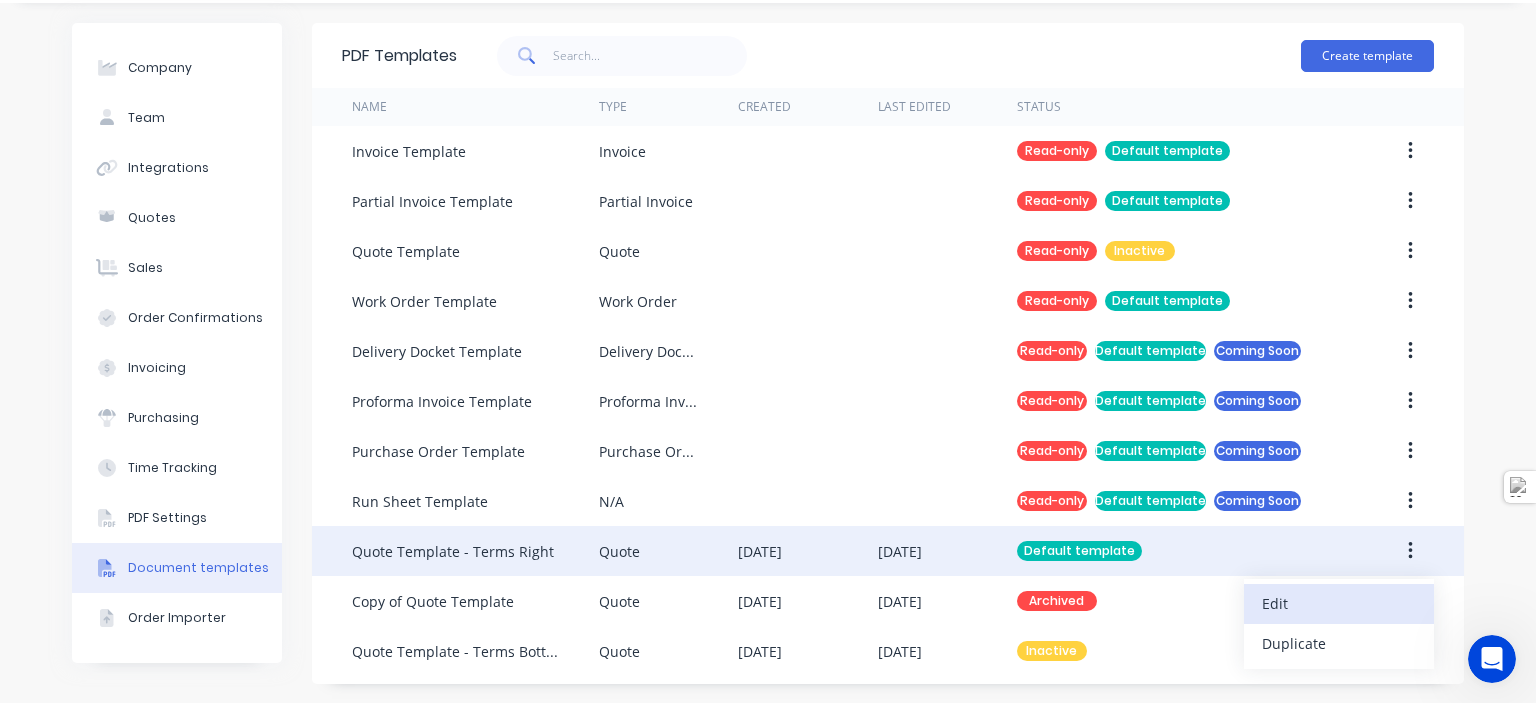 click on "Edit" at bounding box center [1339, 603] 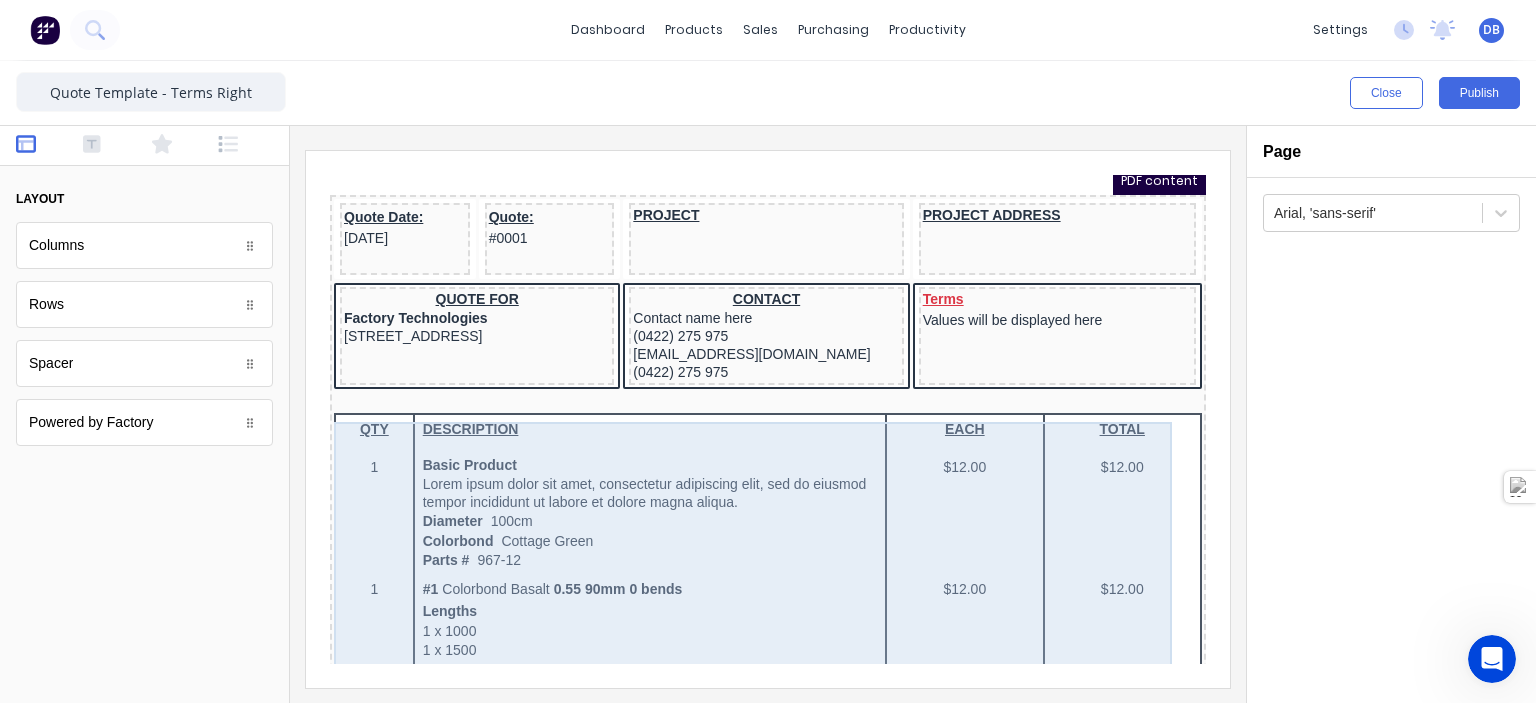 scroll, scrollTop: 200, scrollLeft: 0, axis: vertical 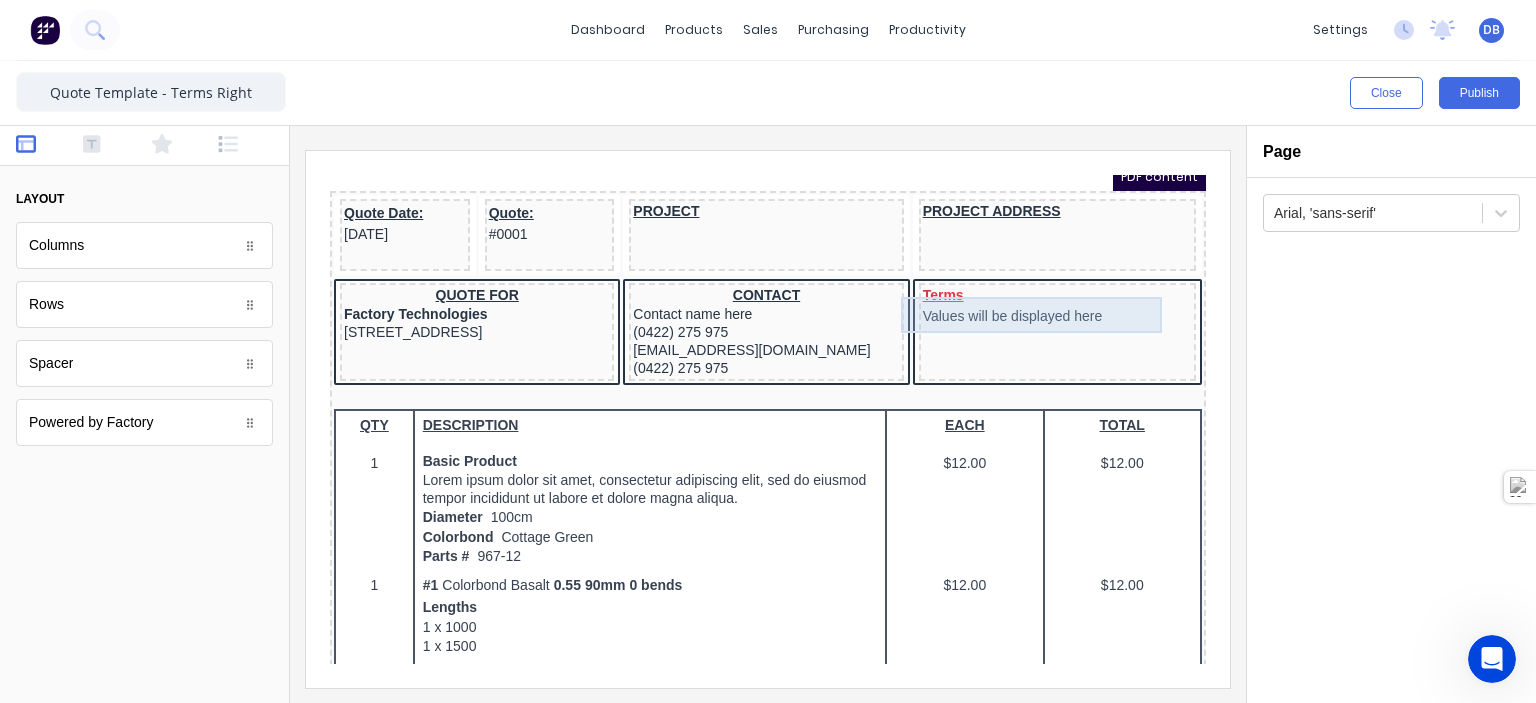 click on "Terms Values will be displayed here" at bounding box center (1033, 281) 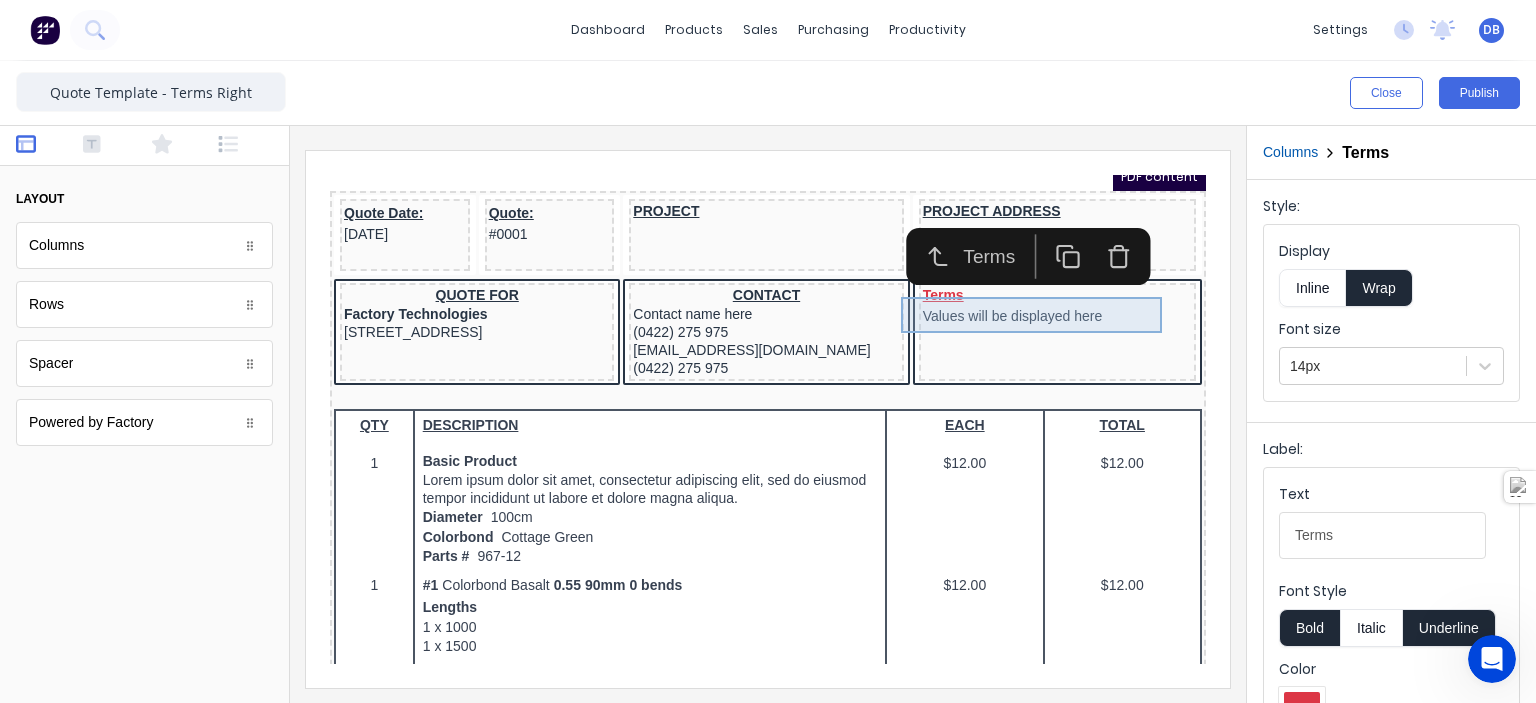 click on "Terms Values will be displayed here" at bounding box center (1033, 281) 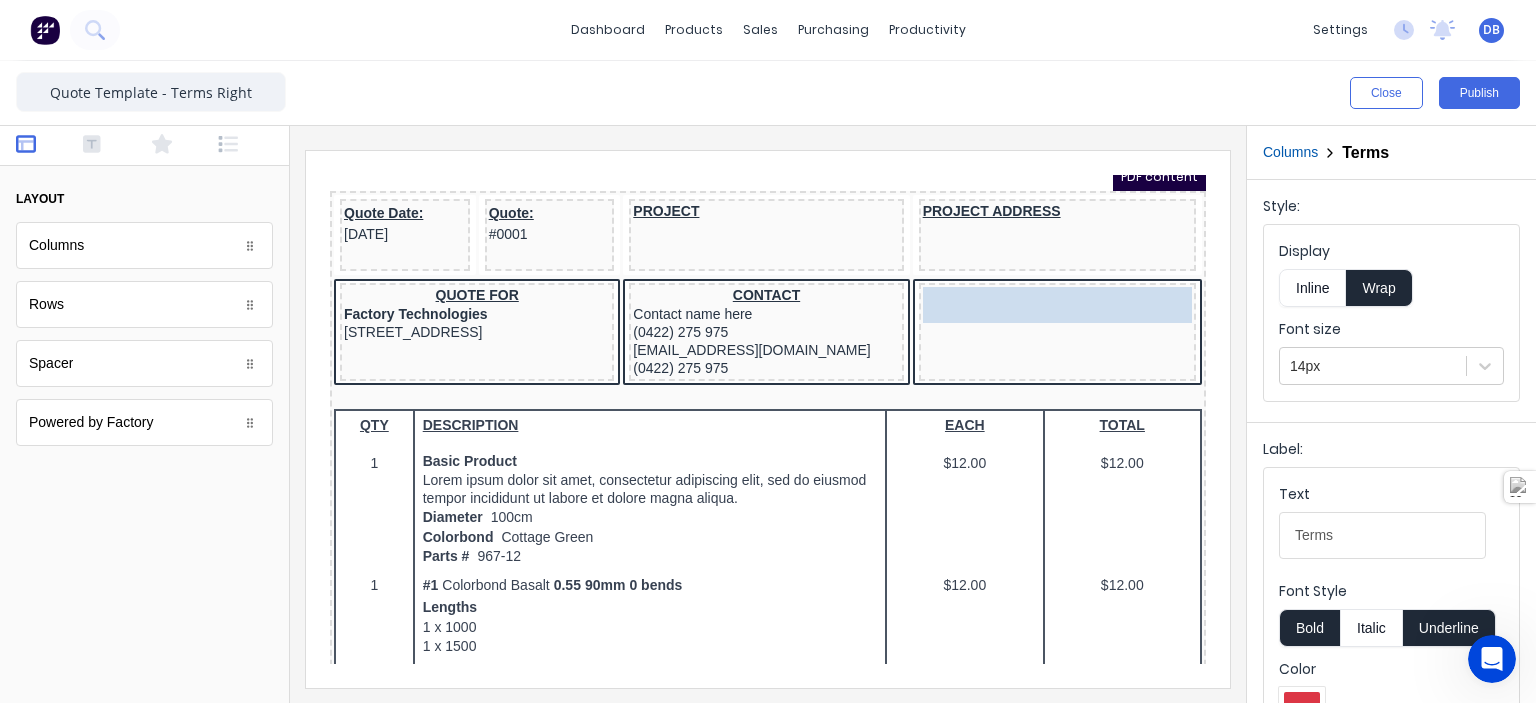 drag, startPoint x: 1060, startPoint y: 297, endPoint x: 1044, endPoint y: 306, distance: 18.35756 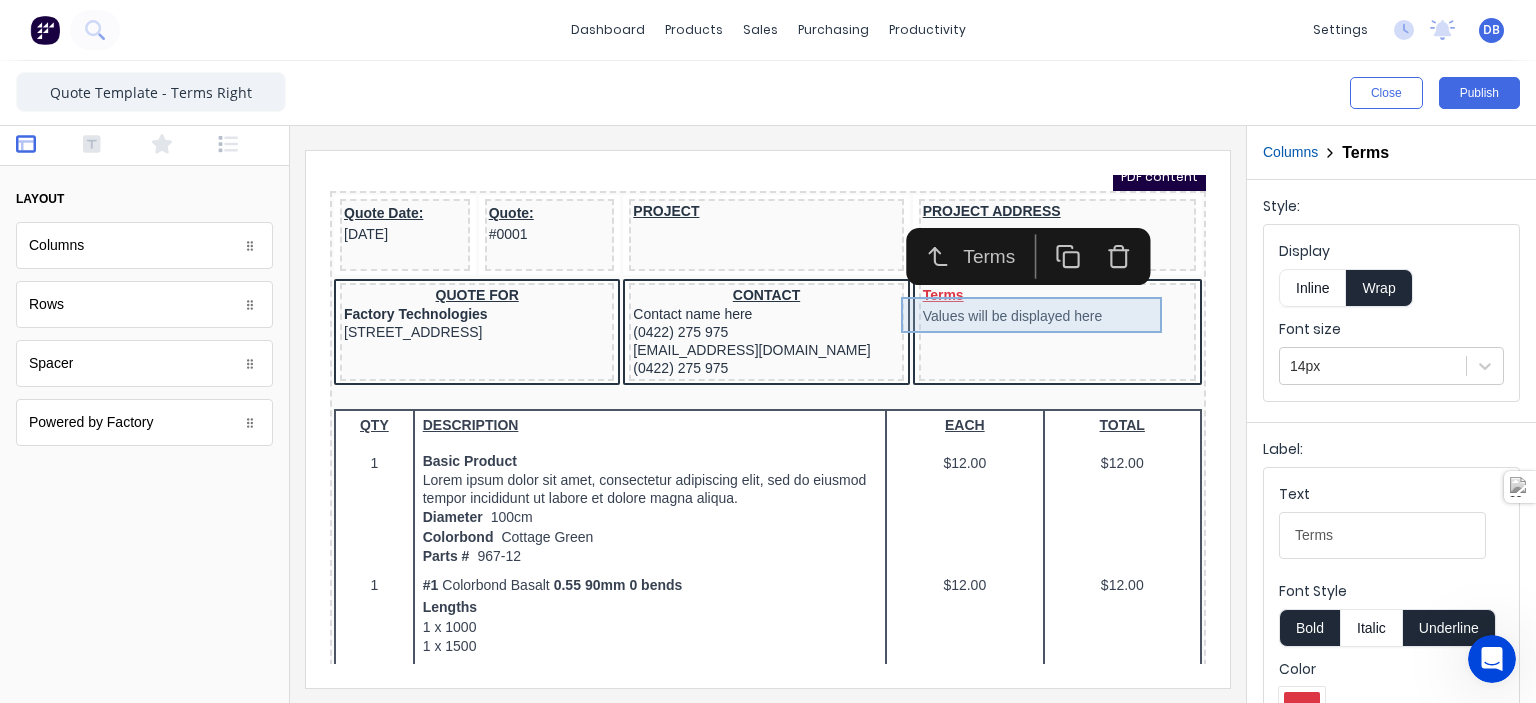 click on "Terms Values will be displayed here" at bounding box center (1033, 281) 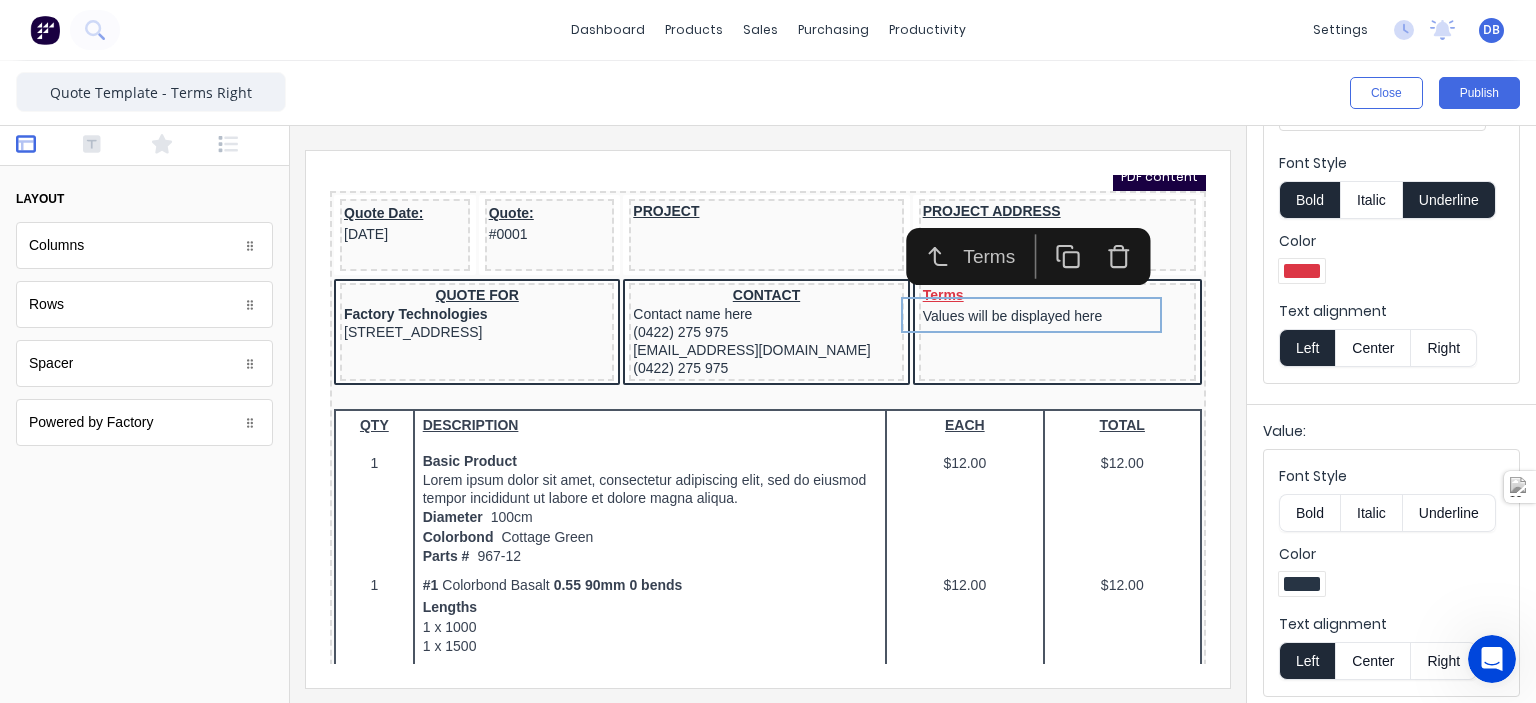 scroll, scrollTop: 431, scrollLeft: 0, axis: vertical 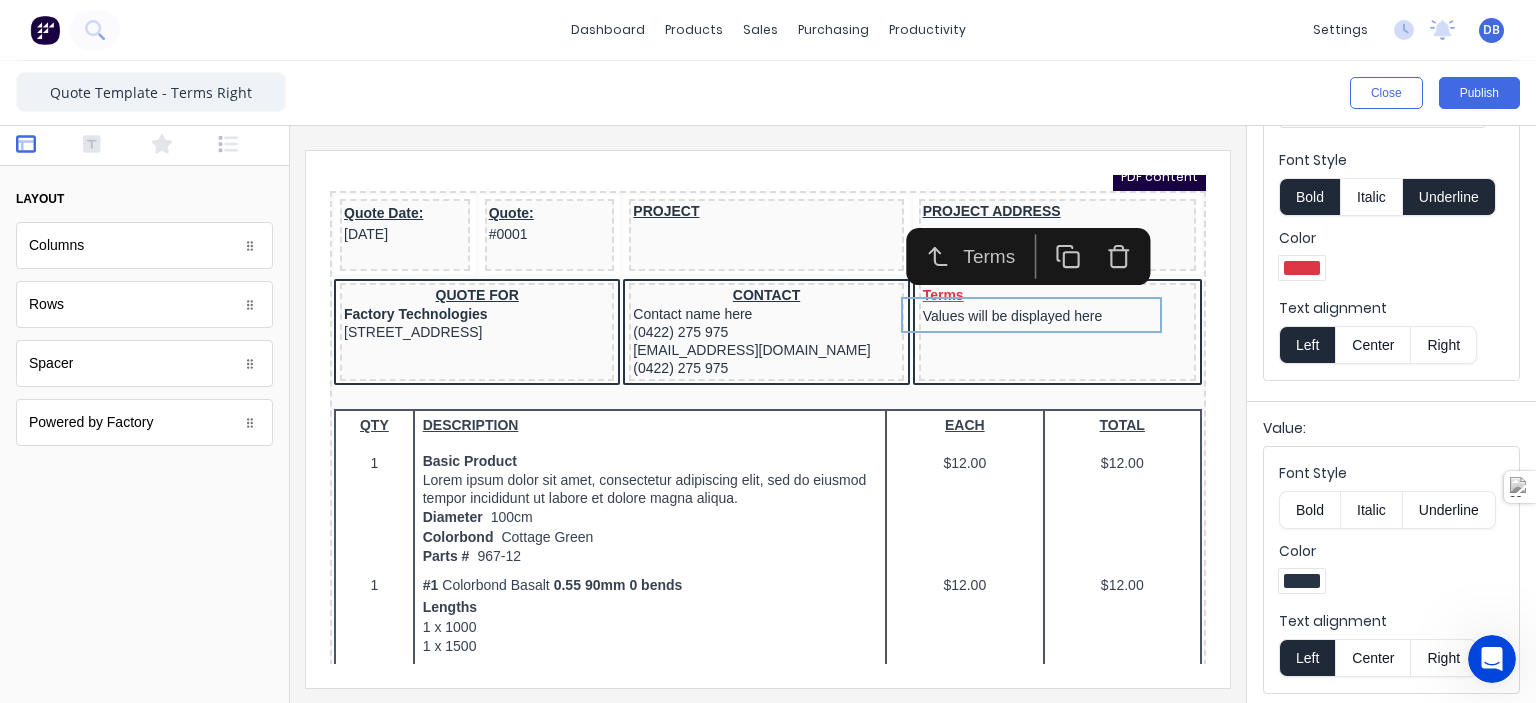 click at bounding box center [1302, 581] 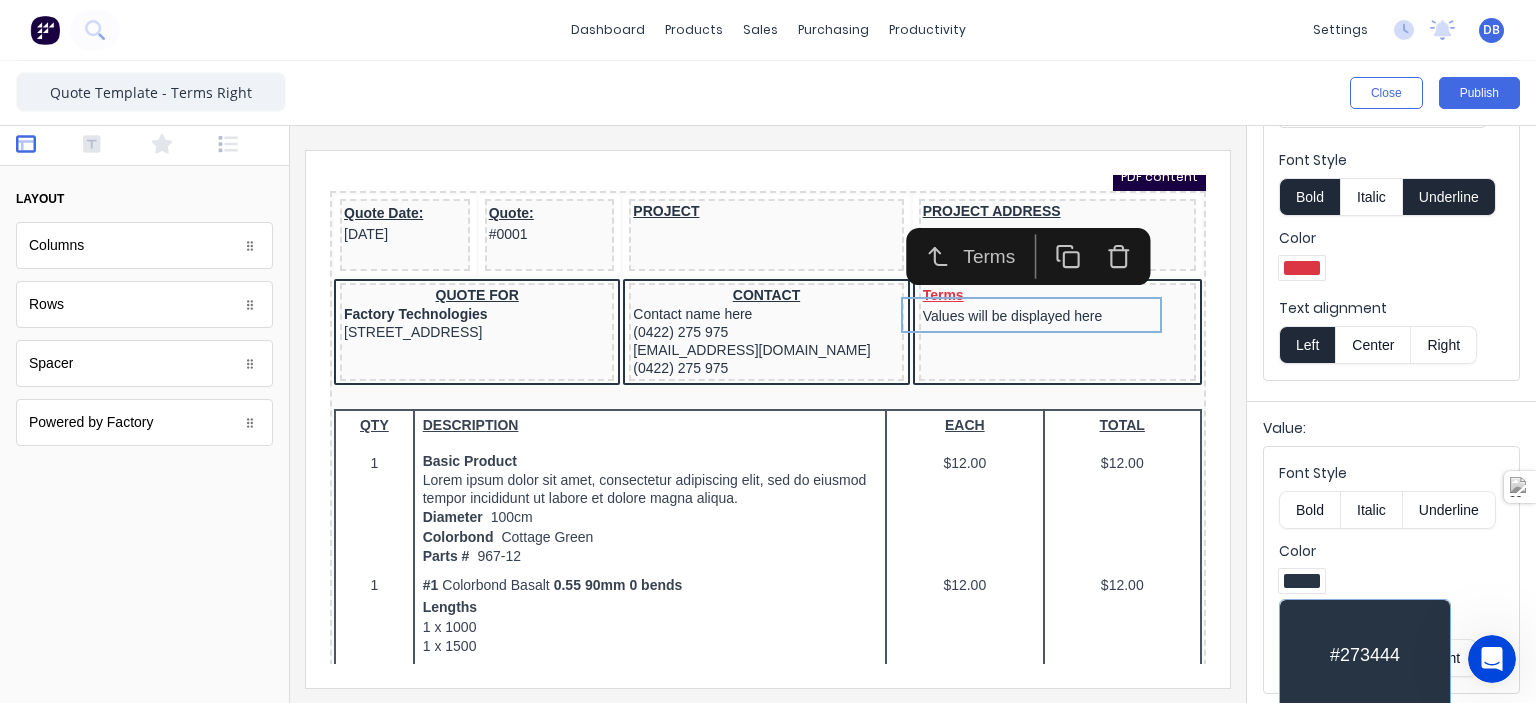 click on "#273444" at bounding box center [1365, 655] 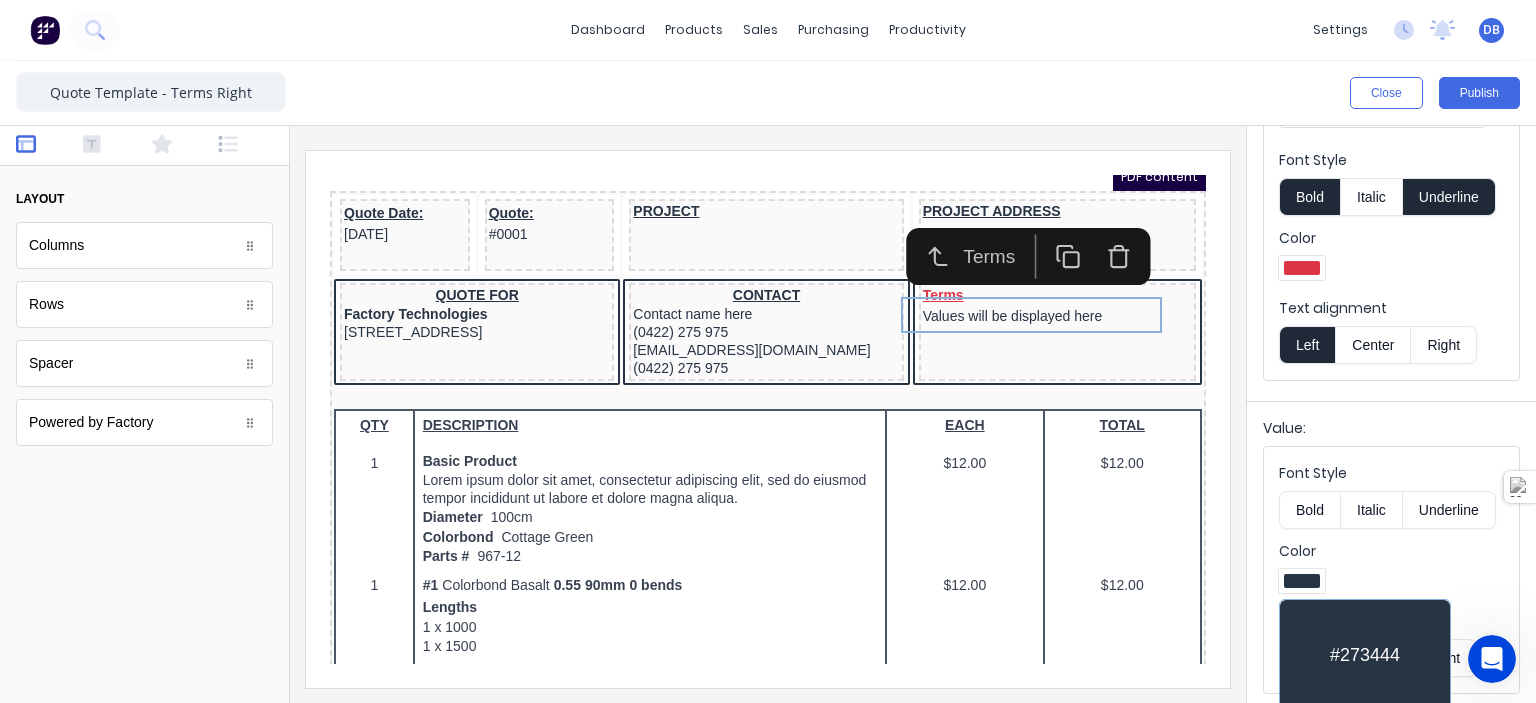 drag, startPoint x: 1529, startPoint y: 571, endPoint x: 1528, endPoint y: 609, distance: 38.013157 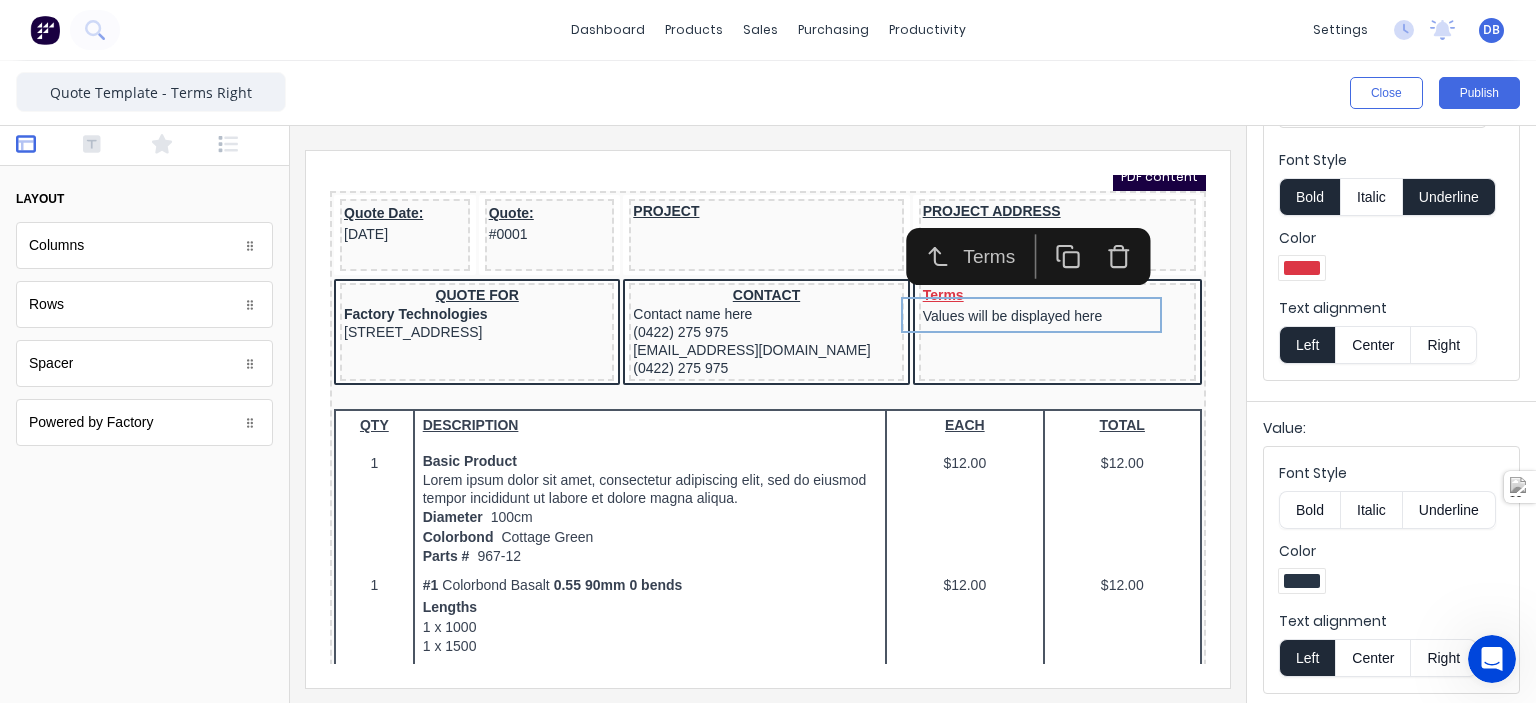 click at bounding box center (1302, 581) 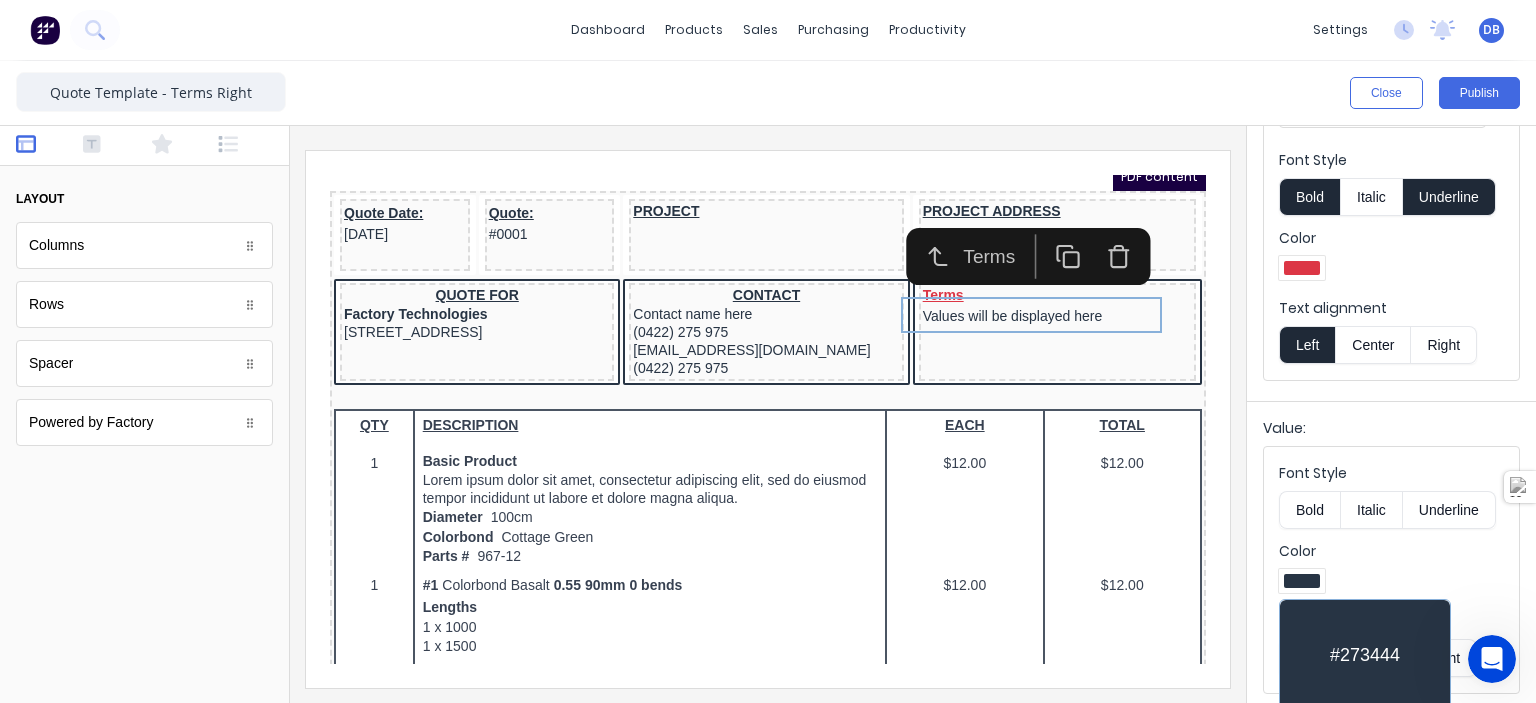 drag, startPoint x: 1272, startPoint y: 511, endPoint x: 1301, endPoint y: 505, distance: 29.614185 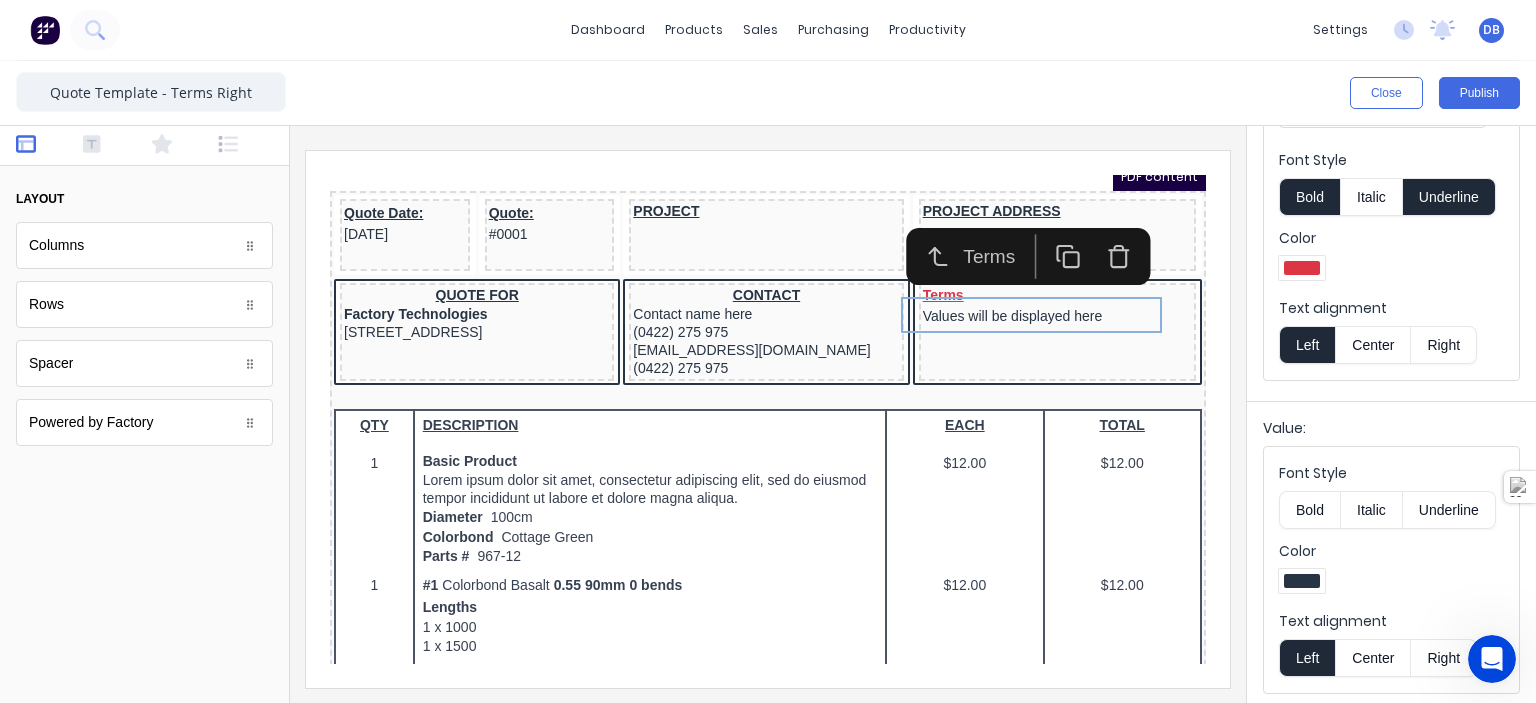 click on "Bold" at bounding box center (1309, 510) 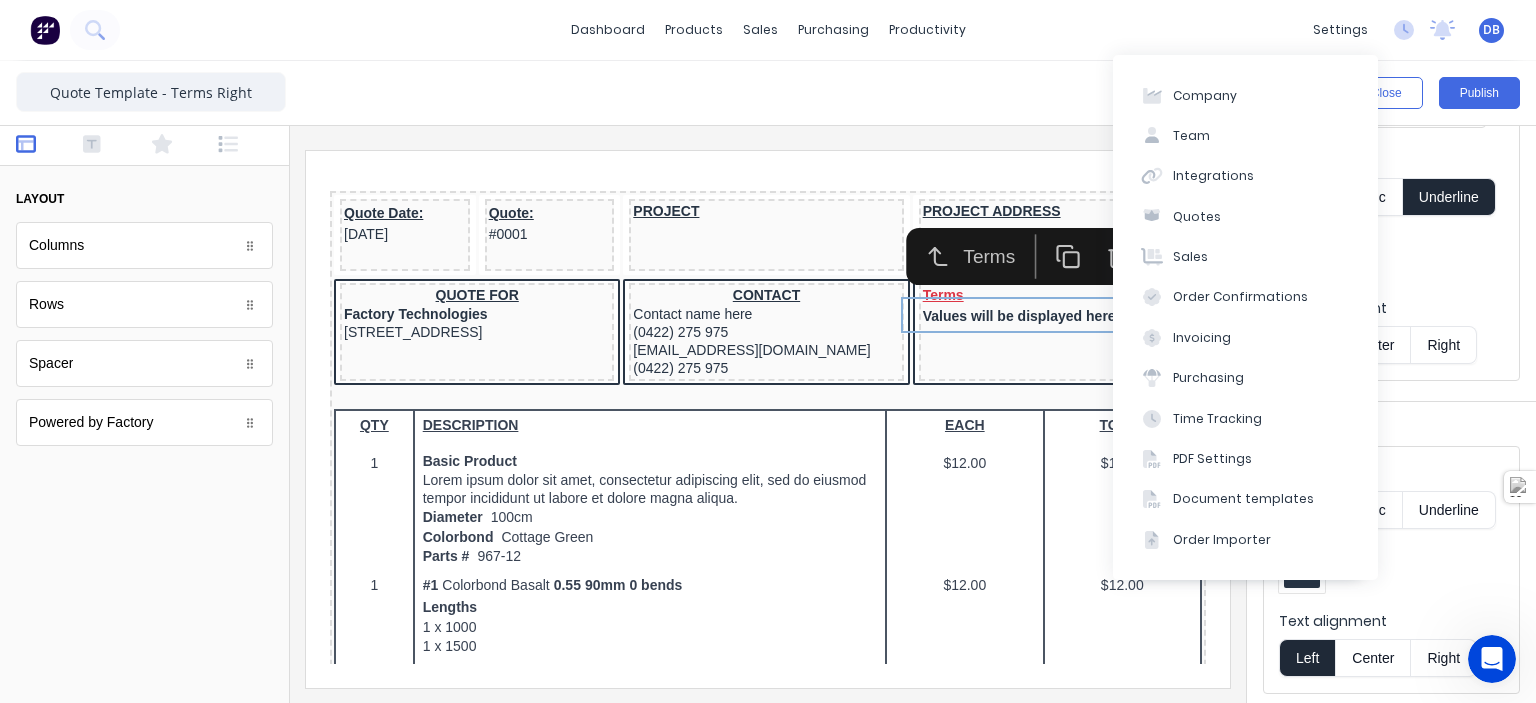 click at bounding box center [1391, 271] 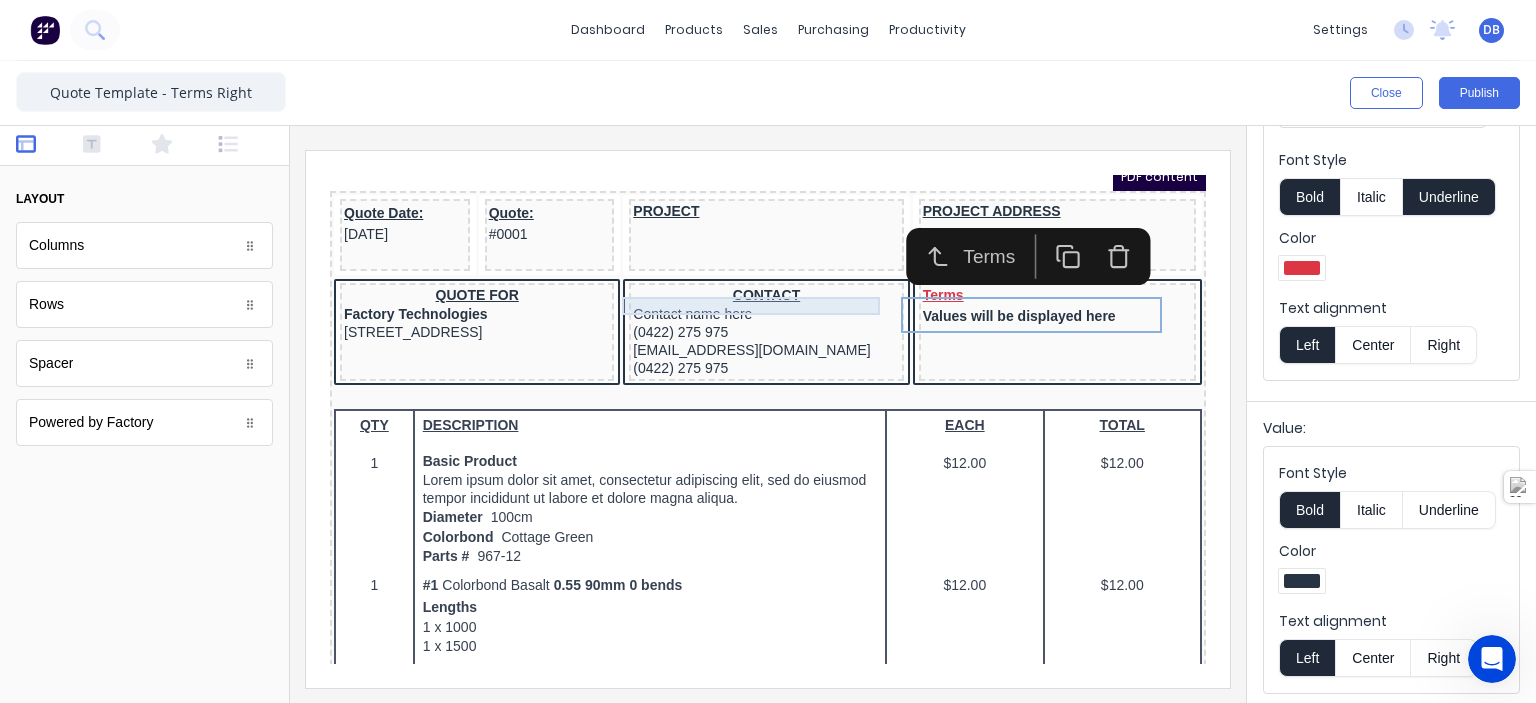 click on "CONTACT" at bounding box center [742, 272] 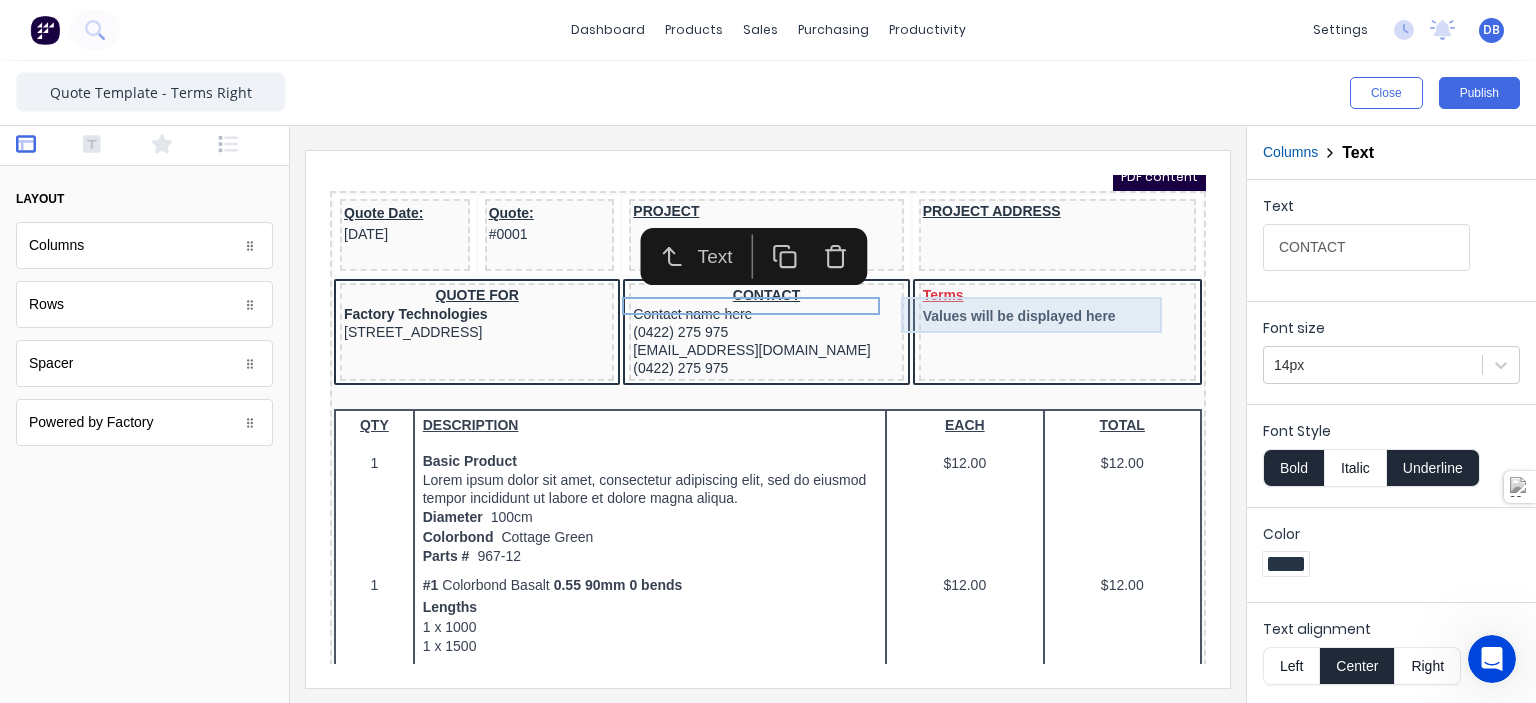 click on "Terms Values will be displayed here" at bounding box center [1033, 281] 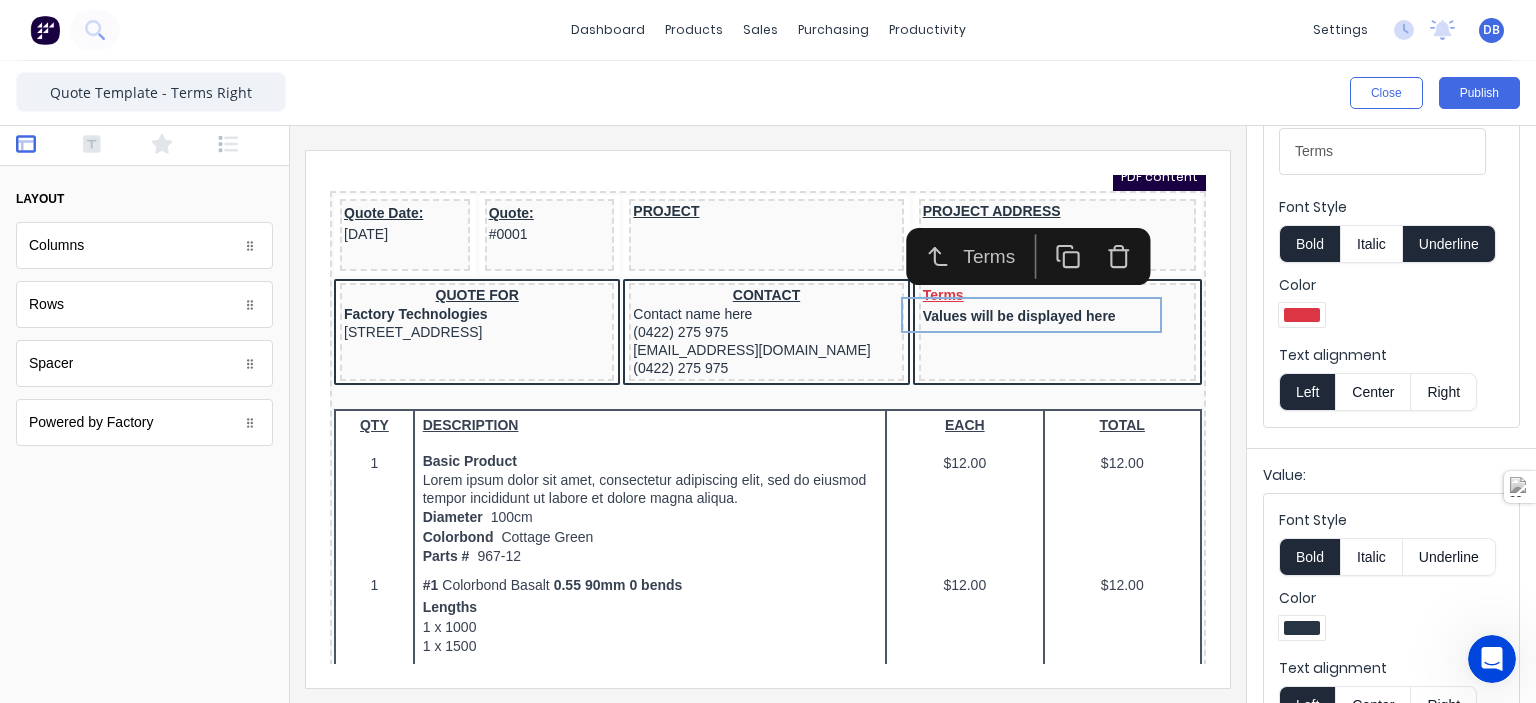 scroll, scrollTop: 400, scrollLeft: 0, axis: vertical 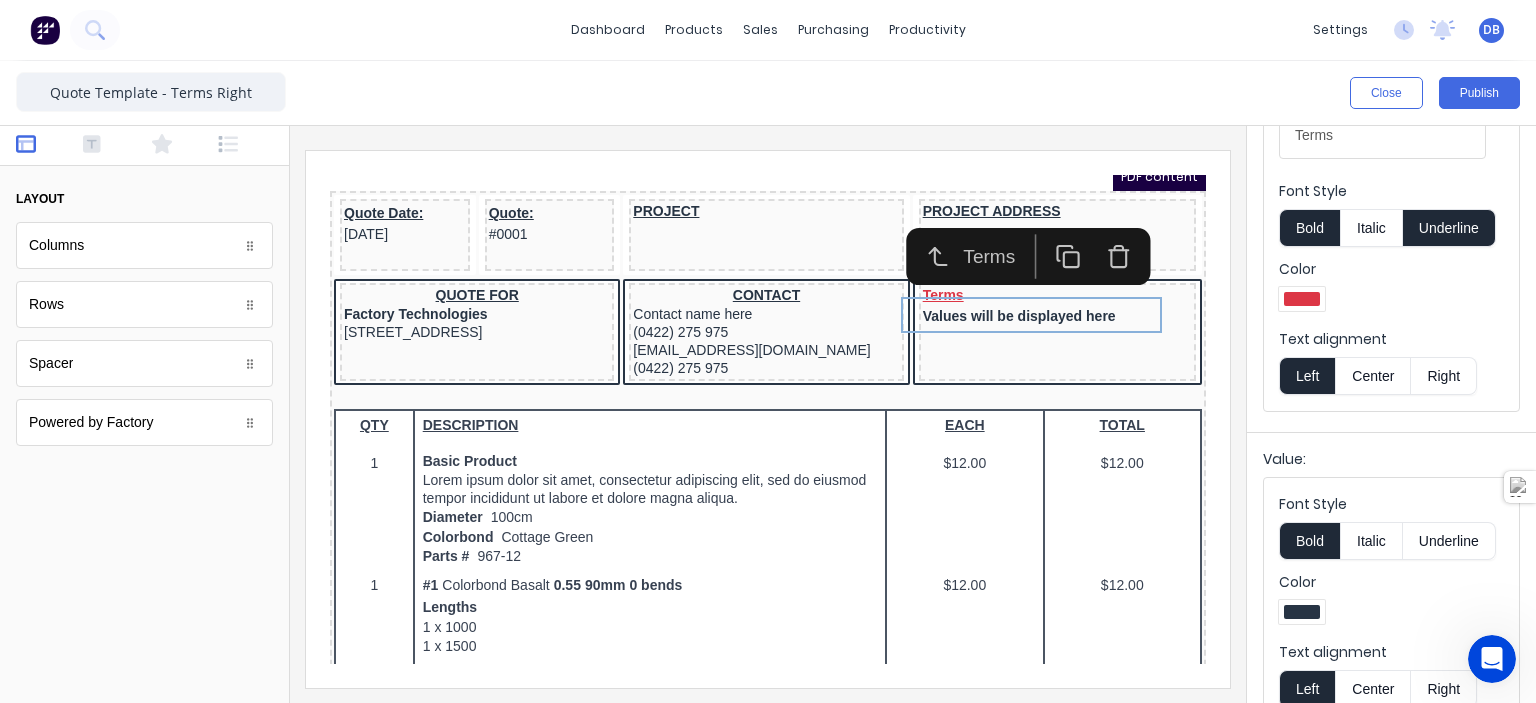 click on "Center" at bounding box center [1373, 376] 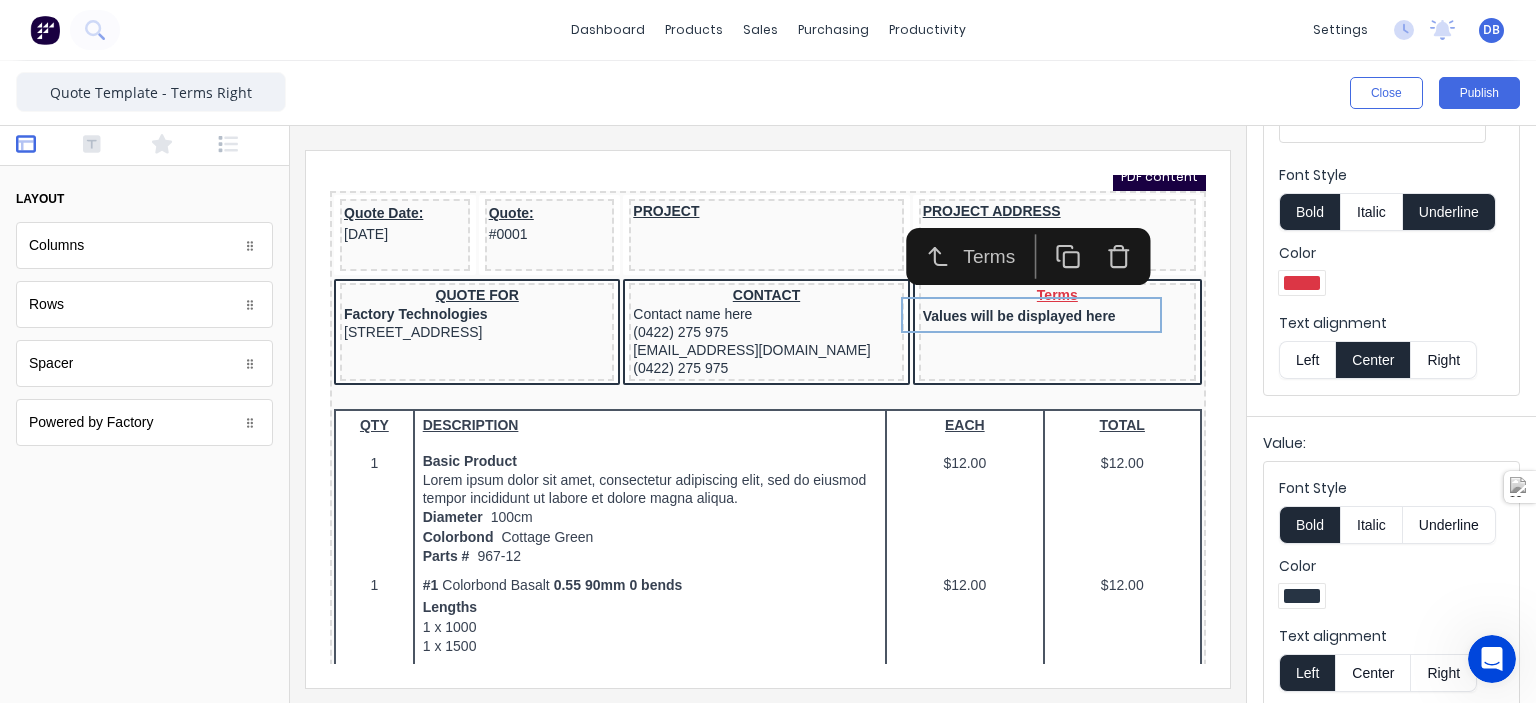 scroll, scrollTop: 431, scrollLeft: 0, axis: vertical 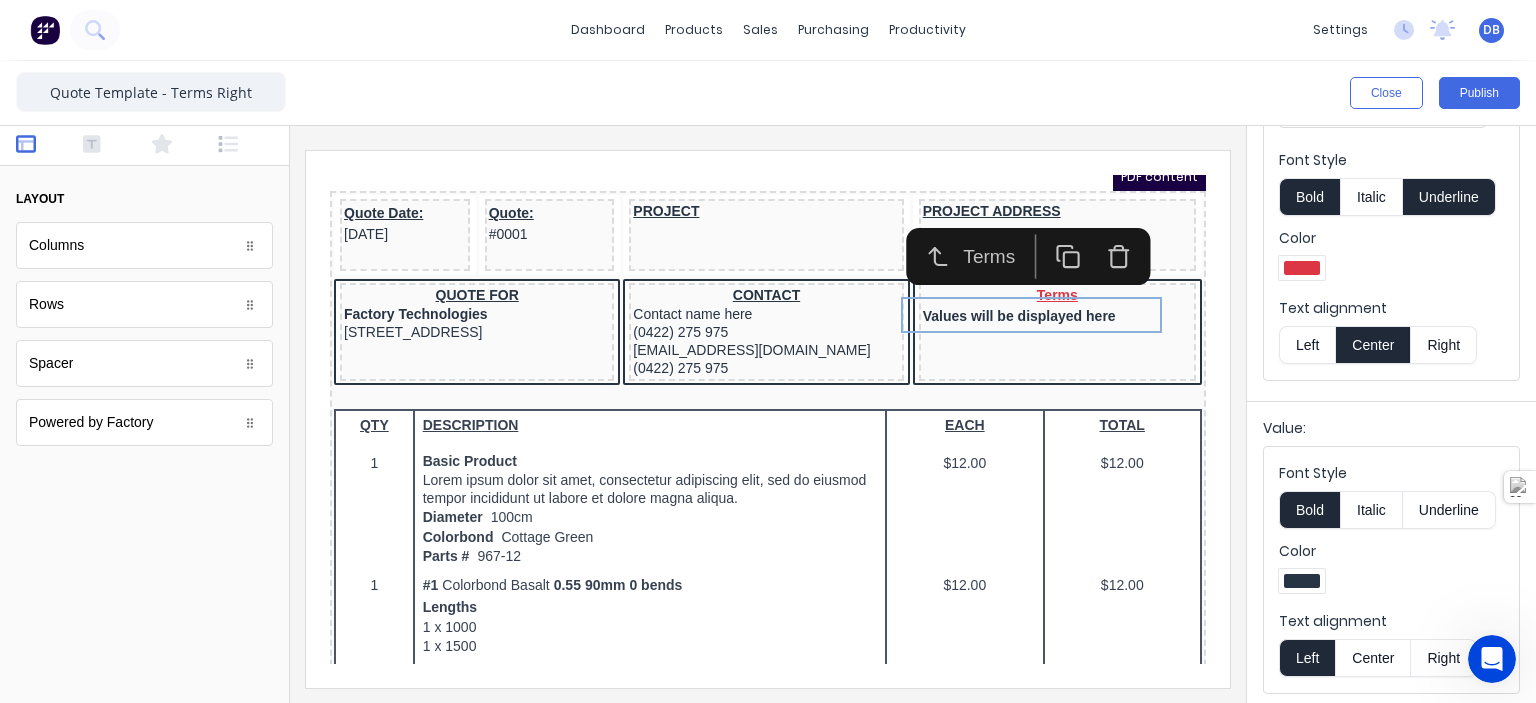 click at bounding box center [1302, 581] 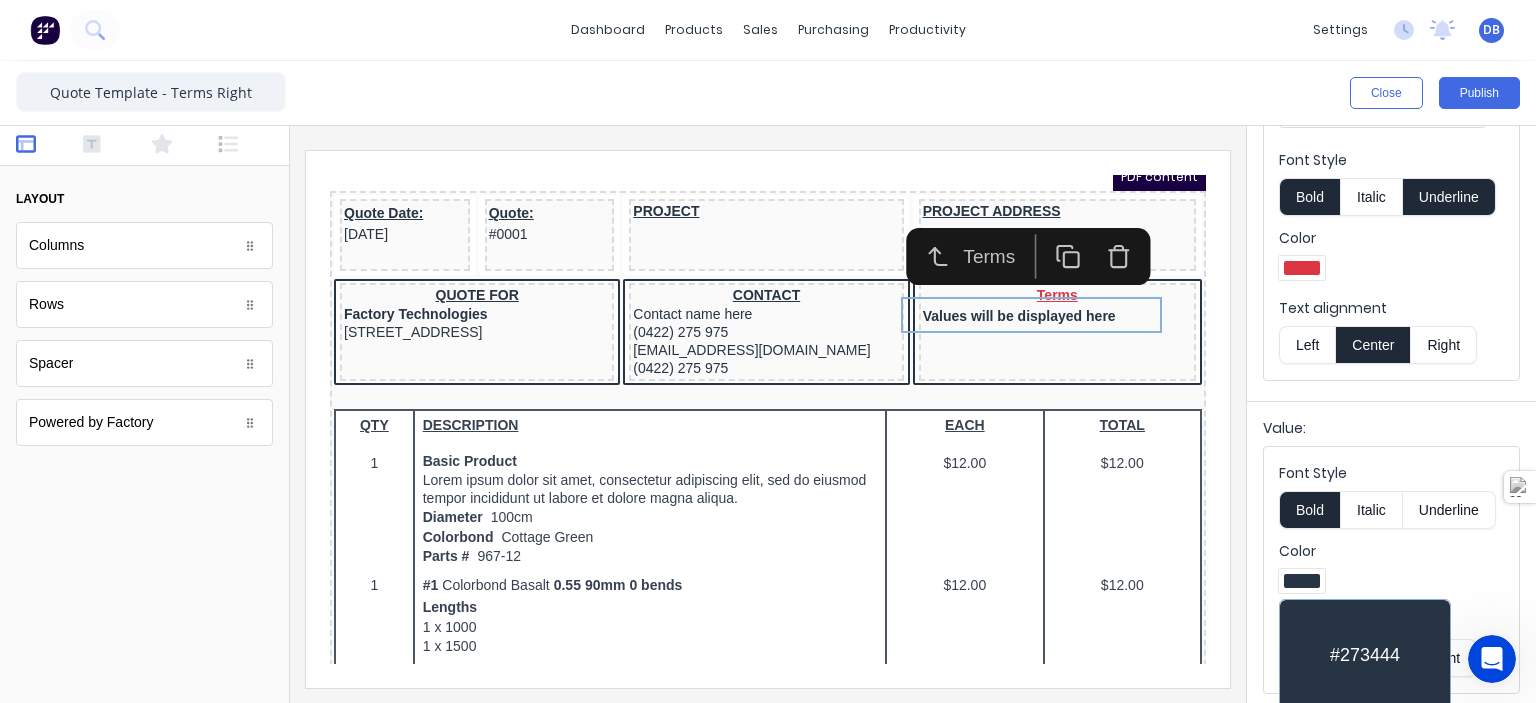 click on "#273444" at bounding box center [1365, 655] 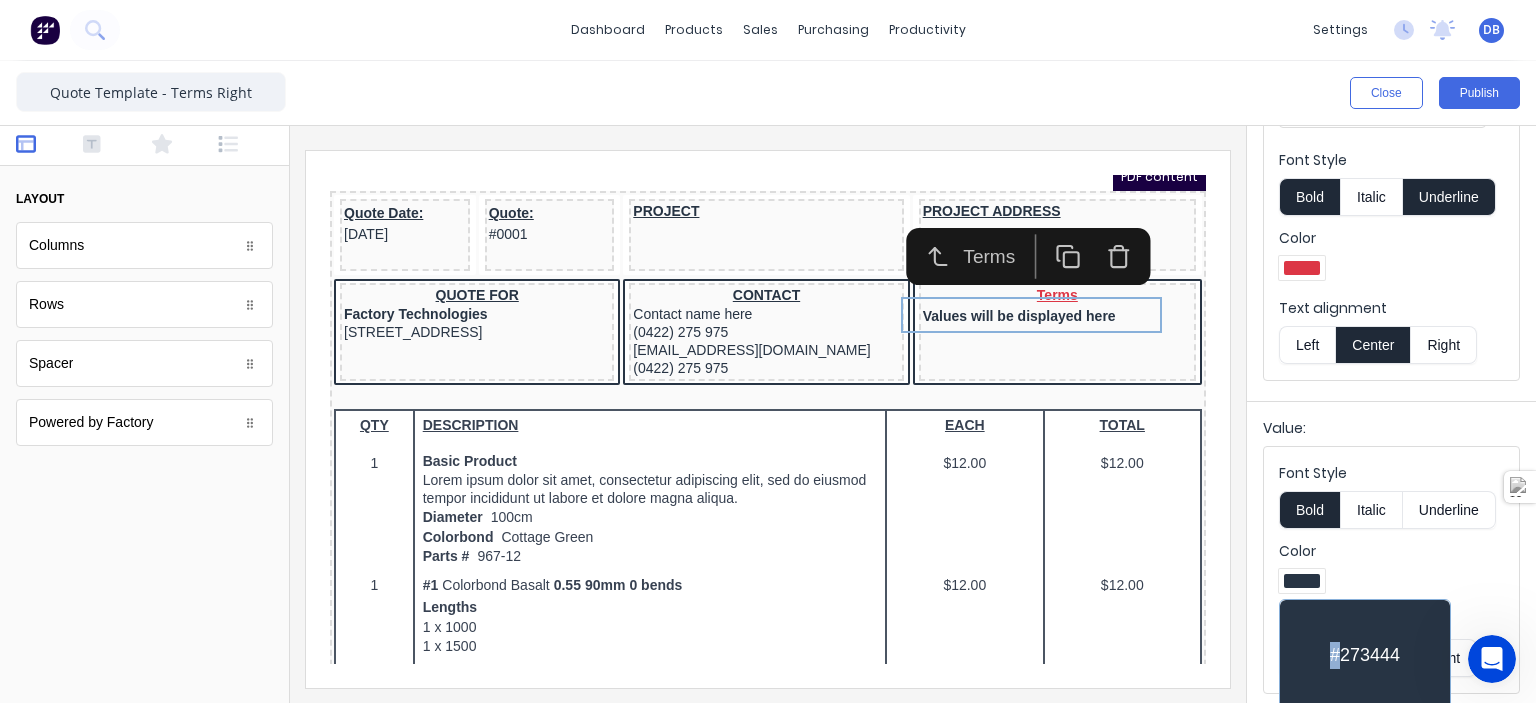 drag, startPoint x: 1324, startPoint y: 647, endPoint x: 1339, endPoint y: 647, distance: 15 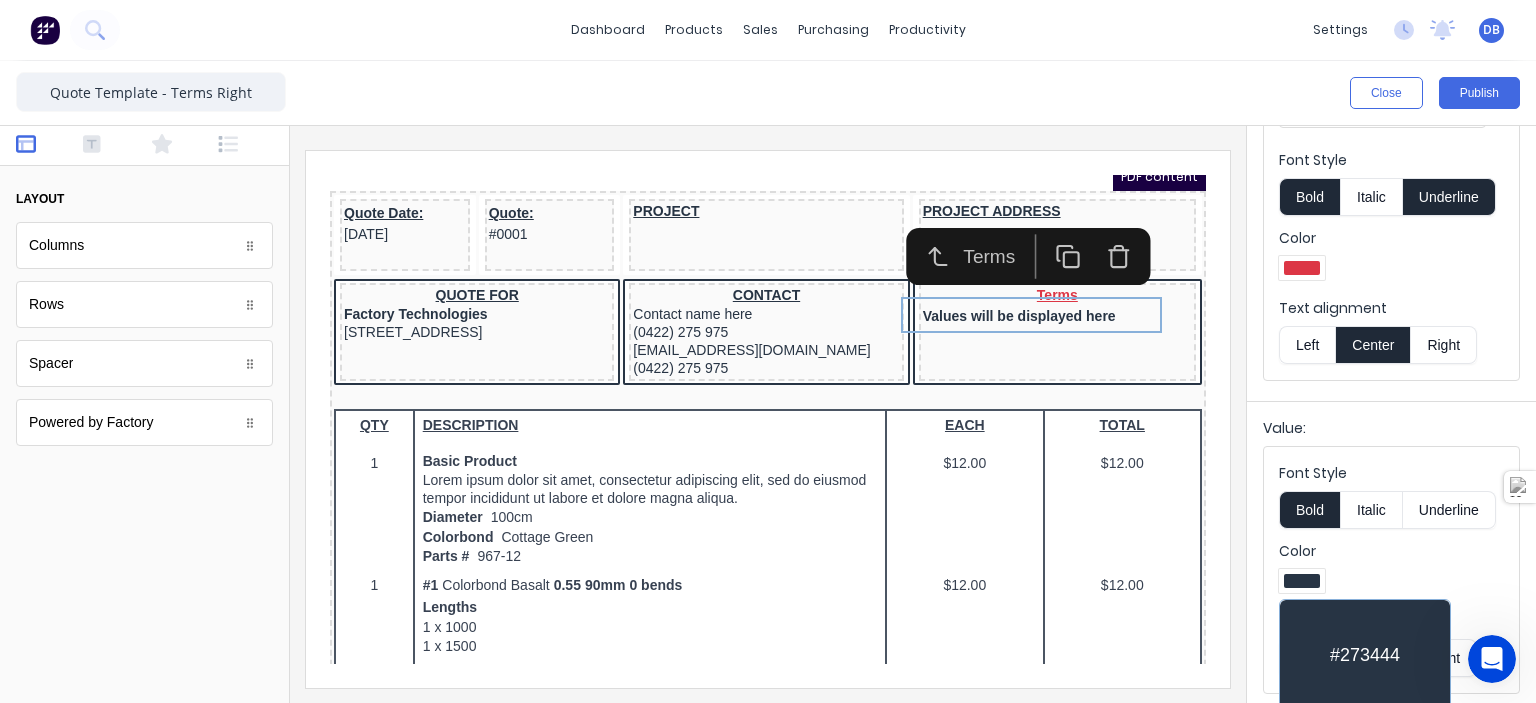 click on "#273444" at bounding box center [1365, 655] 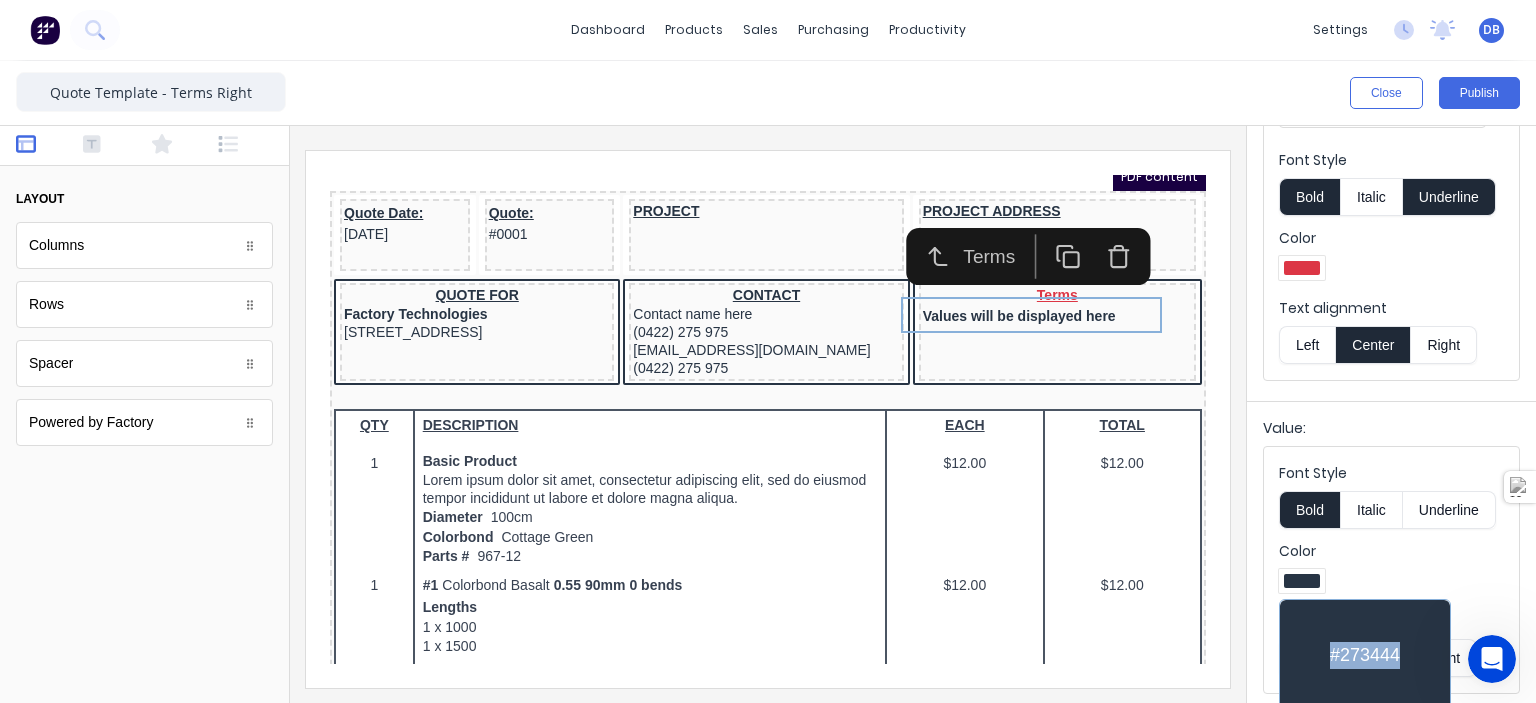 drag, startPoint x: 1404, startPoint y: 649, endPoint x: 1290, endPoint y: 634, distance: 114.982605 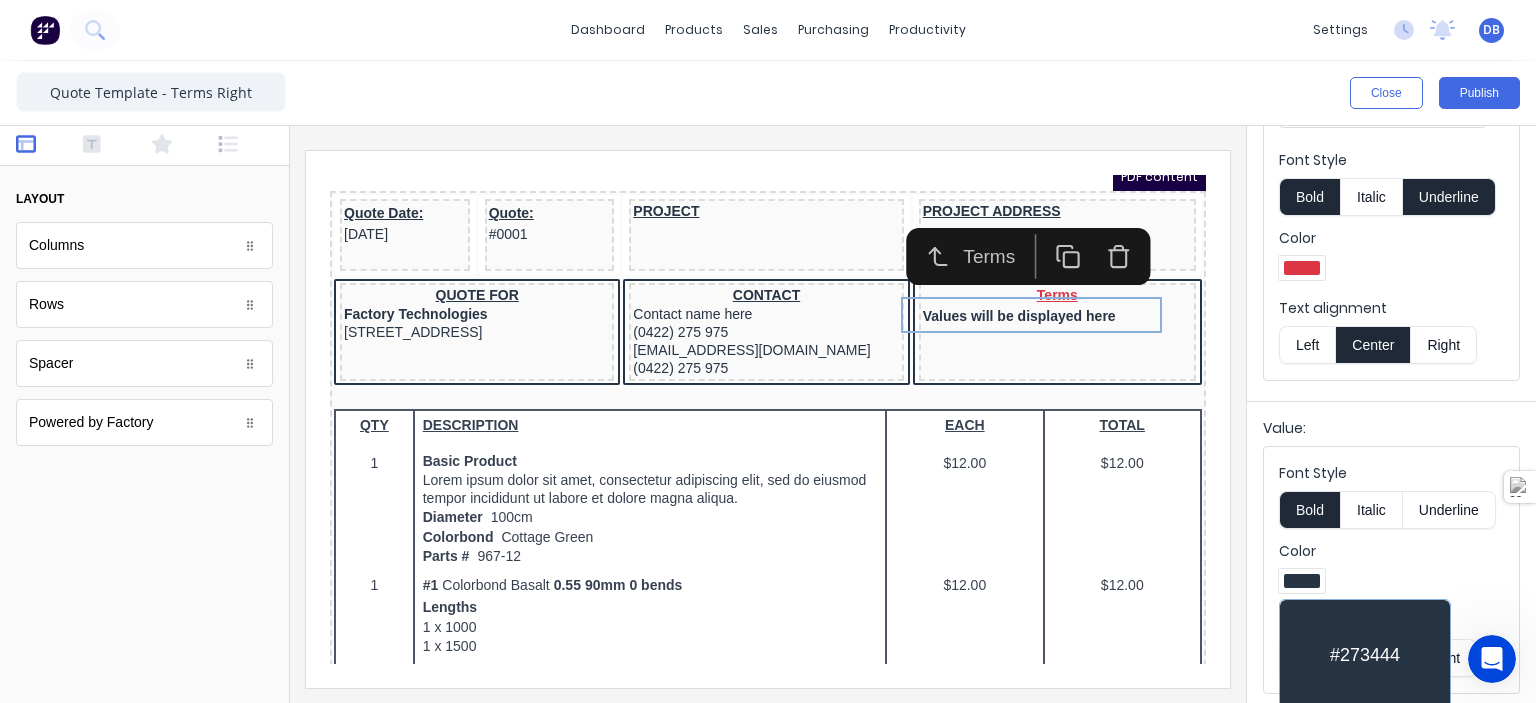 click at bounding box center (768, 351) 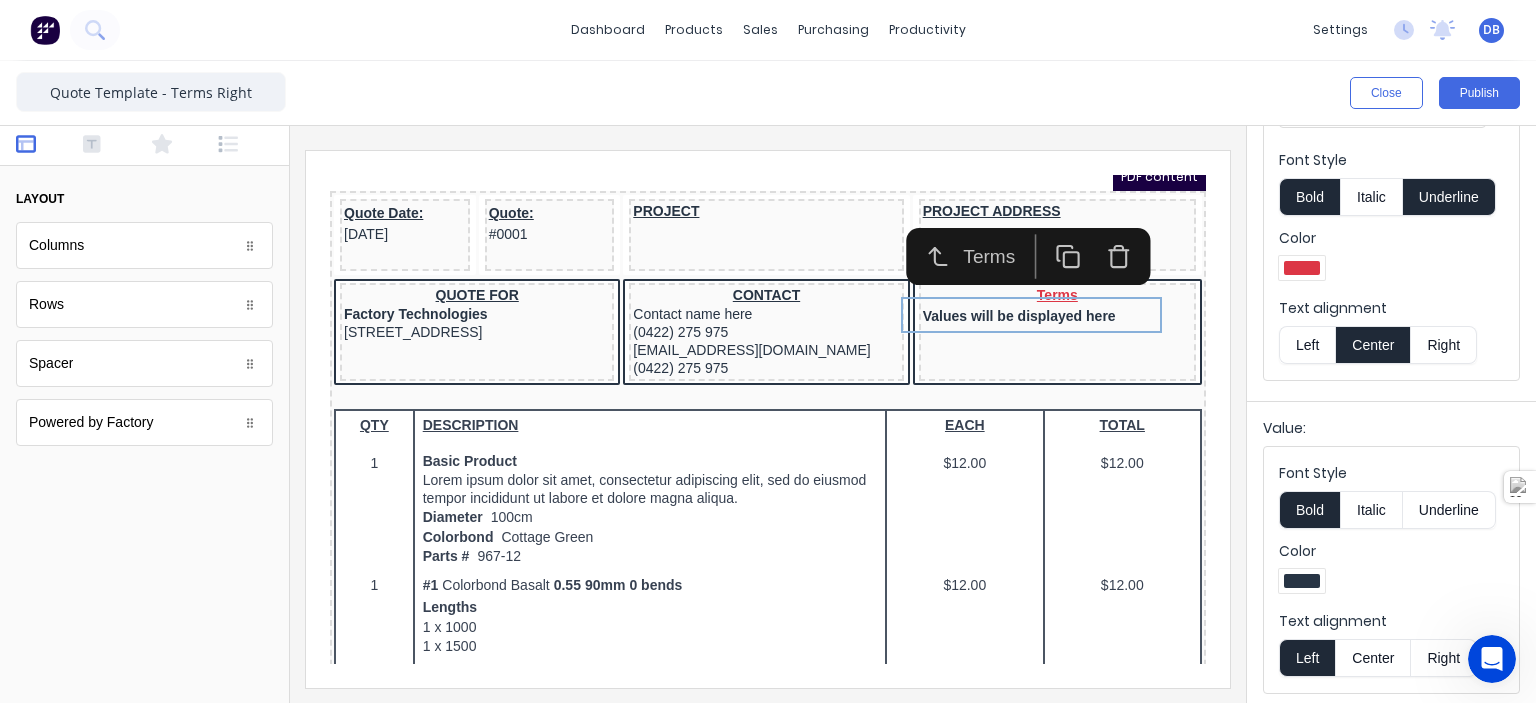 click at bounding box center [768, 414] 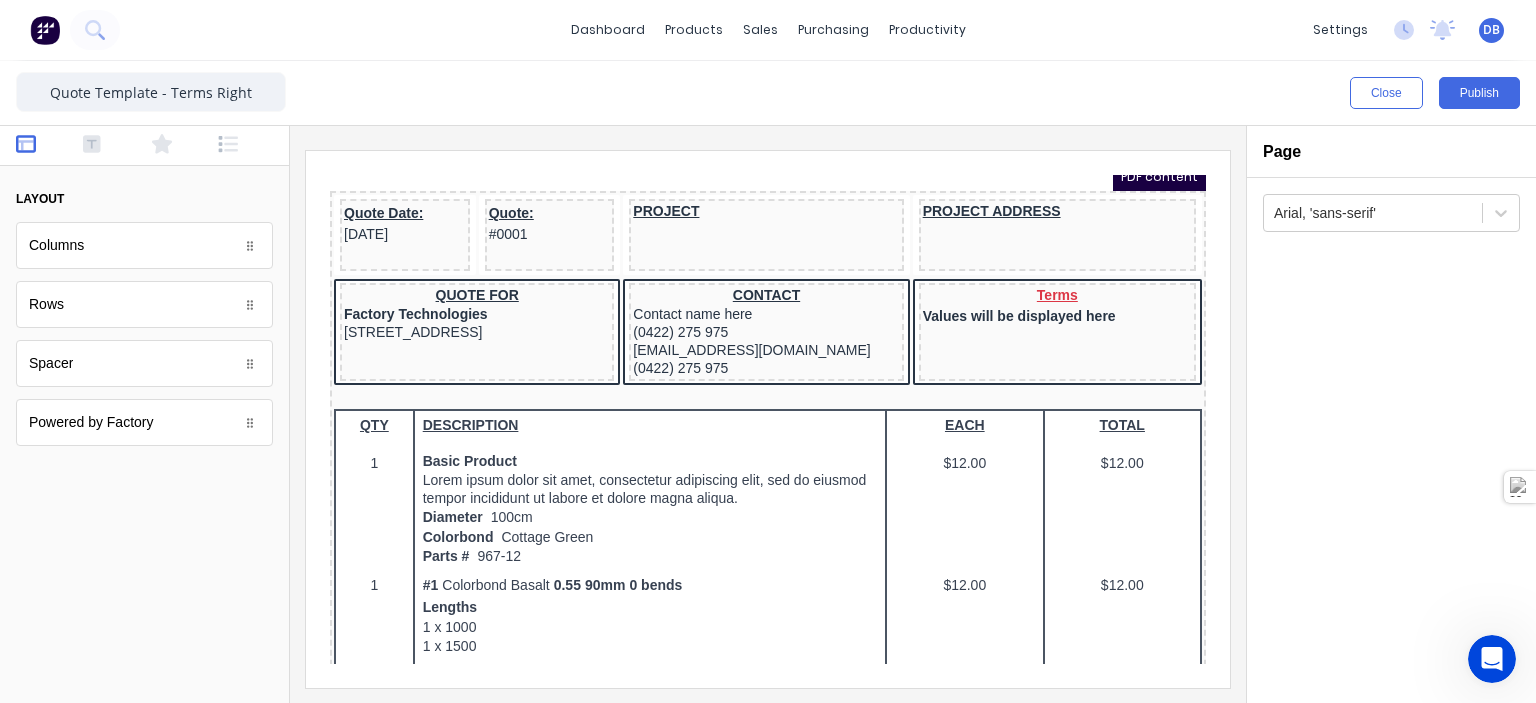 scroll, scrollTop: 0, scrollLeft: 0, axis: both 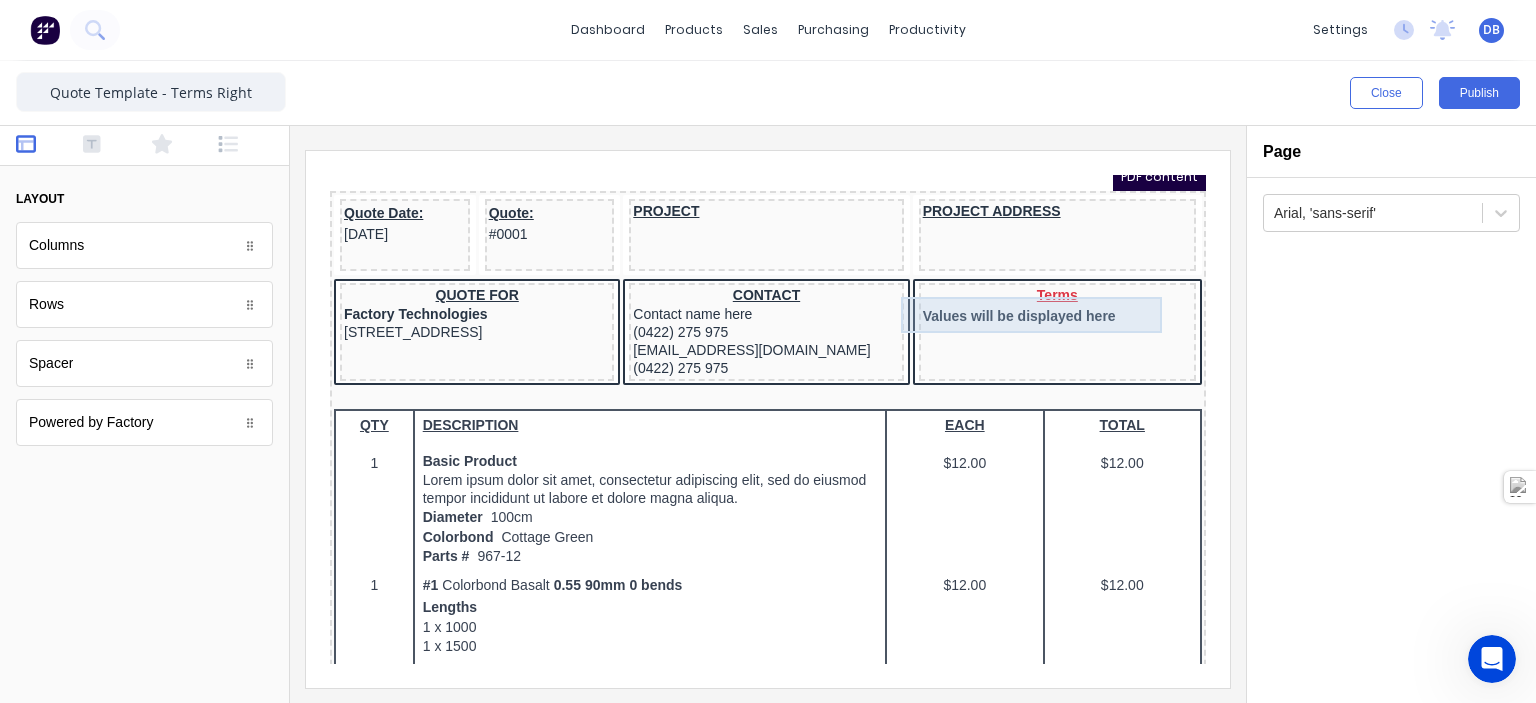 click on "Terms Values will be displayed here" at bounding box center (1033, 281) 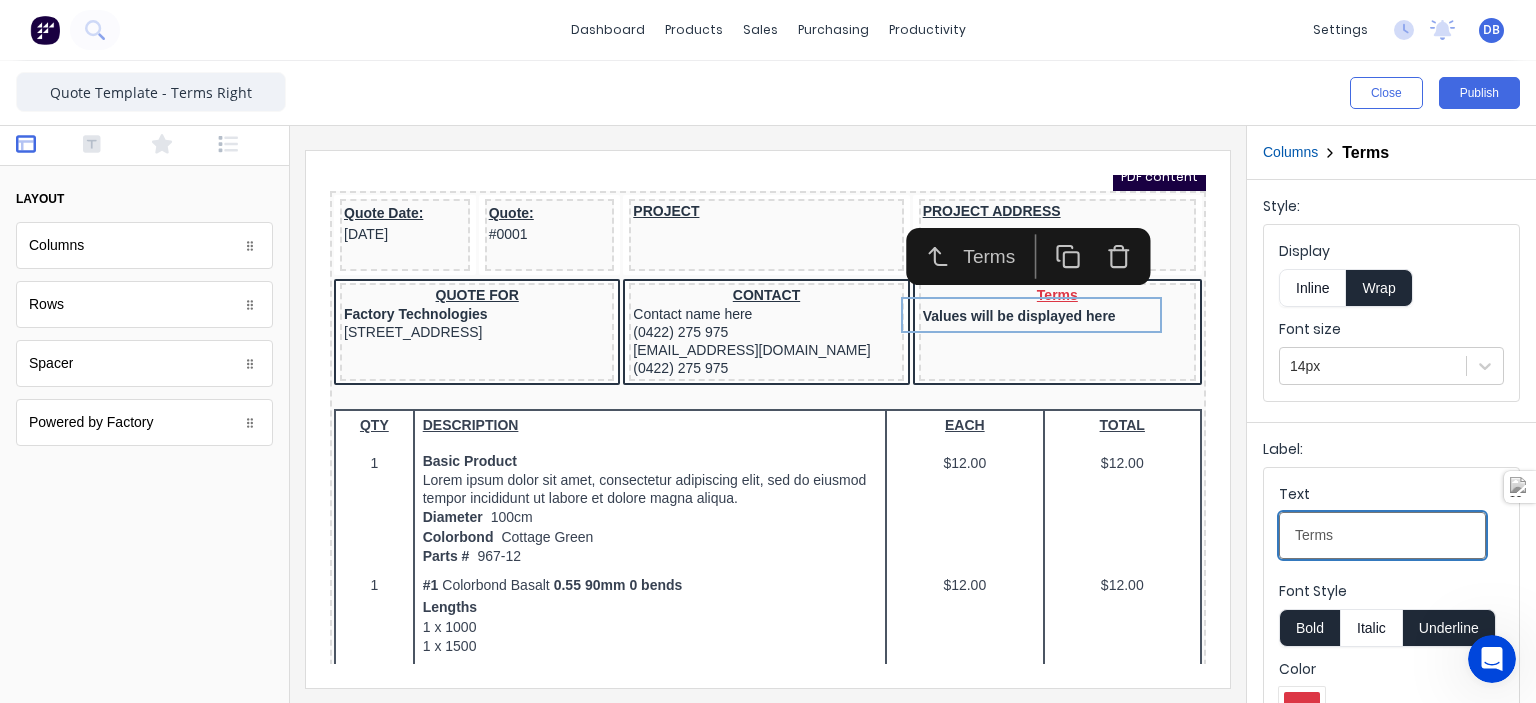 click on "Terms" at bounding box center [1382, 535] 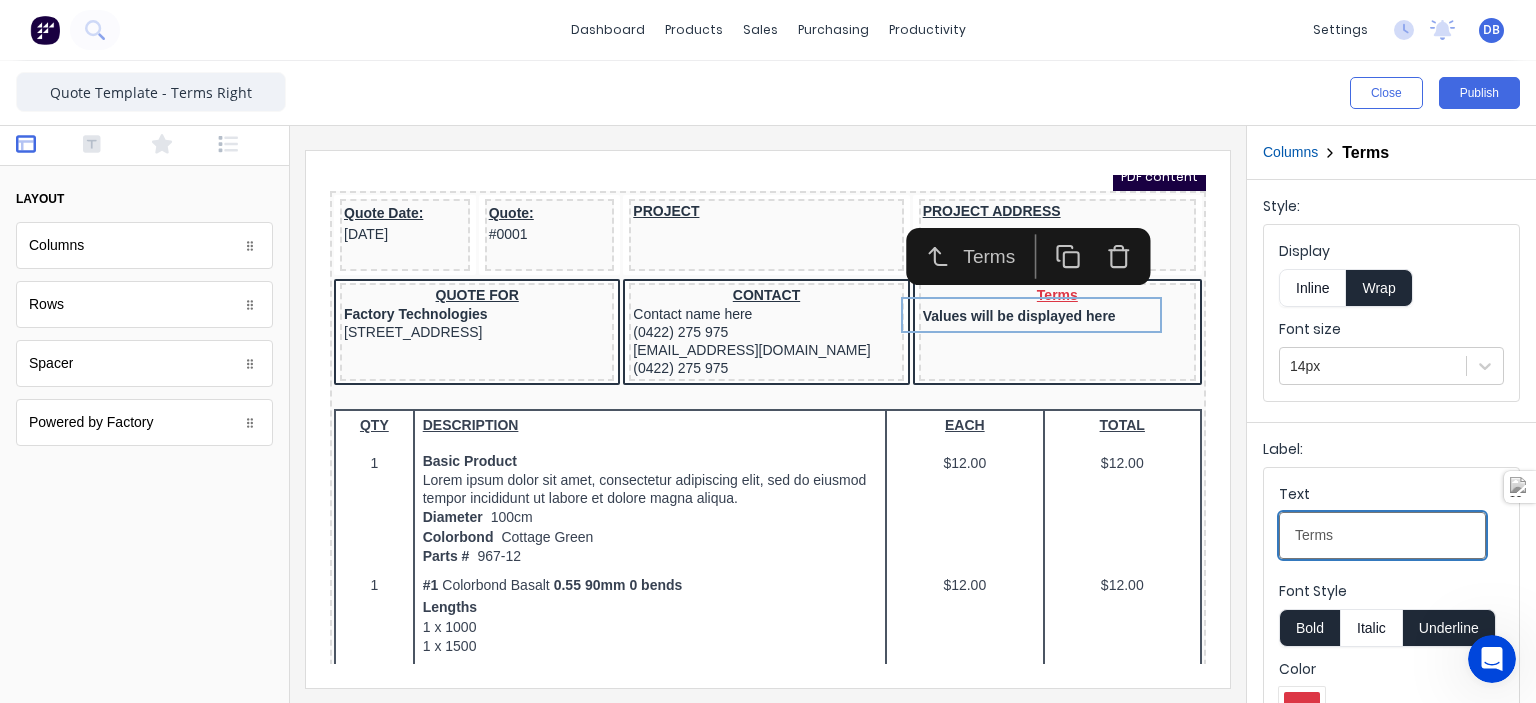 click on "Terms" at bounding box center (1382, 535) 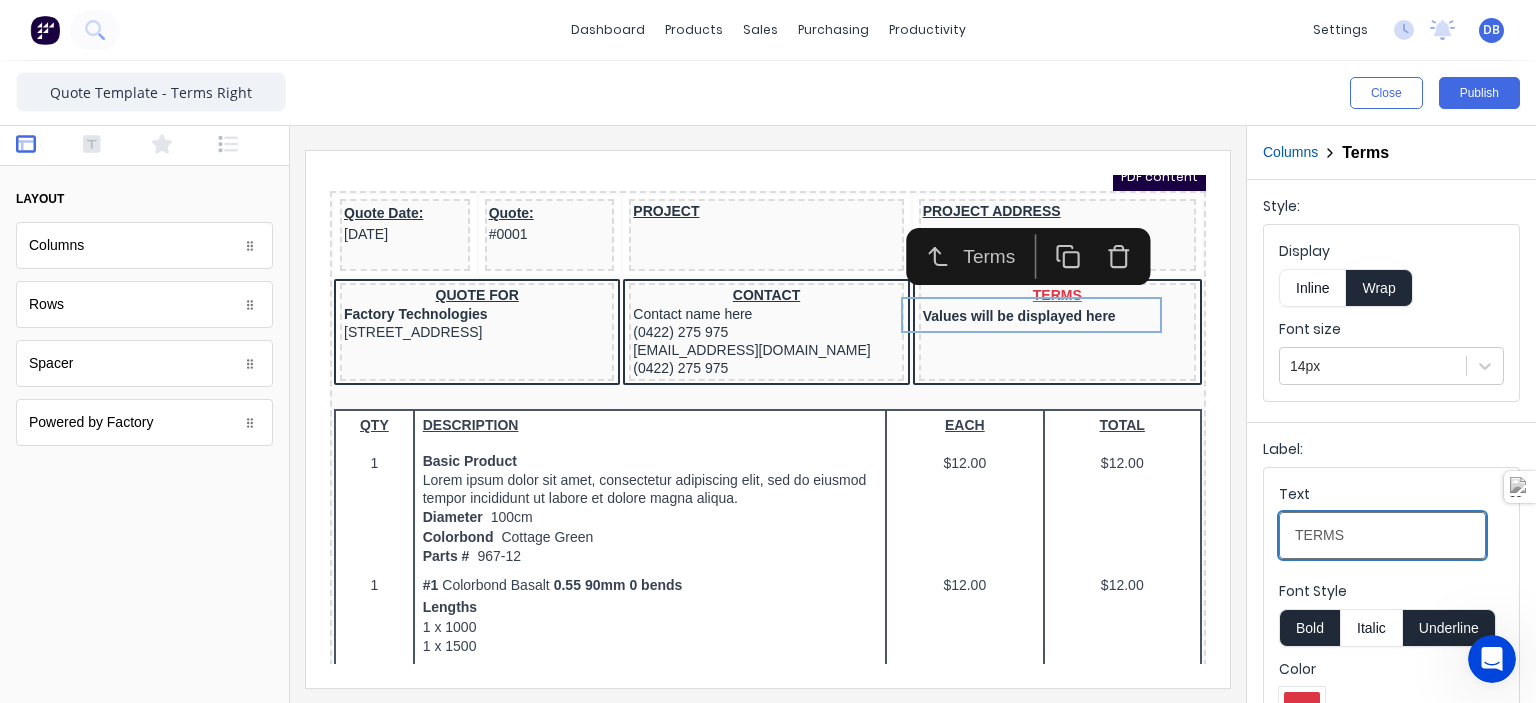type on "TERMS" 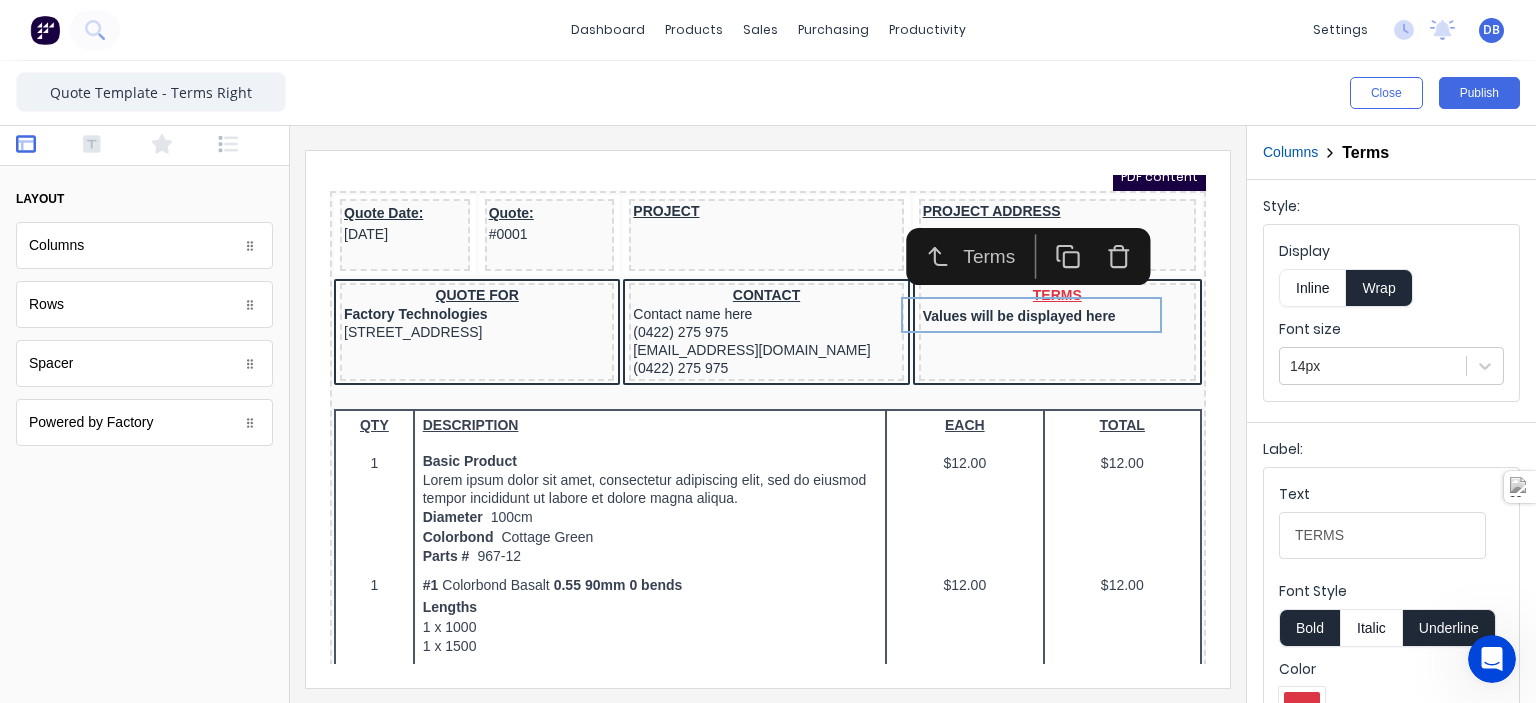 click at bounding box center [768, 414] 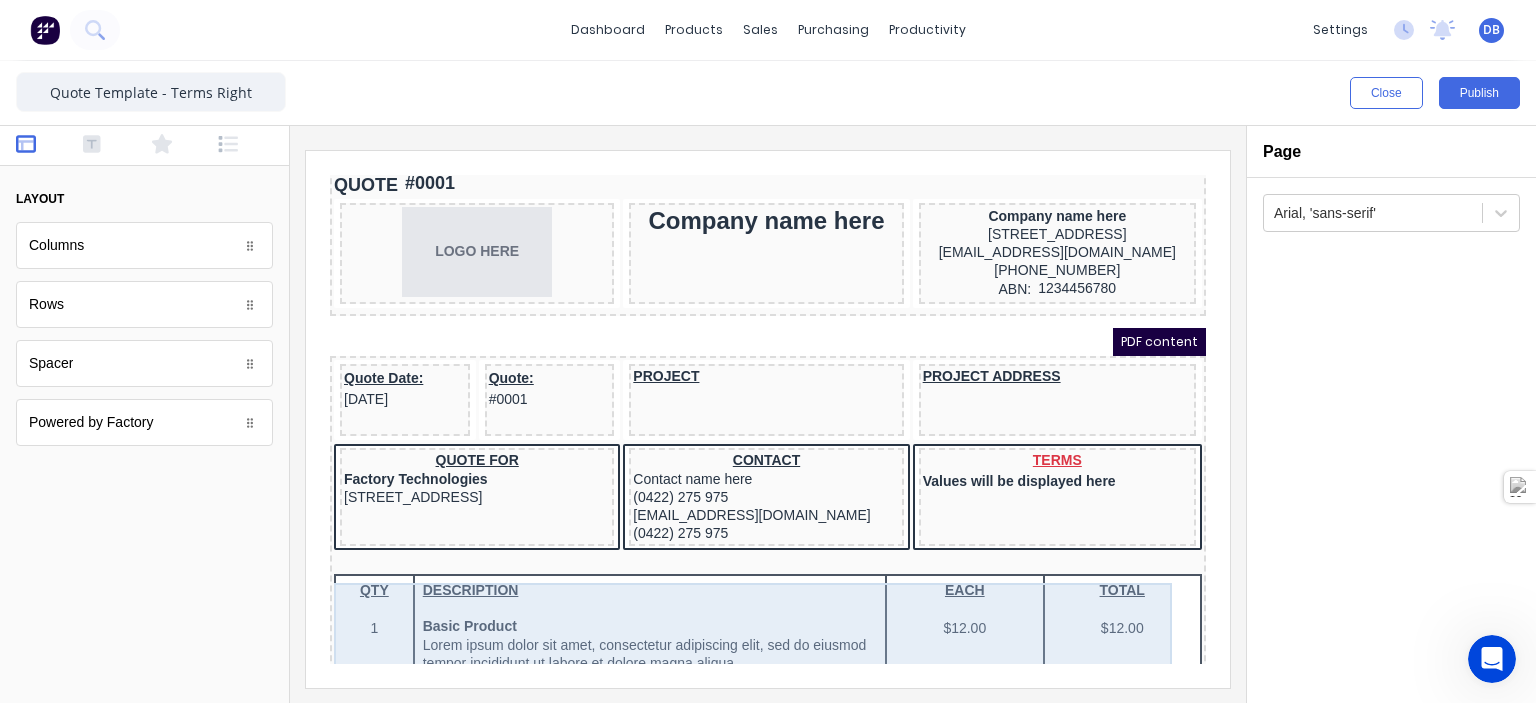scroll, scrollTop: 0, scrollLeft: 0, axis: both 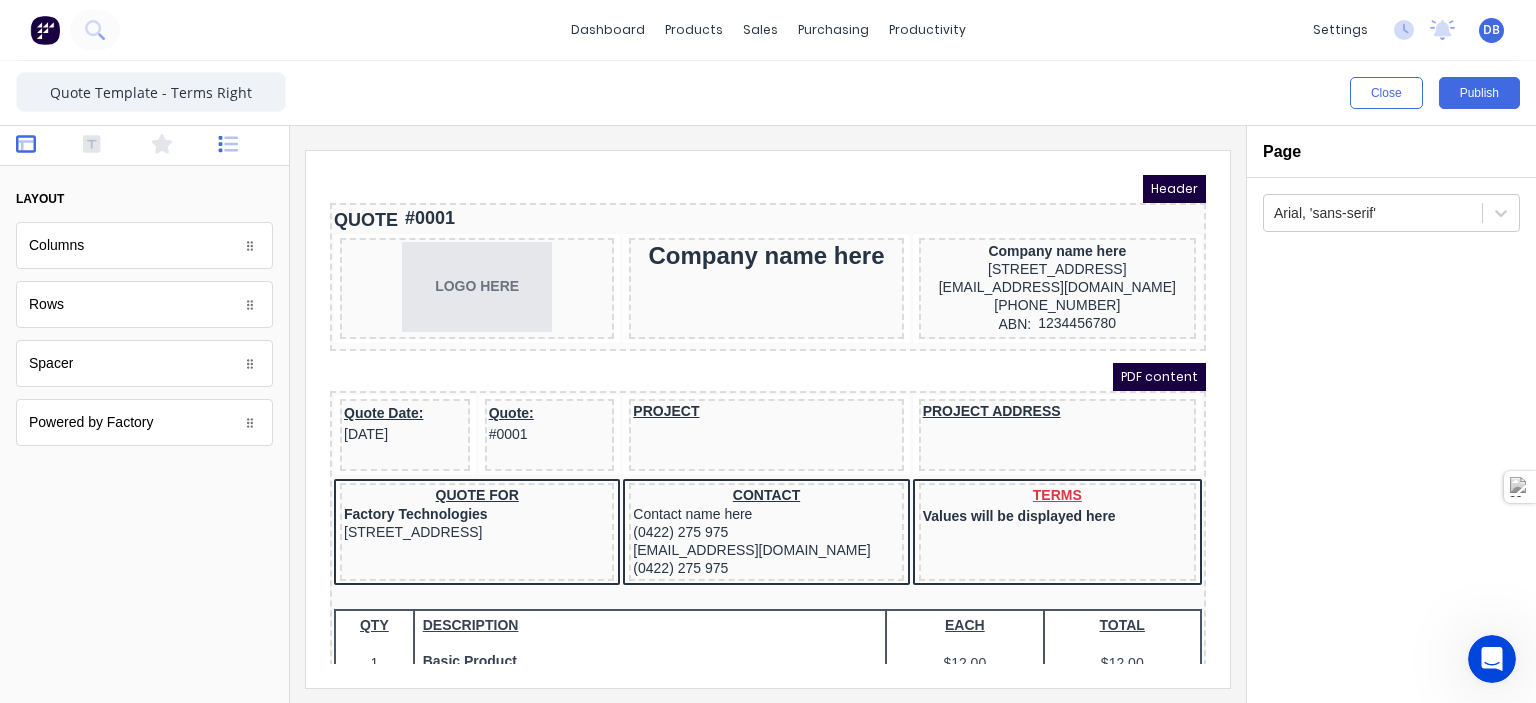 click at bounding box center [245, 146] 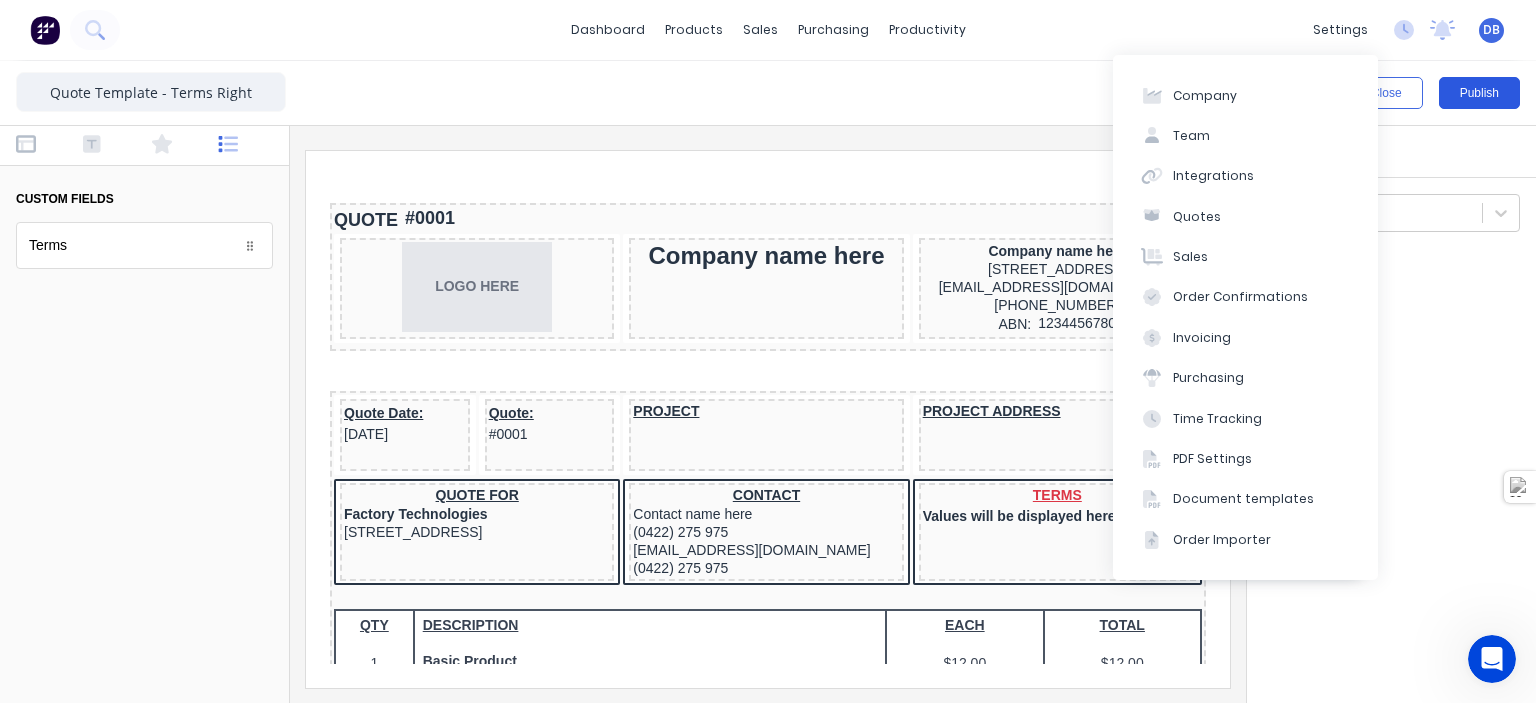 click on "Publish" at bounding box center (1479, 93) 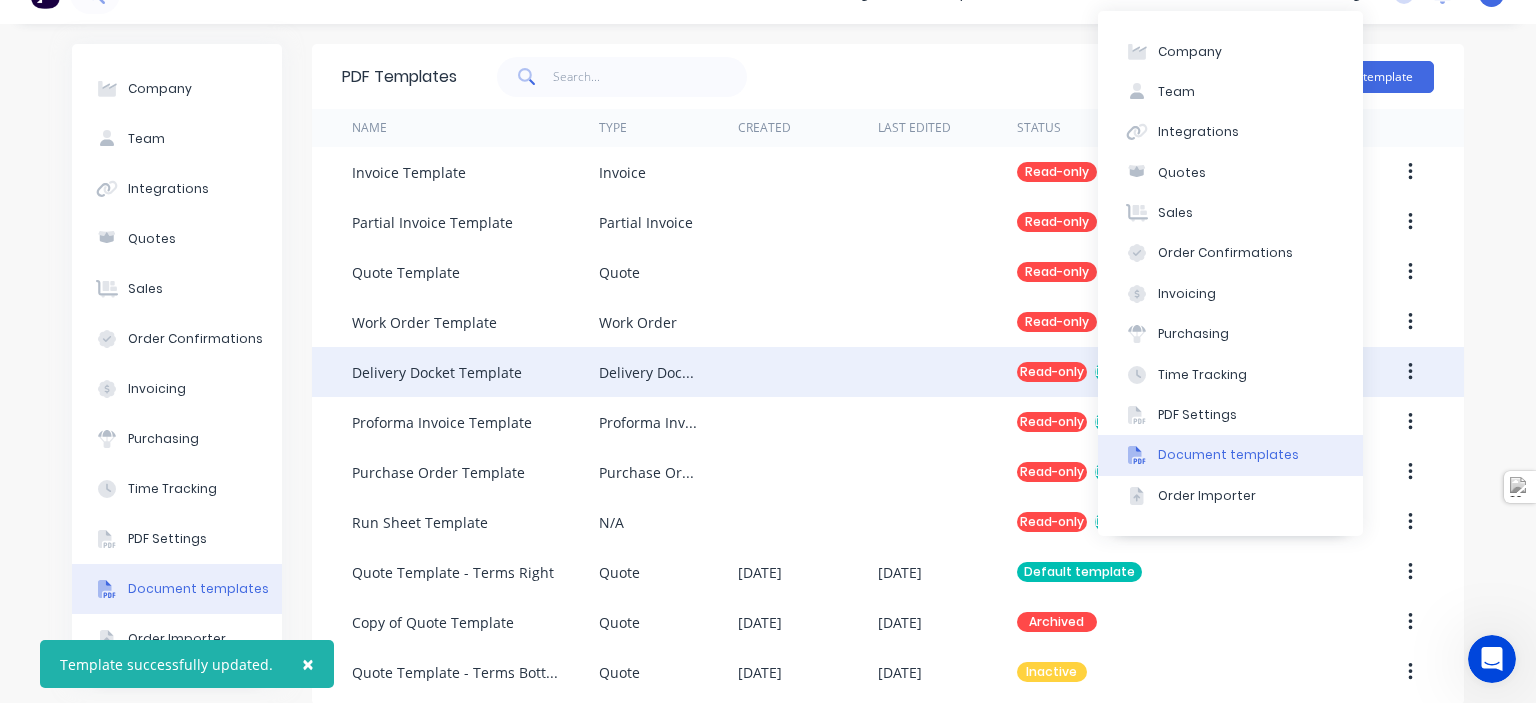 scroll, scrollTop: 57, scrollLeft: 0, axis: vertical 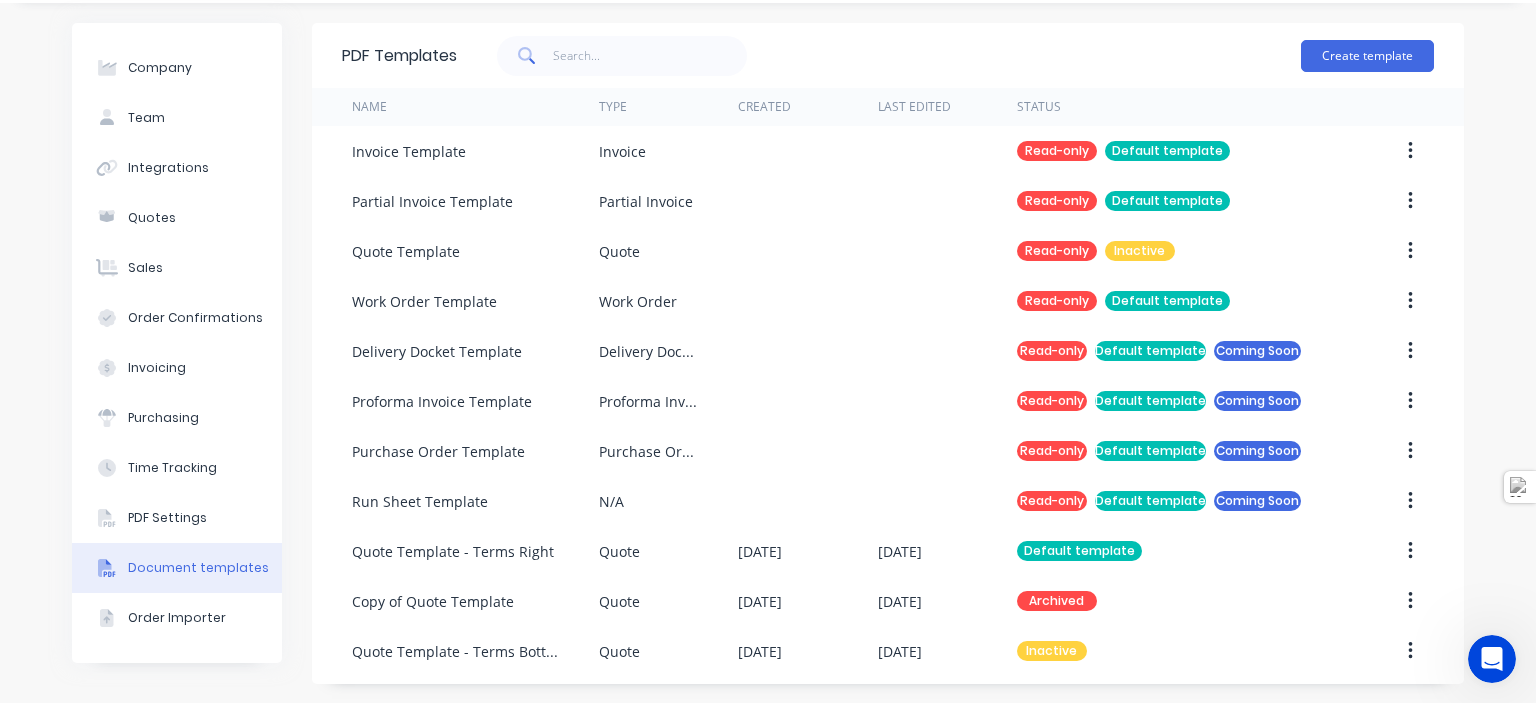 click 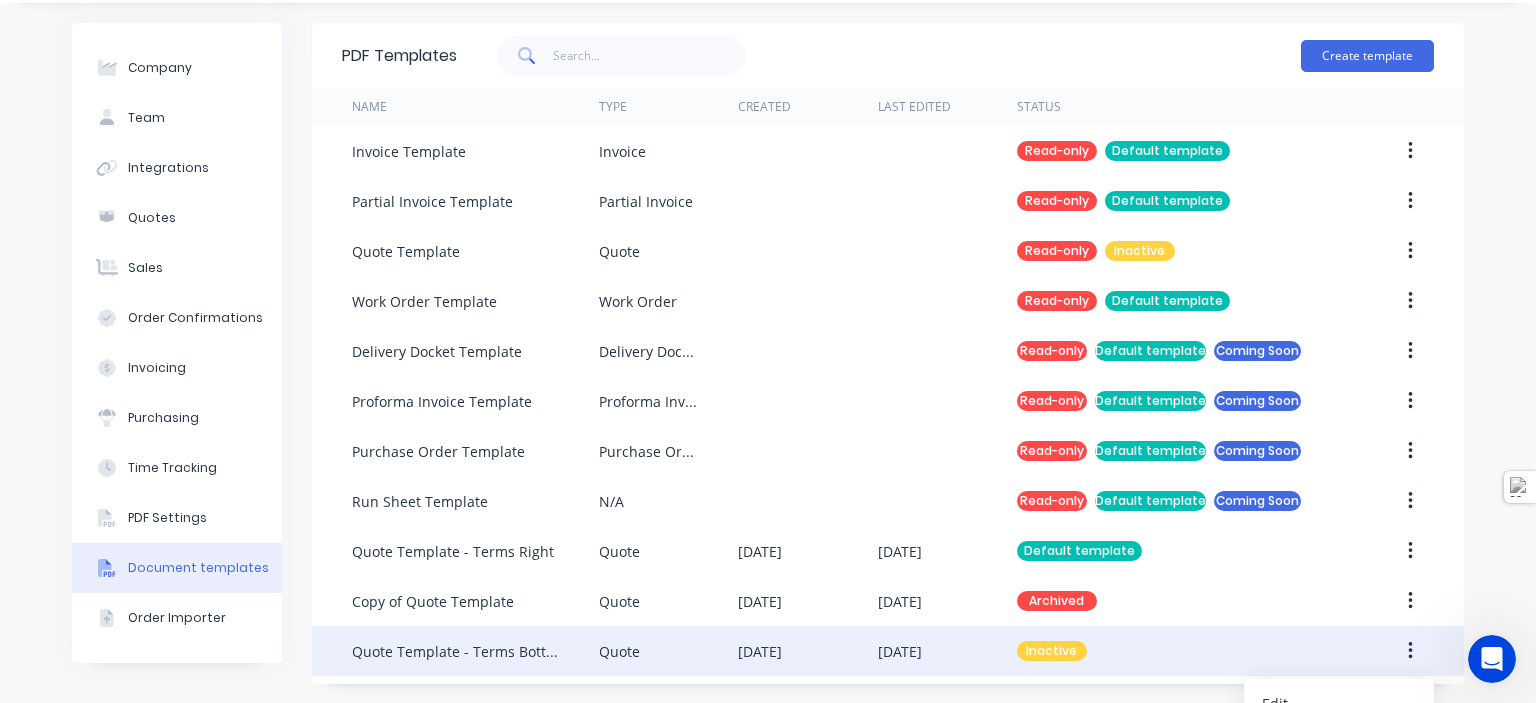 click on "Edit   Make default   Duplicate   Archive" at bounding box center (1387, 651) 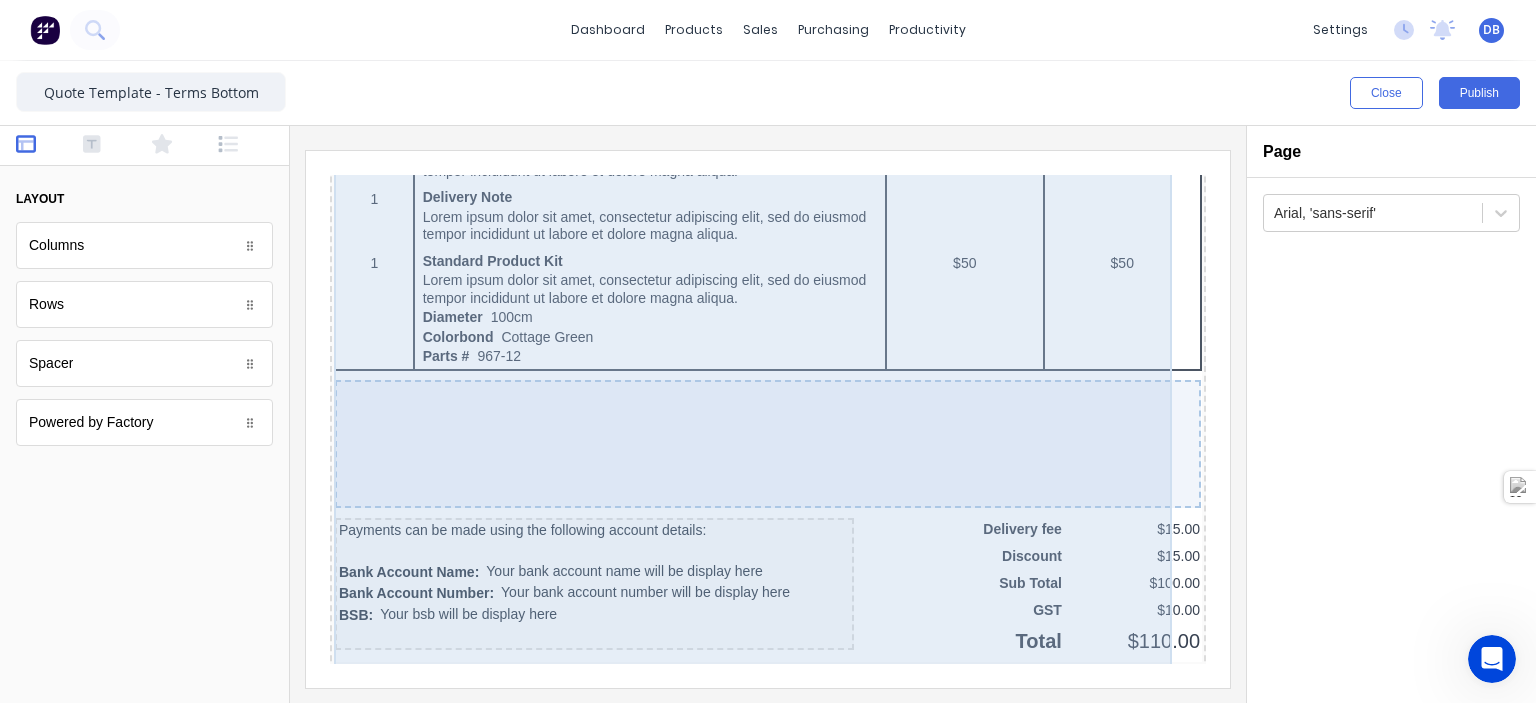 scroll, scrollTop: 1200, scrollLeft: 0, axis: vertical 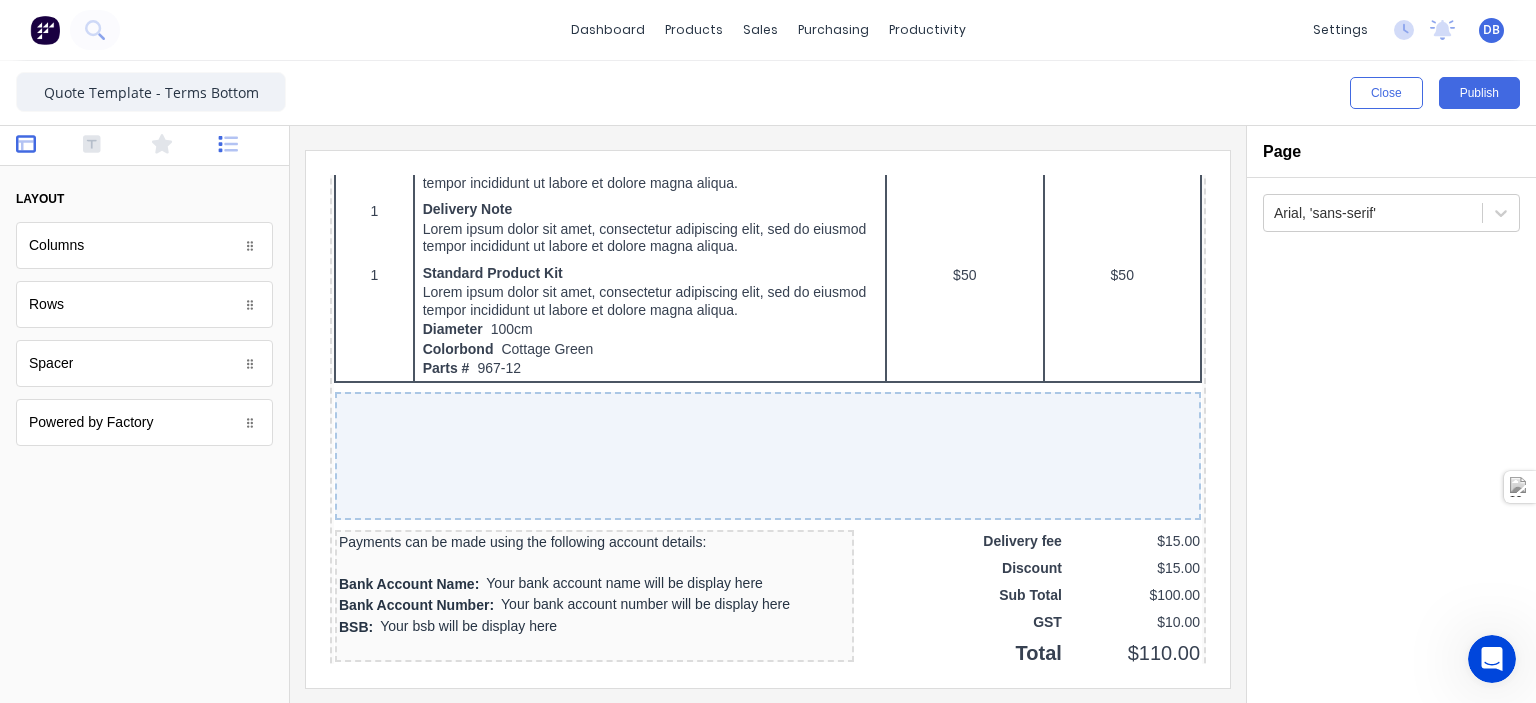 click 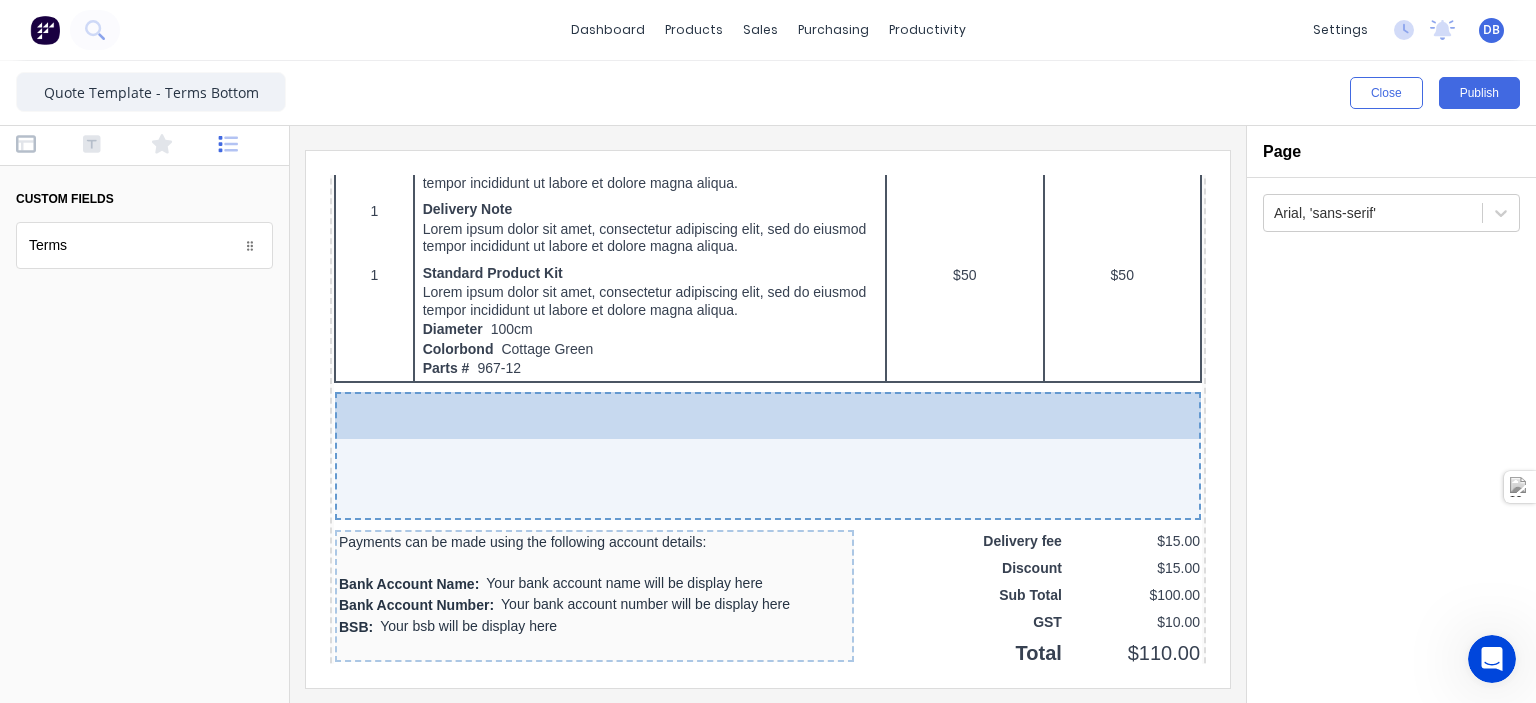 drag, startPoint x: 76, startPoint y: 243, endPoint x: 461, endPoint y: 413, distance: 420.8622 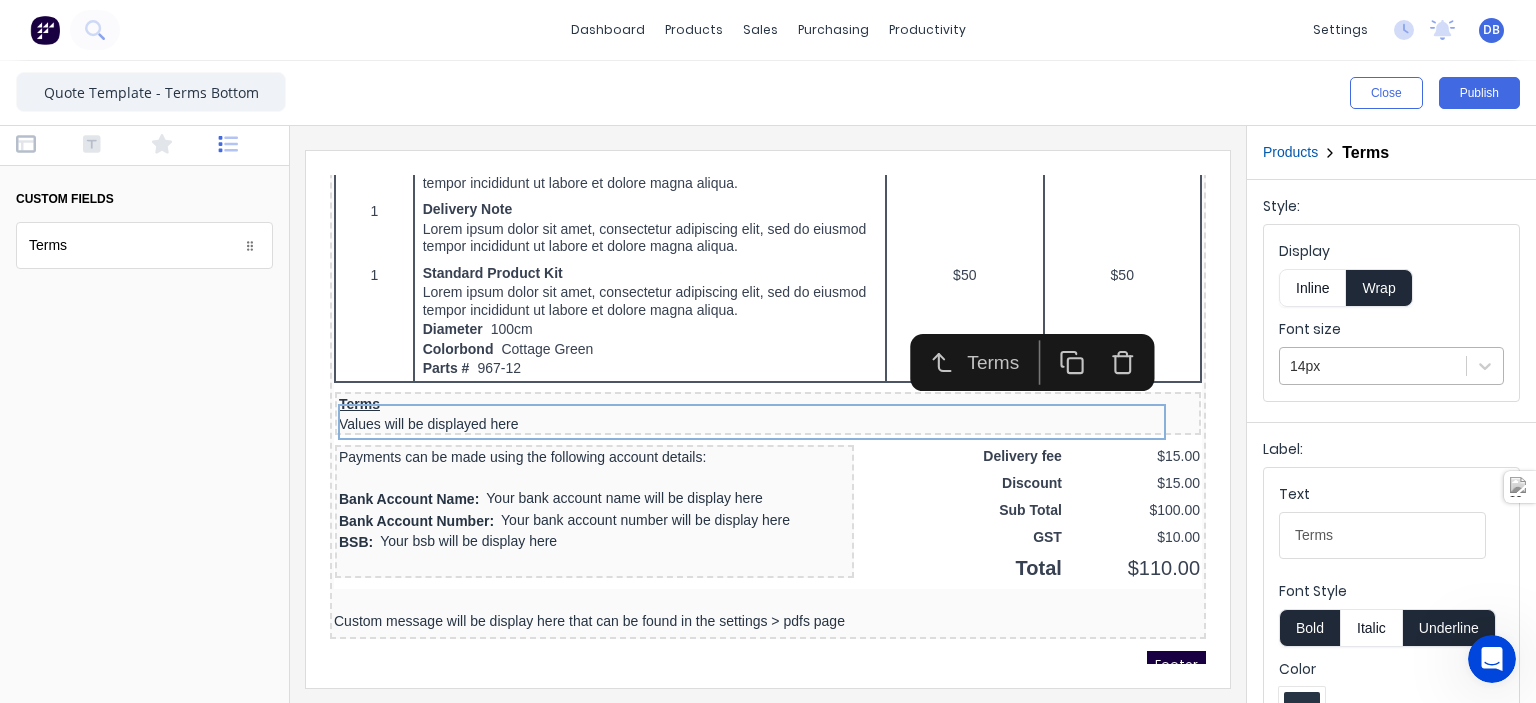 click at bounding box center [1373, 366] 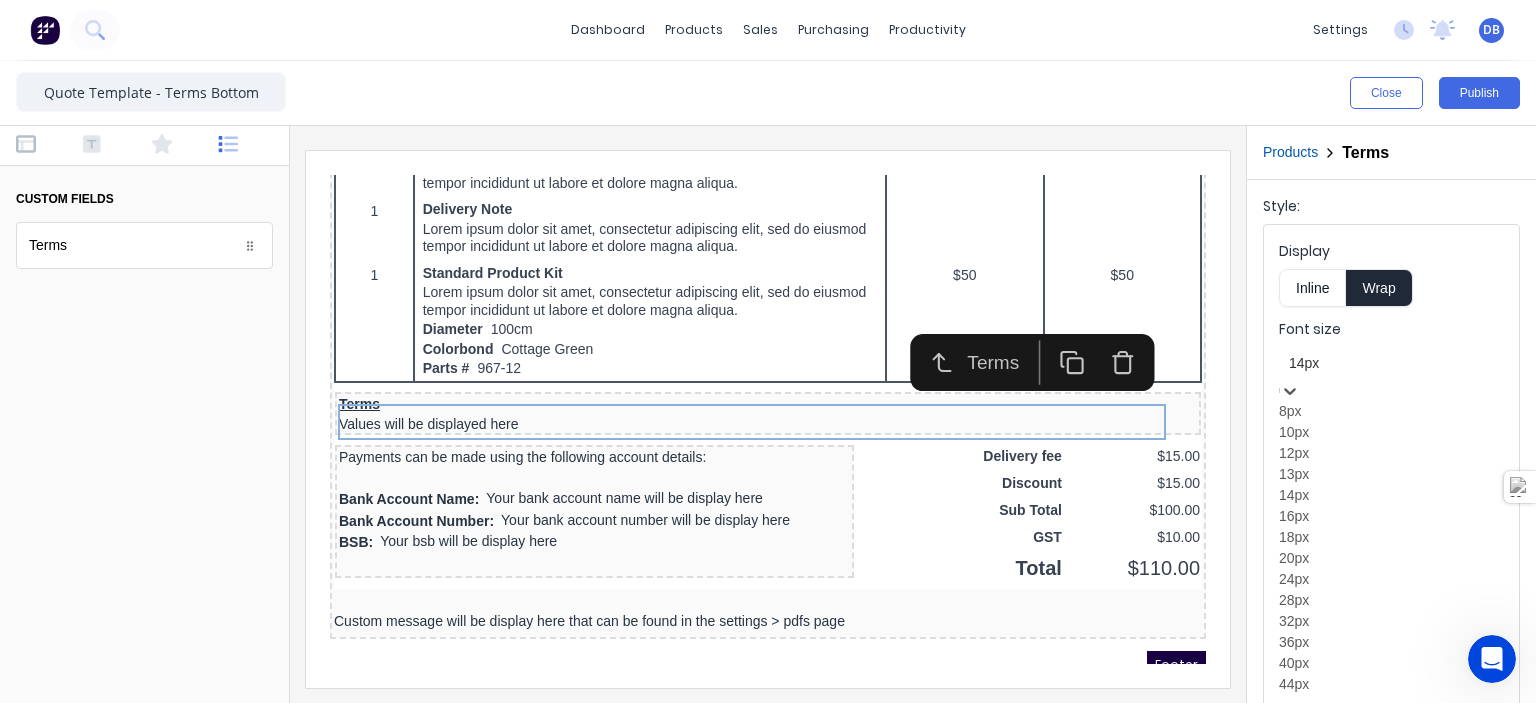 click at bounding box center [1391, 363] 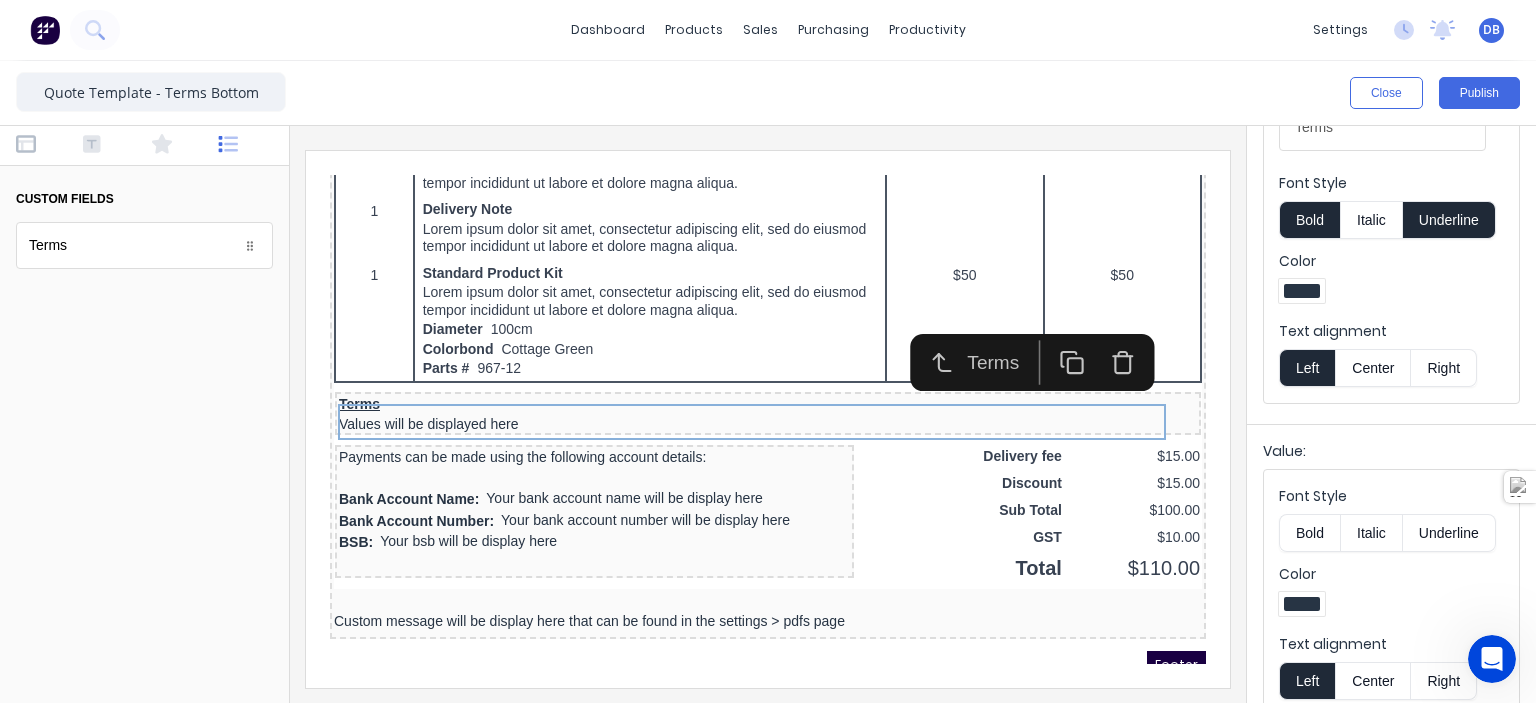 scroll, scrollTop: 431, scrollLeft: 0, axis: vertical 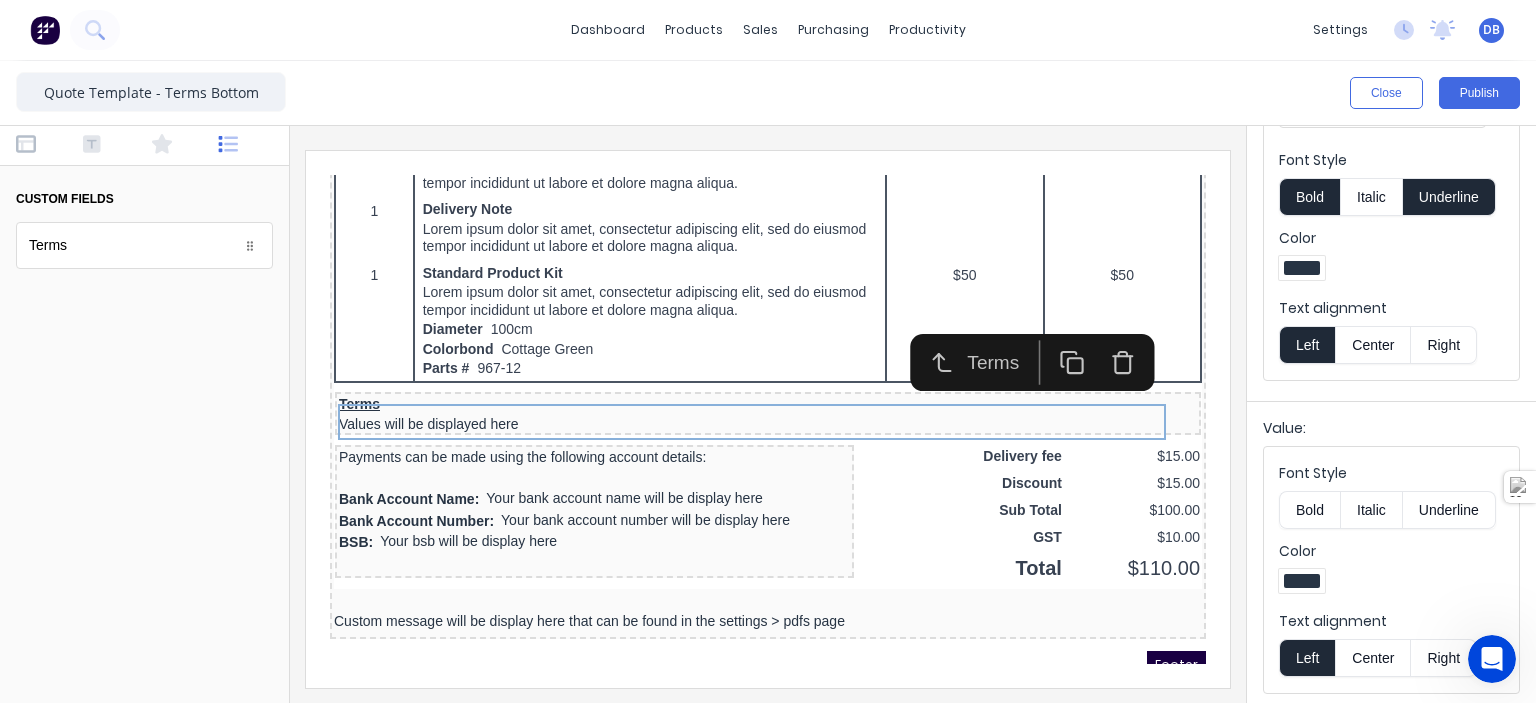 click at bounding box center (1302, 581) 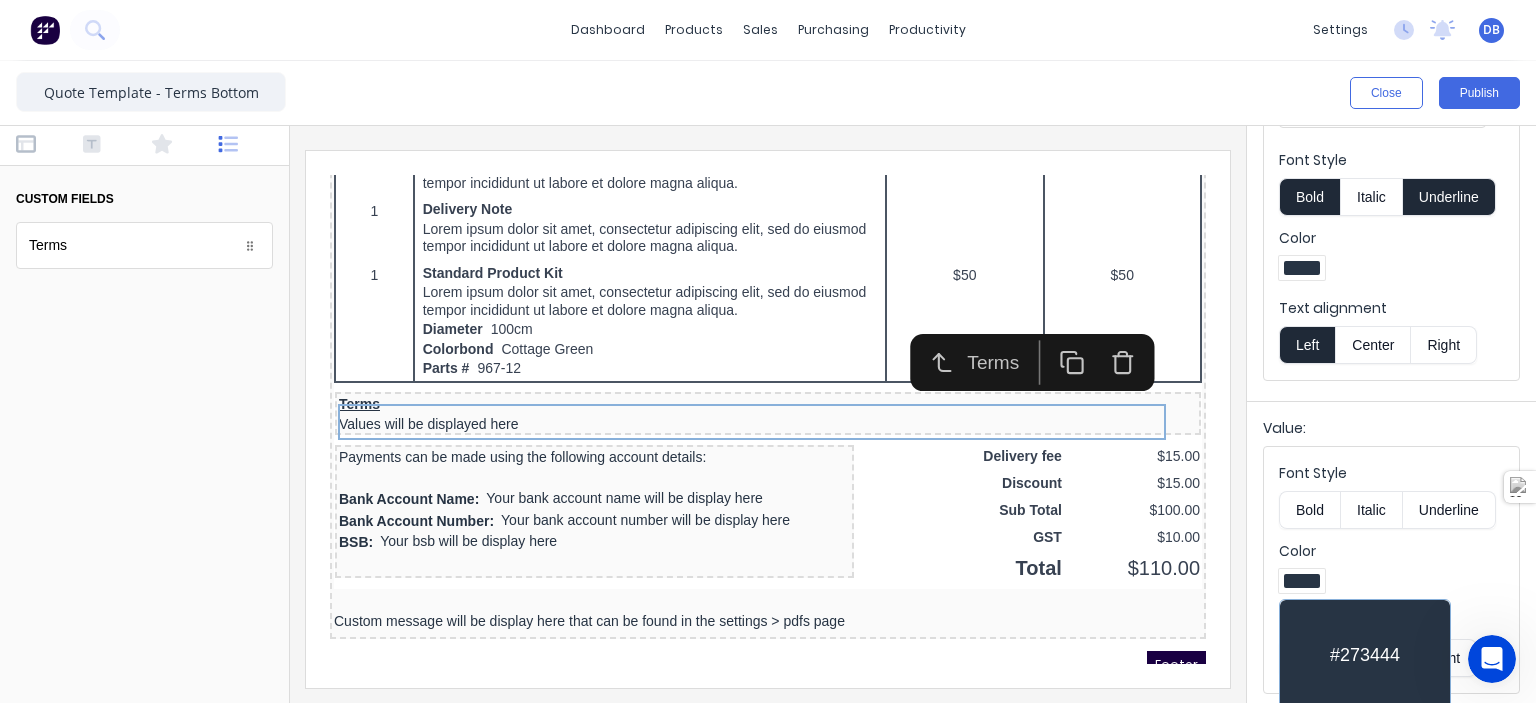 click at bounding box center (768, 351) 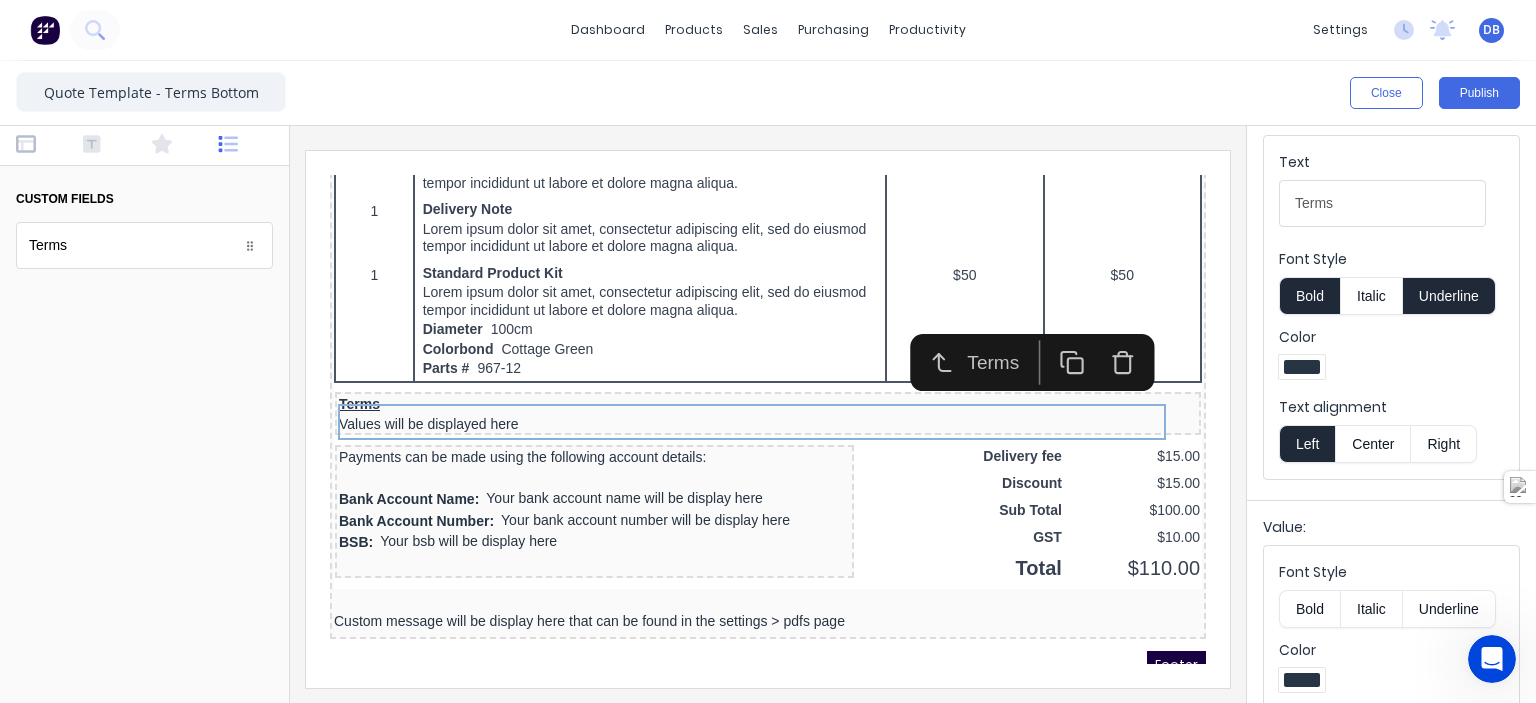 scroll, scrollTop: 331, scrollLeft: 0, axis: vertical 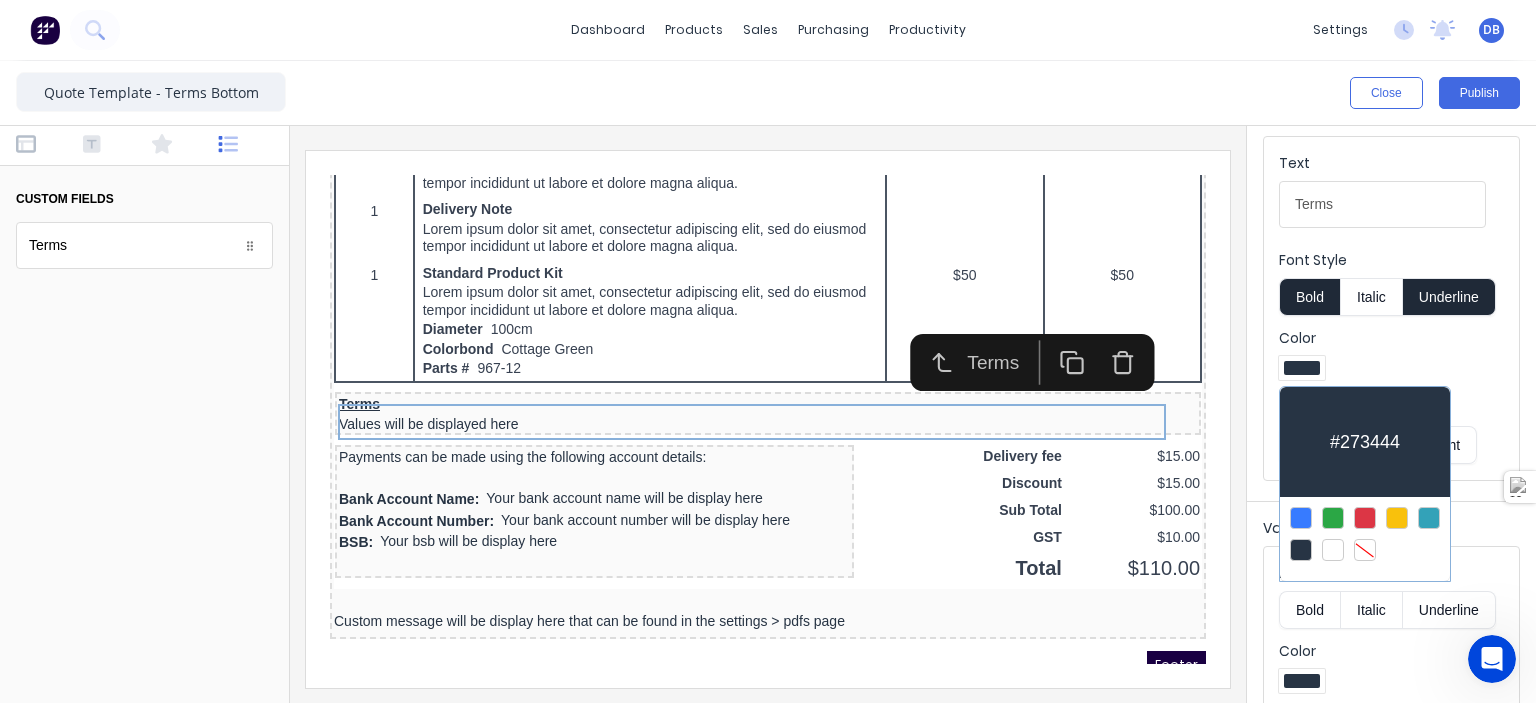 click at bounding box center [1365, 518] 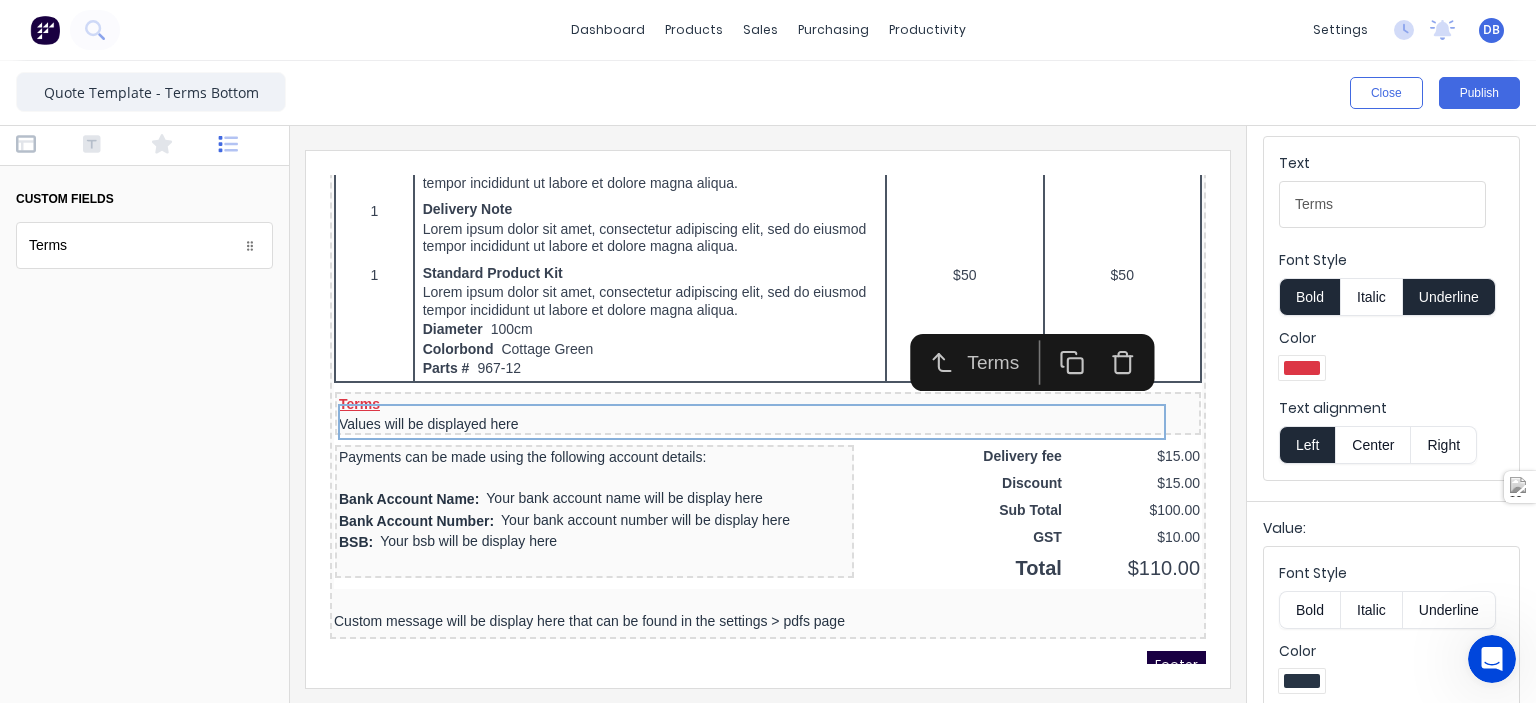 click at bounding box center [768, 414] 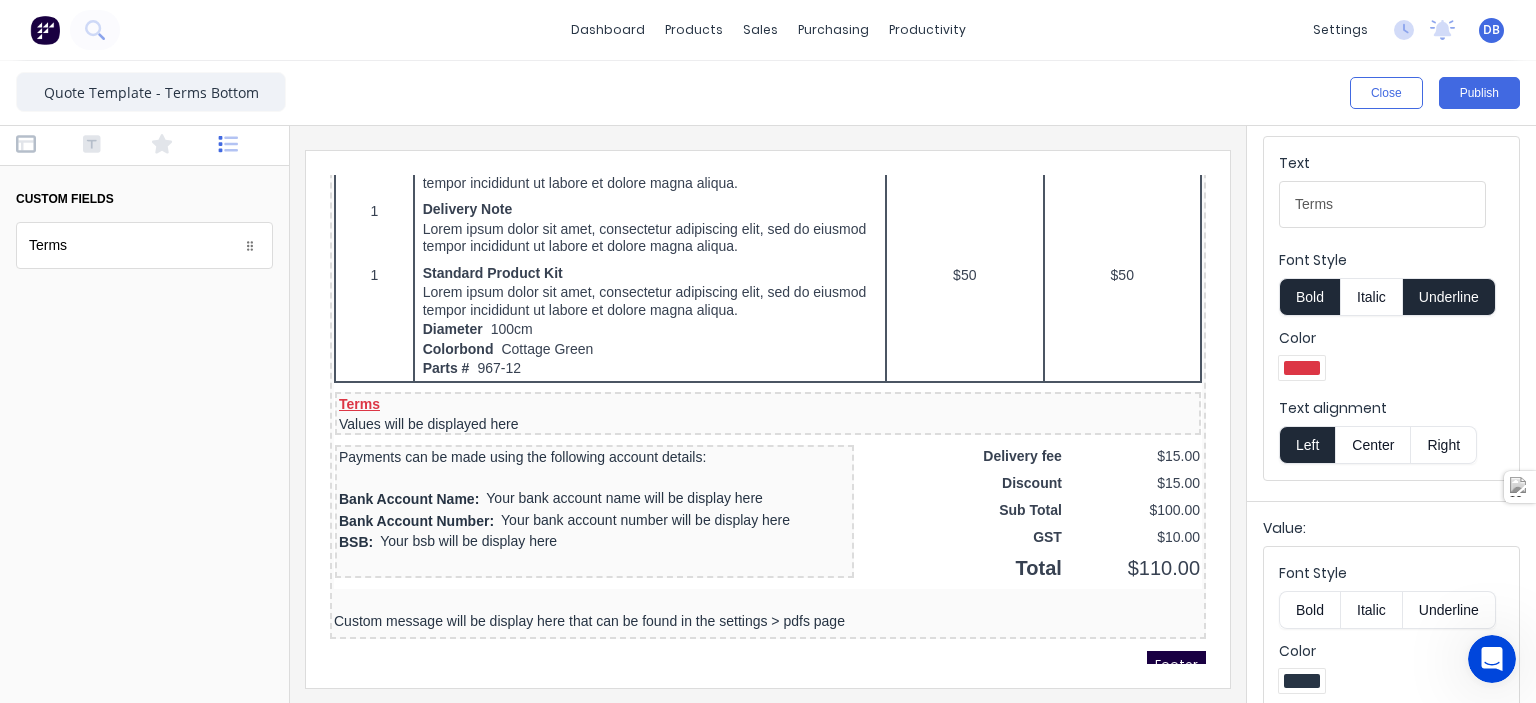 scroll, scrollTop: 0, scrollLeft: 0, axis: both 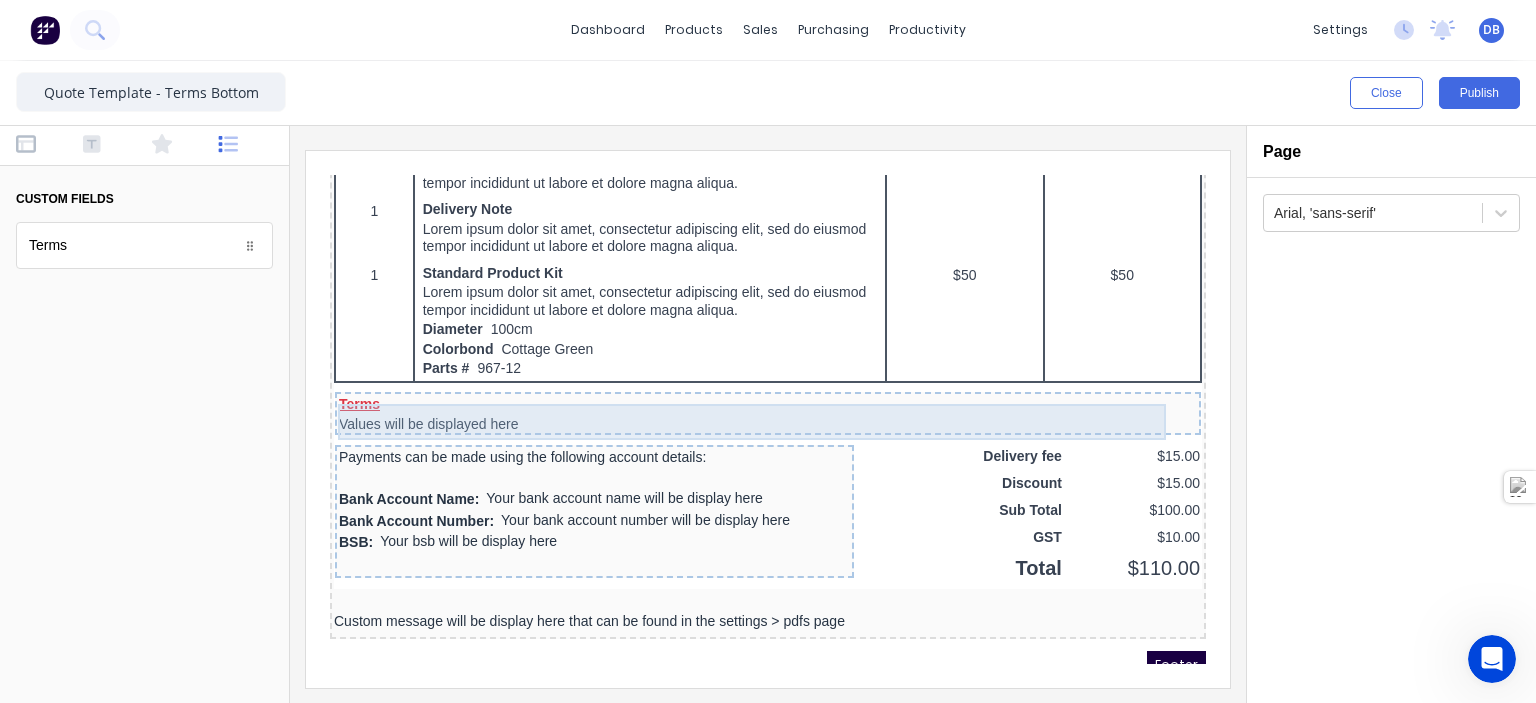 click on "Terms Values will be displayed here" at bounding box center (744, 390) 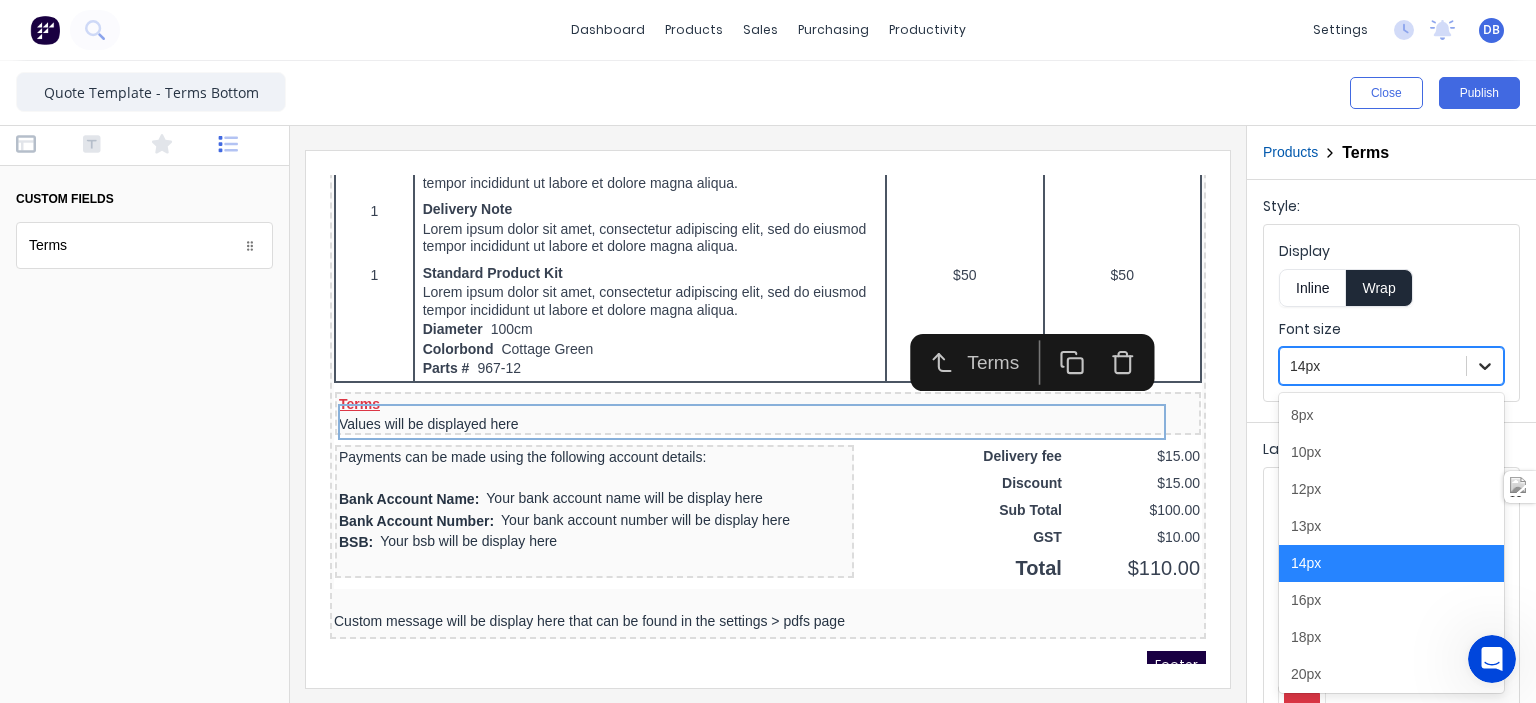 click 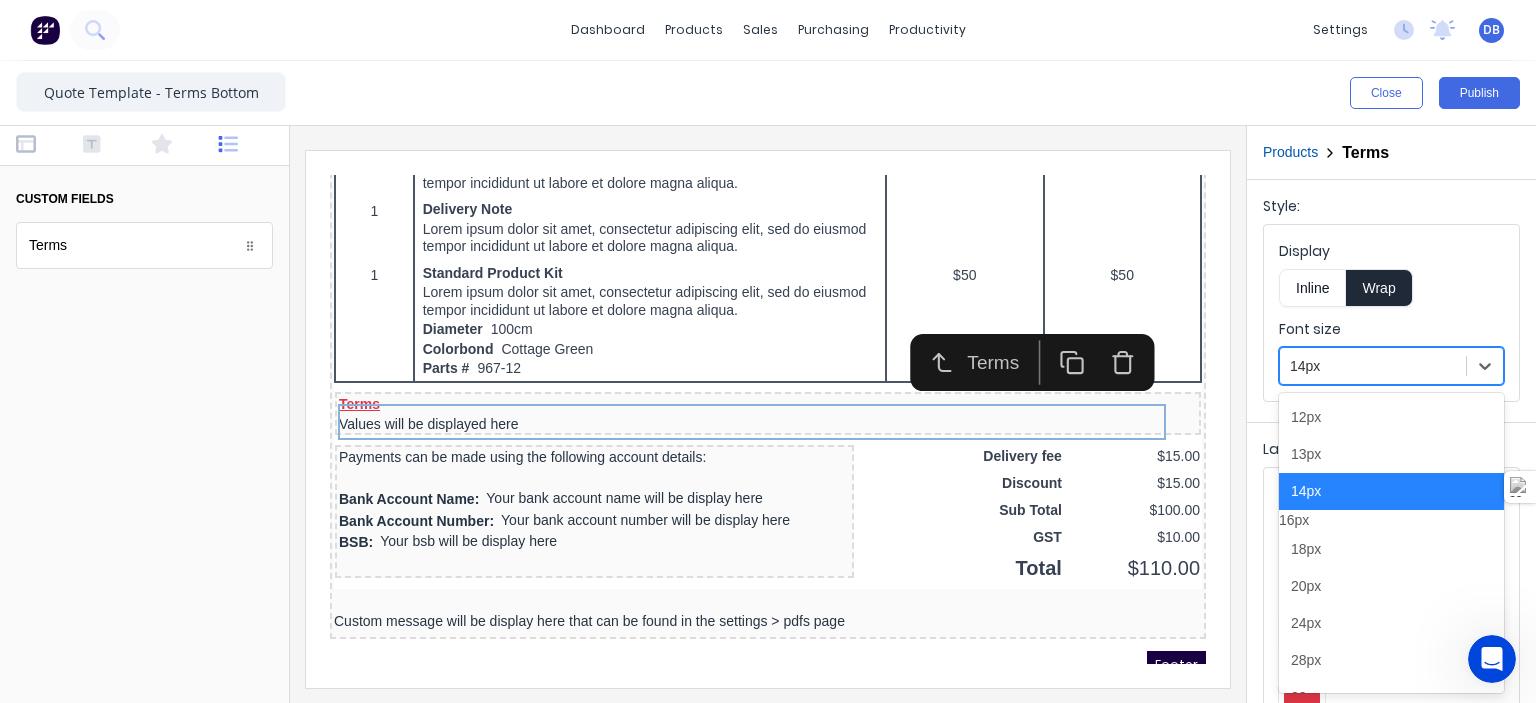 scroll, scrollTop: 100, scrollLeft: 0, axis: vertical 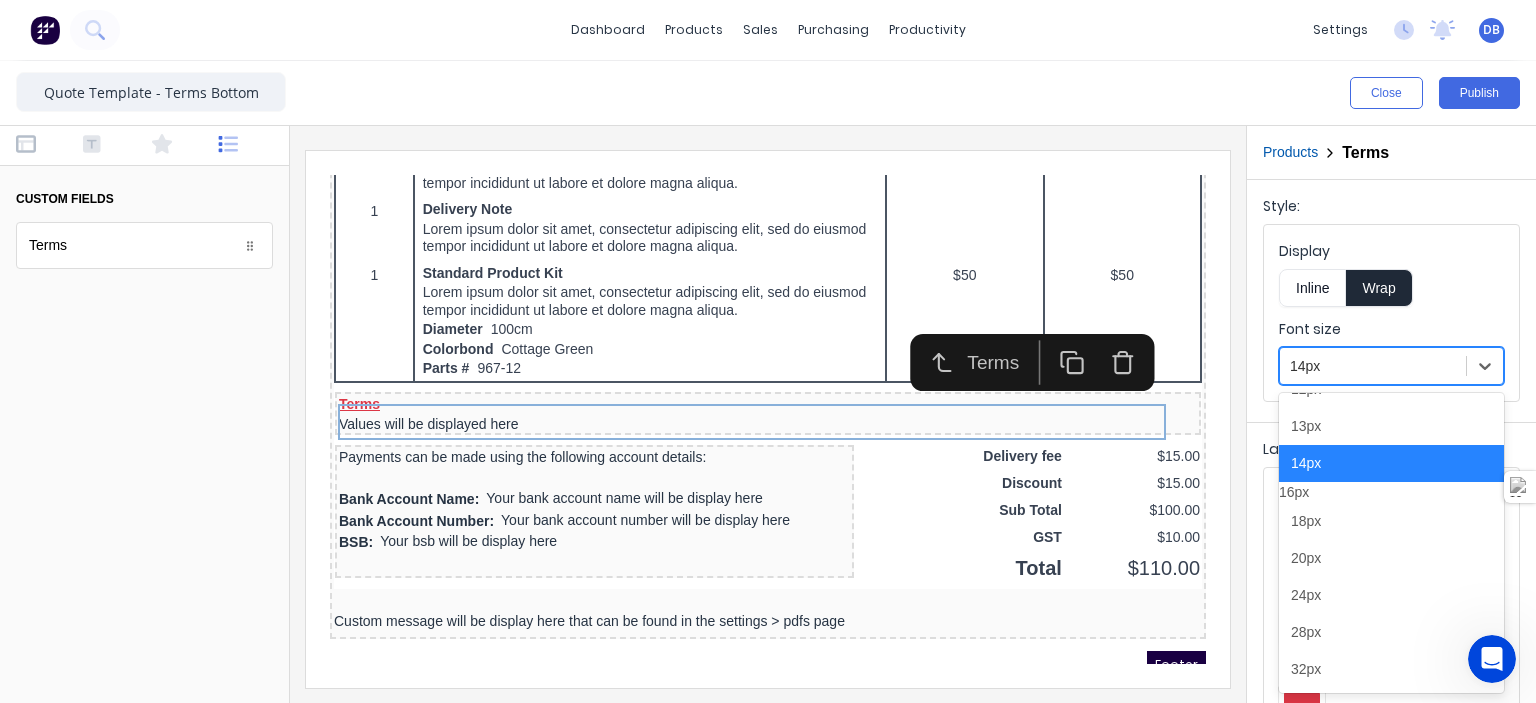 click on "16px" at bounding box center (1391, 492) 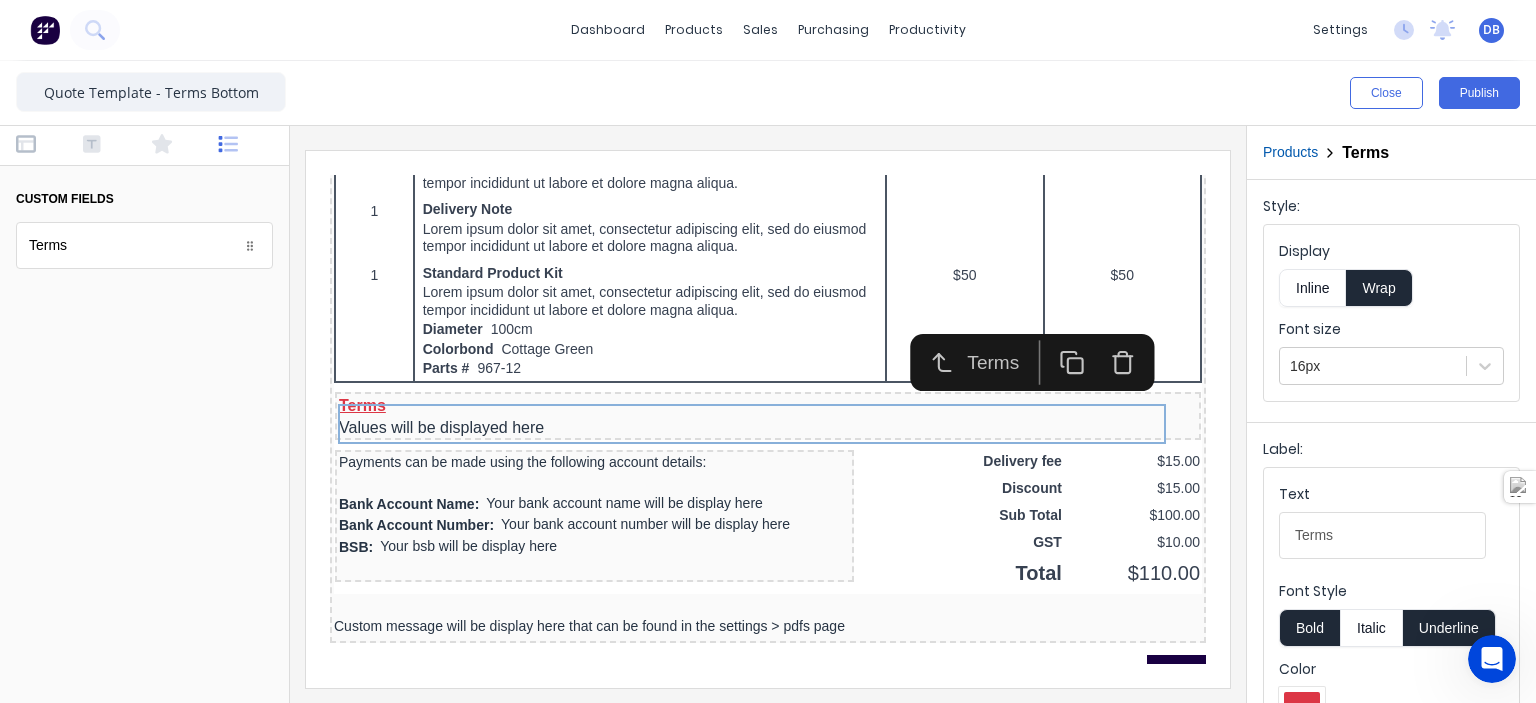 click at bounding box center (768, 414) 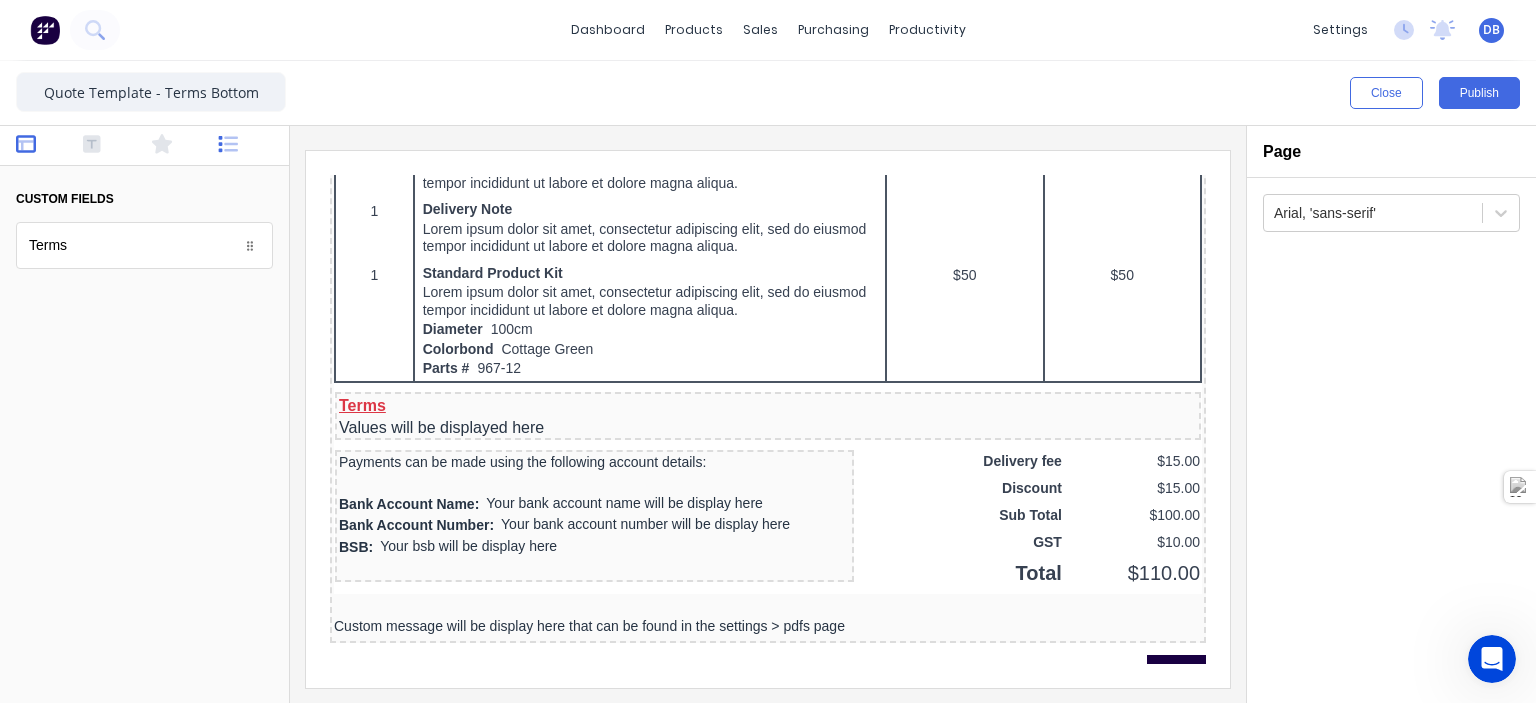 click 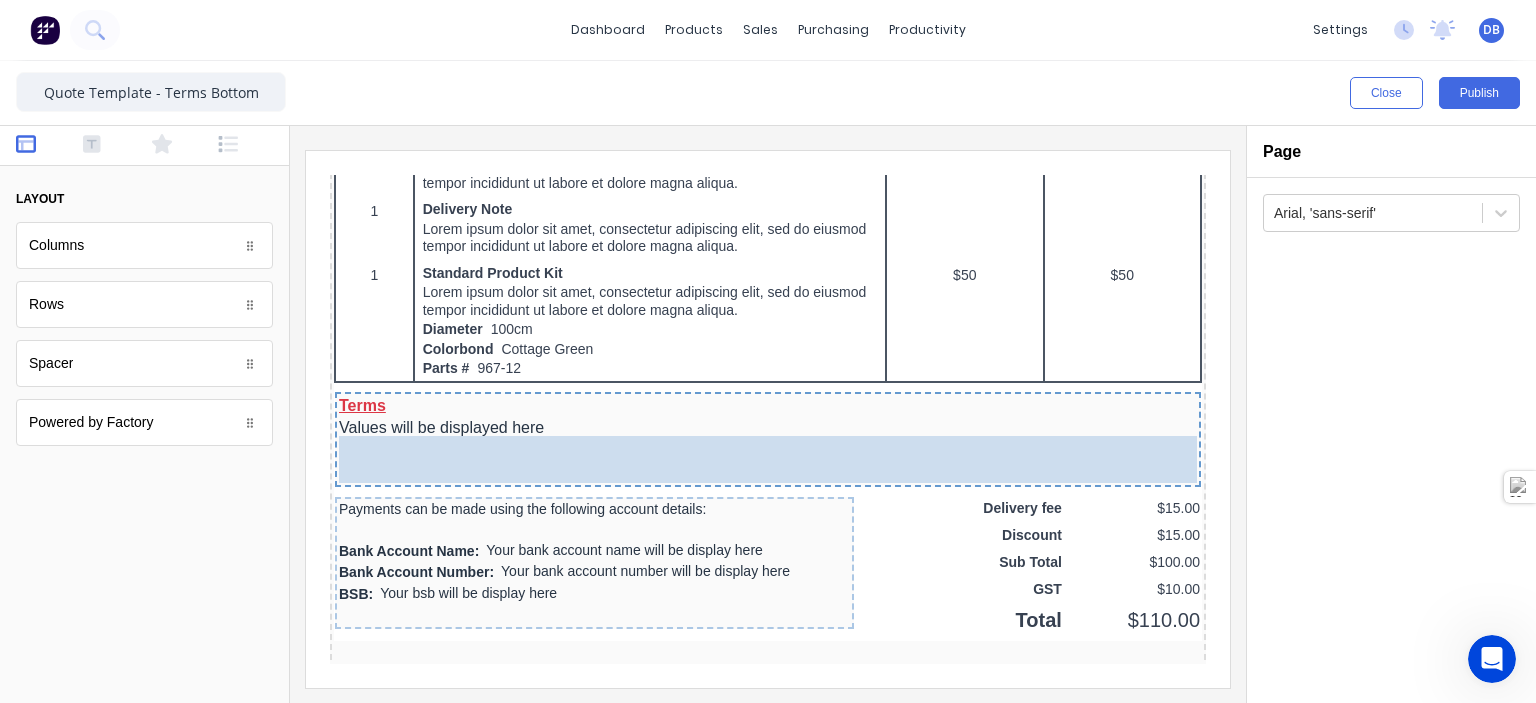 drag, startPoint x: 95, startPoint y: 308, endPoint x: 445, endPoint y: 449, distance: 377.33408 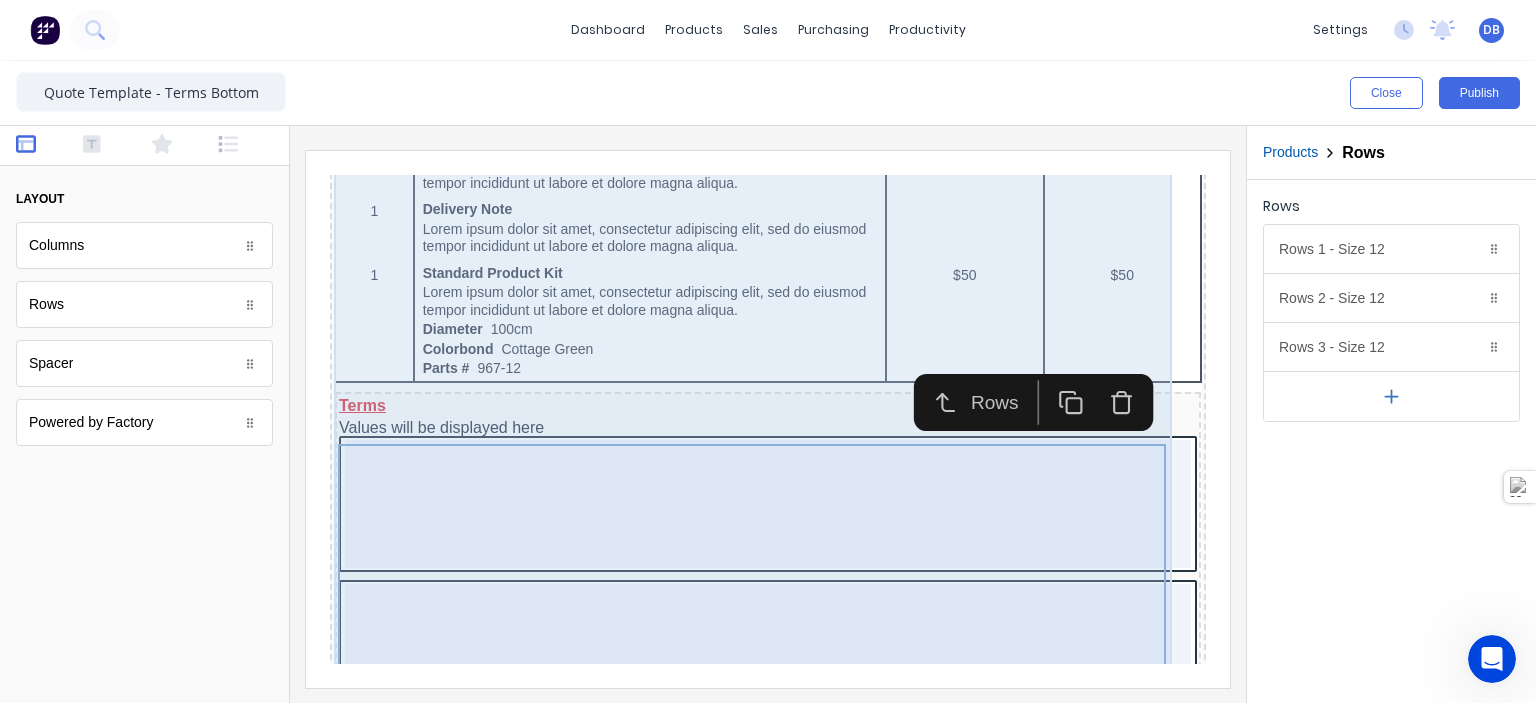 click on "layout Columns Columns Rows Rows Spacer Spacer Powered by Factory Powered by Factory" at bounding box center (144, 300) 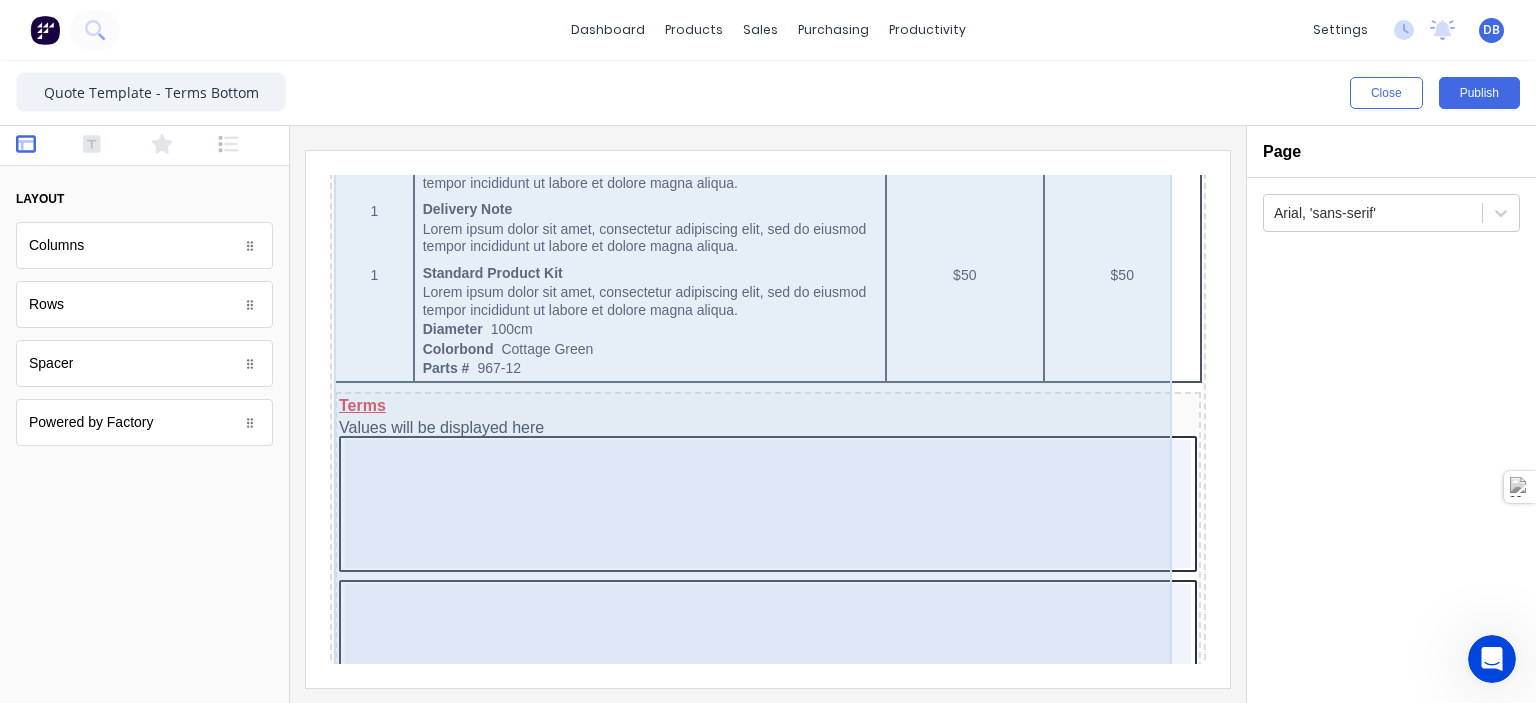 click at bounding box center [768, 414] 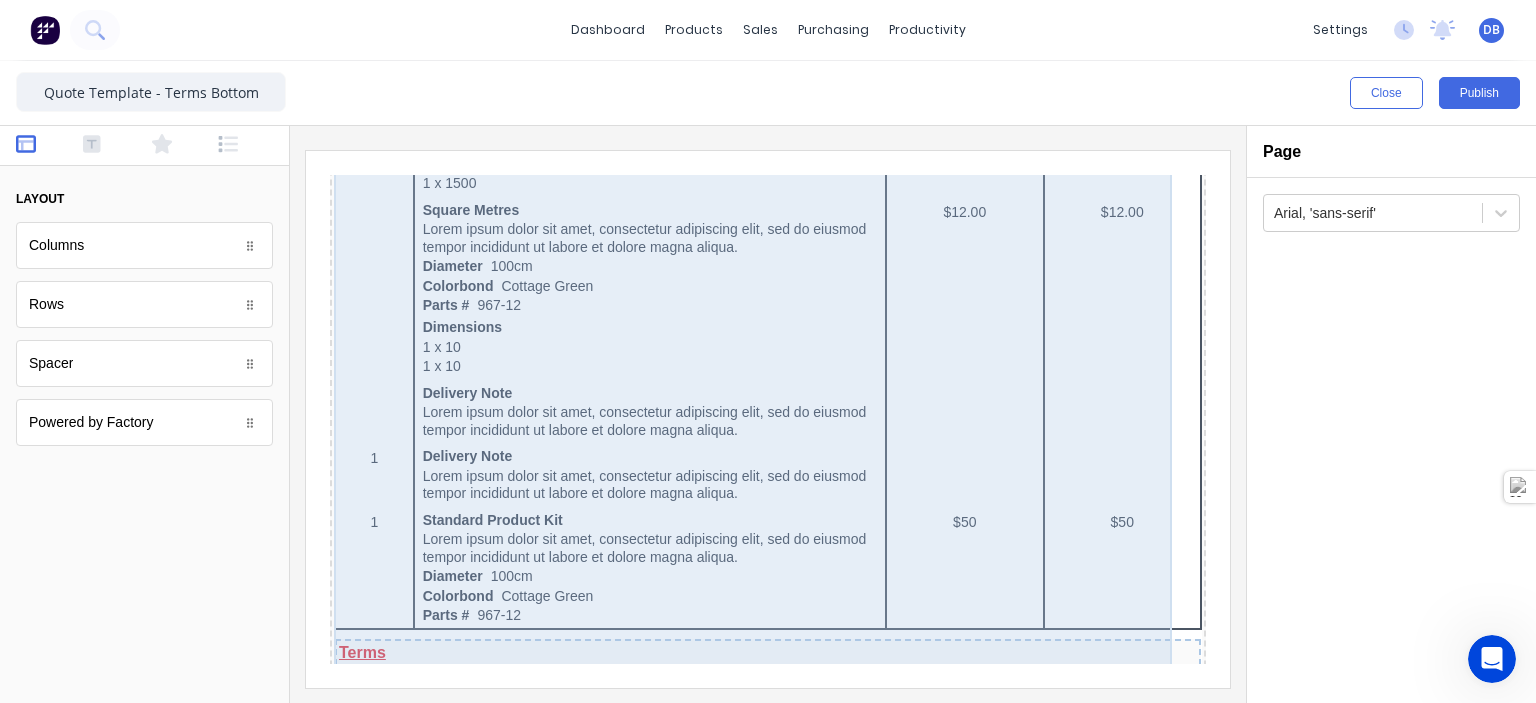 scroll, scrollTop: 900, scrollLeft: 0, axis: vertical 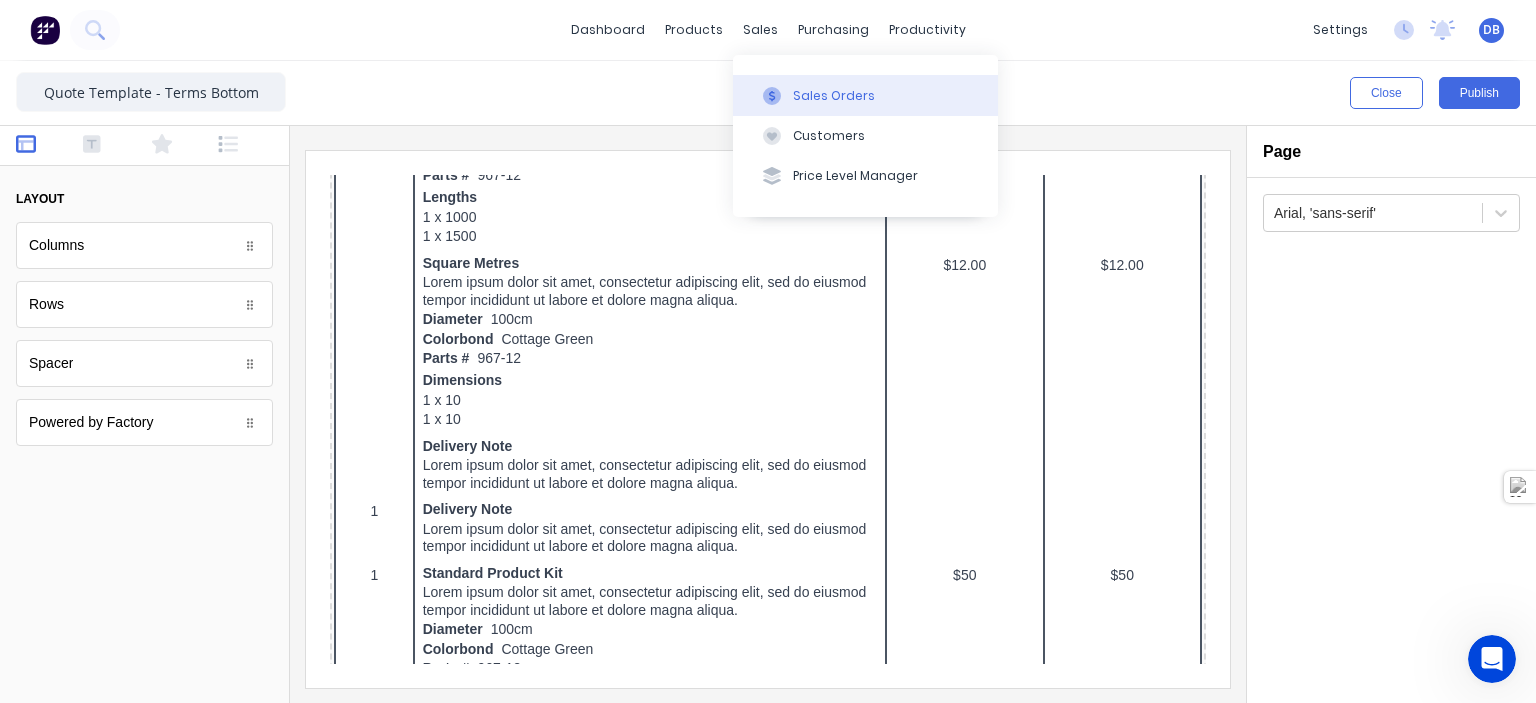click on "Sales Orders" at bounding box center (834, 96) 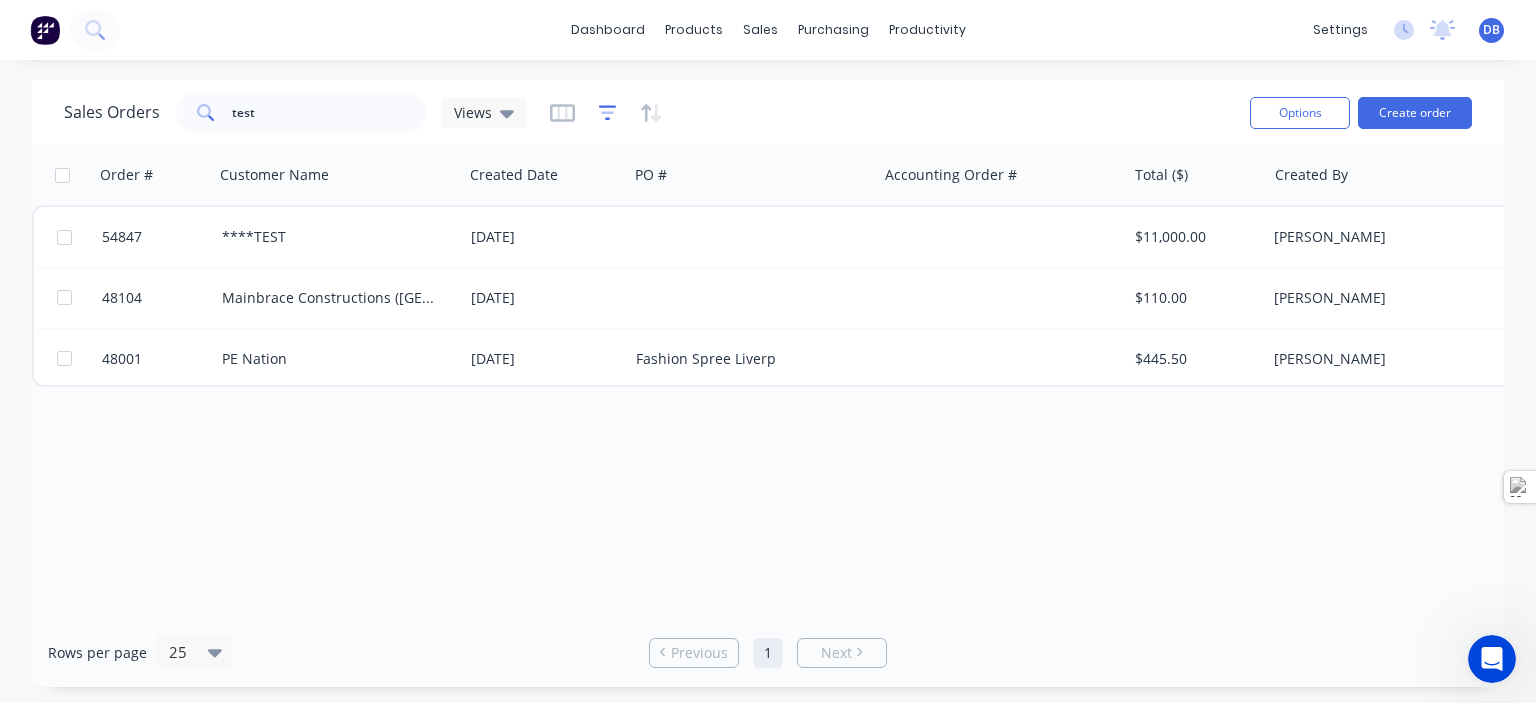 click 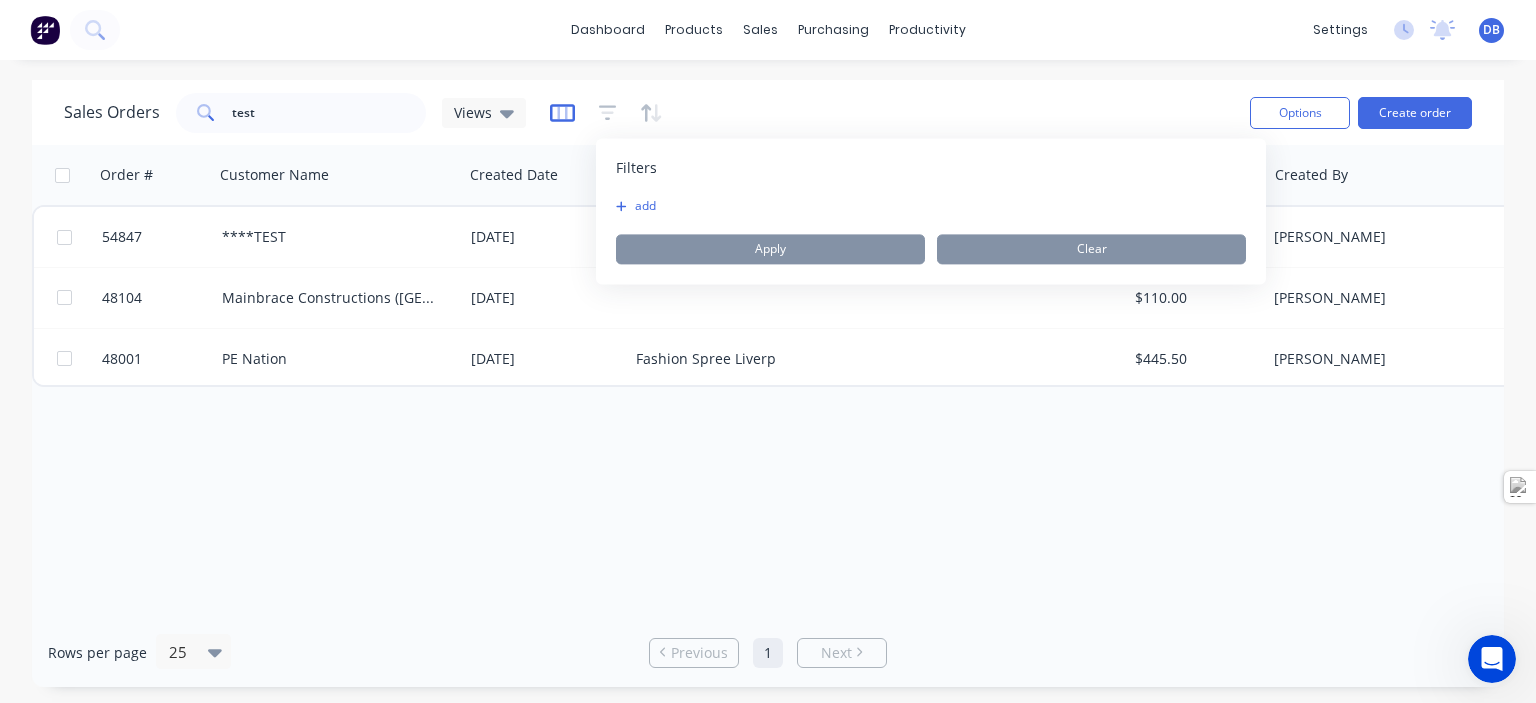 click 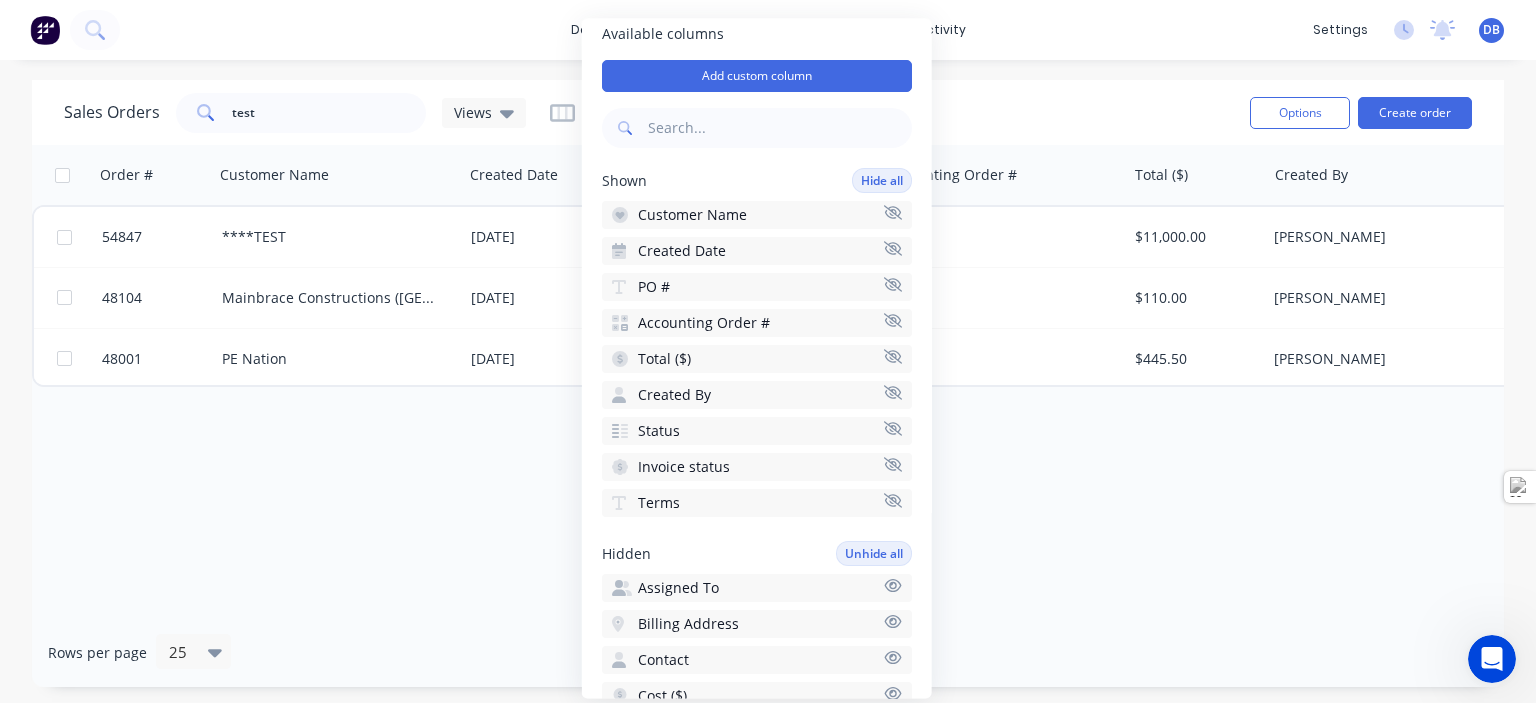 scroll, scrollTop: 0, scrollLeft: 0, axis: both 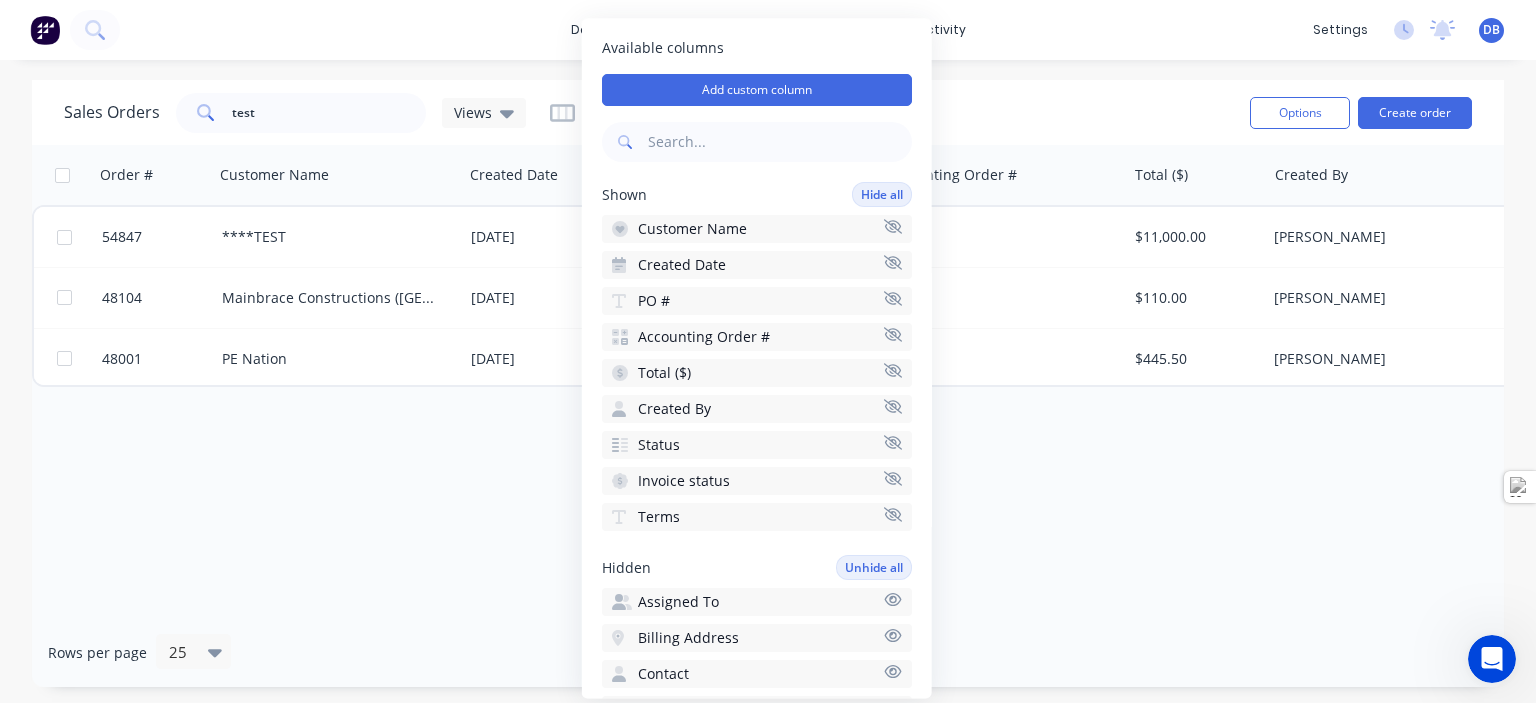 click on "Terms" at bounding box center (659, 517) 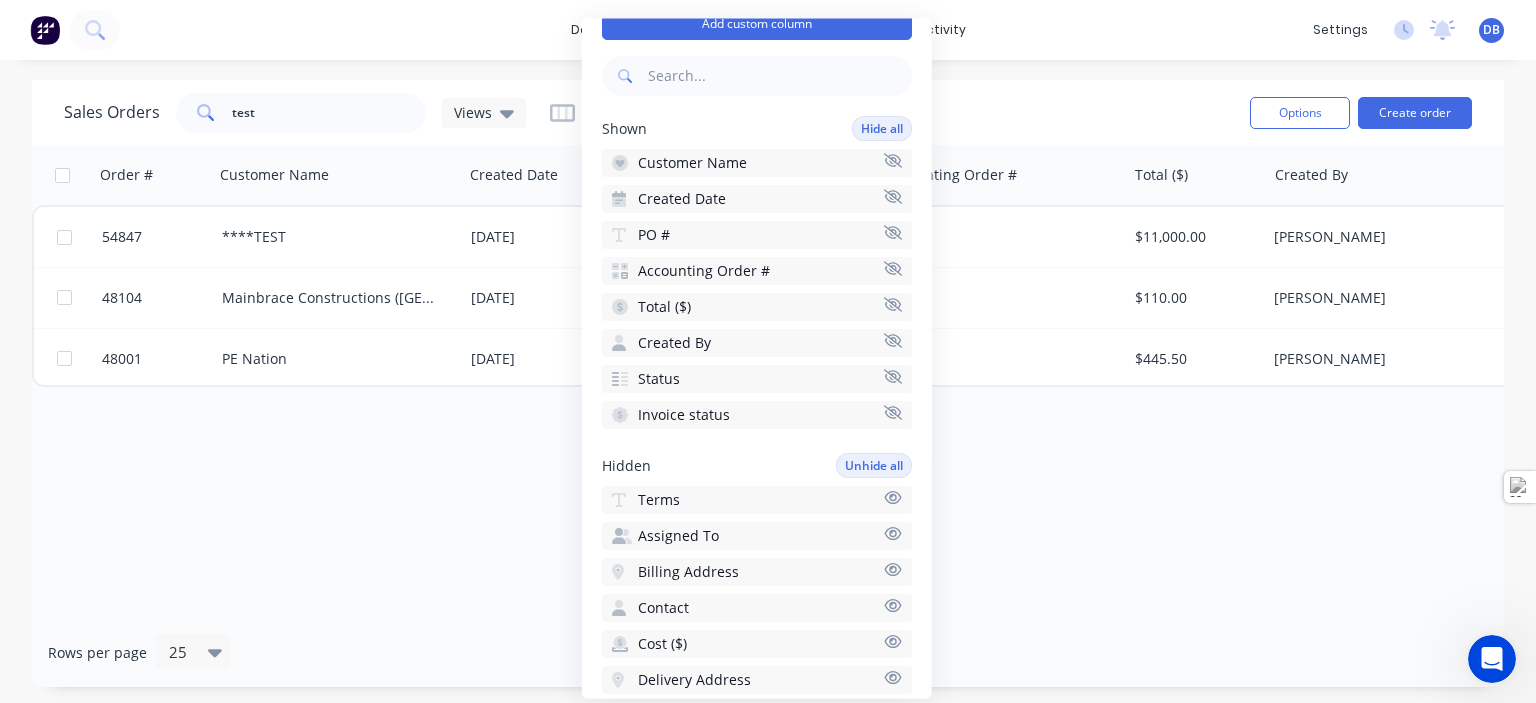scroll, scrollTop: 200, scrollLeft: 0, axis: vertical 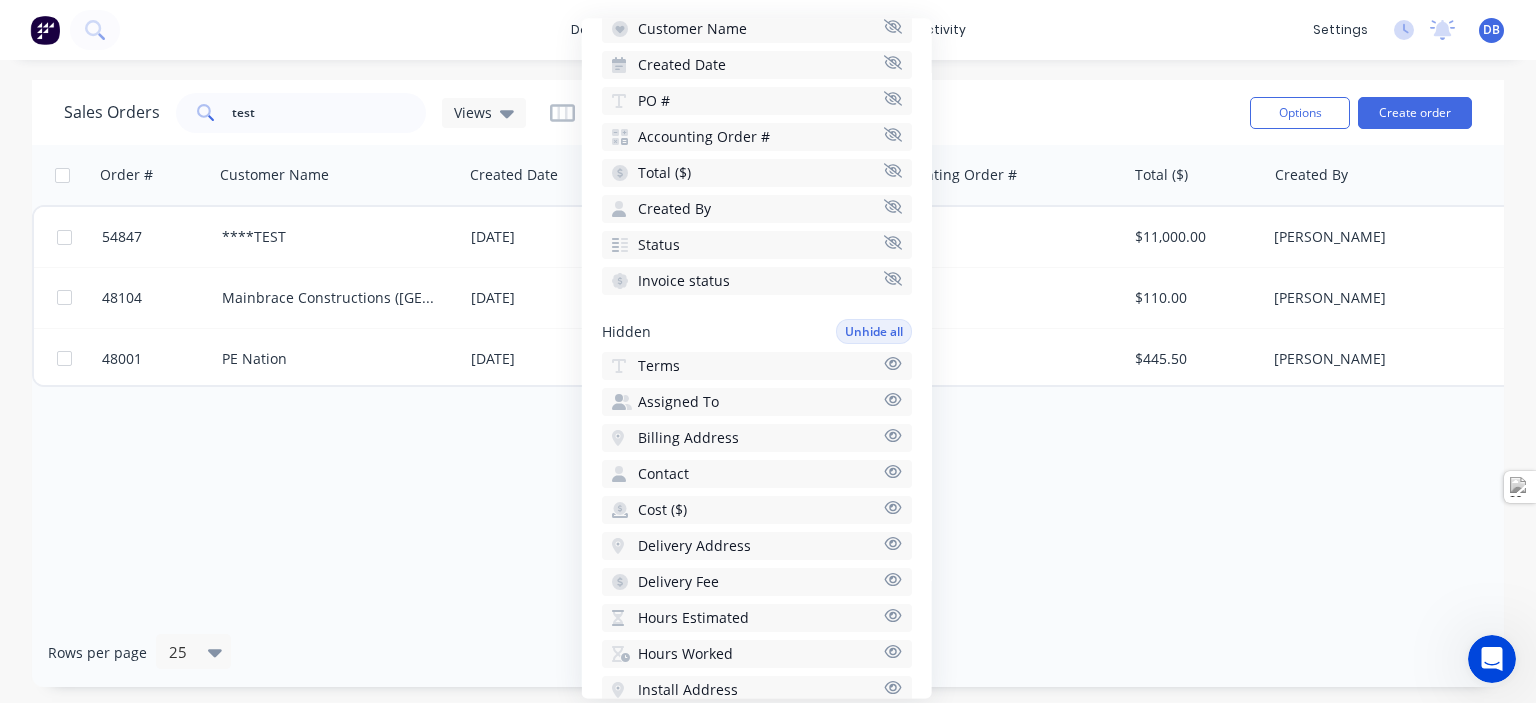 click 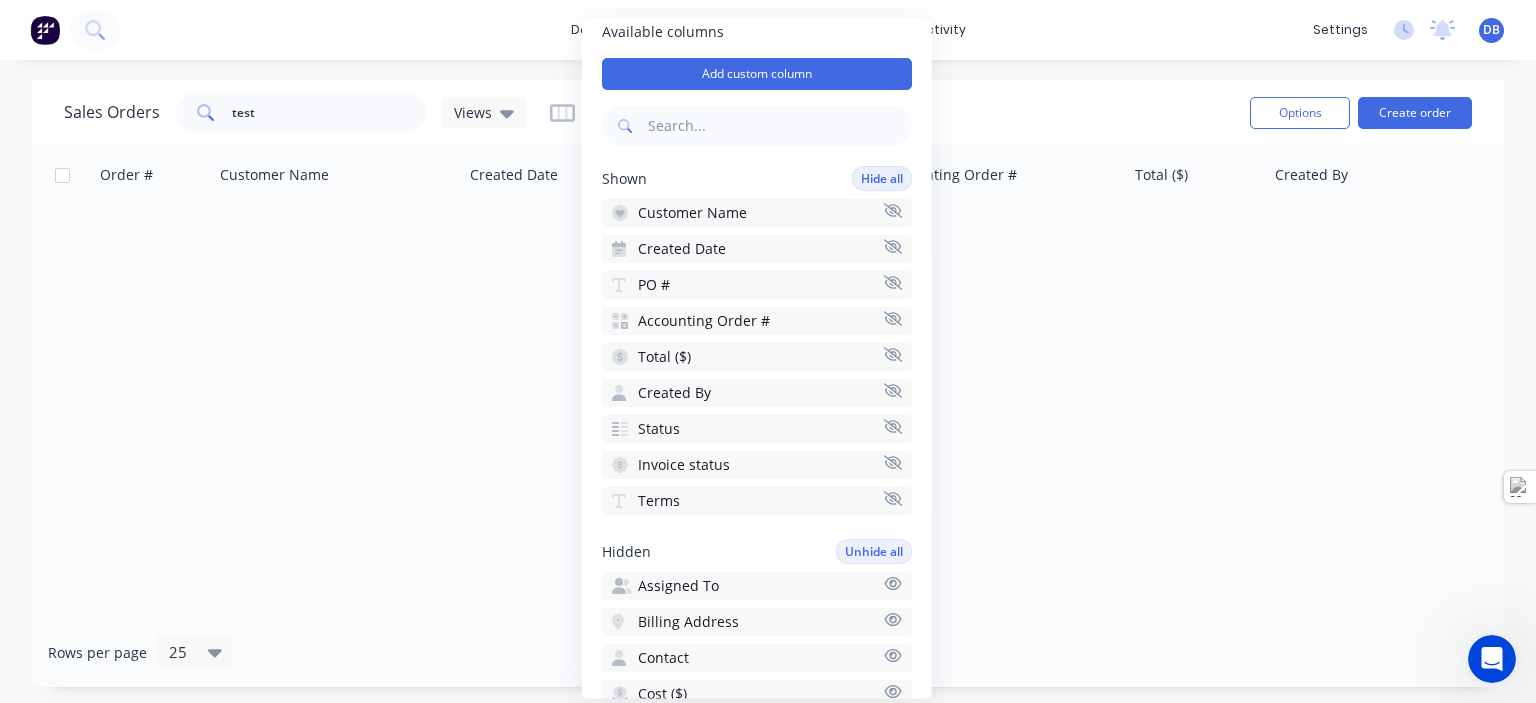 scroll, scrollTop: 0, scrollLeft: 0, axis: both 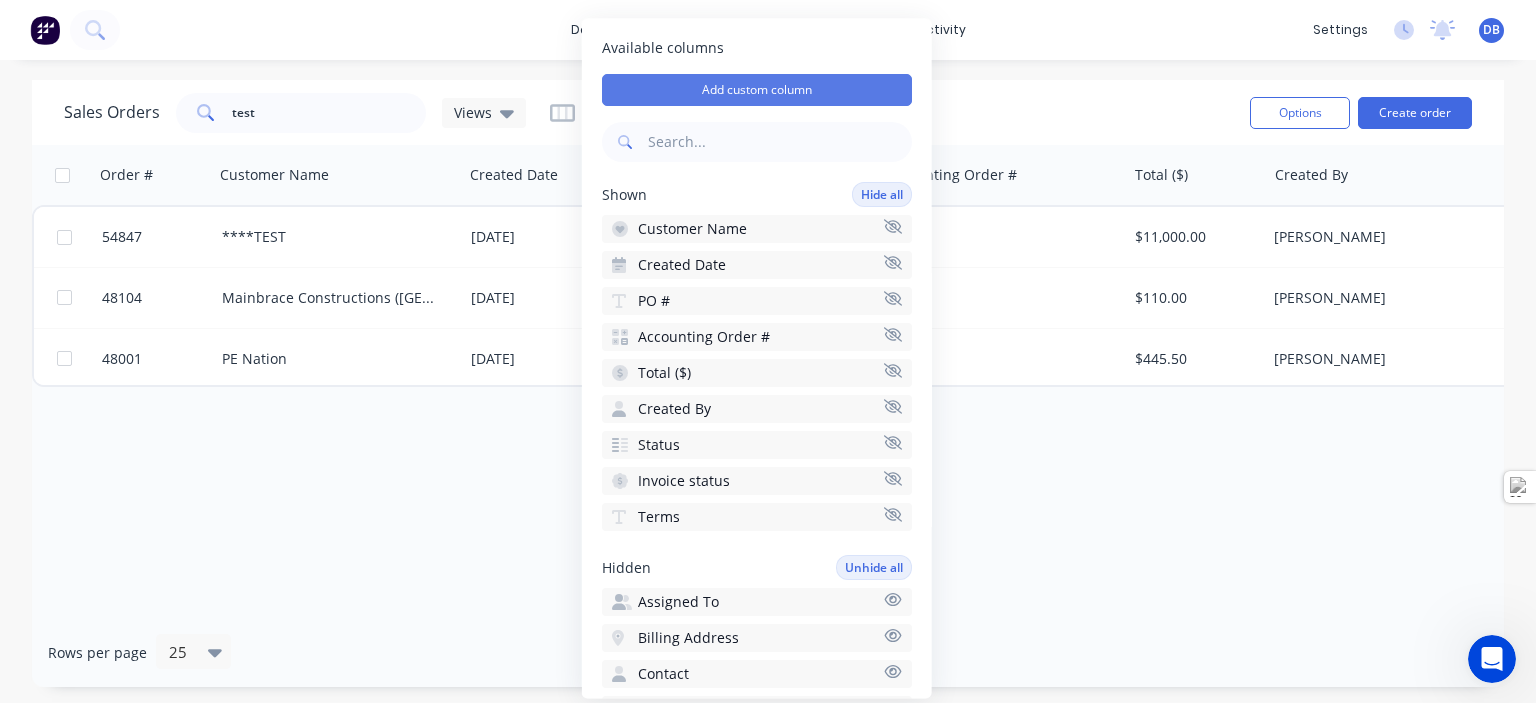 click on "Add custom column" at bounding box center [757, 90] 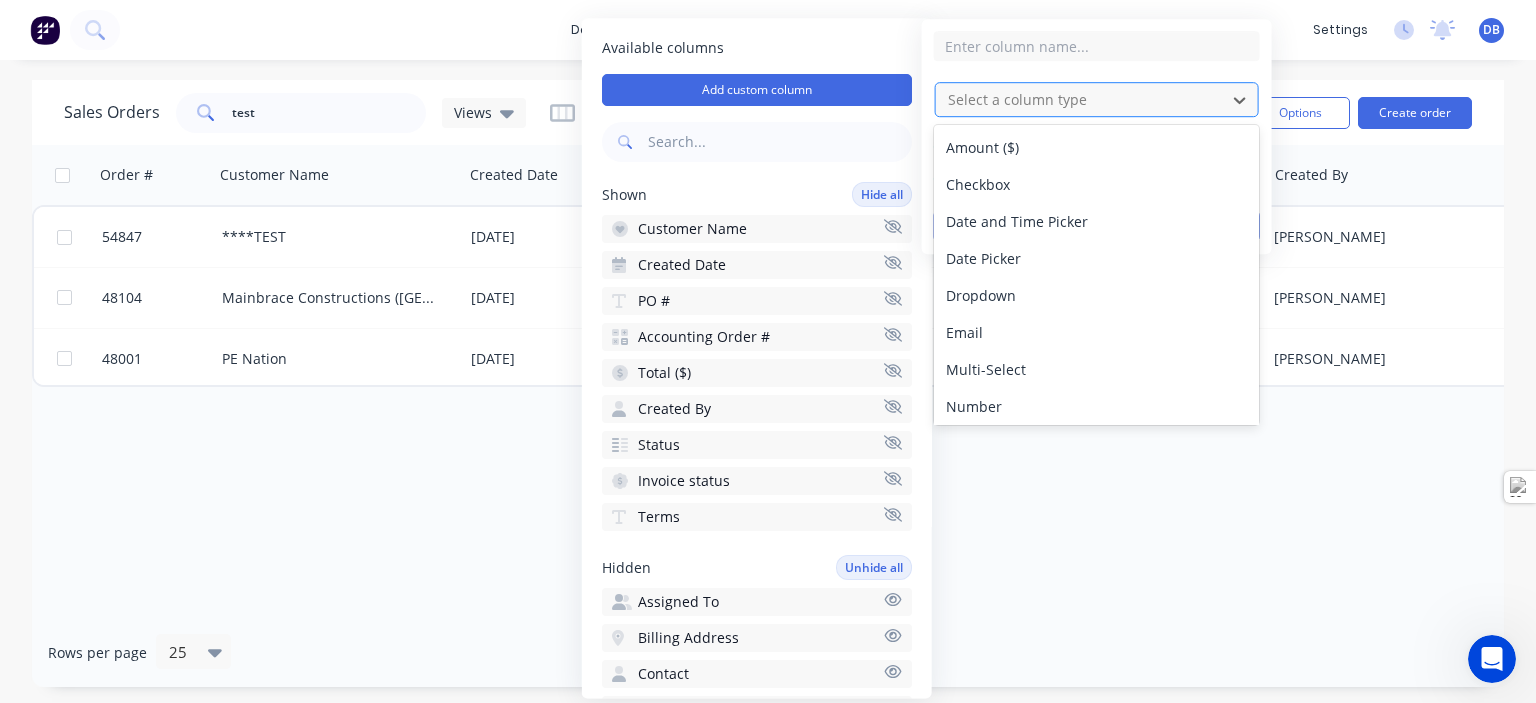 click at bounding box center [1081, 99] 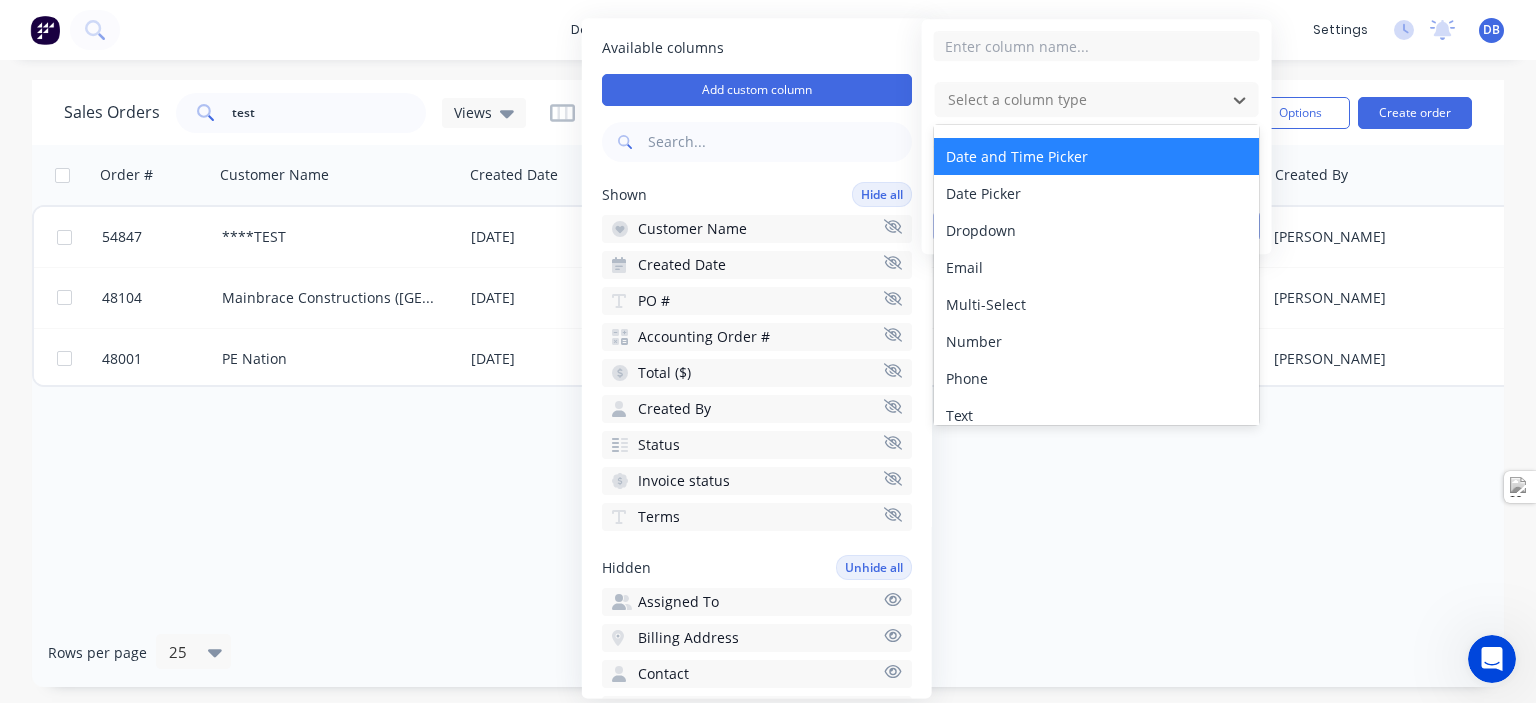 scroll, scrollTop: 100, scrollLeft: 0, axis: vertical 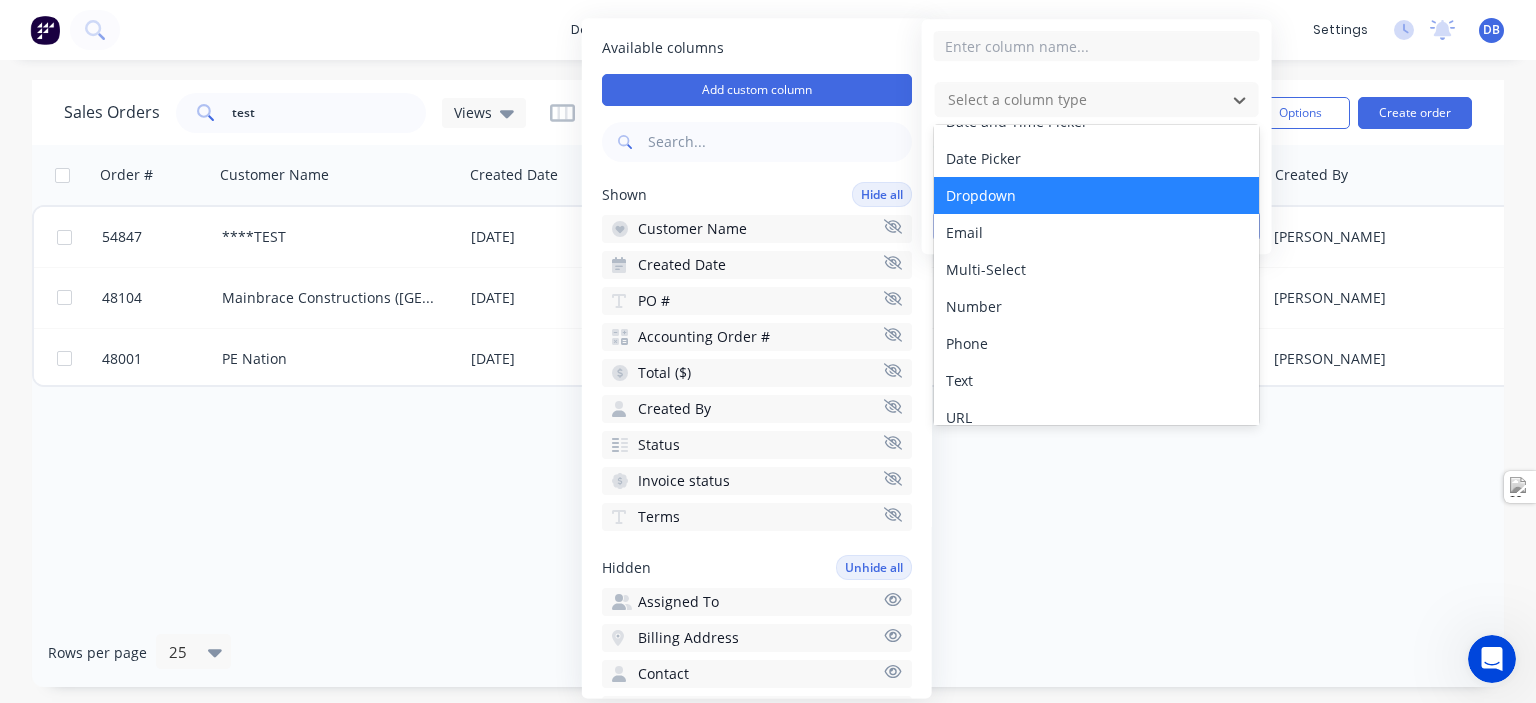 click on "Dropdown" at bounding box center [1096, 195] 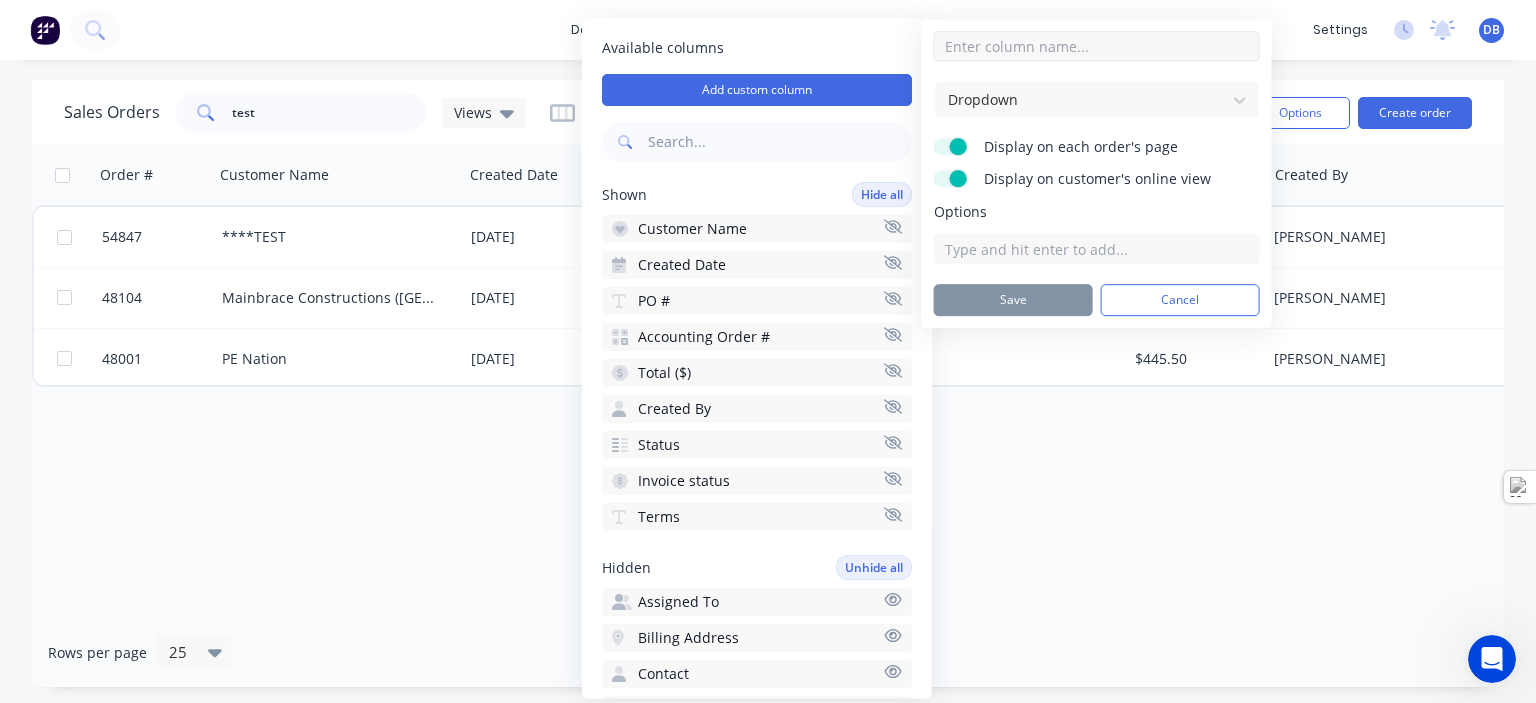 click at bounding box center (1097, 46) 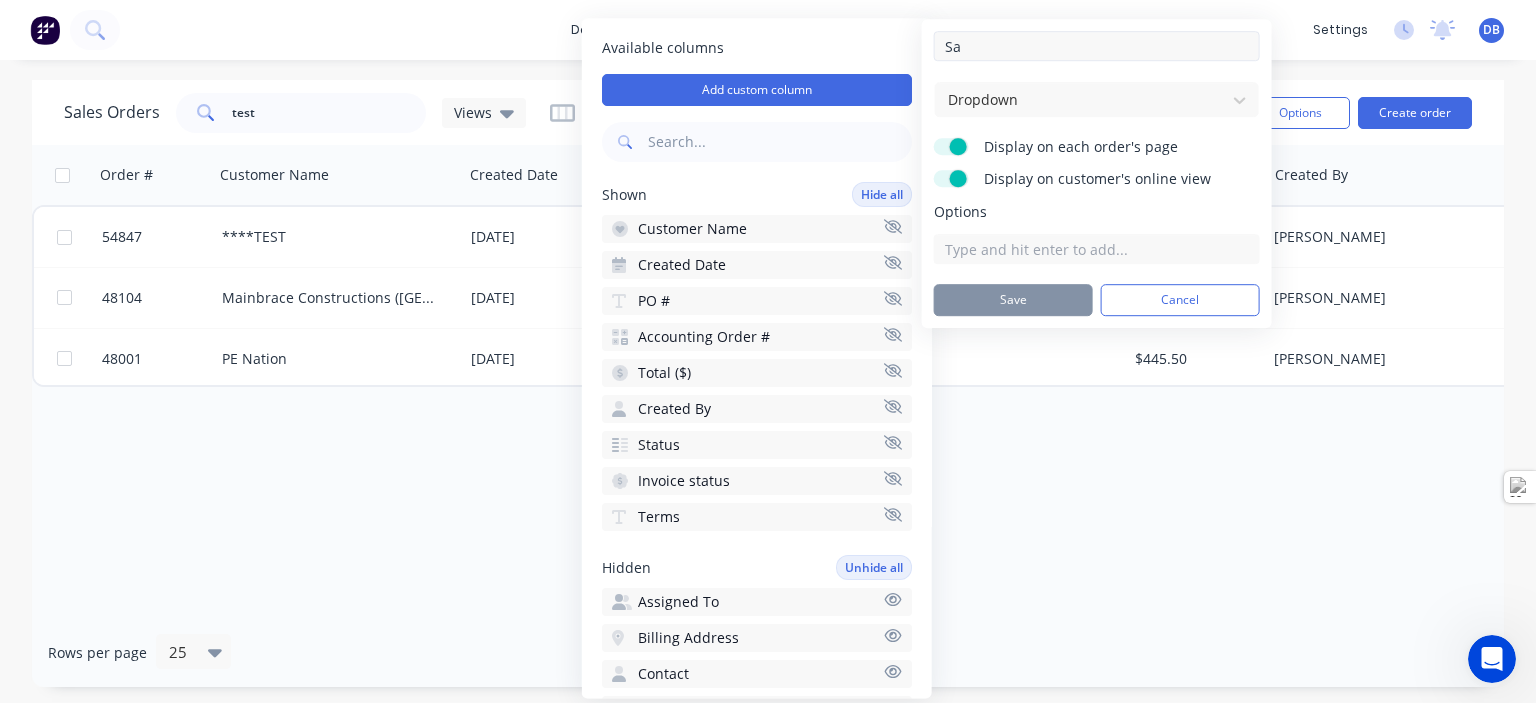 type on "S" 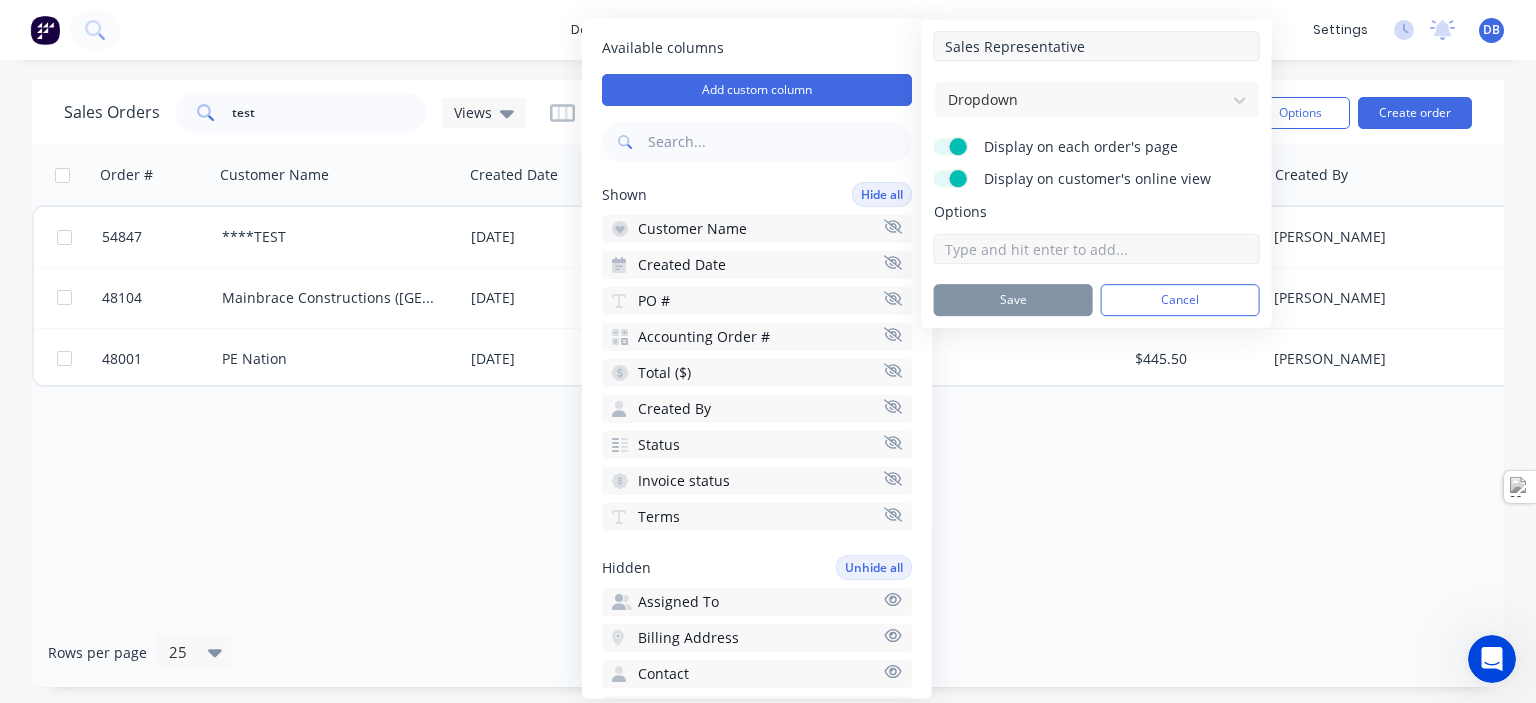 type on "Sales Representative" 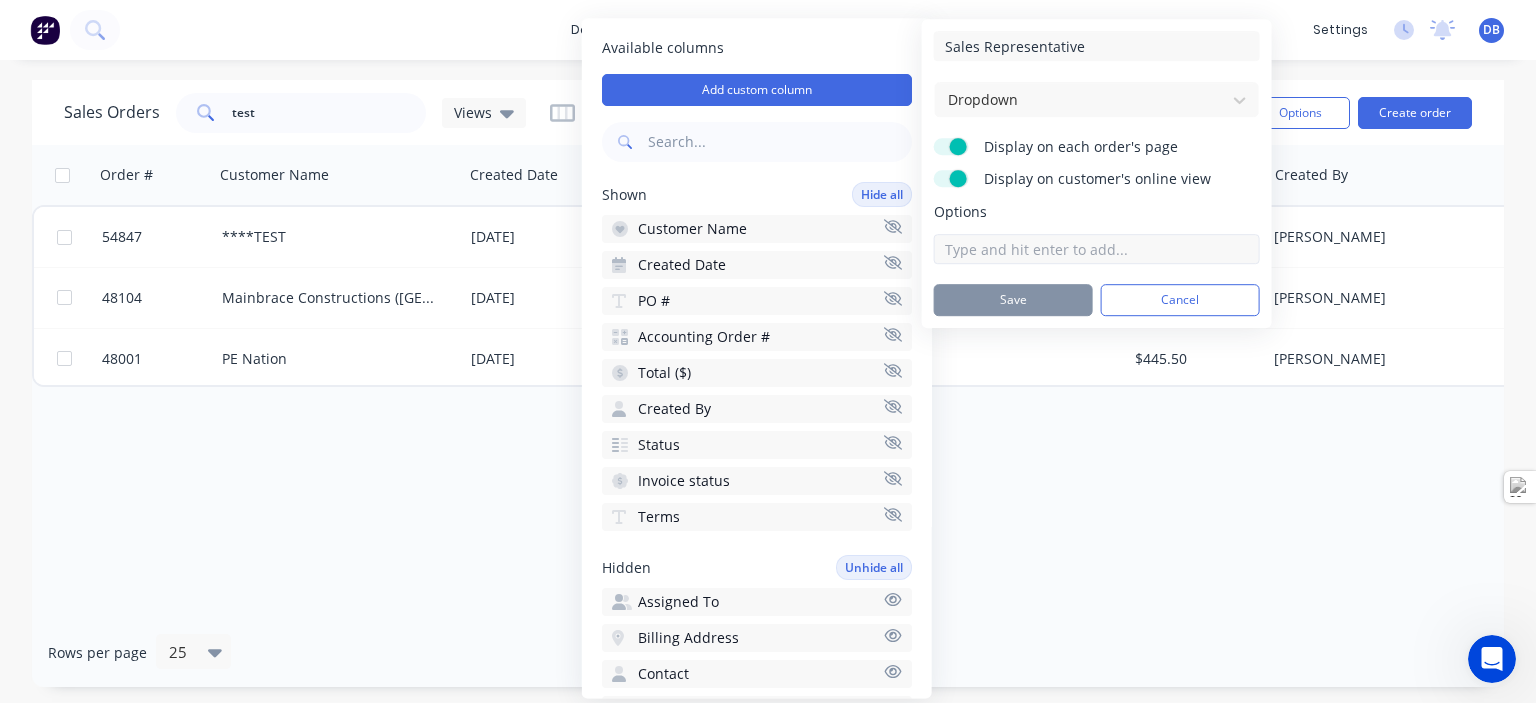 click at bounding box center [1097, 249] 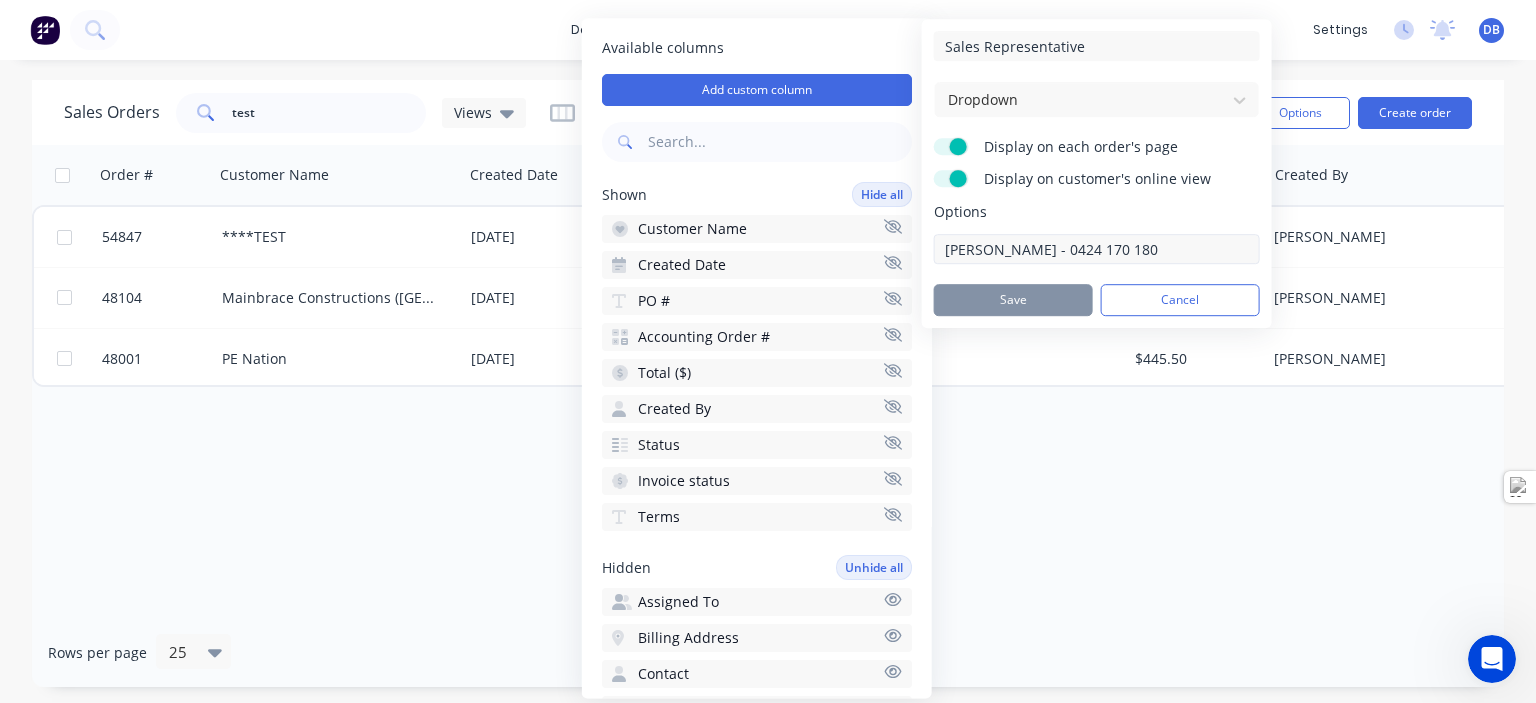 type on "Clayton Blackman - 0424 170 180" 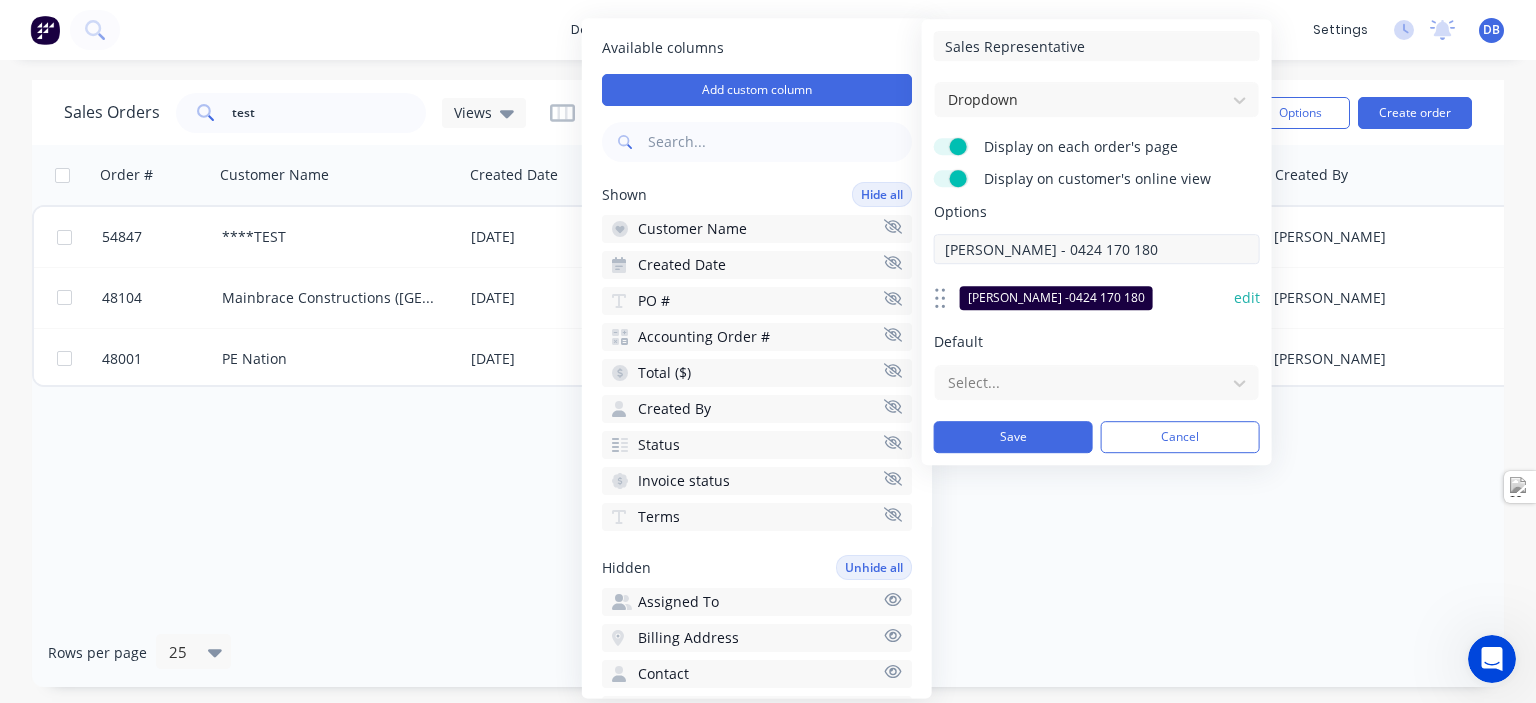 type 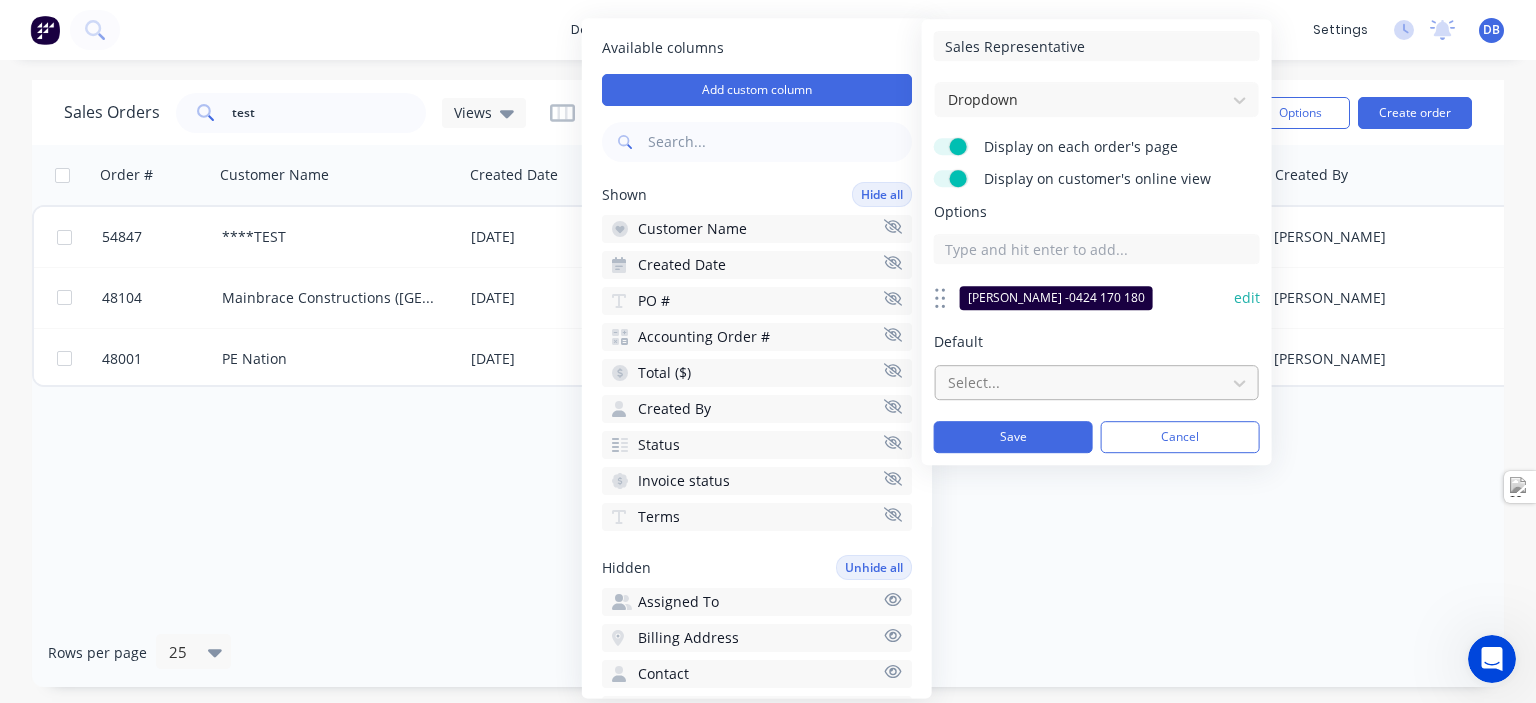 click at bounding box center [1081, 382] 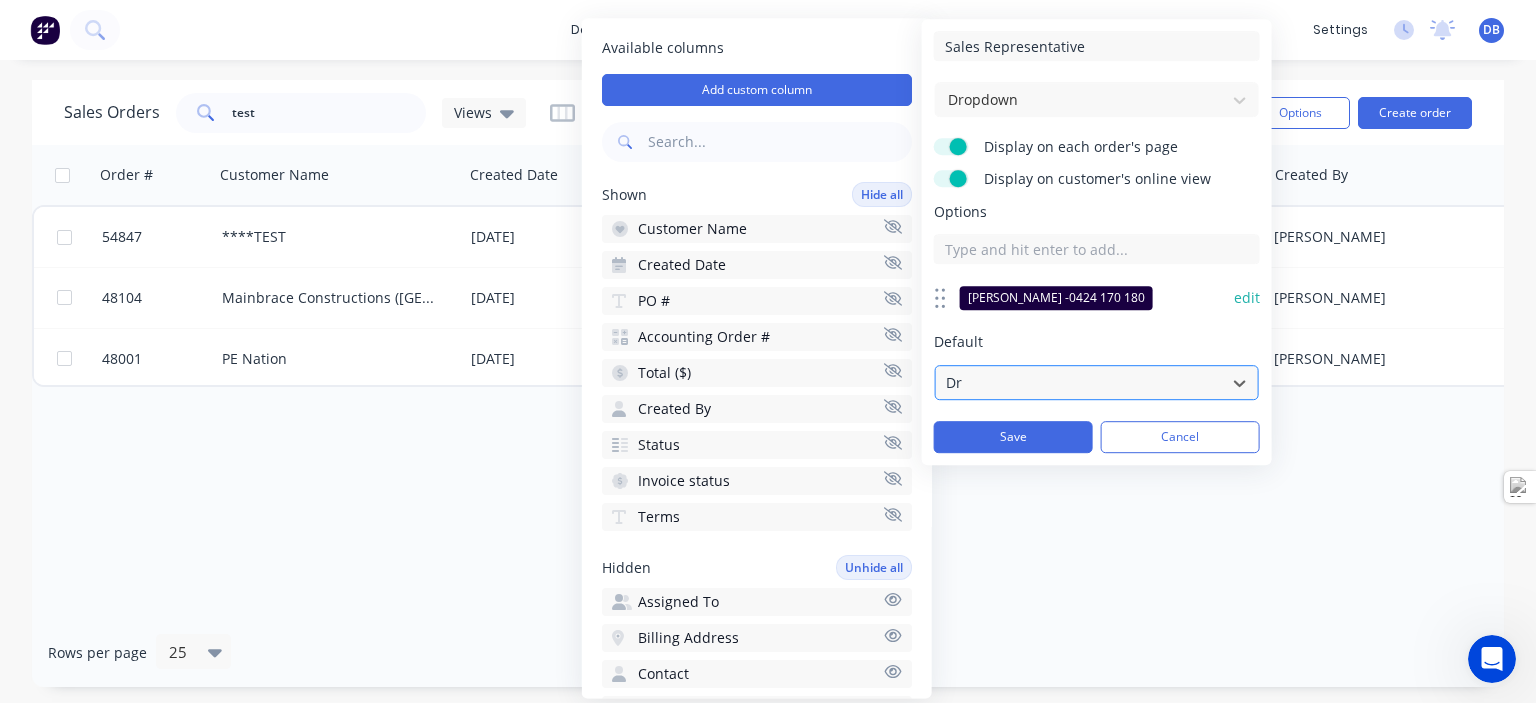 type on "D" 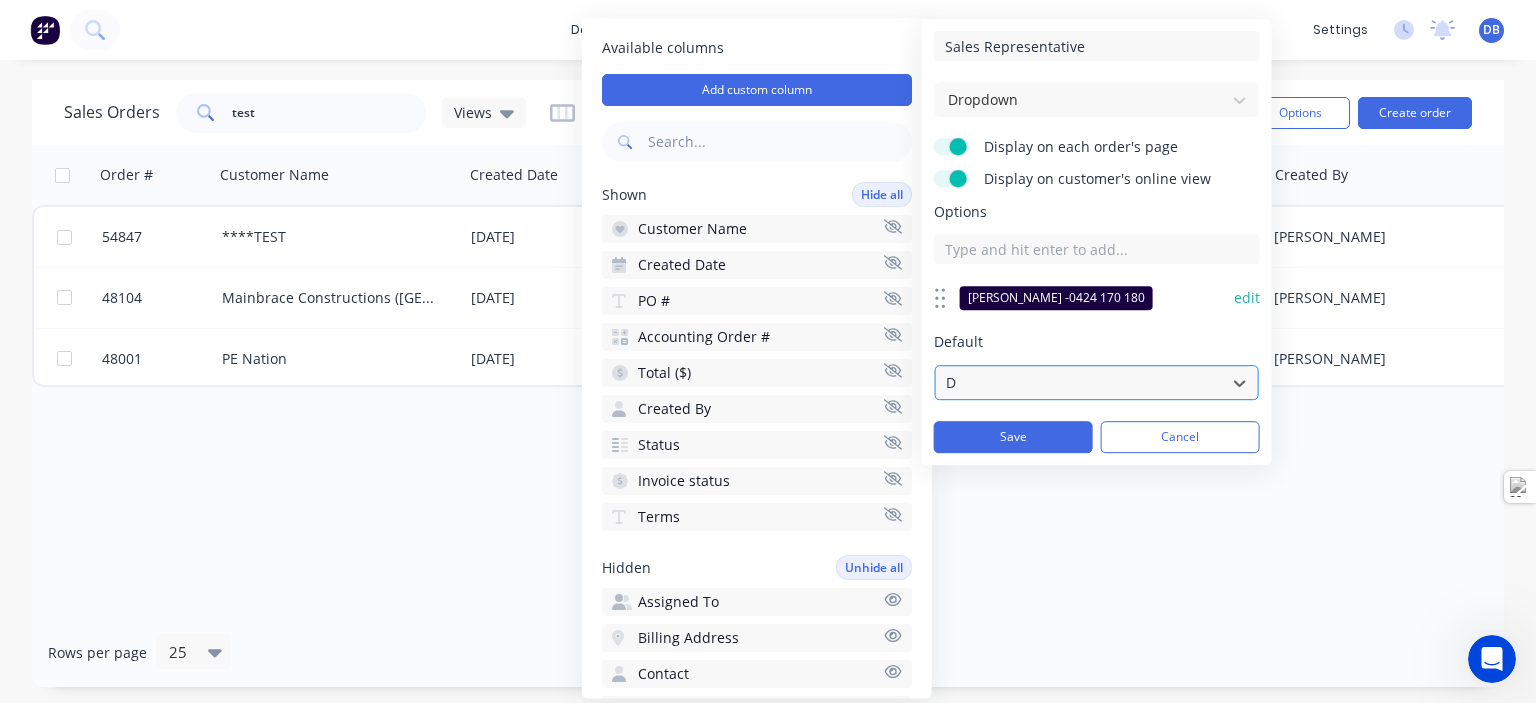 type 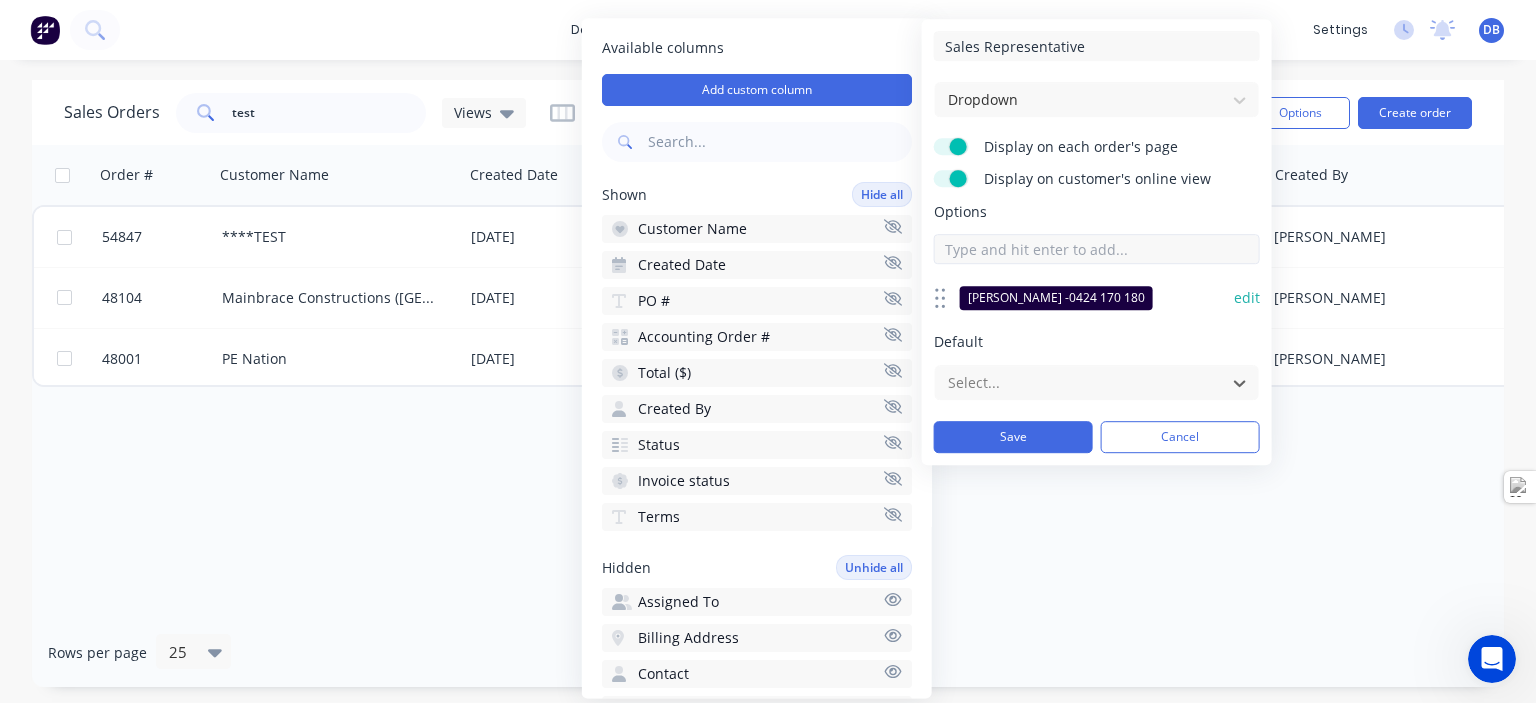 click at bounding box center (1097, 249) 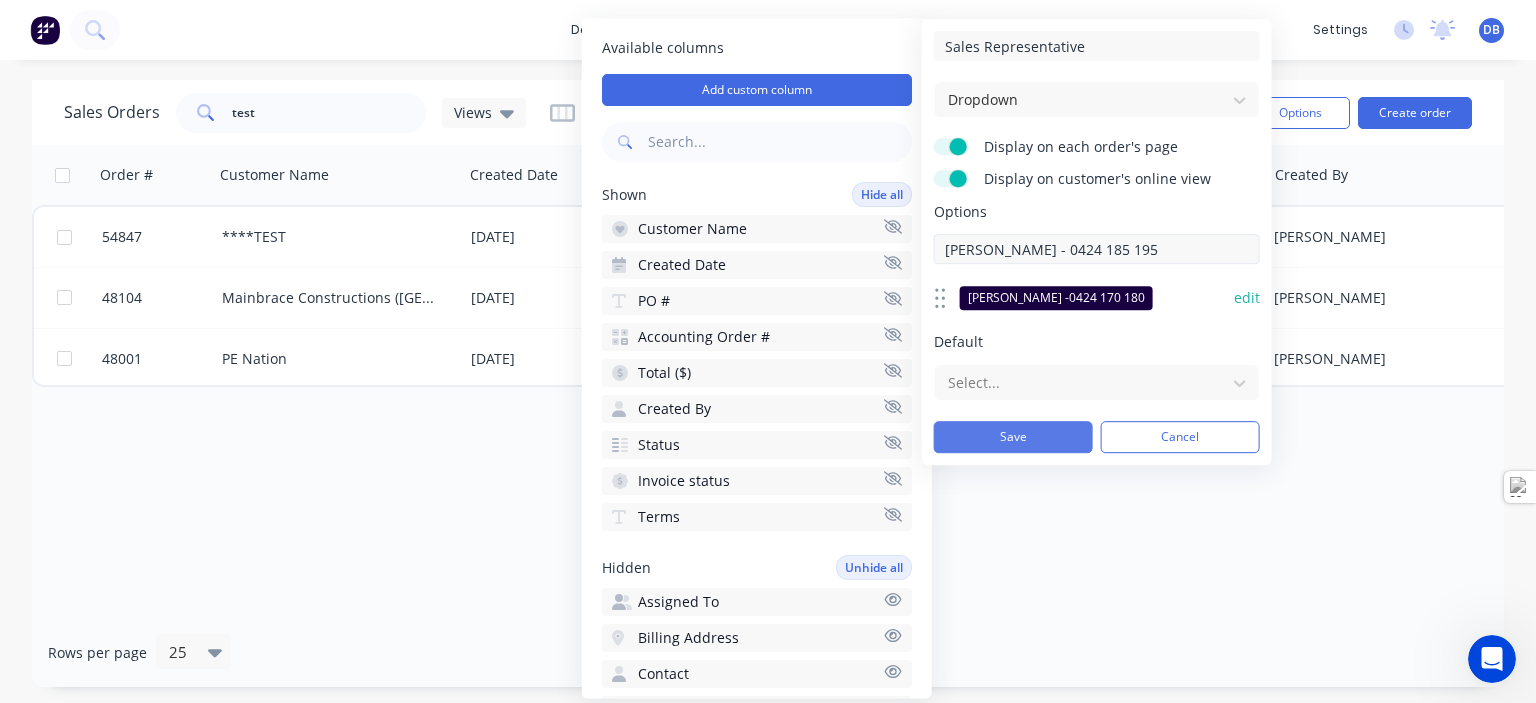 type on "Drew Blackman - 0424 185 195" 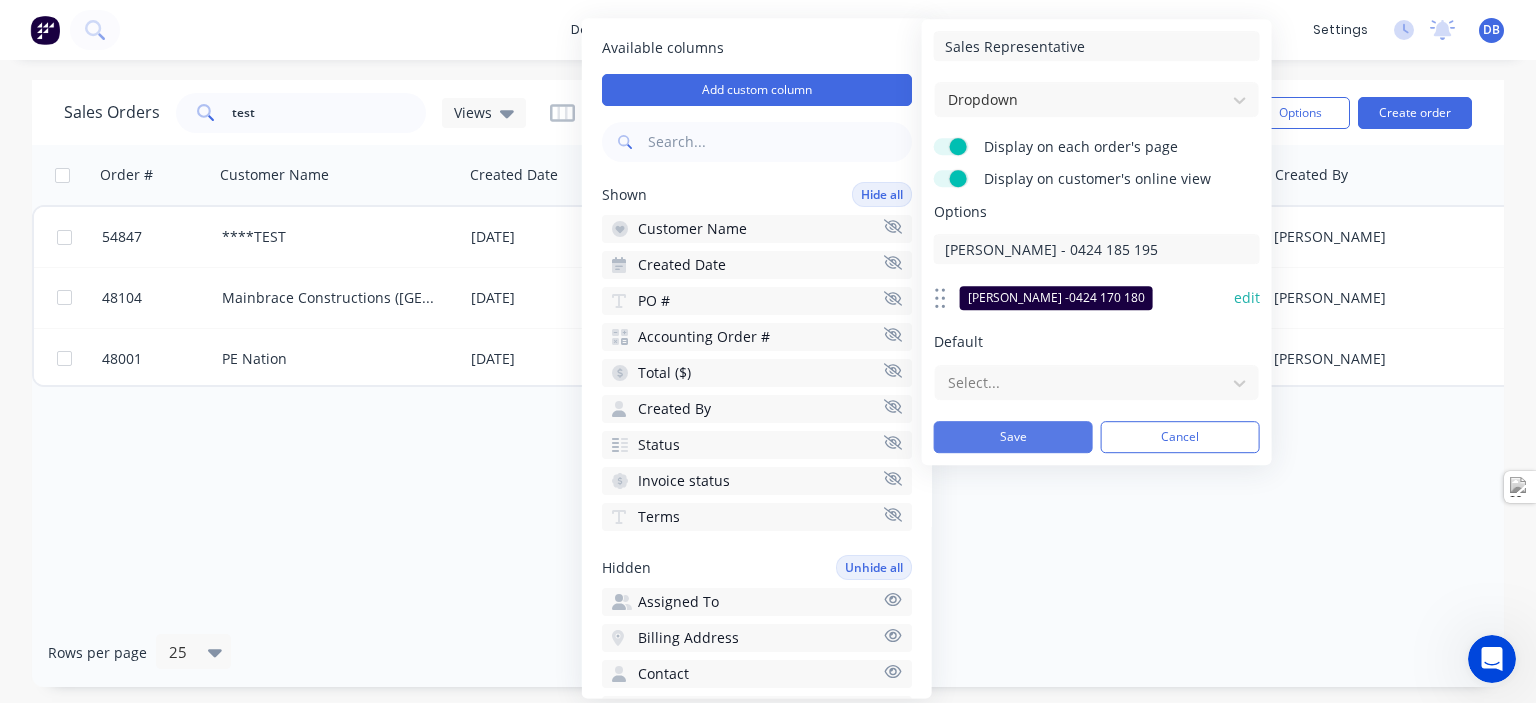 click on "Save" at bounding box center (1013, 437) 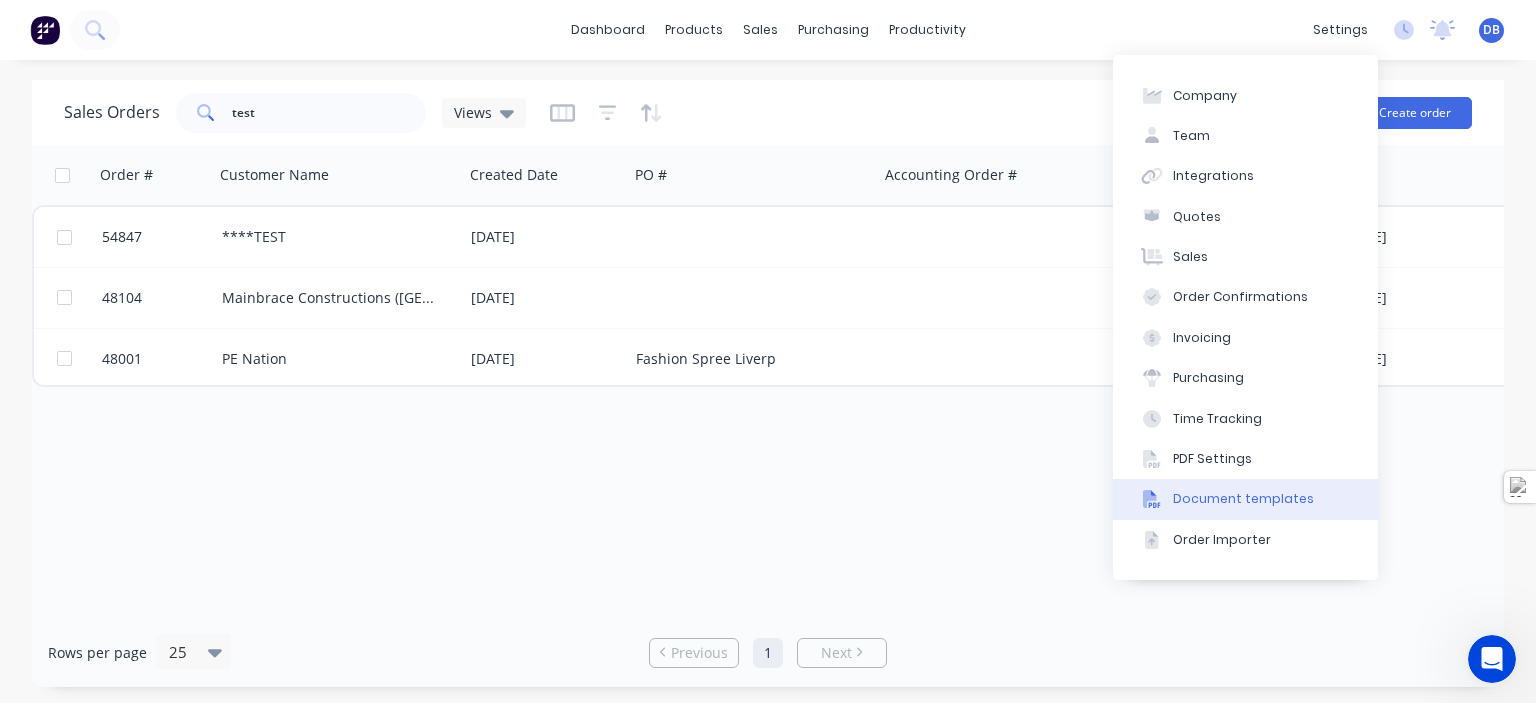 click on "Document templates" at bounding box center (1243, 499) 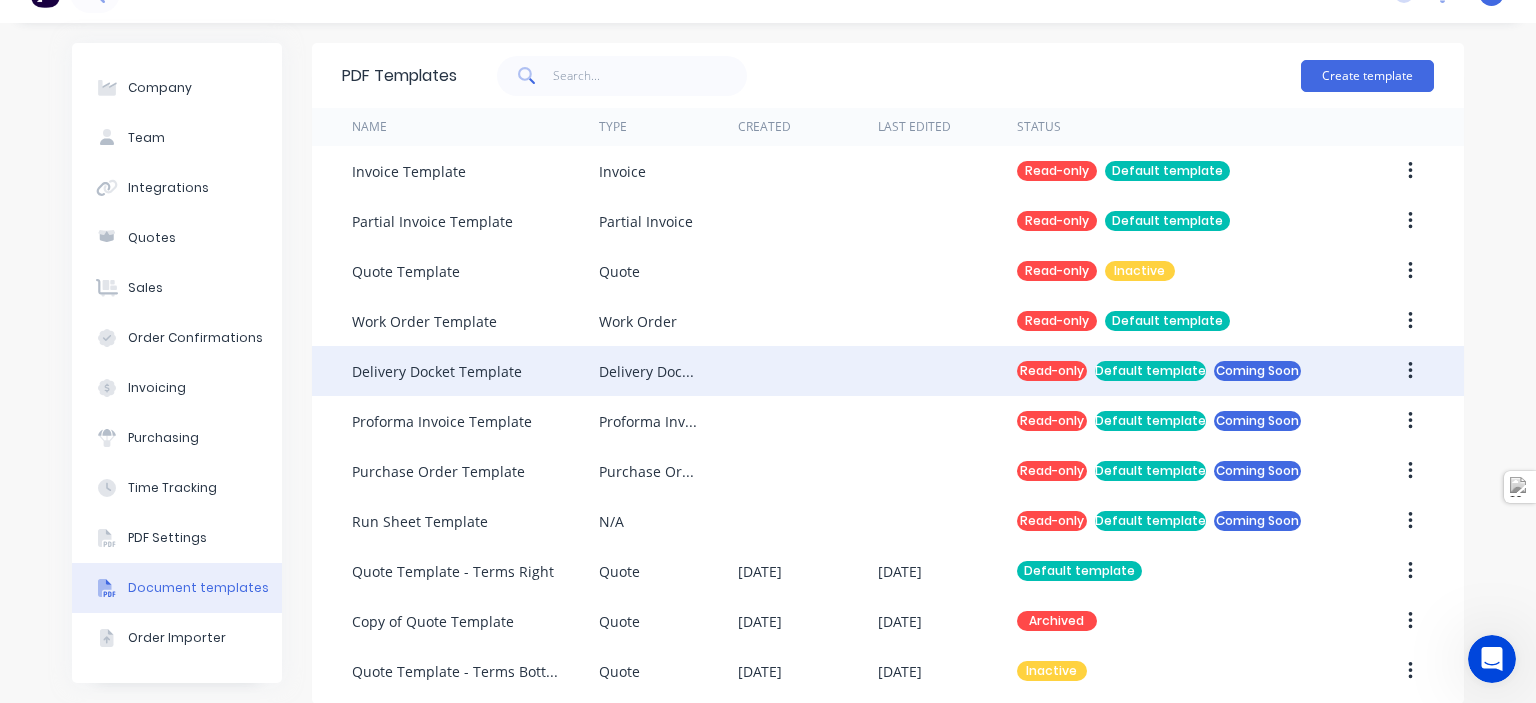scroll, scrollTop: 57, scrollLeft: 0, axis: vertical 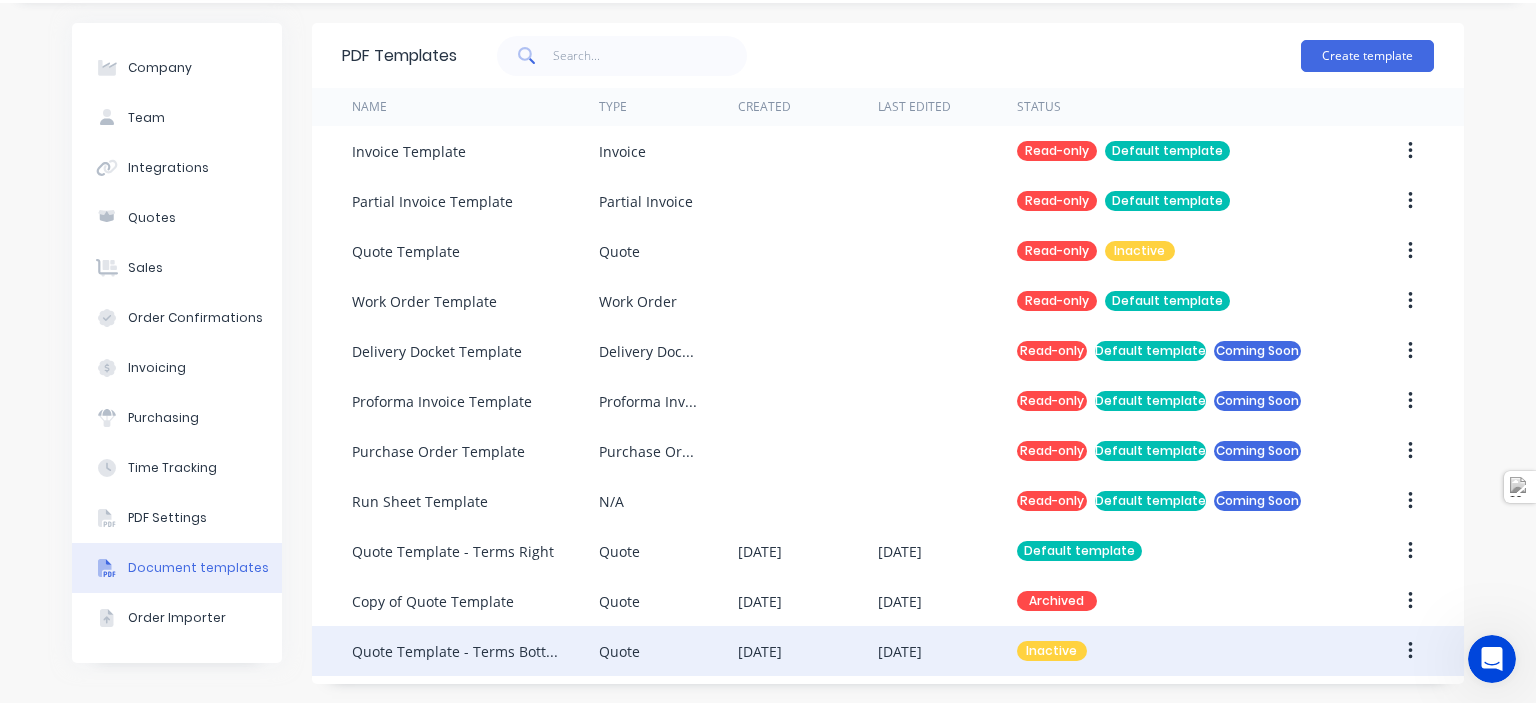 click on "[DATE]" at bounding box center (947, 651) 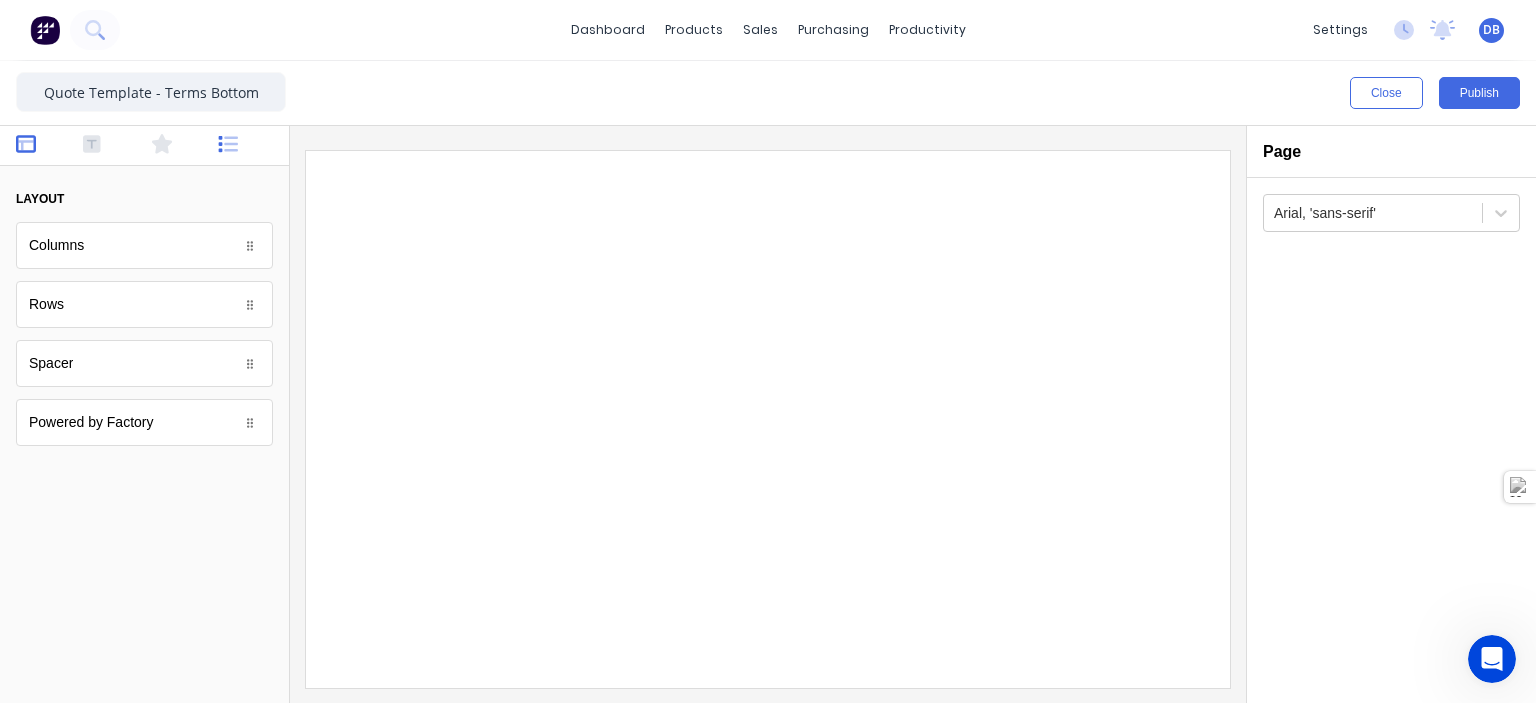 click at bounding box center (245, 146) 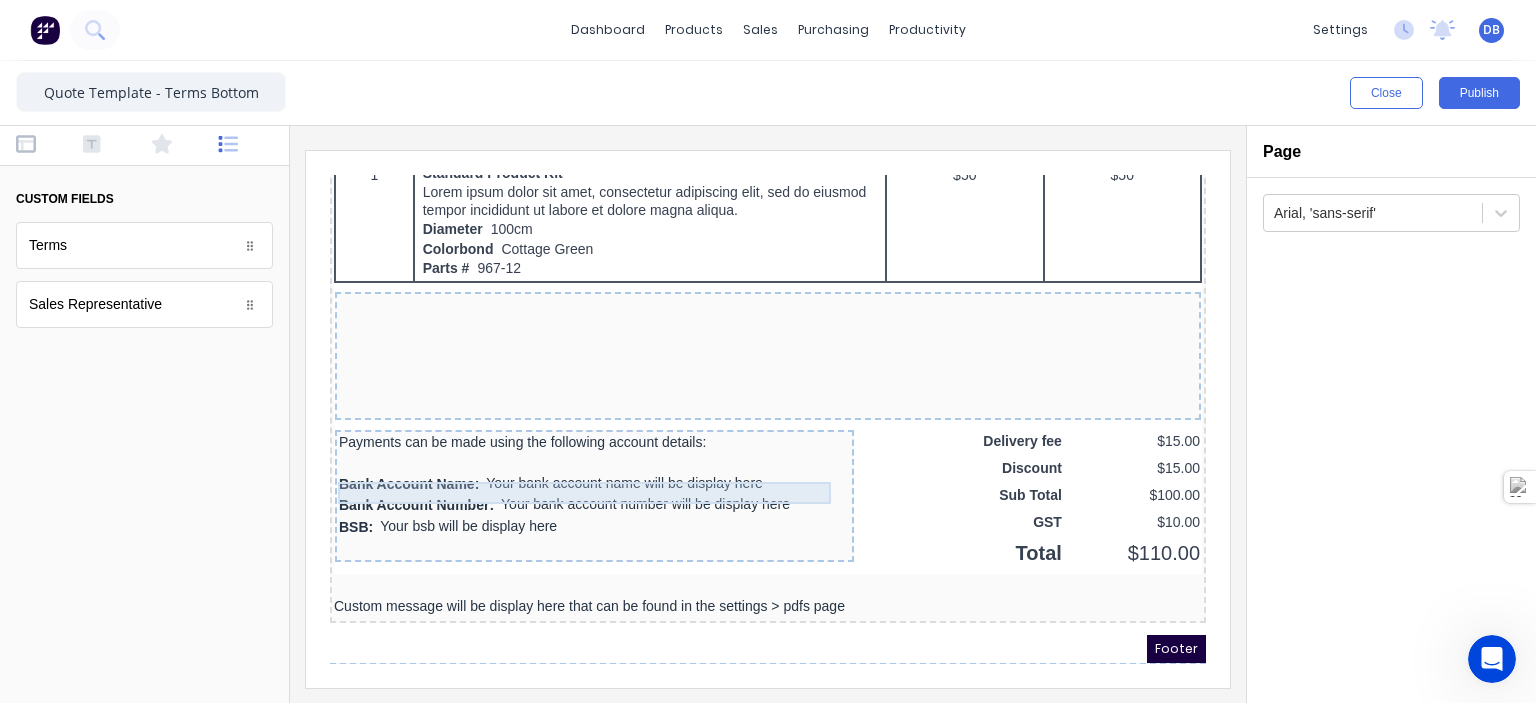scroll, scrollTop: 1200, scrollLeft: 0, axis: vertical 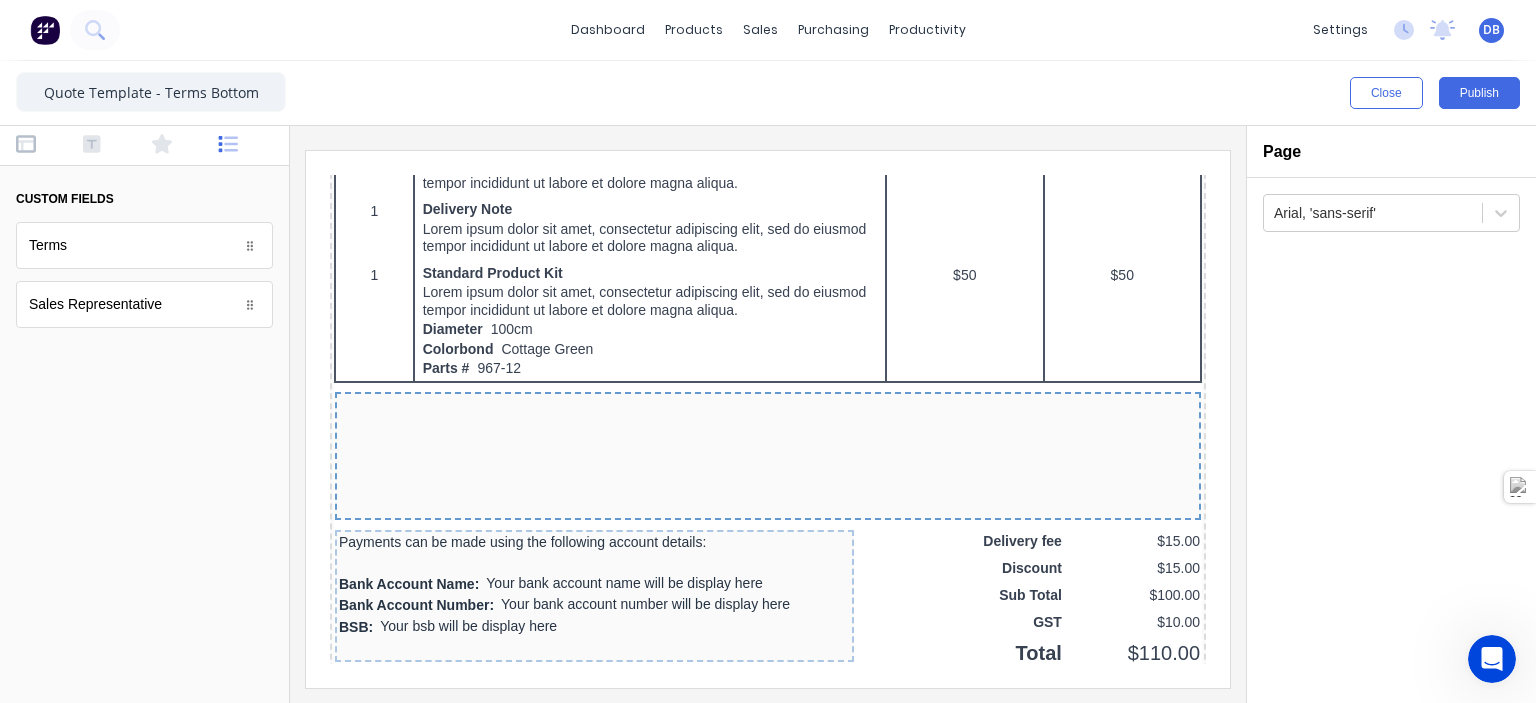 drag, startPoint x: 93, startPoint y: 299, endPoint x: 242, endPoint y: 225, distance: 166.36406 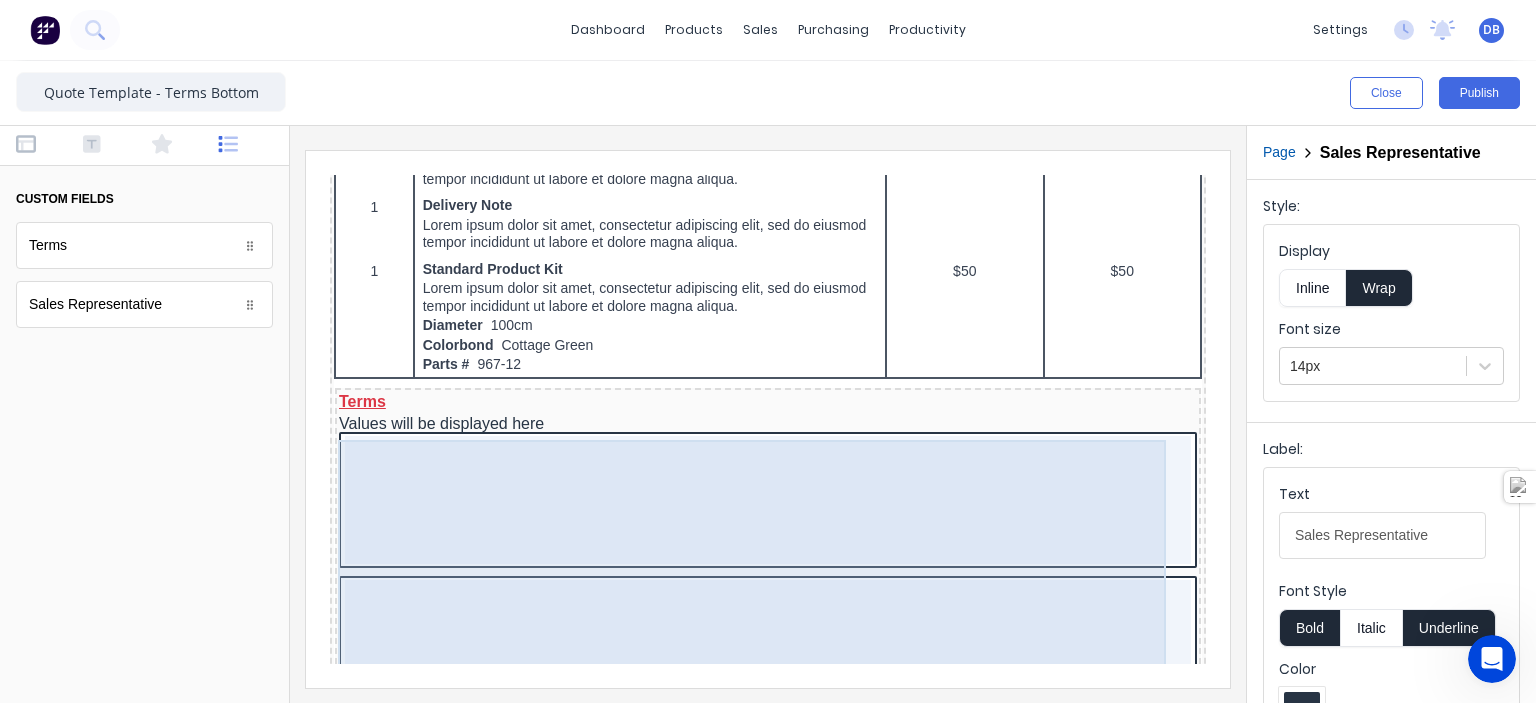 scroll, scrollTop: 1200, scrollLeft: 0, axis: vertical 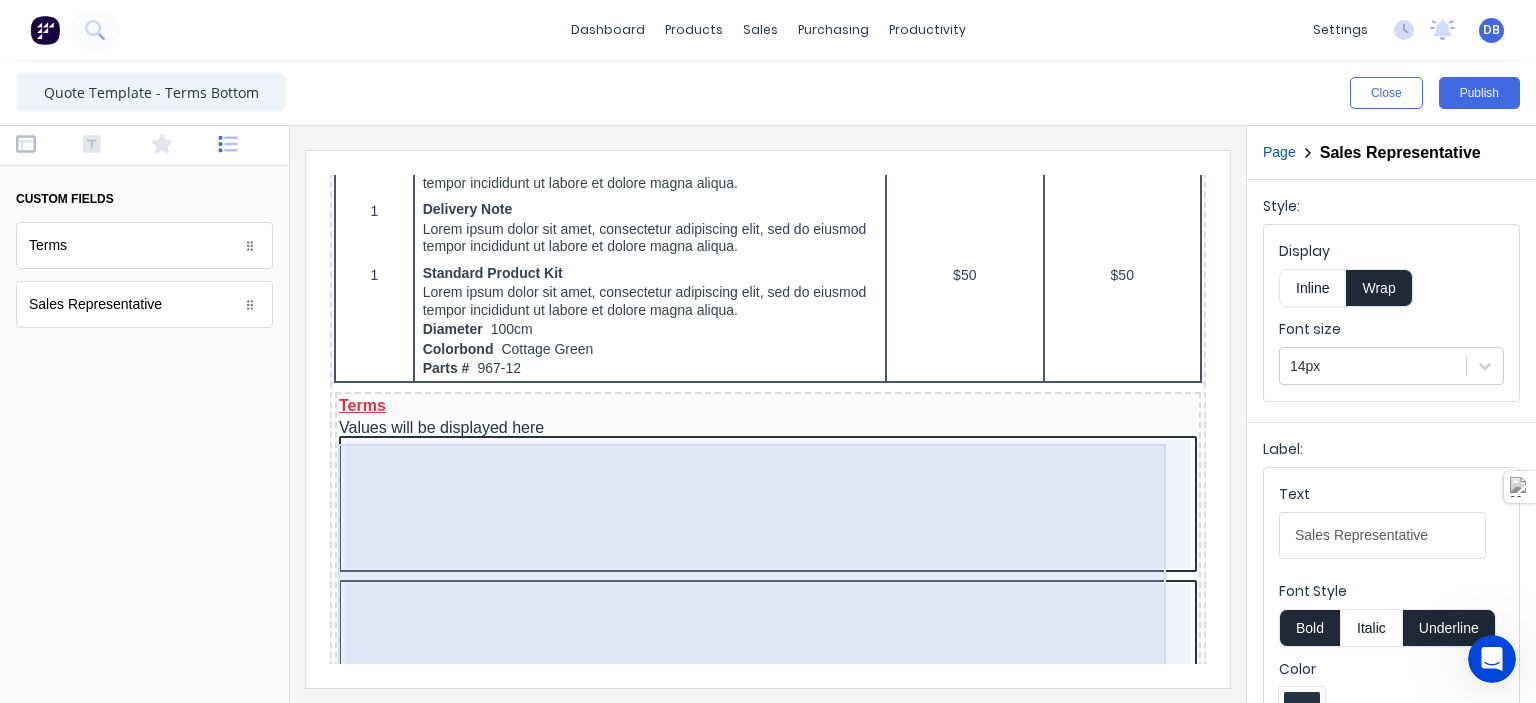 click at bounding box center [744, 480] 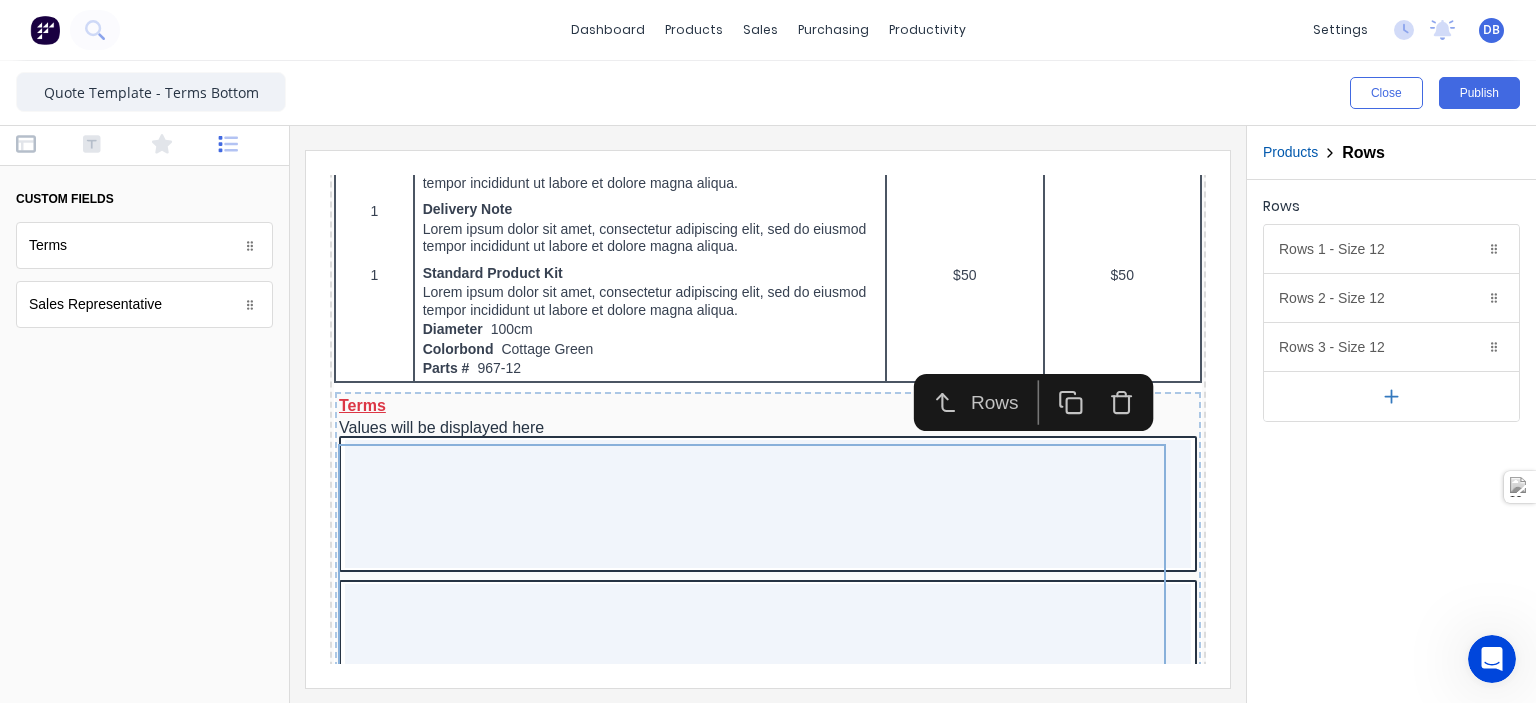 click 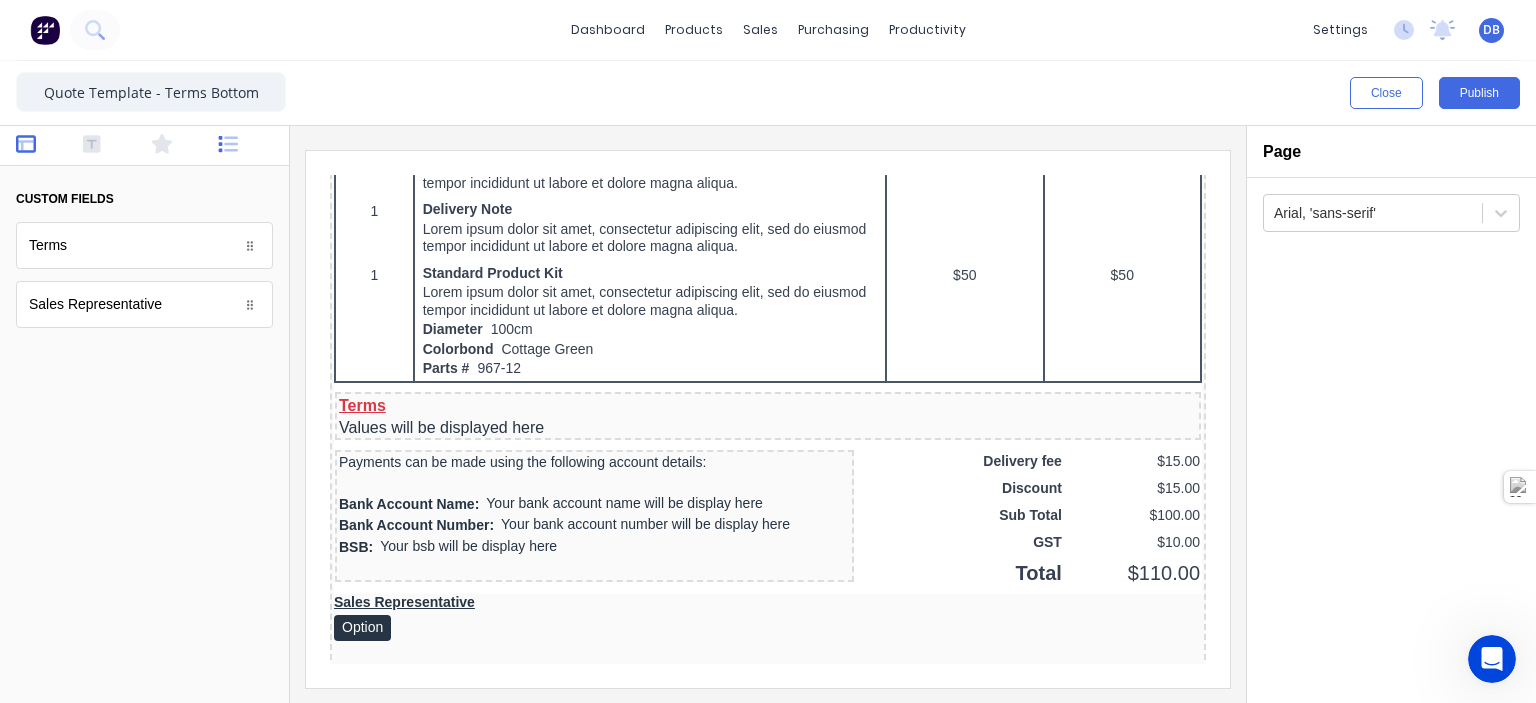 click 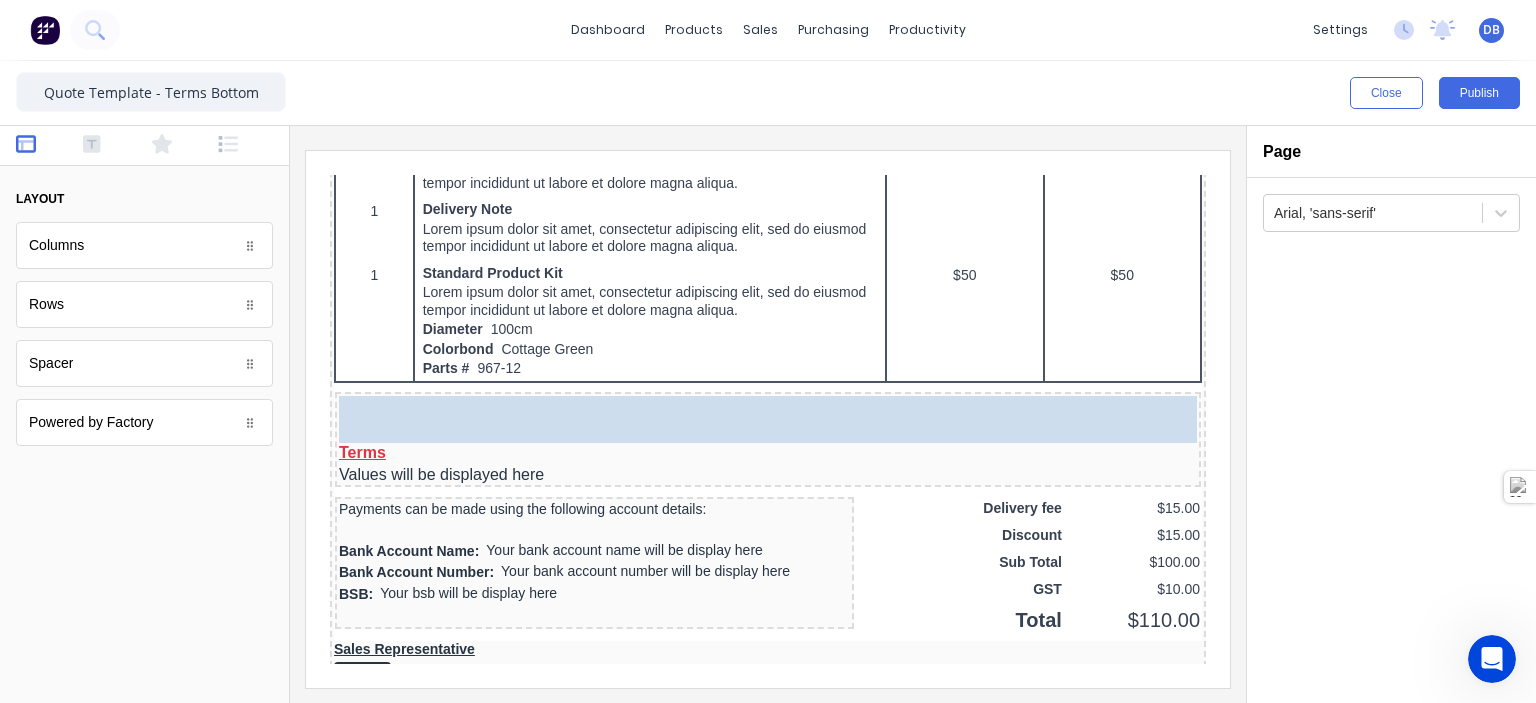 drag, startPoint x: 91, startPoint y: 312, endPoint x: 85, endPoint y: 244, distance: 68.26419 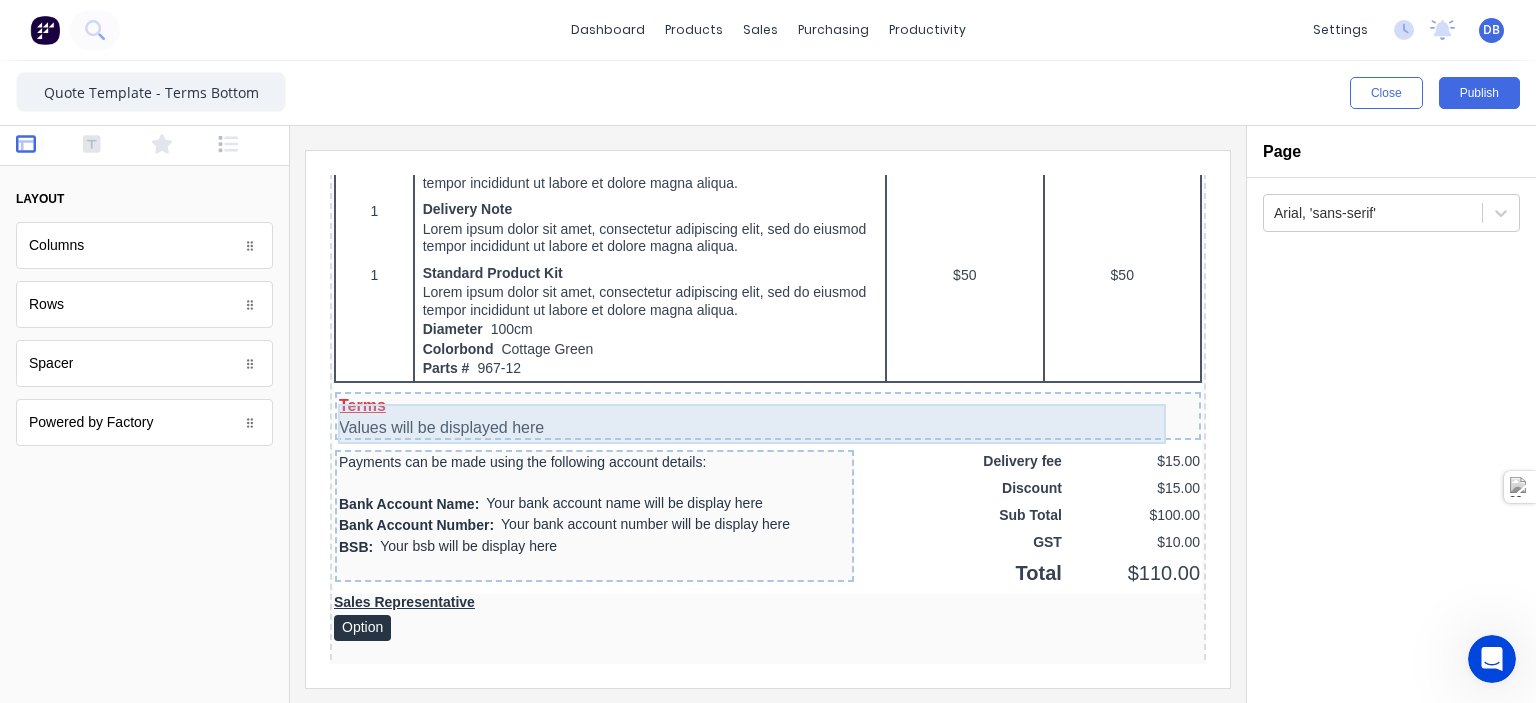 click on "Terms Values will be displayed here" at bounding box center (744, 392) 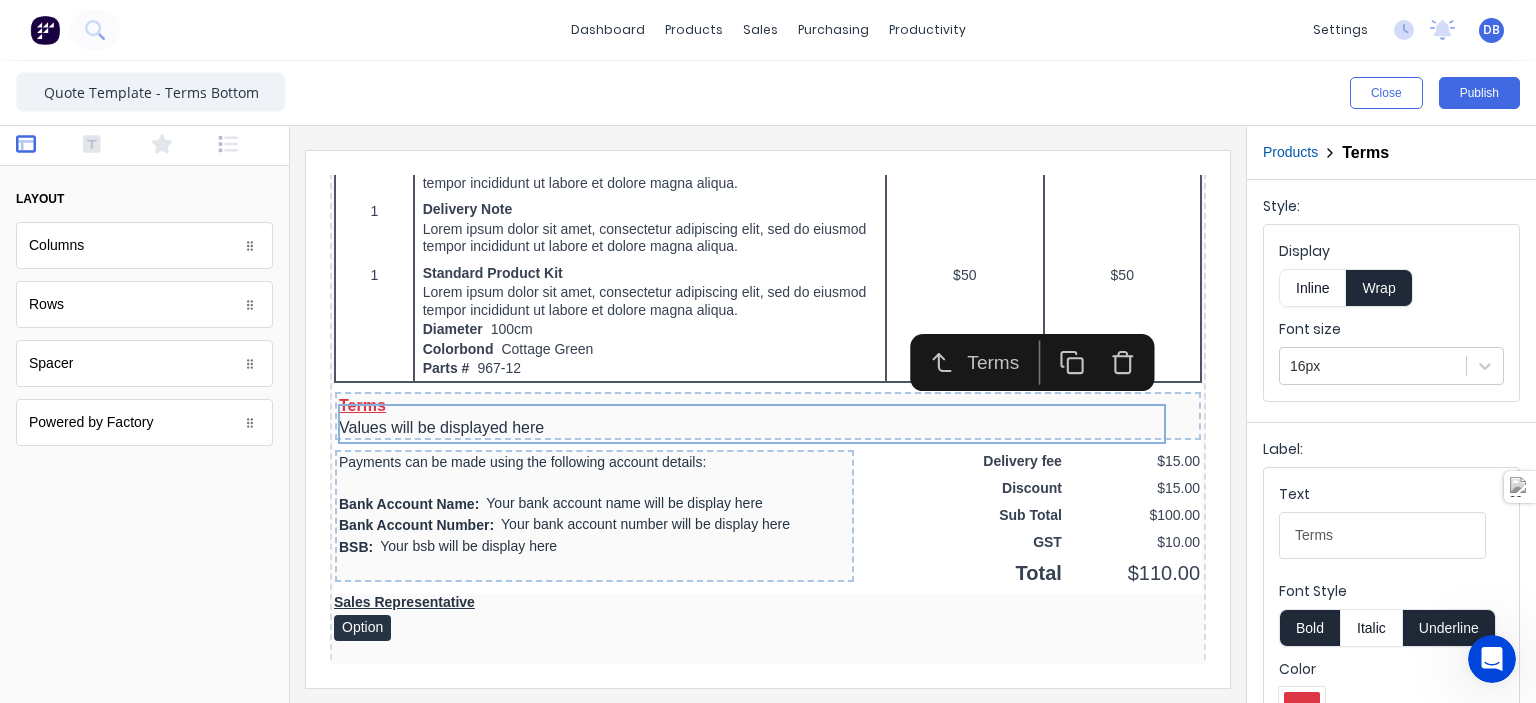 click 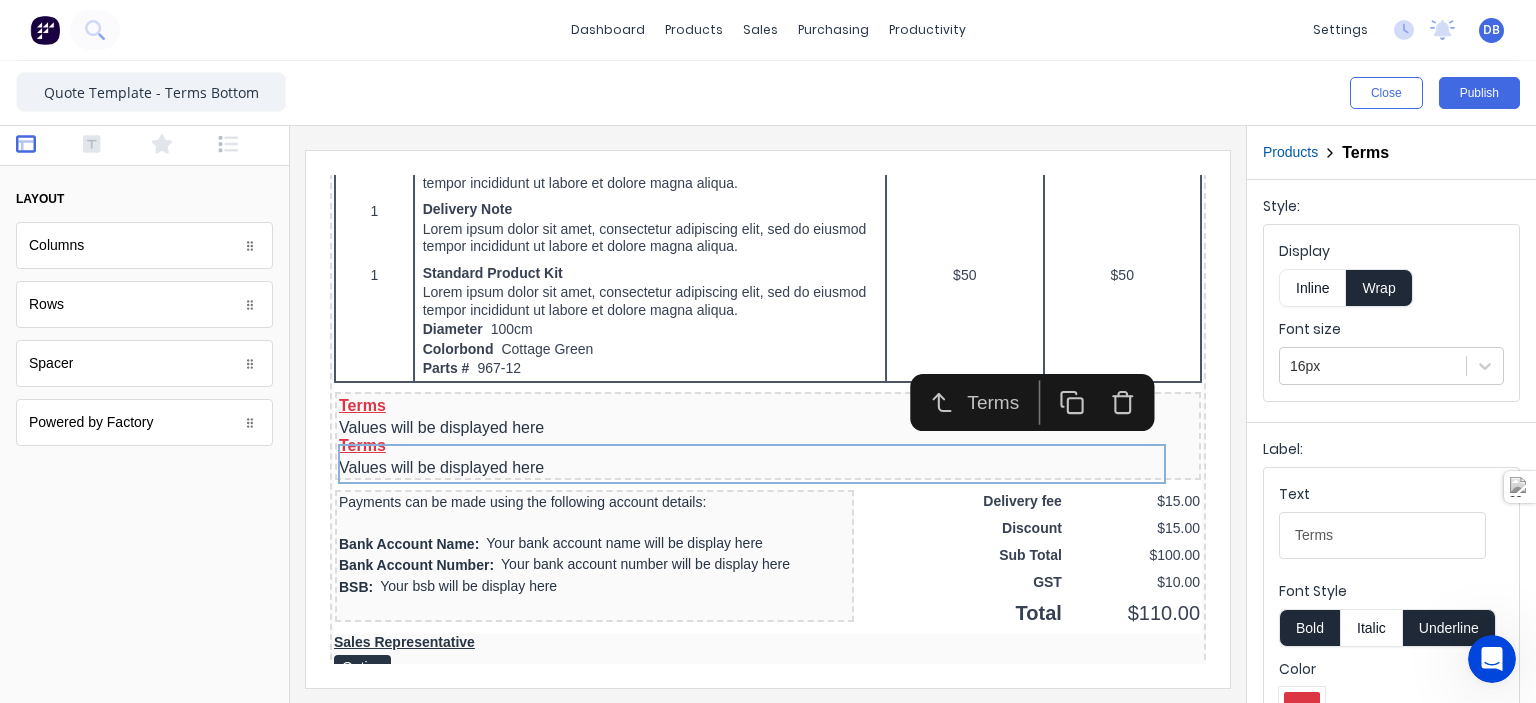 click at bounding box center (144, 588) 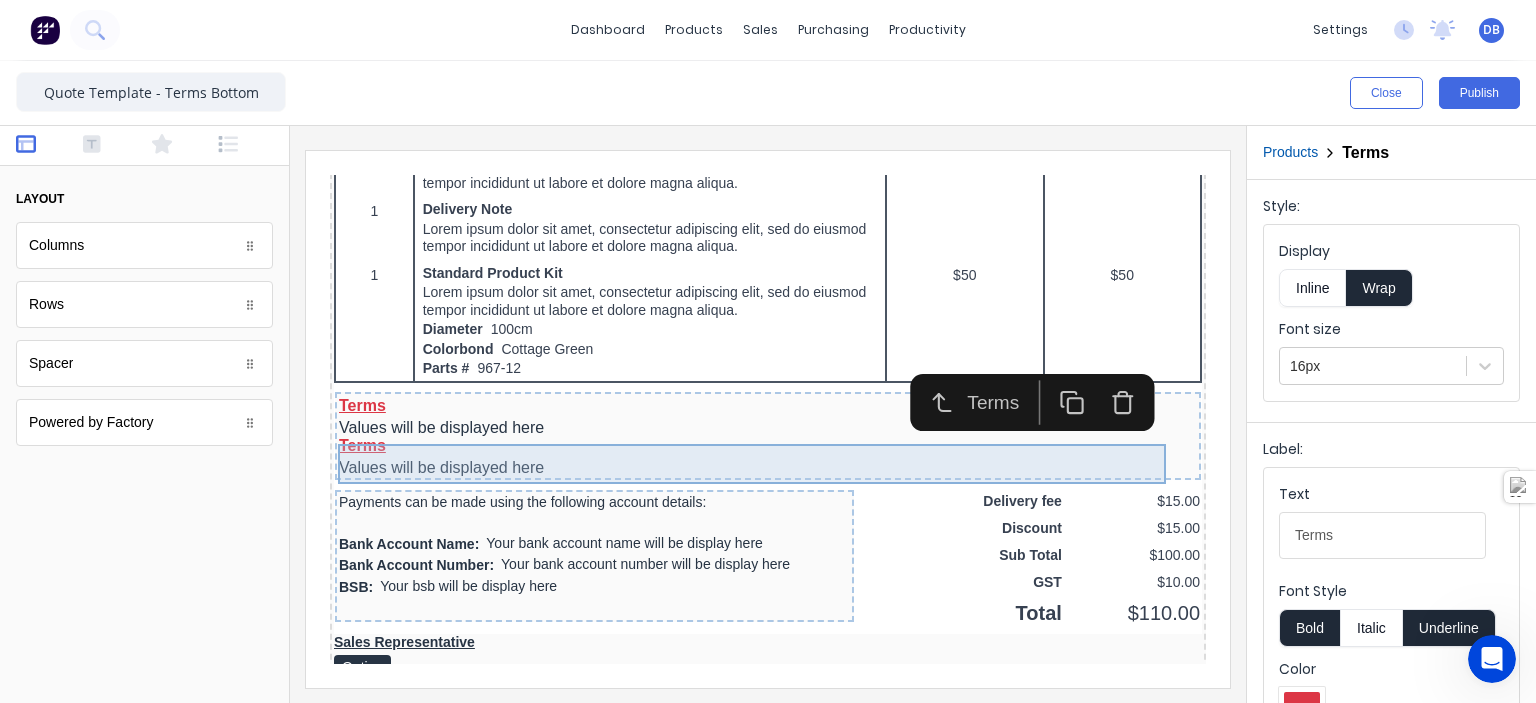 click on "Terms Values will be displayed here" at bounding box center [744, 432] 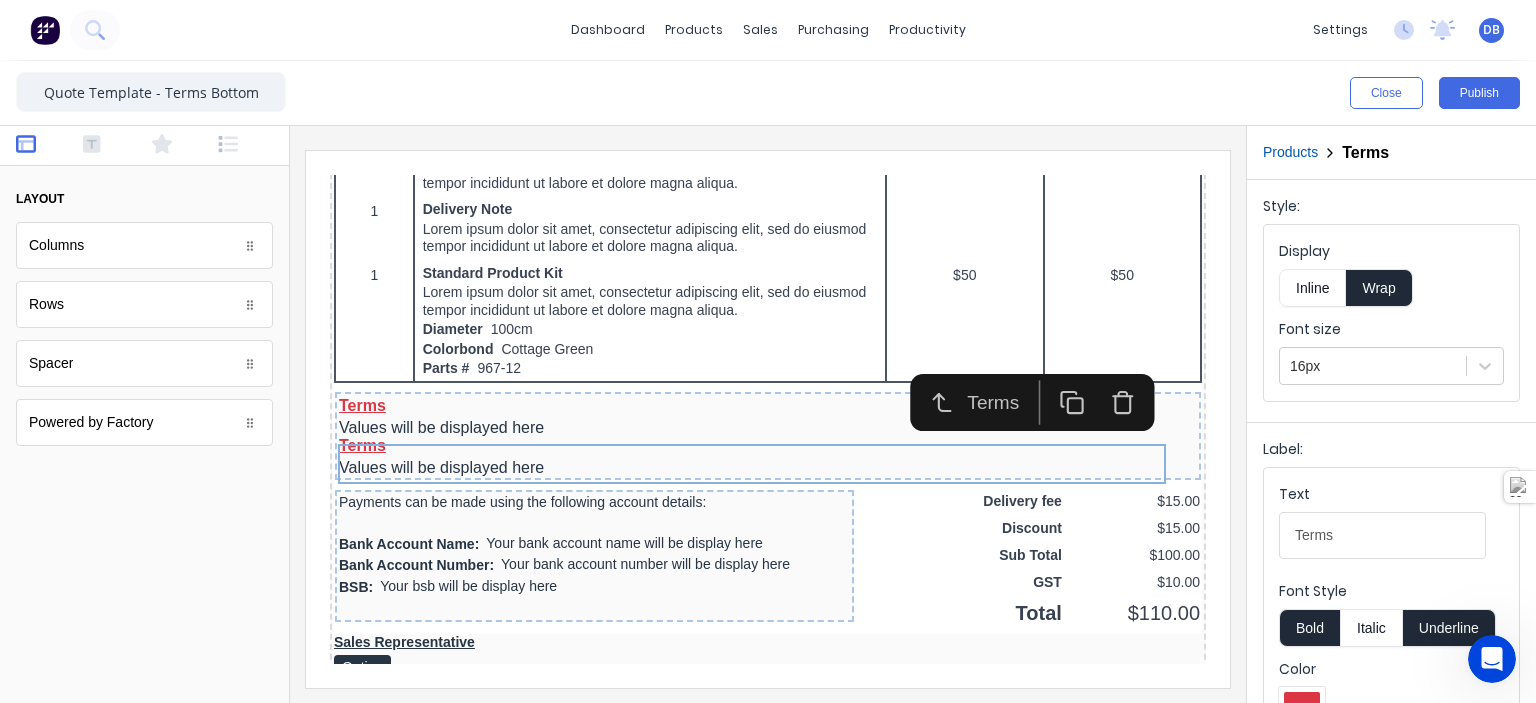 click 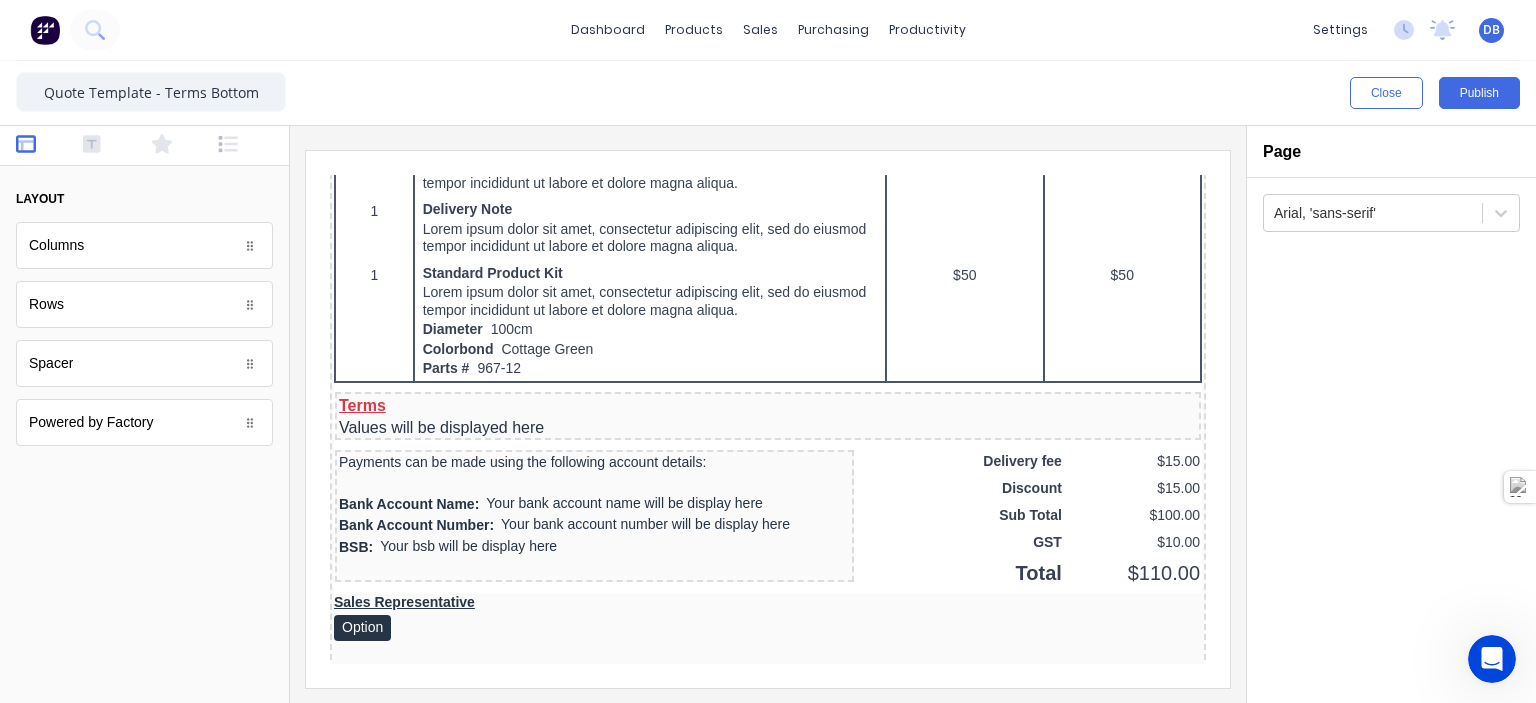 click at bounding box center (768, 414) 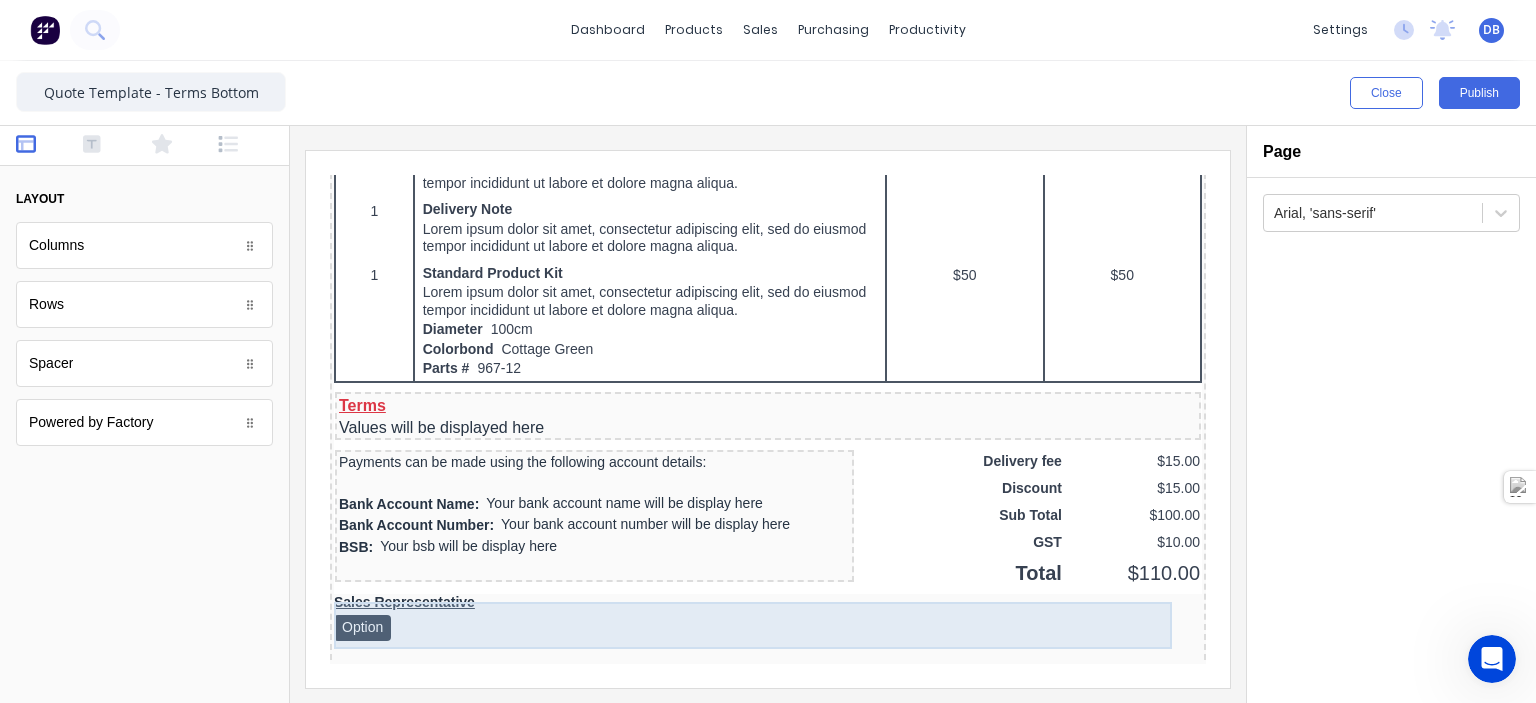 click on "Sales Representative Option" at bounding box center [744, 593] 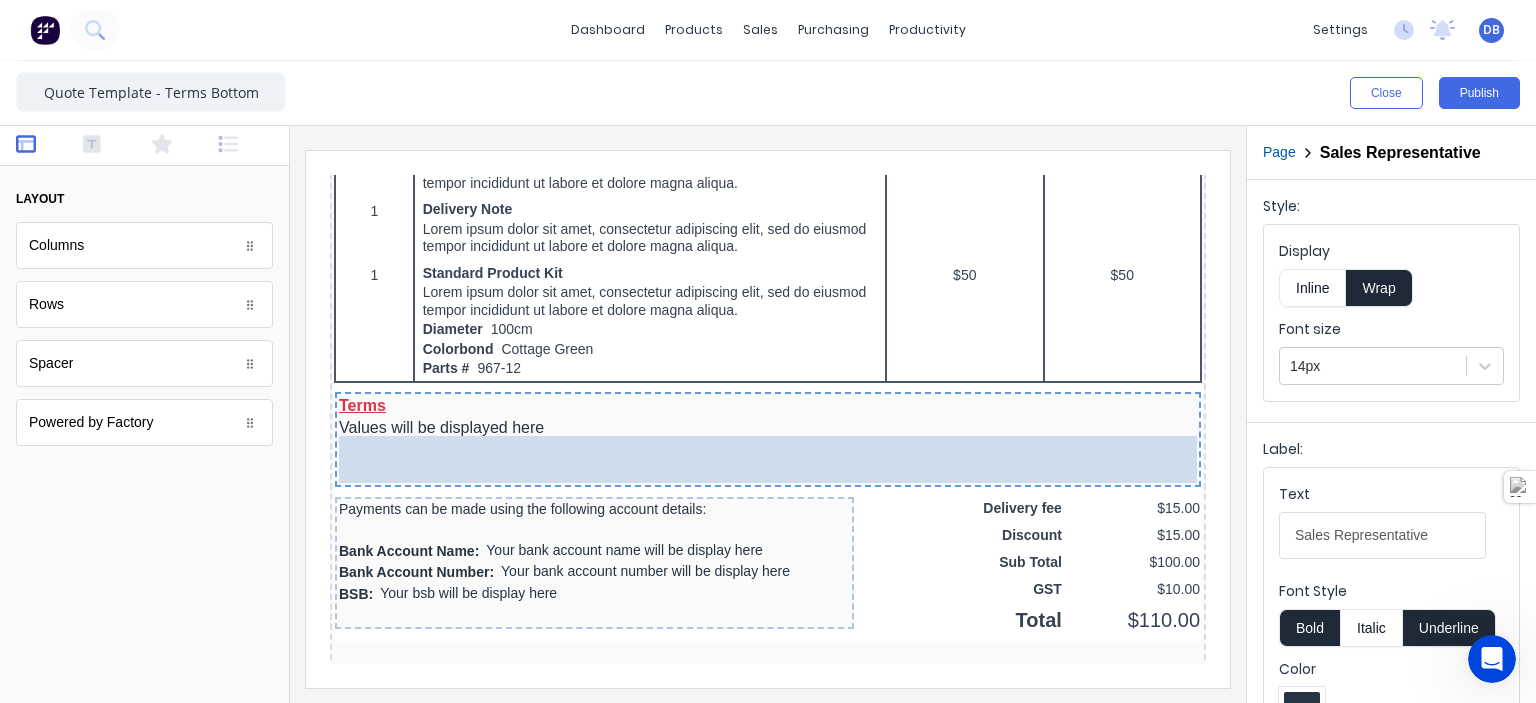 drag, startPoint x: 428, startPoint y: 540, endPoint x: 665, endPoint y: 409, distance: 270.79514 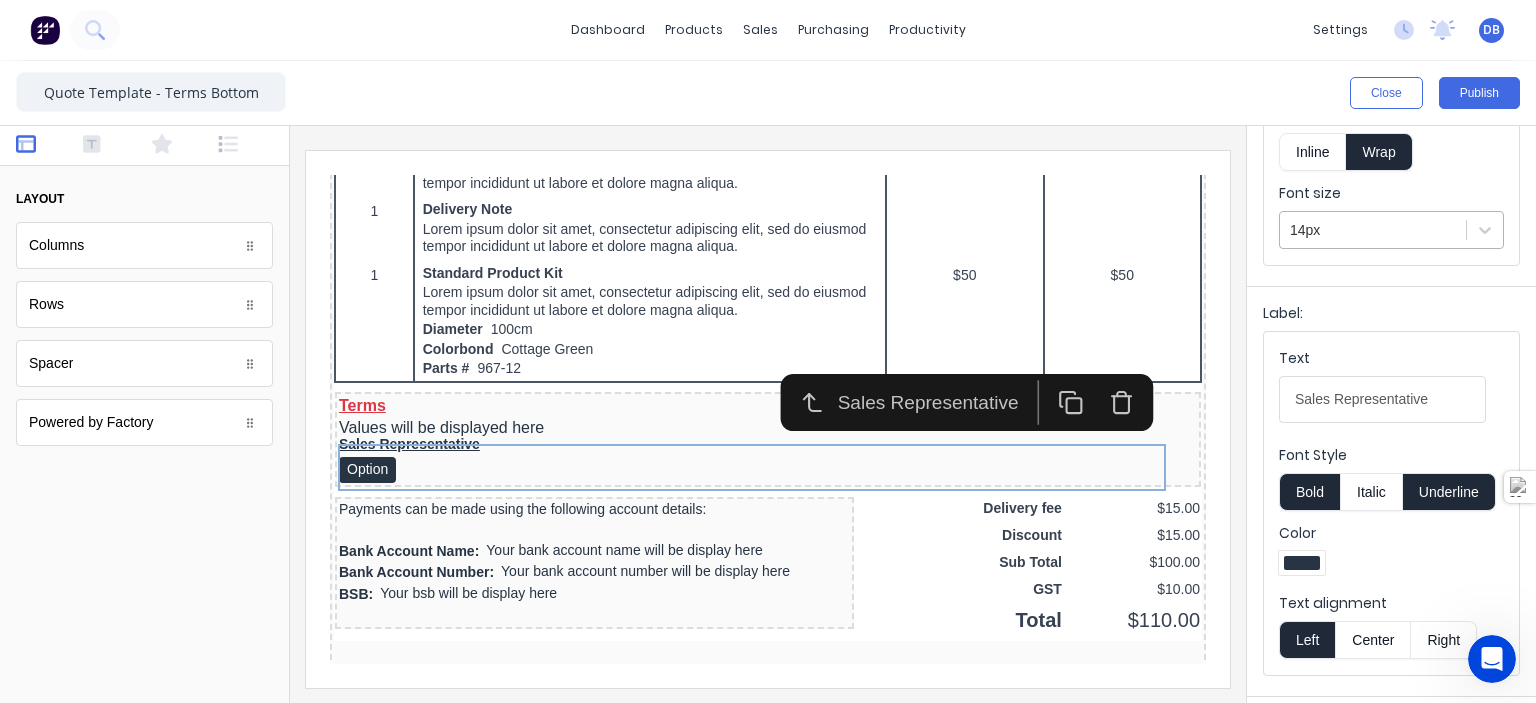 scroll, scrollTop: 200, scrollLeft: 0, axis: vertical 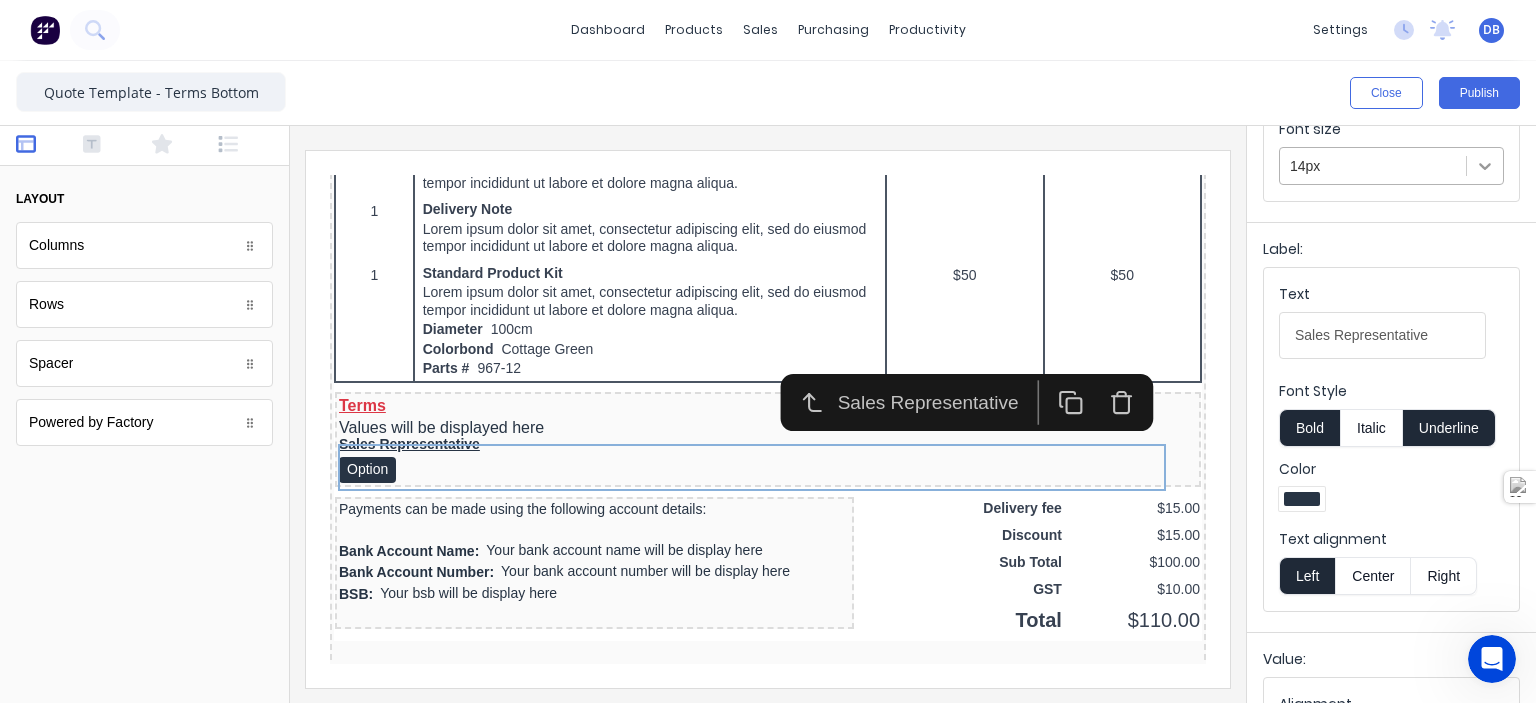 click 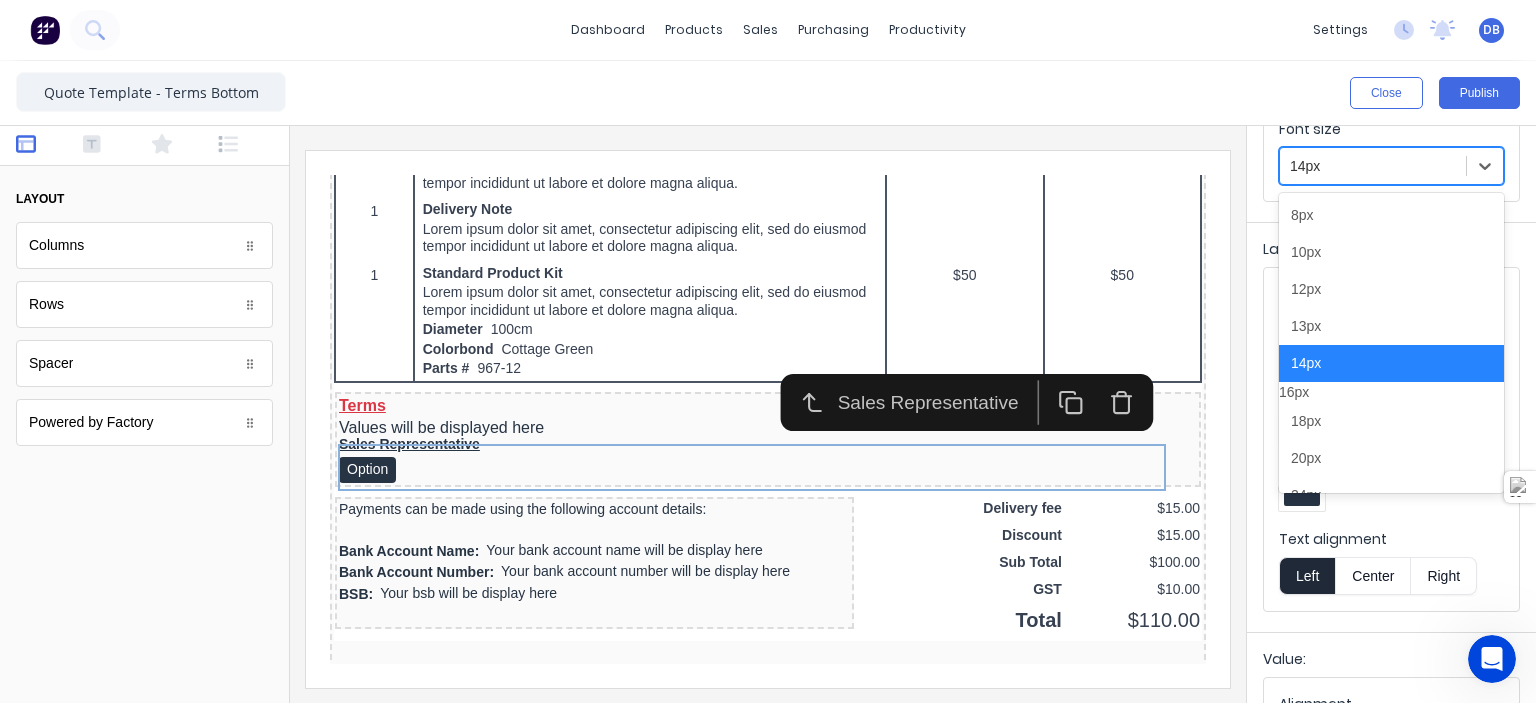 click on "16px" at bounding box center [1391, 392] 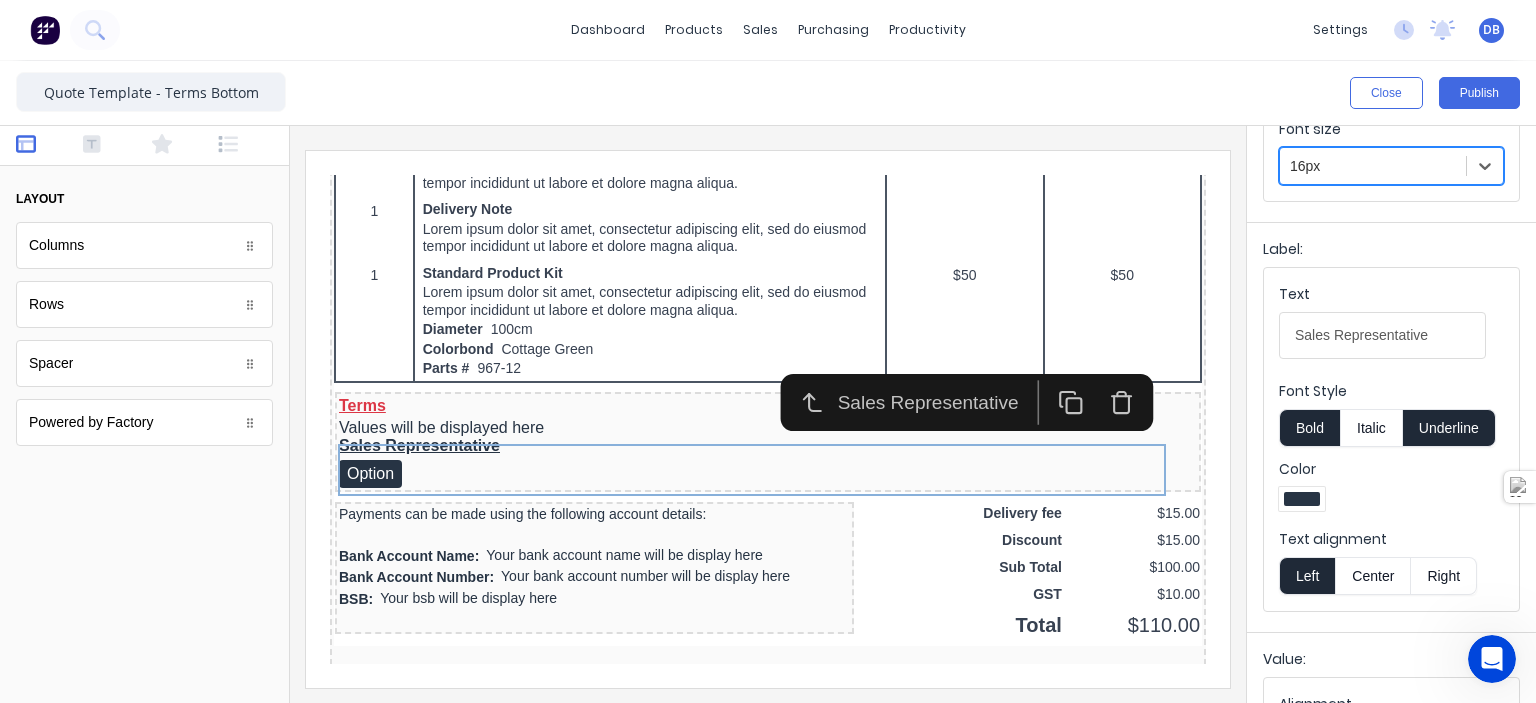 click at bounding box center (768, 414) 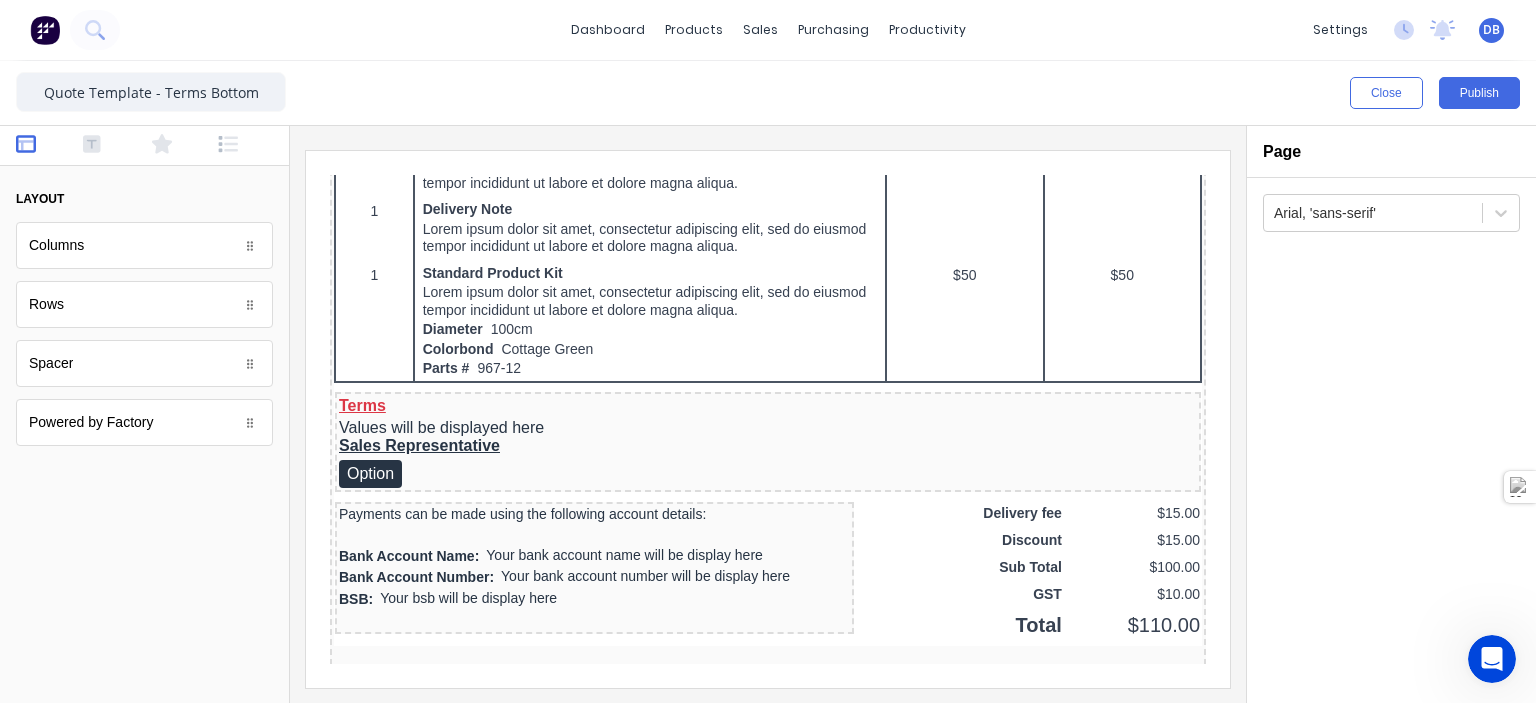 scroll, scrollTop: 0, scrollLeft: 0, axis: both 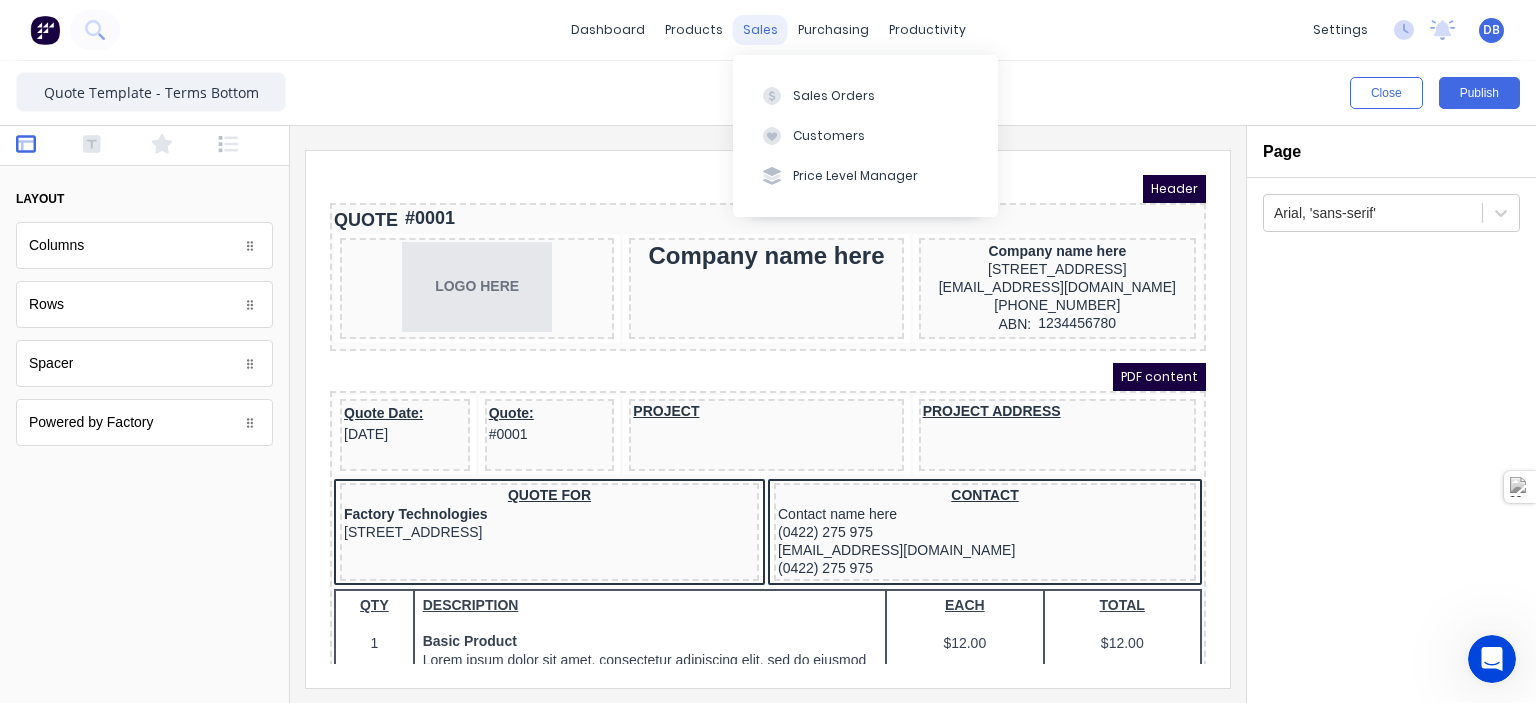 click on "sales" at bounding box center [760, 30] 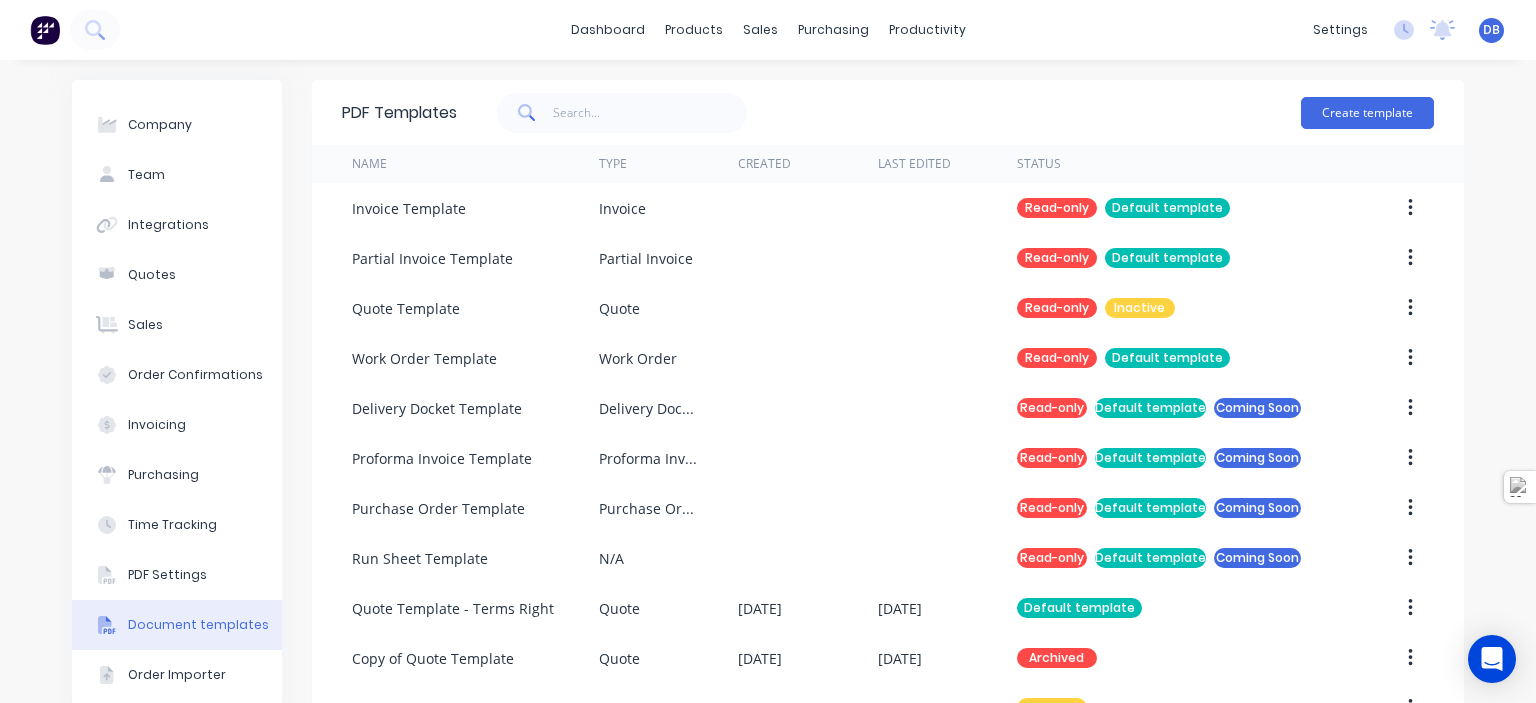 scroll, scrollTop: 0, scrollLeft: 0, axis: both 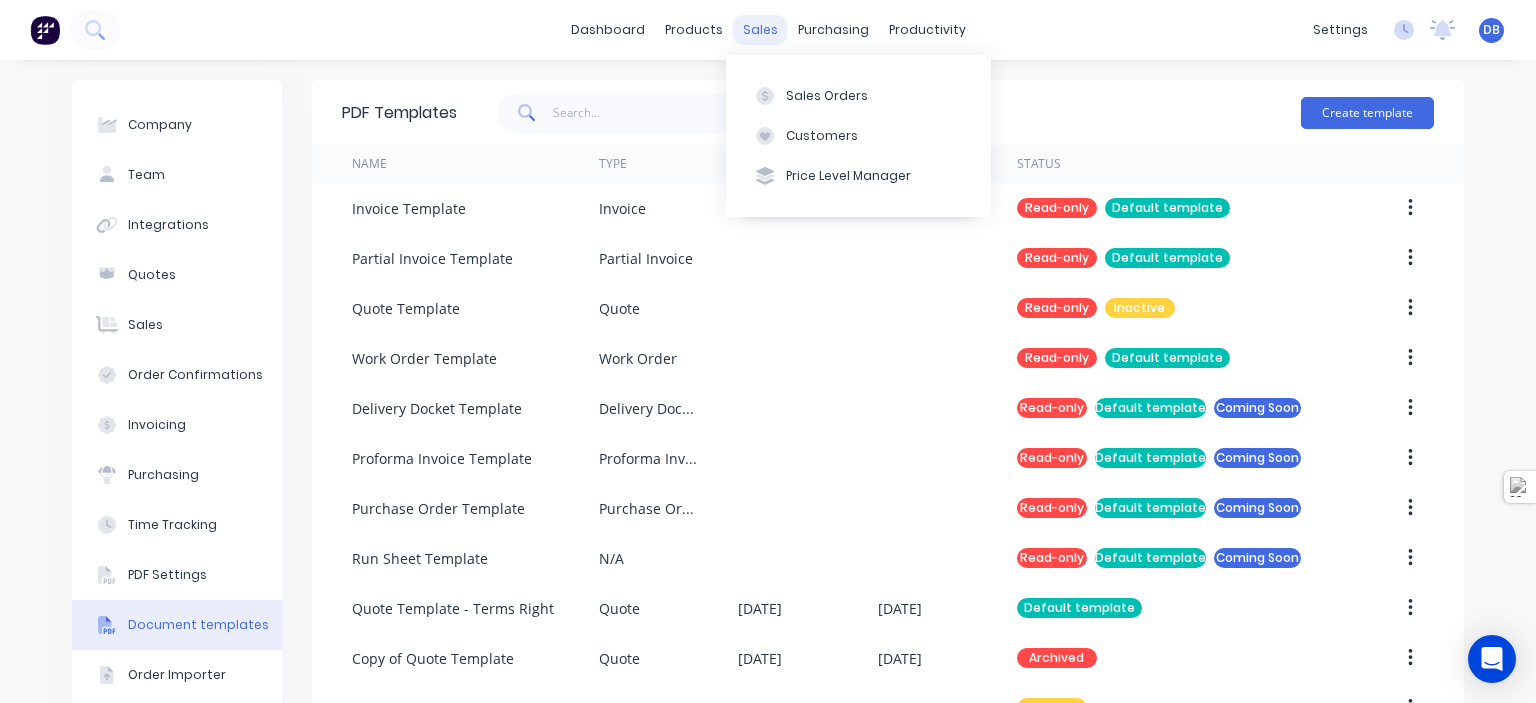 click on "sales" at bounding box center [760, 30] 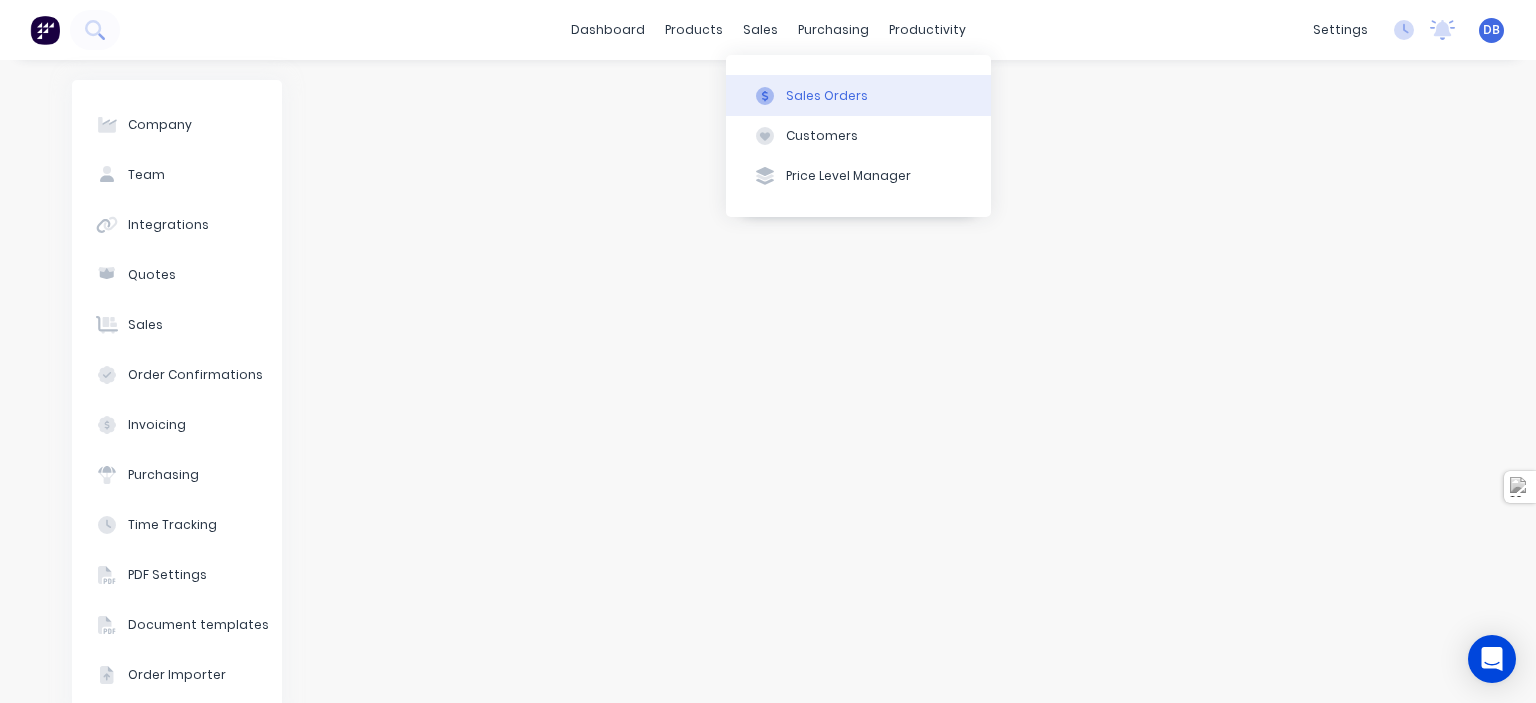 click on "Sales Orders" at bounding box center [827, 96] 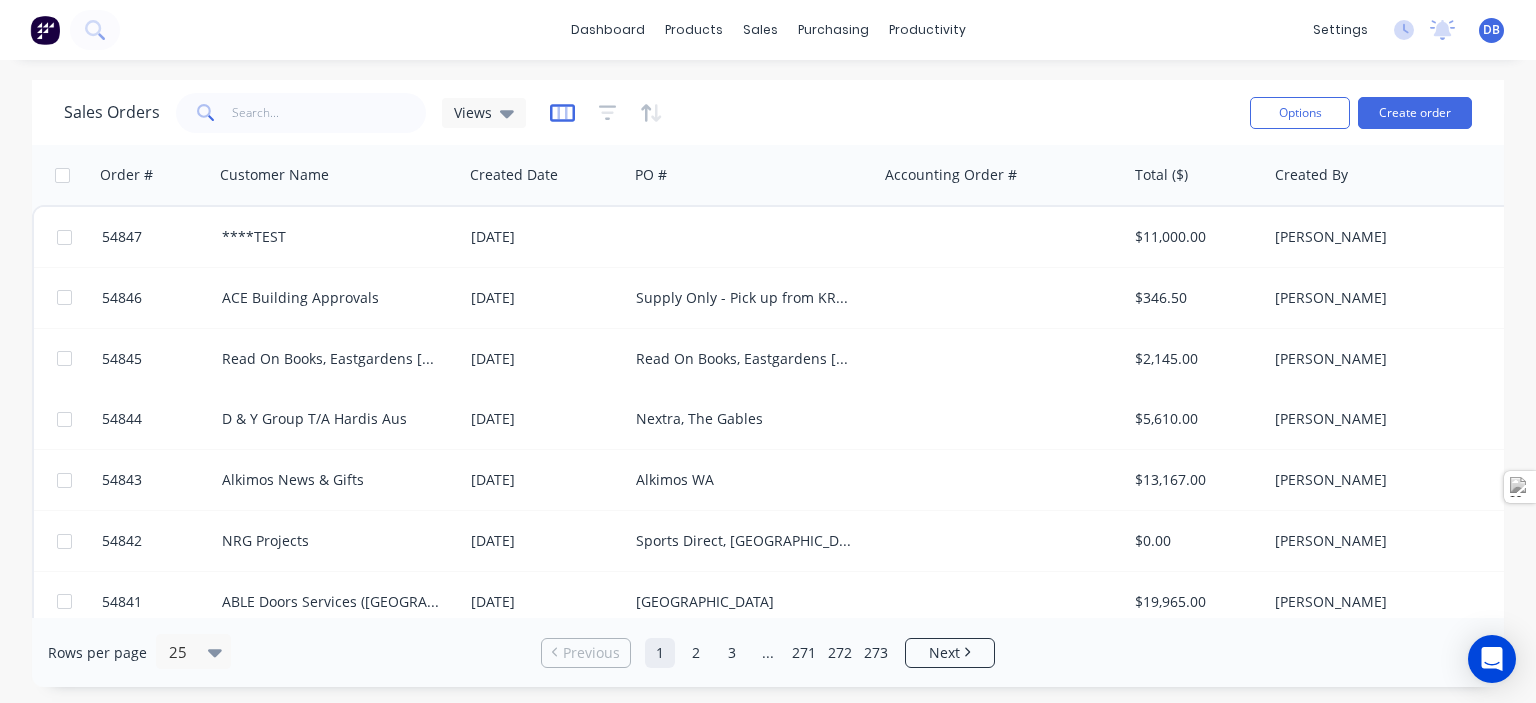 click 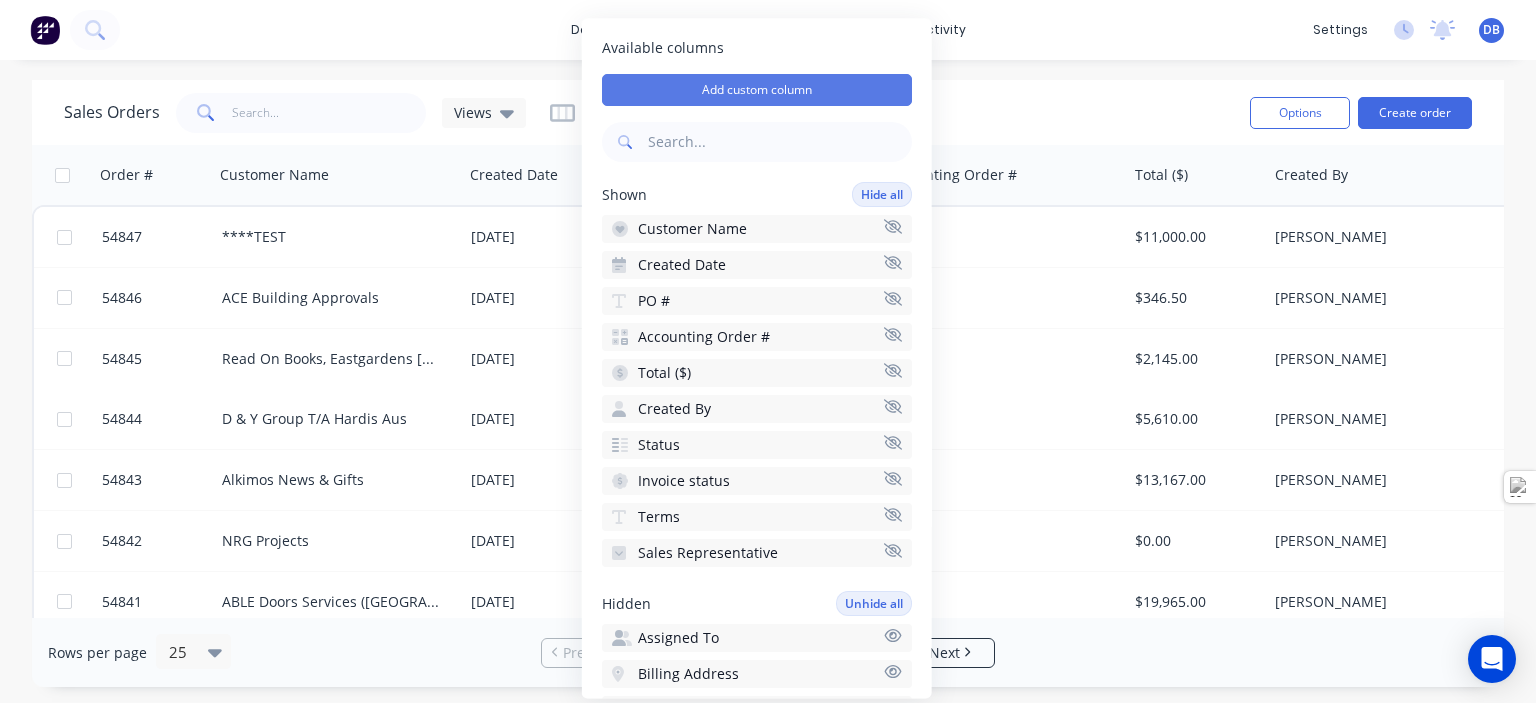 click on "Add custom column" at bounding box center [757, 90] 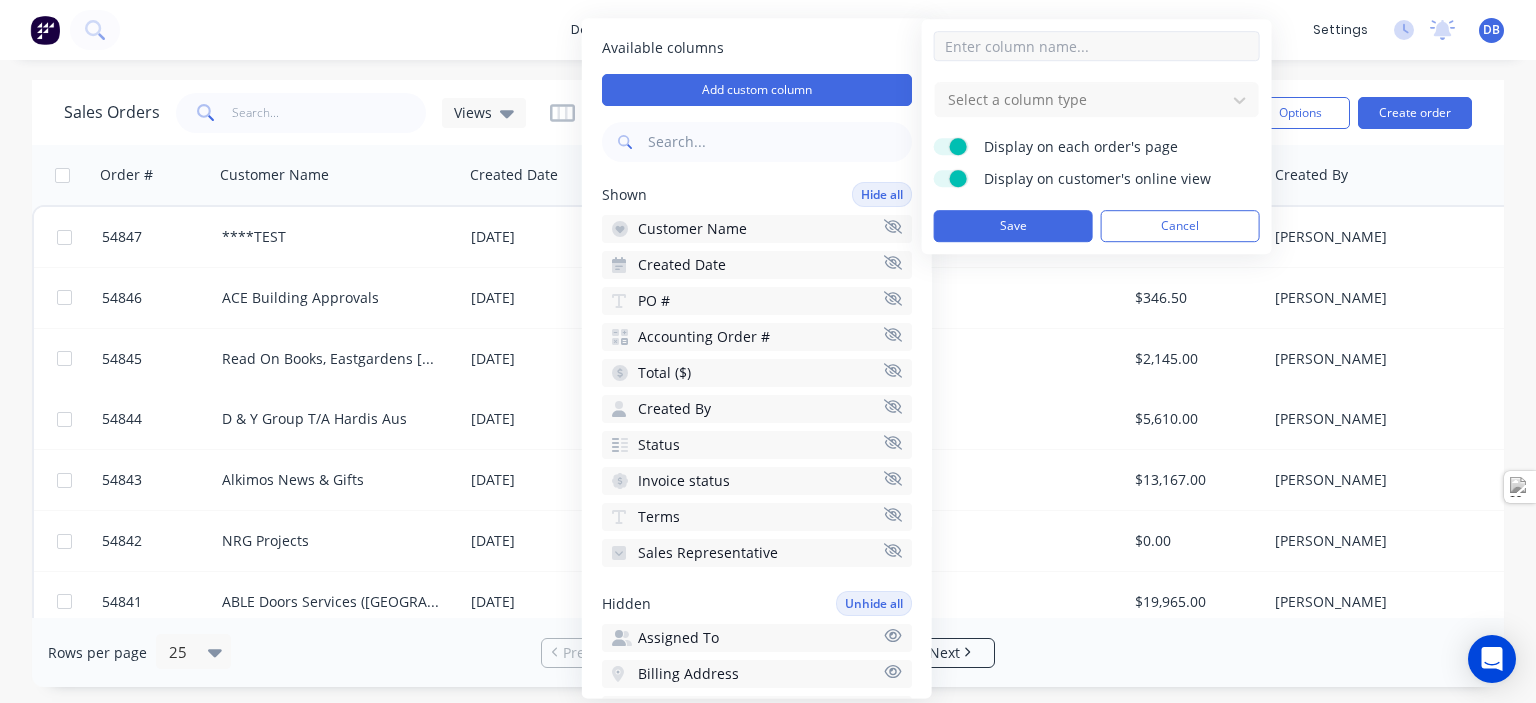 click at bounding box center [1097, 46] 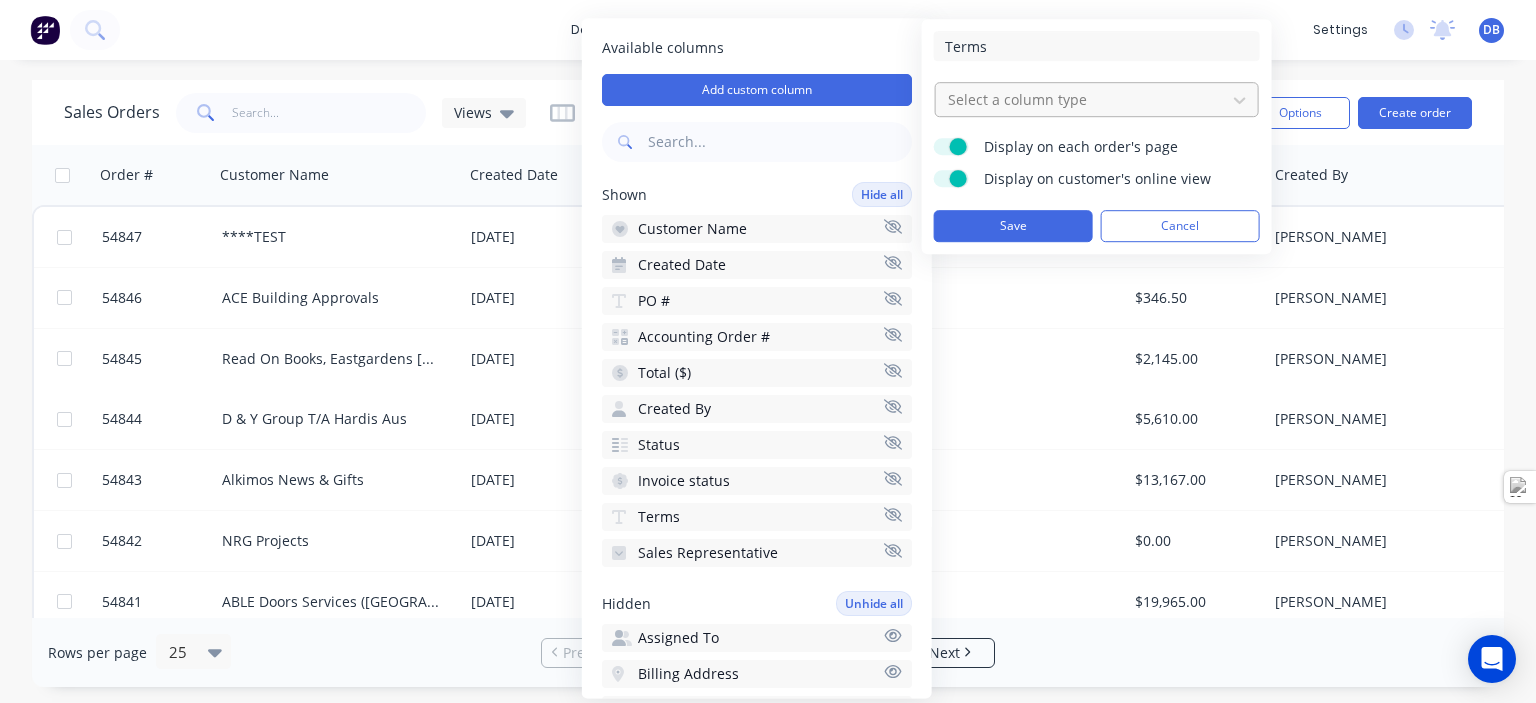 type on "Terms" 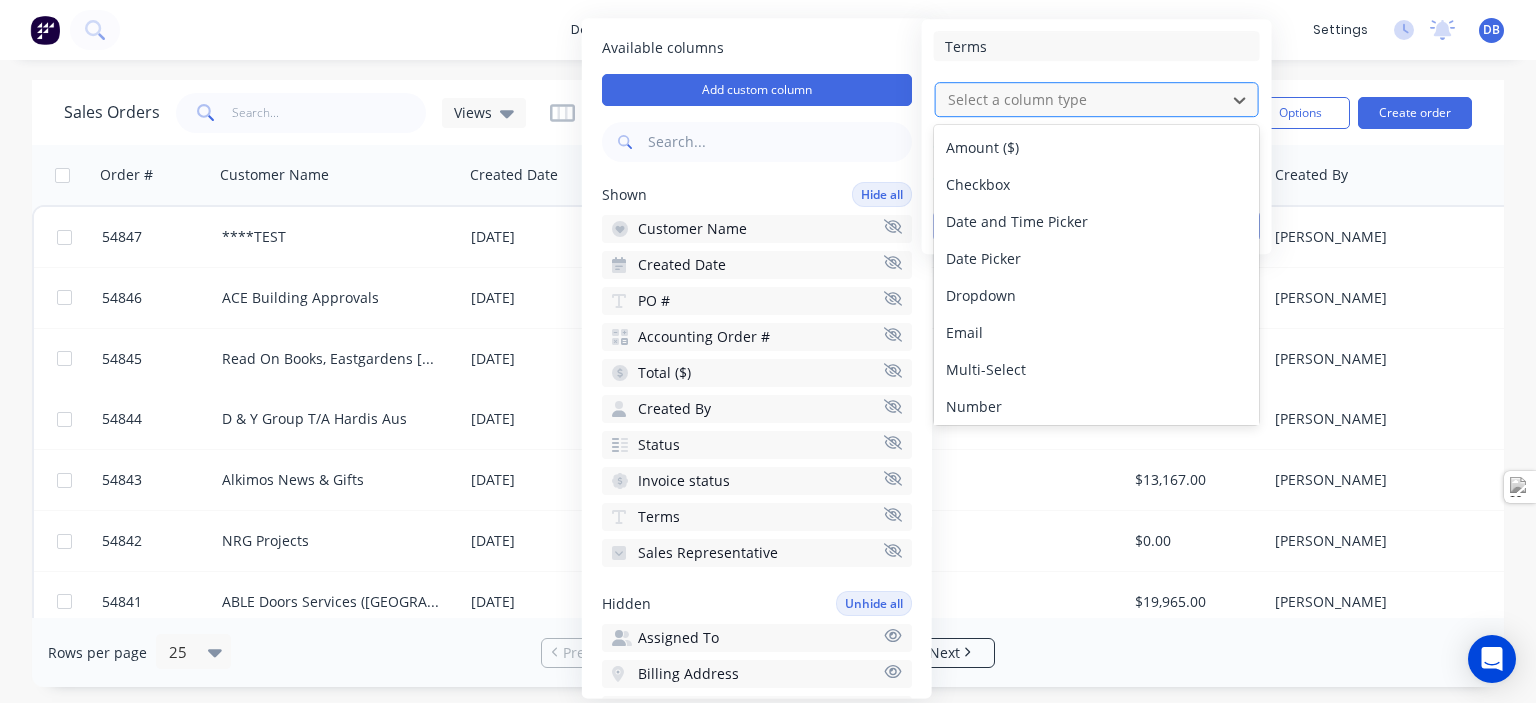 click at bounding box center (1081, 99) 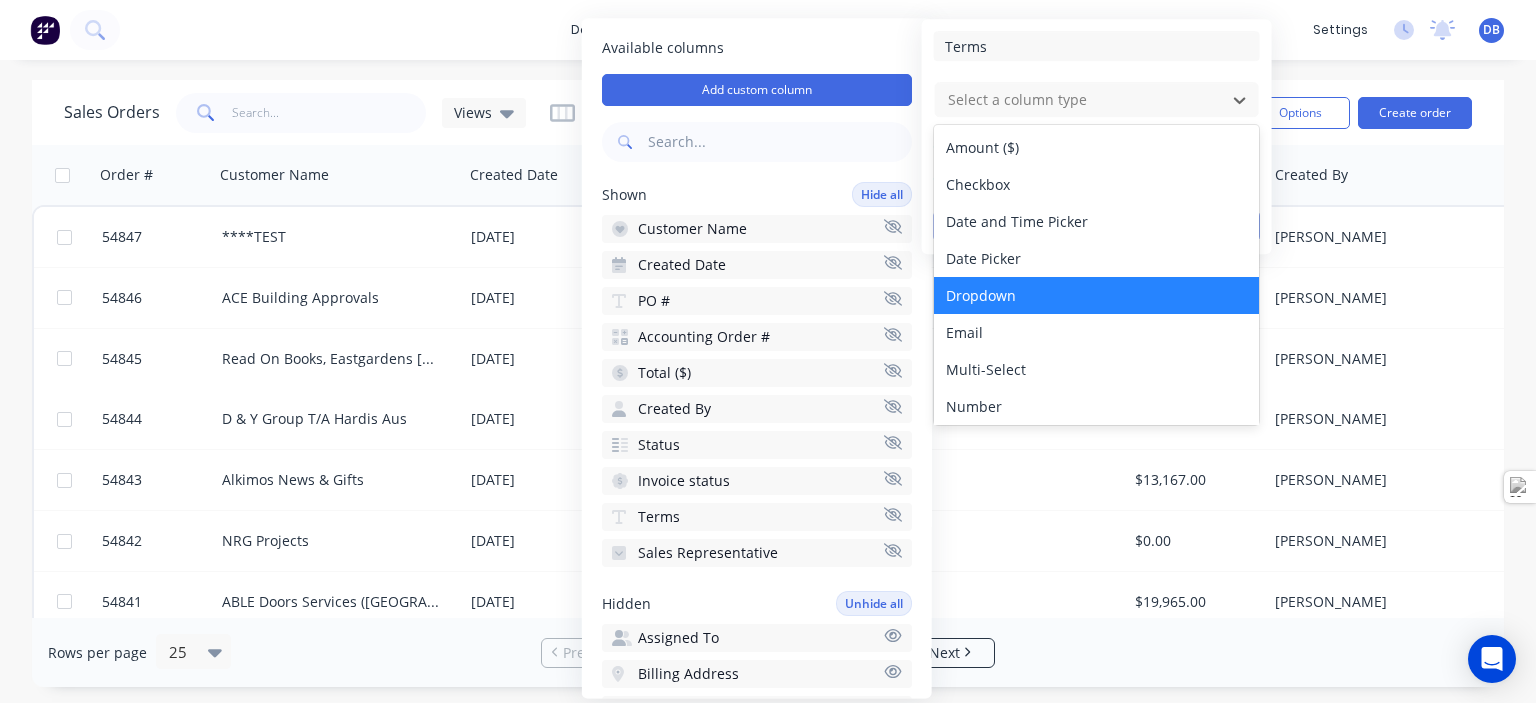 click on "Dropdown" at bounding box center (1096, 295) 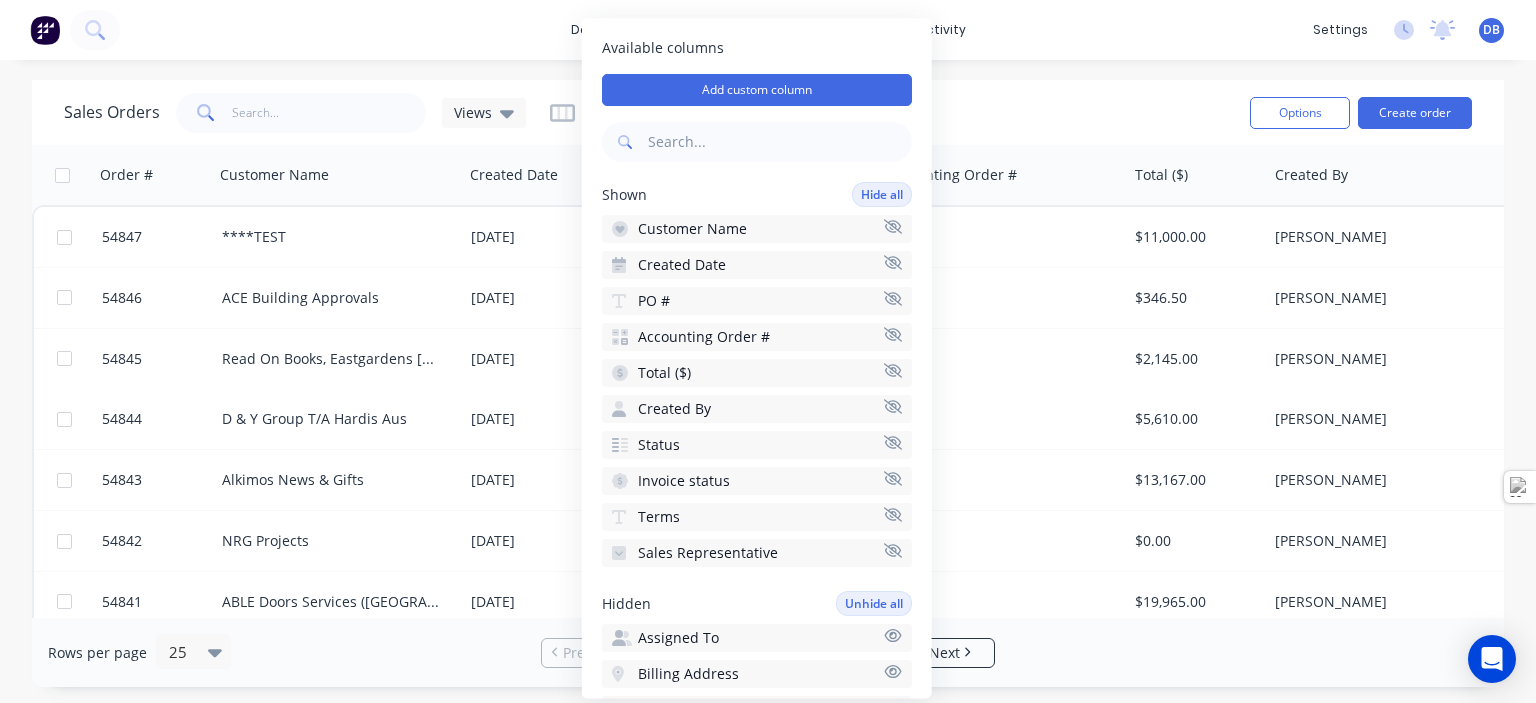 click 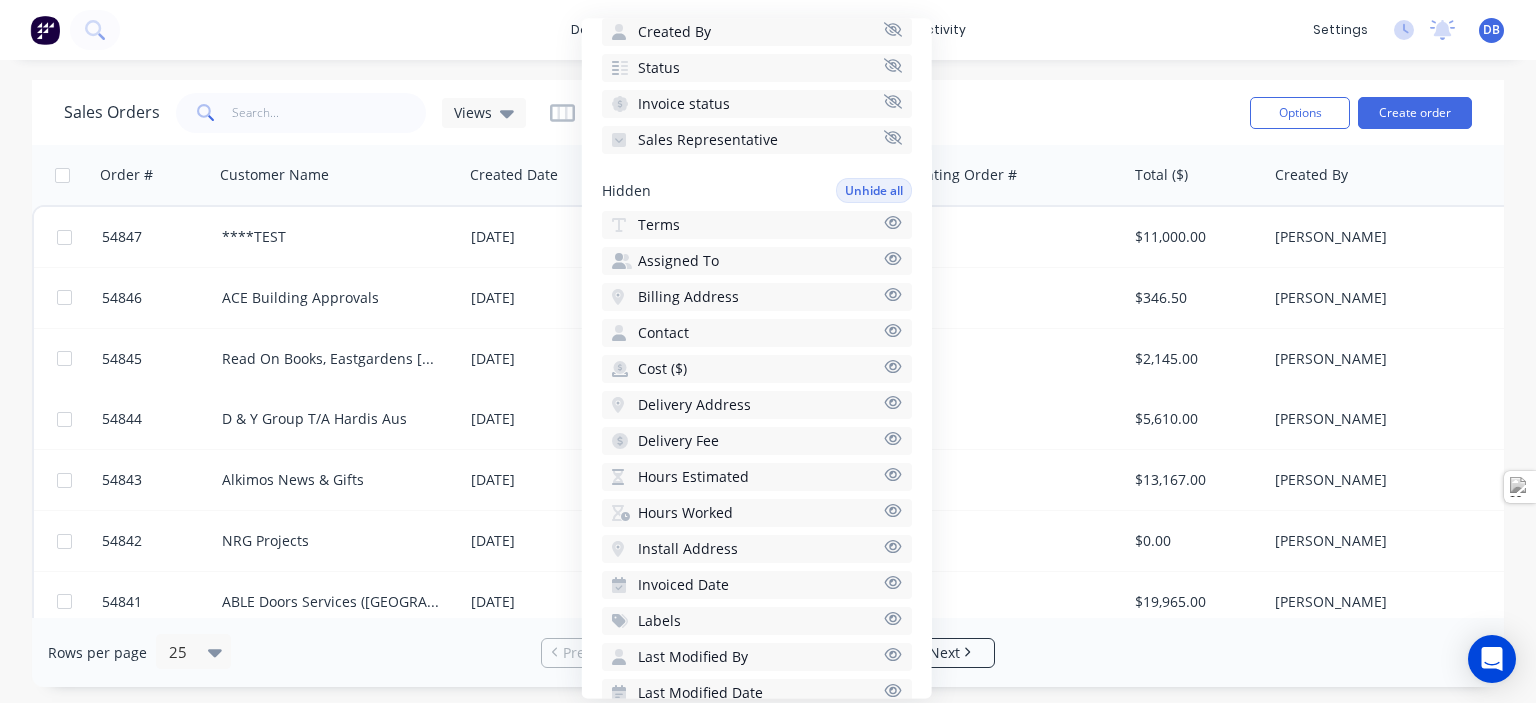 scroll, scrollTop: 365, scrollLeft: 0, axis: vertical 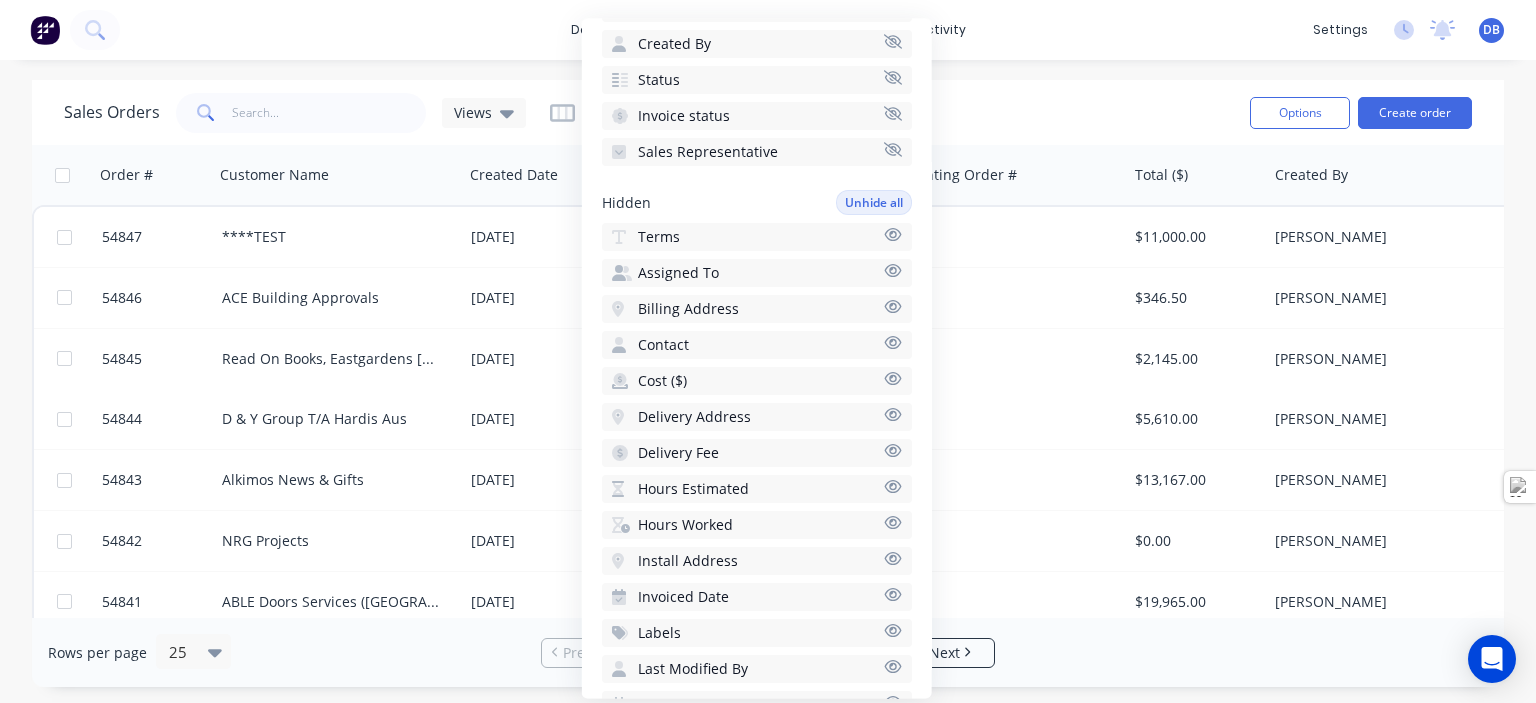 click on "Terms" at bounding box center [659, 237] 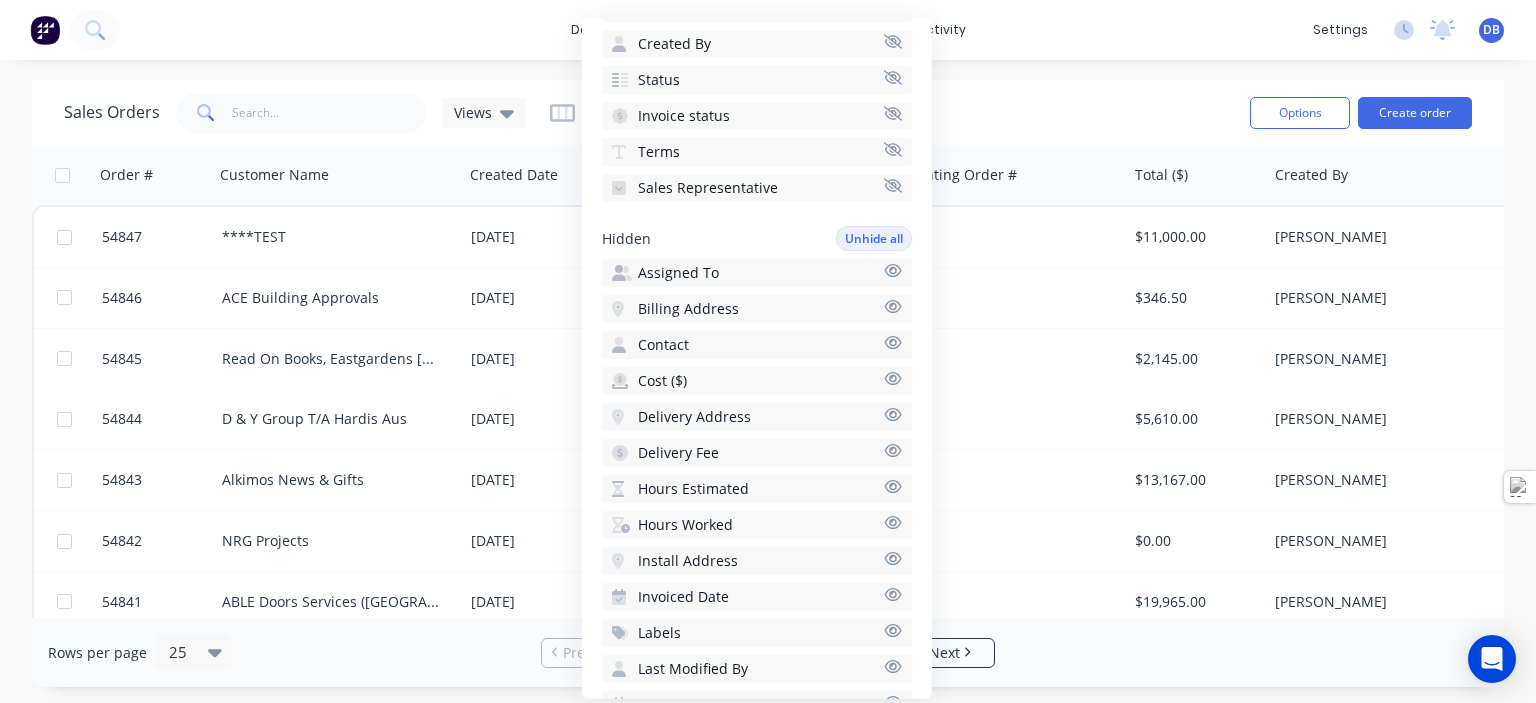 click 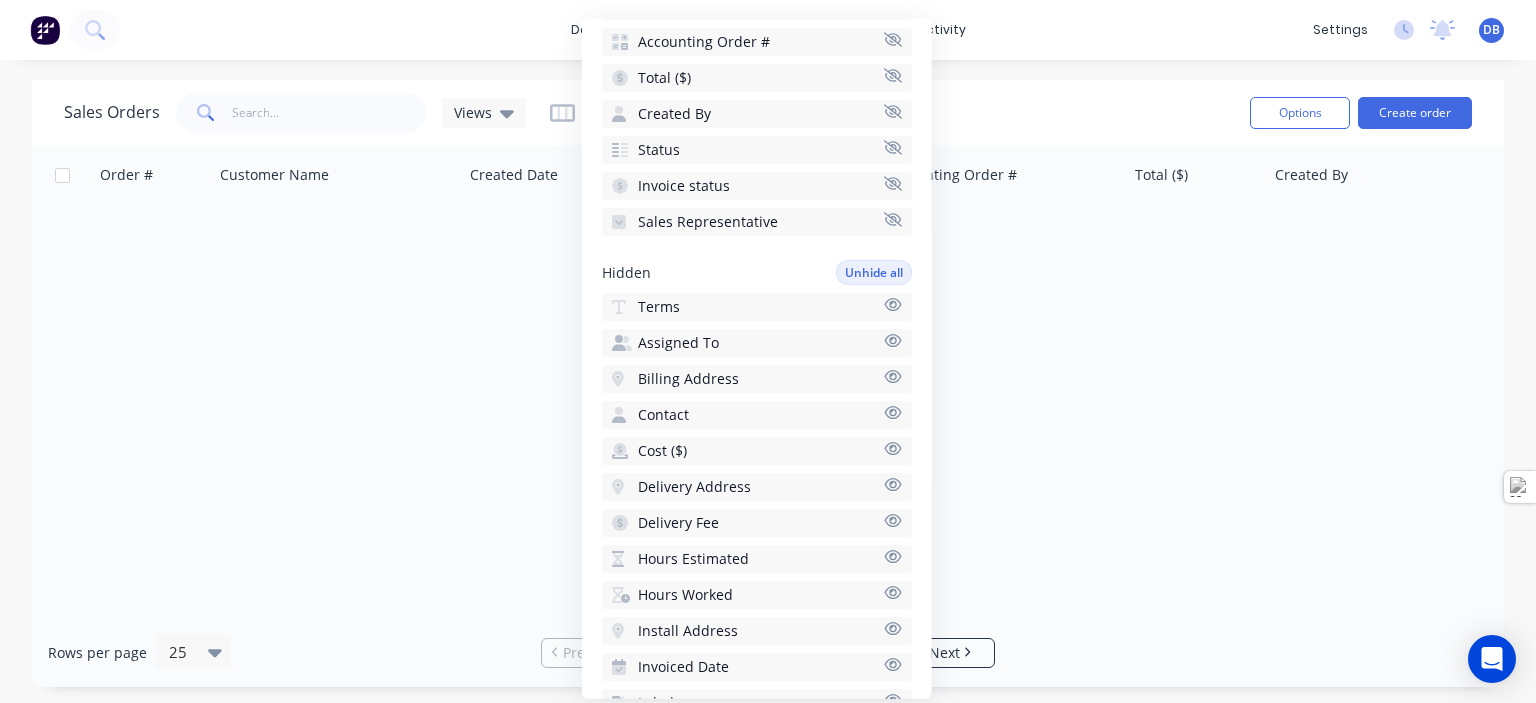 scroll, scrollTop: 0, scrollLeft: 0, axis: both 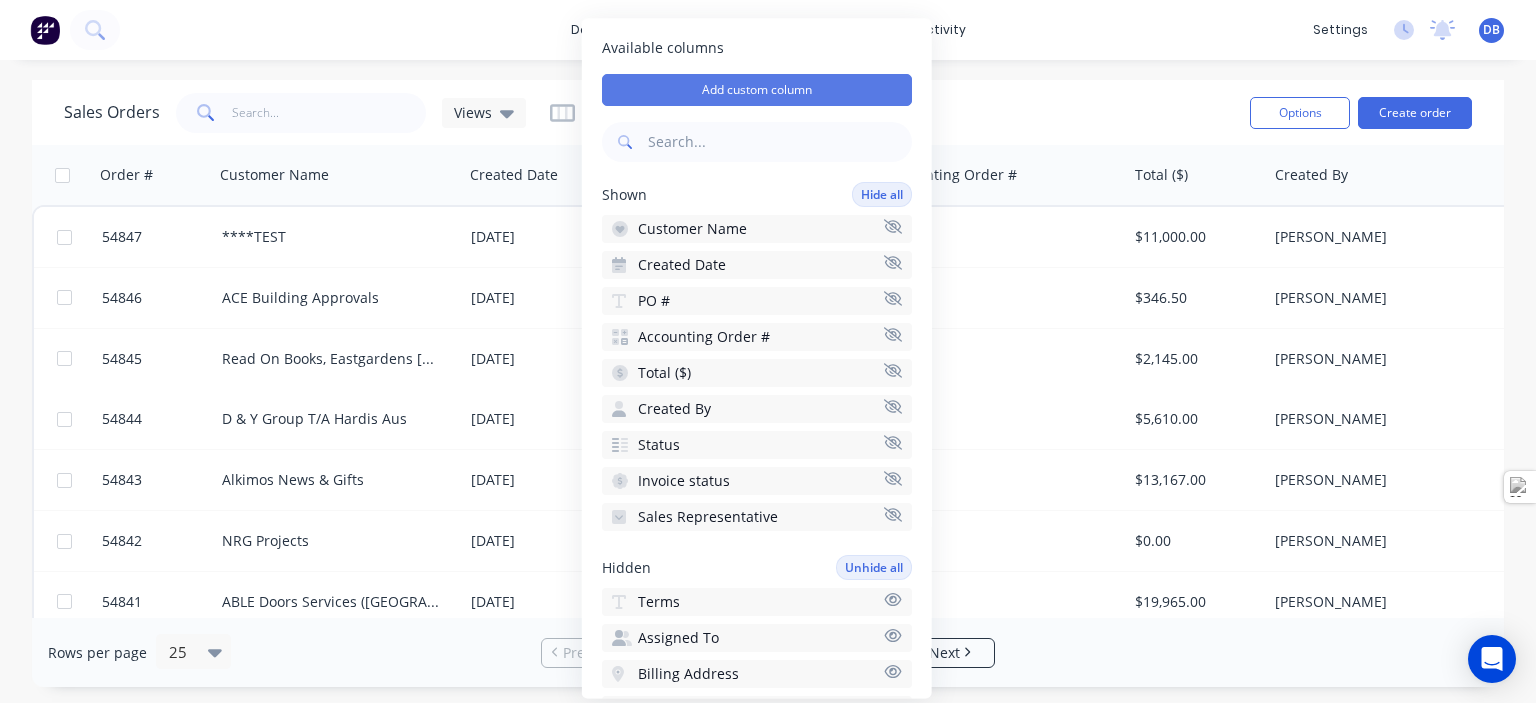 click on "Add custom column" at bounding box center (757, 90) 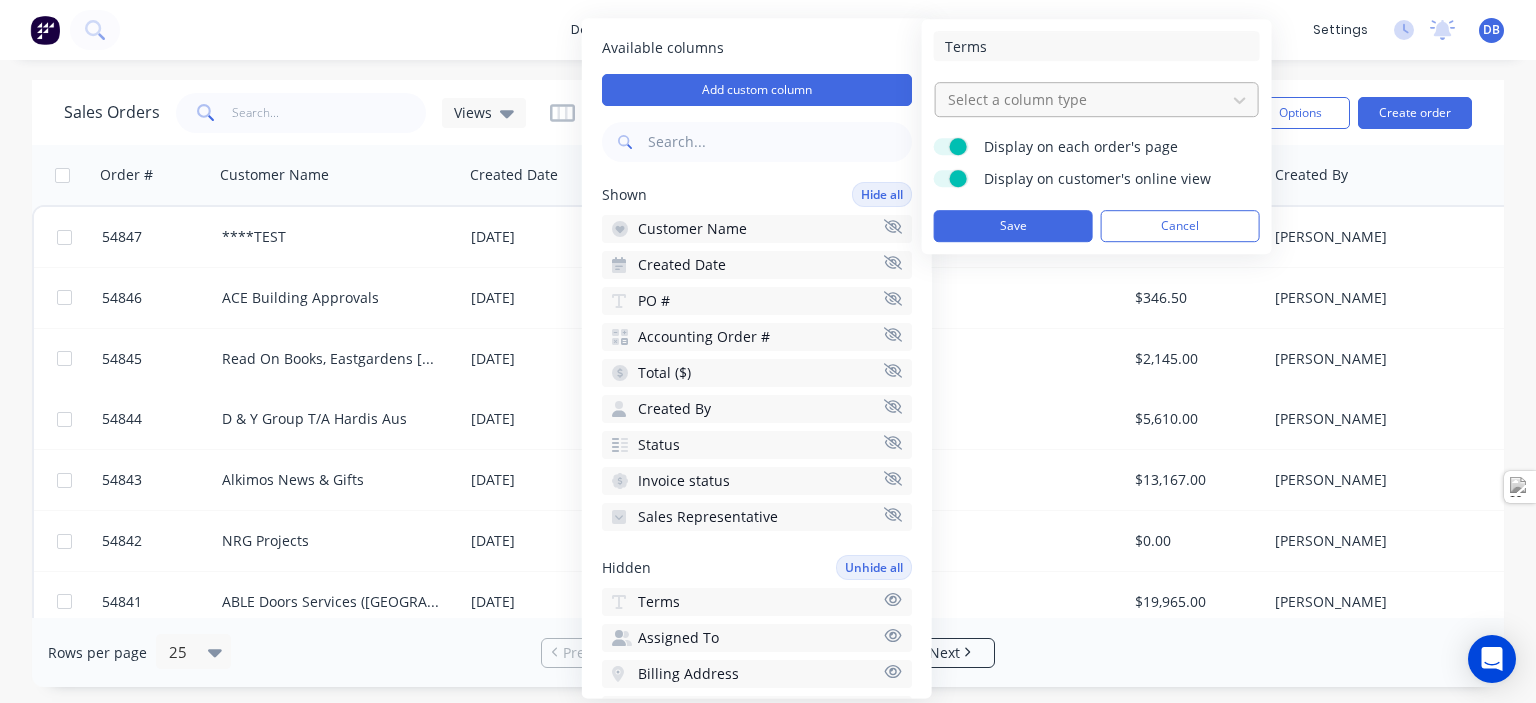 type on "Terms" 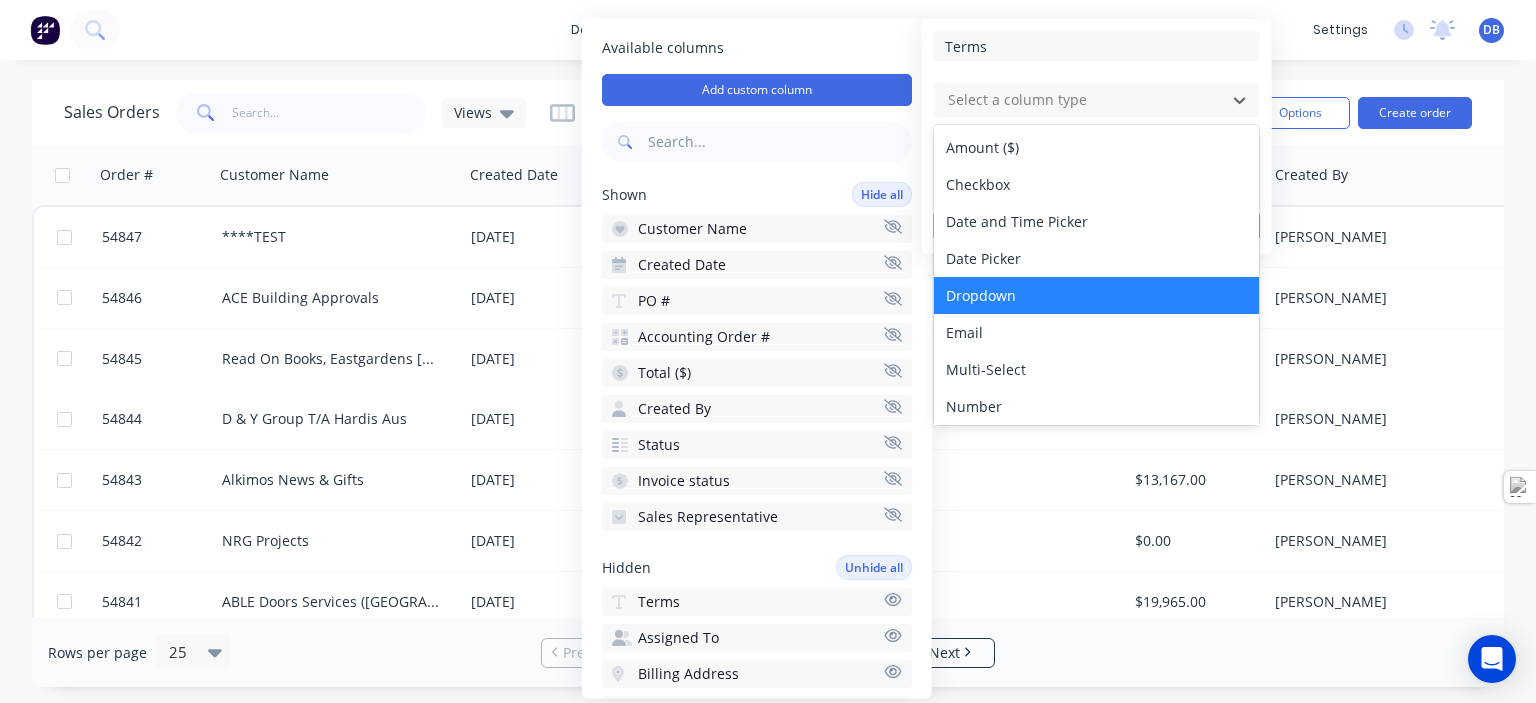 click on "Dropdown" at bounding box center [1096, 295] 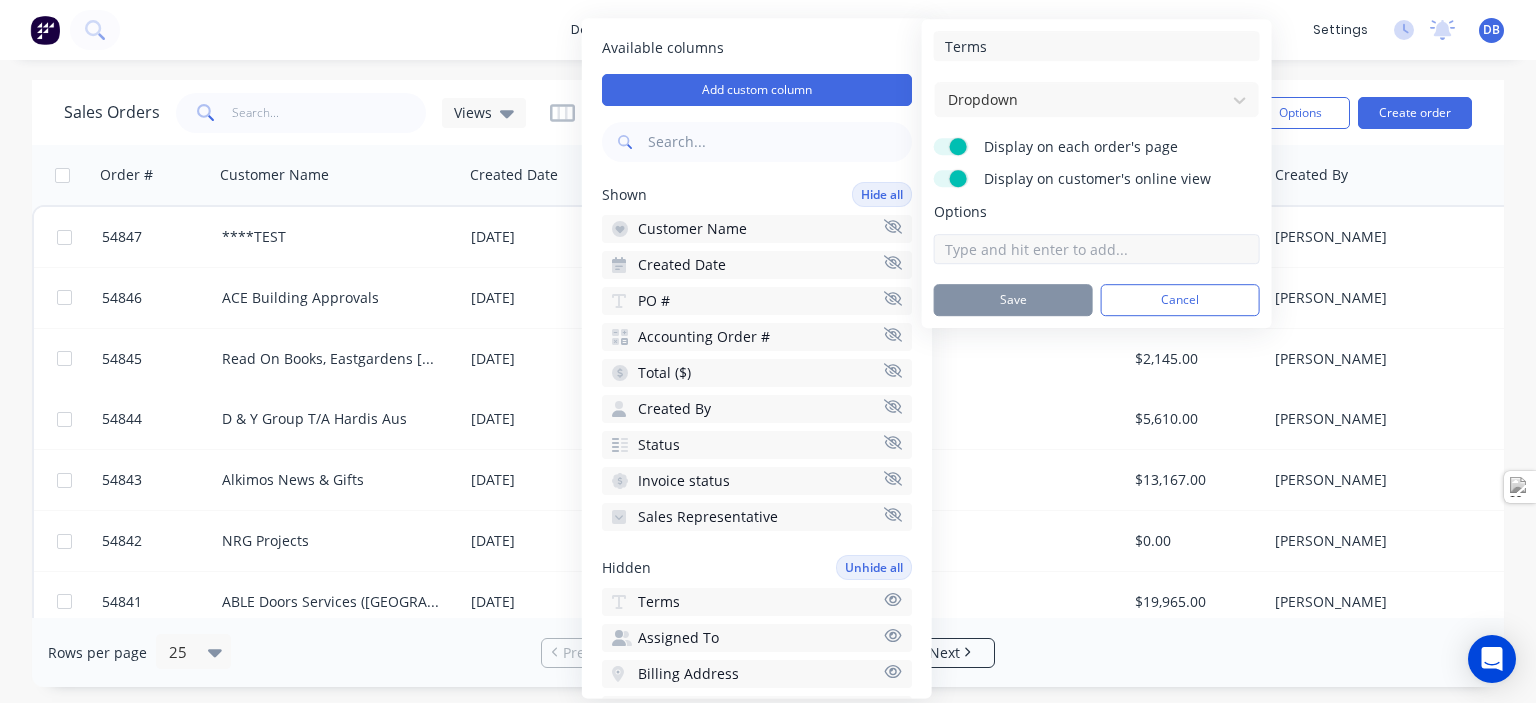 click at bounding box center (1097, 249) 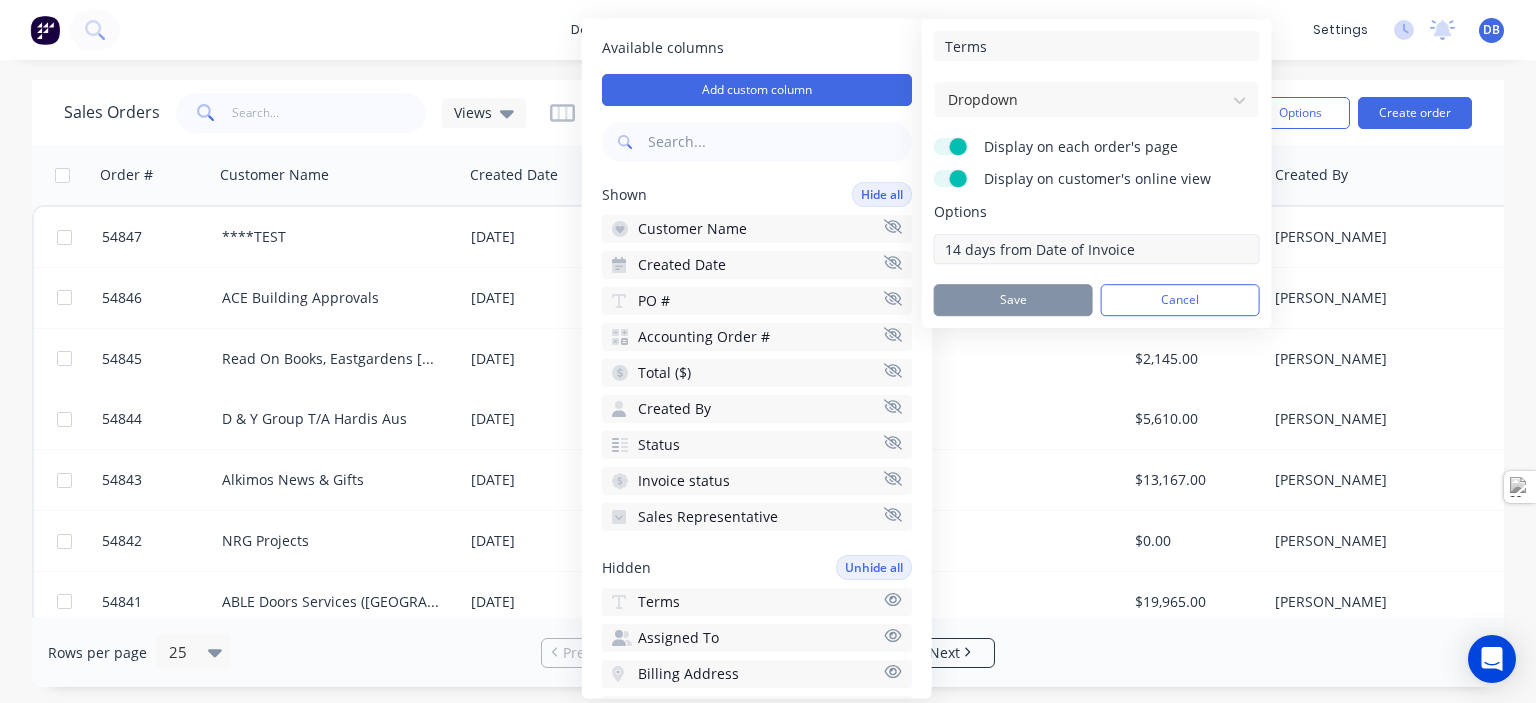 type on "14 days from Date of Invoice" 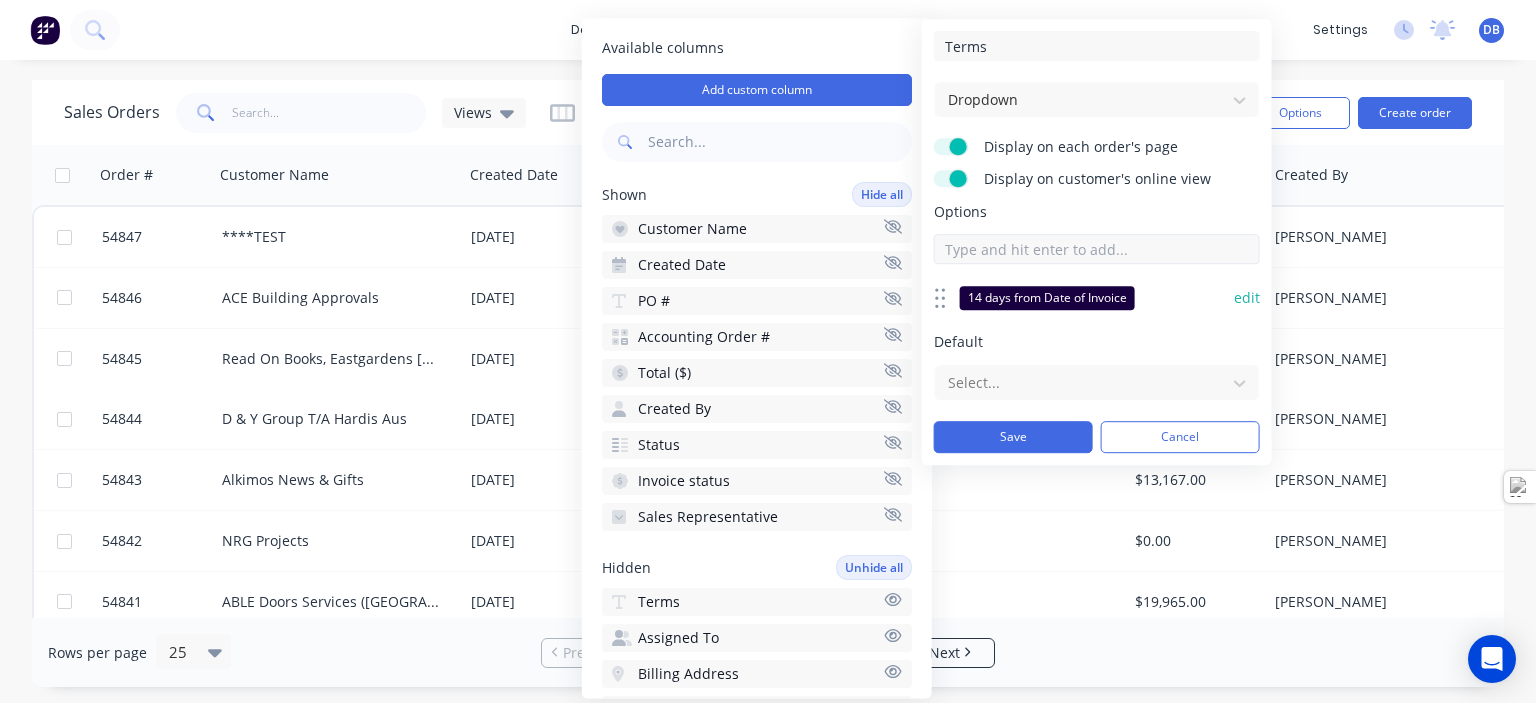 click at bounding box center (1097, 249) 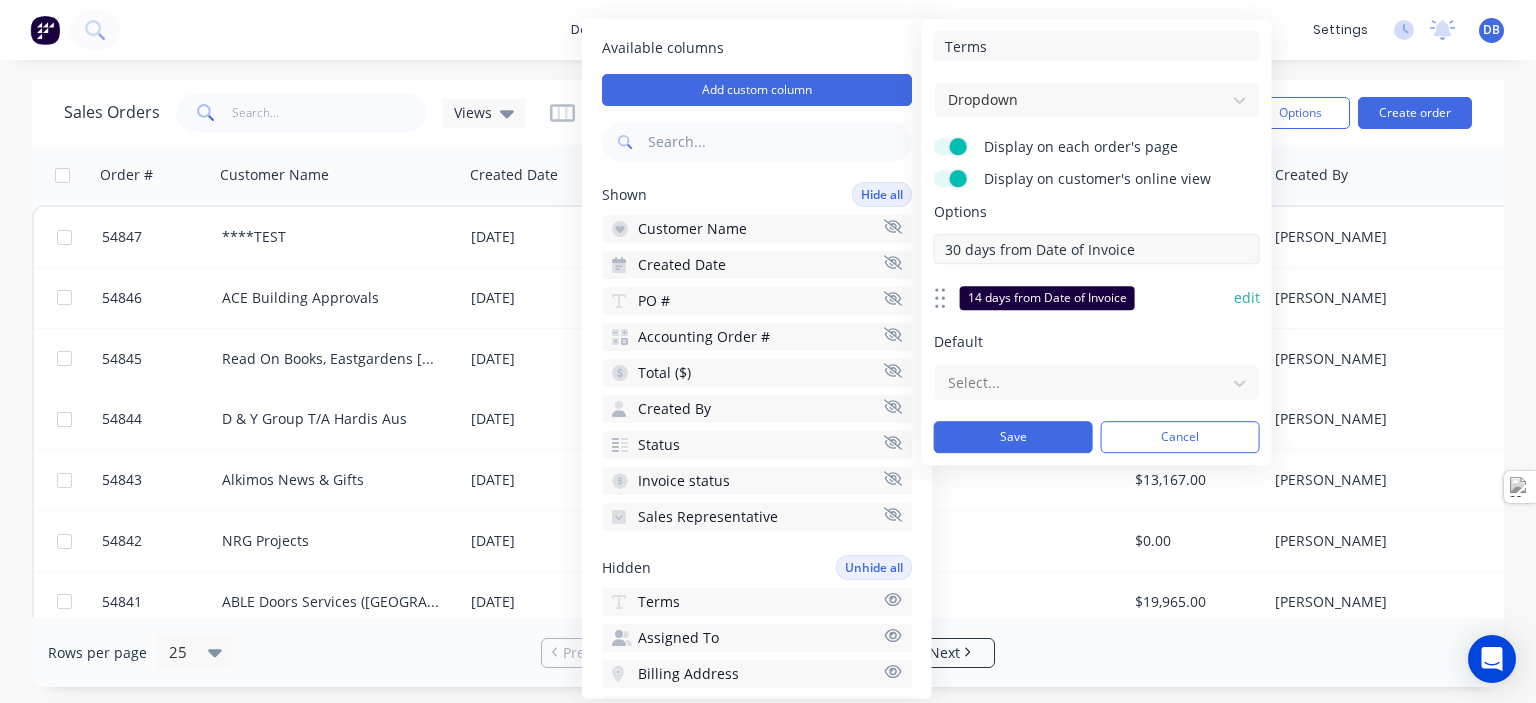 type on "30 days from Date of Invoice" 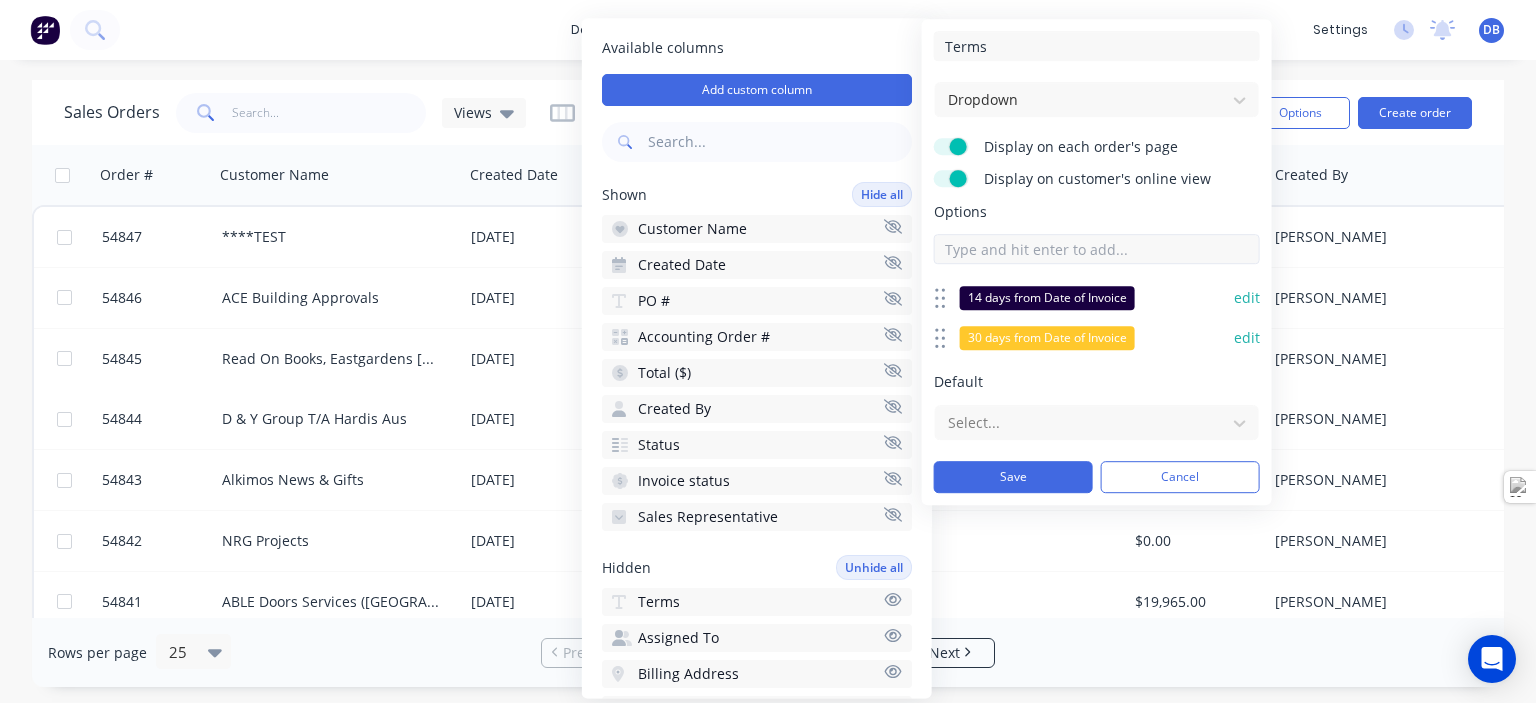 click at bounding box center (1097, 249) 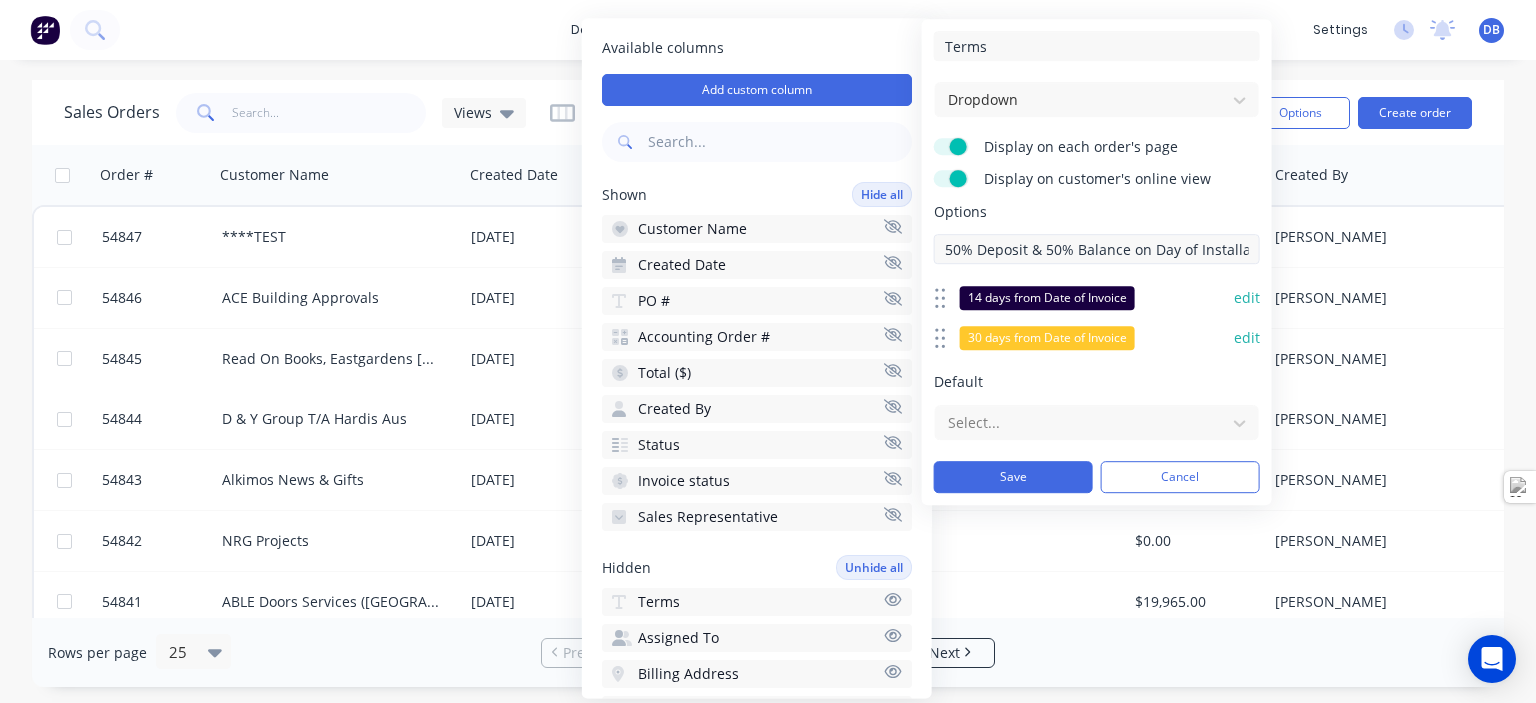 scroll, scrollTop: 0, scrollLeft: 18, axis: horizontal 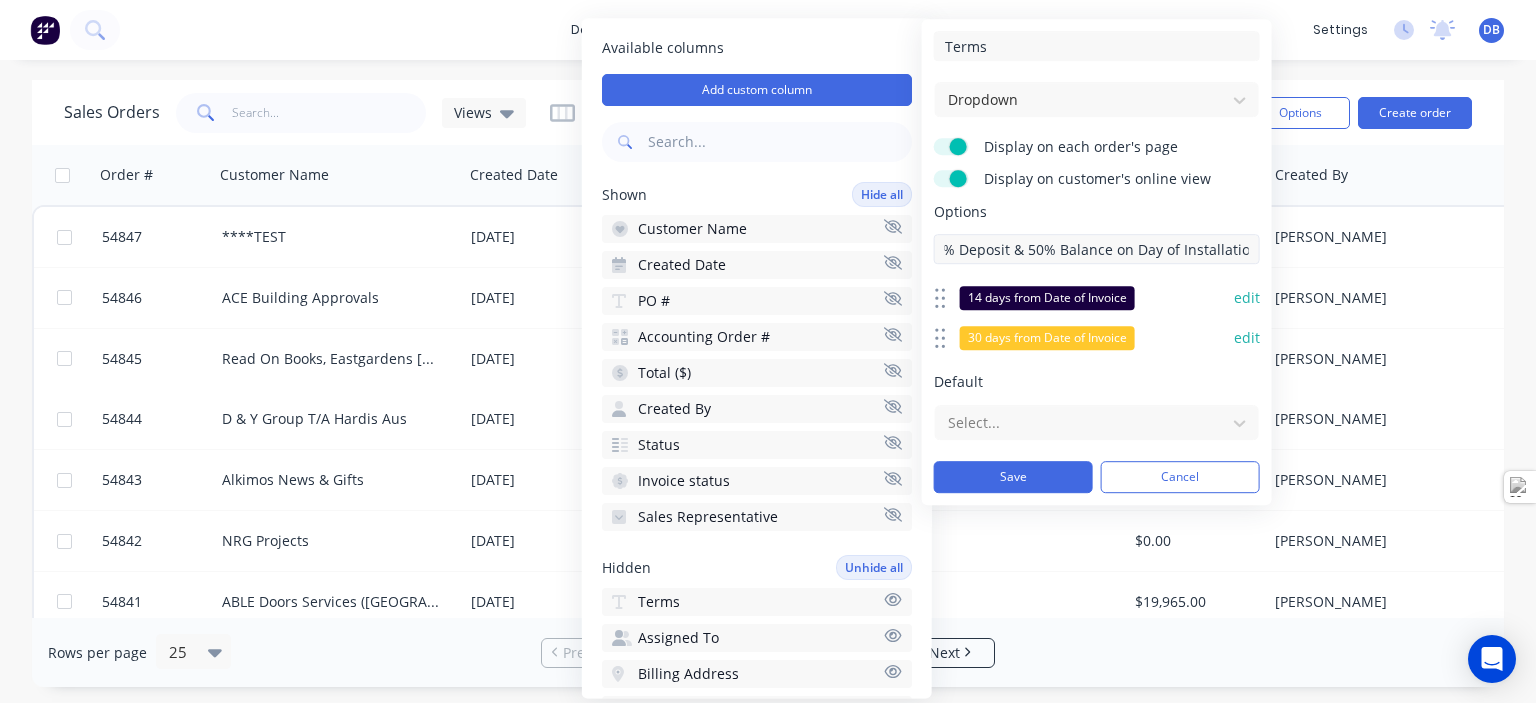 type on "50% Deposit & 50% Balance on Day of Installation" 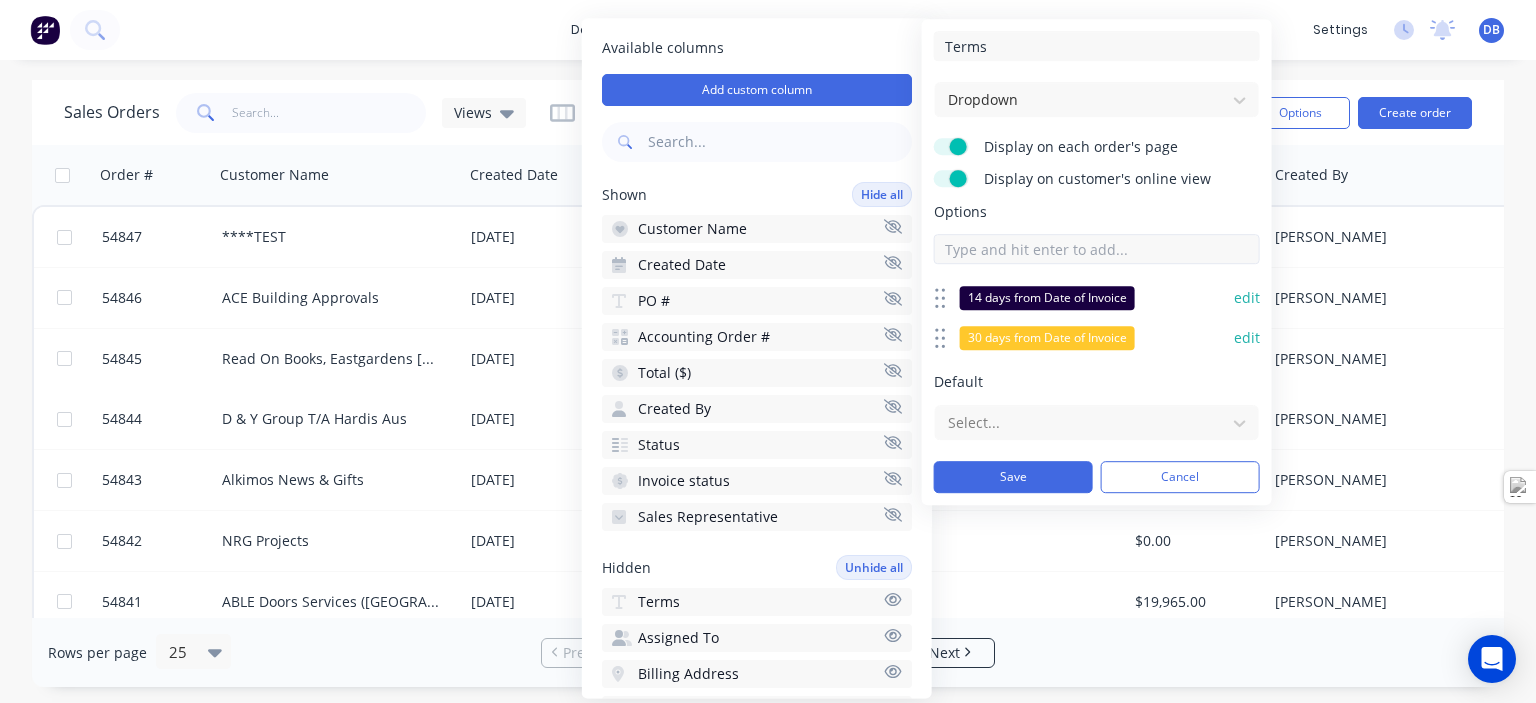 scroll, scrollTop: 0, scrollLeft: 0, axis: both 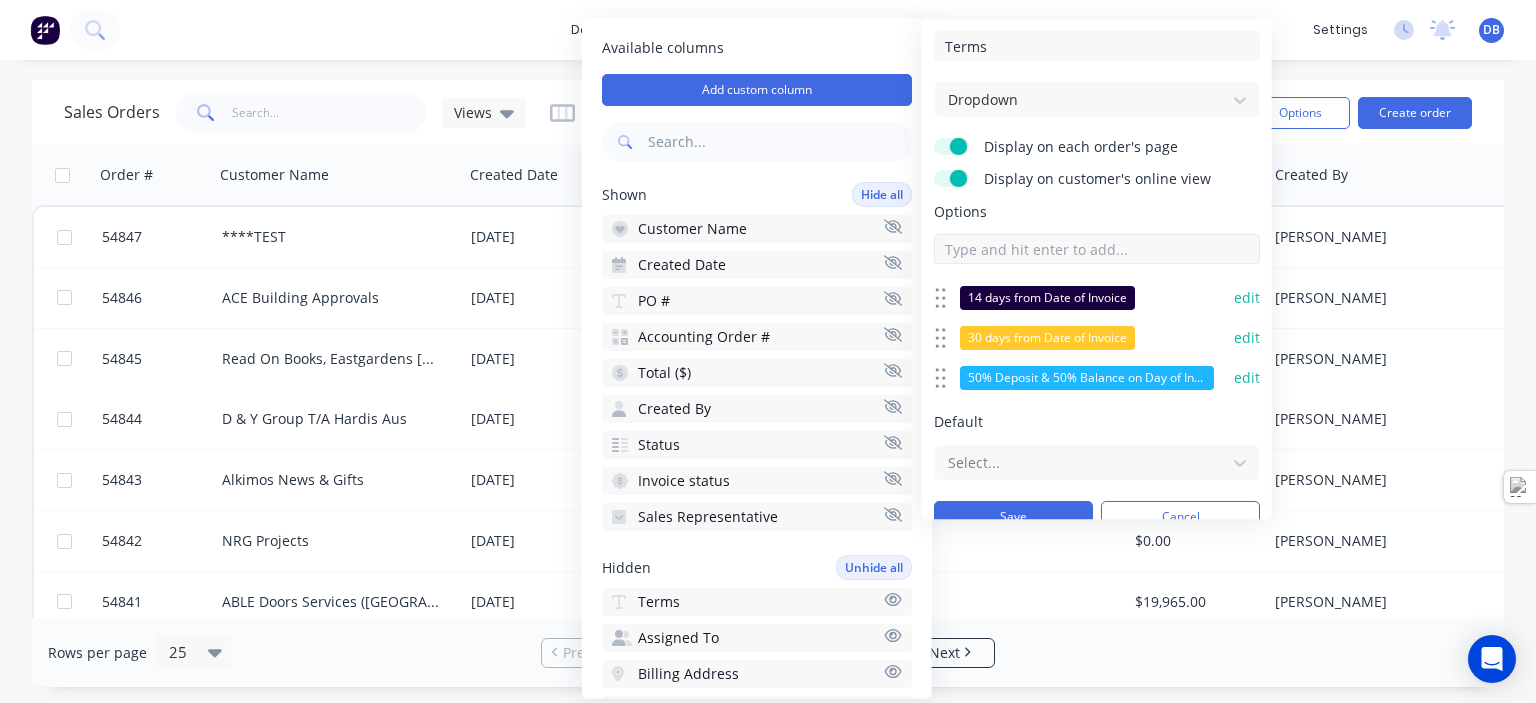 click at bounding box center [1097, 249] 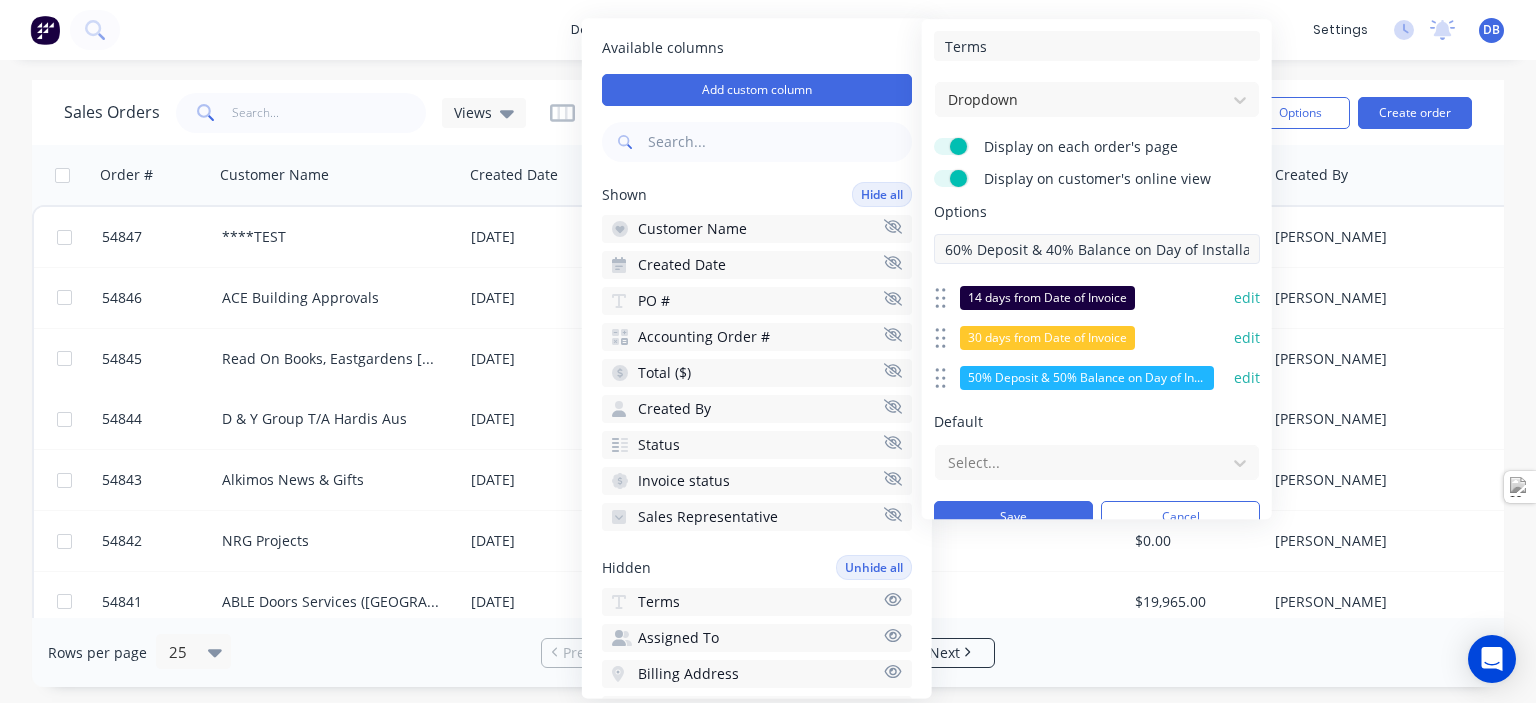 scroll, scrollTop: 0, scrollLeft: 33, axis: horizontal 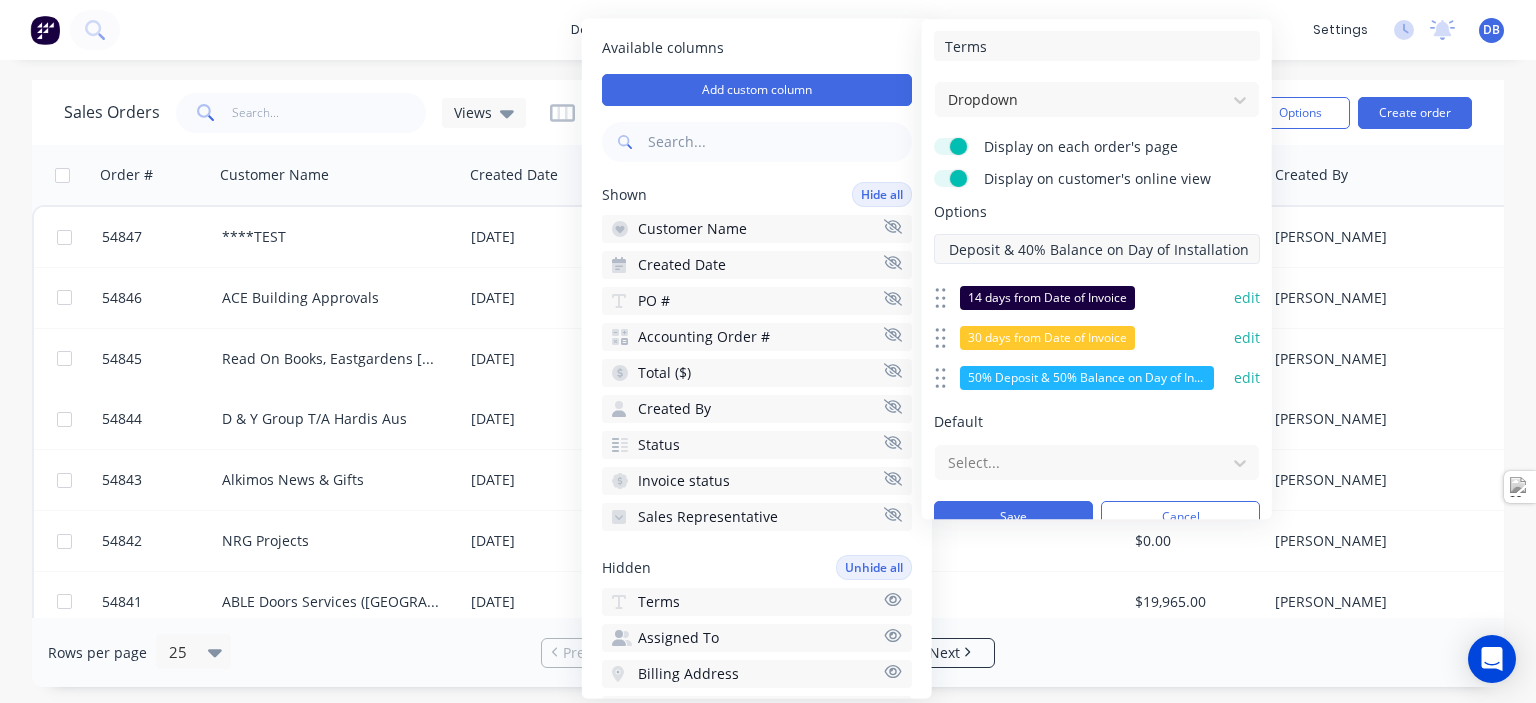 type on "60% Deposit & 40% Balance on Day of Installation" 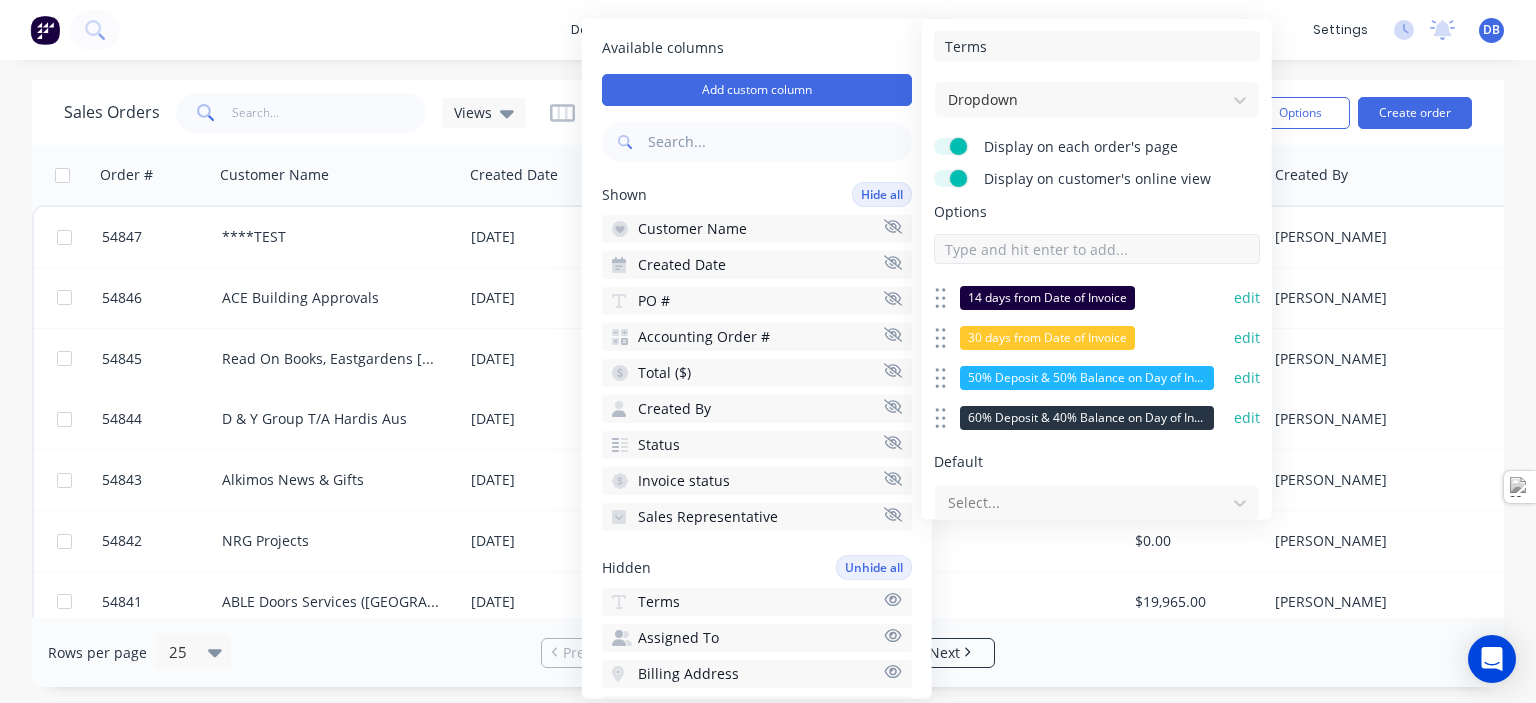 scroll, scrollTop: 0, scrollLeft: 0, axis: both 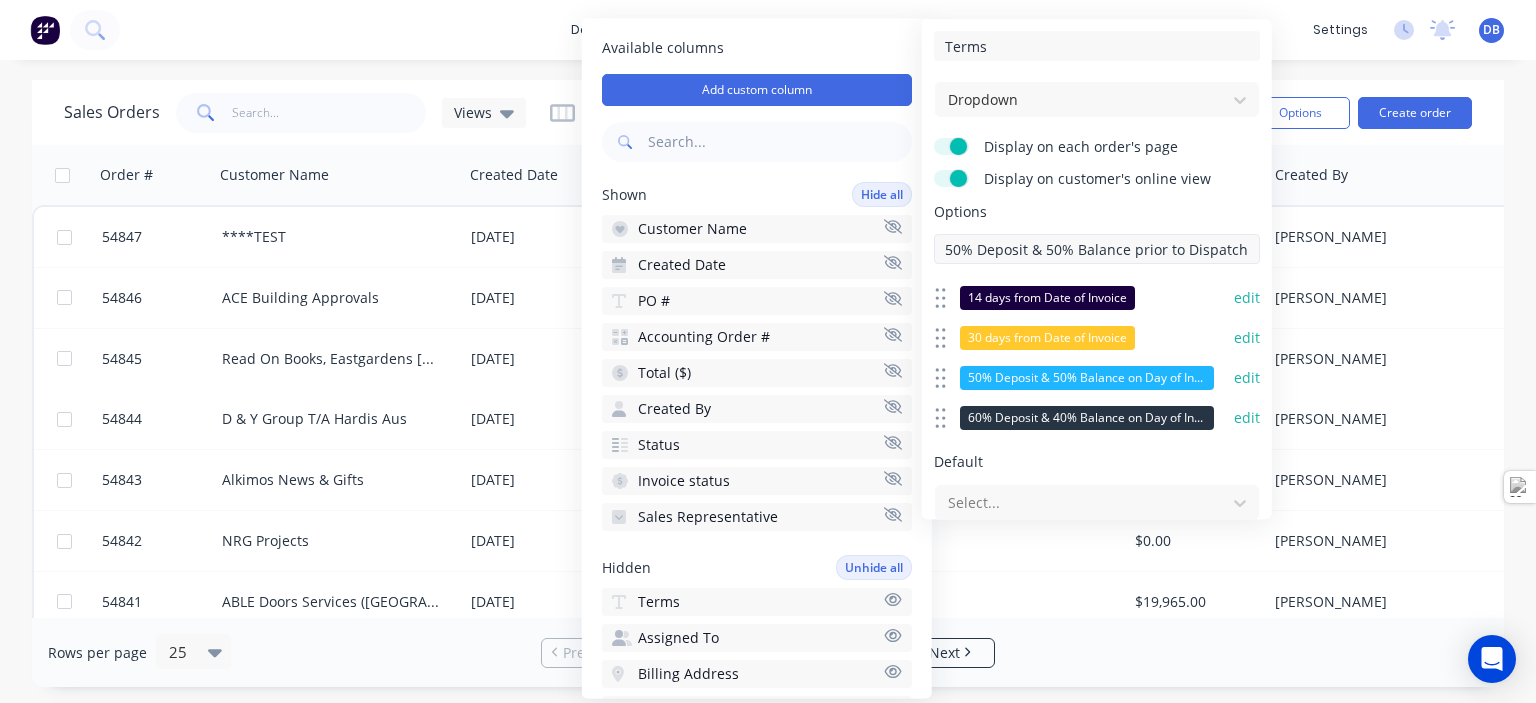 type on "50% Deposit & 50% Balance prior to Dispatch" 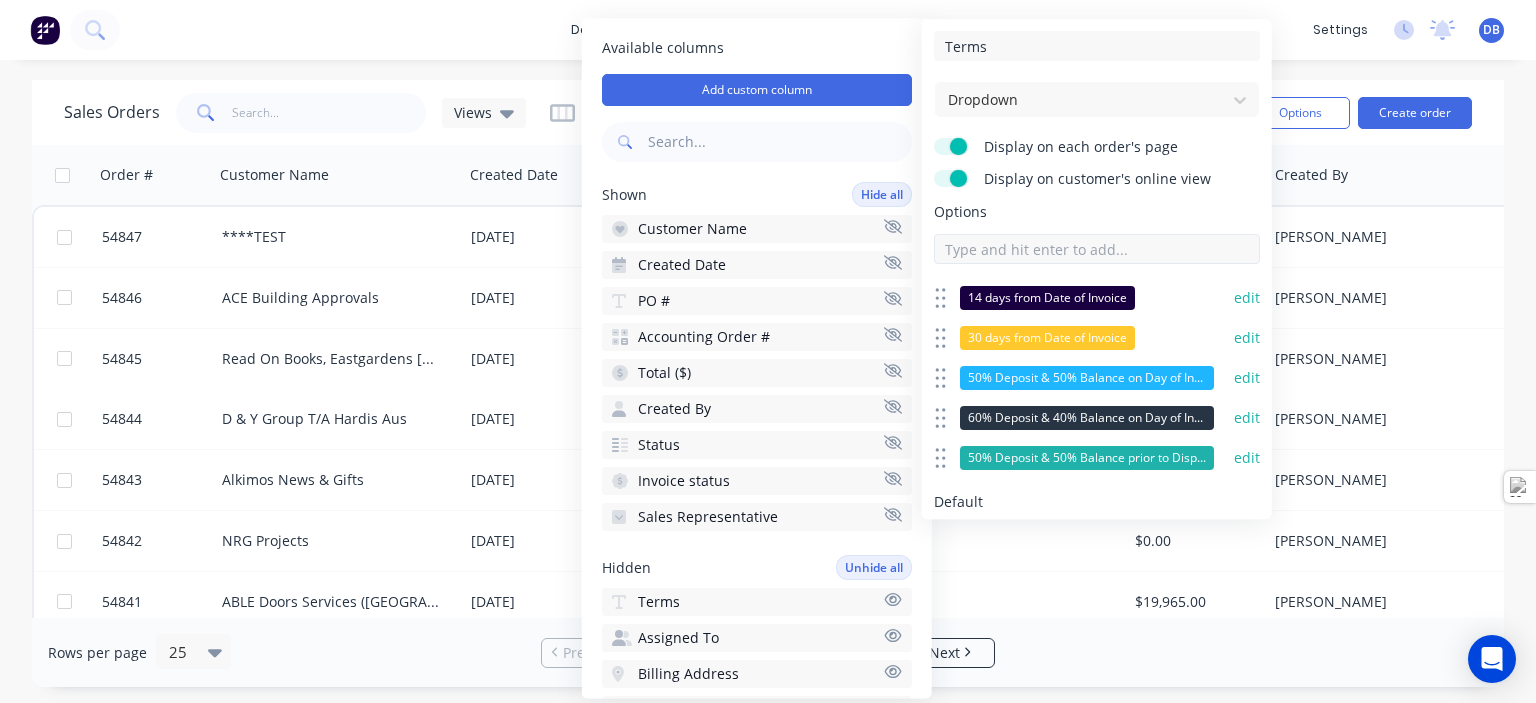 scroll, scrollTop: 0, scrollLeft: 0, axis: both 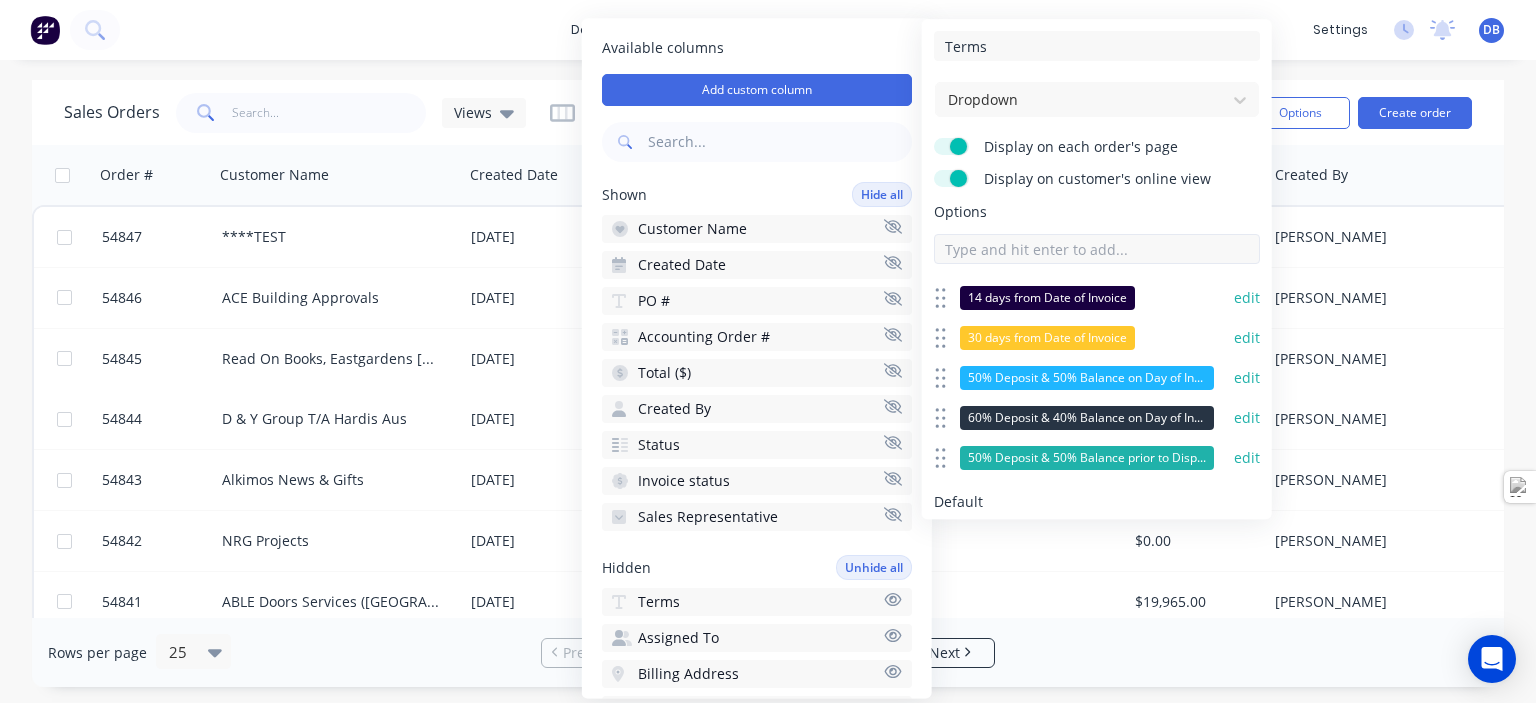 paste on "60% Deposit & 40% Balance prior to Dispatch" 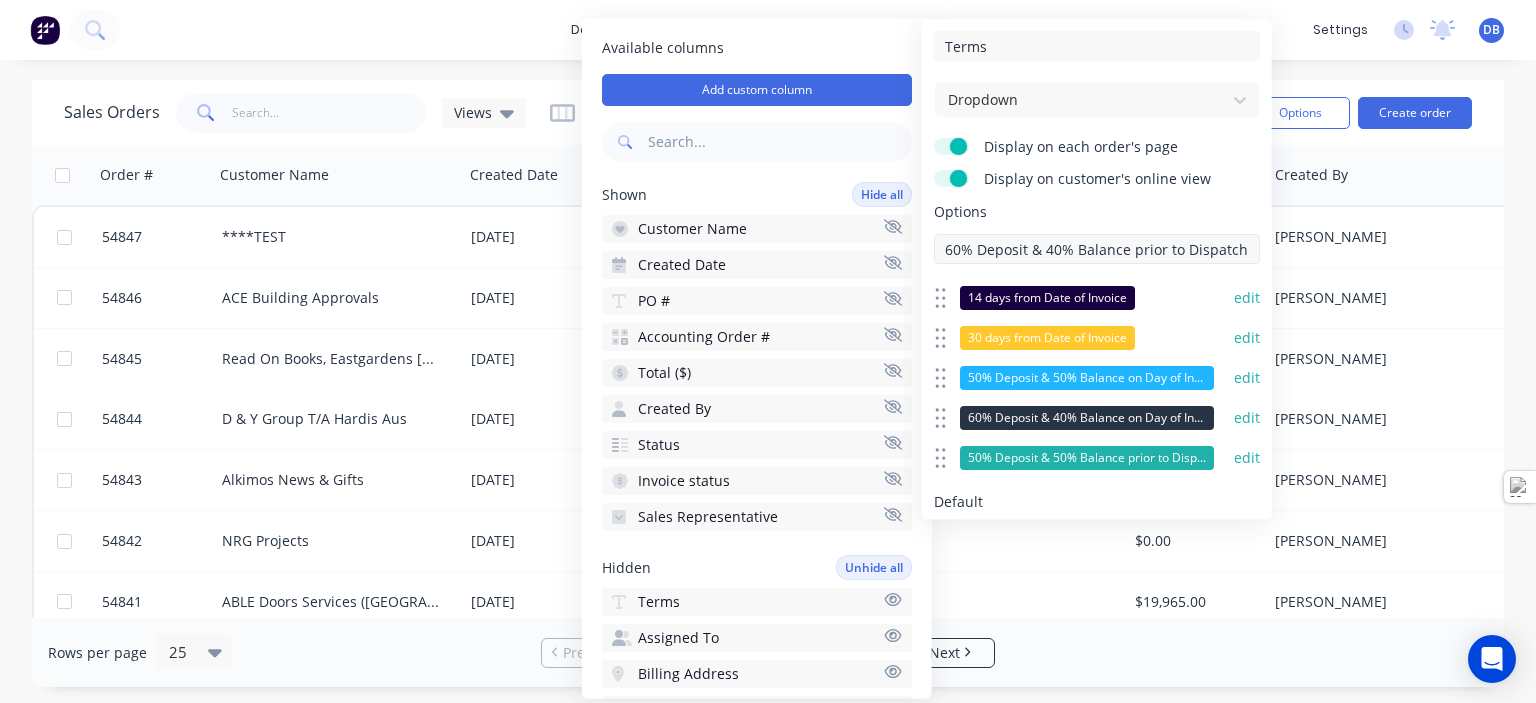 scroll, scrollTop: 0, scrollLeft: 4, axis: horizontal 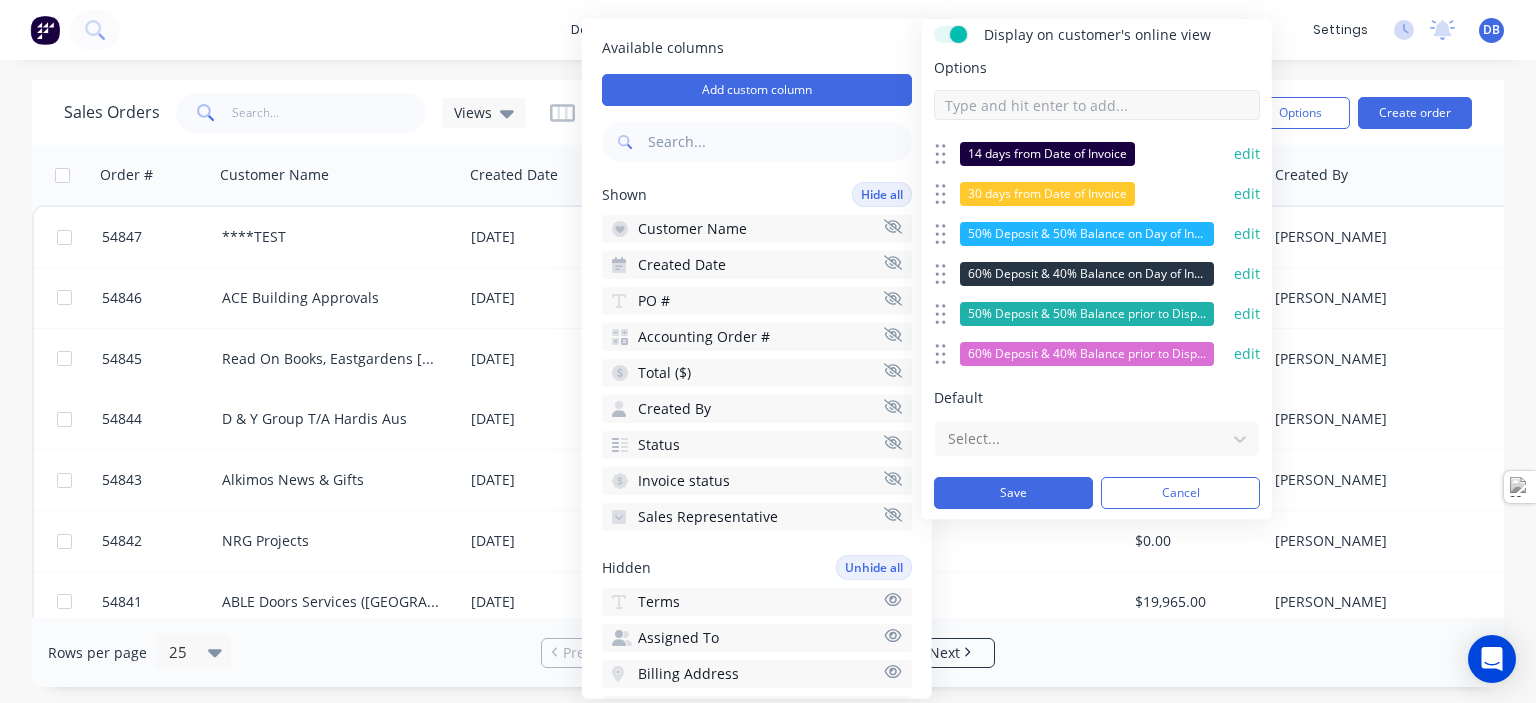 click at bounding box center [1097, 105] 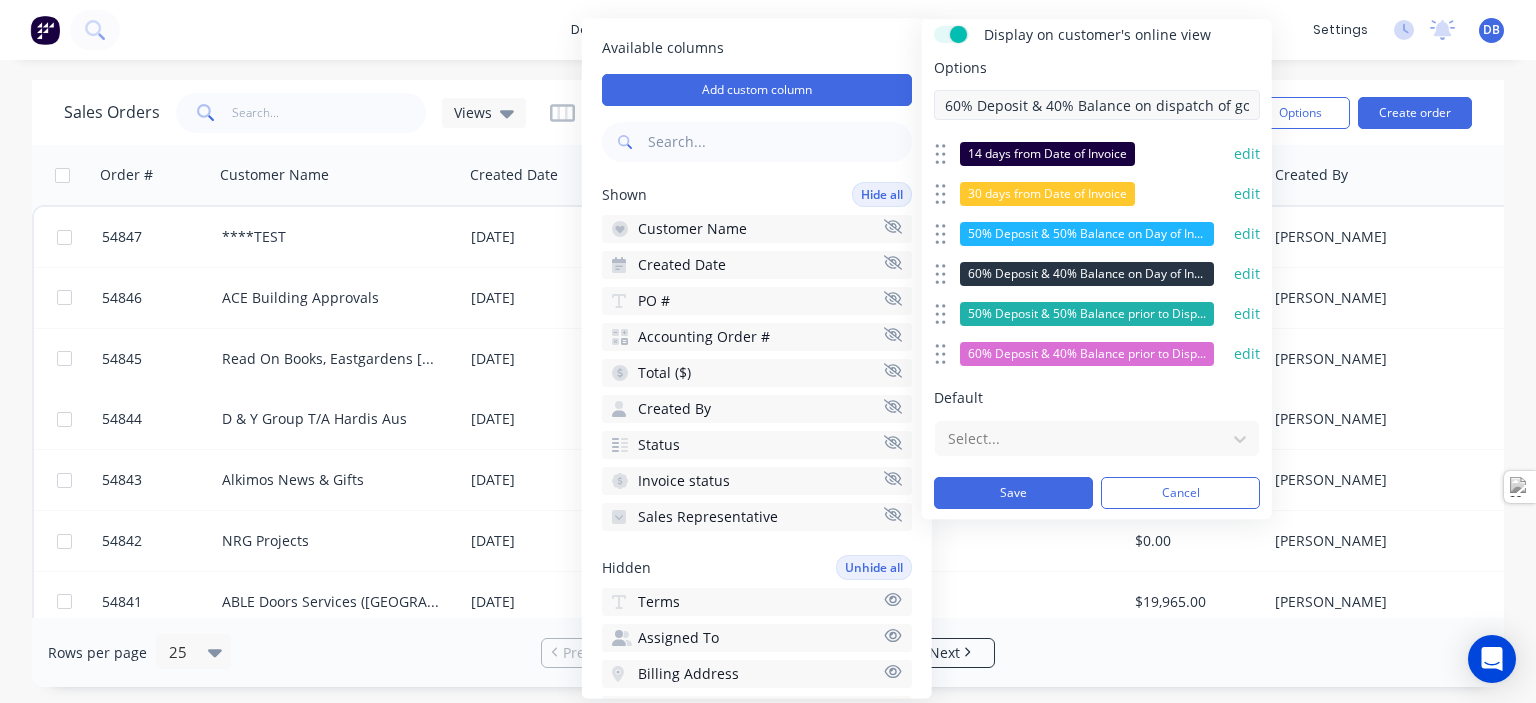 scroll, scrollTop: 0, scrollLeft: 35, axis: horizontal 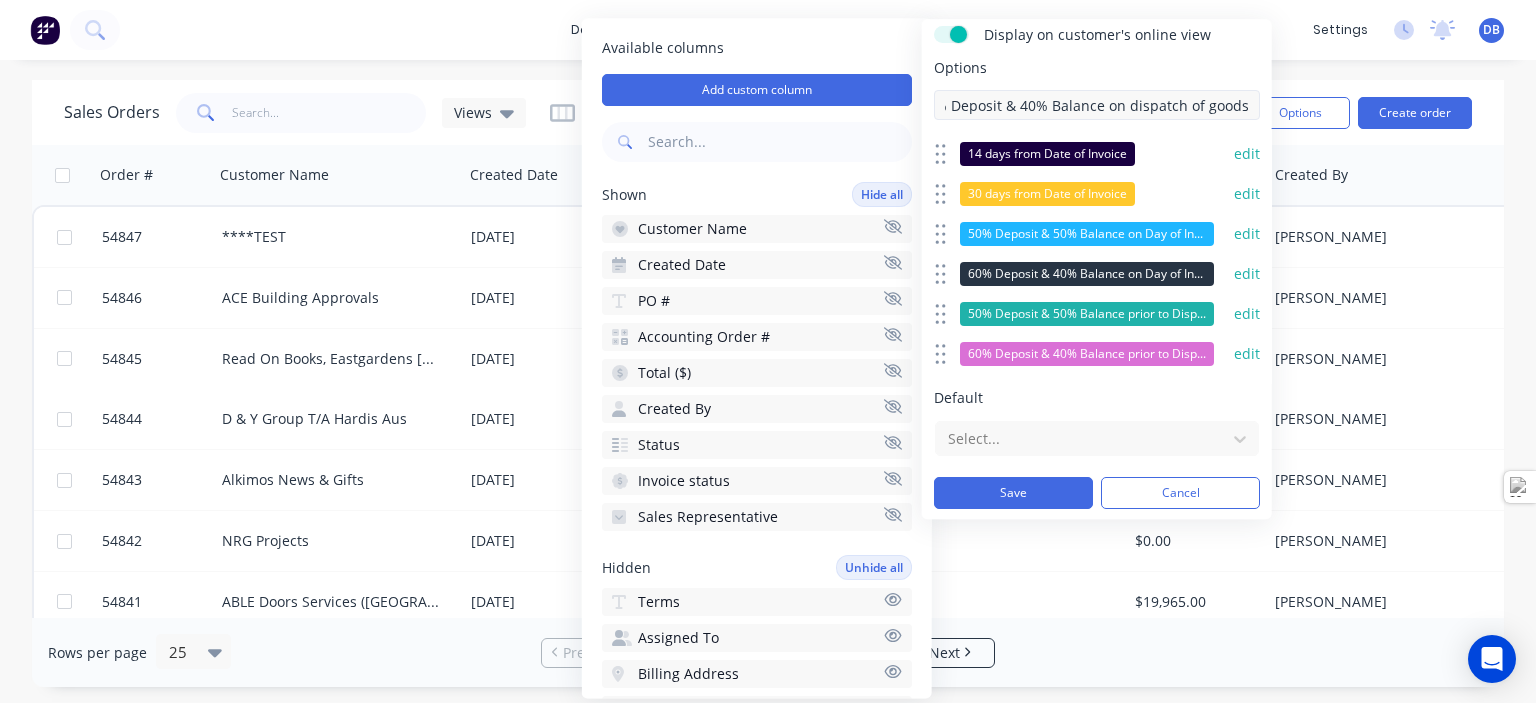type on "60% Deposit & 40% Balance on dispatch of goods" 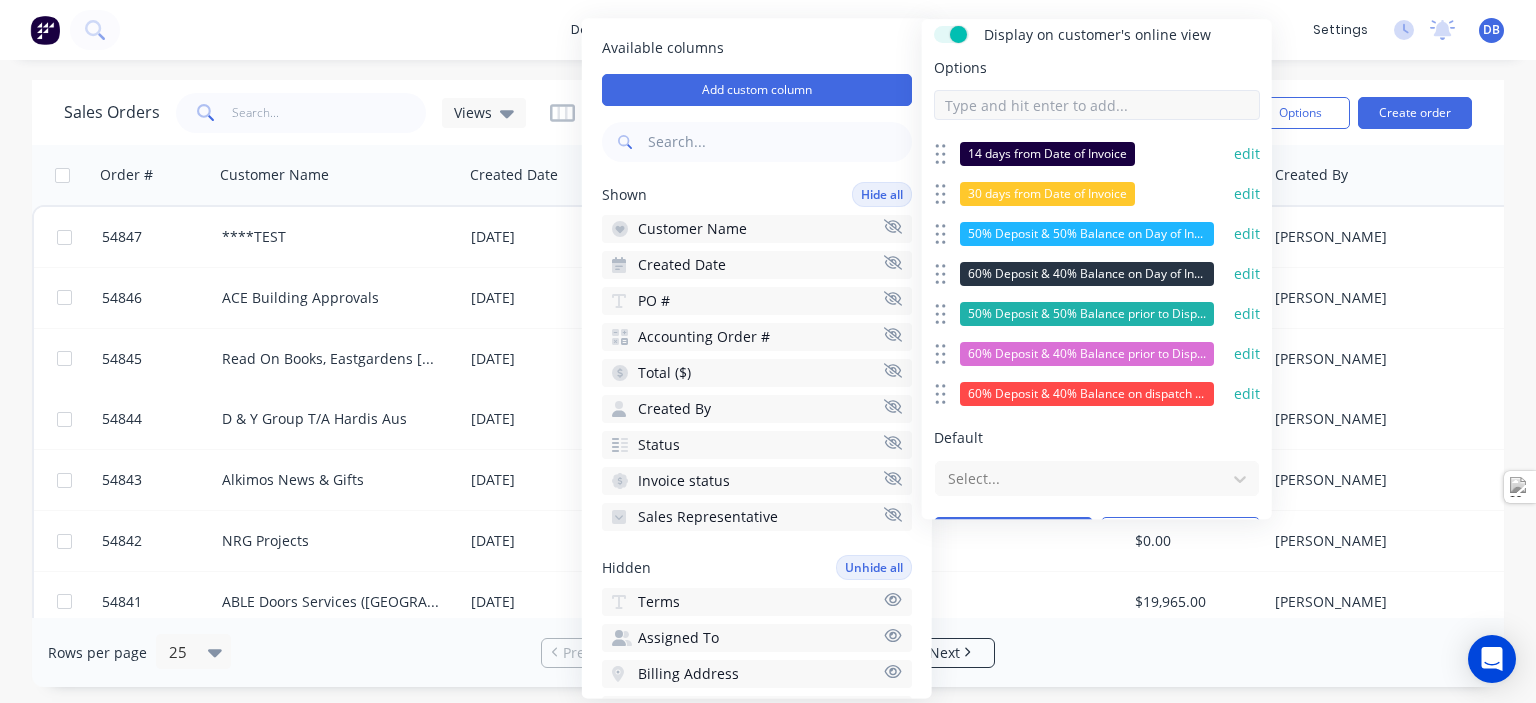 scroll, scrollTop: 0, scrollLeft: 0, axis: both 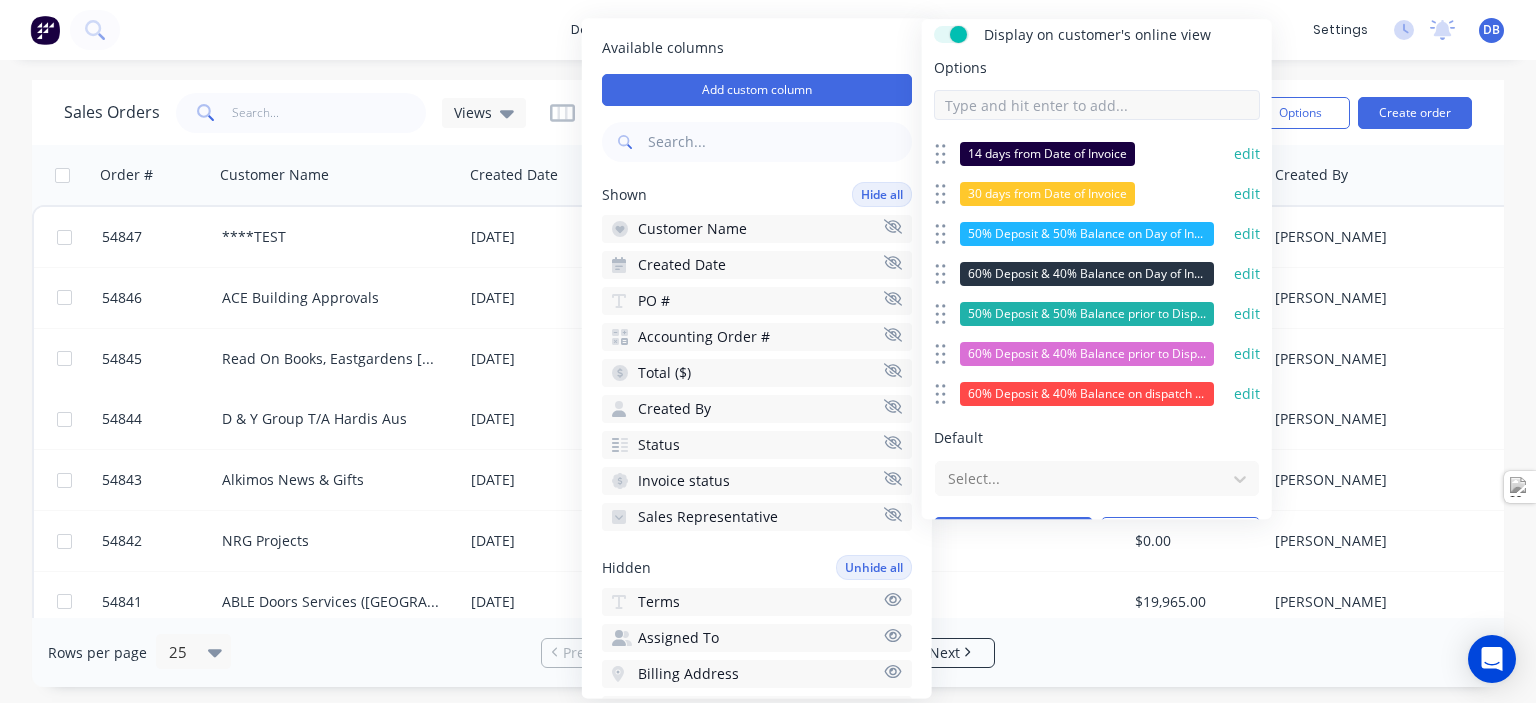 paste on "Paid in full prior to Manufacture" 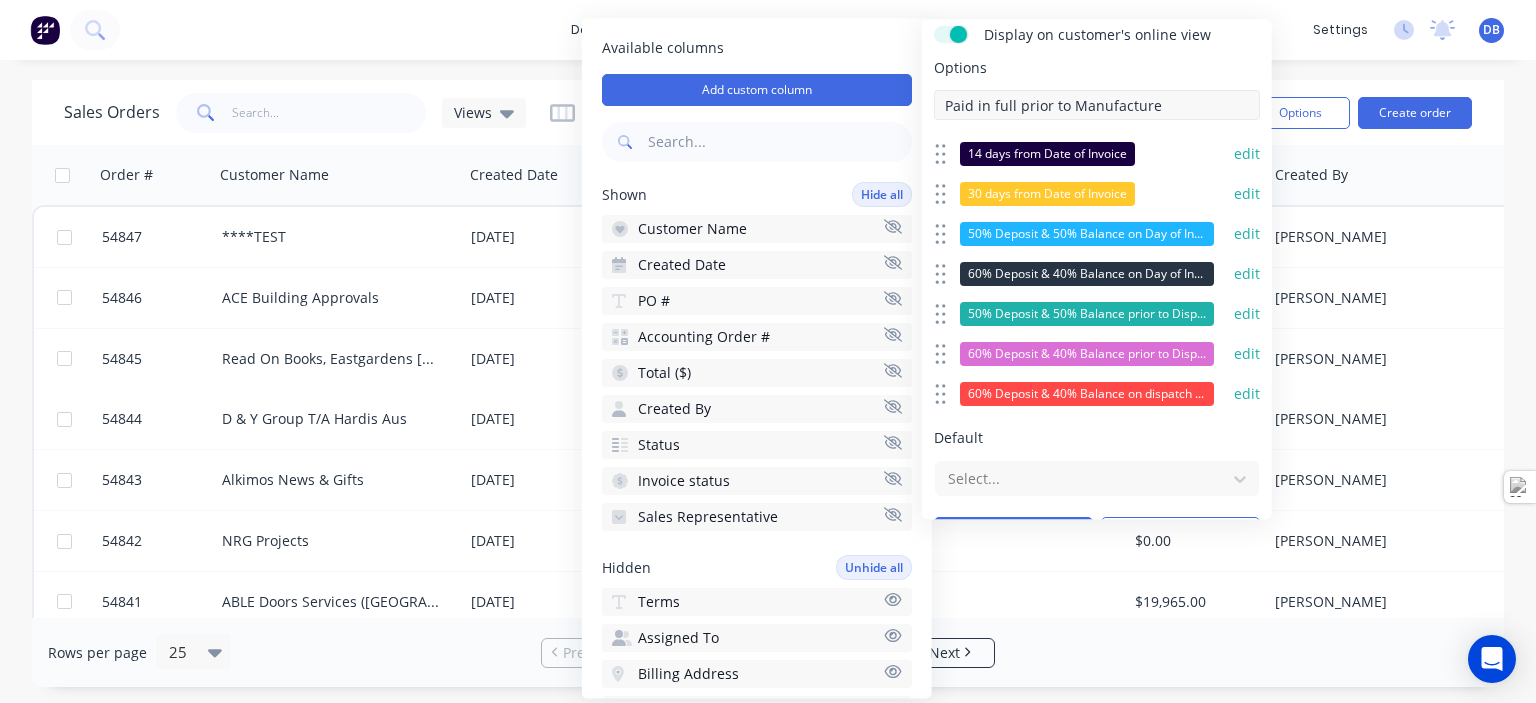 type on "Paid in full prior to Manufacture" 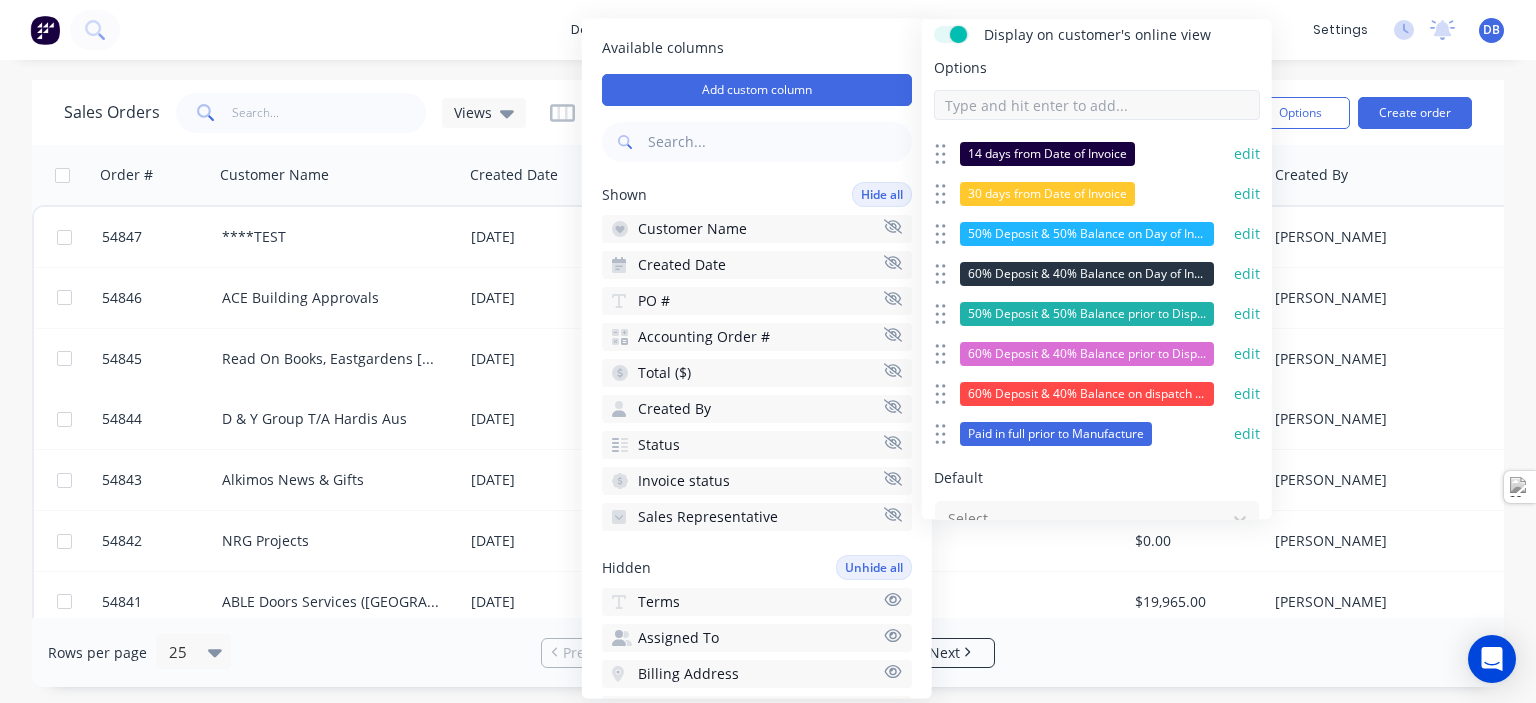 click at bounding box center [1097, 105] 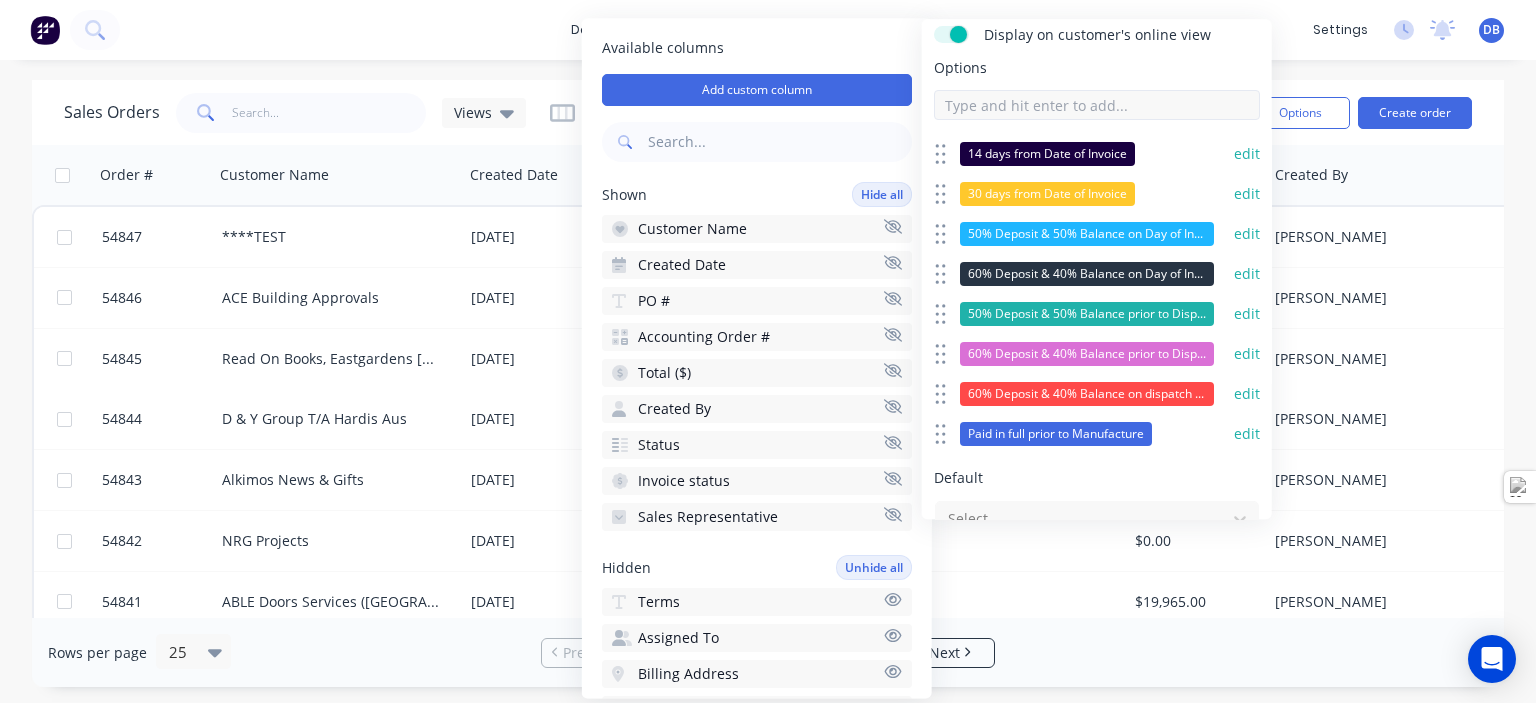 paste on "Paid in full prior to Collection" 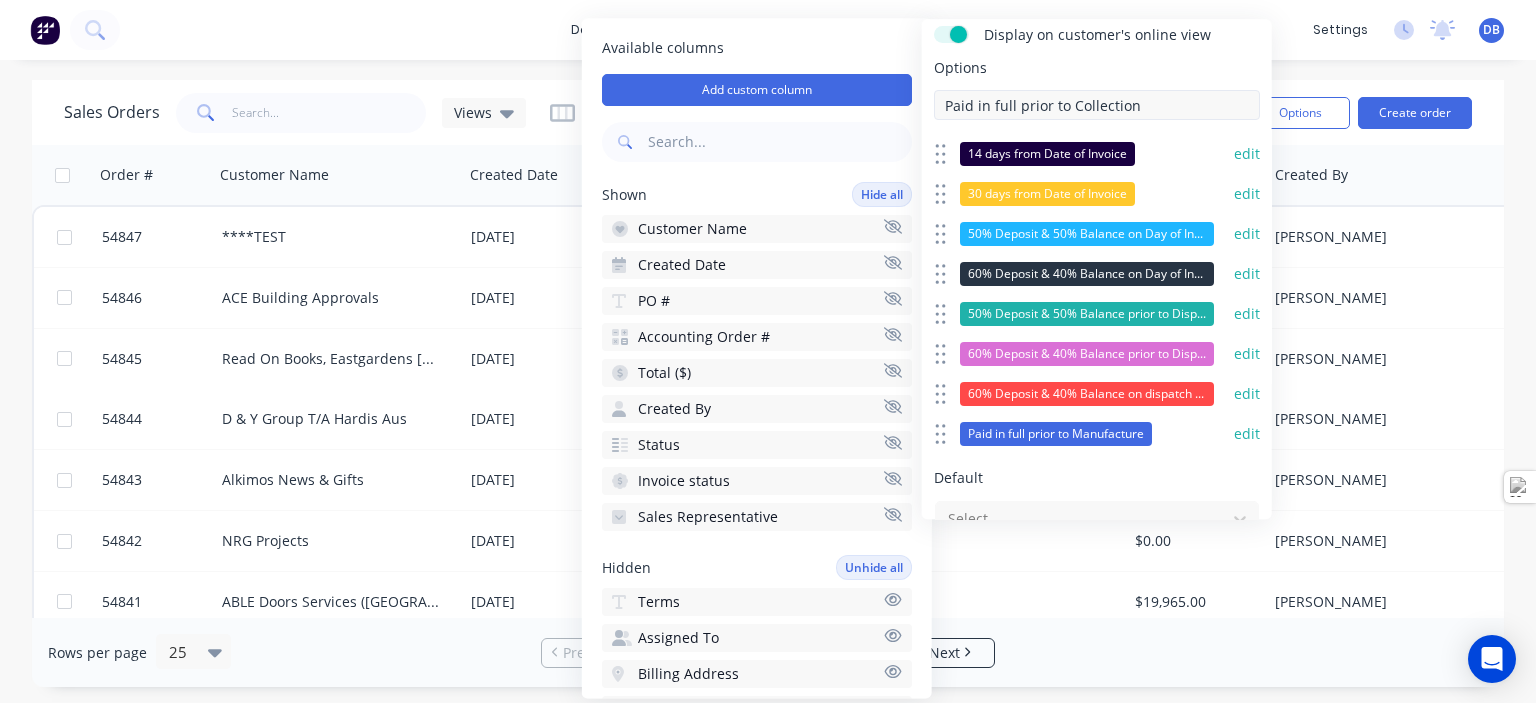 type on "Paid in full prior to Collection" 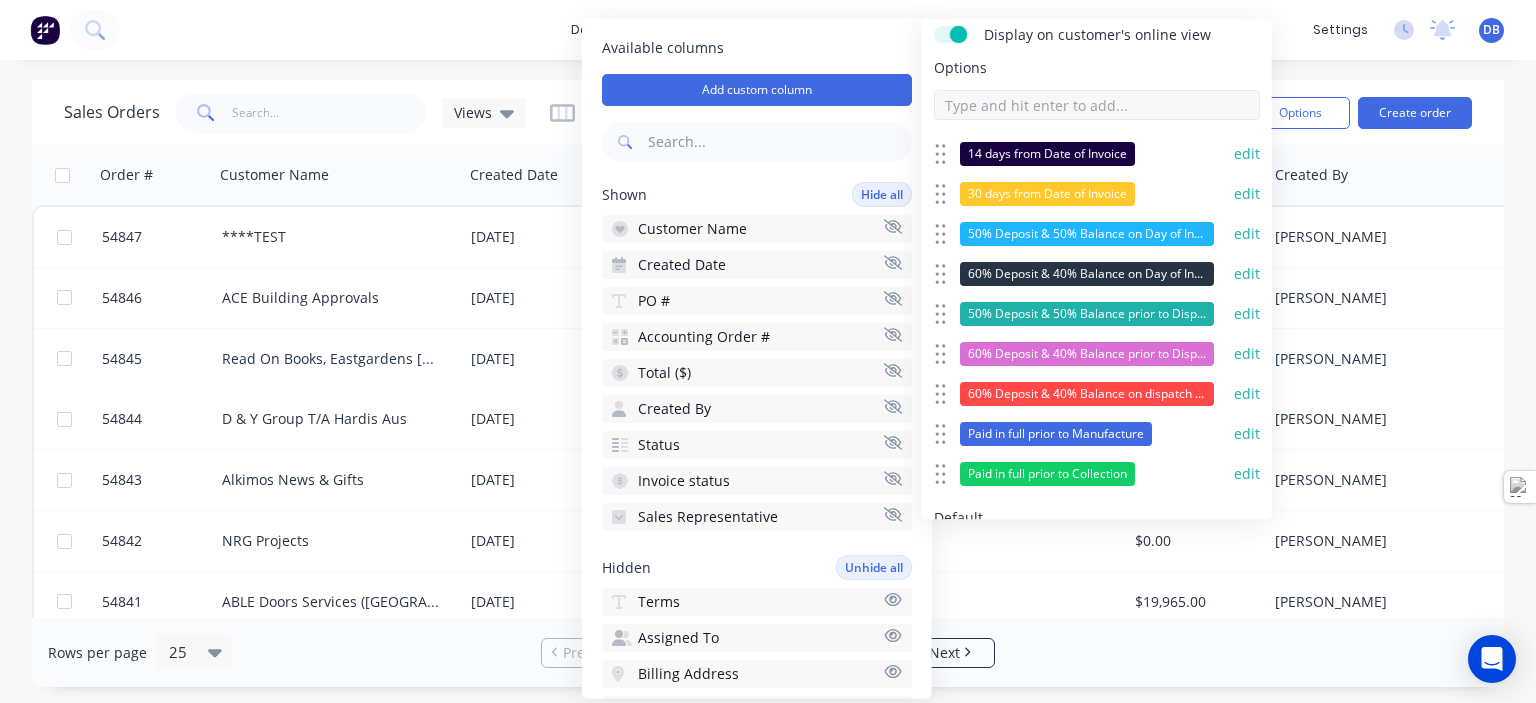click at bounding box center (1097, 105) 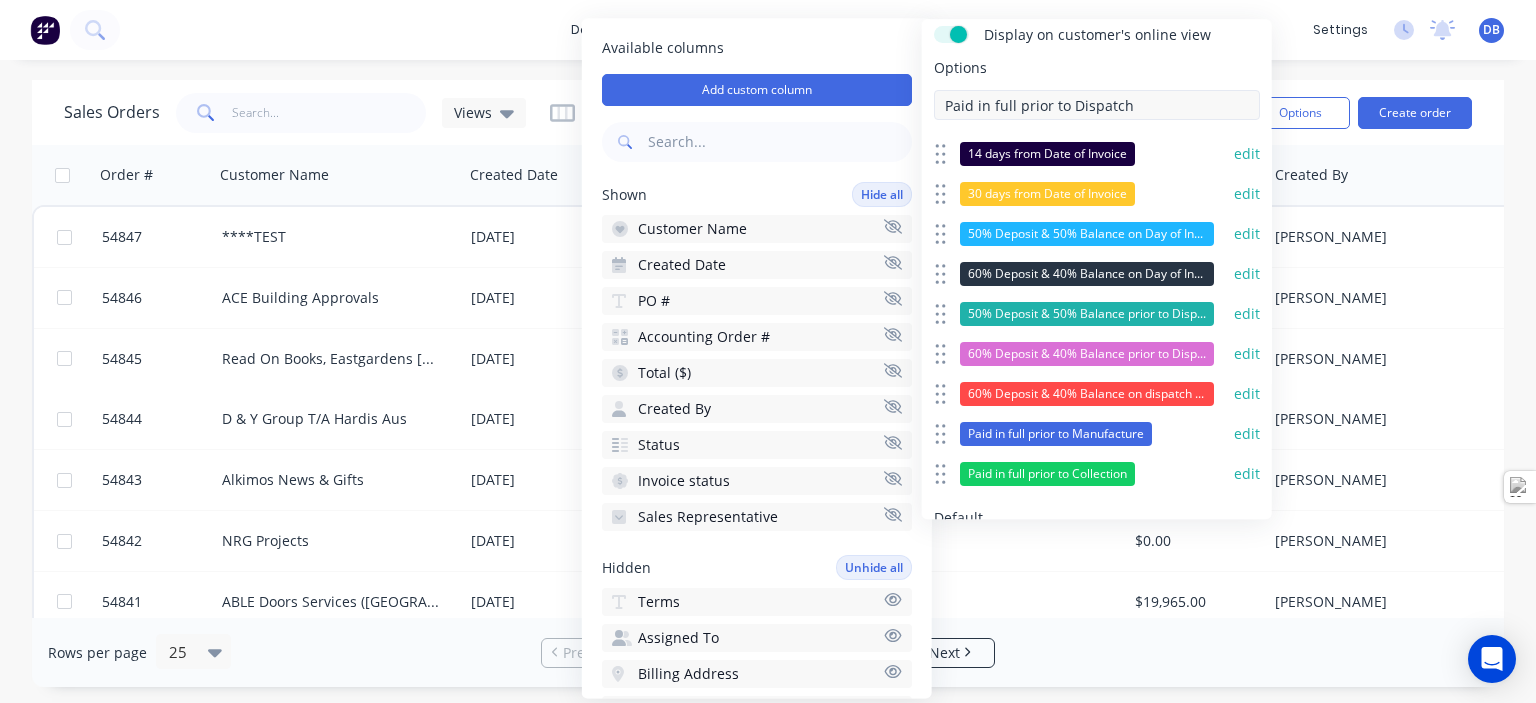type on "Paid in full prior to Dispatch" 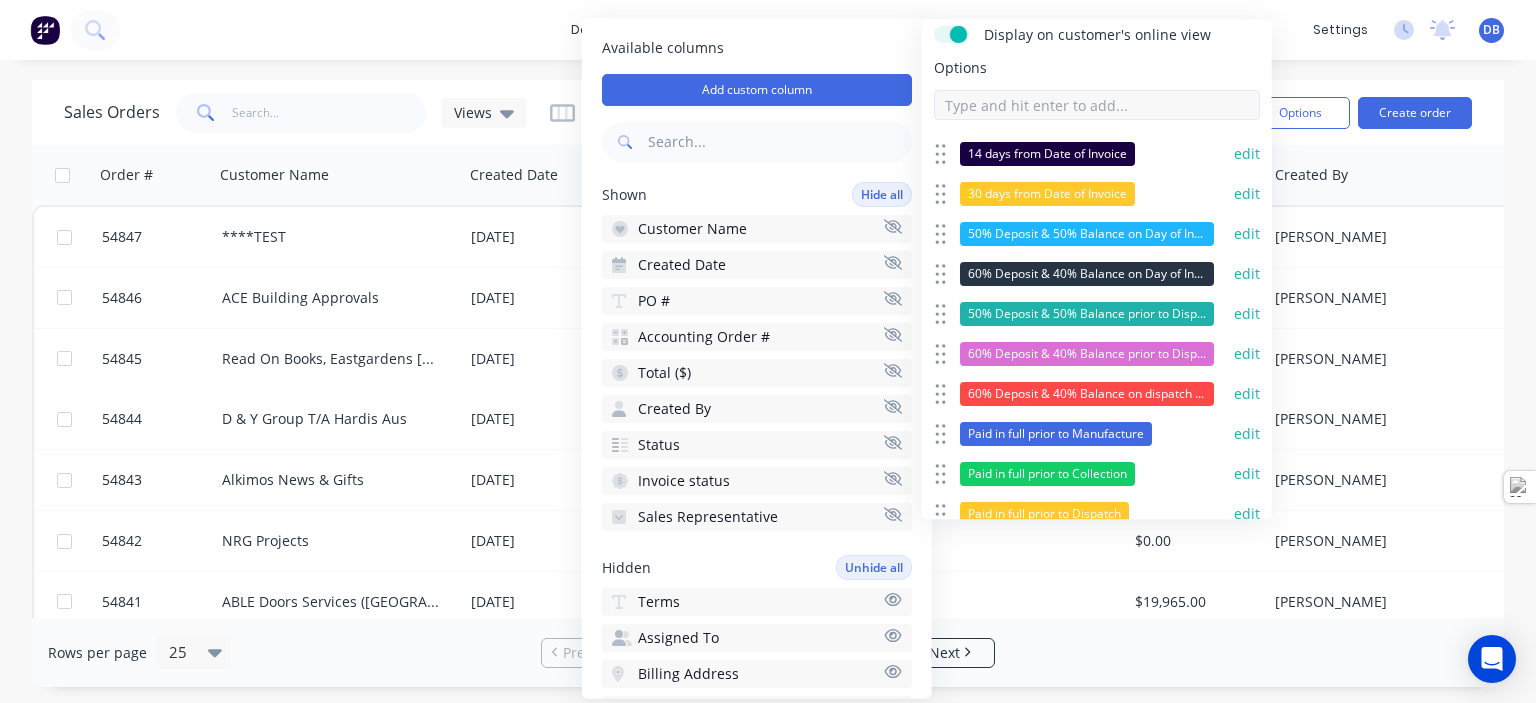 click at bounding box center [1097, 105] 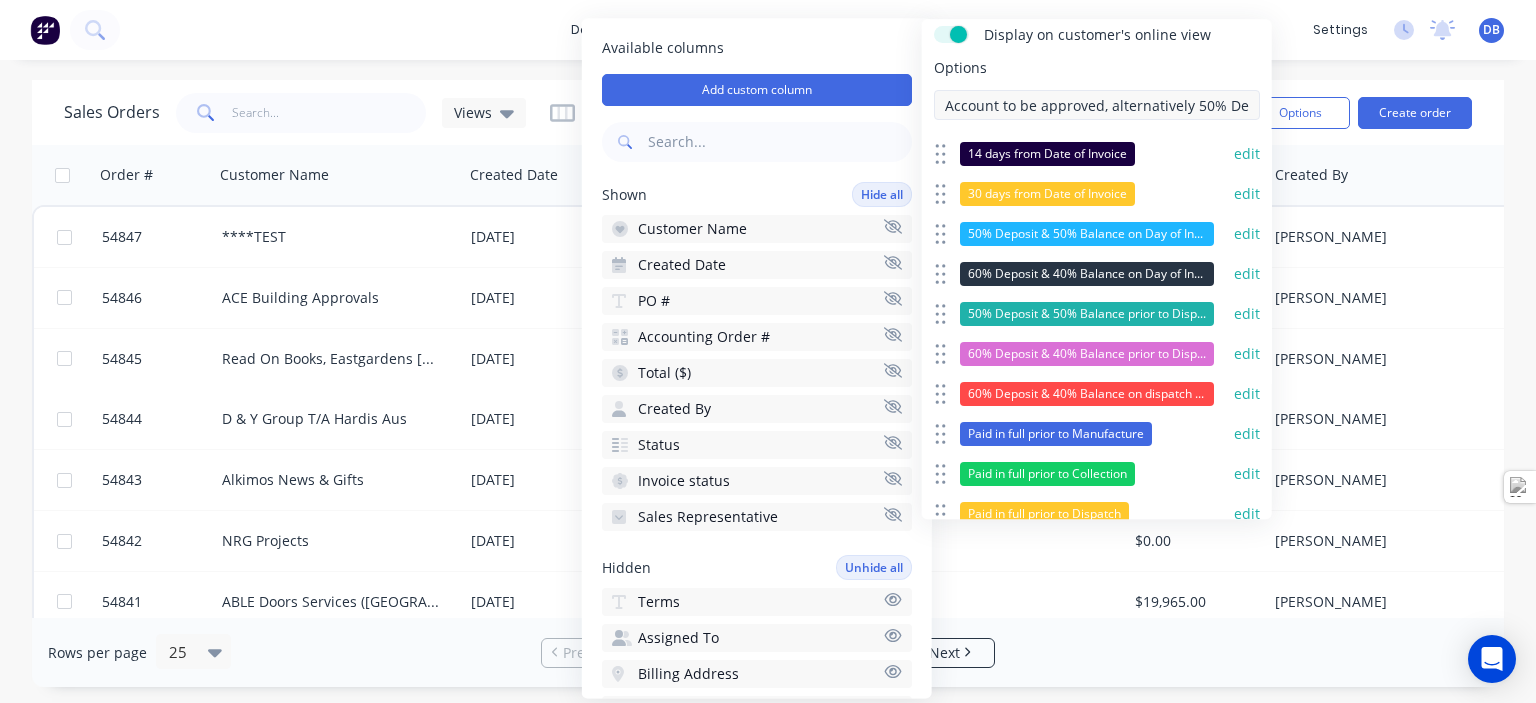 scroll, scrollTop: 0, scrollLeft: 41, axis: horizontal 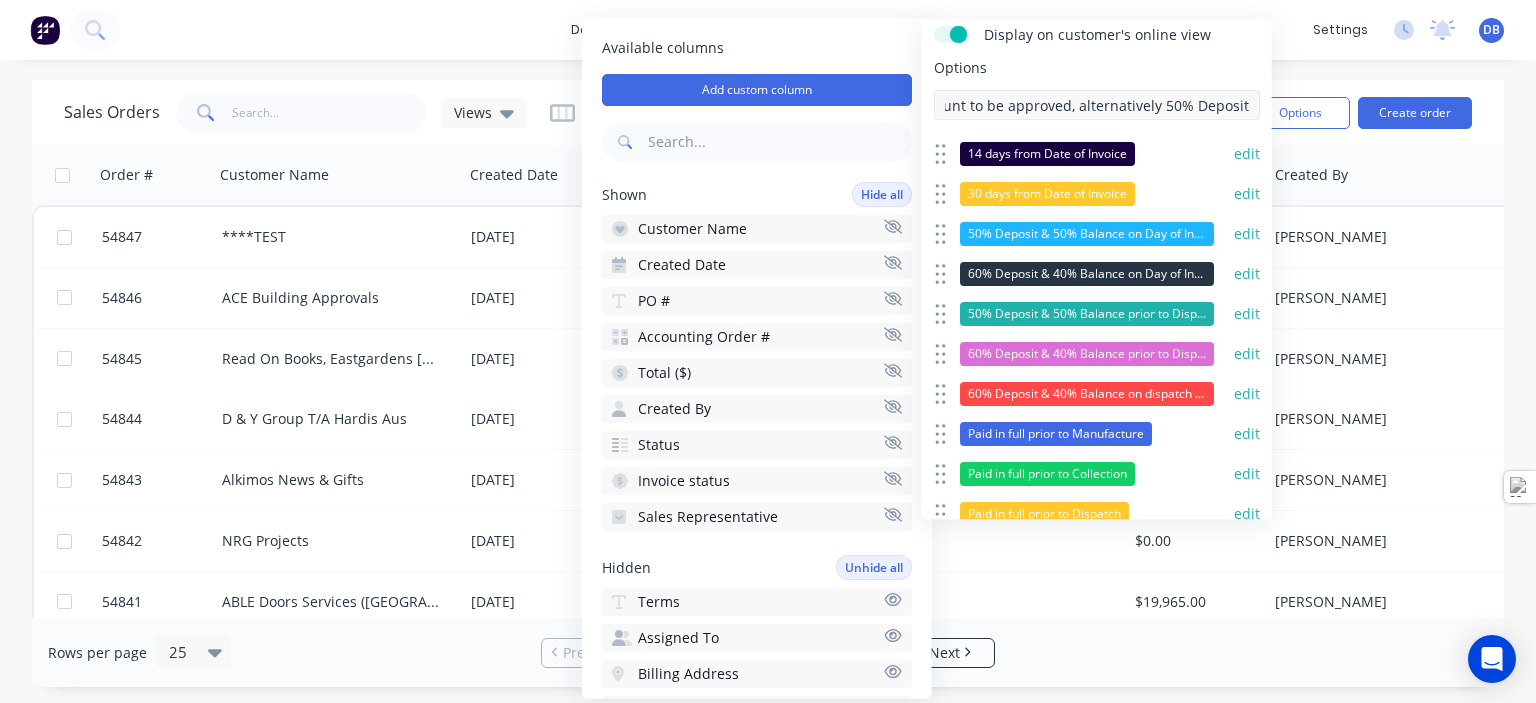 type on "Account to be approved, alternatively 50% Deposit" 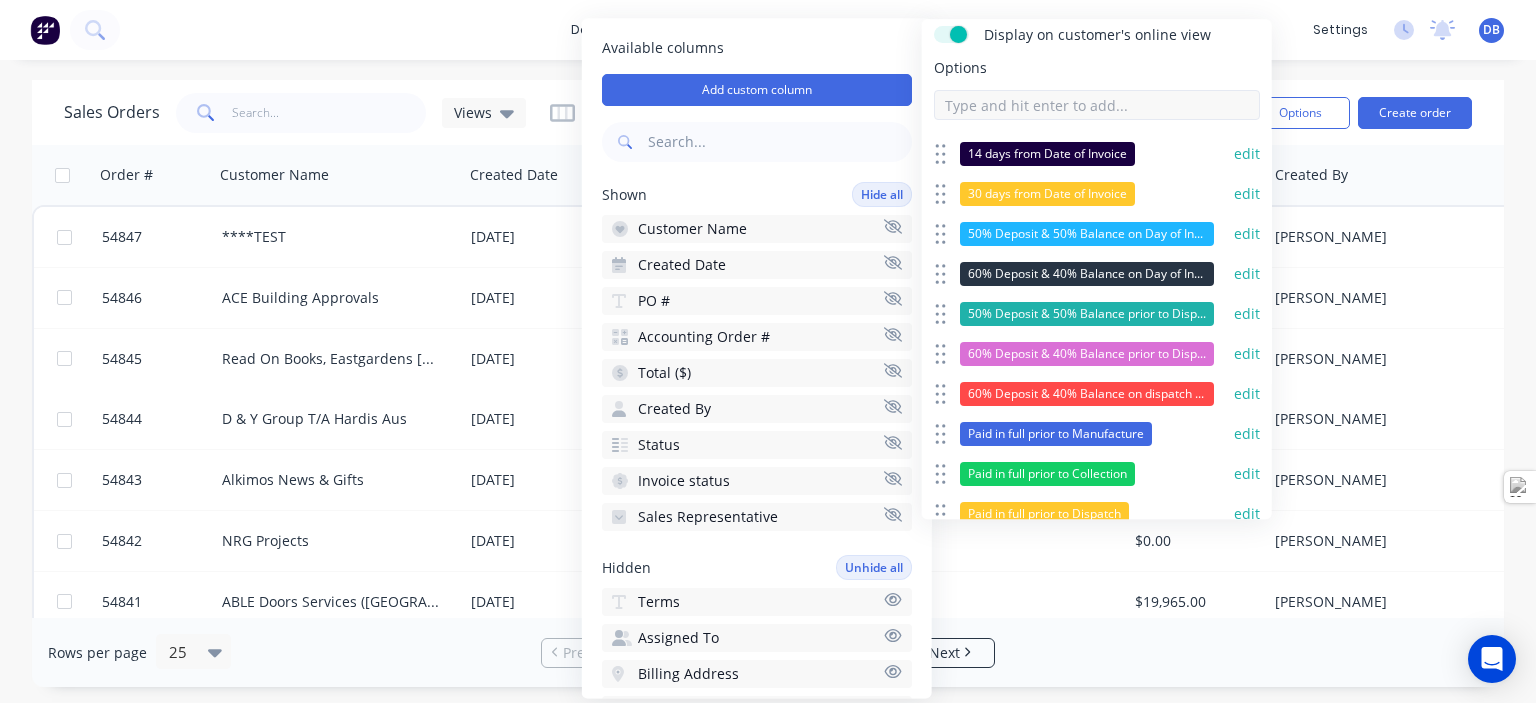 scroll, scrollTop: 0, scrollLeft: 0, axis: both 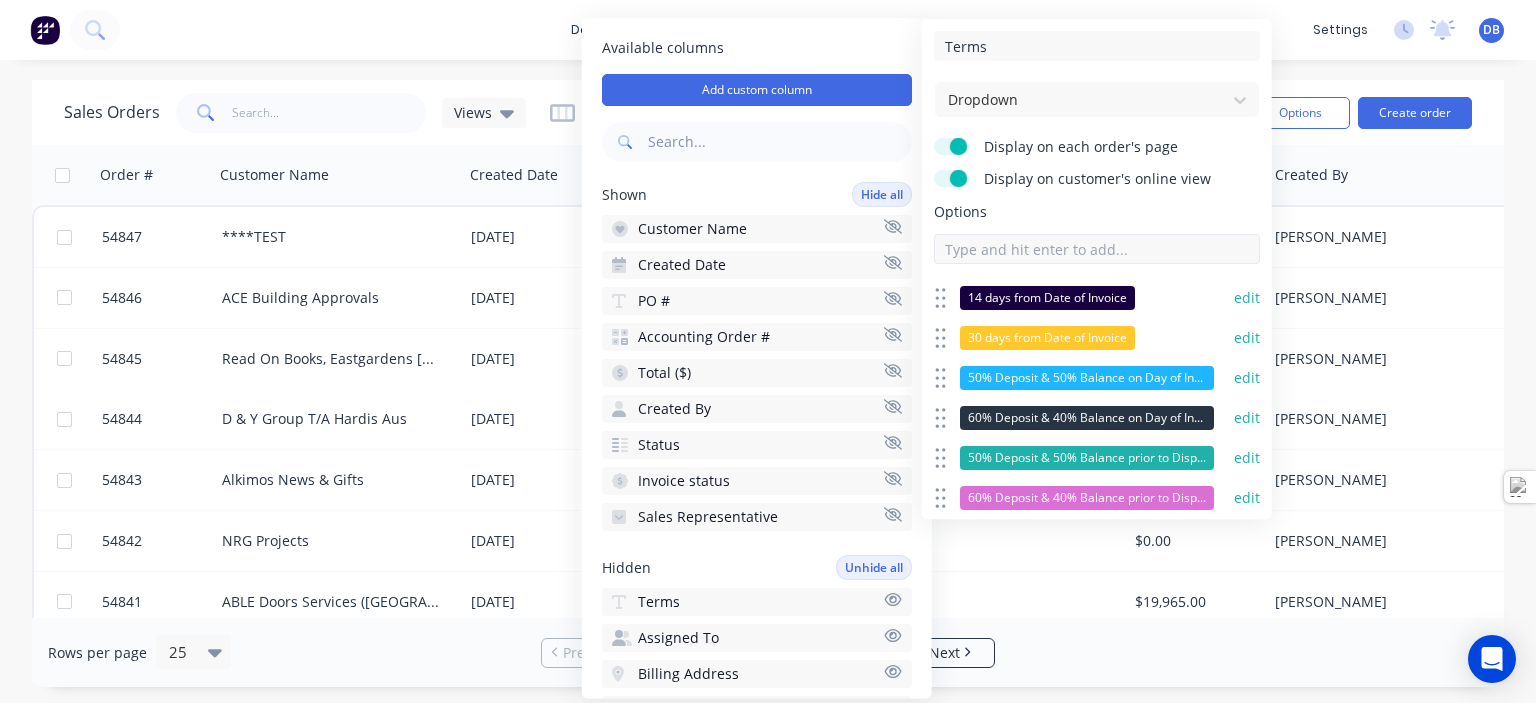 click at bounding box center [1097, 249] 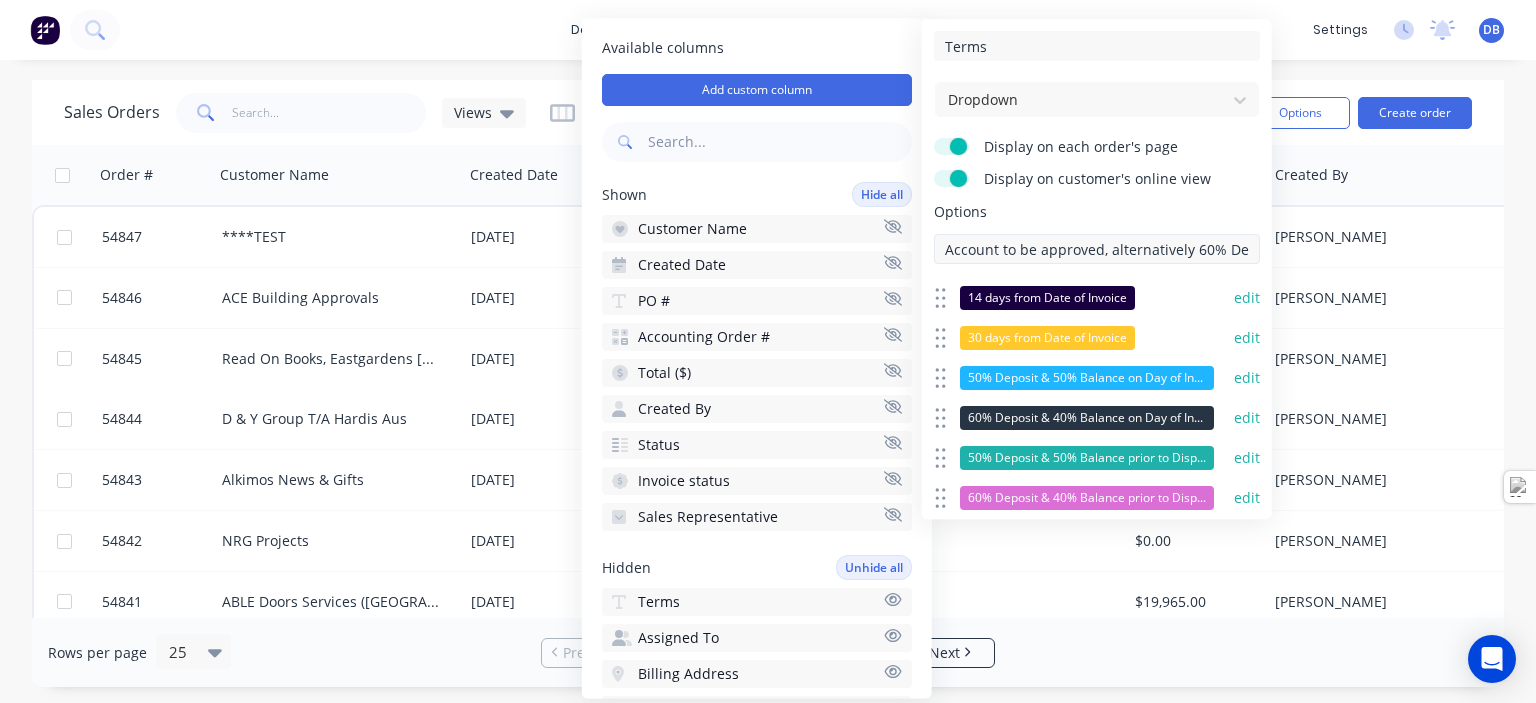scroll, scrollTop: 0, scrollLeft: 41, axis: horizontal 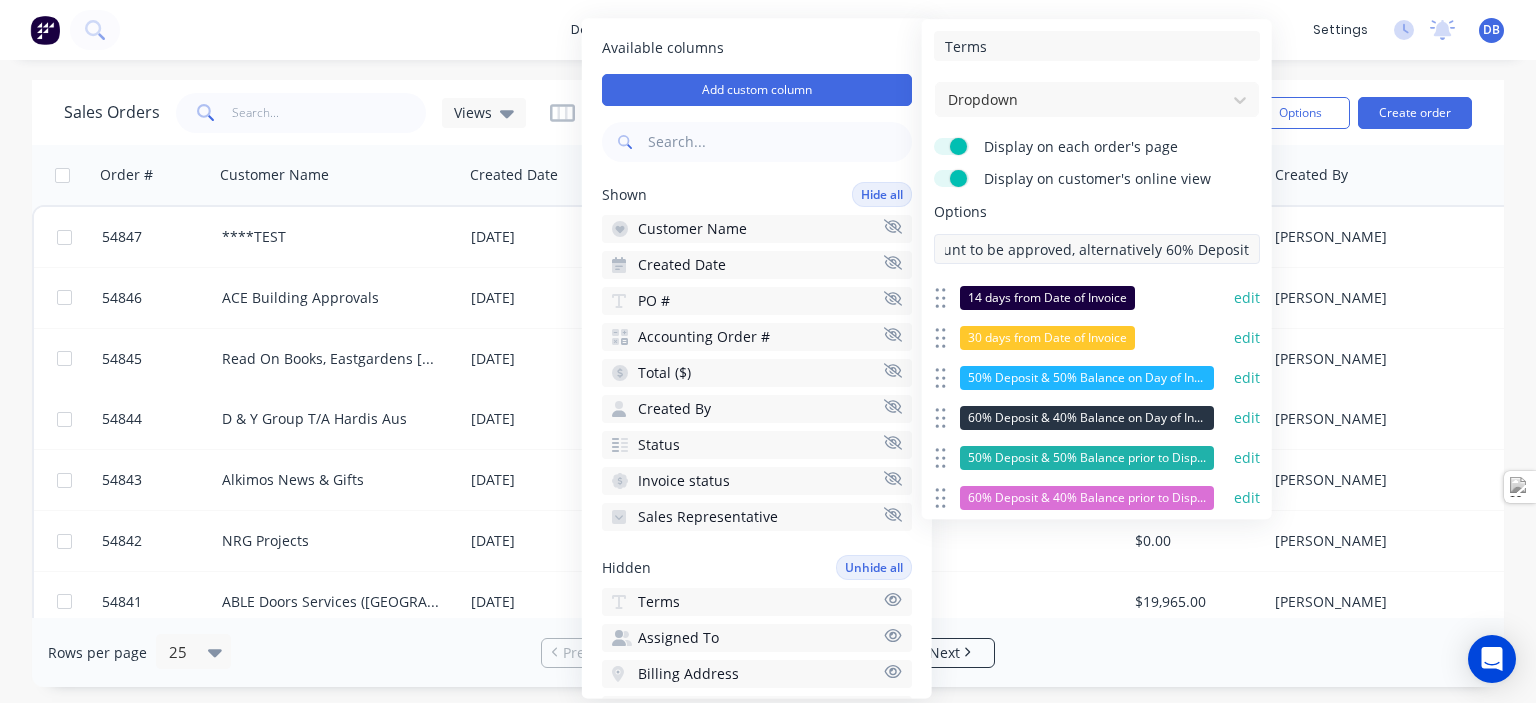 type on "Account to be approved, alternatively 60% Deposit" 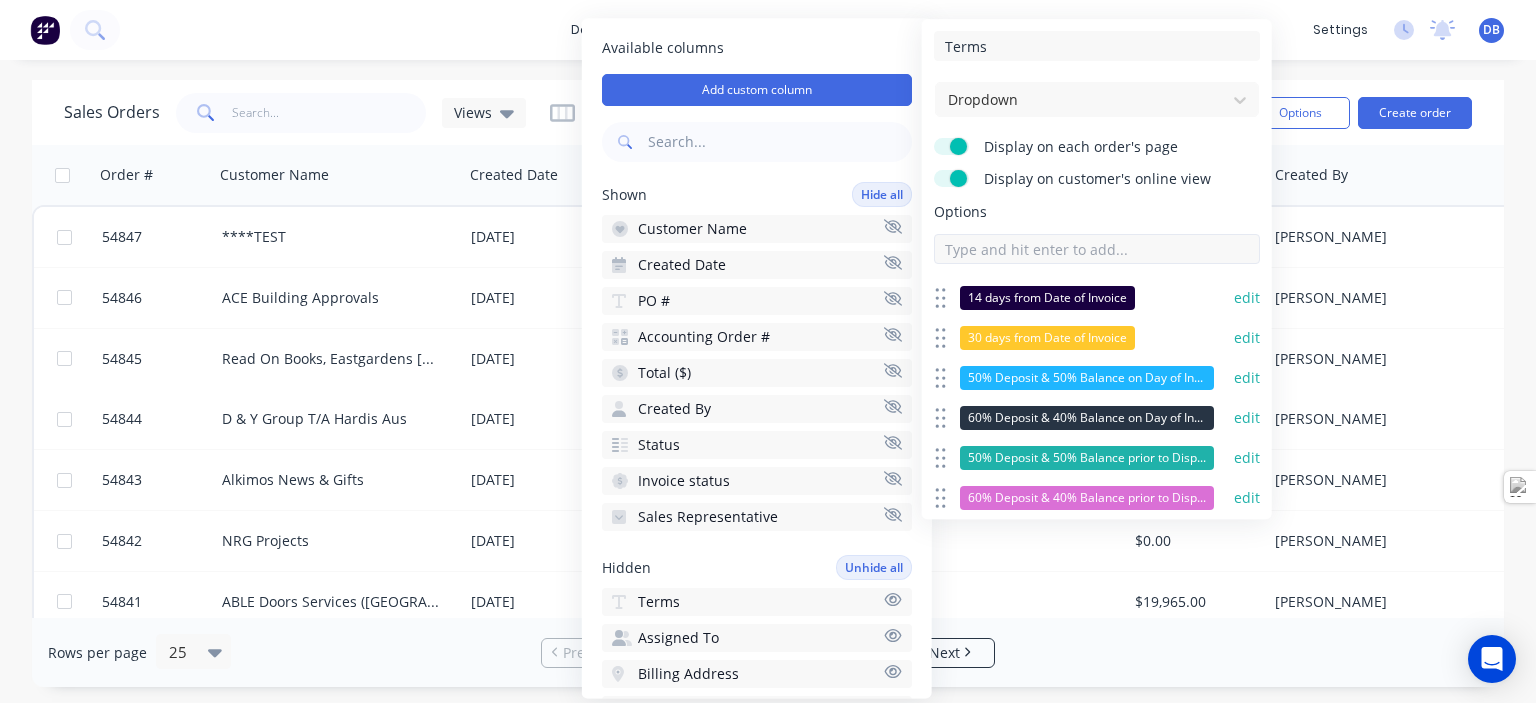 scroll, scrollTop: 0, scrollLeft: 0, axis: both 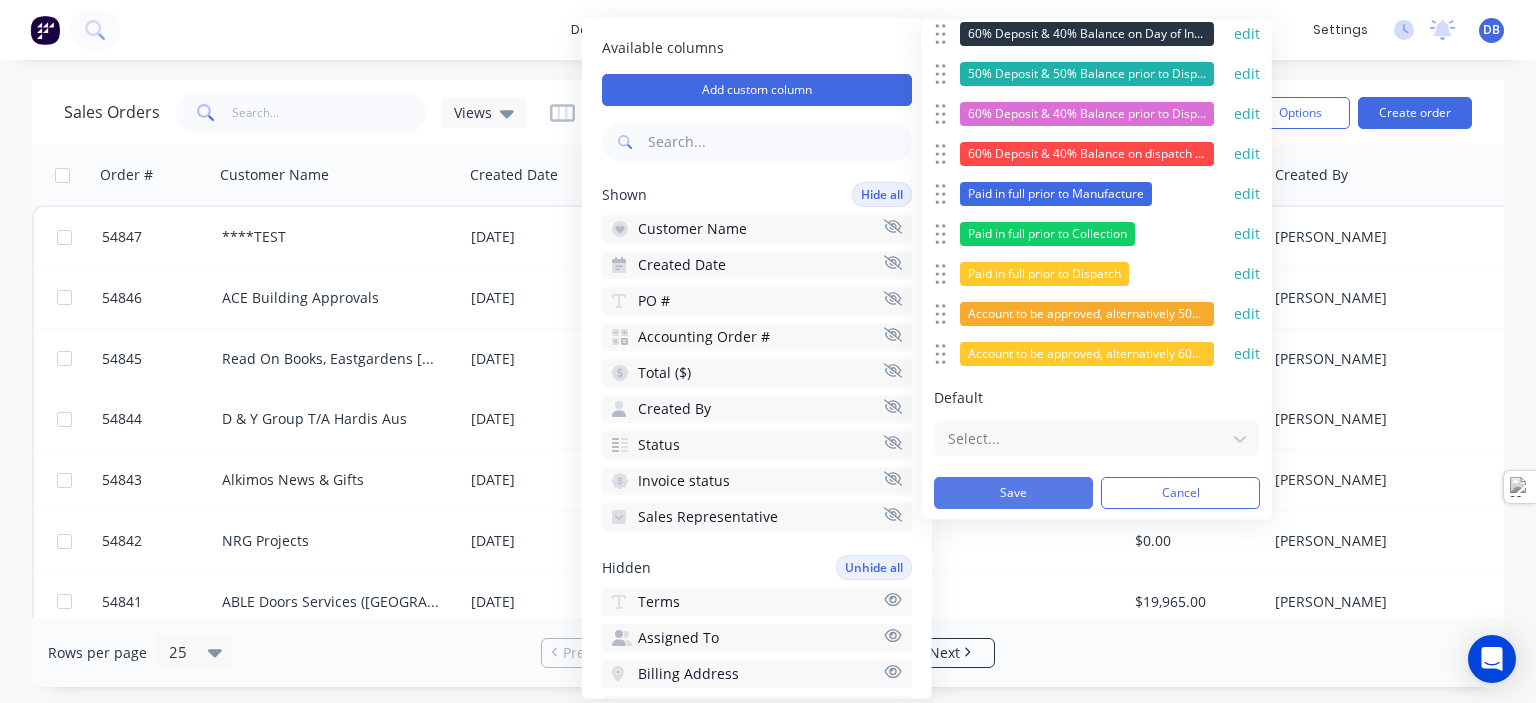 click on "Save" at bounding box center (1013, 493) 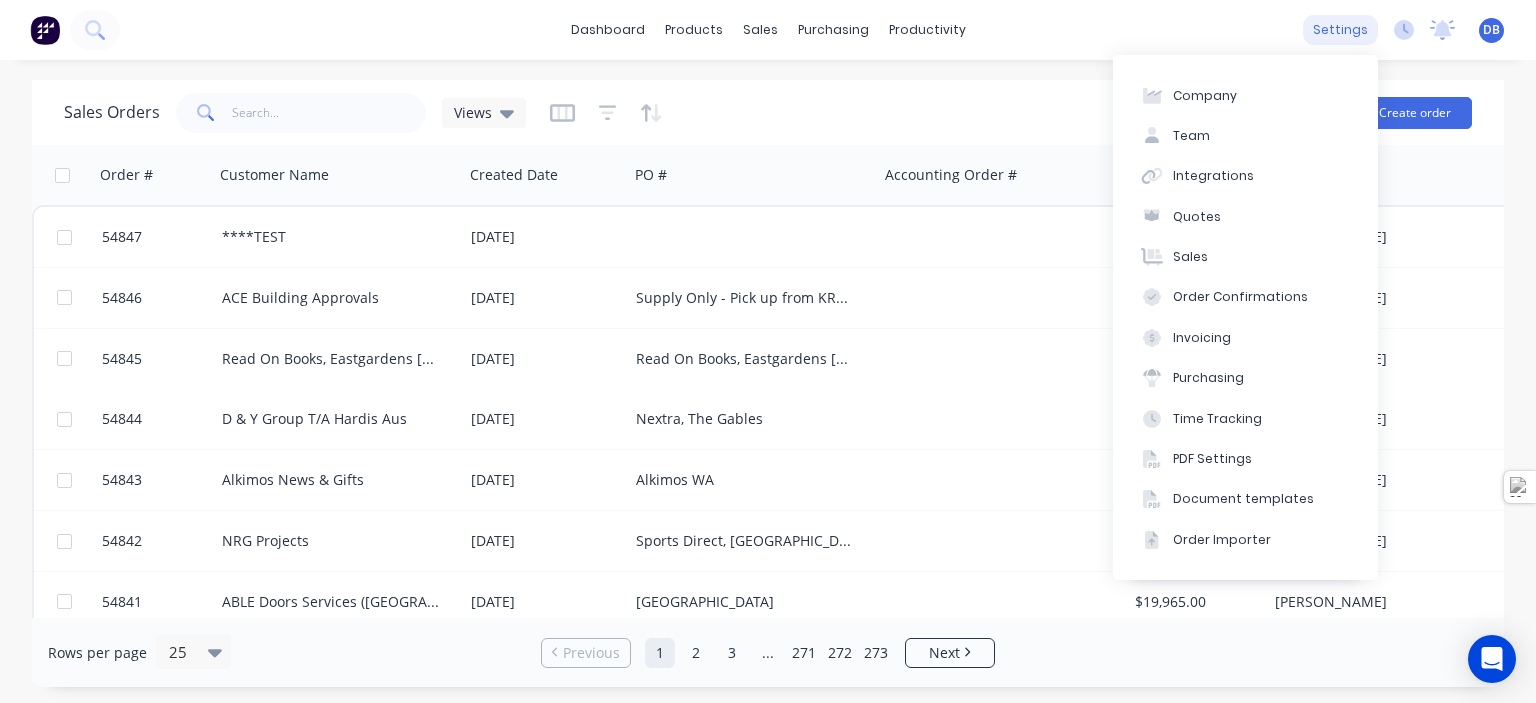 click on "settings" at bounding box center [1340, 30] 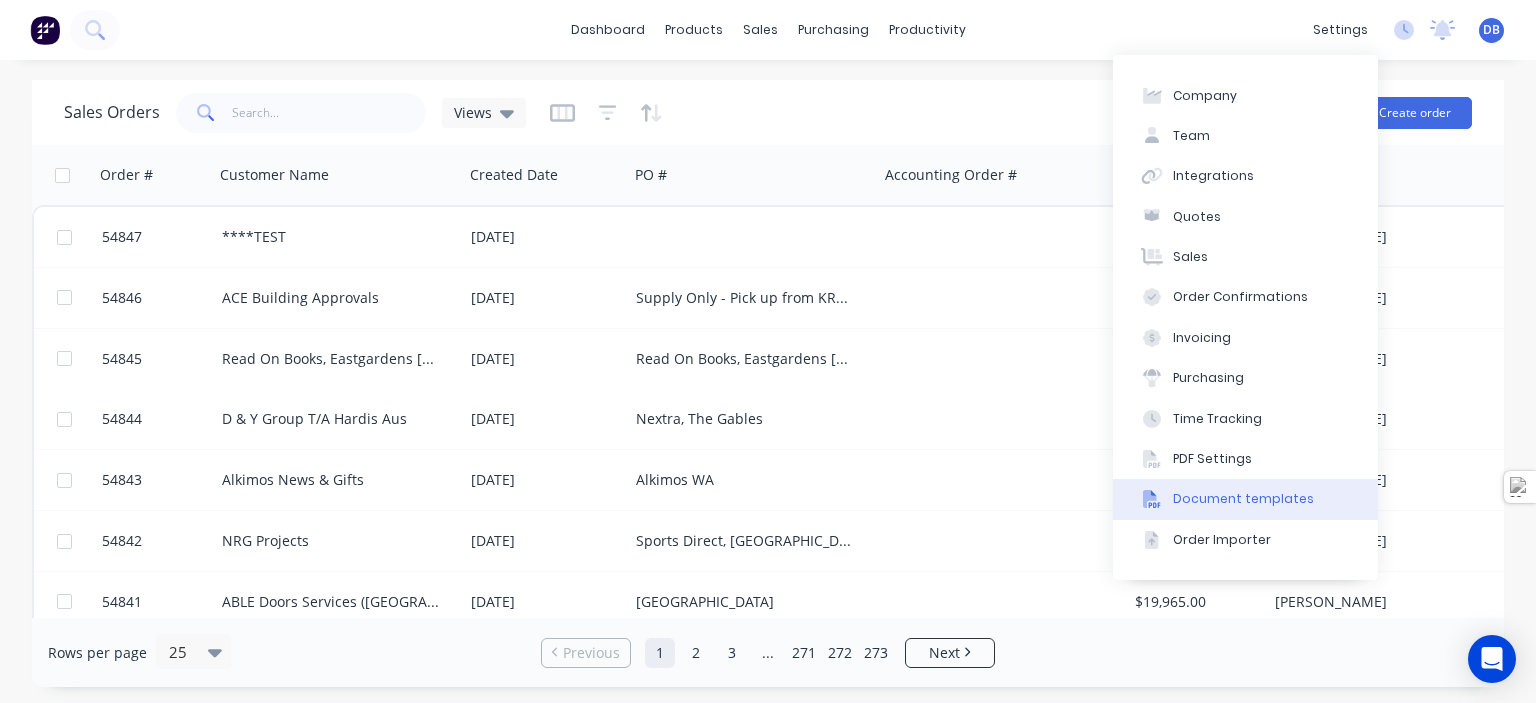 click on "Document templates" at bounding box center [1243, 499] 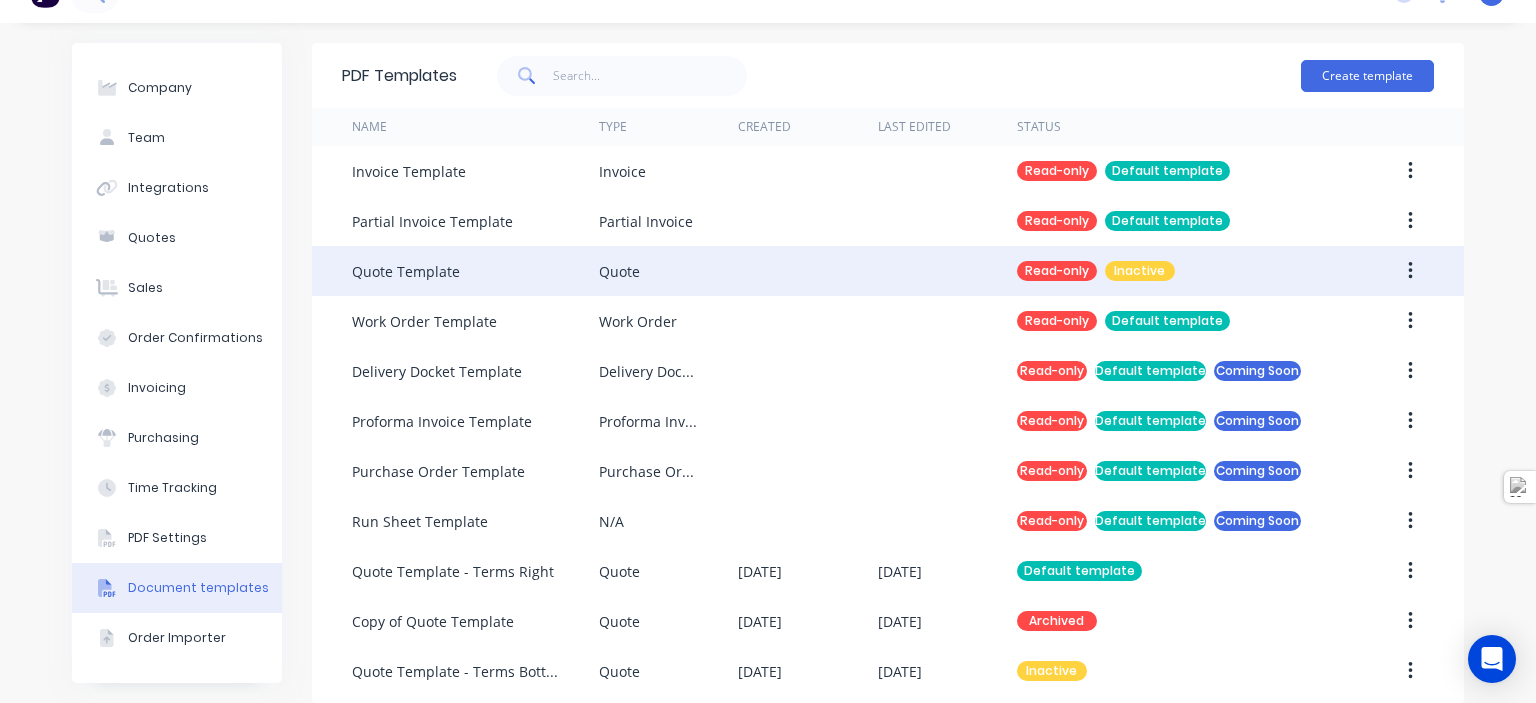 scroll, scrollTop: 57, scrollLeft: 0, axis: vertical 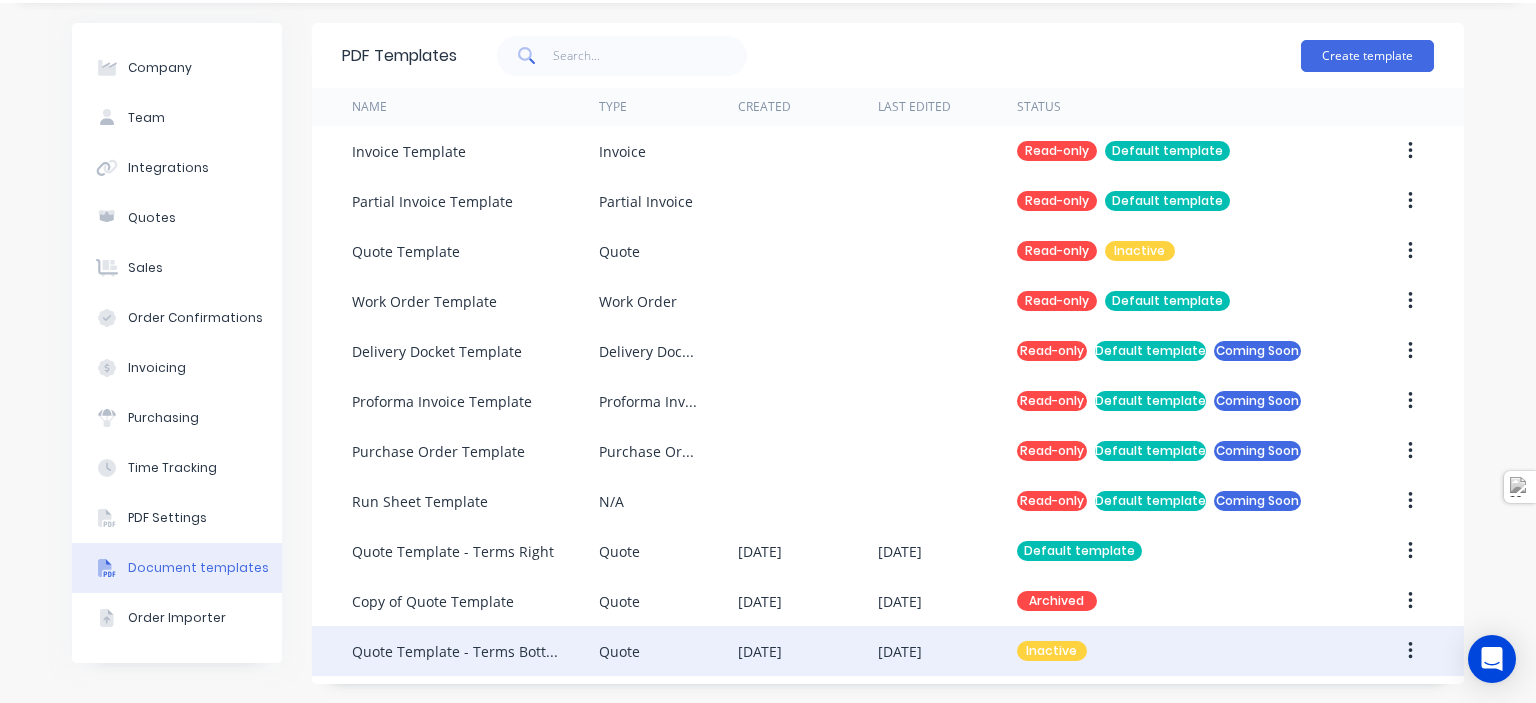click on "[DATE]" at bounding box center (947, 651) 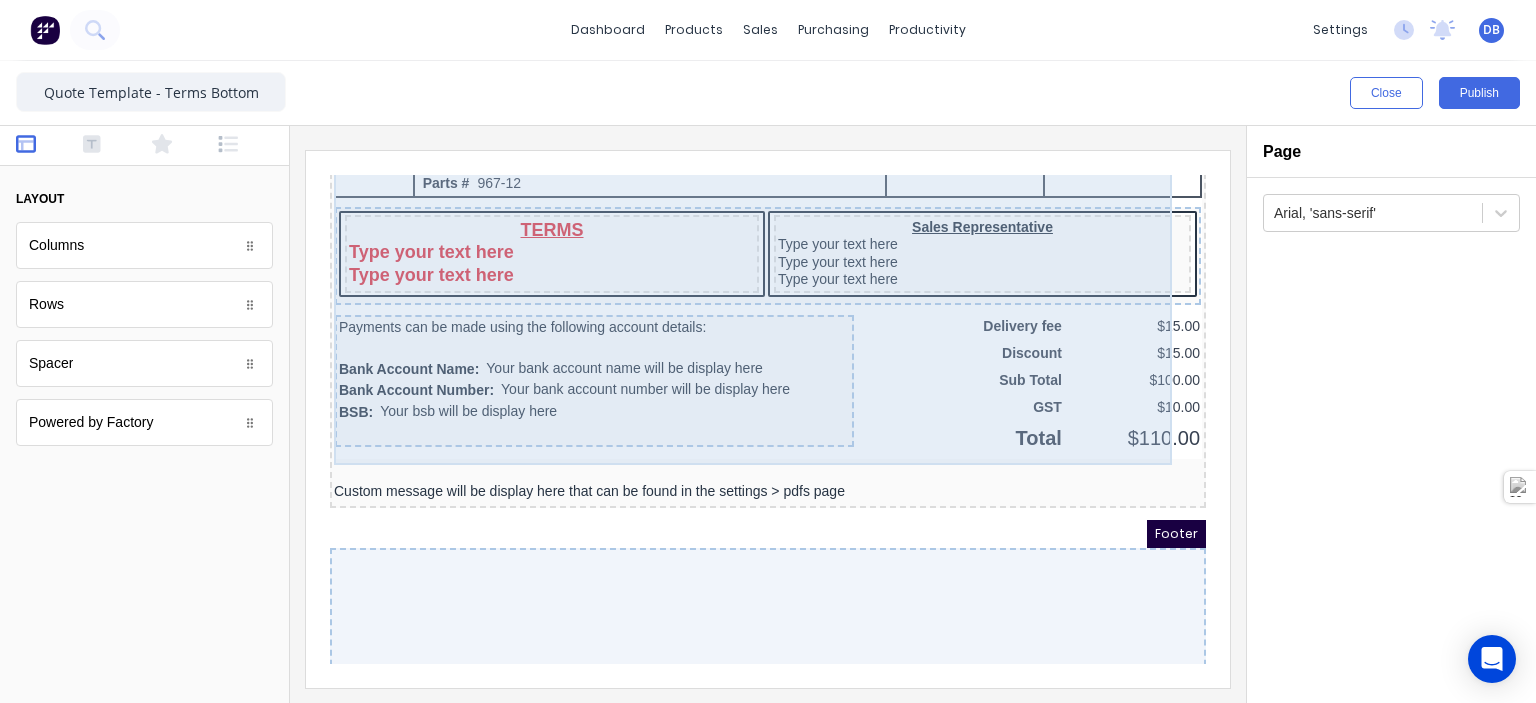 scroll, scrollTop: 1277, scrollLeft: 0, axis: vertical 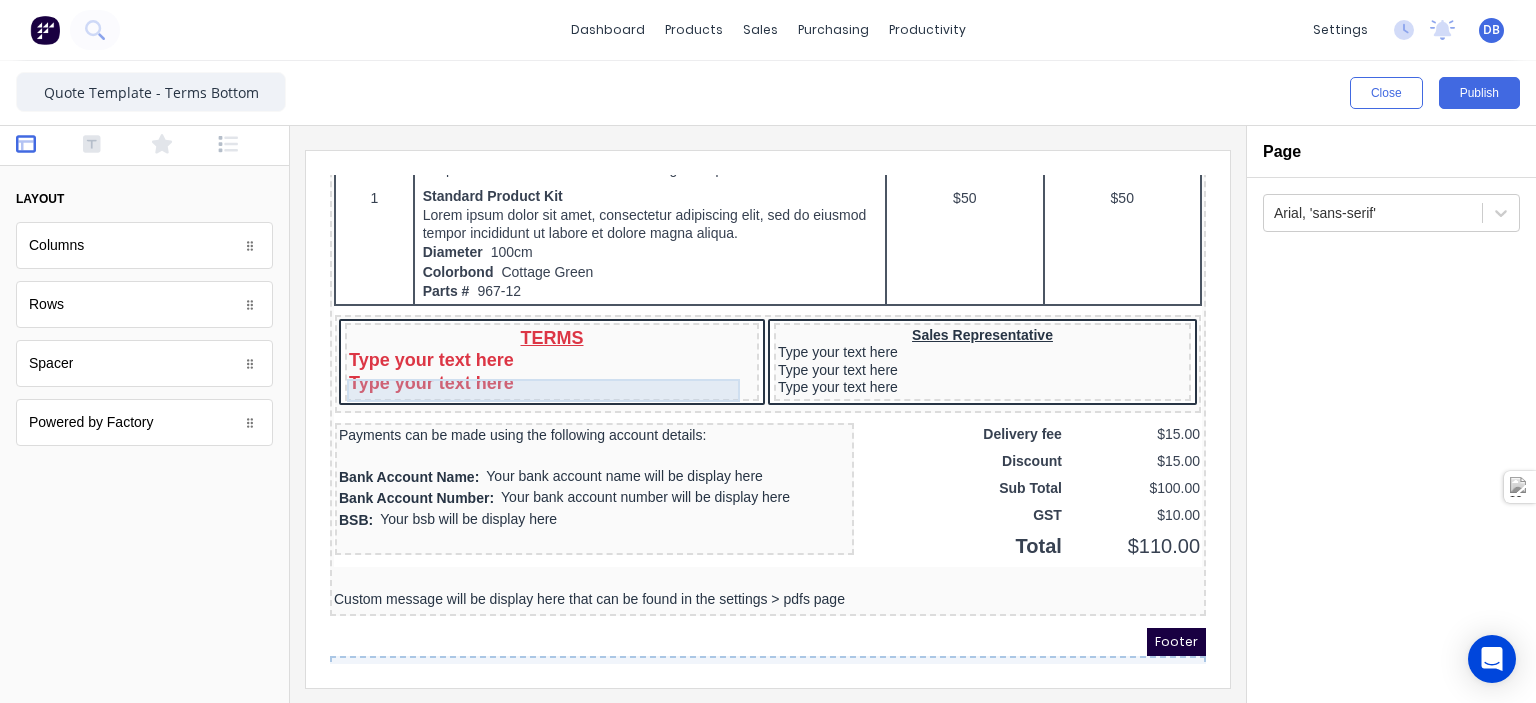 click on "Type your text here" at bounding box center (528, 336) 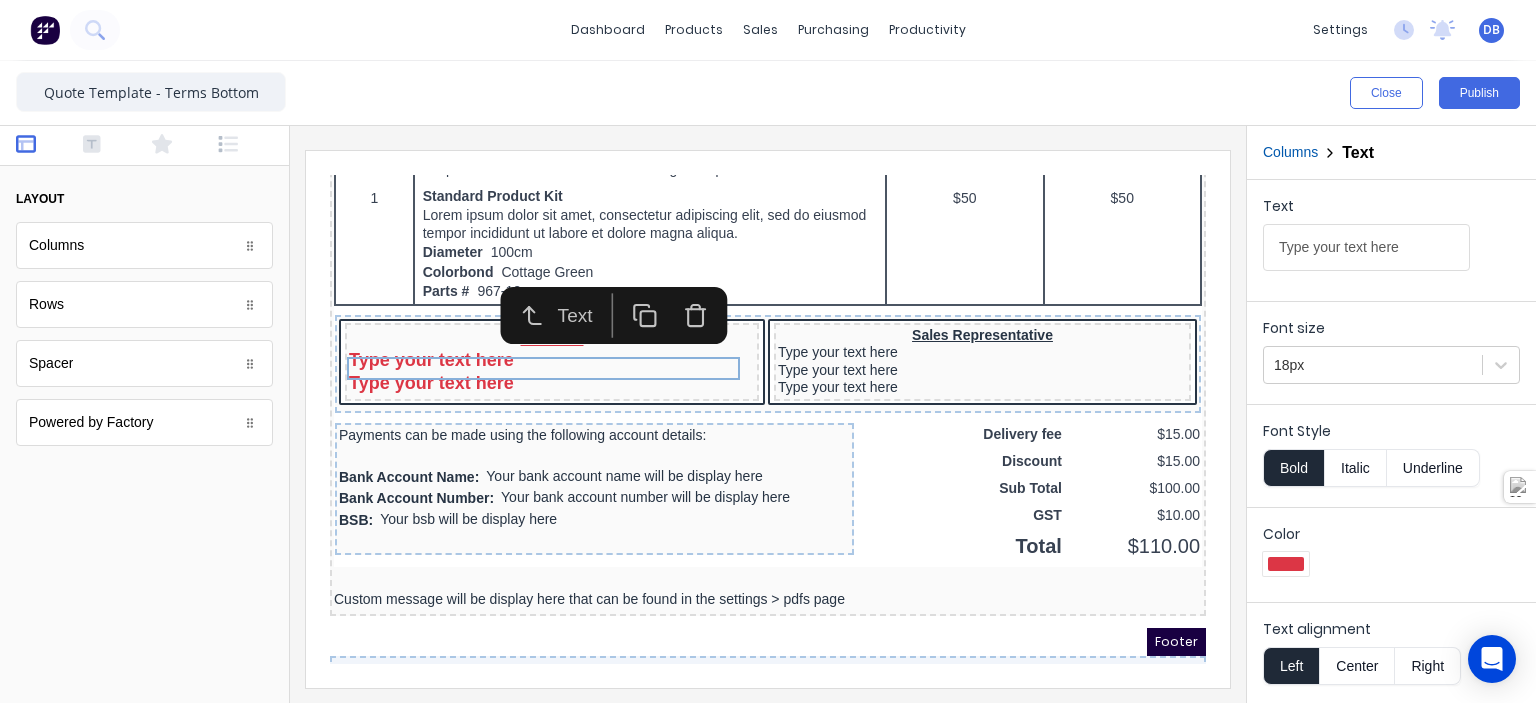 click 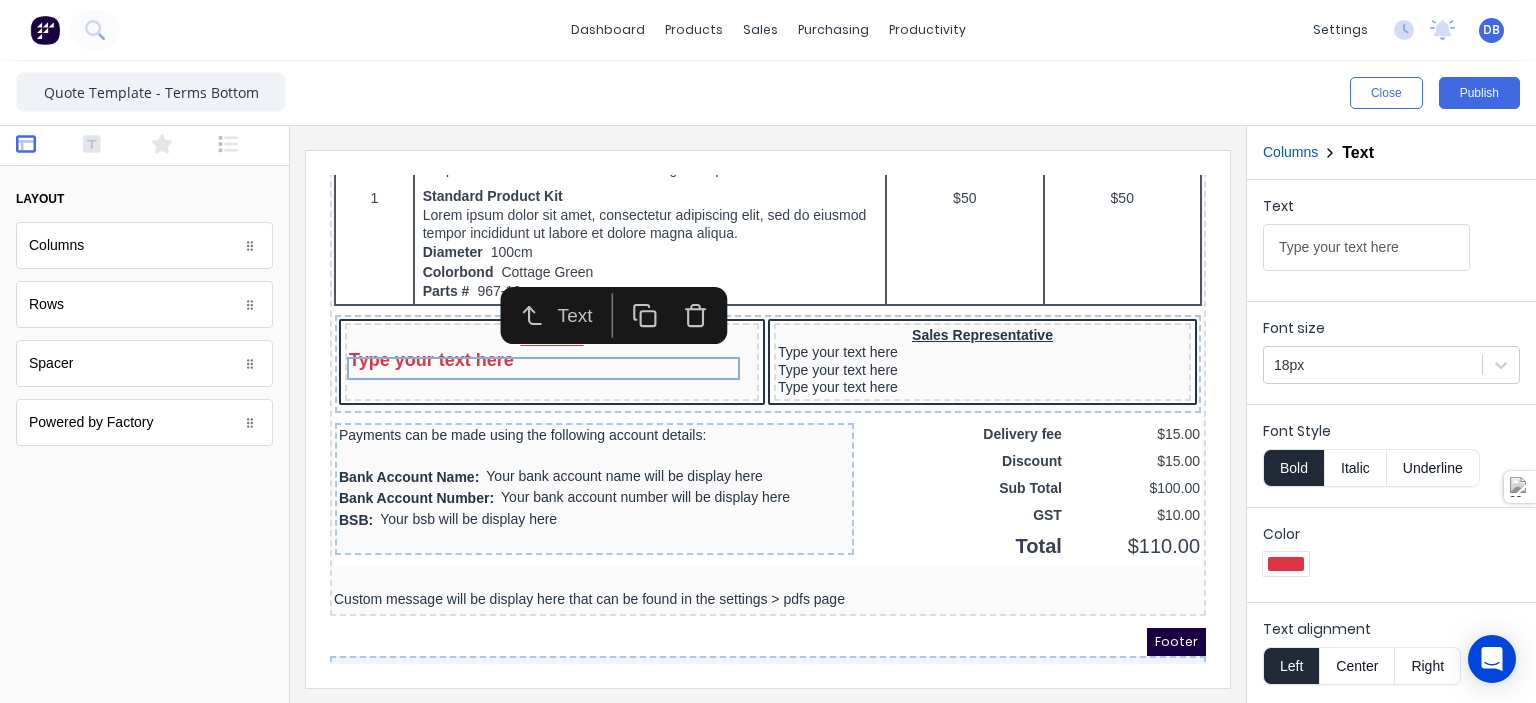 click 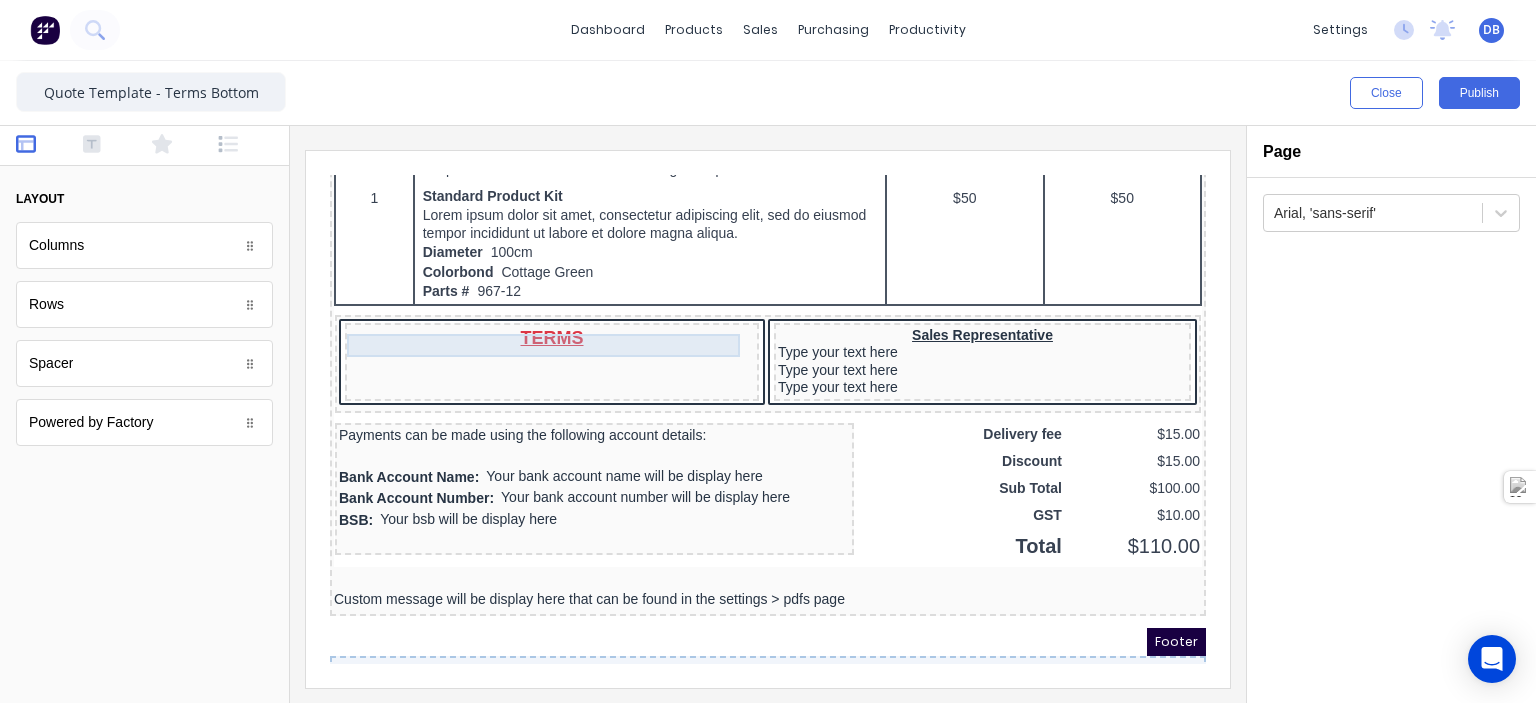 click on "TERMS" at bounding box center [528, 314] 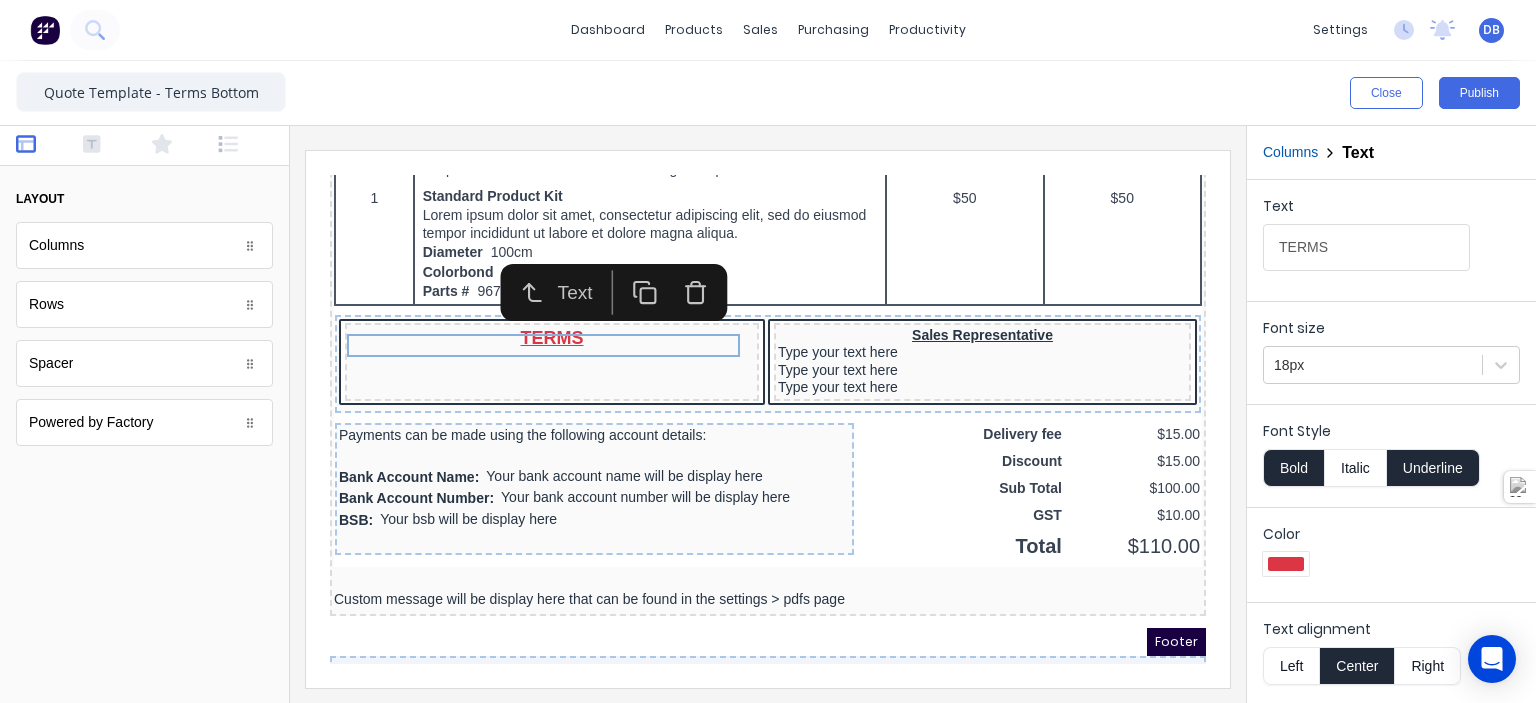 click 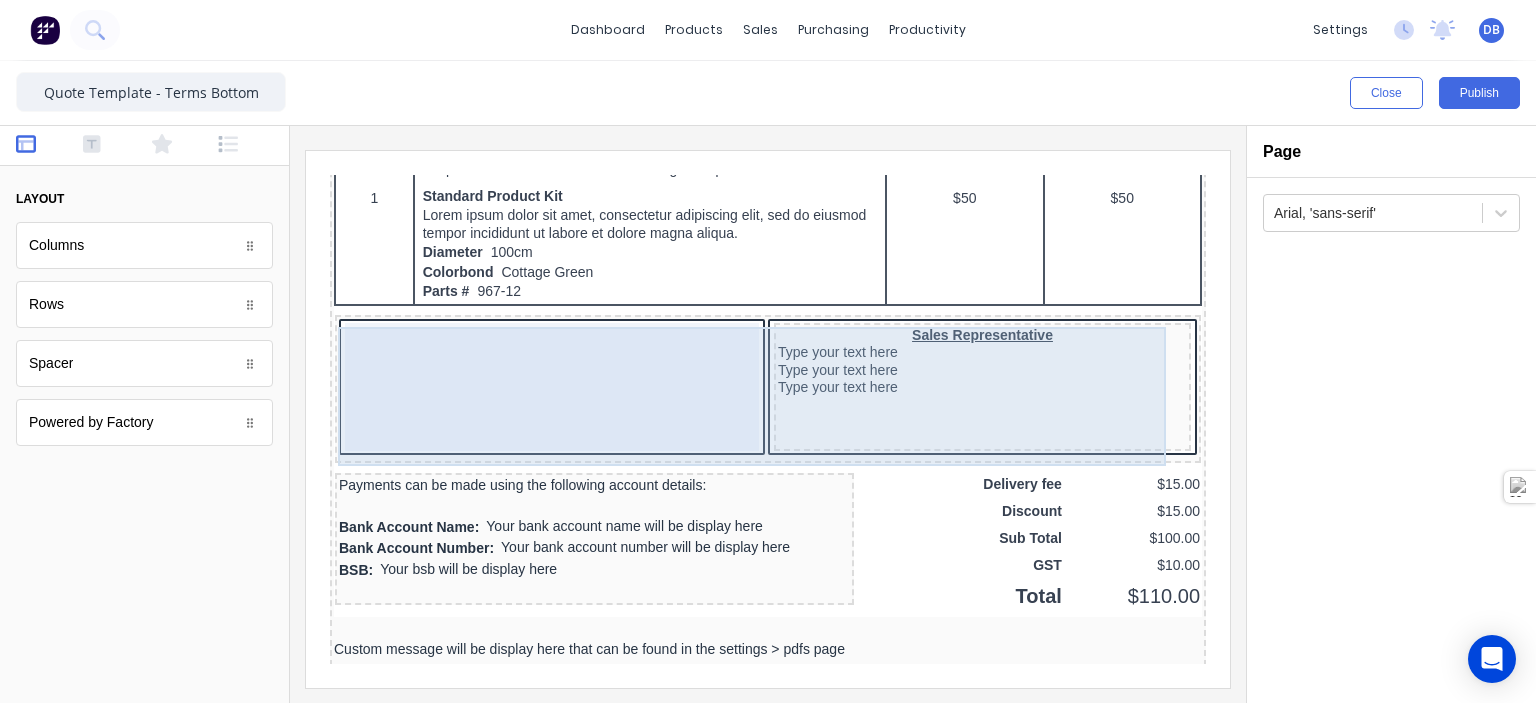 click at bounding box center [528, 363] 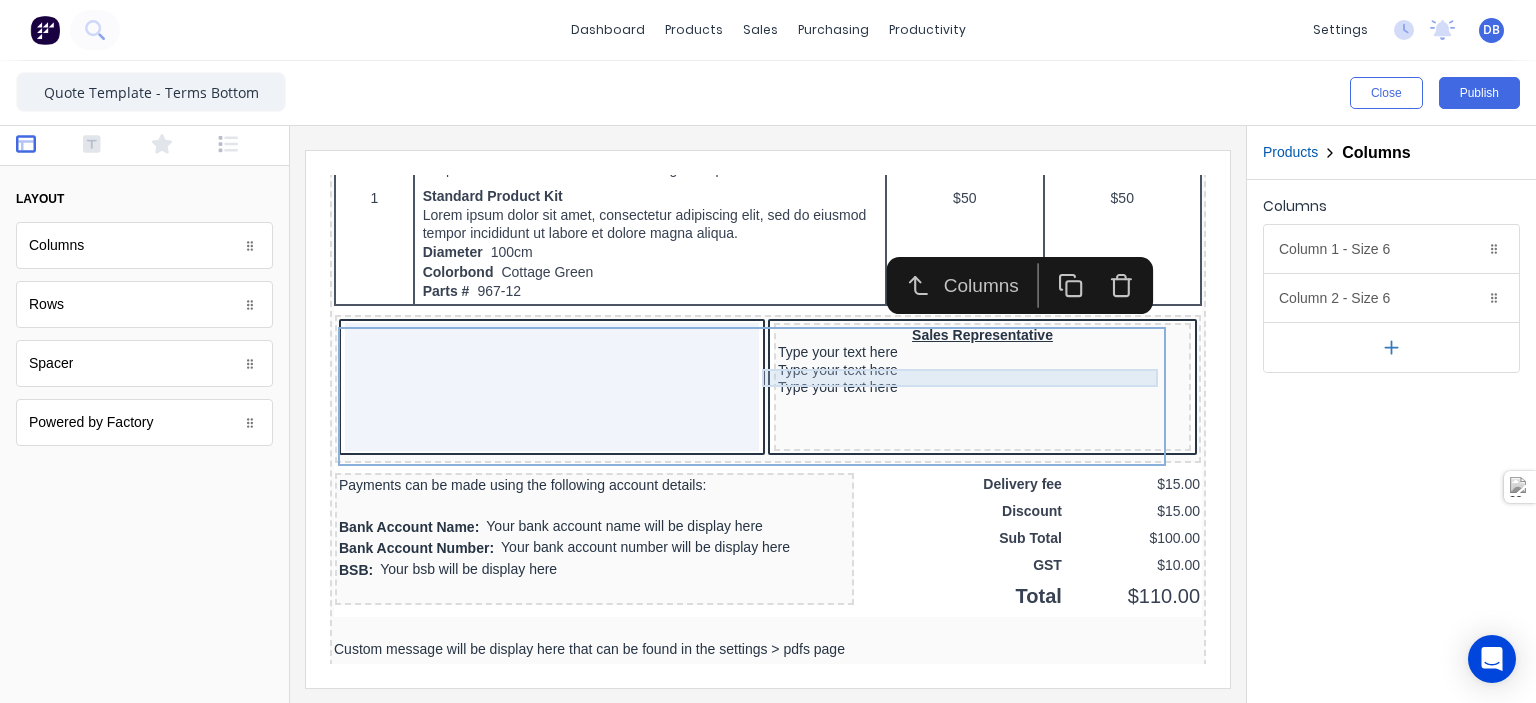 click on "Type your text here" at bounding box center (958, 347) 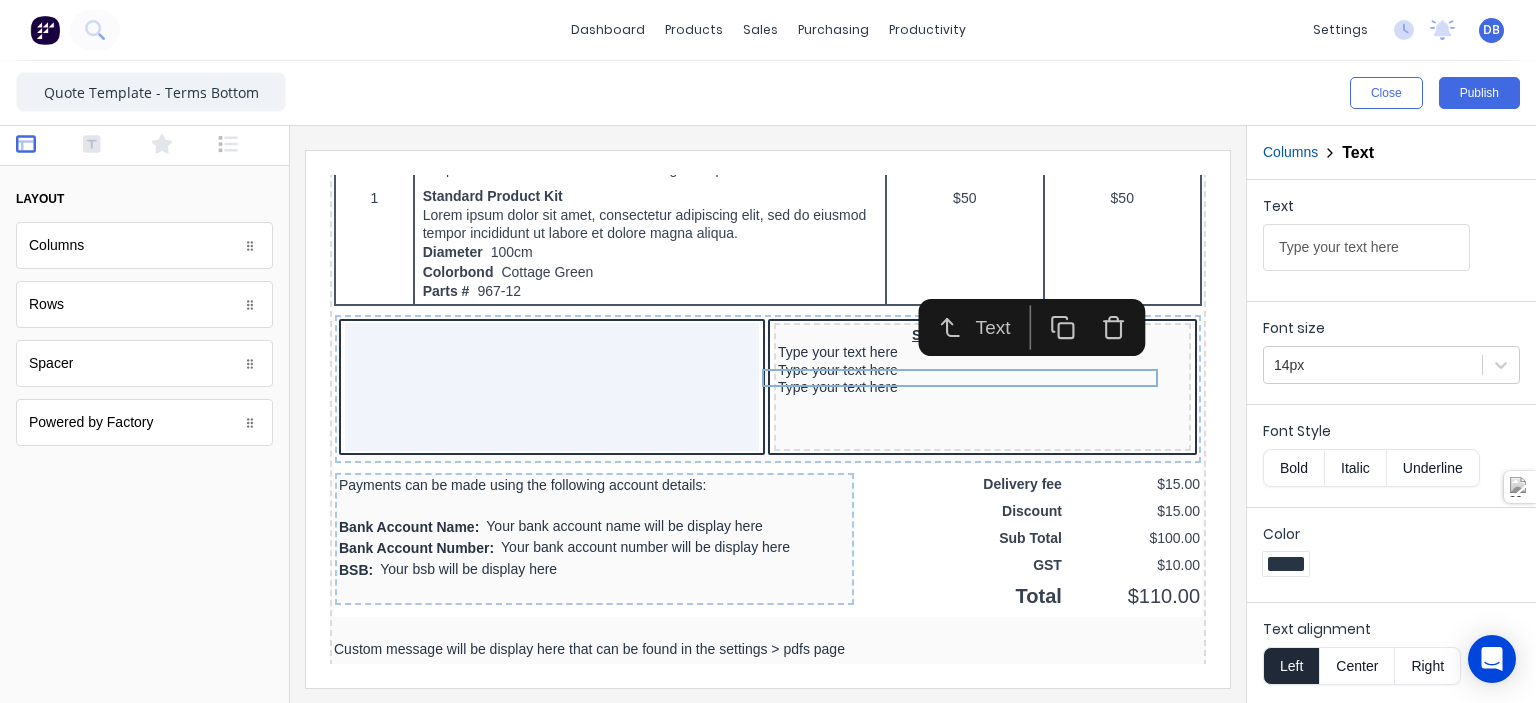 click 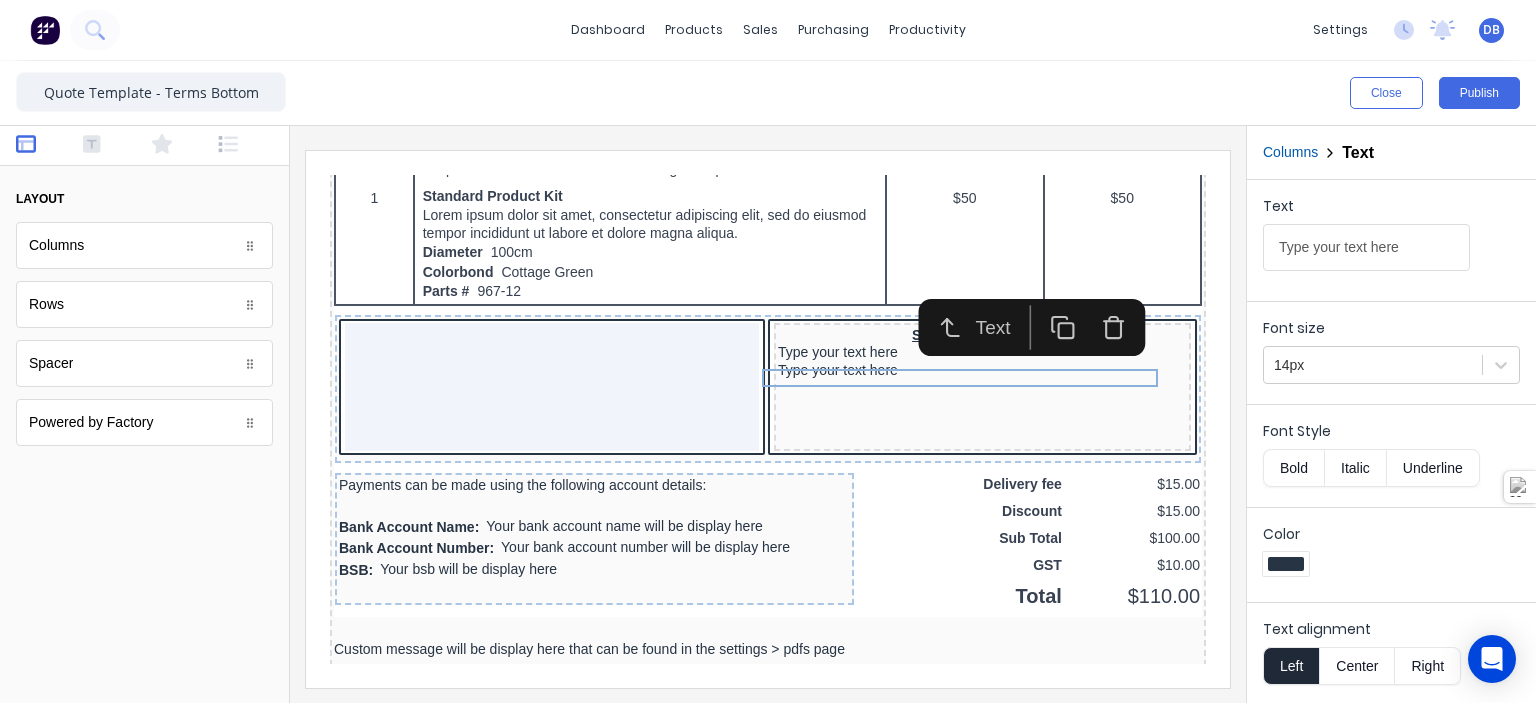 click 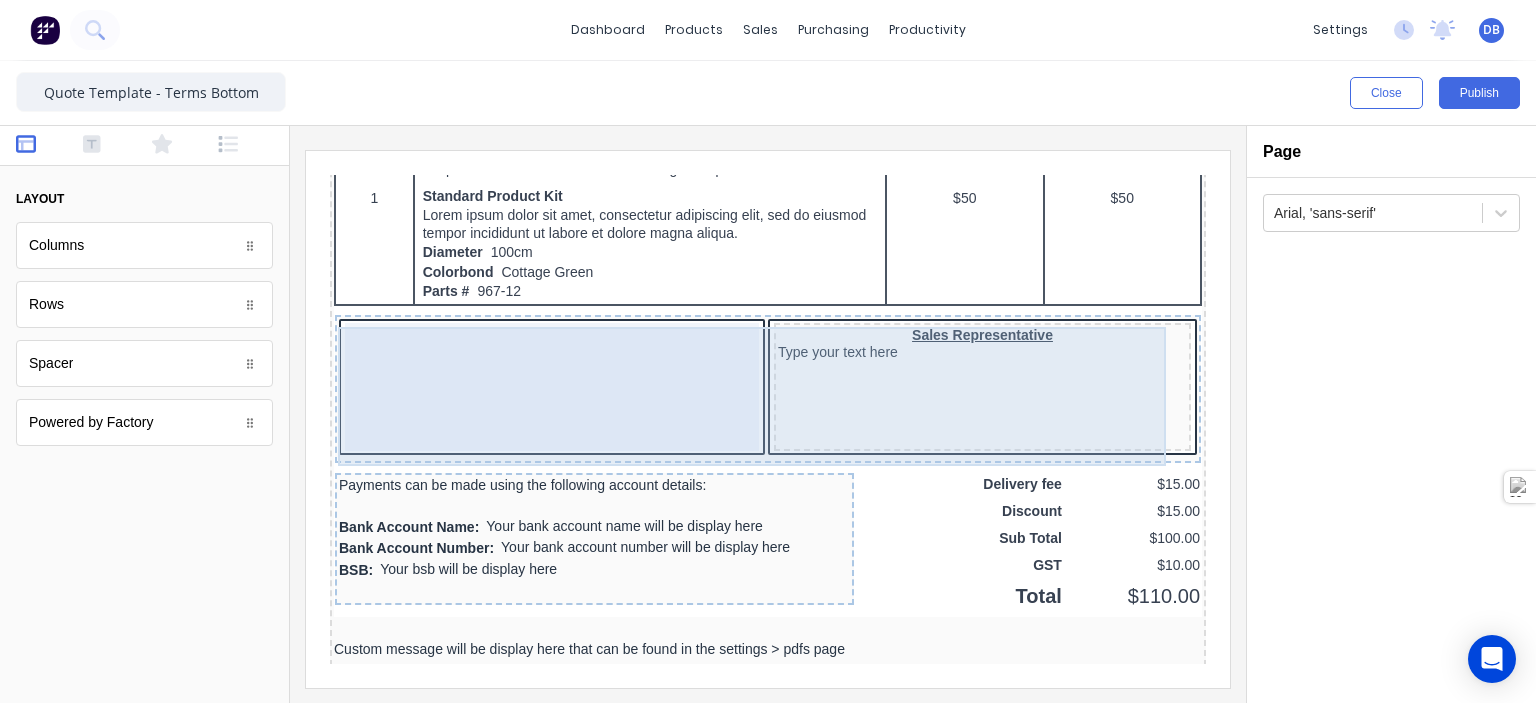 click on "Sales Representative Type your text here" at bounding box center [958, 363] 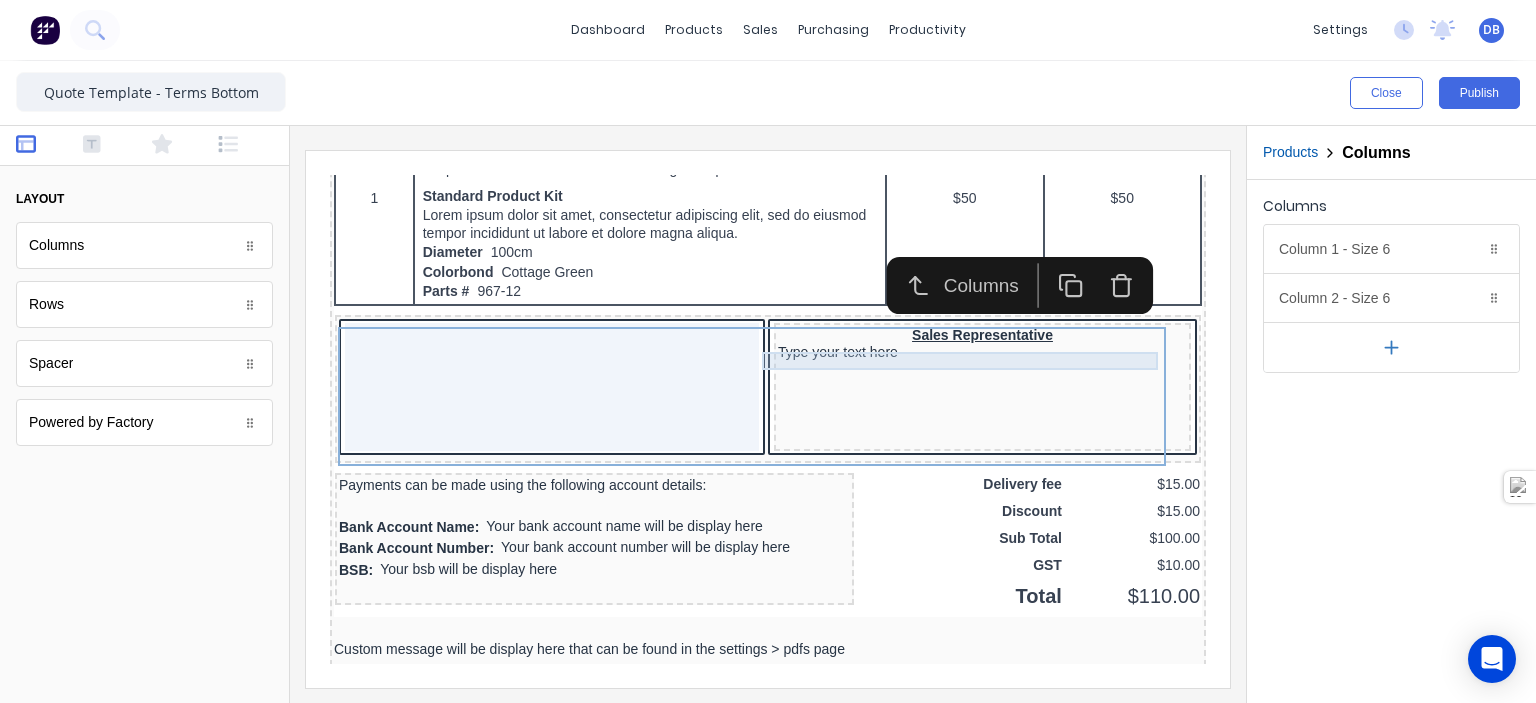 click on "Type your text here" at bounding box center (958, 329) 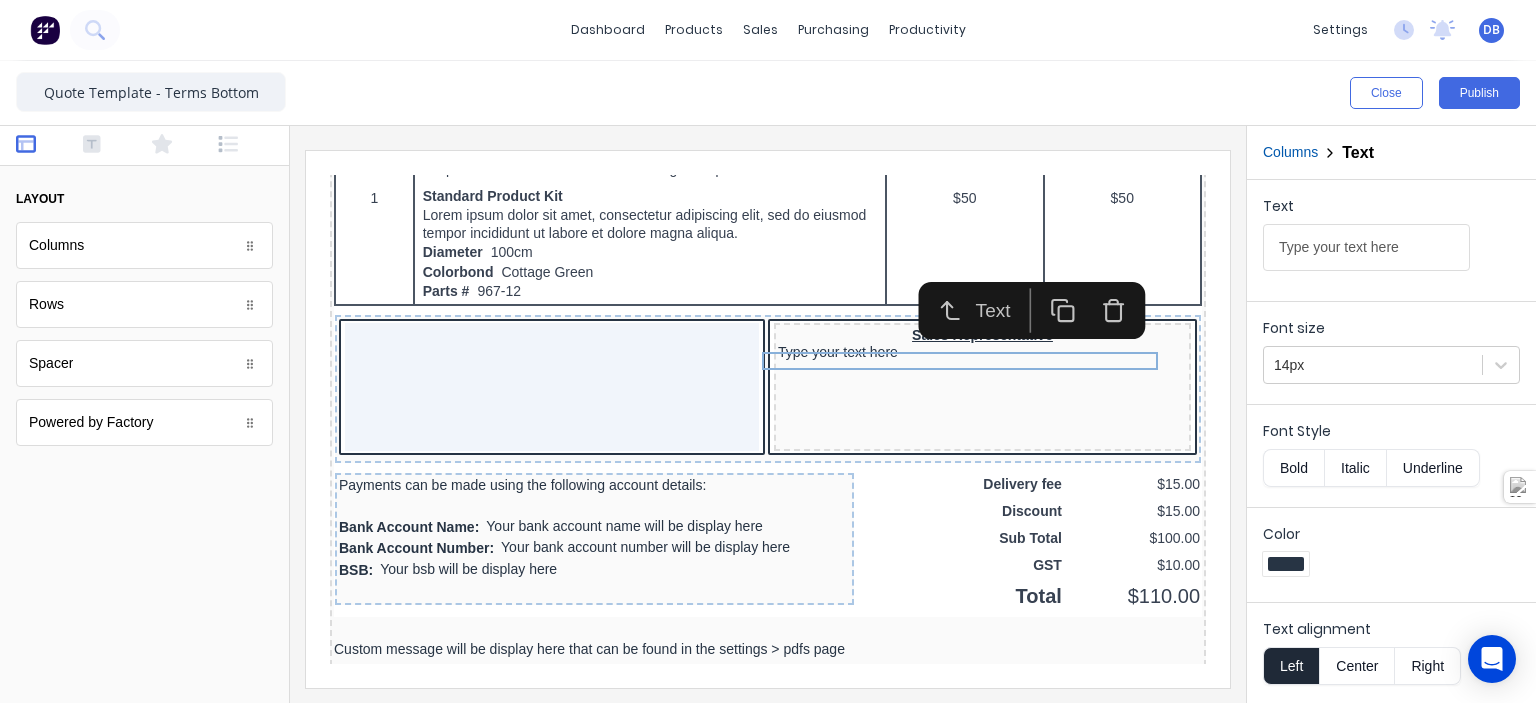 click 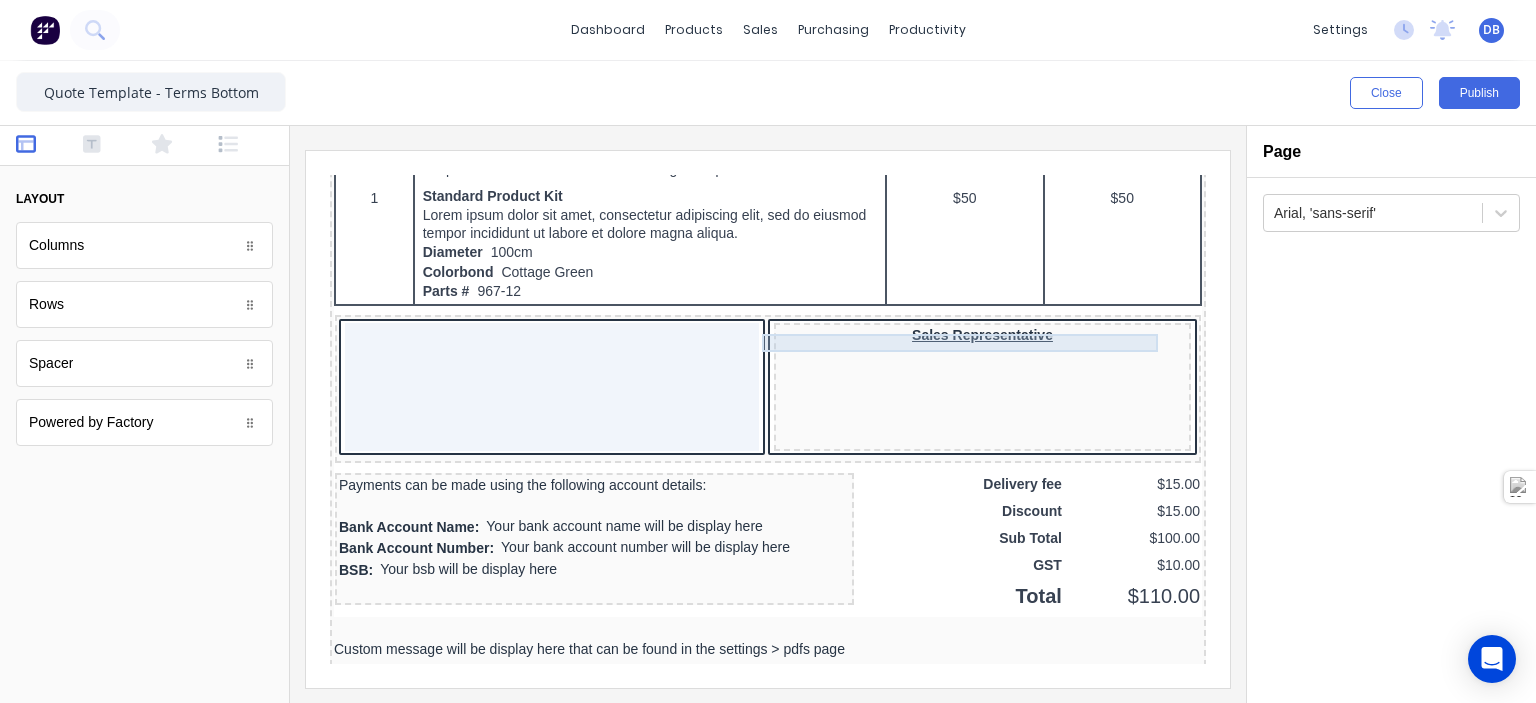click on "Sales Representative" at bounding box center [958, 312] 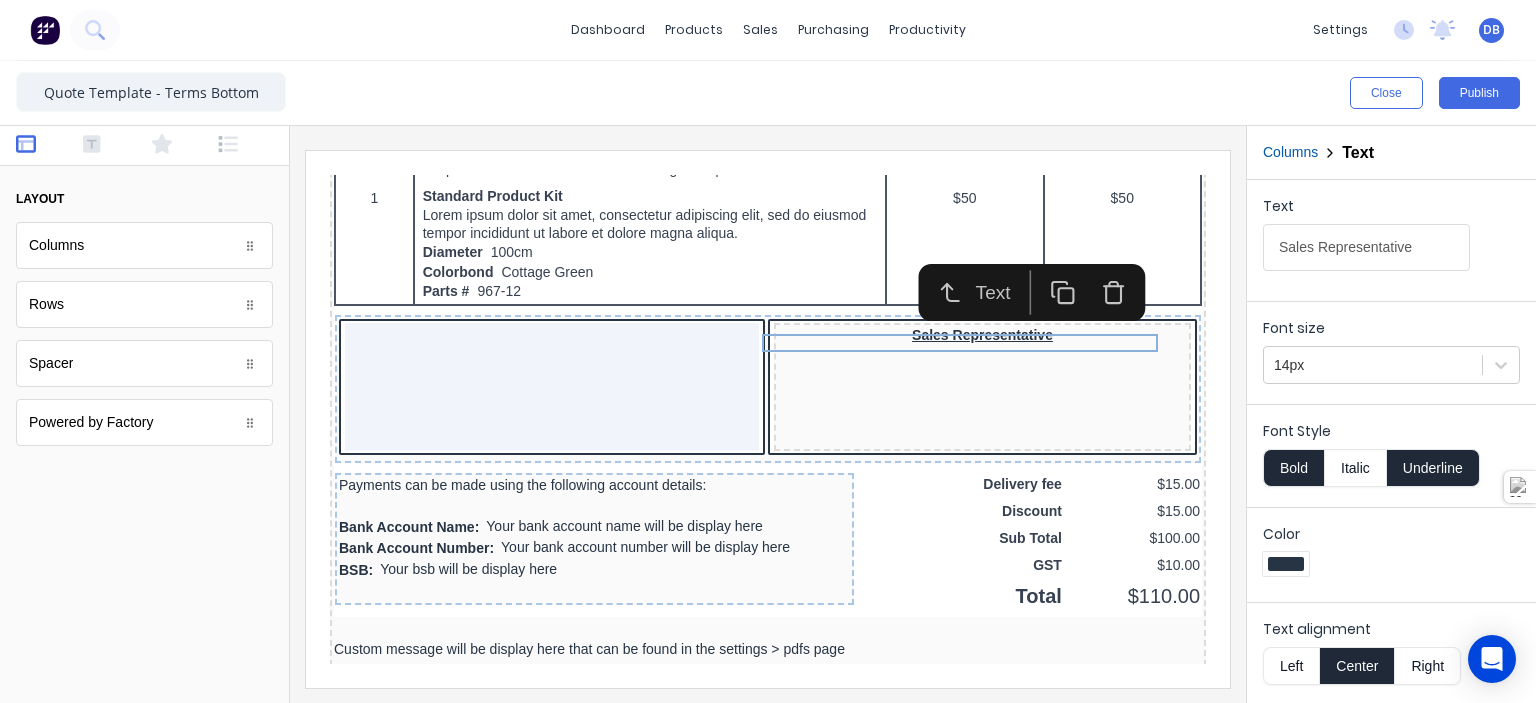 click 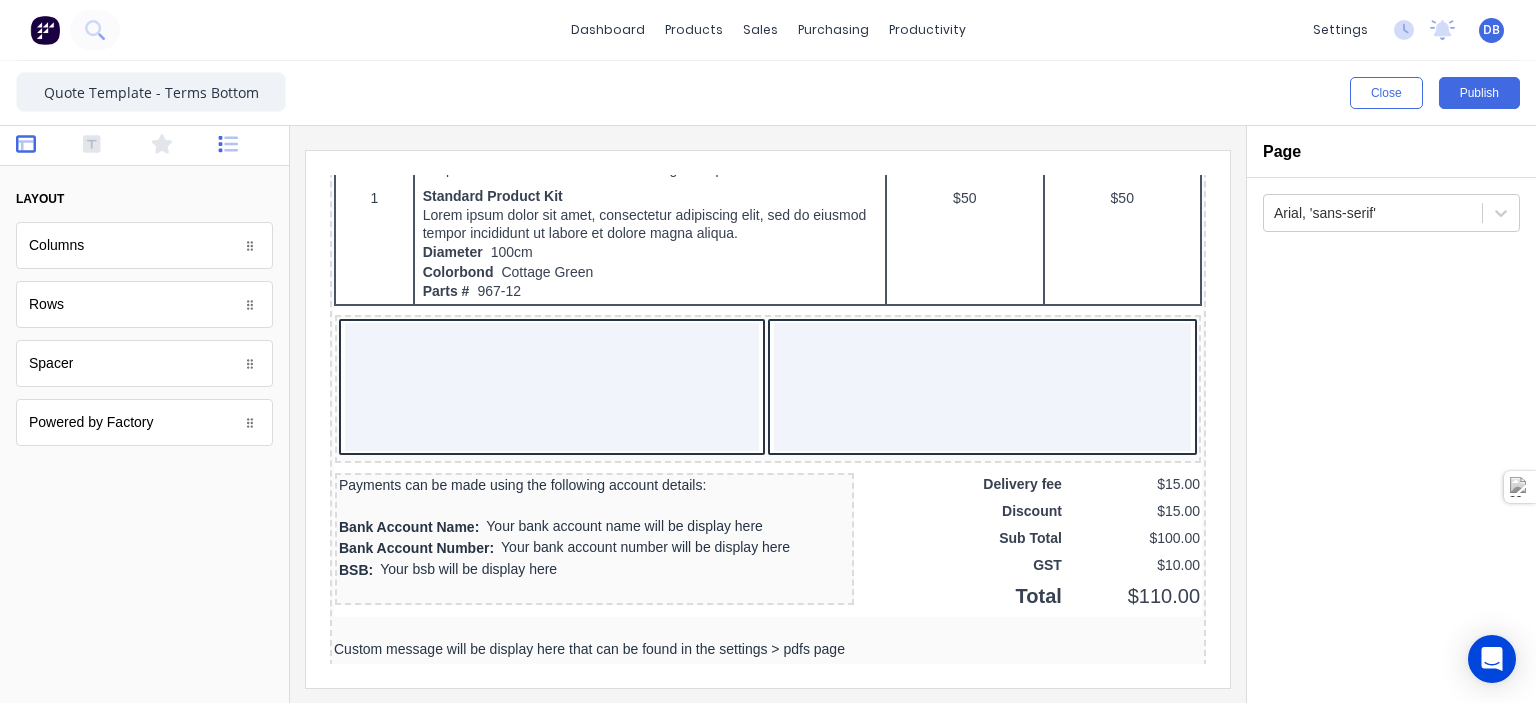 click 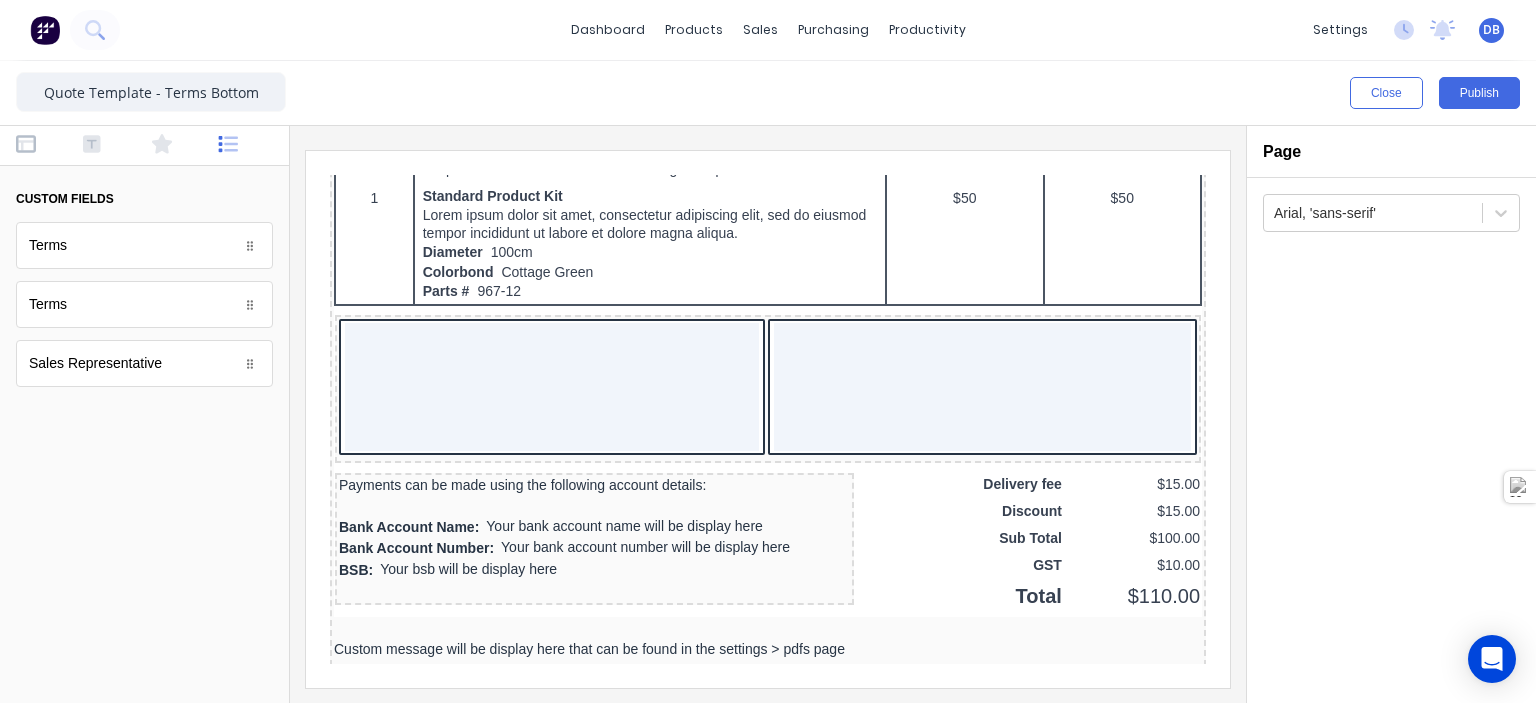 click at bounding box center [144, 559] 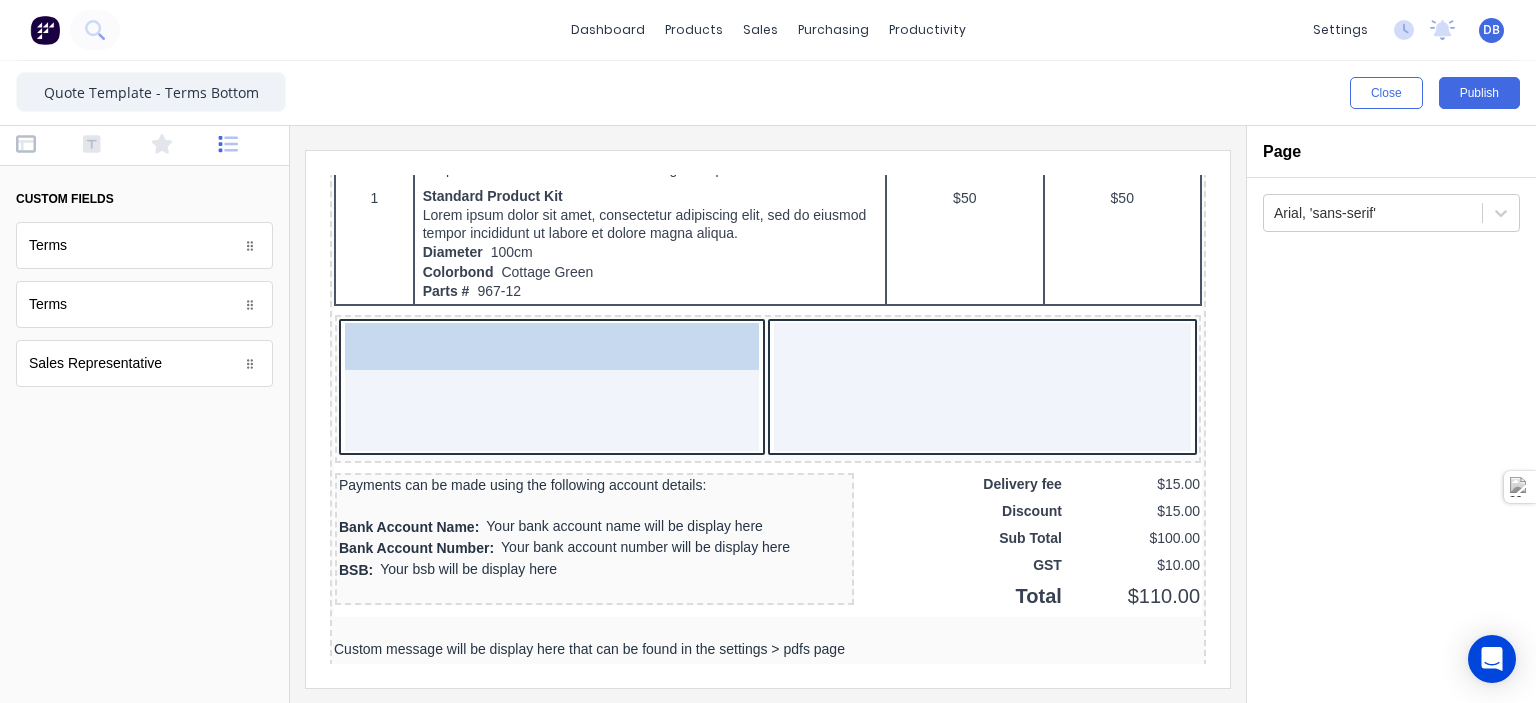 drag, startPoint x: 123, startPoint y: 300, endPoint x: 116, endPoint y: 186, distance: 114.21471 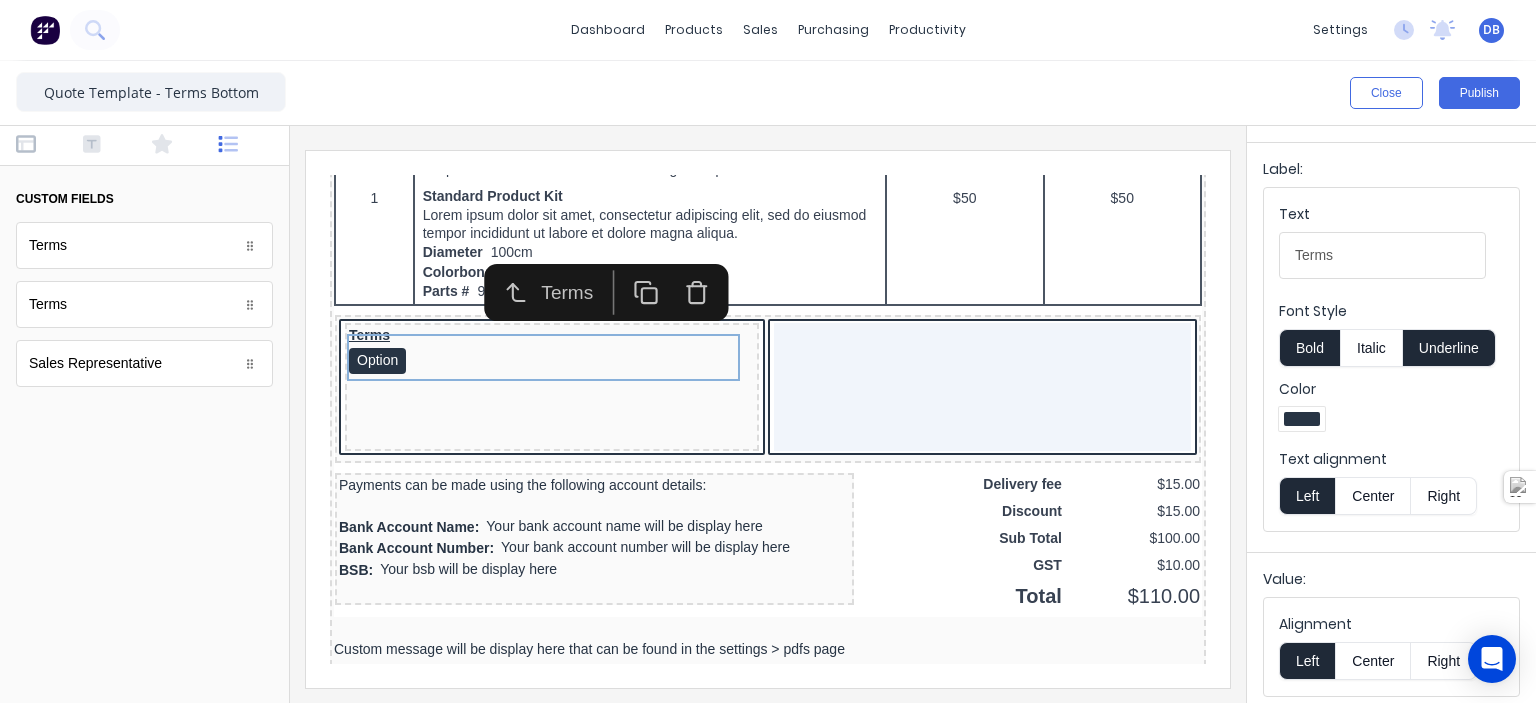 scroll, scrollTop: 284, scrollLeft: 0, axis: vertical 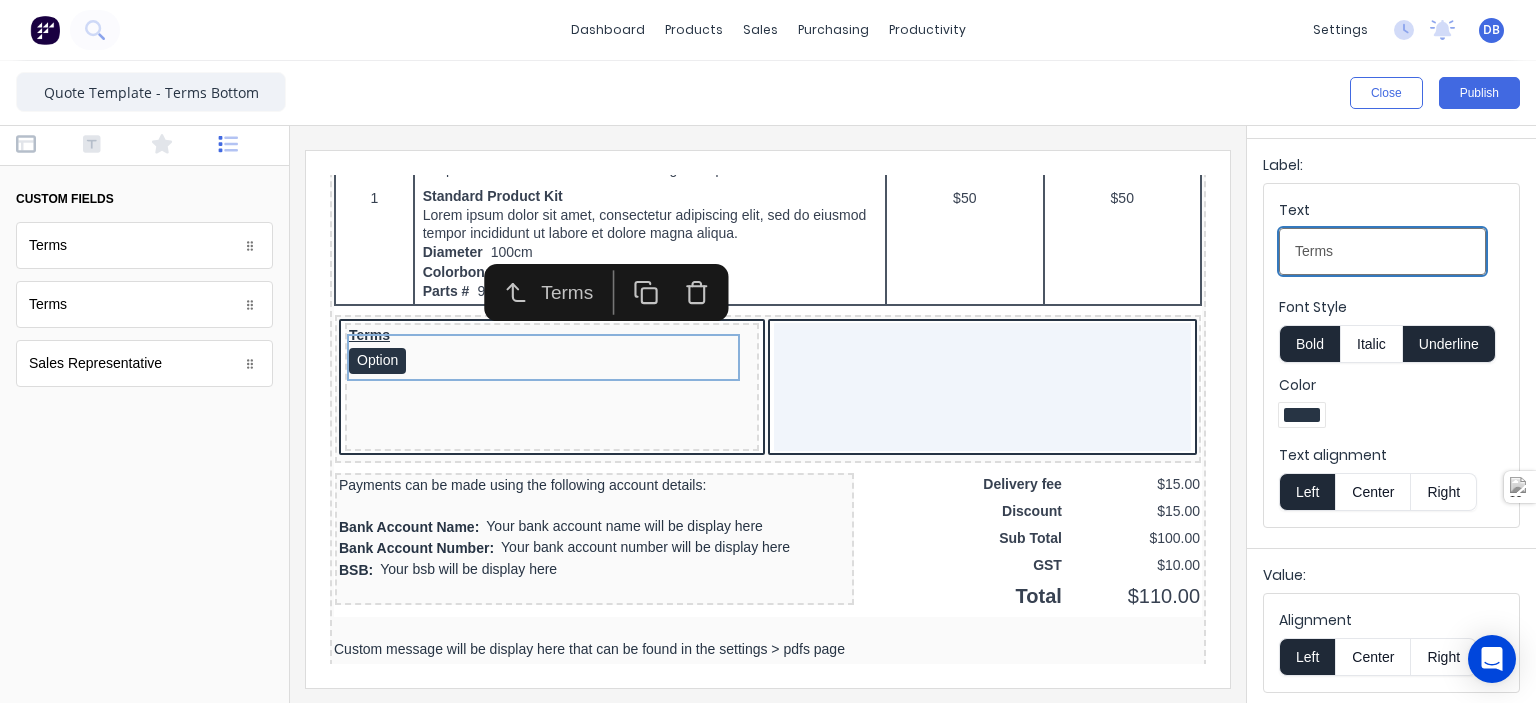drag, startPoint x: 1338, startPoint y: 251, endPoint x: 1198, endPoint y: 237, distance: 140.69826 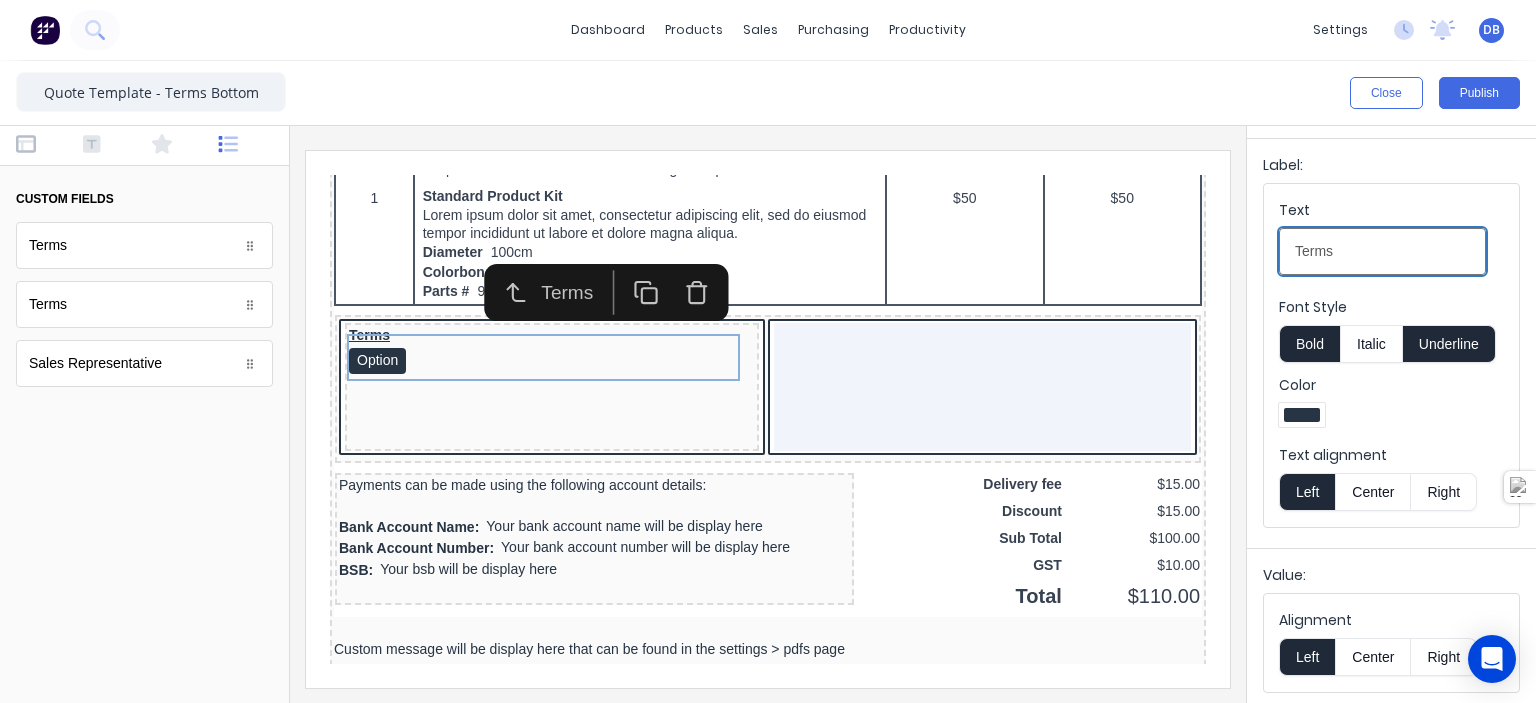click on "Close   Publish   Components custom fields Terms Terms Terms Terms Sales Representative Sales Representative Outline Columns Terms Style: Display Inline Wrap Font size 14px Label: Text Terms Font Style Bold Italic Underline Color Text alignment Left Center Right Value: Alignment Left Center Right" at bounding box center (768, 382) 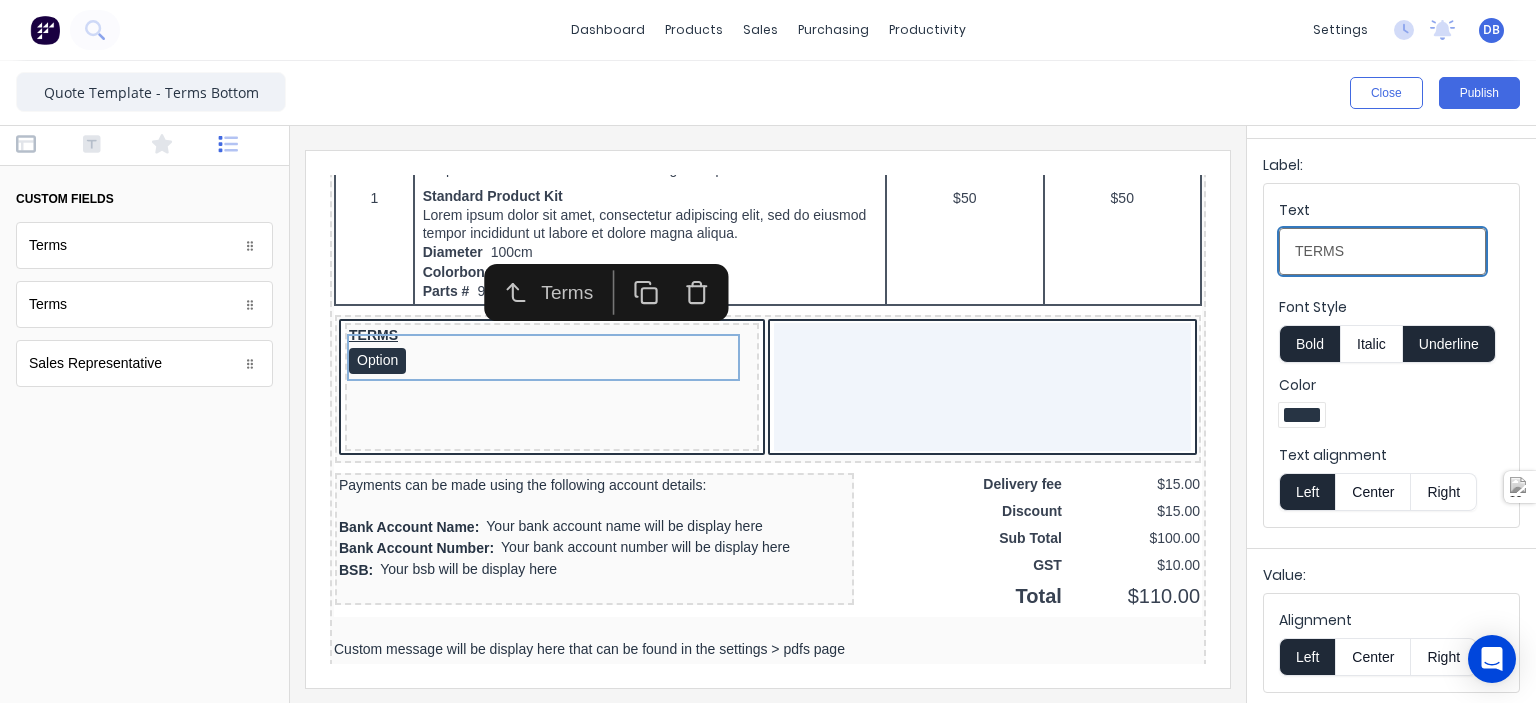 type on "TERMS" 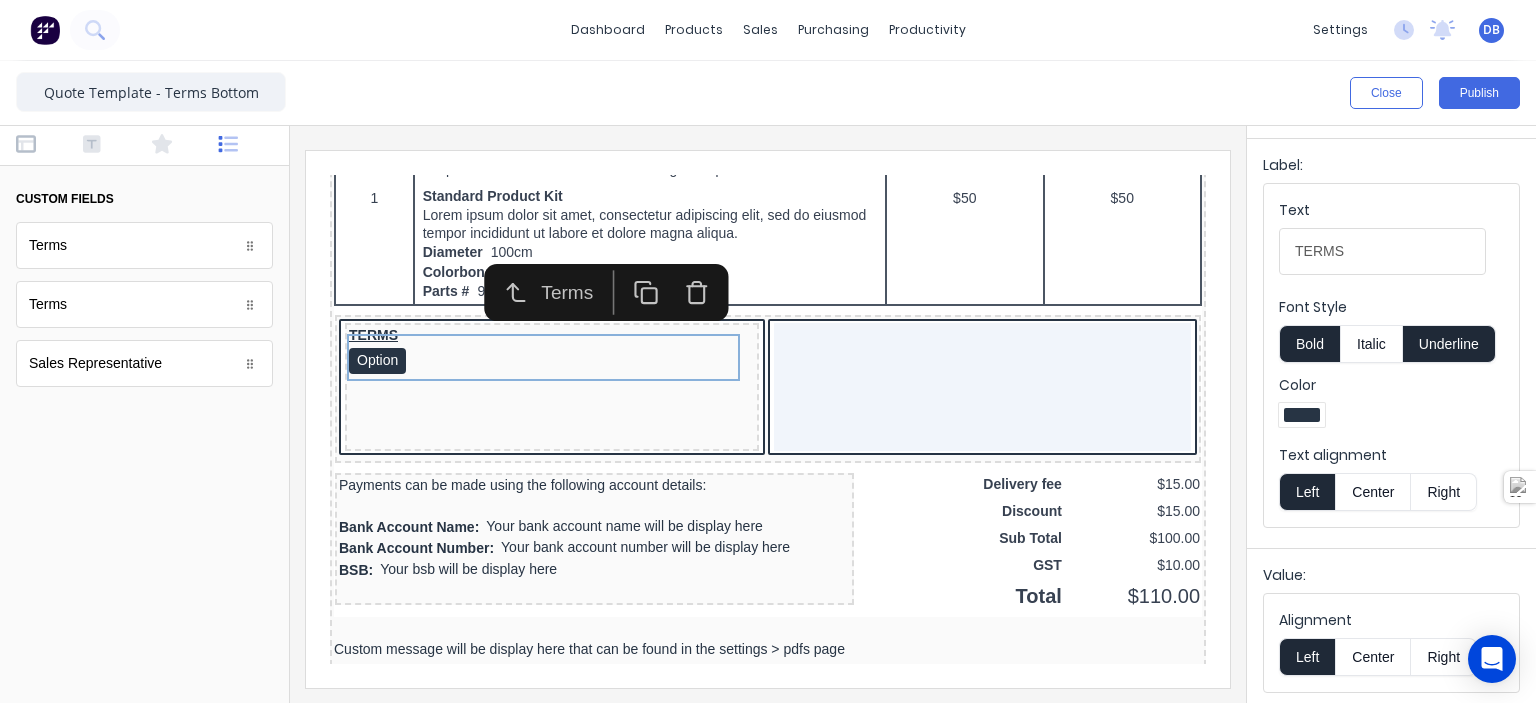 click at bounding box center (1302, 415) 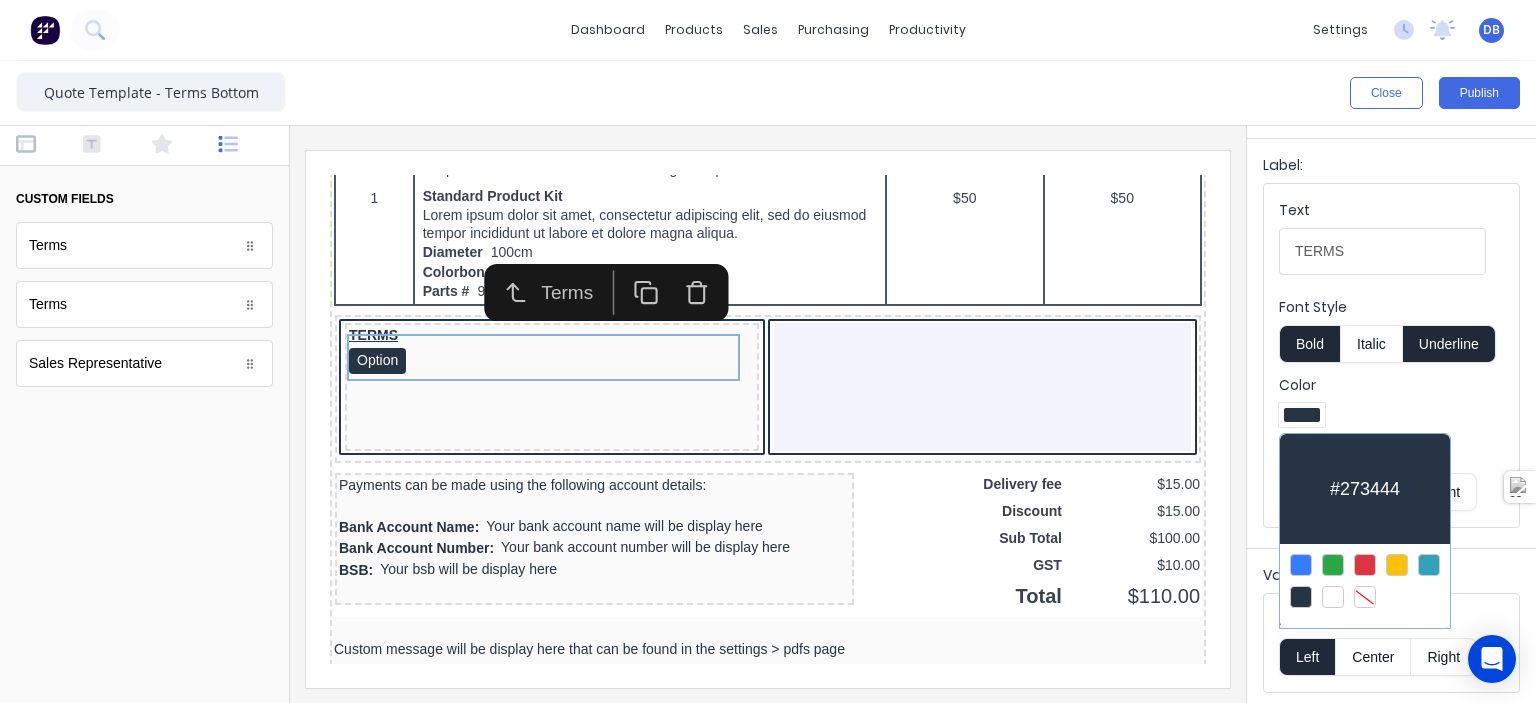 click at bounding box center [1365, 565] 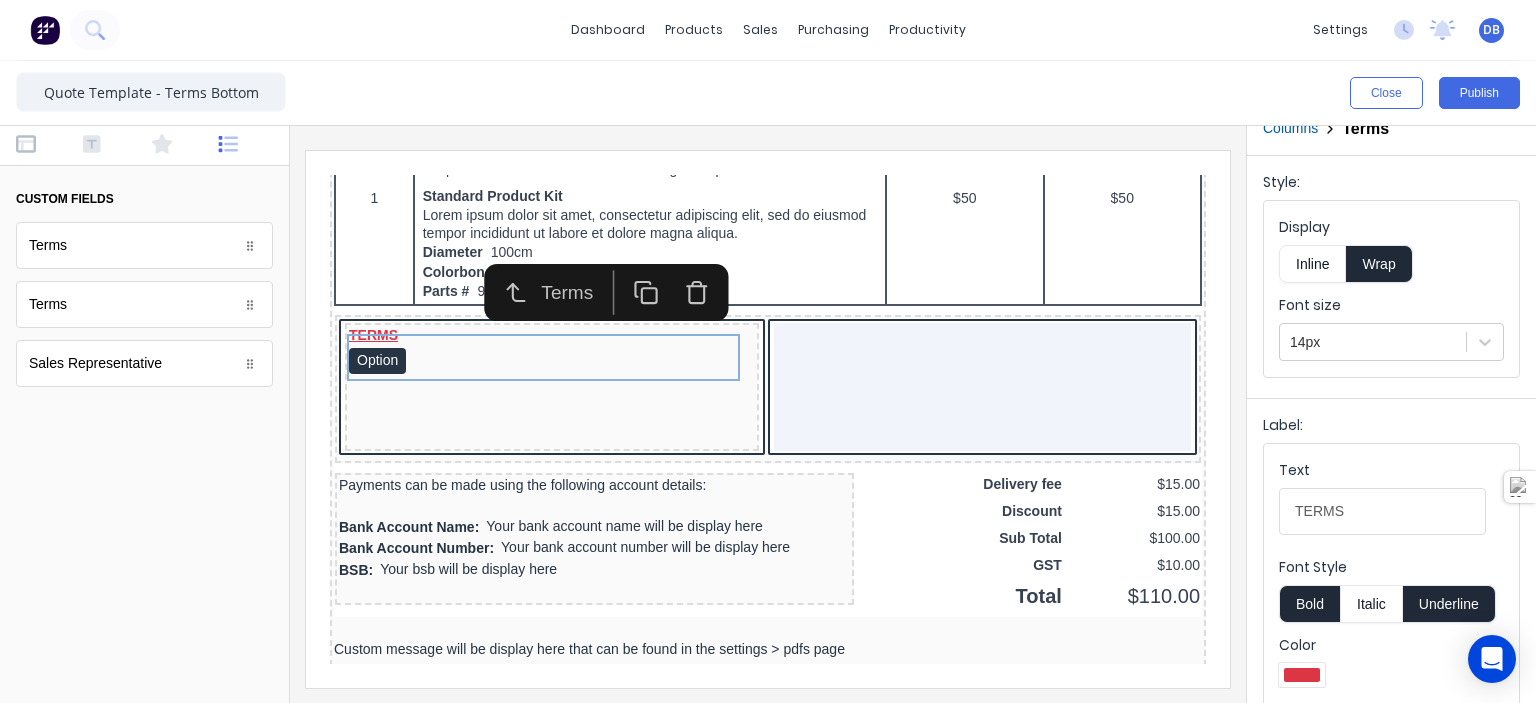 scroll, scrollTop: 0, scrollLeft: 0, axis: both 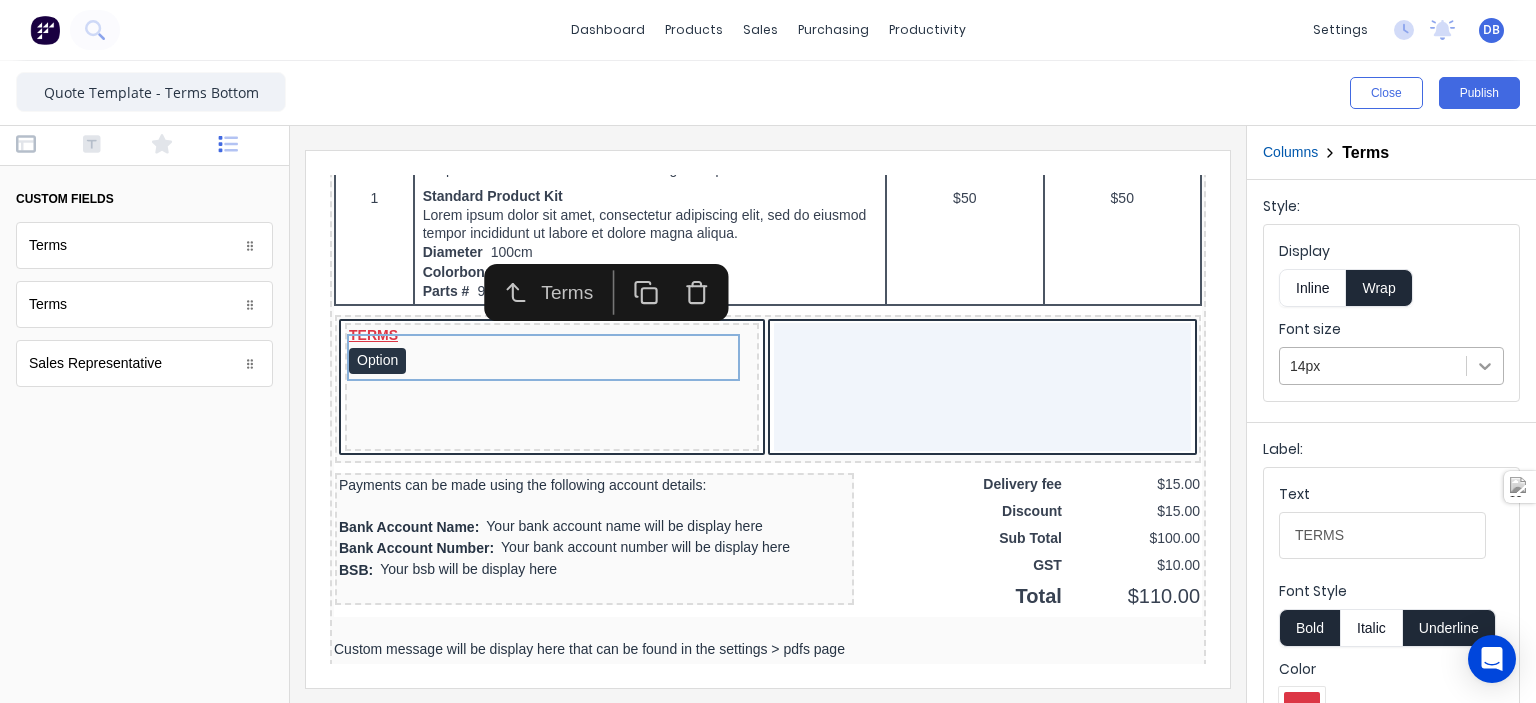 click 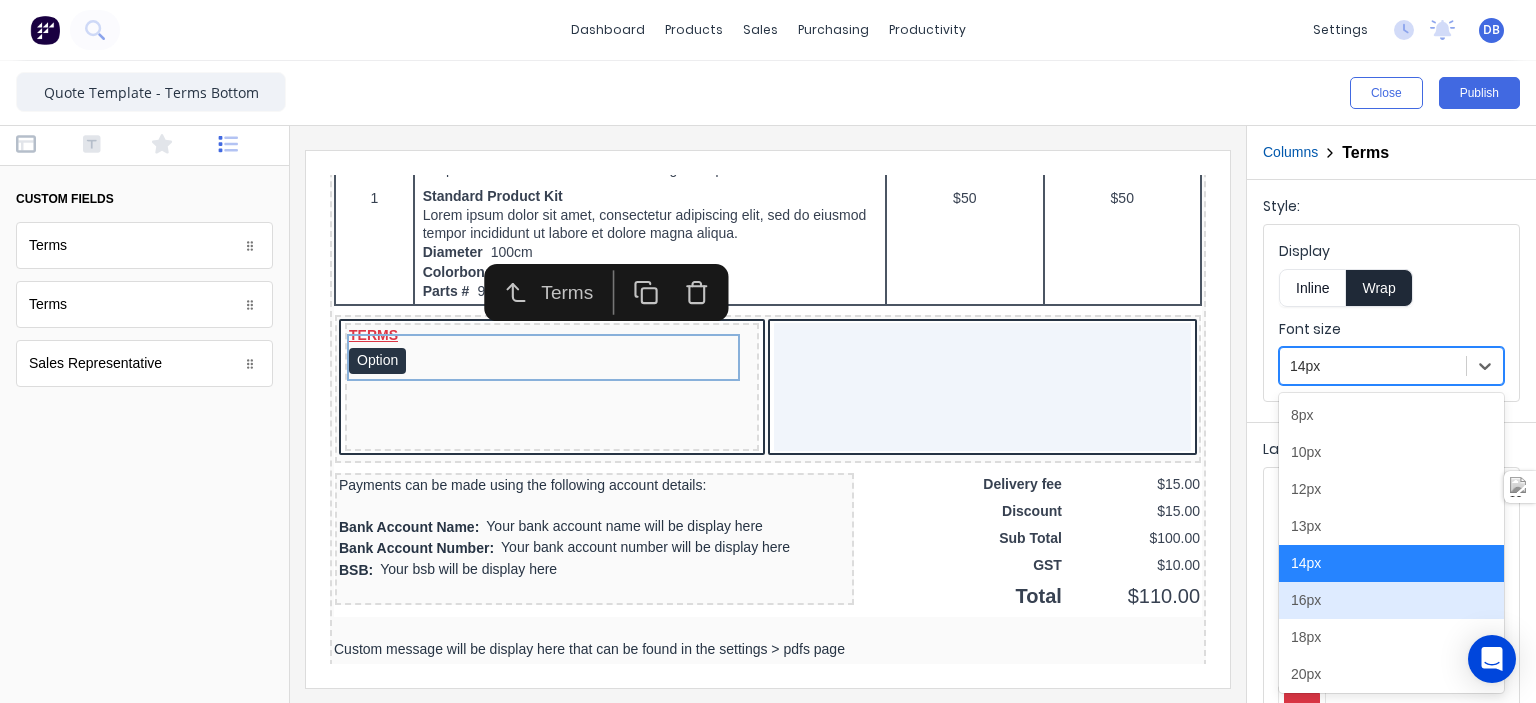 click on "16px" at bounding box center (1391, 600) 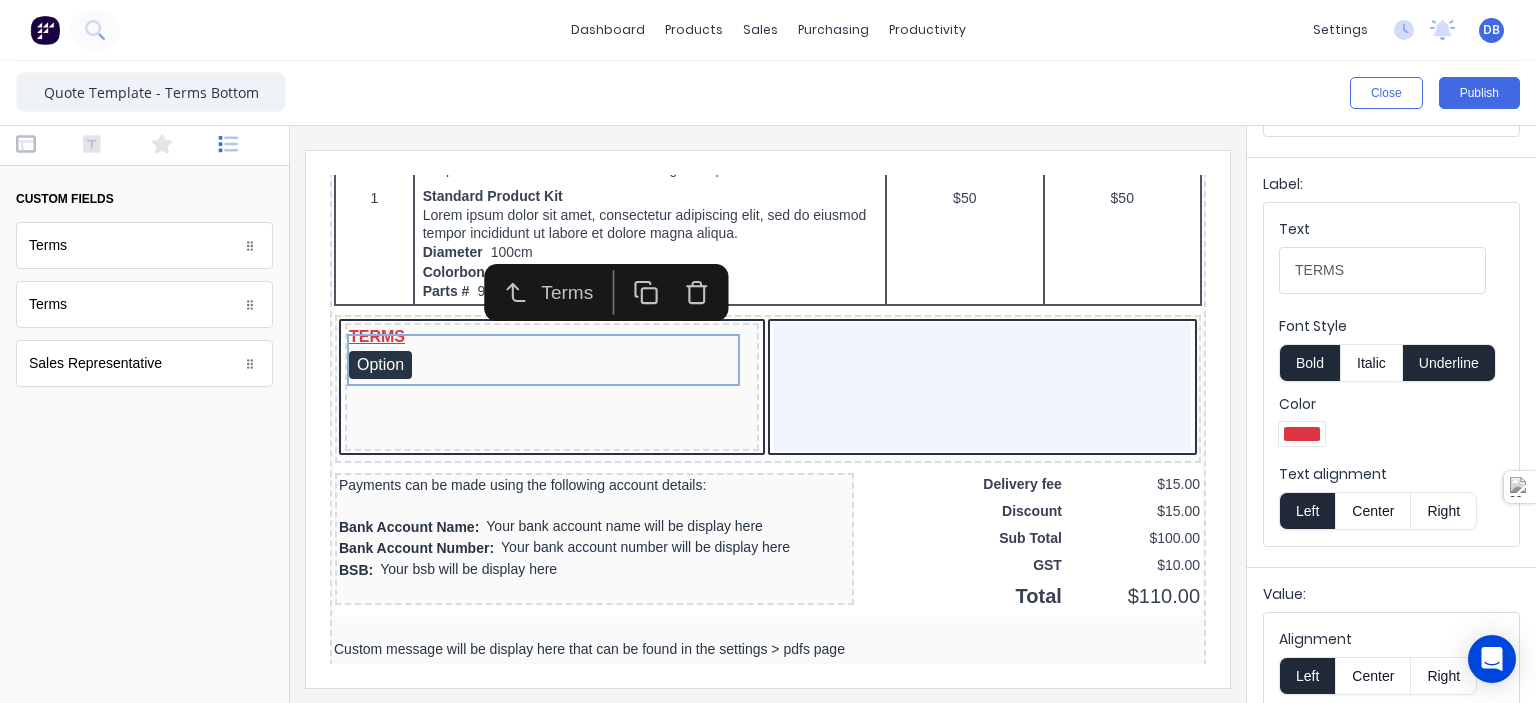 scroll, scrollTop: 284, scrollLeft: 0, axis: vertical 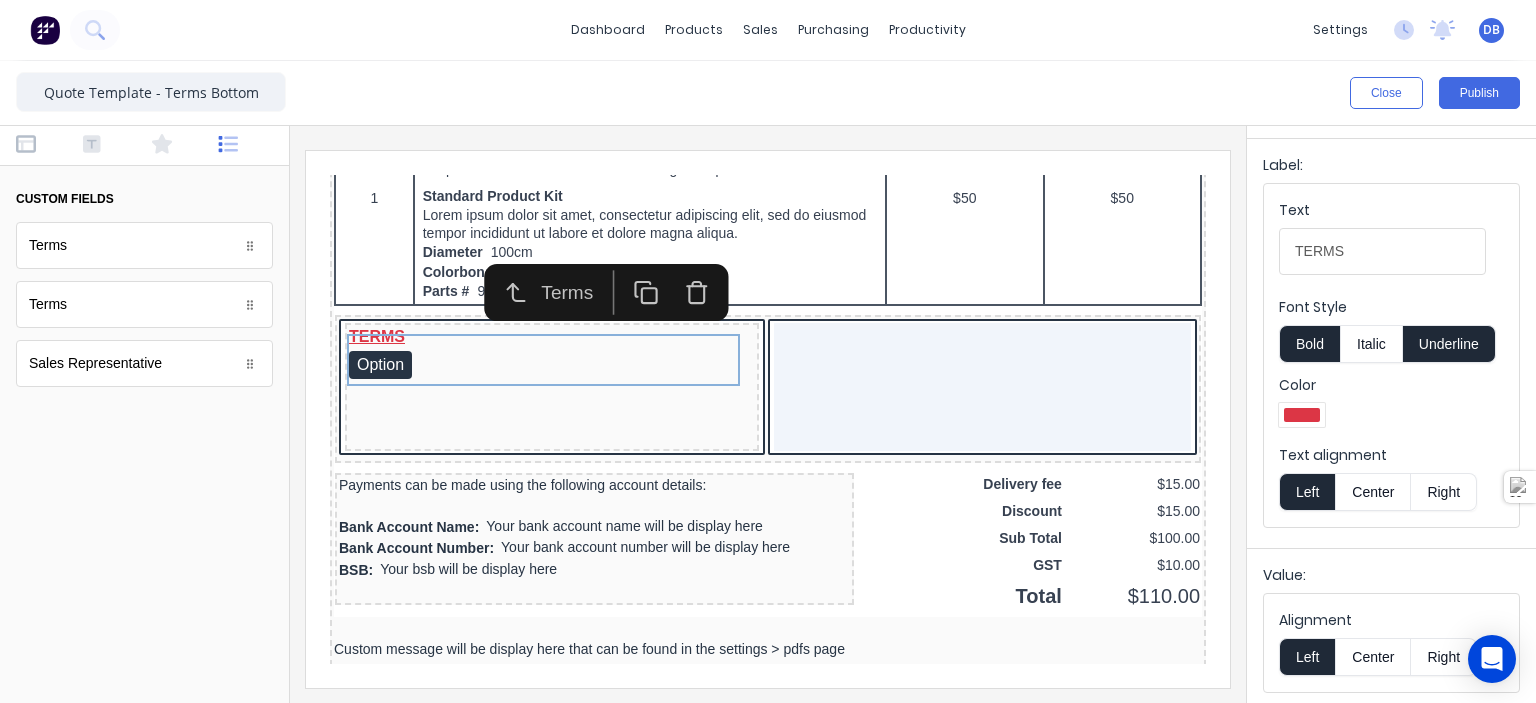 click at bounding box center [768, 414] 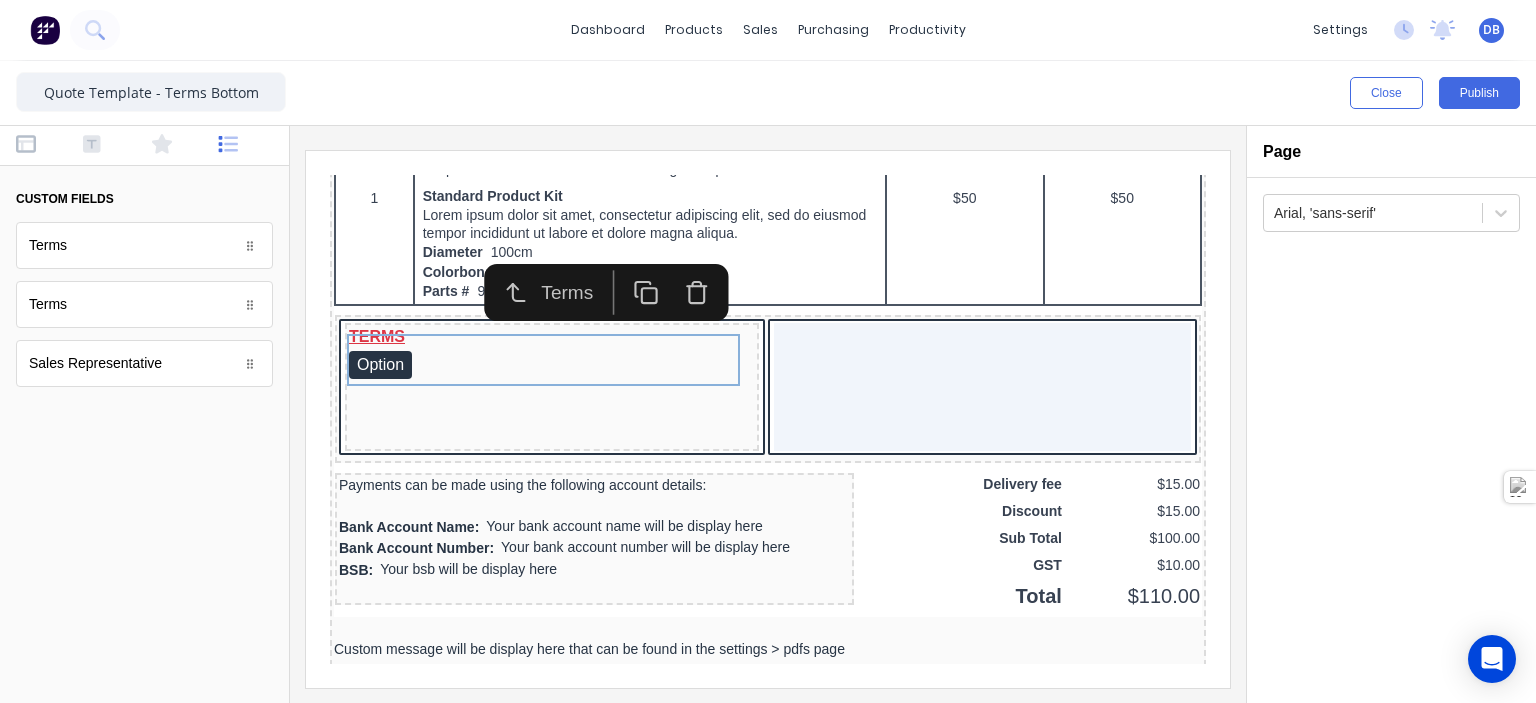 scroll, scrollTop: 0, scrollLeft: 0, axis: both 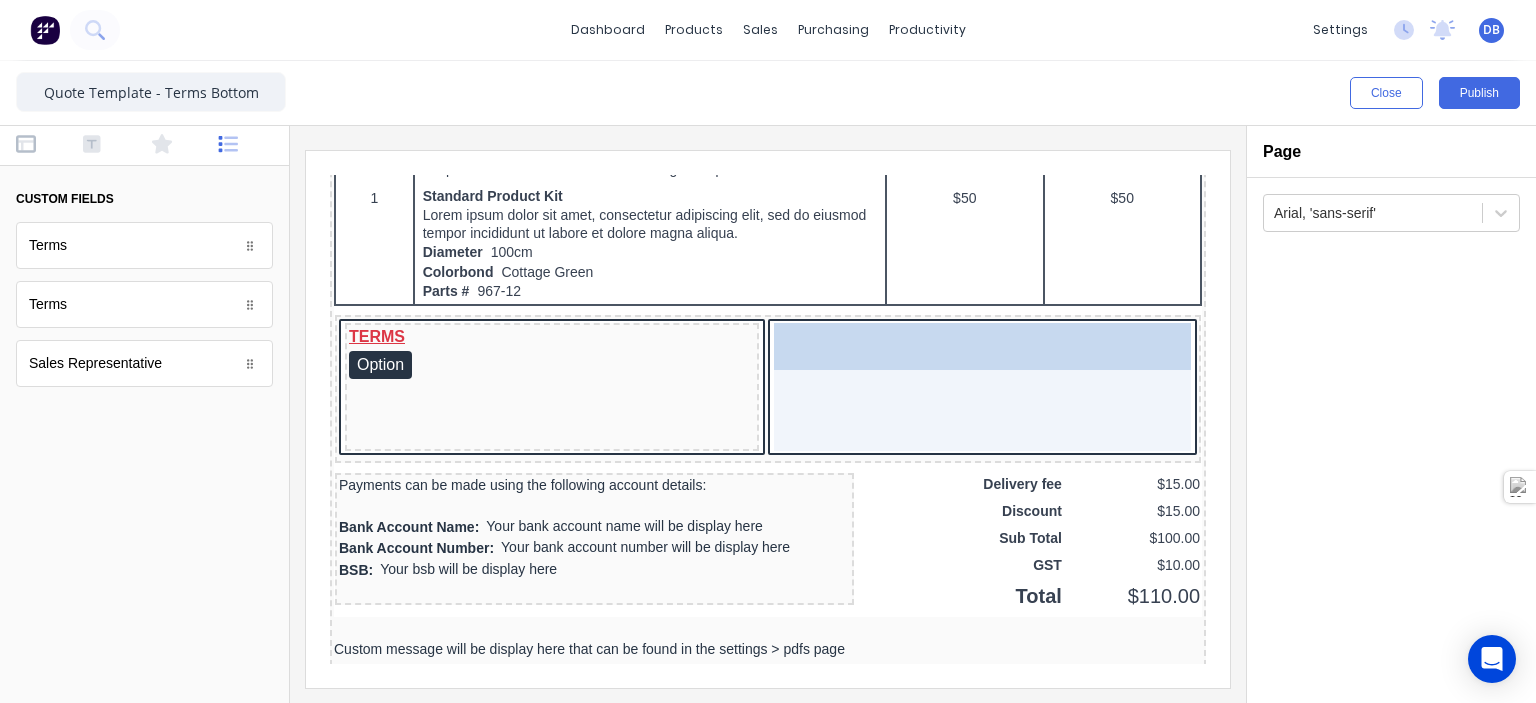 drag, startPoint x: 124, startPoint y: 359, endPoint x: 795, endPoint y: 375, distance: 671.19073 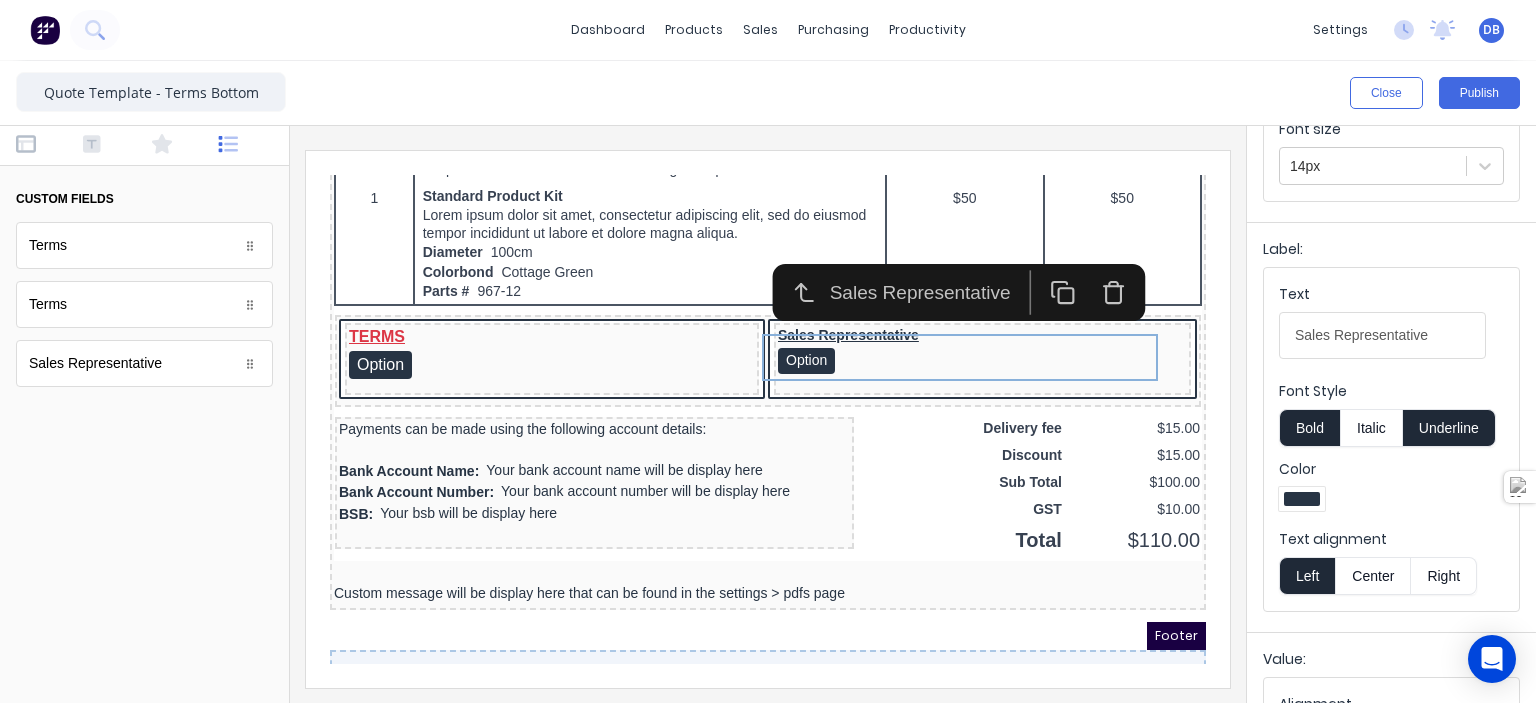 scroll, scrollTop: 0, scrollLeft: 0, axis: both 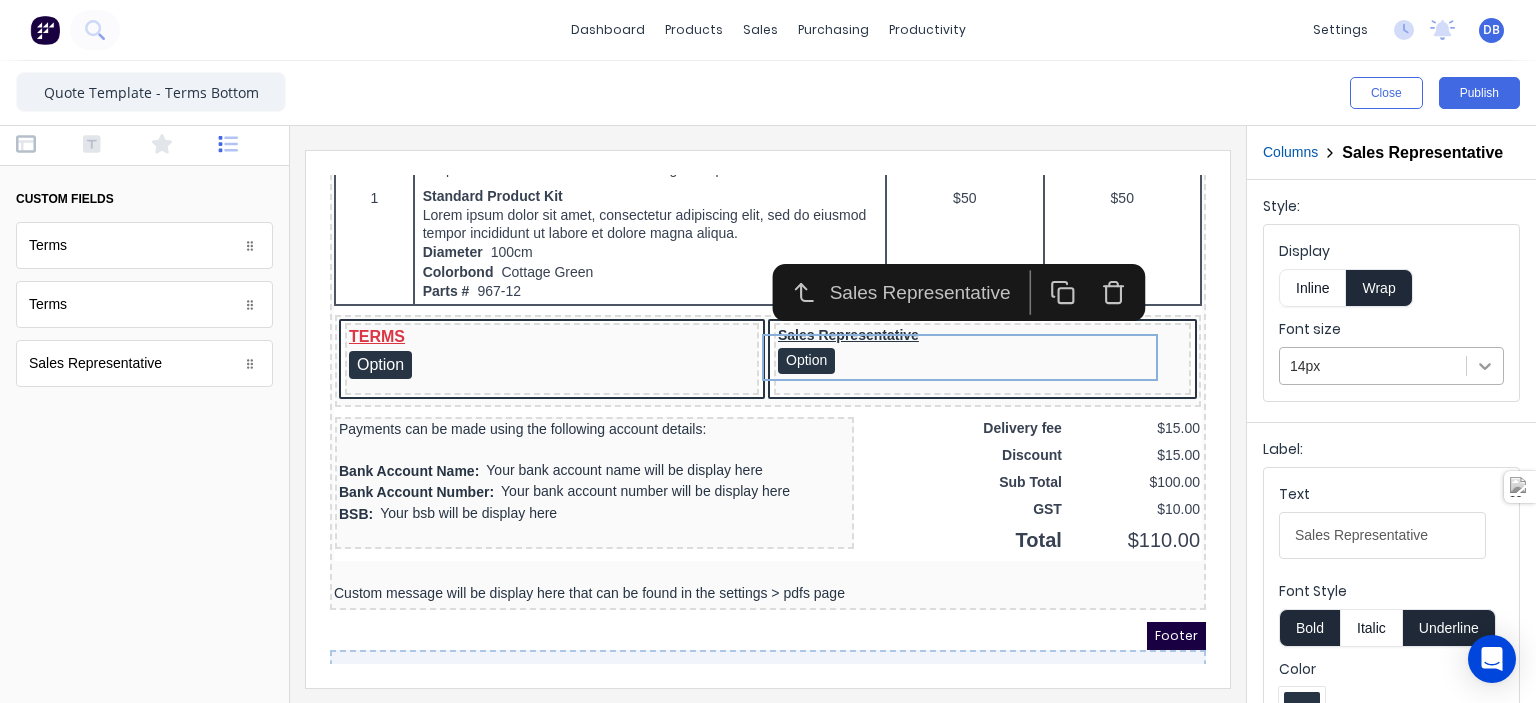 click 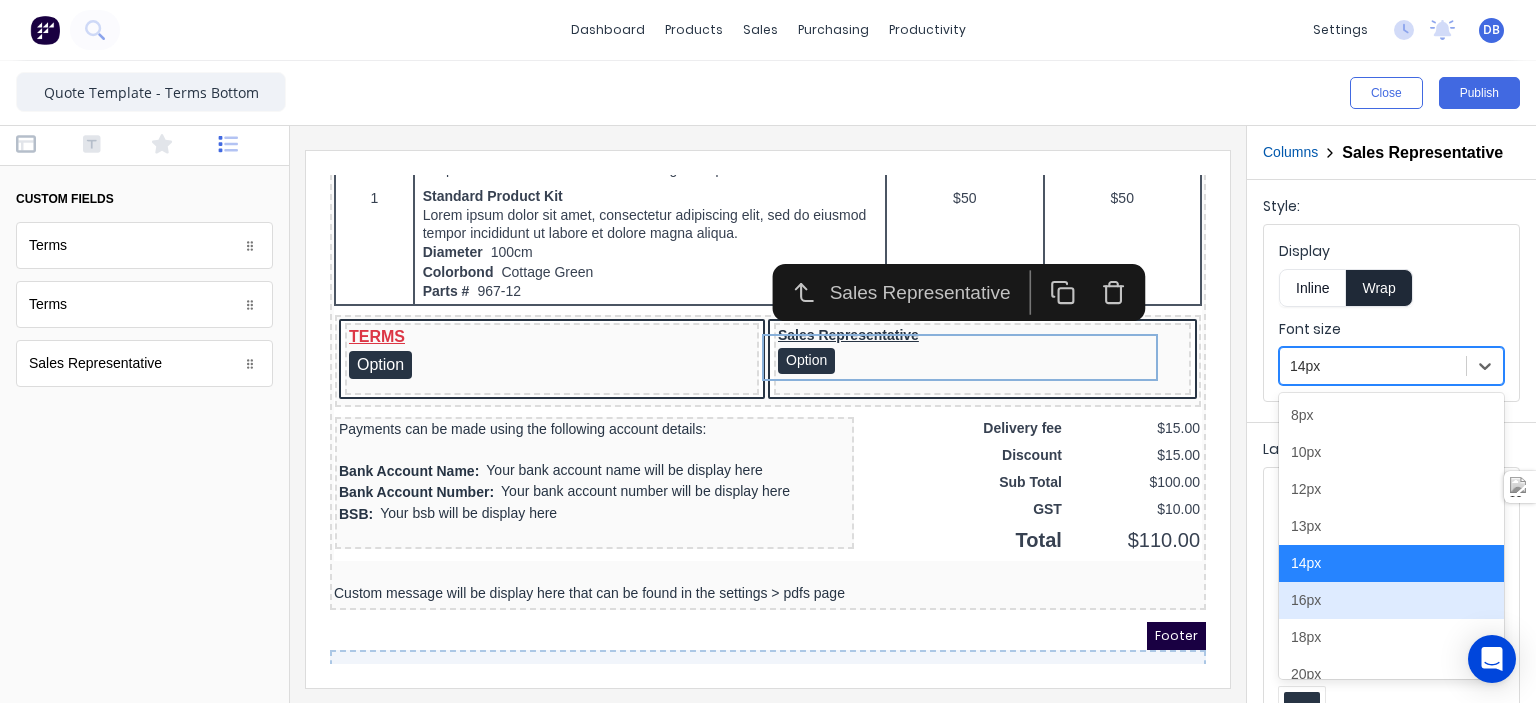 click on "16px" at bounding box center [1391, 600] 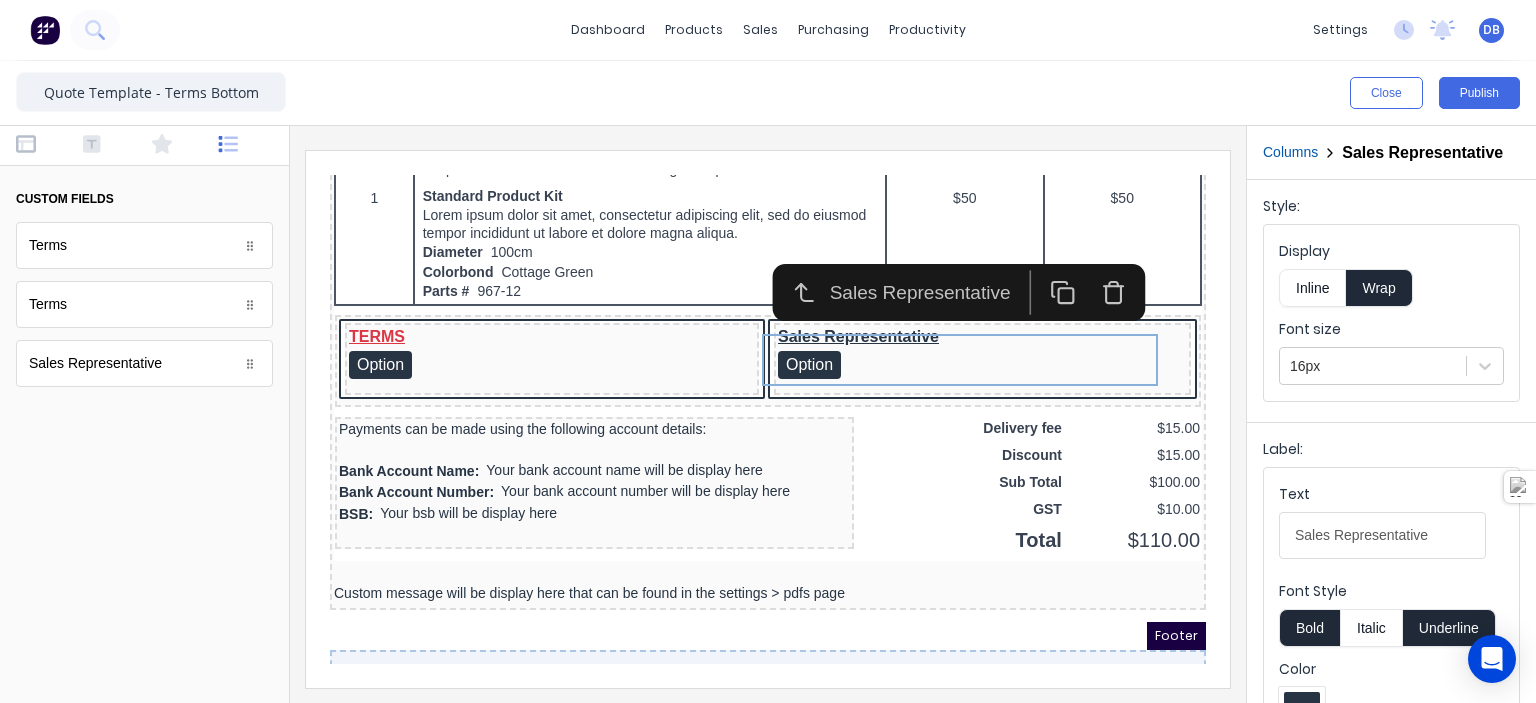 click at bounding box center [768, 414] 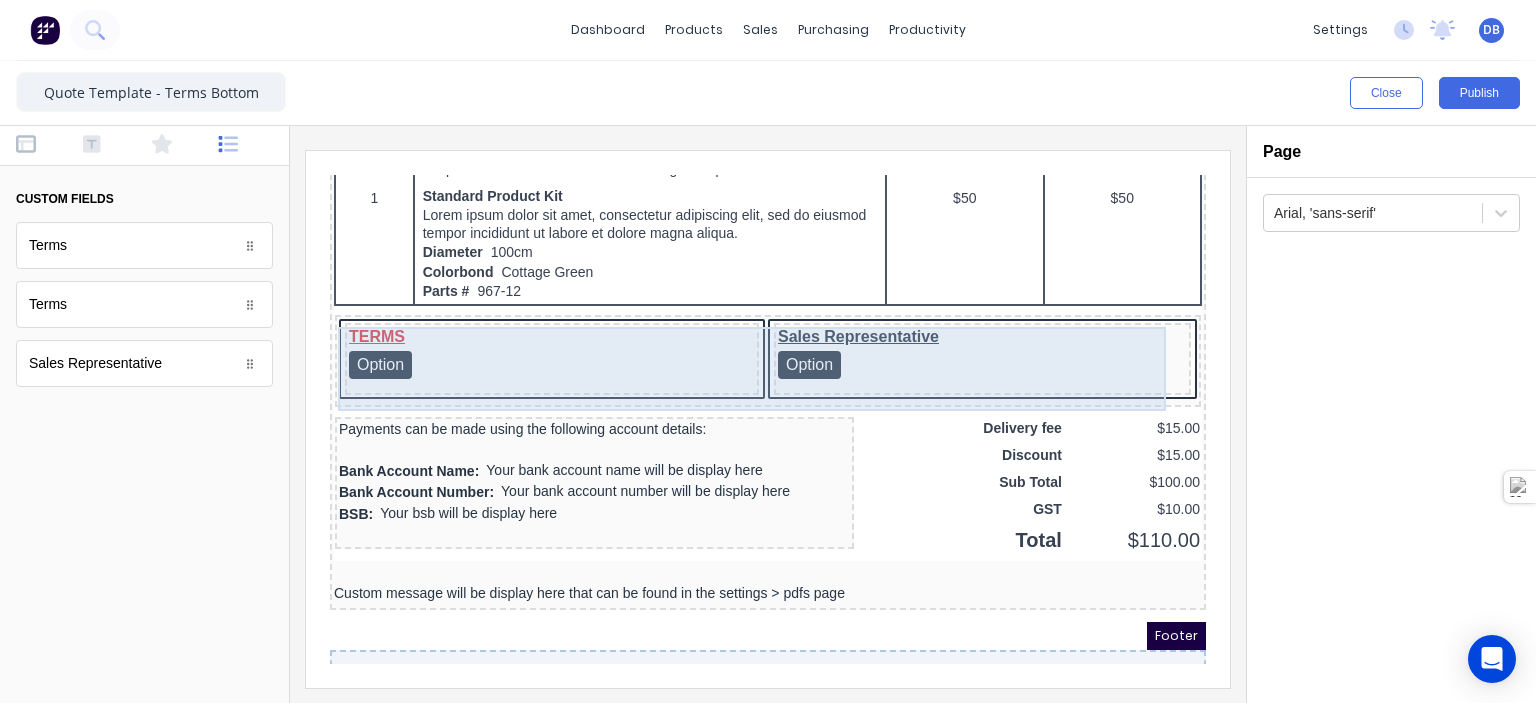click on "Sales Representative Option" at bounding box center (958, 335) 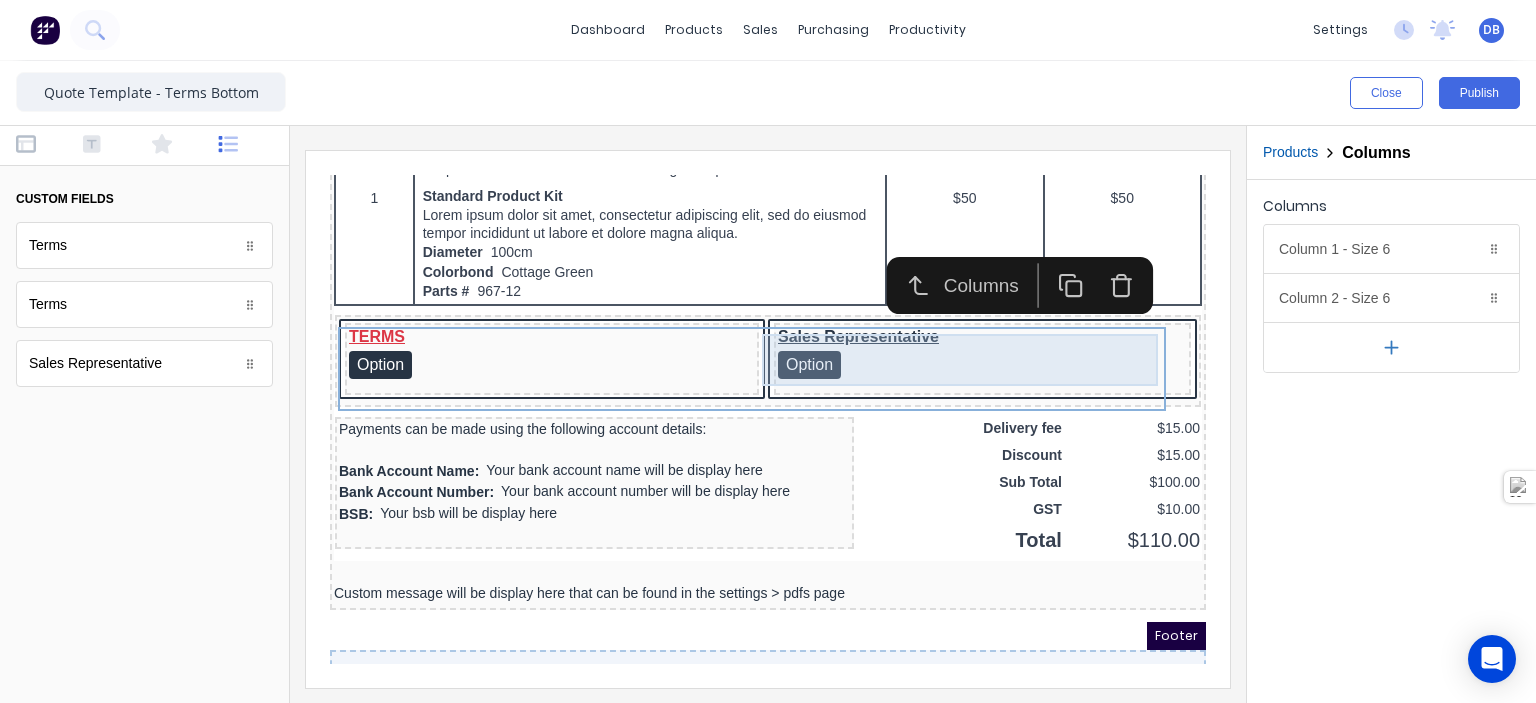 click on "Sales Representative Option" at bounding box center [958, 329] 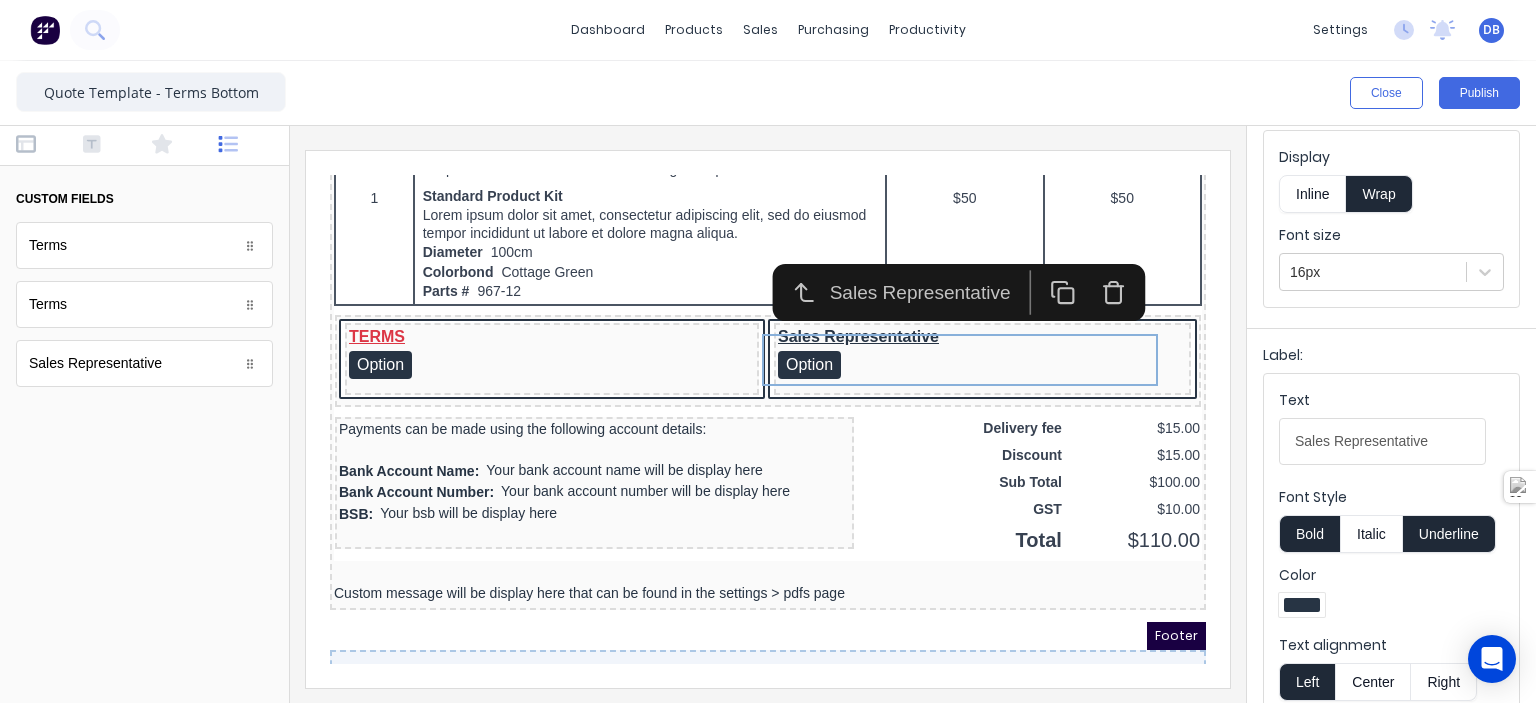 scroll, scrollTop: 200, scrollLeft: 0, axis: vertical 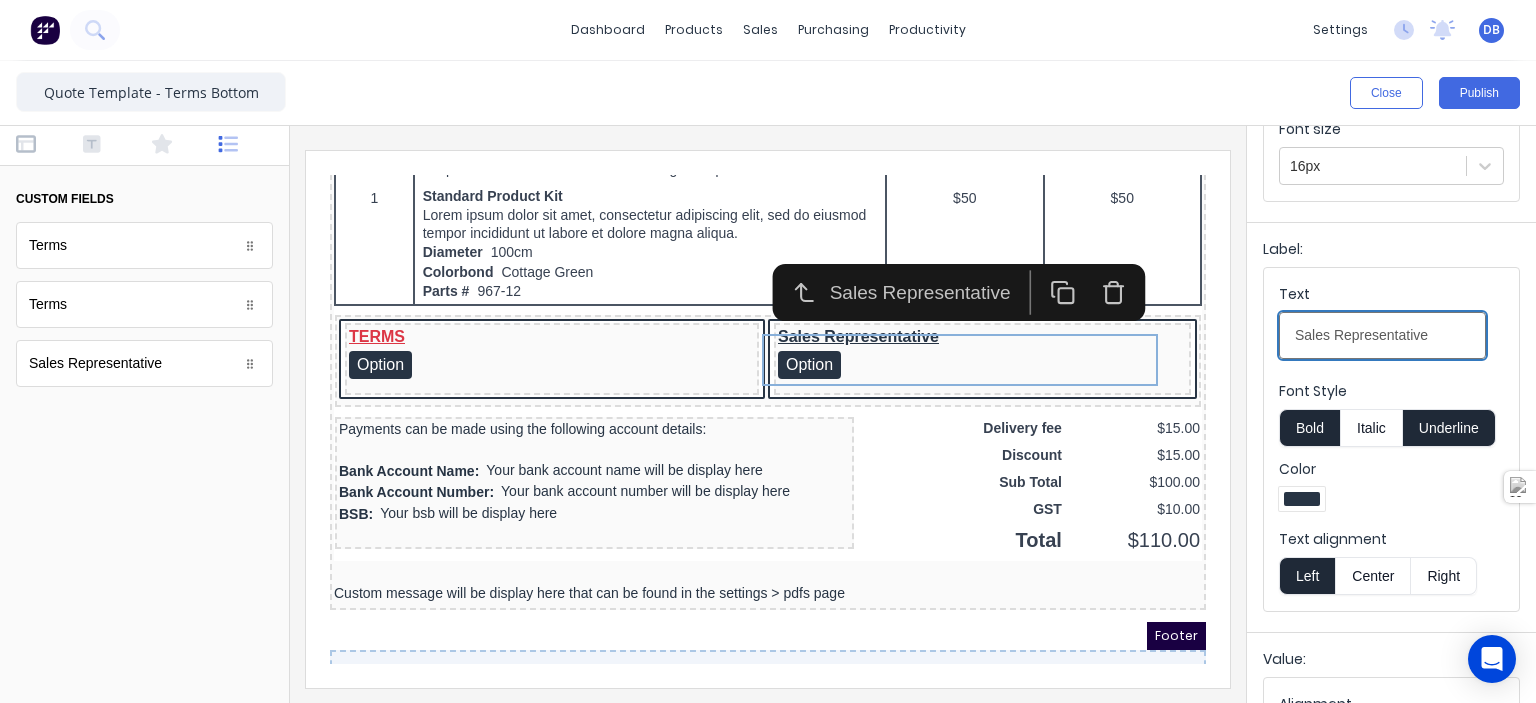 drag, startPoint x: 1734, startPoint y: 504, endPoint x: 1130, endPoint y: 310, distance: 634.39105 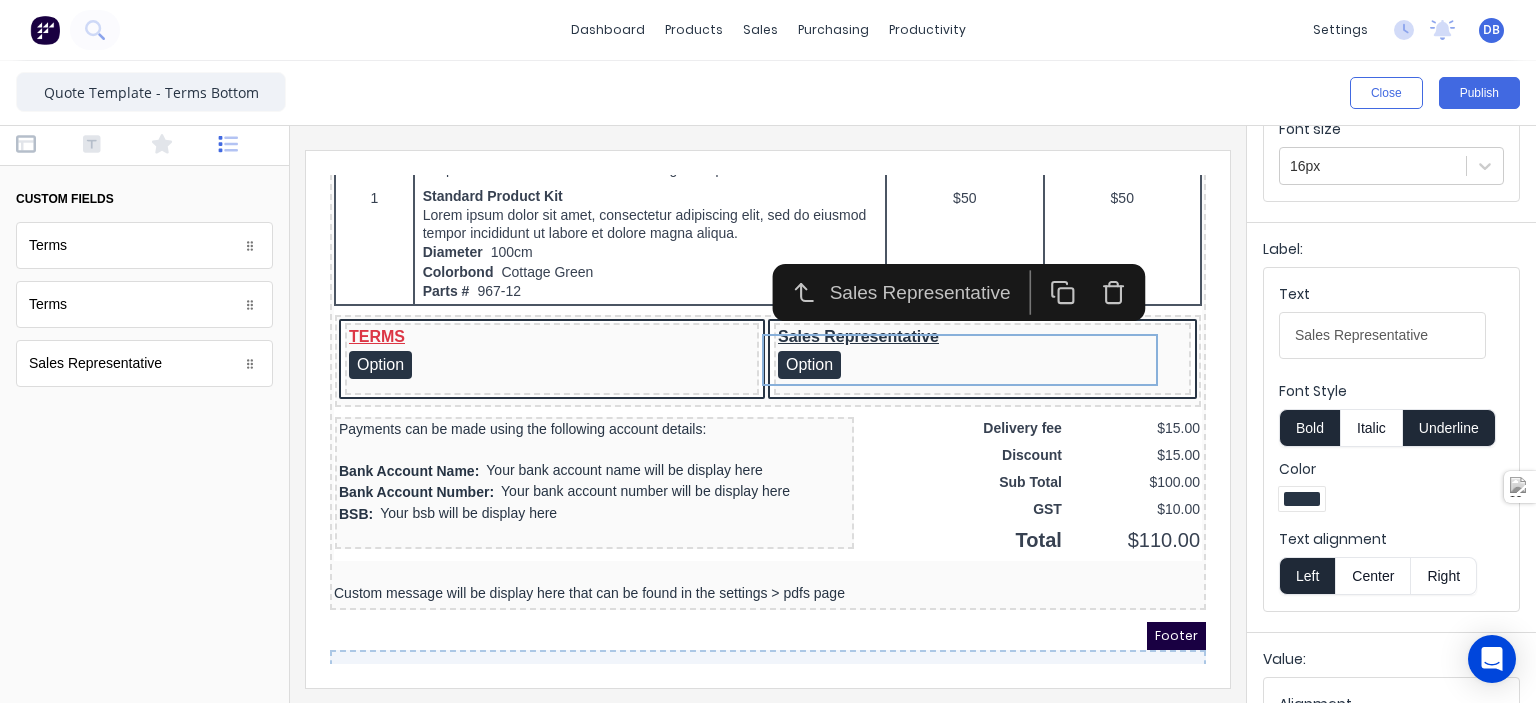 click at bounding box center (768, 414) 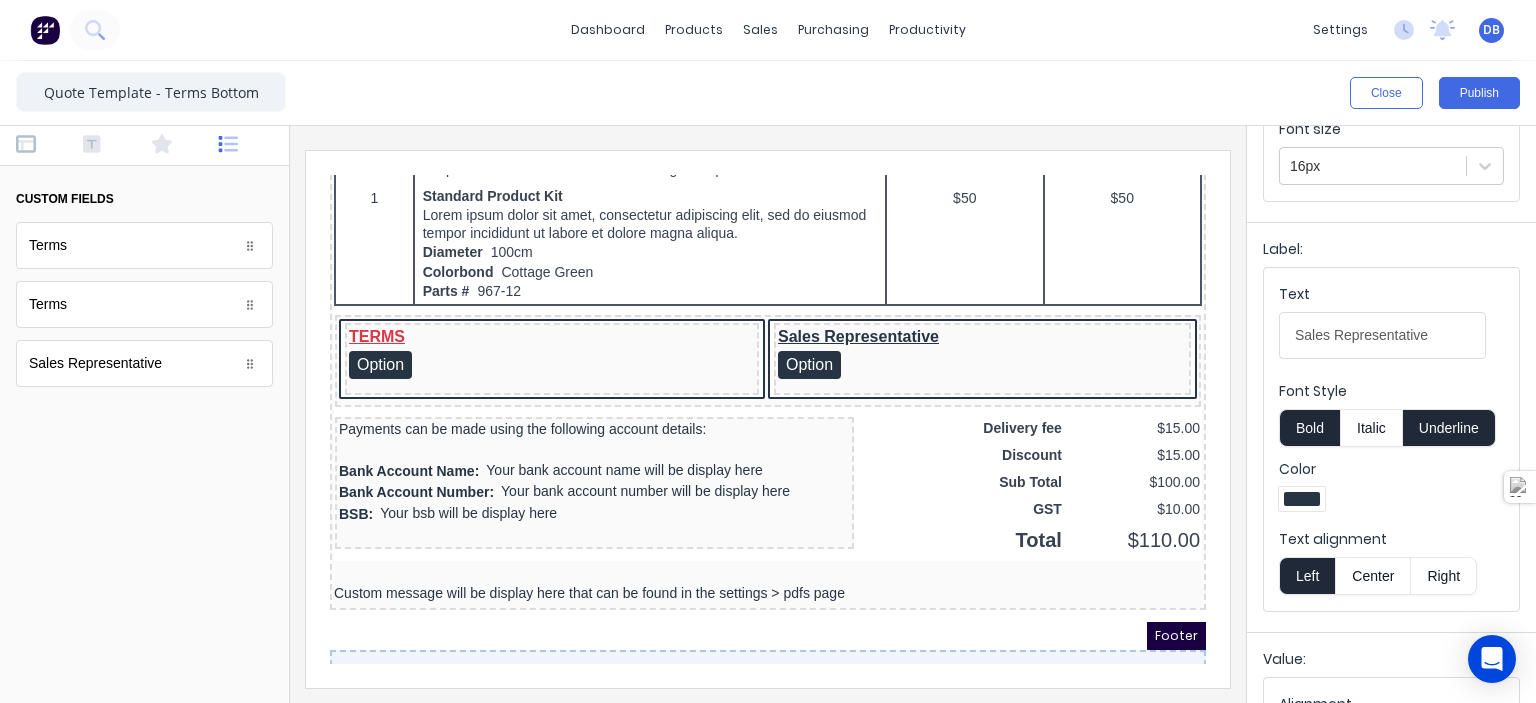 scroll, scrollTop: 0, scrollLeft: 0, axis: both 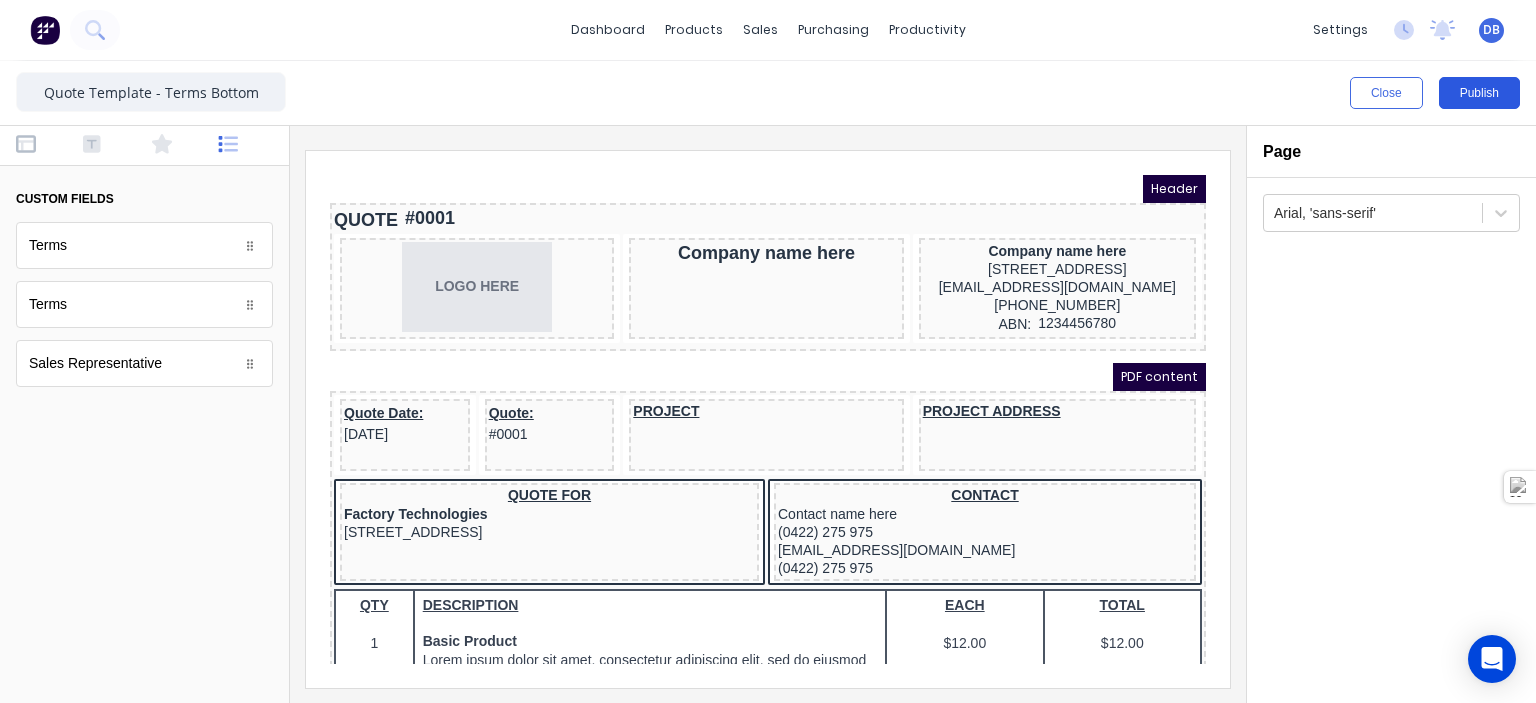 click on "Publish" at bounding box center [1479, 93] 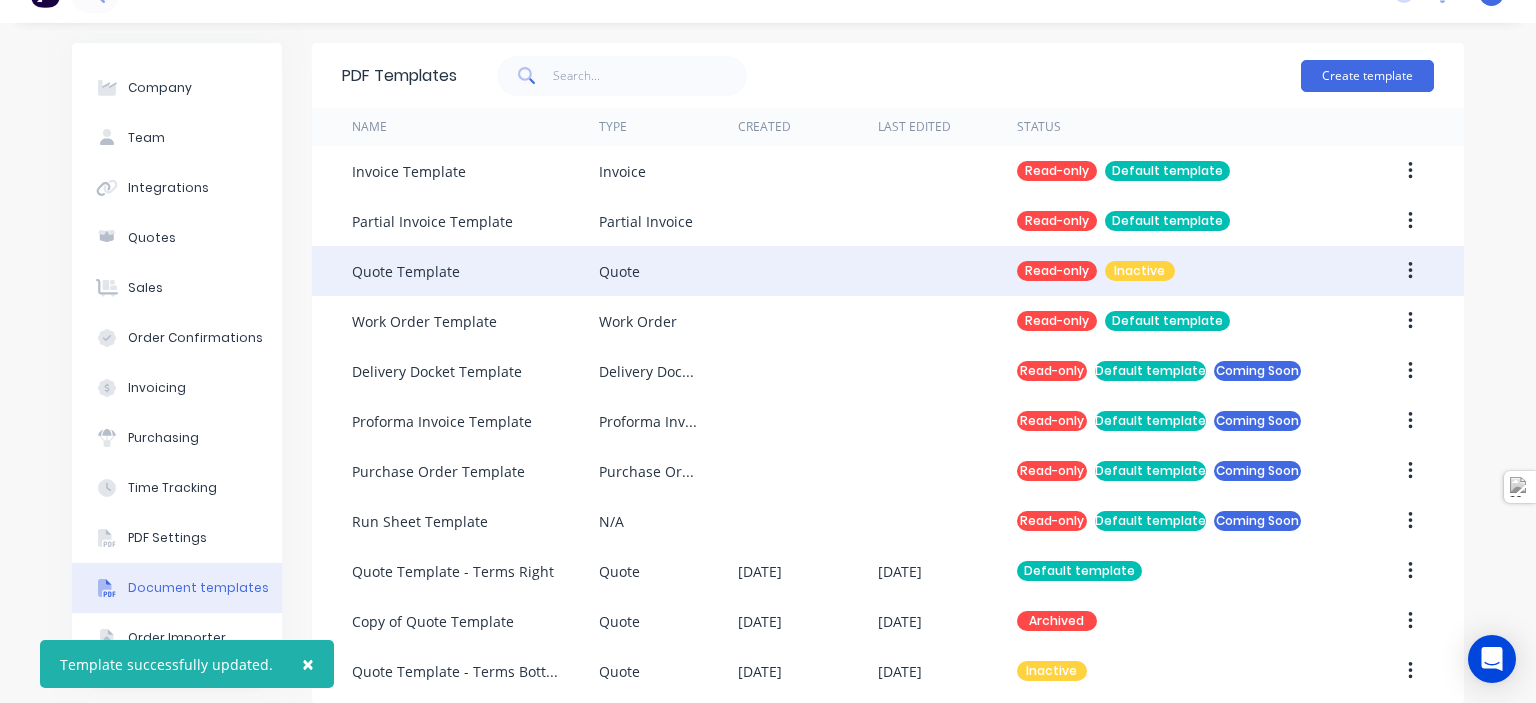 scroll, scrollTop: 57, scrollLeft: 0, axis: vertical 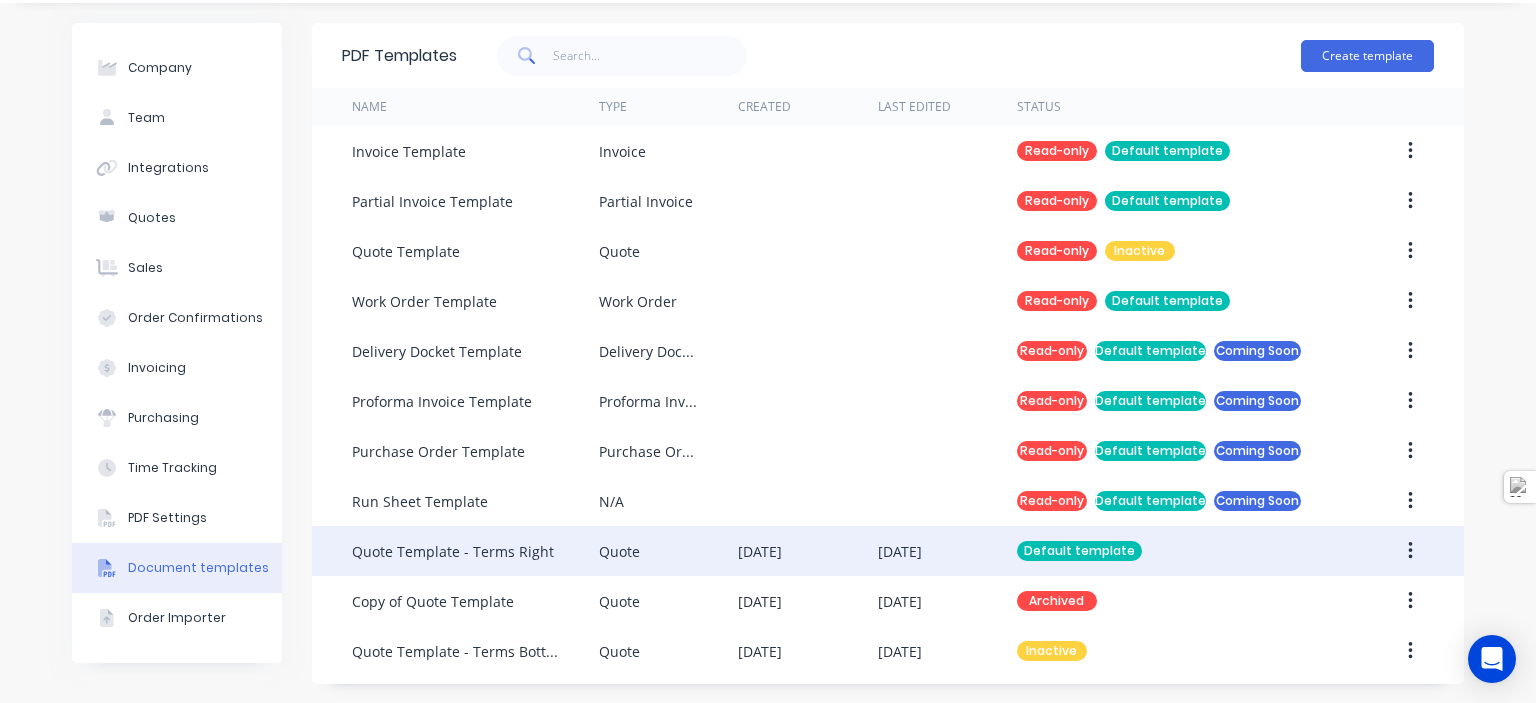 click on "Default template" at bounding box center (1179, 551) 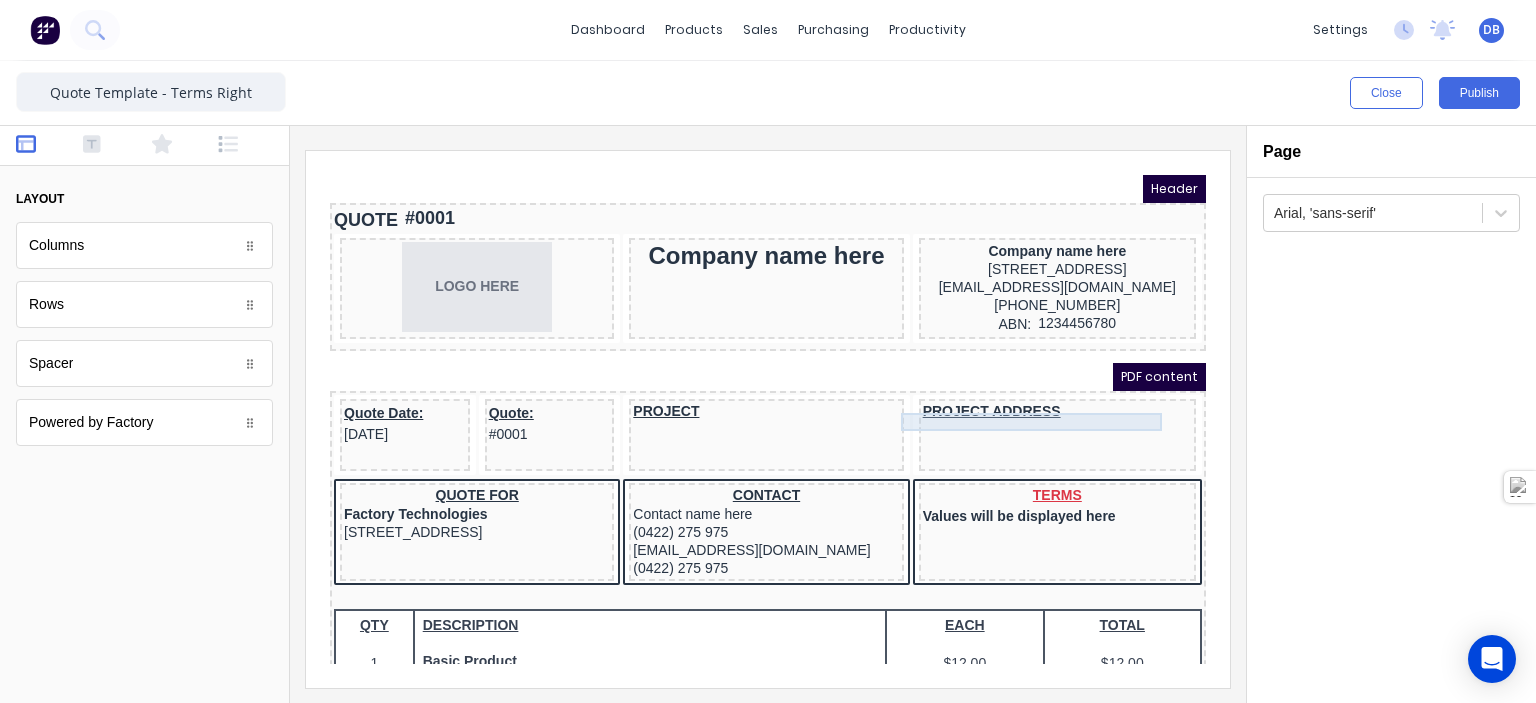 scroll, scrollTop: 0, scrollLeft: 0, axis: both 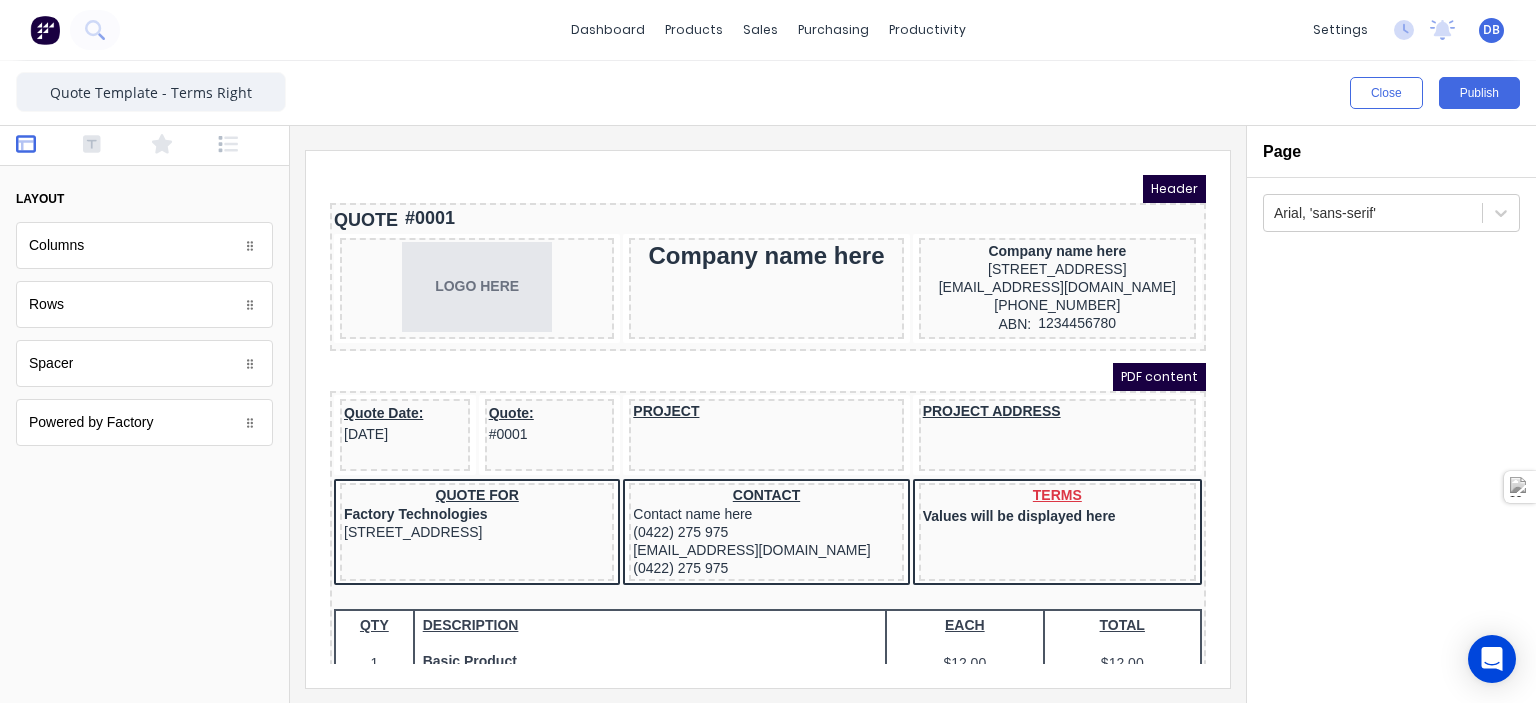 click at bounding box center [144, 146] 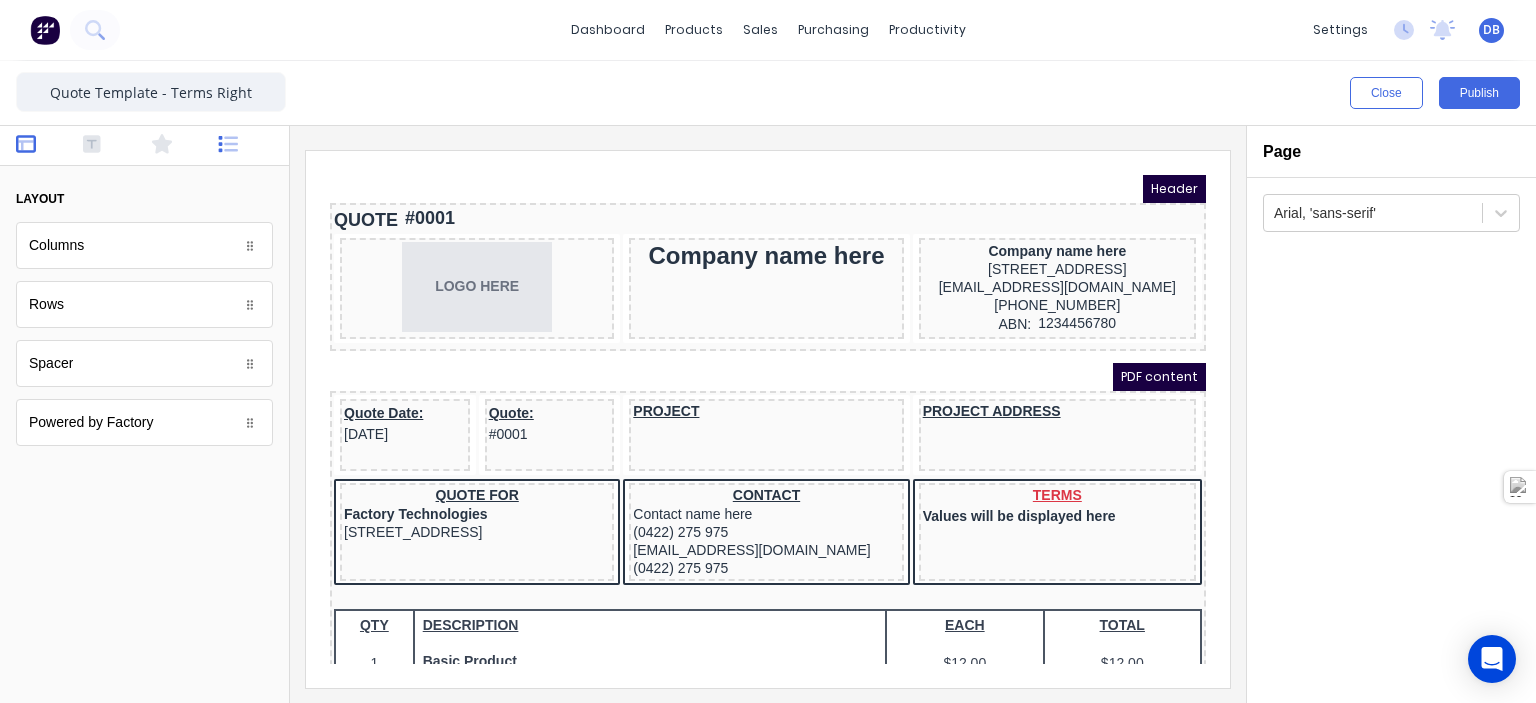 click 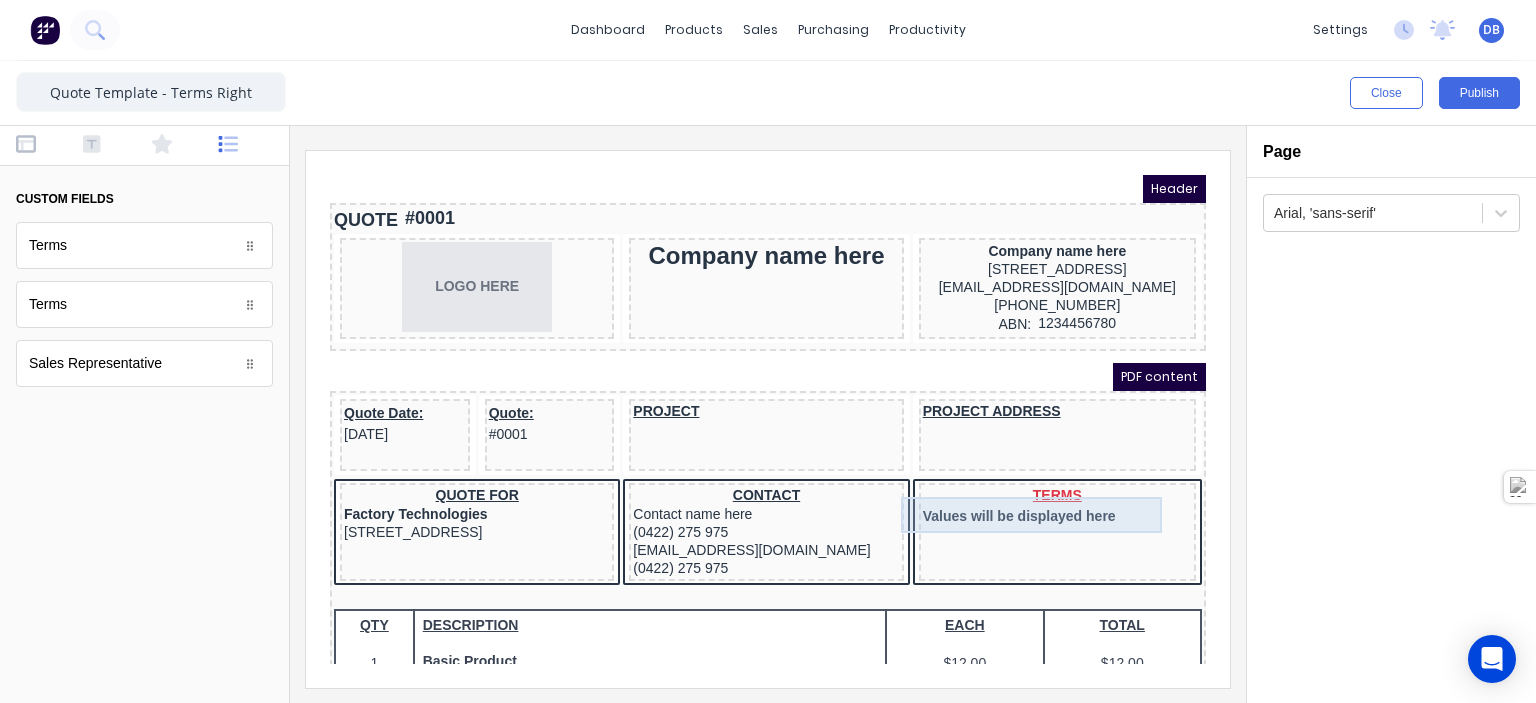 click on "TERMS Values will be displayed here" at bounding box center (1033, 481) 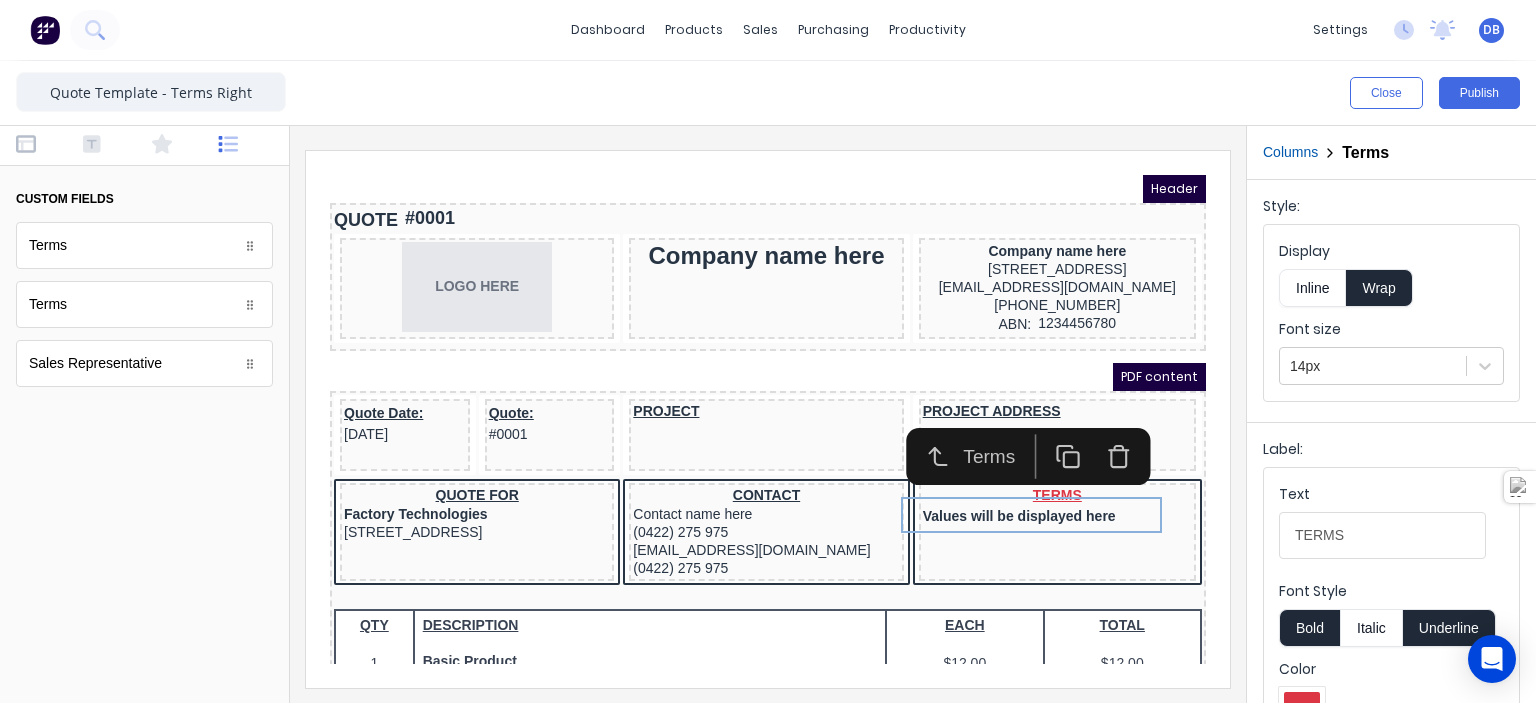 click 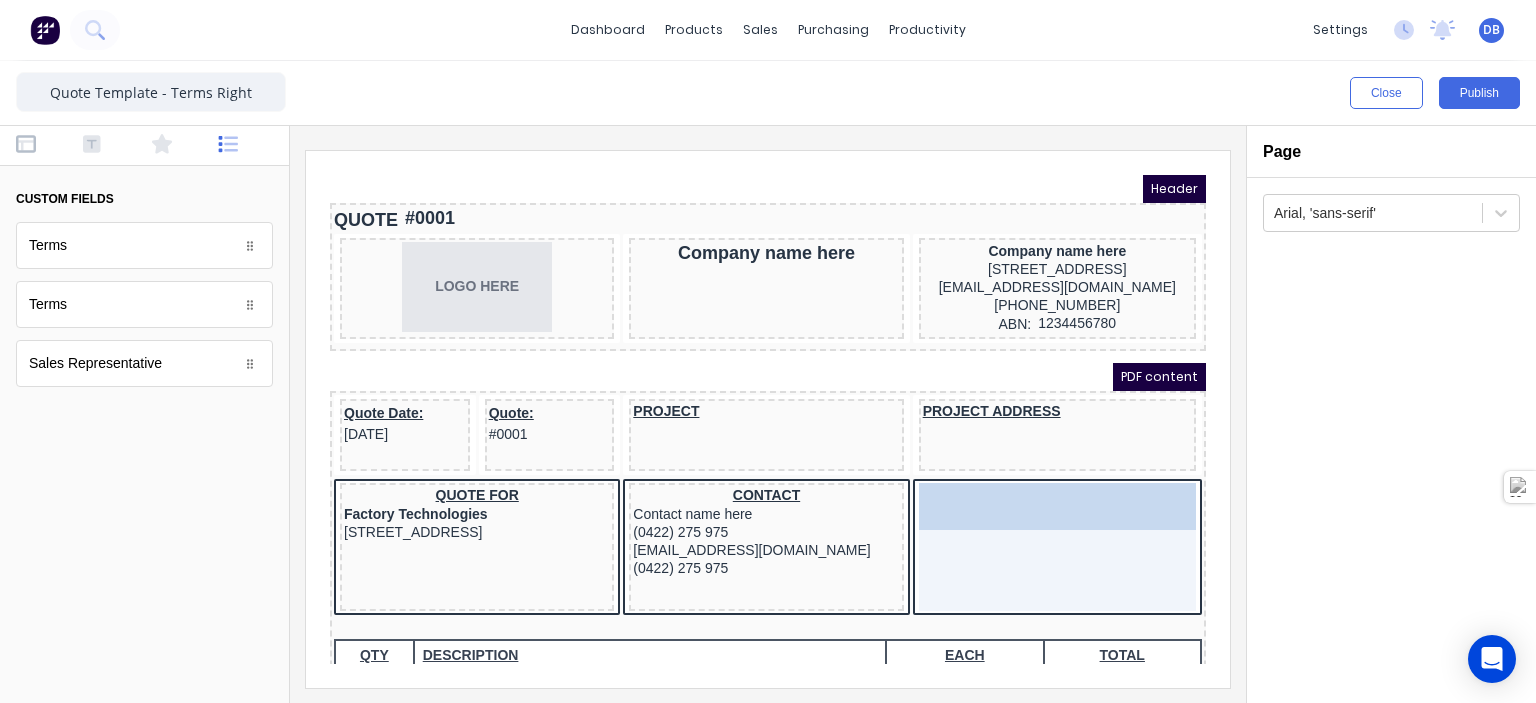 drag, startPoint x: 159, startPoint y: 243, endPoint x: 695, endPoint y: 355, distance: 547.5765 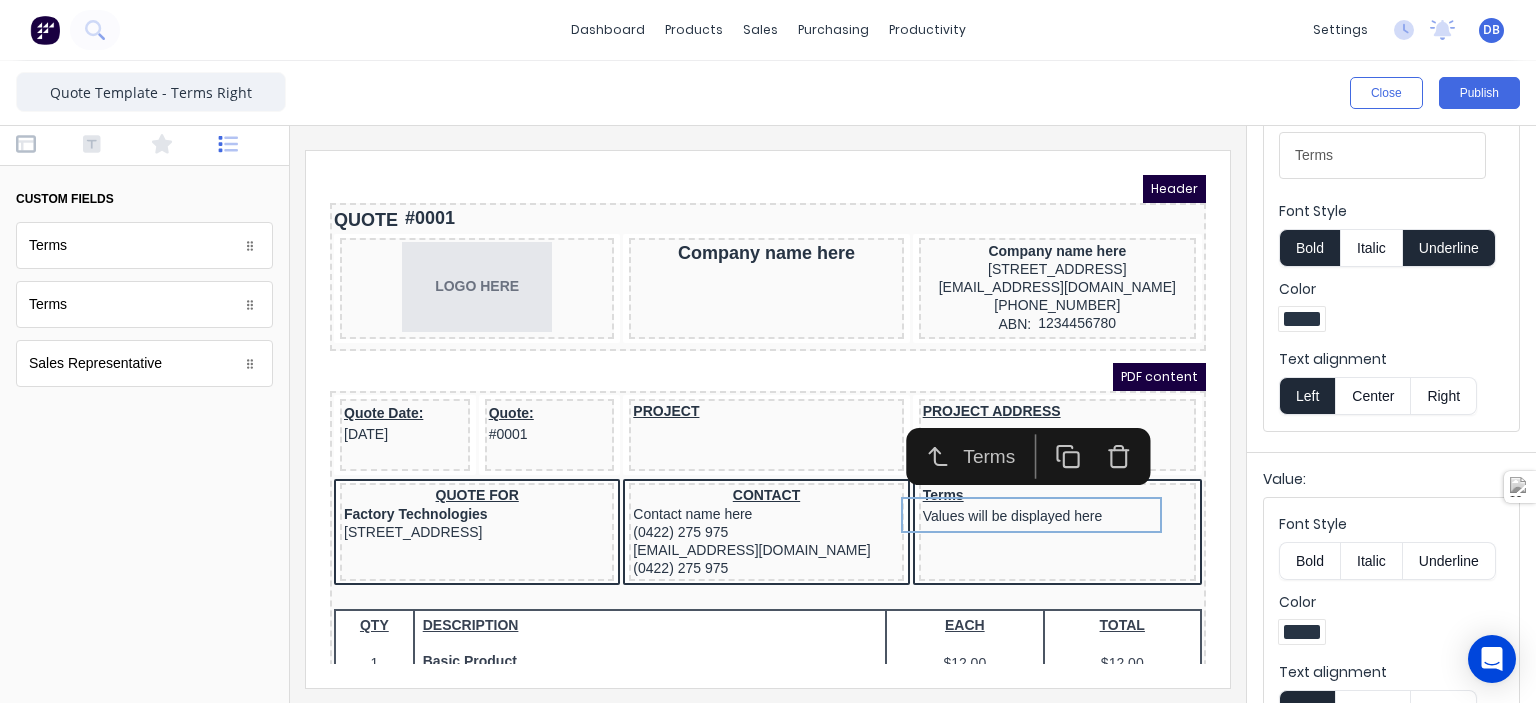 scroll, scrollTop: 400, scrollLeft: 0, axis: vertical 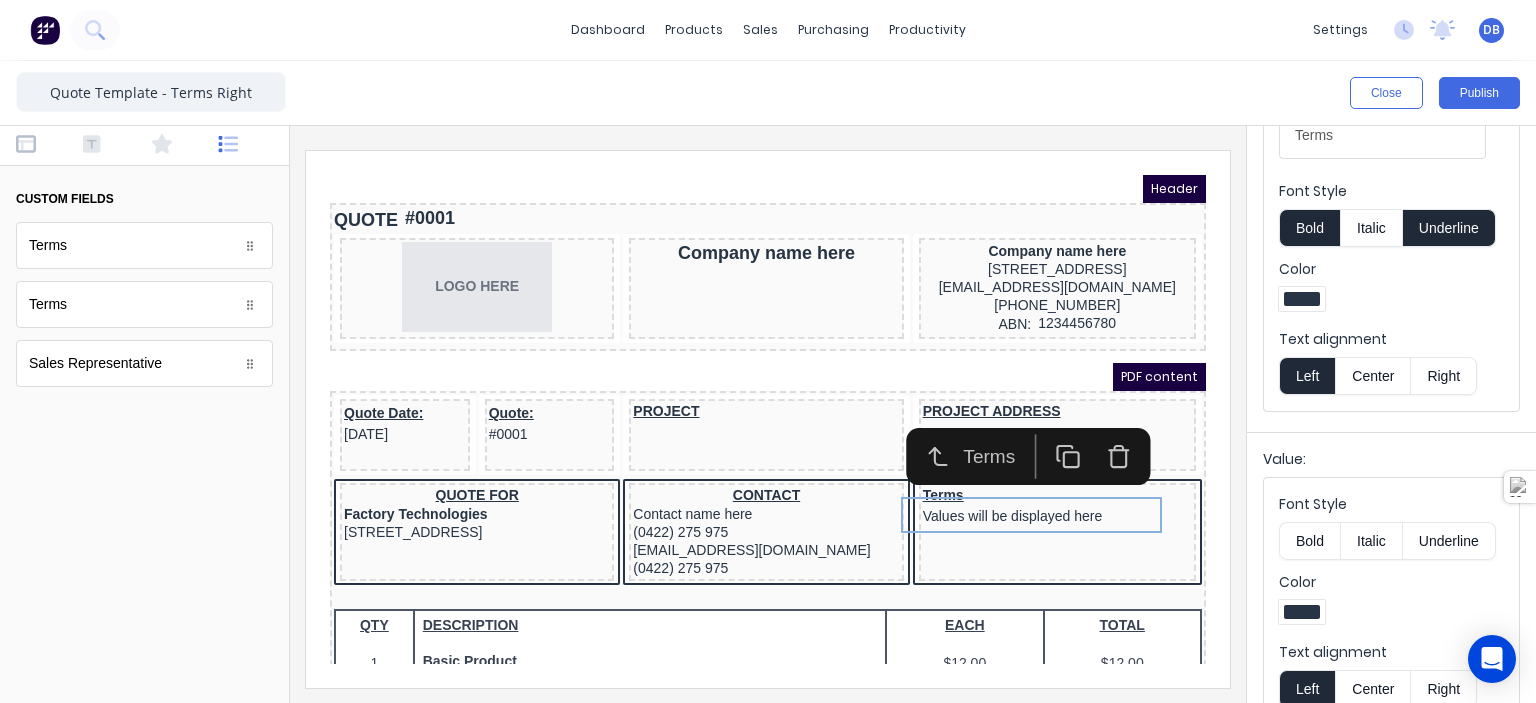 click 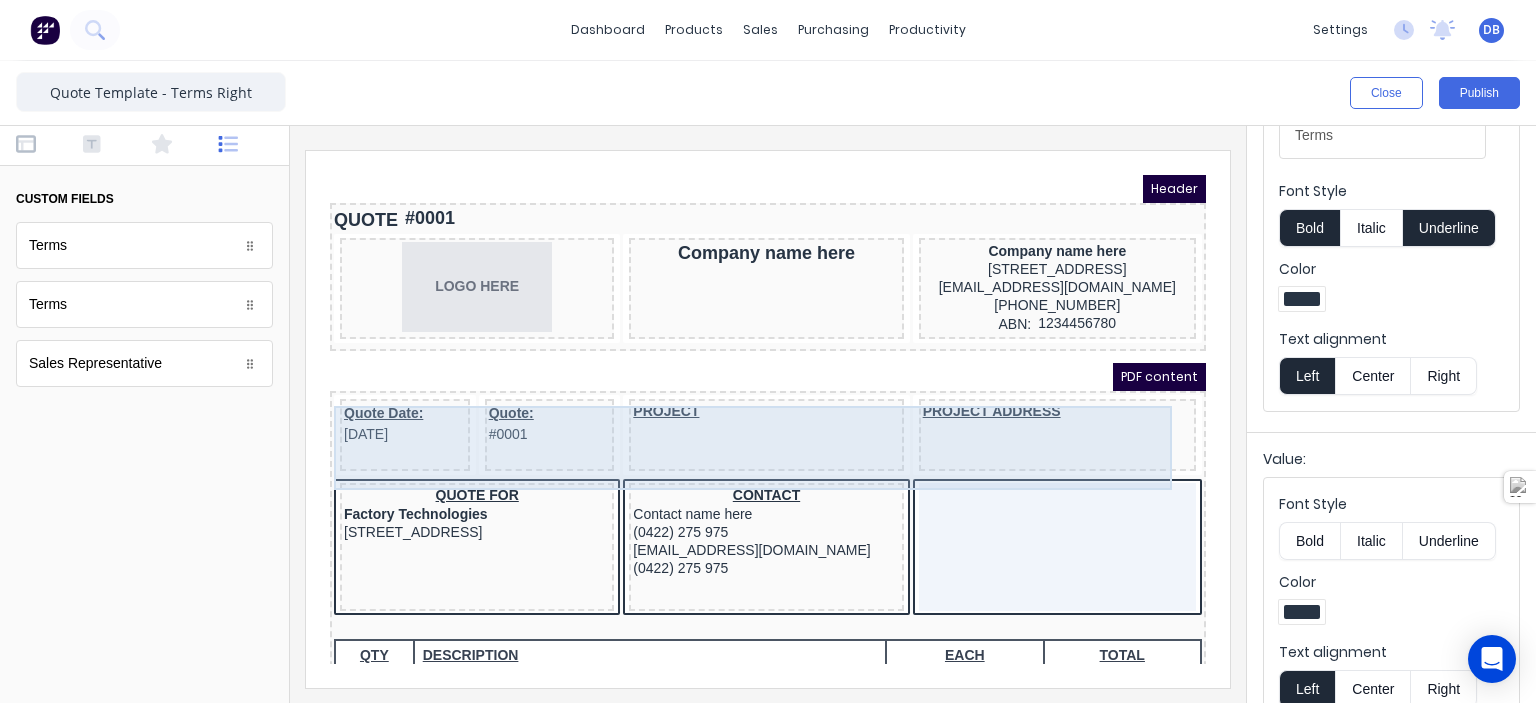 scroll, scrollTop: 0, scrollLeft: 0, axis: both 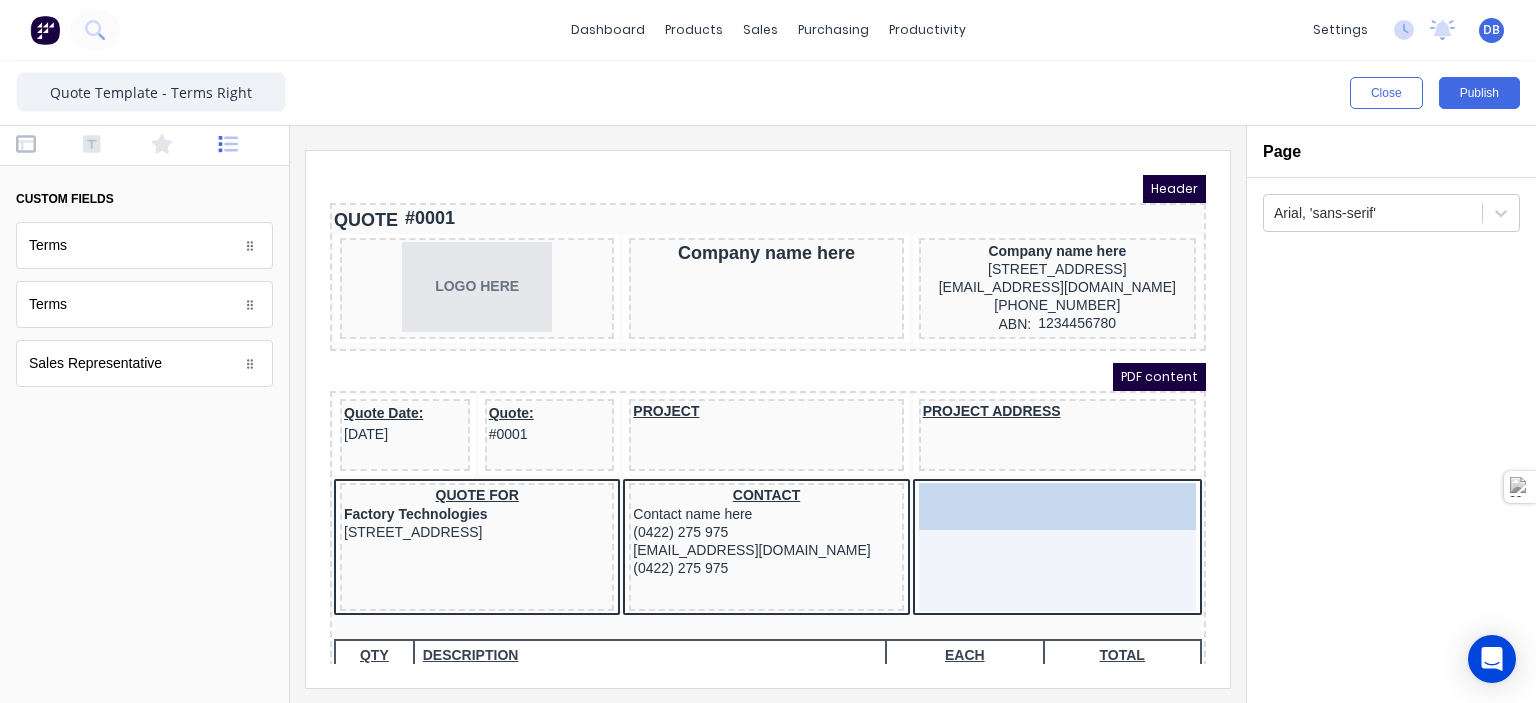 drag, startPoint x: 148, startPoint y: 301, endPoint x: 1063, endPoint y: 534, distance: 944.2002 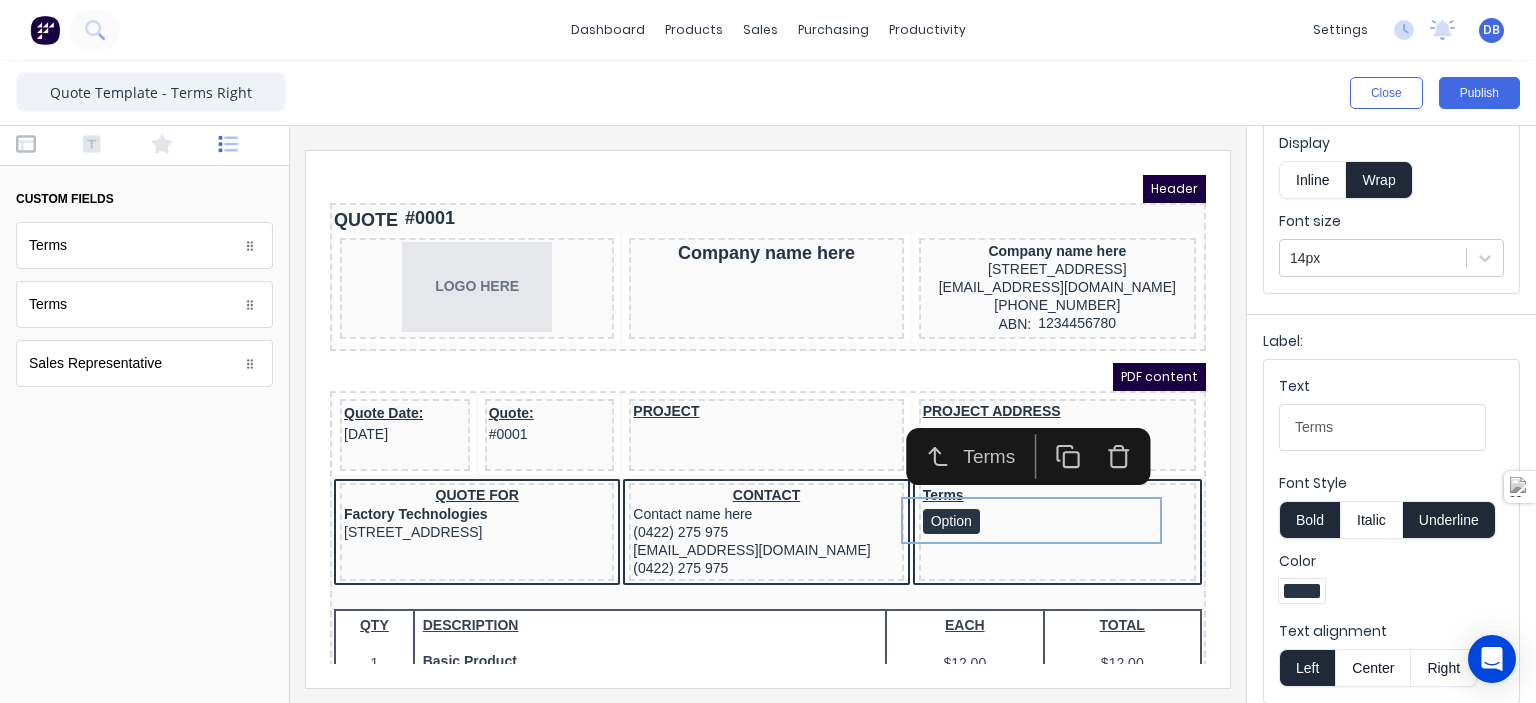 scroll, scrollTop: 200, scrollLeft: 0, axis: vertical 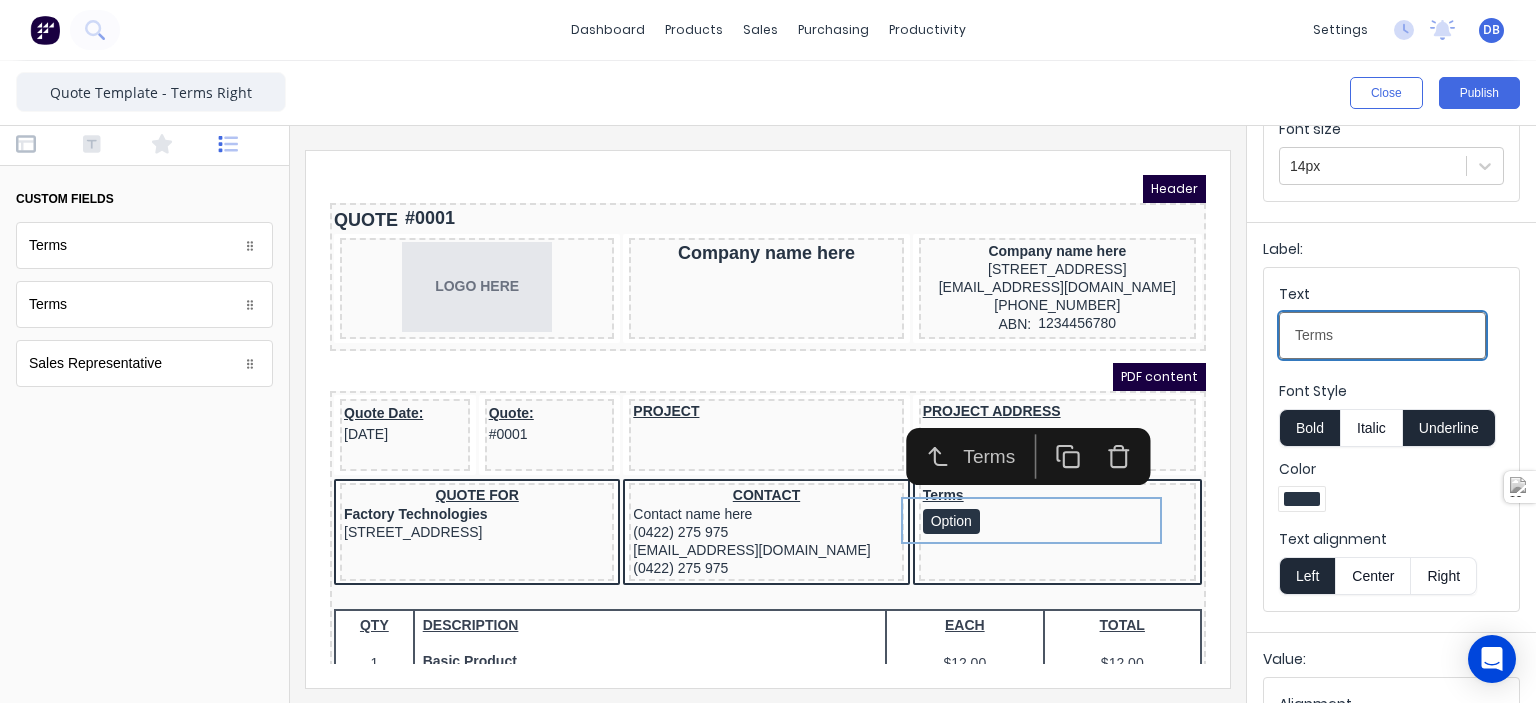 drag, startPoint x: 1646, startPoint y: 487, endPoint x: 743, endPoint y: 205, distance: 946.009 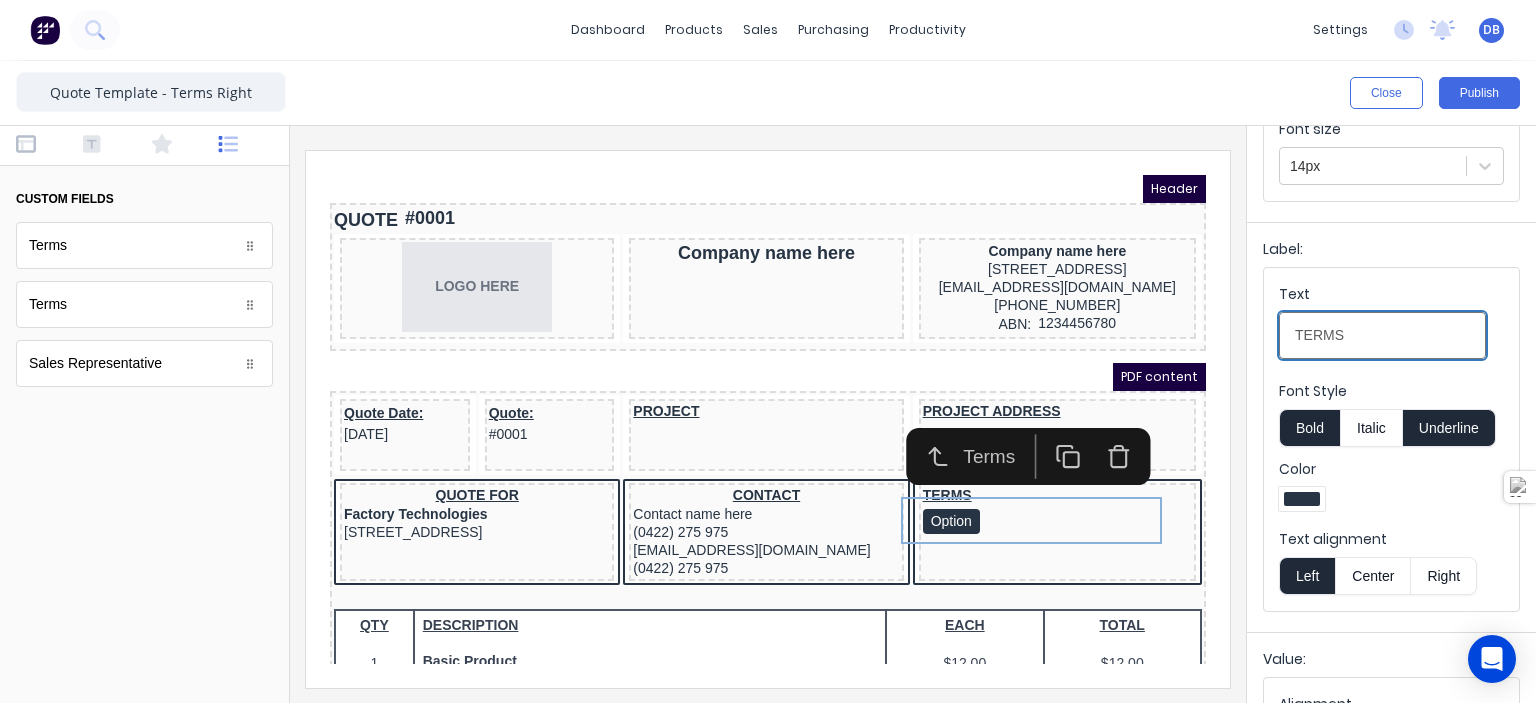 type on "TERMS" 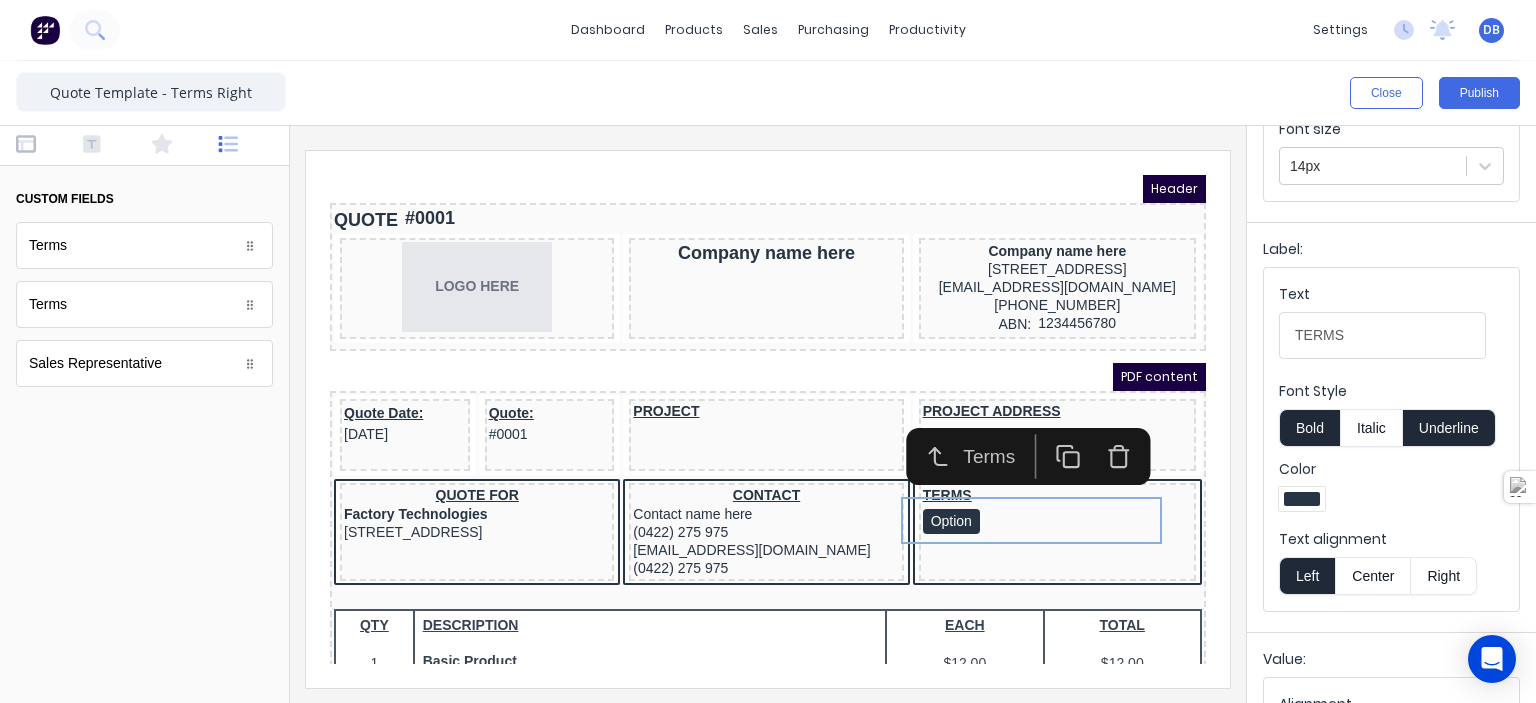 click at bounding box center (1302, 499) 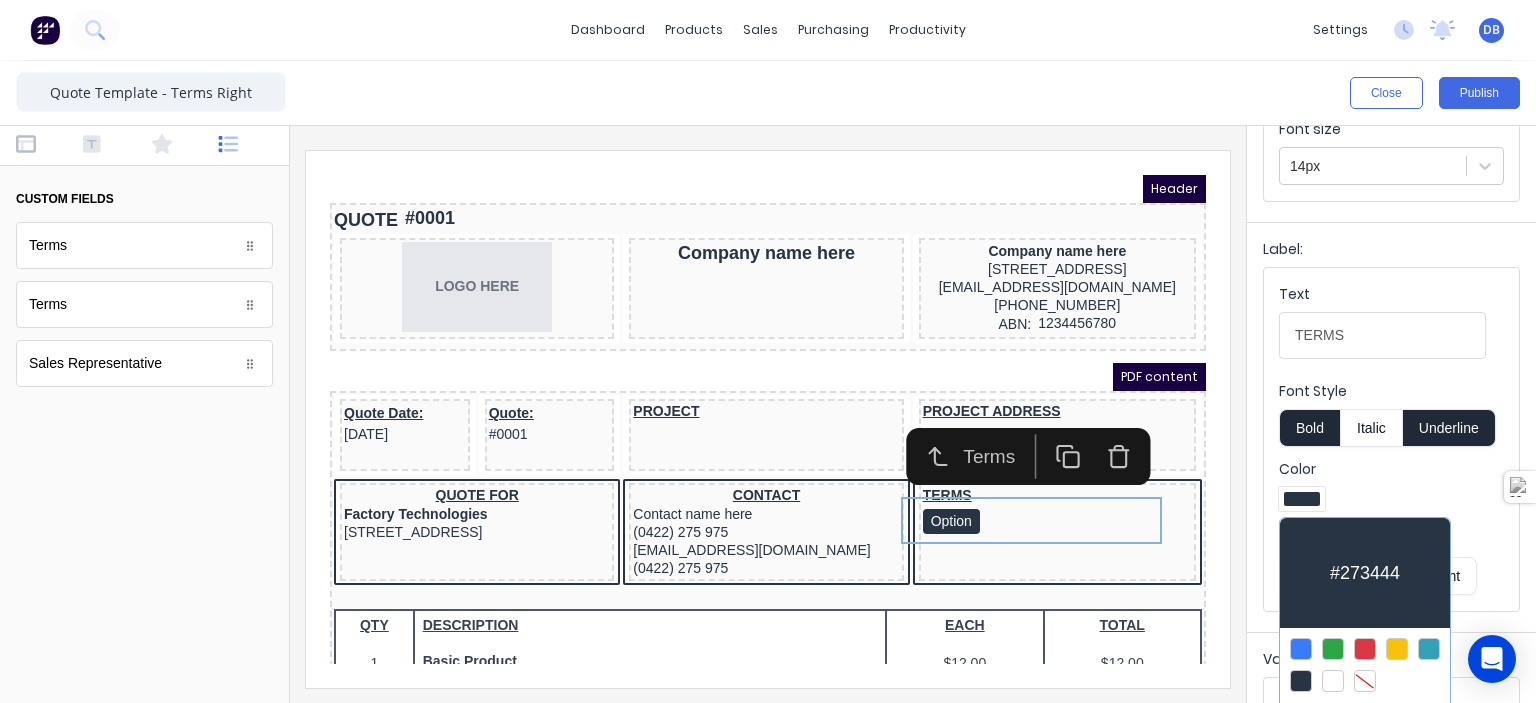 click at bounding box center (1365, 649) 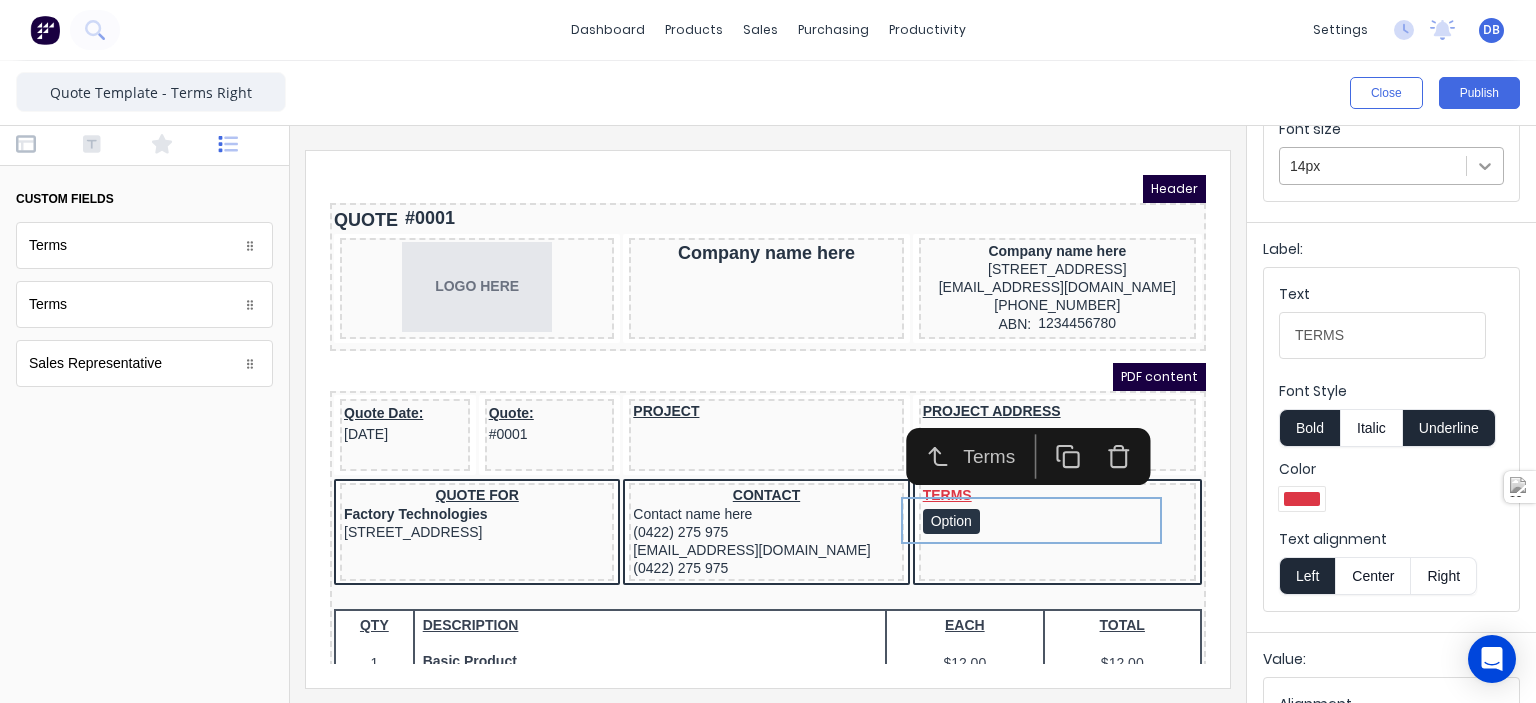 click 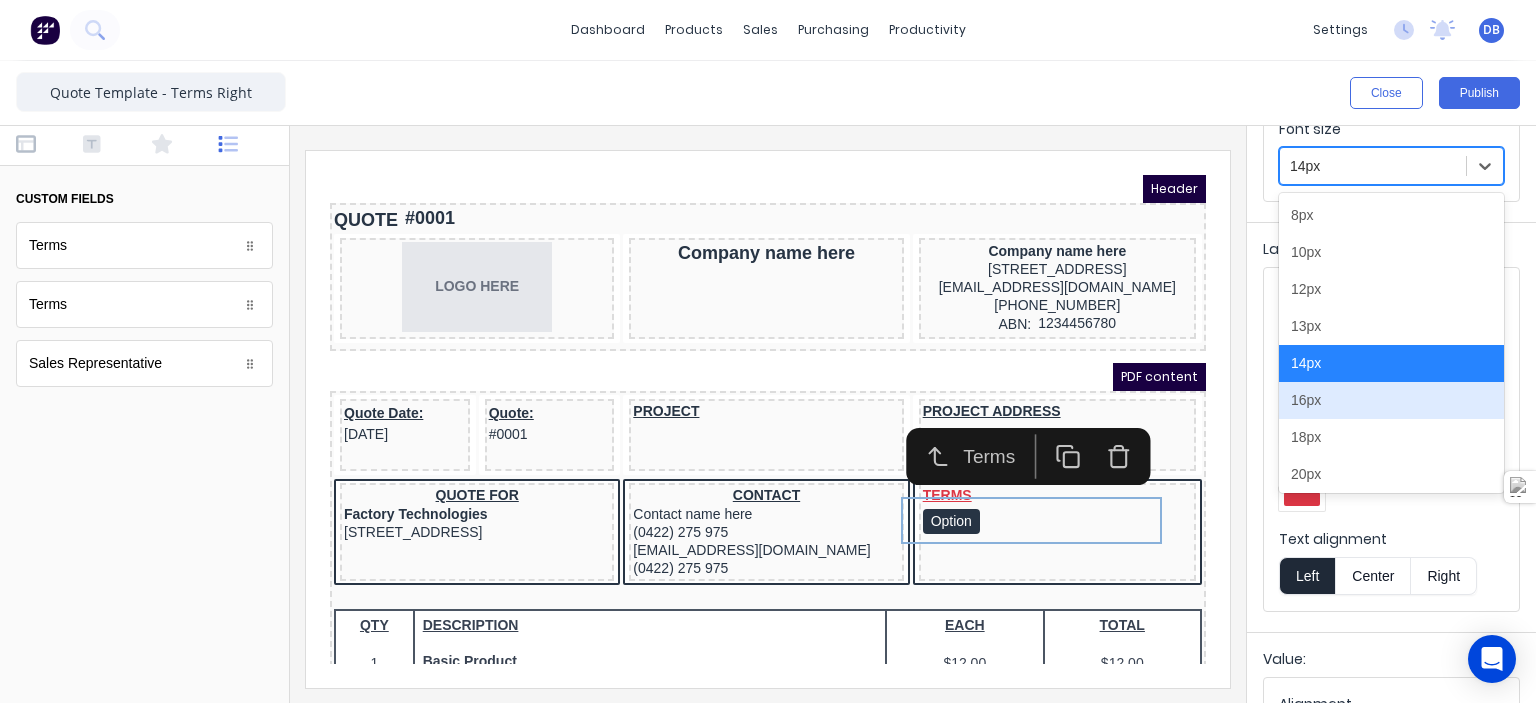 click on "16px" at bounding box center [1391, 400] 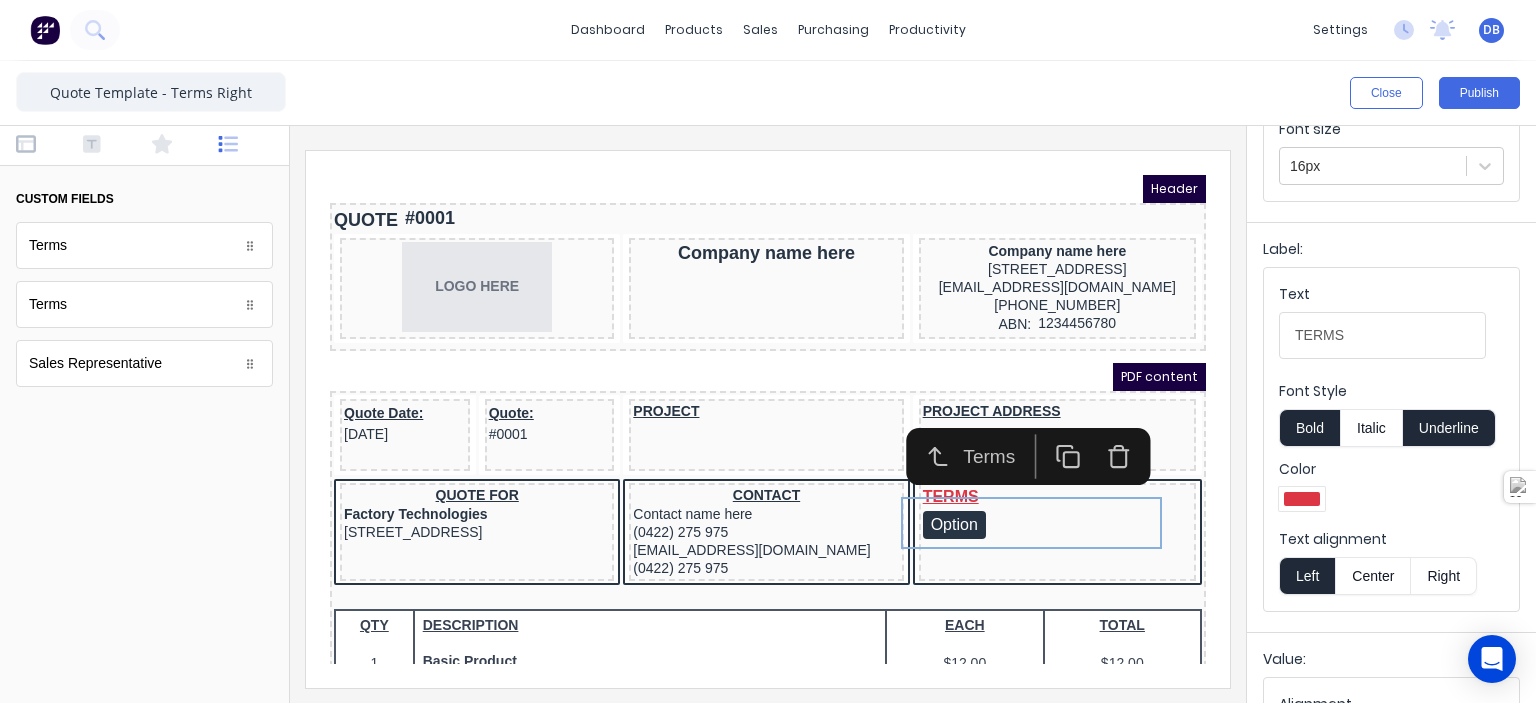 click at bounding box center (144, 559) 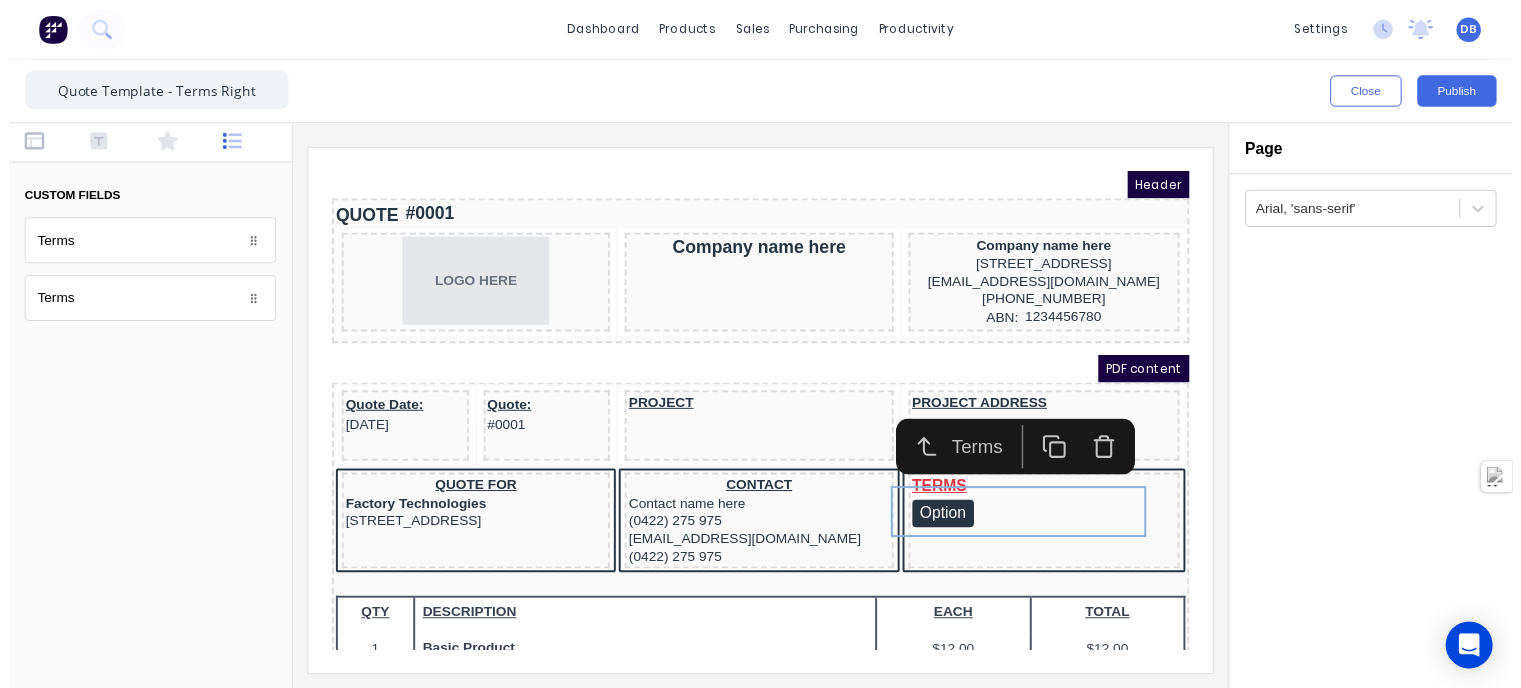 scroll, scrollTop: 0, scrollLeft: 0, axis: both 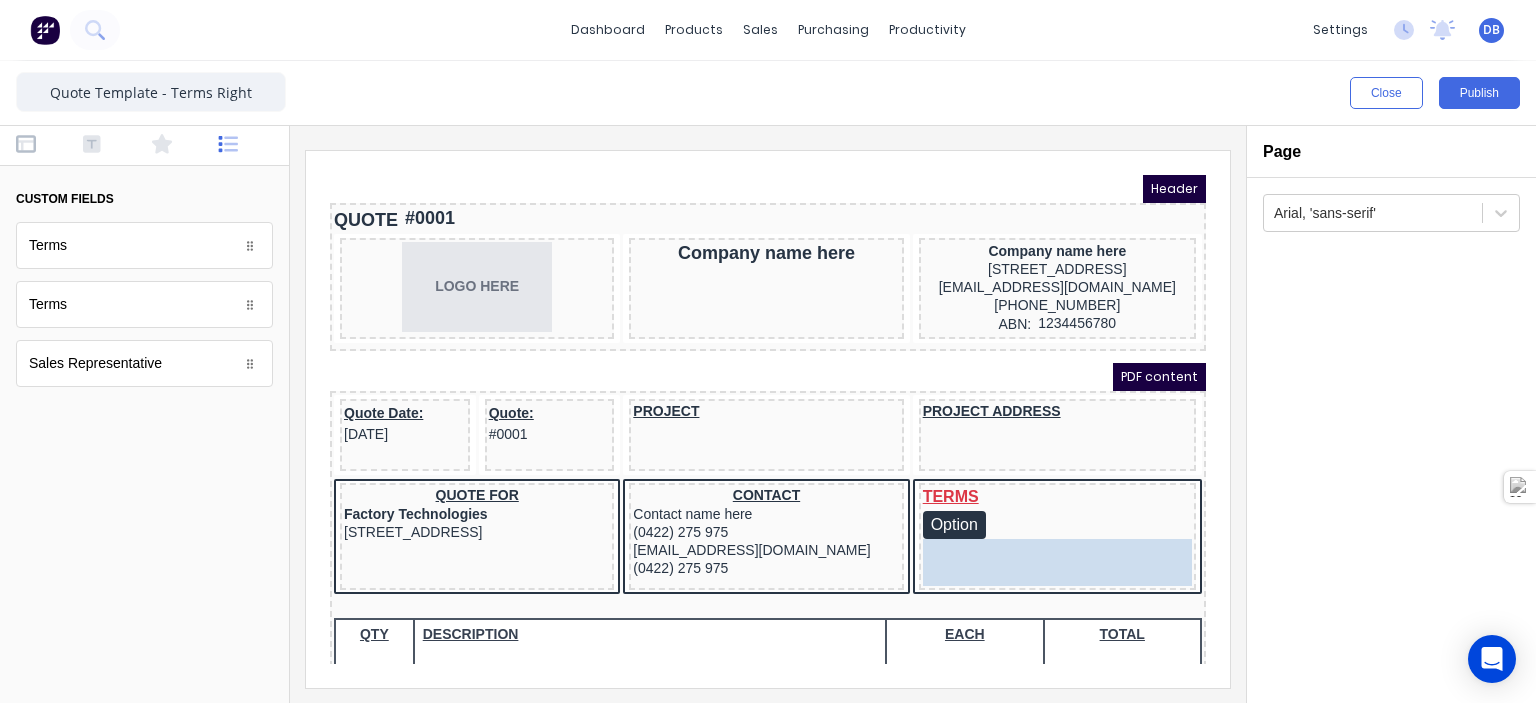 drag, startPoint x: 133, startPoint y: 369, endPoint x: 640, endPoint y: 404, distance: 508.20667 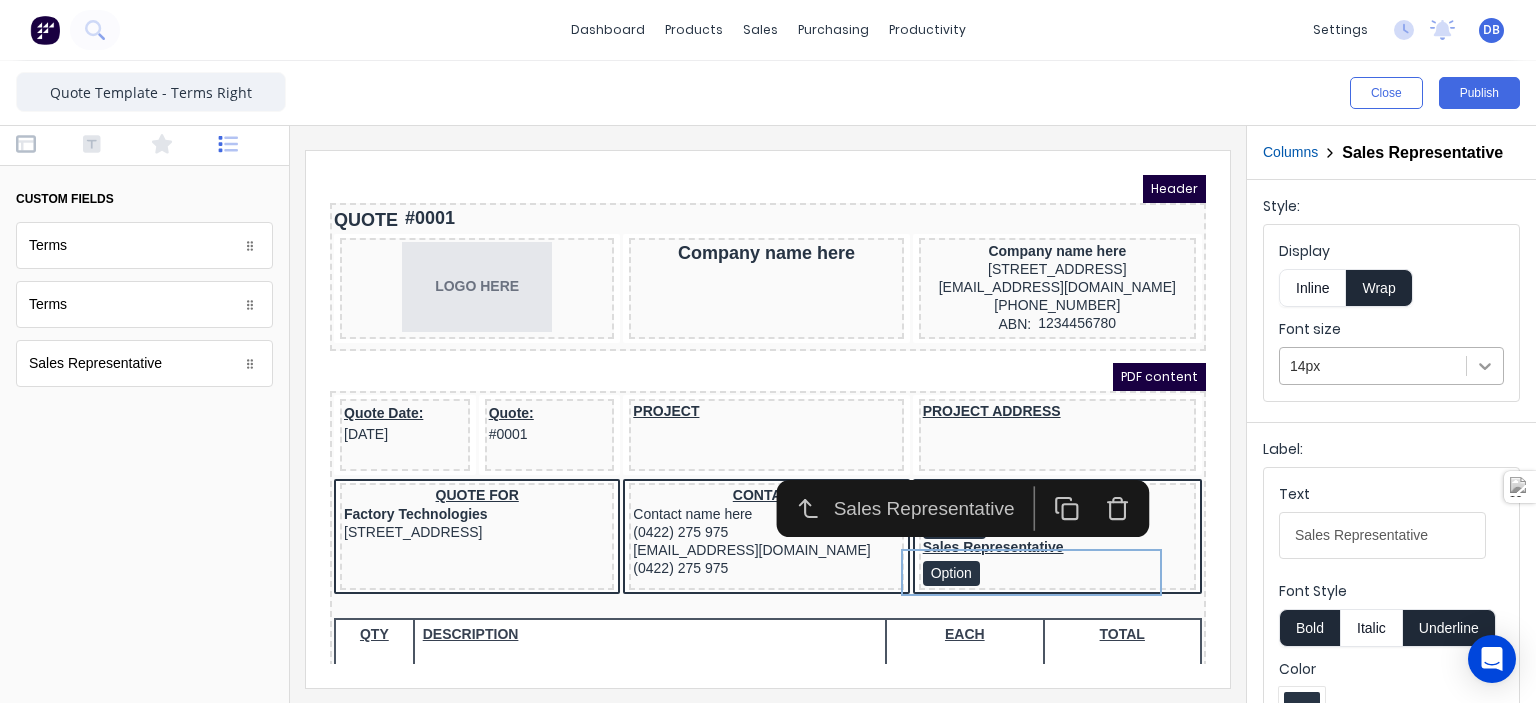 click 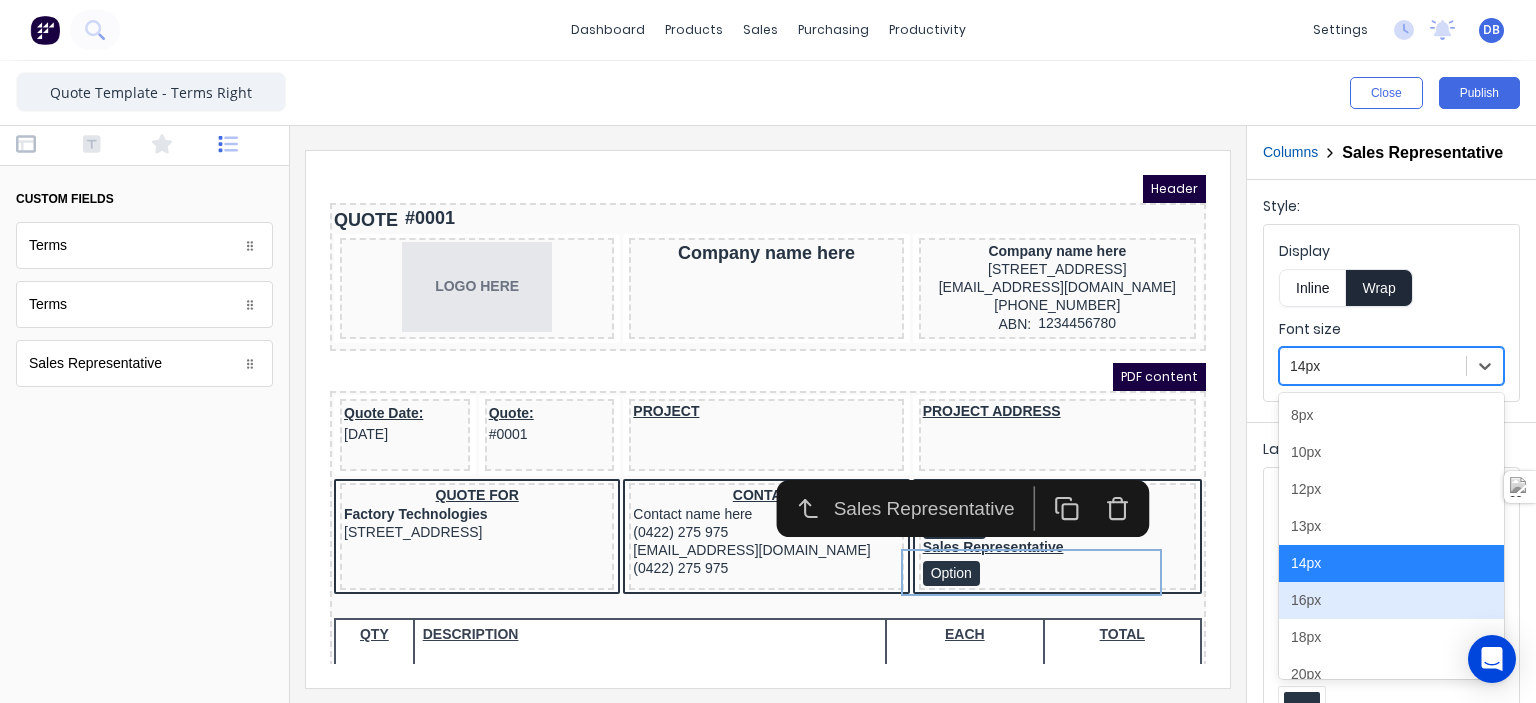click on "16px" at bounding box center (1391, 600) 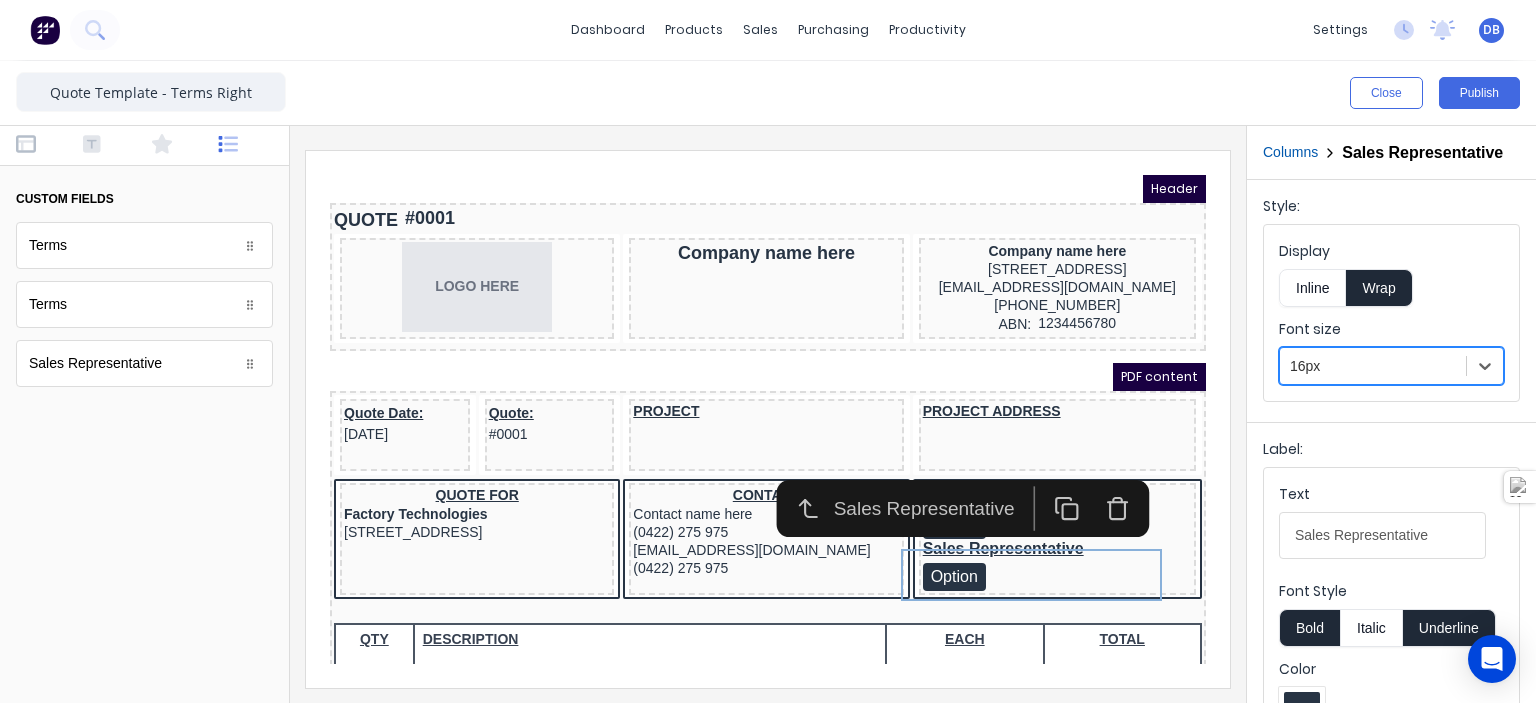 click at bounding box center [768, 414] 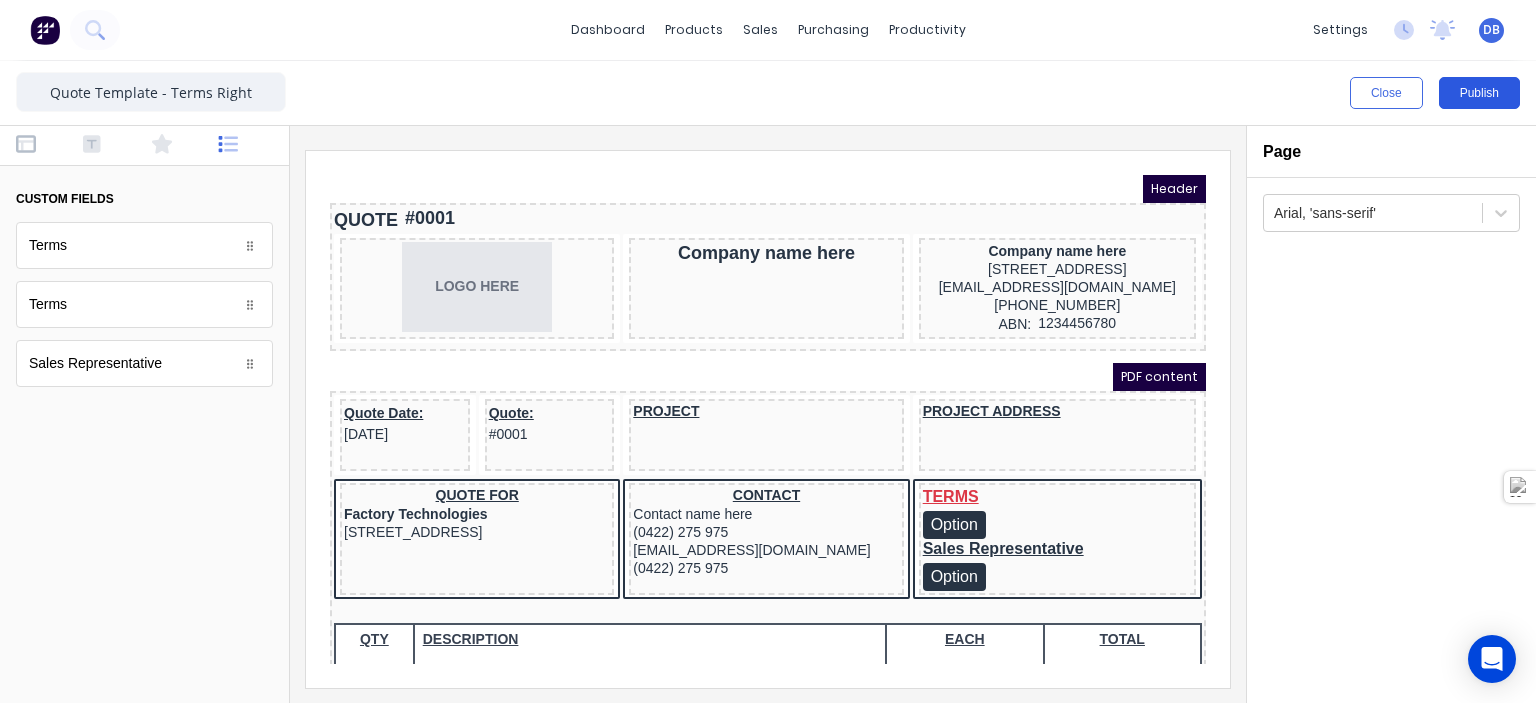 click on "Publish" at bounding box center [1479, 93] 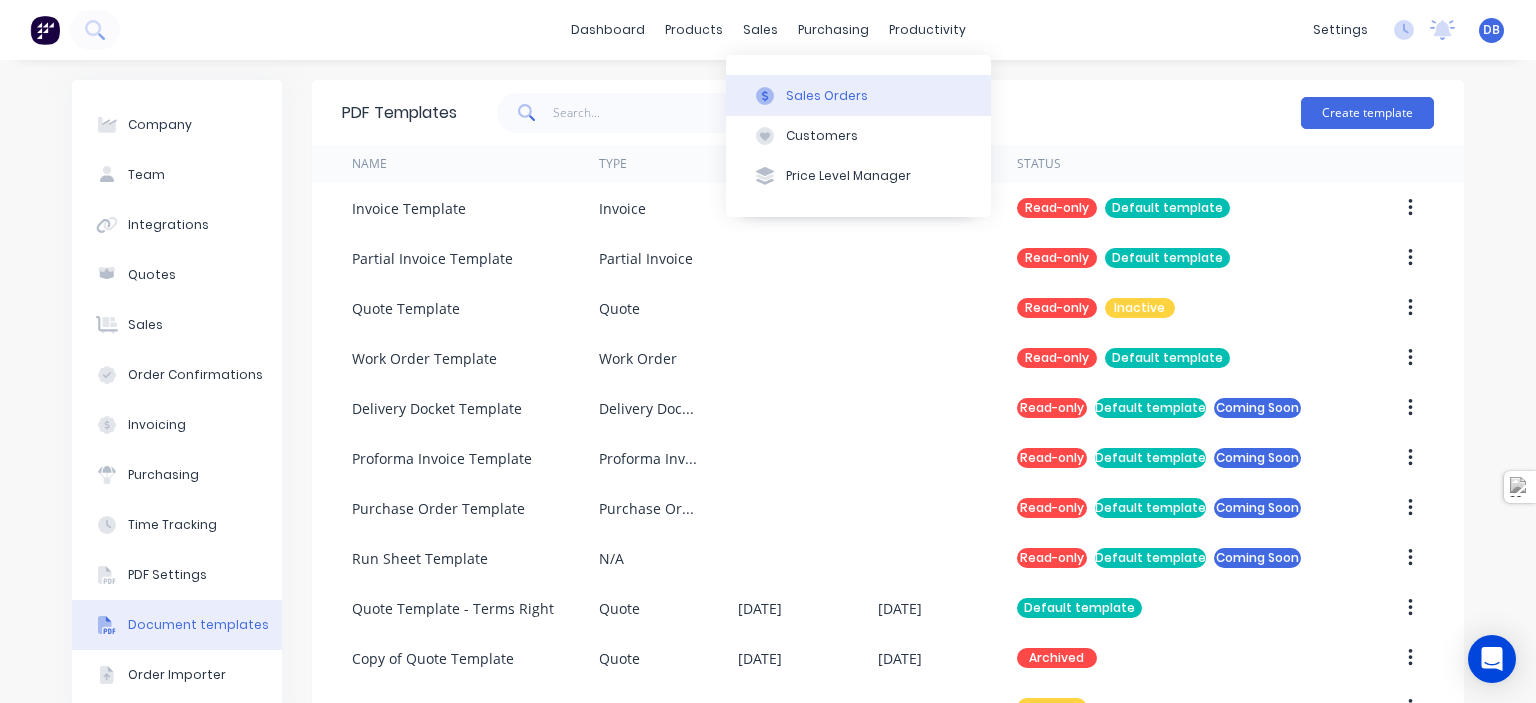 click on "Sales Orders" at bounding box center [827, 96] 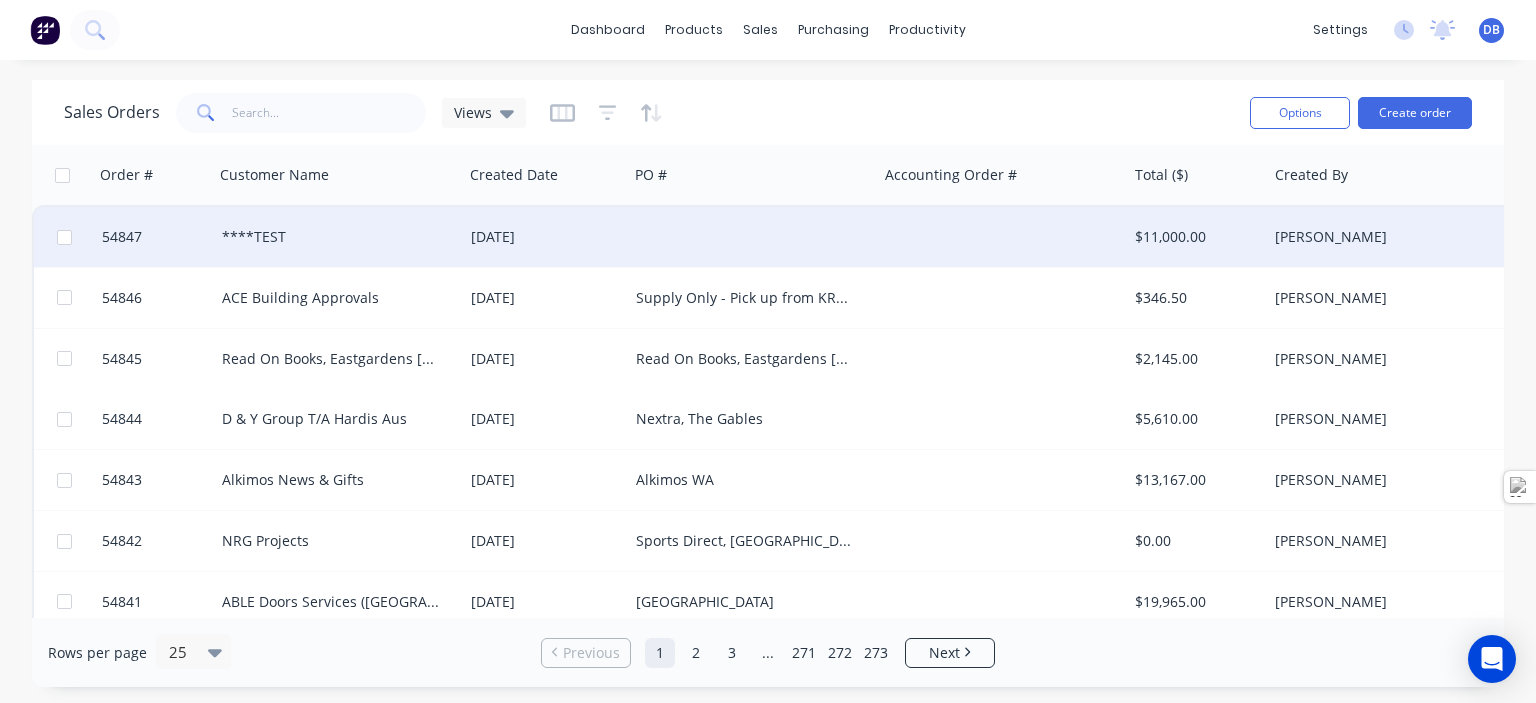 click on "[DATE]" at bounding box center (545, 237) 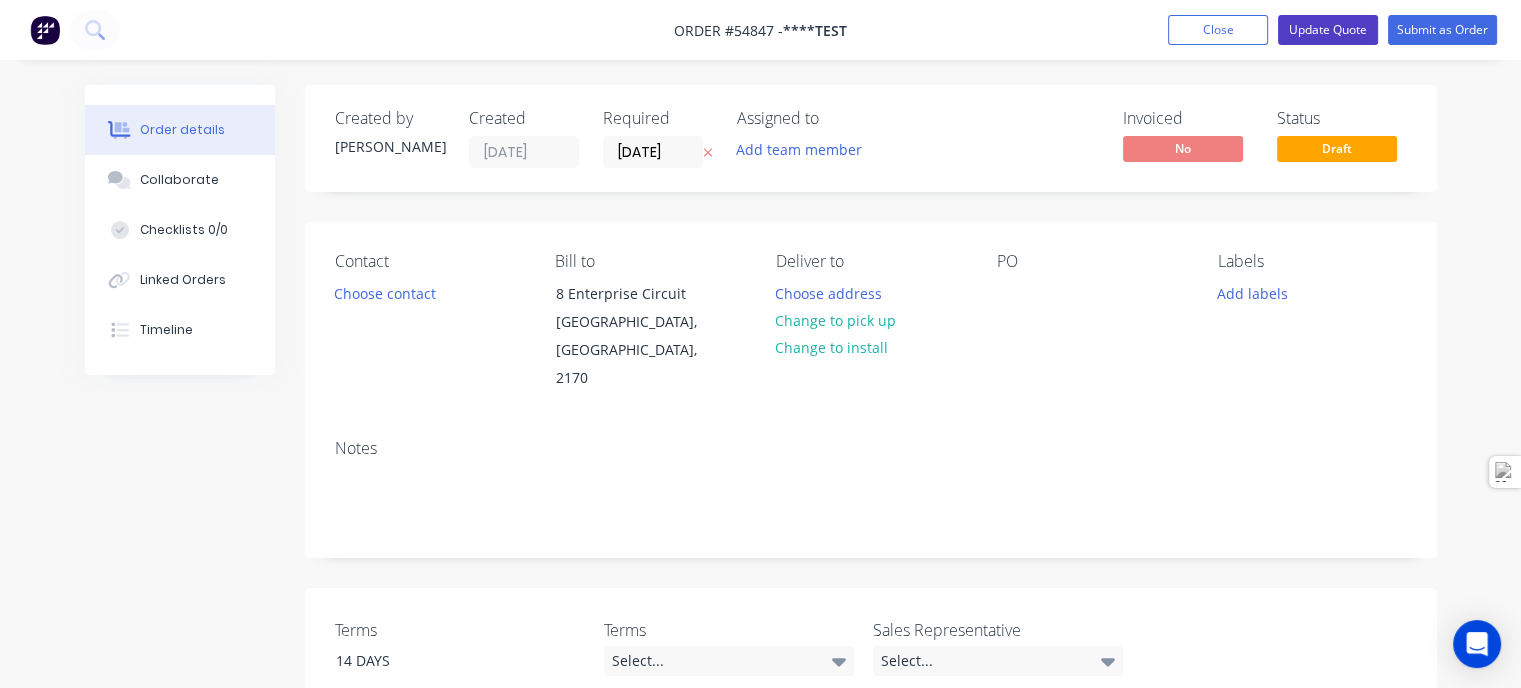 click on "Update Quote" at bounding box center [1328, 30] 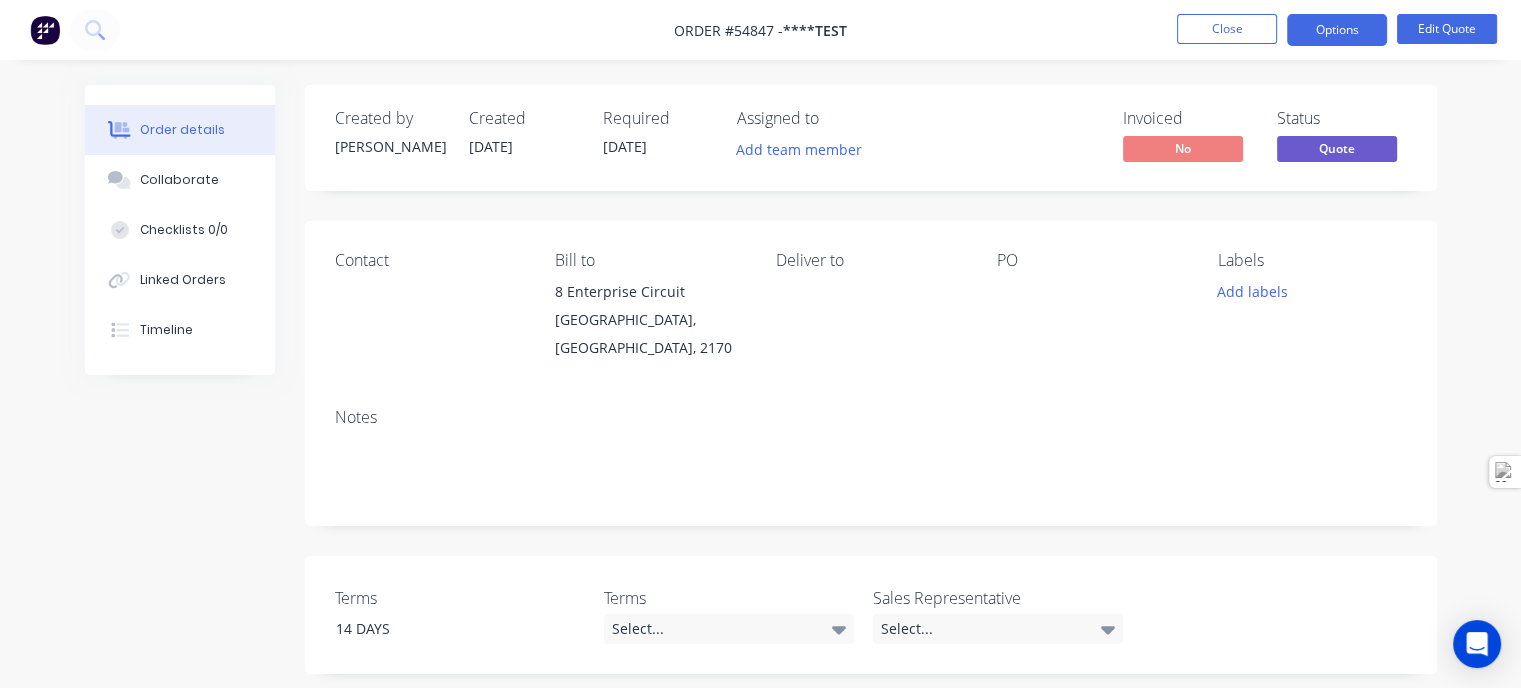 click on "Options" at bounding box center (1337, 30) 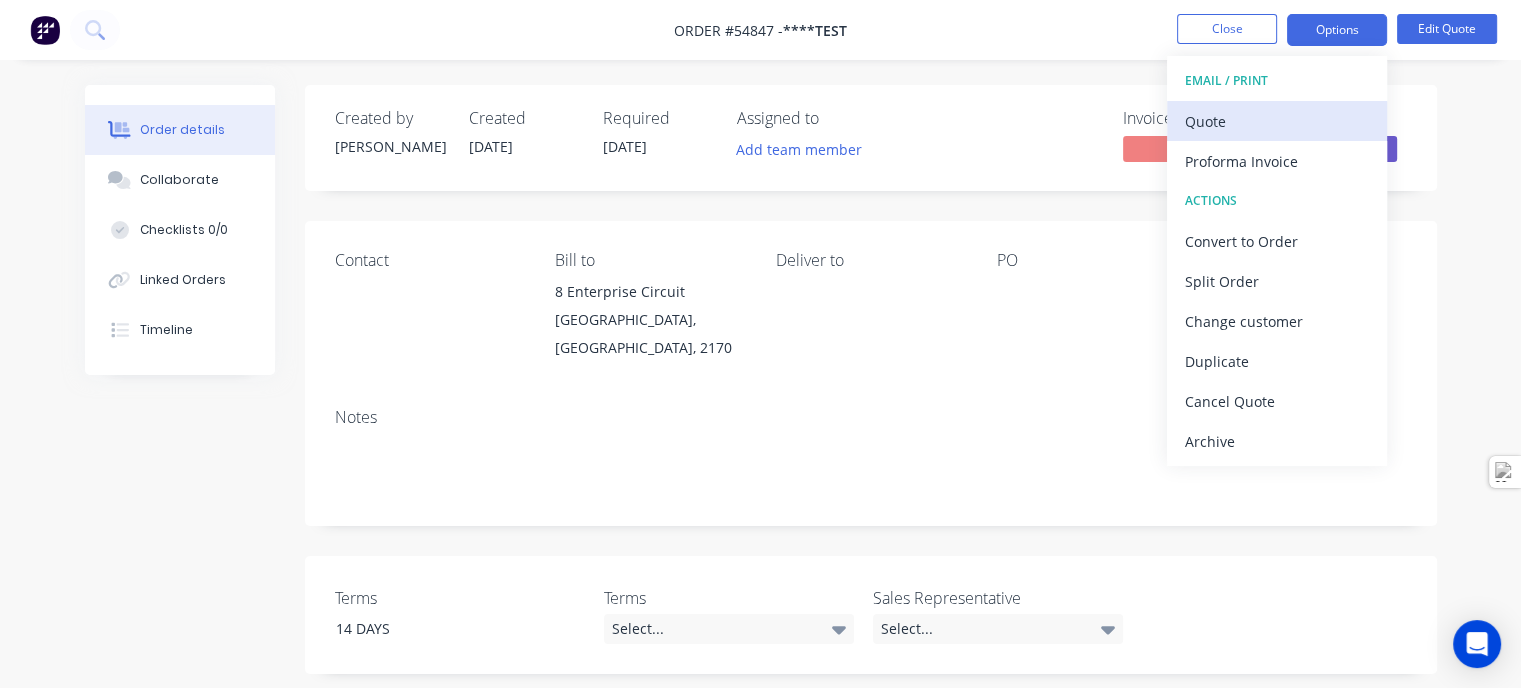 click on "Quote" at bounding box center (1277, 121) 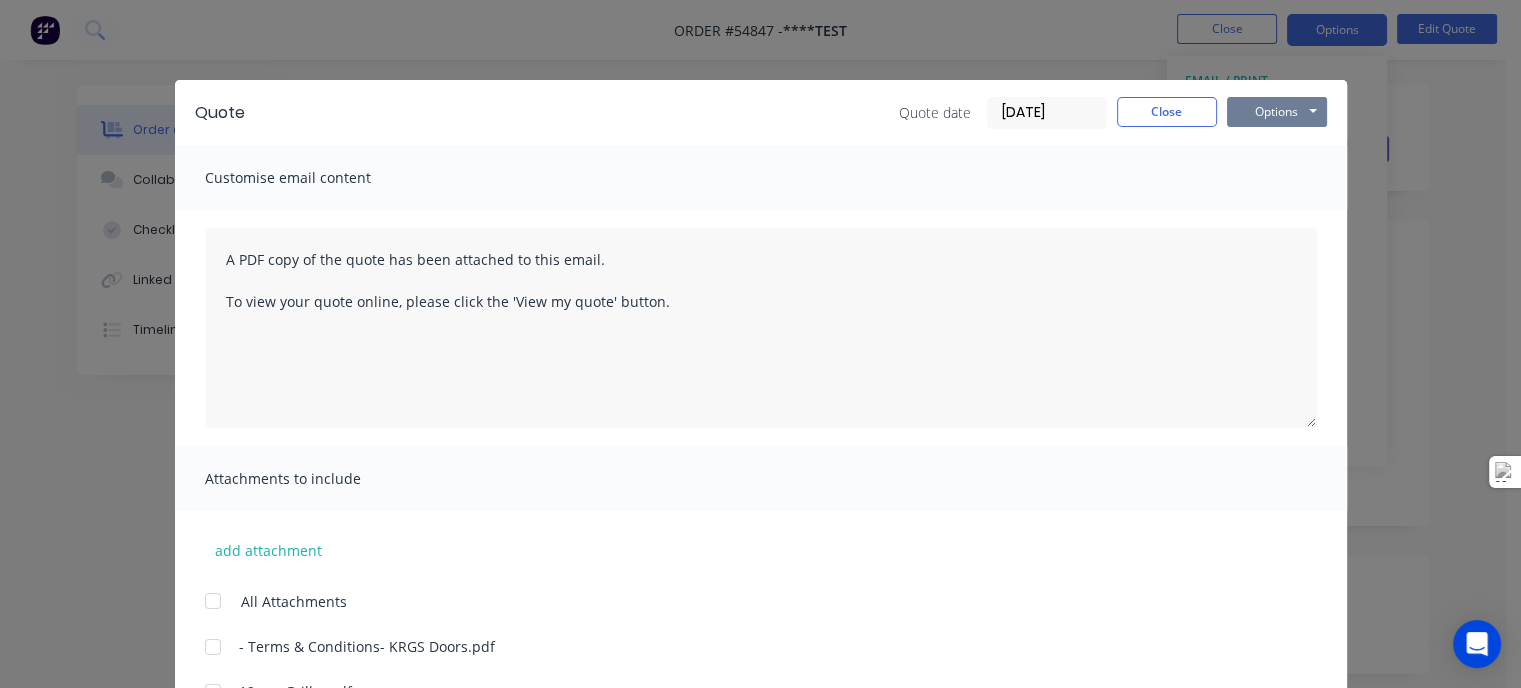 click on "Options" at bounding box center [1277, 112] 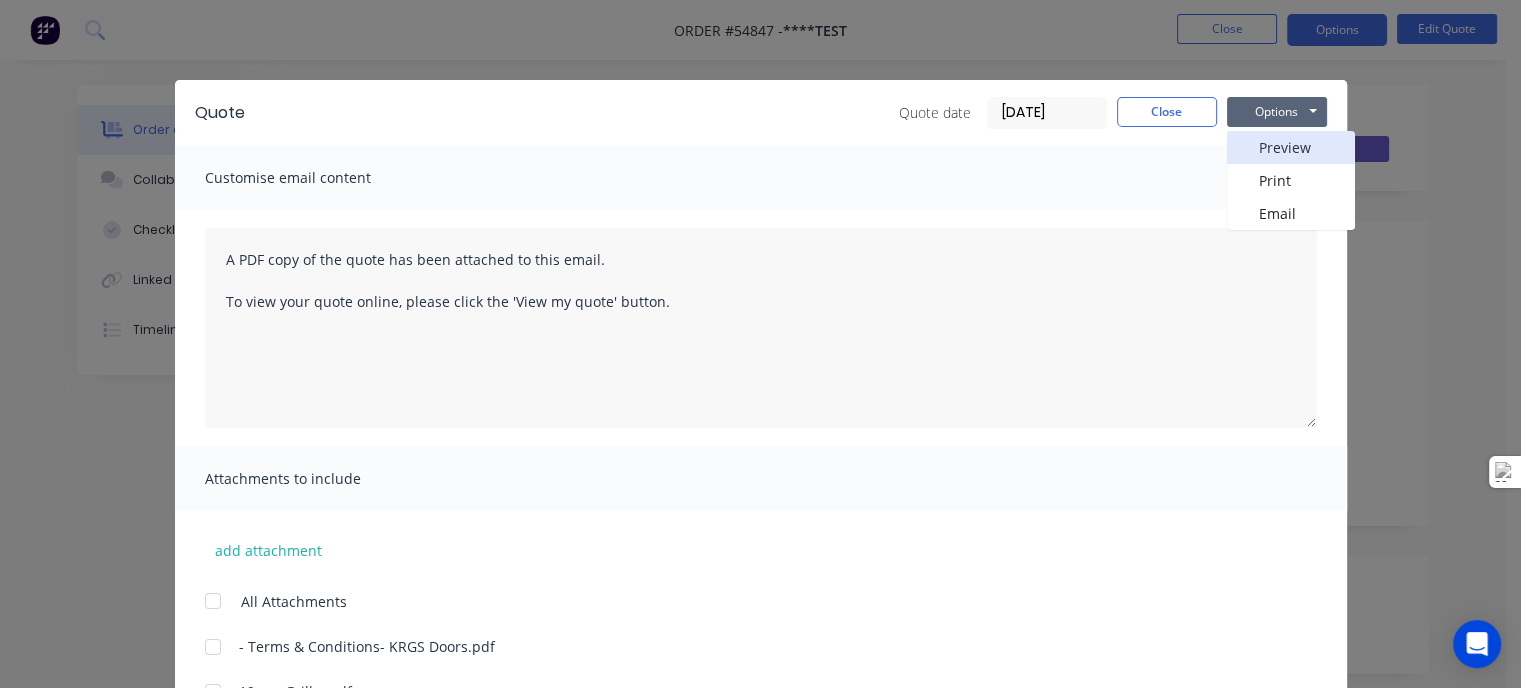 click on "Preview" at bounding box center [1291, 147] 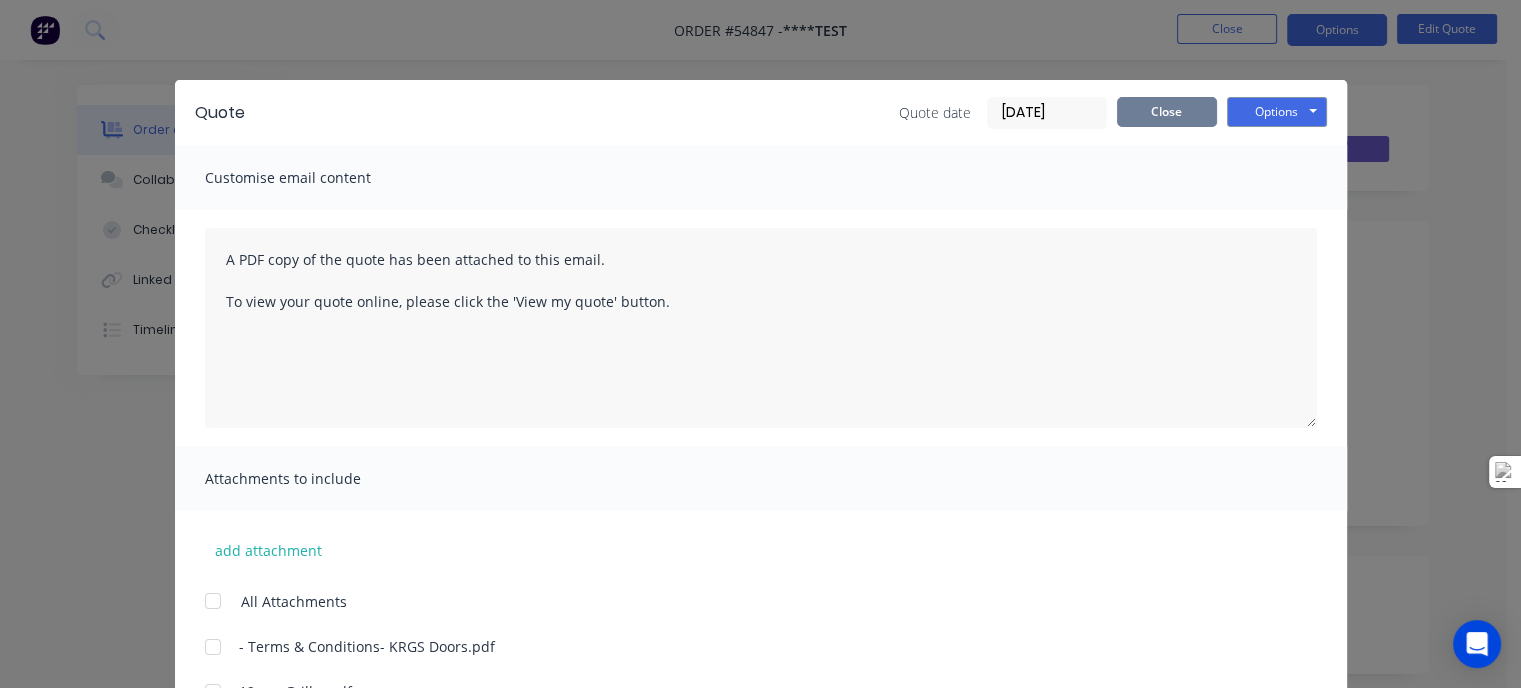 click on "Close" at bounding box center (1167, 112) 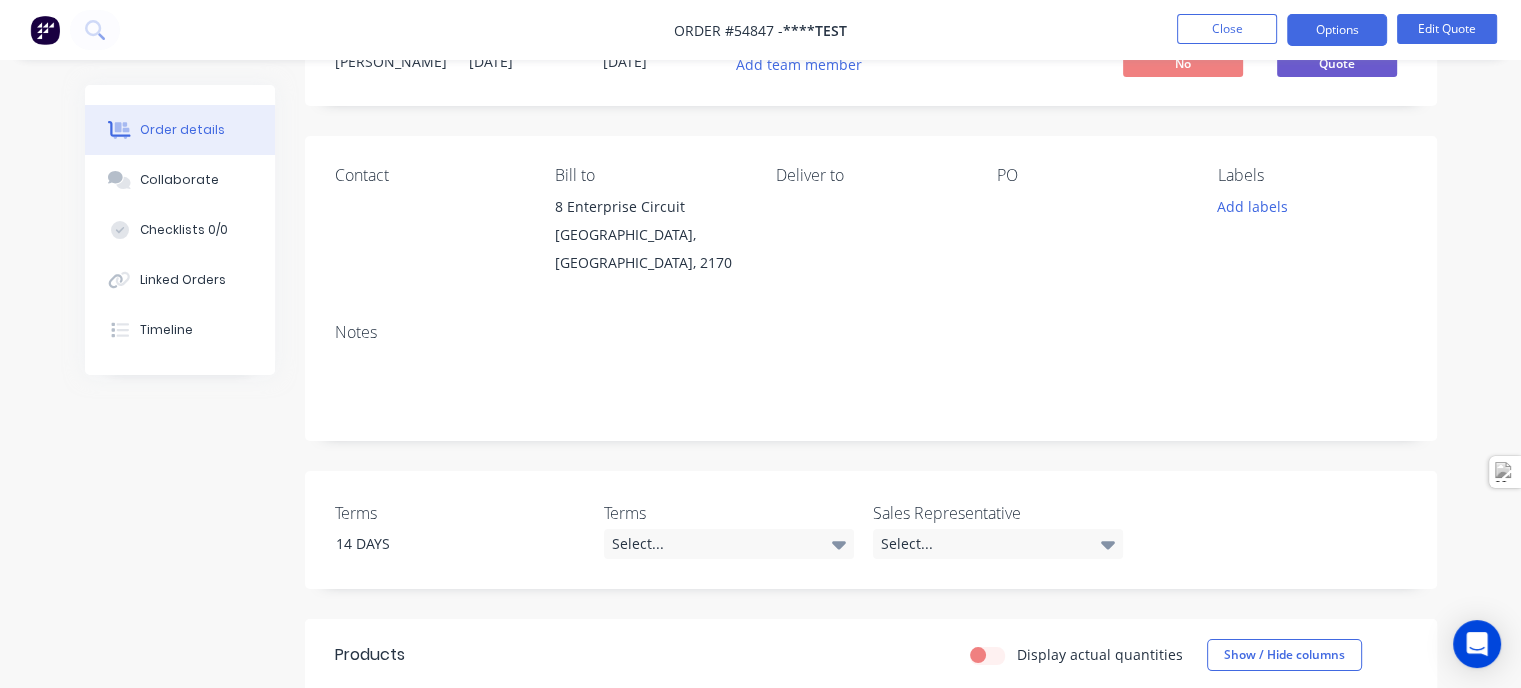 scroll, scrollTop: 200, scrollLeft: 0, axis: vertical 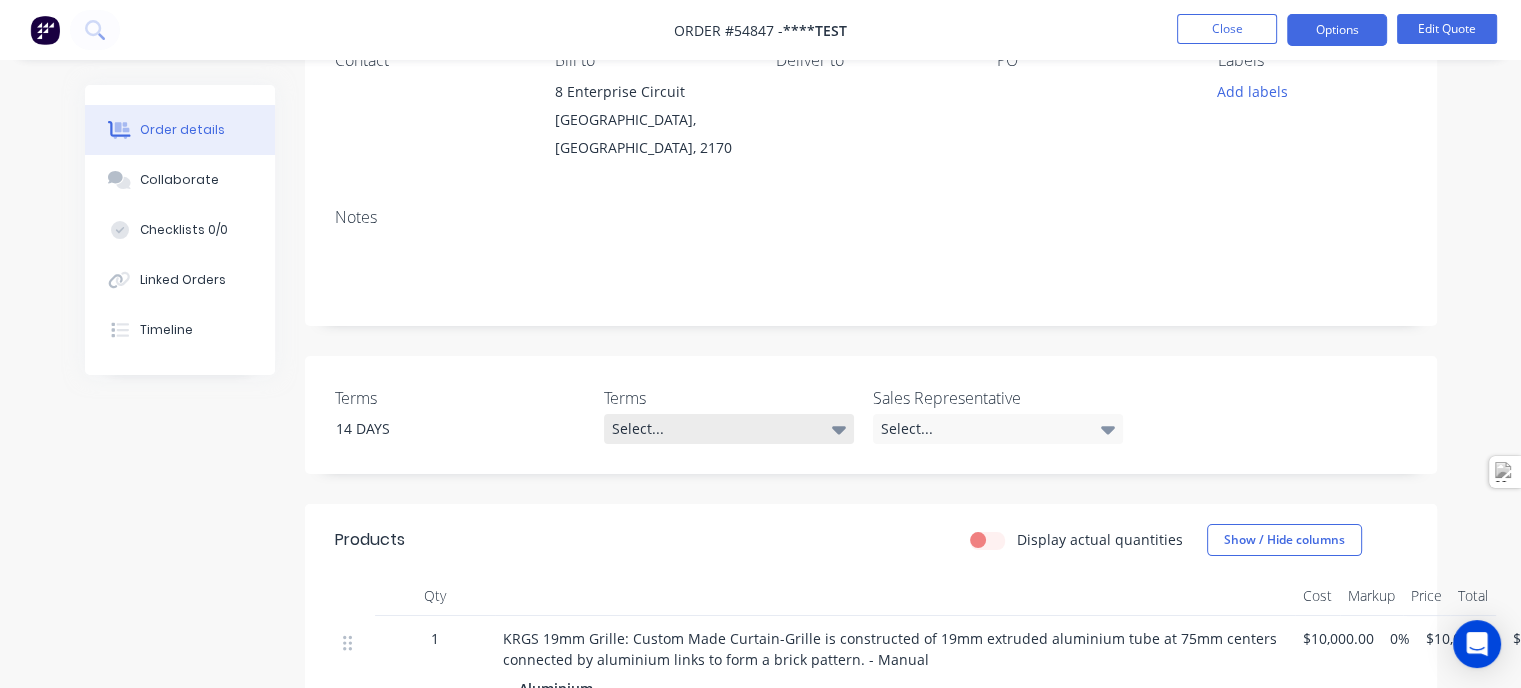 click on "Select..." at bounding box center [729, 429] 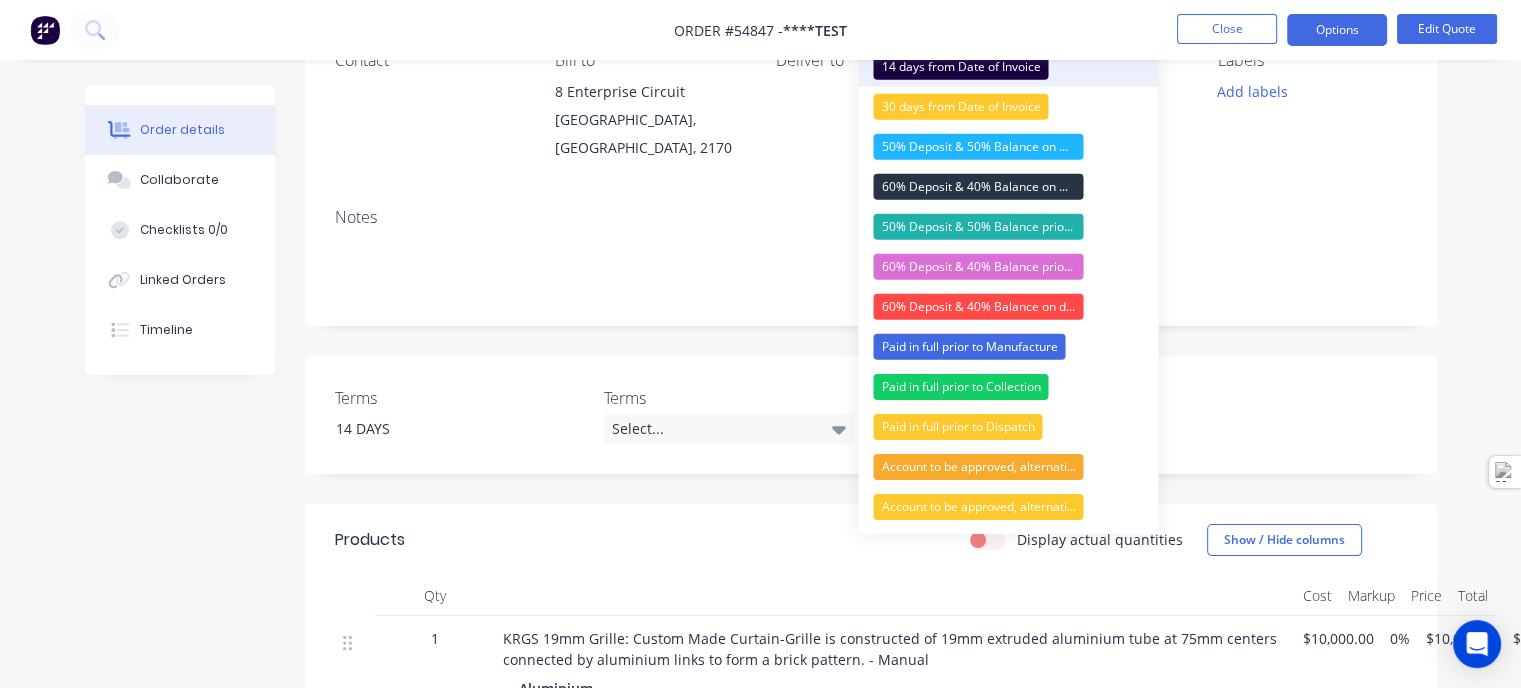 click on "14 days from Date of Invoice" at bounding box center [960, 67] 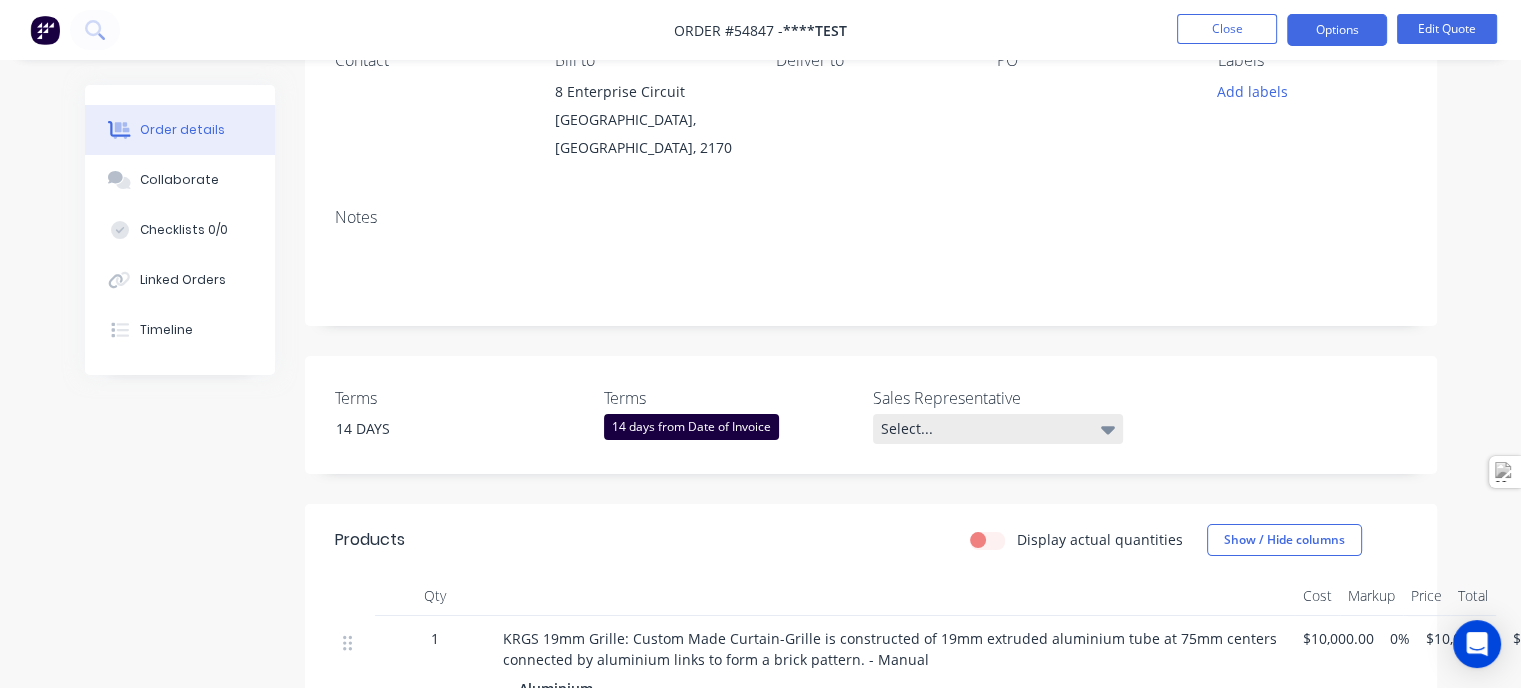 click on "Select..." at bounding box center (998, 429) 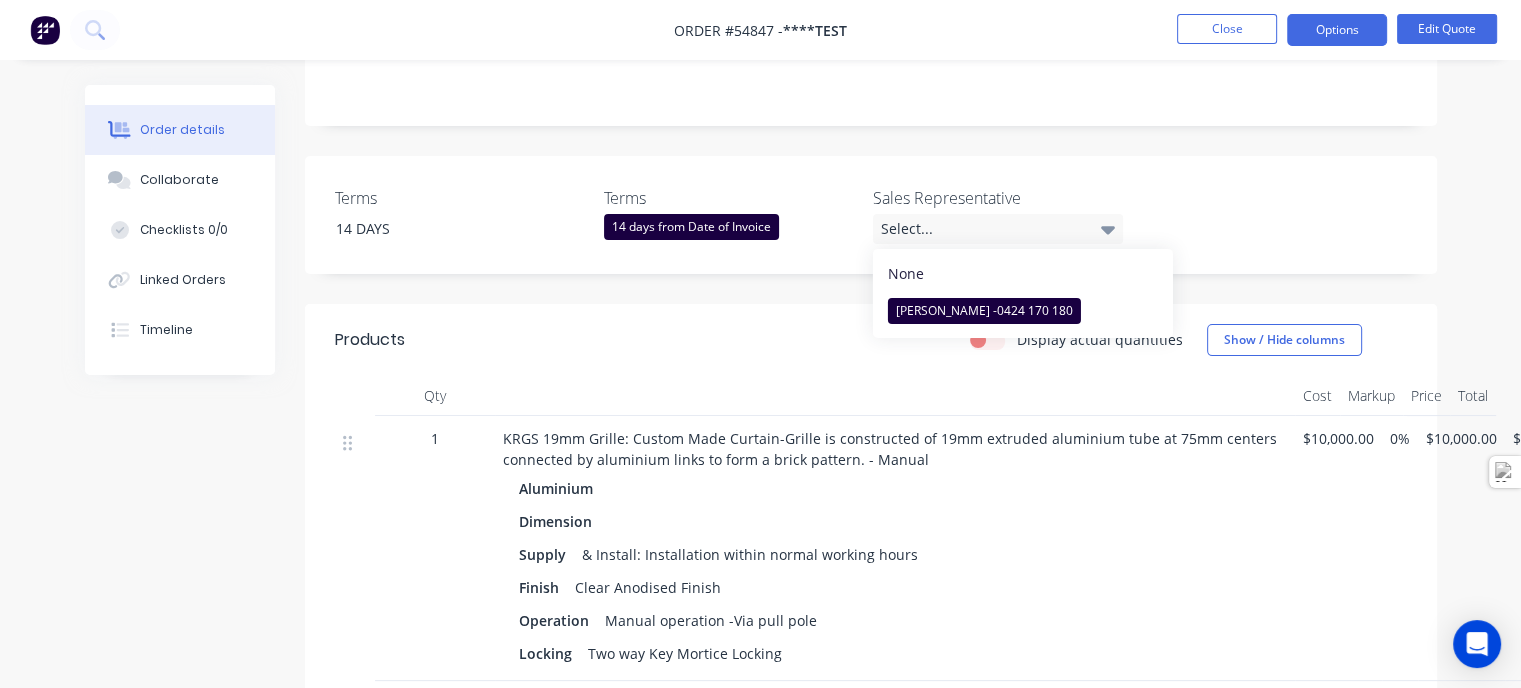 scroll, scrollTop: 300, scrollLeft: 0, axis: vertical 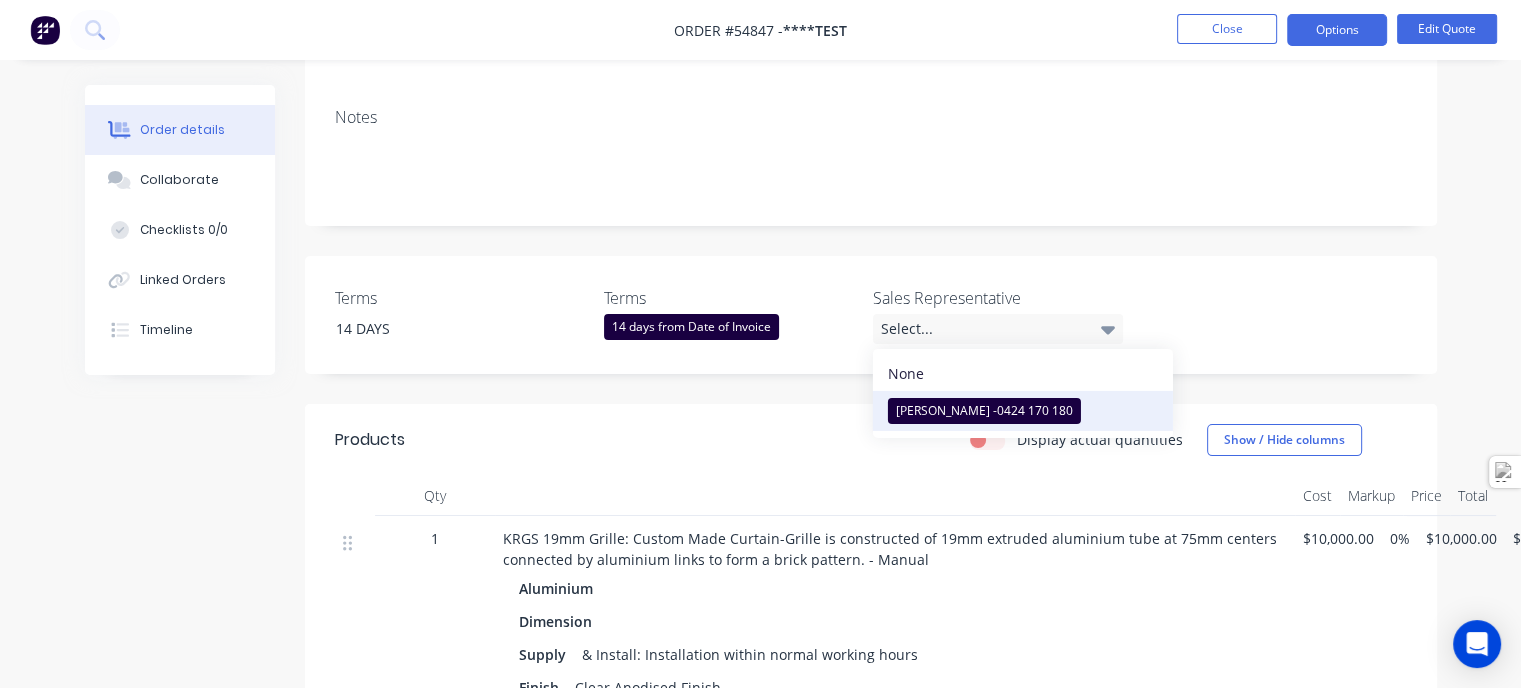 click on "Clayton Blackman -
0424 170 180" at bounding box center (984, 410) 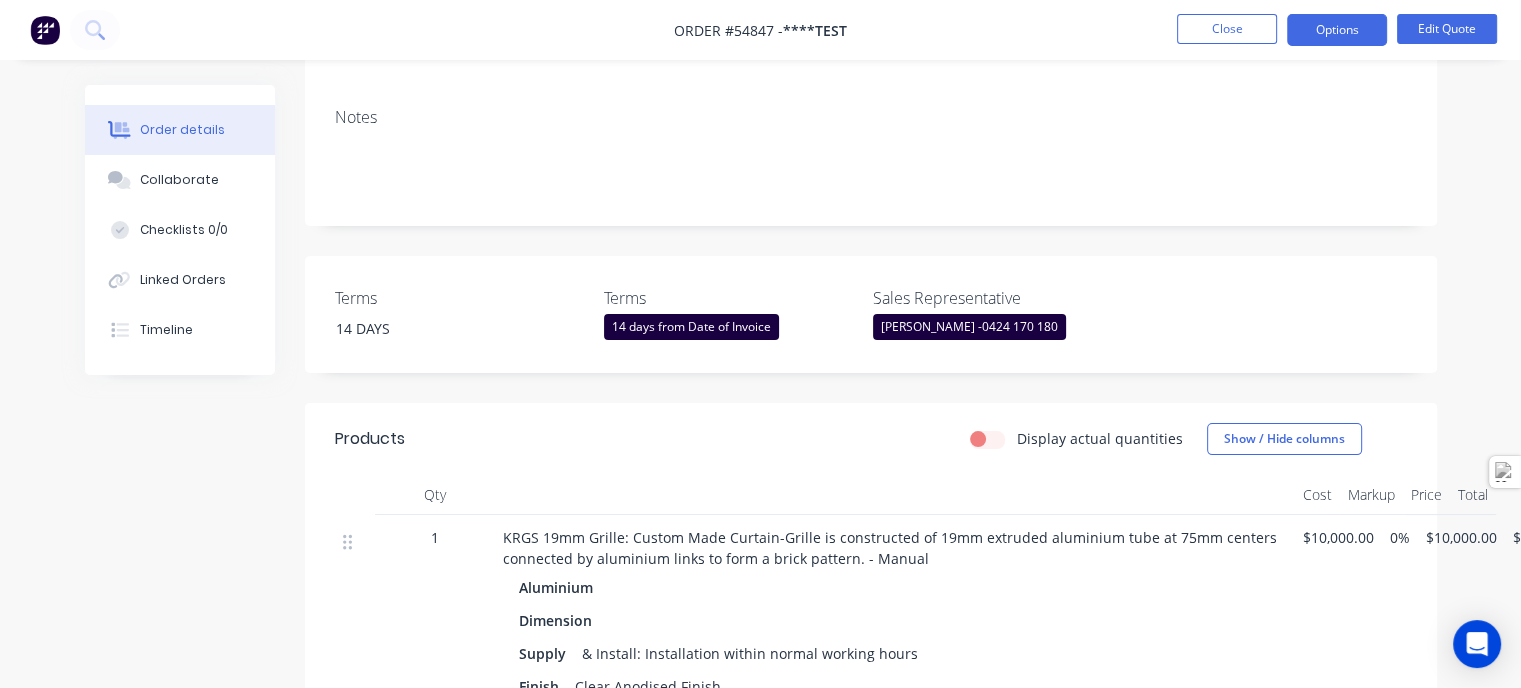 click on "Clayton Blackman -
0424 170 180" at bounding box center [969, 326] 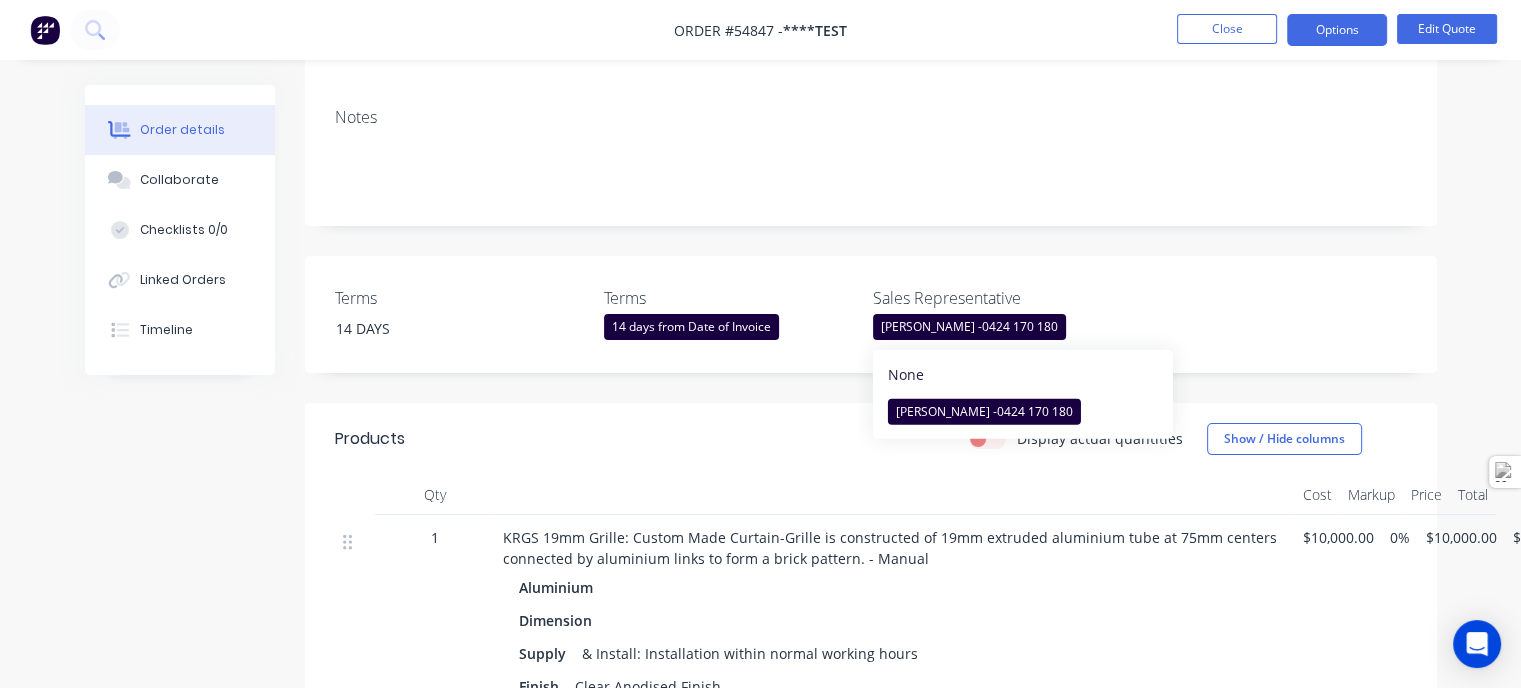 click on "Products Display actual quantities Show / Hide columns" at bounding box center (871, 439) 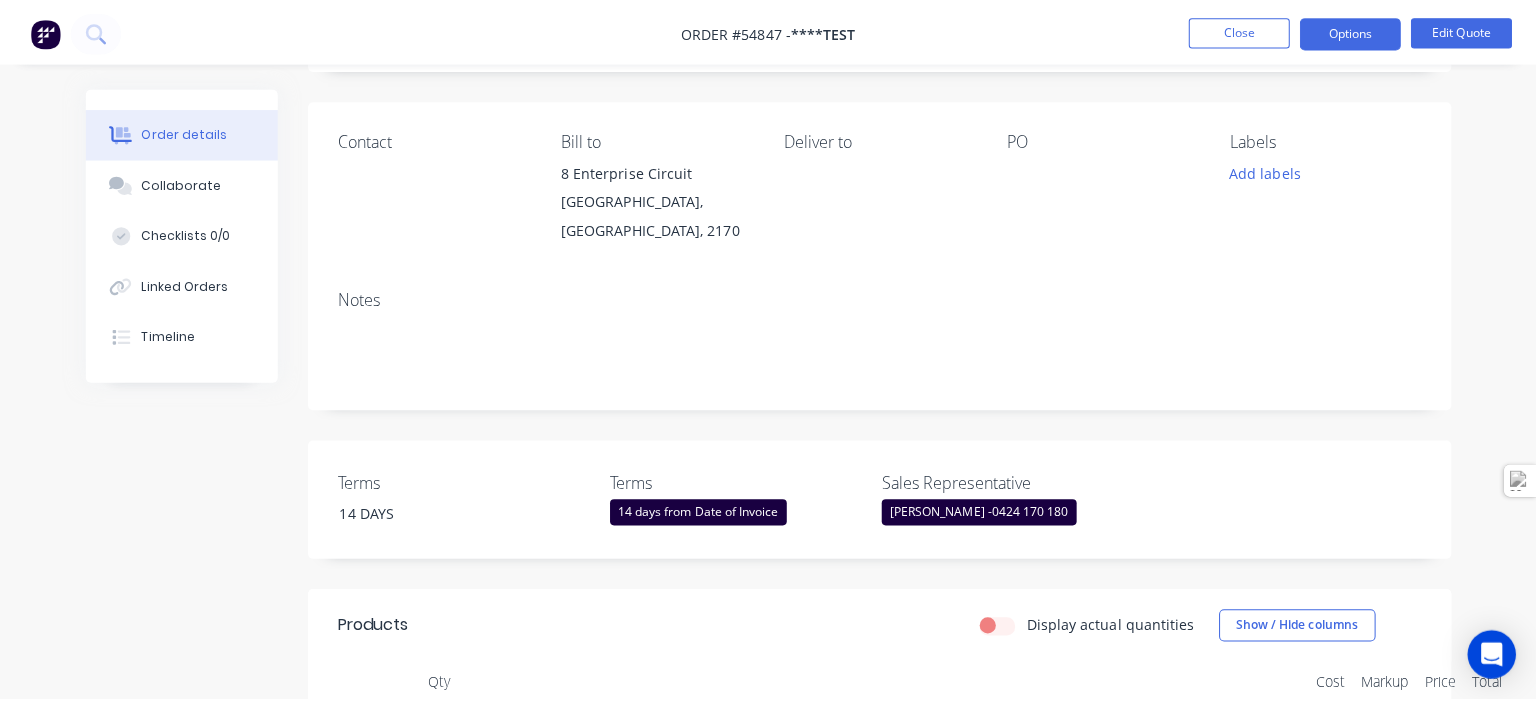 scroll, scrollTop: 0, scrollLeft: 0, axis: both 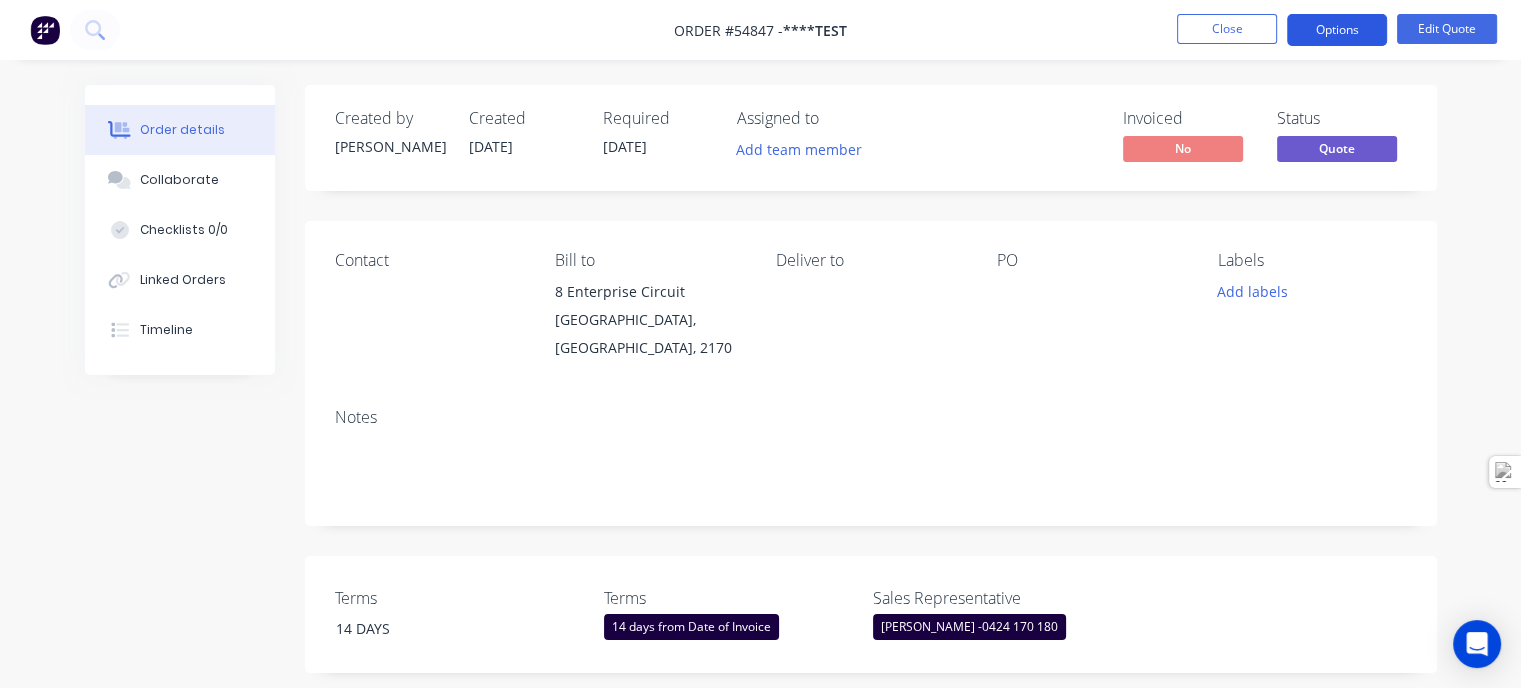 click on "Options" at bounding box center [1337, 30] 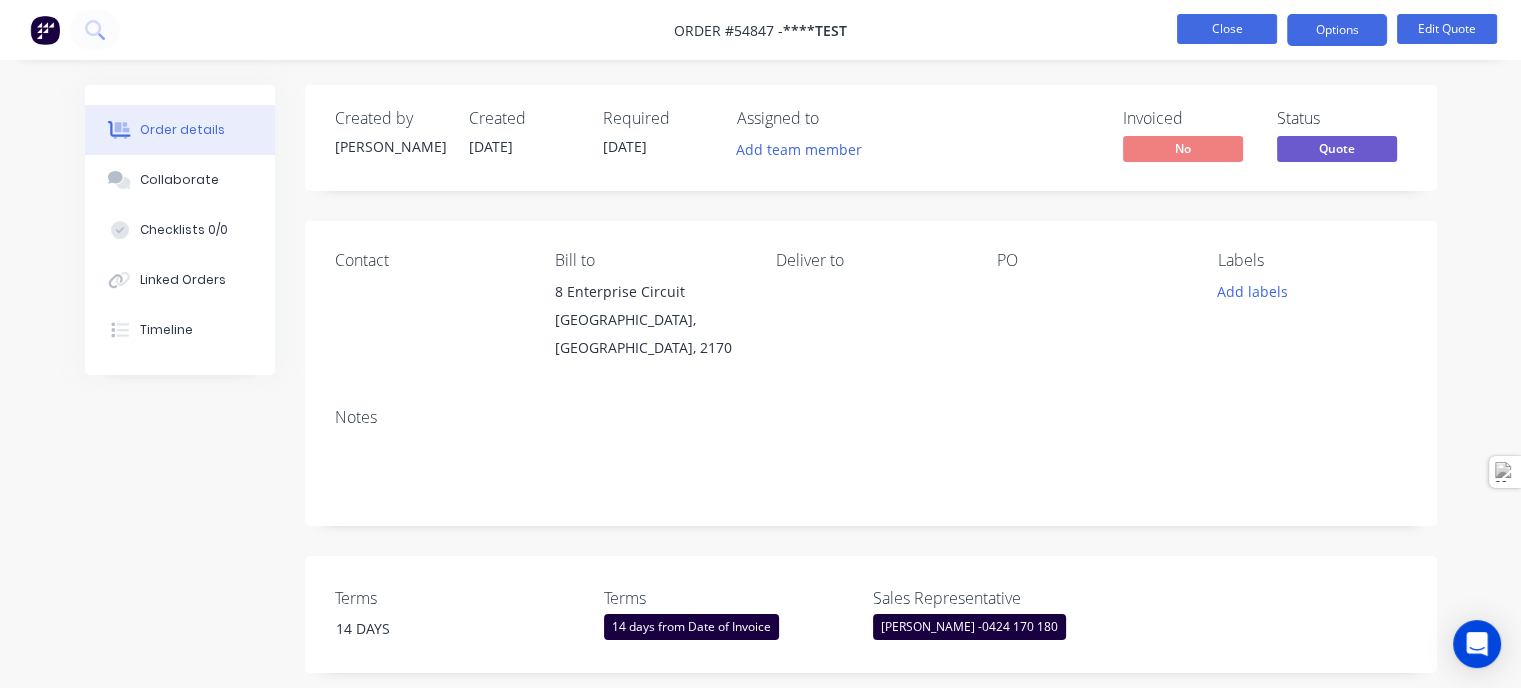 click on "Close" at bounding box center [1227, 29] 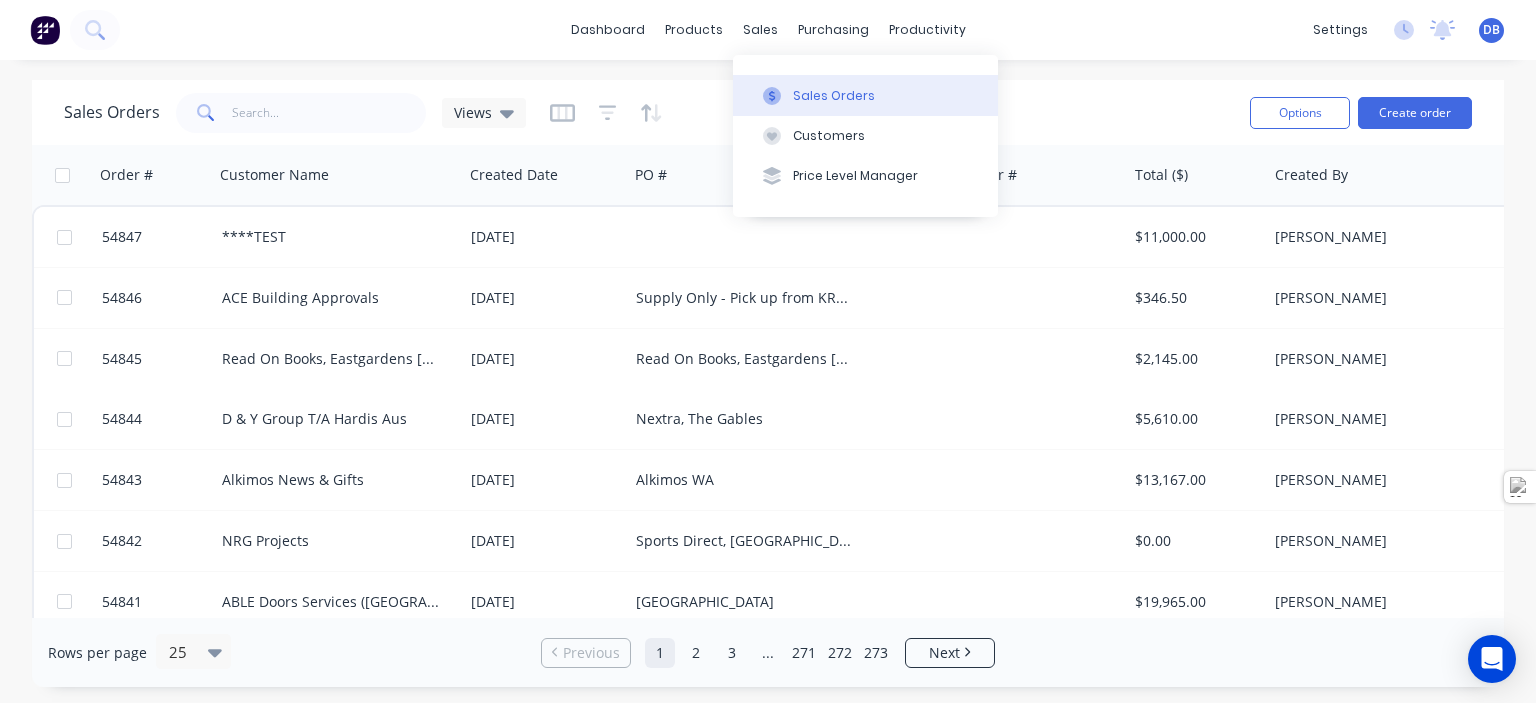 click on "Sales Orders" at bounding box center (834, 96) 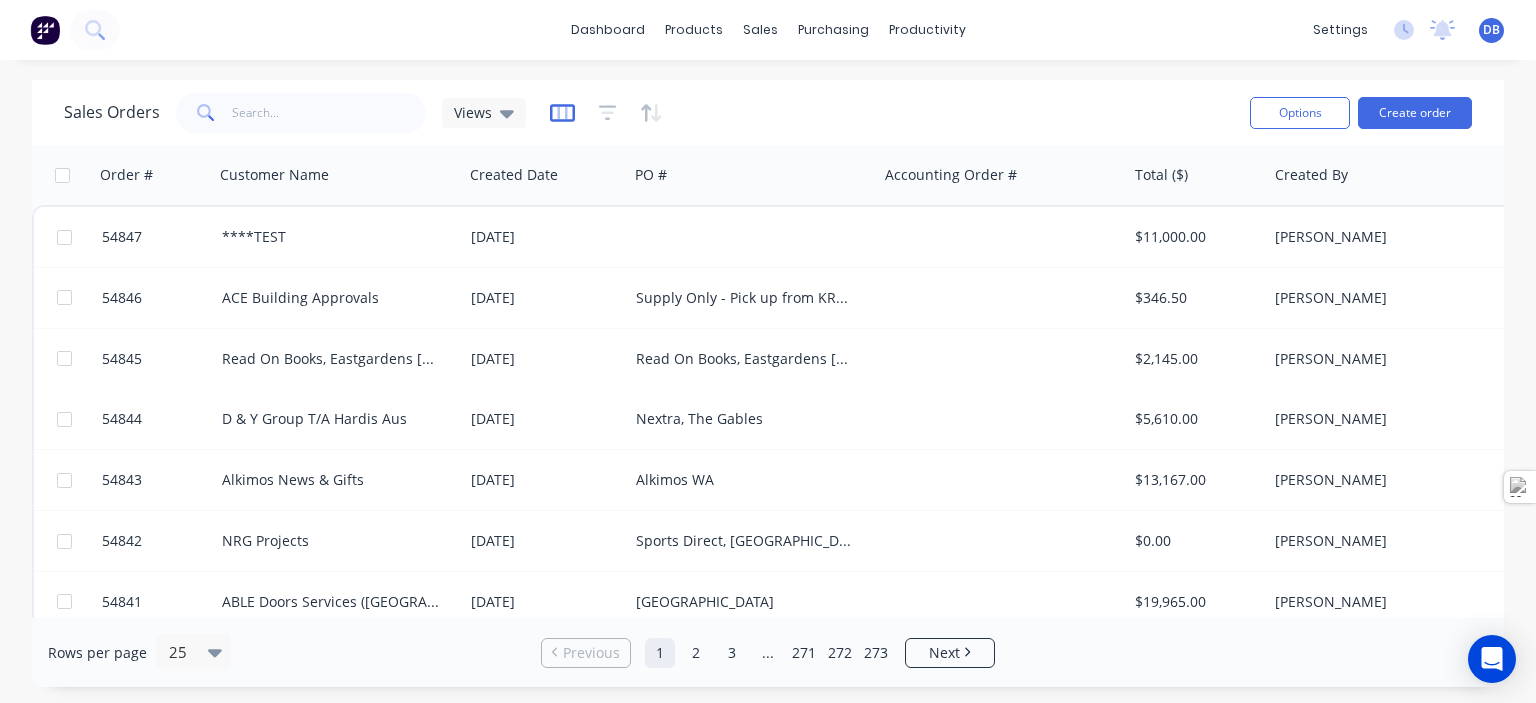 click 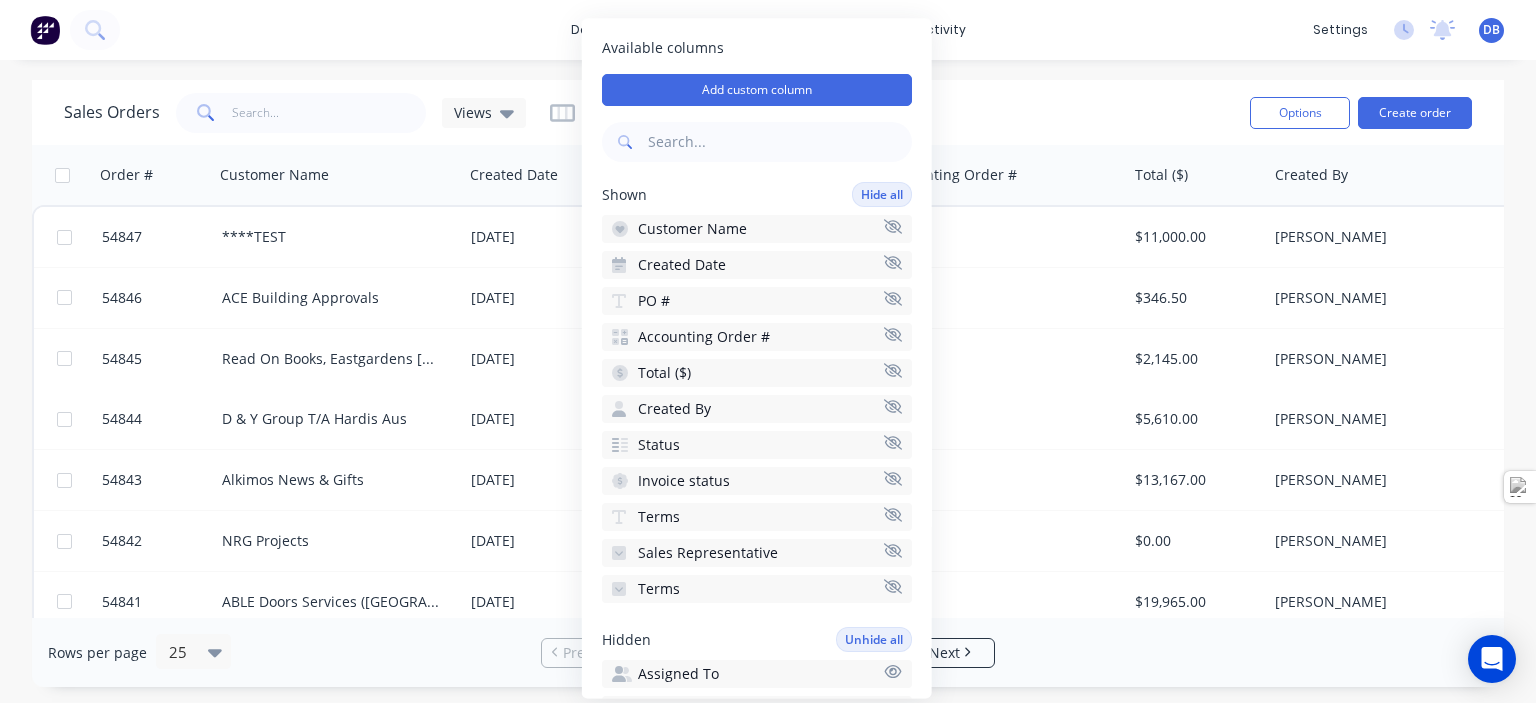 click 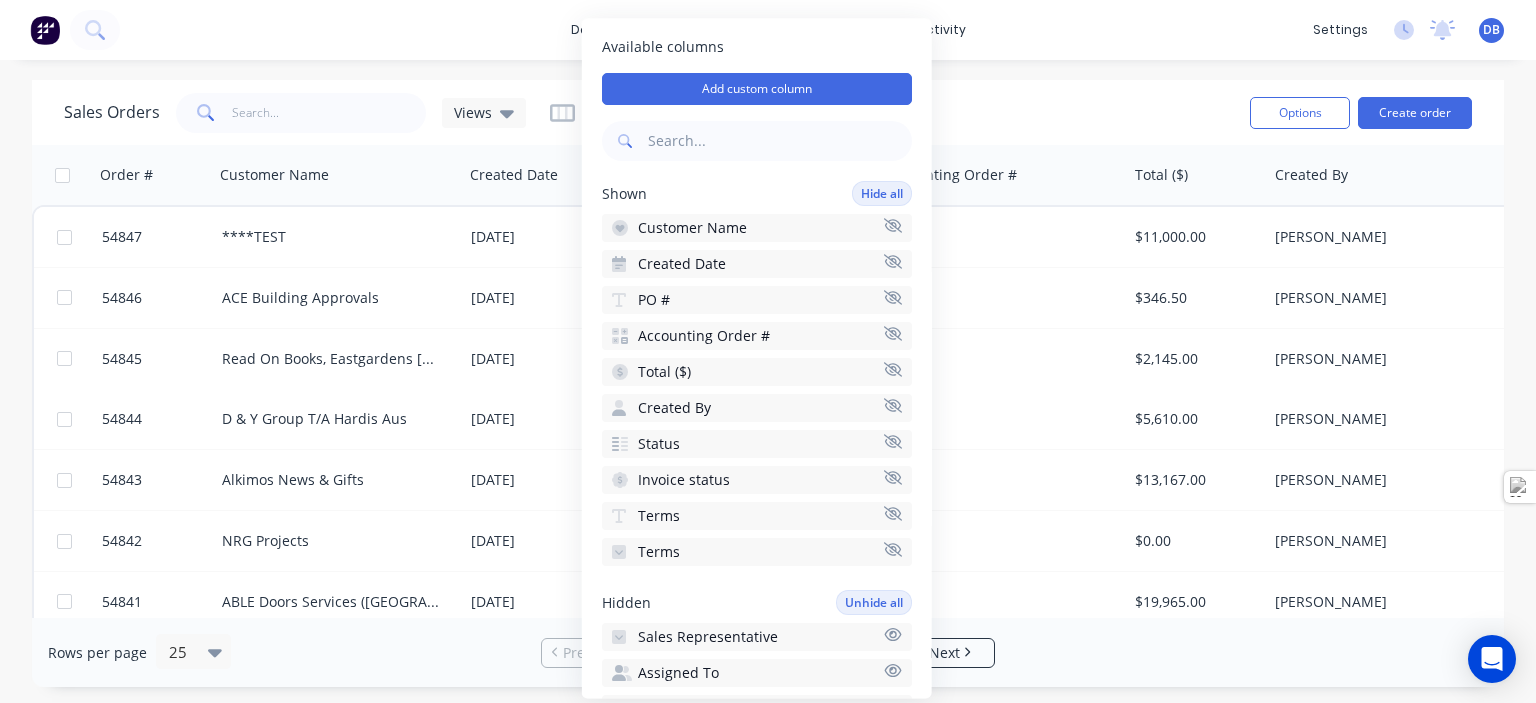 scroll, scrollTop: 0, scrollLeft: 0, axis: both 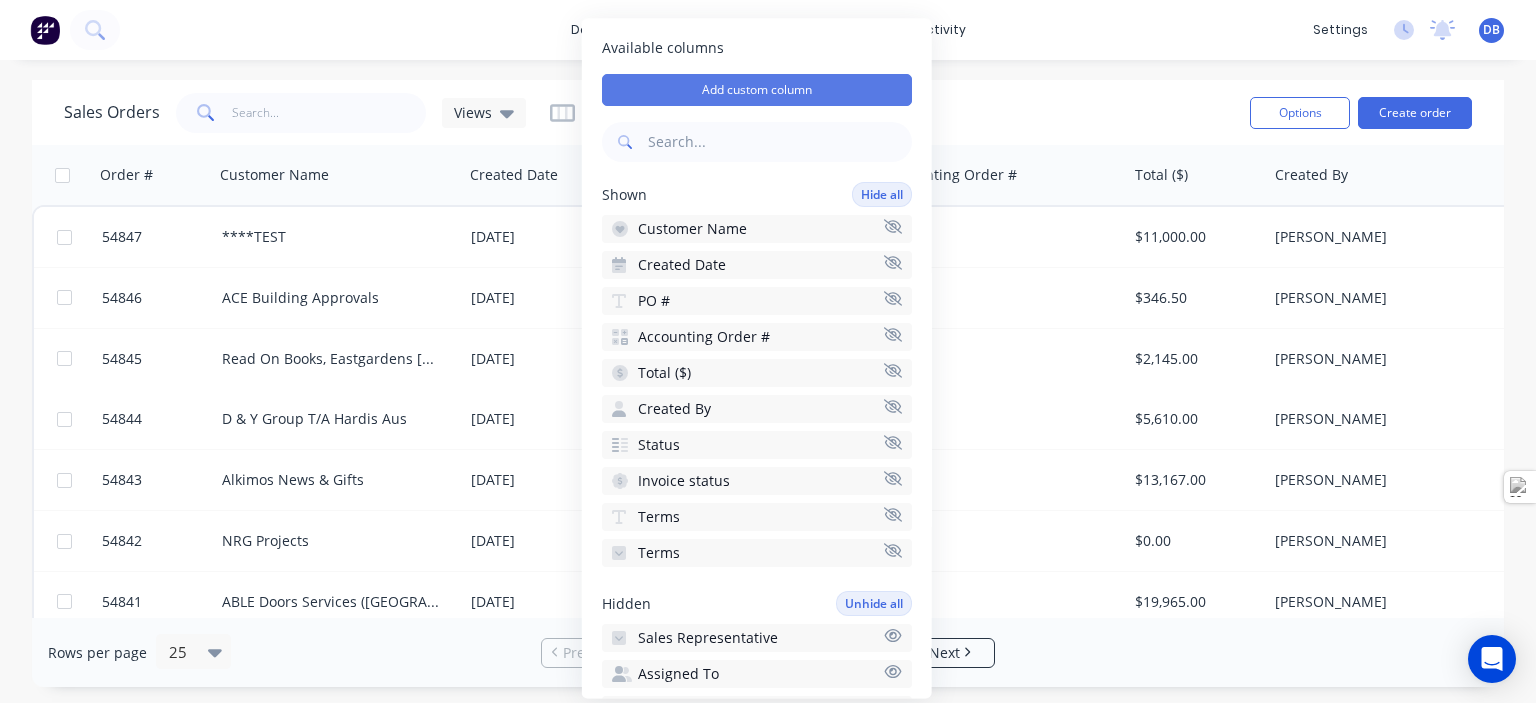 click on "Add custom column" at bounding box center (757, 90) 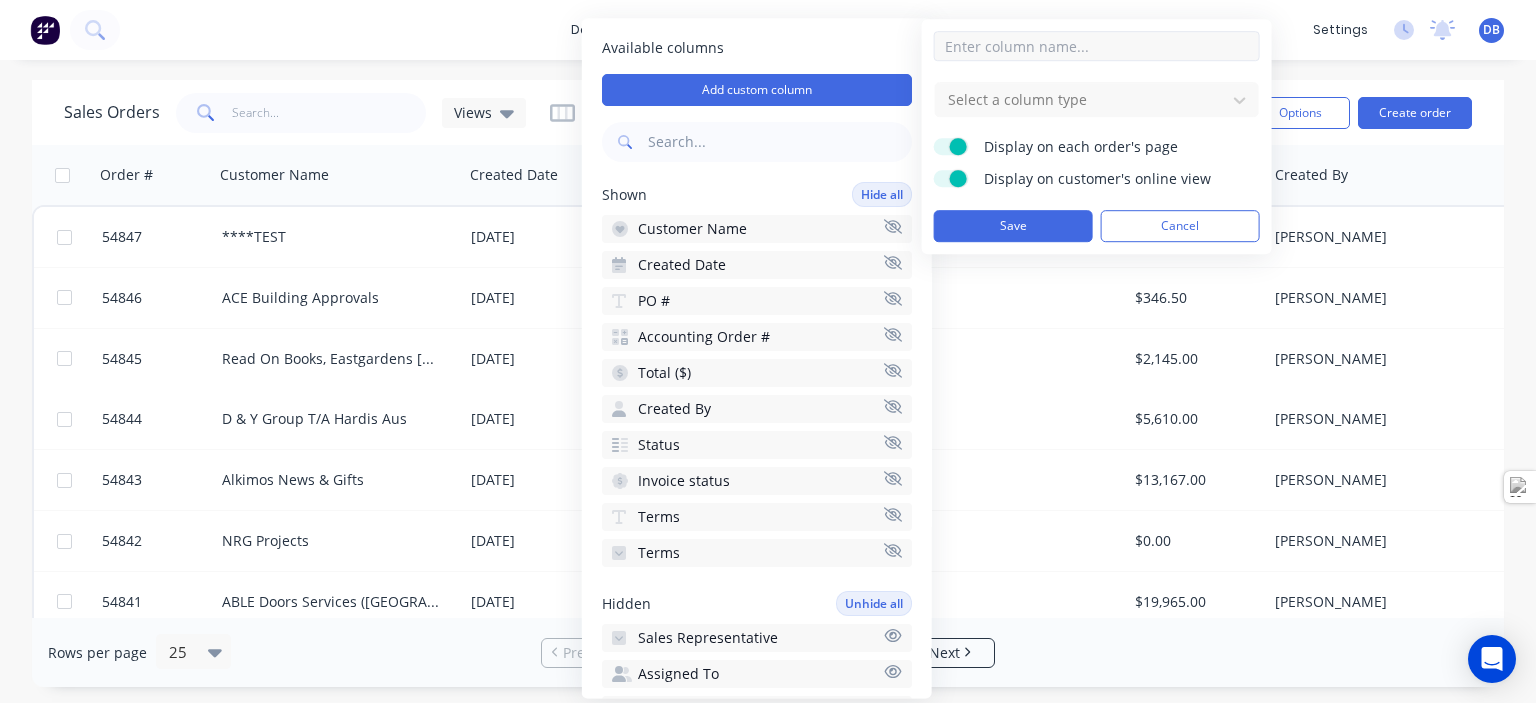 click at bounding box center [1097, 46] 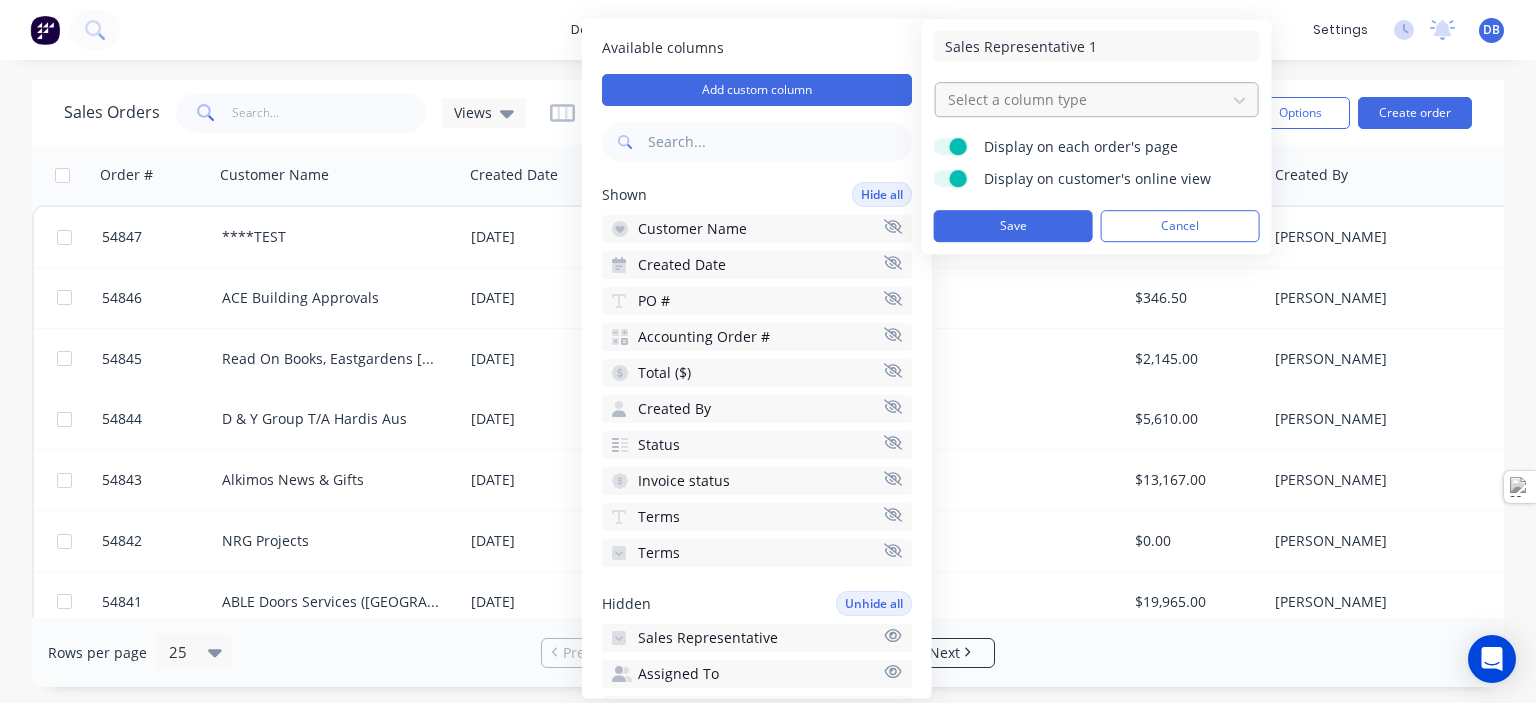 type on "Sales Representative 1" 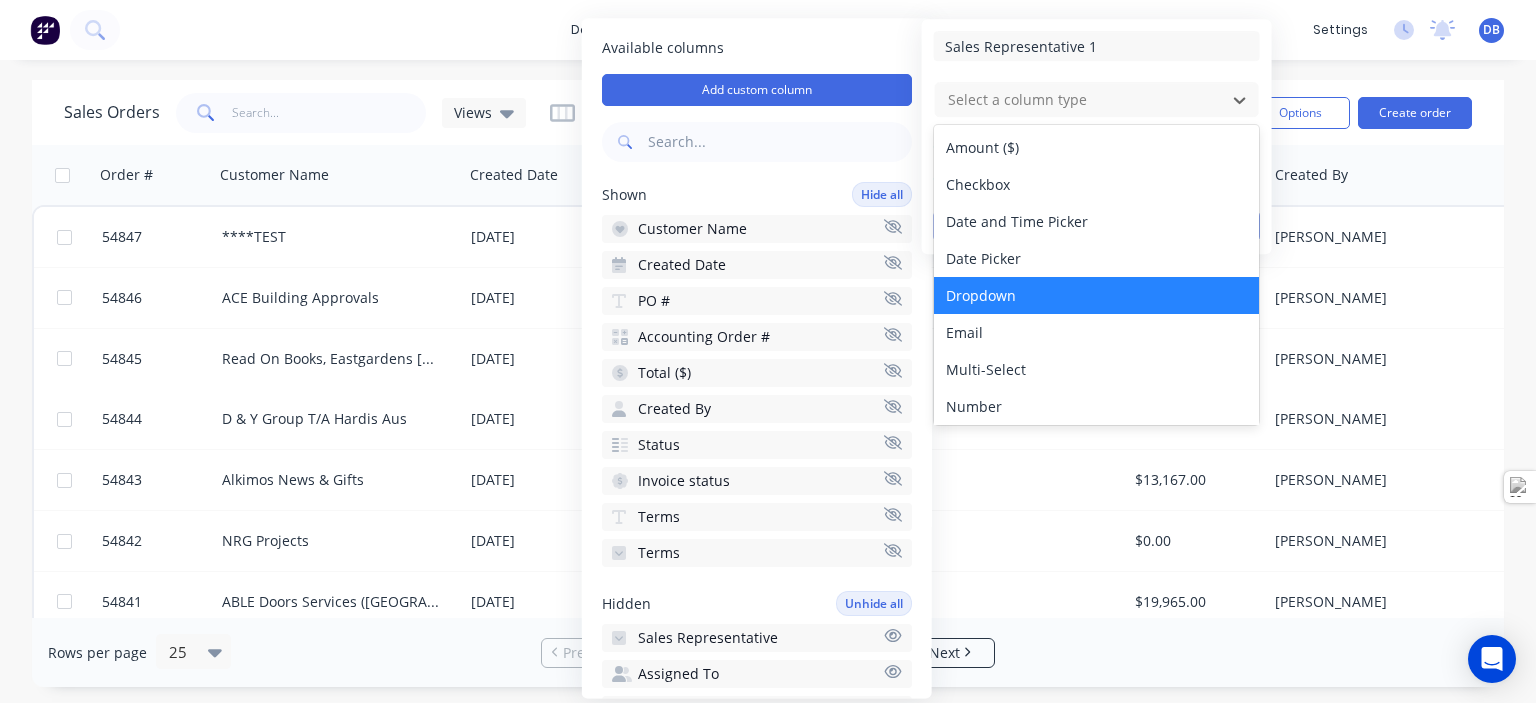 click on "Dropdown" at bounding box center (1096, 295) 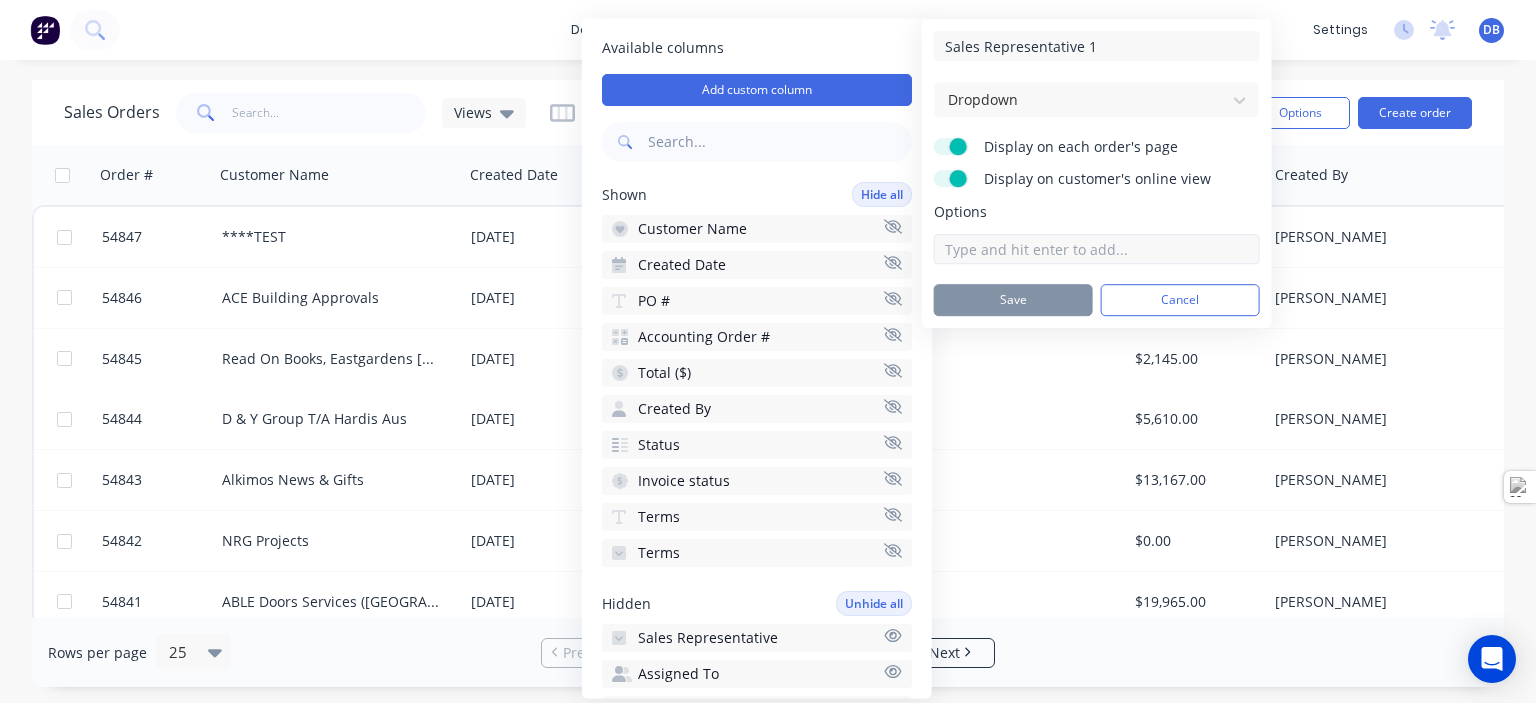 click at bounding box center (1097, 249) 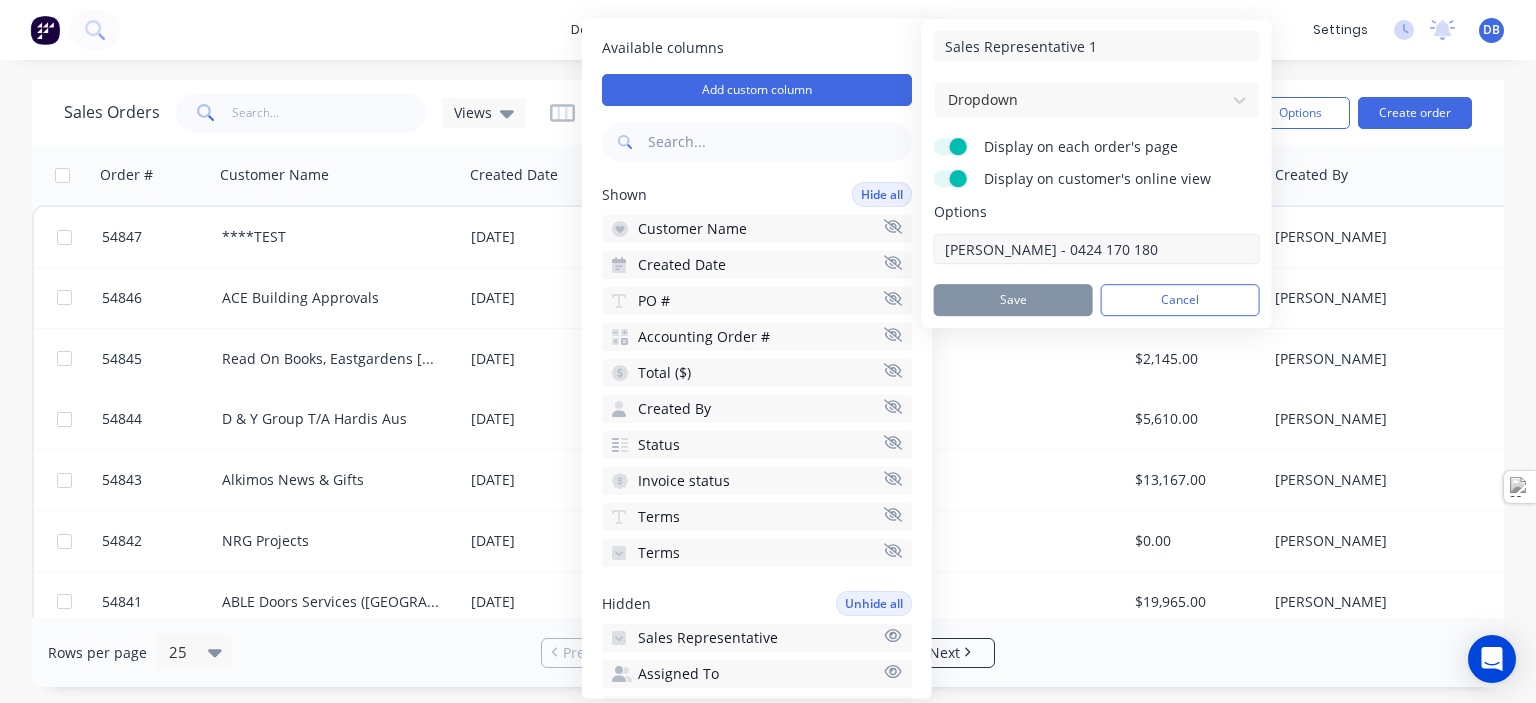 type on "Clayton Blackman - 0424 170 180" 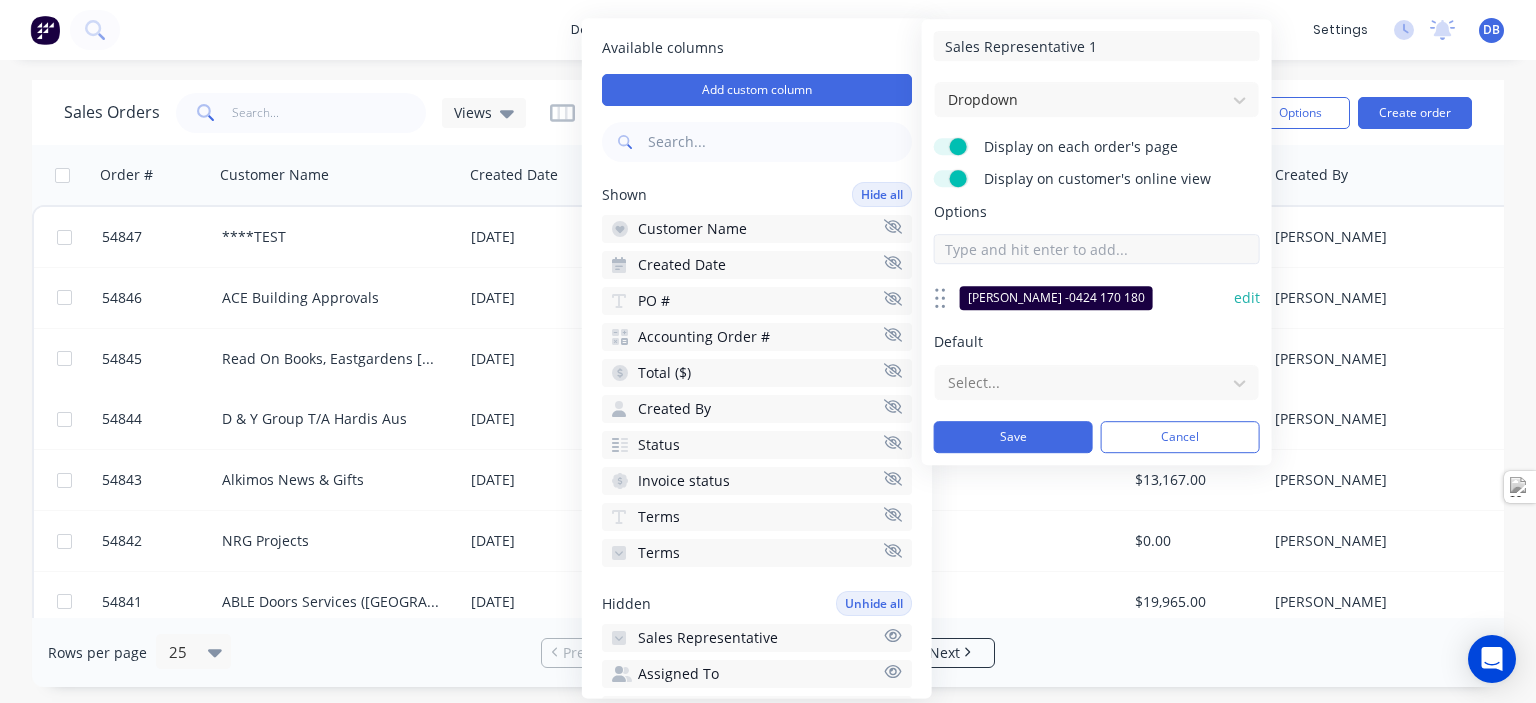 click at bounding box center (1097, 249) 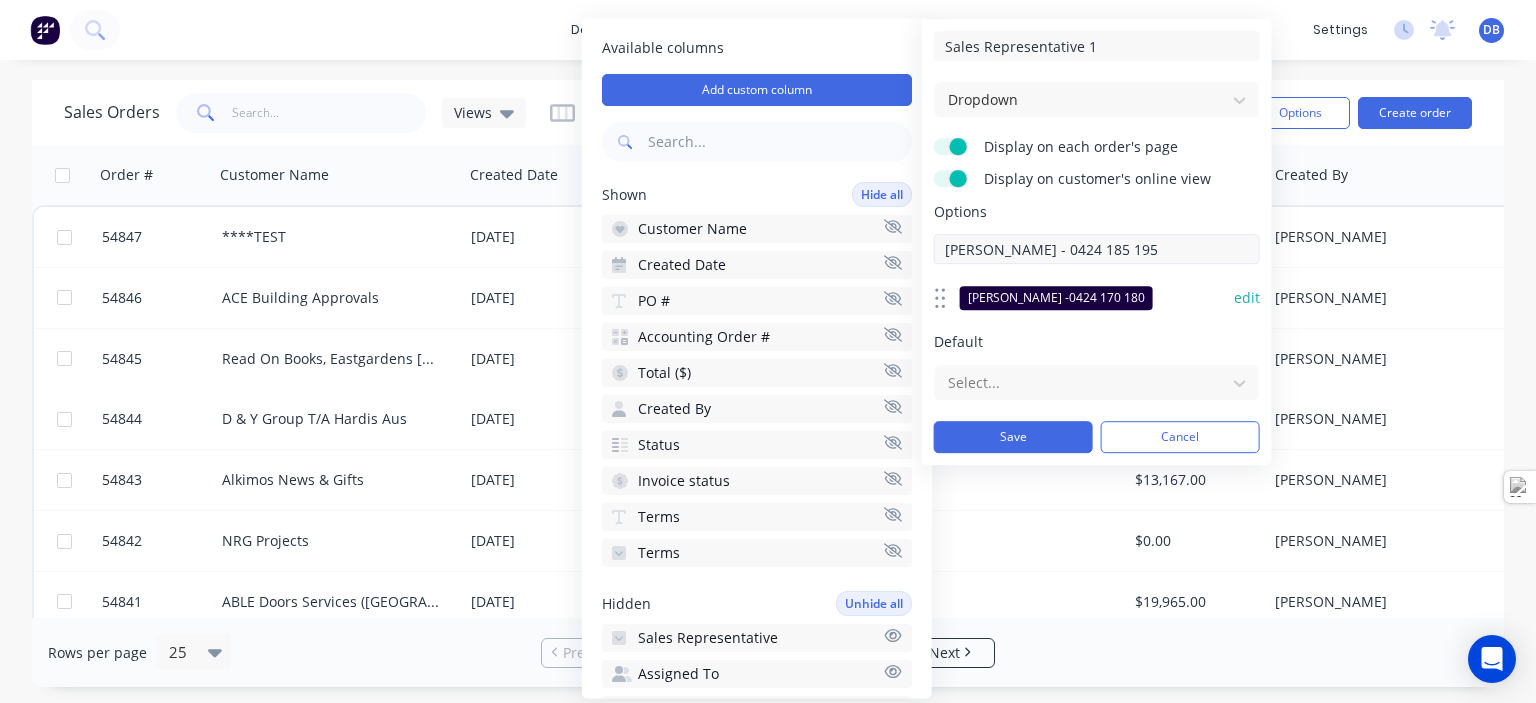 type on "Drew Blackman - 0424 185 195" 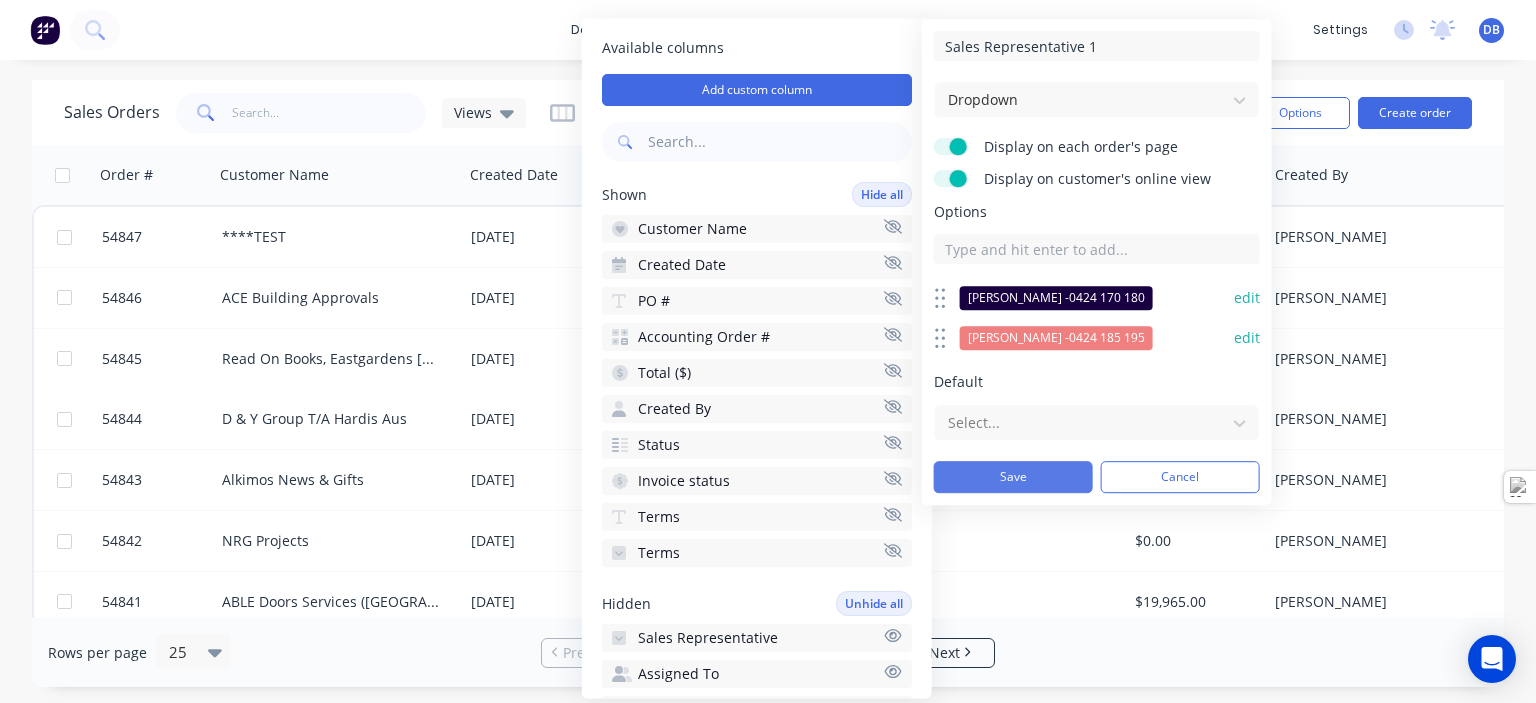click on "Save" at bounding box center [1013, 477] 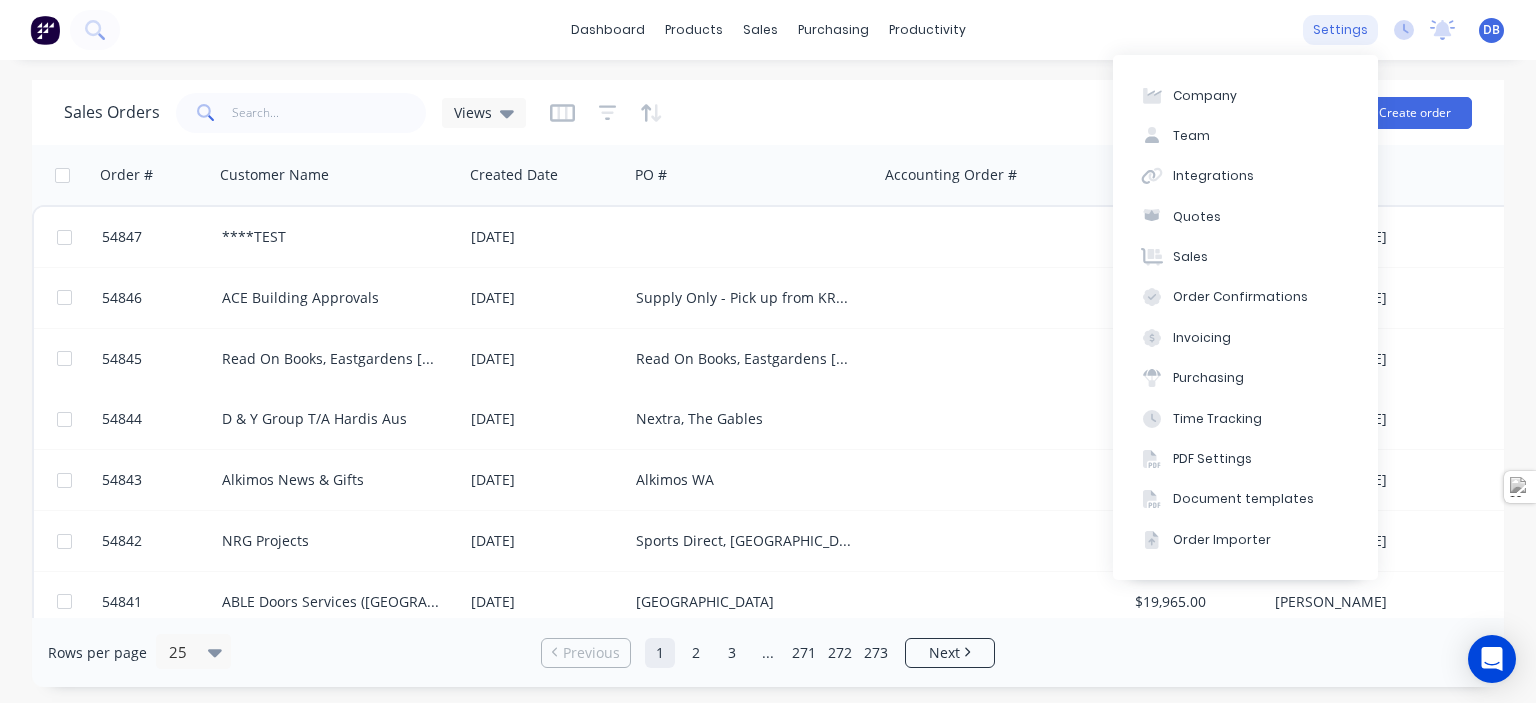 click on "settings" at bounding box center [1340, 30] 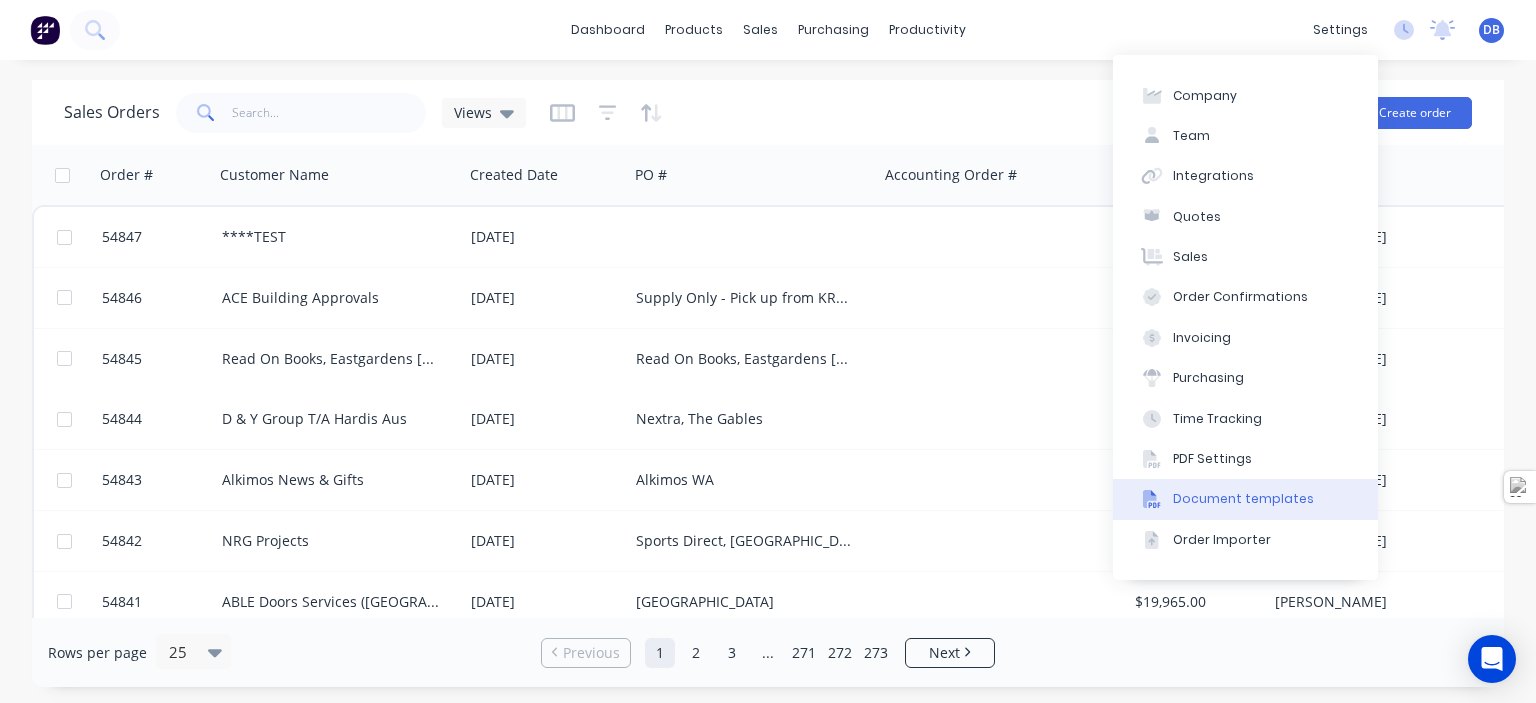 click on "Document templates" at bounding box center [1243, 499] 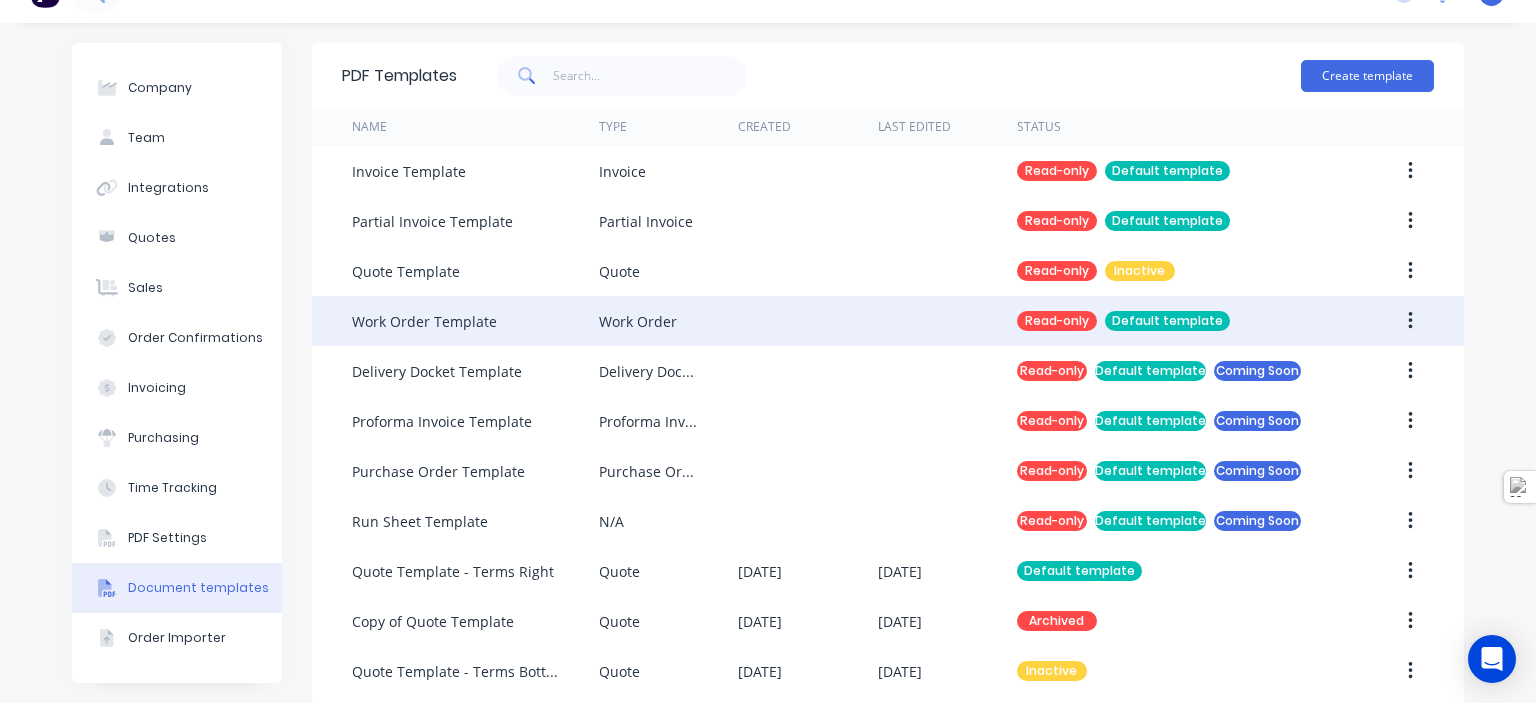 scroll, scrollTop: 57, scrollLeft: 0, axis: vertical 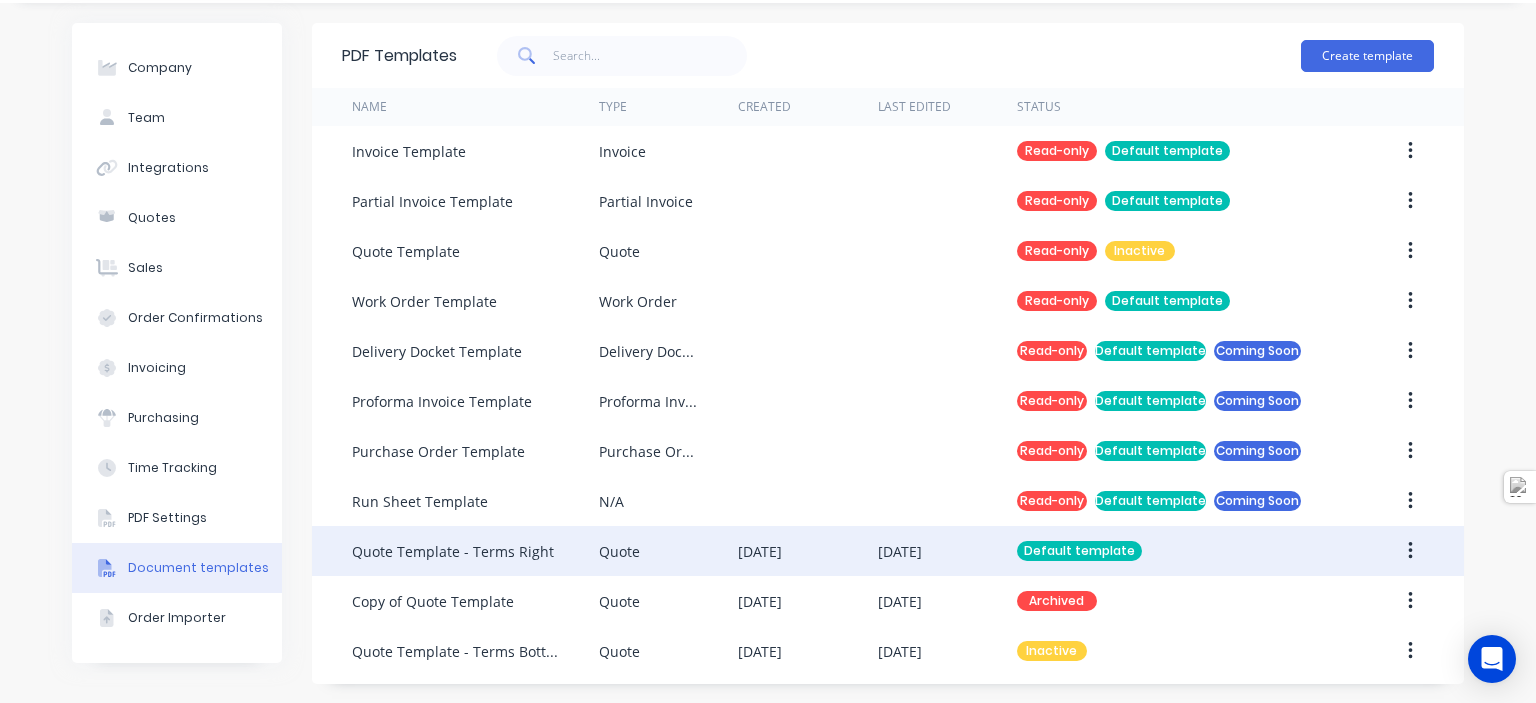 click on "Default template" at bounding box center (1179, 551) 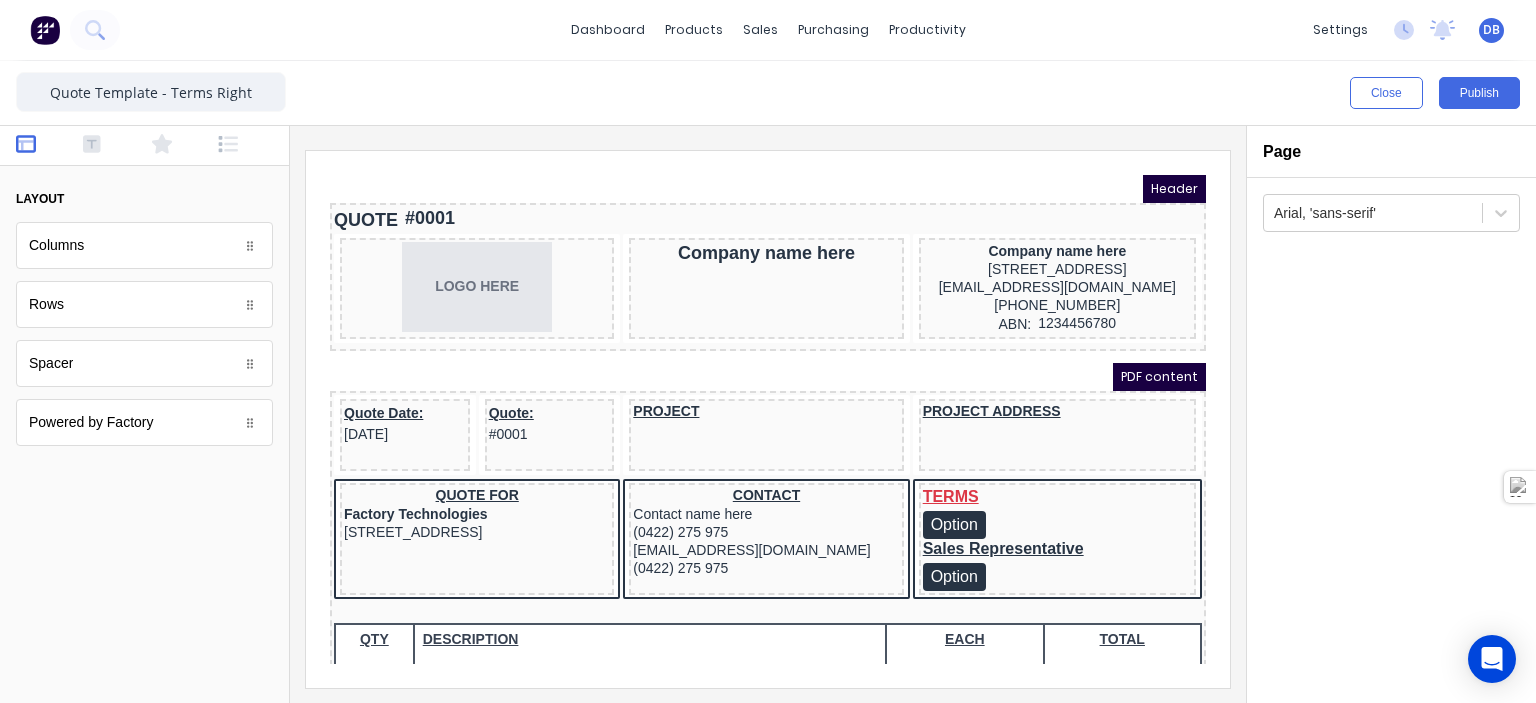 scroll, scrollTop: 0, scrollLeft: 0, axis: both 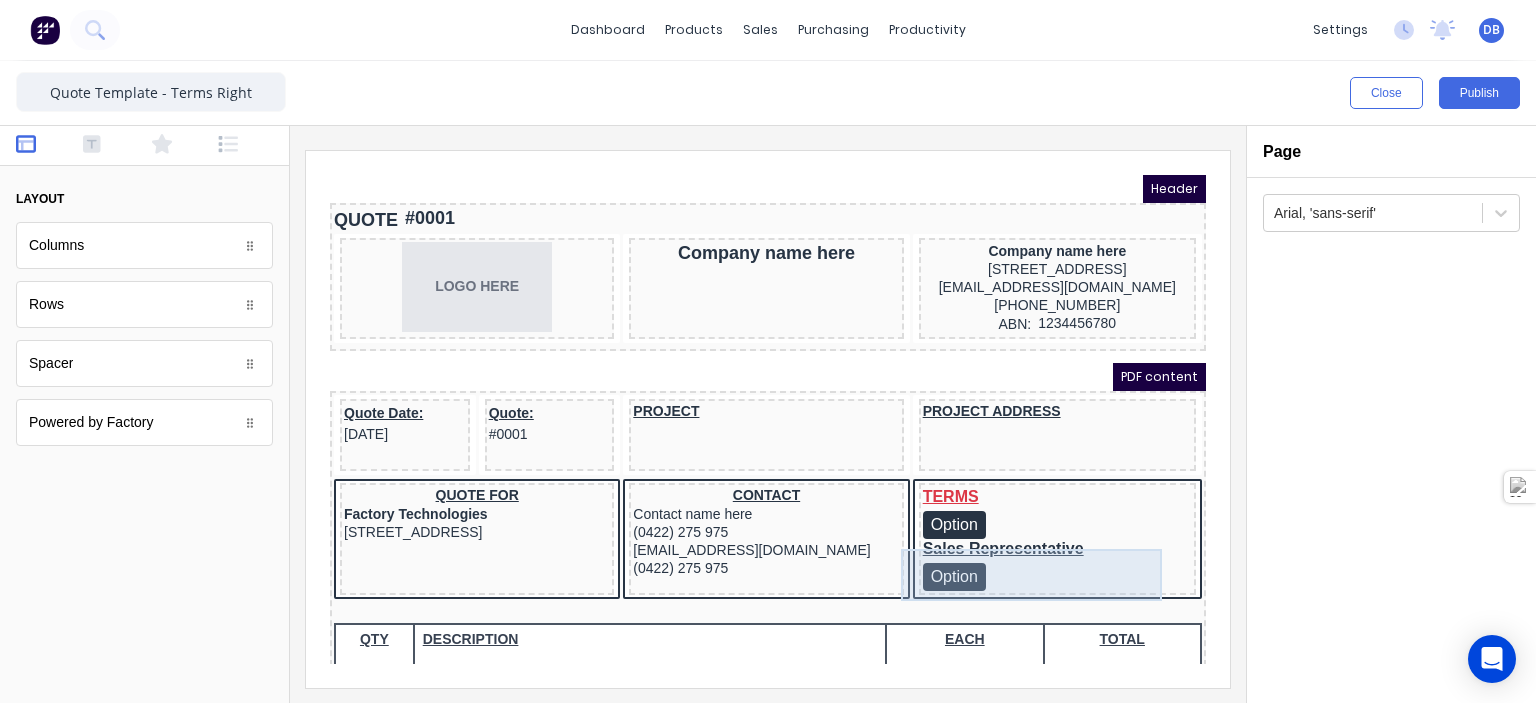 click on "Sales Representative Option" at bounding box center [1033, 541] 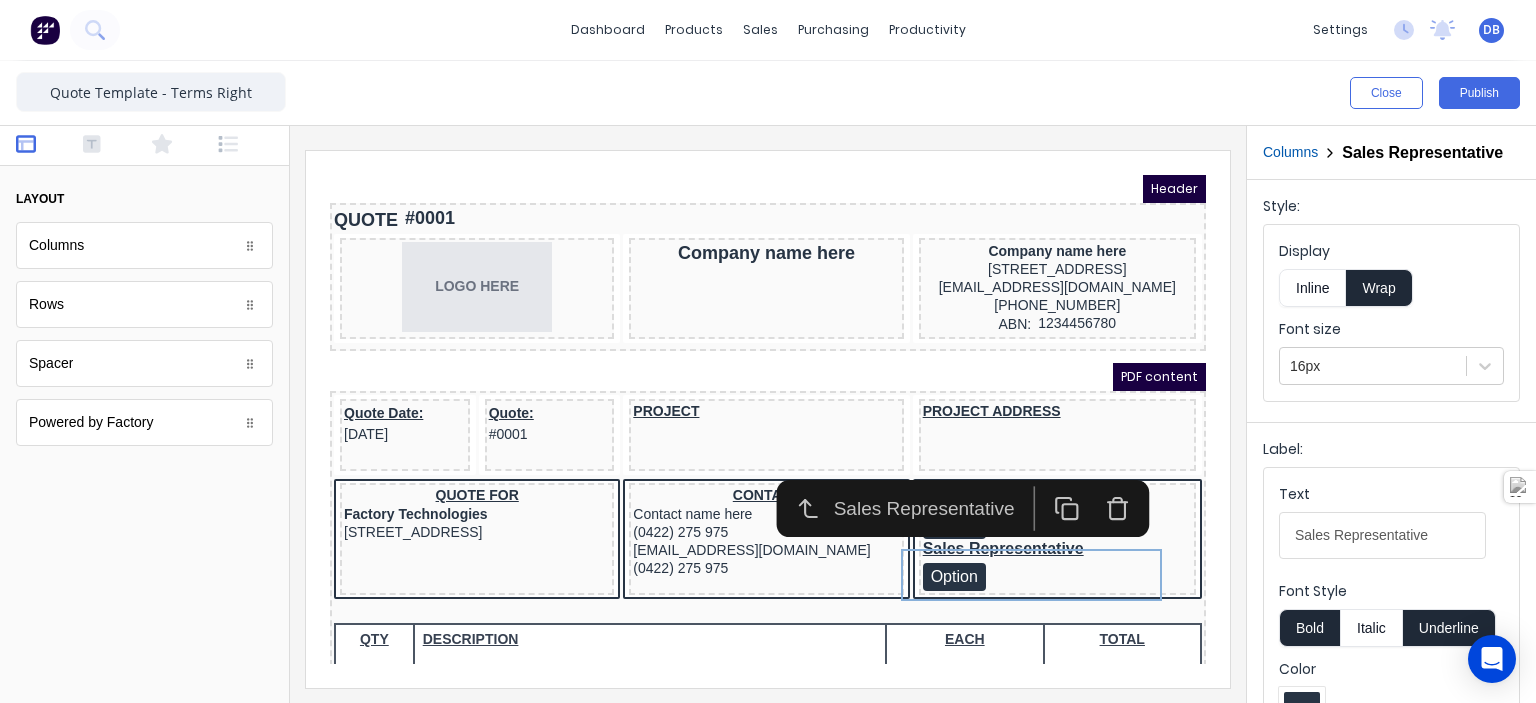 click 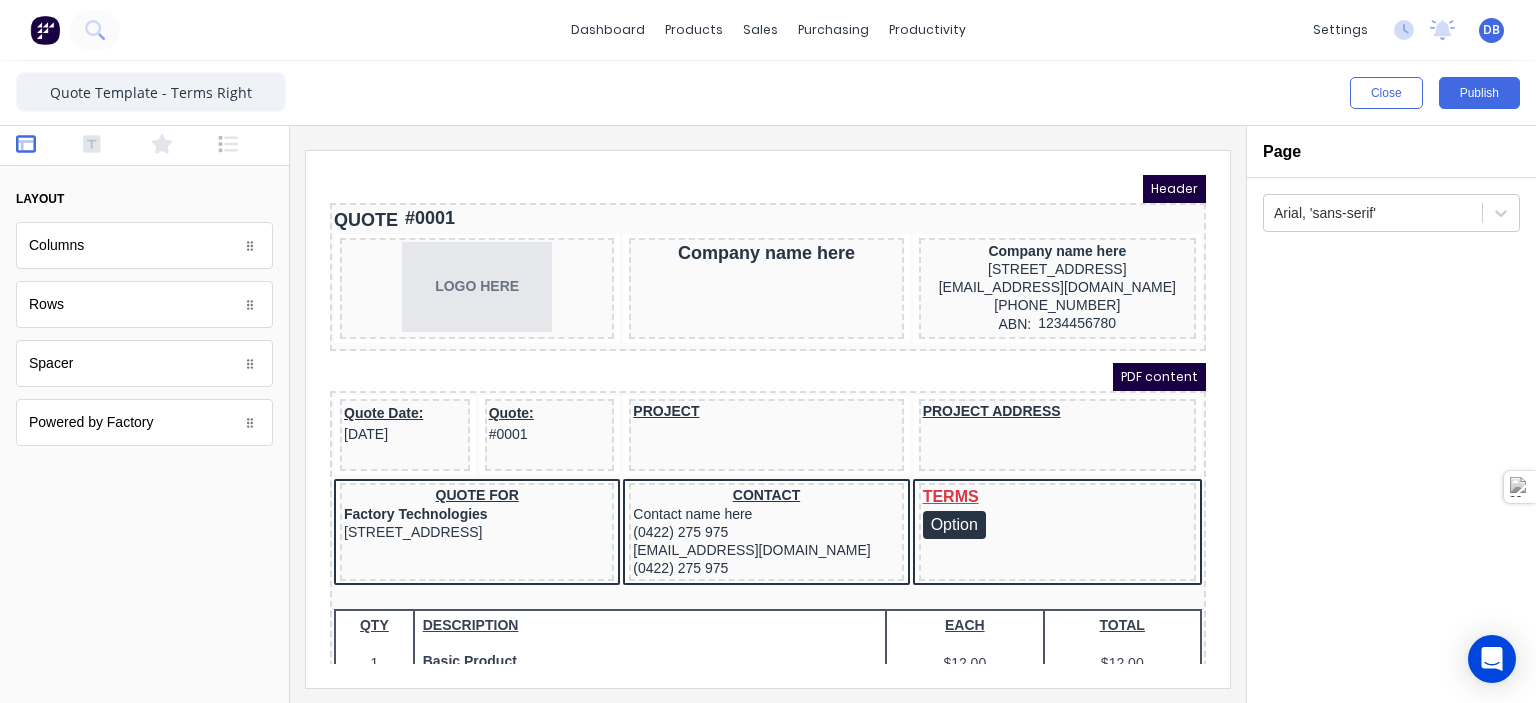 click at bounding box center (144, 146) 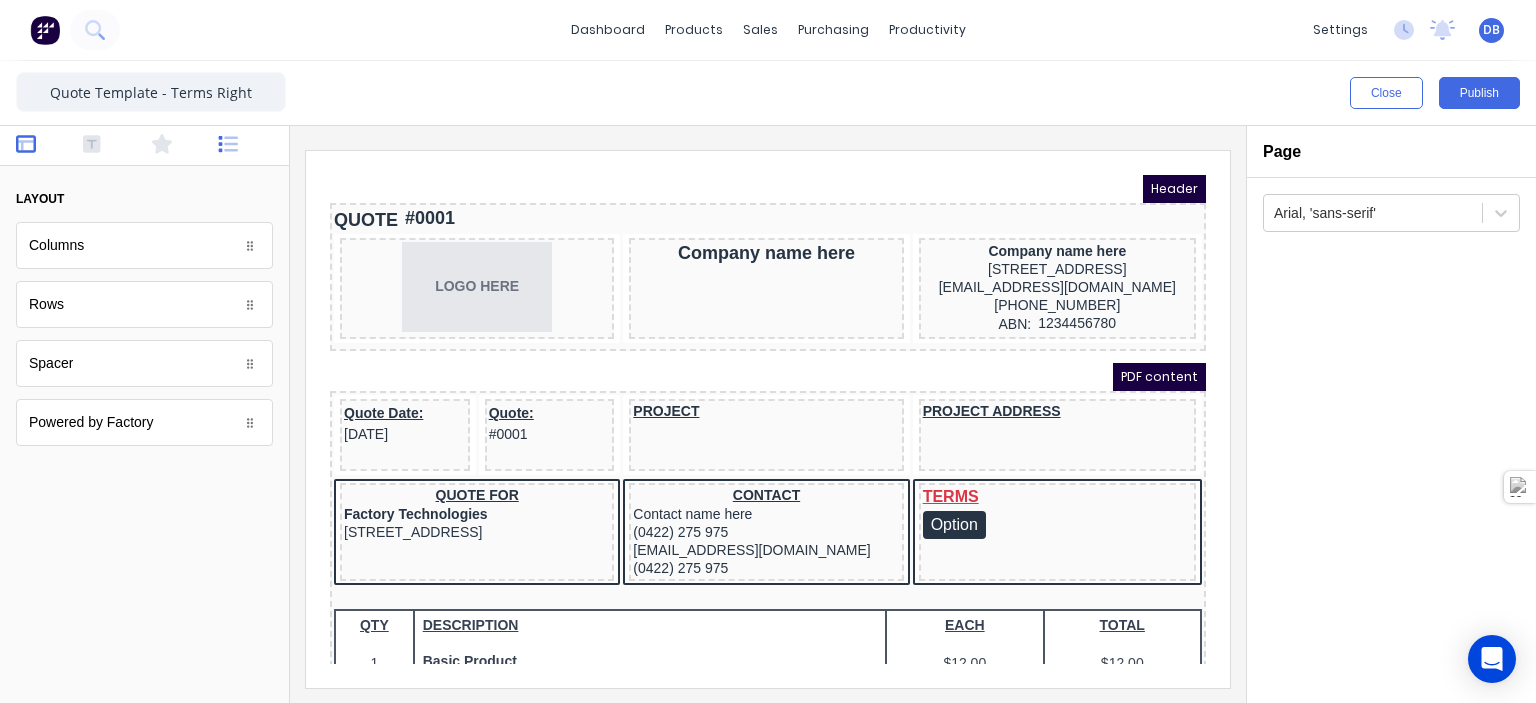 click 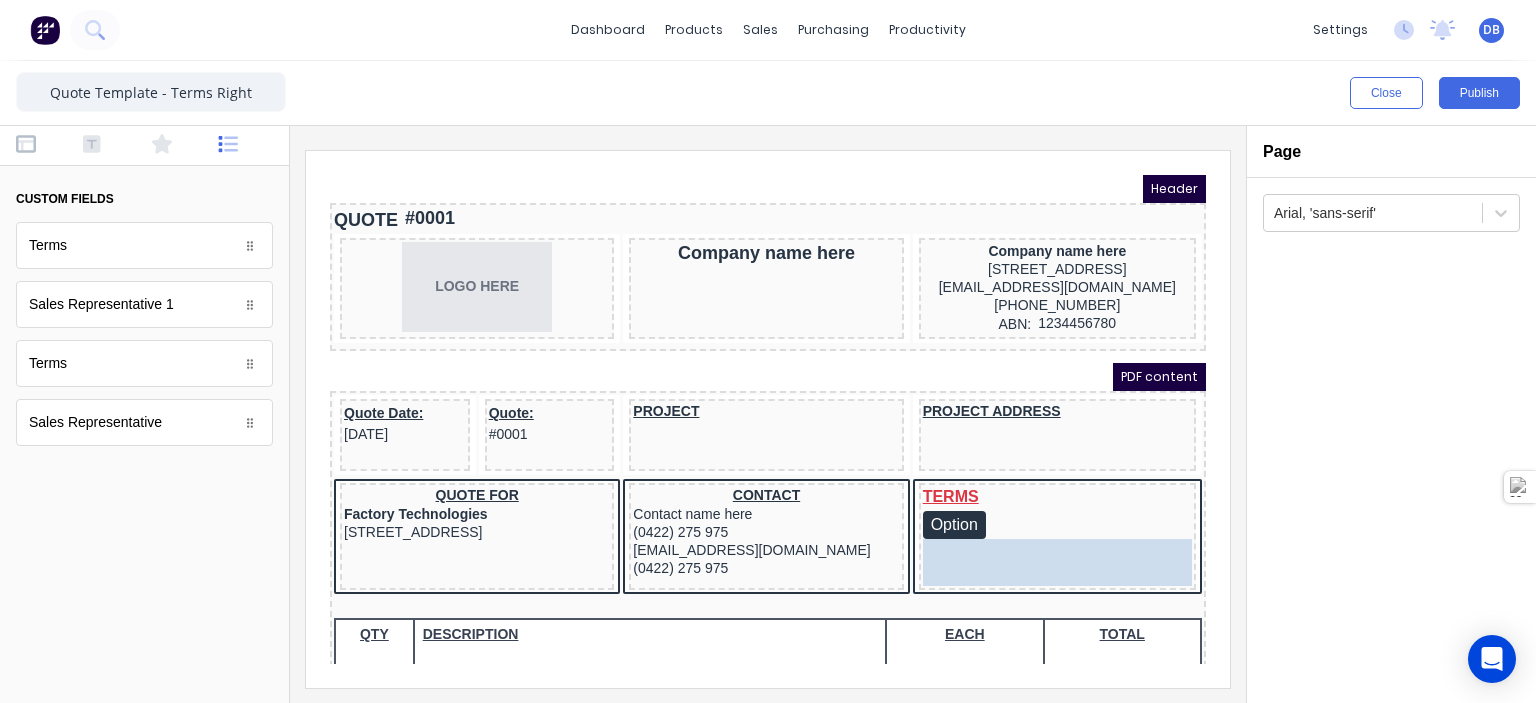 drag, startPoint x: 134, startPoint y: 307, endPoint x: 698, endPoint y: 390, distance: 570.0746 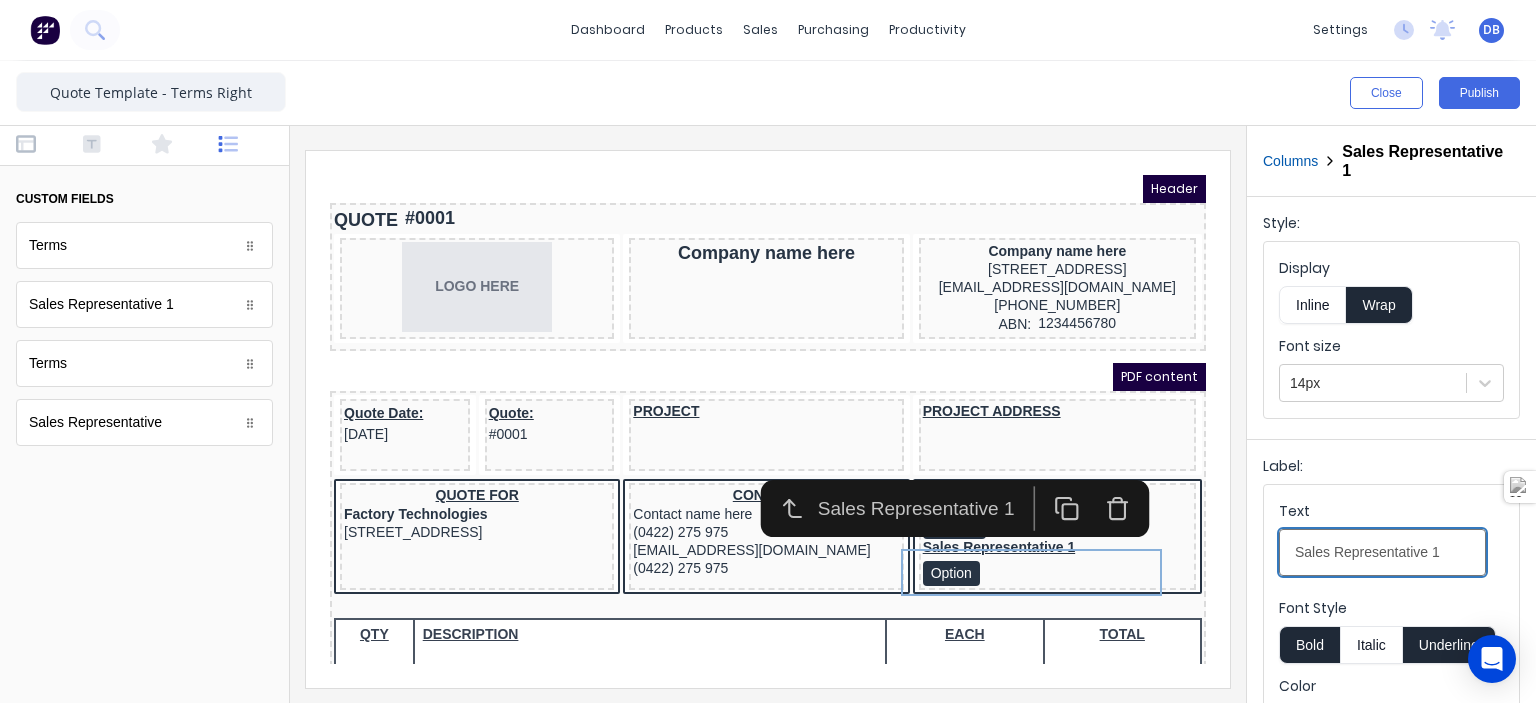 click on "Sales Representative 1" at bounding box center [1382, 552] 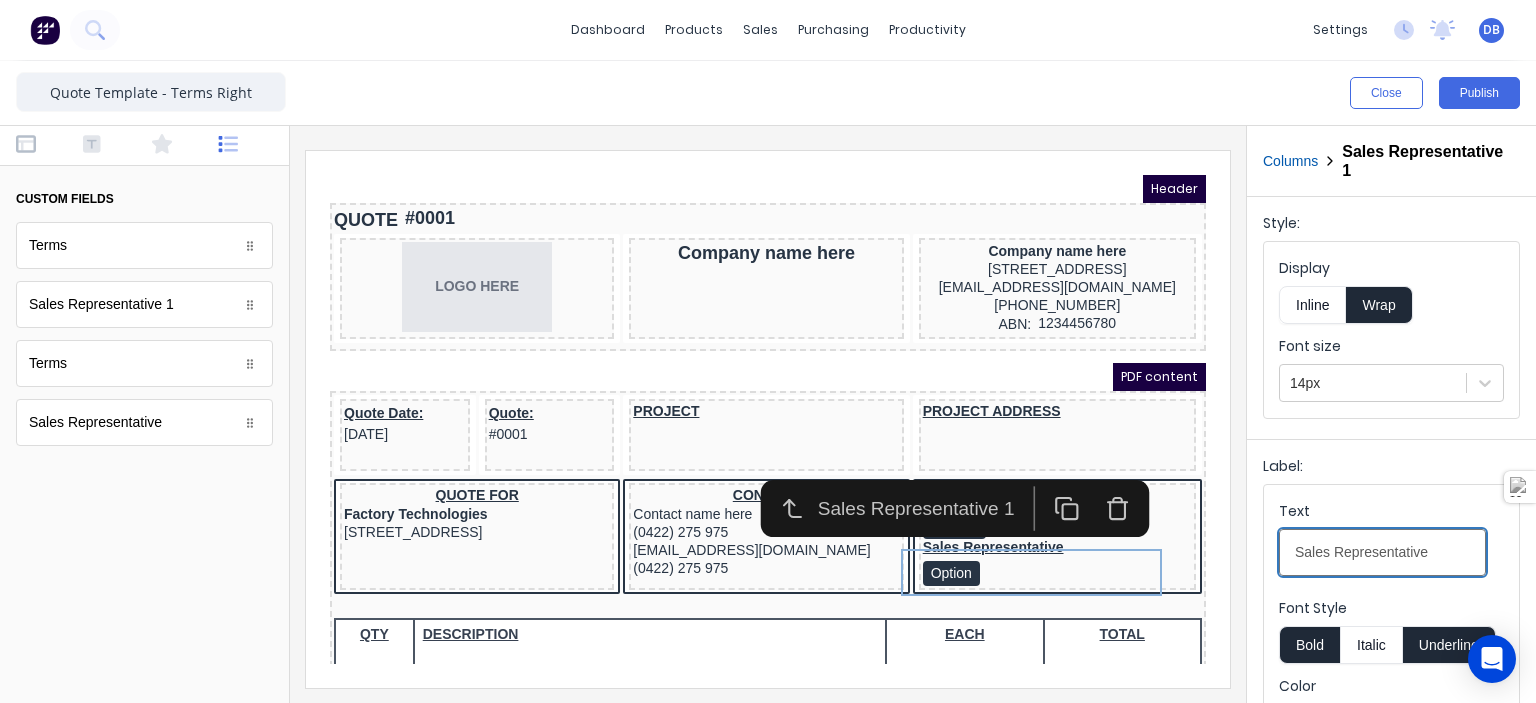 type on "Sales Representative" 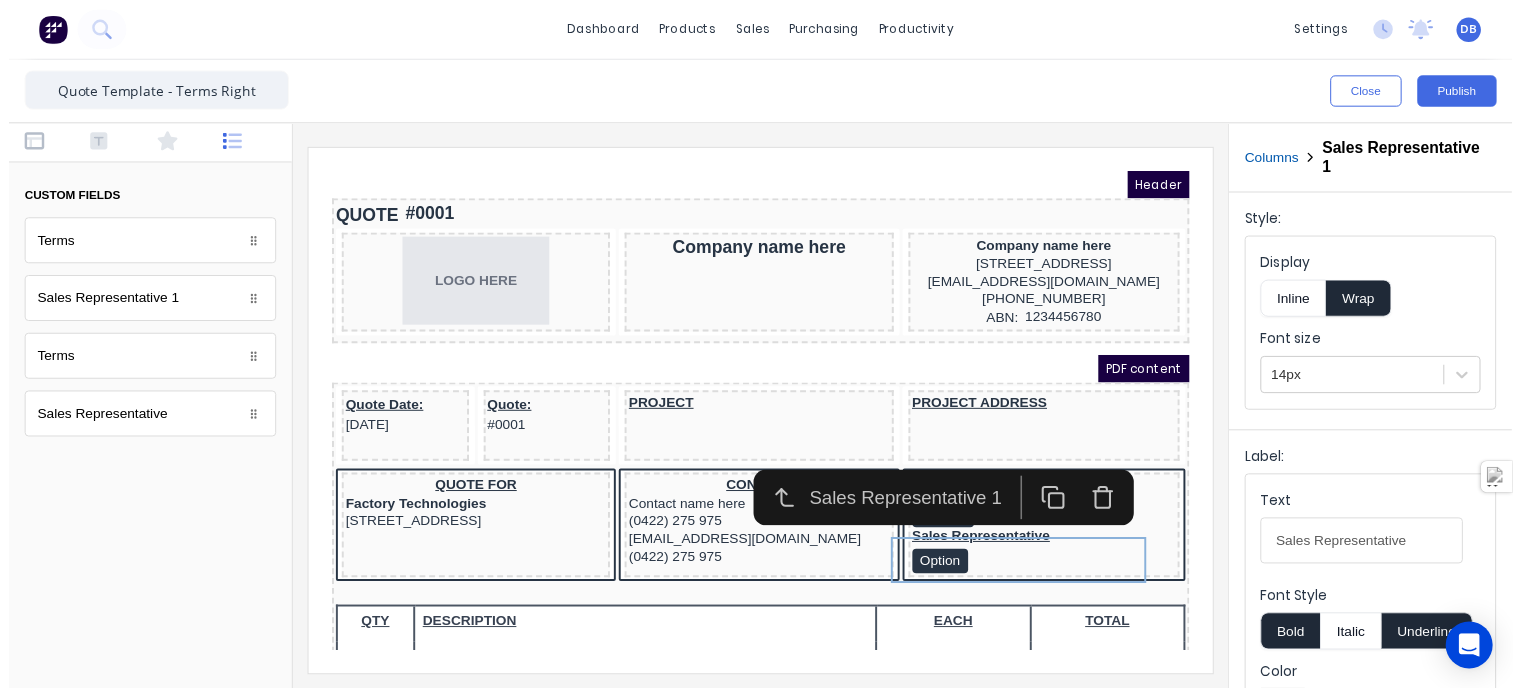 scroll, scrollTop: 0, scrollLeft: 0, axis: both 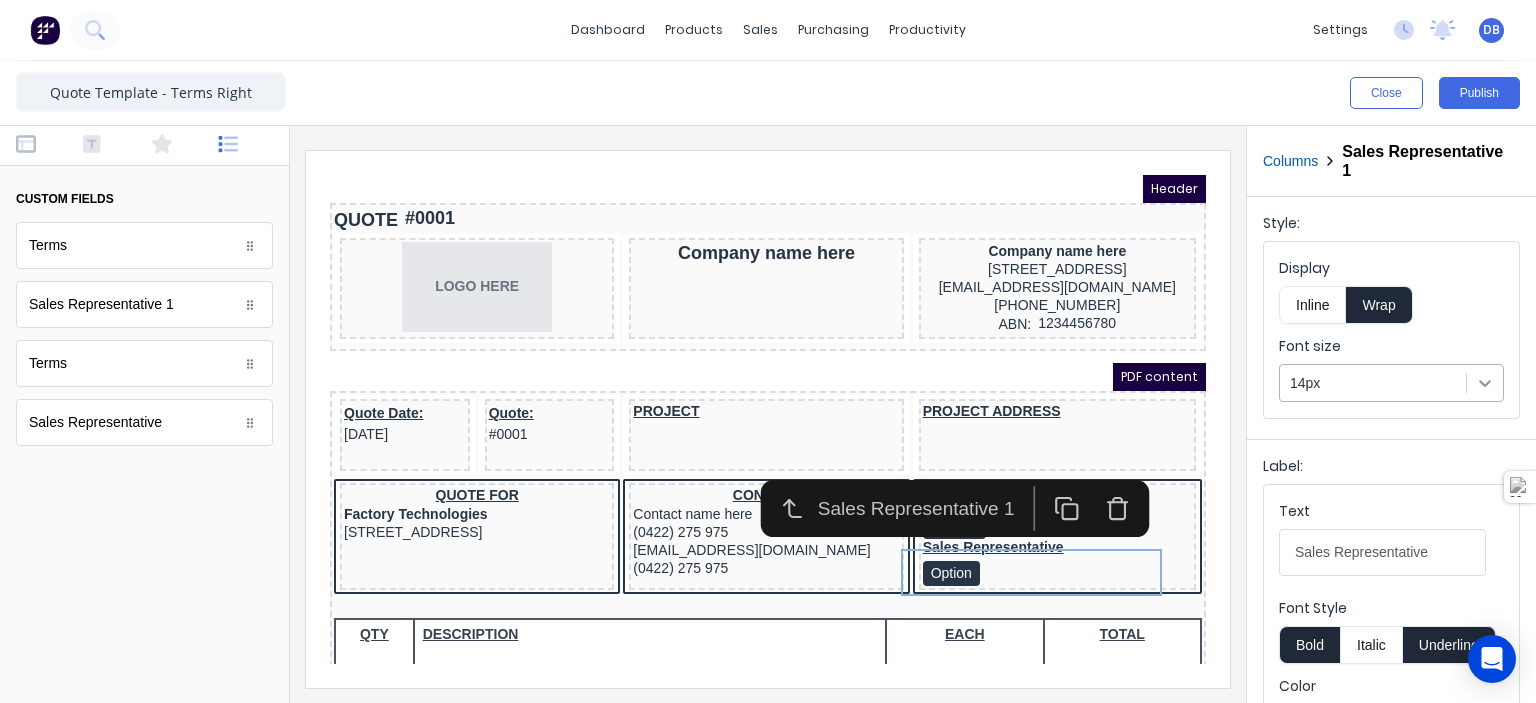 type on "Sales Representative" 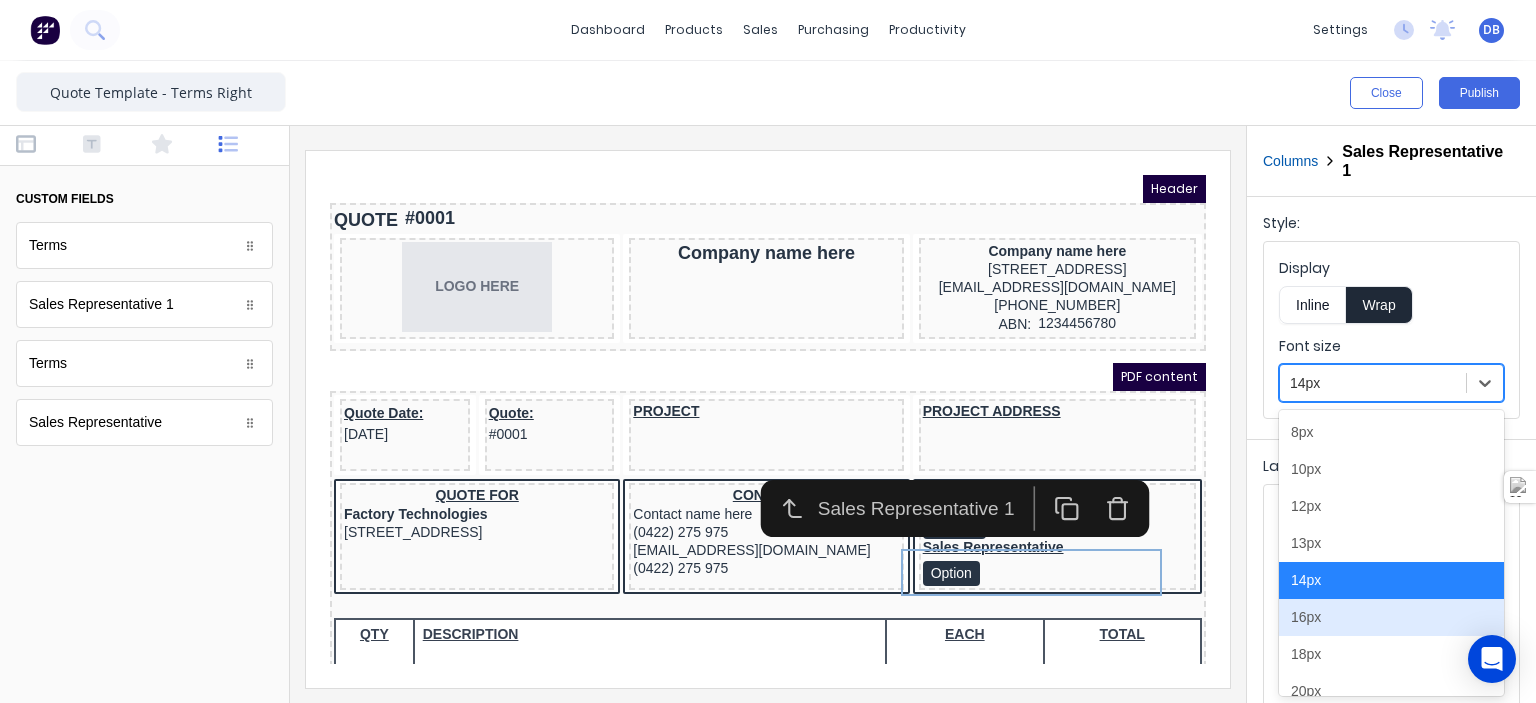 click on "16px" at bounding box center [1391, 617] 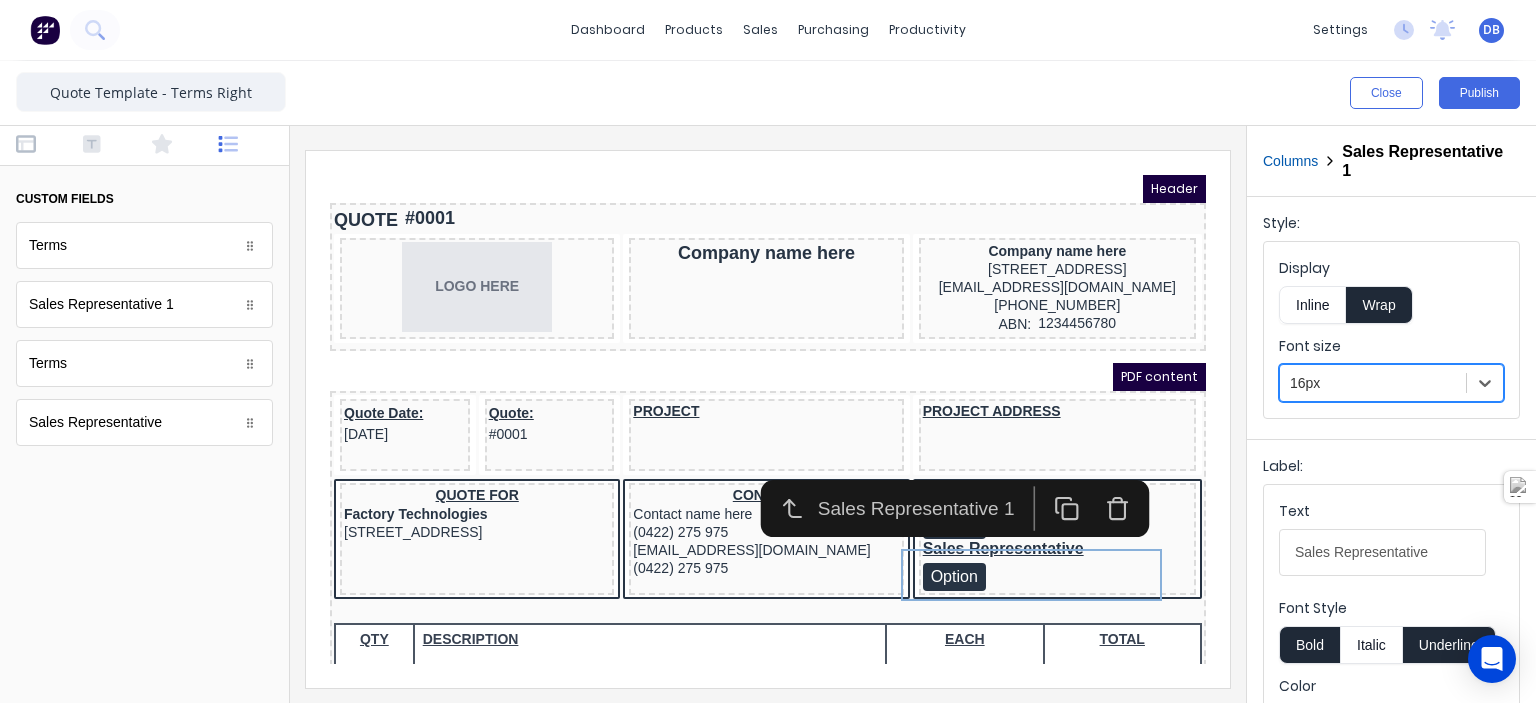 click at bounding box center (768, 414) 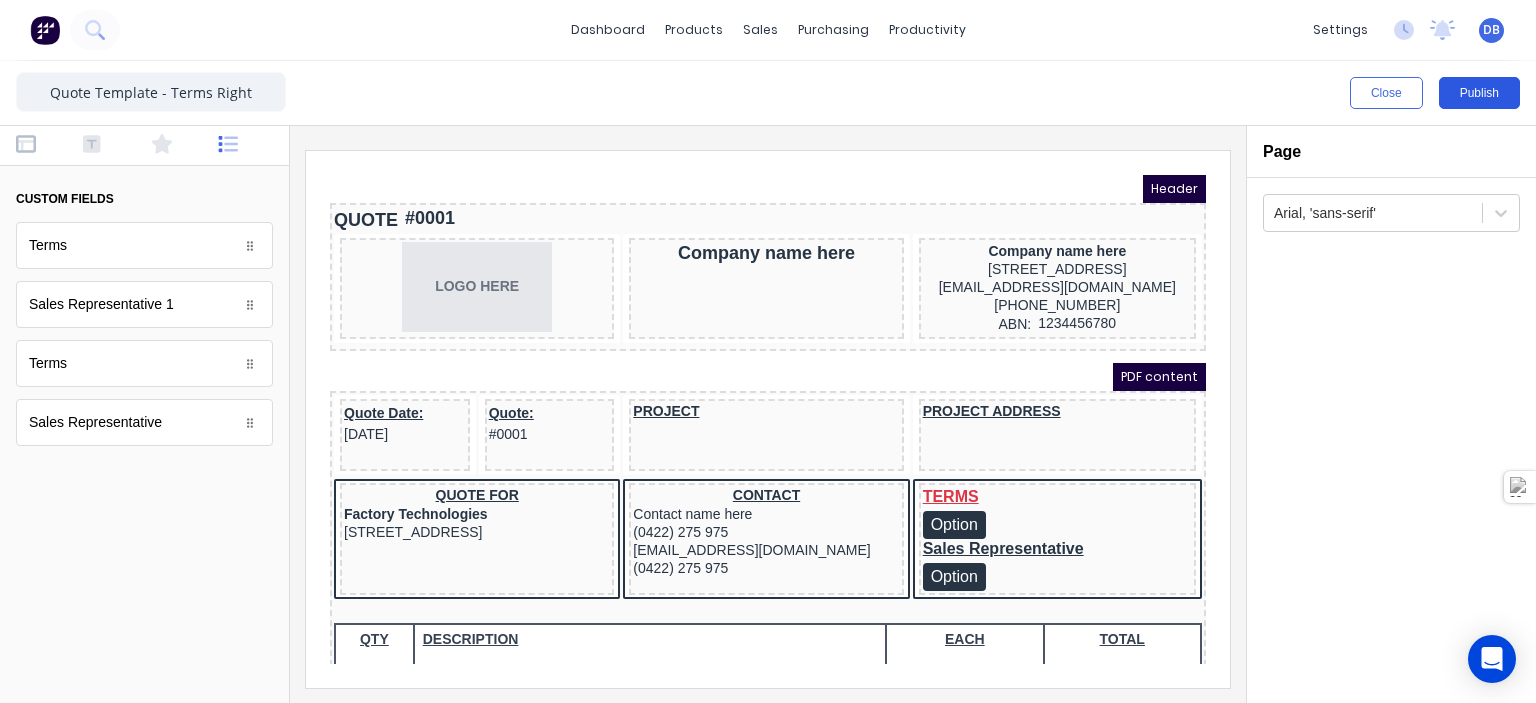 click on "Publish" at bounding box center [1479, 93] 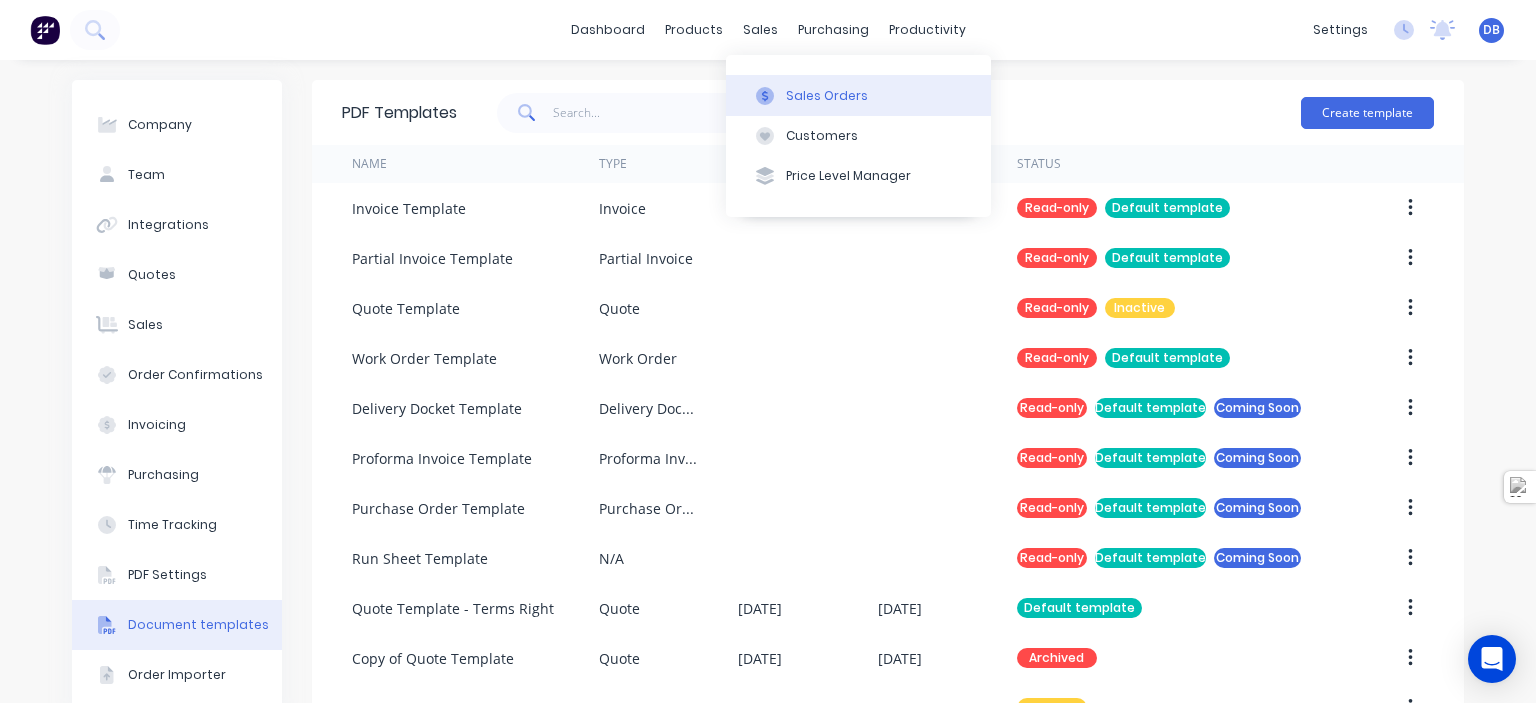 click on "Sales Orders" at bounding box center [827, 96] 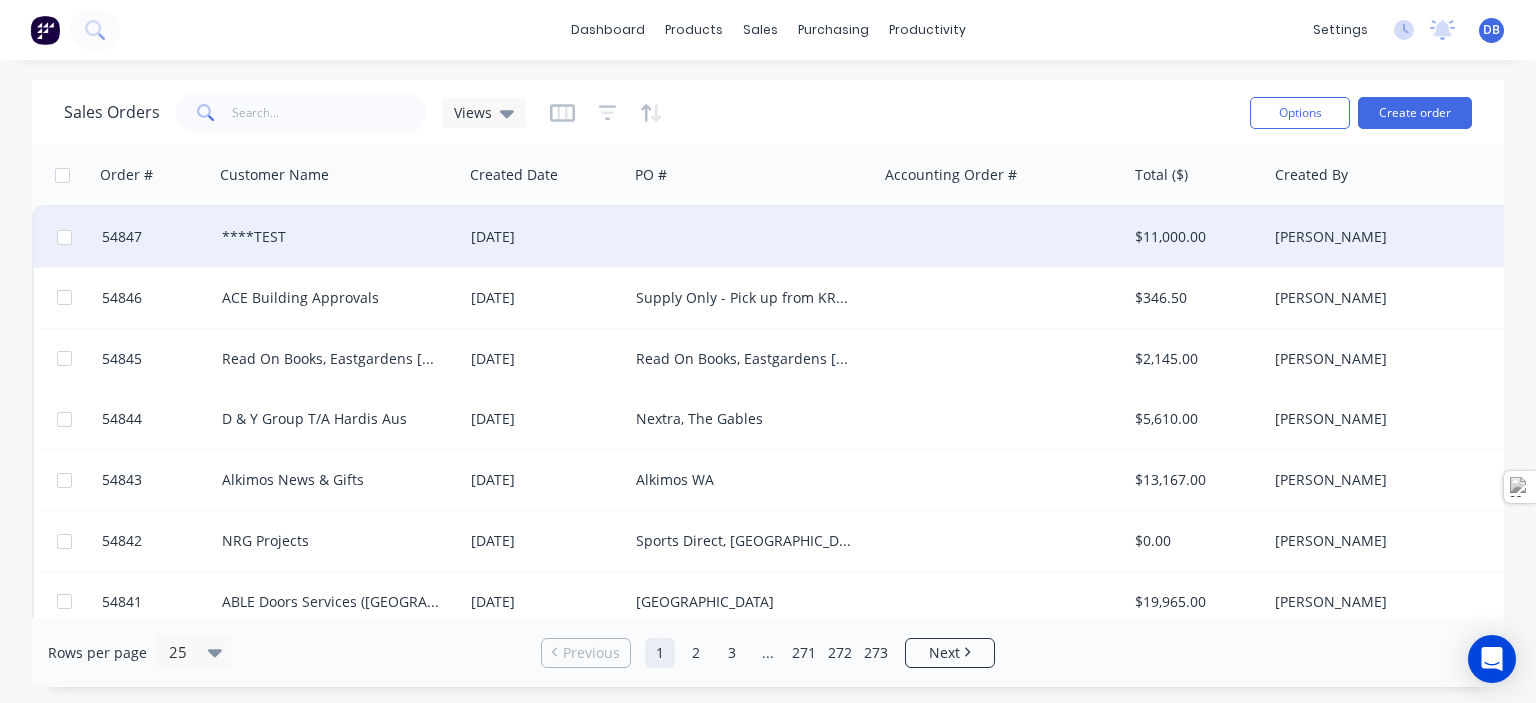click at bounding box center (1003, 237) 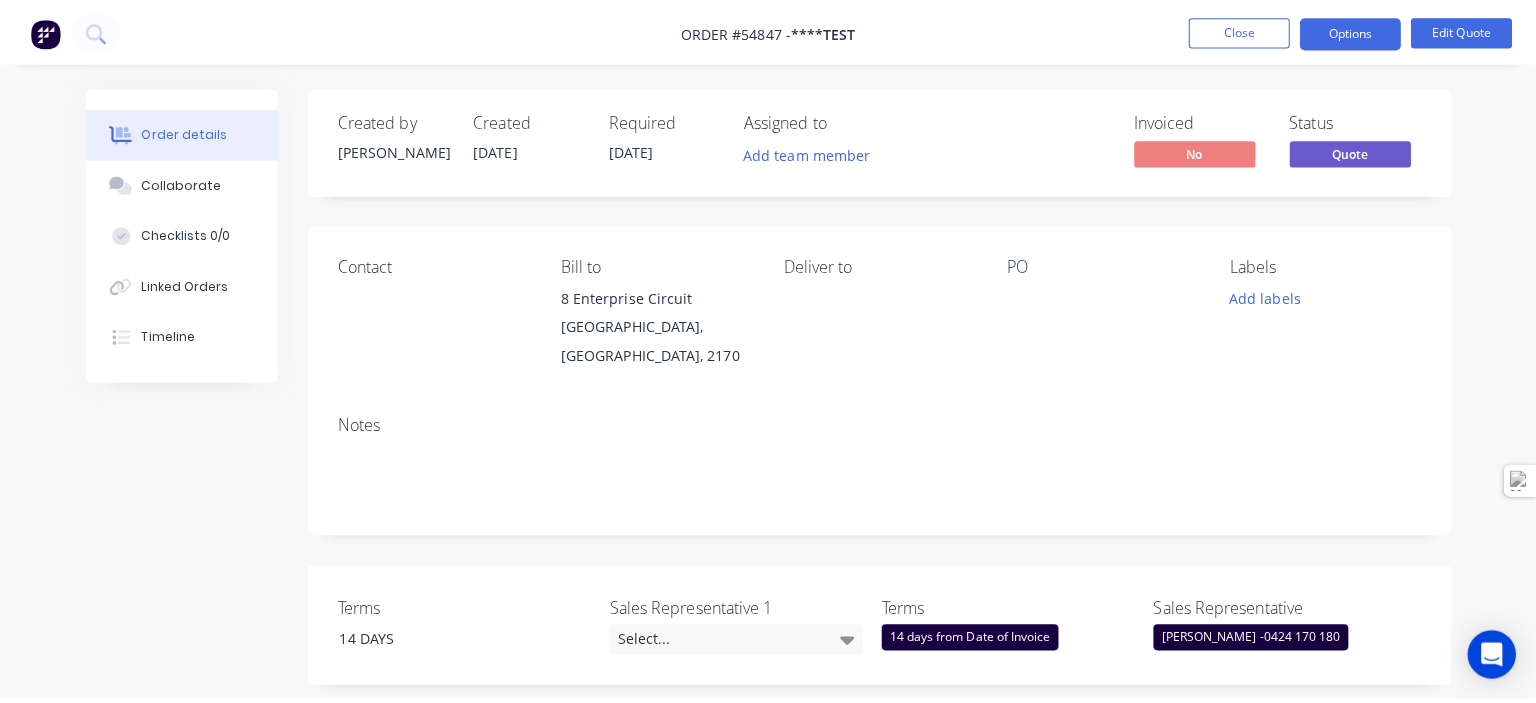scroll, scrollTop: 0, scrollLeft: 0, axis: both 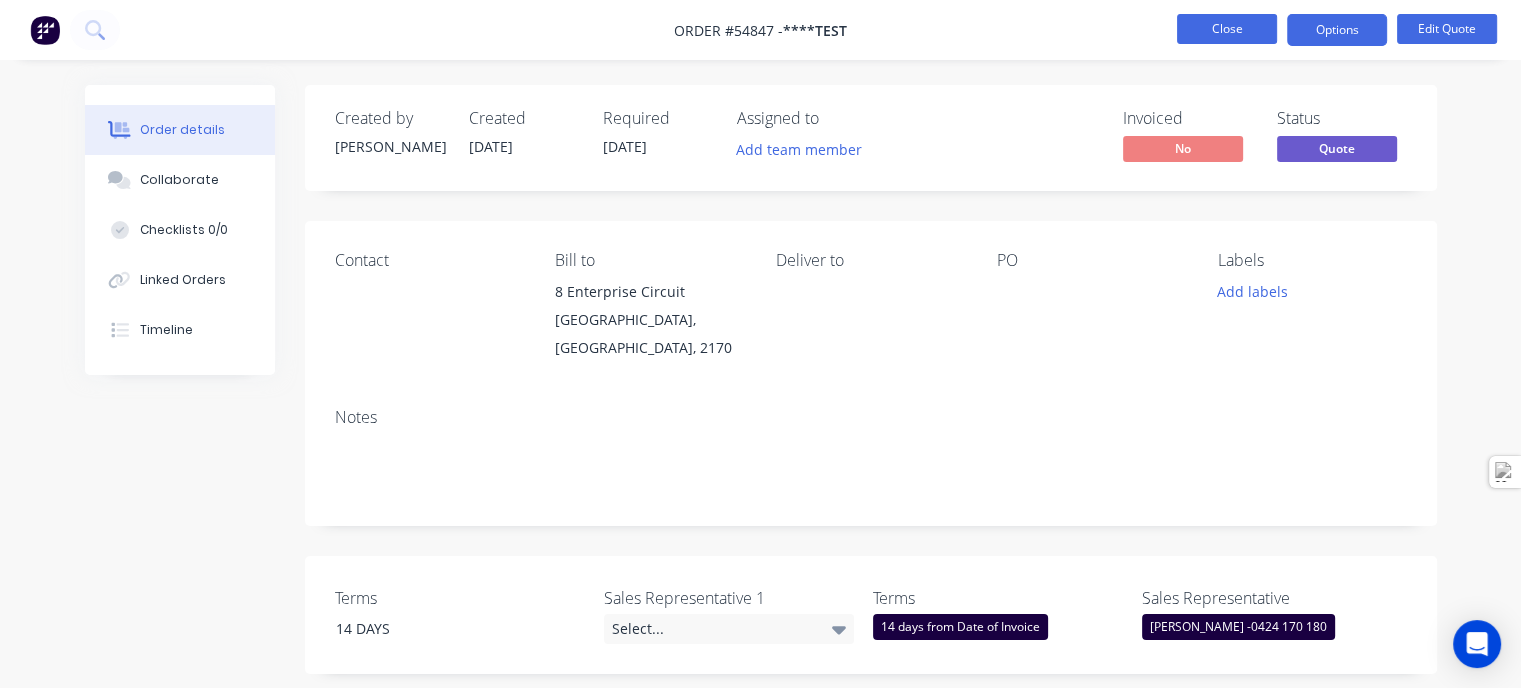 click on "Close" at bounding box center [1227, 29] 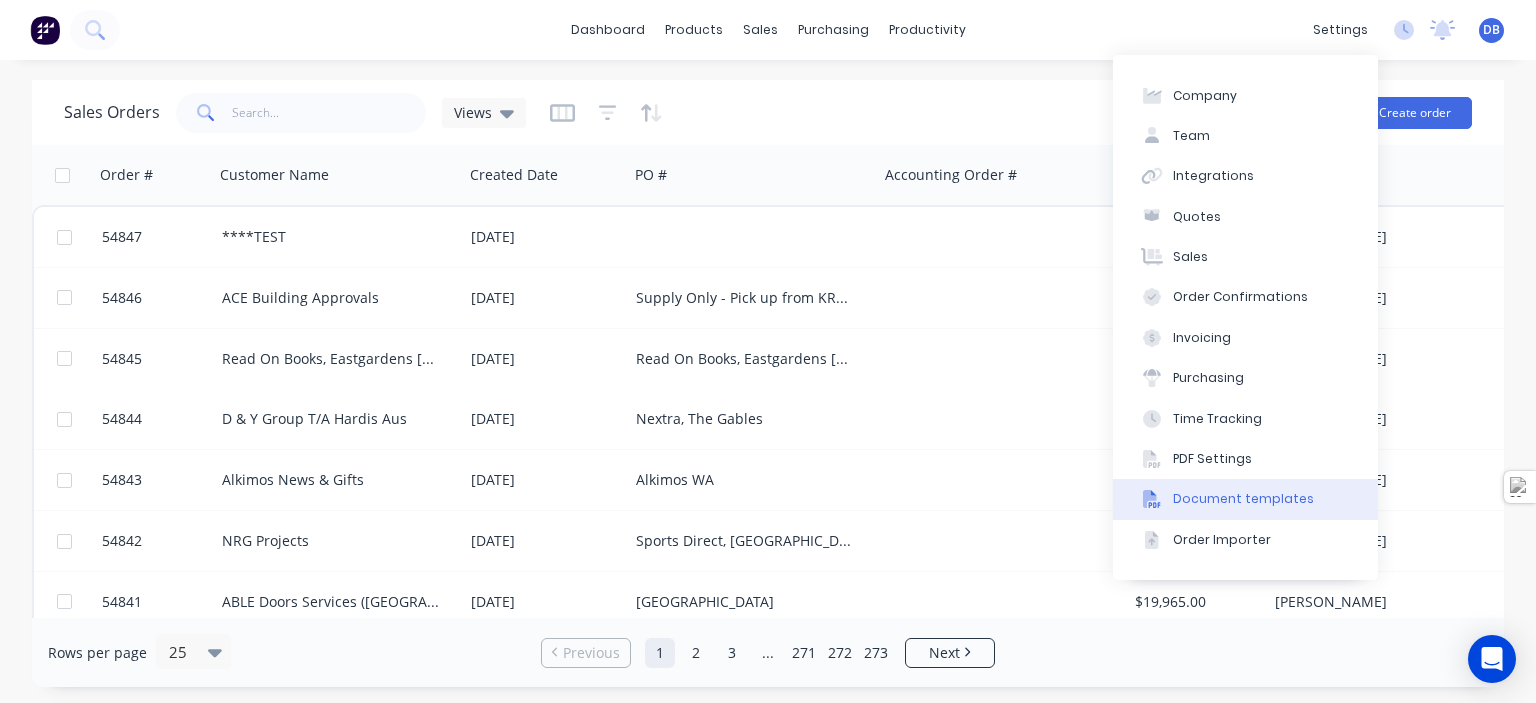 click on "Document templates" at bounding box center (1243, 499) 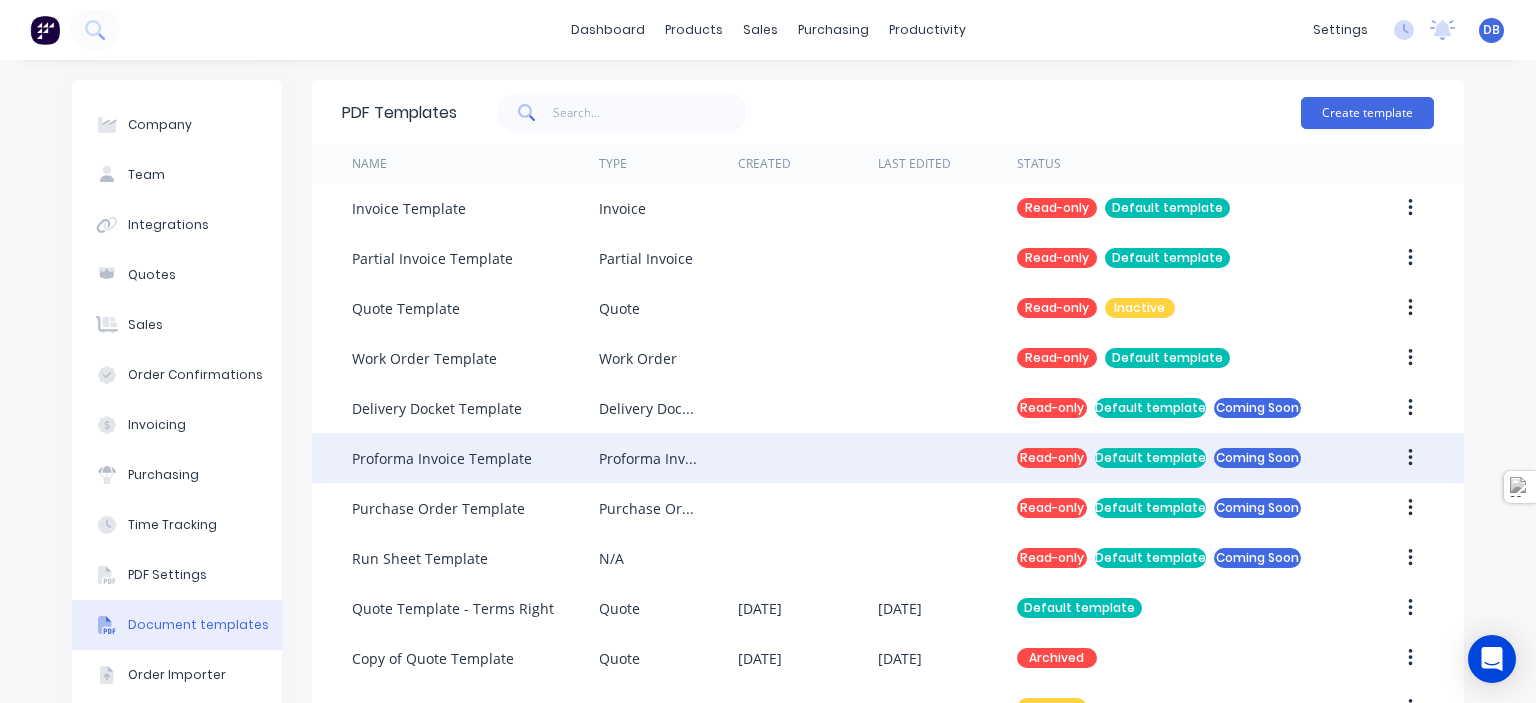scroll, scrollTop: 57, scrollLeft: 0, axis: vertical 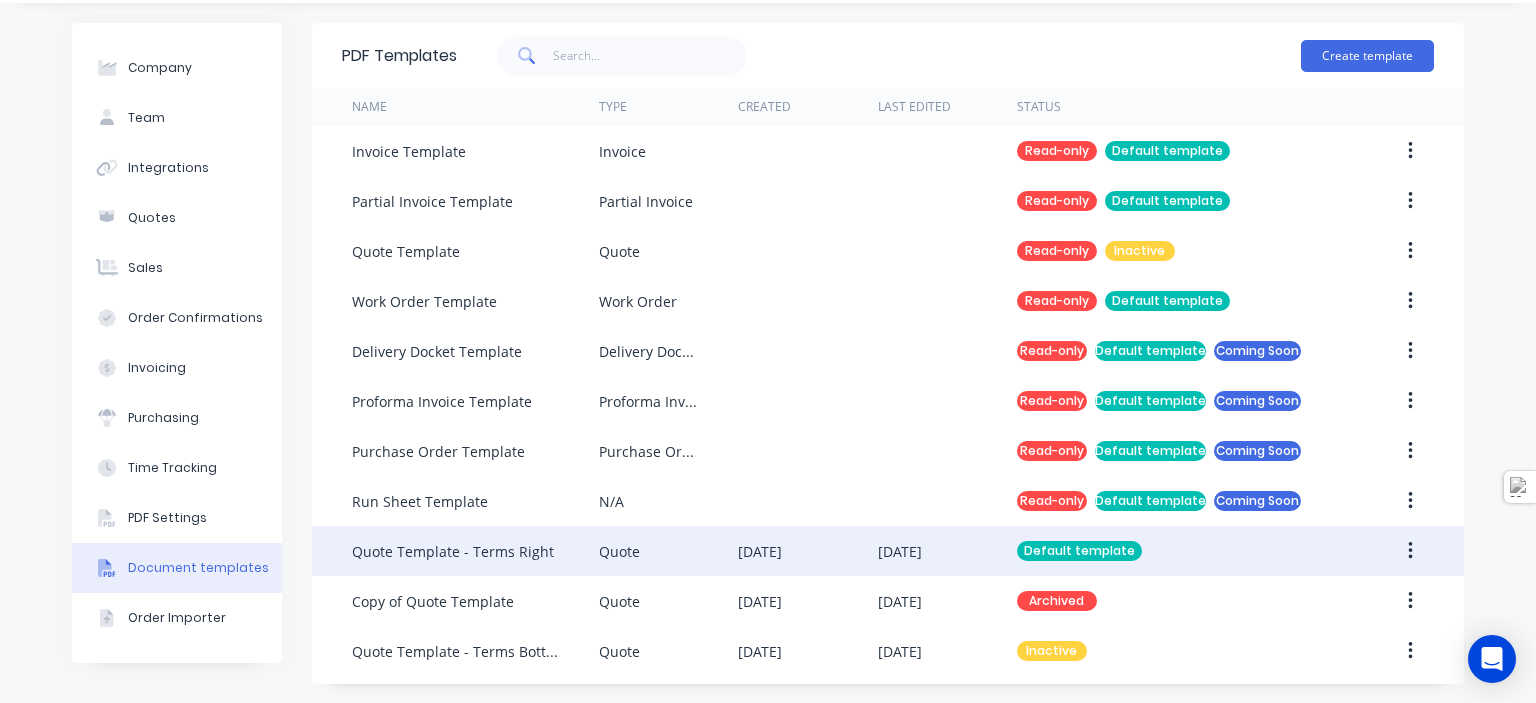 click on "Default template" at bounding box center [1179, 551] 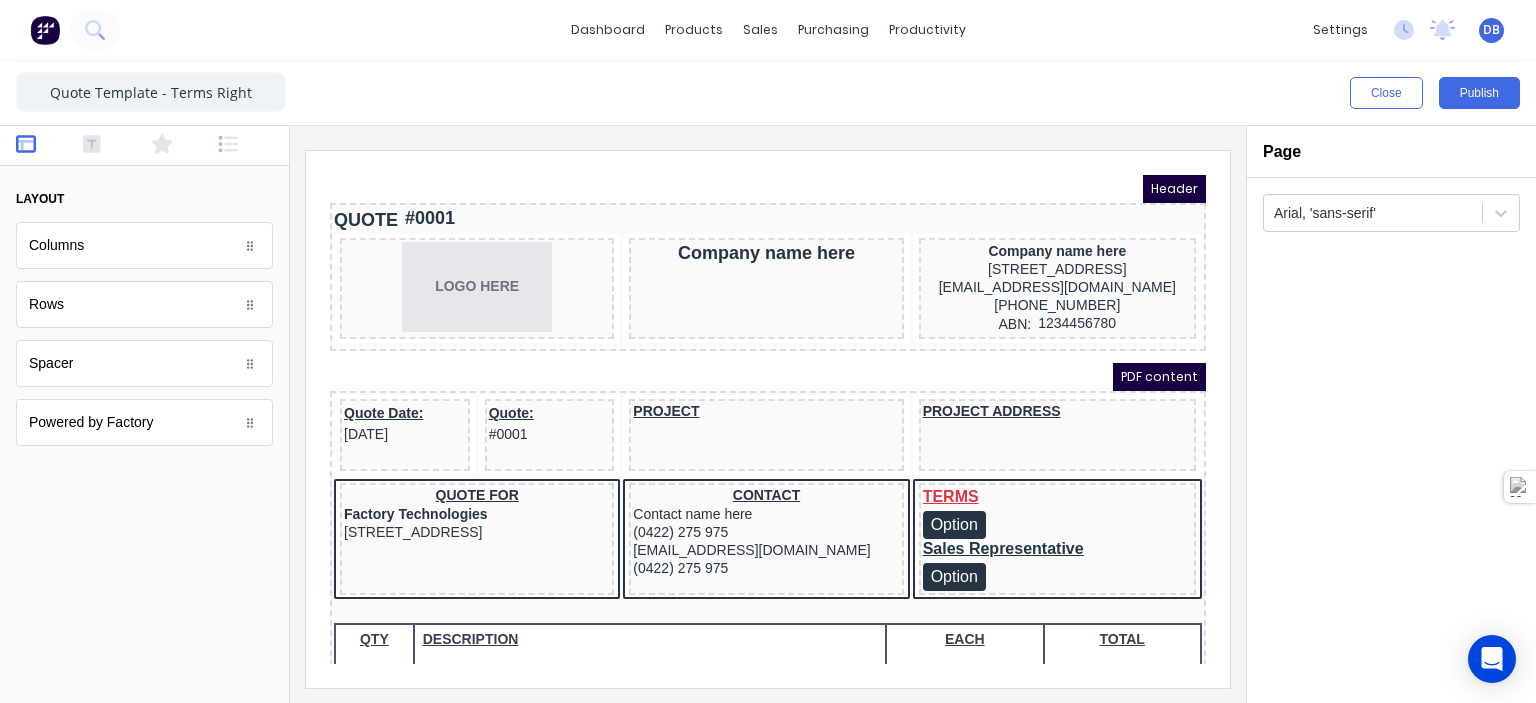scroll, scrollTop: 0, scrollLeft: 0, axis: both 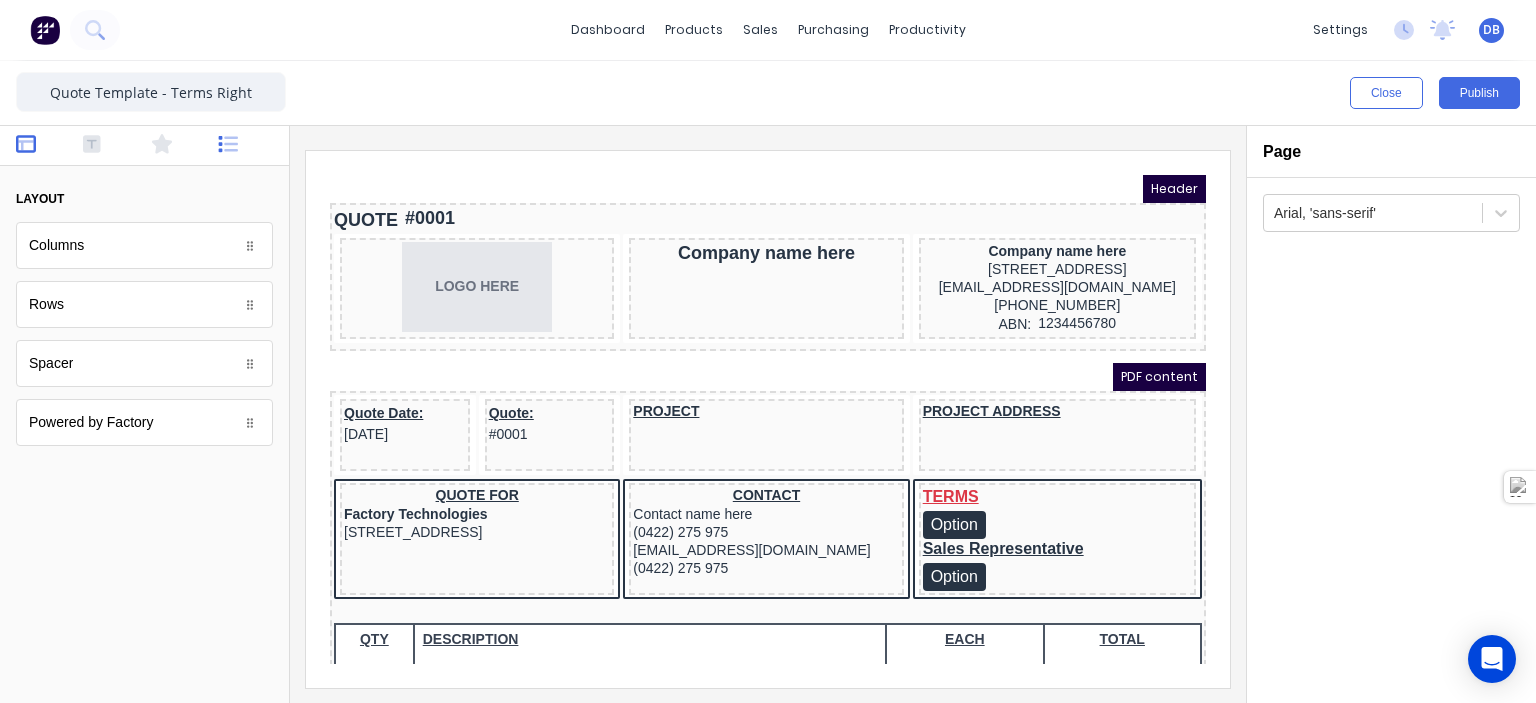 click 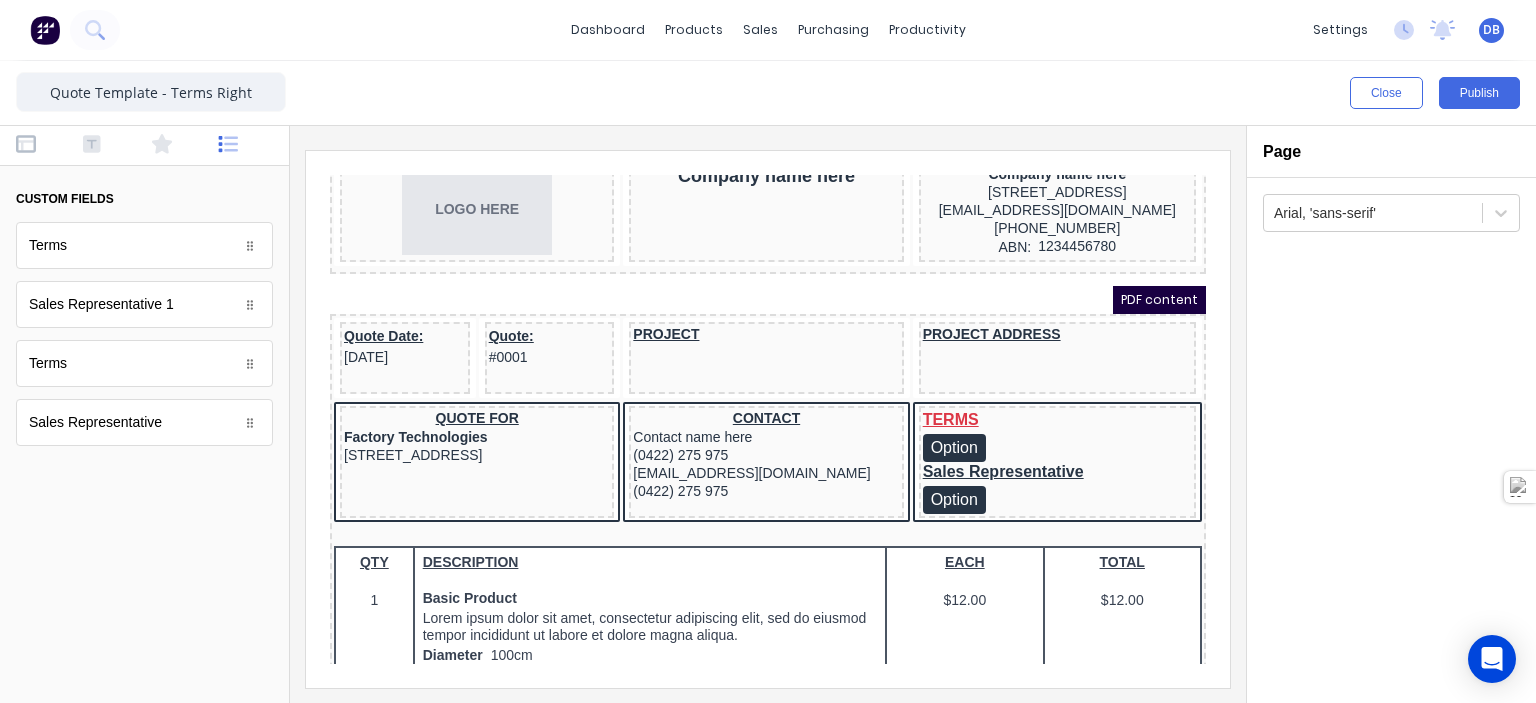 scroll, scrollTop: 200, scrollLeft: 0, axis: vertical 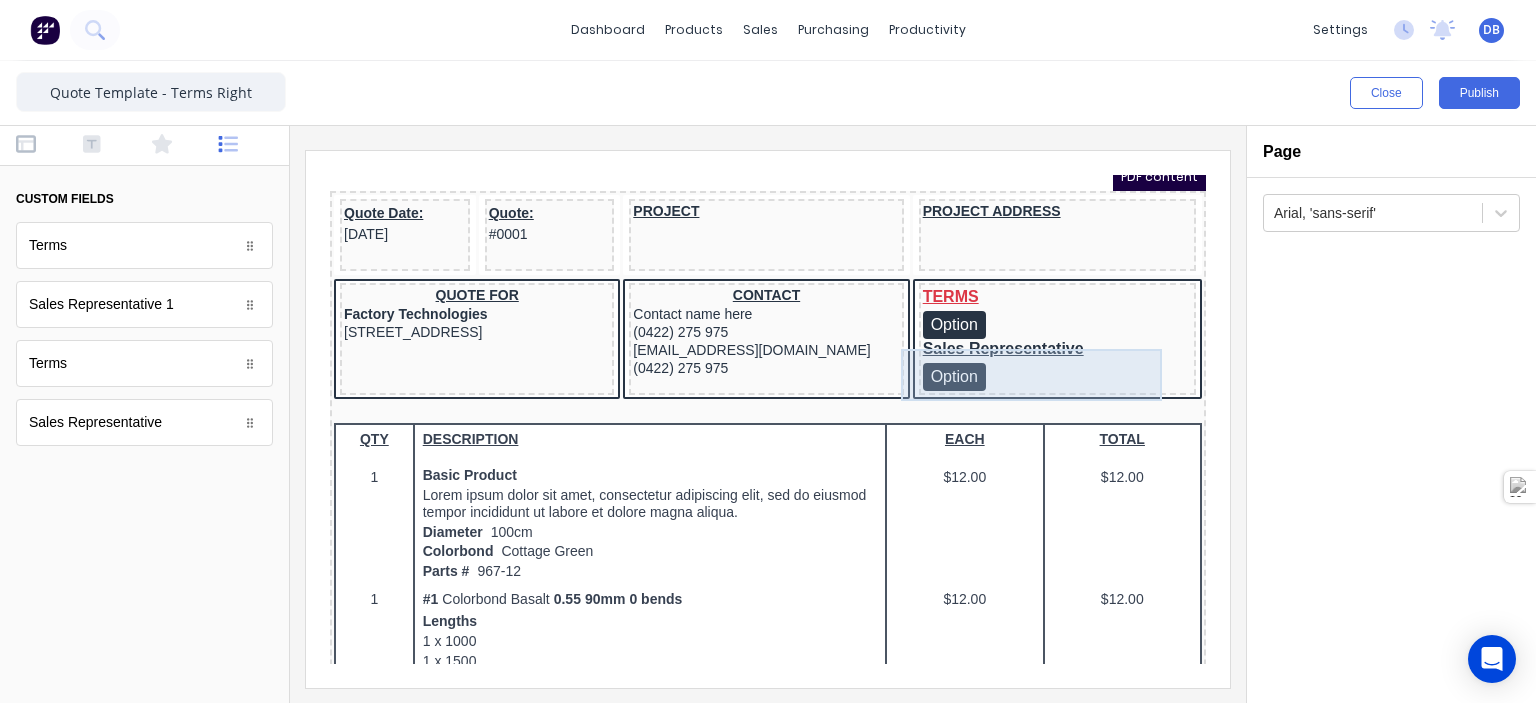 click on "Sales Representative Option" at bounding box center [1033, 341] 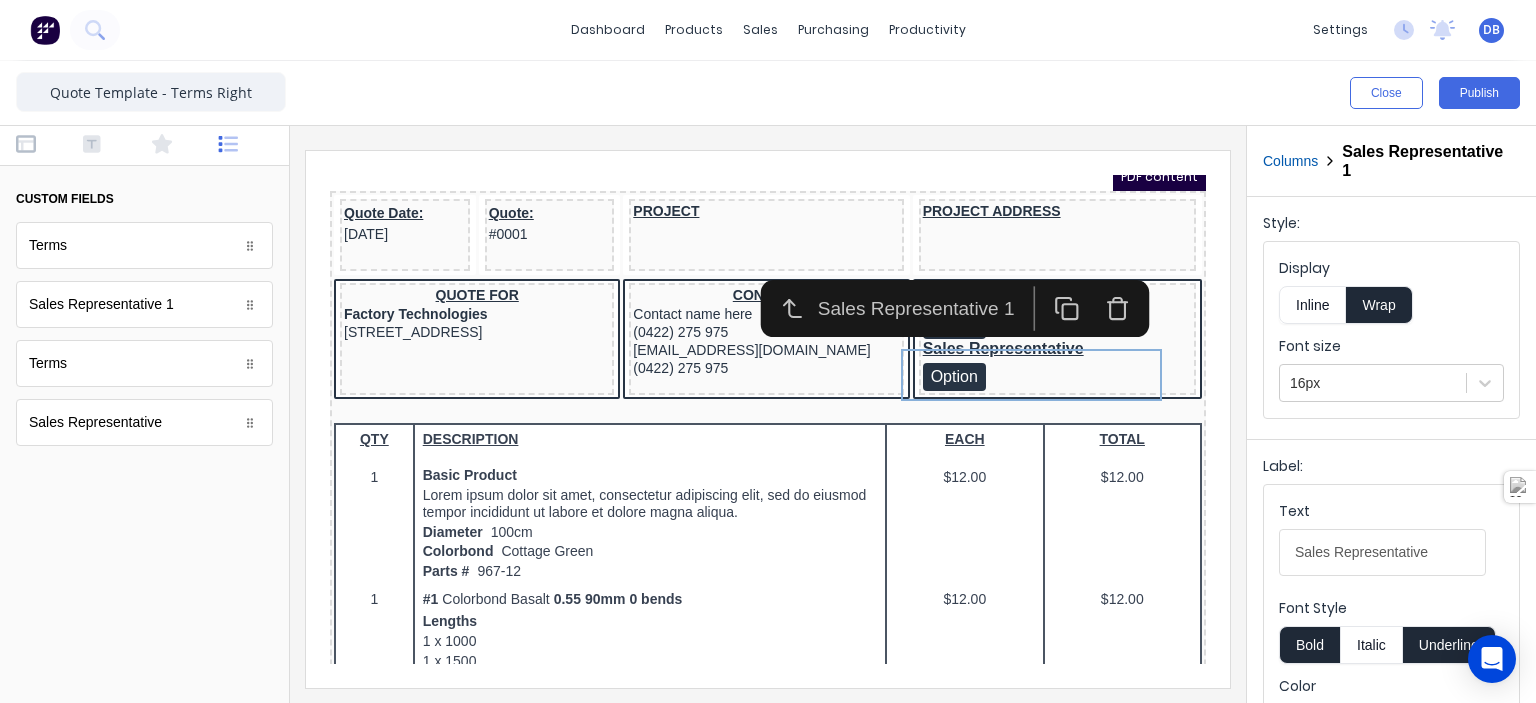 click at bounding box center [768, 414] 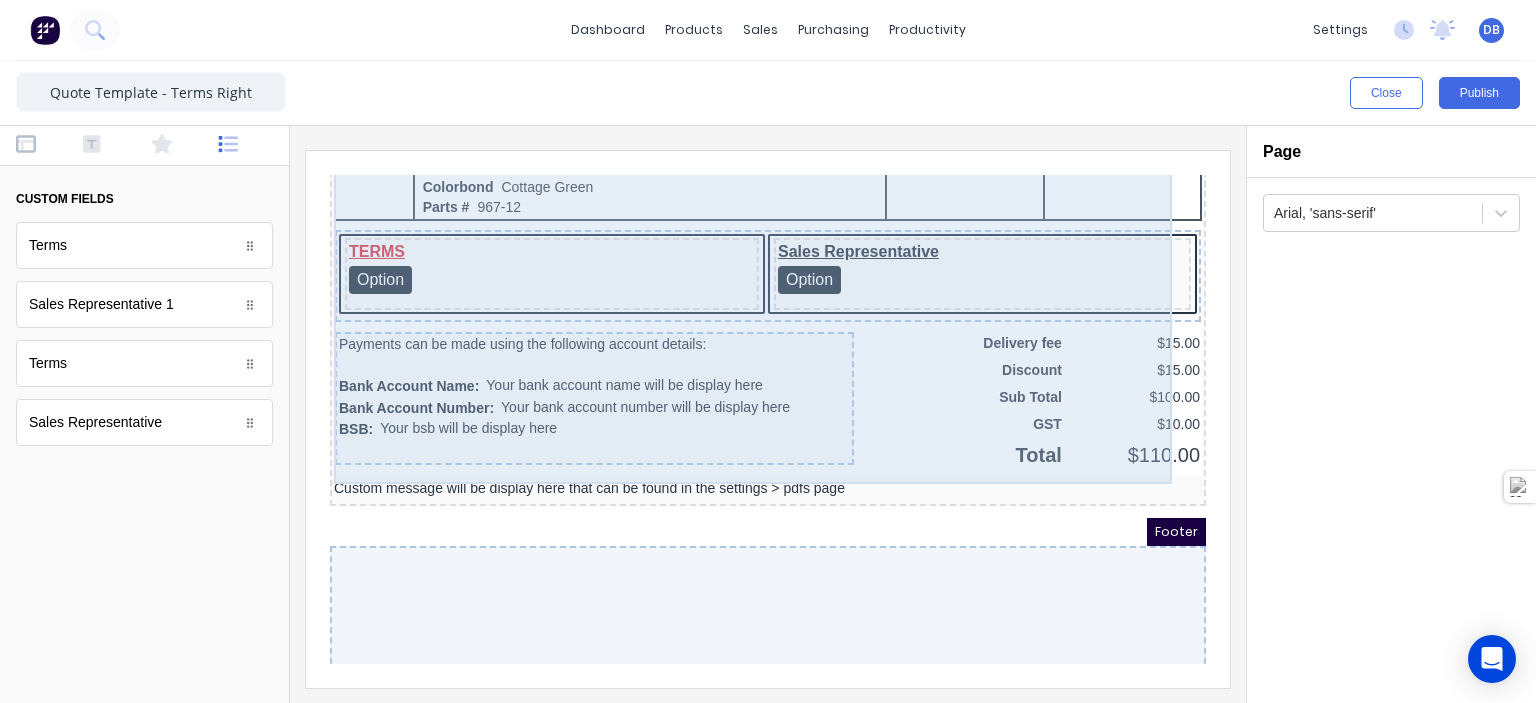 scroll, scrollTop: 1400, scrollLeft: 0, axis: vertical 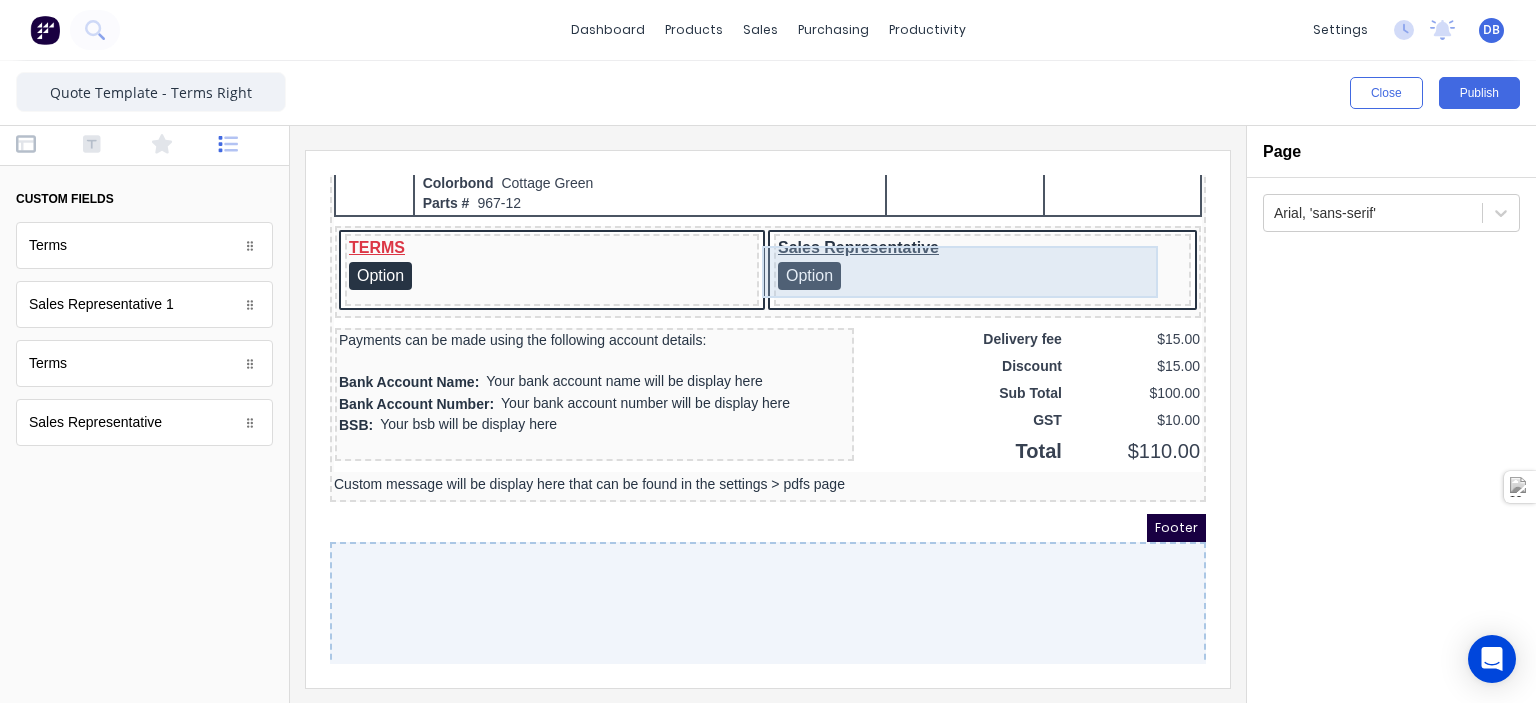 click on "Sales Representative Option" at bounding box center (958, 240) 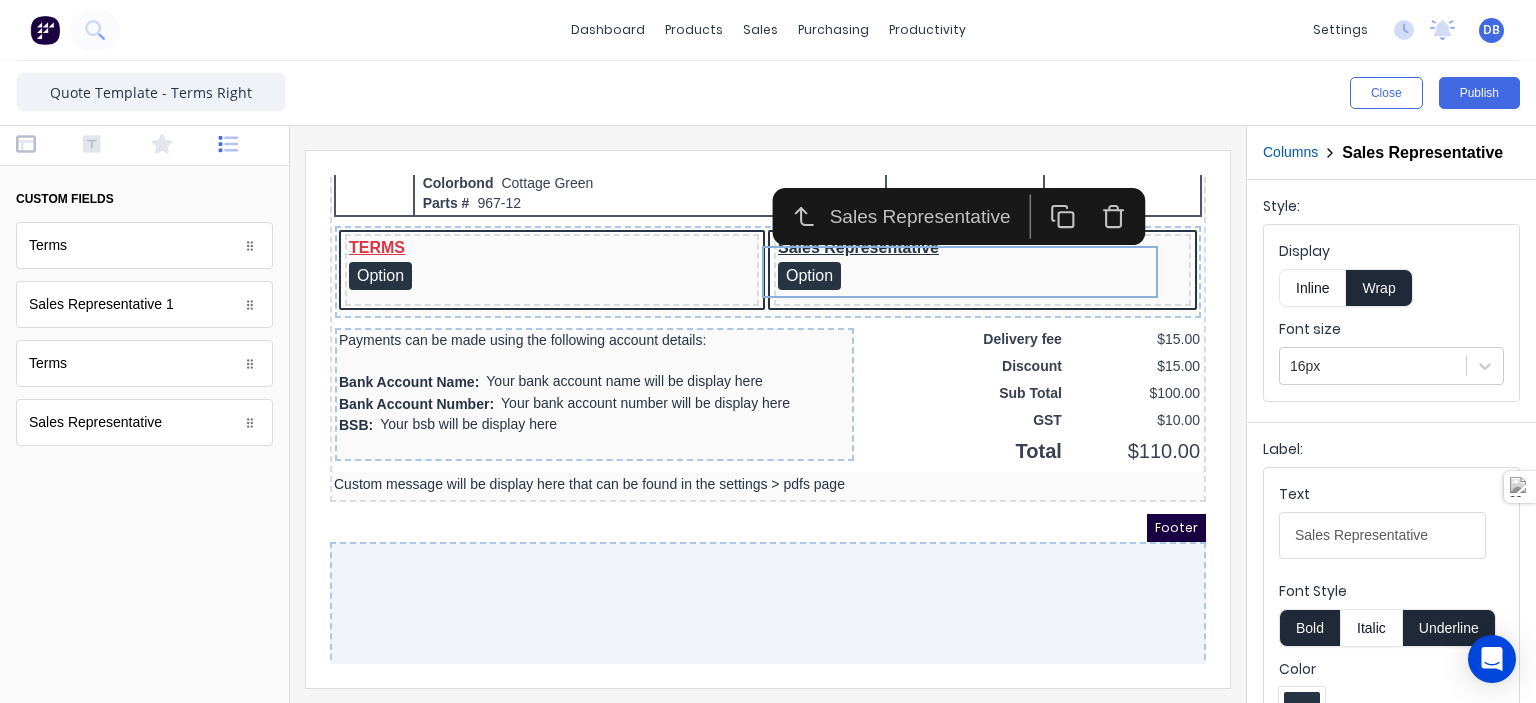 click 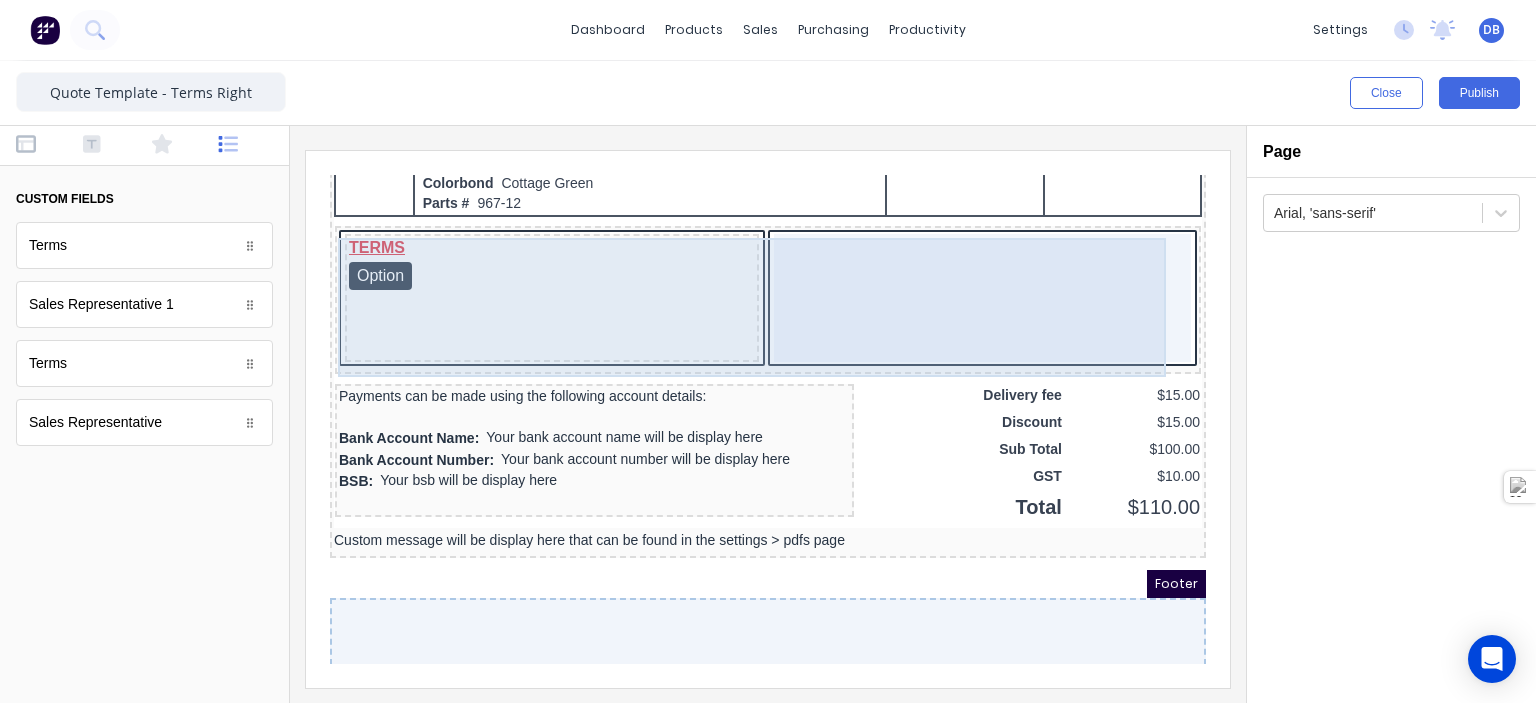 click at bounding box center (958, 274) 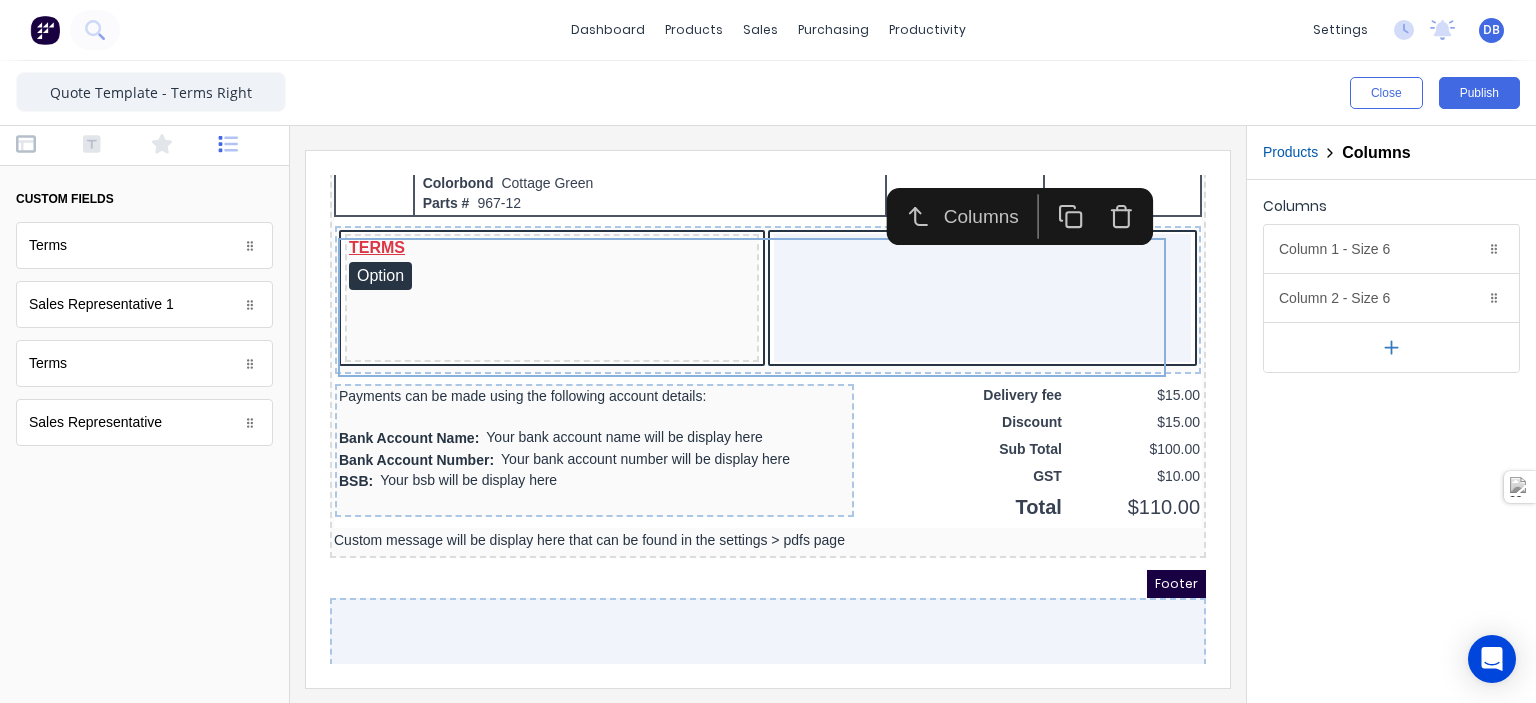 drag, startPoint x: 1096, startPoint y: 192, endPoint x: 1054, endPoint y: 189, distance: 42.107006 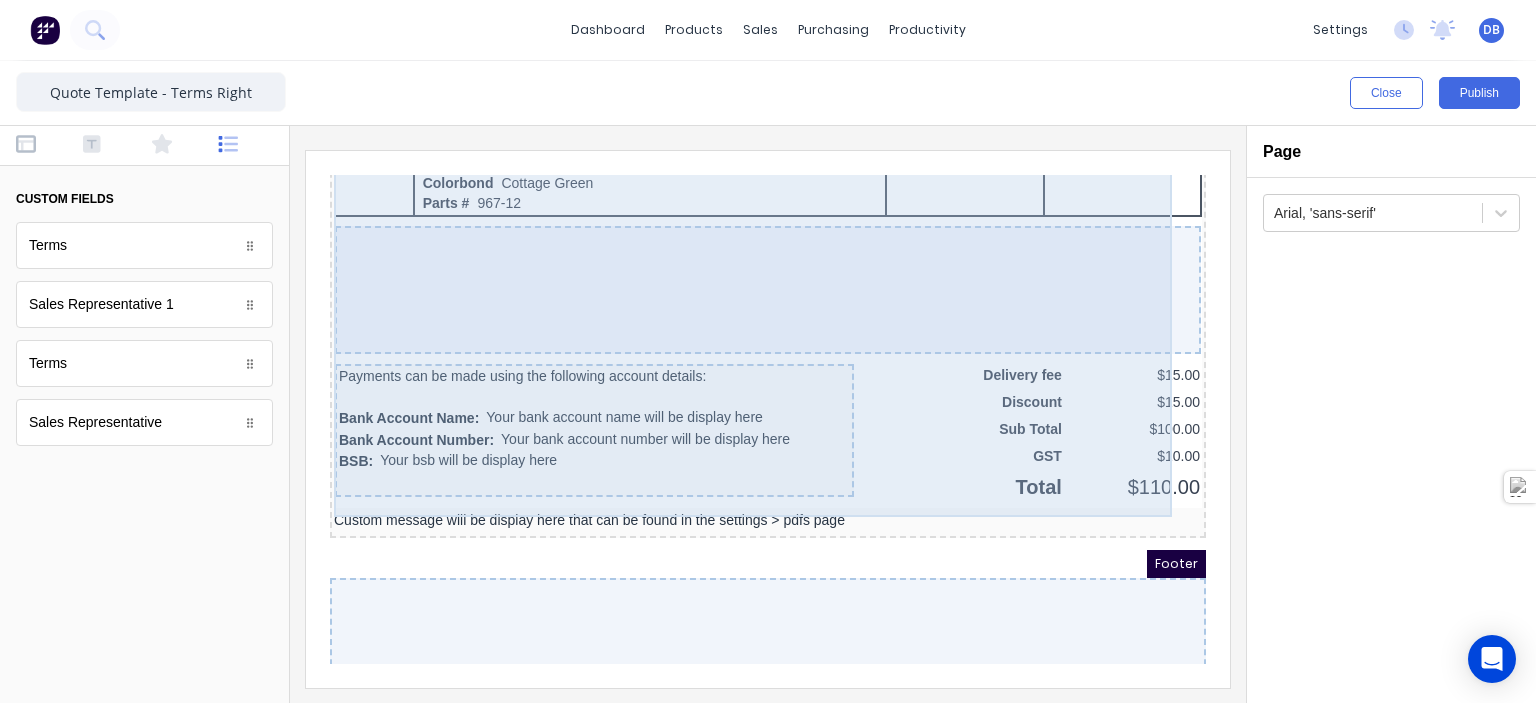 click at bounding box center [744, 266] 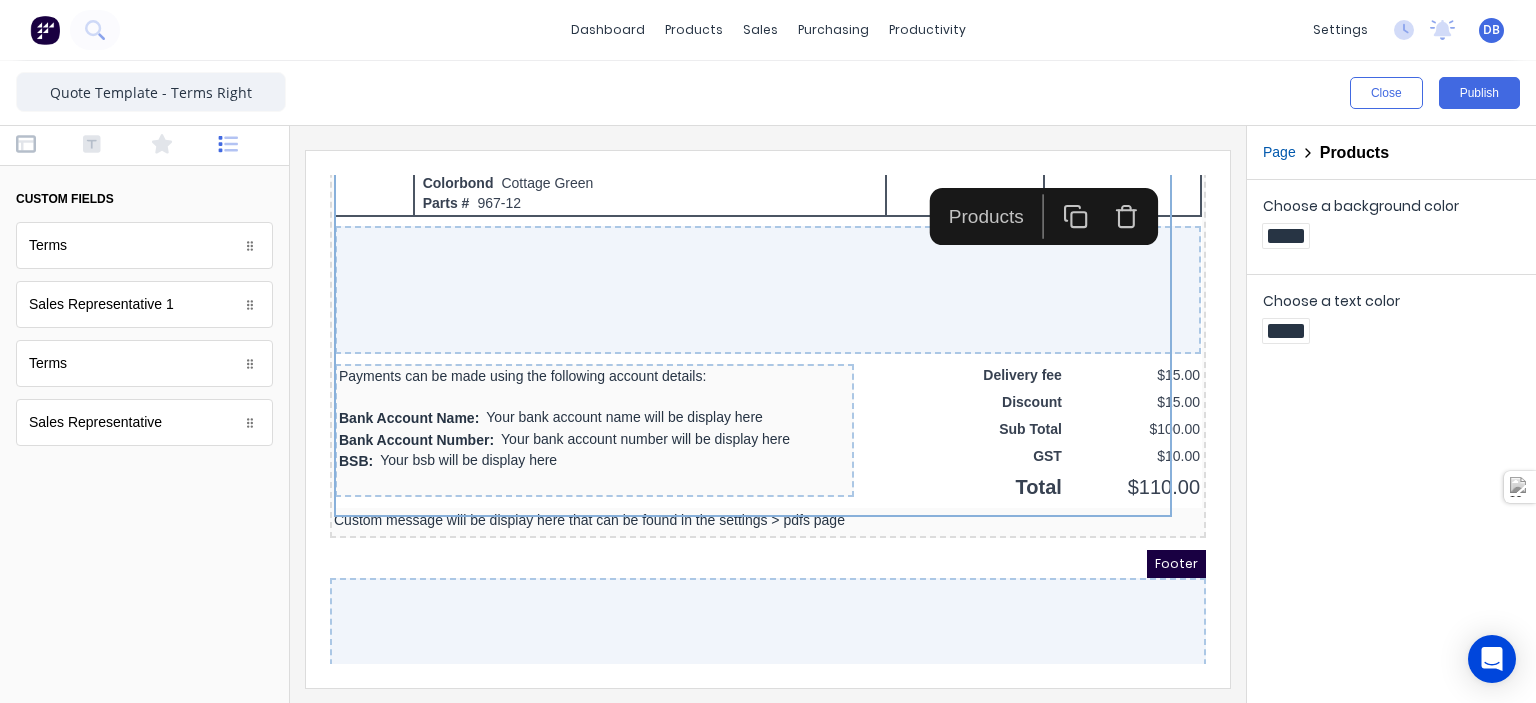 click 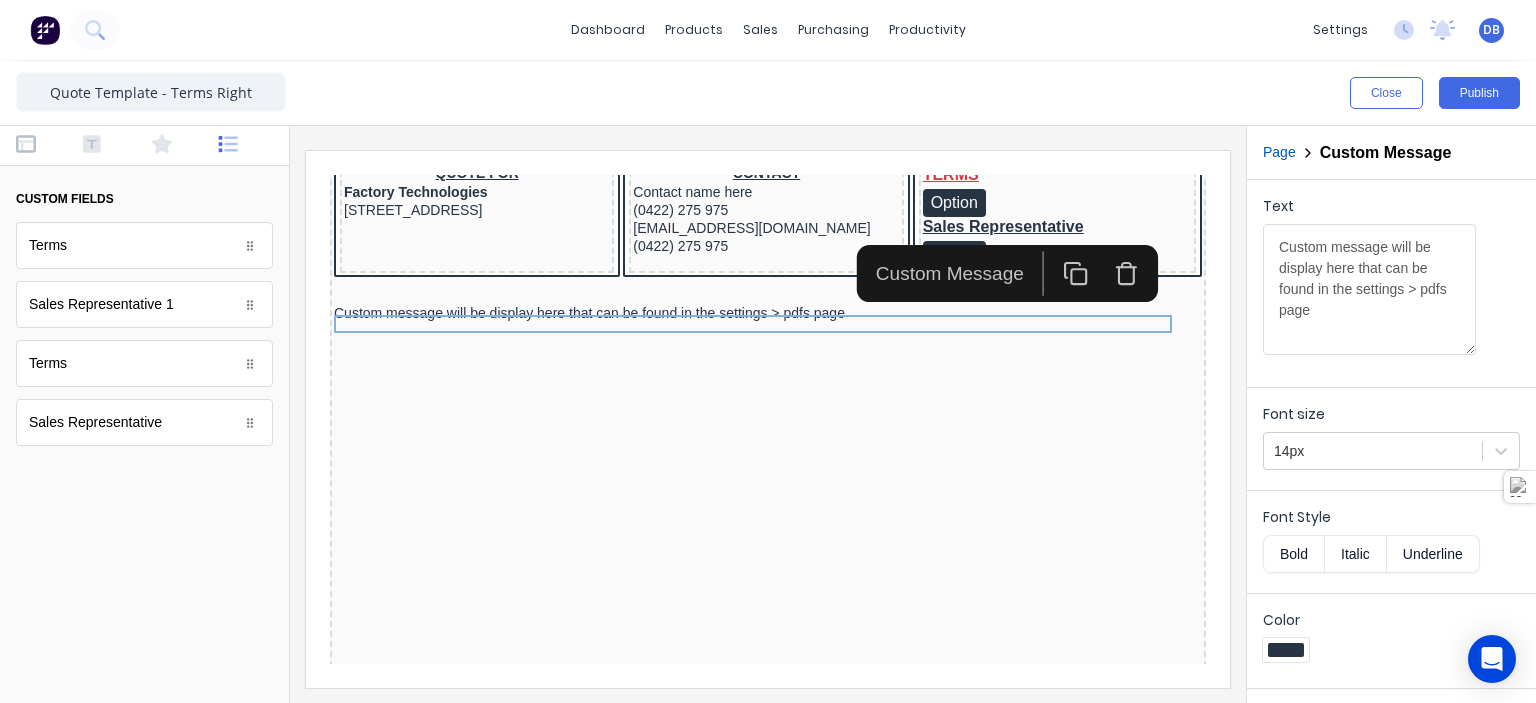 scroll, scrollTop: 316, scrollLeft: 0, axis: vertical 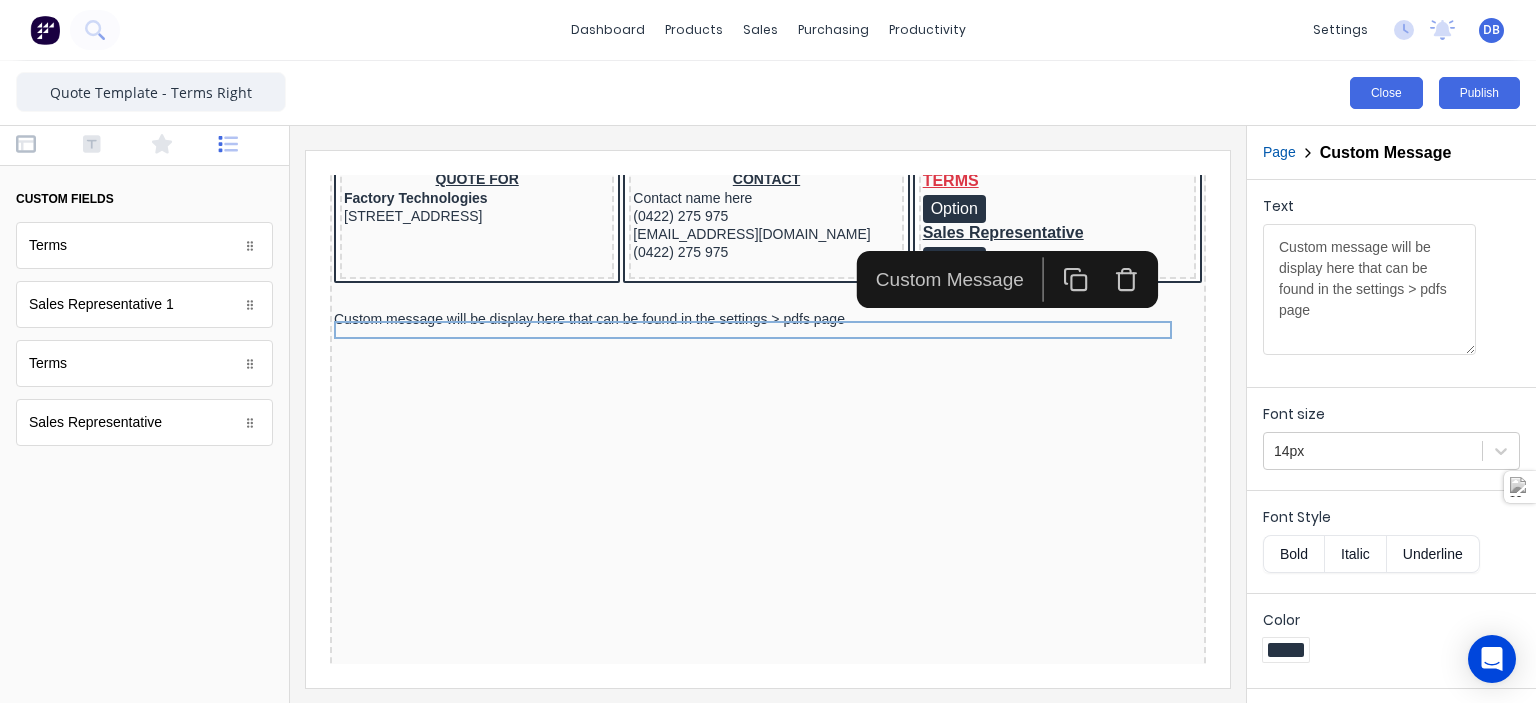 click on "Close" at bounding box center [1386, 93] 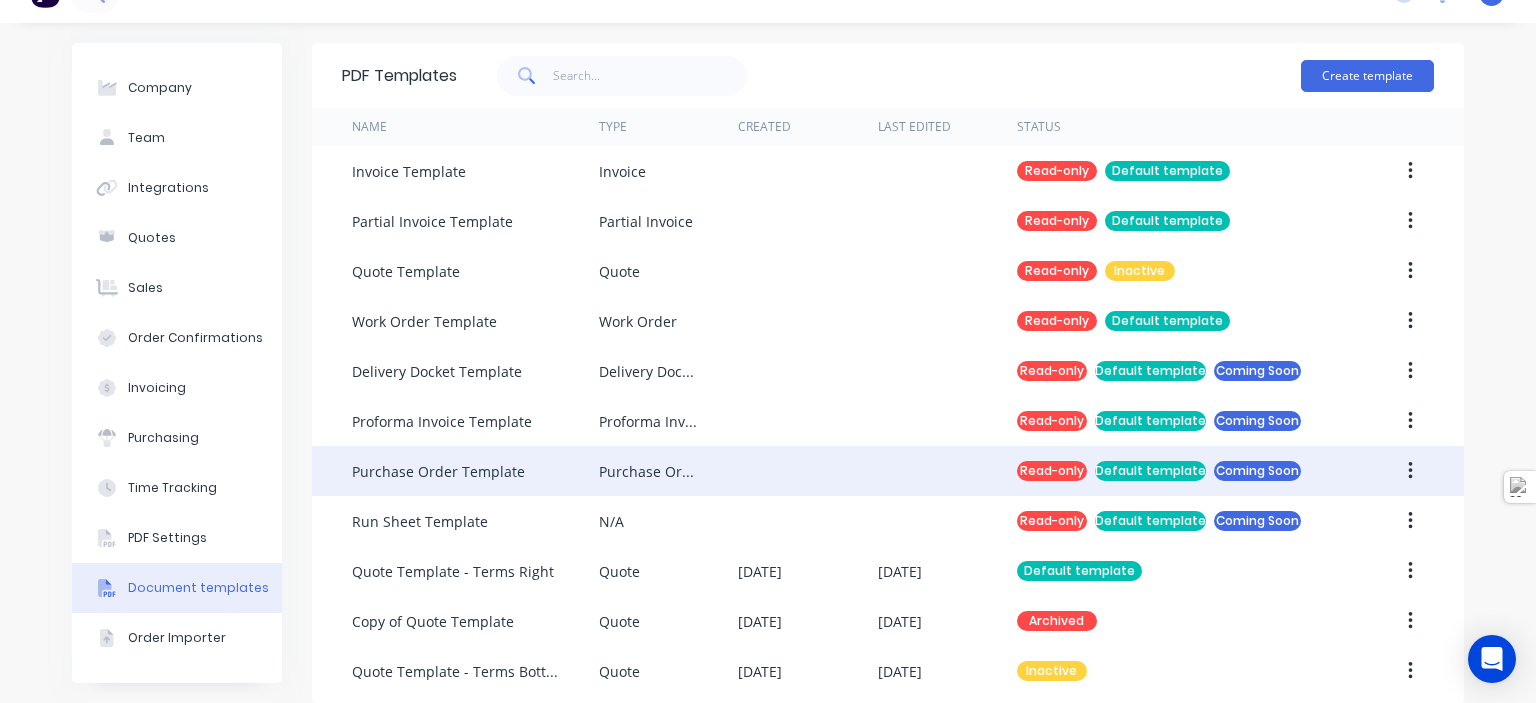 scroll, scrollTop: 57, scrollLeft: 0, axis: vertical 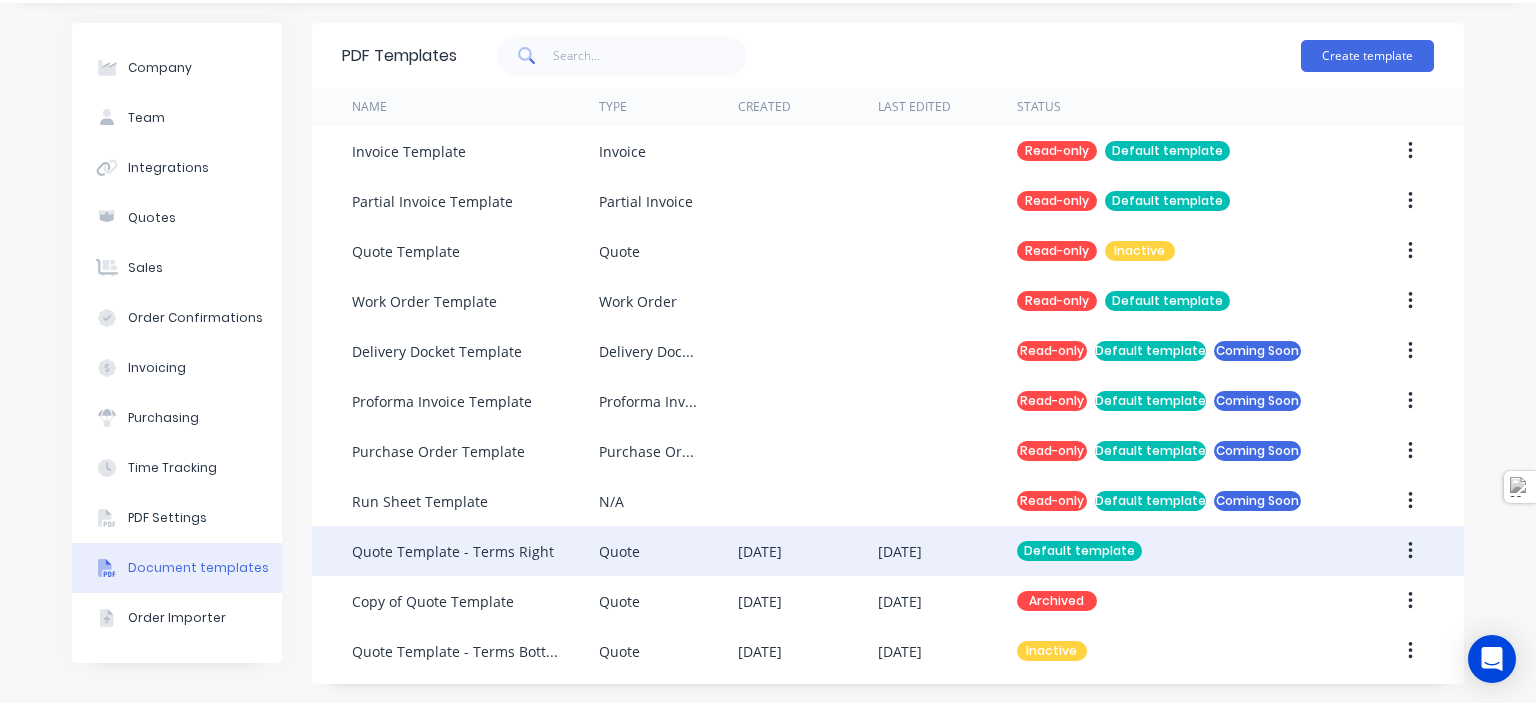 click on "Default template" at bounding box center [1179, 551] 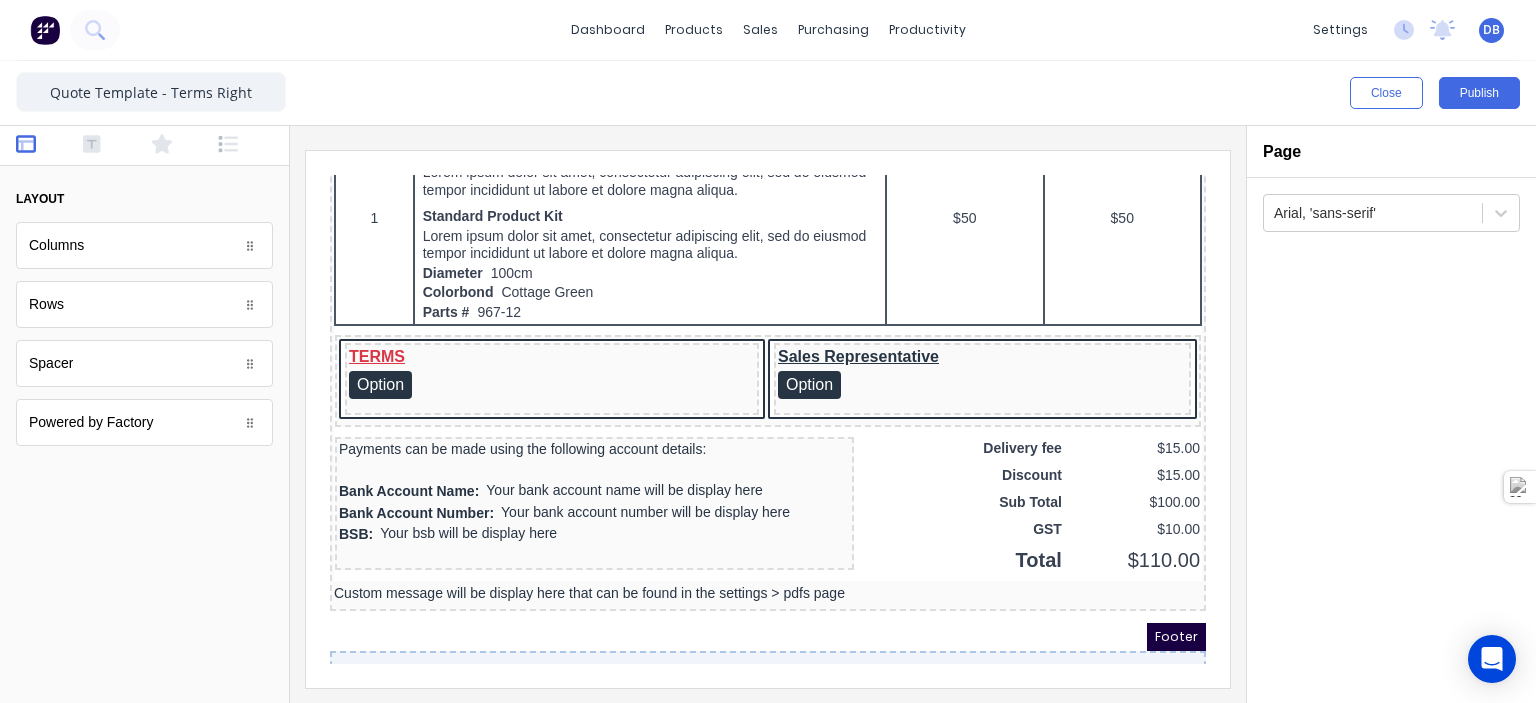 scroll, scrollTop: 1300, scrollLeft: 0, axis: vertical 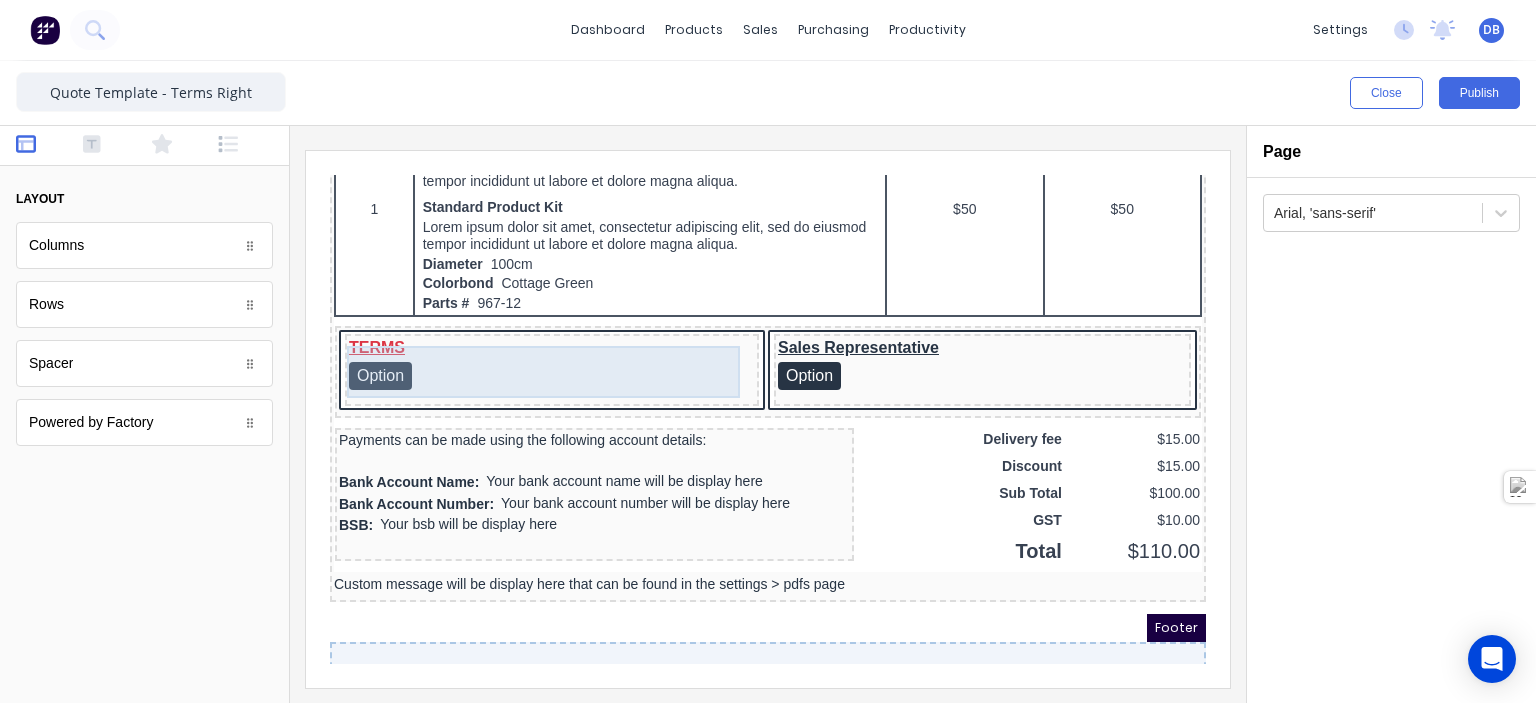 click on "TERMS Option" at bounding box center (528, 340) 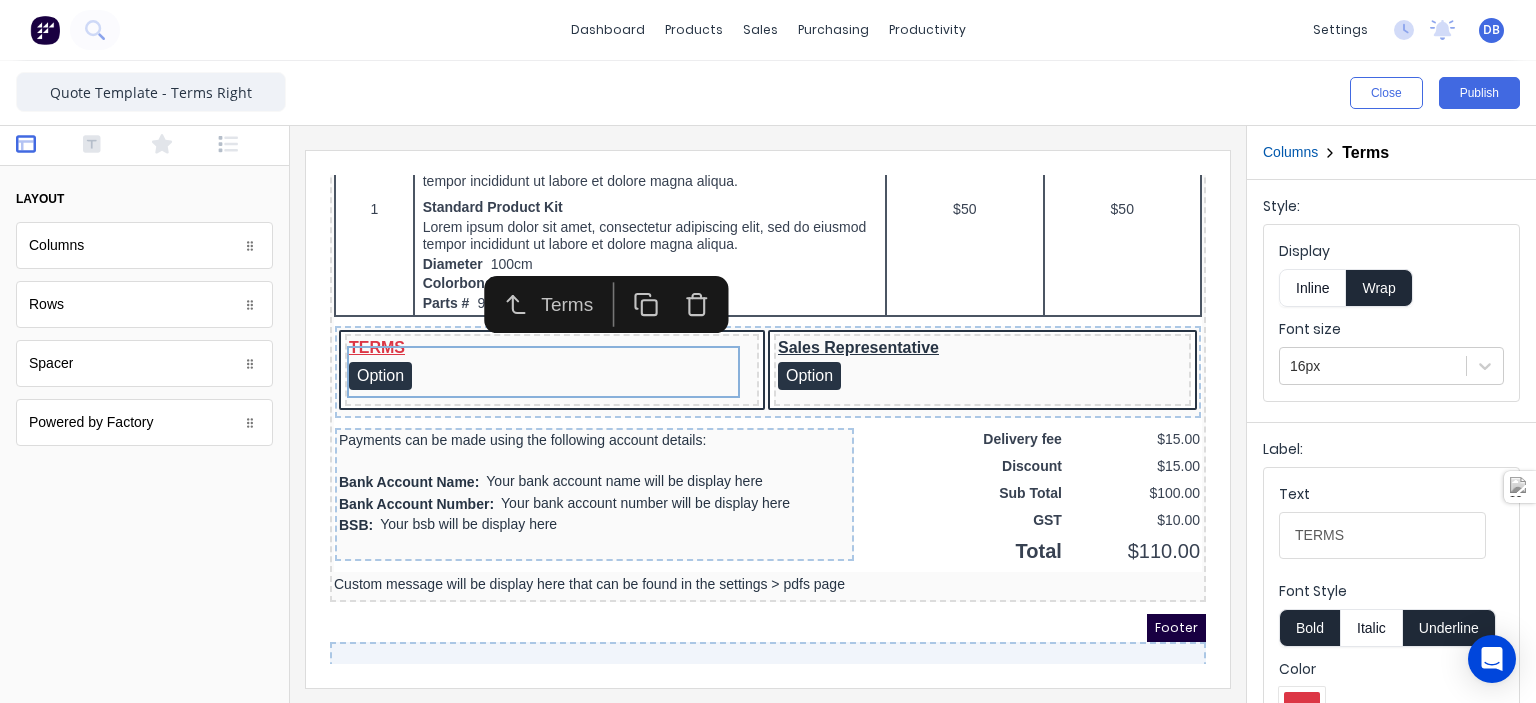 click 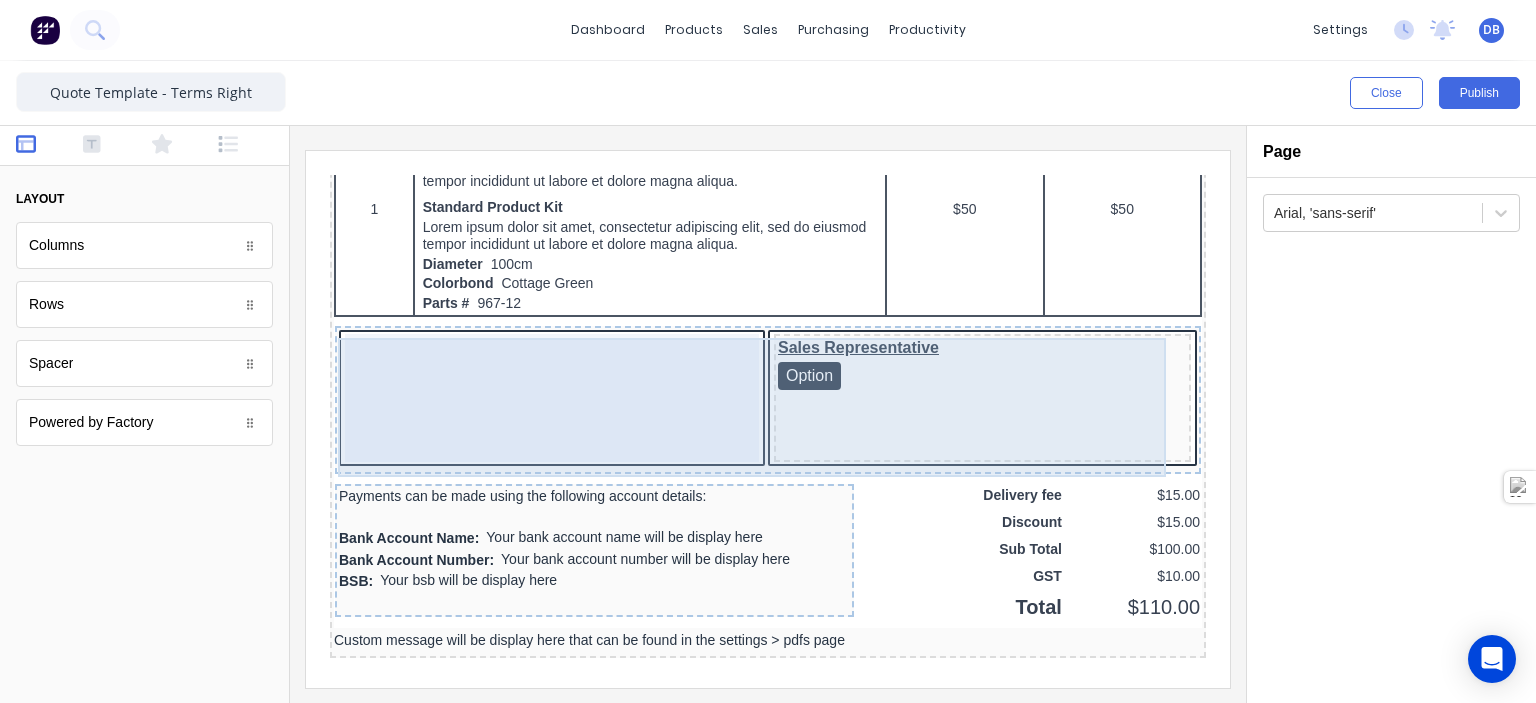 click at bounding box center [528, 374] 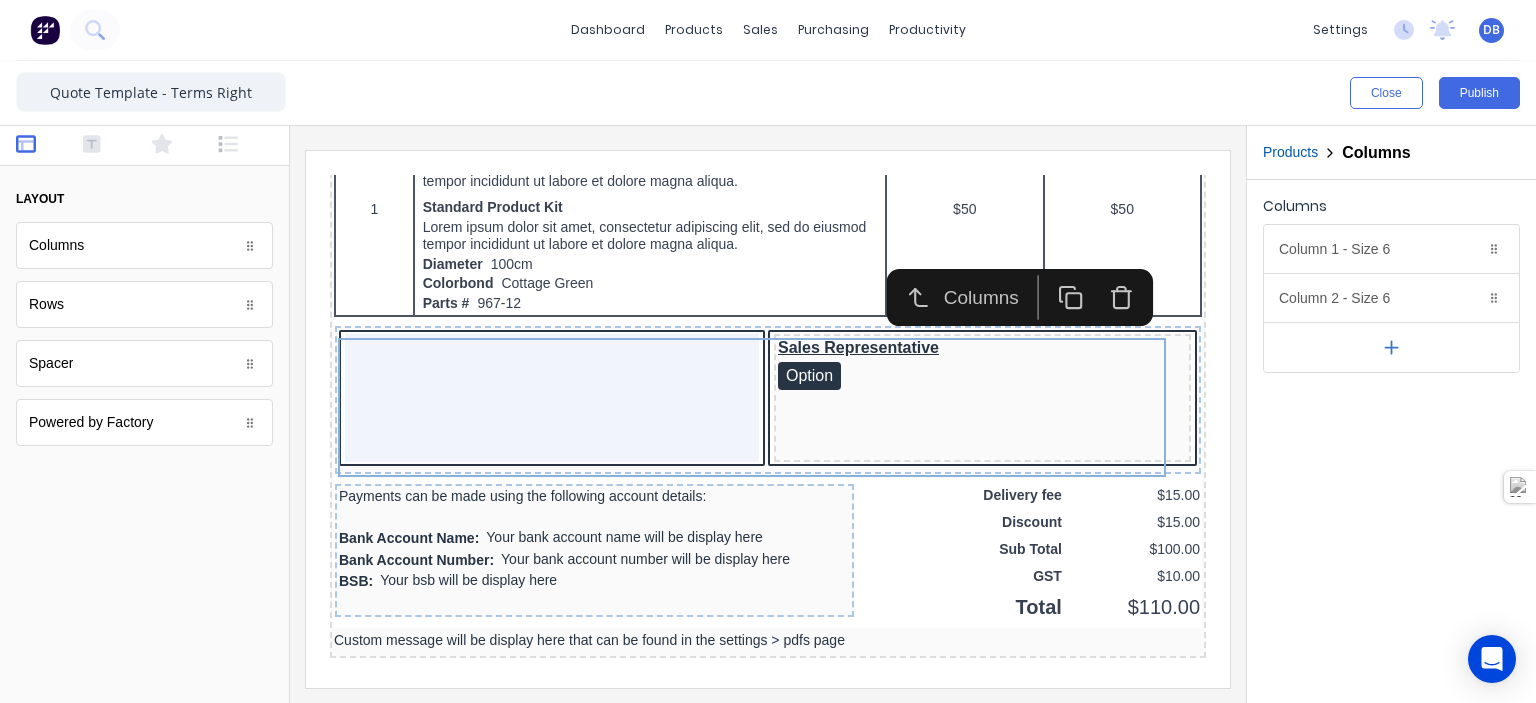click 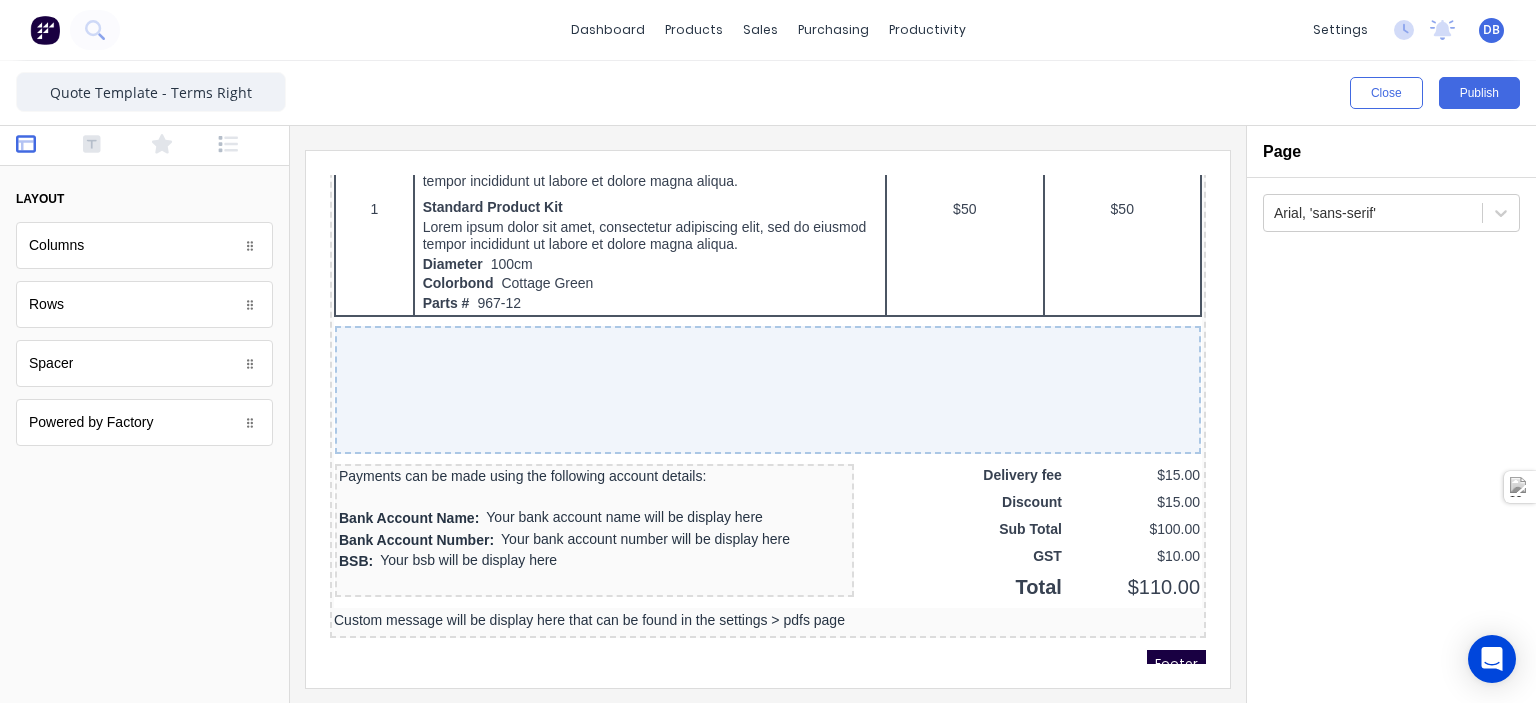 click at bounding box center (768, 419) 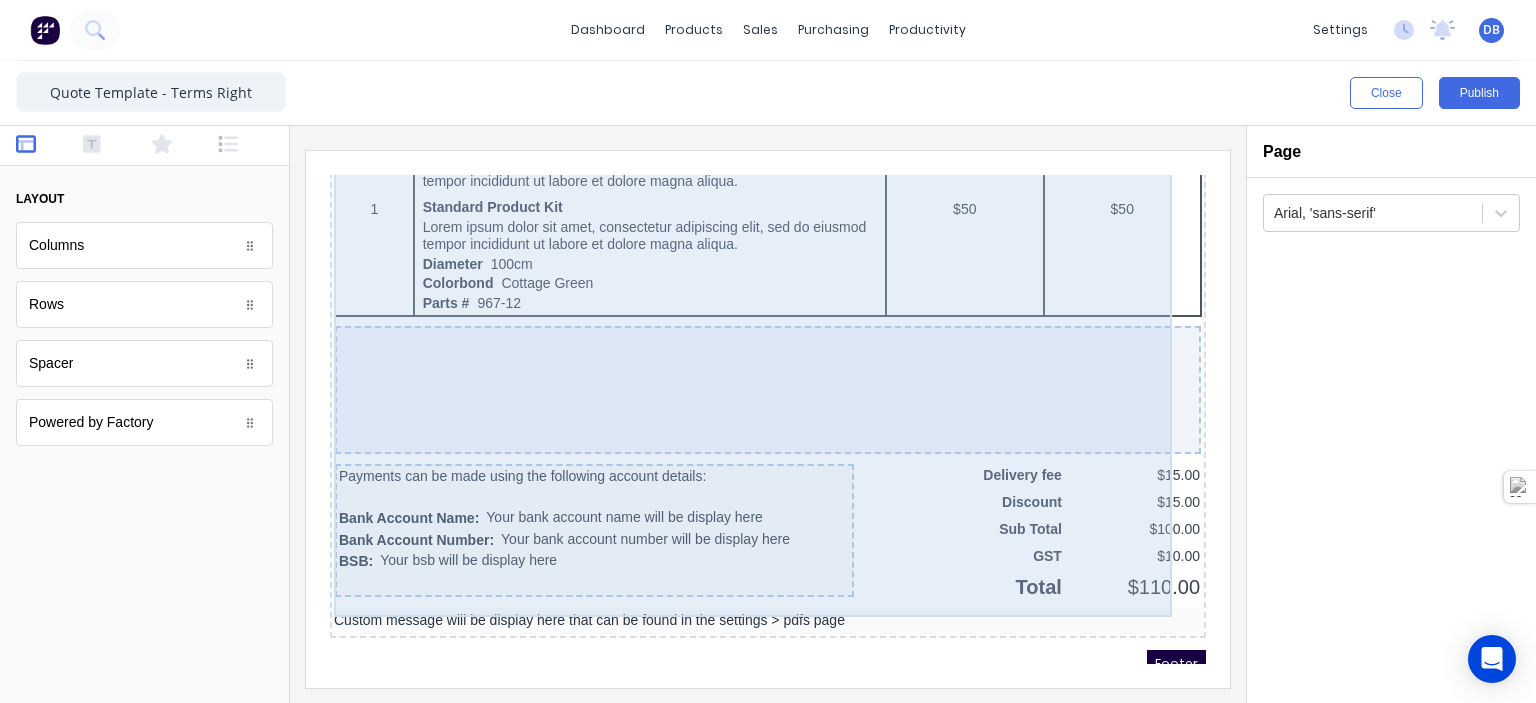 click at bounding box center [744, 366] 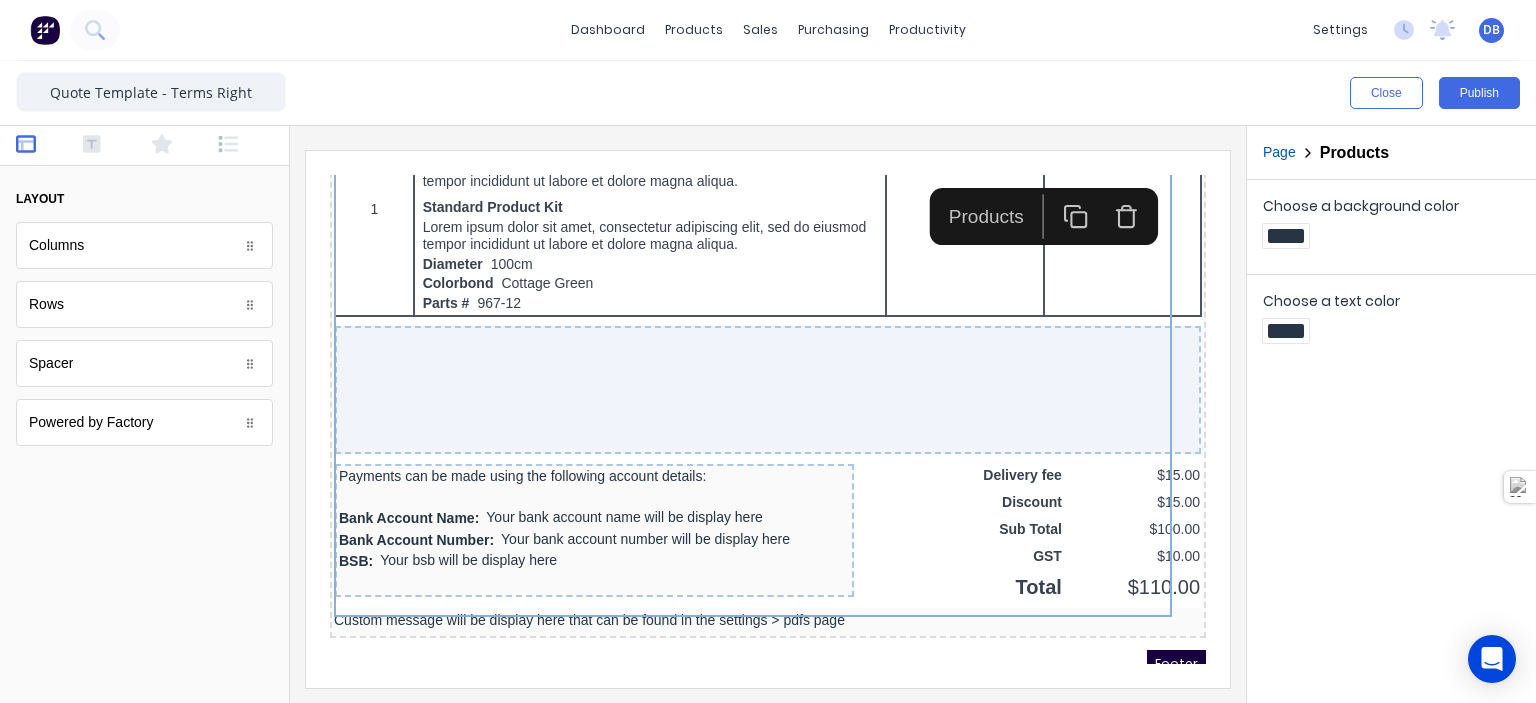 click at bounding box center (768, 414) 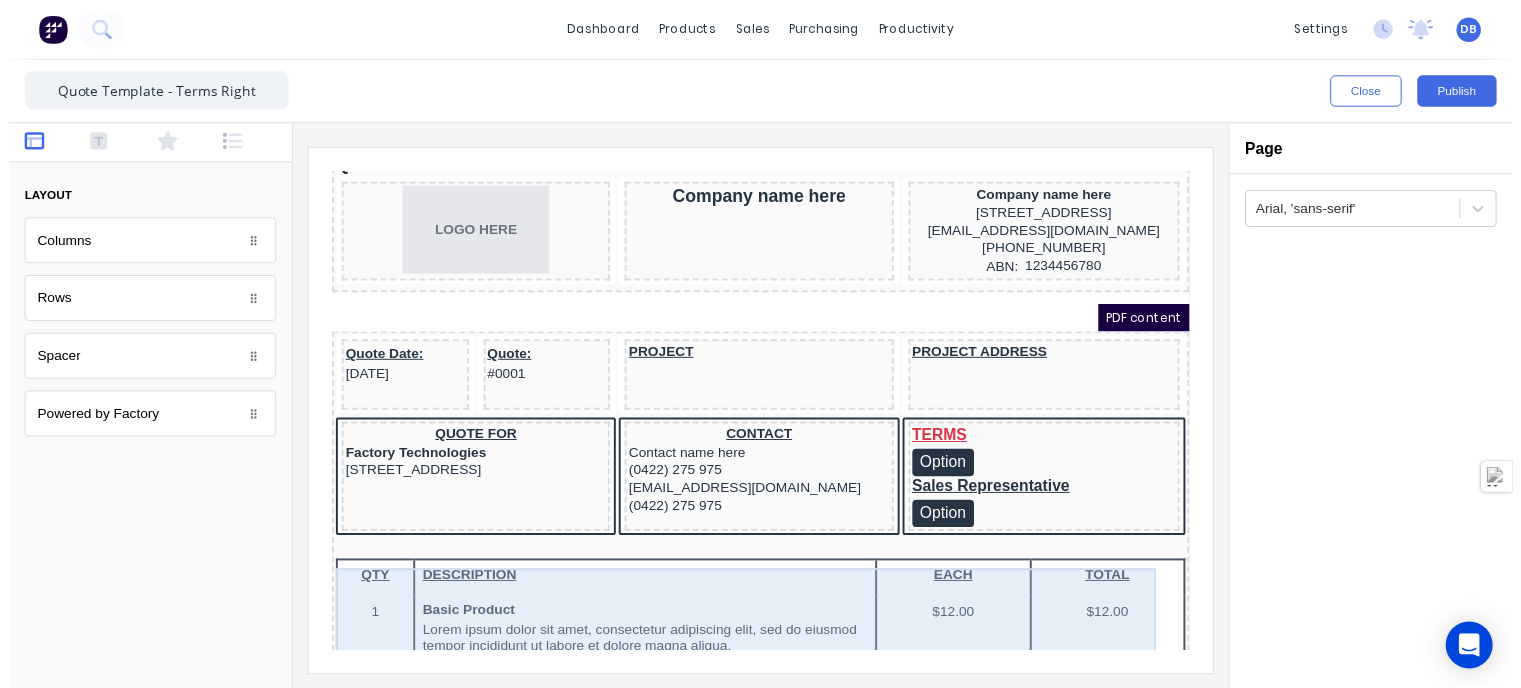 scroll, scrollTop: 0, scrollLeft: 0, axis: both 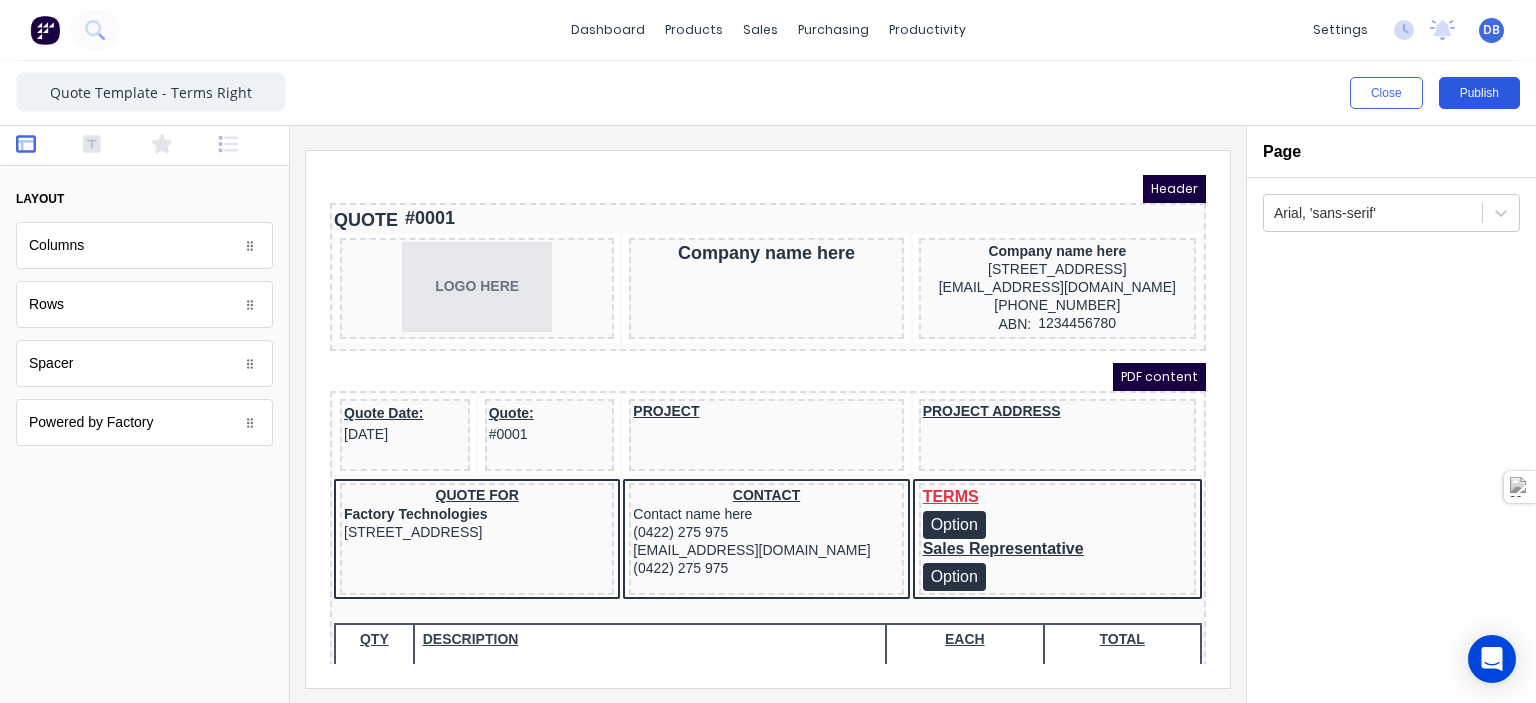 click on "Publish" at bounding box center [1479, 93] 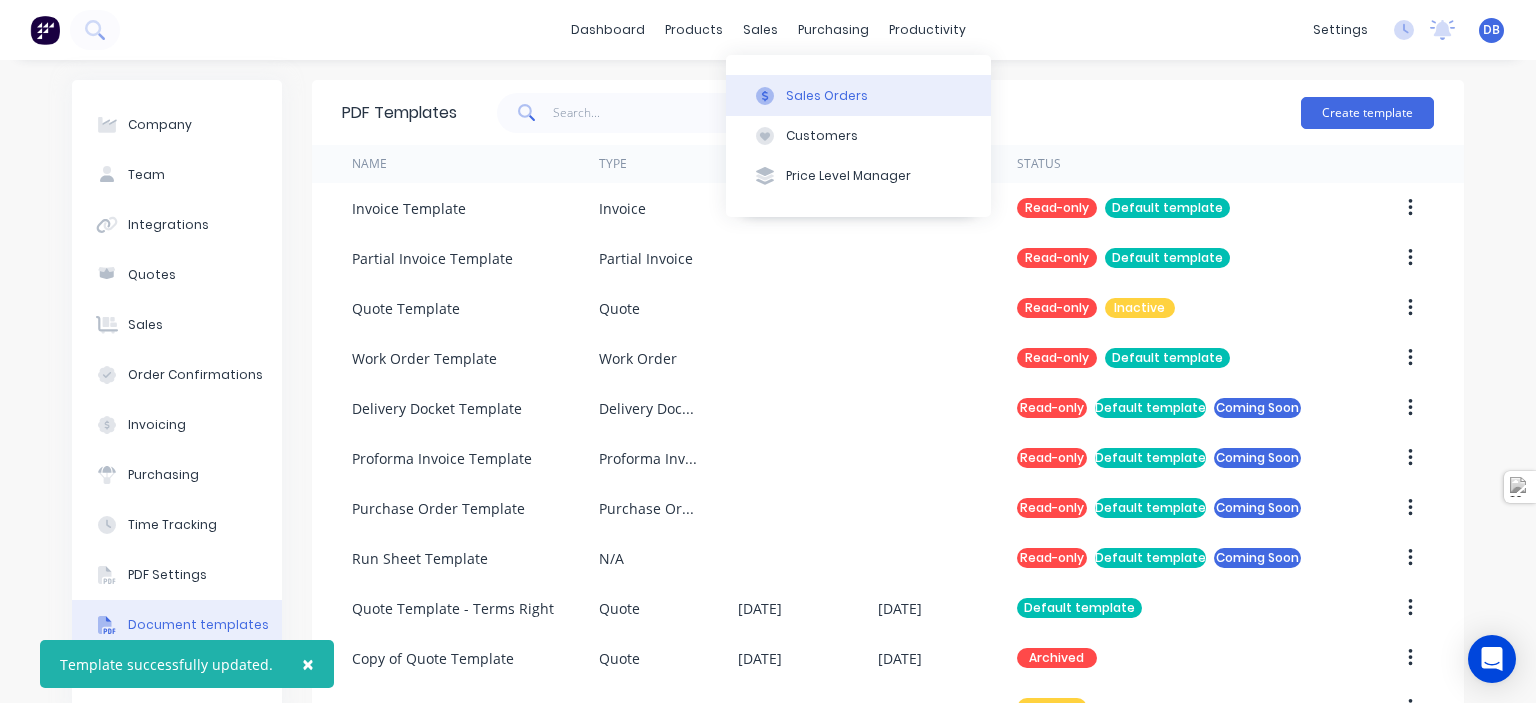 click on "Sales Orders" at bounding box center (827, 96) 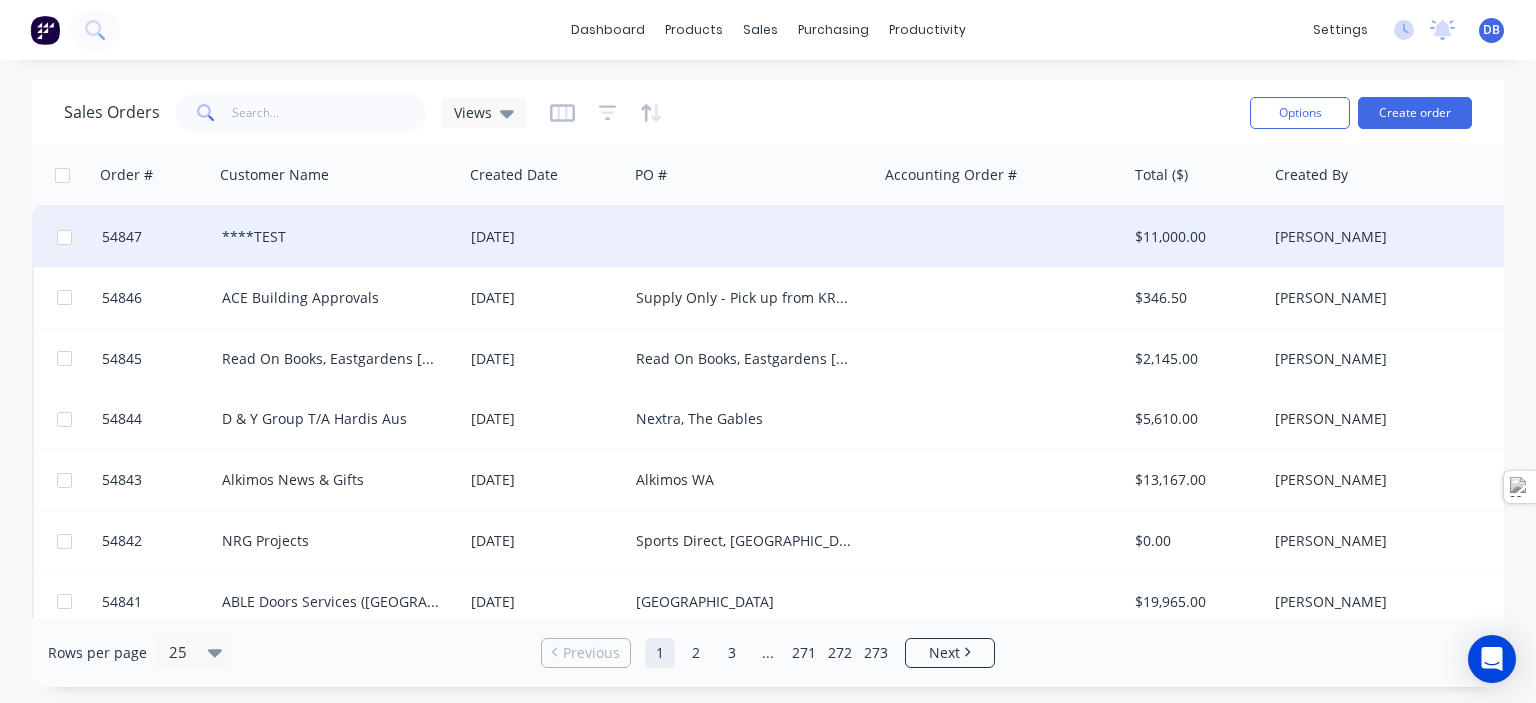 click on "[DATE]" at bounding box center [545, 237] 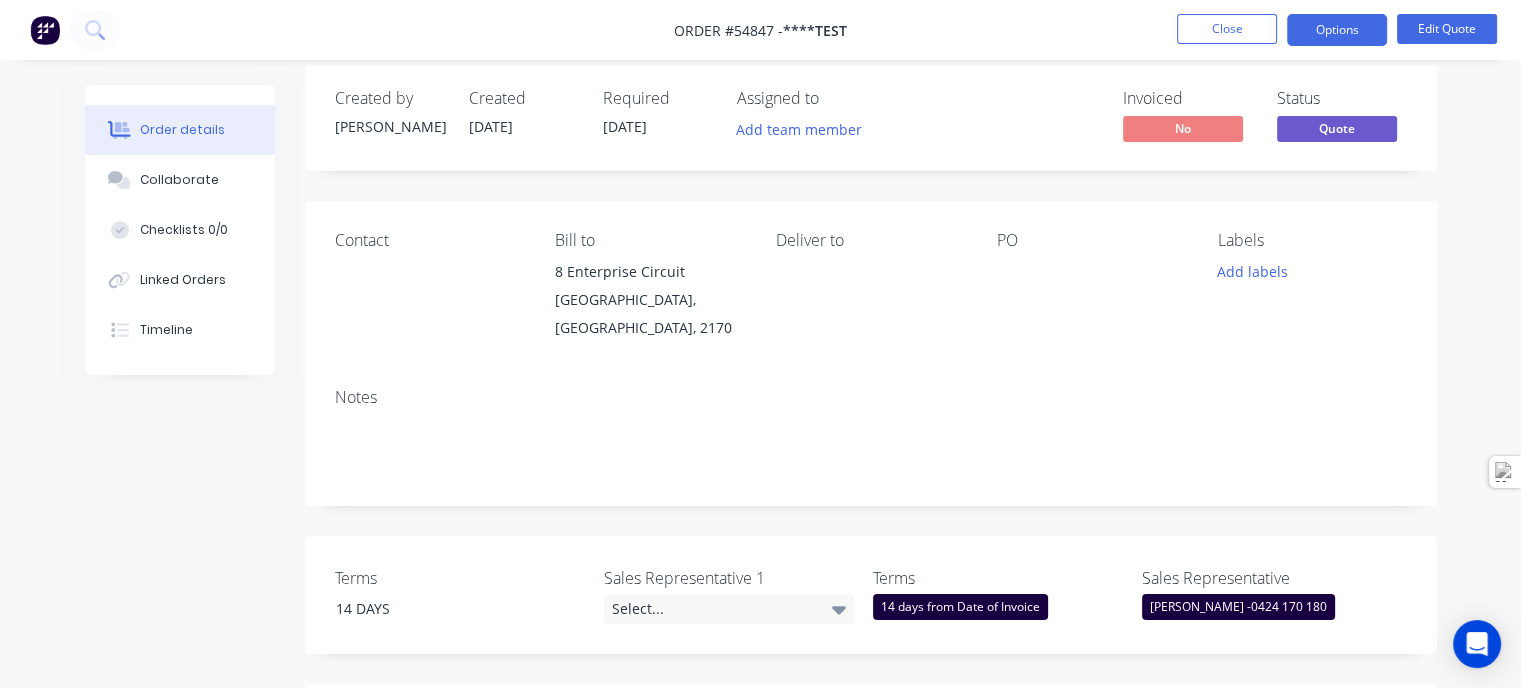 scroll, scrollTop: 0, scrollLeft: 0, axis: both 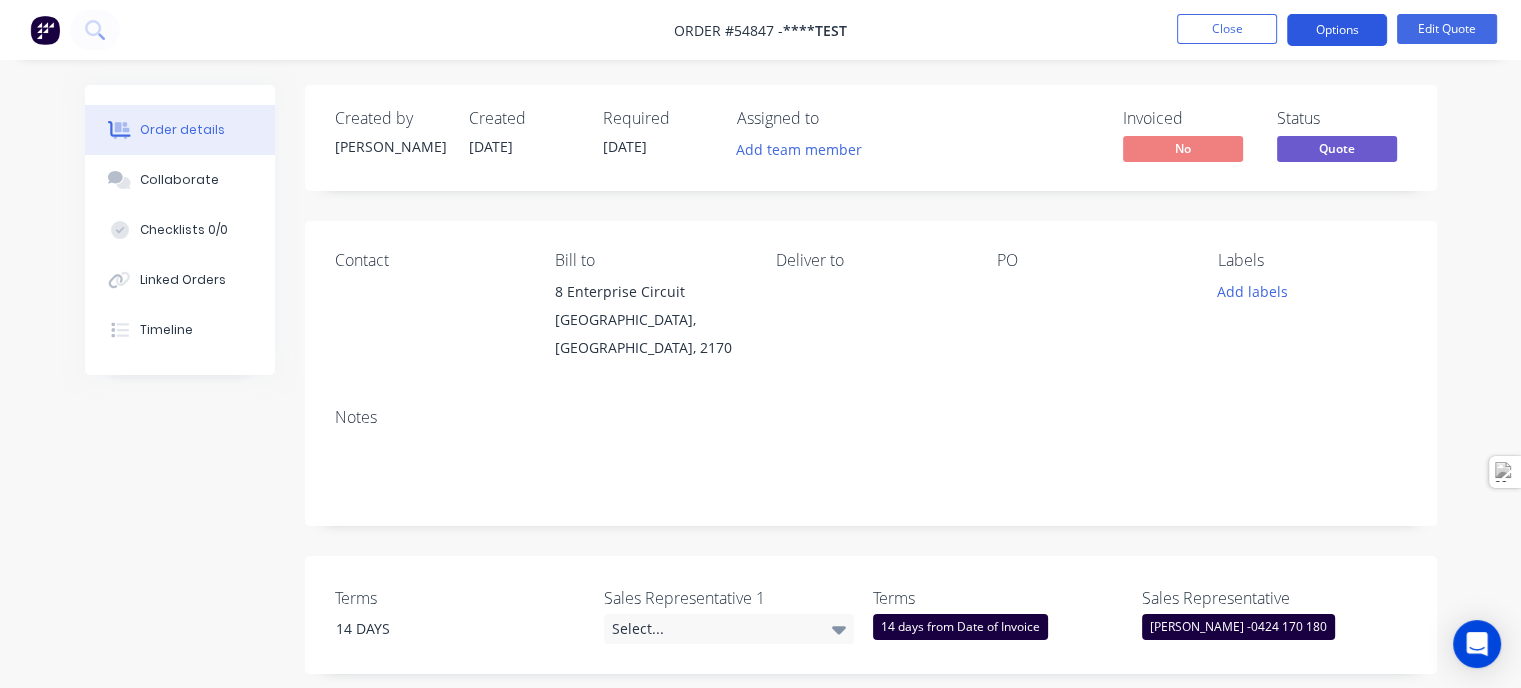 click on "Options" at bounding box center [1337, 30] 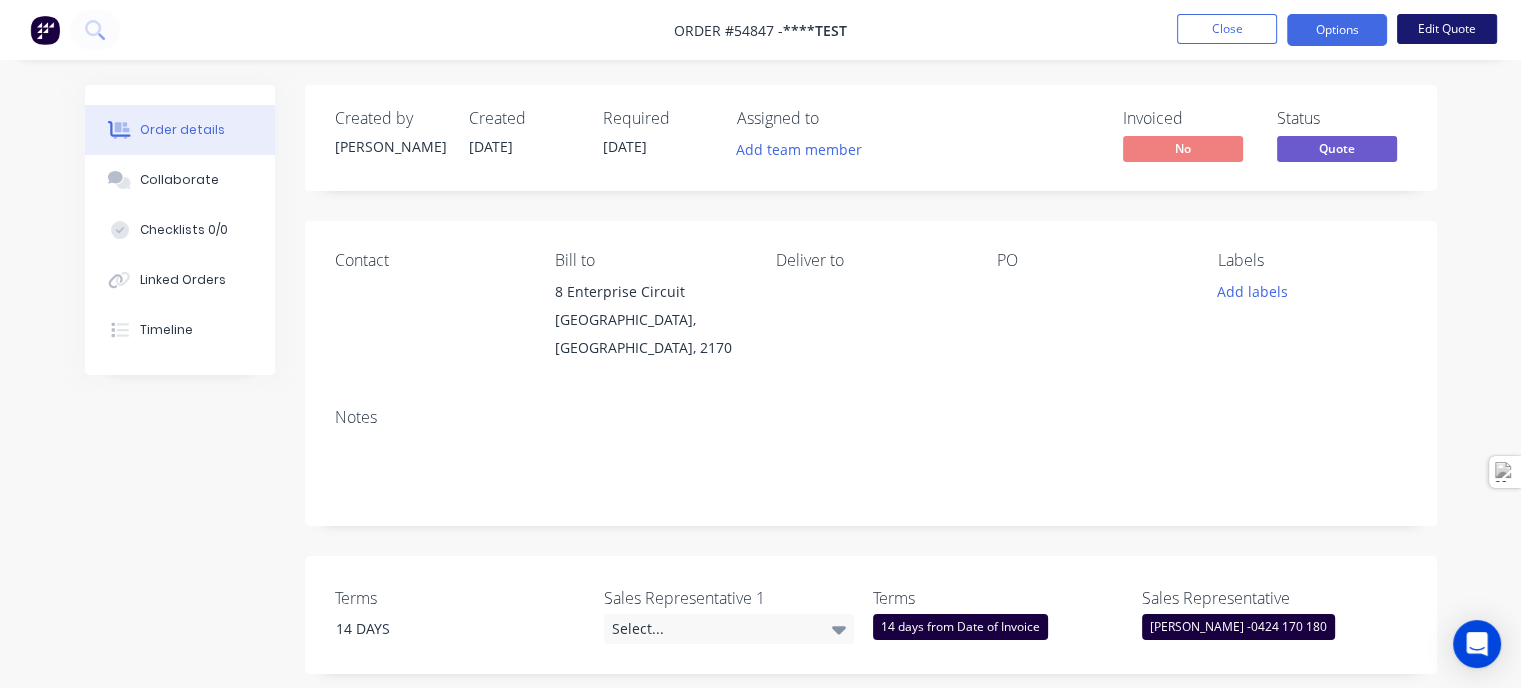 click on "Edit Quote" at bounding box center [1447, 29] 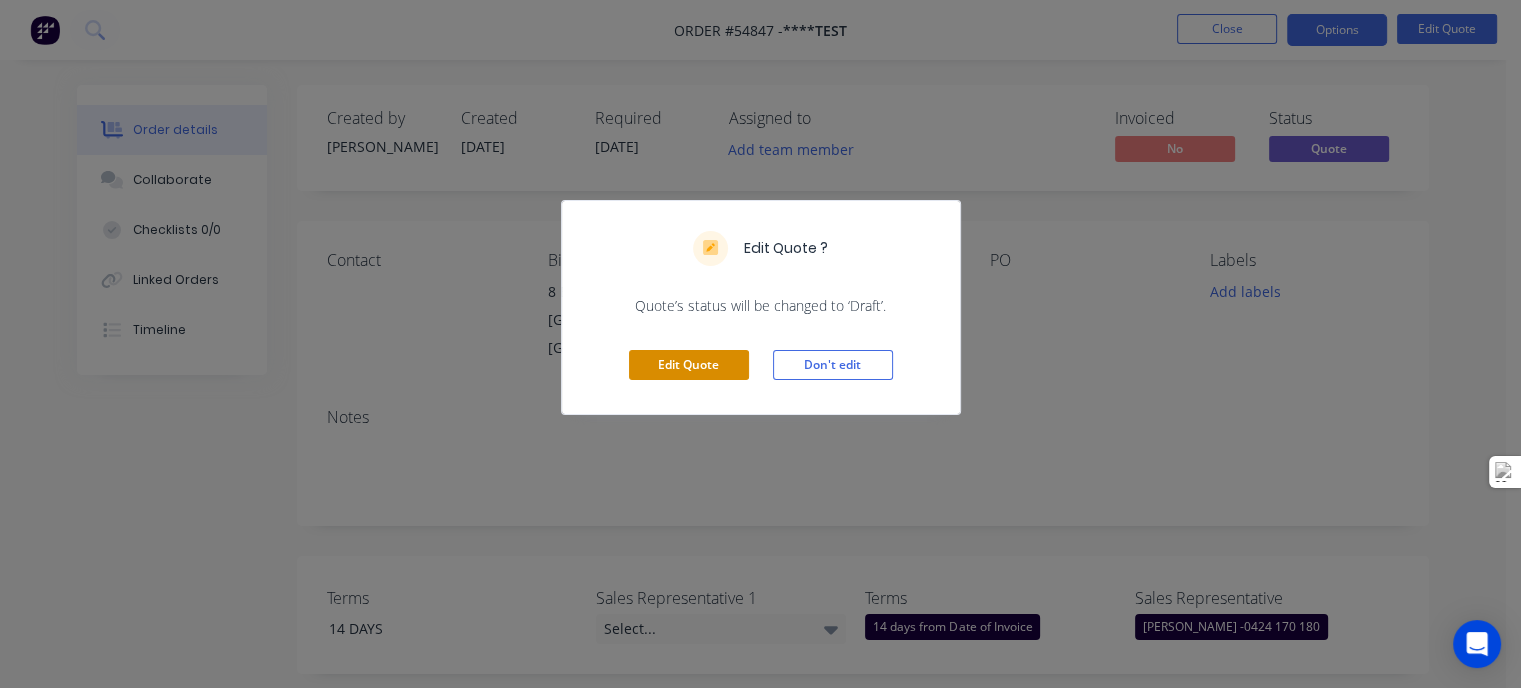 click on "Edit Quote" at bounding box center (689, 365) 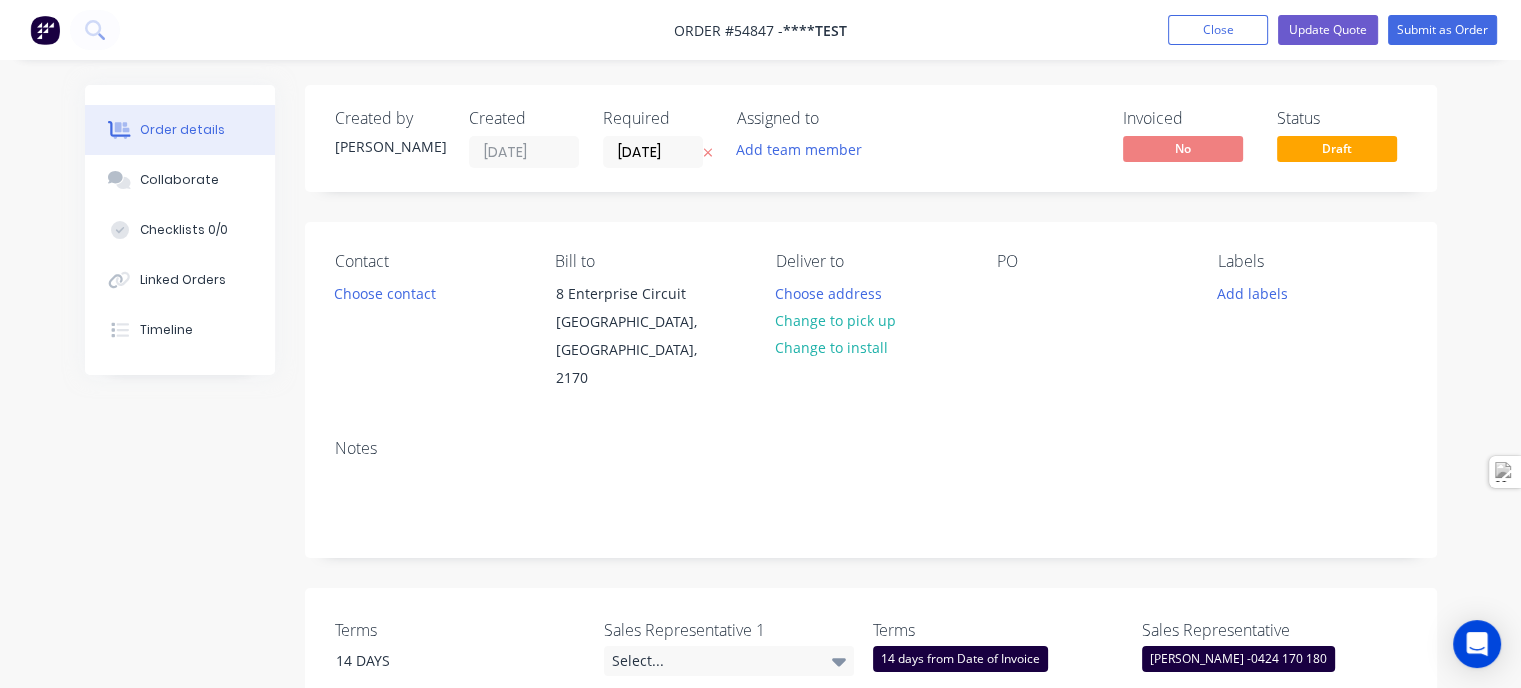 scroll, scrollTop: 200, scrollLeft: 0, axis: vertical 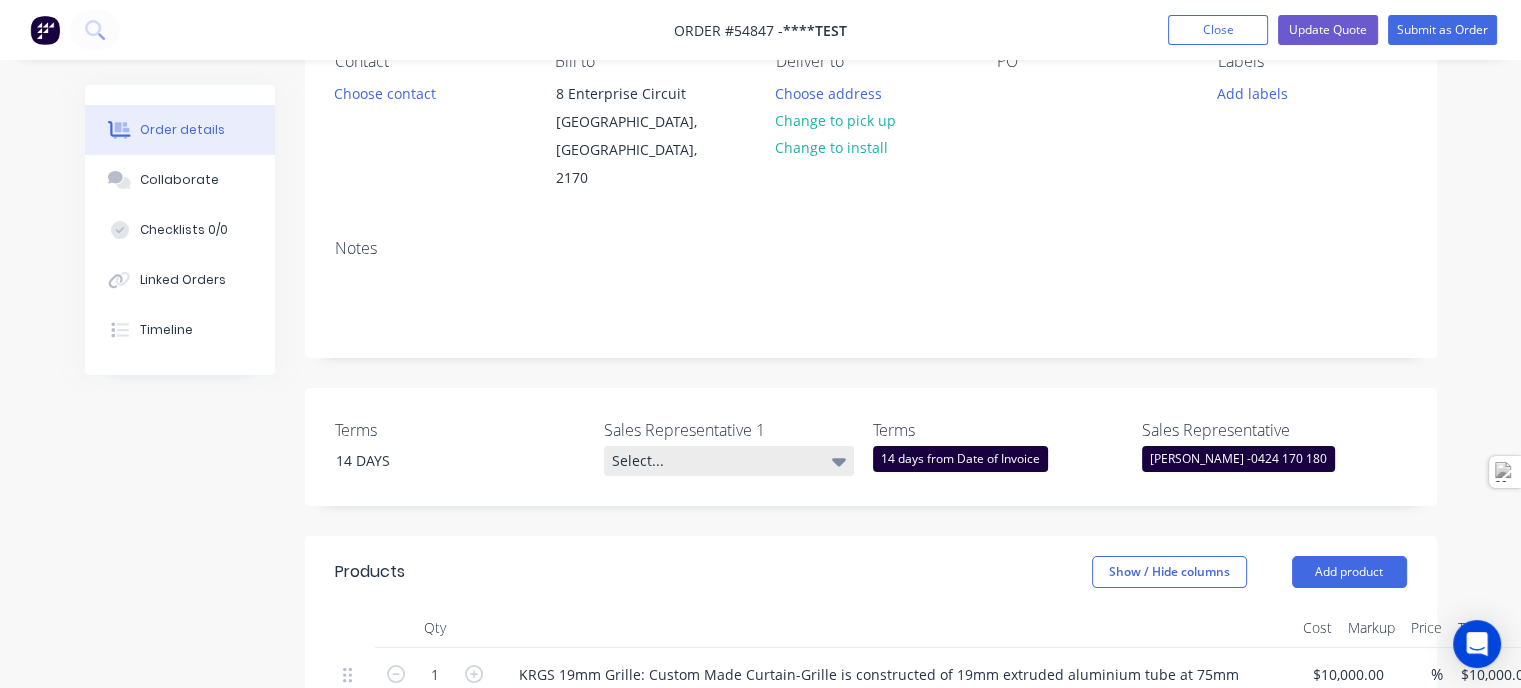 click on "Select..." at bounding box center (729, 461) 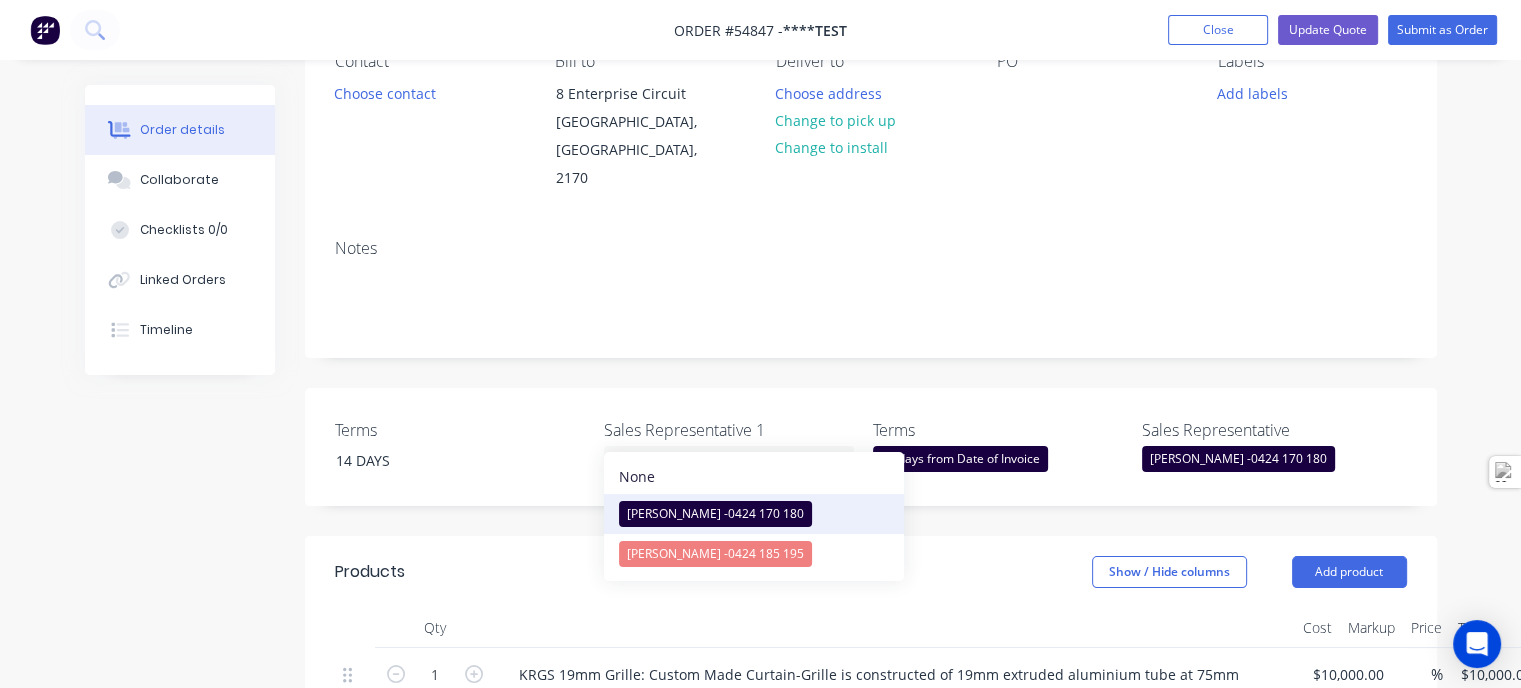 click on "0424 170 180" at bounding box center [766, 513] 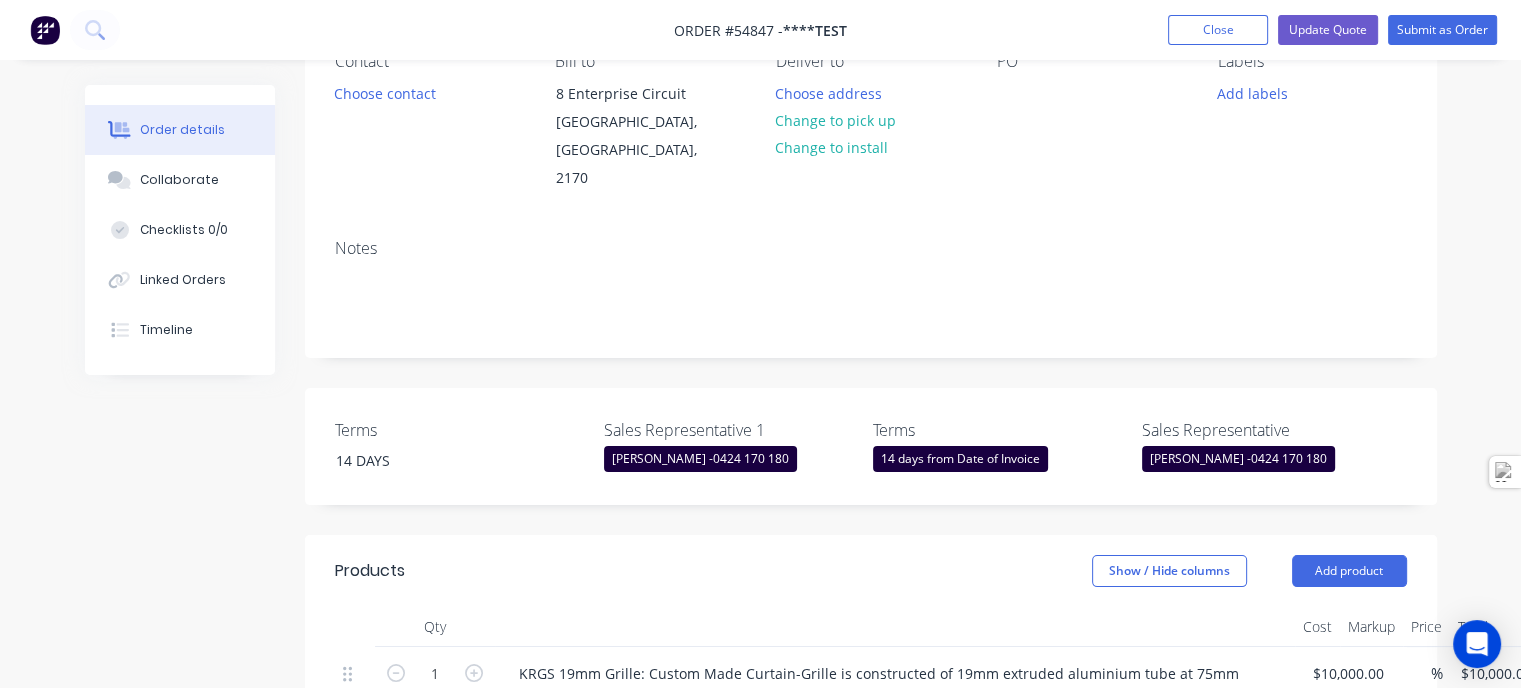 click on "0424 170 180" at bounding box center (1289, 458) 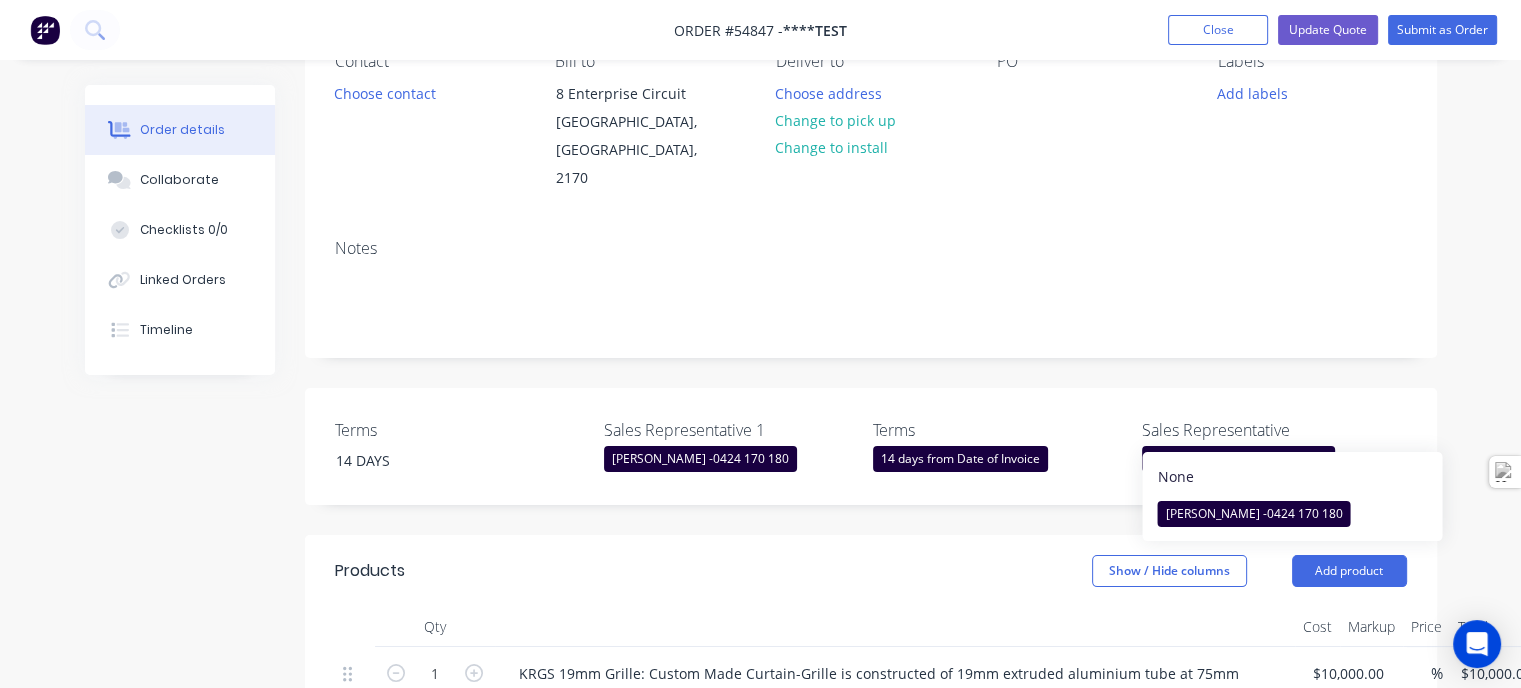 click on "0424 170 180" at bounding box center (1289, 458) 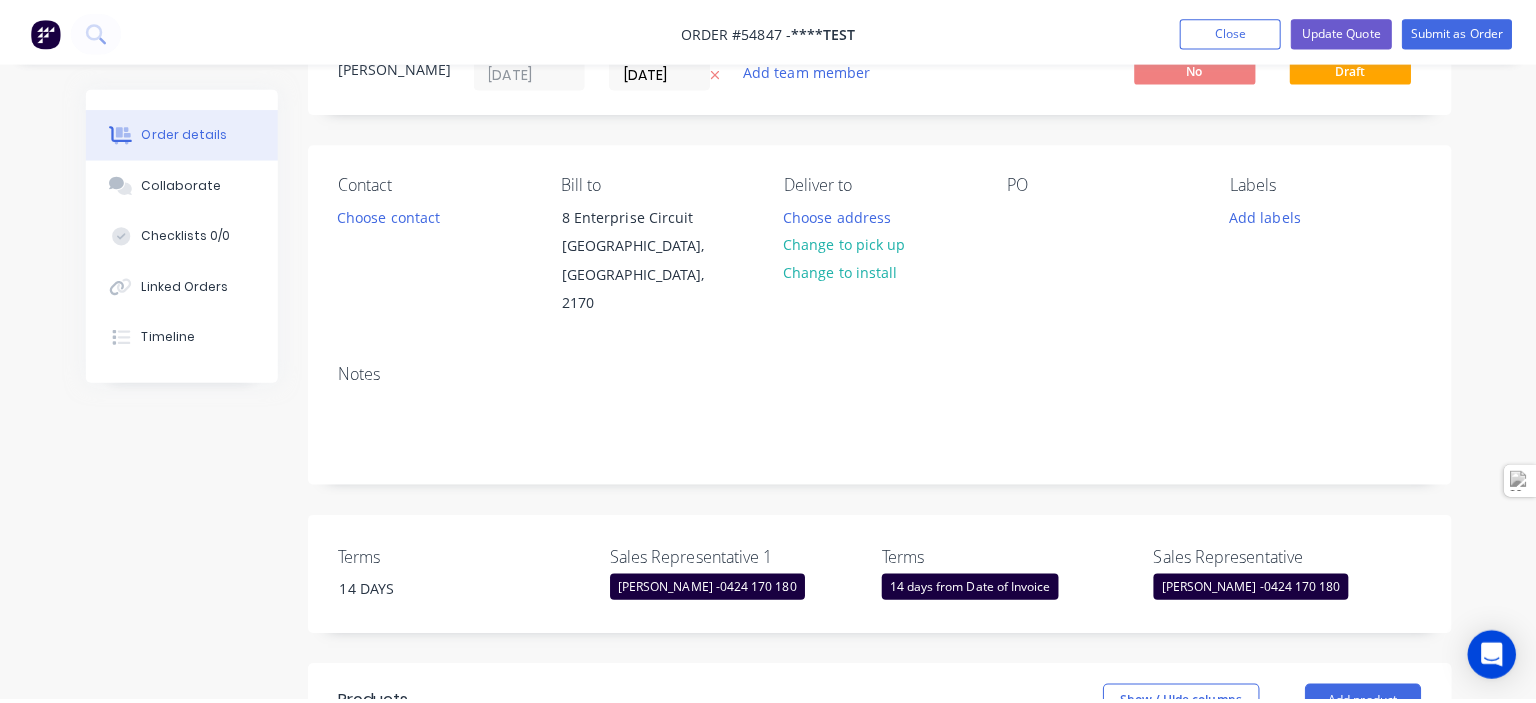 scroll, scrollTop: 0, scrollLeft: 0, axis: both 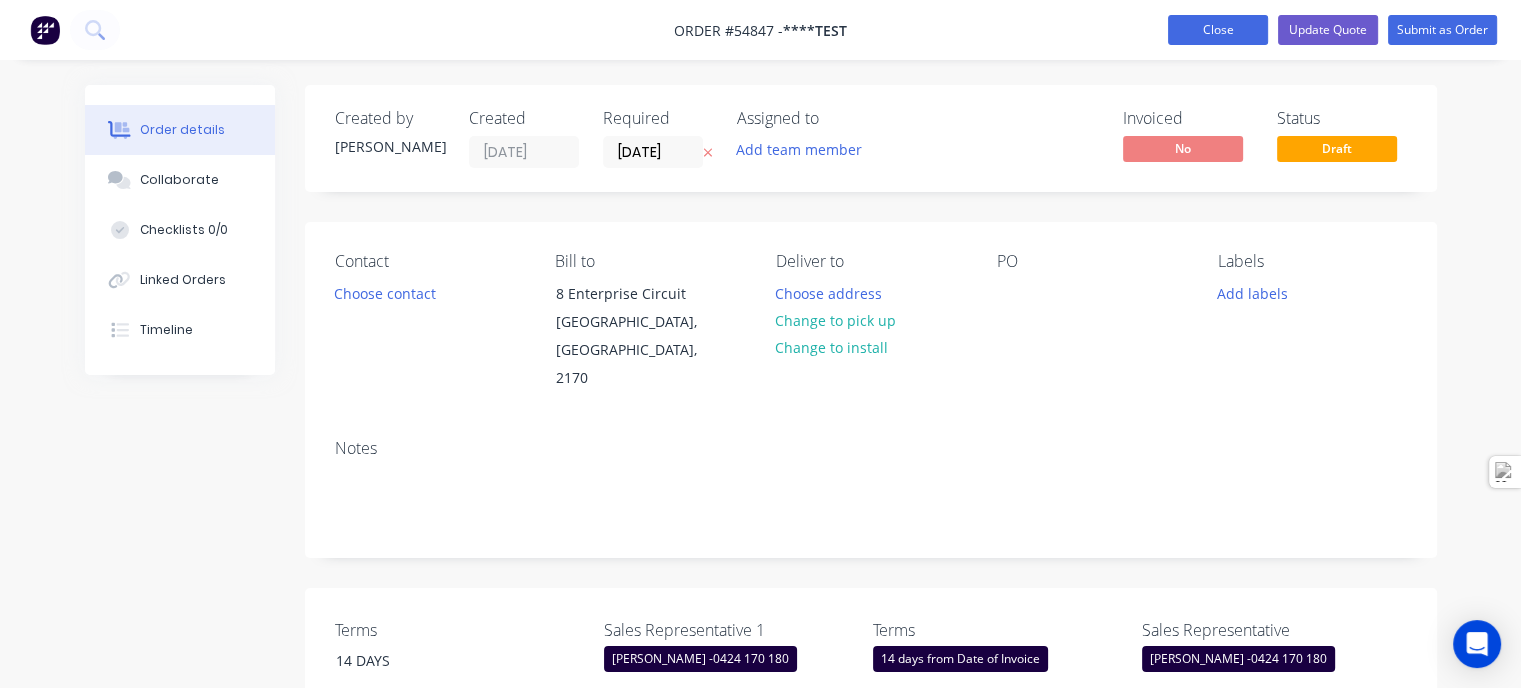 click on "Close" at bounding box center [1218, 30] 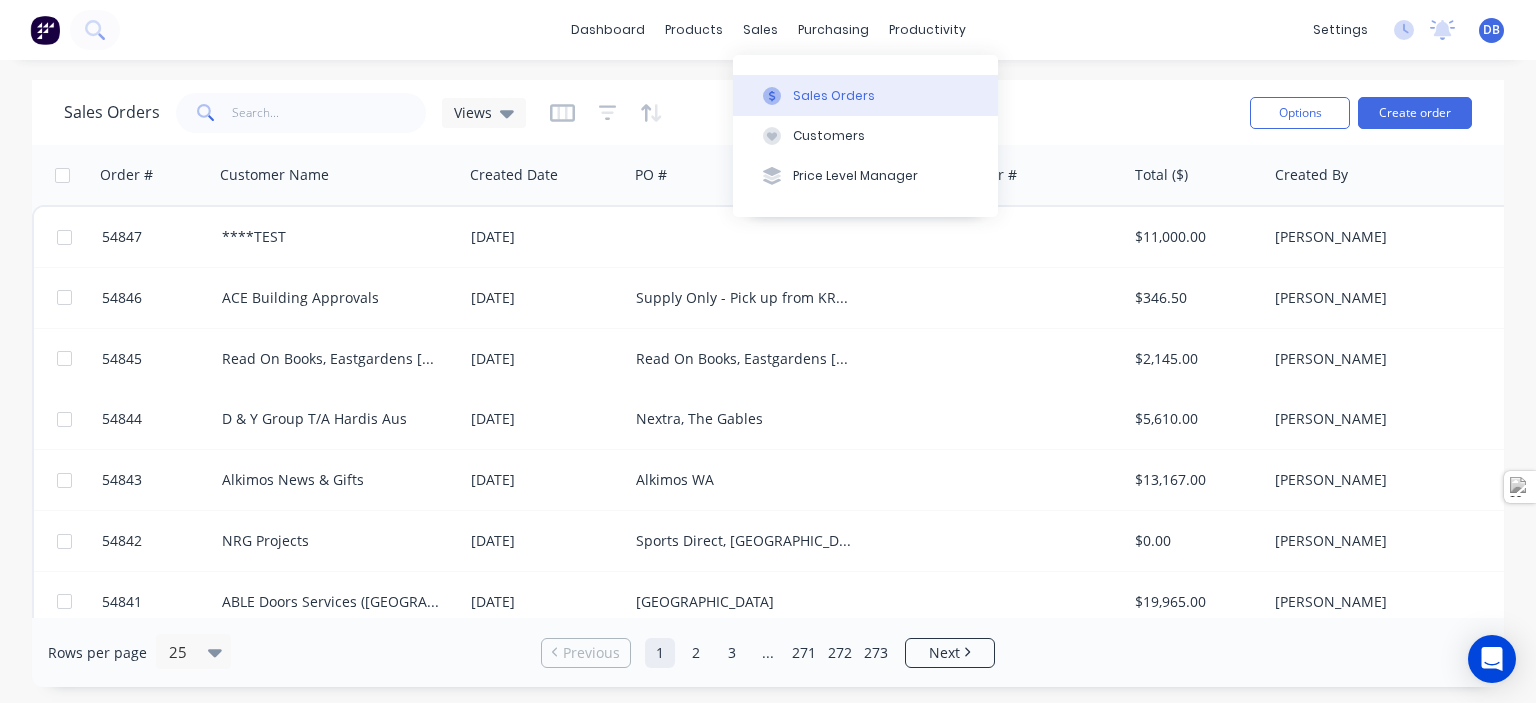 click on "Sales Orders" at bounding box center (834, 96) 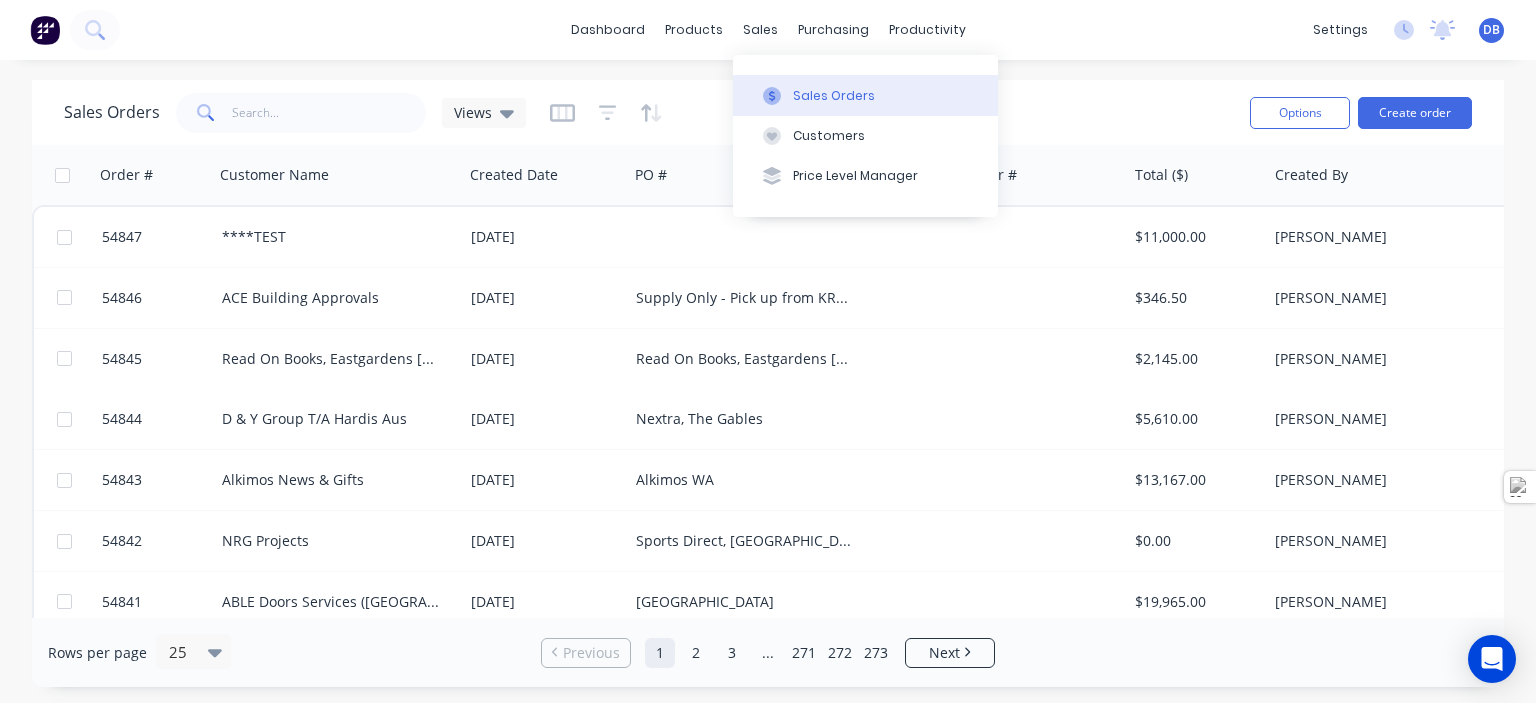 click on "Sales Orders" at bounding box center (834, 96) 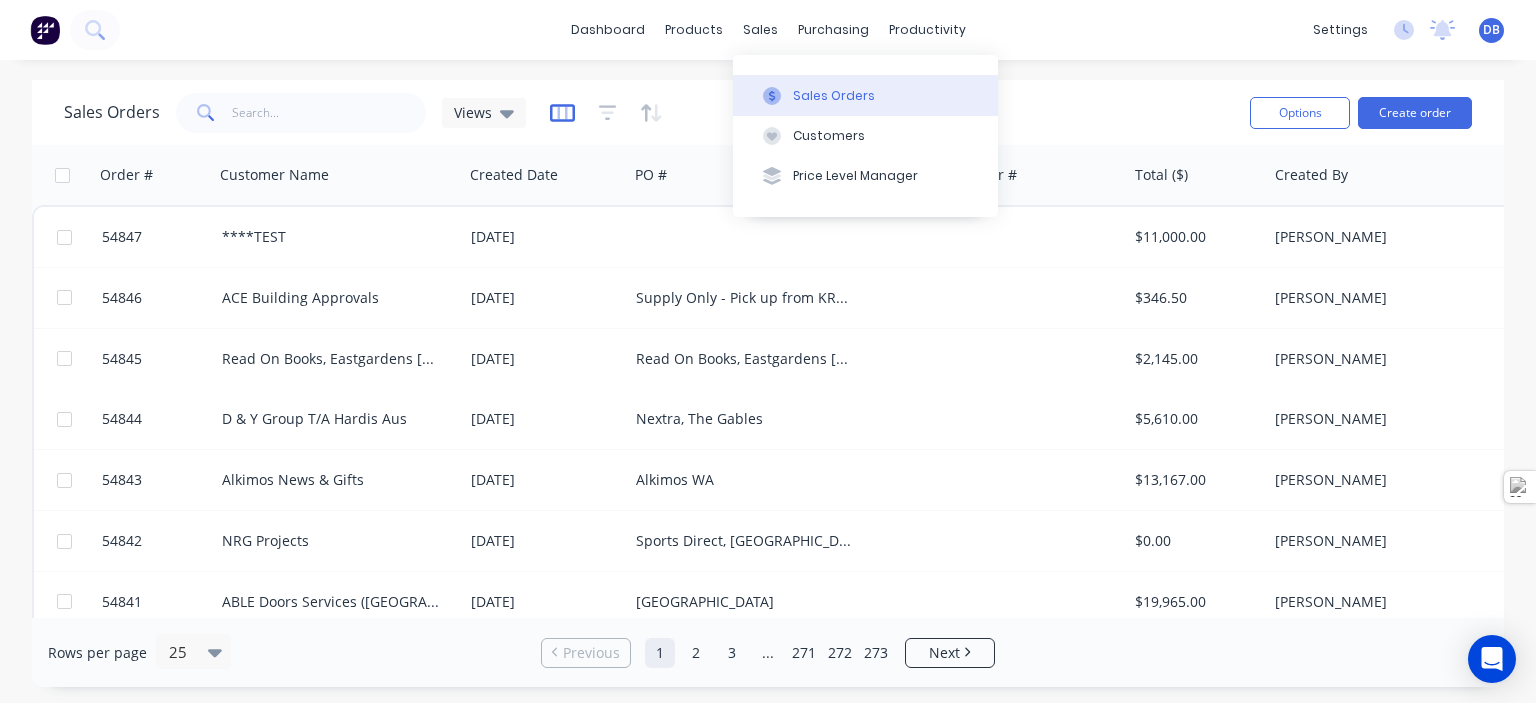 click 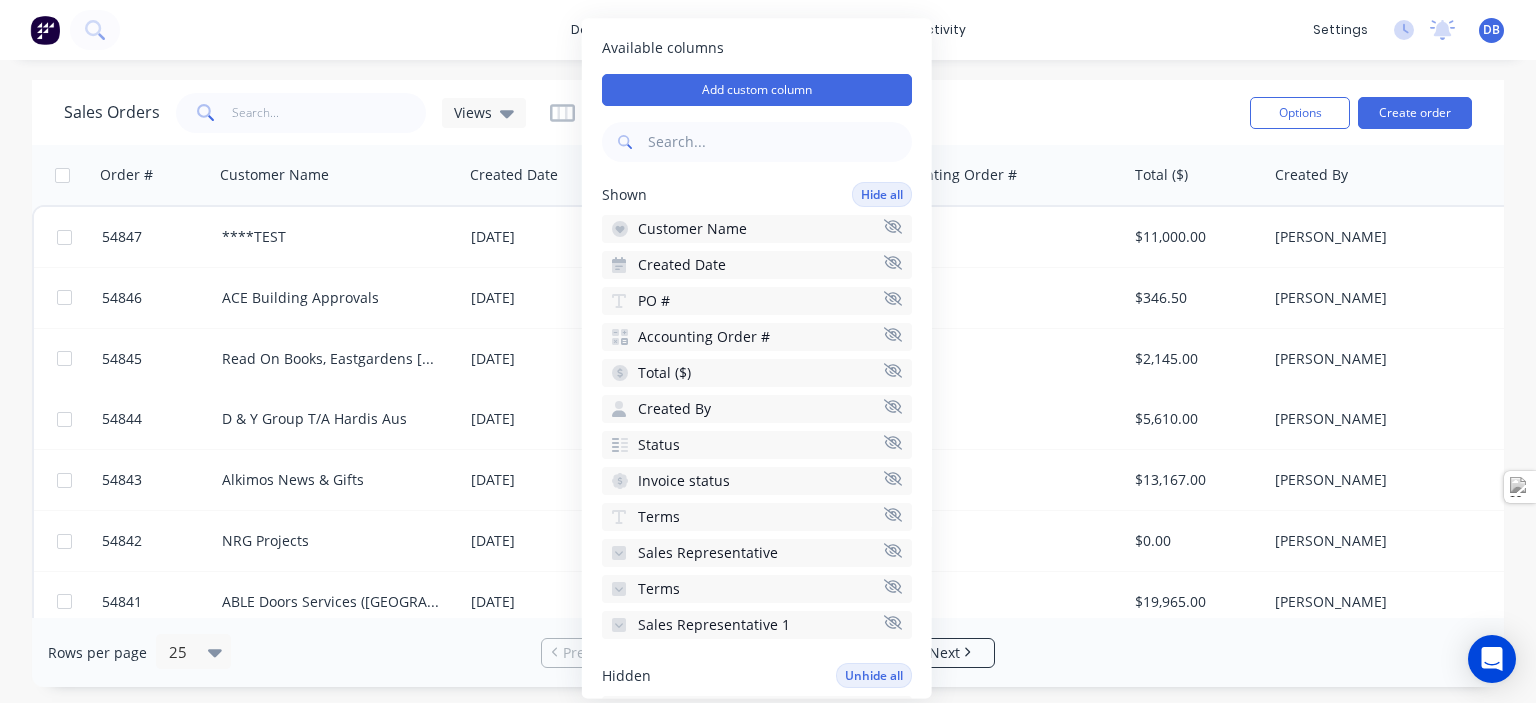click 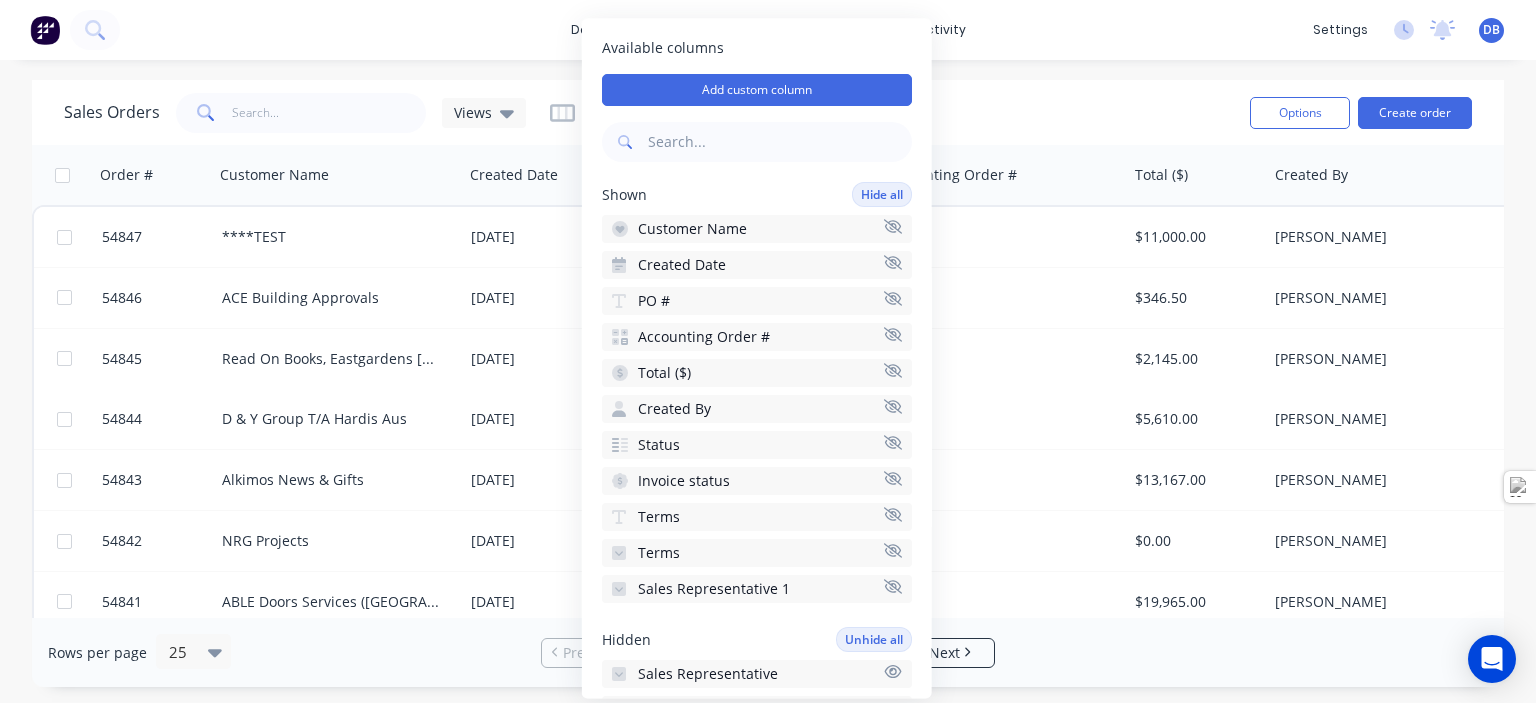 click on "Terms" at bounding box center [757, 553] 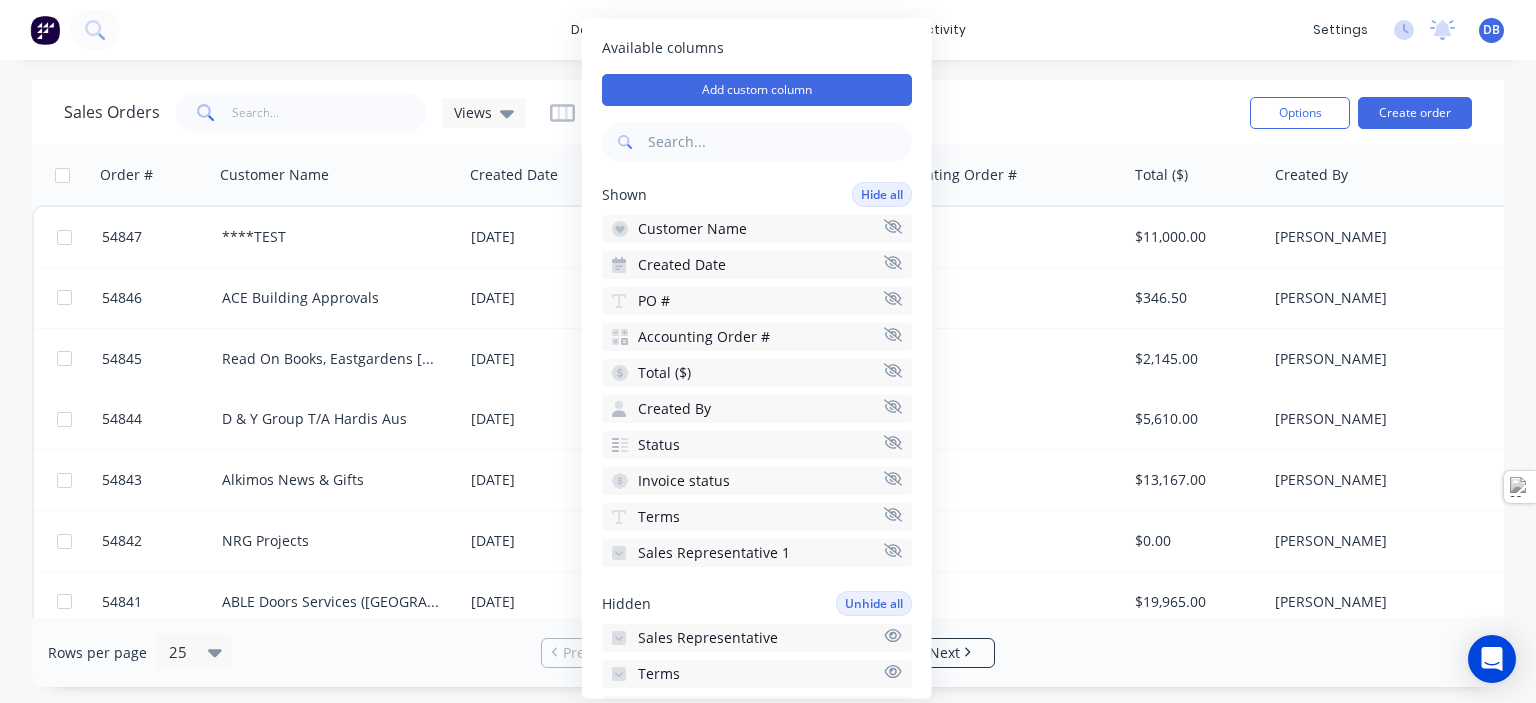 click on "Terms" at bounding box center [757, 517] 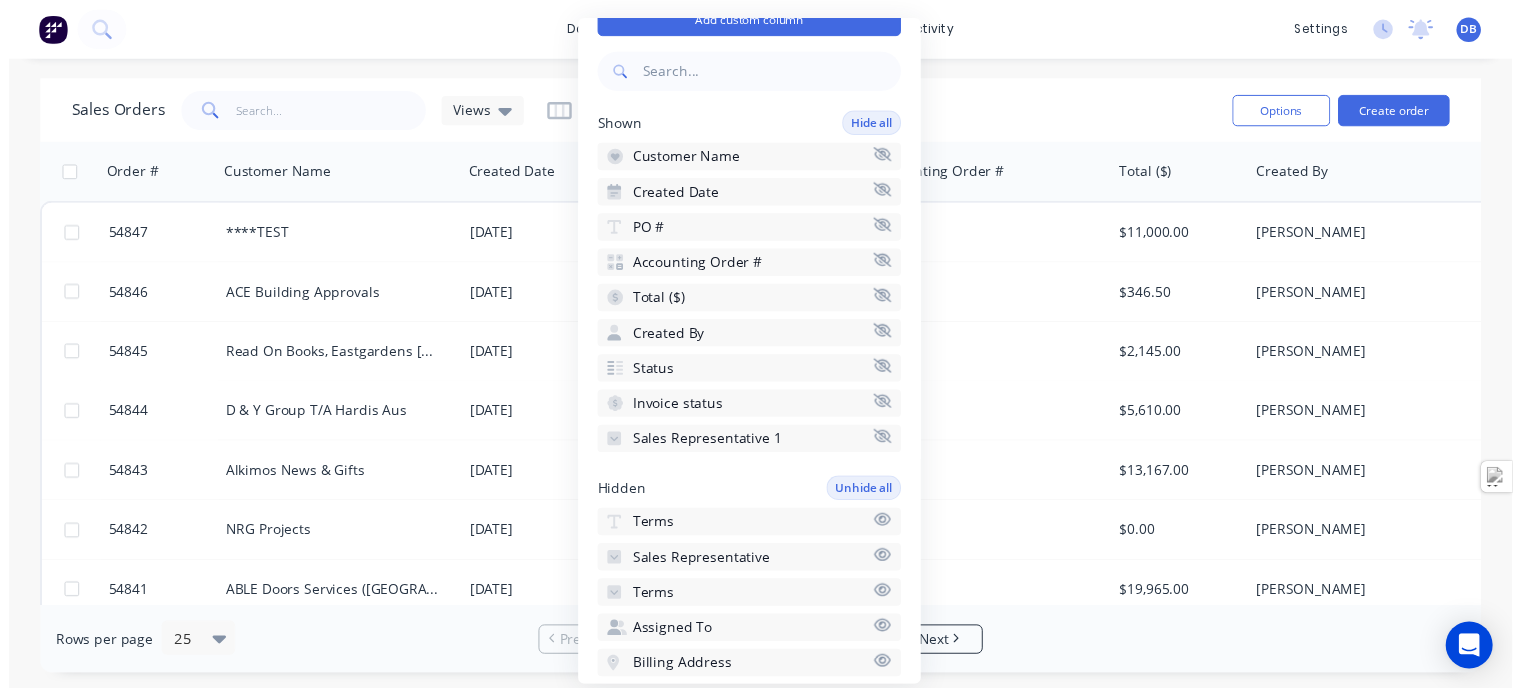 scroll, scrollTop: 200, scrollLeft: 0, axis: vertical 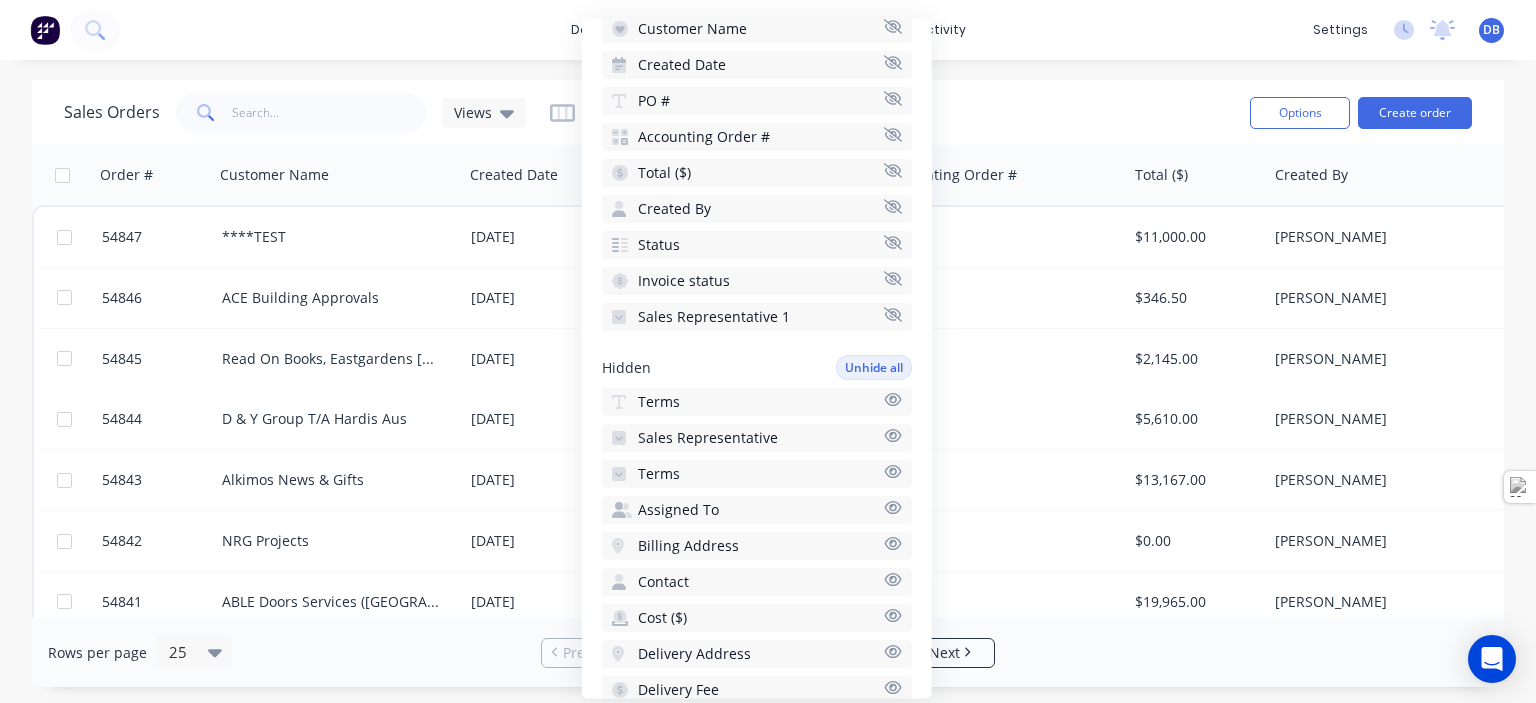 click on "Terms" at bounding box center [757, 474] 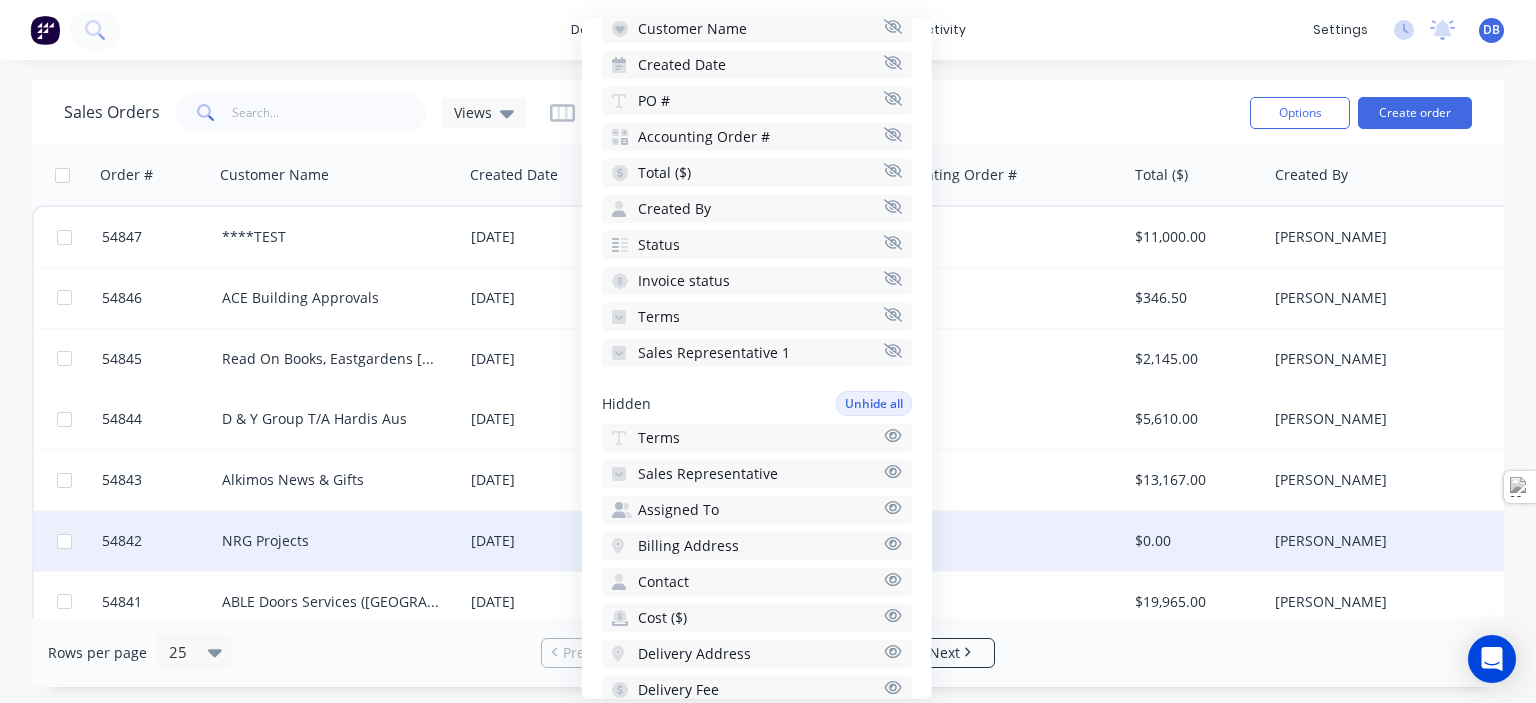 click at bounding box center (1002, 541) 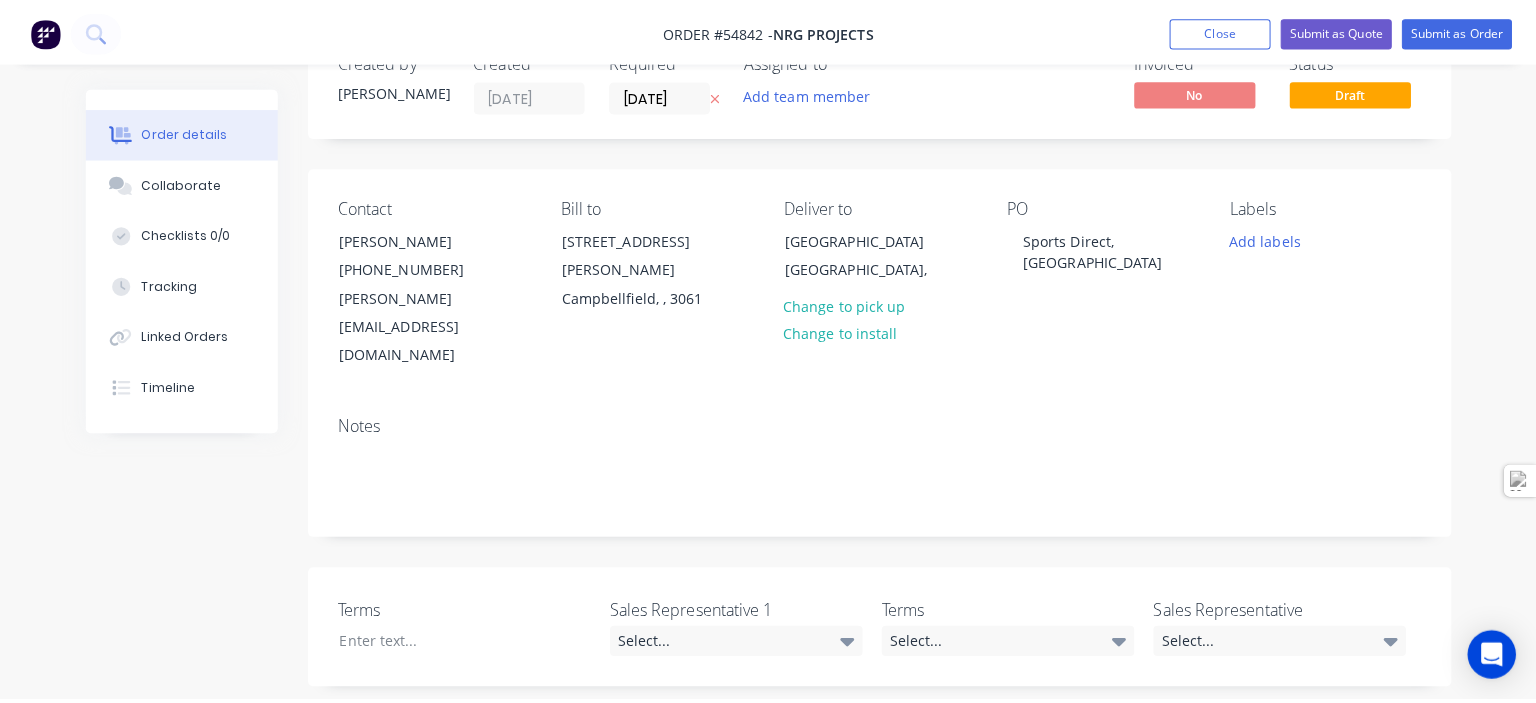 scroll, scrollTop: 0, scrollLeft: 0, axis: both 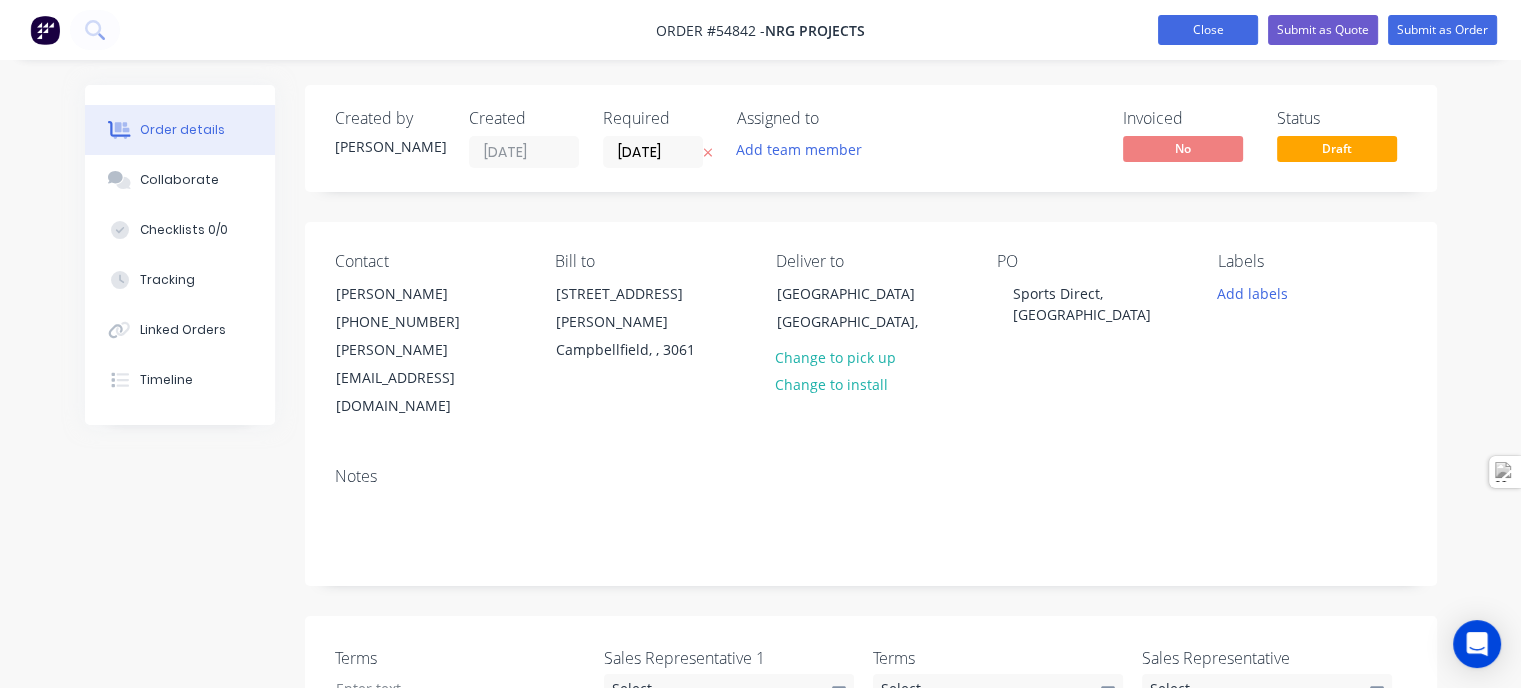 click on "Close" at bounding box center (1208, 30) 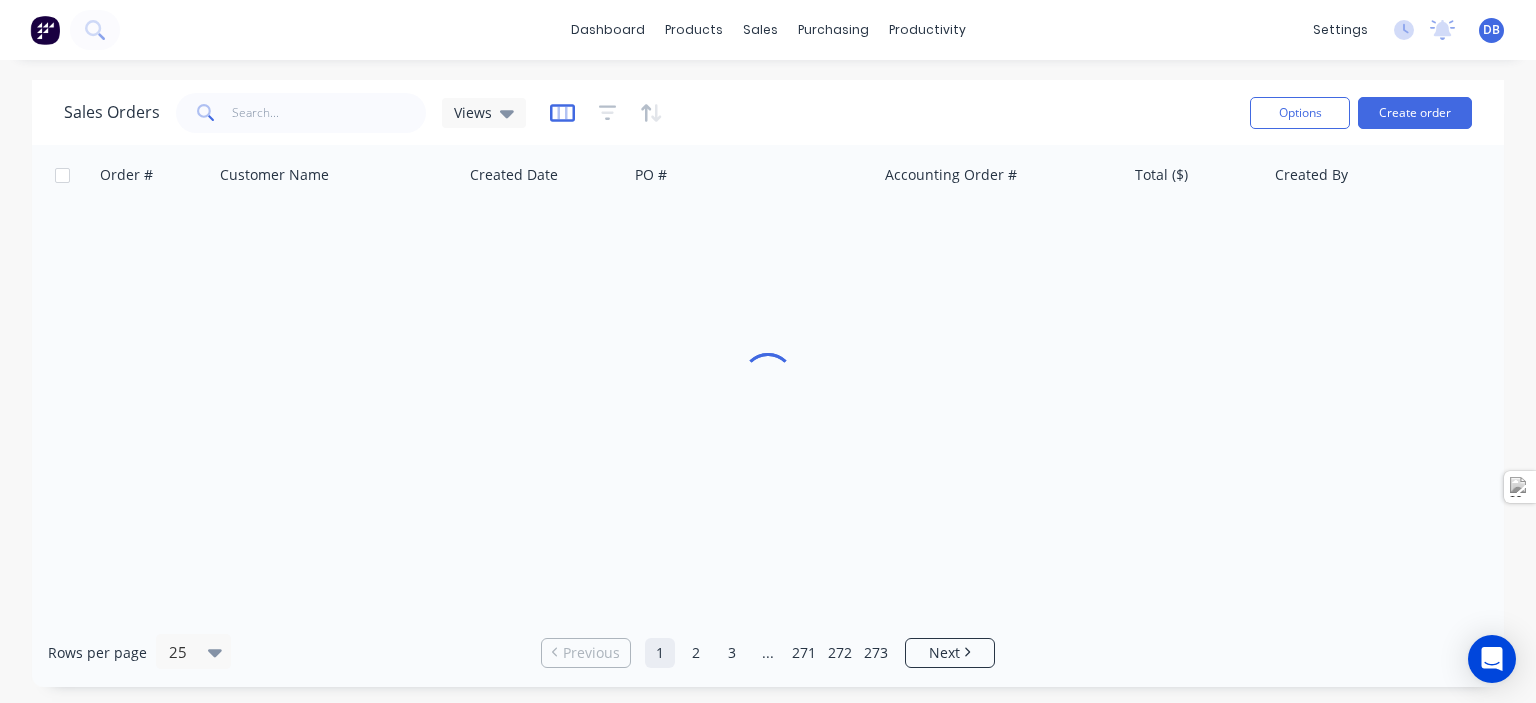 click 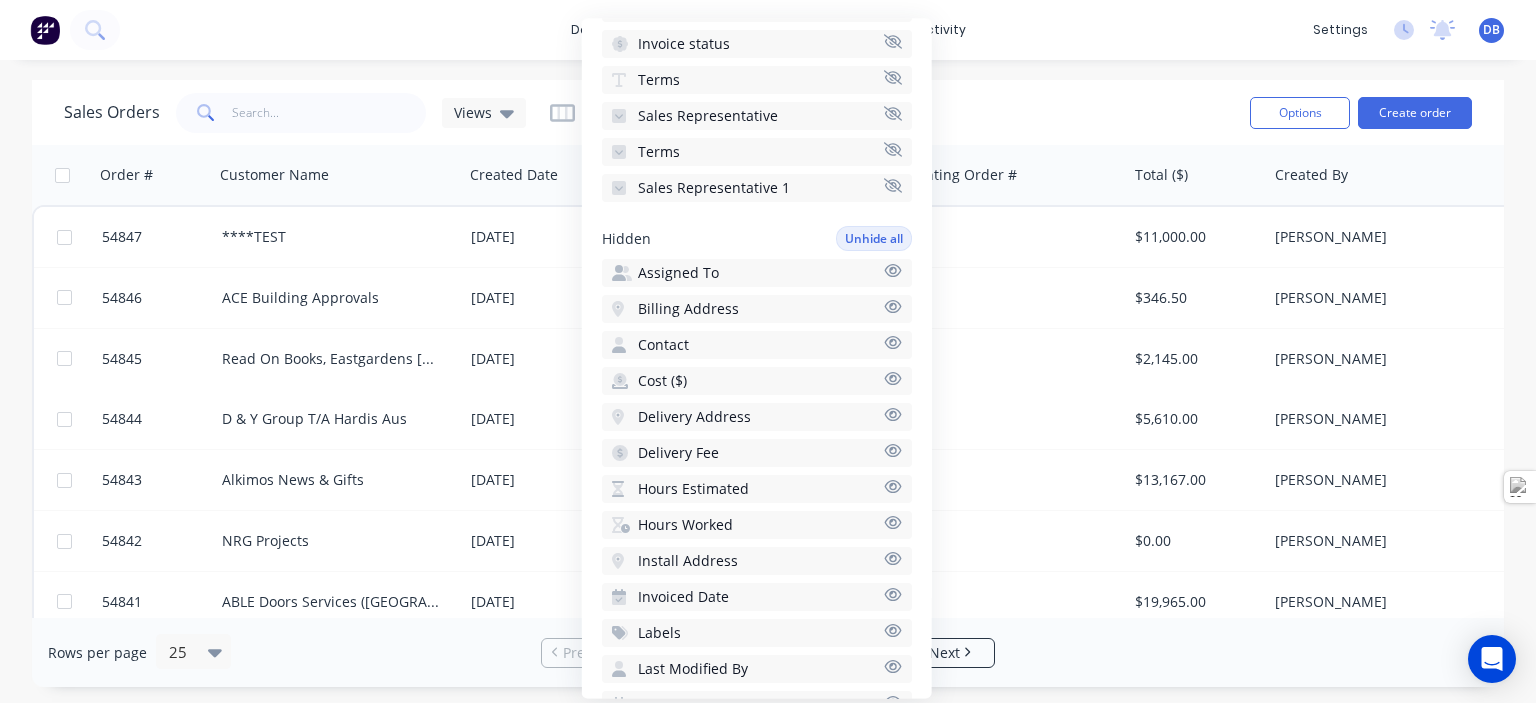 scroll, scrollTop: 337, scrollLeft: 0, axis: vertical 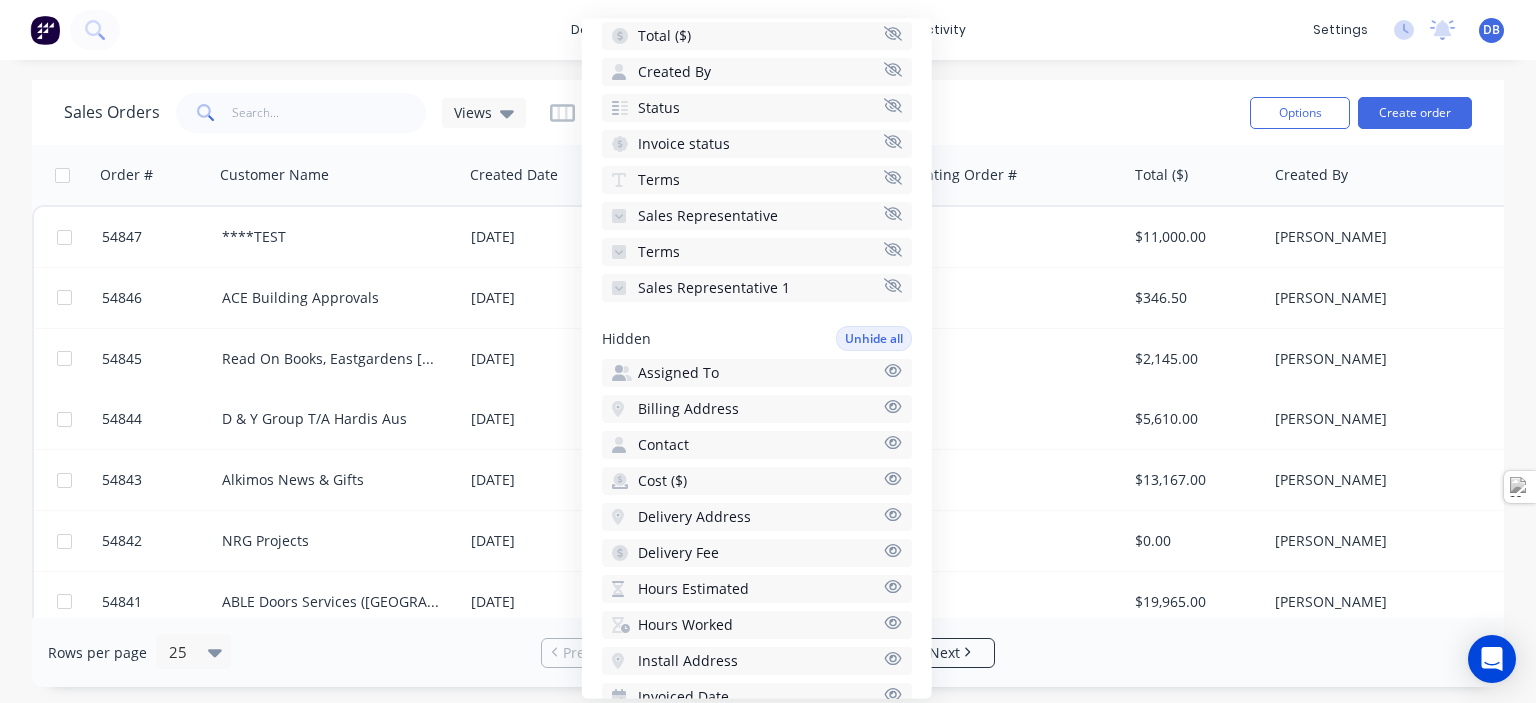 click 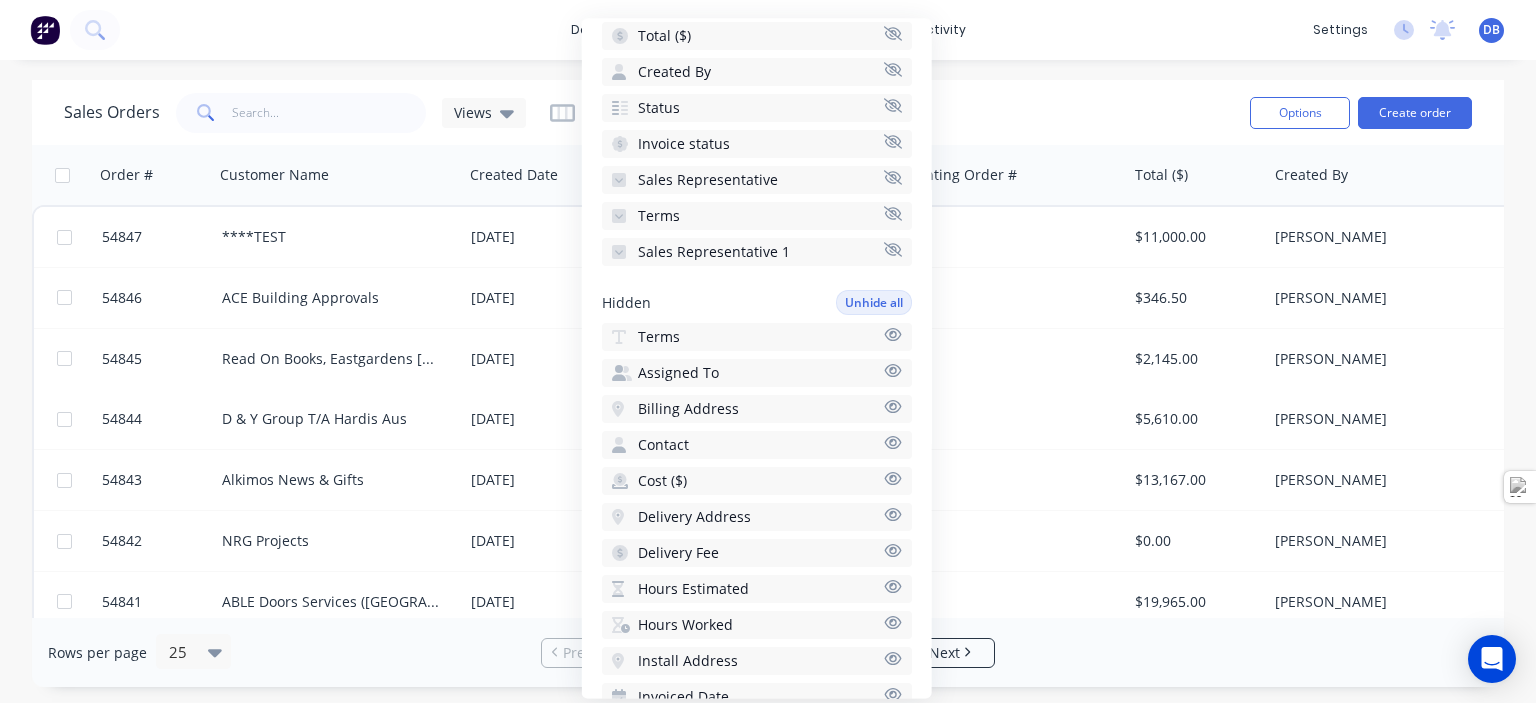 click 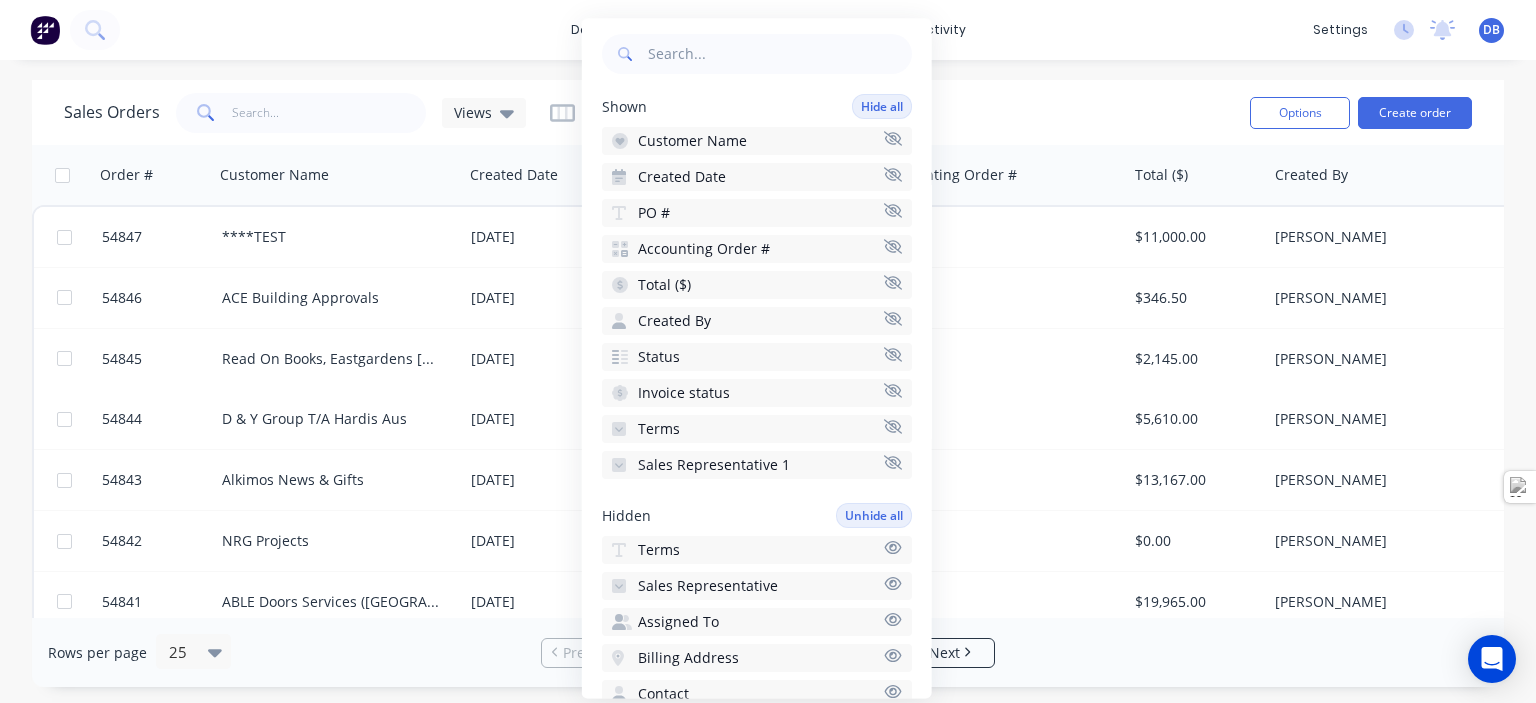 scroll, scrollTop: 0, scrollLeft: 0, axis: both 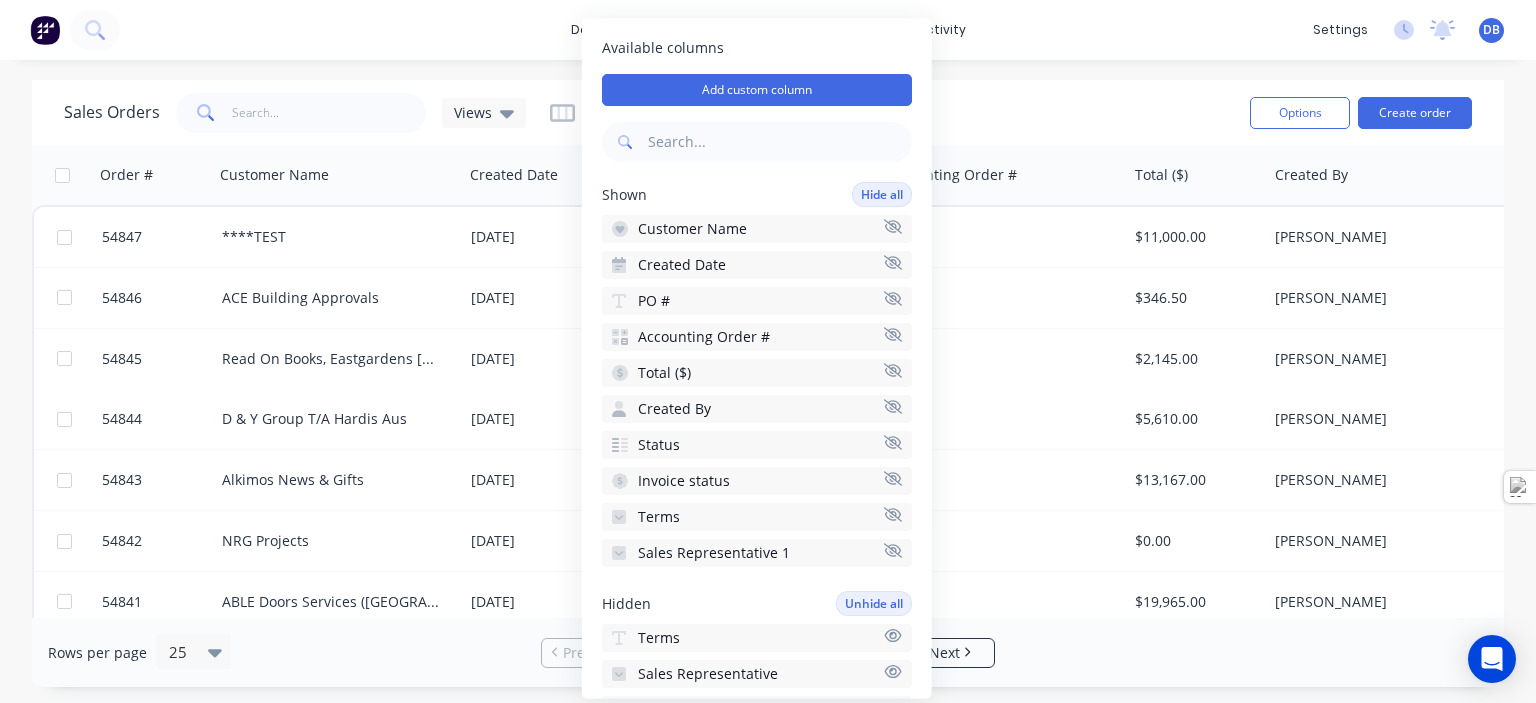 click on "dashboard products sales purchasing productivity dashboard products Product Catalogue Materials sales Sales Orders Customers Price Level Manager purchasing Purchase Orders Suppliers productivity Workflow Planner Delivery Scheduling Timesheets settings No new notifications Mark all as read Factory  mentioned you in a message ****TEST Order  # 14 PO  SMITHST 11:10am 08/06/23   DB KRGS Doors Pty Ltd Drew Blackman Administrator Profile Sign out" at bounding box center [768, 30] 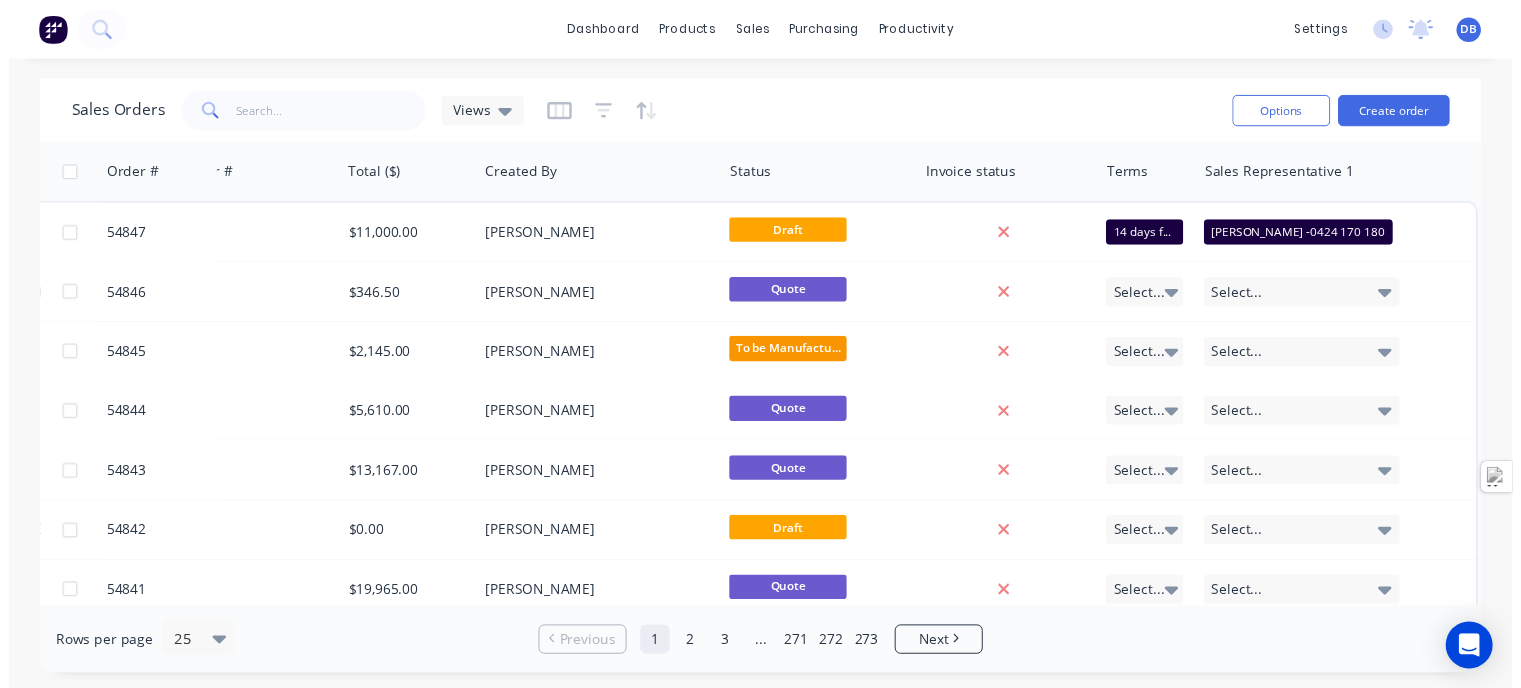 scroll, scrollTop: 0, scrollLeft: 798, axis: horizontal 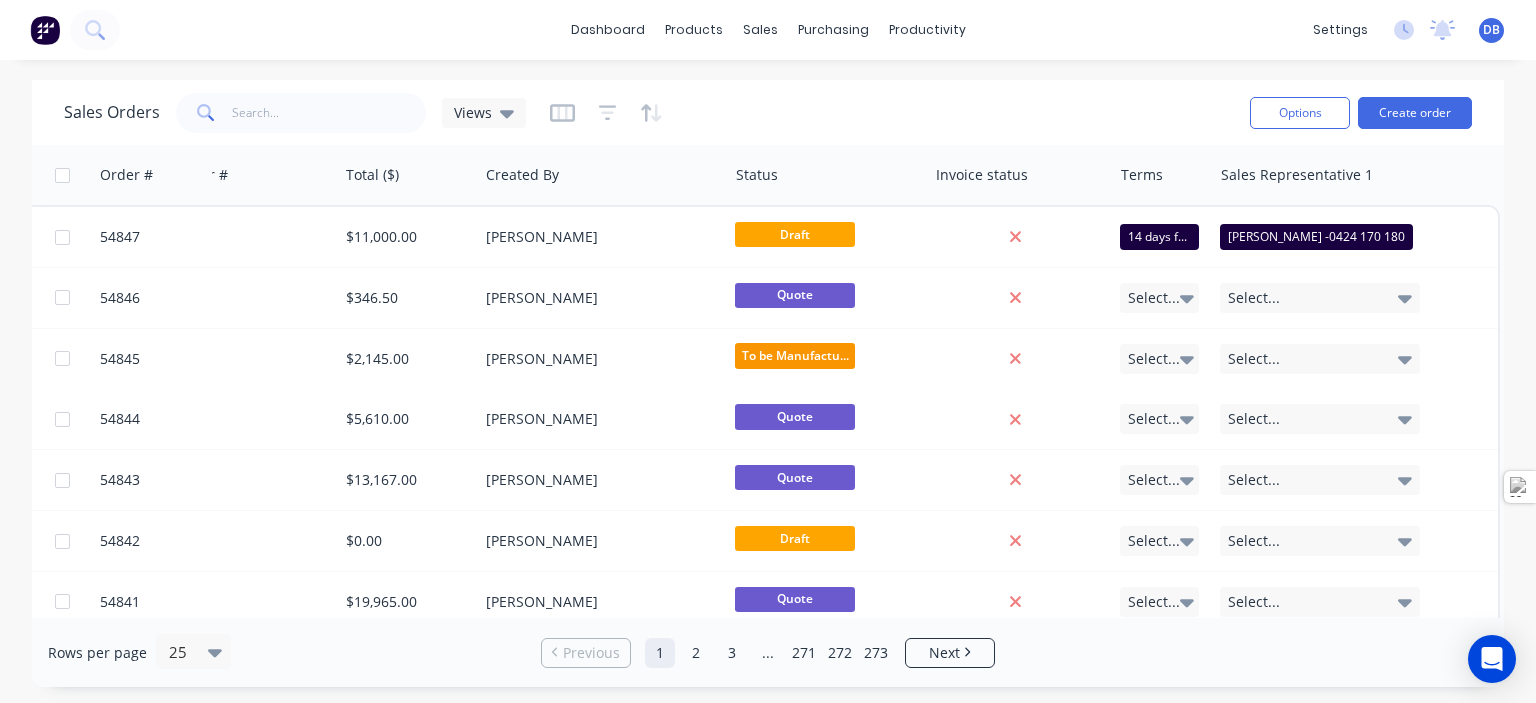 click on "Sales Orders Views" at bounding box center [649, 112] 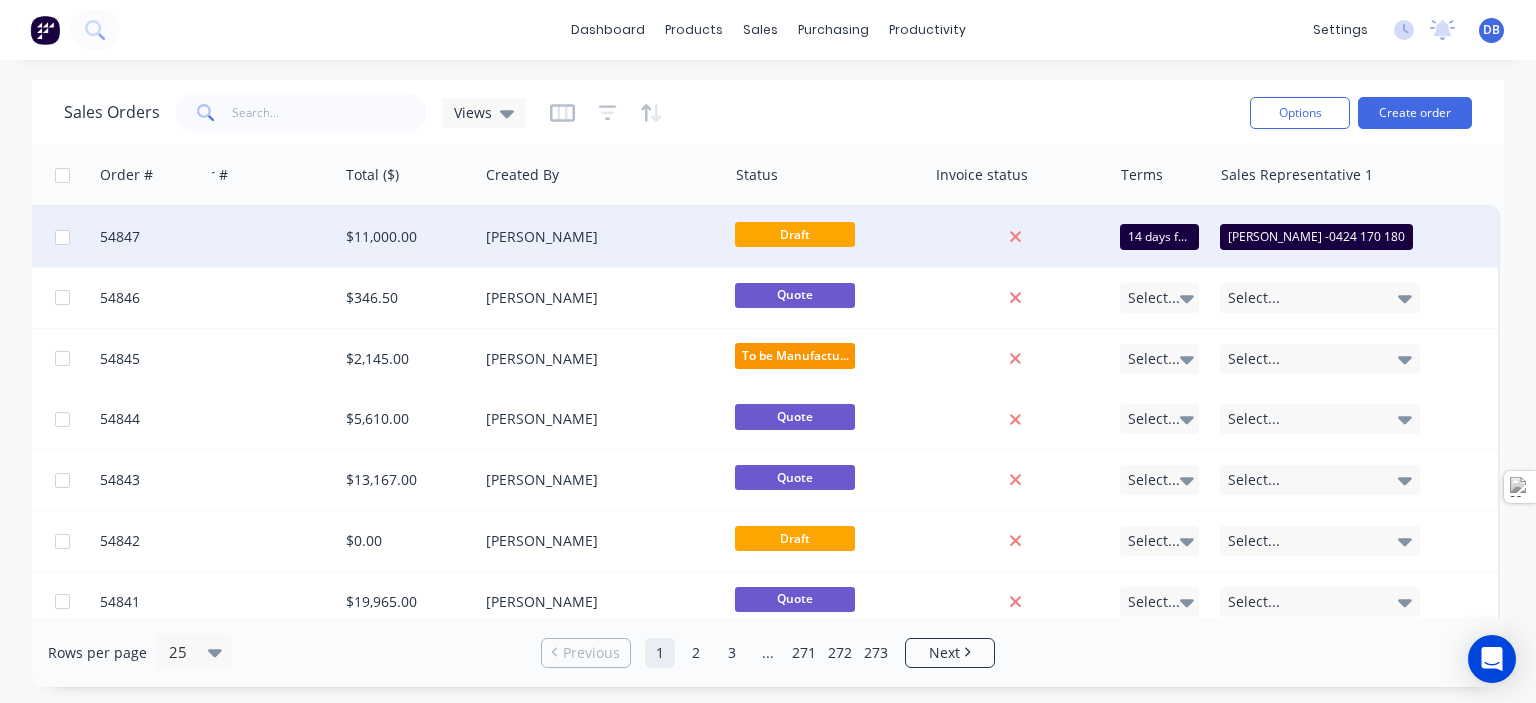 click on "Draft" at bounding box center (795, 234) 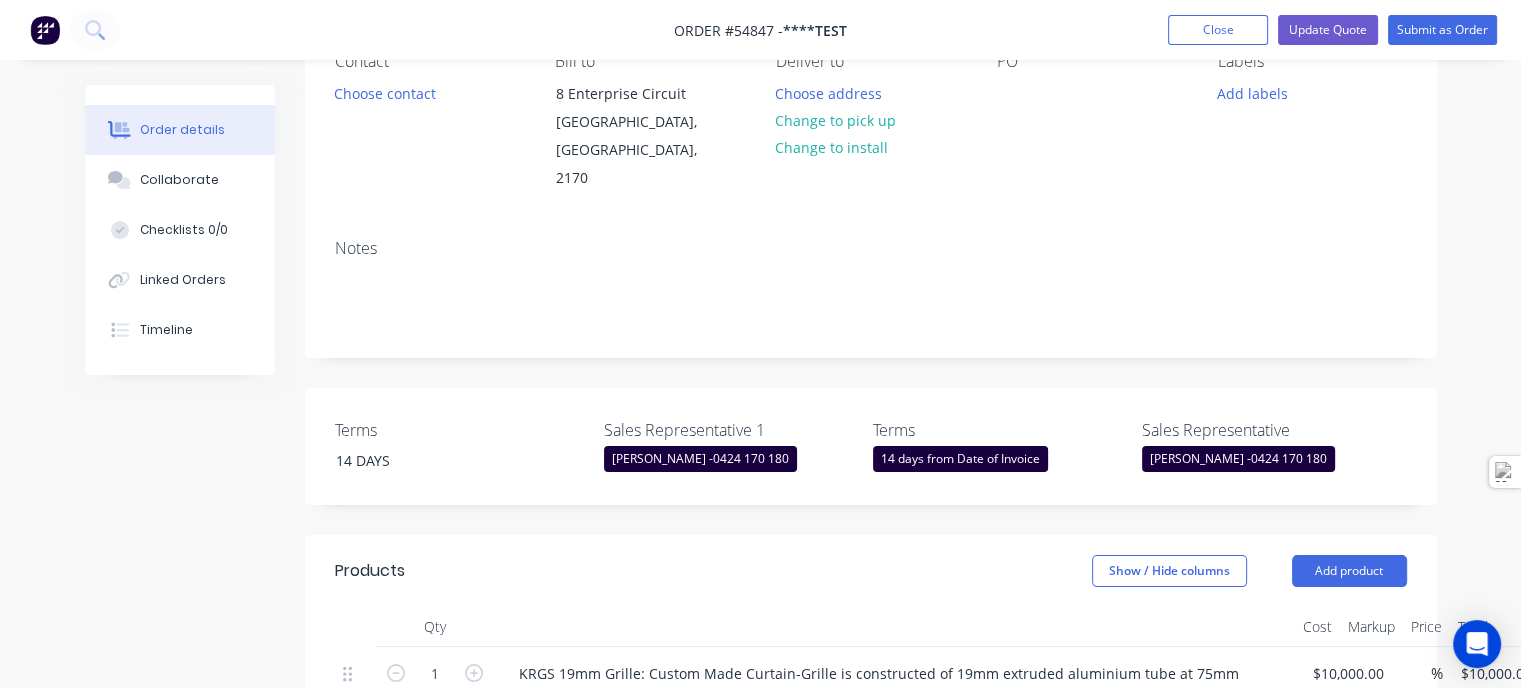 scroll, scrollTop: 0, scrollLeft: 0, axis: both 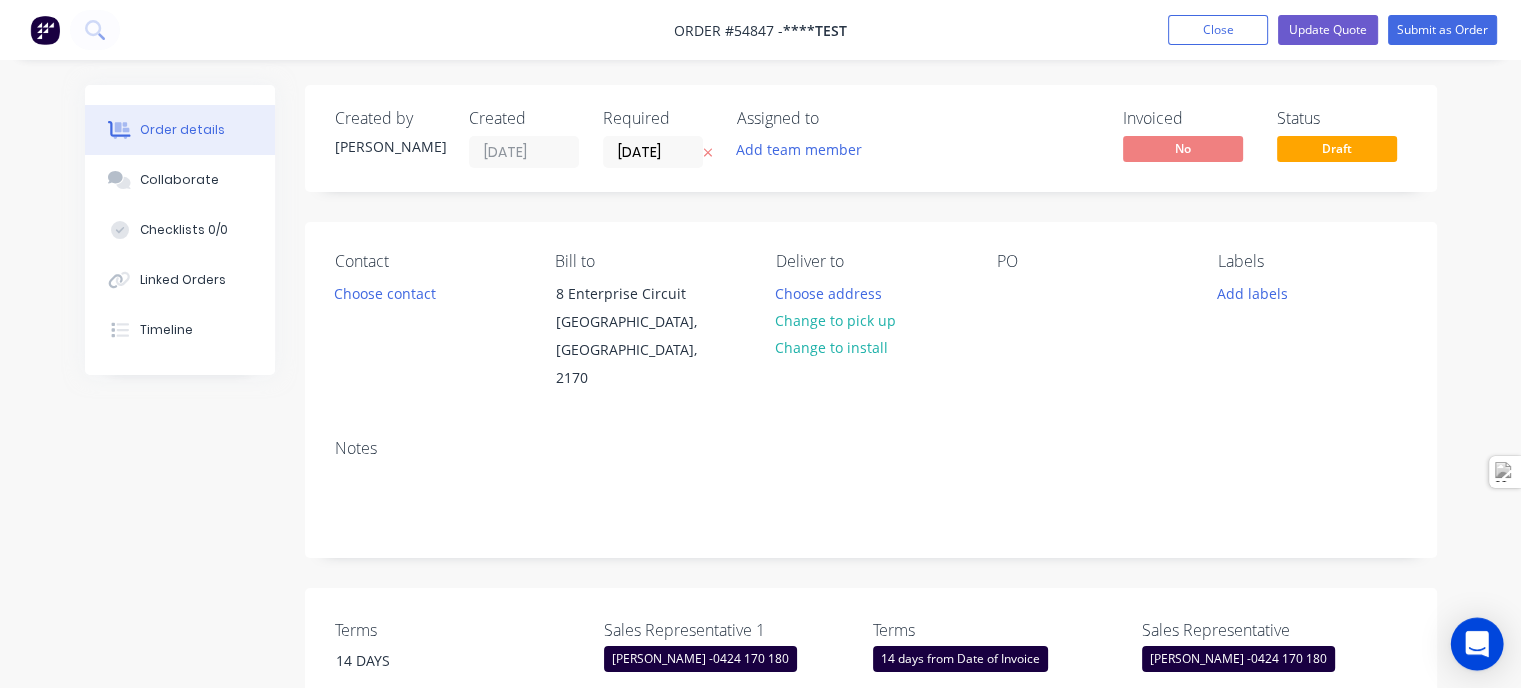 click at bounding box center [1477, 644] 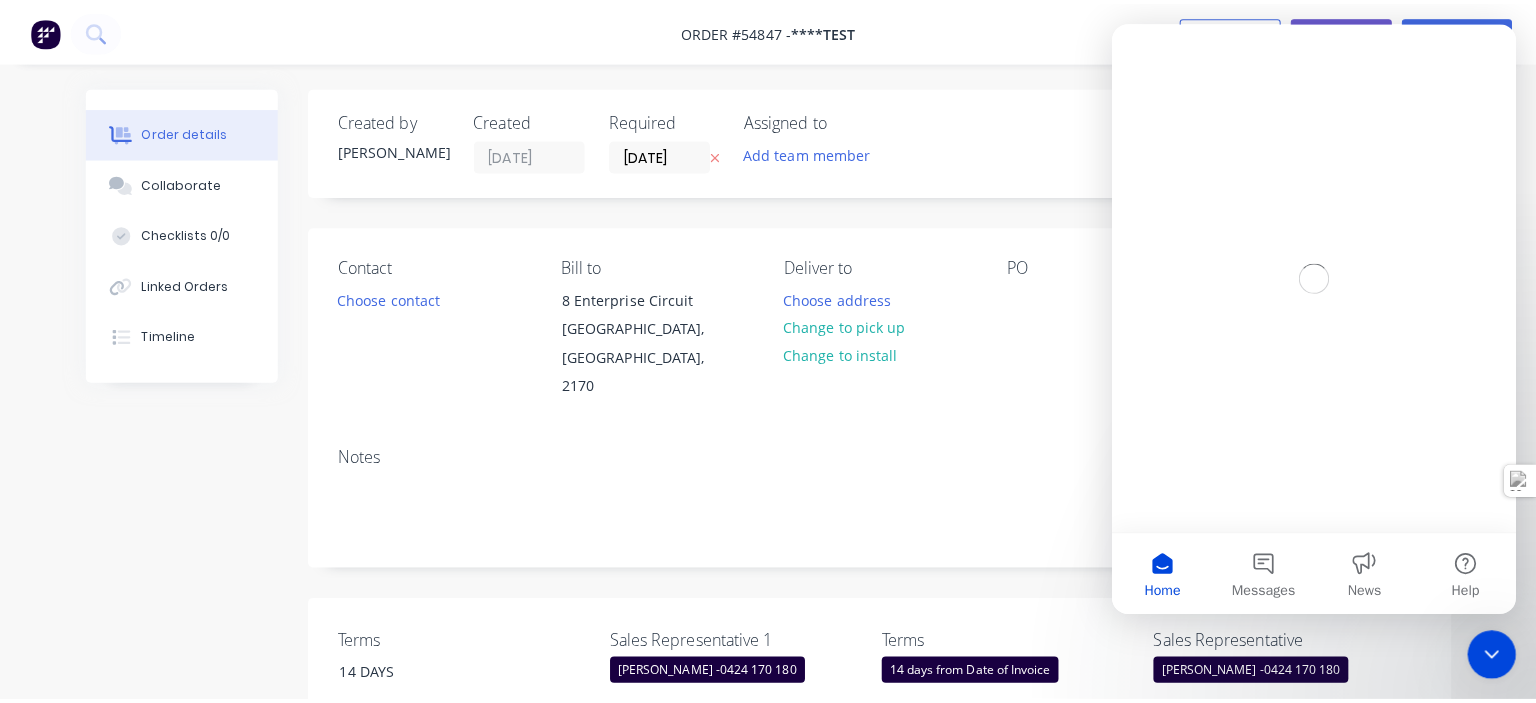 scroll, scrollTop: 0, scrollLeft: 0, axis: both 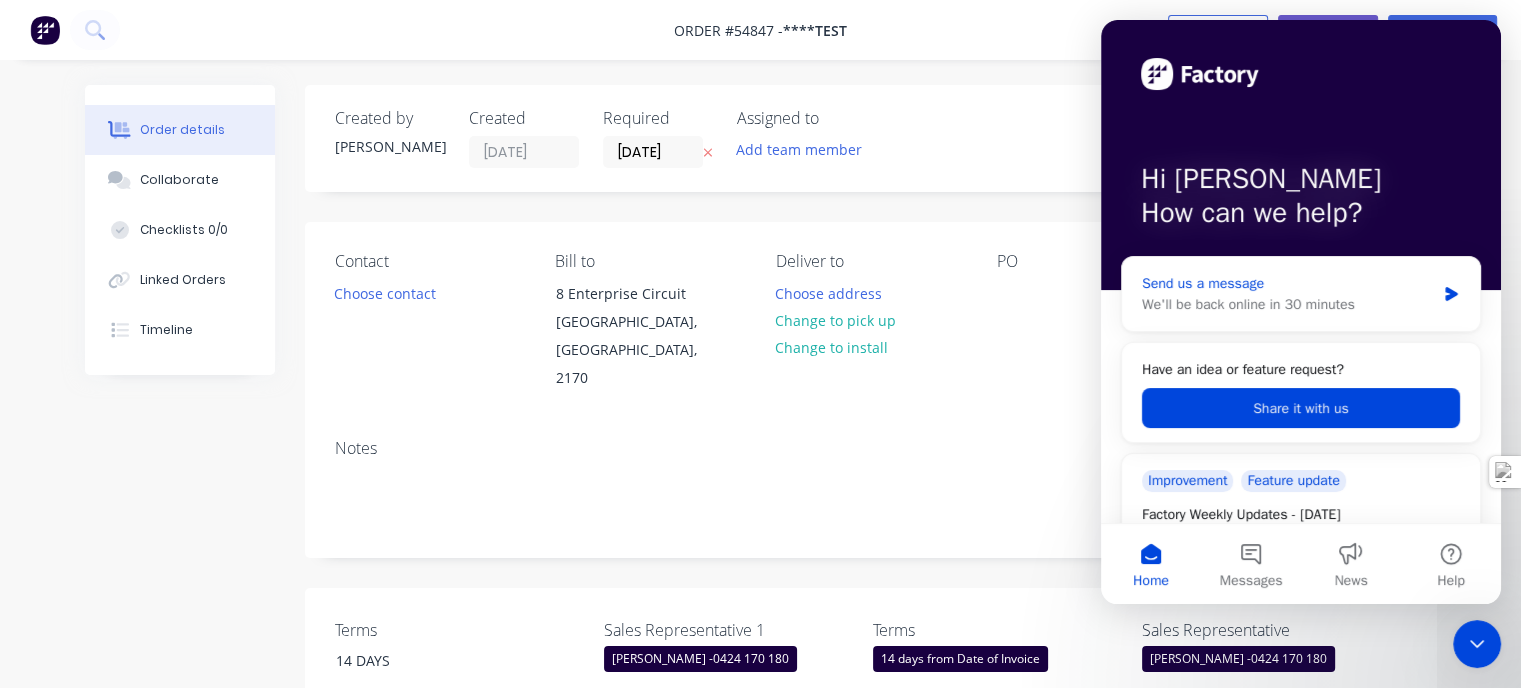 click on "We'll be back online in 30 minutes" at bounding box center (1288, 304) 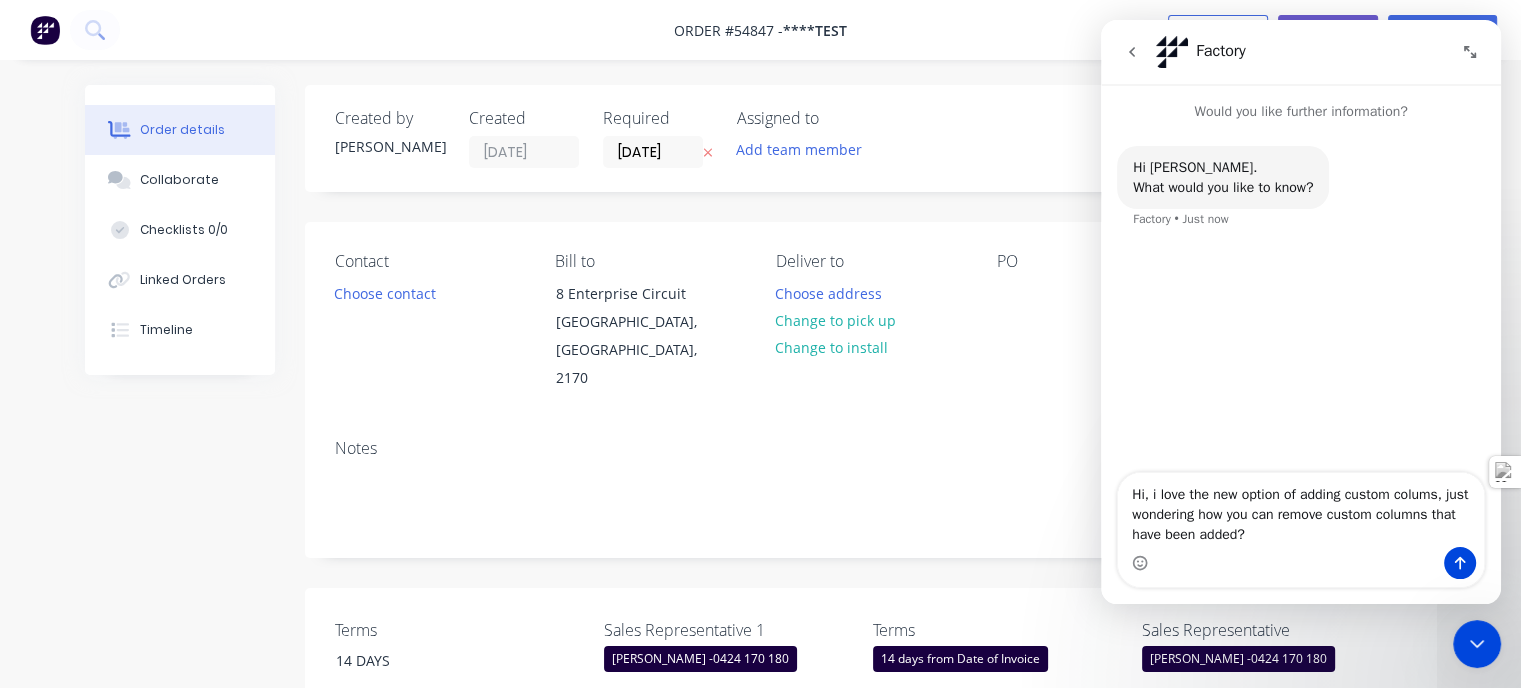 drag, startPoint x: 1333, startPoint y: 519, endPoint x: 1284, endPoint y: 516, distance: 49.09175 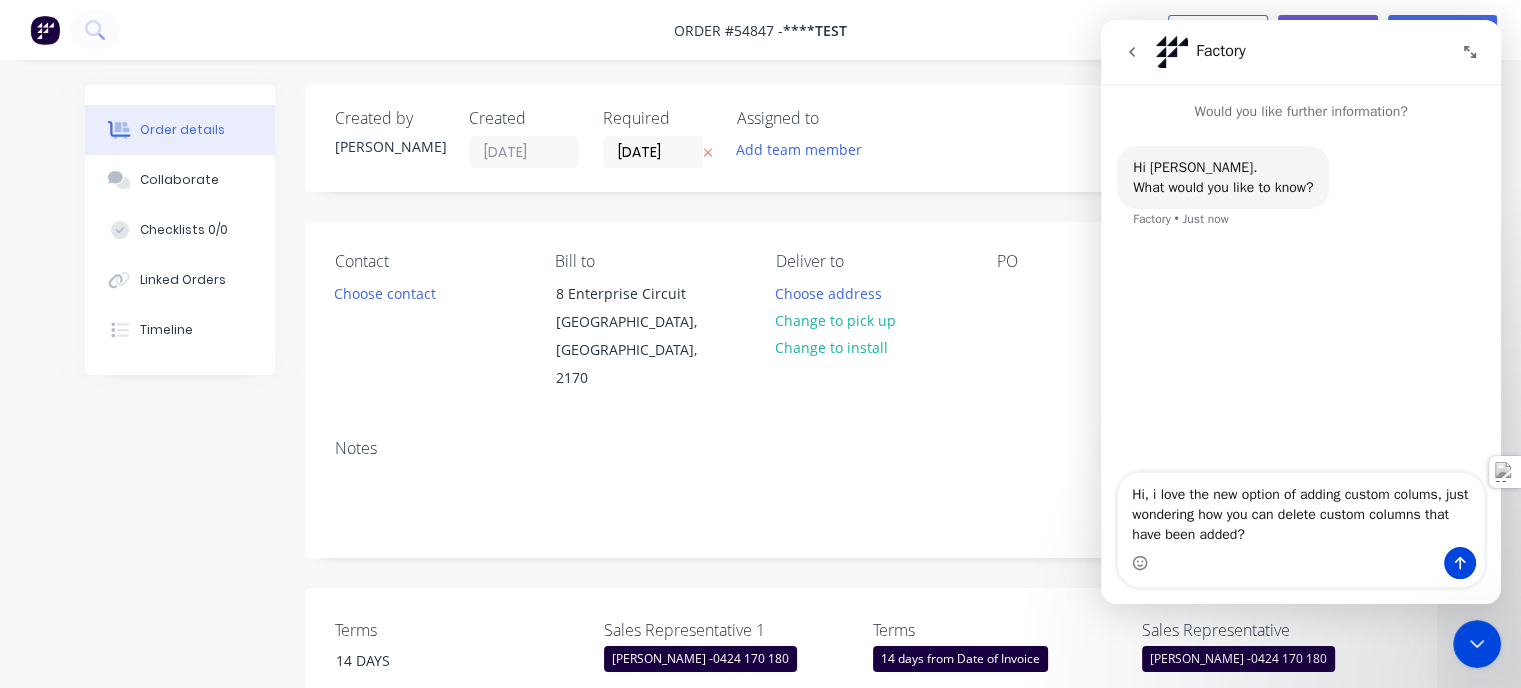 click on "Hi, i love the new option of adding custom colums, just wondering how you can delete custom columns that have been added?" at bounding box center [1301, 510] 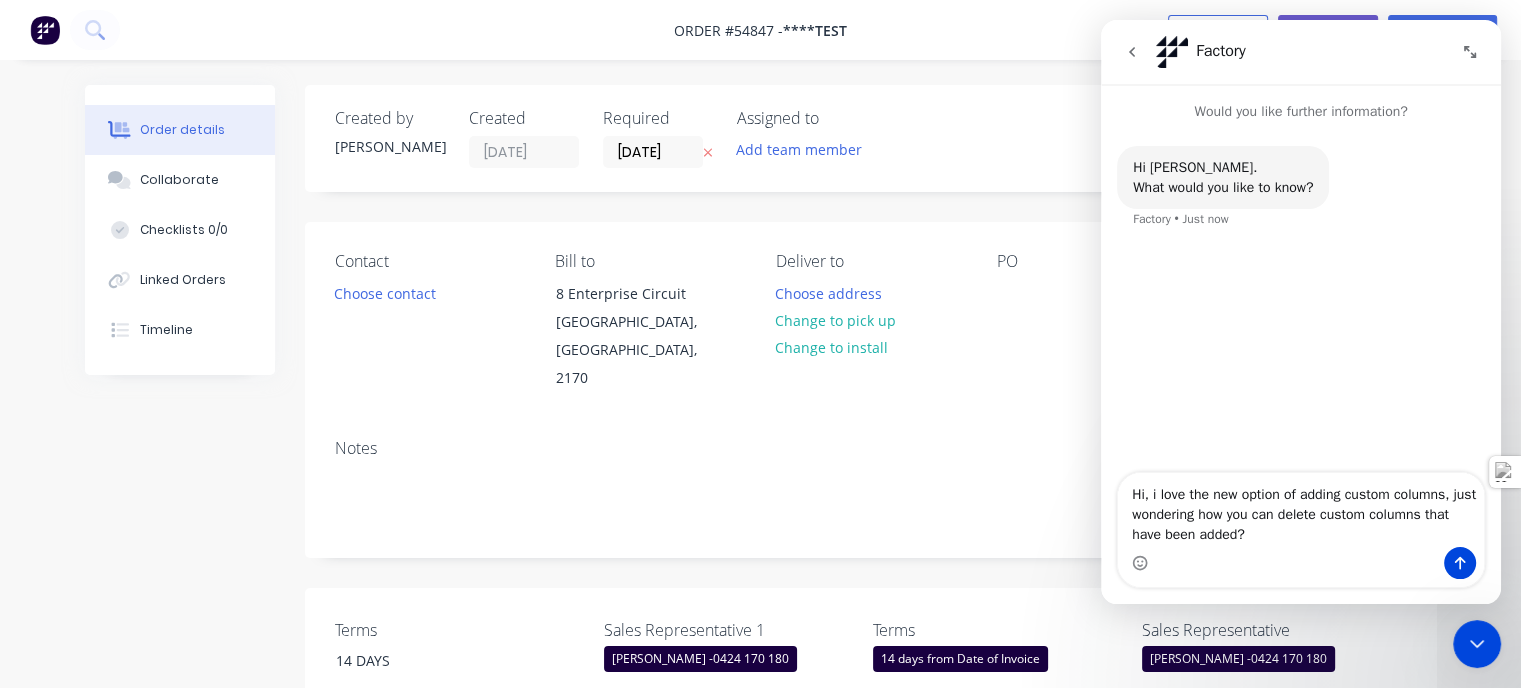 type 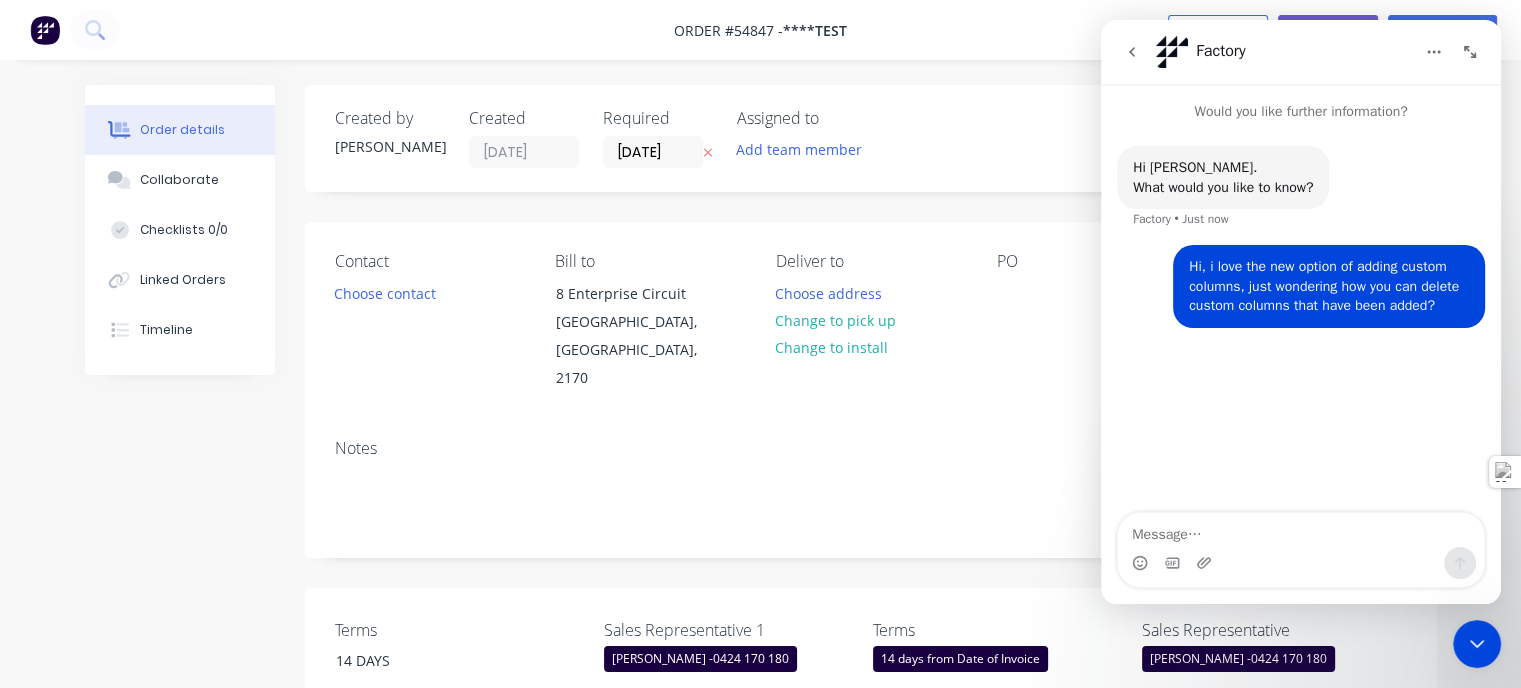 click at bounding box center (1470, 52) 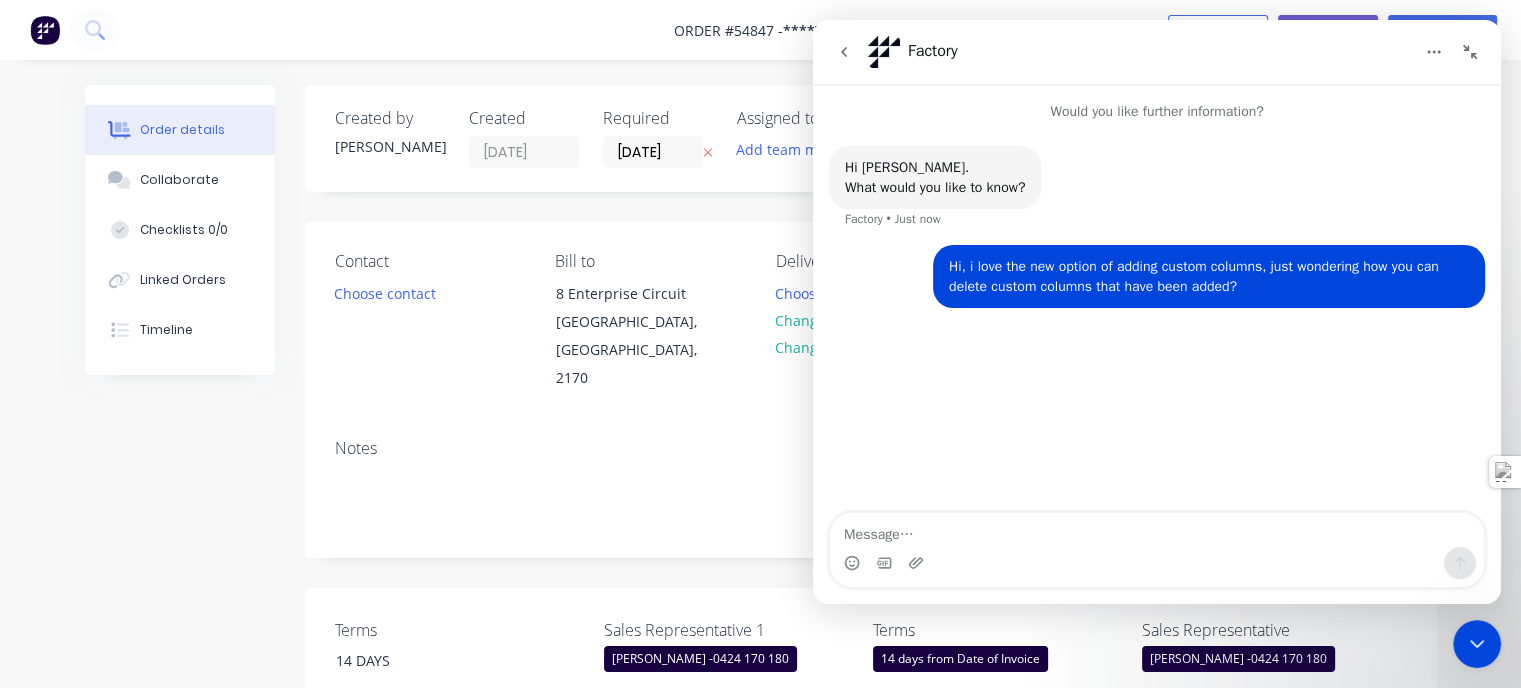 click at bounding box center [1470, 52] 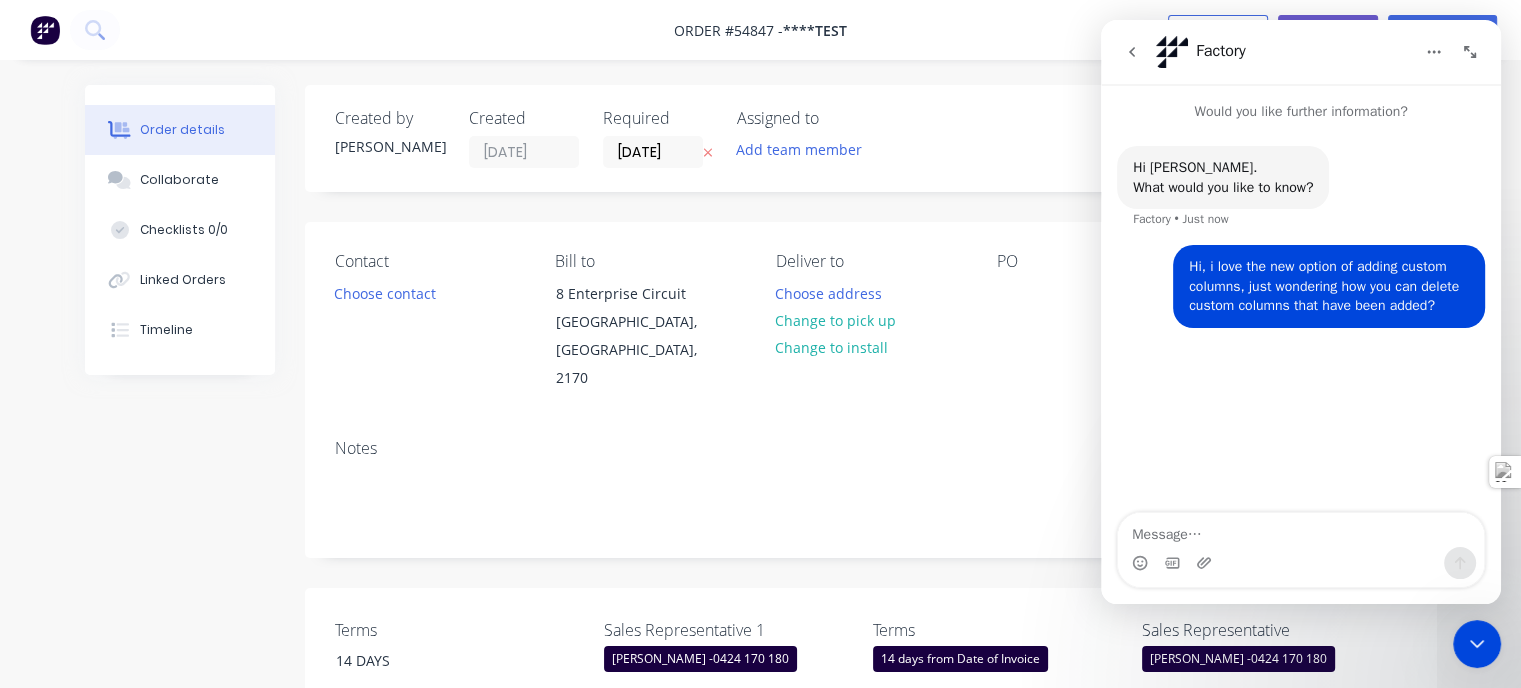 click on "Created by Drew Created 24/07/25 Required 24/07/25 Assigned to Add team member Invoiced No Status Draft Contact Choose contact Bill to 8 Enterprise Circuit  Prestons, New South Wales, 2170 Deliver to Choose address Change to pick up Change to install PO Labels Add labels Notes Terms 14 DAYS Sales Representative 1 Clayton Blackman -
0424 170 180
Terms 14 days from Date of Invoice  Sales Representative Clayton Blackman -
0424 170 180
Products Show / Hide columns Add product     Qty Cost Markup Price Total 1 Aluminium Dimension Supply Finish Clear Anodised Finish %" at bounding box center (871, 875) 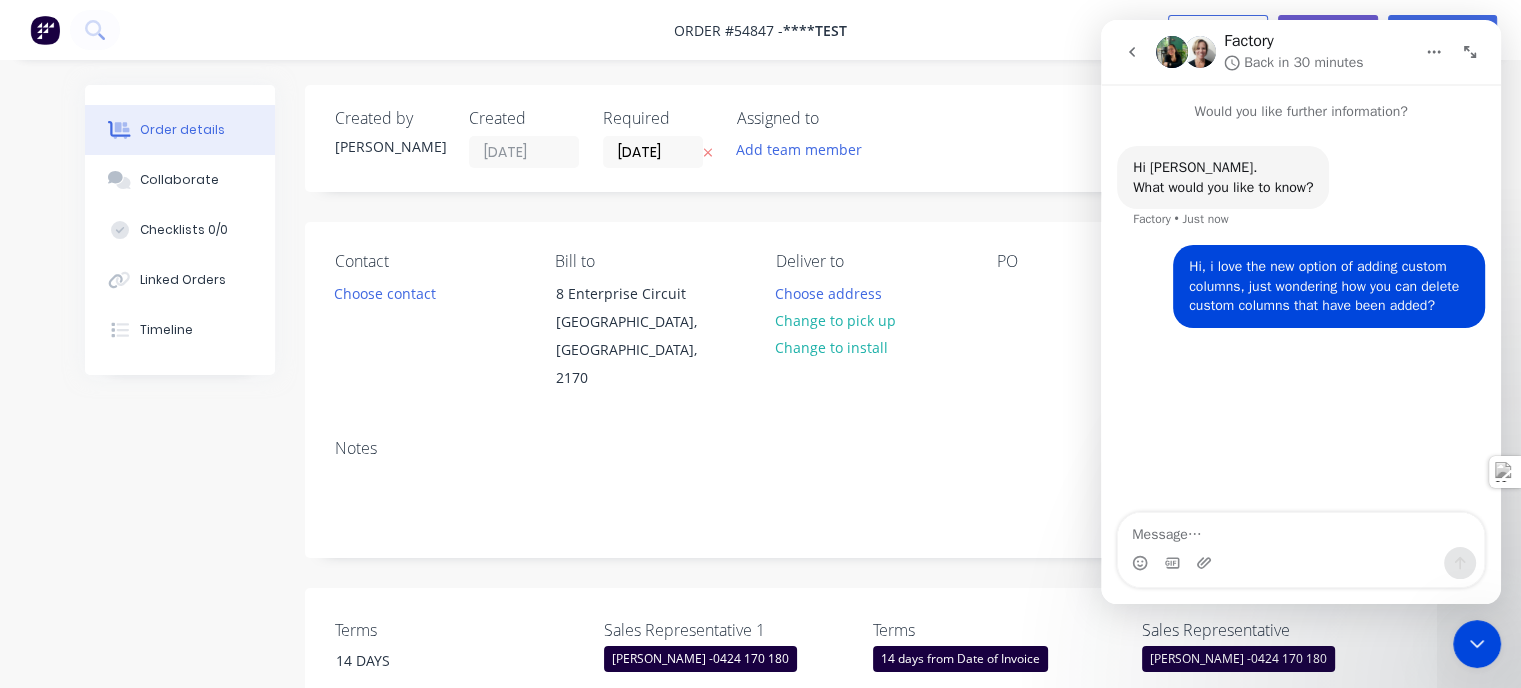 click at bounding box center [1434, 52] 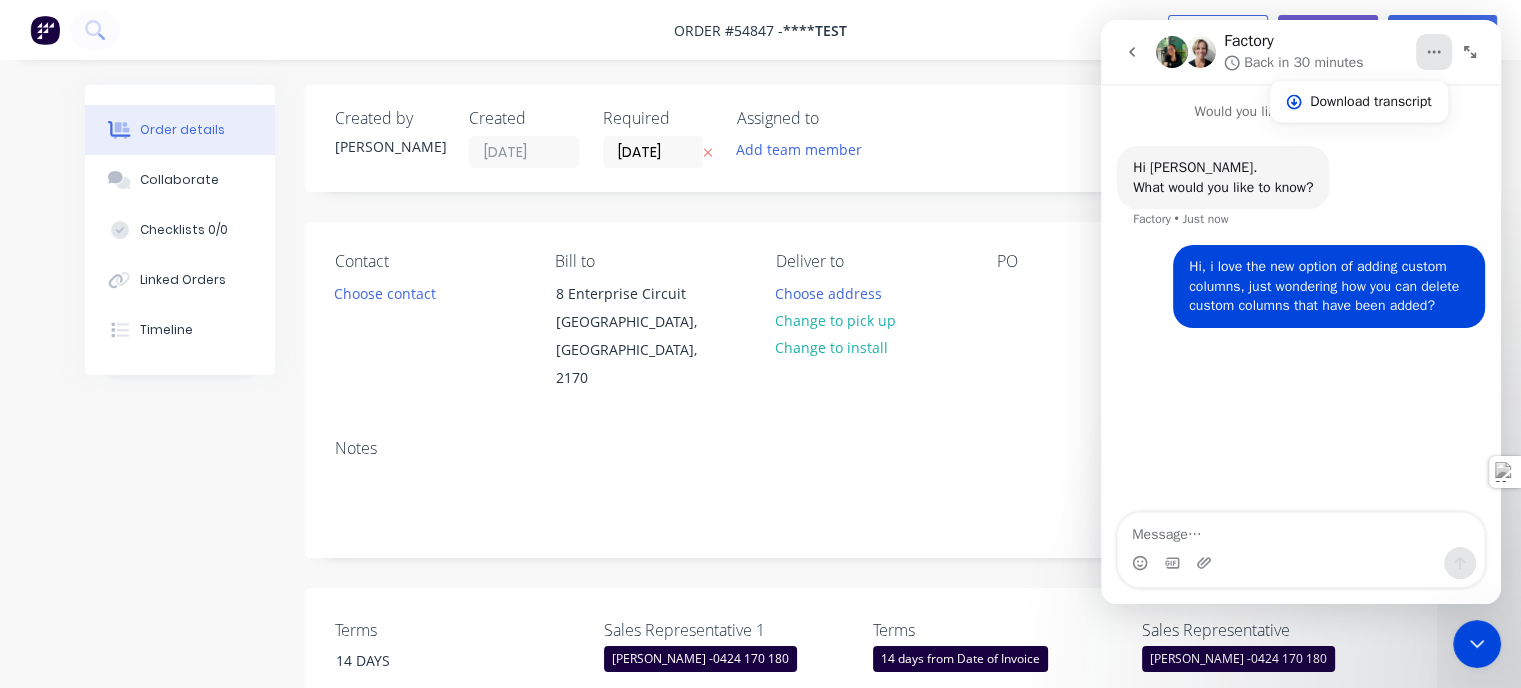 click on "Order details Collaborate Checklists 0/0 Linked Orders Timeline   Order details   Collaborate   Checklists   Tracking   Linked Orders   Timeline Created by Drew Created 24/07/25 Required 24/07/25 Assigned to Add team member Invoiced No Status Draft Contact Choose contact Bill to 8 Enterprise Circuit  Prestons, New South Wales, 2170 Deliver to Choose address Change to pick up Change to install PO Labels Add labels Notes Terms 14 DAYS Sales Representative 1 Clayton Blackman -
0424 170 180
Terms 14 days from Date of Invoice  Sales Representative Clayton Blackman -
0424 170 180" at bounding box center (760, 847) 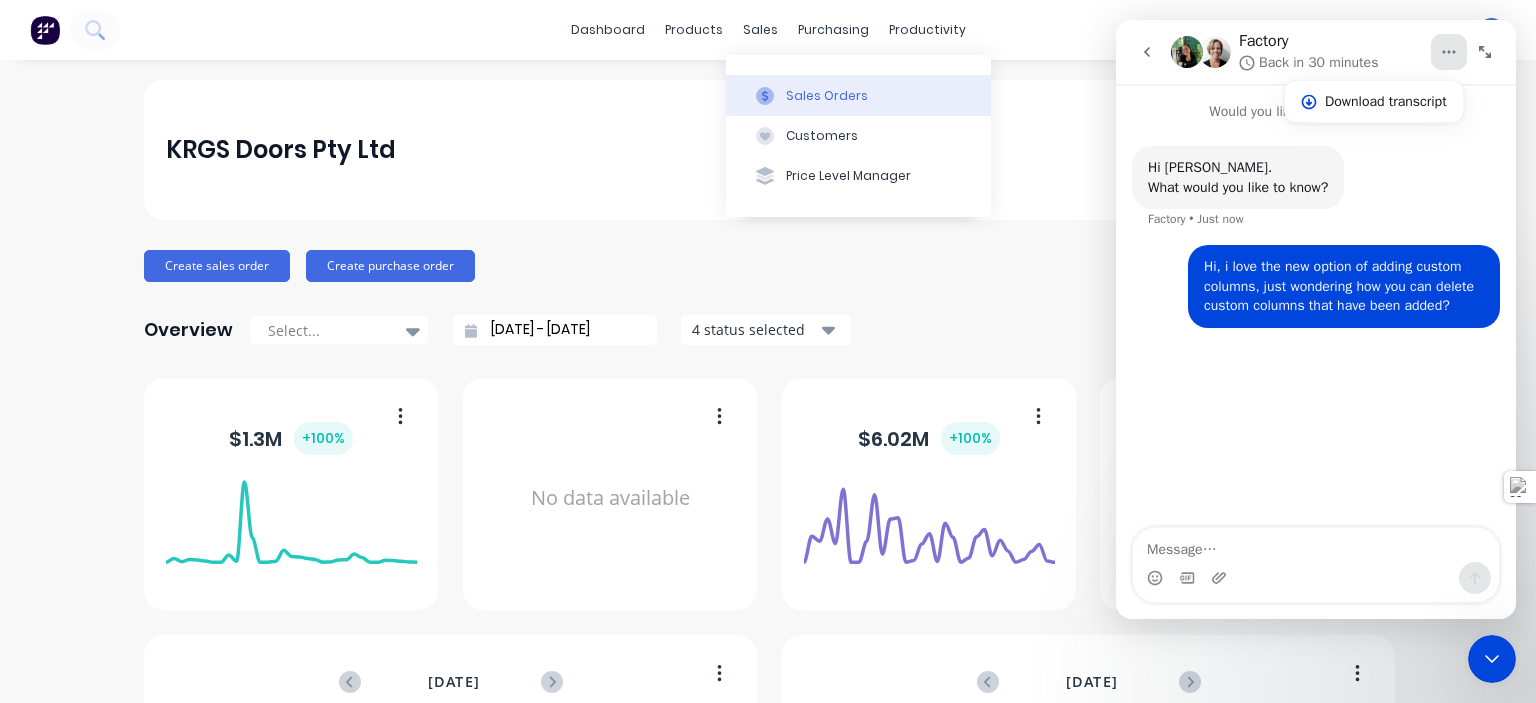 click on "Sales Orders" at bounding box center [827, 96] 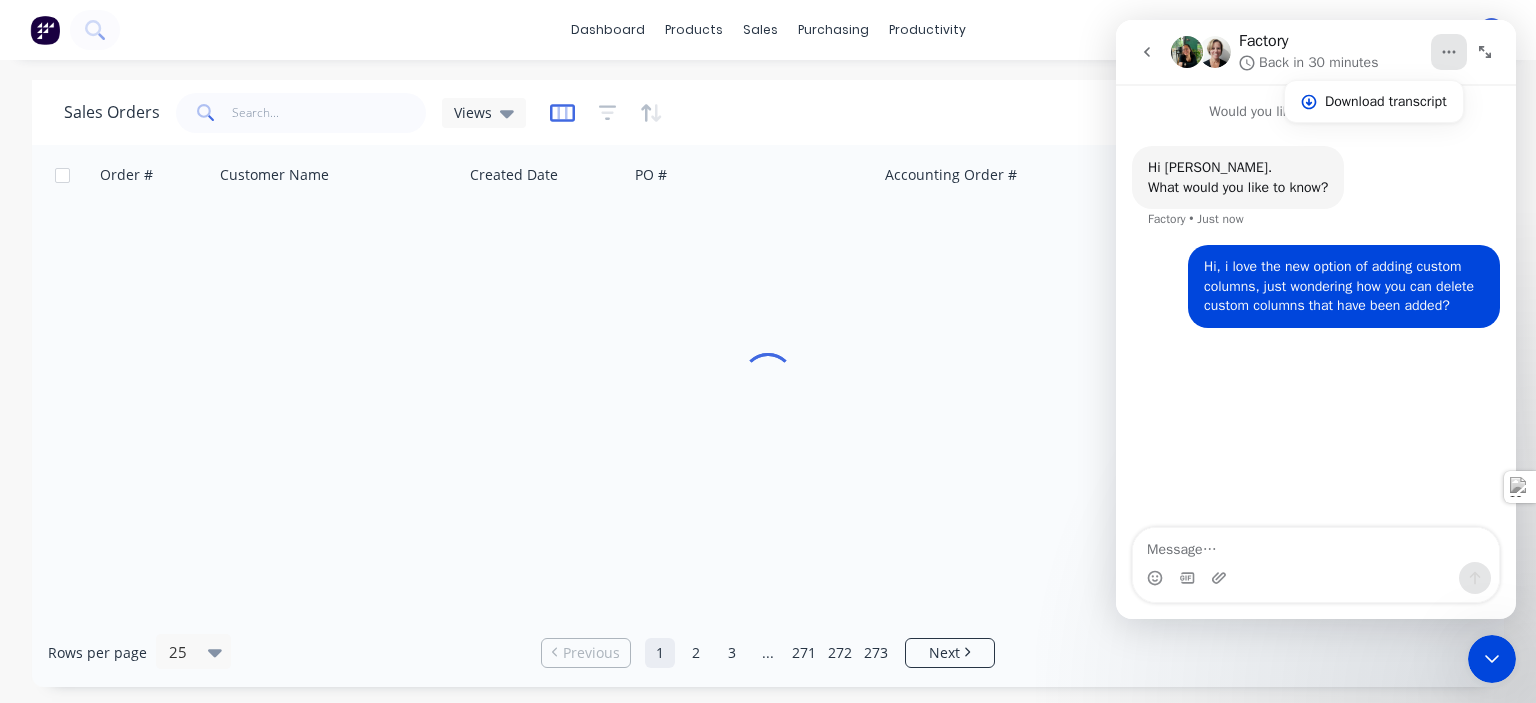 click 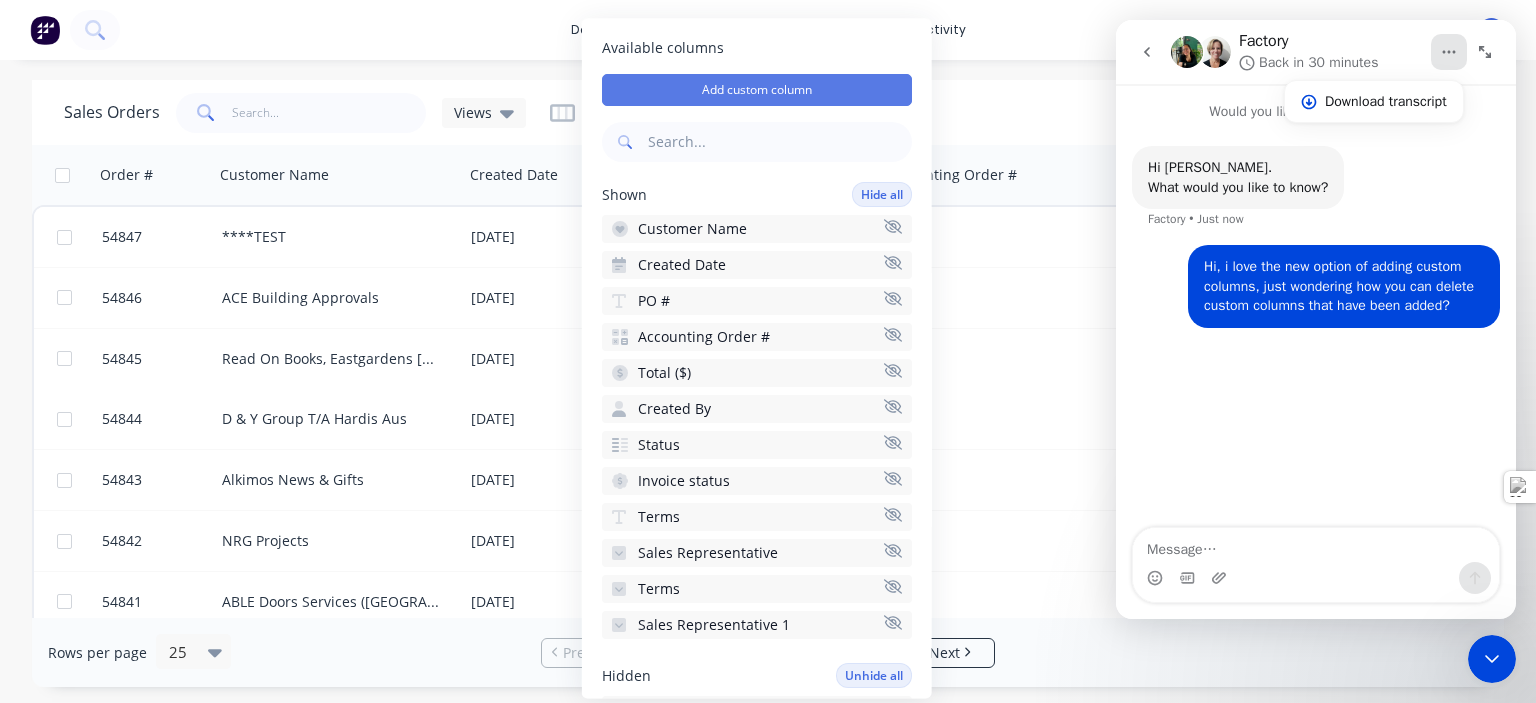 click on "Add custom column" at bounding box center (757, 90) 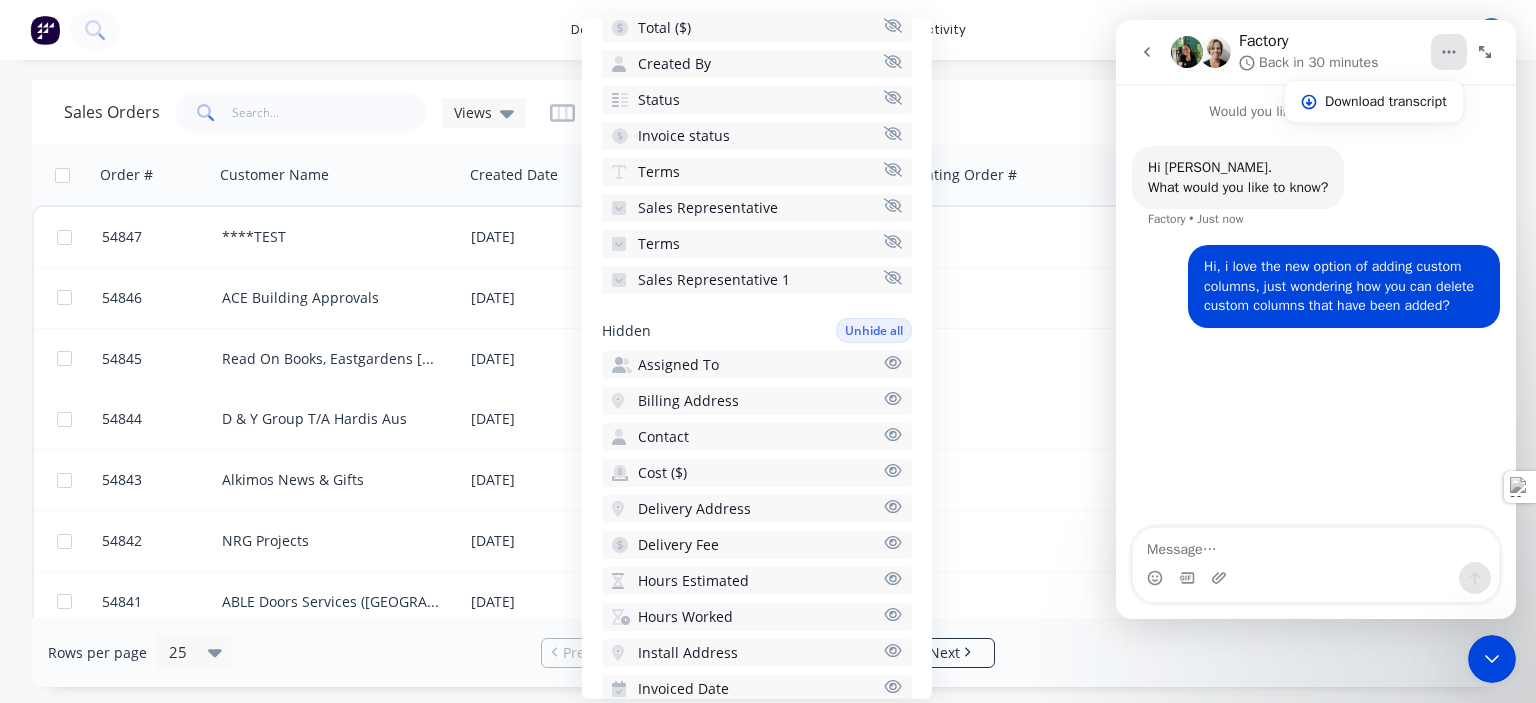scroll, scrollTop: 337, scrollLeft: 0, axis: vertical 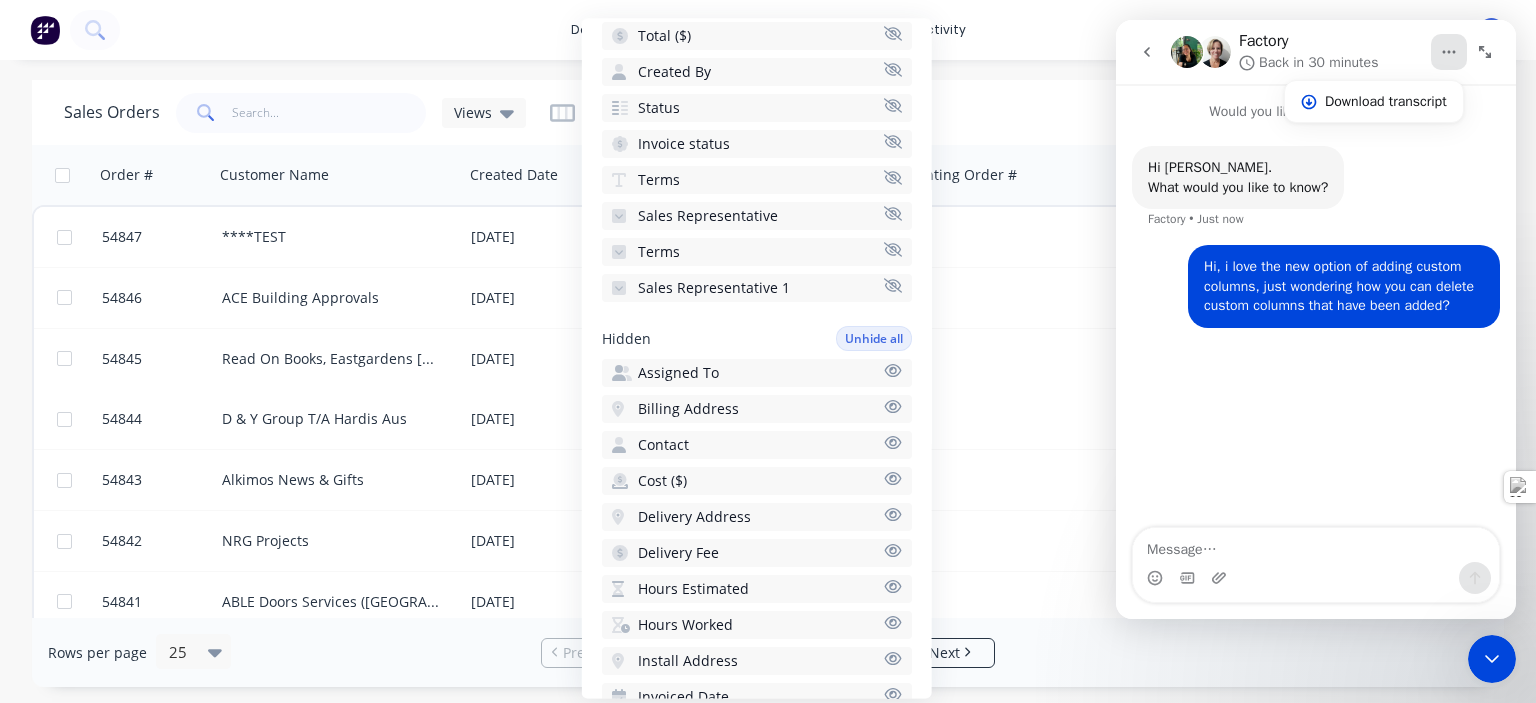 click 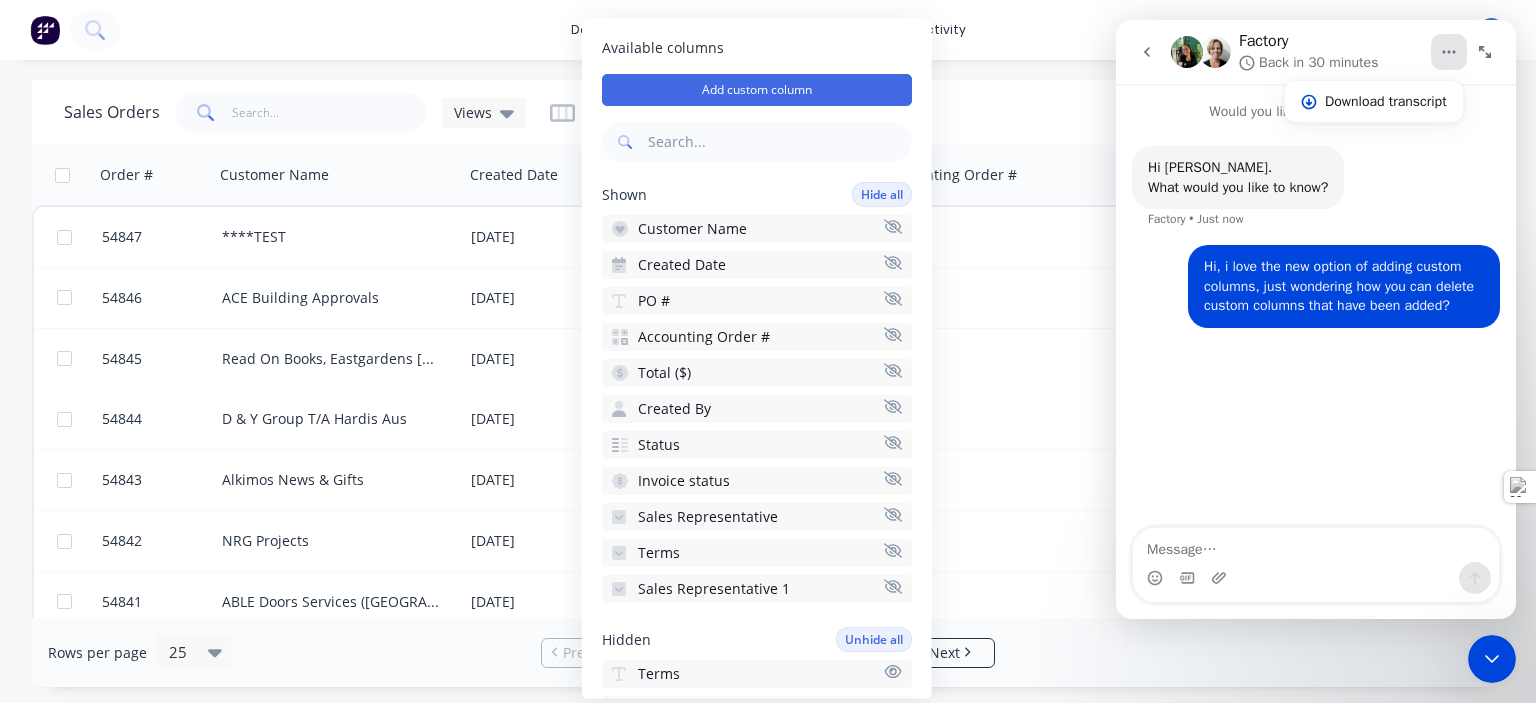 scroll, scrollTop: 0, scrollLeft: 0, axis: both 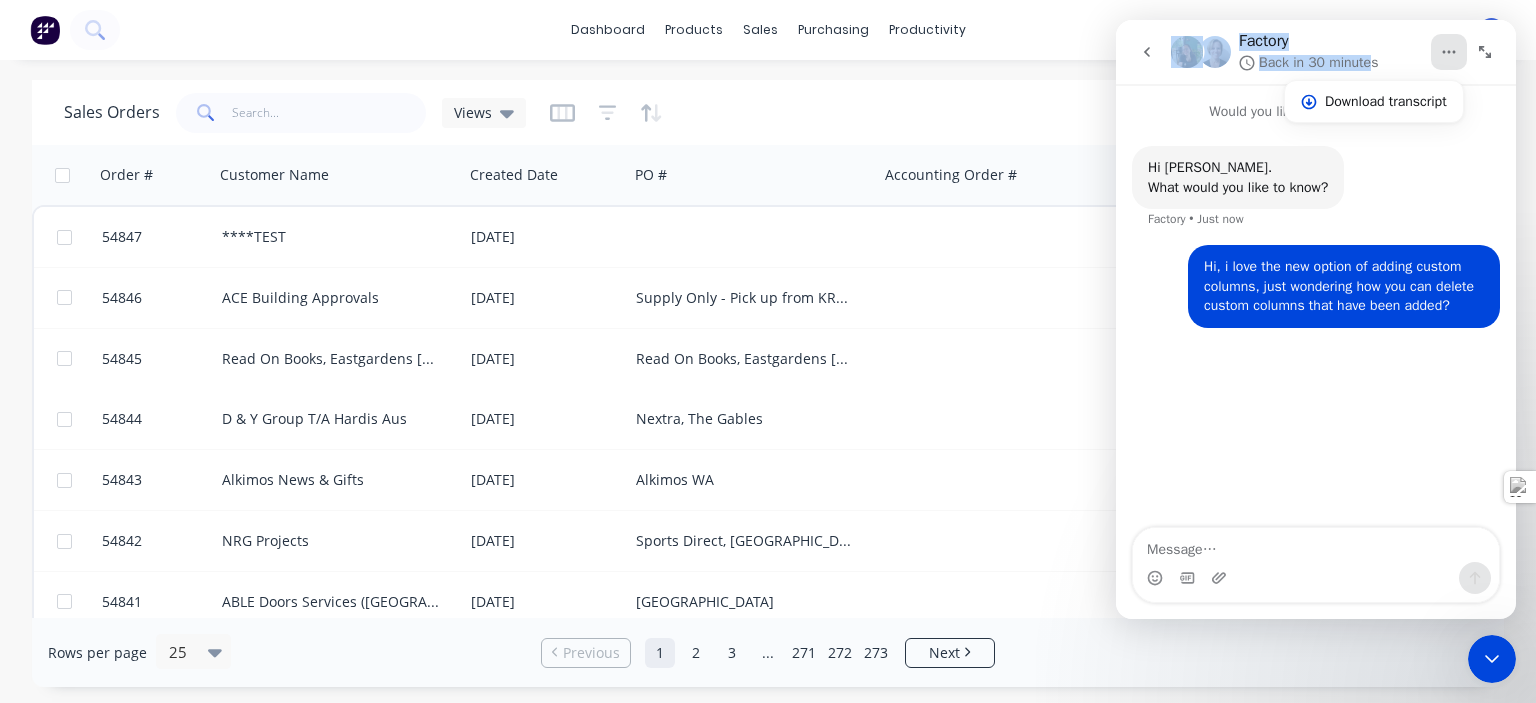 drag, startPoint x: 1368, startPoint y: 42, endPoint x: 2124, endPoint y: 95, distance: 757.8555 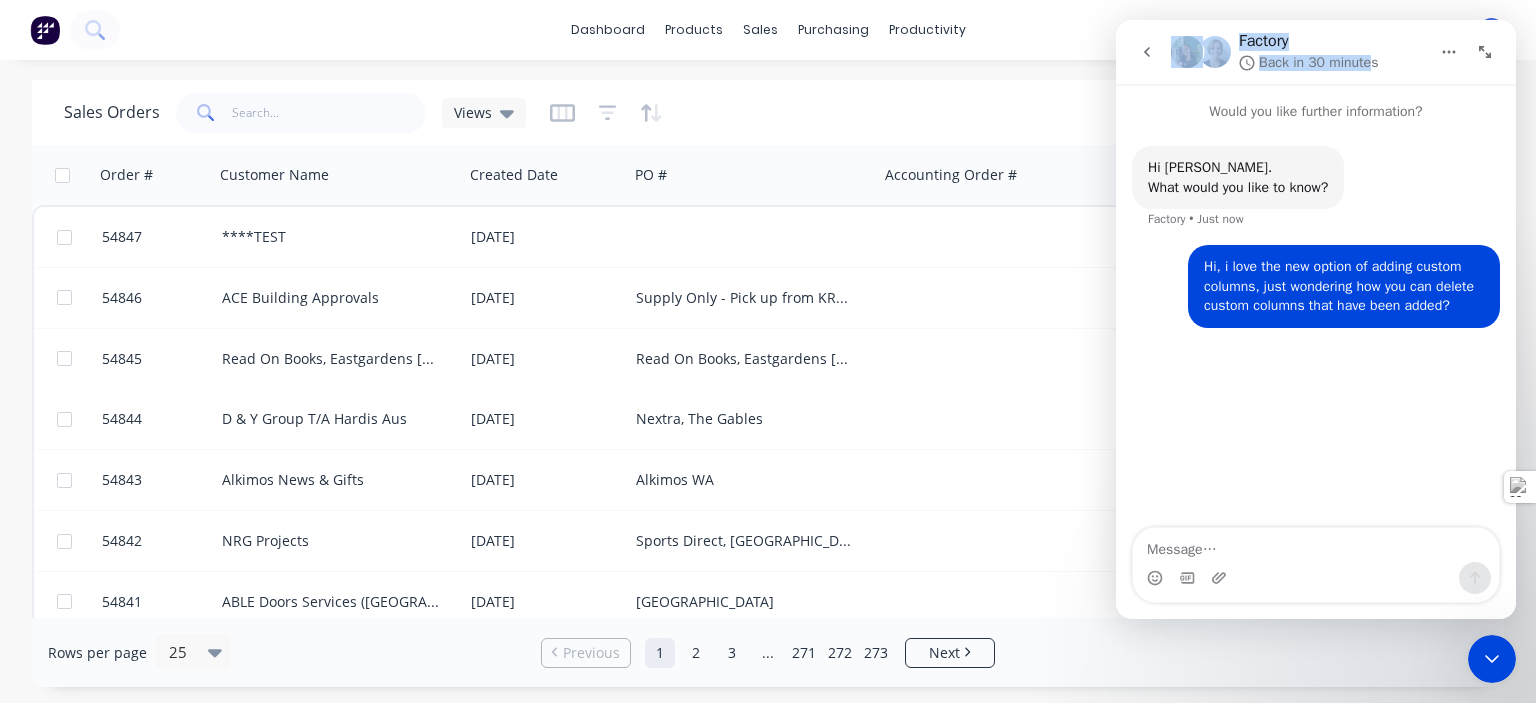 click 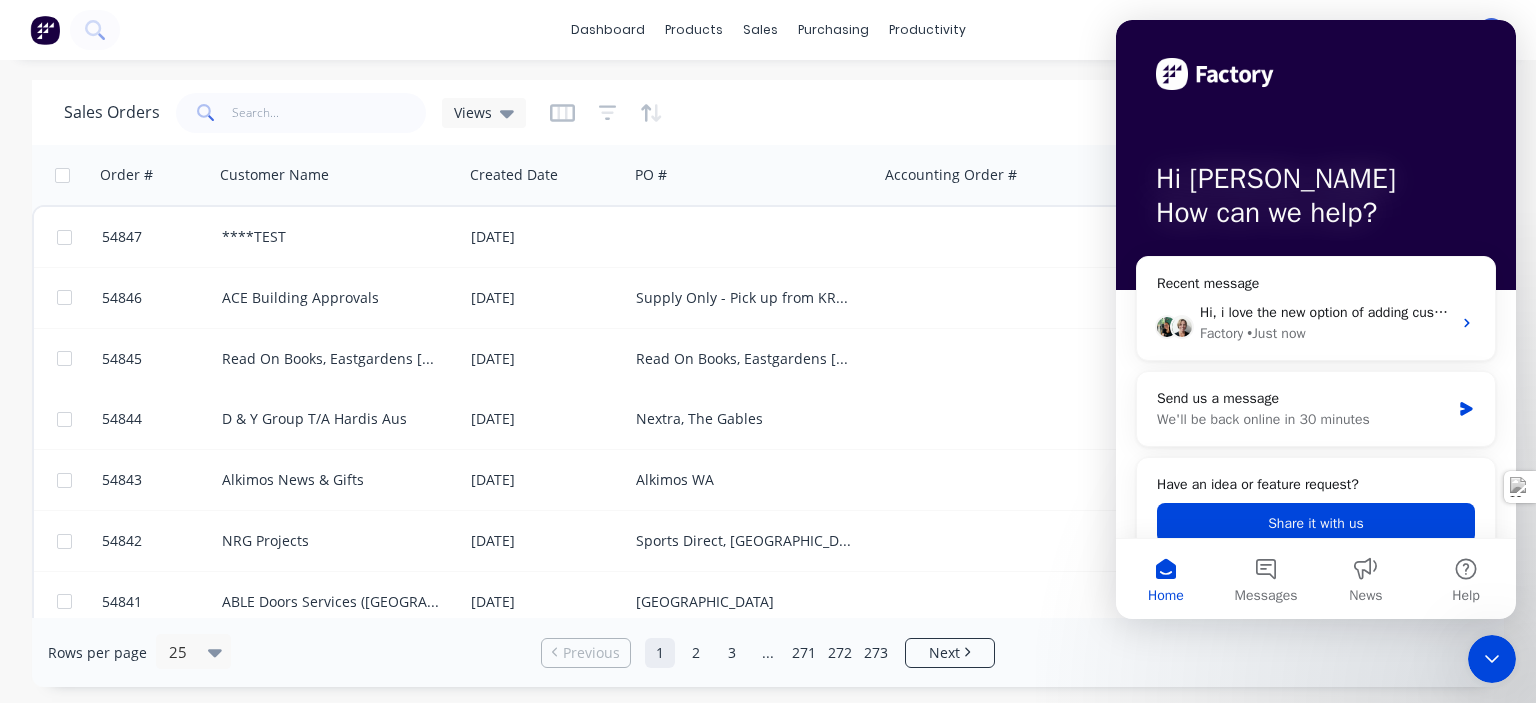 click on "dashboard products sales purchasing productivity dashboard products Product Catalogue Materials sales Sales Orders Customers Price Level Manager purchasing Purchase Orders Suppliers productivity Workflow Planner Delivery Scheduling Timesheets settings No new notifications Mark all as read Factory  mentioned you in a message ****TEST Order  # 14 PO  SMITHST 11:10am 08/06/23   DB KRGS Doors Pty Ltd Drew Blackman Administrator Profile Sign out Sales Orders Views Options     Create order   Order # Customer Name Created Date PO # Accounting Order # Total ($) Created By Status Invoice status Sales Representative Terms Sales Representative 1 54847 ****TEST 24 Jul 2025 $11,000.00 Drew Blackman Draft Clayton Blackman -
0424 170 180
14 days from Date of Invoice  Clayton Blackman -" at bounding box center (768, 351) 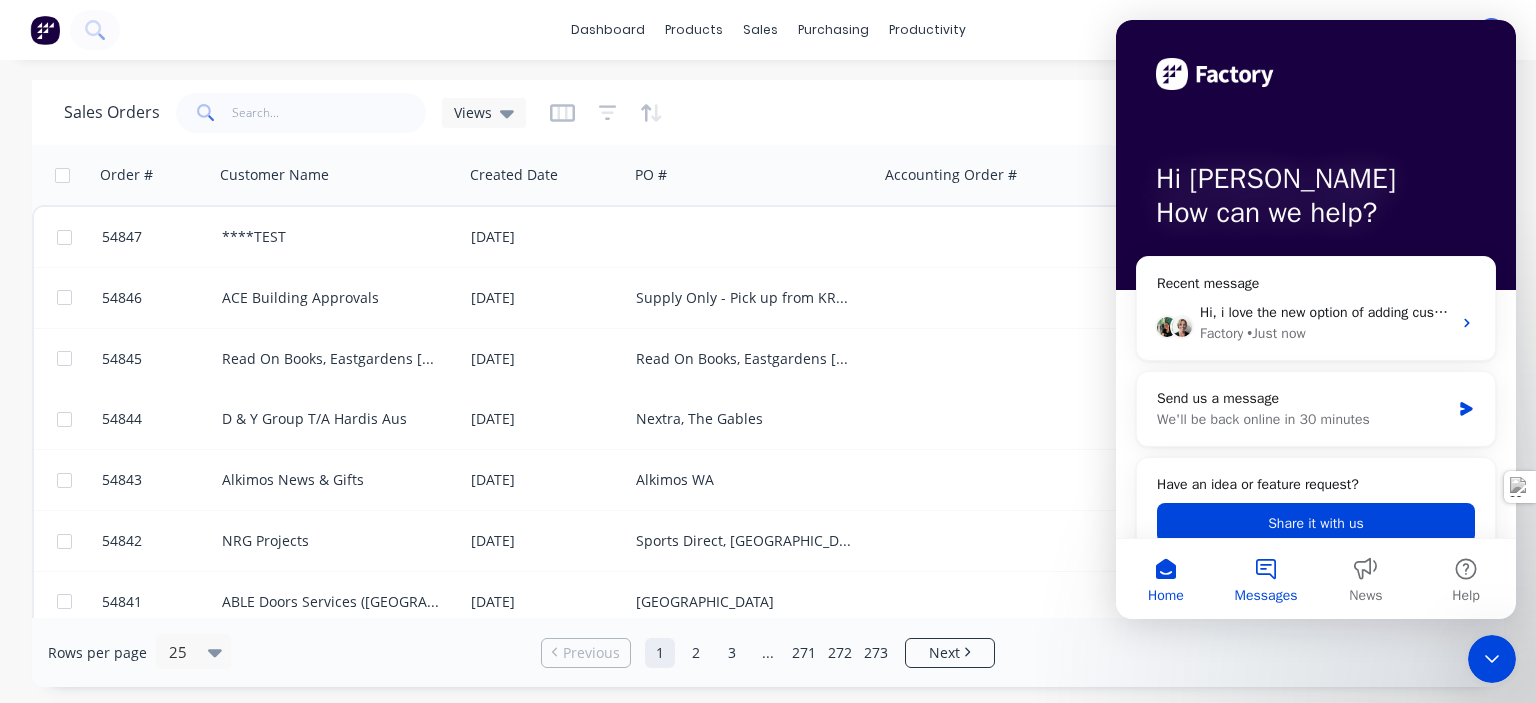 click on "Messages" at bounding box center (1266, 579) 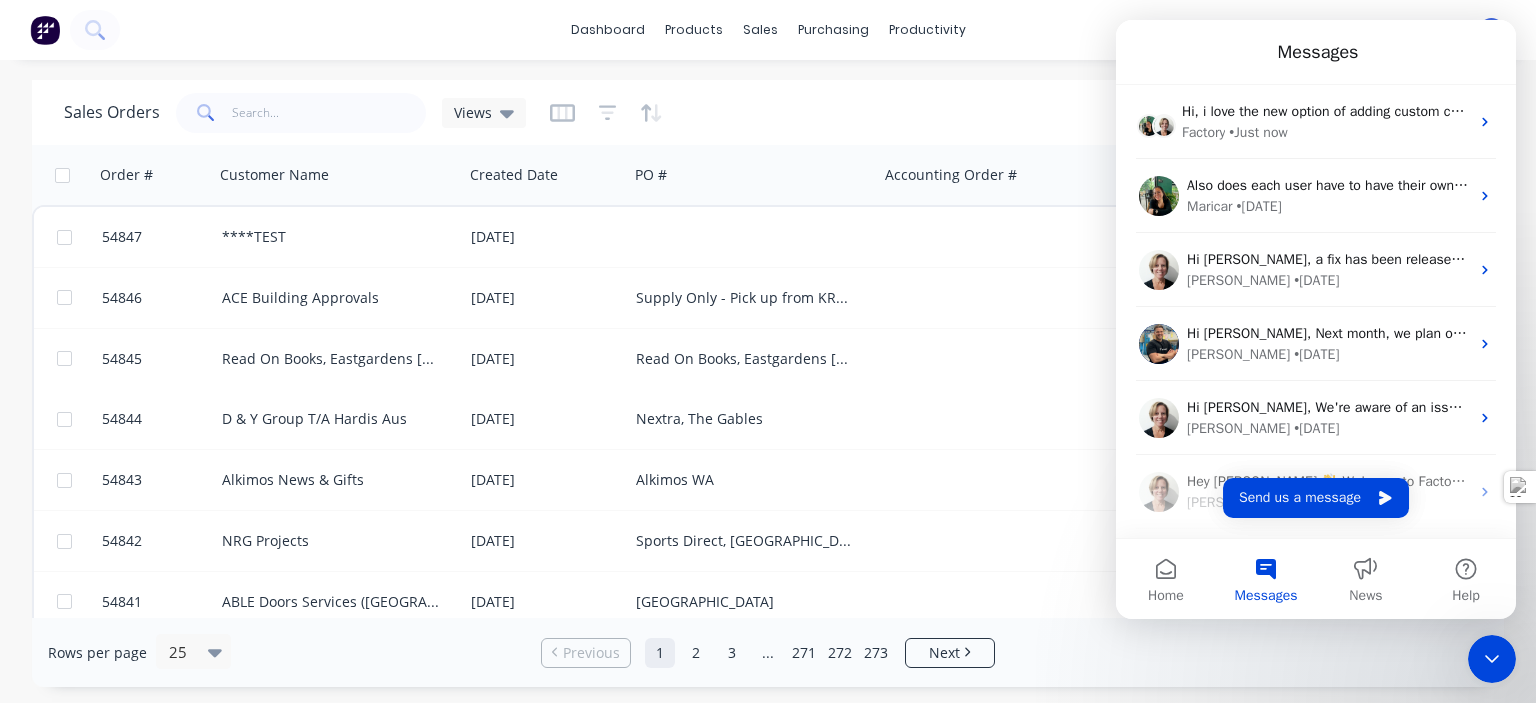 click 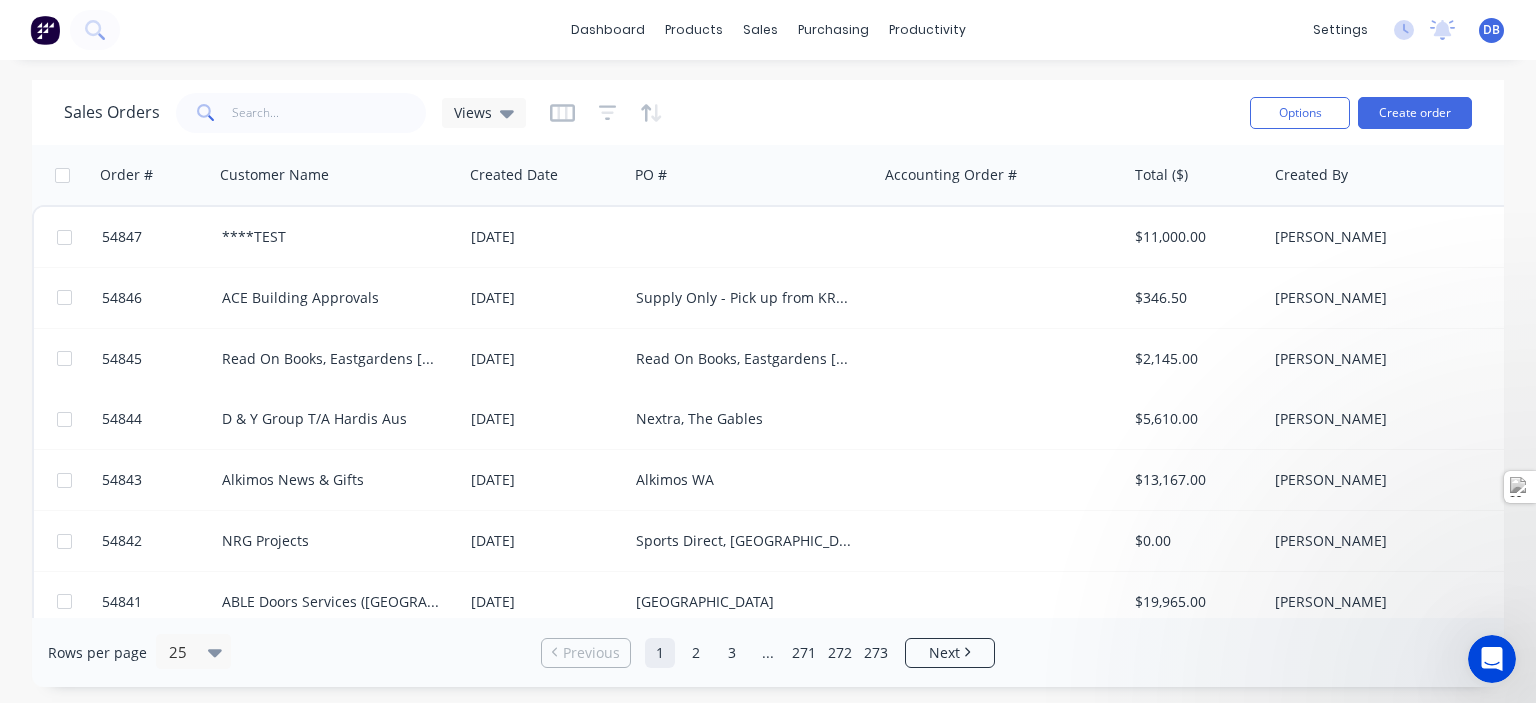 scroll, scrollTop: 0, scrollLeft: 0, axis: both 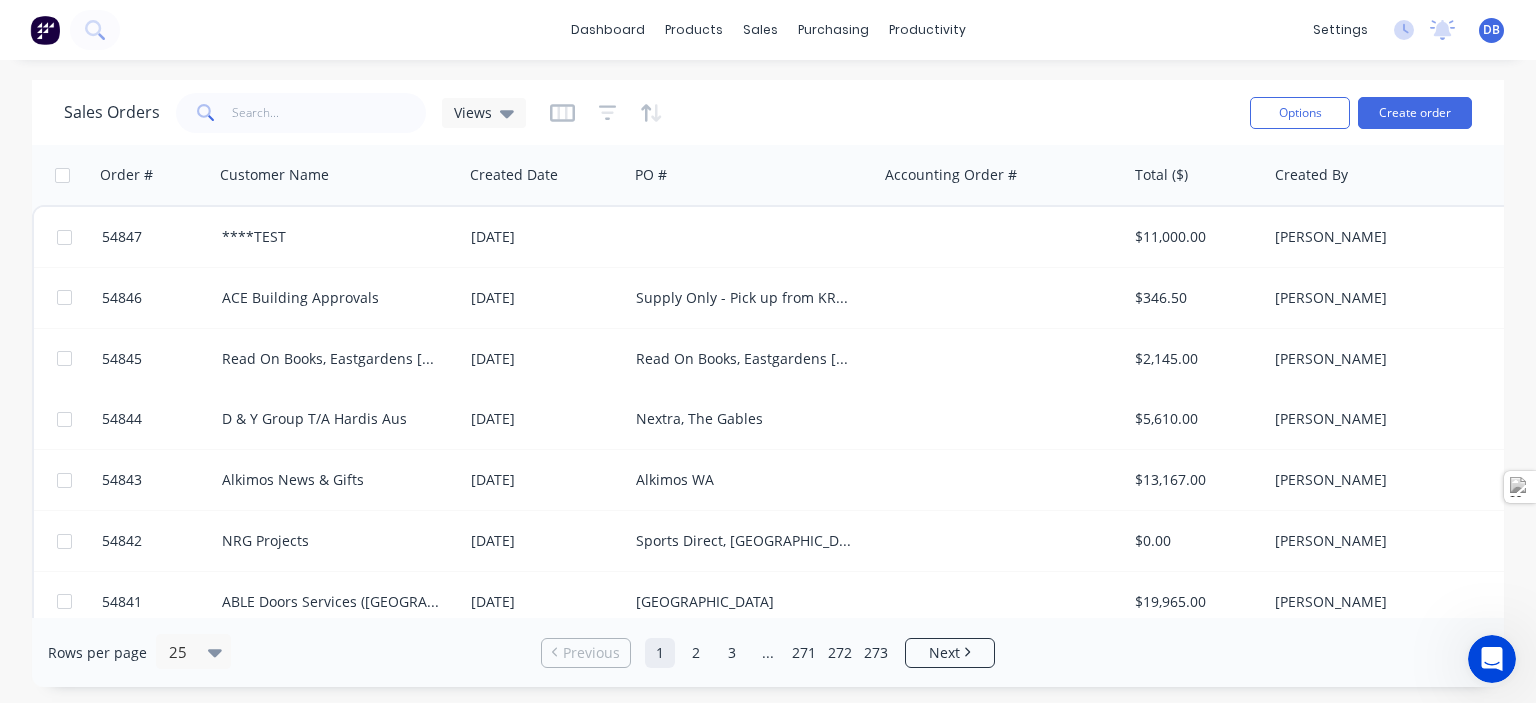 click on "dashboard products sales purchasing productivity dashboard products Product Catalogue Materials sales Sales Orders Customers Price Level Manager purchasing Purchase Orders Suppliers productivity Workflow Planner Delivery Scheduling Timesheets settings No new notifications Mark all as read Factory  mentioned you in a message ****TEST Order  # 14 PO  SMITHST 11:10am 08/06/23   DB KRGS Doors Pty Ltd Drew Blackman Administrator Profile Sign out" at bounding box center [768, 30] 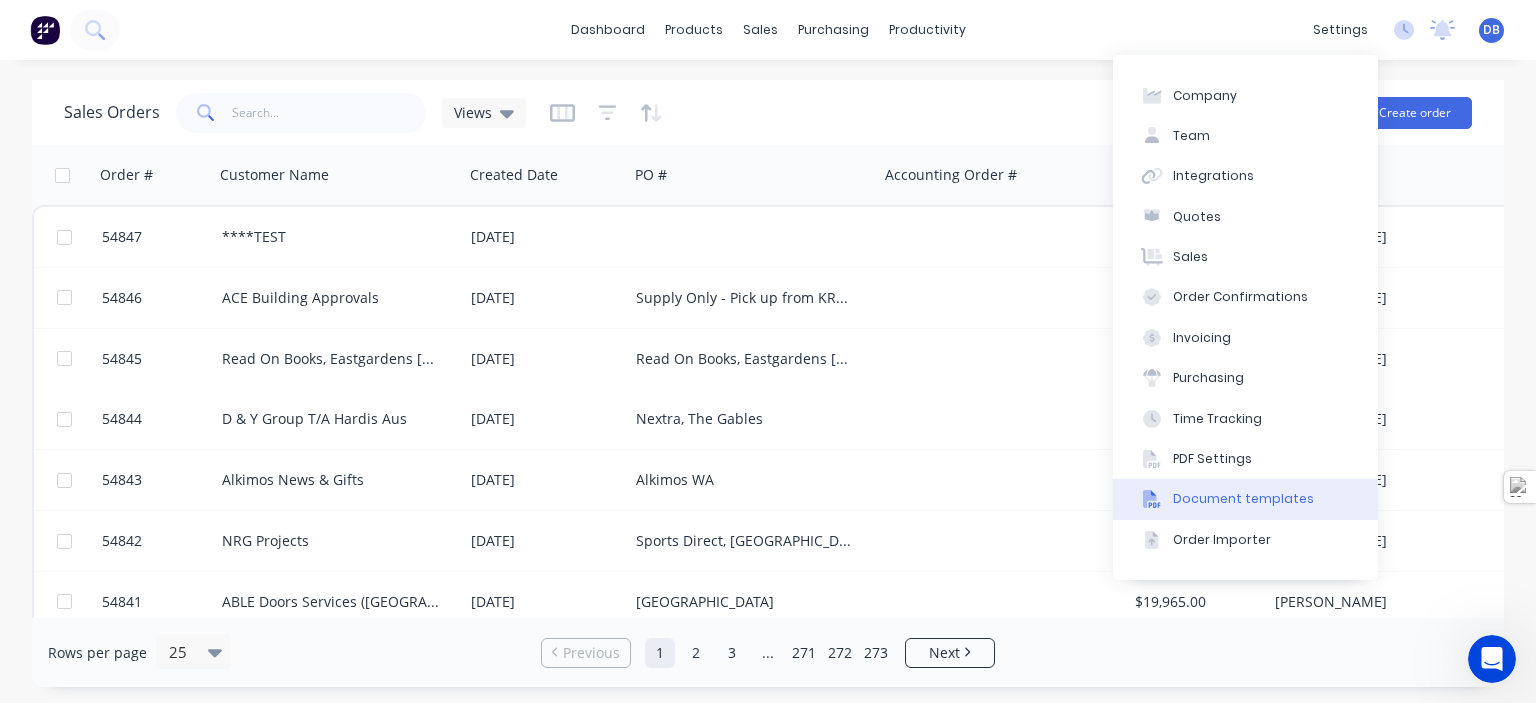 click on "Document templates" at bounding box center [1243, 499] 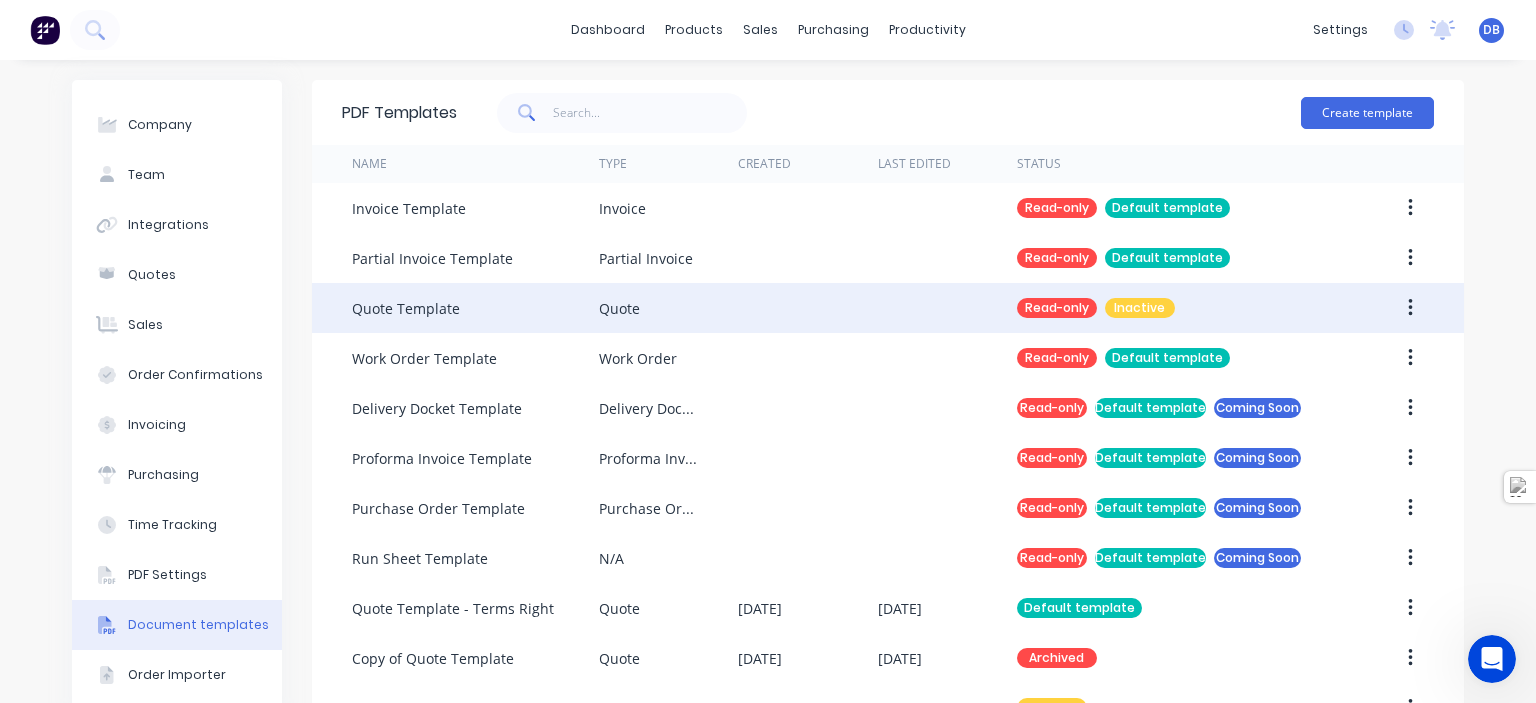 click at bounding box center [1410, 308] 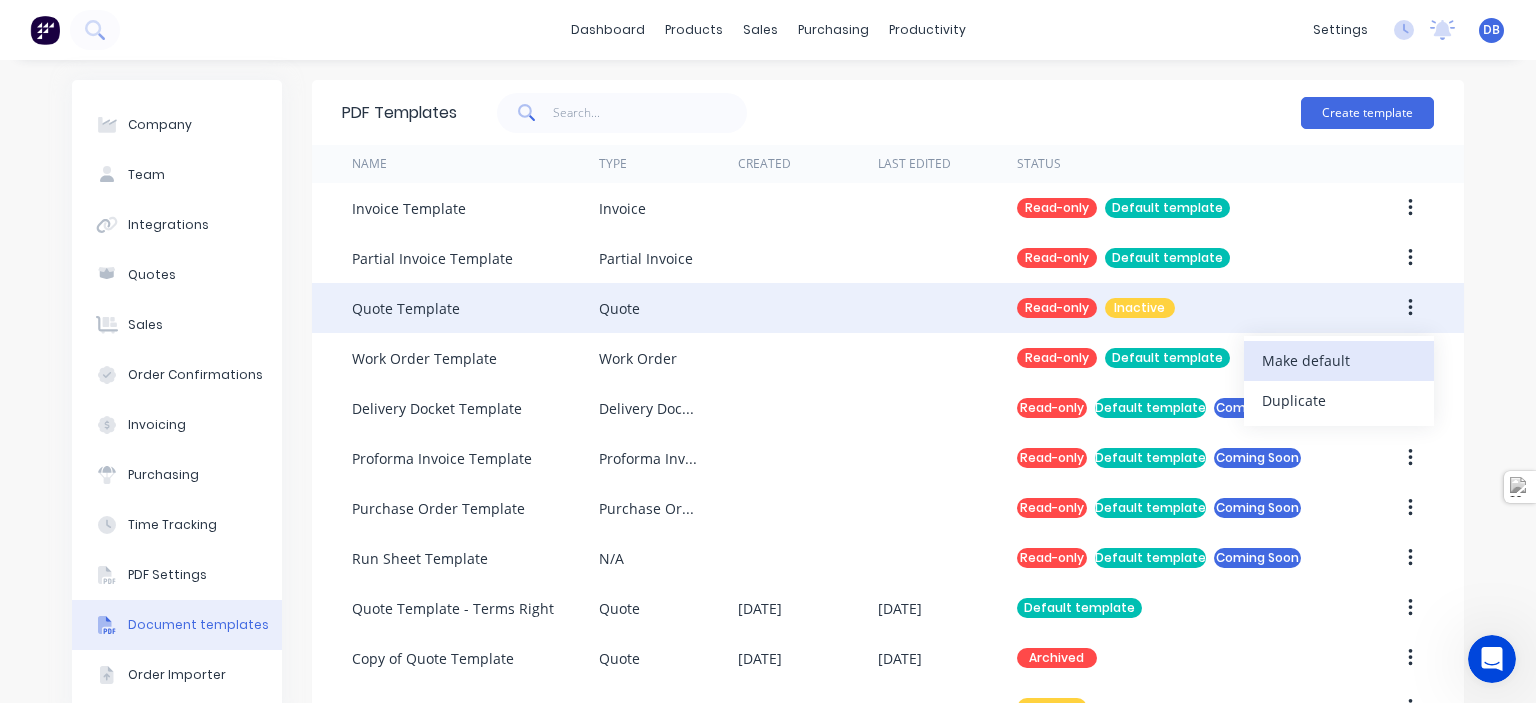 click on "Make default" at bounding box center (1339, 360) 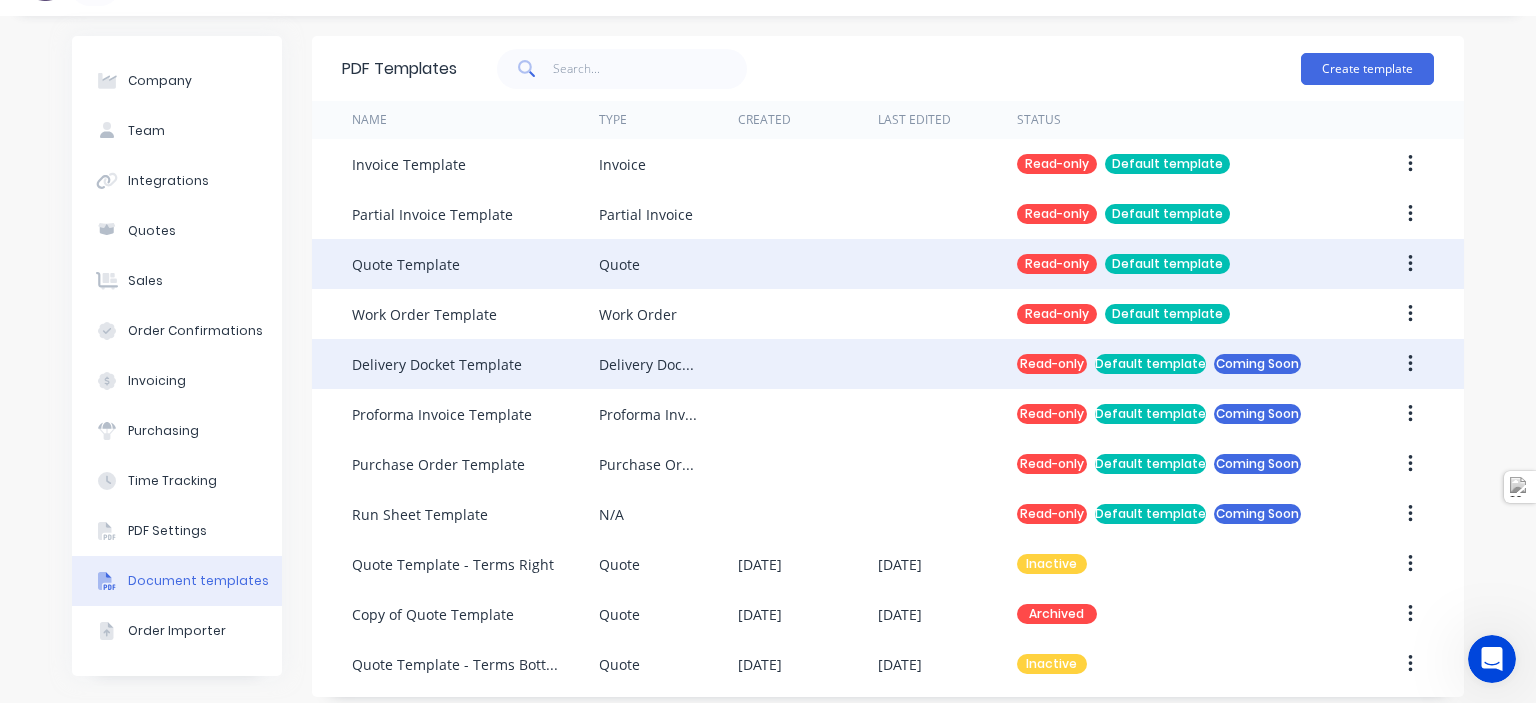 scroll, scrollTop: 57, scrollLeft: 0, axis: vertical 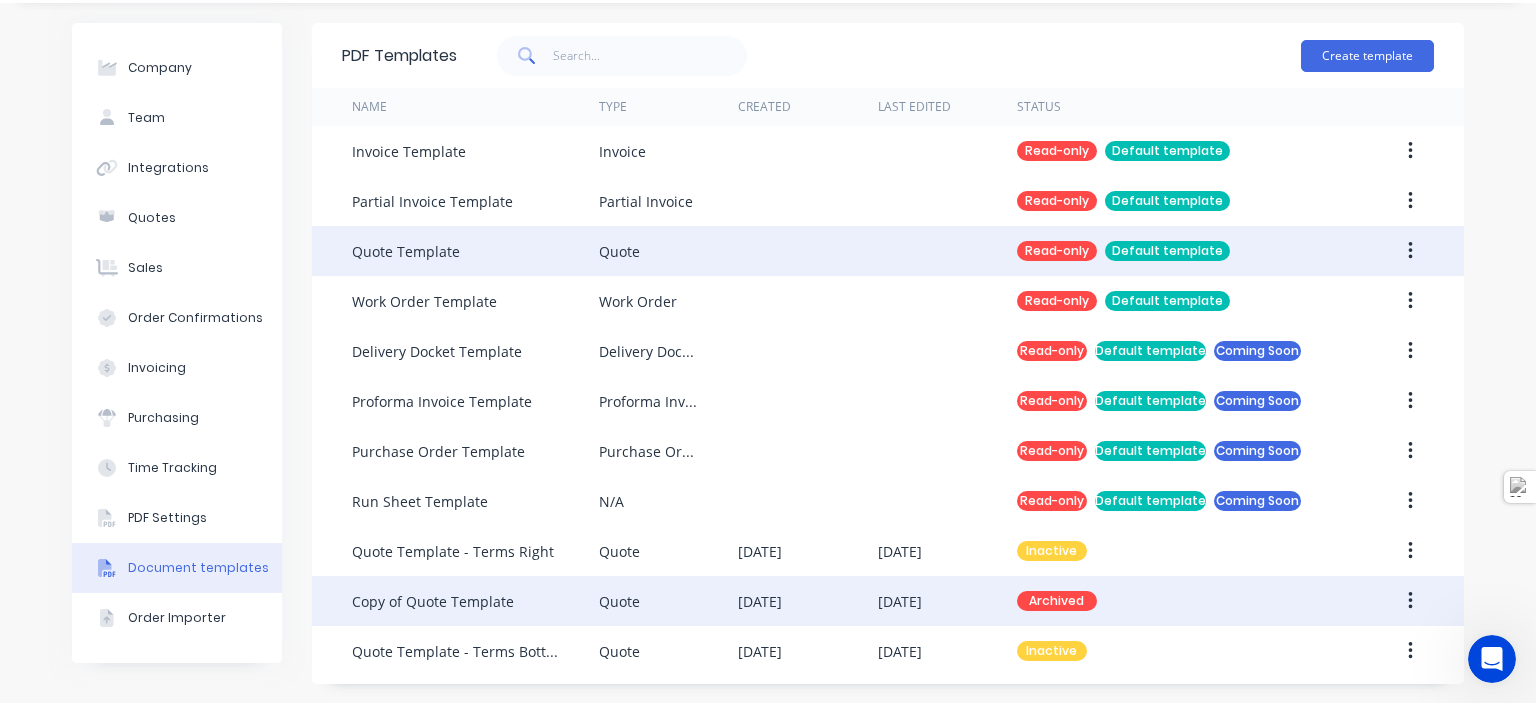 click at bounding box center [1410, 601] 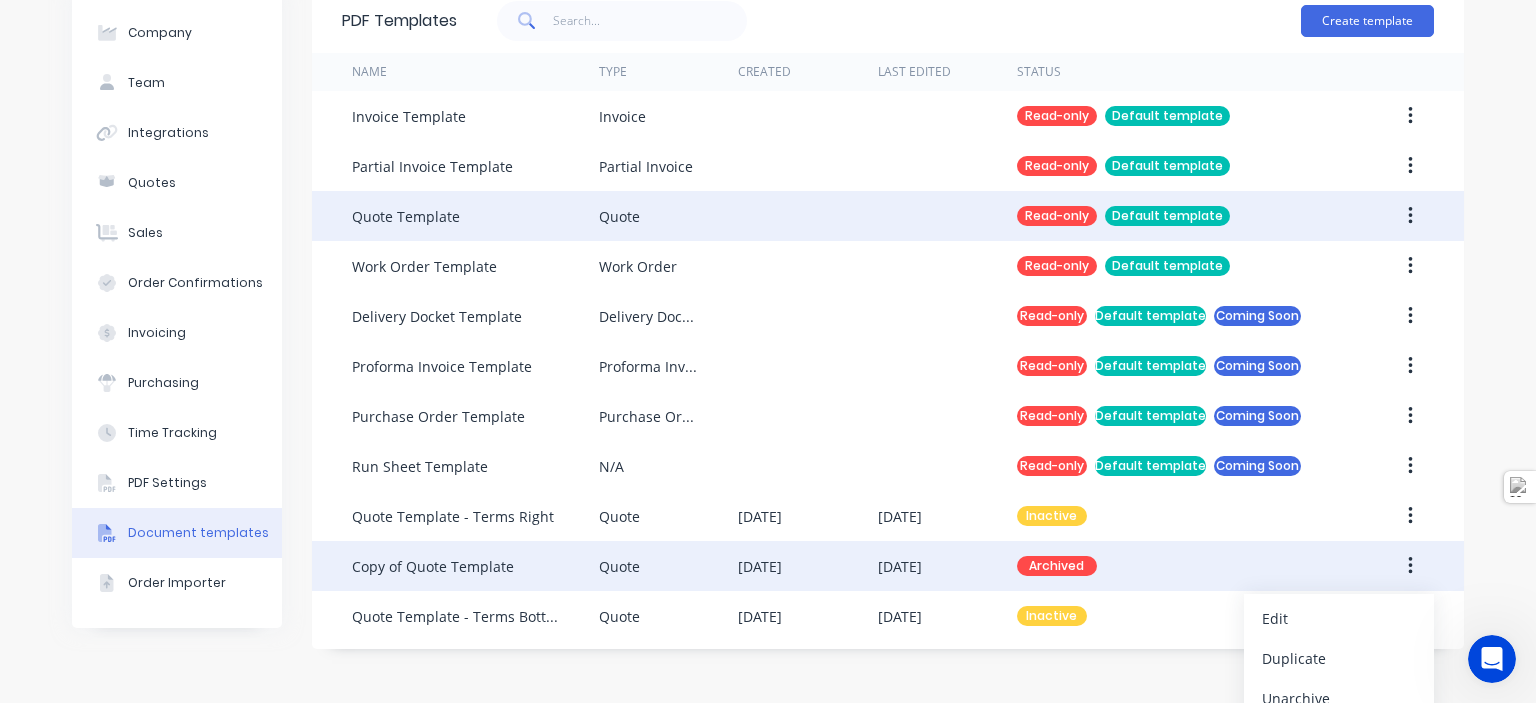 scroll, scrollTop: 112, scrollLeft: 0, axis: vertical 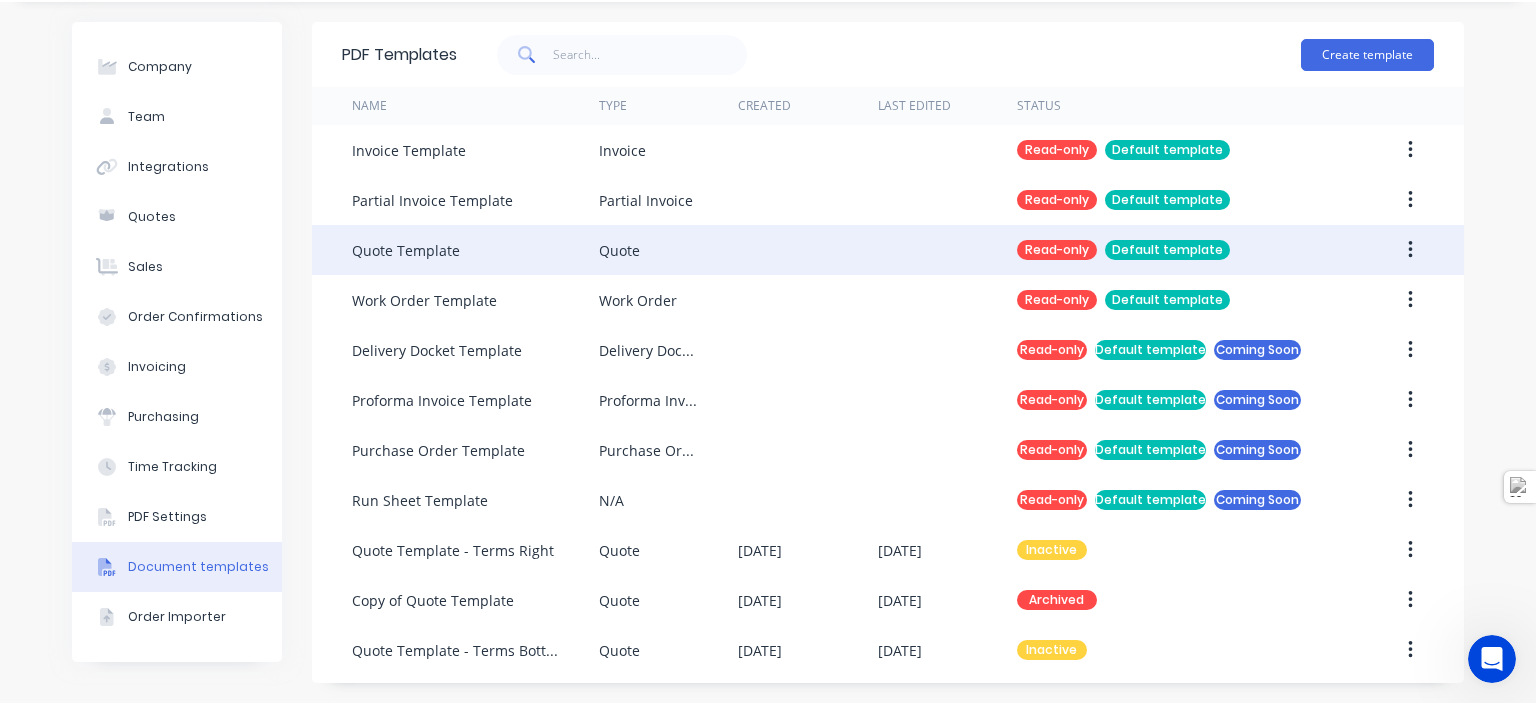 click on "dashboard products sales purchasing productivity dashboard products Product Catalogue Materials sales Sales Orders Customers Price Level Manager purchasing Purchase Orders Suppliers productivity Workflow Planner Delivery Scheduling Timesheets settings No new notifications Mark all as read Factory  mentioned you in a message ****TEST Order  # 14 PO  SMITHST 11:10am 08/06/23   DB KRGS Doors Pty Ltd Drew Blackman Administrator Profile Sign out Company Team Integrations Quotes Sales Order Confirmations Invoicing Purchasing Time Tracking PDF Settings Document templates Order Importer PDF Templates Create template   Name   Type   Created   Last Edited   Status     Invoice Template Invoice Read-only Default template   Partial Invoice Template Partial Invoice Read-only Default template   Quote Template Quote Read-only Default template   Work Order Template Work Order Read-only Default template   Delivery Docket Template Delivery Docket Read-only Default template Coming Soon   Proforma Invoice Template Read-only" at bounding box center (768, 351) 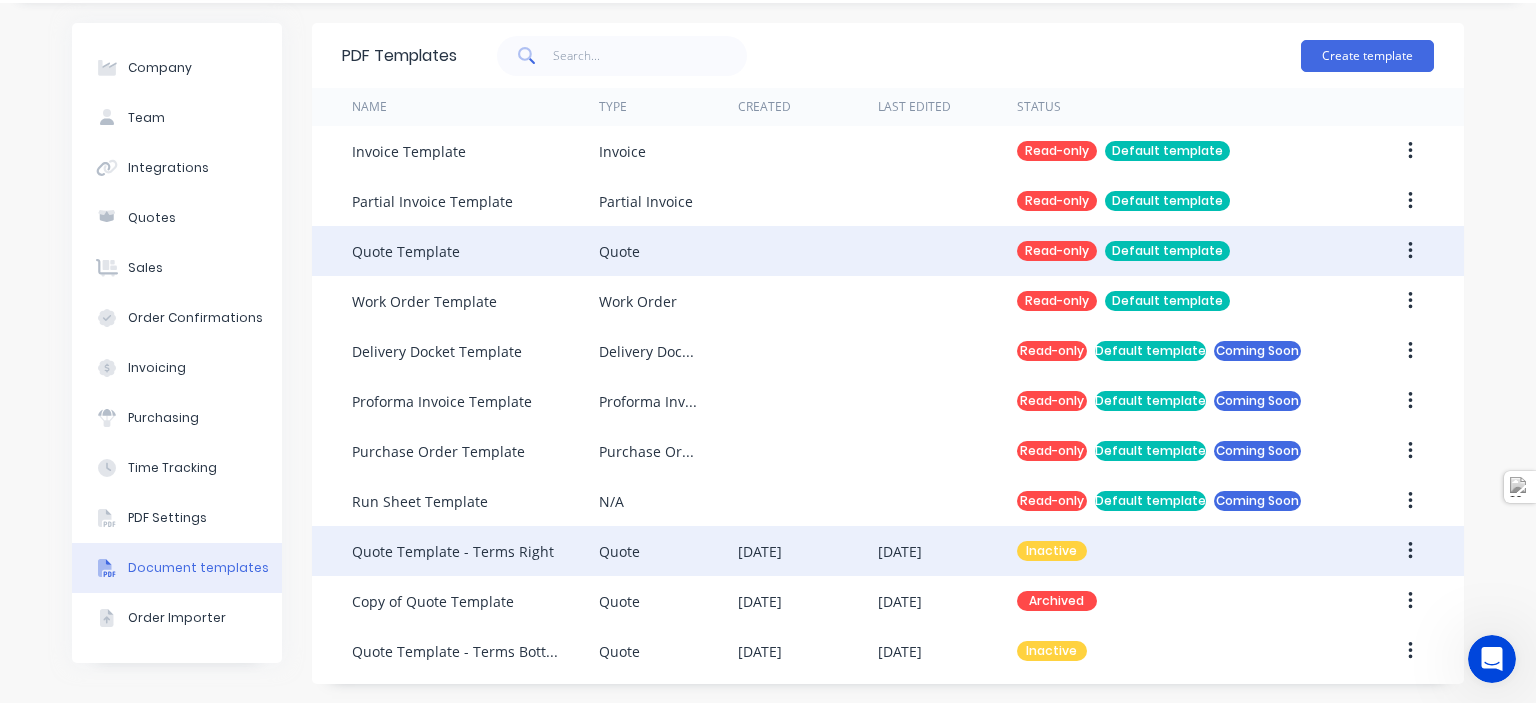 click on "[DATE]" at bounding box center (807, 551) 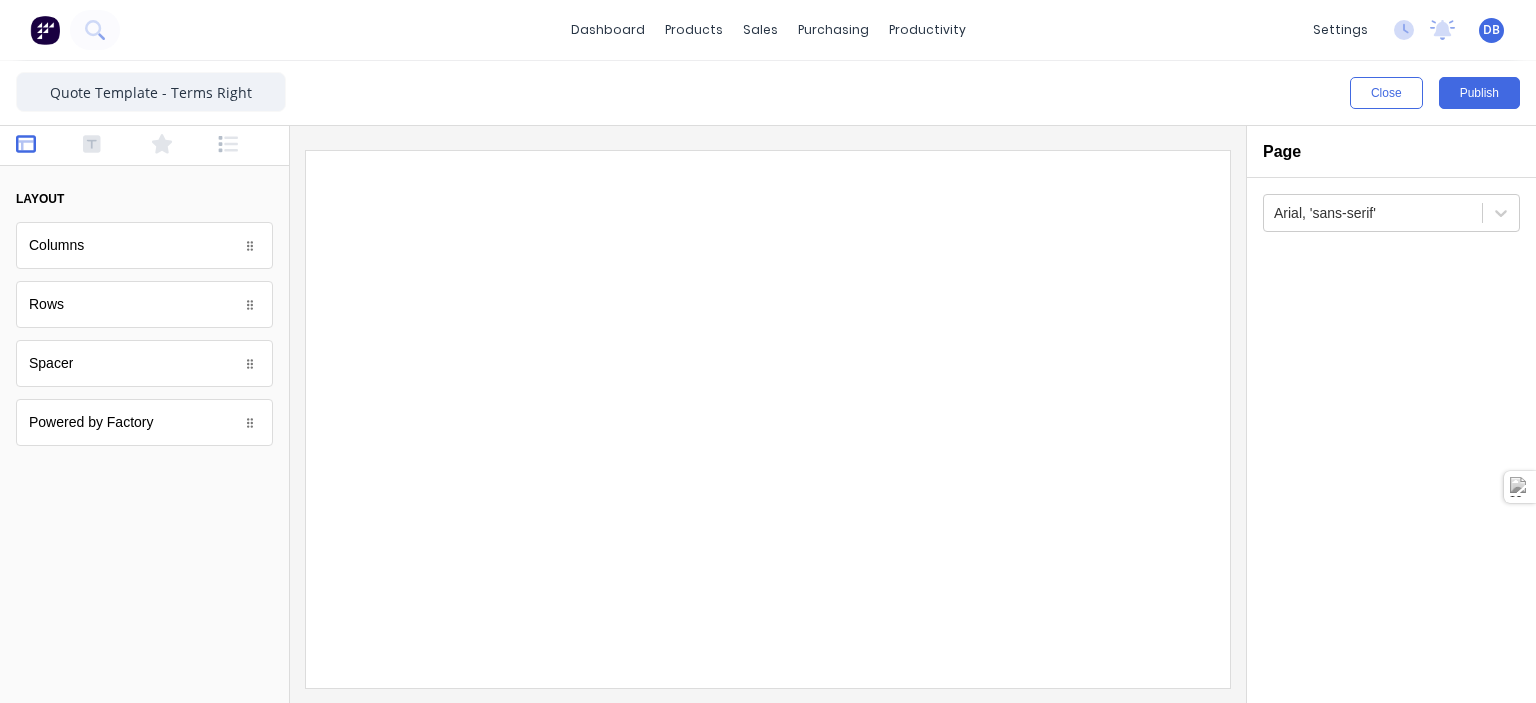 scroll, scrollTop: 0, scrollLeft: 0, axis: both 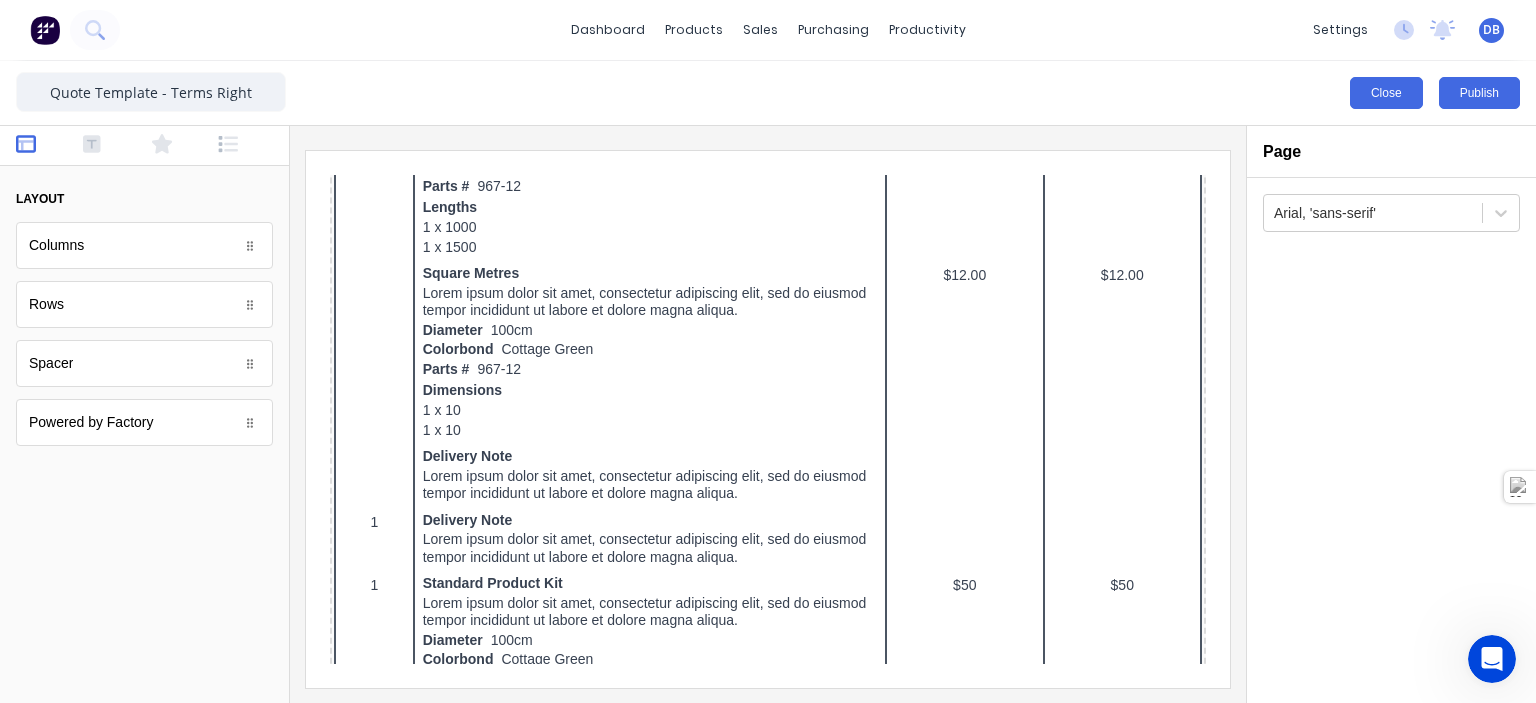 click on "Close" at bounding box center (1386, 93) 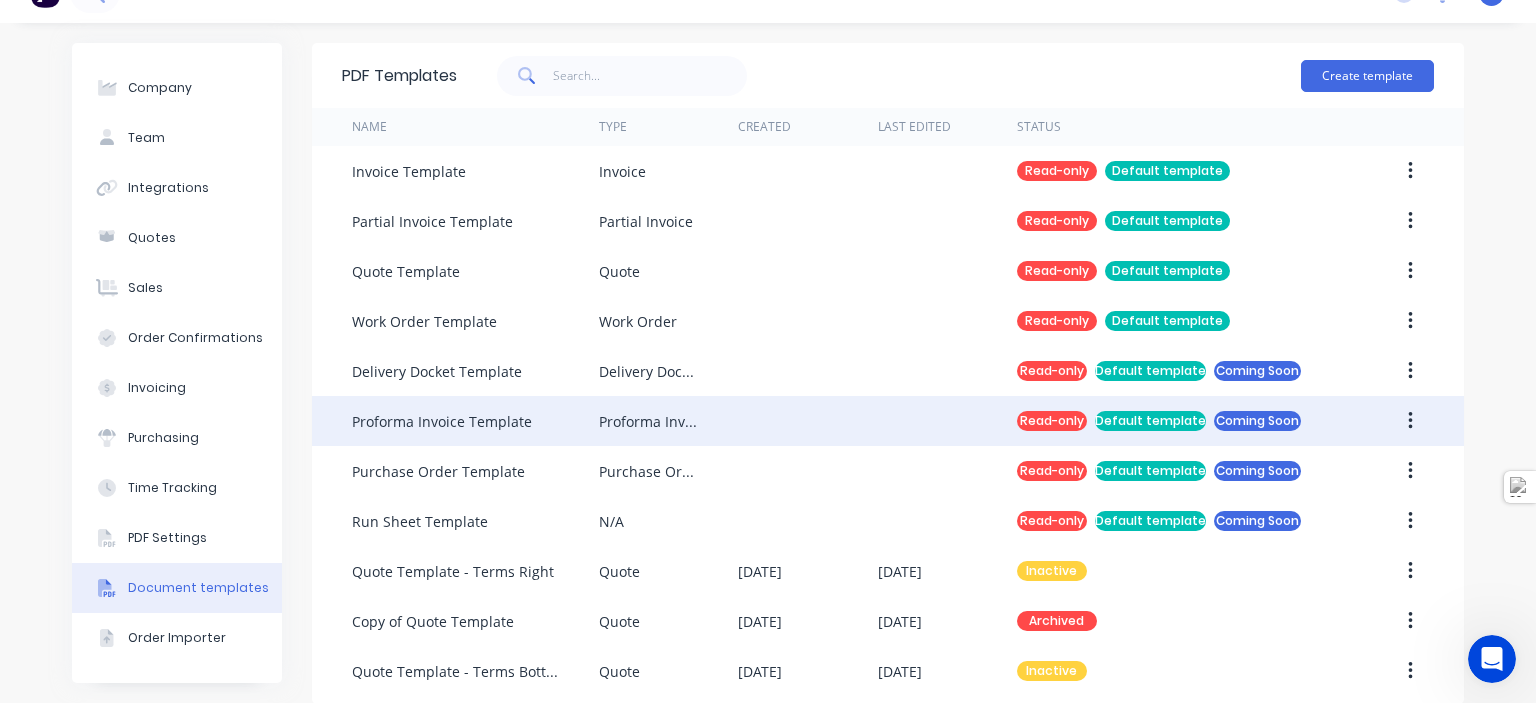scroll, scrollTop: 57, scrollLeft: 0, axis: vertical 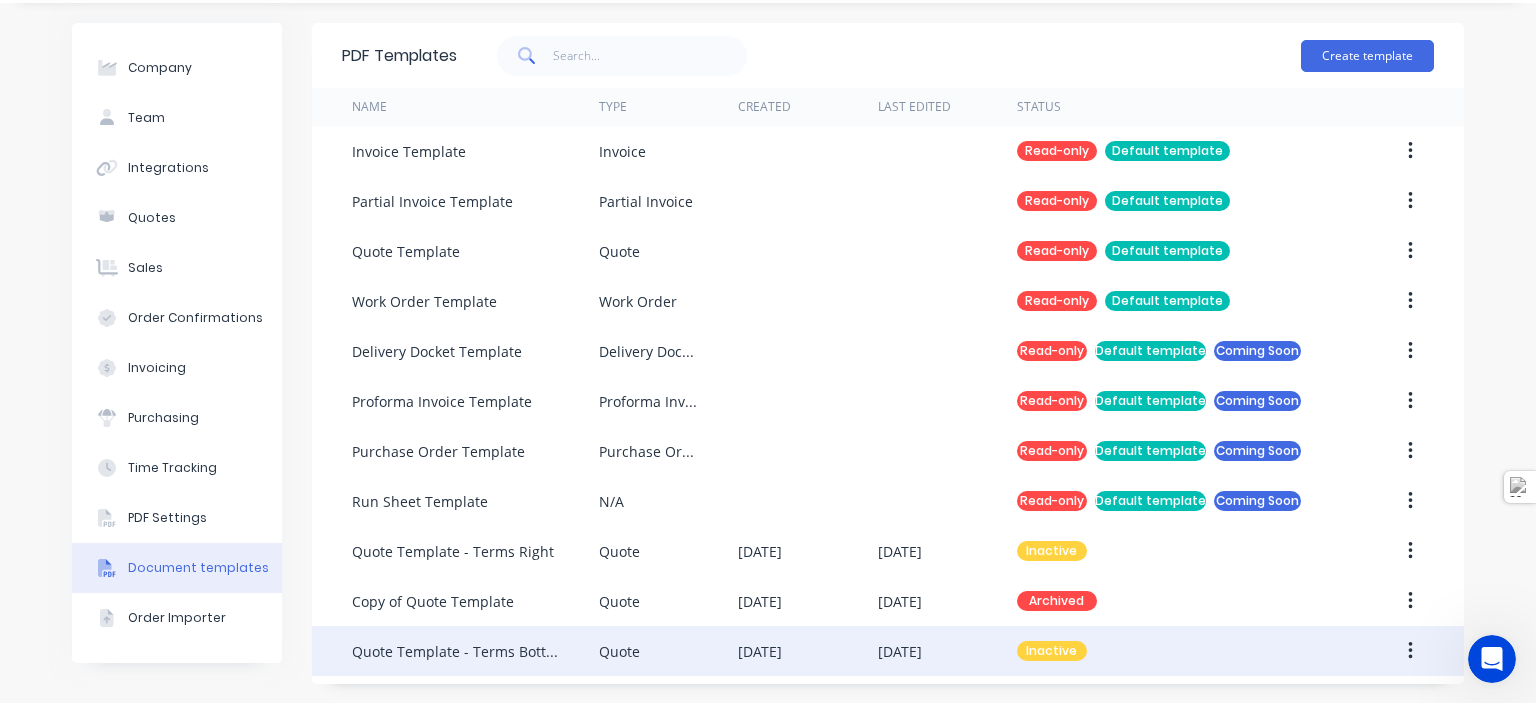 click on "[DATE]" at bounding box center (947, 651) 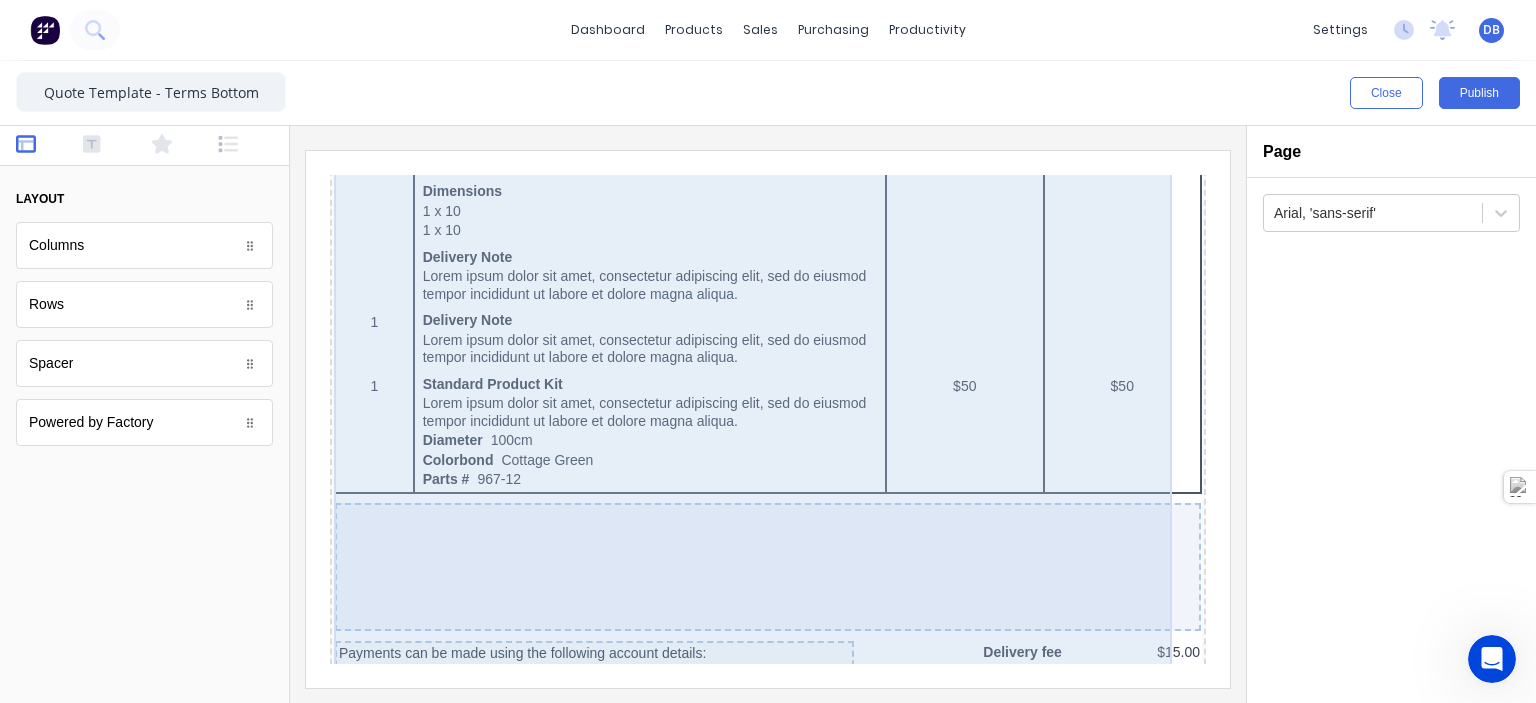 scroll, scrollTop: 1300, scrollLeft: 0, axis: vertical 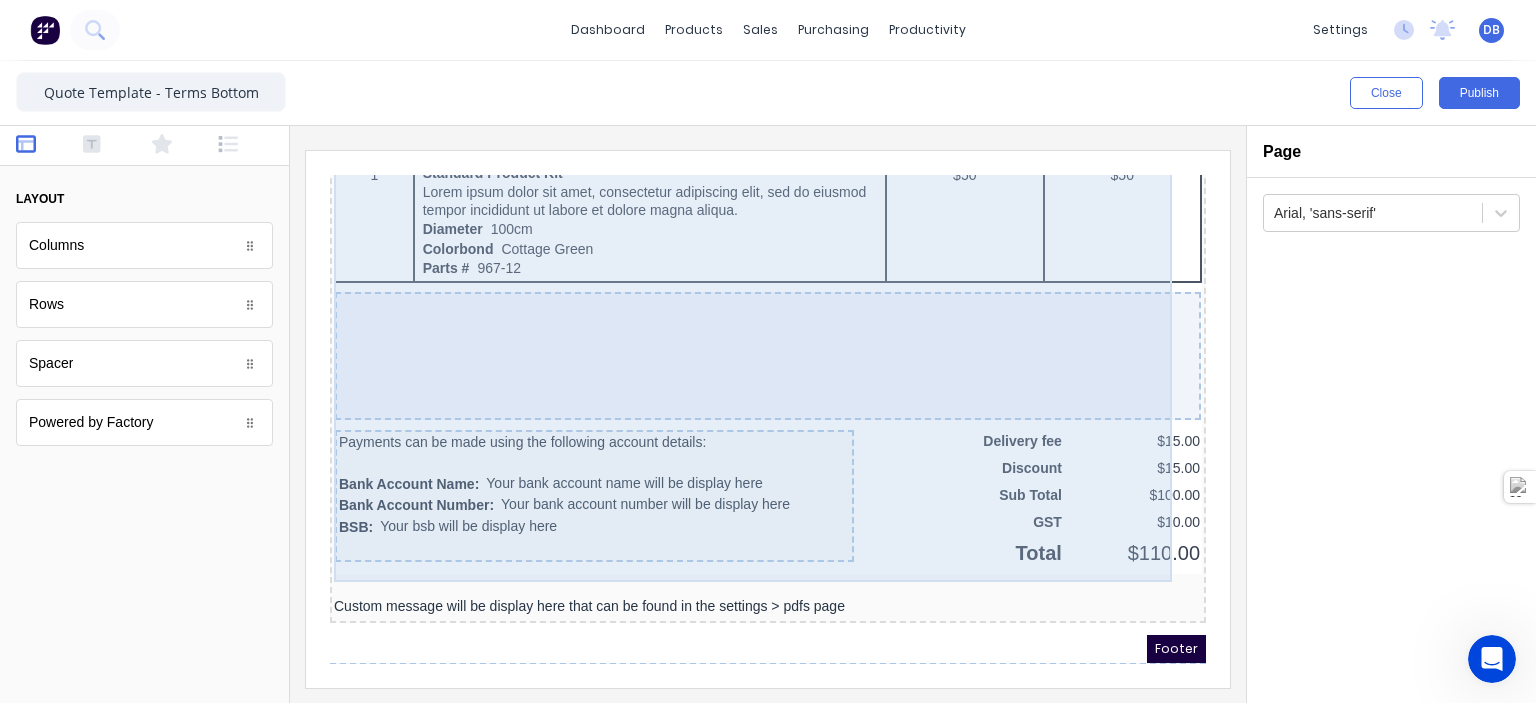 click at bounding box center [744, 332] 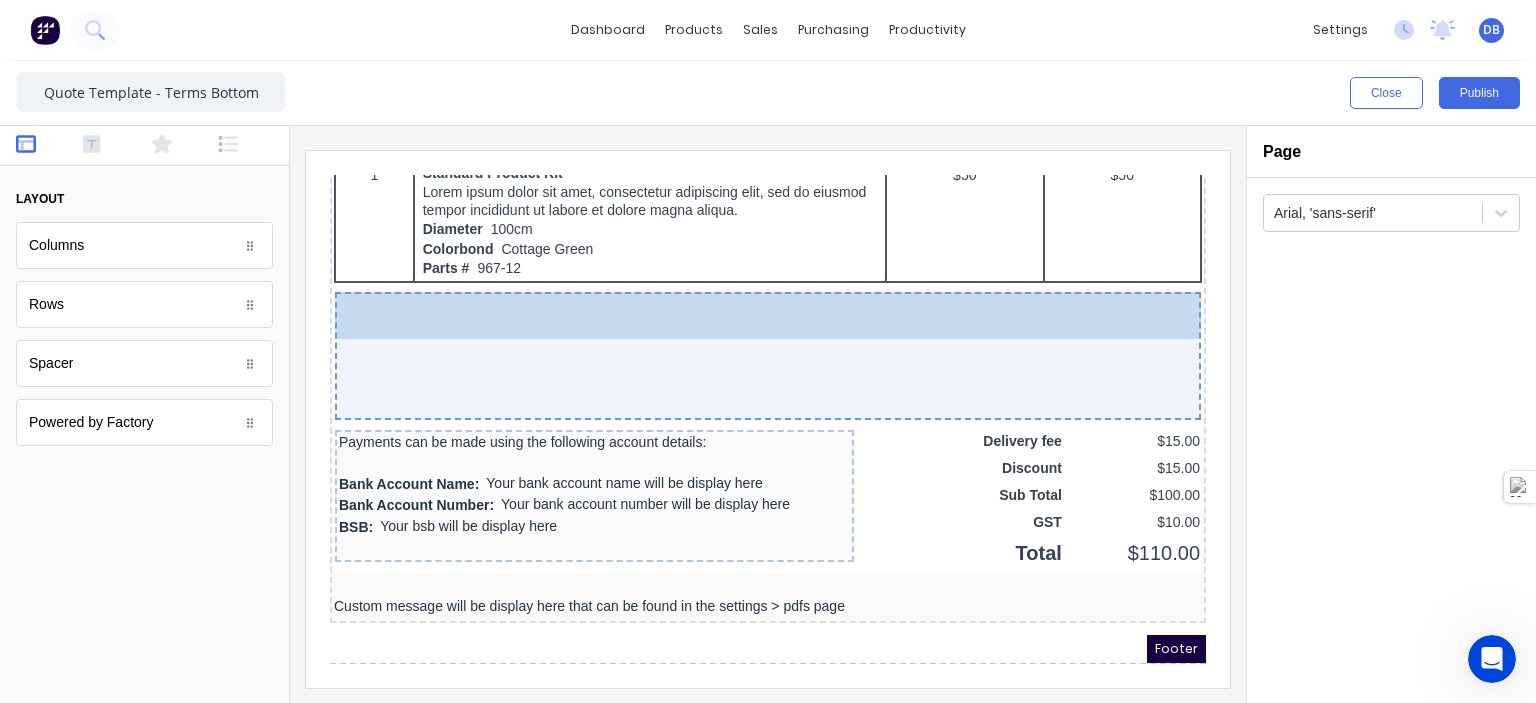 drag, startPoint x: 84, startPoint y: 242, endPoint x: 126, endPoint y: 144, distance: 106.62083 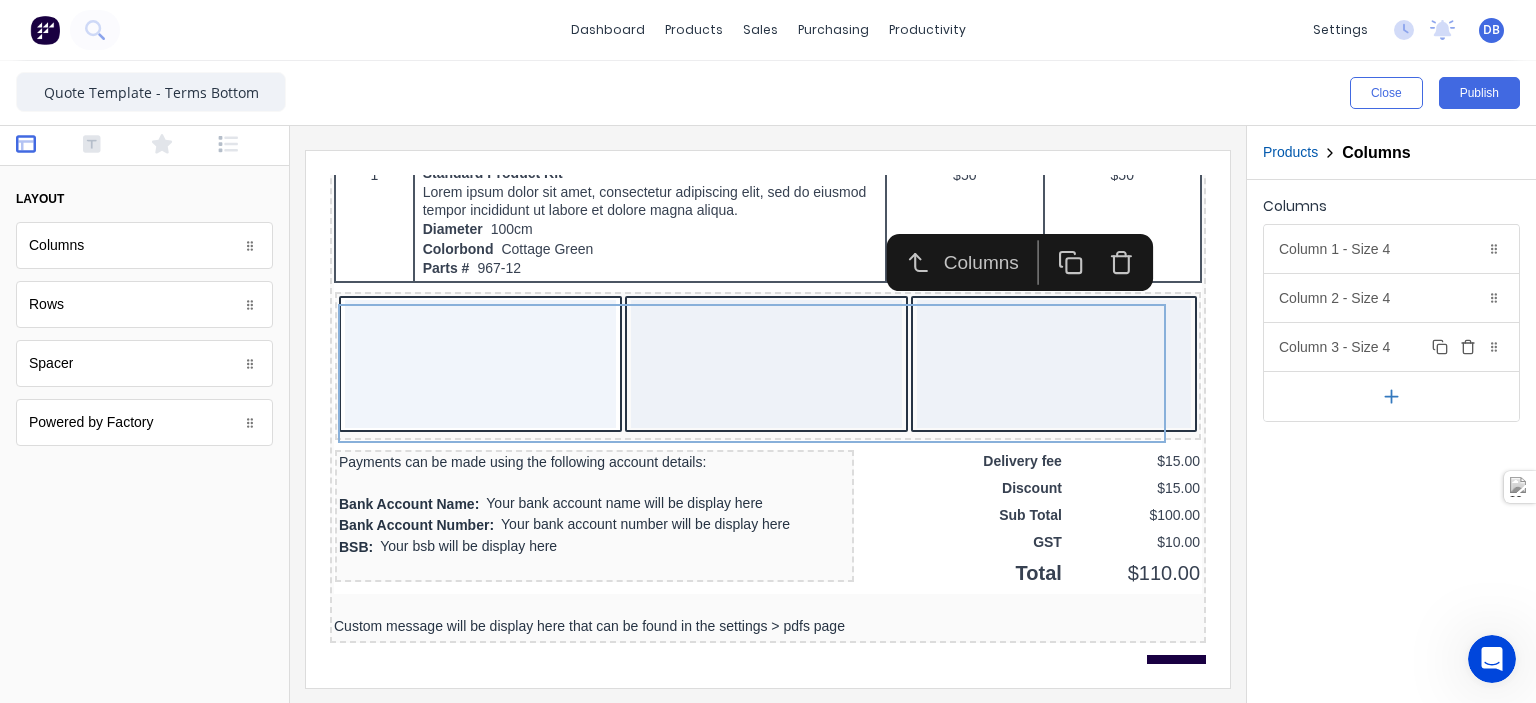 click 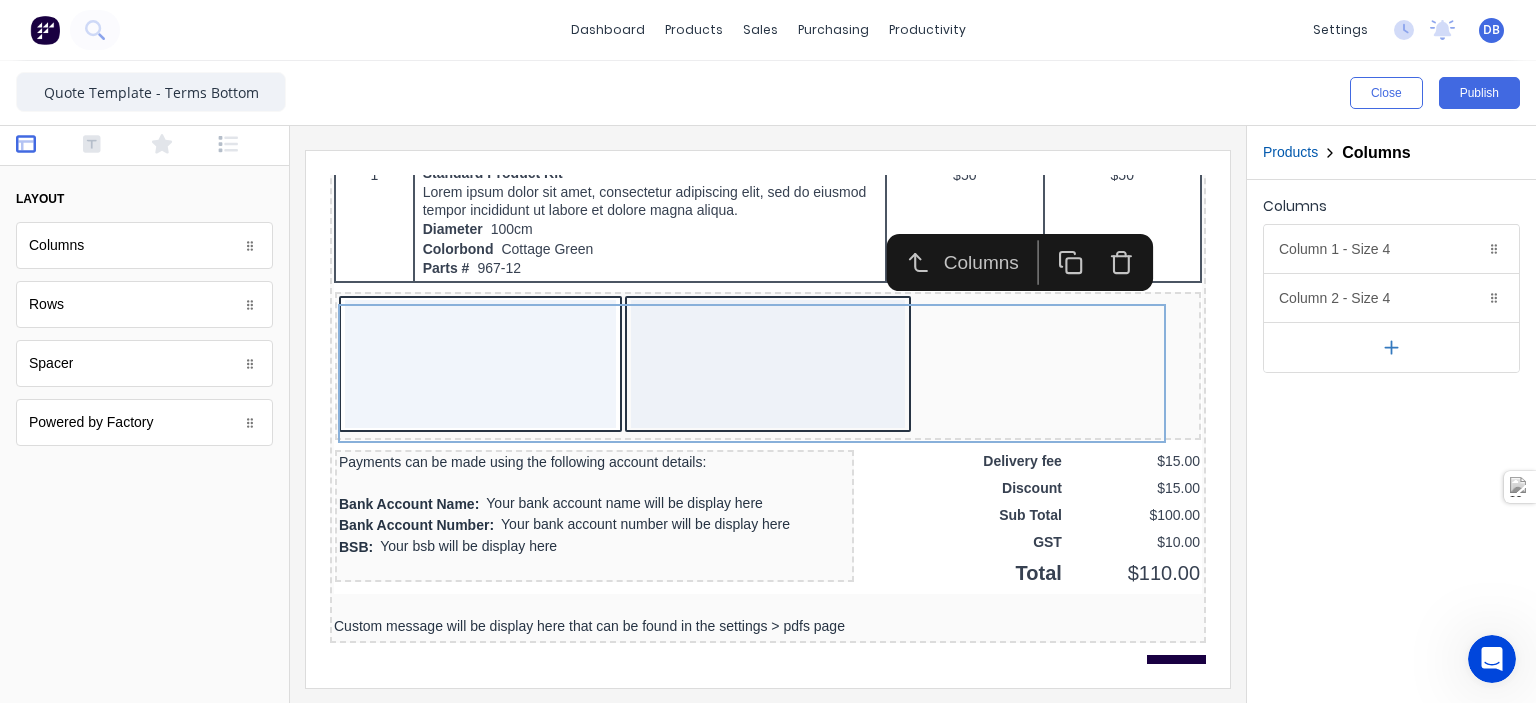 click on "Columns Column 1 - Size 4 Duplicate Delete Column size (1-12) 4 Choose a background color Choose a border color Border style Solid Dotted Dashed Vertical alignment Top Center Bottom Column 2 - Size 4 Duplicate Delete Column size (1-12) 4 Choose a background color Choose a border color Border style Solid Dotted Dashed Vertical alignment Top Center Bottom" at bounding box center [1391, 441] 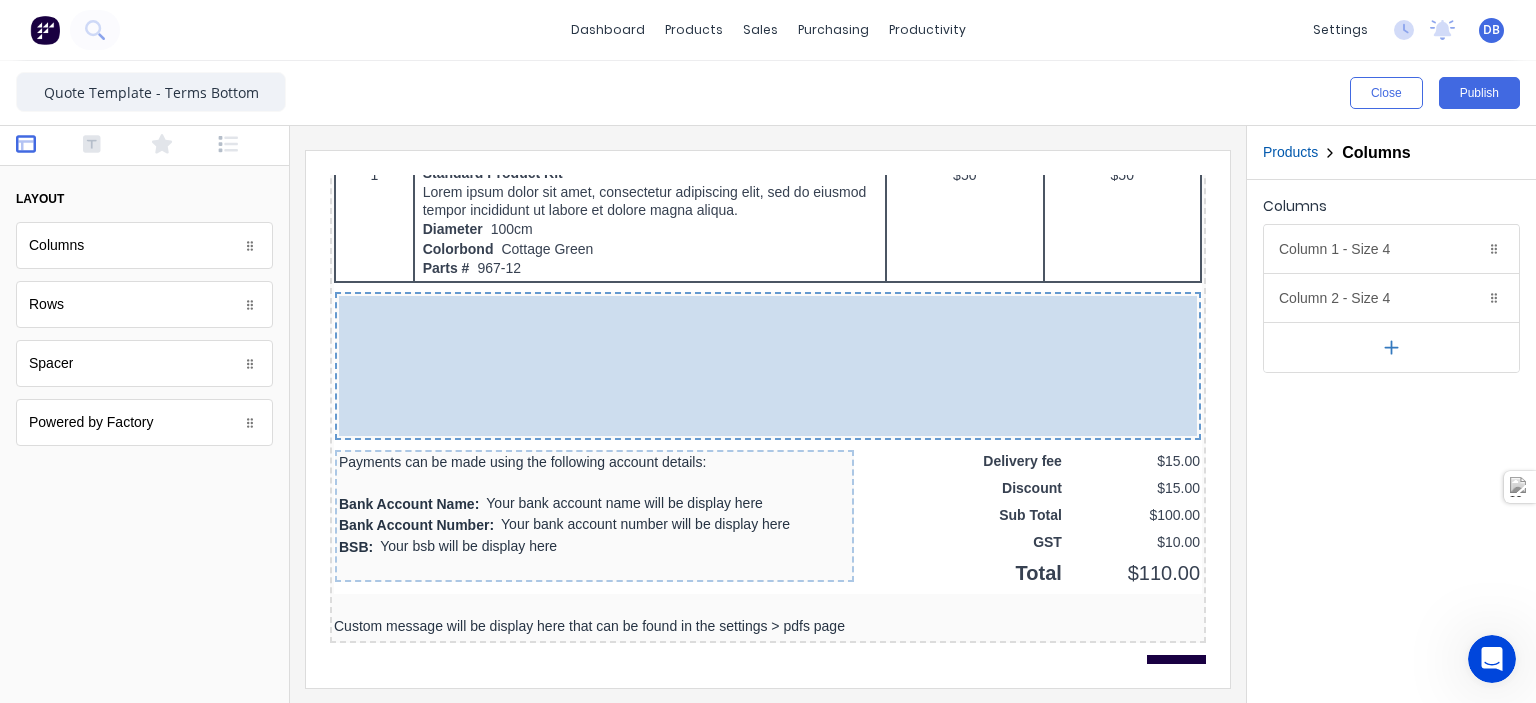 drag, startPoint x: 761, startPoint y: 356, endPoint x: 911, endPoint y: 359, distance: 150.03 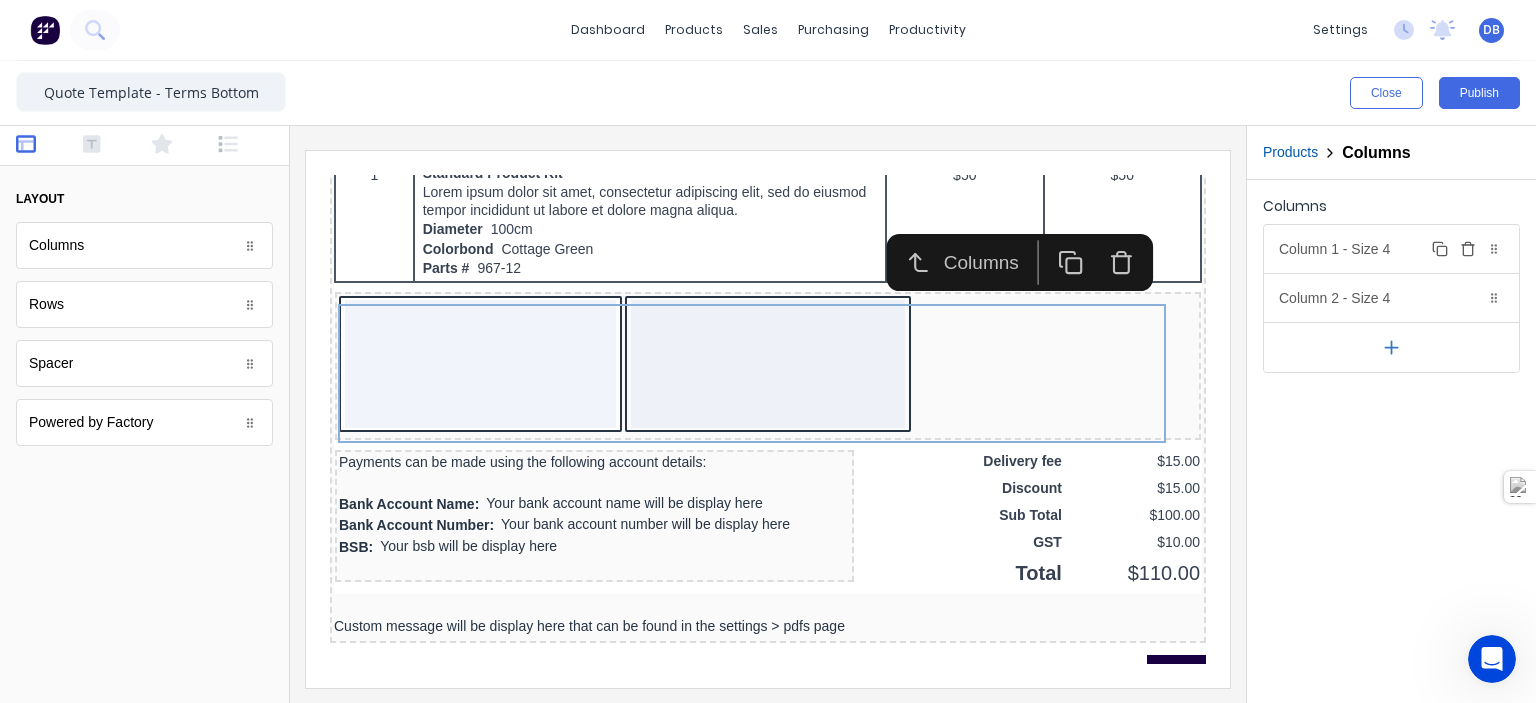 click 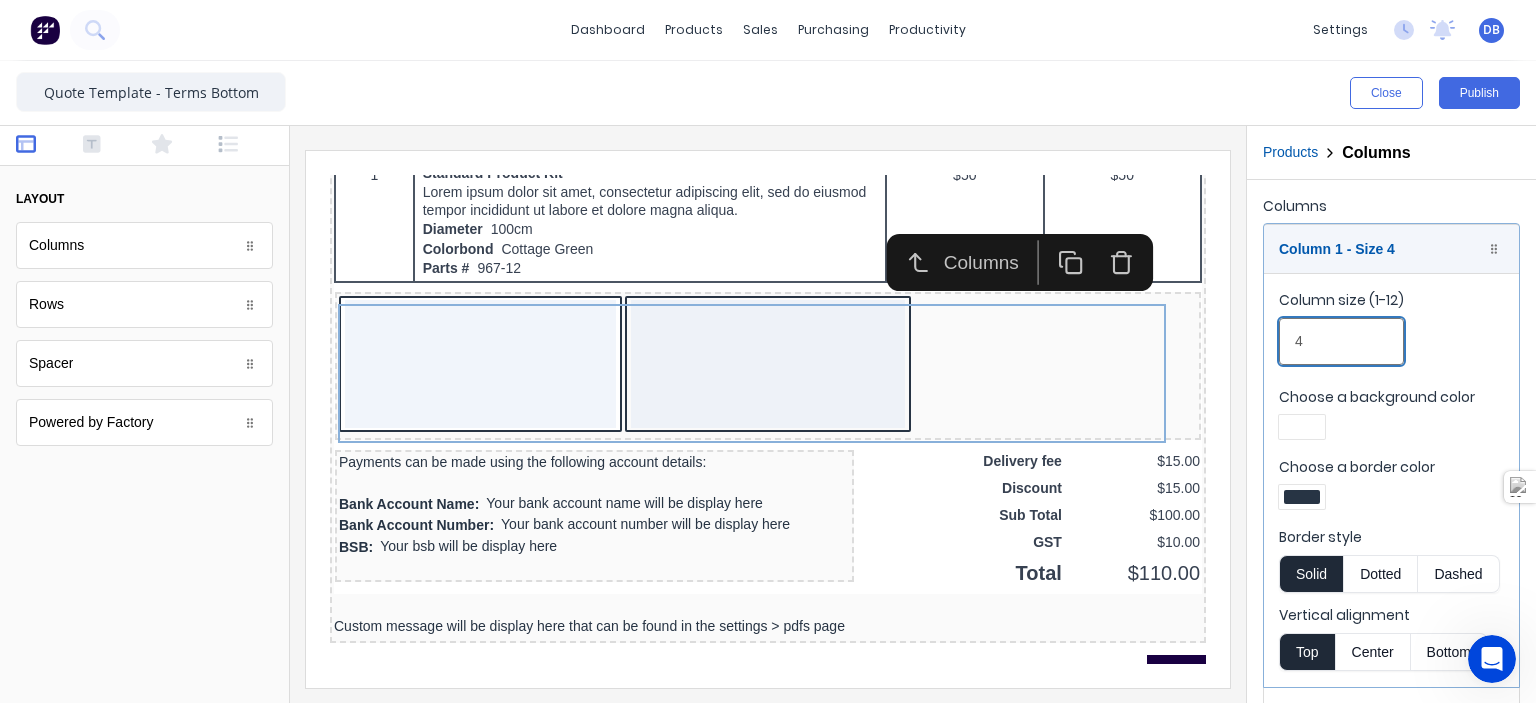 drag, startPoint x: 1312, startPoint y: 341, endPoint x: 1212, endPoint y: 339, distance: 100.02 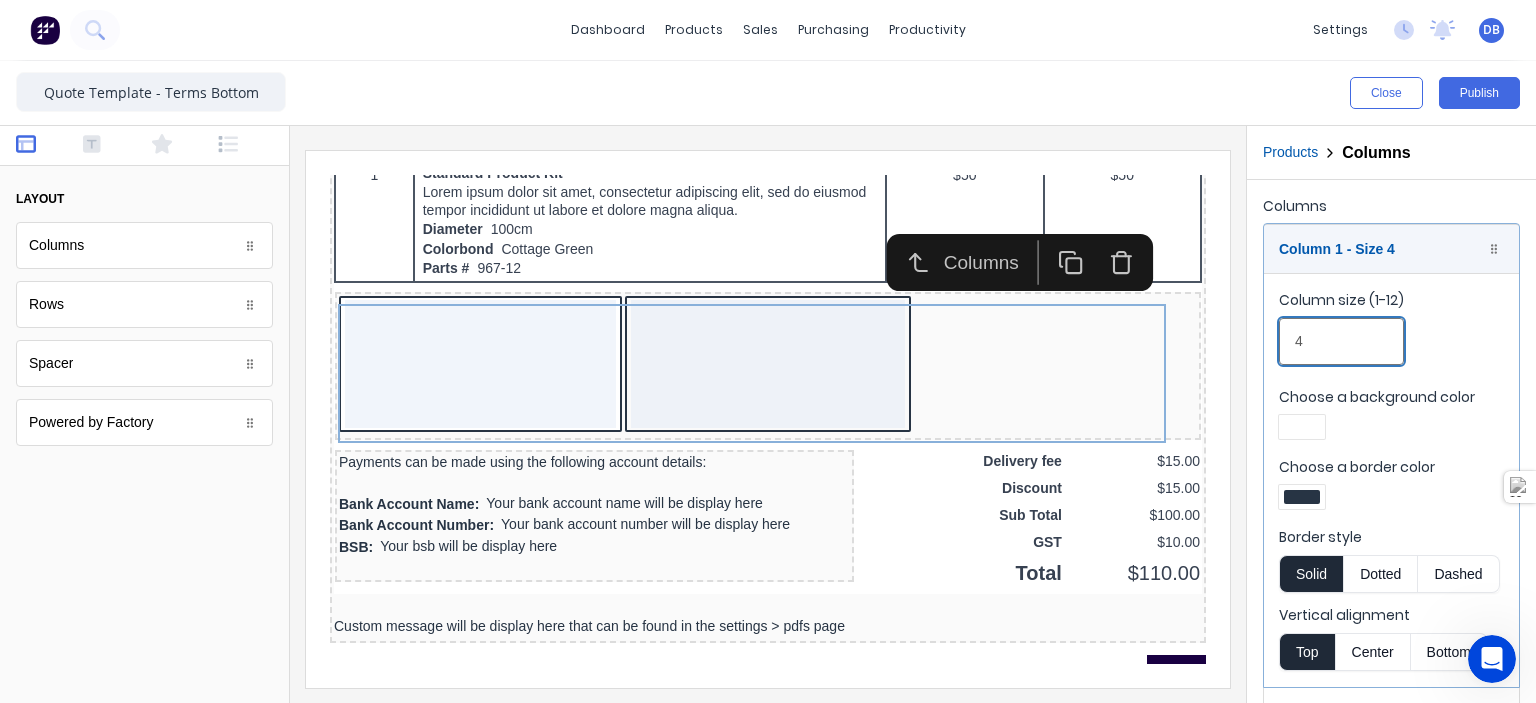 click on "Close   Publish   Components layout Columns Columns Rows Rows Spacer Spacer Powered by Factory Powered by Factory Outline Products Columns Columns Column 1 - Size 4 Duplicate Delete Column size (1-12) 4 Choose a background color Choose a border color Border style Solid Dotted Dashed Vertical alignment Top Center Bottom Column 2 - Size 4 Duplicate Delete Column size (1-12) 4 Choose a background color Choose a border color Border style Solid Dotted Dashed Vertical alignment Top Center Bottom" at bounding box center (768, 382) 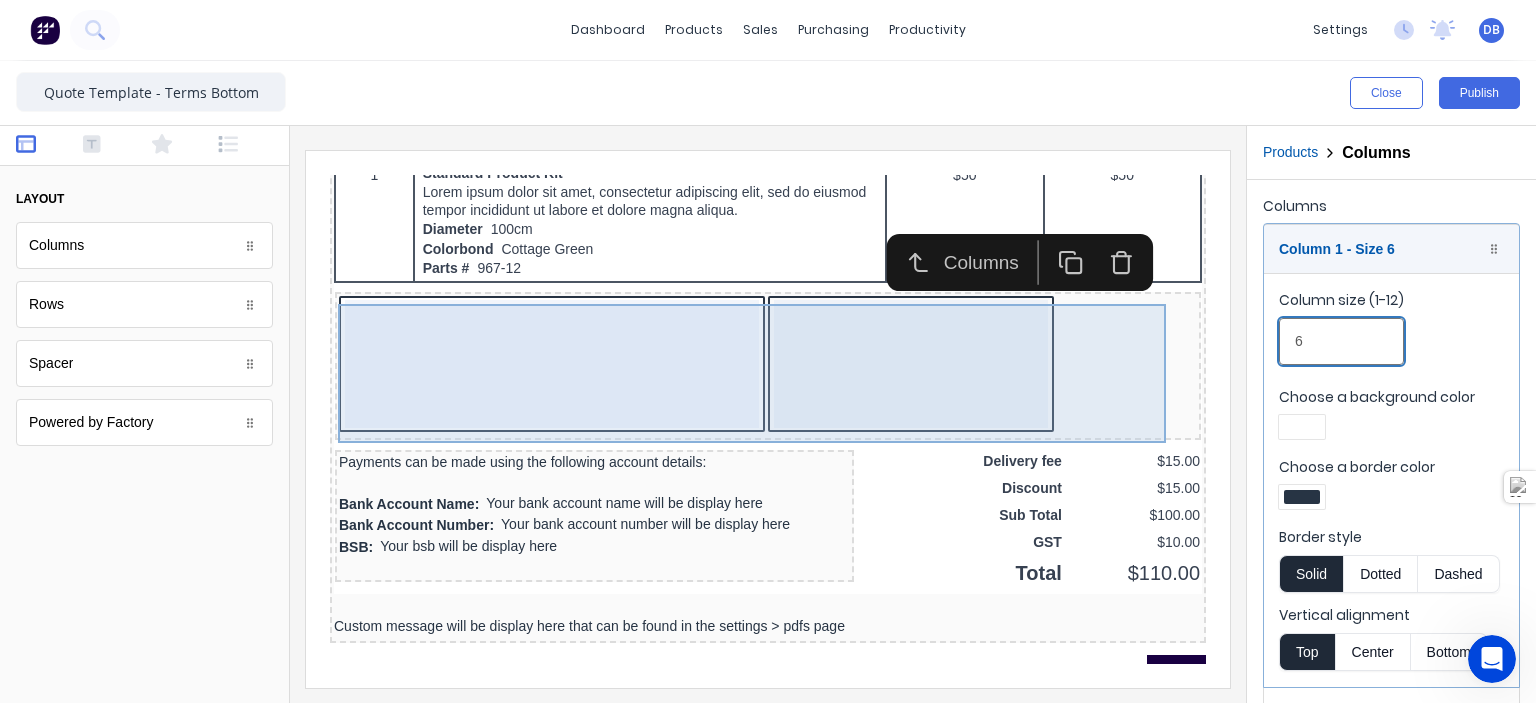 type on "6" 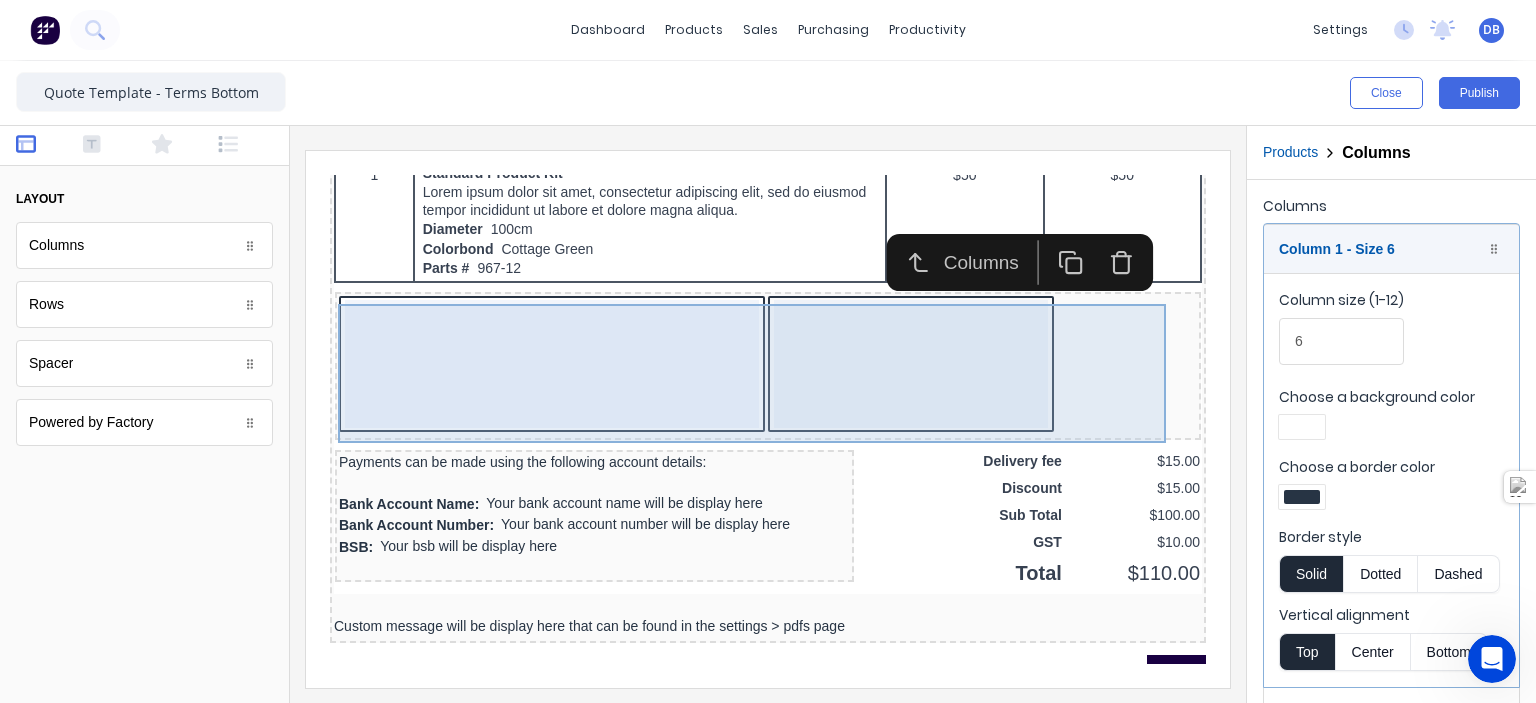 click at bounding box center [887, 340] 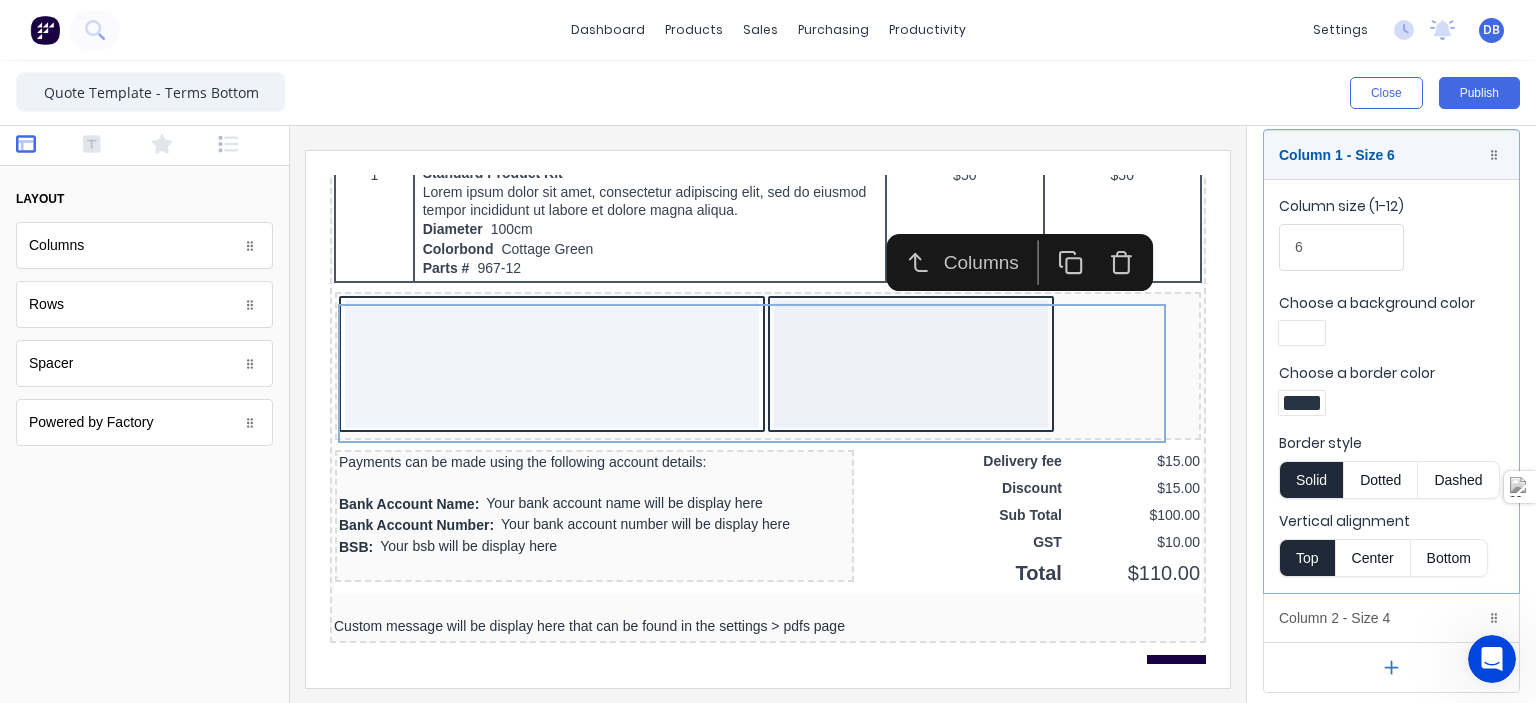 scroll, scrollTop: 95, scrollLeft: 0, axis: vertical 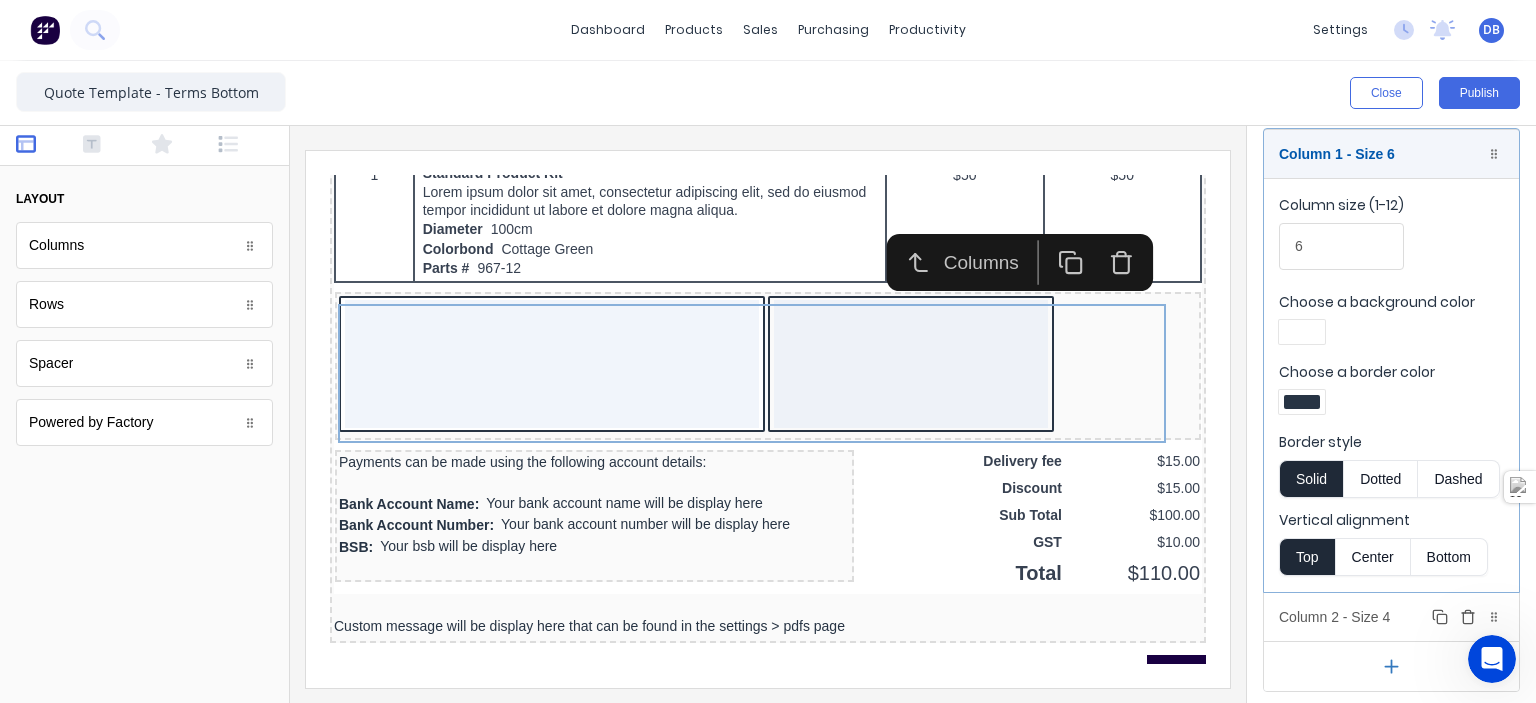 click on "Column 2 - Size 4 Duplicate Delete" at bounding box center [1391, 617] 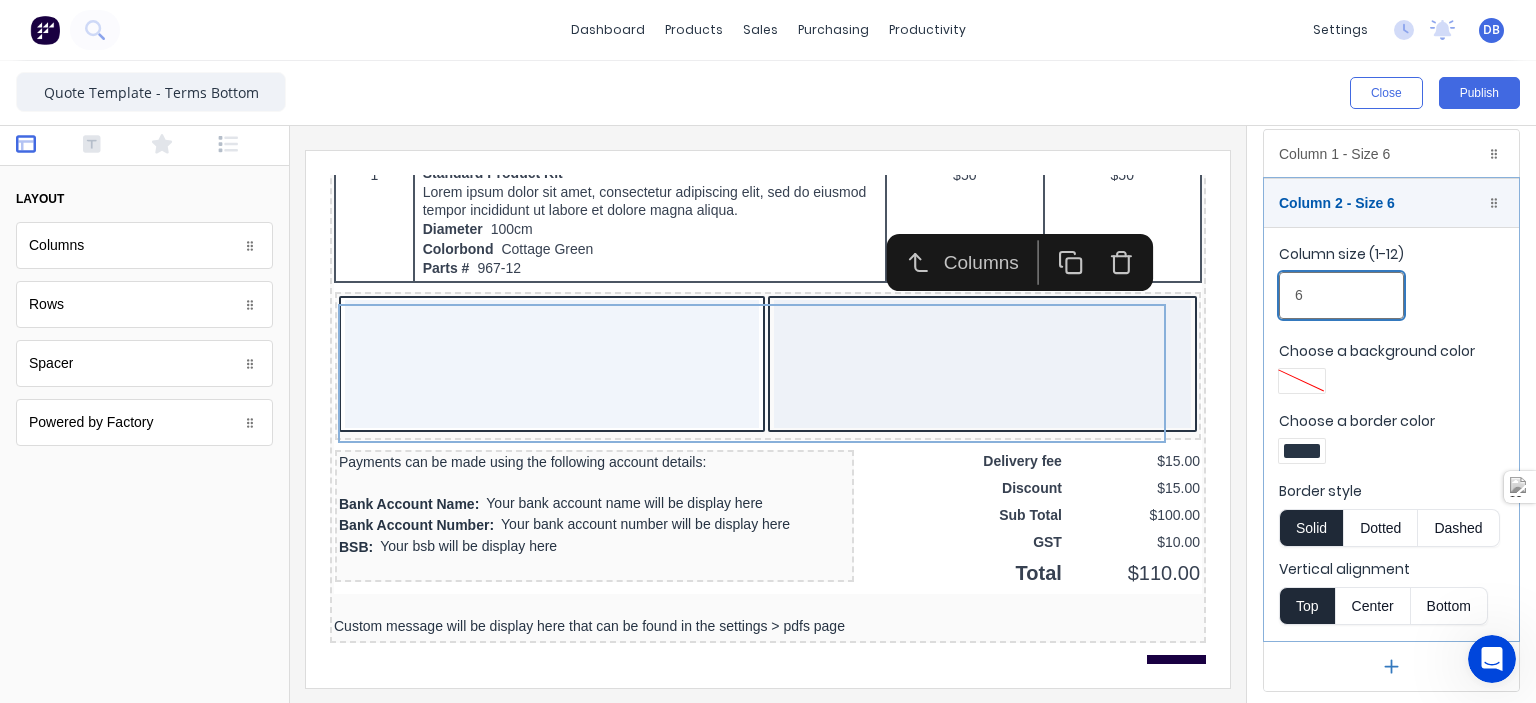 type on "6" 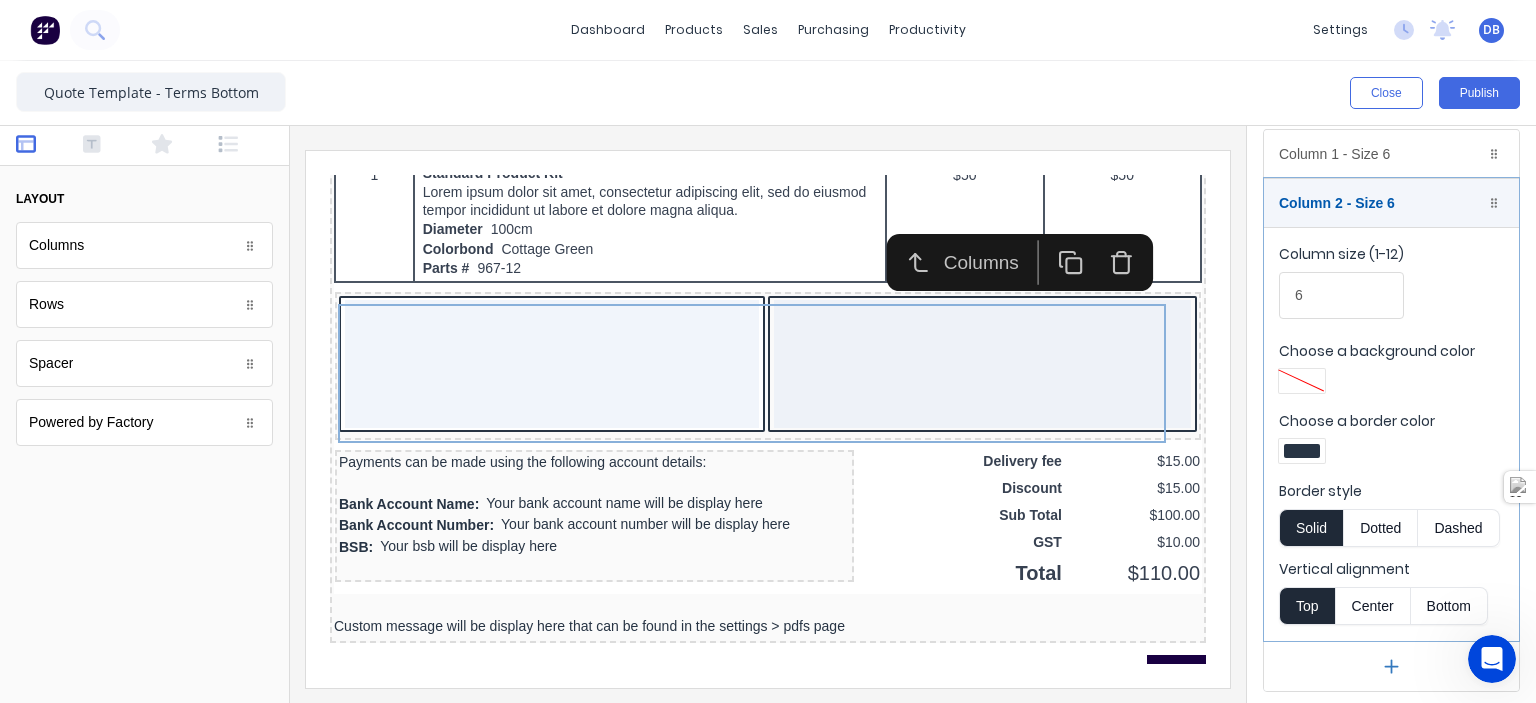 click at bounding box center [768, 414] 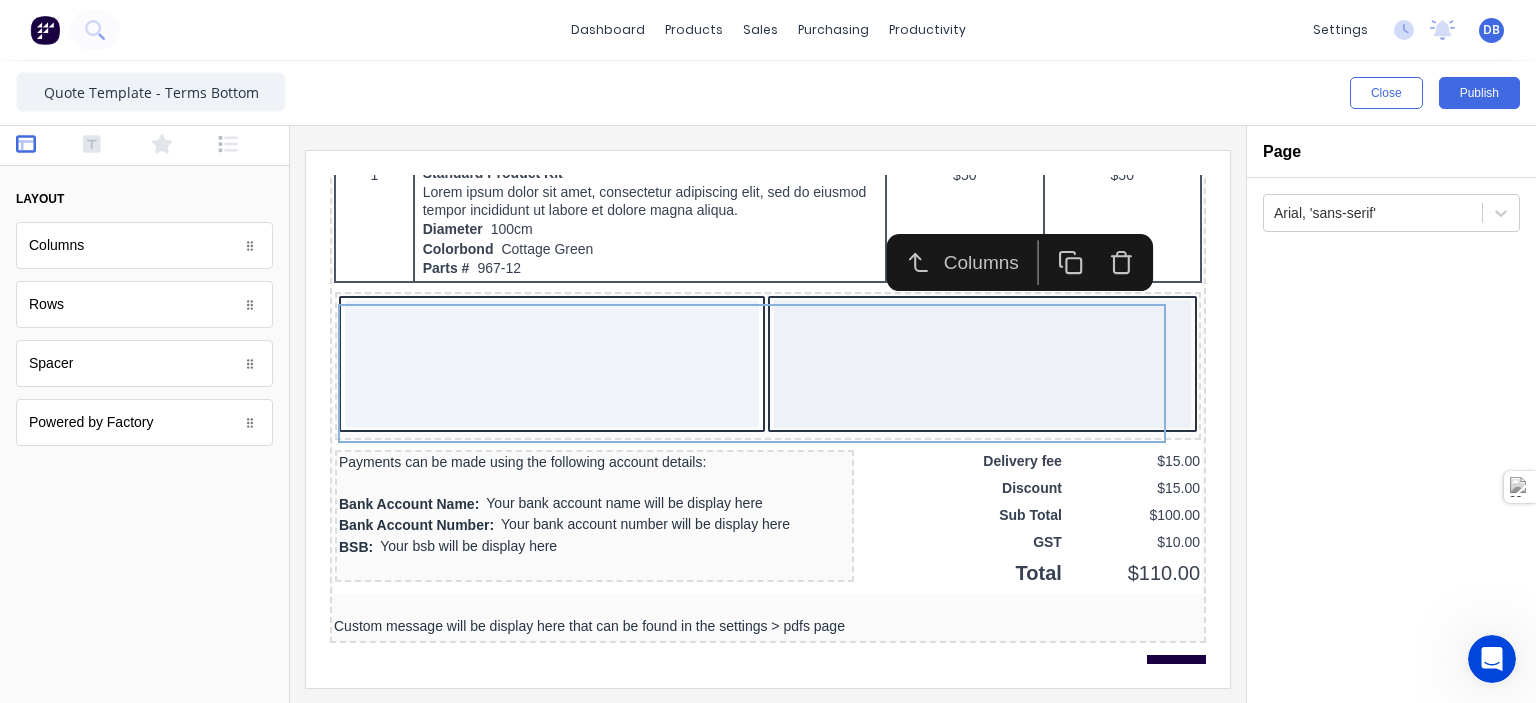 scroll, scrollTop: 0, scrollLeft: 0, axis: both 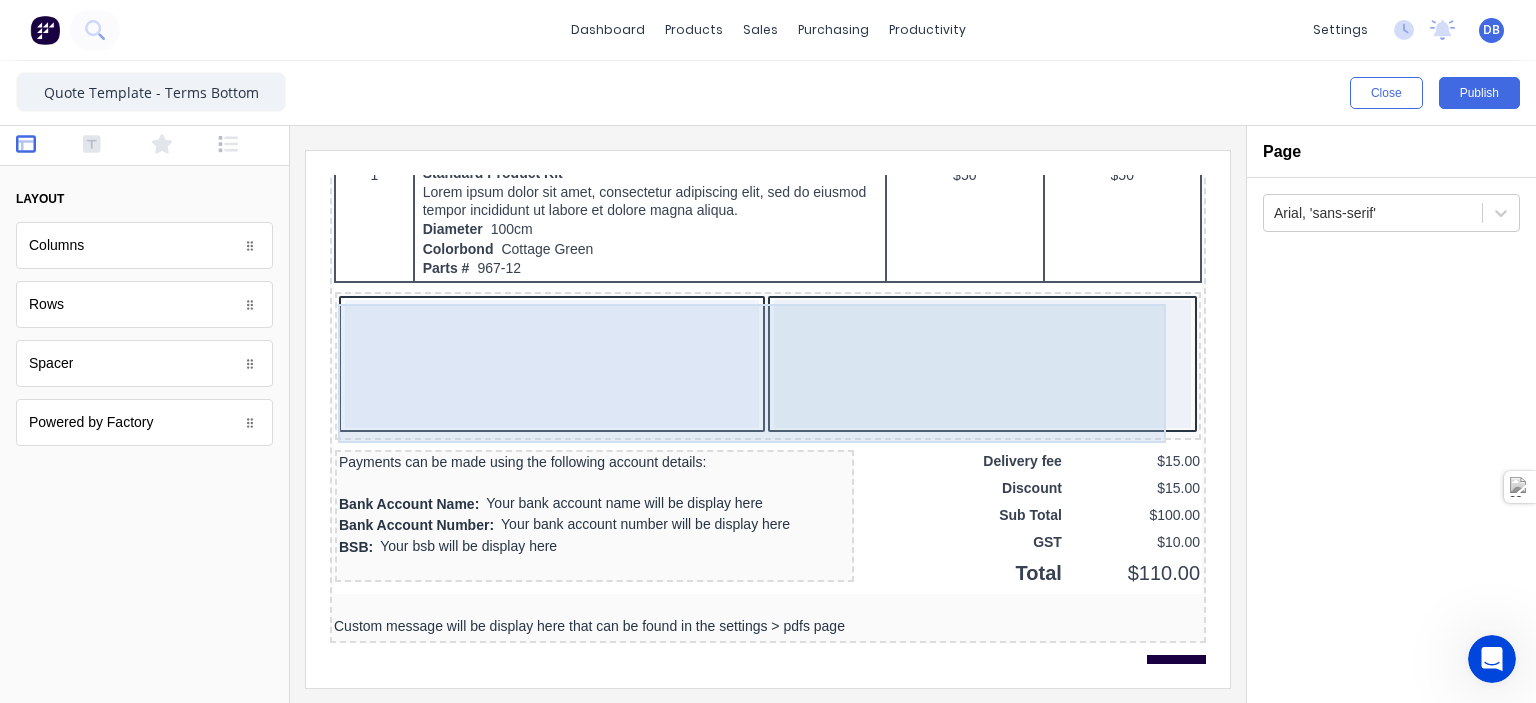 click at bounding box center [528, 340] 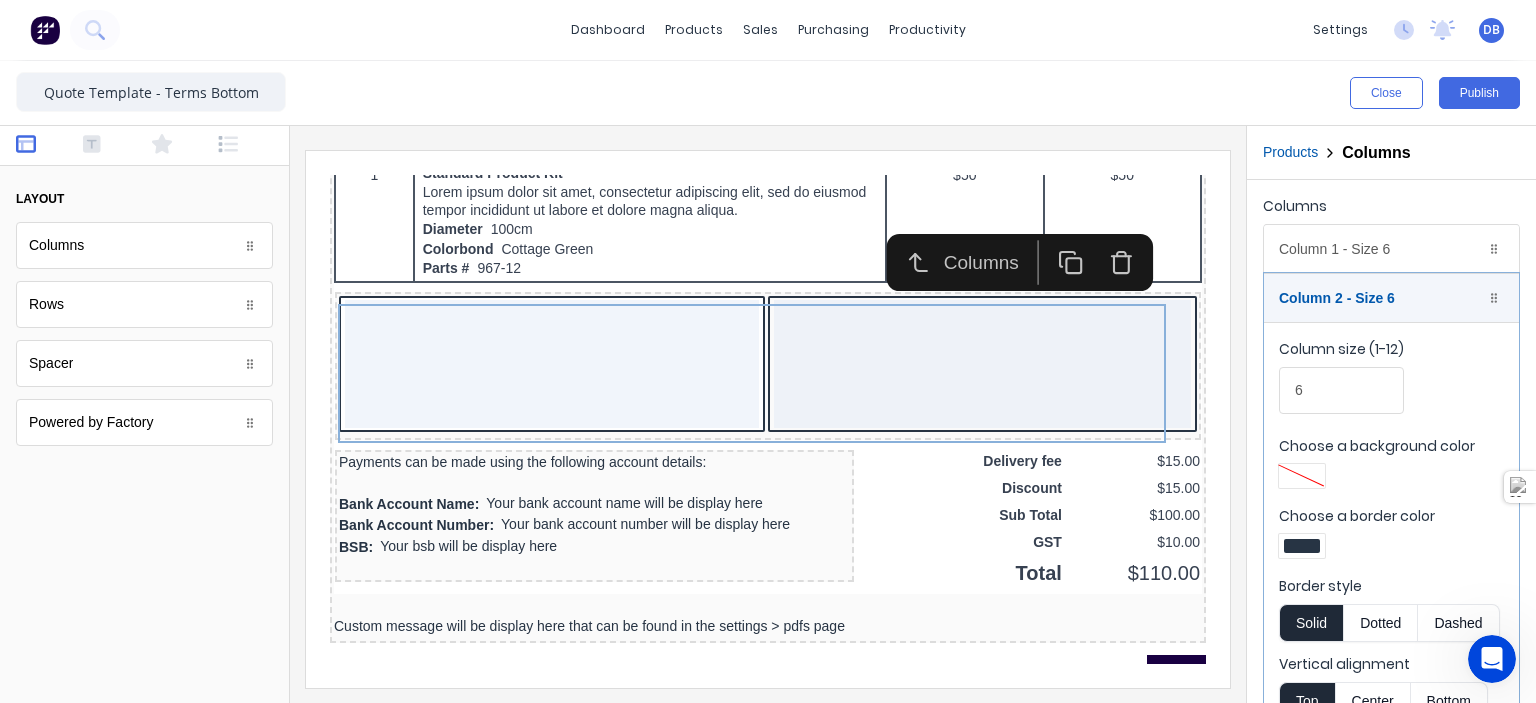 click at bounding box center (1302, 546) 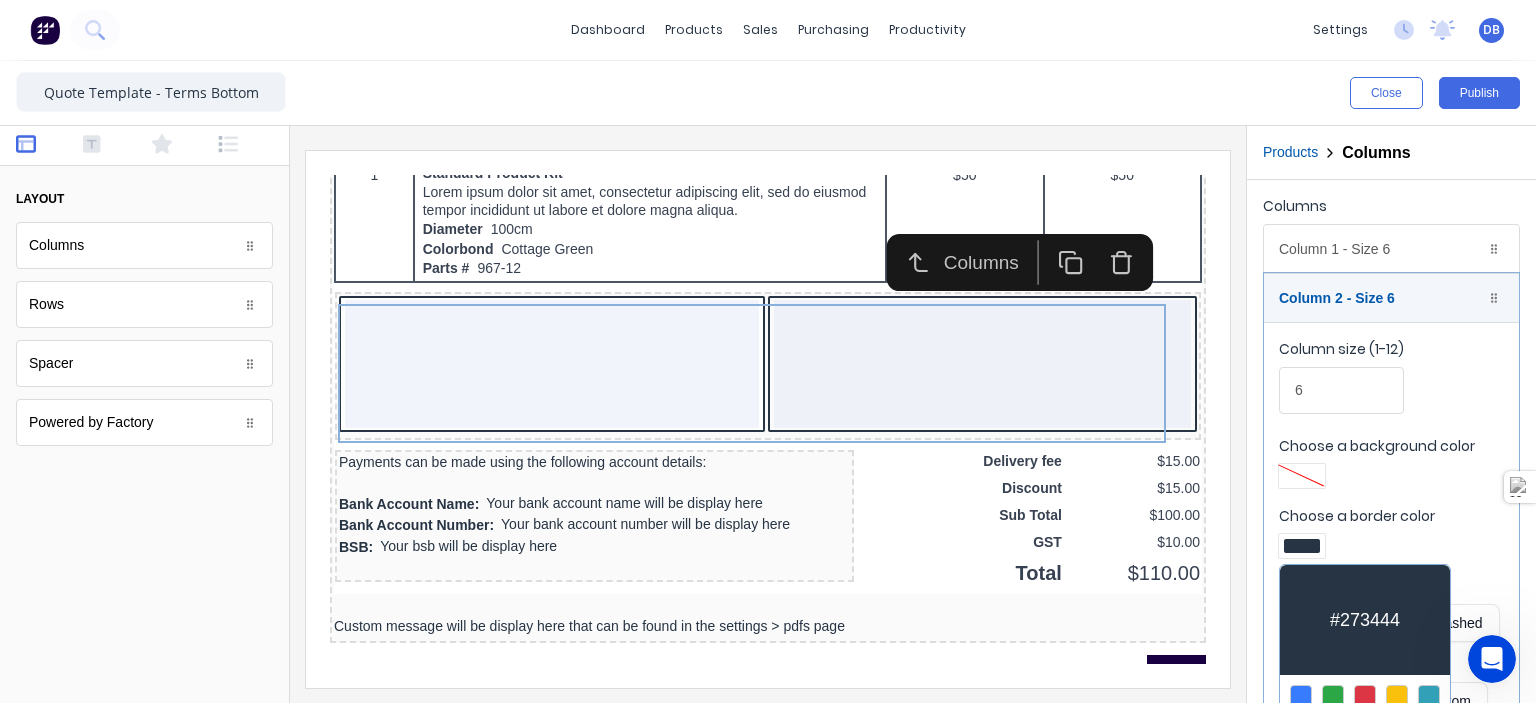 click at bounding box center [1365, 696] 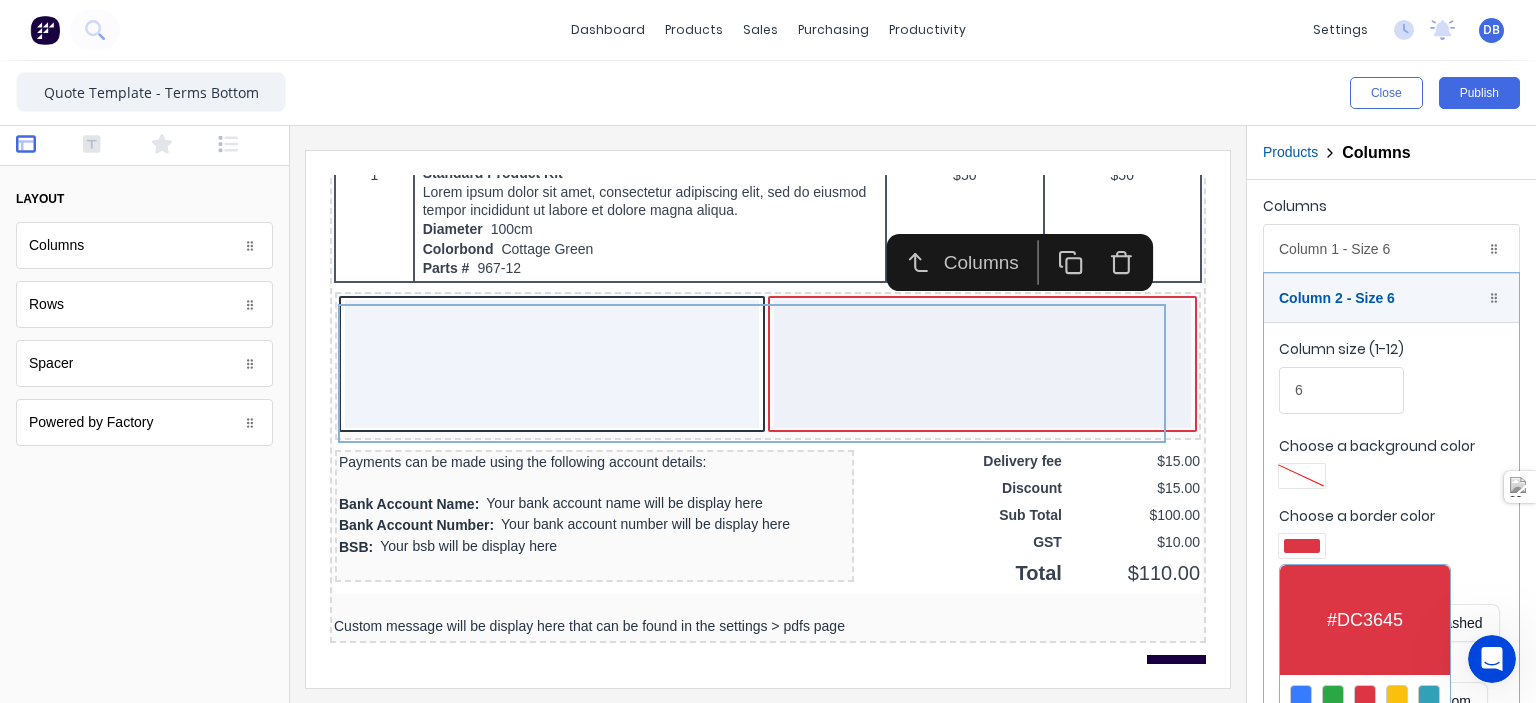 click at bounding box center (768, 351) 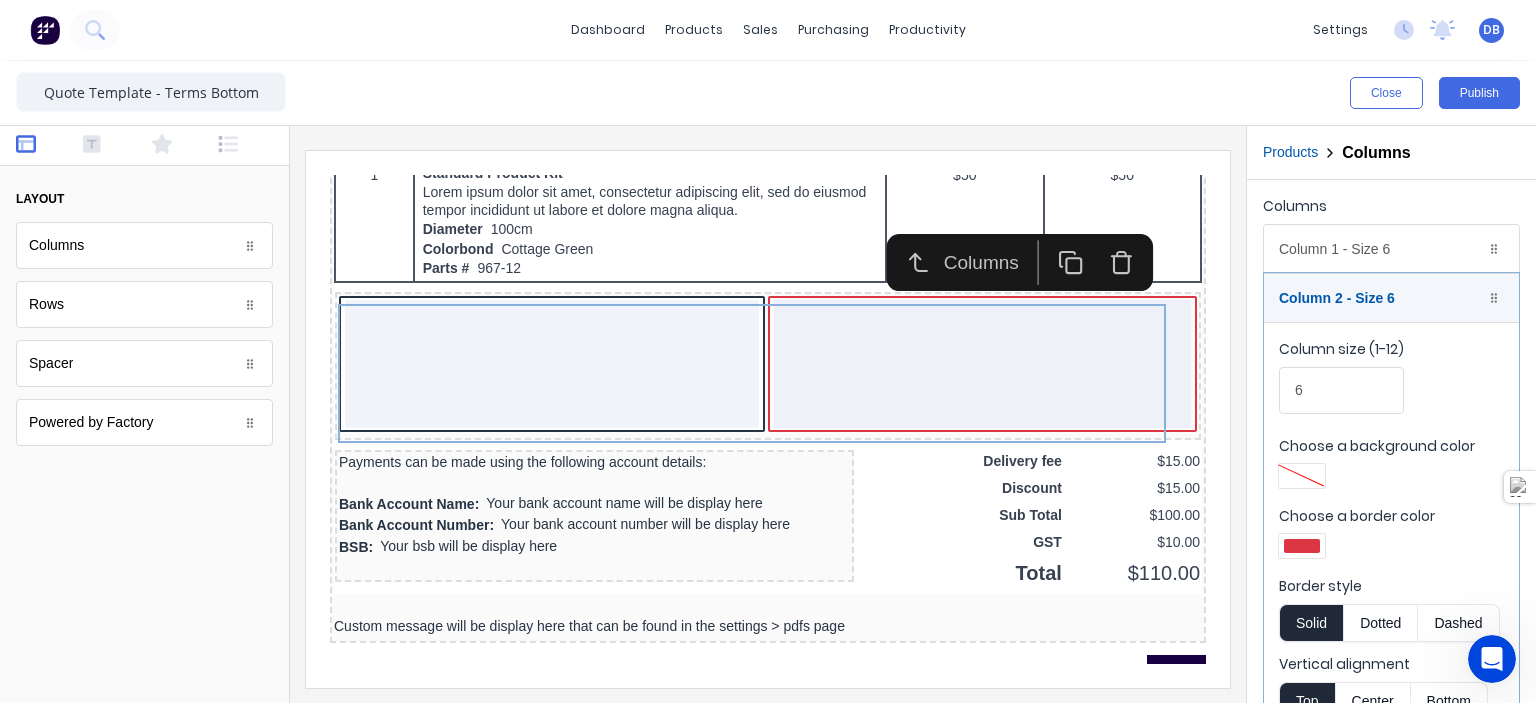 click at bounding box center [1302, 546] 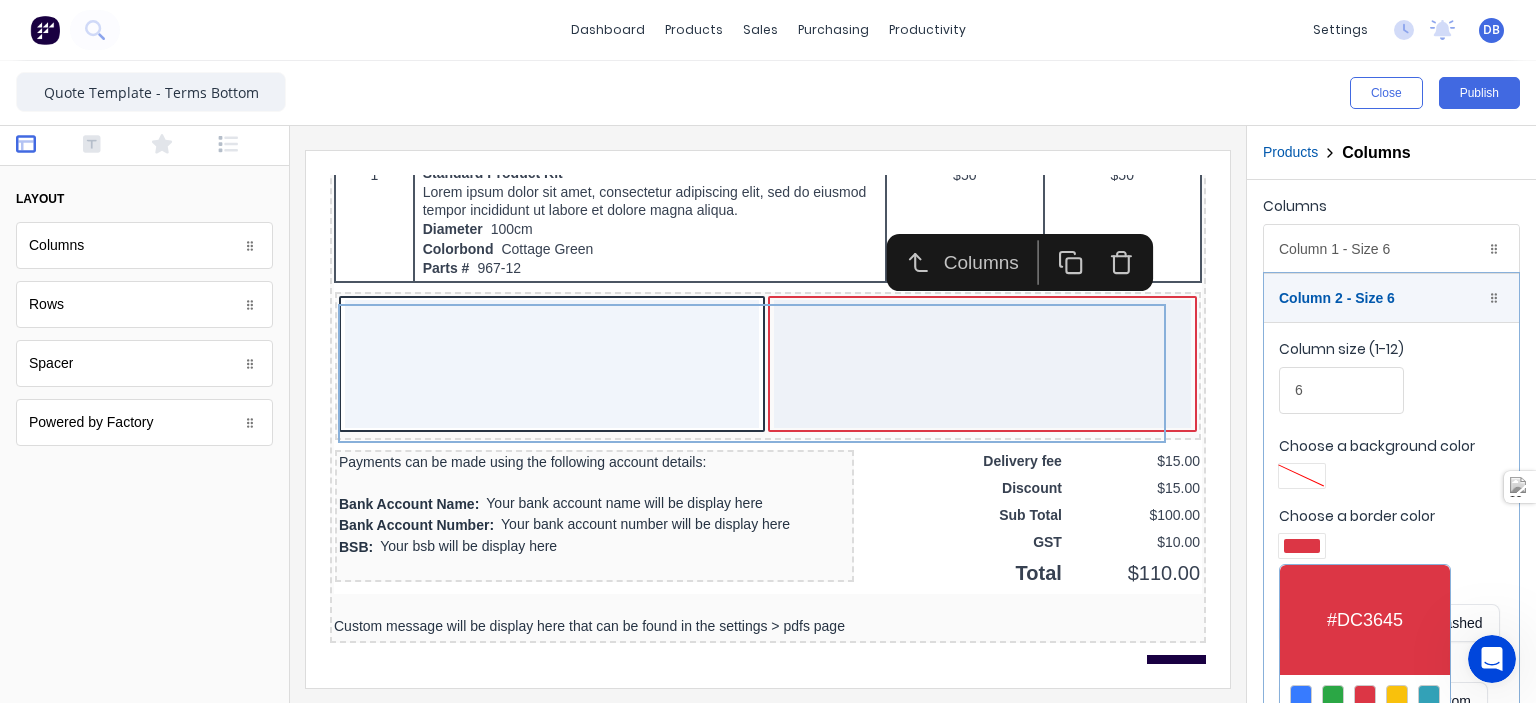 drag, startPoint x: 1522, startPoint y: 332, endPoint x: 1532, endPoint y: 375, distance: 44.14748 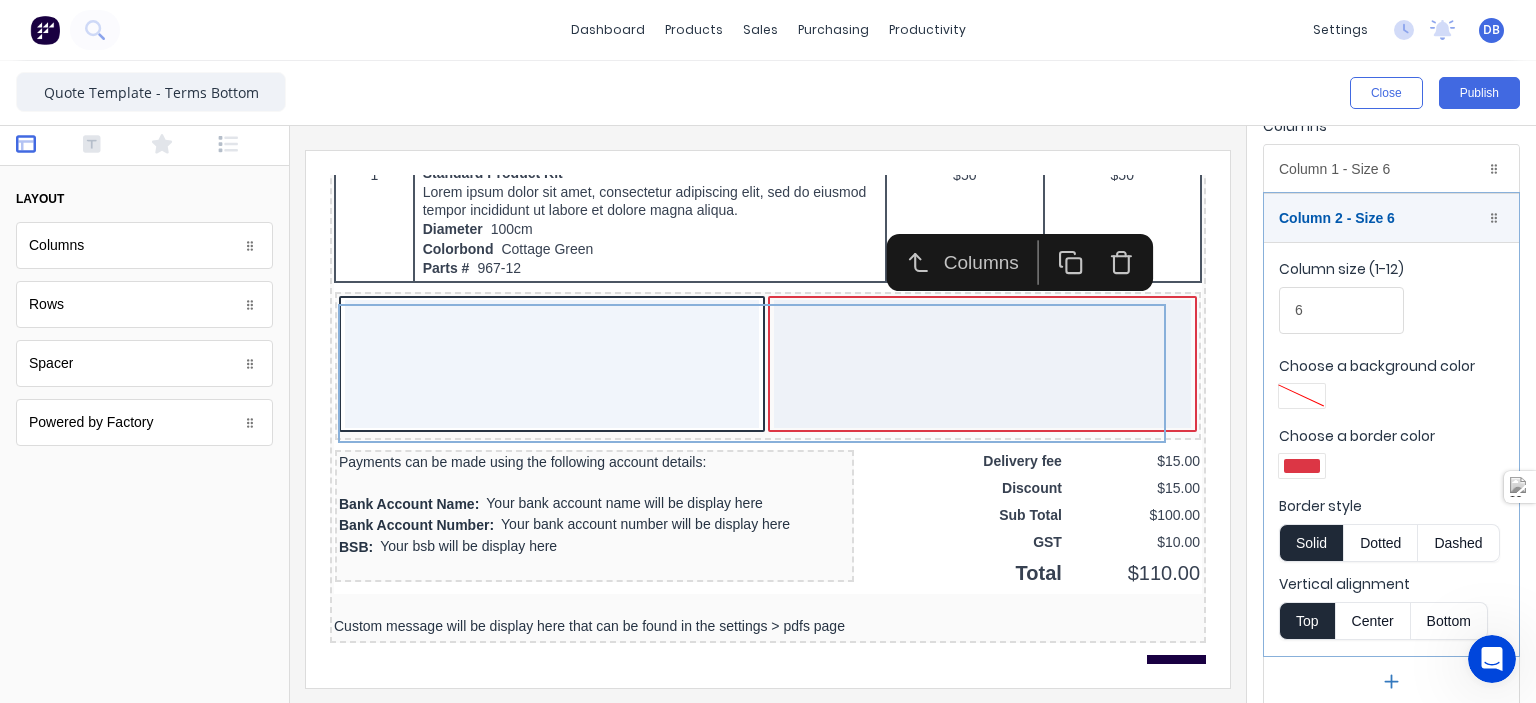 scroll, scrollTop: 95, scrollLeft: 0, axis: vertical 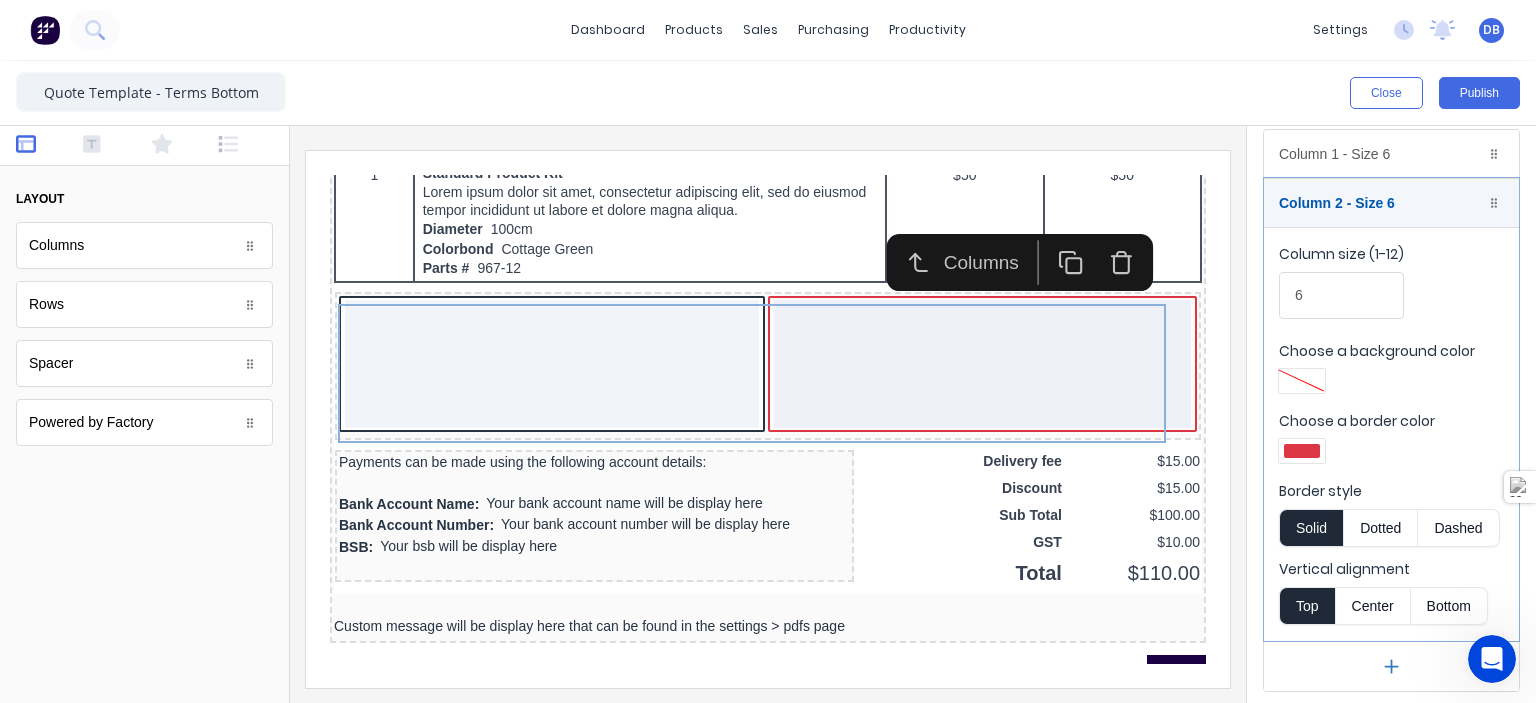 click at bounding box center (1302, 451) 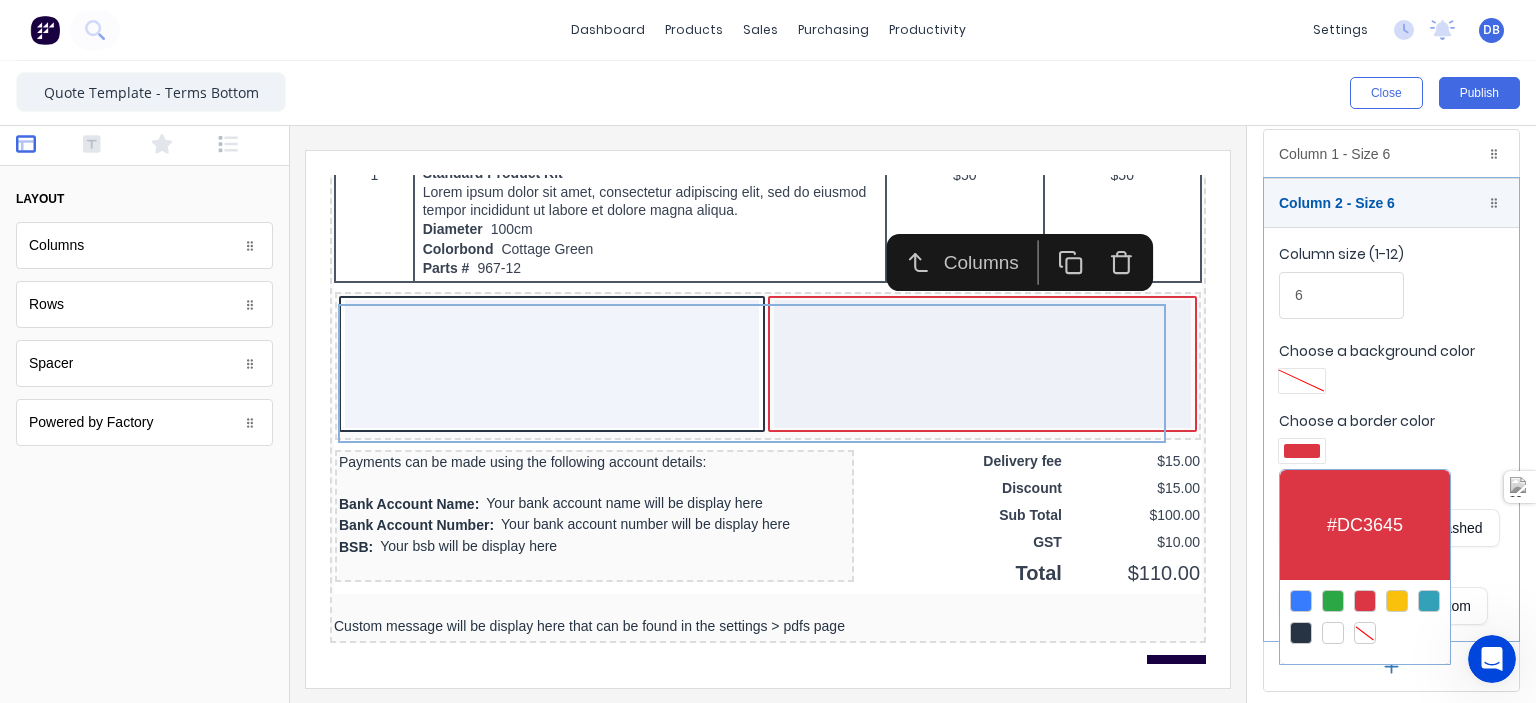 click at bounding box center (1301, 633) 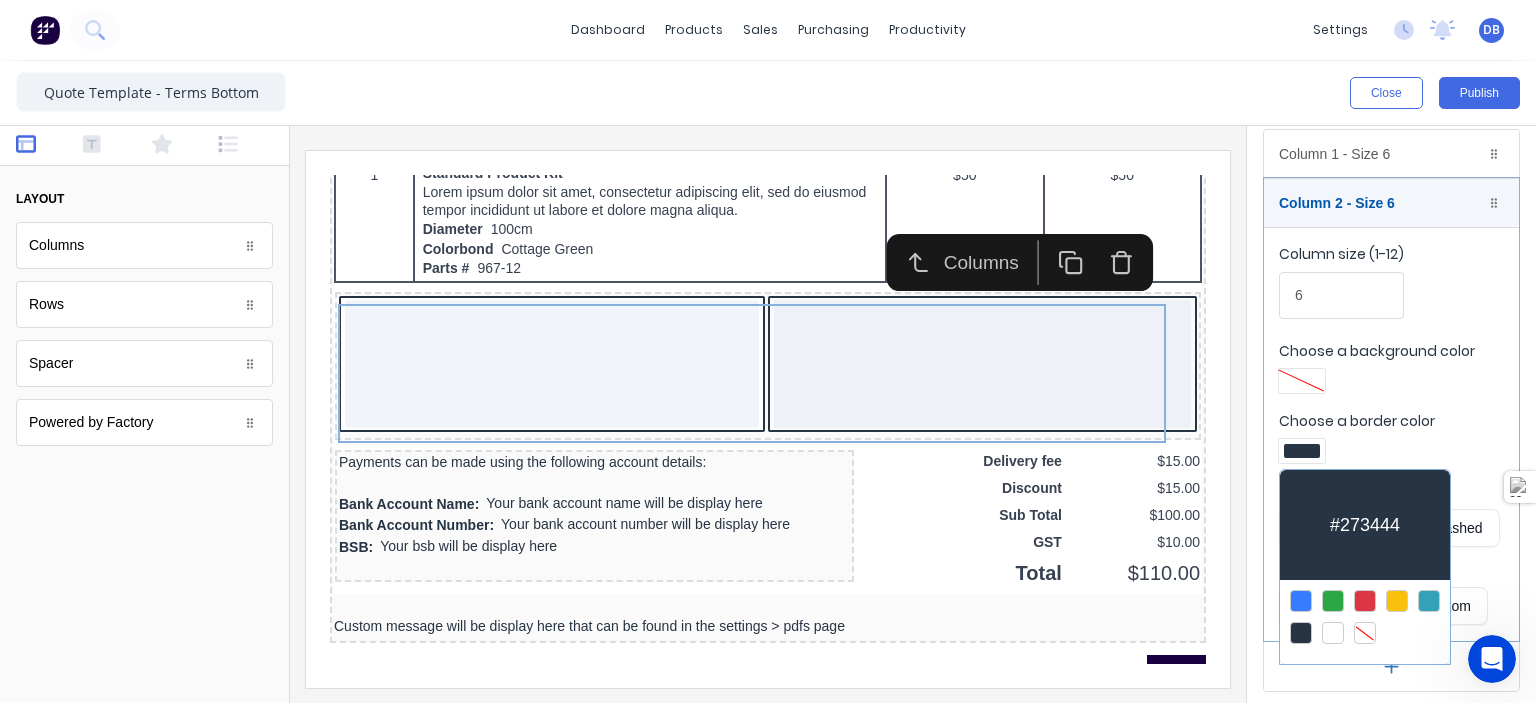 click at bounding box center (768, 351) 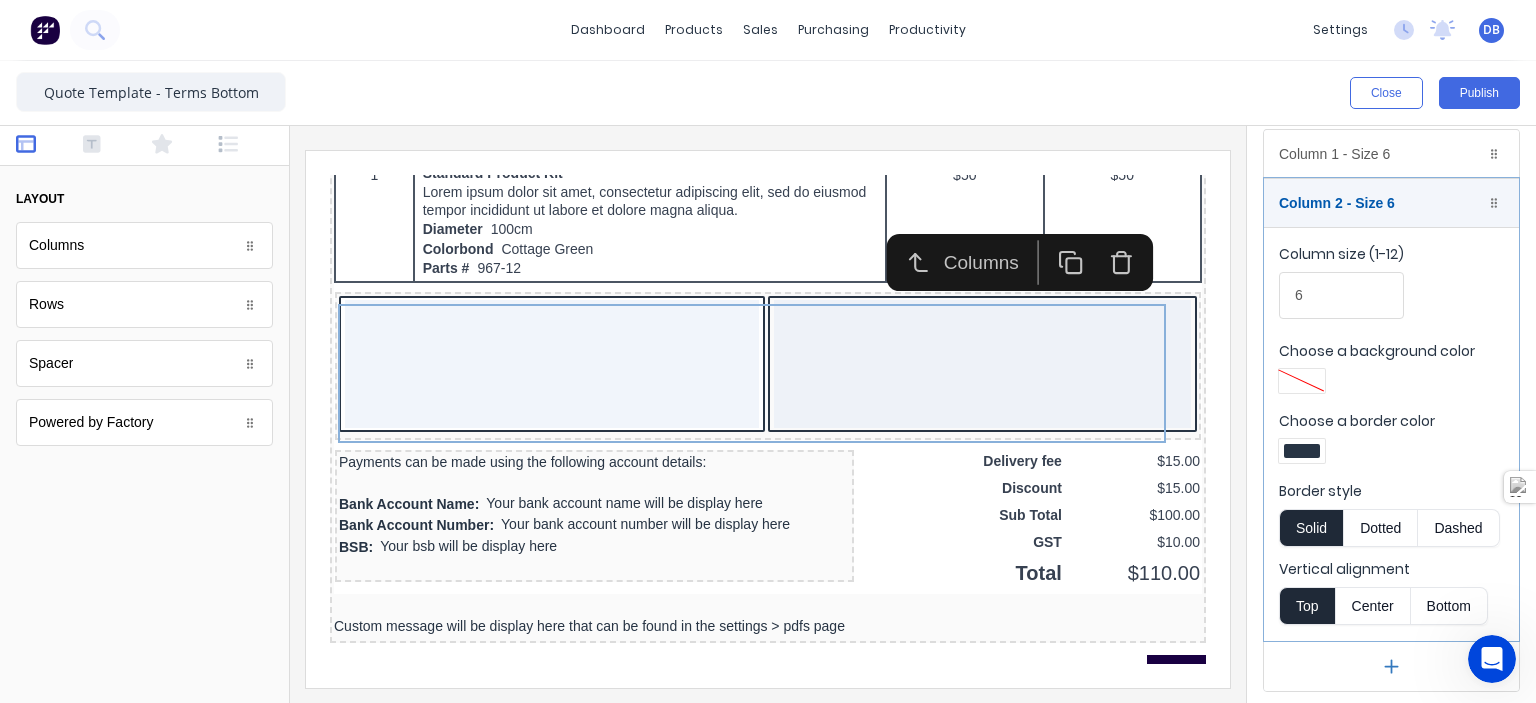 click on "Columns Column 1 - Size 6 Duplicate Delete Column size (1-12) 6 Choose a background color Choose a border color Border style Solid Dotted Dashed Vertical alignment Top Center Bottom Column 2 - Size 6 Duplicate Delete Column size (1-12) 6 Choose a background color Choose a border color Border style Solid Dotted Dashed Vertical alignment Top Center Bottom" at bounding box center (1391, 394) 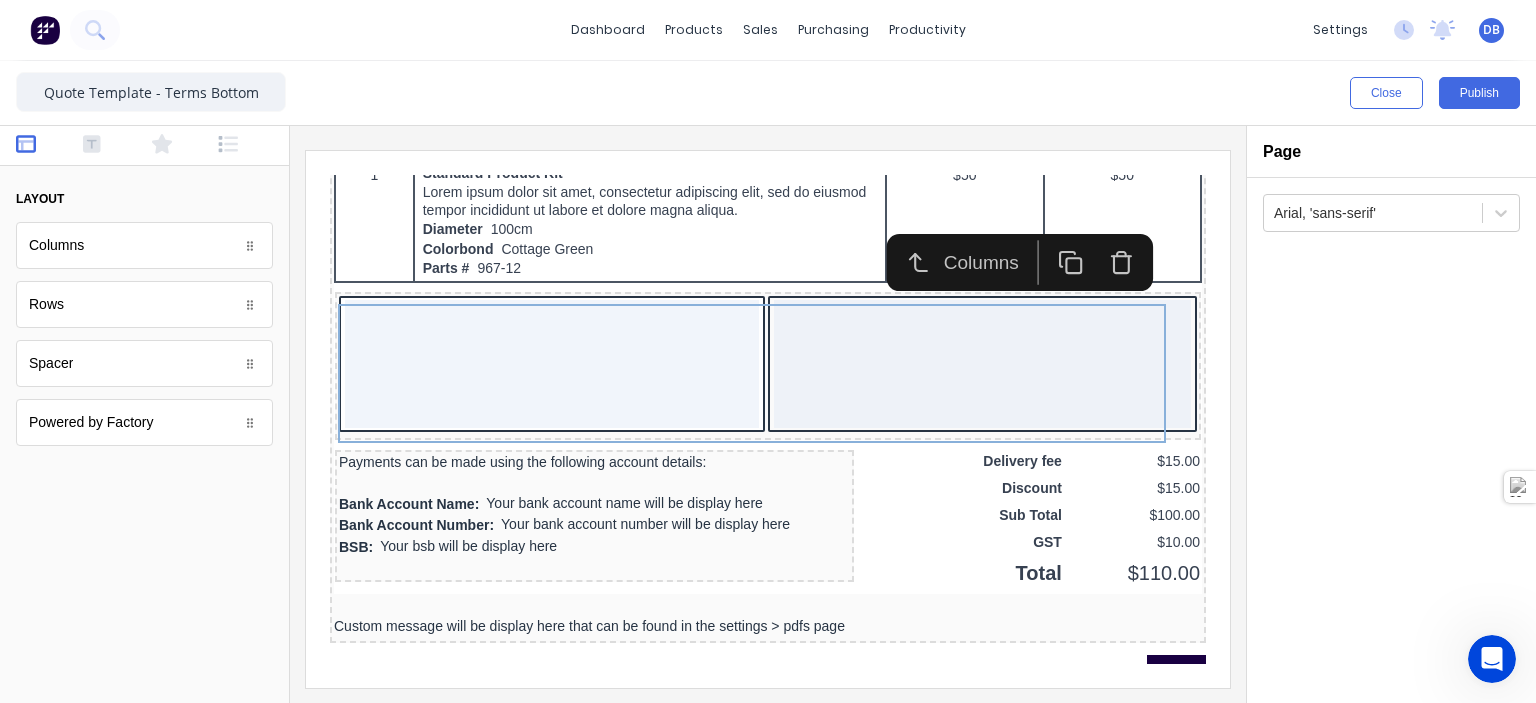 scroll, scrollTop: 0, scrollLeft: 0, axis: both 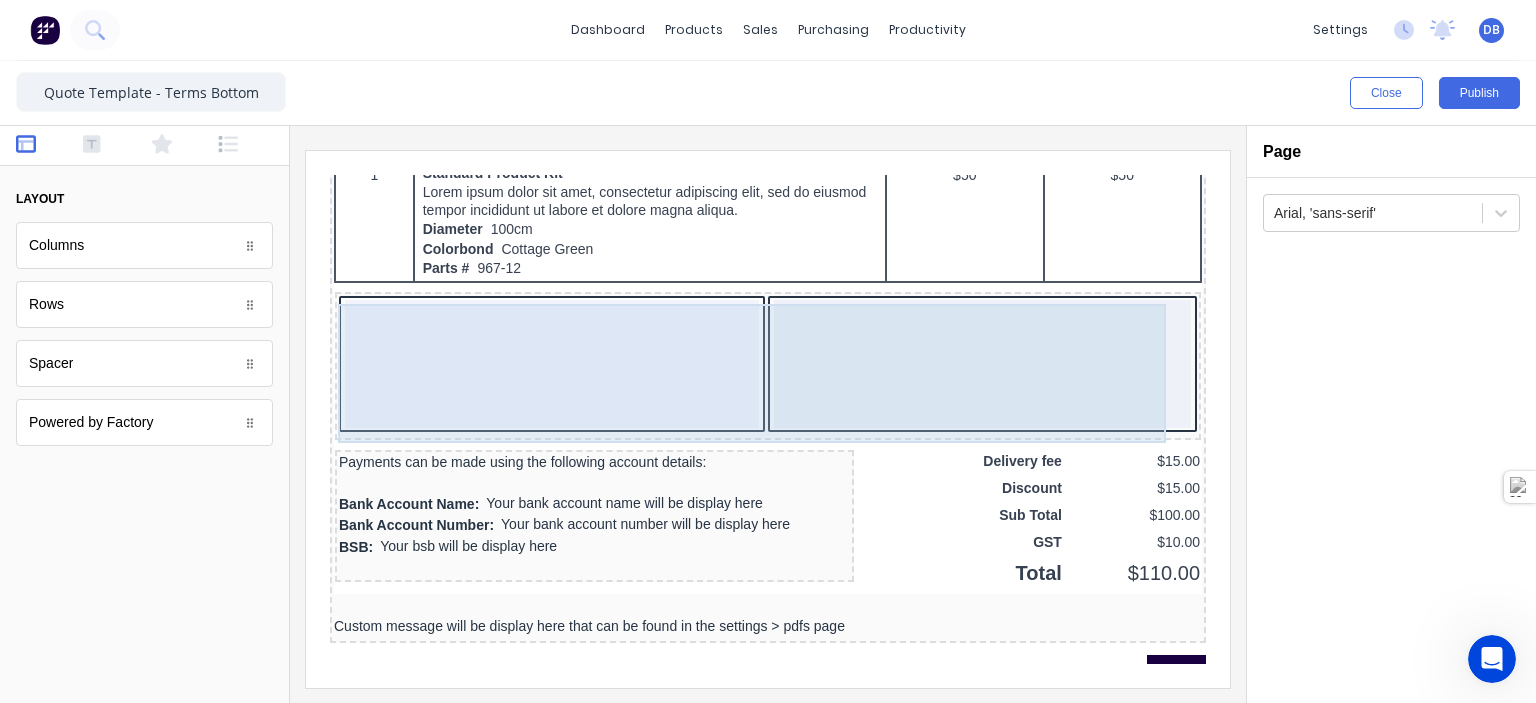 click at bounding box center (958, 340) 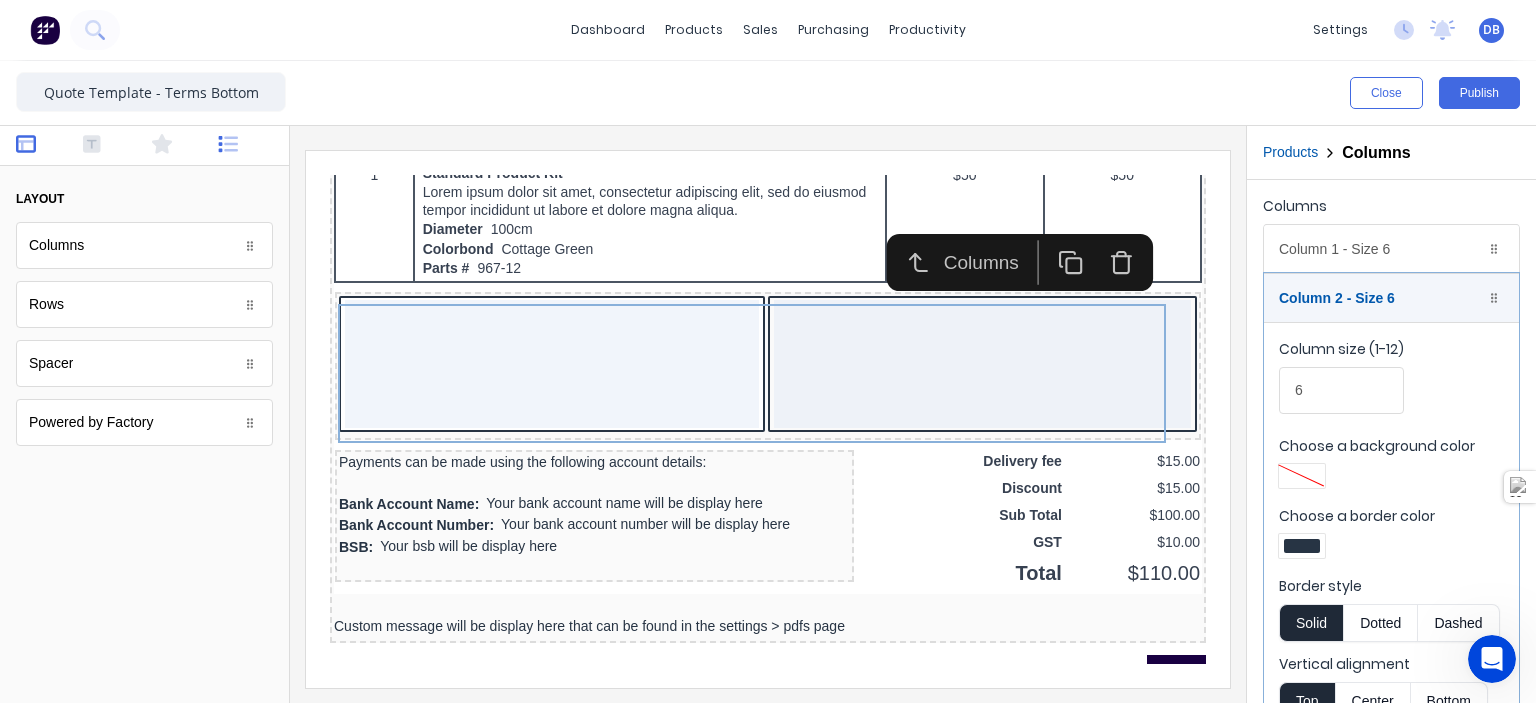 click at bounding box center [245, 146] 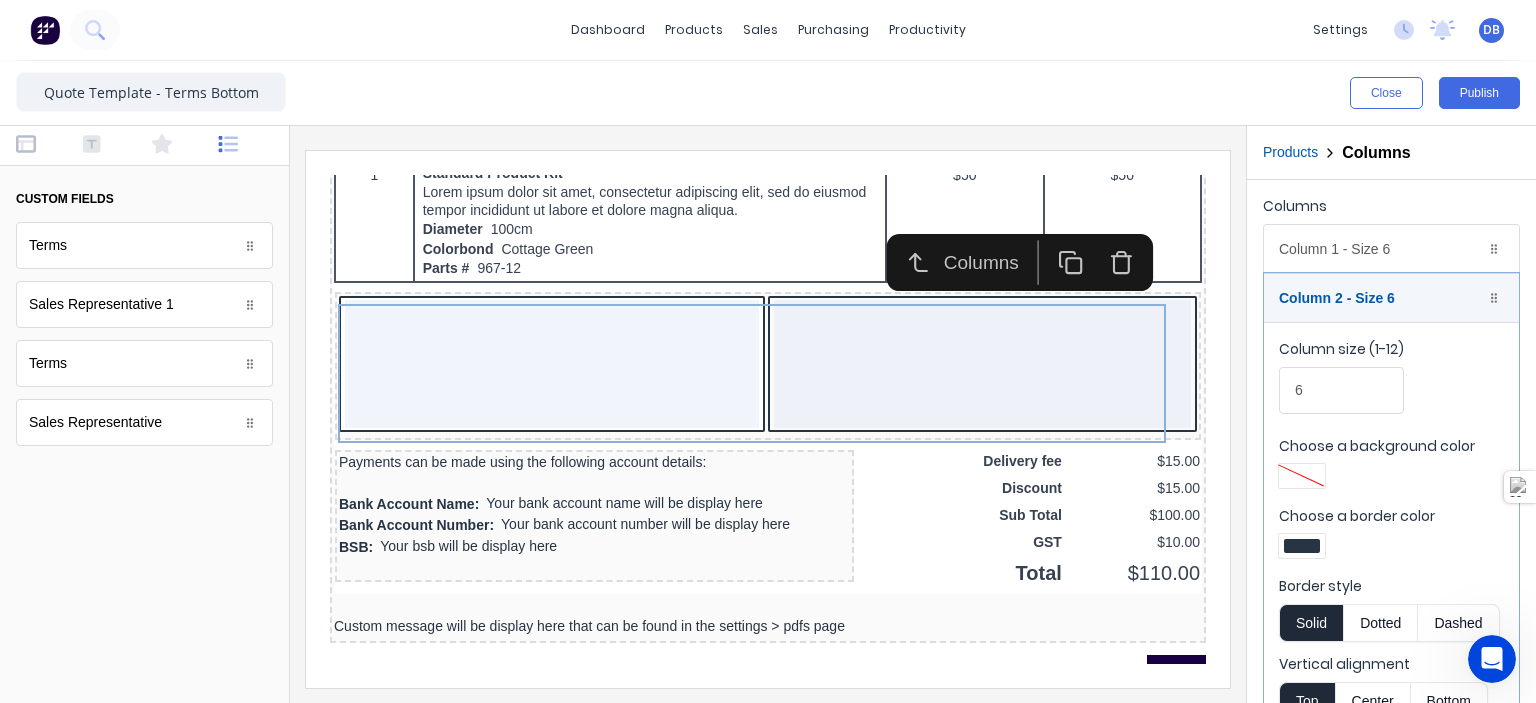 click at bounding box center (144, 588) 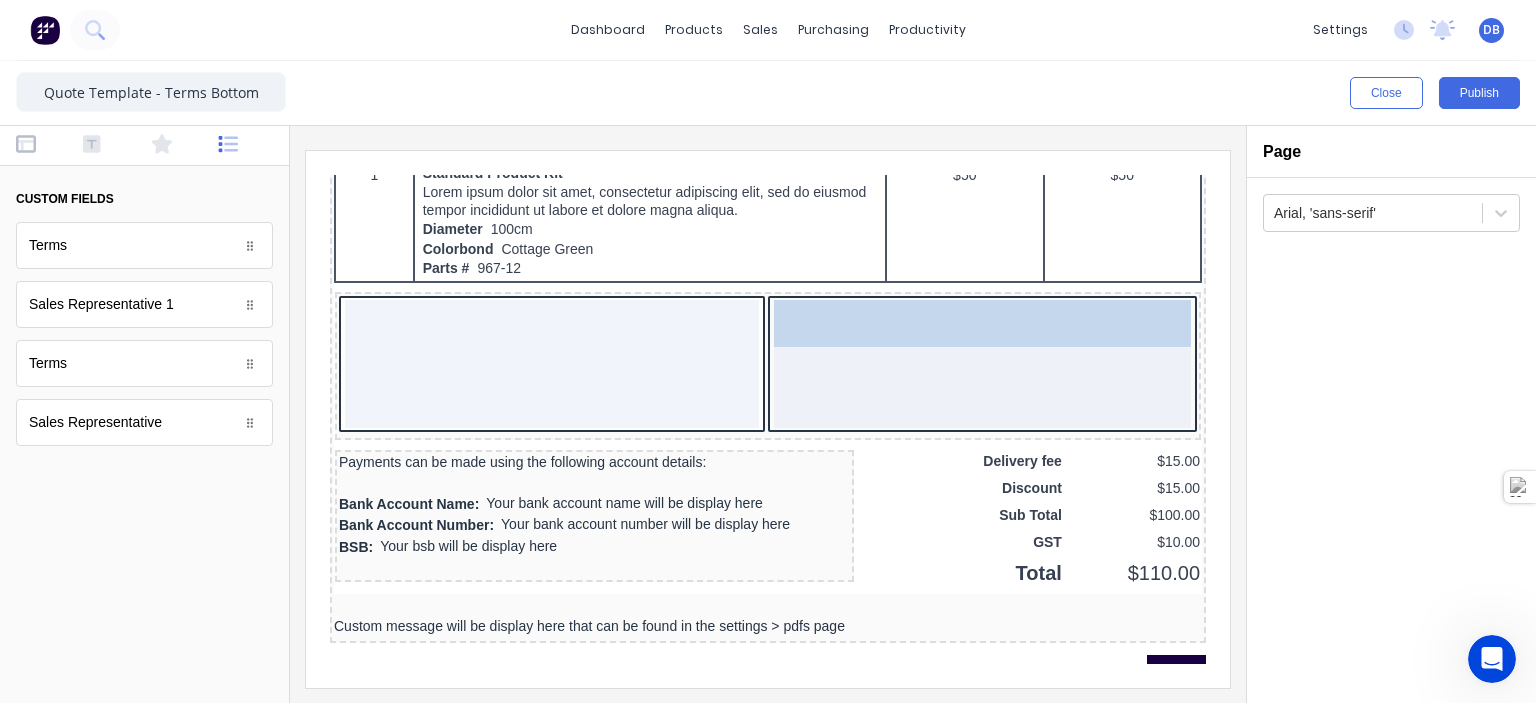 drag, startPoint x: 145, startPoint y: 305, endPoint x: 946, endPoint y: 355, distance: 802.559 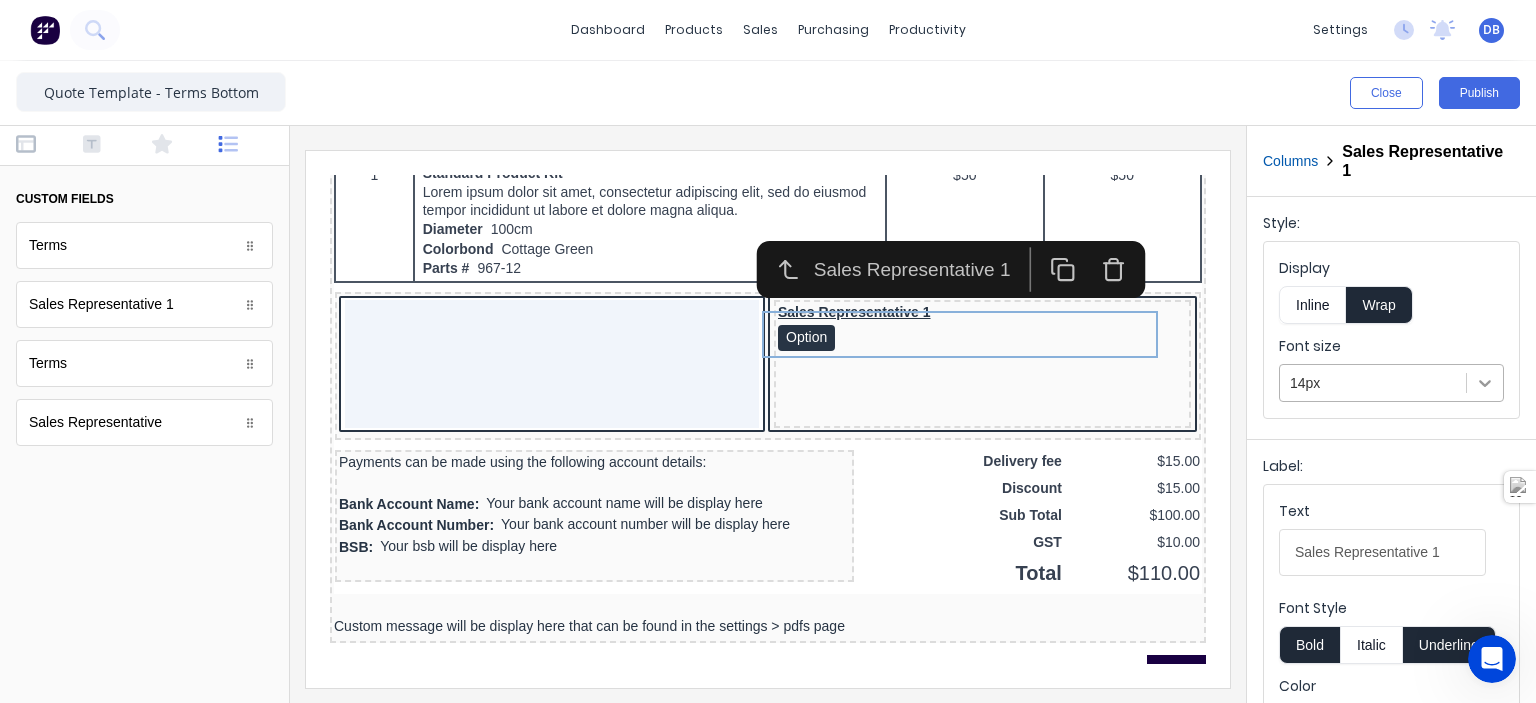 click 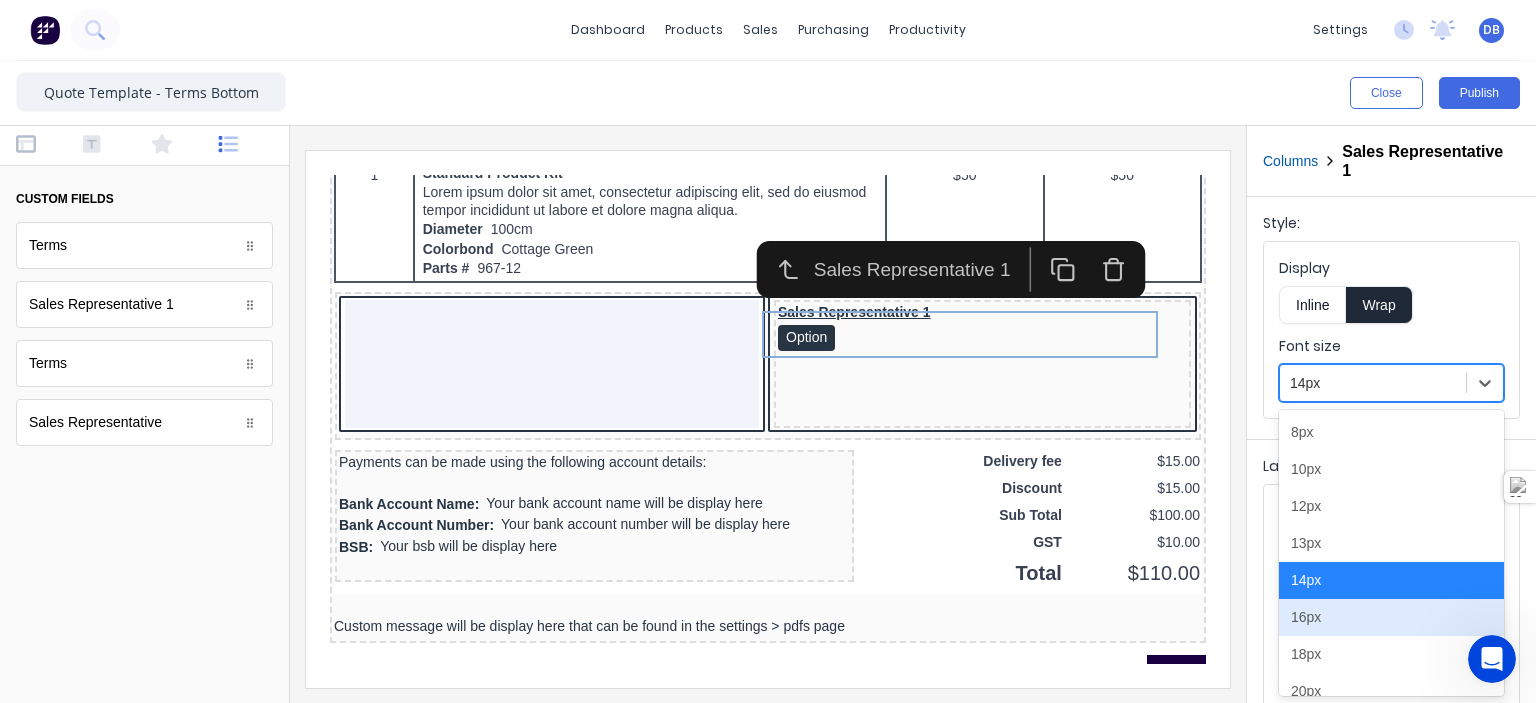 click on "16px" at bounding box center [1391, 617] 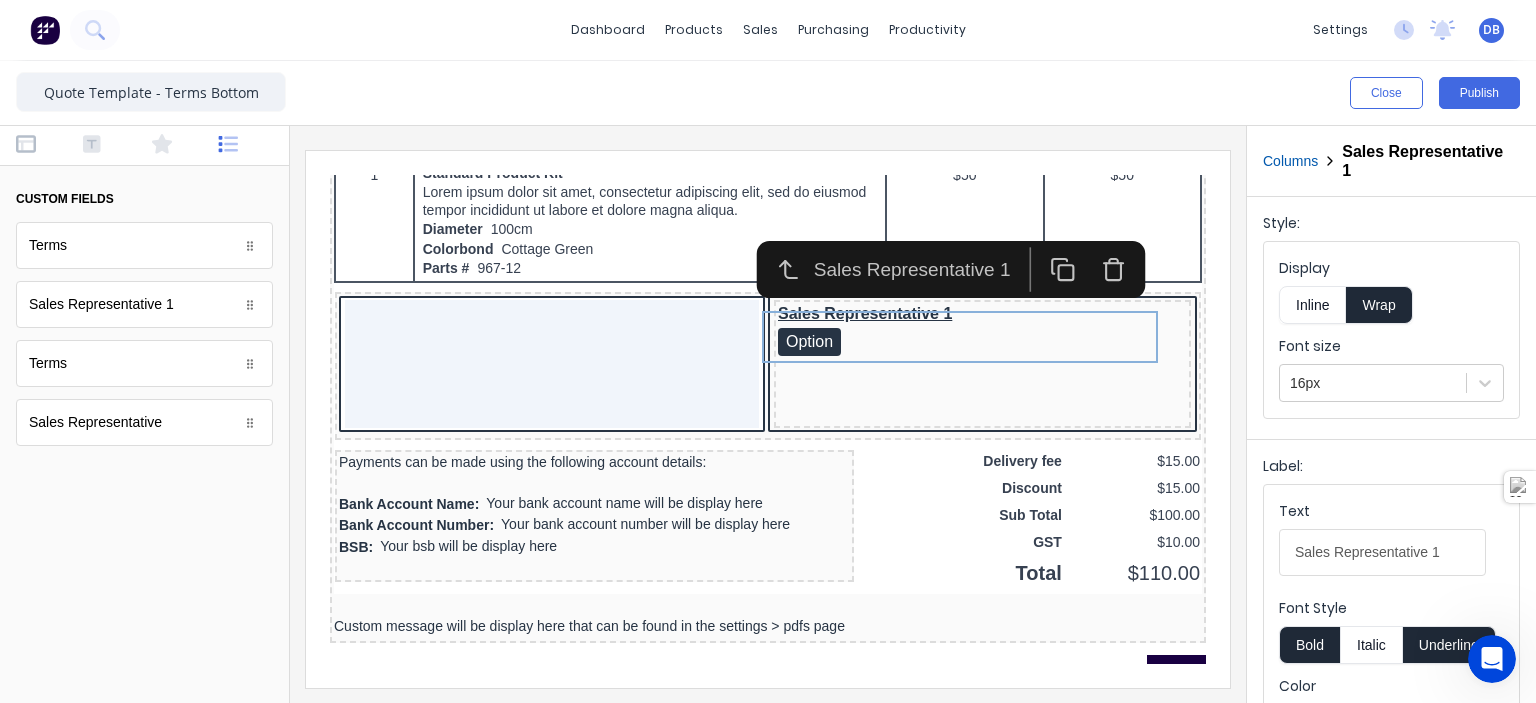 click at bounding box center (768, 414) 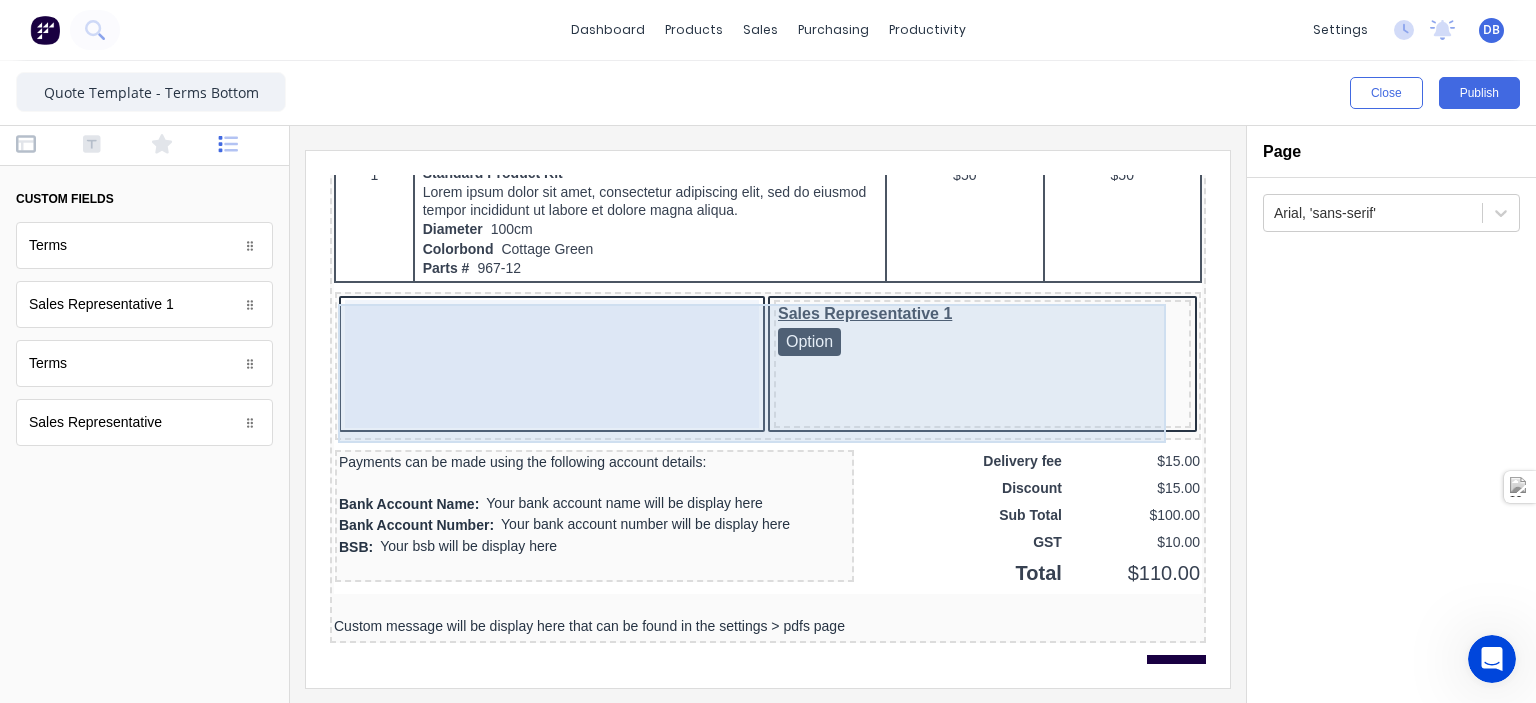 click on "Sales Representative 1 Option" at bounding box center (958, 340) 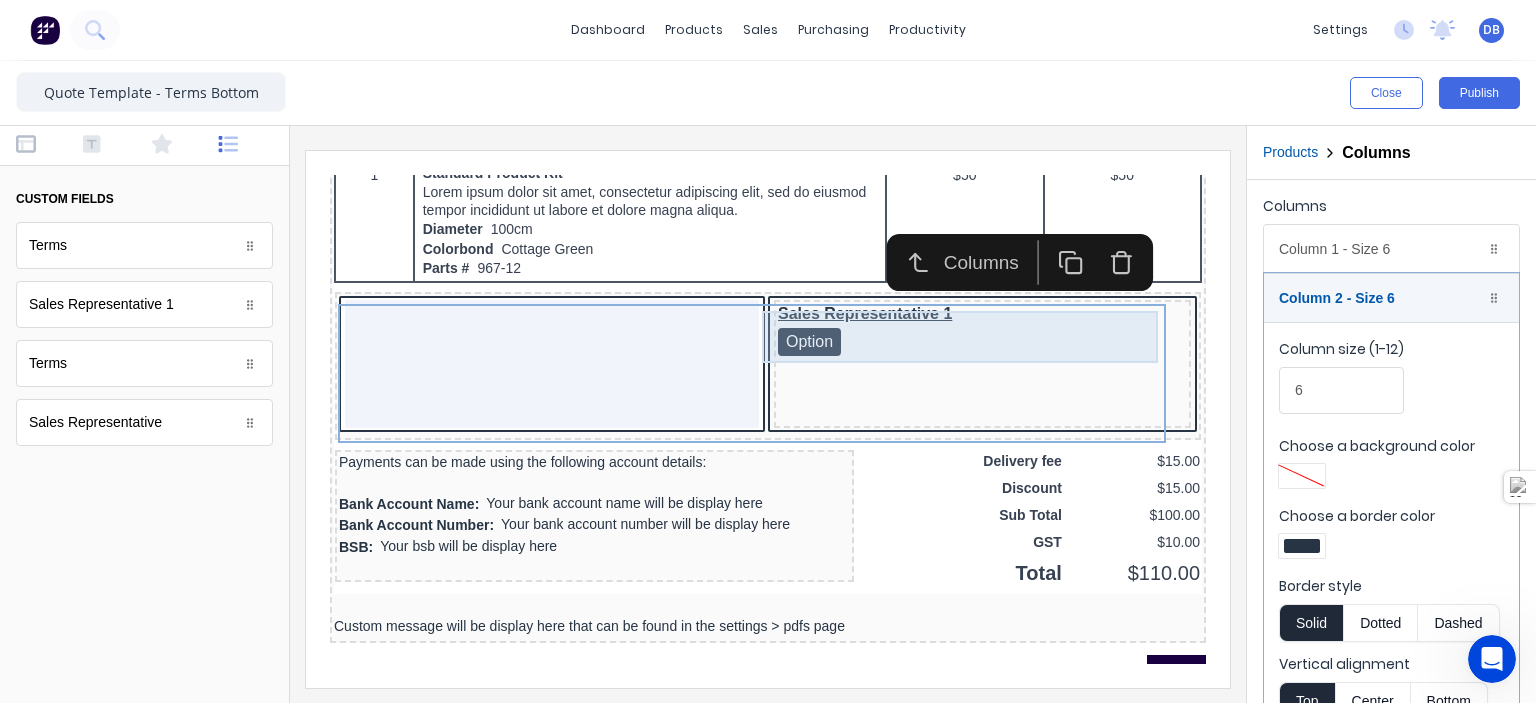 click on "Sales Representative 1 Option" at bounding box center (958, 306) 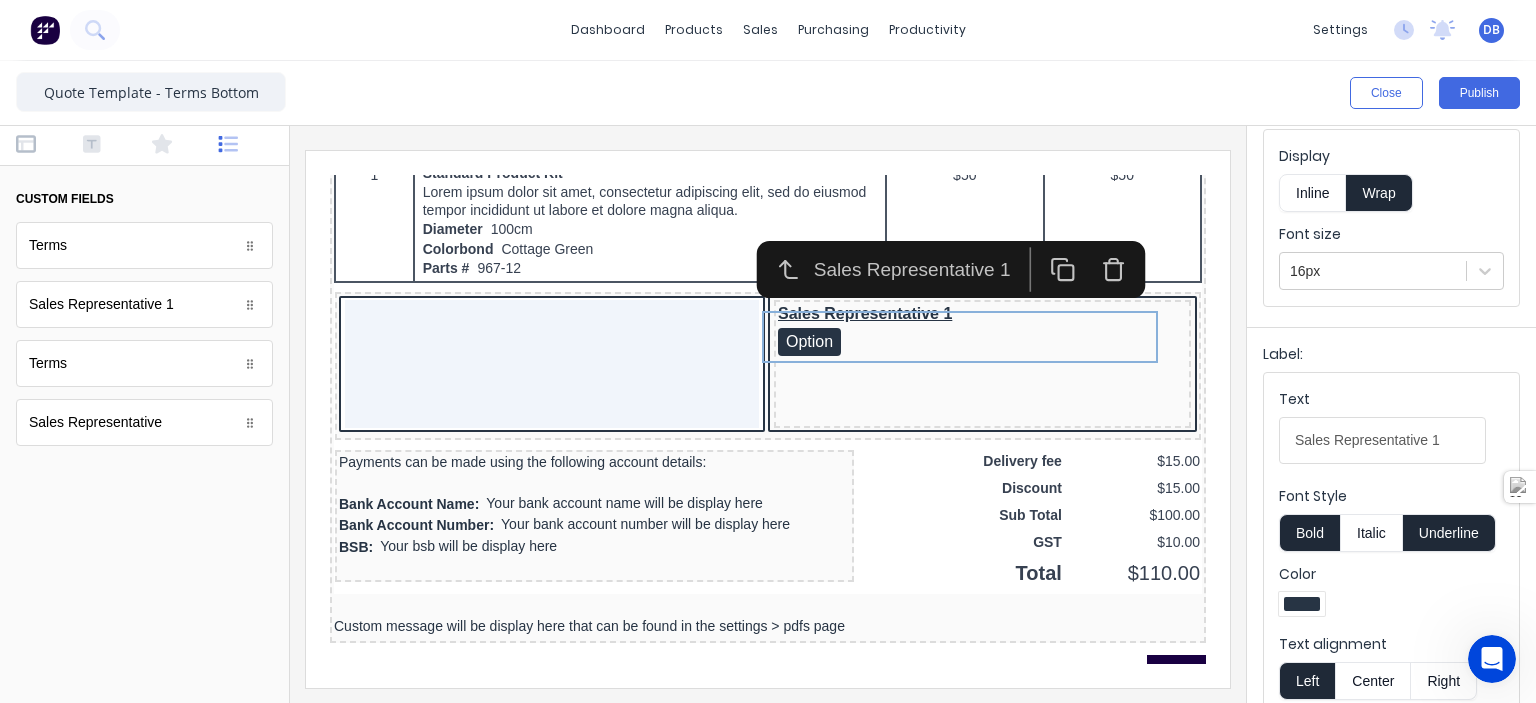 scroll, scrollTop: 200, scrollLeft: 0, axis: vertical 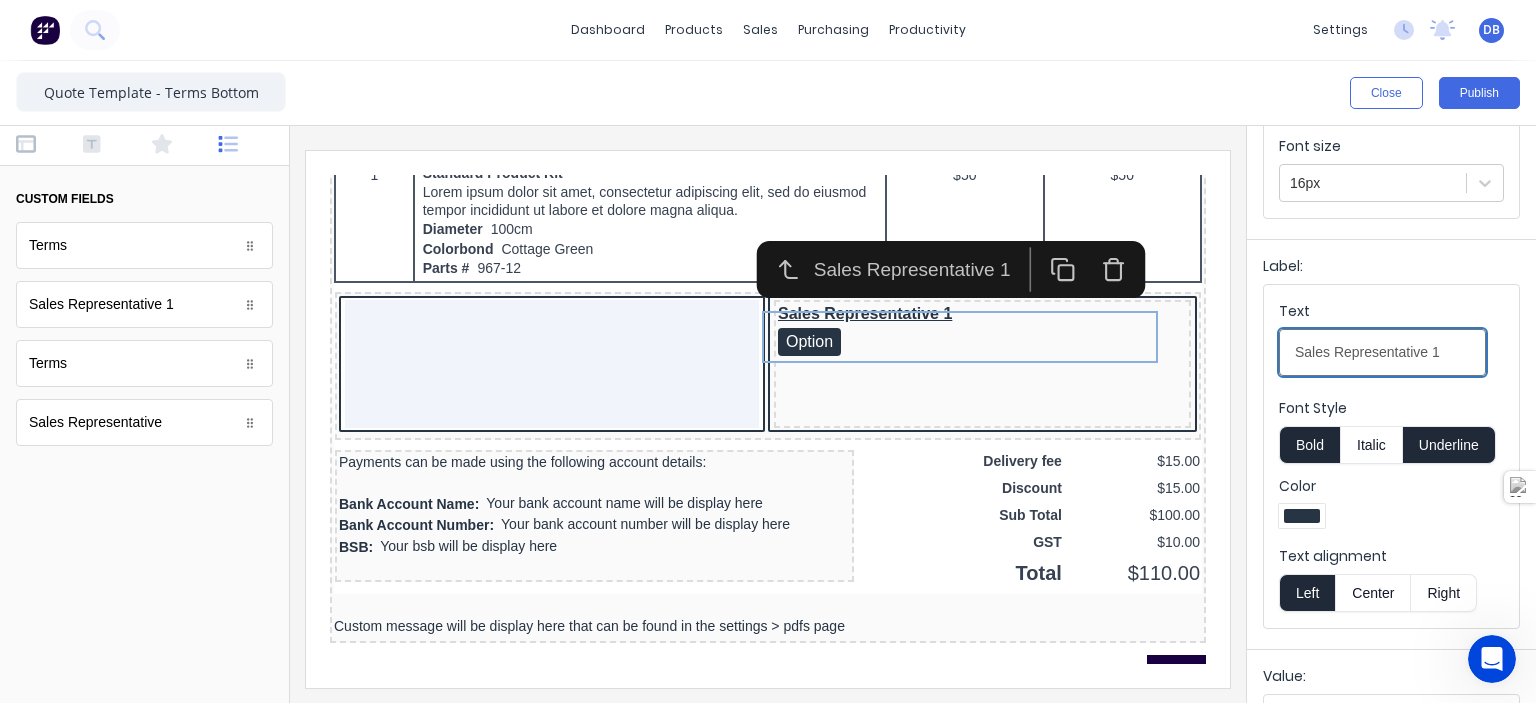 click on "Sales Representative 1" at bounding box center (1382, 352) 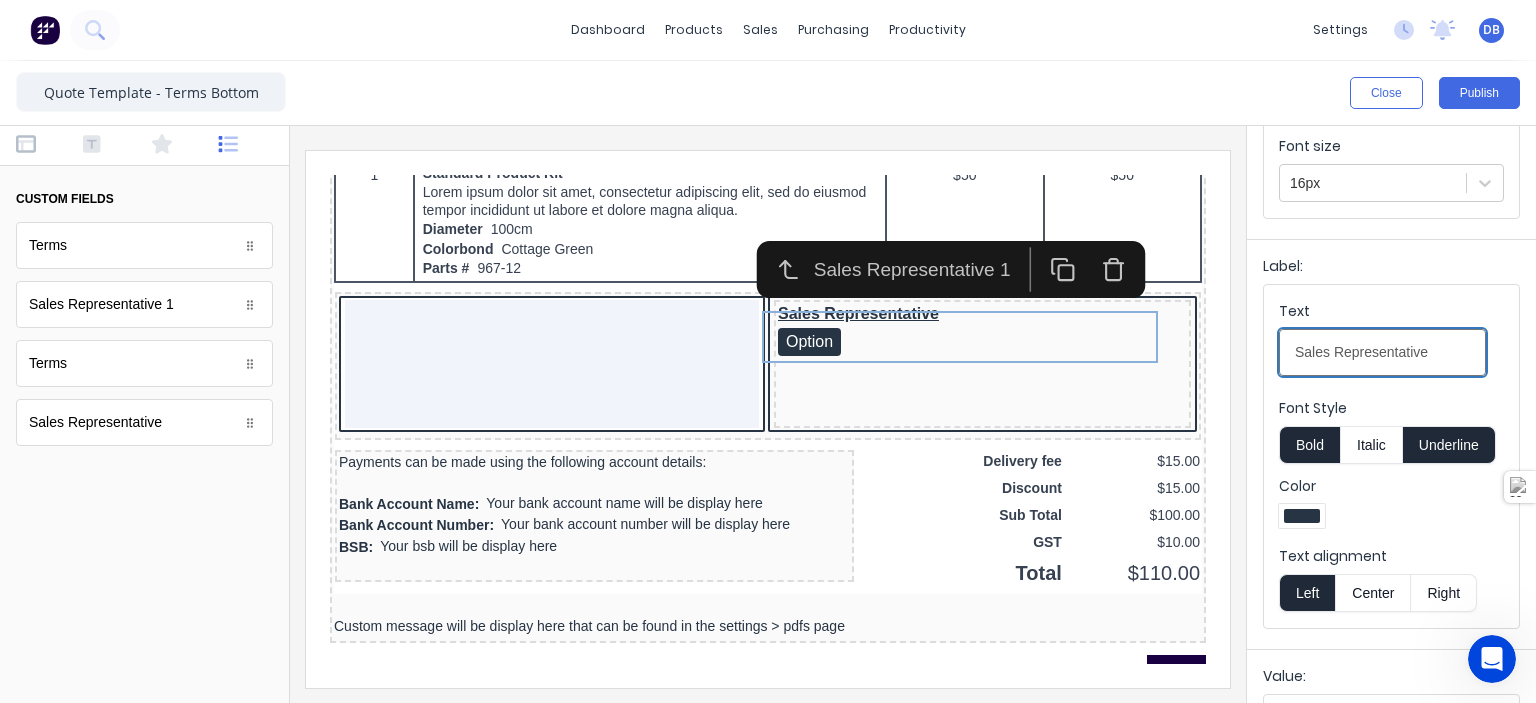 type on "Sales Representative" 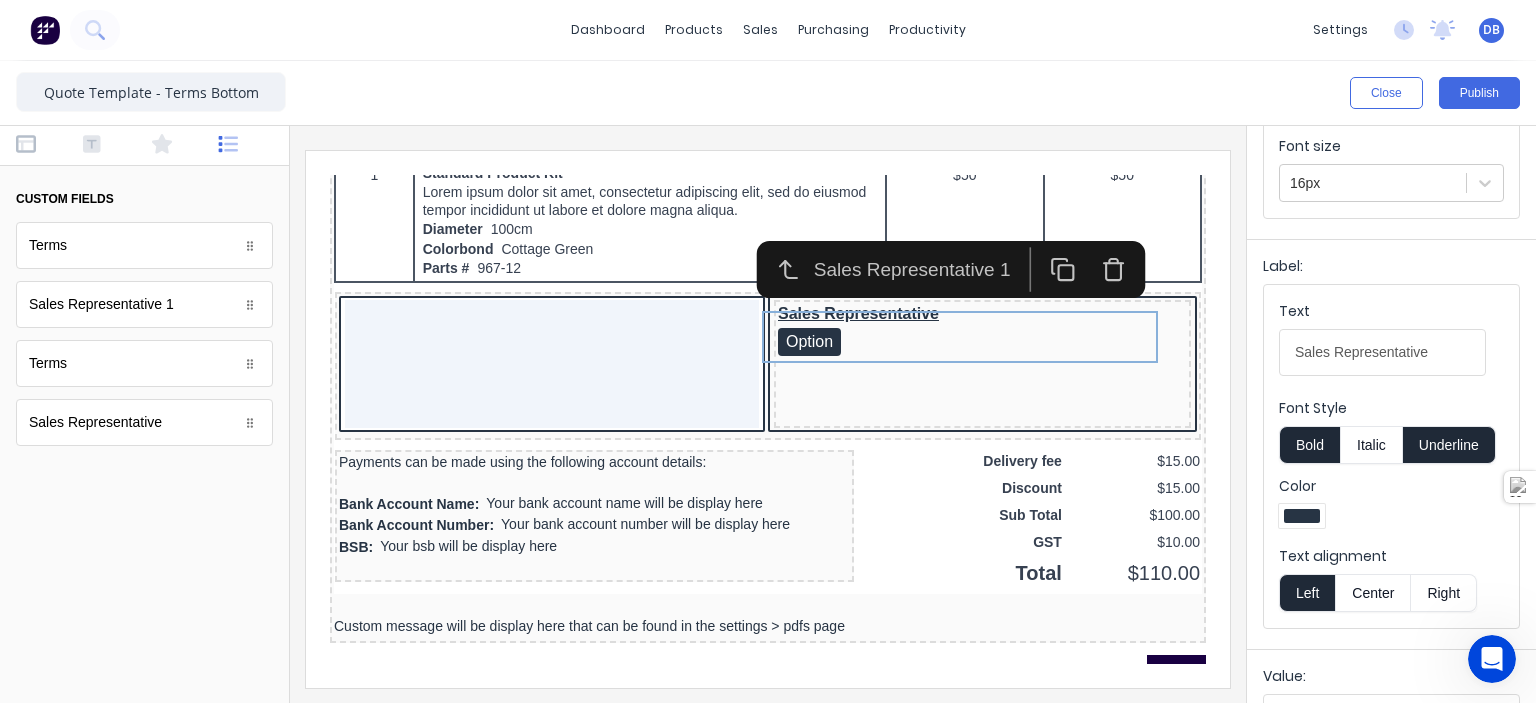 click at bounding box center [768, 414] 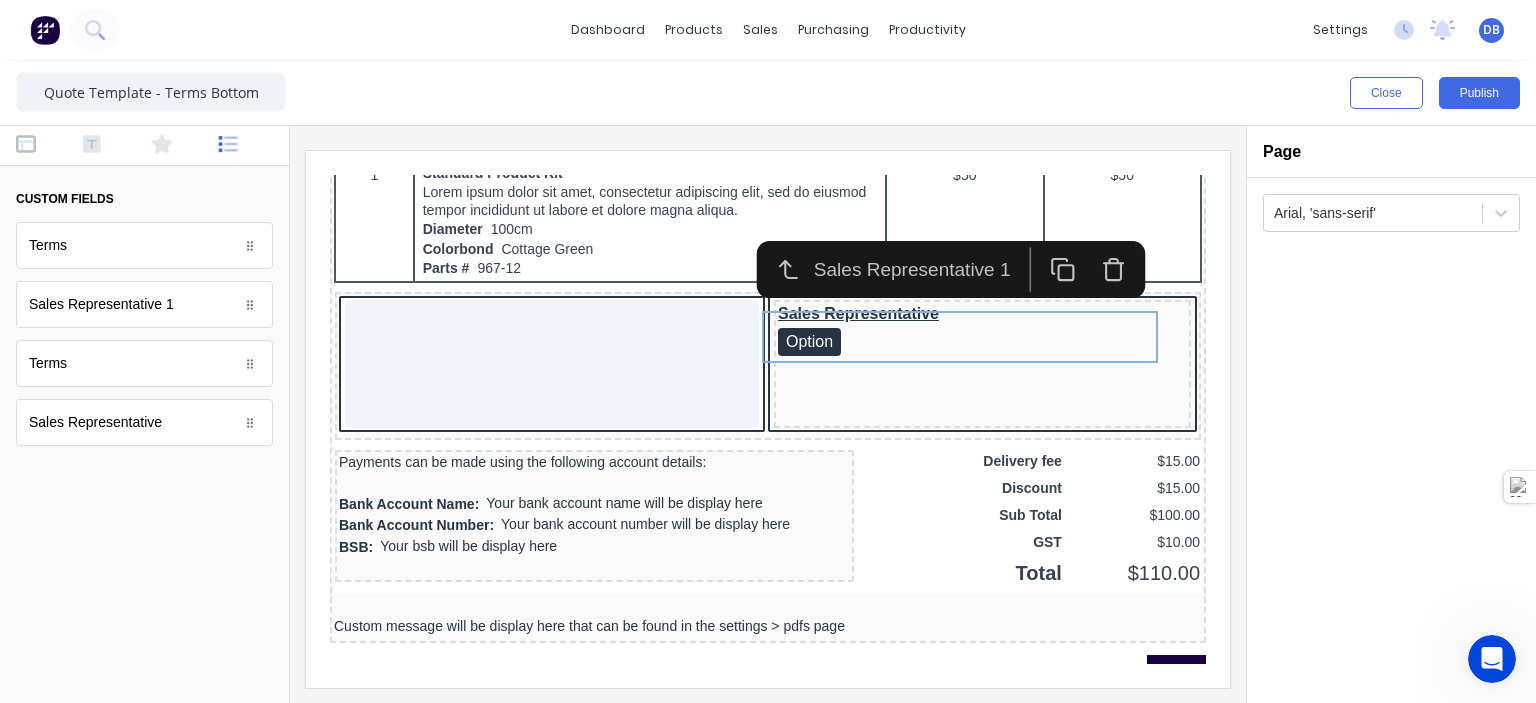 scroll, scrollTop: 0, scrollLeft: 0, axis: both 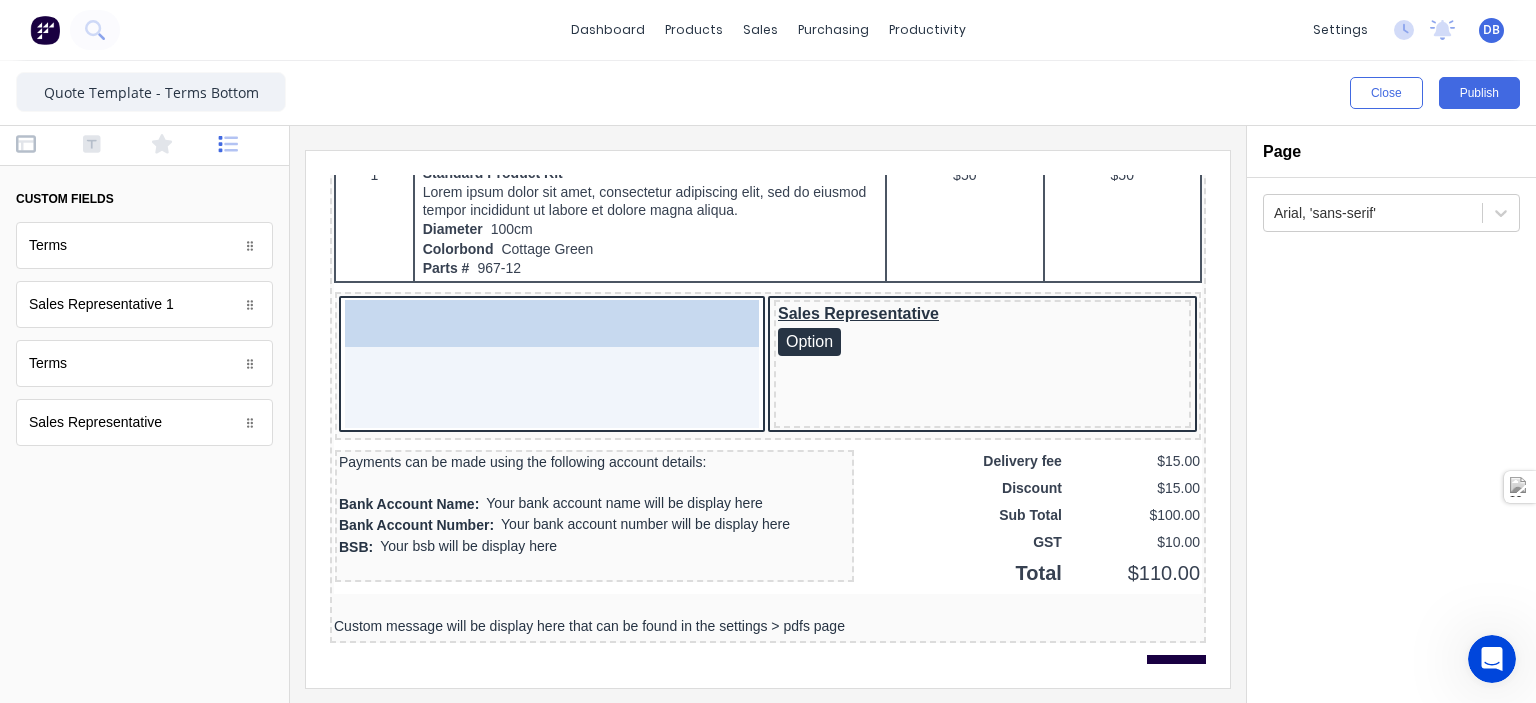 drag, startPoint x: 88, startPoint y: 371, endPoint x: 472, endPoint y: 372, distance: 384.0013 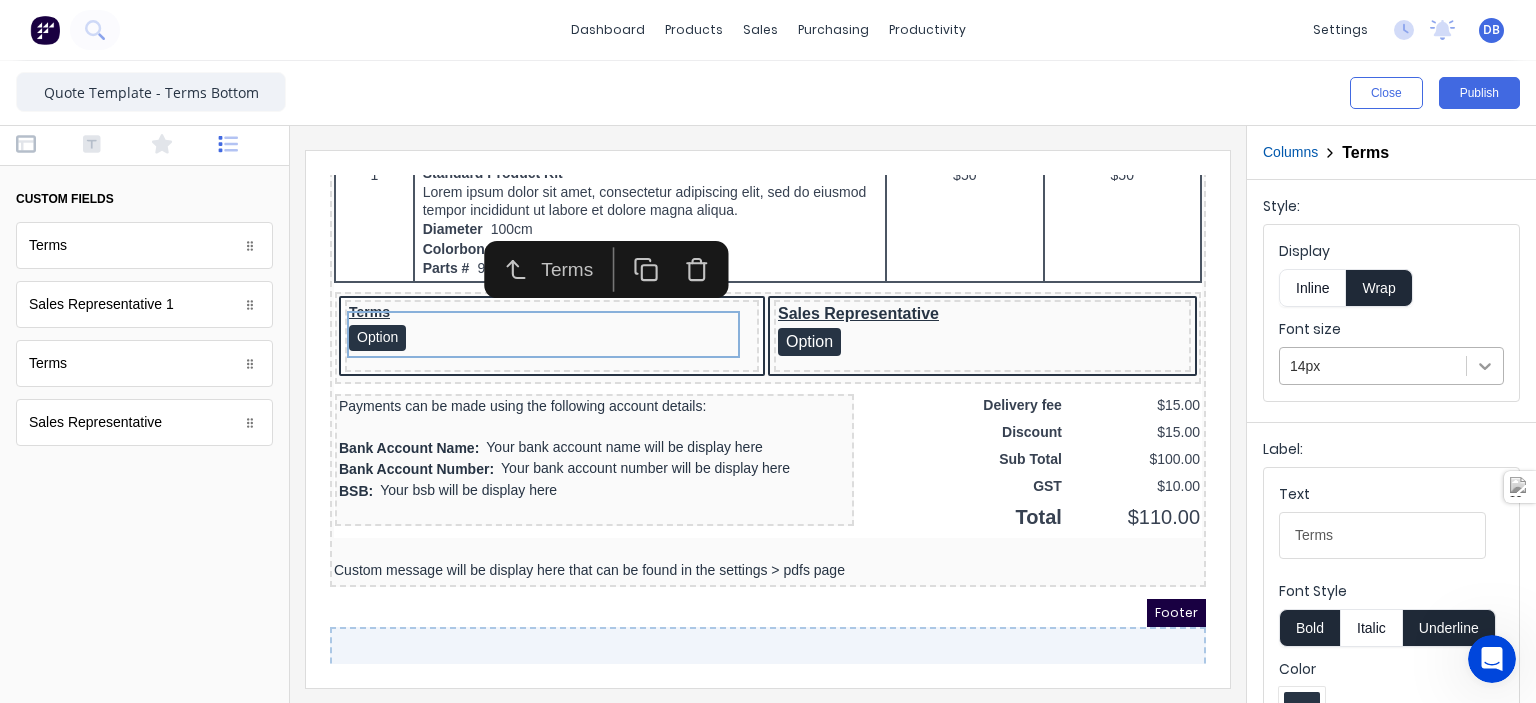 click 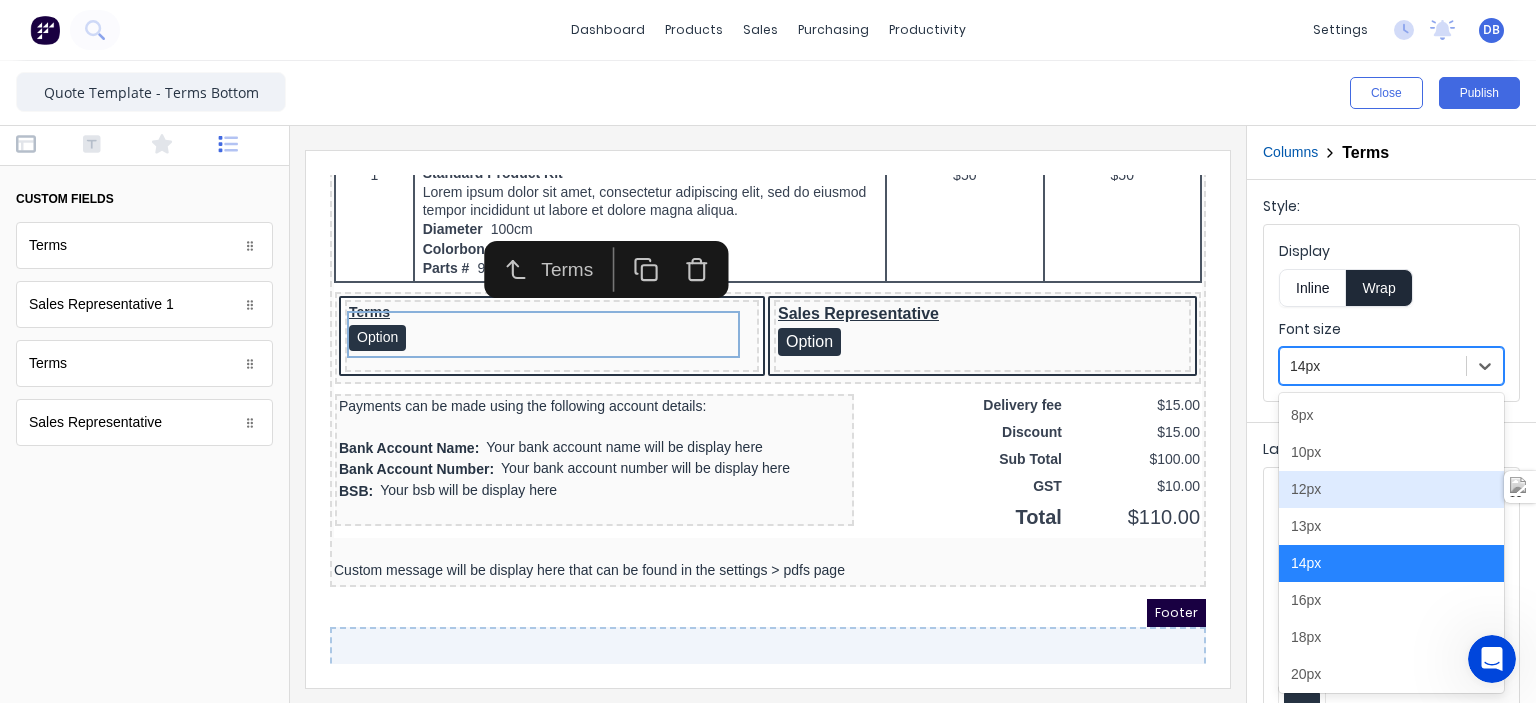 scroll, scrollTop: 100, scrollLeft: 0, axis: vertical 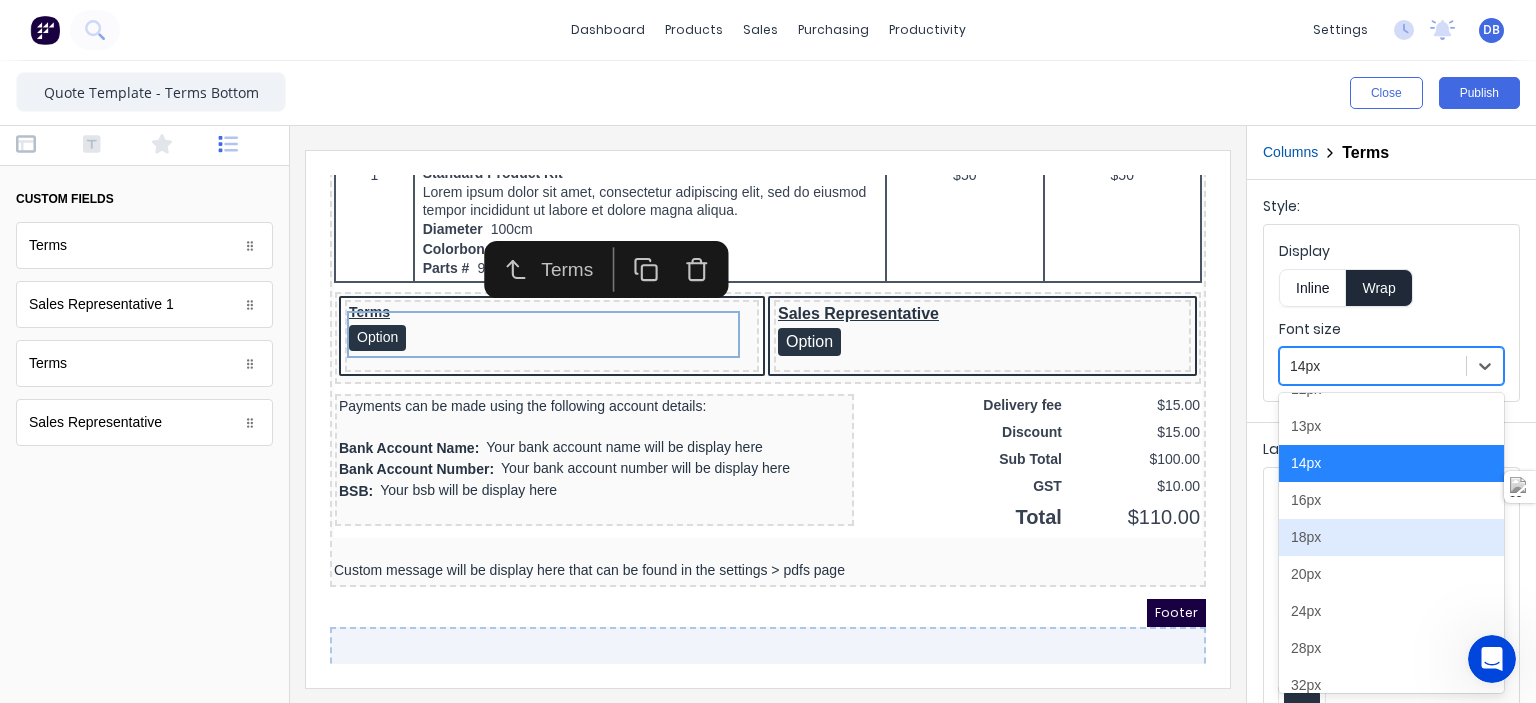 click on "18px" at bounding box center [1391, 537] 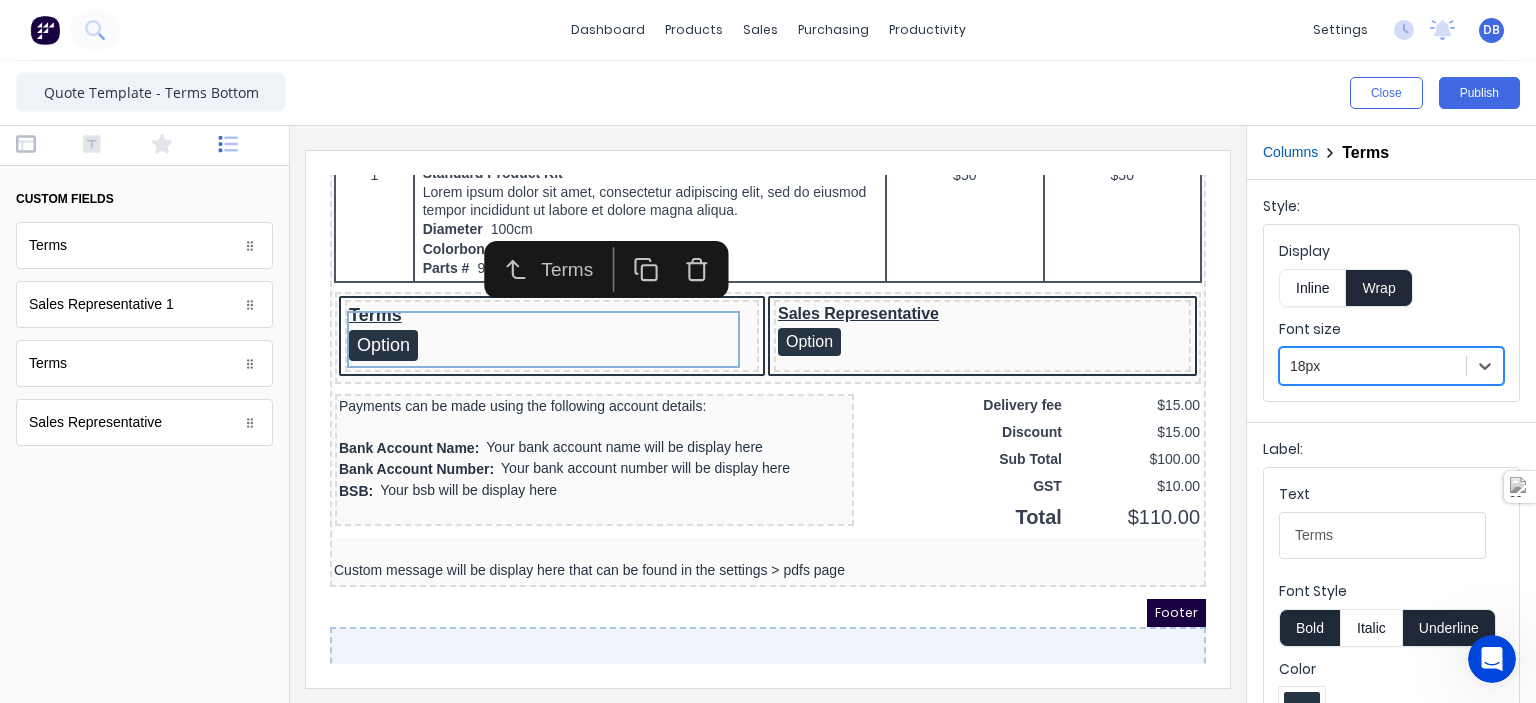 click at bounding box center [768, 414] 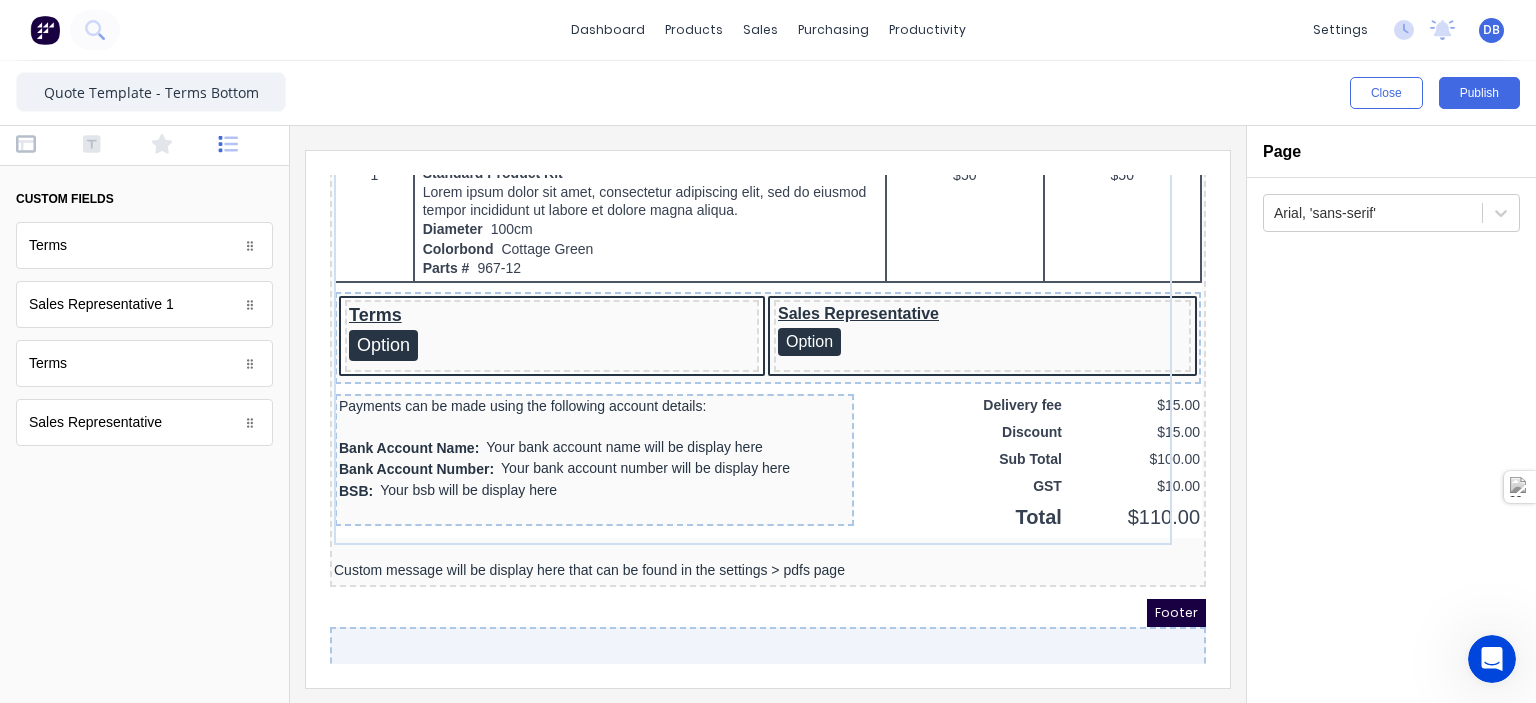 click on "Terms Option" at bounding box center [528, 308] 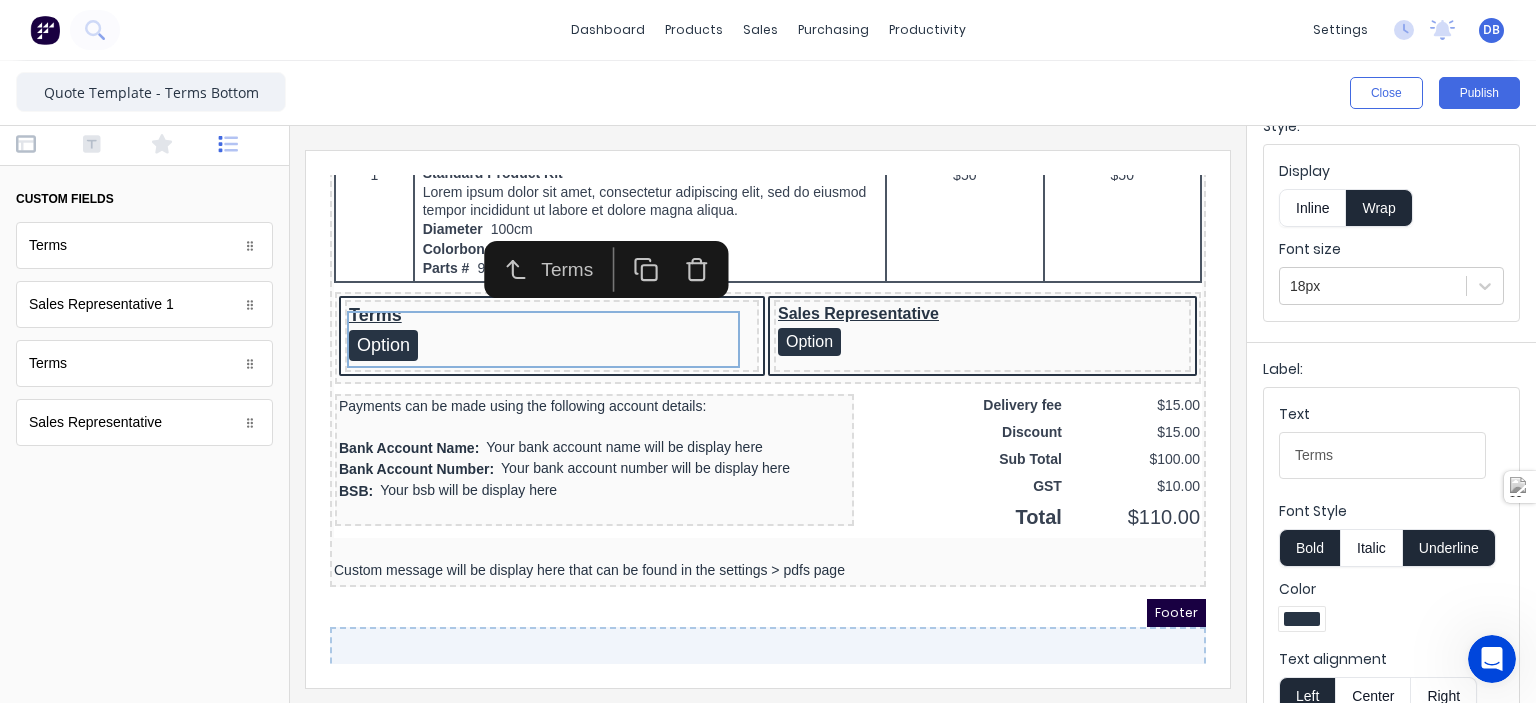 scroll, scrollTop: 200, scrollLeft: 0, axis: vertical 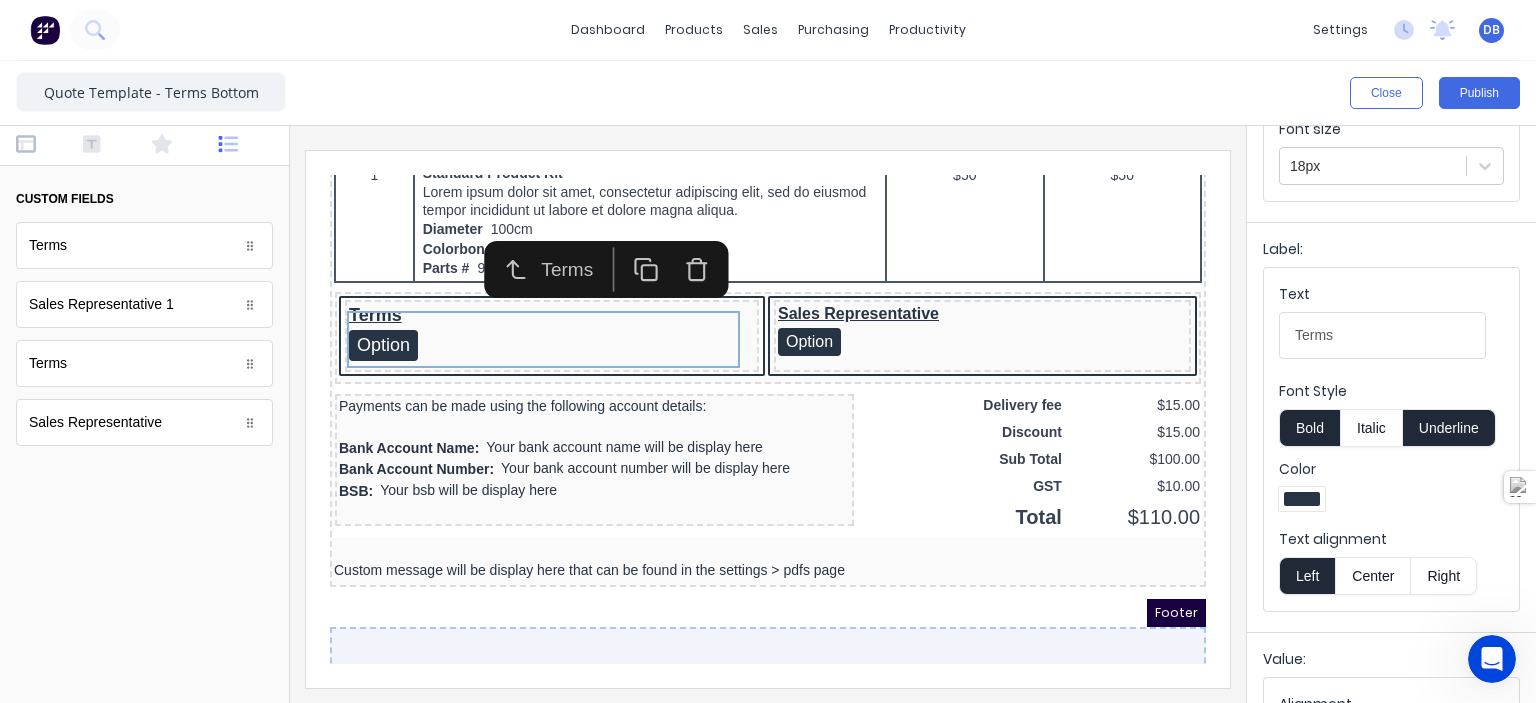 click at bounding box center (1302, 499) 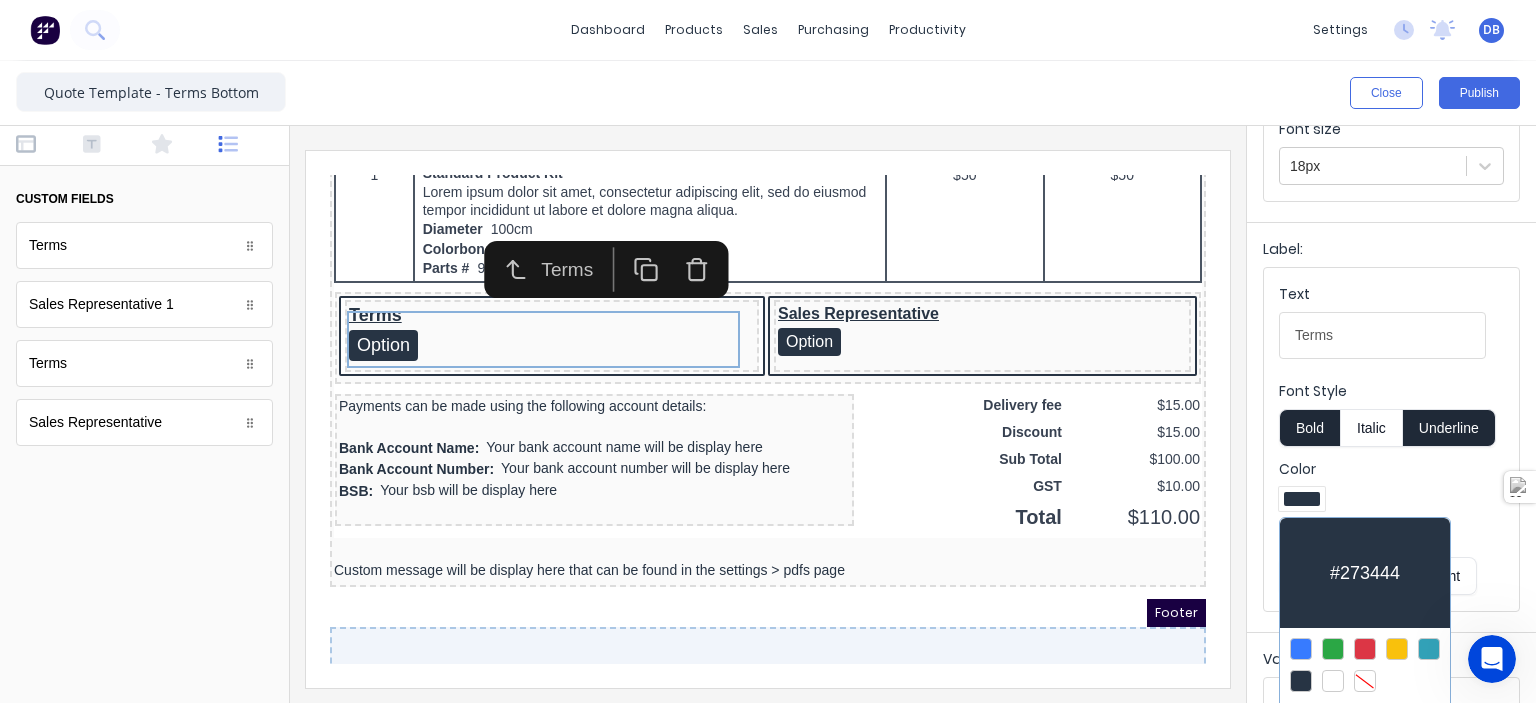 click at bounding box center (1365, 649) 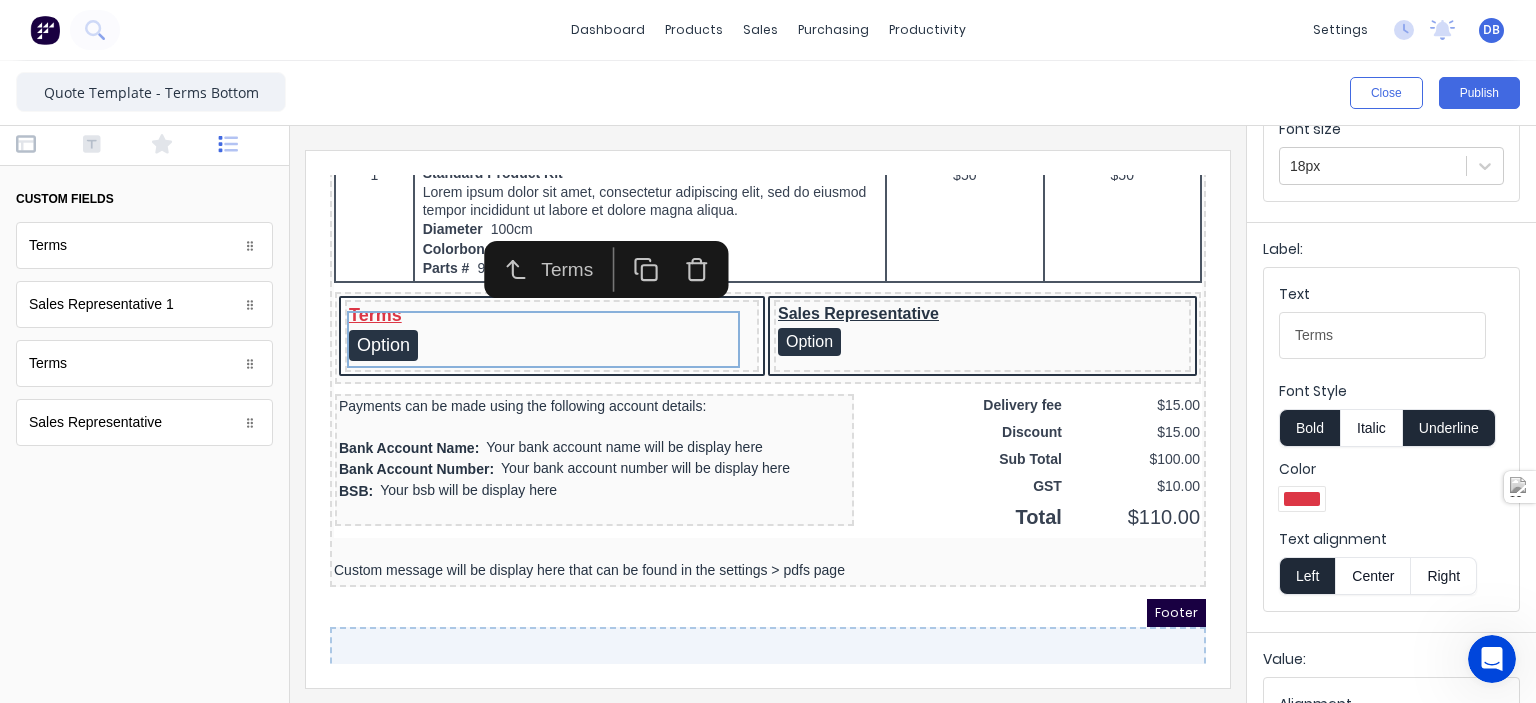 click at bounding box center [768, 414] 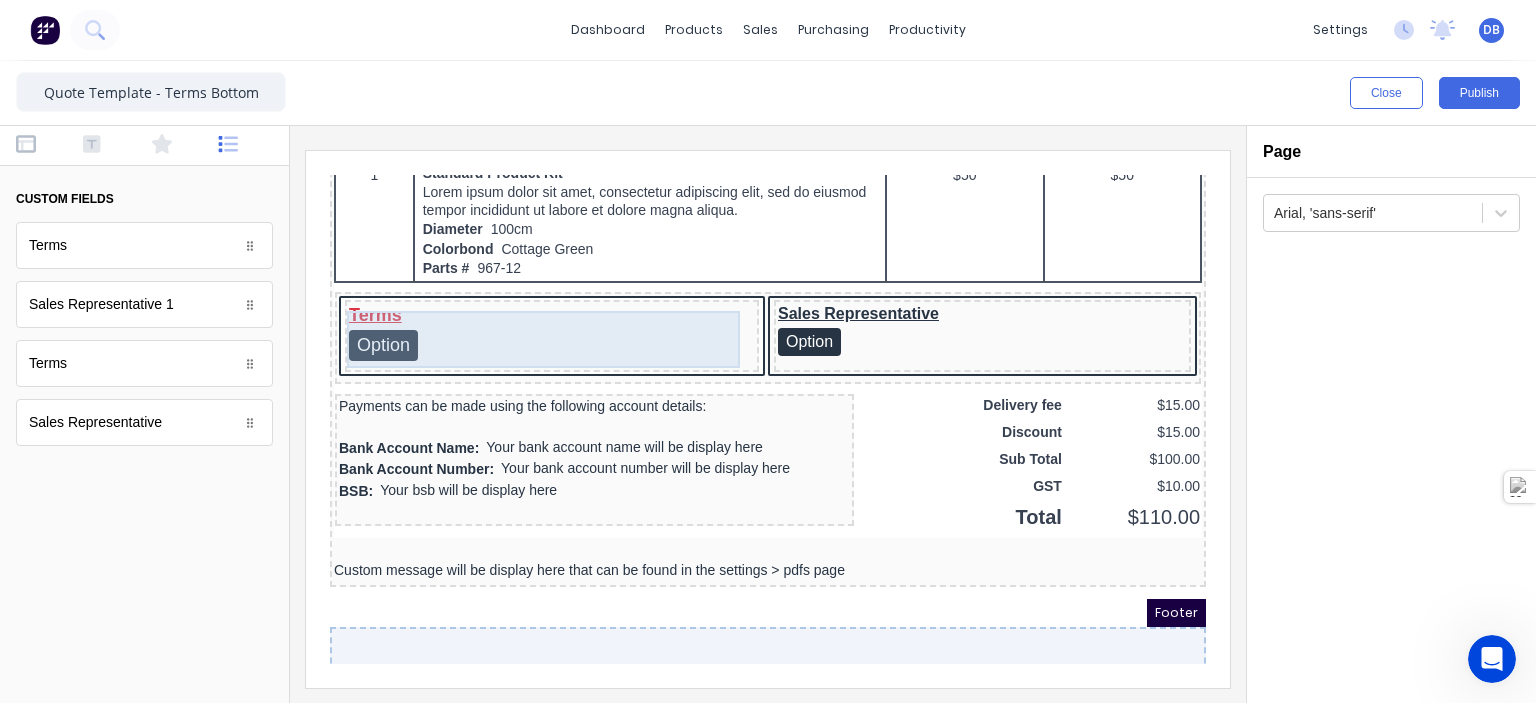 click on "Terms Option" at bounding box center [528, 308] 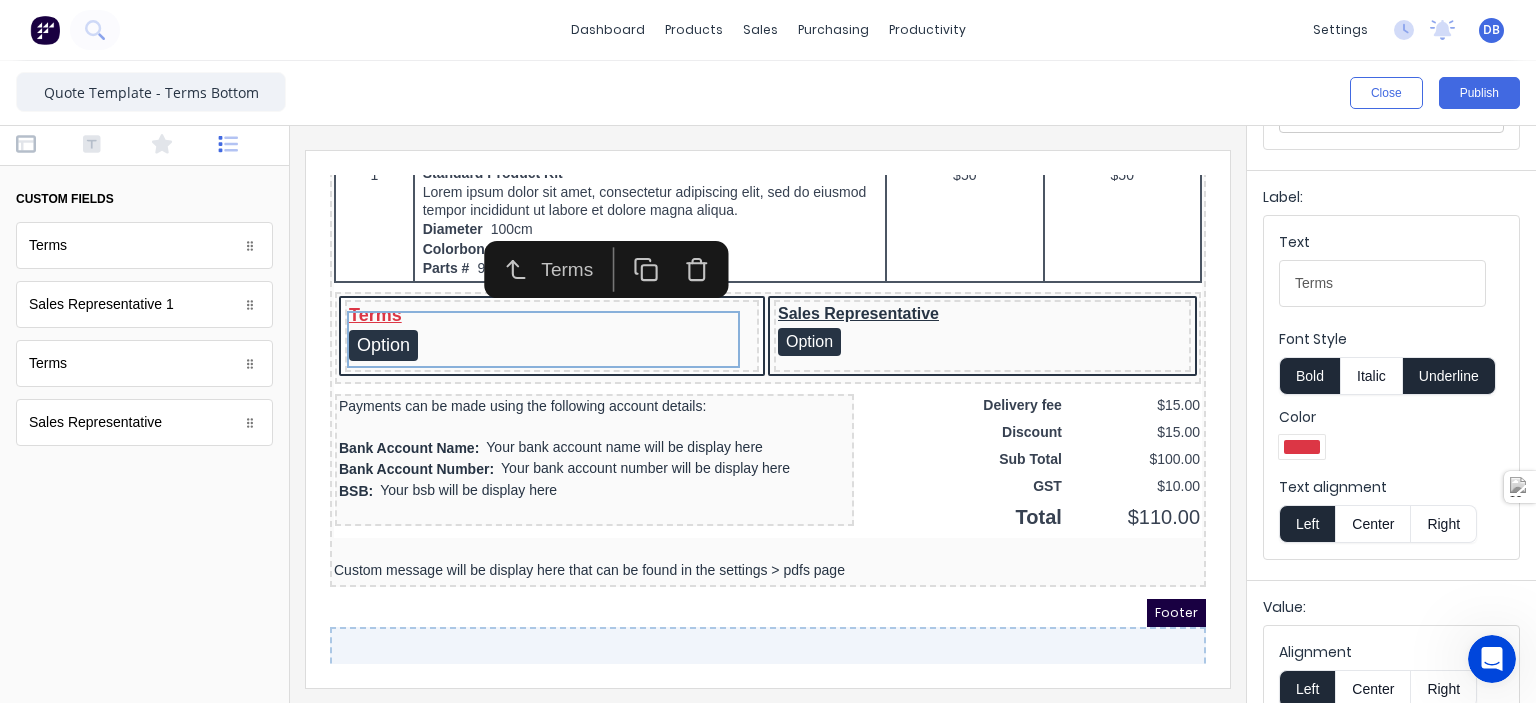 scroll, scrollTop: 284, scrollLeft: 0, axis: vertical 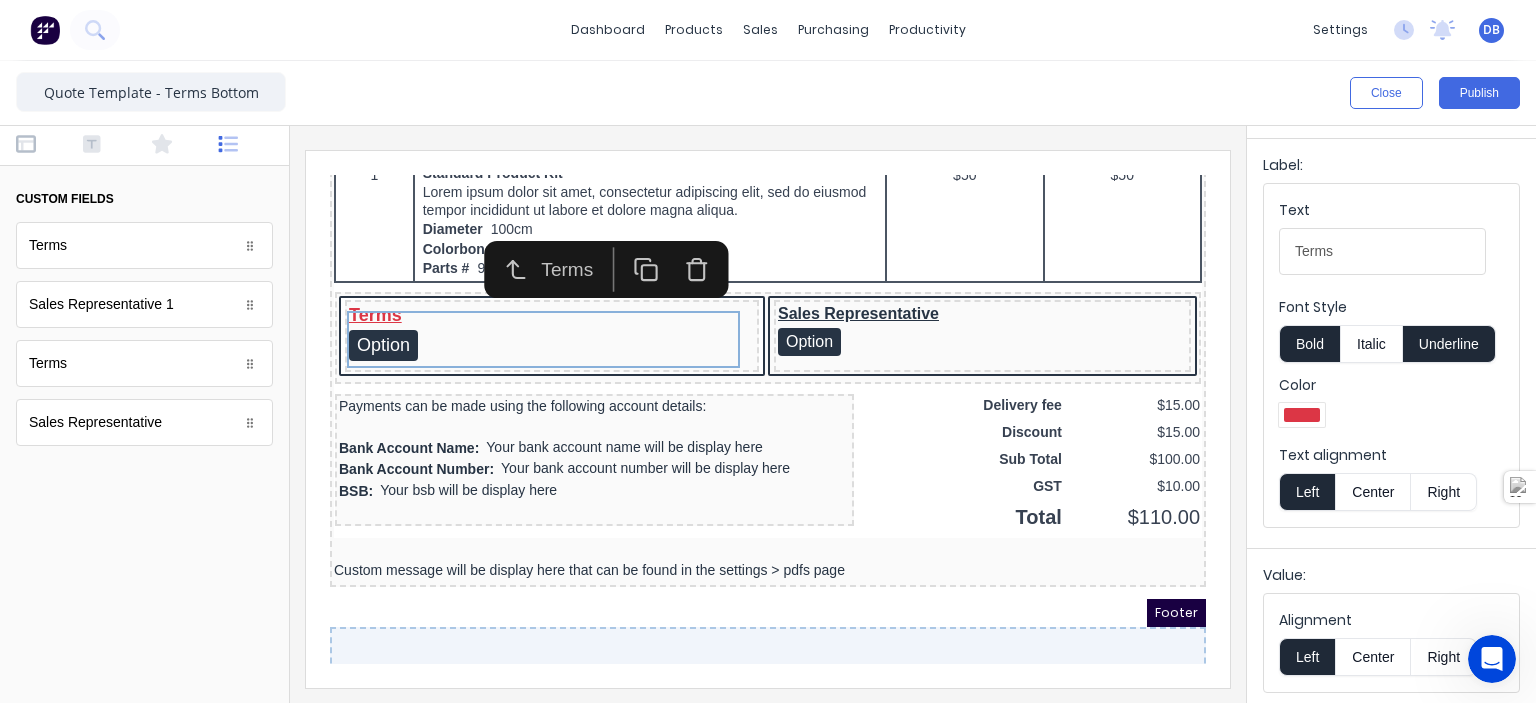 click at bounding box center (768, 414) 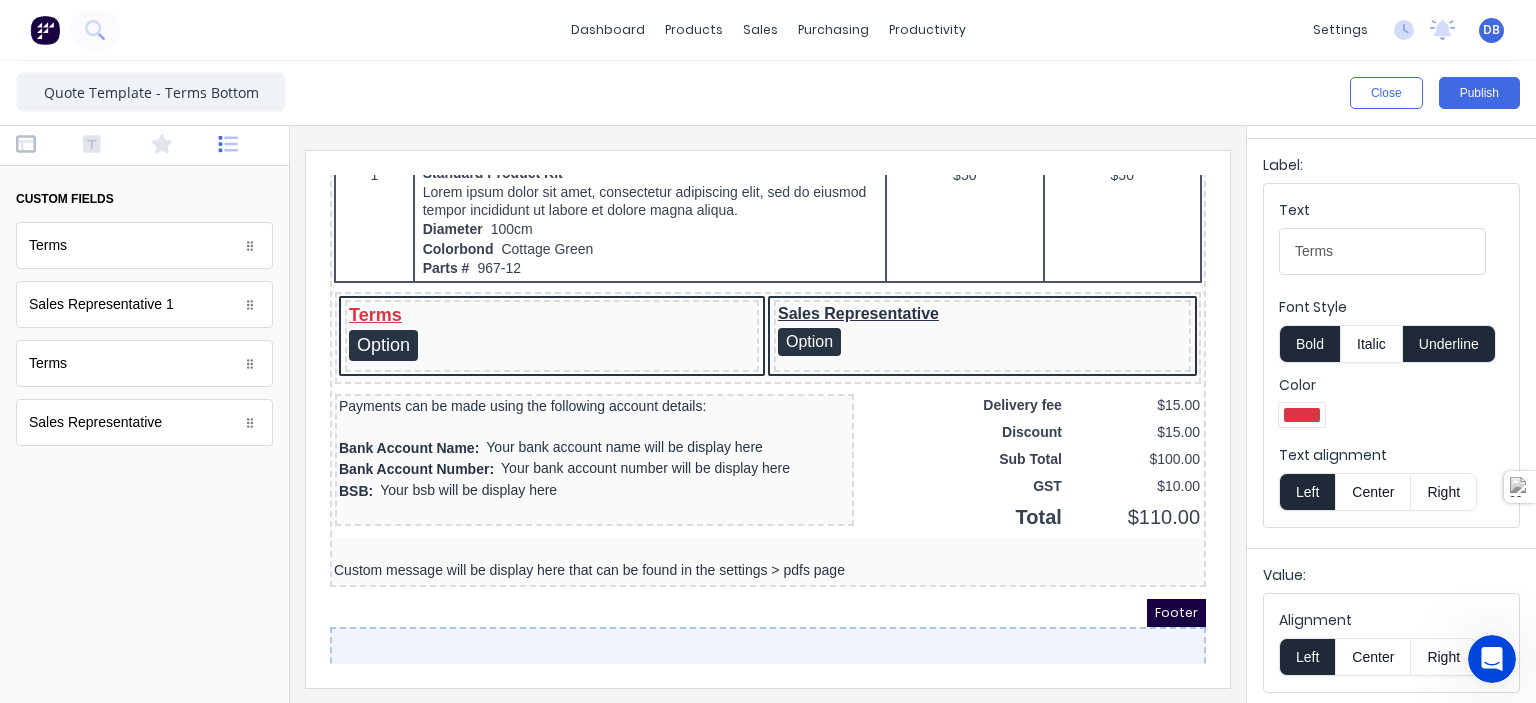 scroll, scrollTop: 0, scrollLeft: 0, axis: both 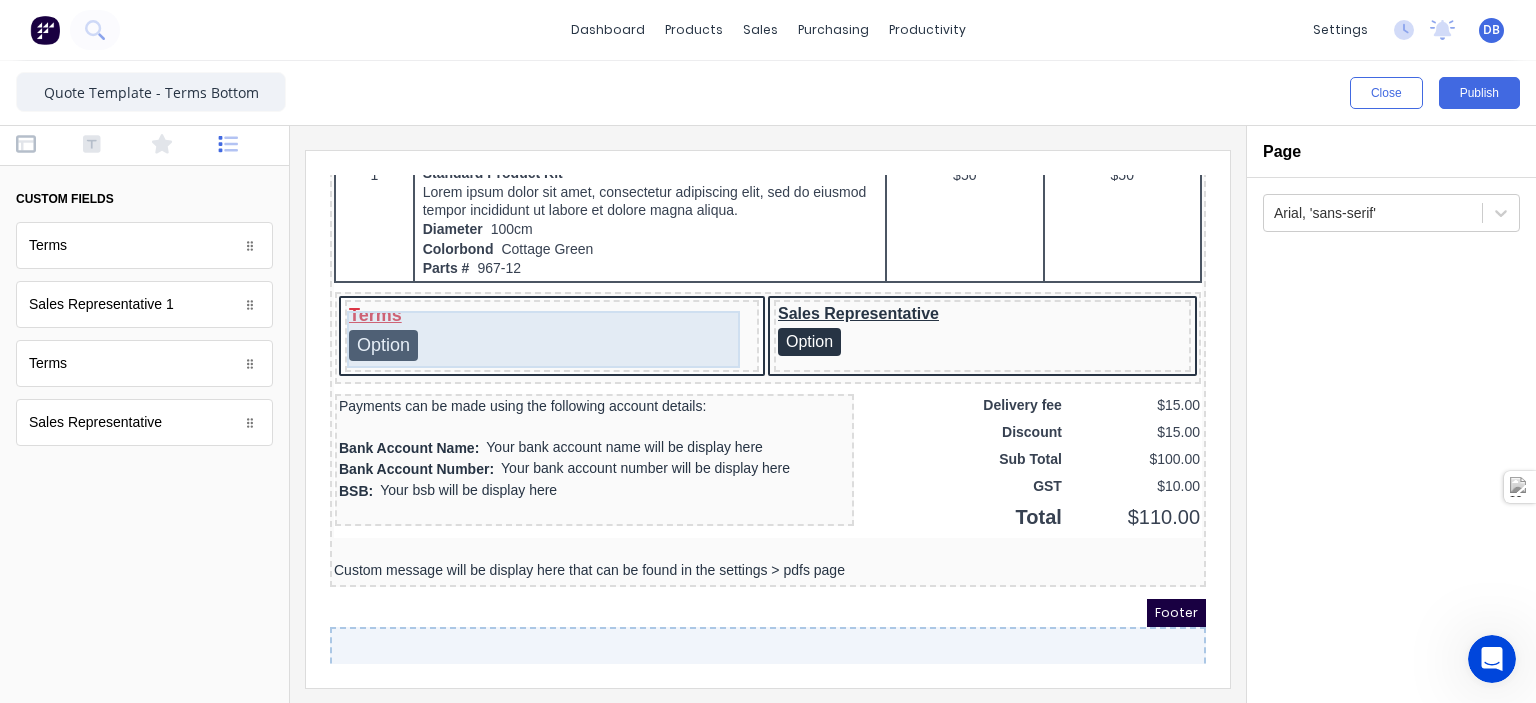 click on "Terms Option" at bounding box center [528, 308] 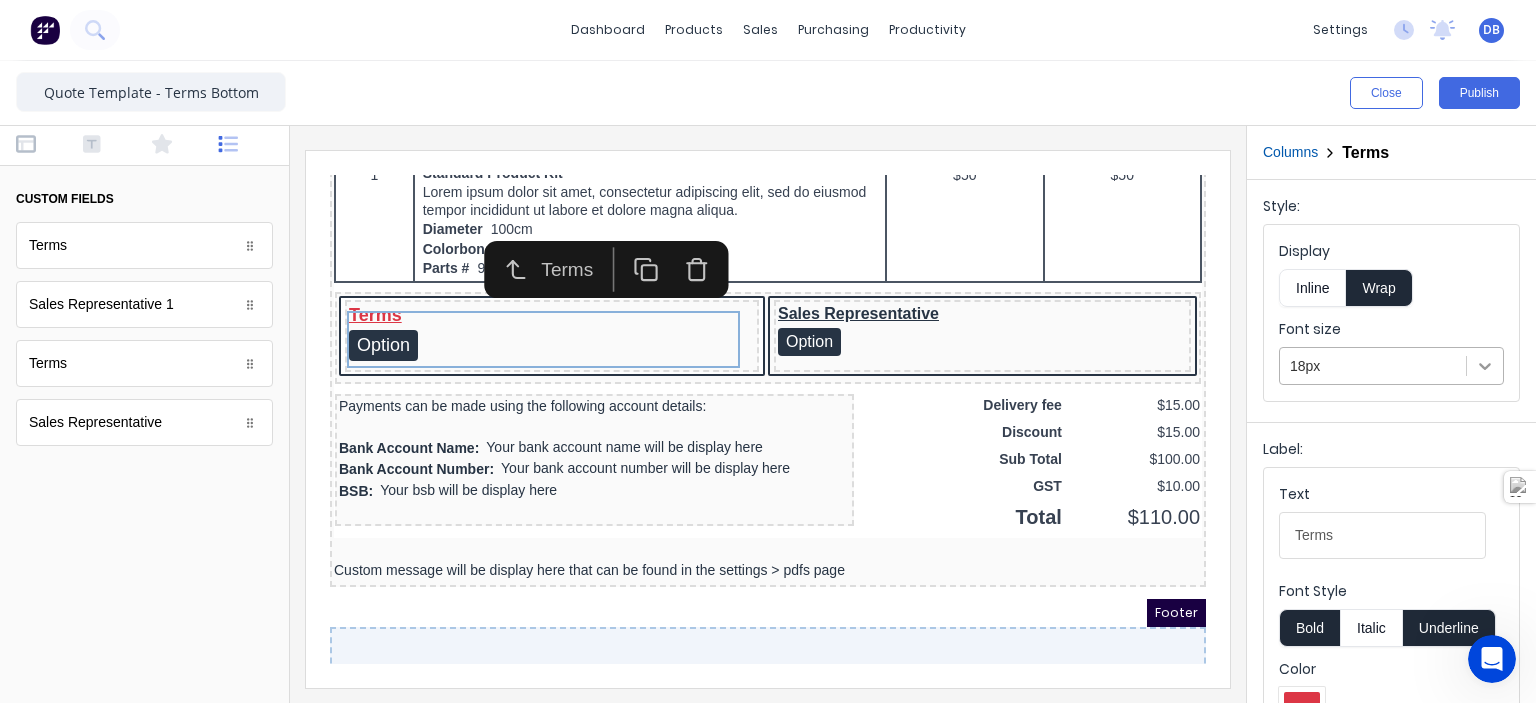 click 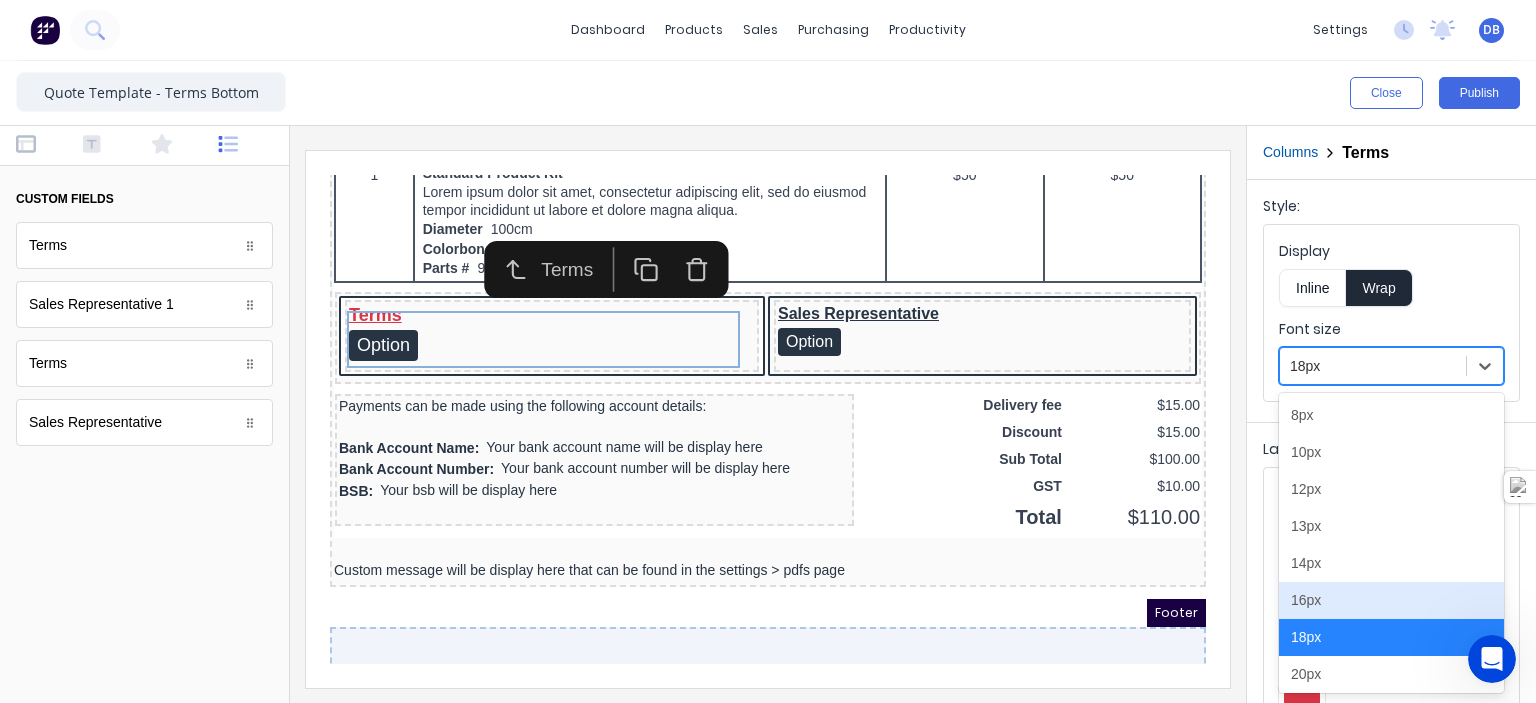click on "16px" at bounding box center [1391, 600] 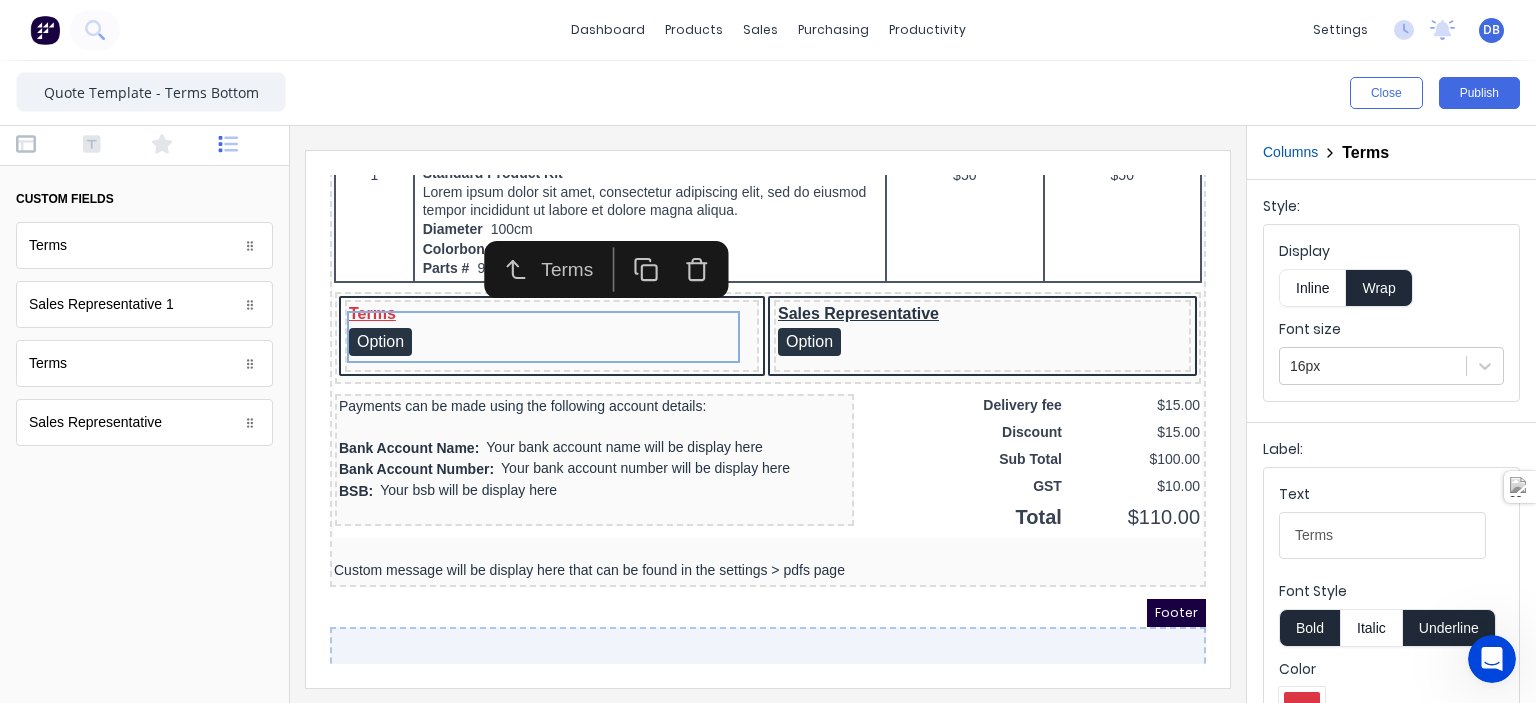 click at bounding box center [768, 419] 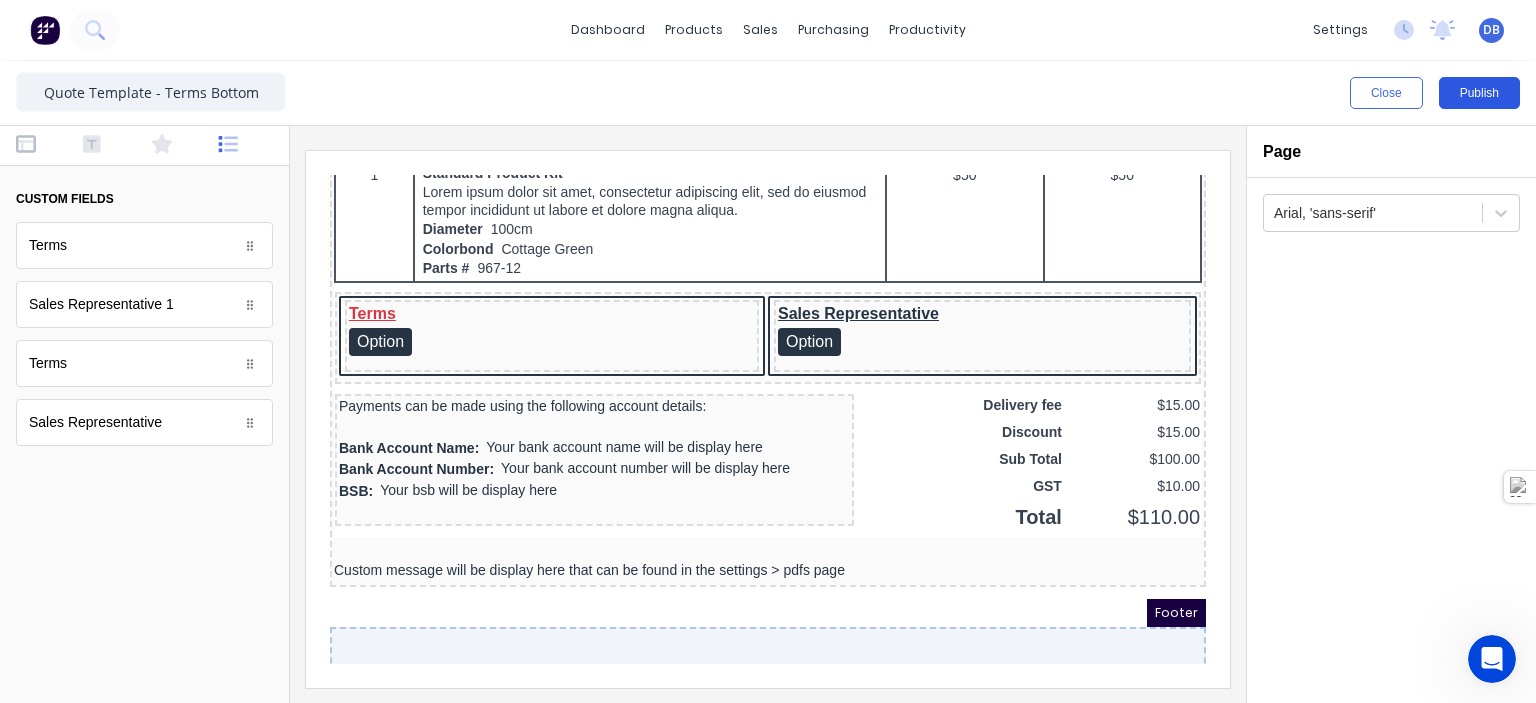 click on "Publish" at bounding box center [1479, 93] 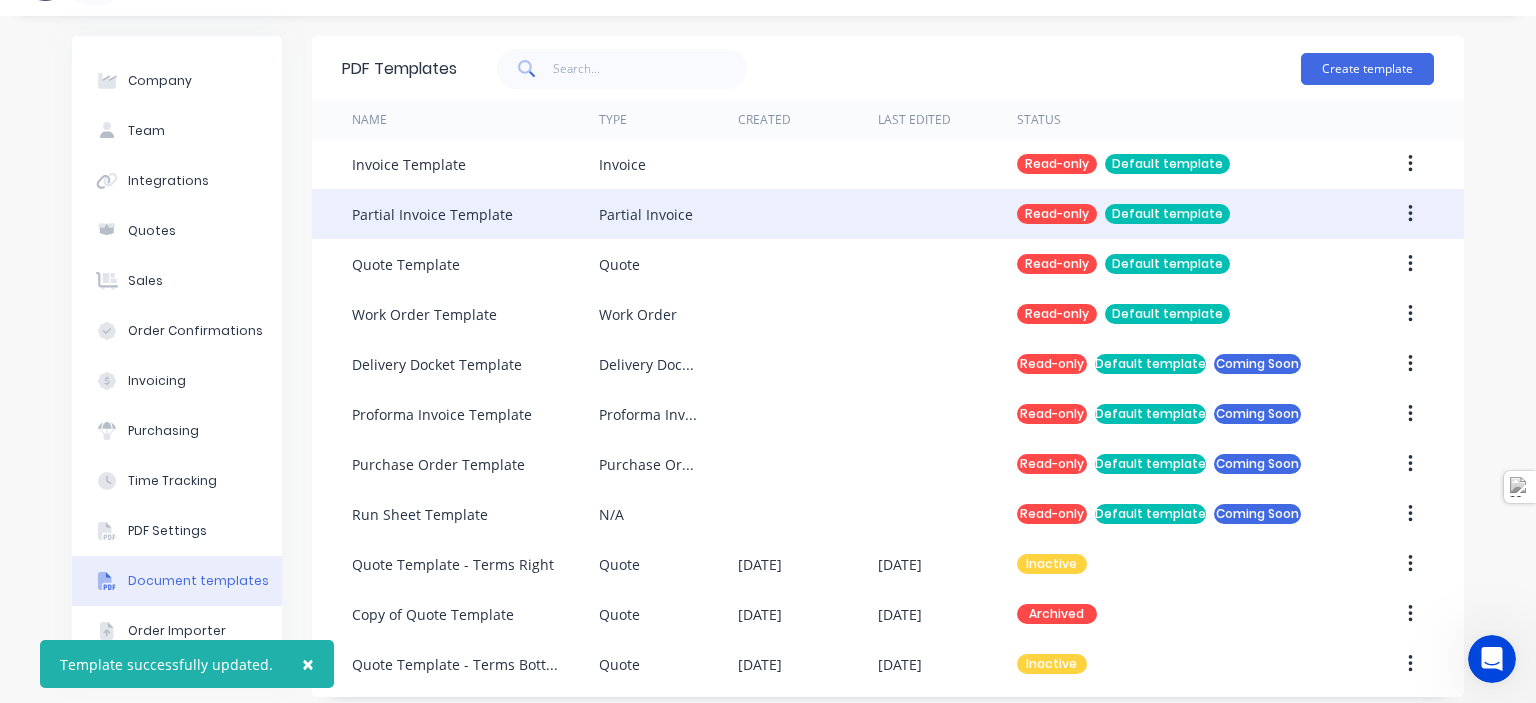 scroll, scrollTop: 57, scrollLeft: 0, axis: vertical 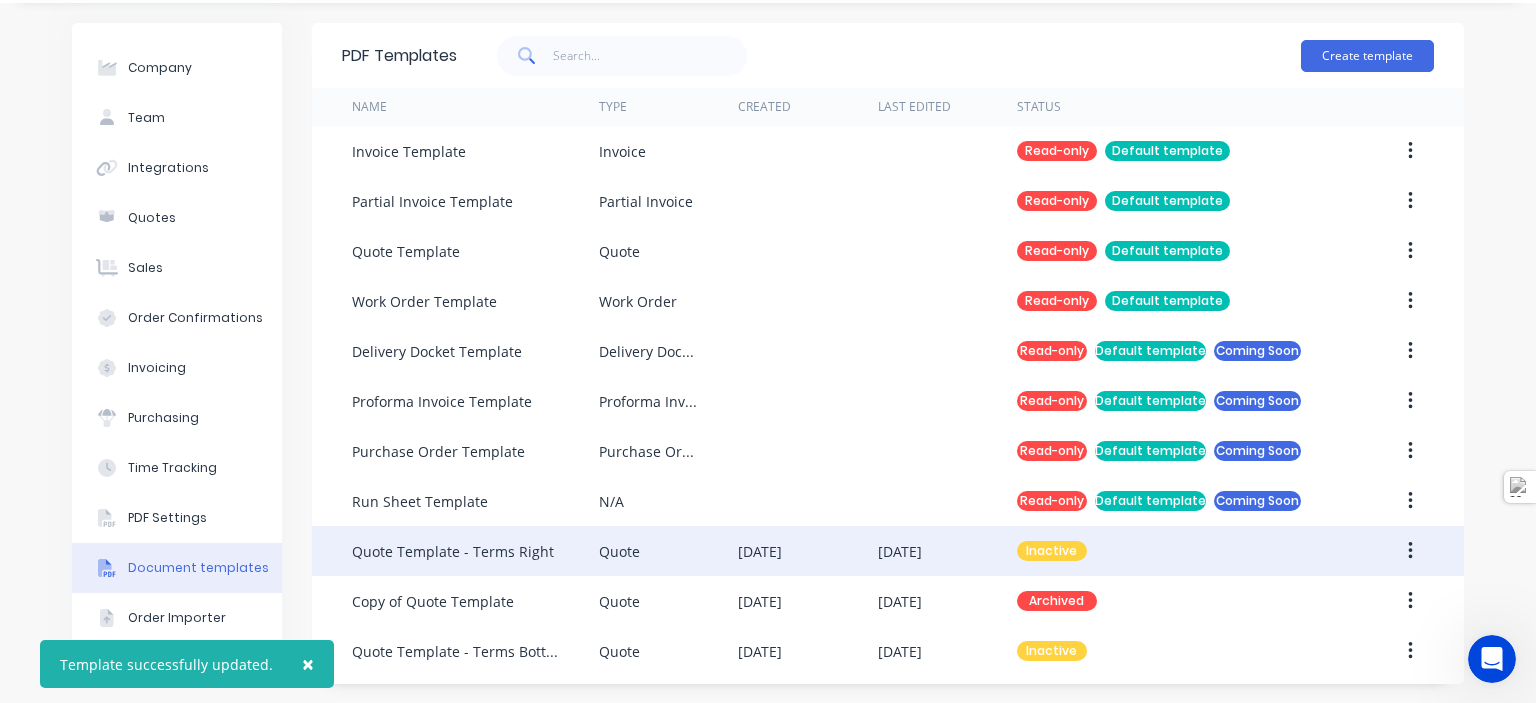 click on "Inactive" at bounding box center [1179, 551] 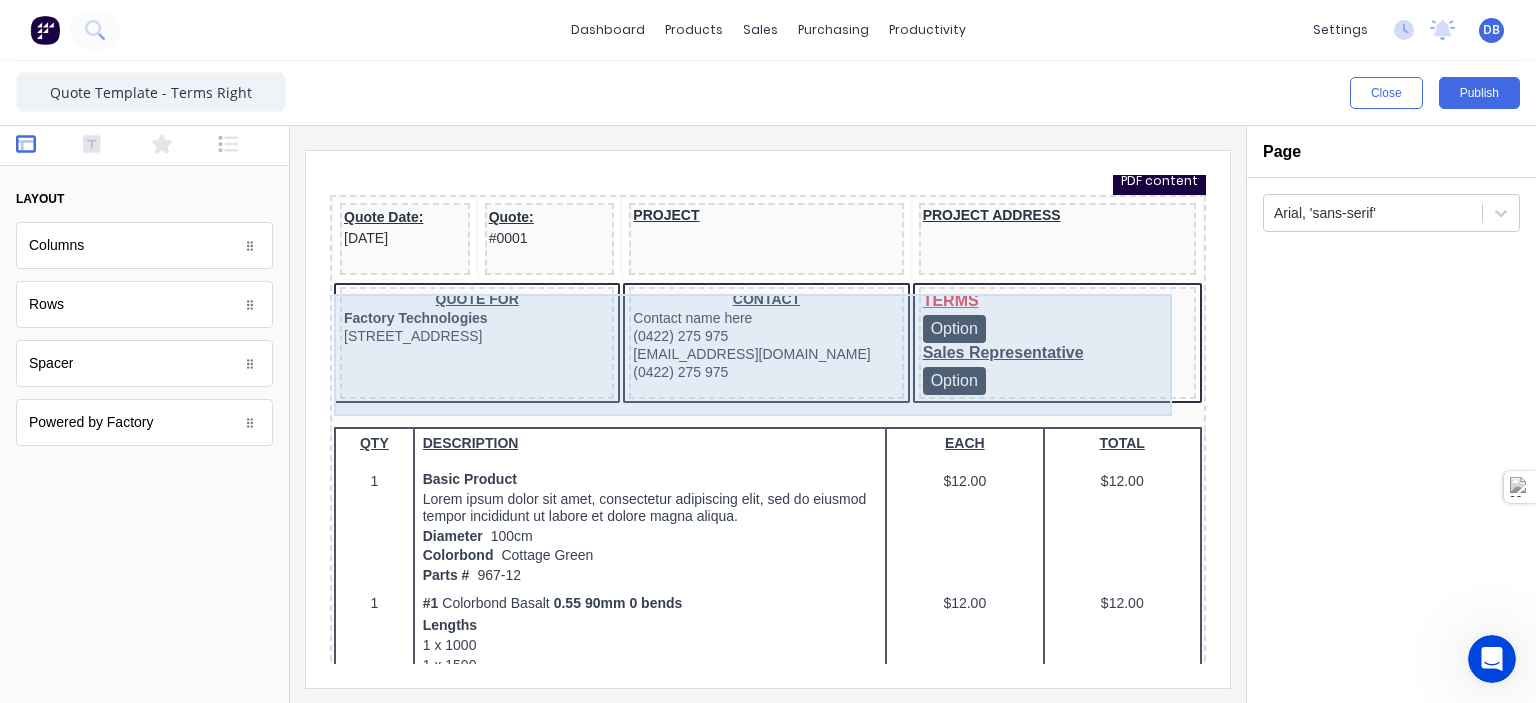scroll, scrollTop: 0, scrollLeft: 0, axis: both 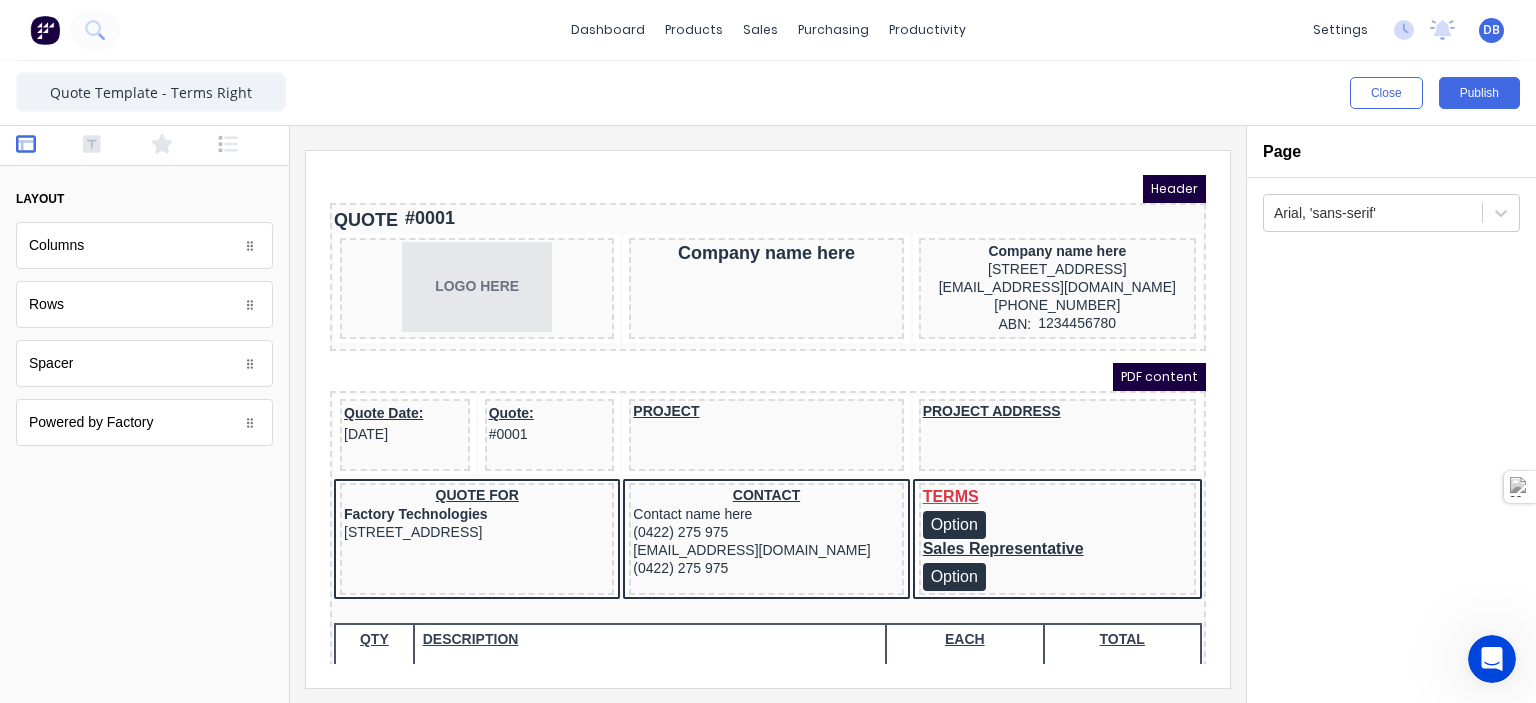 click at bounding box center [768, 414] 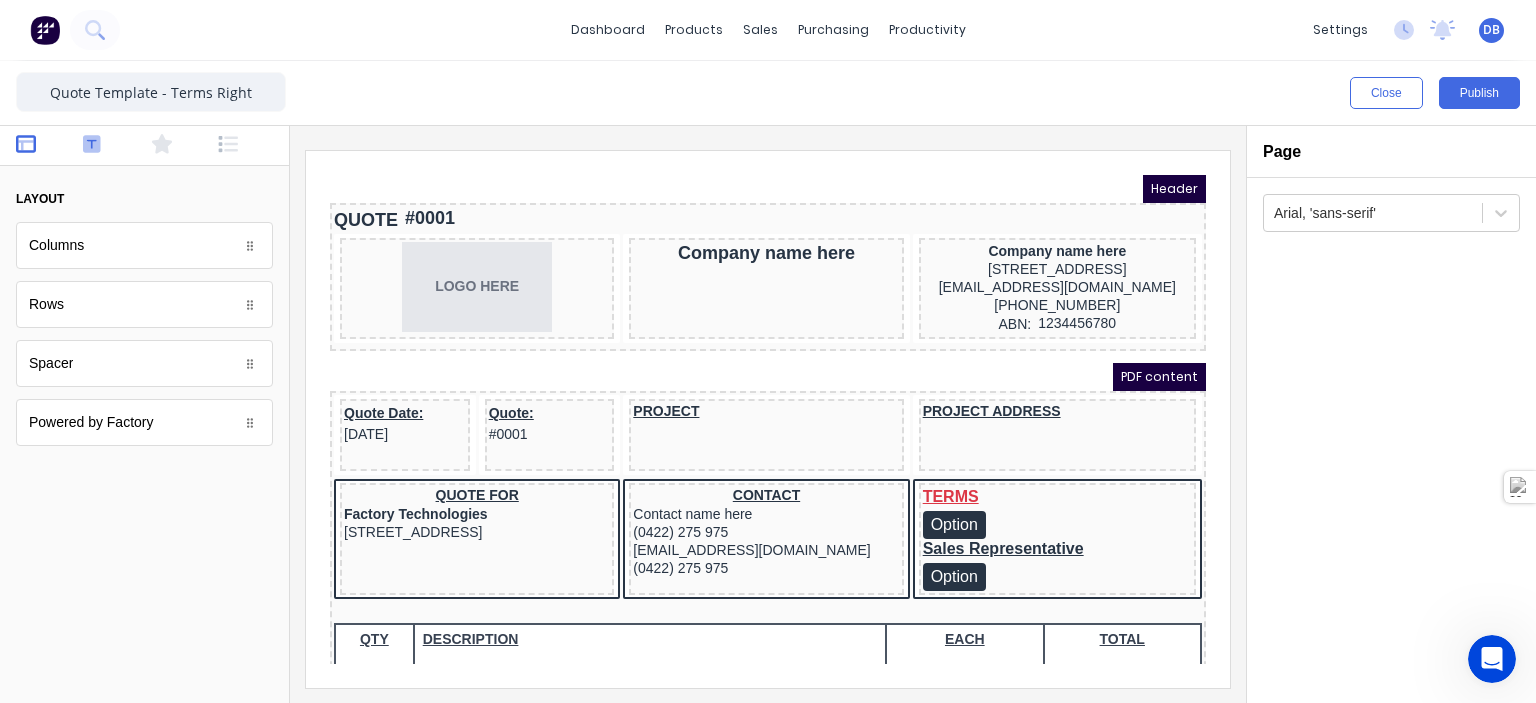 click at bounding box center (110, 146) 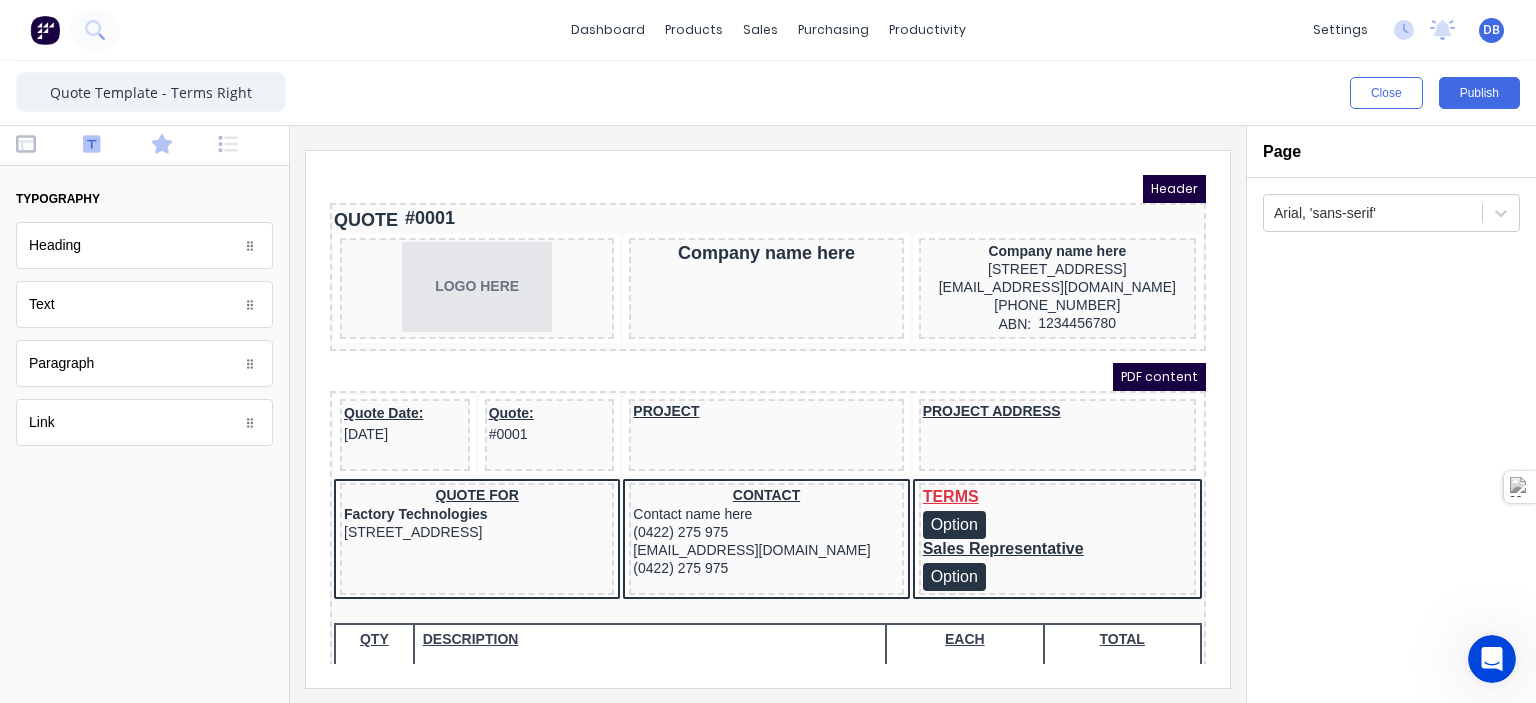 click 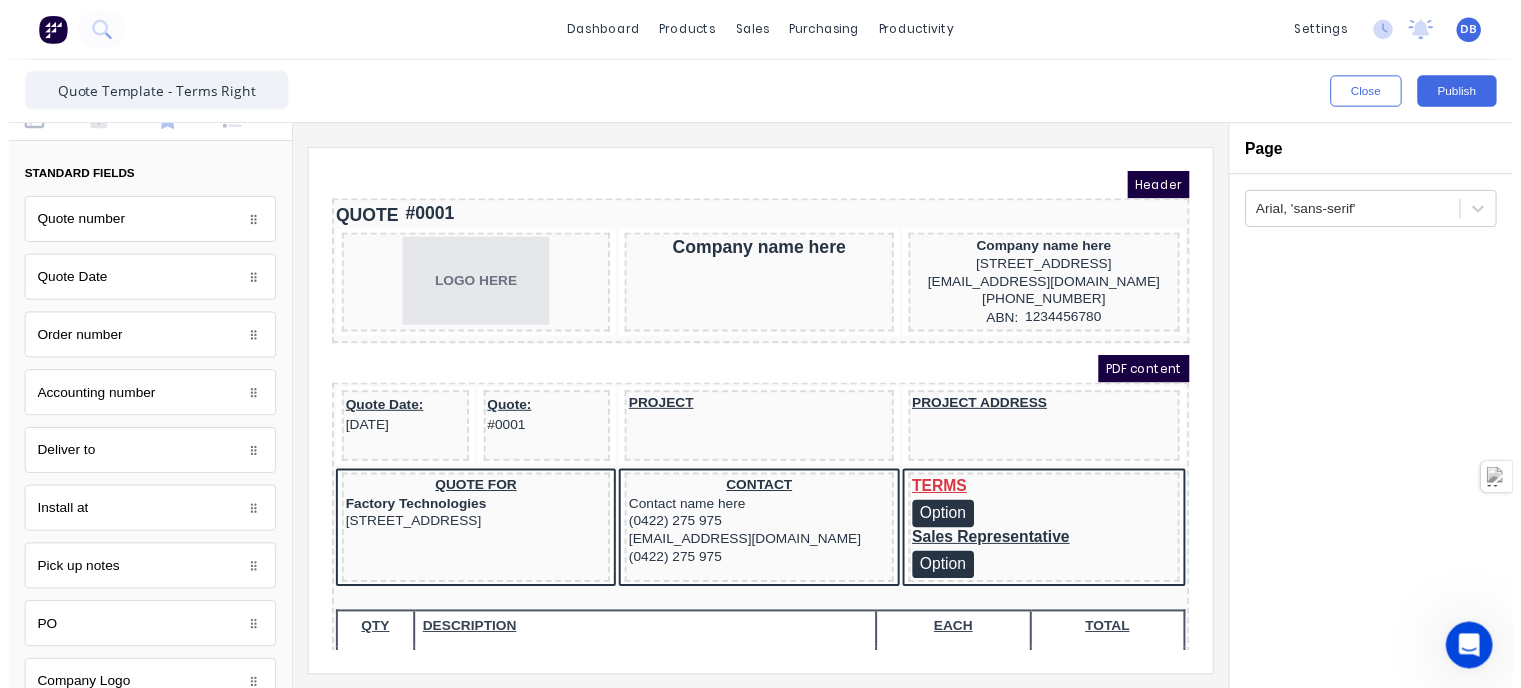 scroll, scrollTop: 0, scrollLeft: 0, axis: both 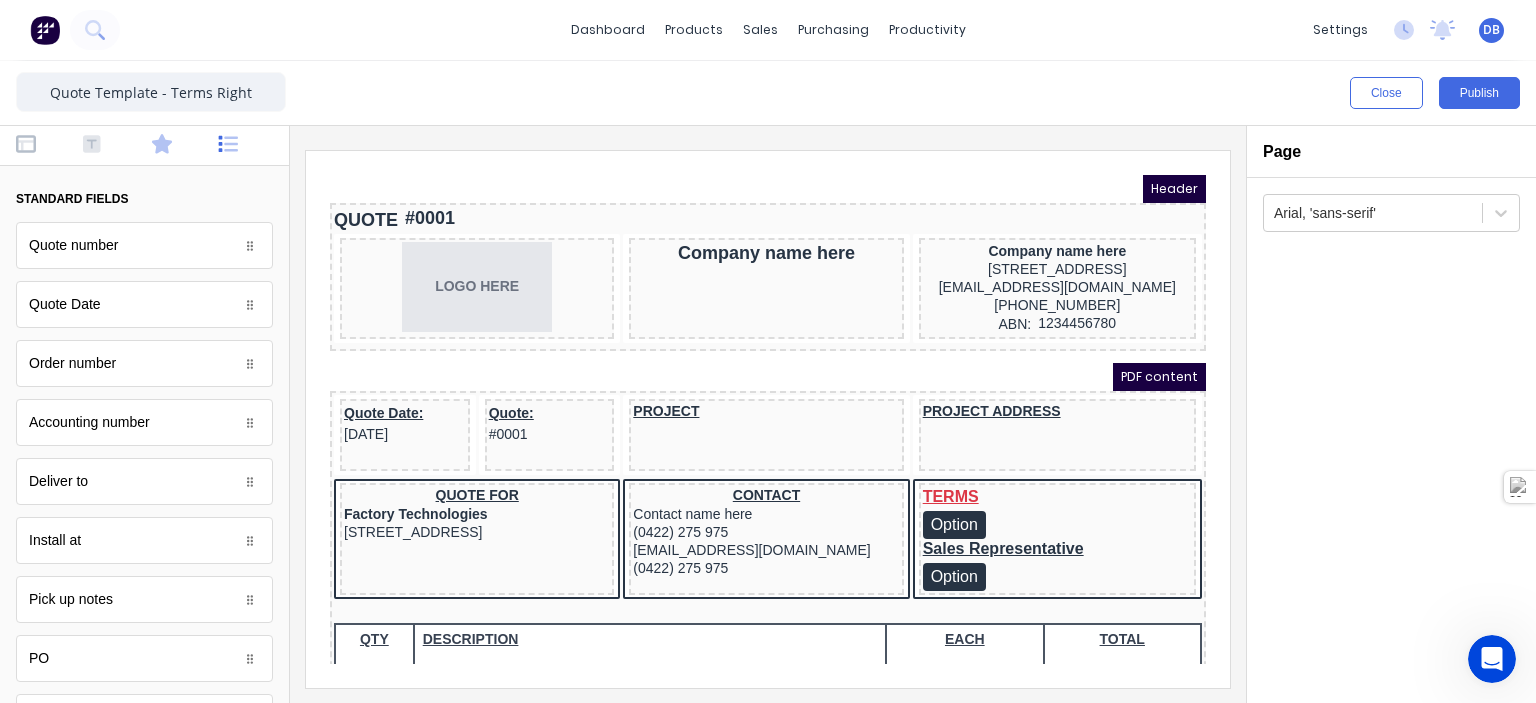 click 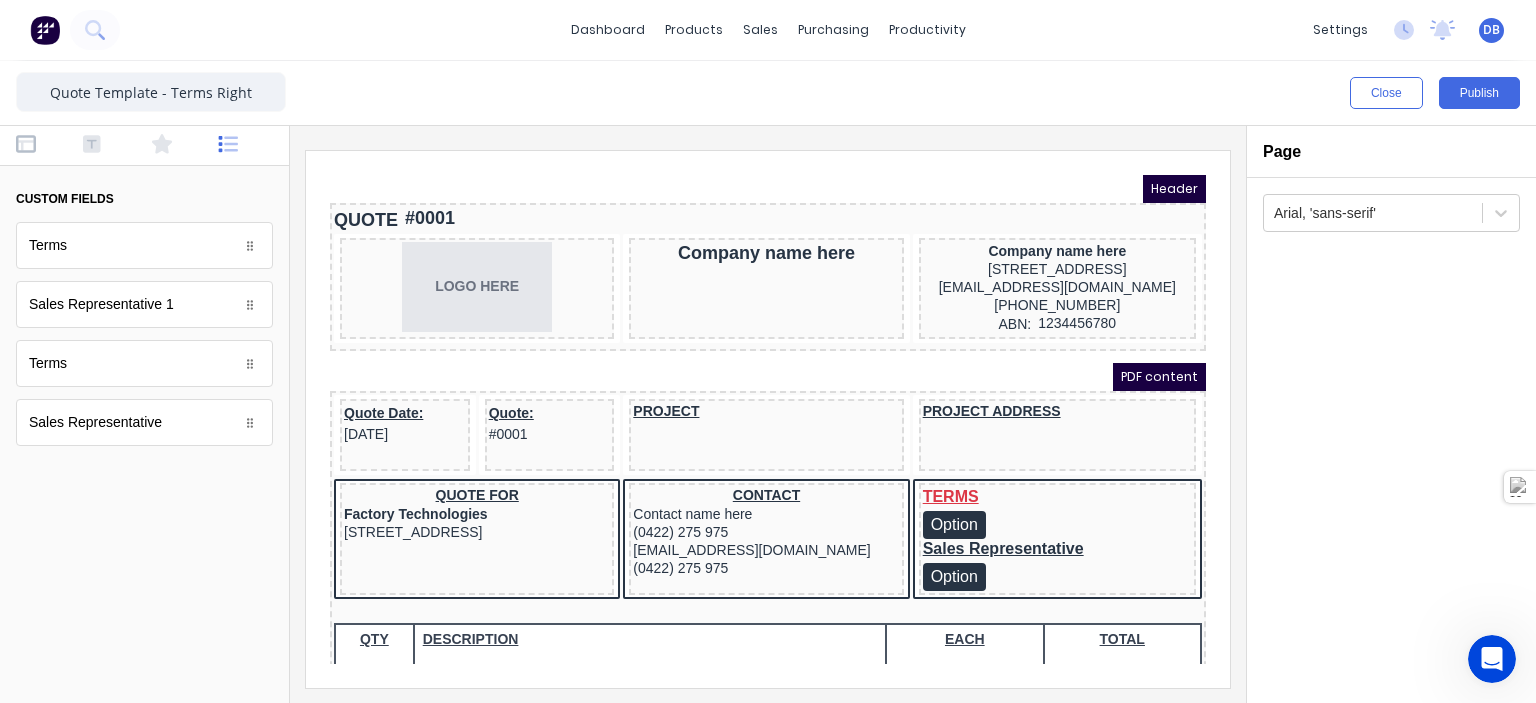 click 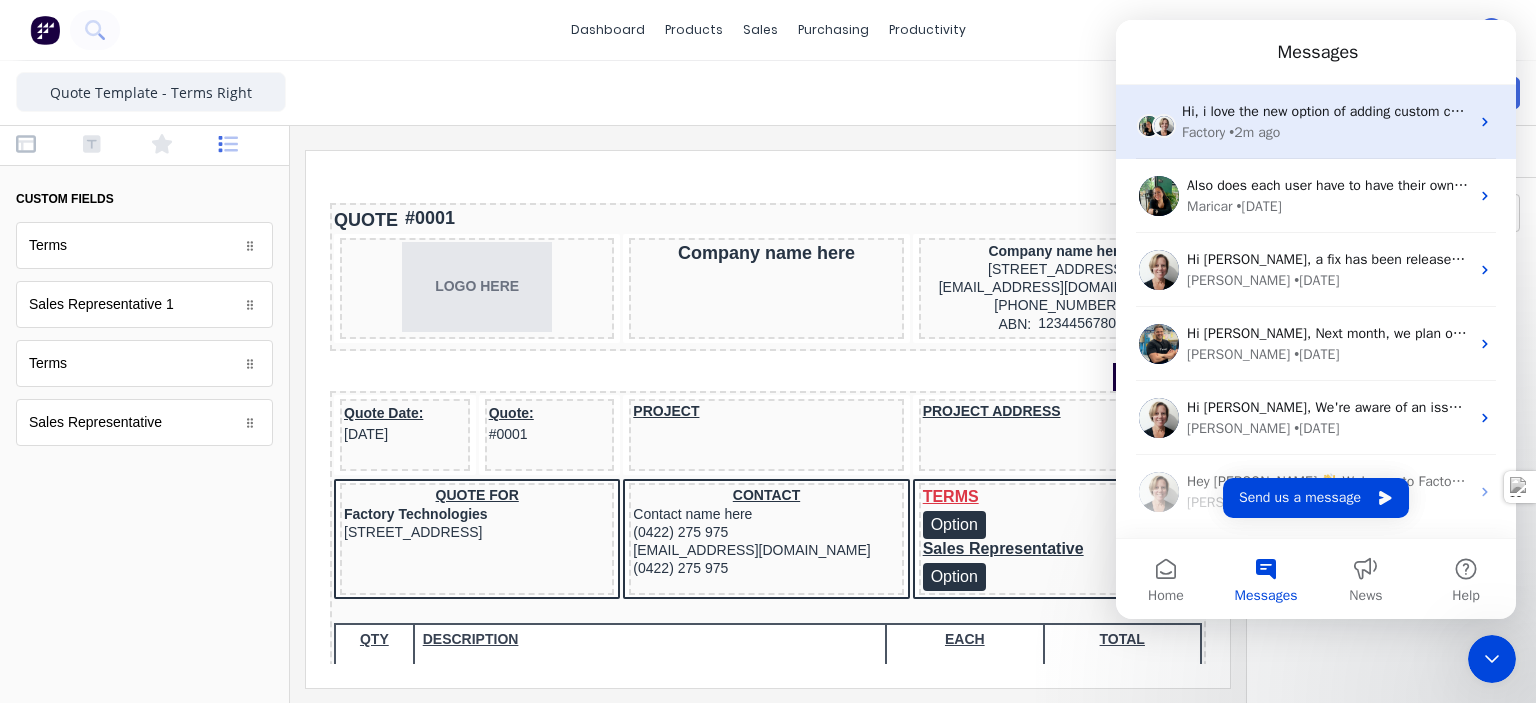 click on "Factory •  2m ago" at bounding box center [1325, 132] 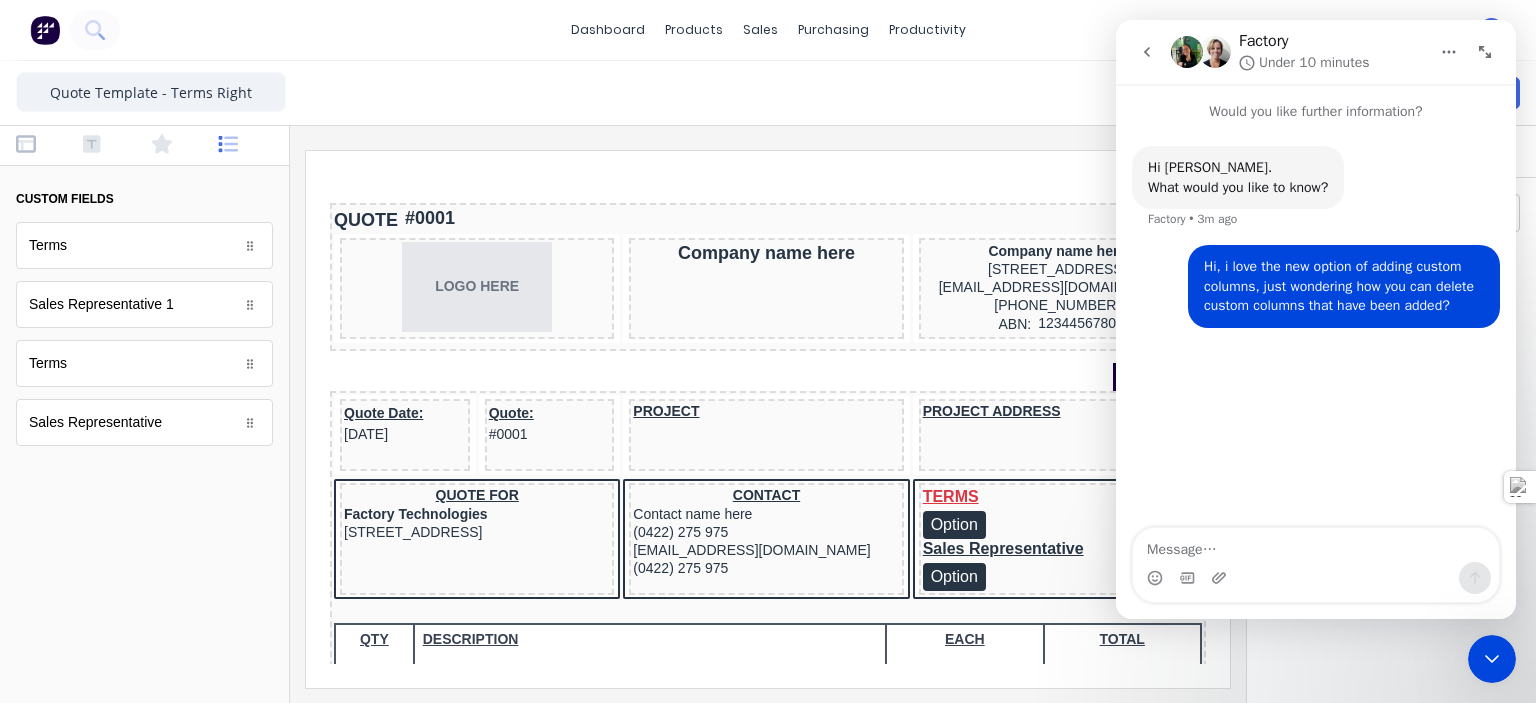 click on "Close   Publish" at bounding box center [768, 93] 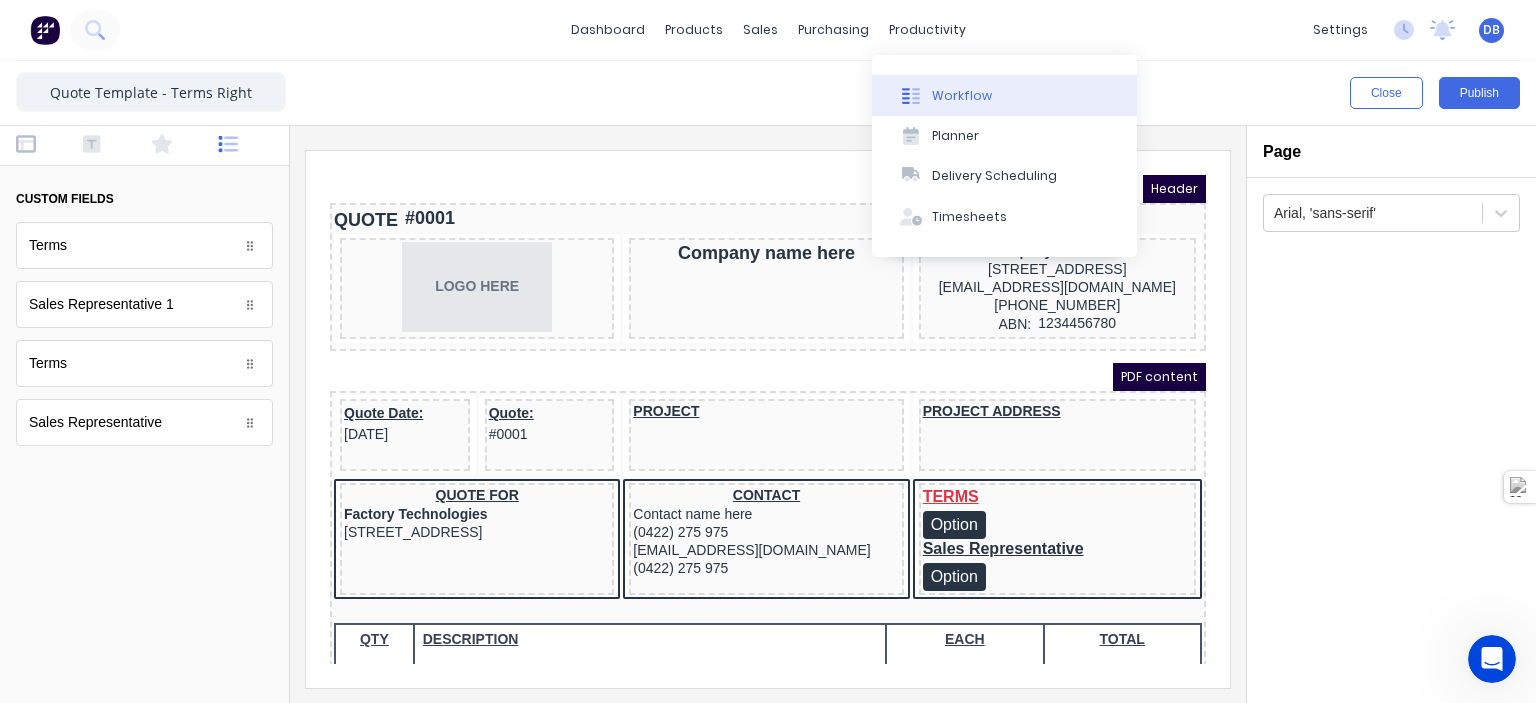 click on "Workflow" at bounding box center [962, 96] 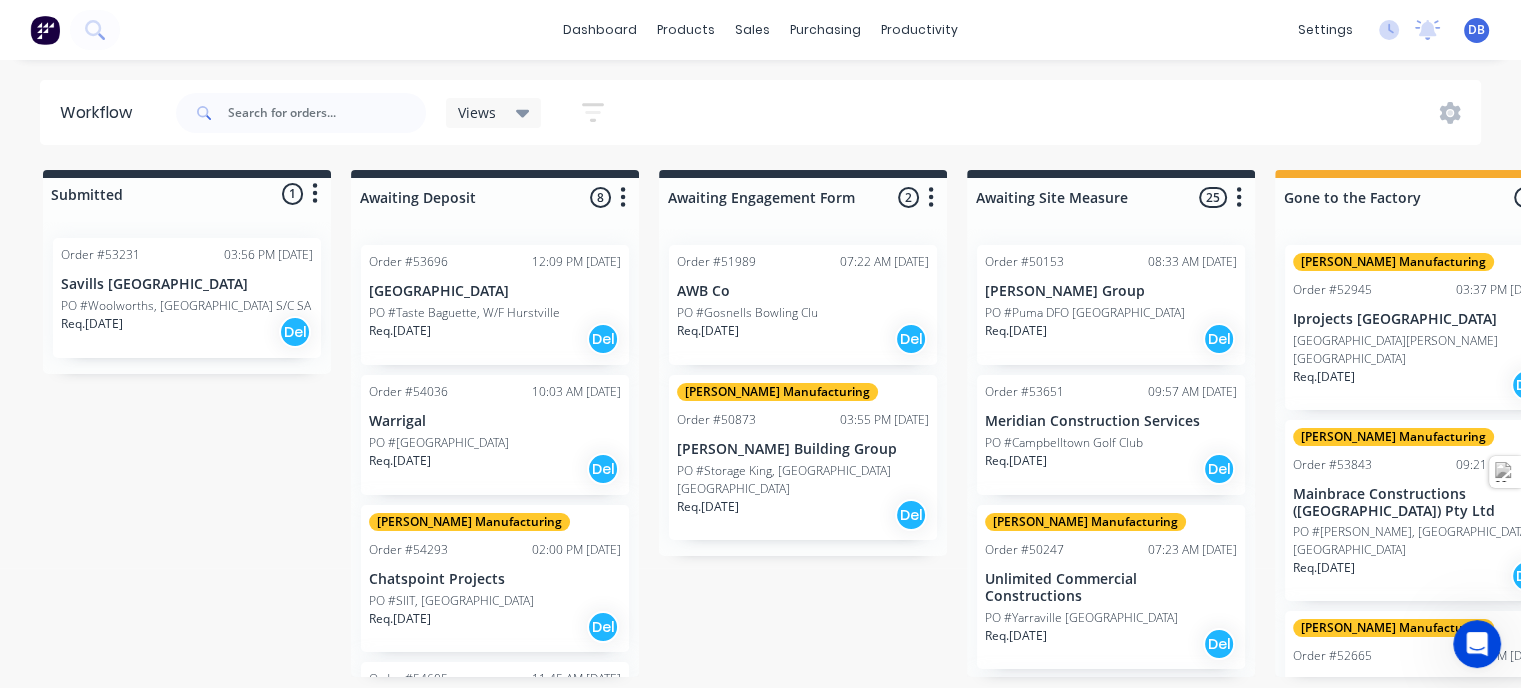 scroll, scrollTop: 4, scrollLeft: 0, axis: vertical 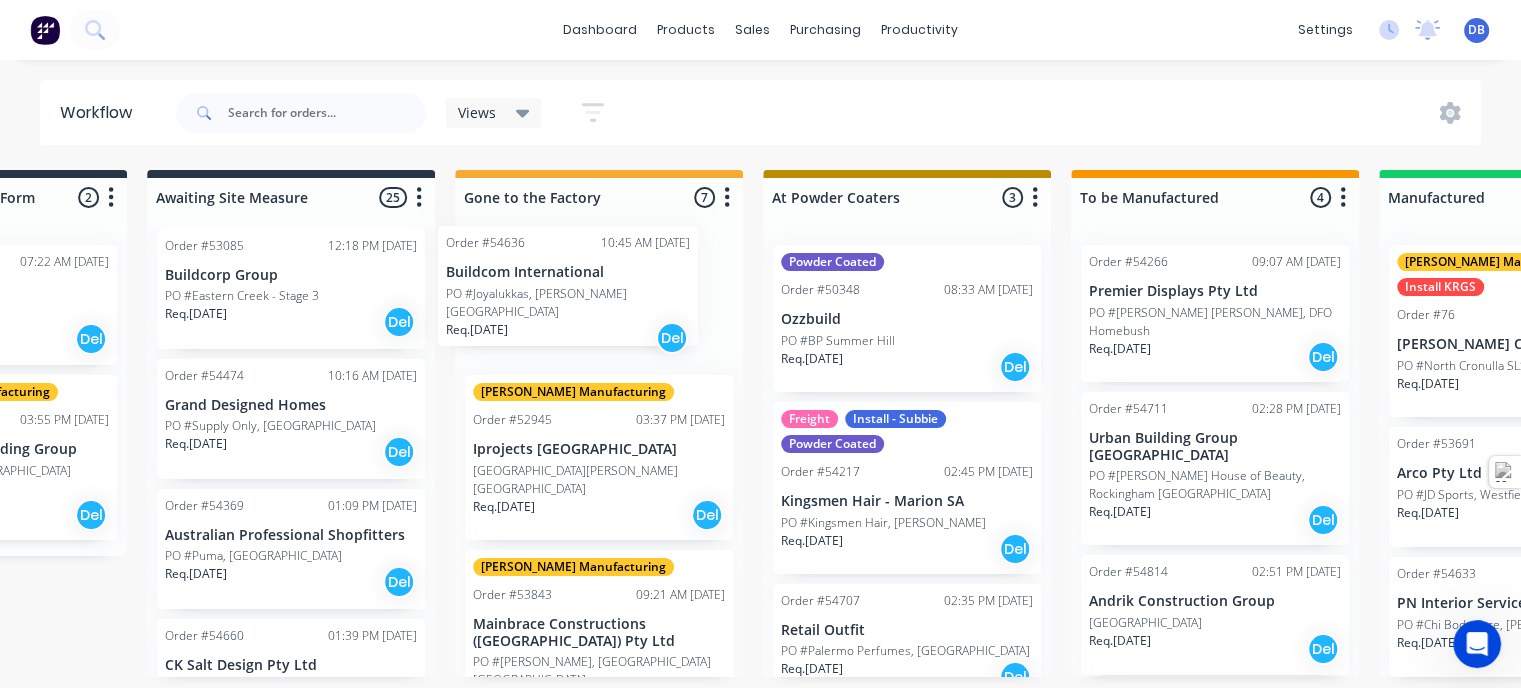 drag, startPoint x: 260, startPoint y: 434, endPoint x: 556, endPoint y: 284, distance: 331.8373 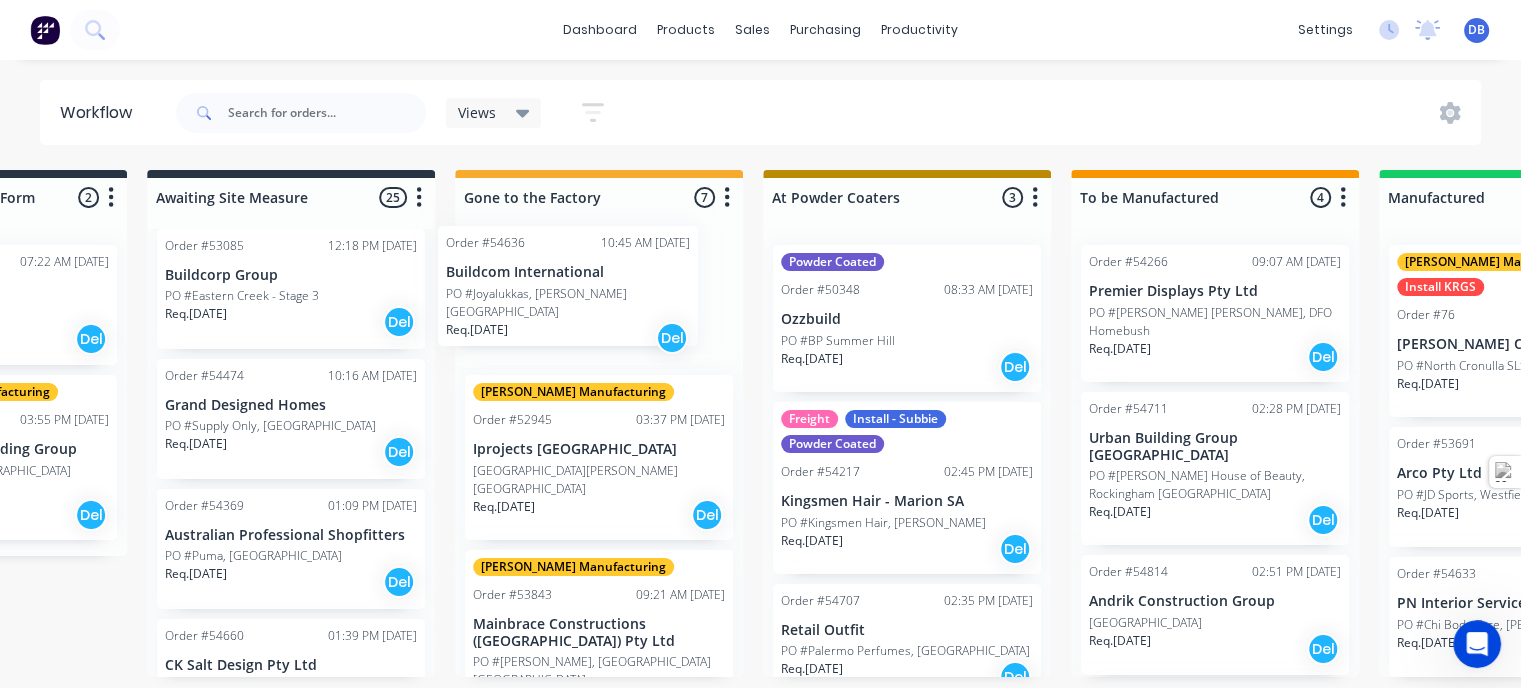 click on "Submitted 1 Status colour #273444 hex #273444 Save Cancel Summaries Total order value Invoiced to date To be invoiced Sort By Created date Required date Order number Customer name Most recent Order #53231 03:56 PM [DATE] Savills [GEOGRAPHIC_DATA] [GEOGRAPHIC_DATA], [GEOGRAPHIC_DATA] S/C SA Req. [DATE] Del Awaiting Deposit 8 Status colour #273444 hex #273444 Save Cancel Notifications Email SMS Summaries Total order value Invoiced to date To be invoiced Sort By Created date Required date Order number Customer name Most recent Delete Order #53696 12:09 PM [DATE] Frangipani Building PO #Taste Baguette, W/F Hurstville Req. [DATE] Del Order #54036 10:03 AM [DATE] [GEOGRAPHIC_DATA] Req. [DATE] Del [PERSON_NAME] Manufacturing Order #54293 02:00 PM [DATE] Chatspoint Projects [GEOGRAPHIC_DATA] Req. [DATE] Del Order #54605 11:45 AM [DATE] Valbek Group PO #Atlas Jewellery, [GEOGRAPHIC_DATA] Req. [DATE] Del Order #54063 01:03 PM [DATE] Maclaren Constructions PO #EM [GEOGRAPHIC_DATA], Manly QLD Req. [DATE] Del Req. 2" at bounding box center [1412, 423] 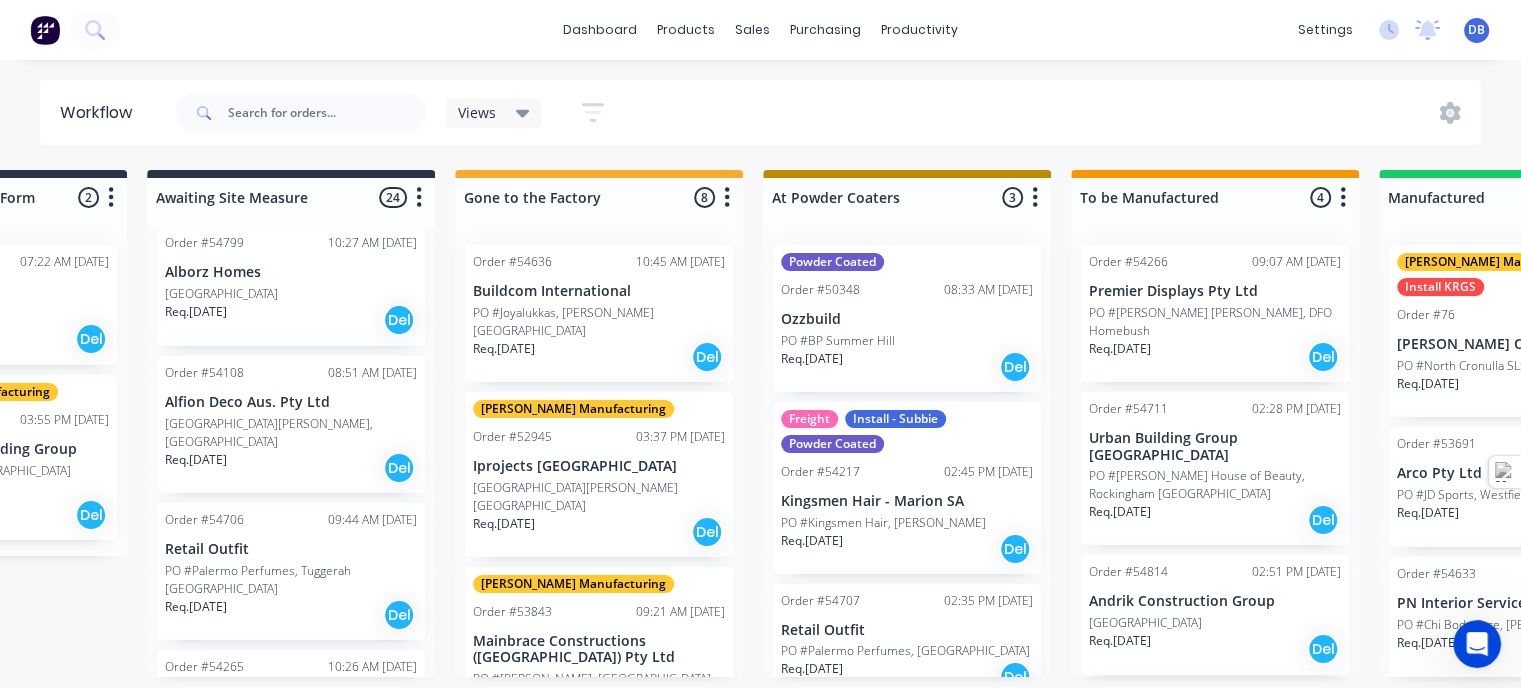 scroll, scrollTop: 2722, scrollLeft: 0, axis: vertical 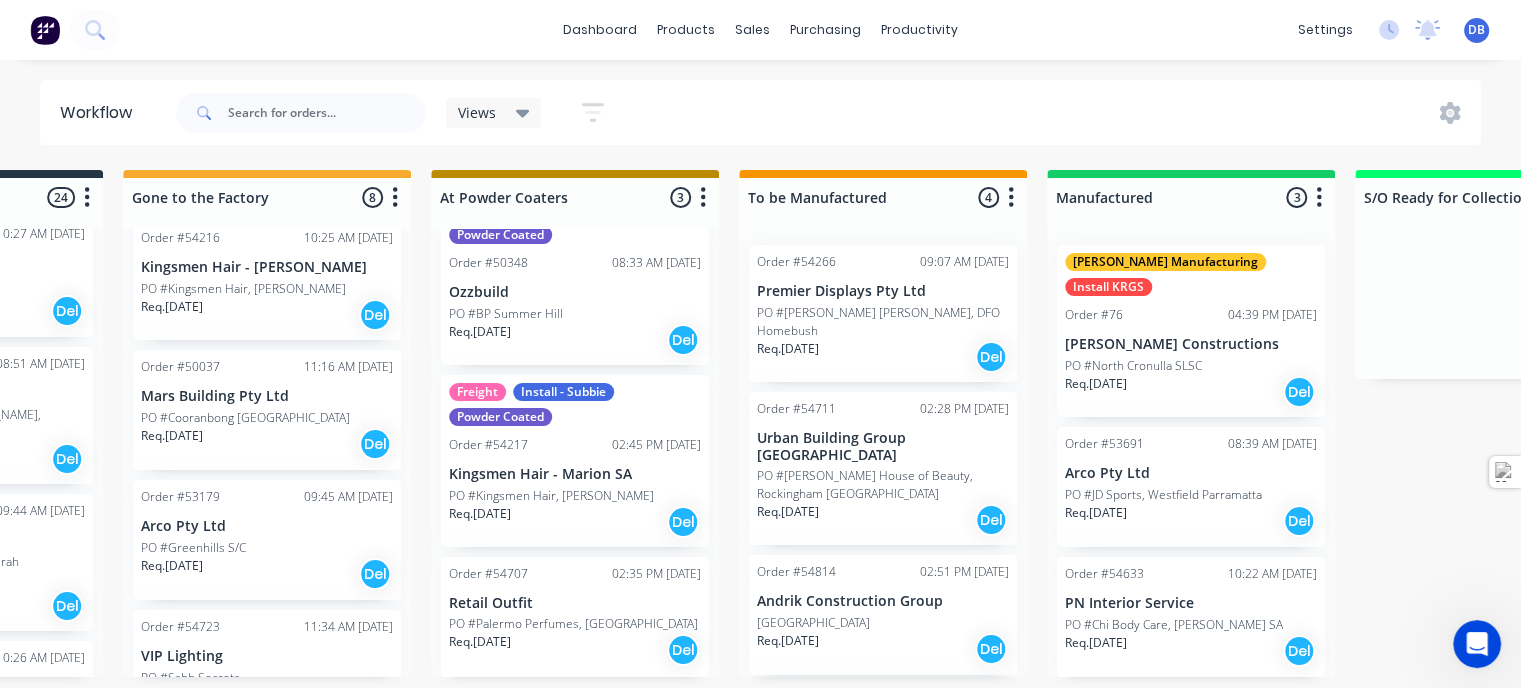 click on "Retail Outfit" at bounding box center (575, 603) 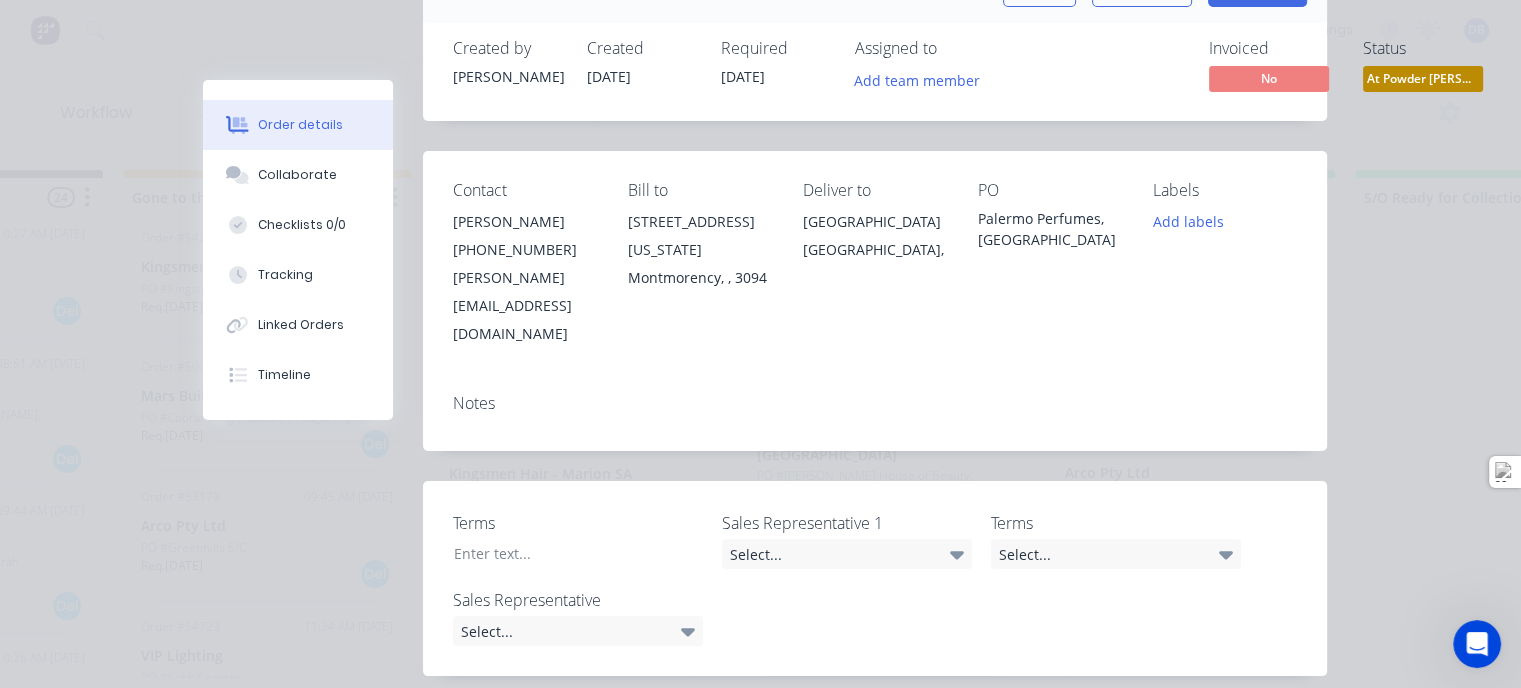 scroll, scrollTop: 0, scrollLeft: 0, axis: both 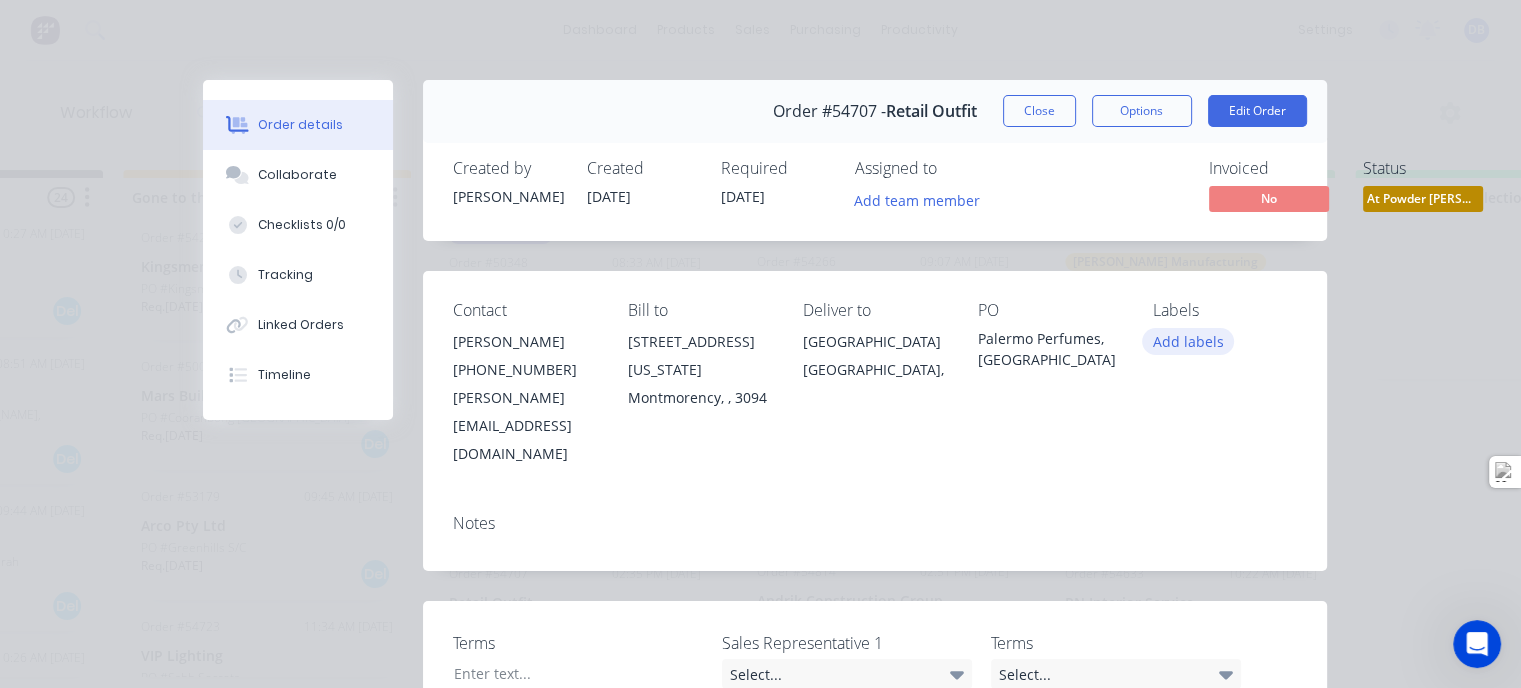 click on "Add labels" at bounding box center [1188, 341] 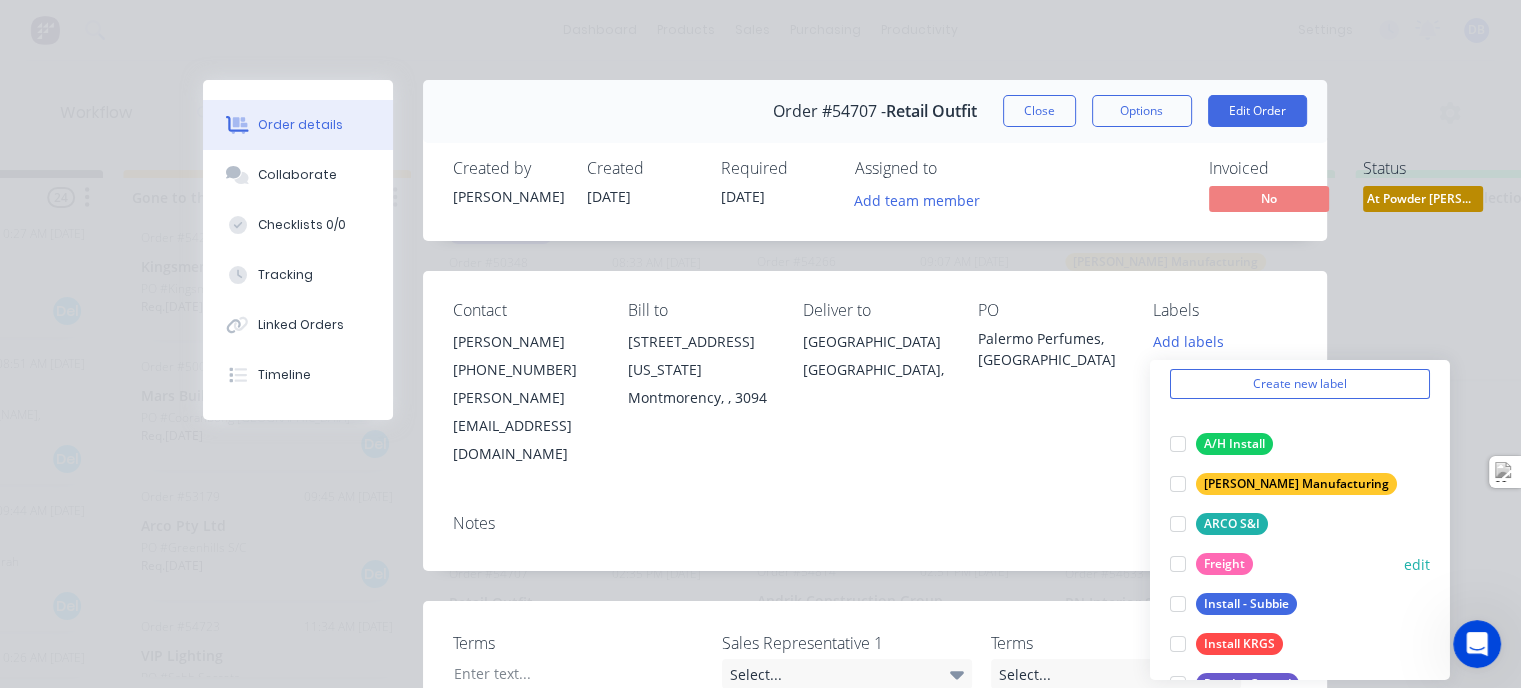 scroll, scrollTop: 160, scrollLeft: 0, axis: vertical 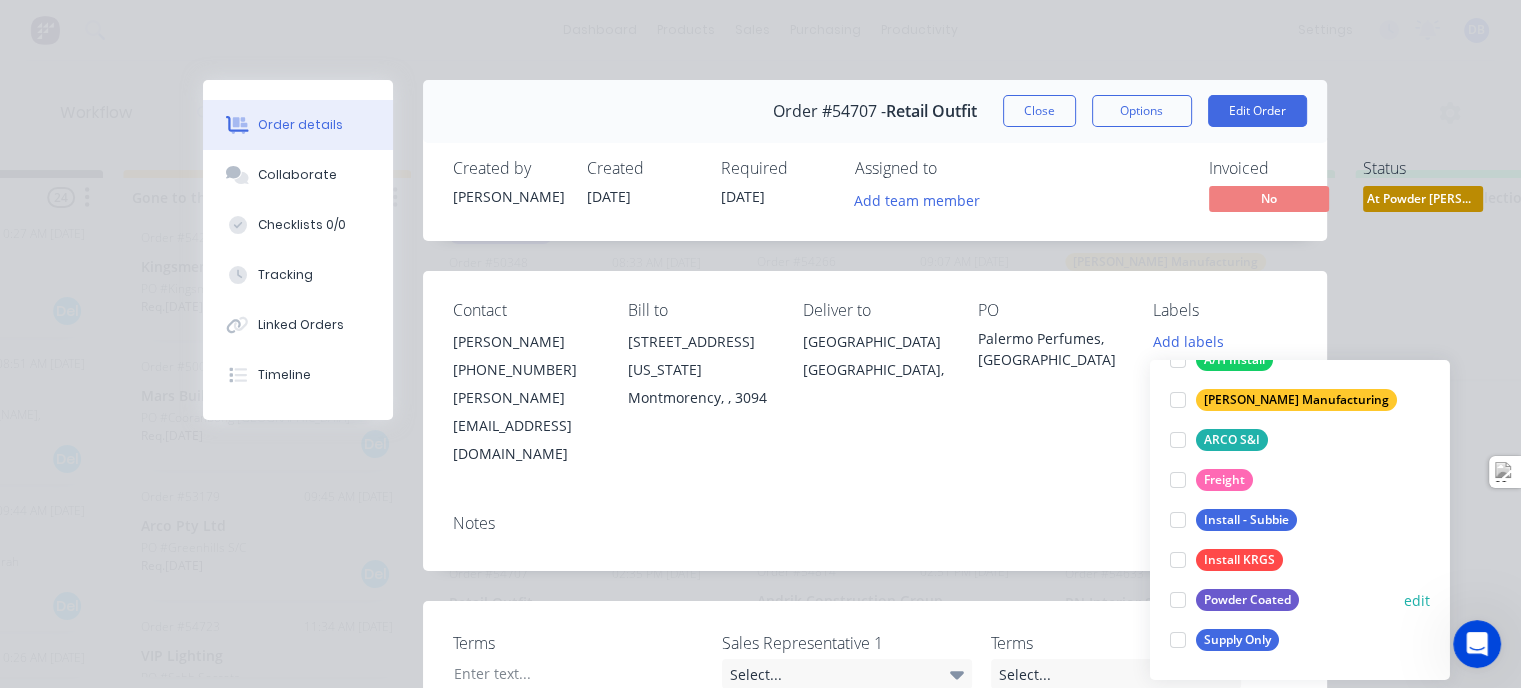 click at bounding box center (1178, 600) 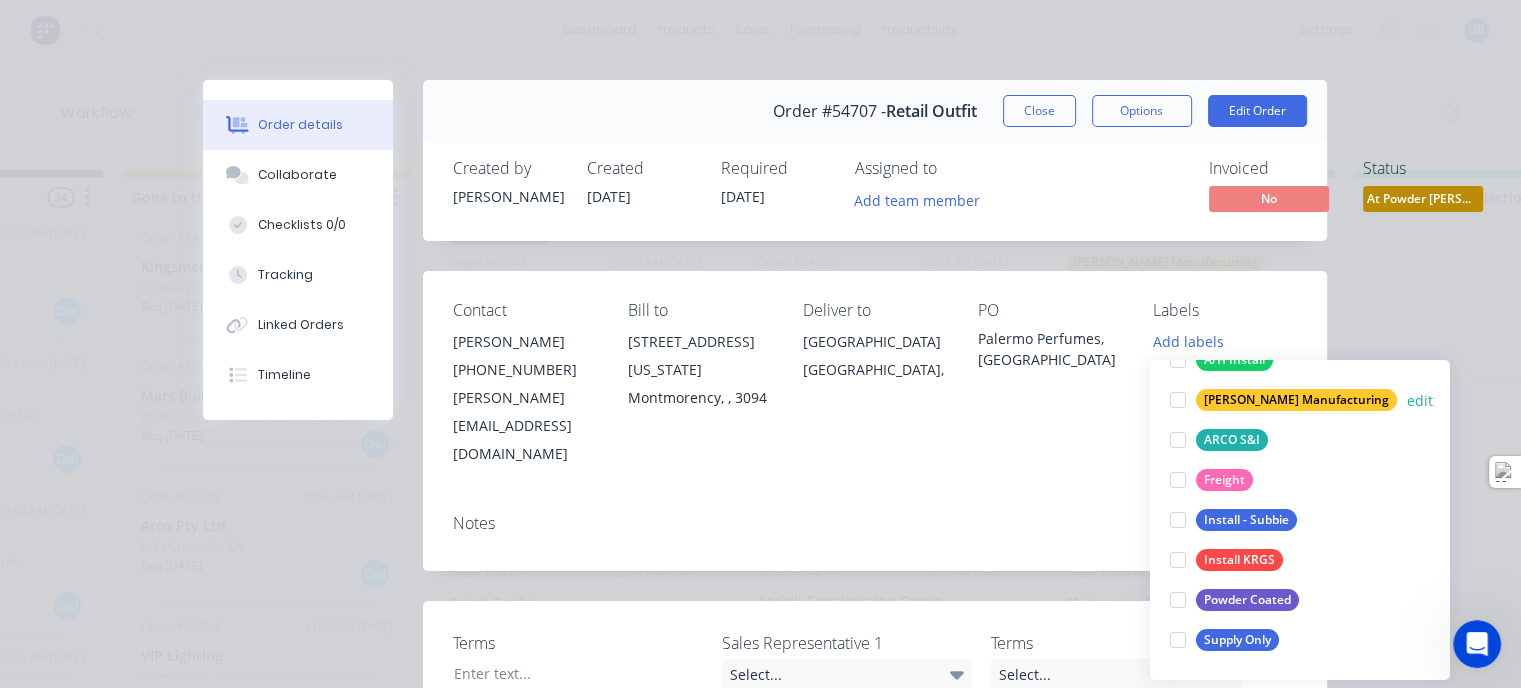 scroll, scrollTop: 0, scrollLeft: 0, axis: both 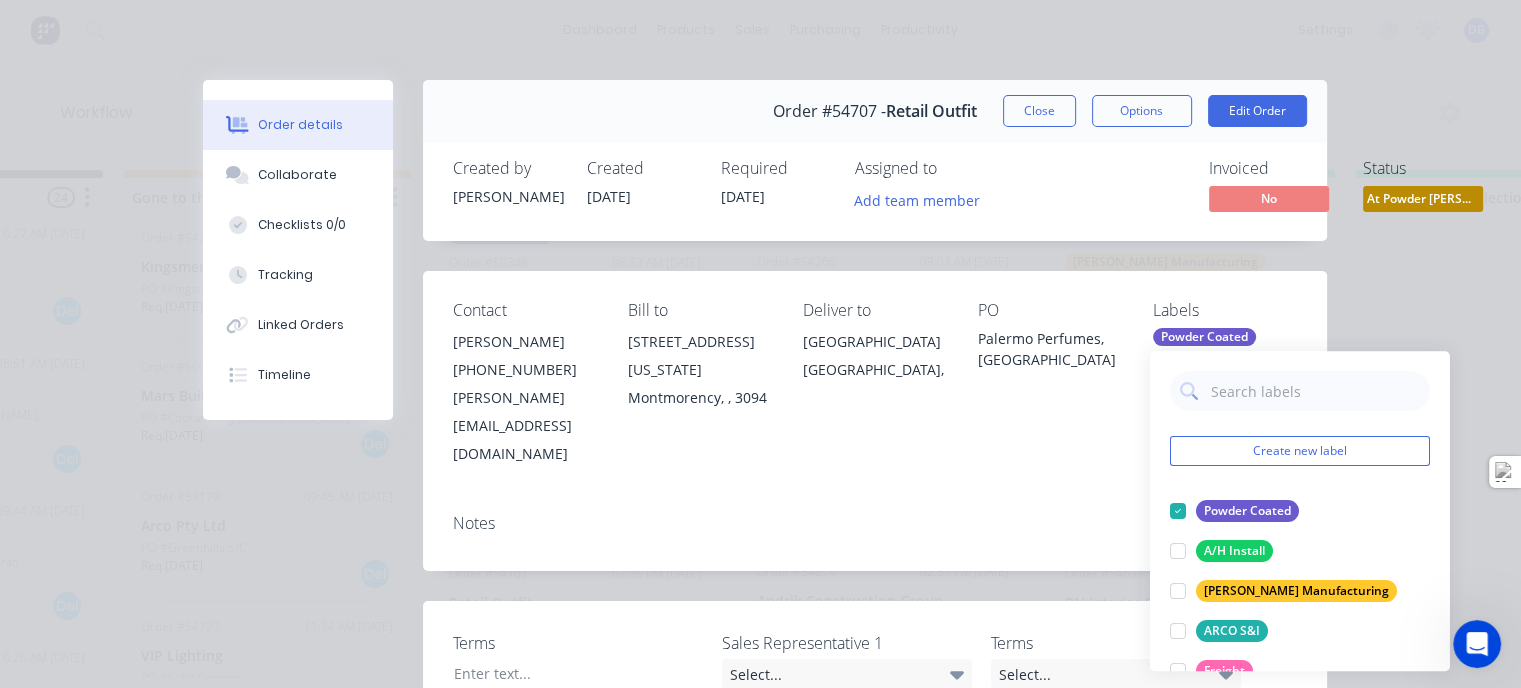 click on "Order details Collaborate Checklists 0/0 Tracking Linked Orders Timeline   Order details   Collaborate   Checklists   Tracking   Linked Orders   Timeline Order #54707 -  Retail Outfit Close   Options     Edit Order   Created by Leanne Created 11/07/25 Required 08/07/25 Assigned to Add team member Invoiced No Status At Powder Coate... Contact Erin Birney
(03) 8414 6624
erin@retailoutfit.com.au Bill to 28 Virginia Court  Montmorency, , 3094 Deliver to Green Hills  New South Wales,  PO Palermo Perfumes, Green Hills NSW Labels Powder Coated Notes Terms Sales Representative 1 Select... Terms Select... Sales Representative Select... Products Qty 1 1 x KRGS Folding Closure: 150mm panels secured onto locking posts with Aluminium tracking system. Aluminium Dimension 1 x 10560mm W x 3800mm H" at bounding box center (760, 344) 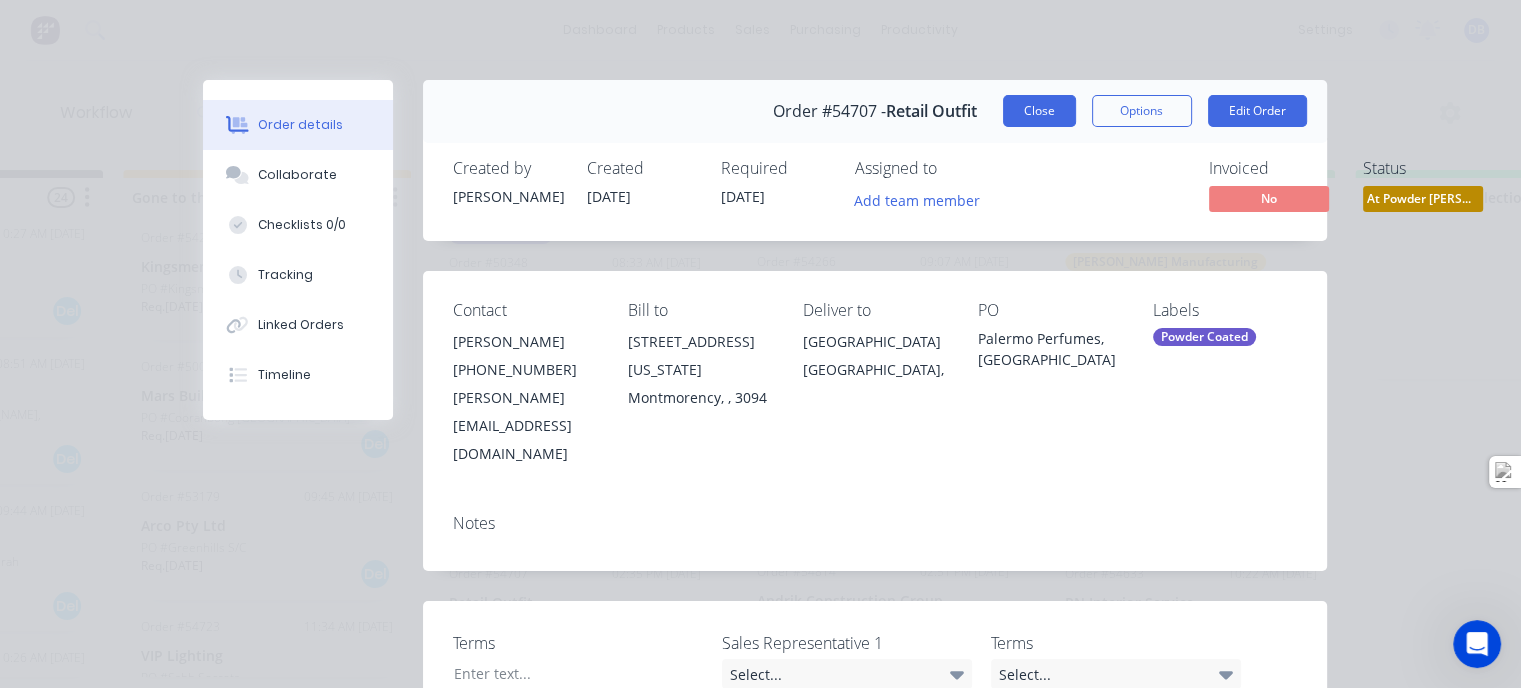 click on "Close" at bounding box center [1039, 111] 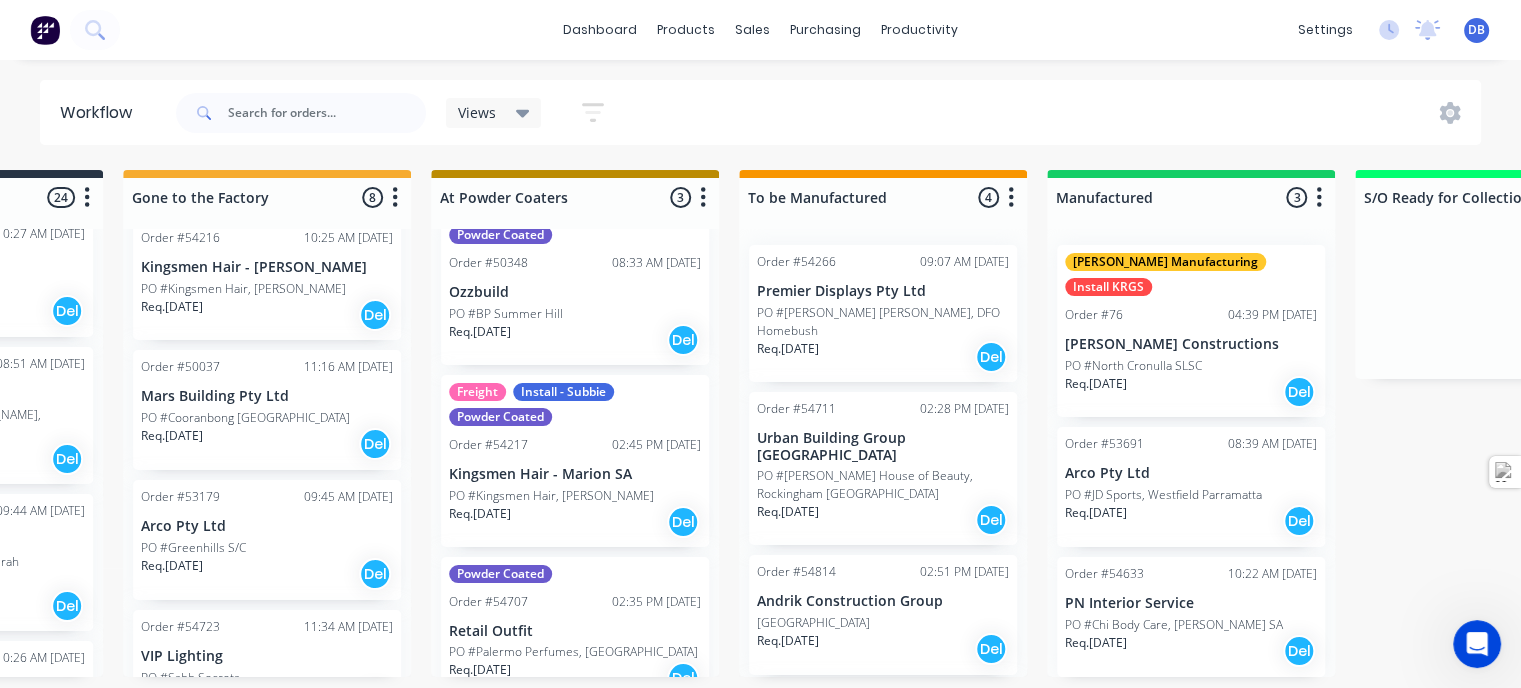 scroll, scrollTop: 54, scrollLeft: 0, axis: vertical 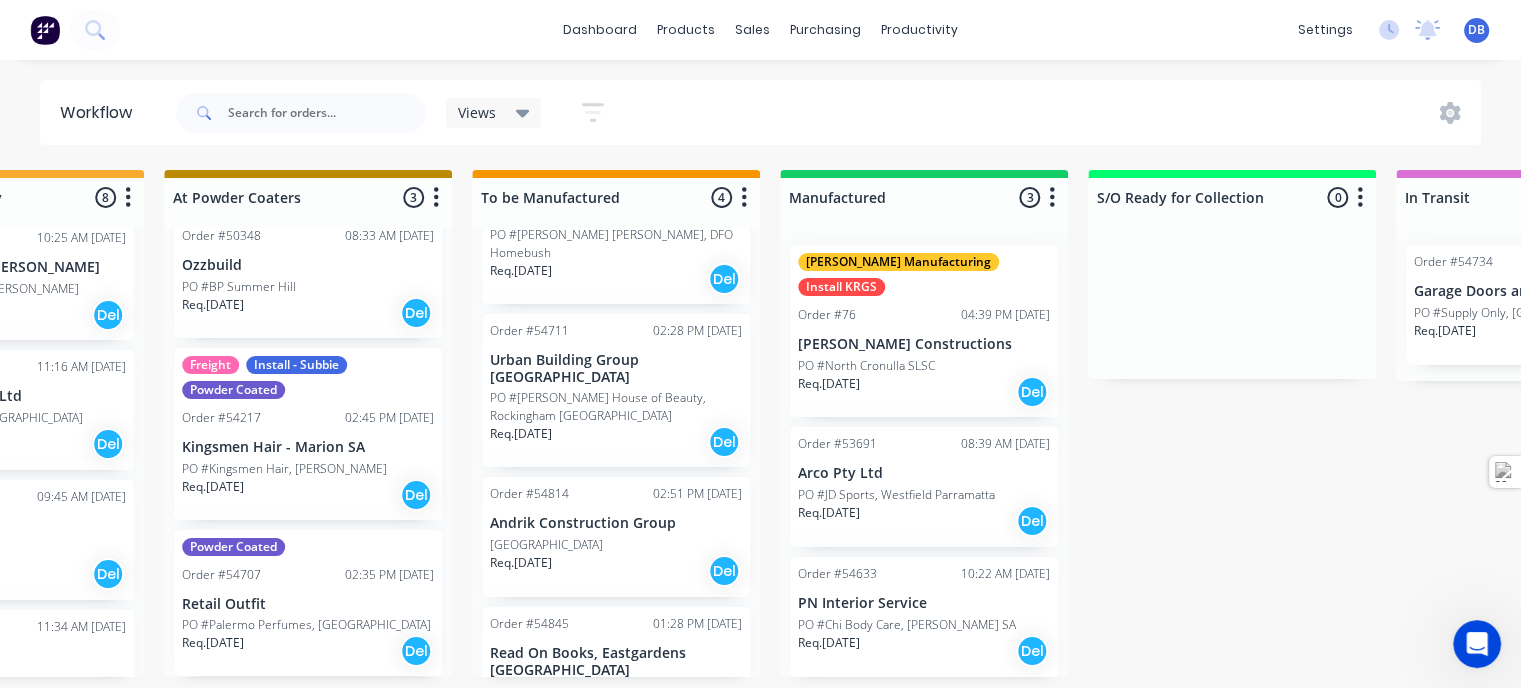click on "Order #54814 02:51 PM 21/07/25 Andrik Construction Group PO #Wiley Park NSW Req. 18/07/25 Del" at bounding box center [616, 537] 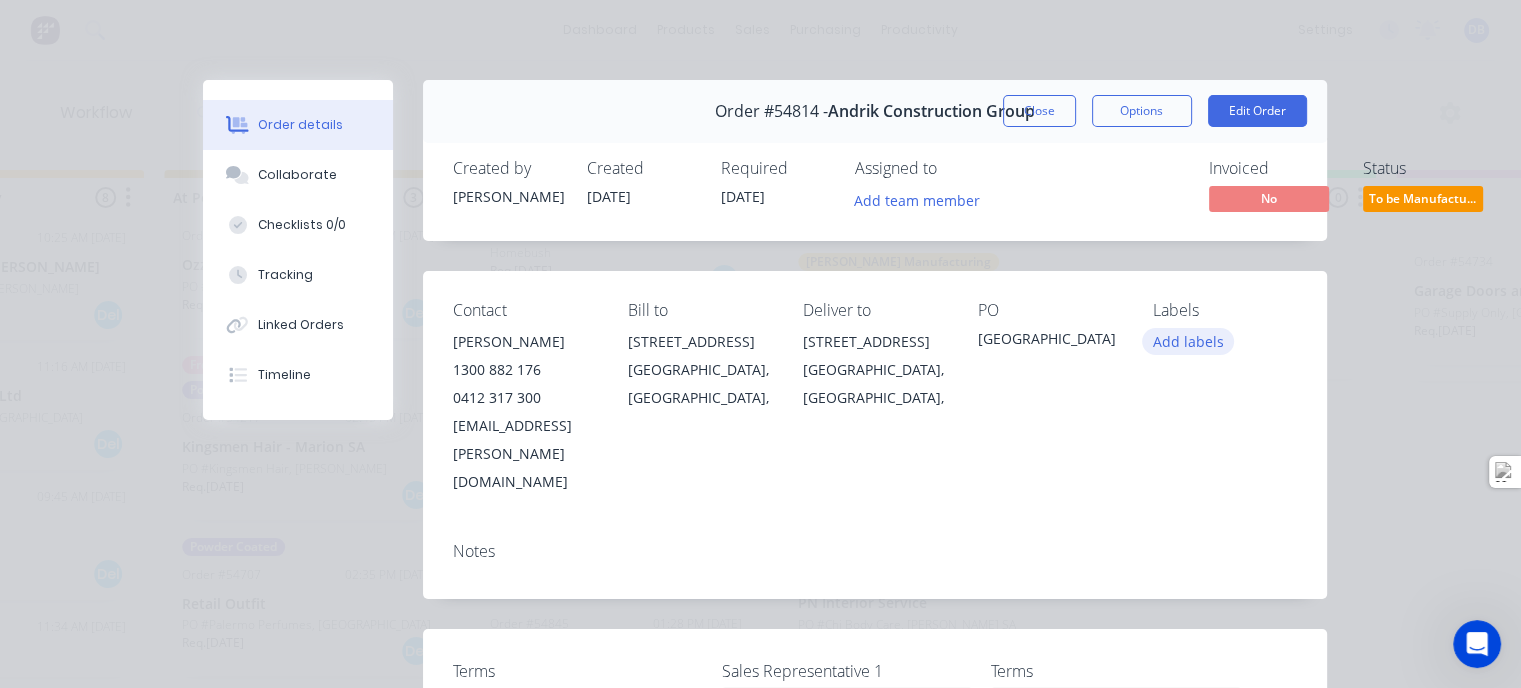 click on "Add labels" at bounding box center [1188, 341] 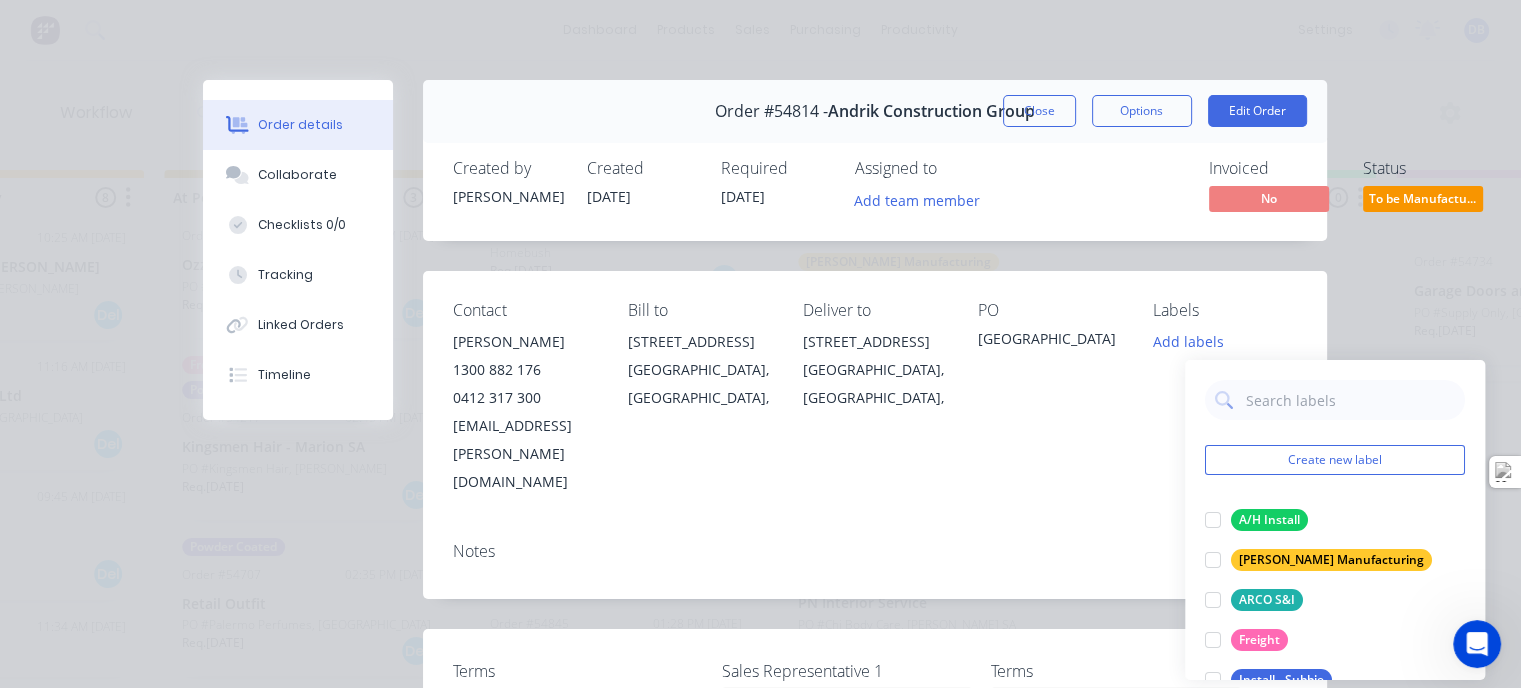 scroll, scrollTop: 160, scrollLeft: 0, axis: vertical 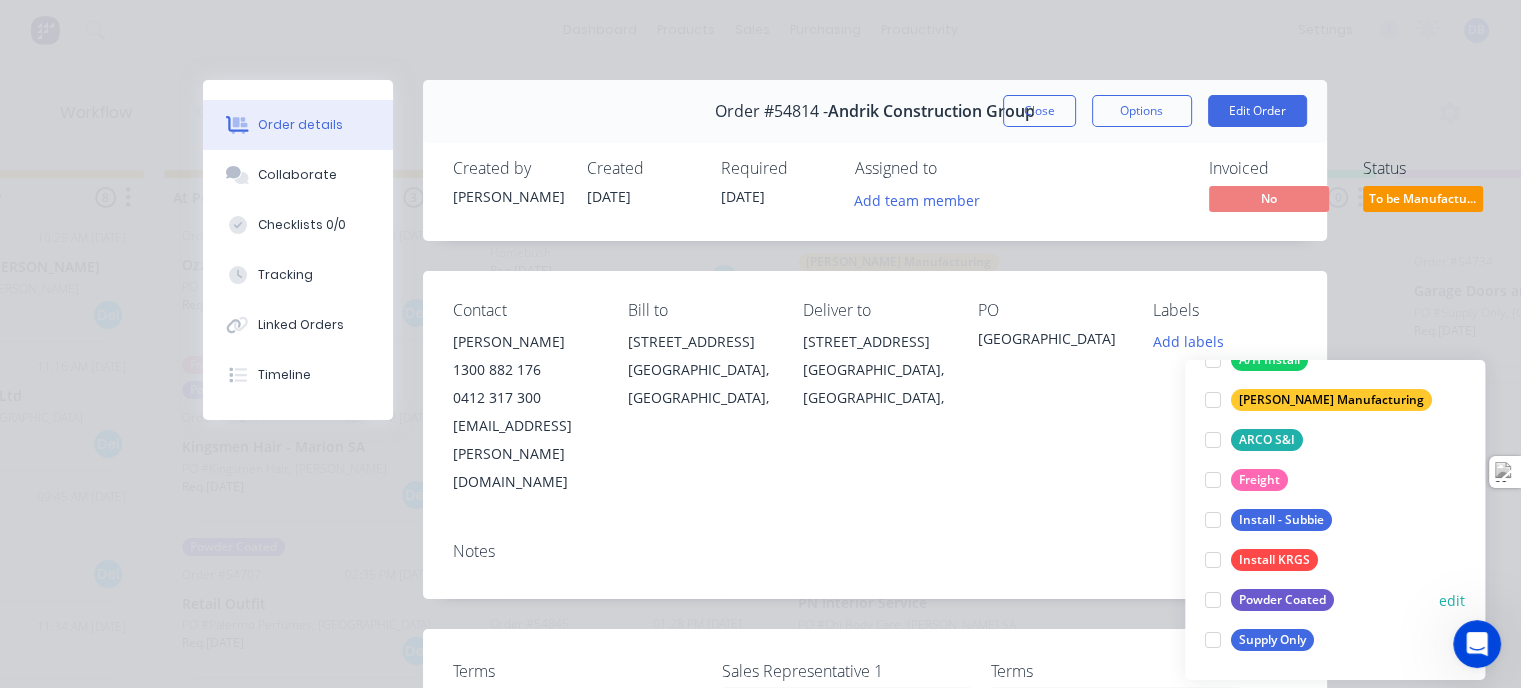 click at bounding box center (1213, 600) 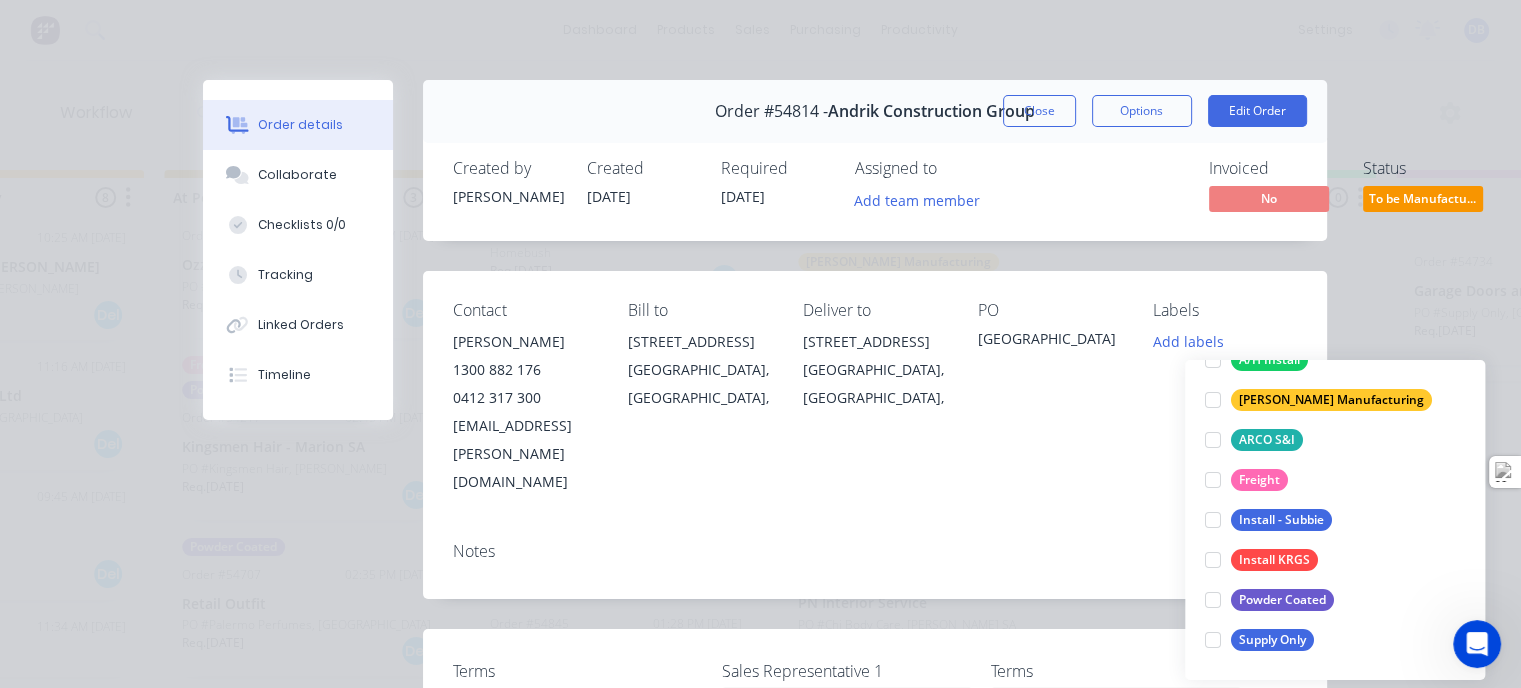 scroll, scrollTop: 0, scrollLeft: 0, axis: both 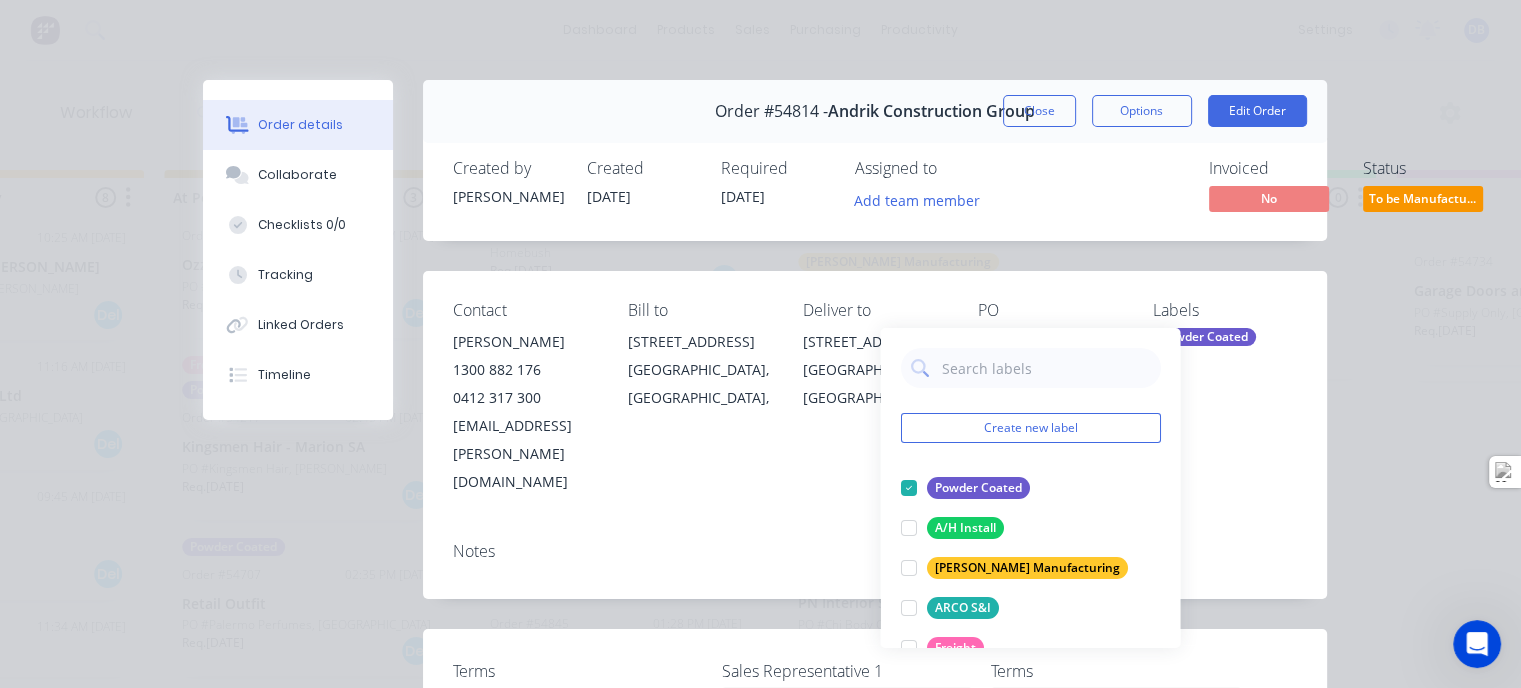 click on "Order details Collaborate Checklists 0/0 Tracking Linked Orders Timeline   Order details   Collaborate   Checklists   Tracking   Linked Orders   Timeline Order #54814 -  Andrik Construction Group Close   Options     Edit Order   Created by Leanne Created 21/07/25 Required 18/07/25 Assigned to Add team member Invoiced No Status To be Manufactu... Contact Spiro Kladis 1300 882 176
0412 317 300
spiro.kladis@andrikconstructiongroup.com.au Bill to 76 Edinburgh Rd  Marrickville, New South Wales,  Deliver to 10 Edge St,  Wiley Park, New South Wales,  PO Wiley Park NSW Labels Powder Coated Notes Terms Sales Representative 1 Select... Terms Select... Sales Representative Select... Products Qty 1 Aluminium Dimension 1 x 1787mm W x 2200mm H Slat Type Solid slats Supply Finish Operation Locking  (" at bounding box center [760, 344] 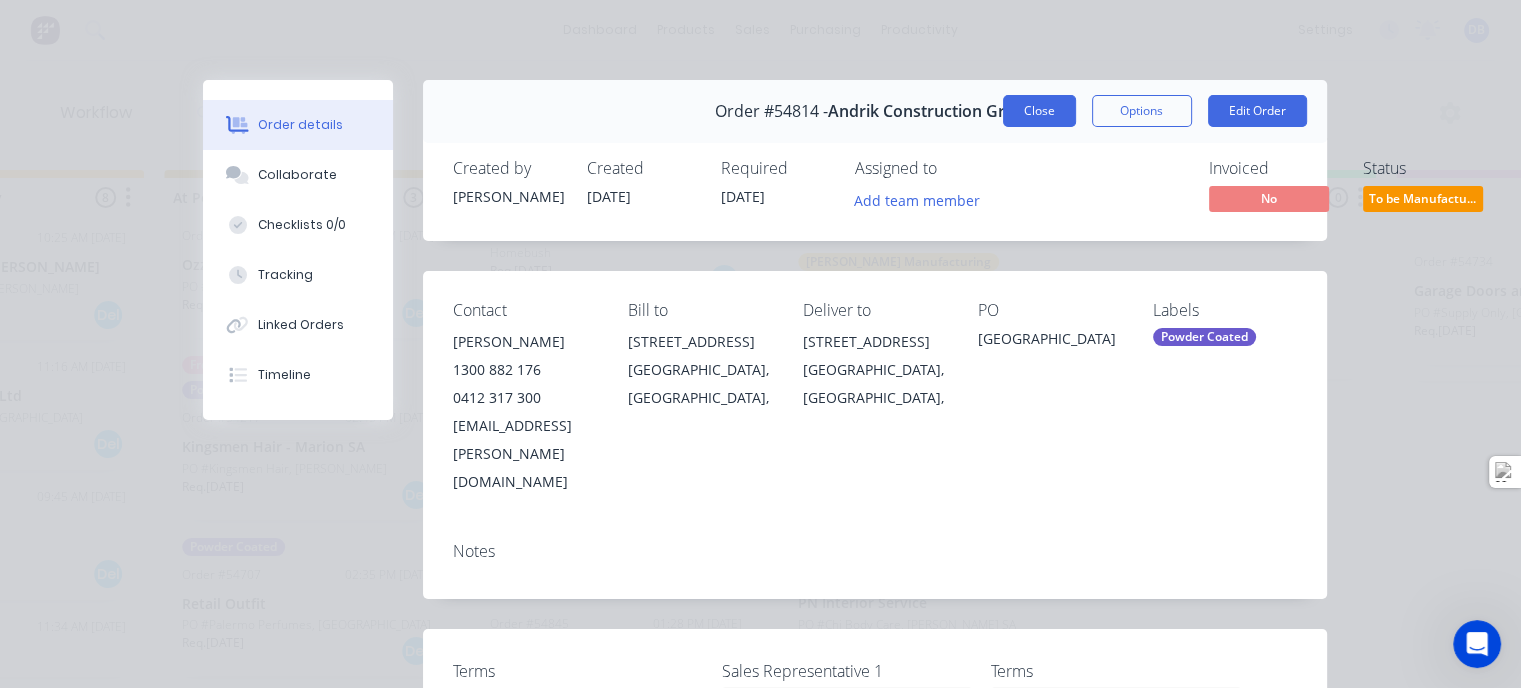 click on "Close" at bounding box center [1039, 111] 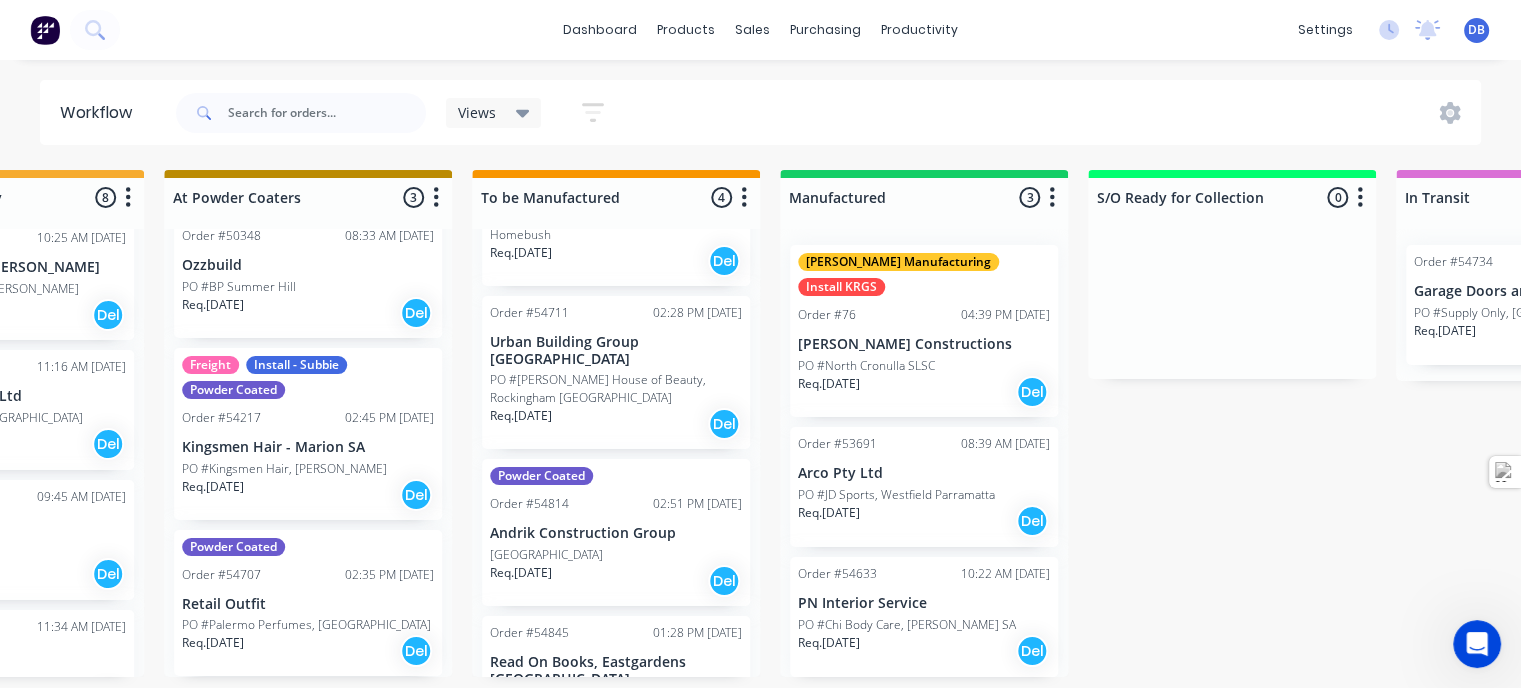 scroll, scrollTop: 105, scrollLeft: 0, axis: vertical 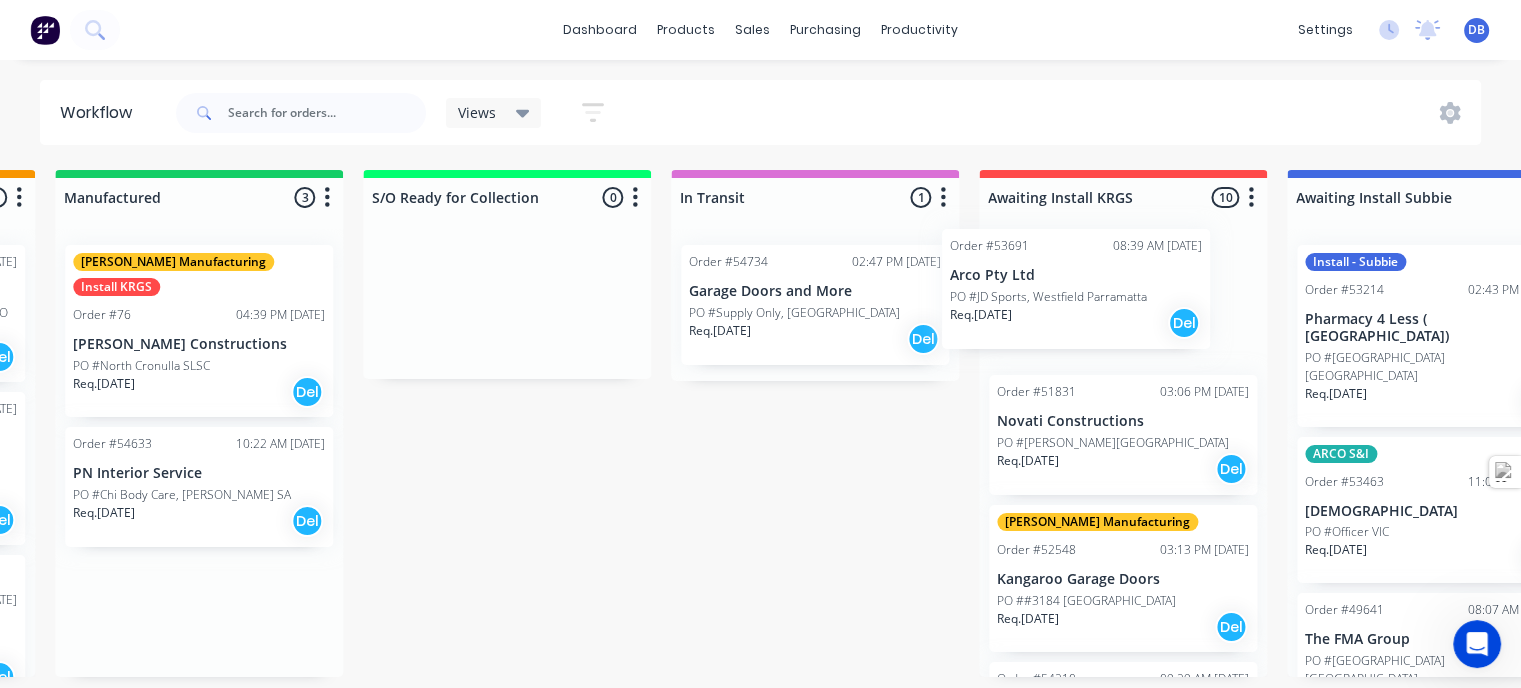 drag, startPoint x: 459, startPoint y: 455, endPoint x: 1143, endPoint y: 276, distance: 707.03394 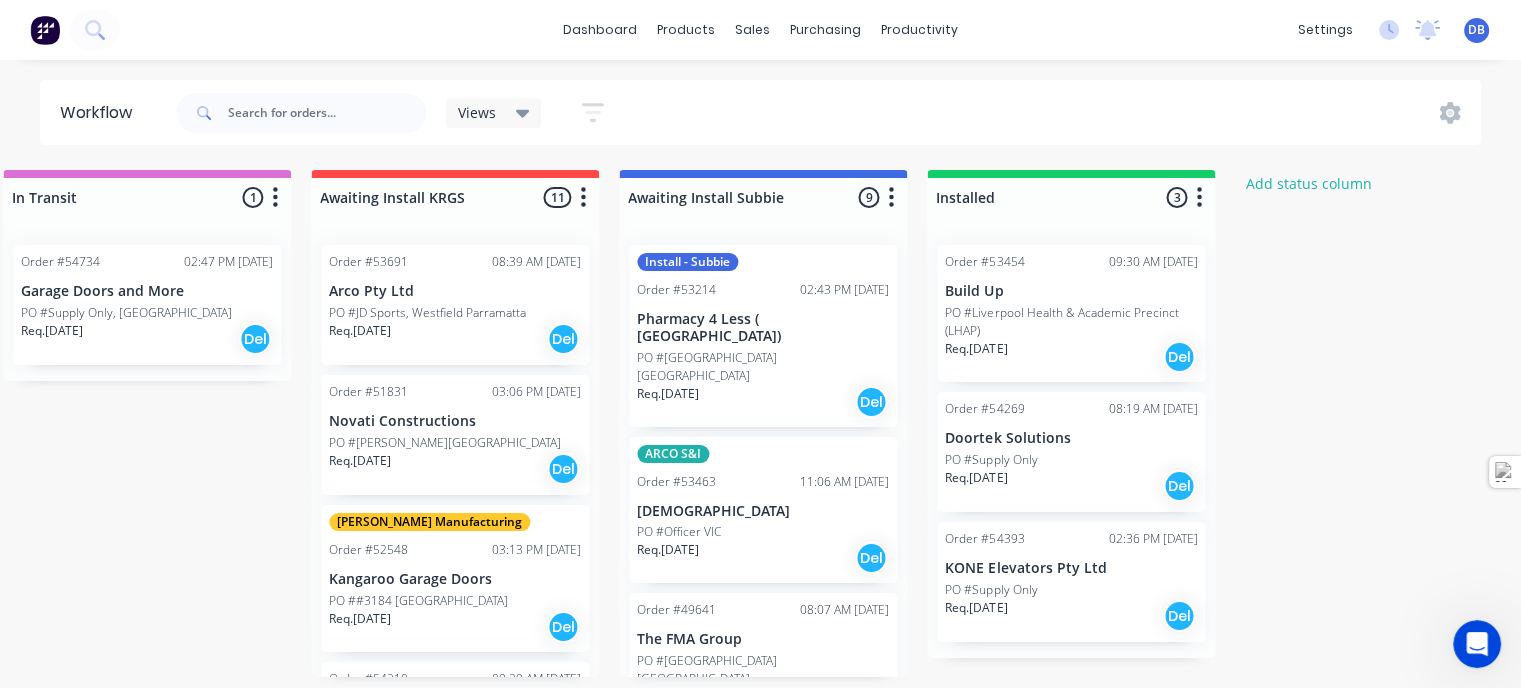 scroll, scrollTop: 0, scrollLeft: 2907, axis: horizontal 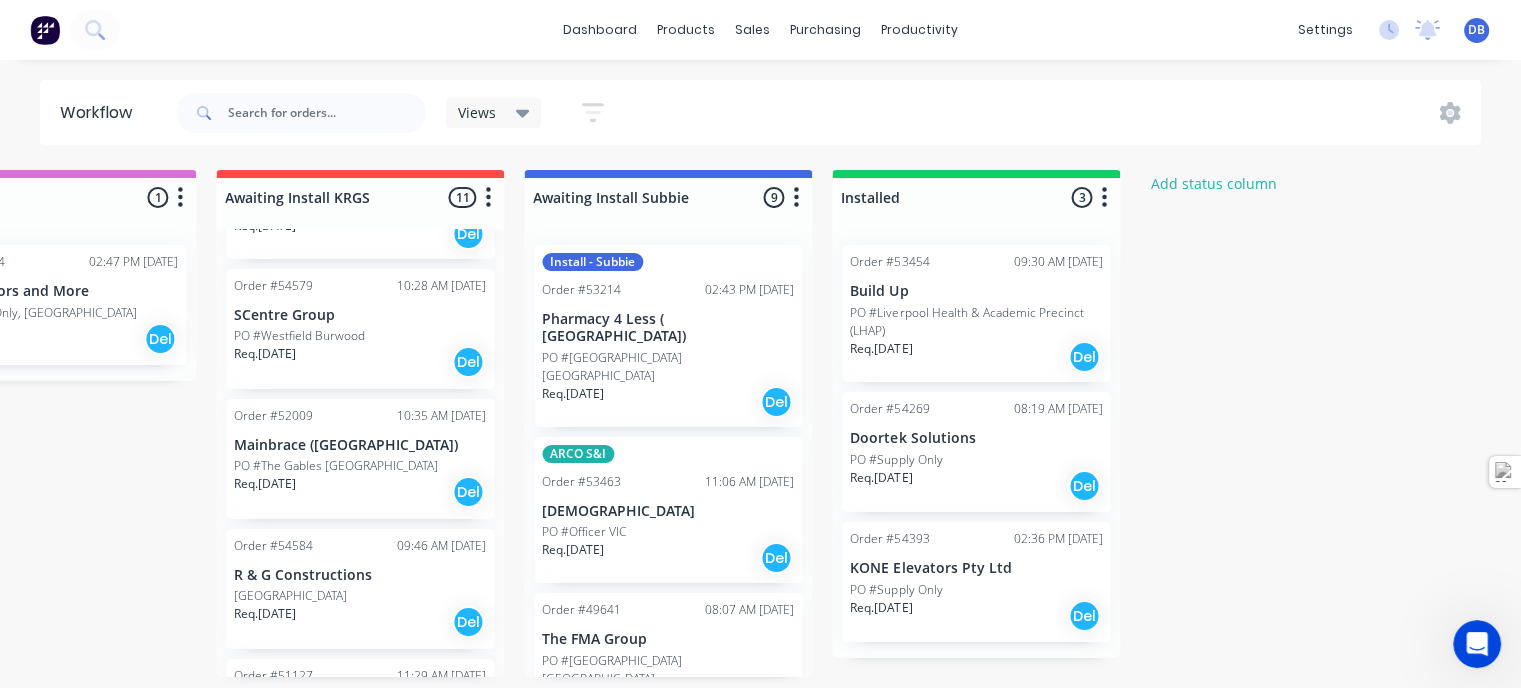 click on "Req. 27/06/25 Del" at bounding box center [360, 362] 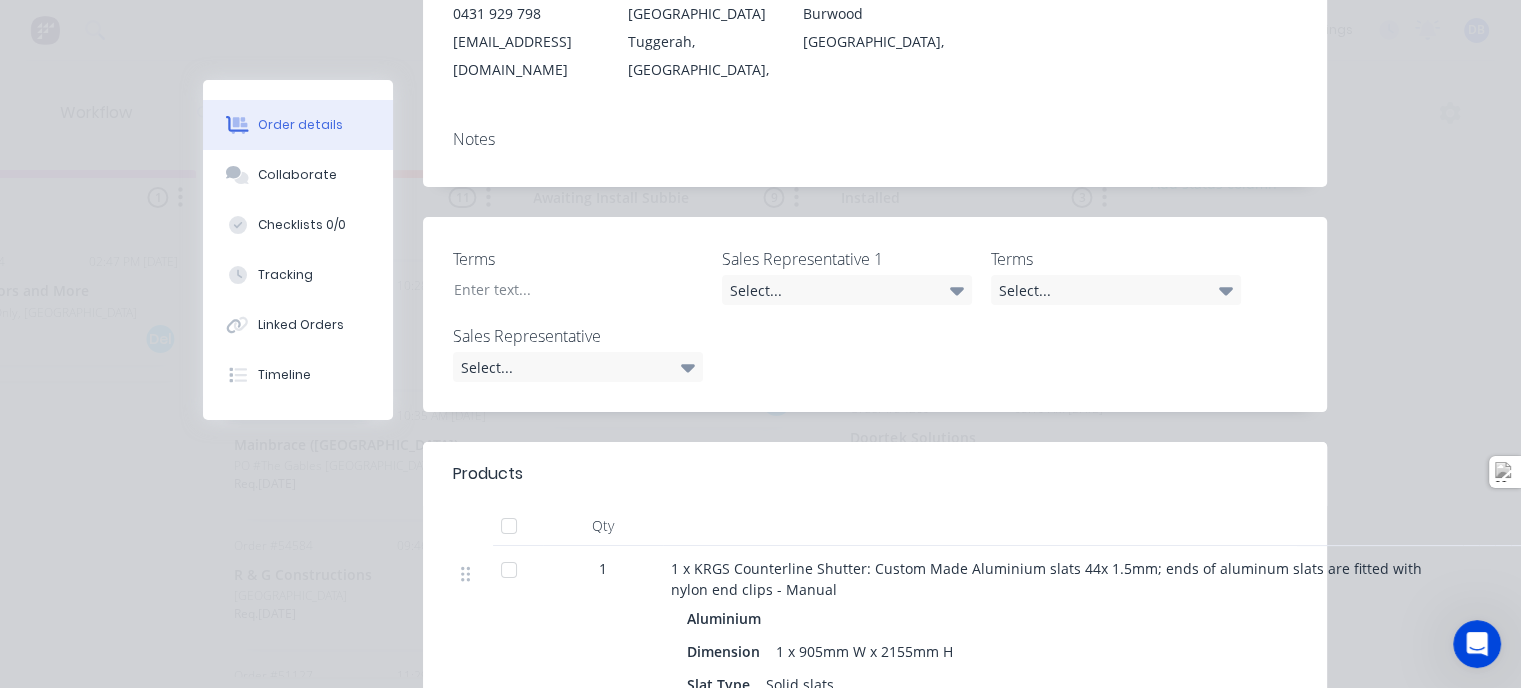 scroll, scrollTop: 0, scrollLeft: 0, axis: both 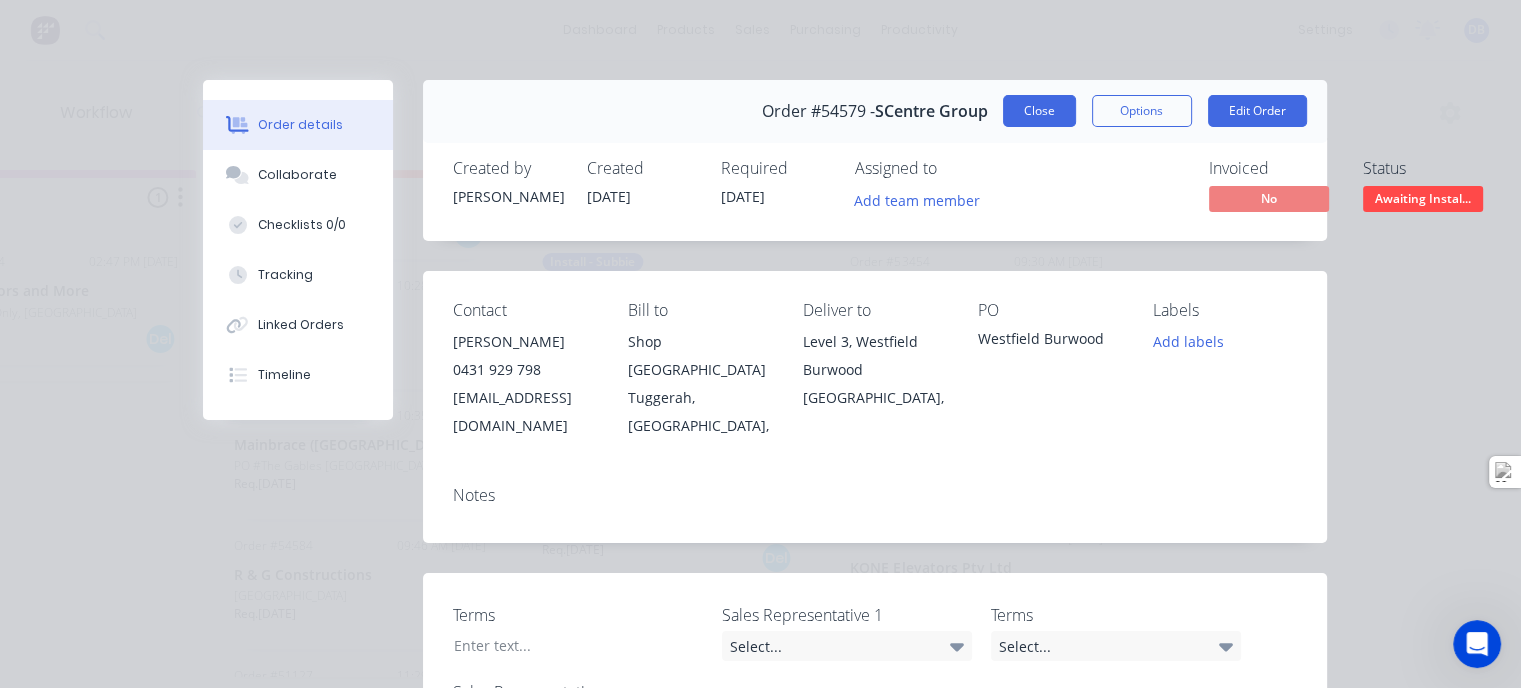 click on "Close" at bounding box center (1039, 111) 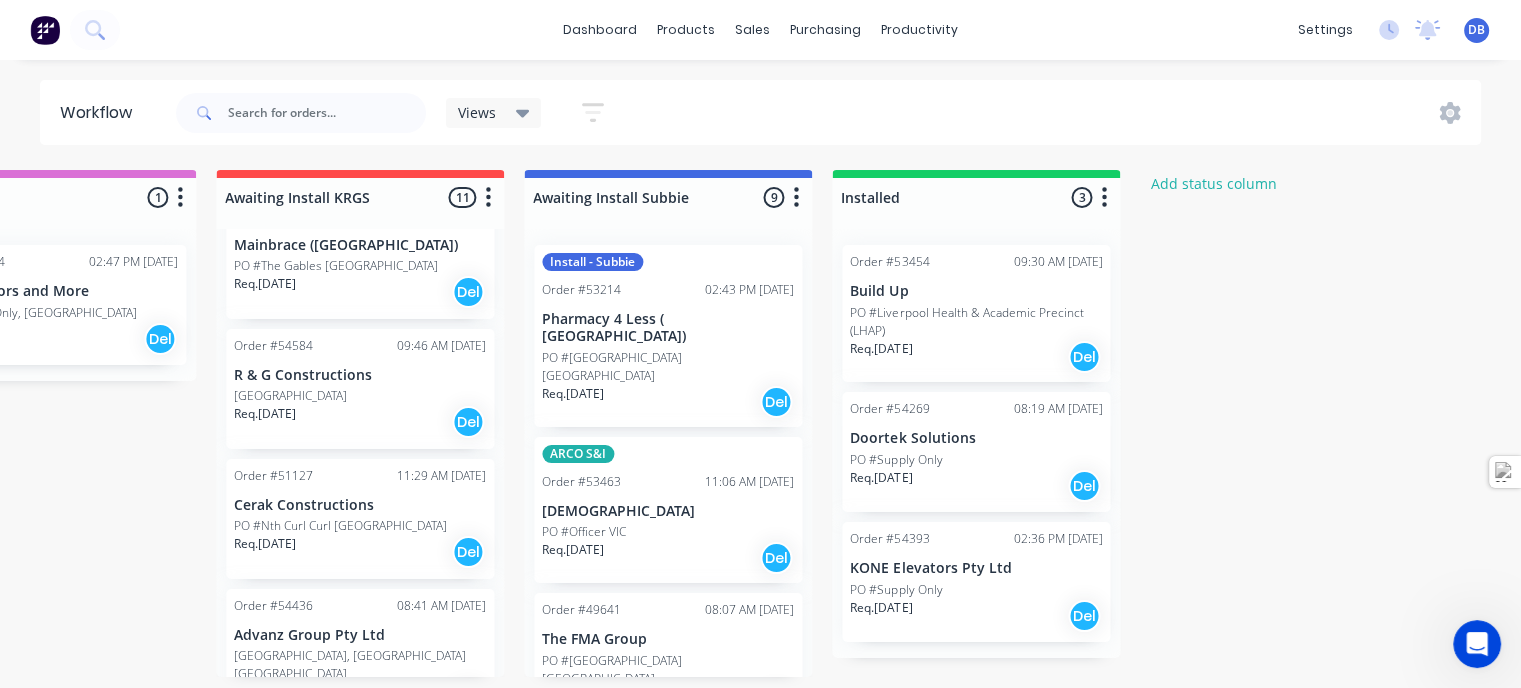 scroll, scrollTop: 1015, scrollLeft: 0, axis: vertical 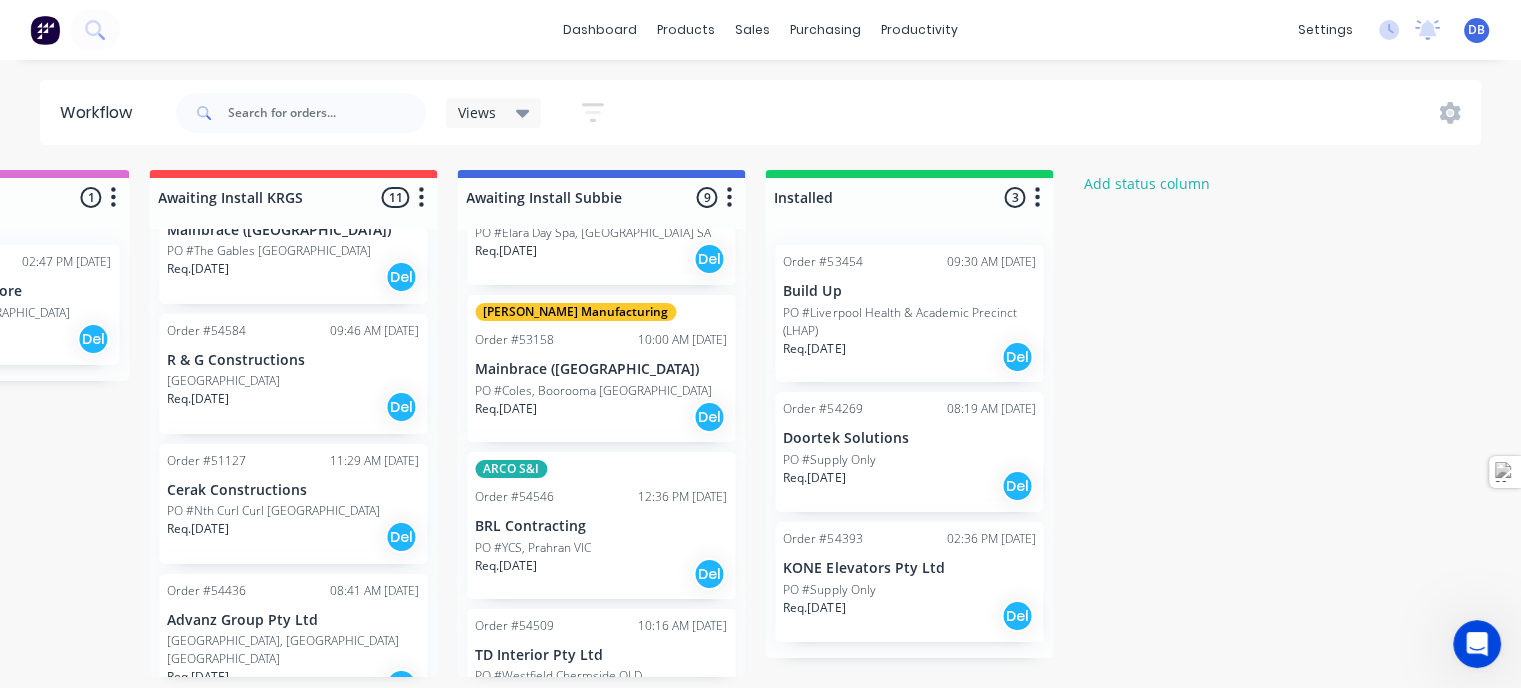 click 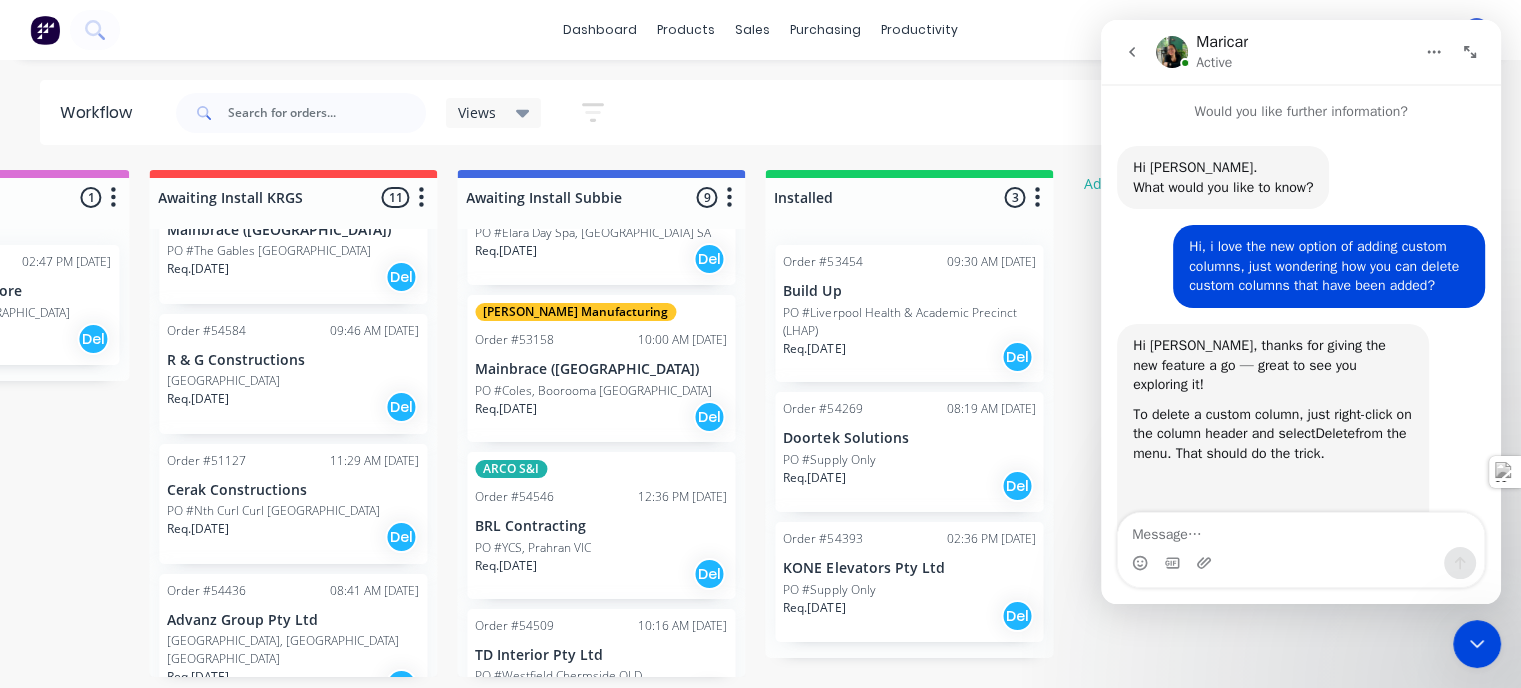 scroll, scrollTop: 157, scrollLeft: 0, axis: vertical 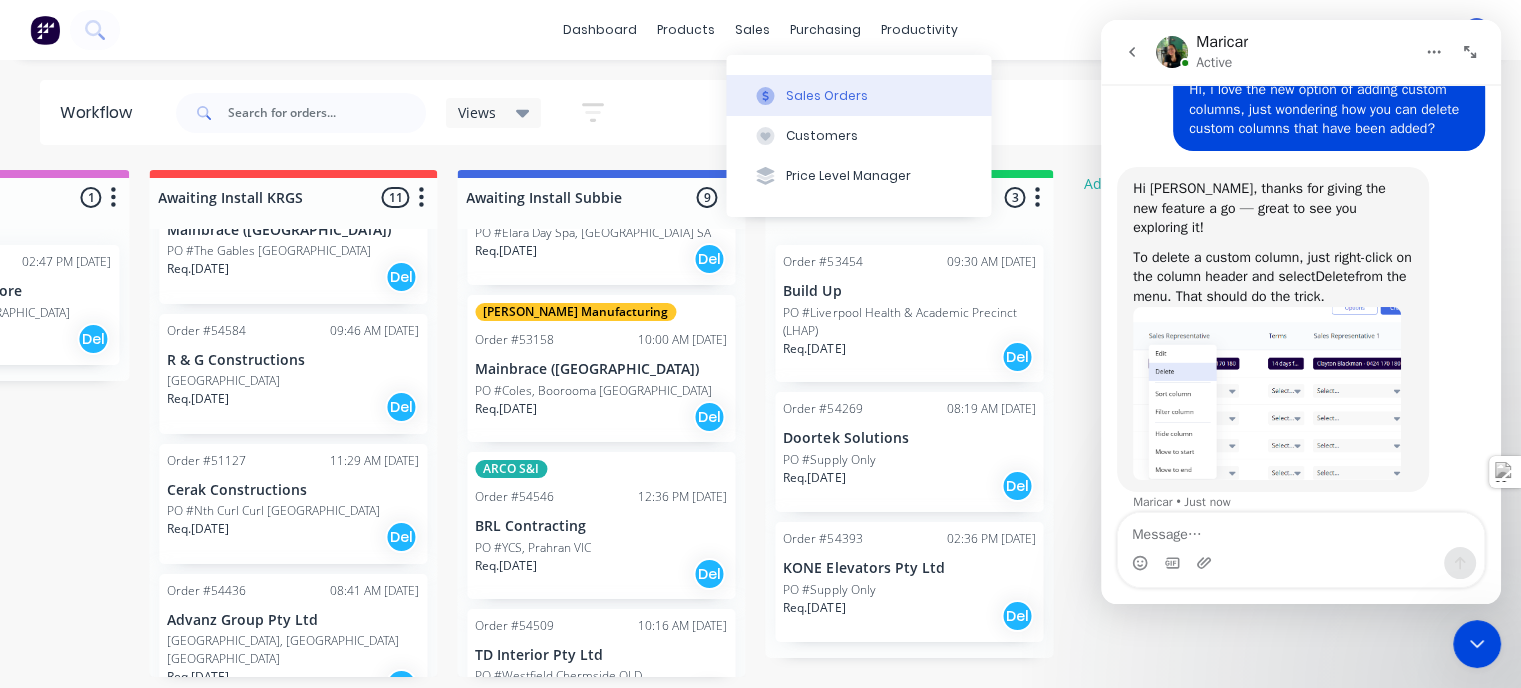 click on "Sales Orders" at bounding box center (827, 96) 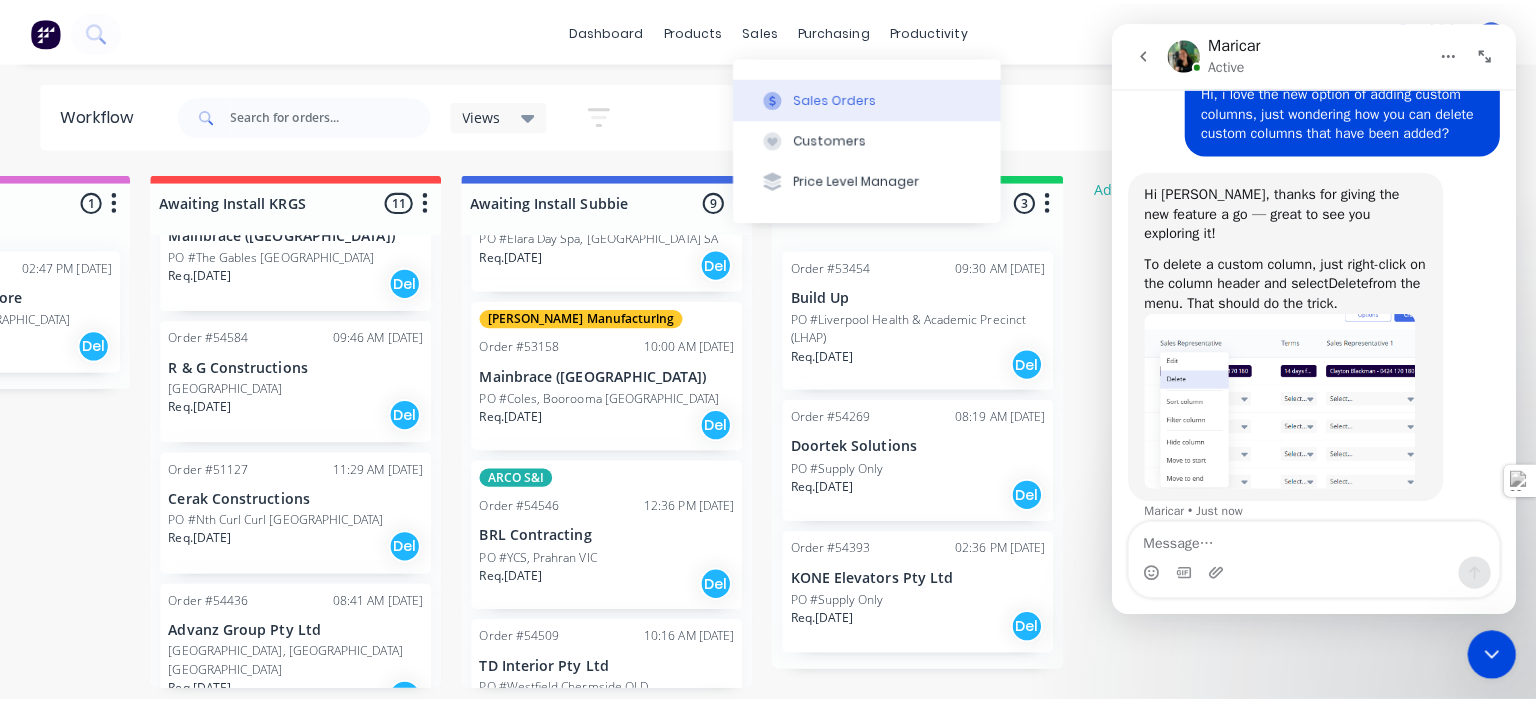 scroll, scrollTop: 0, scrollLeft: 0, axis: both 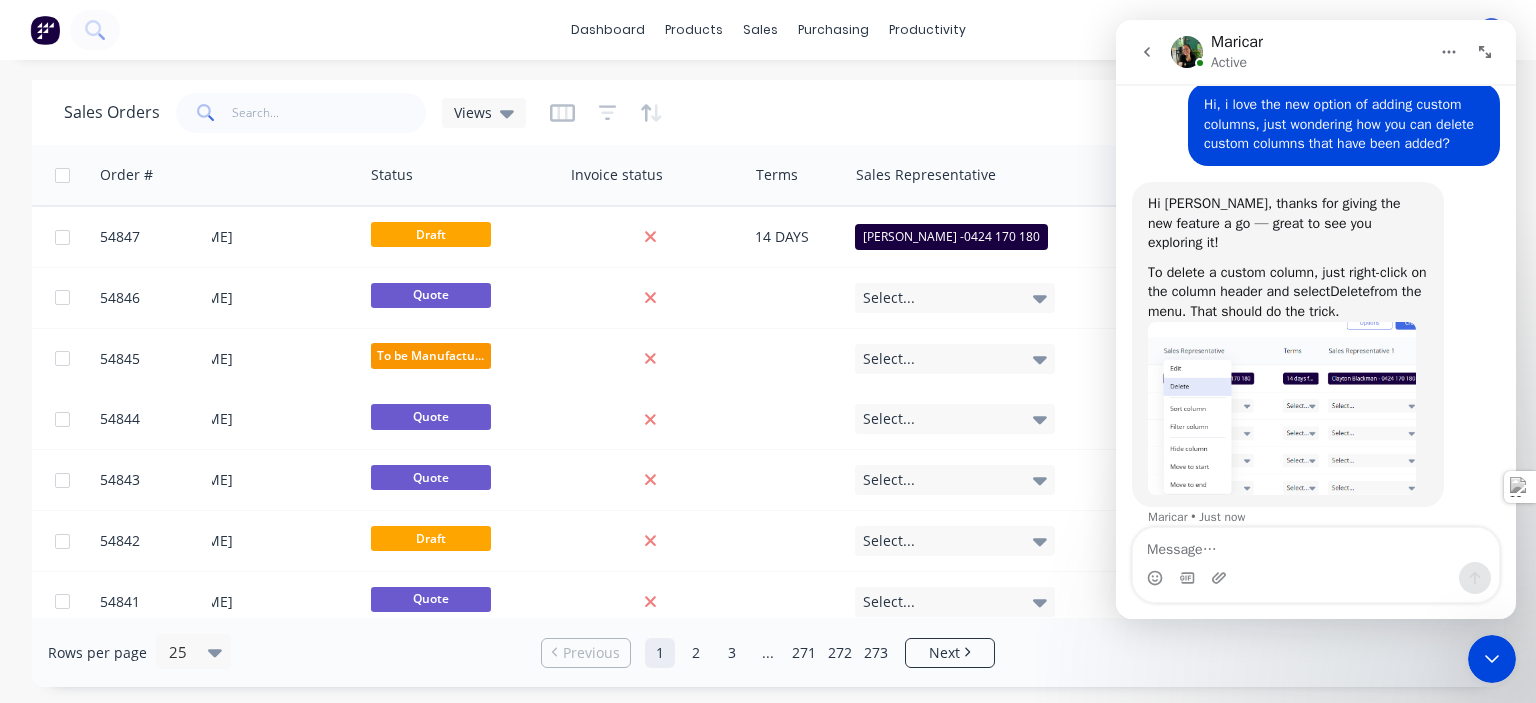drag, startPoint x: 552, startPoint y: 613, endPoint x: 305, endPoint y: 568, distance: 251.06573 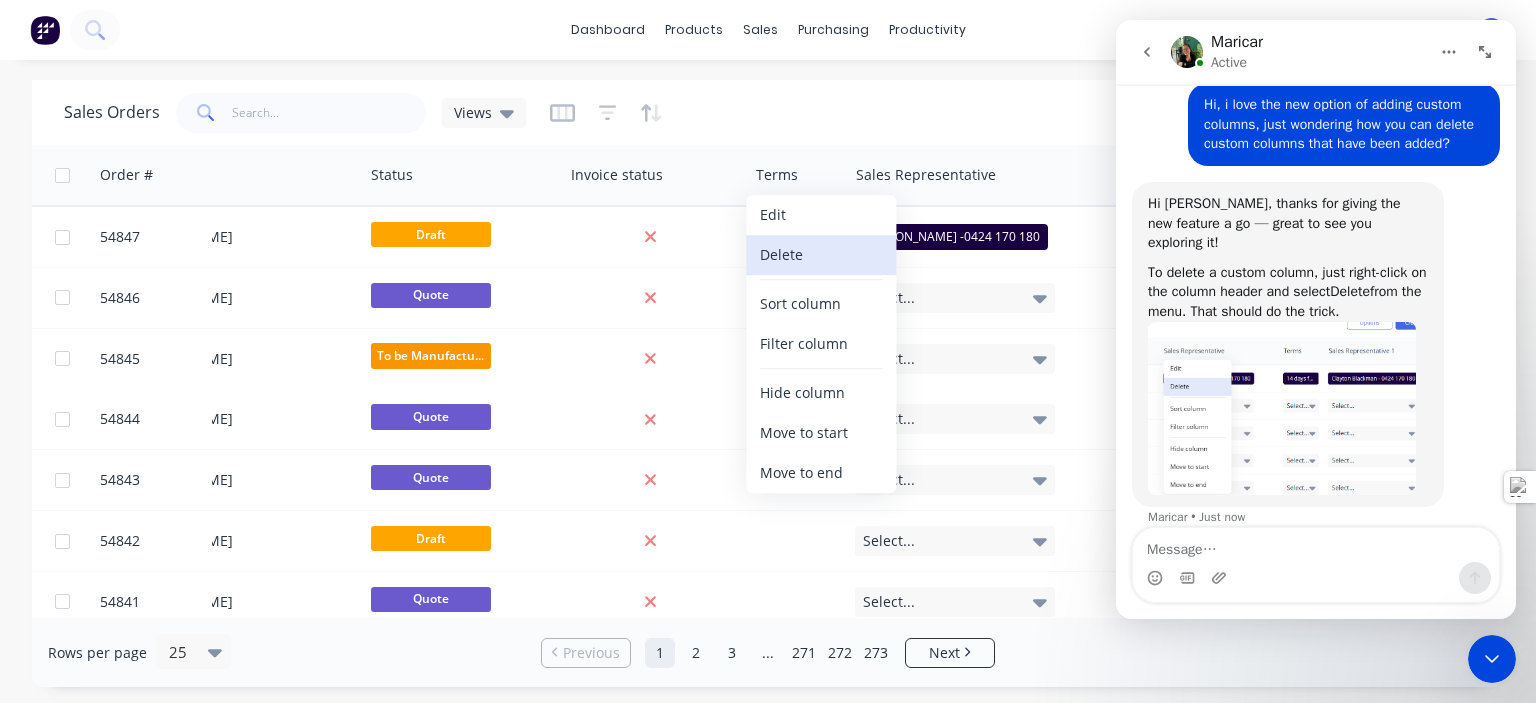 click on "Delete" at bounding box center (821, 255) 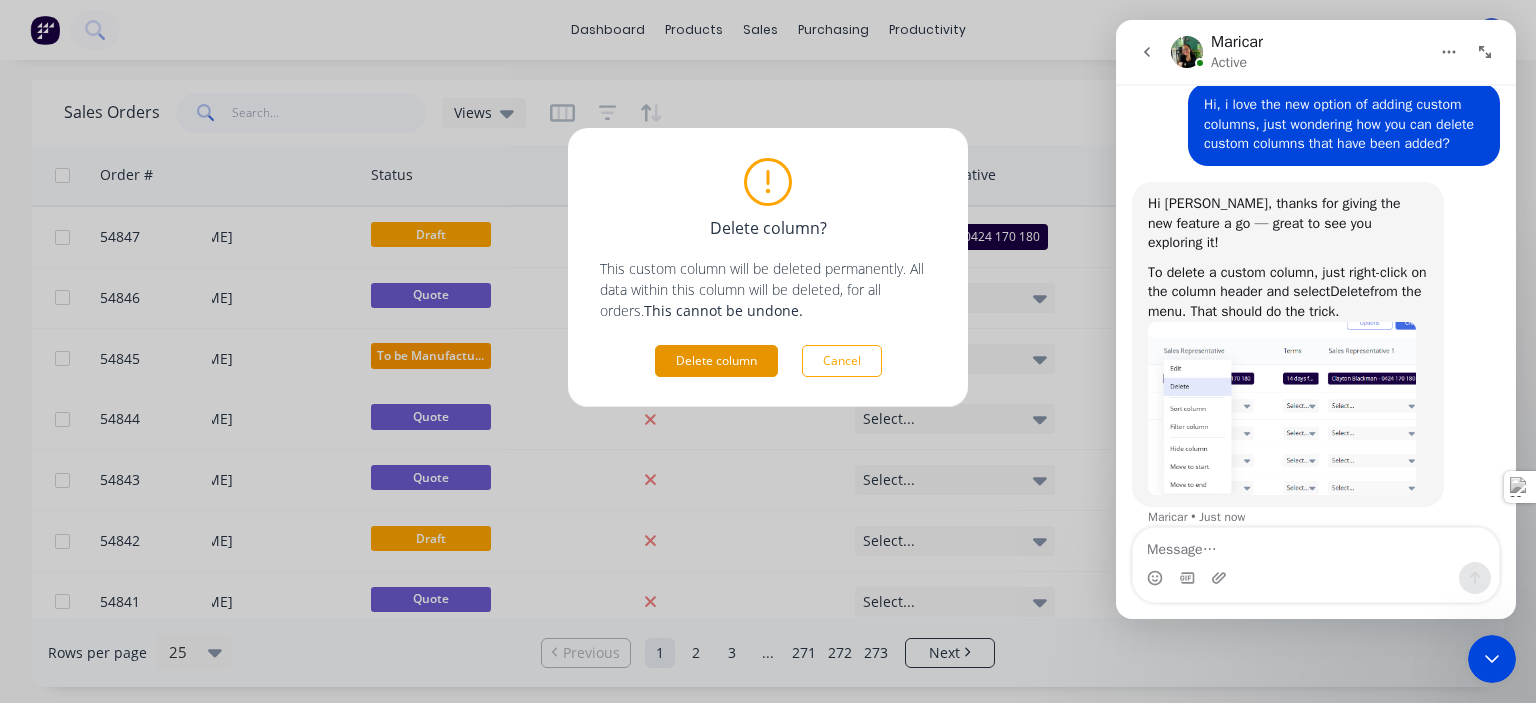 click on "Delete column" at bounding box center (716, 361) 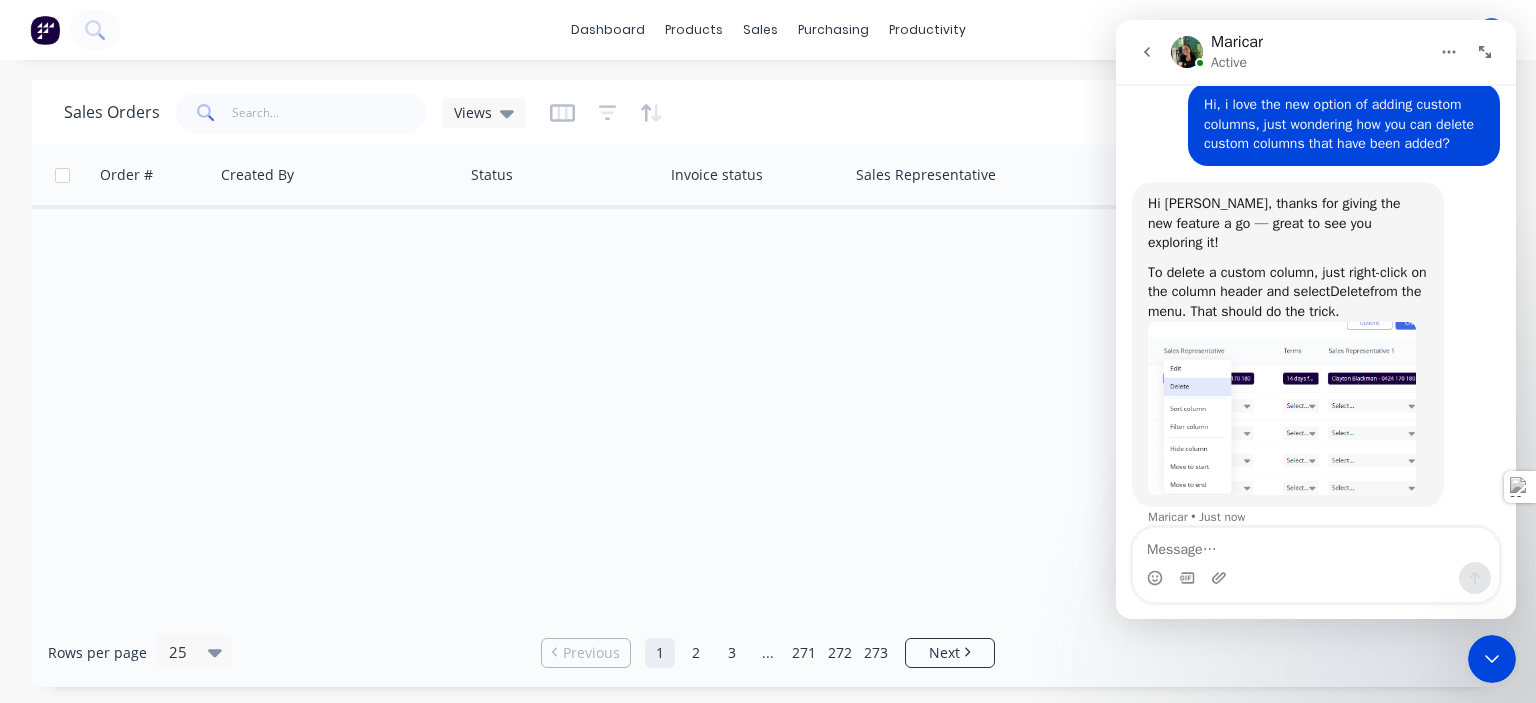 scroll, scrollTop: 0, scrollLeft: 1054, axis: horizontal 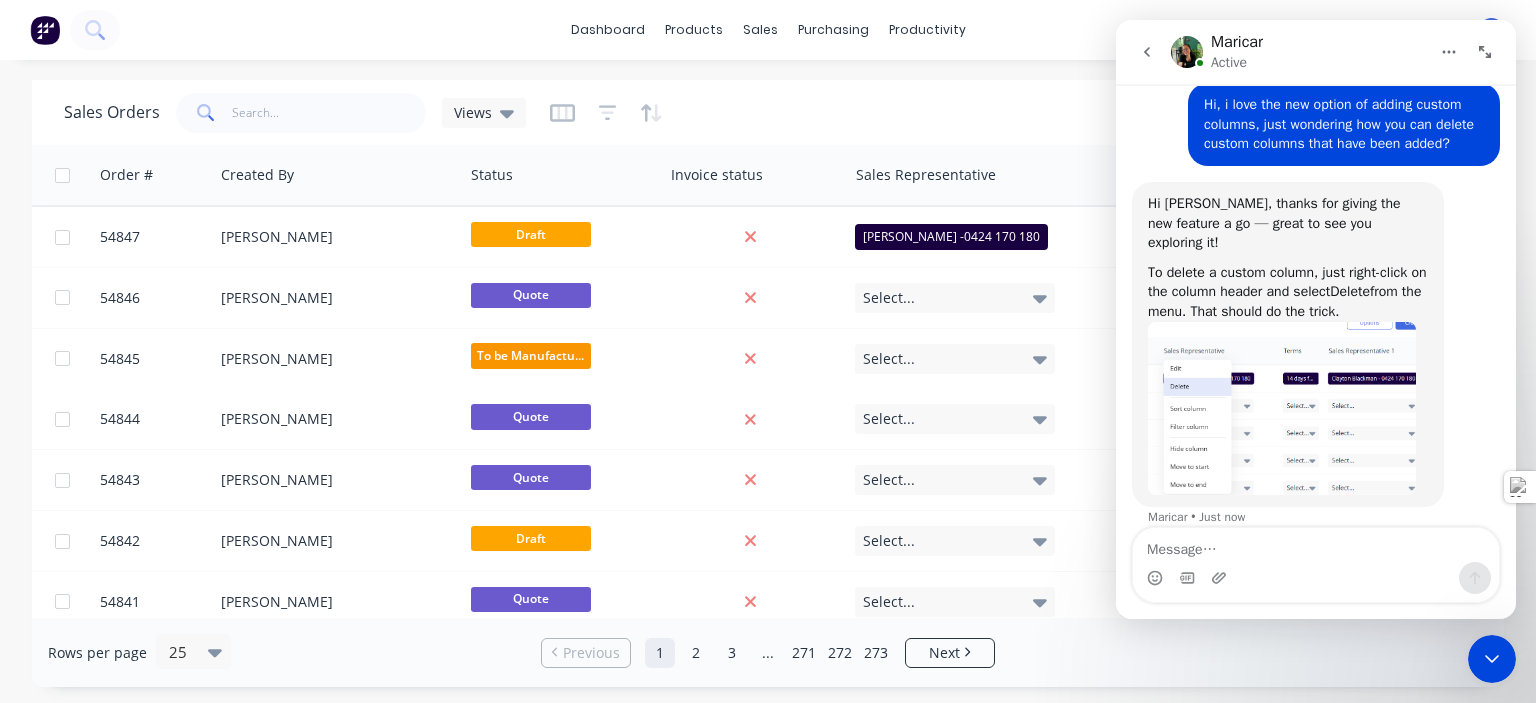 drag, startPoint x: 824, startPoint y: 610, endPoint x: 45, endPoint y: 541, distance: 782.04987 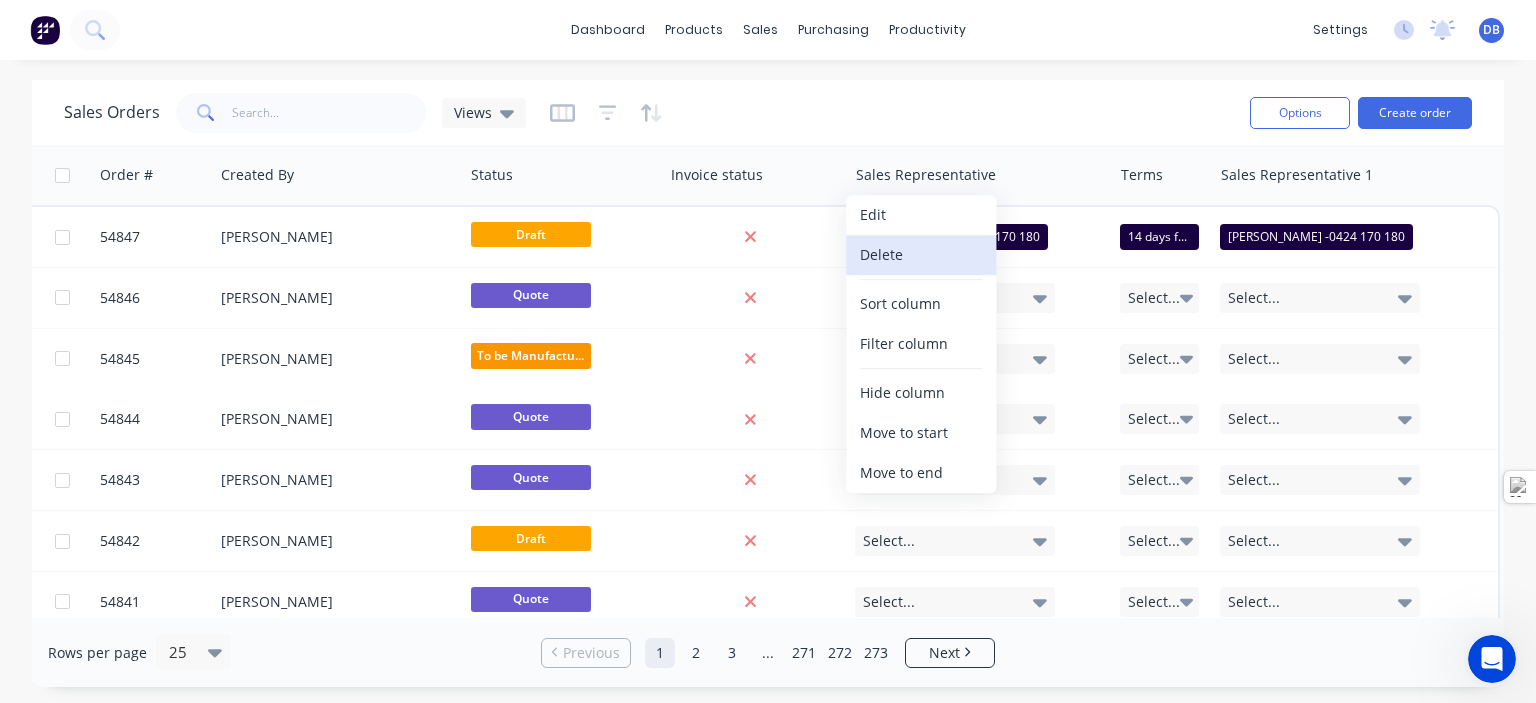 click on "Delete" at bounding box center [921, 255] 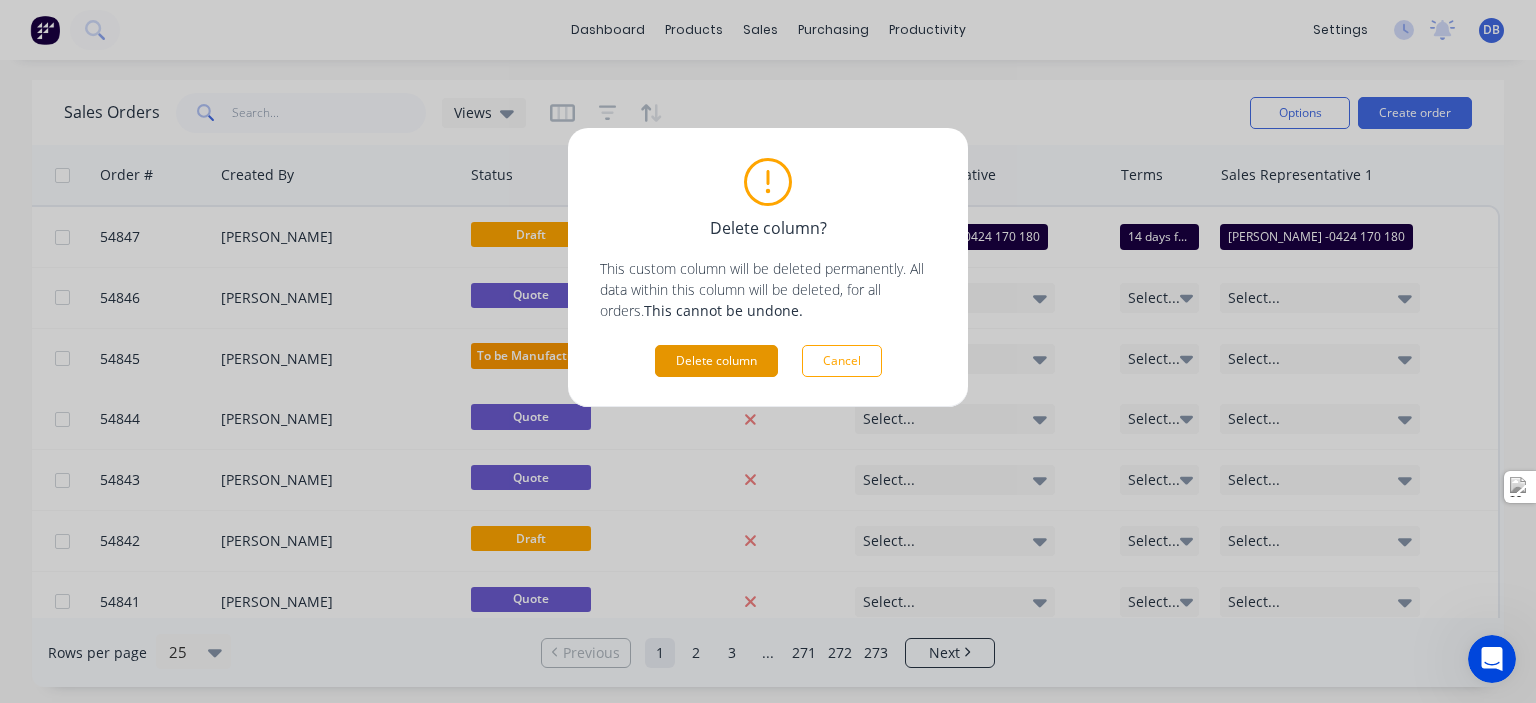 click on "Delete column" at bounding box center [716, 361] 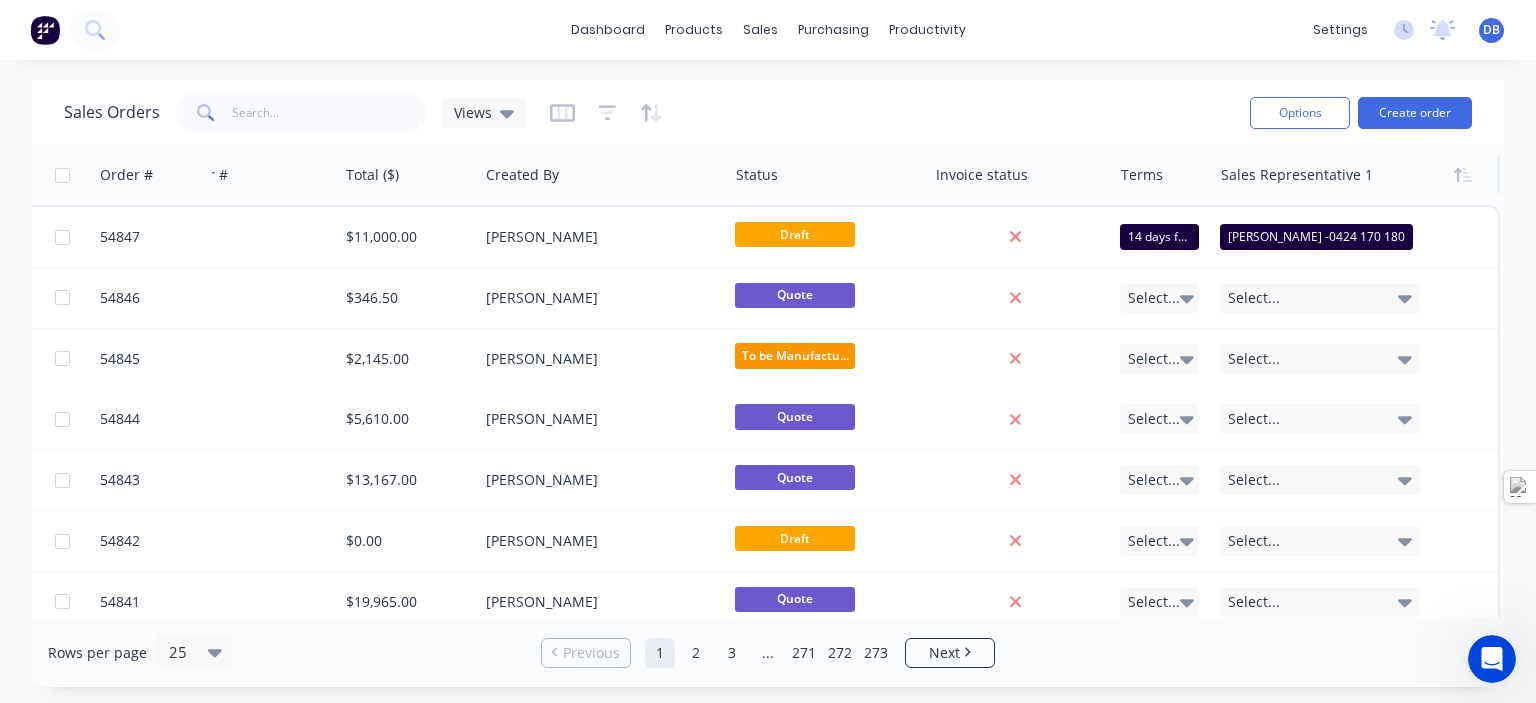 scroll, scrollTop: 0, scrollLeft: 788, axis: horizontal 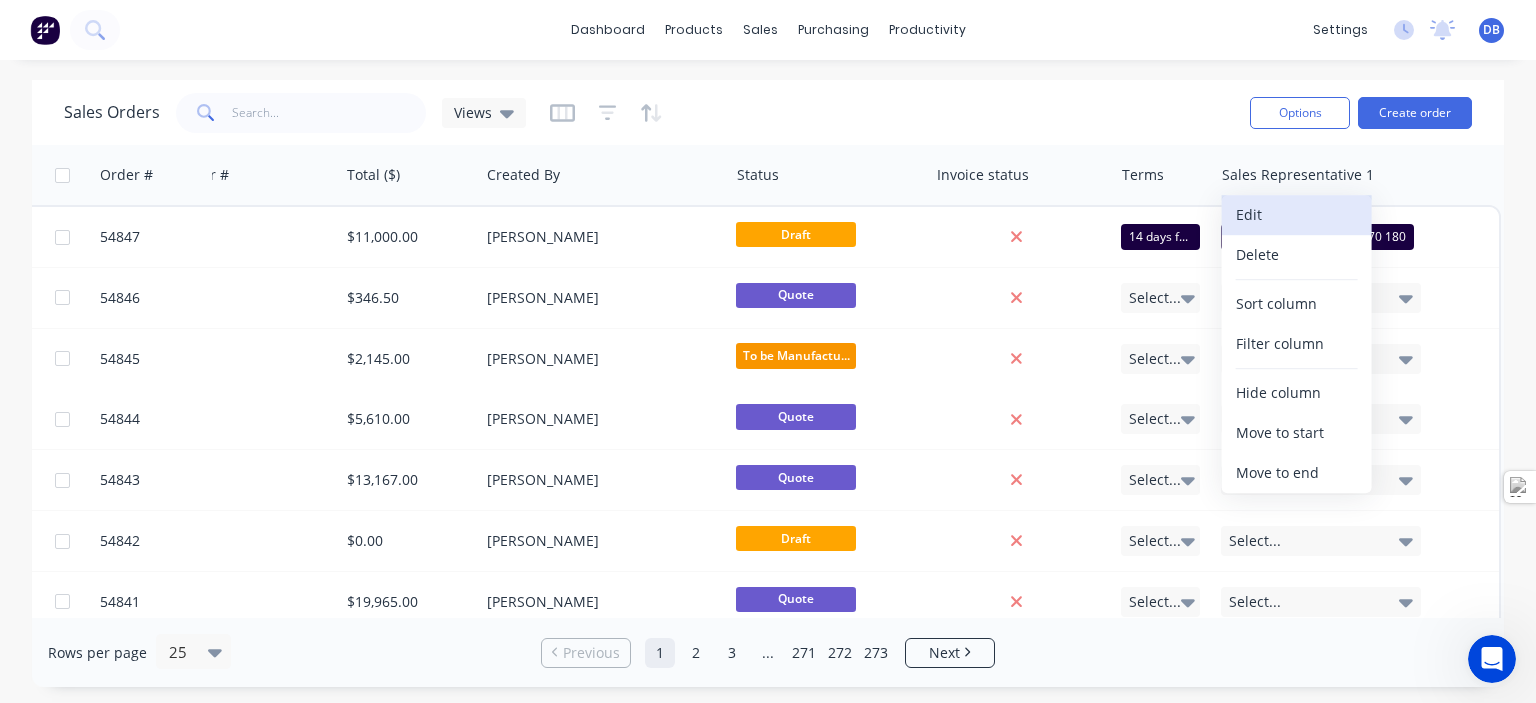 click on "Edit" at bounding box center [1297, 215] 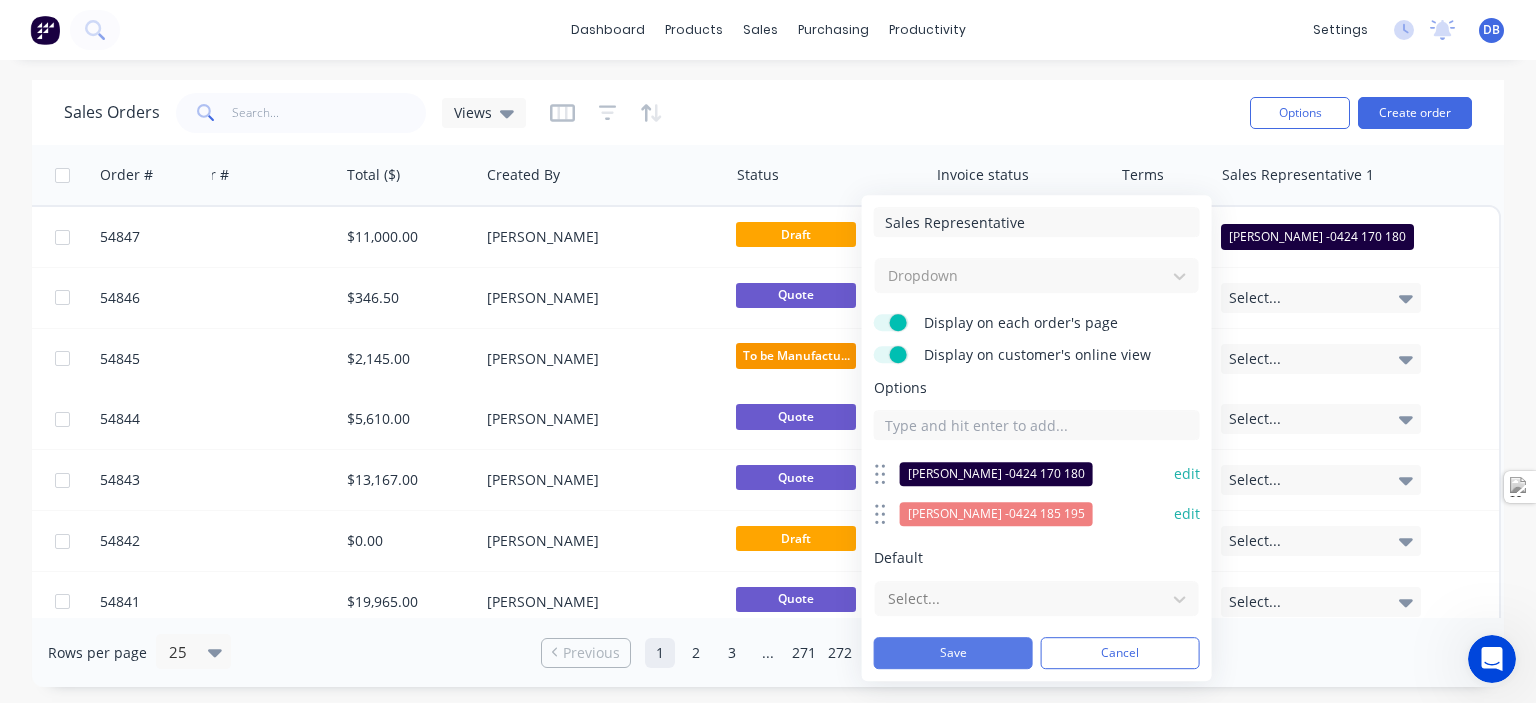 type on "Sales Representative" 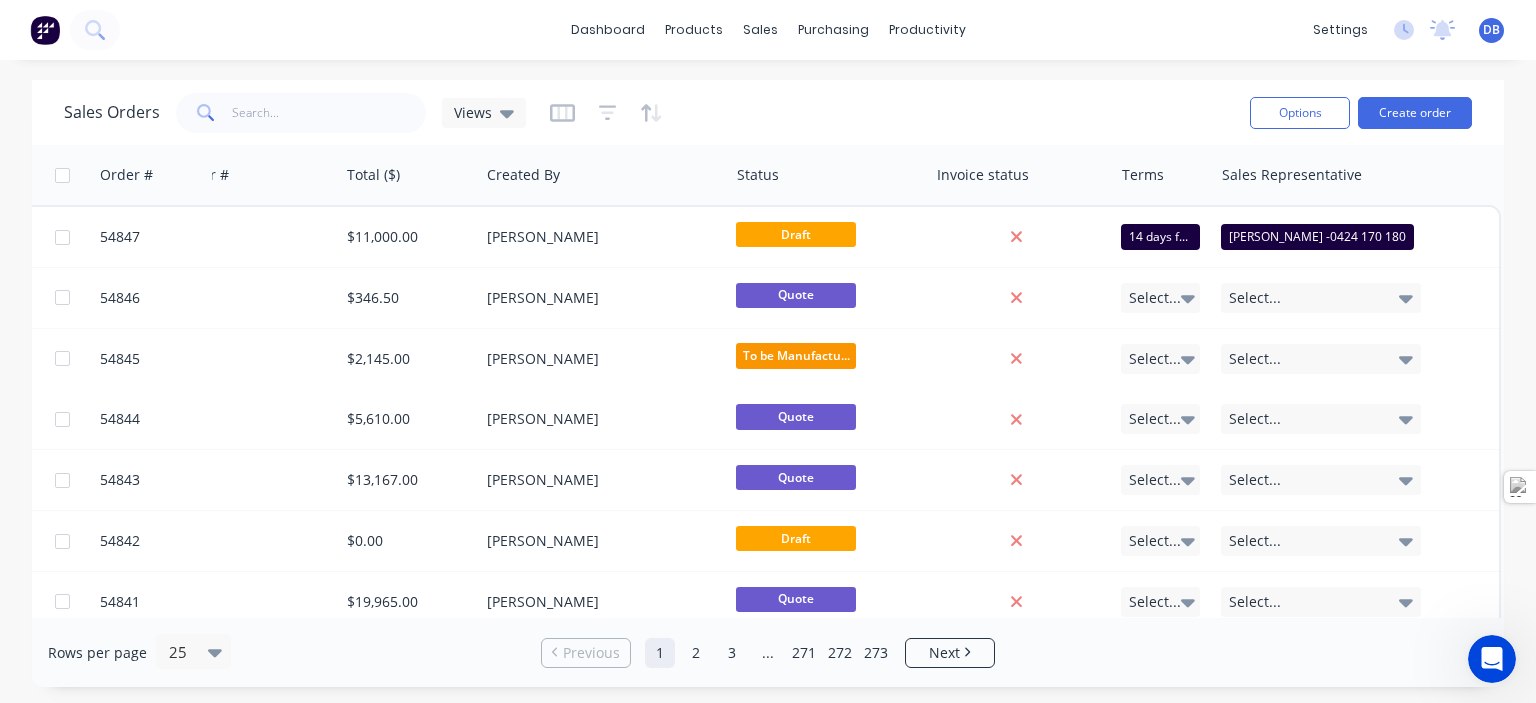 click 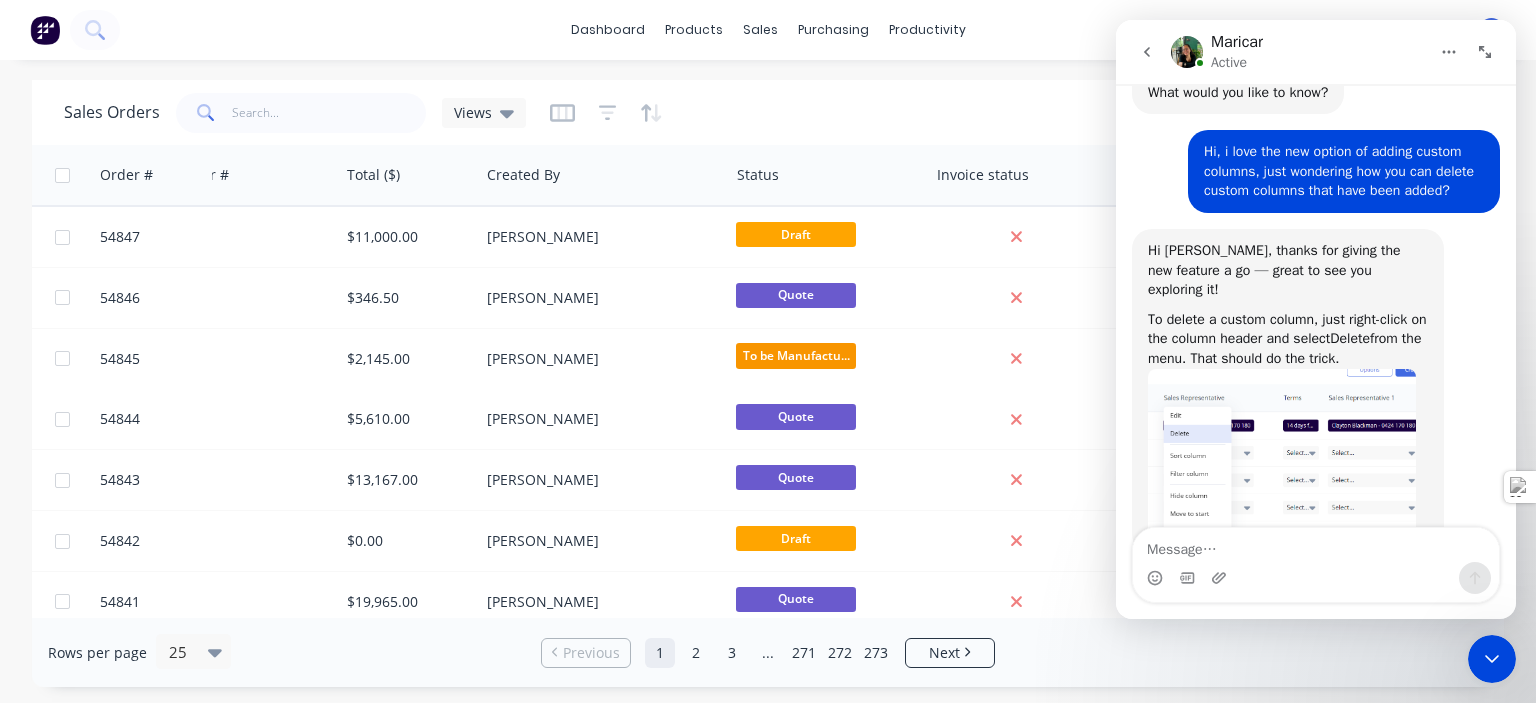 scroll, scrollTop: 142, scrollLeft: 0, axis: vertical 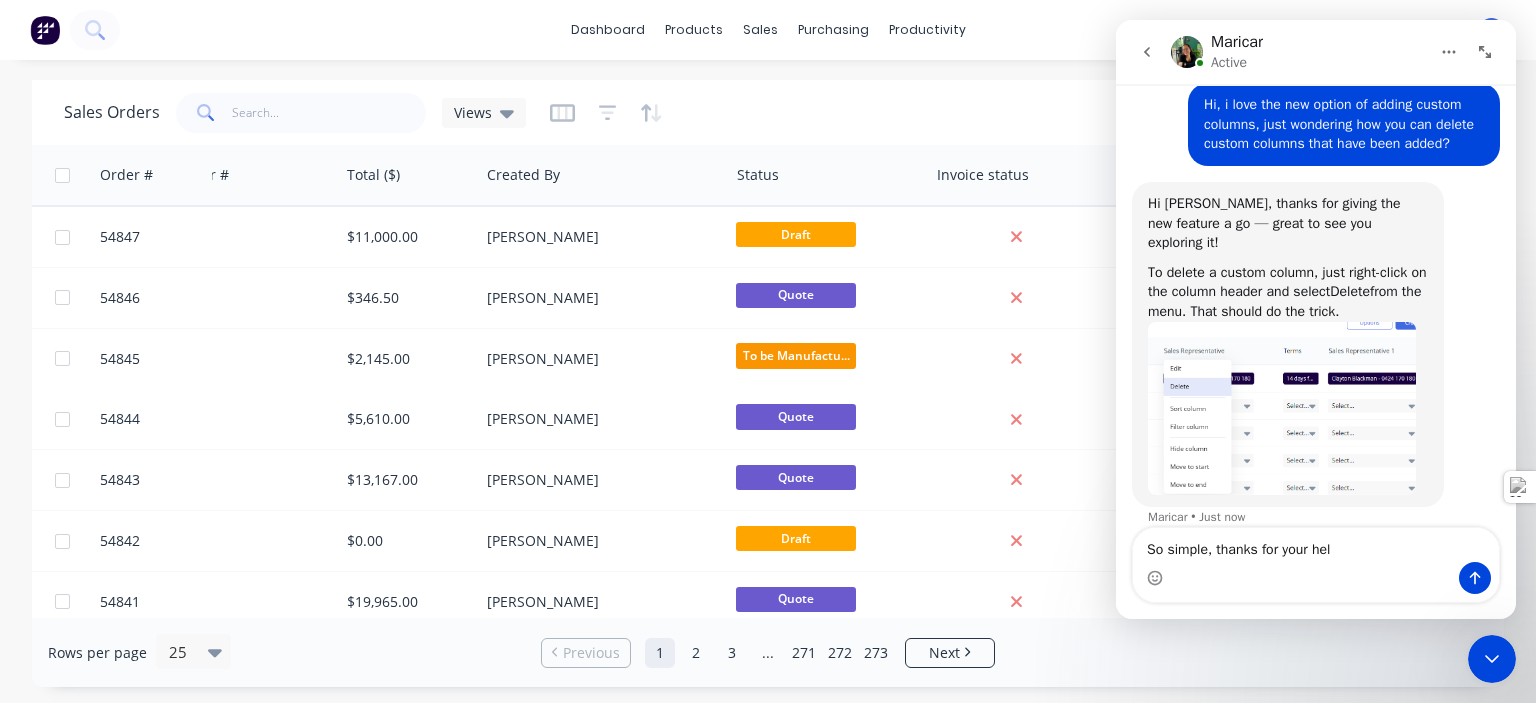 type on "So simple, thanks for your help" 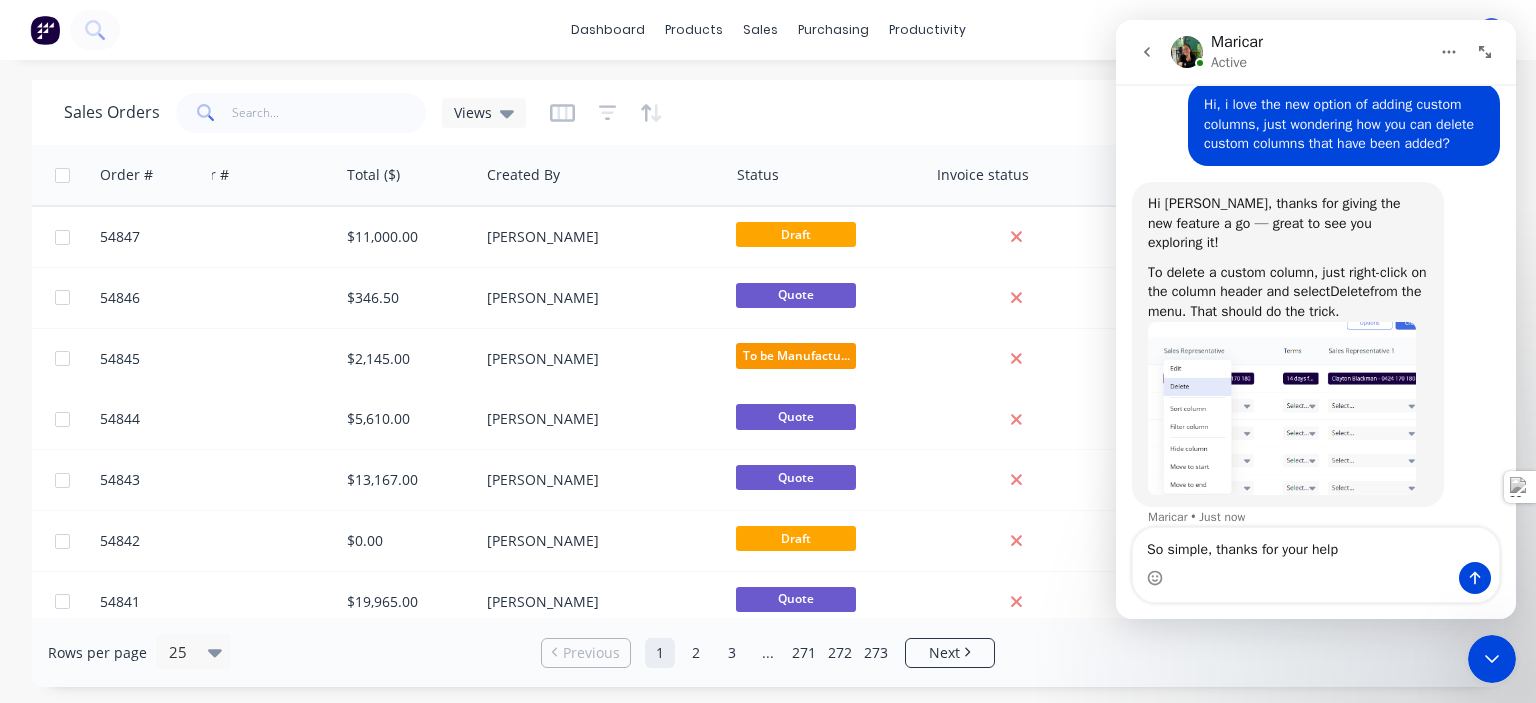 type 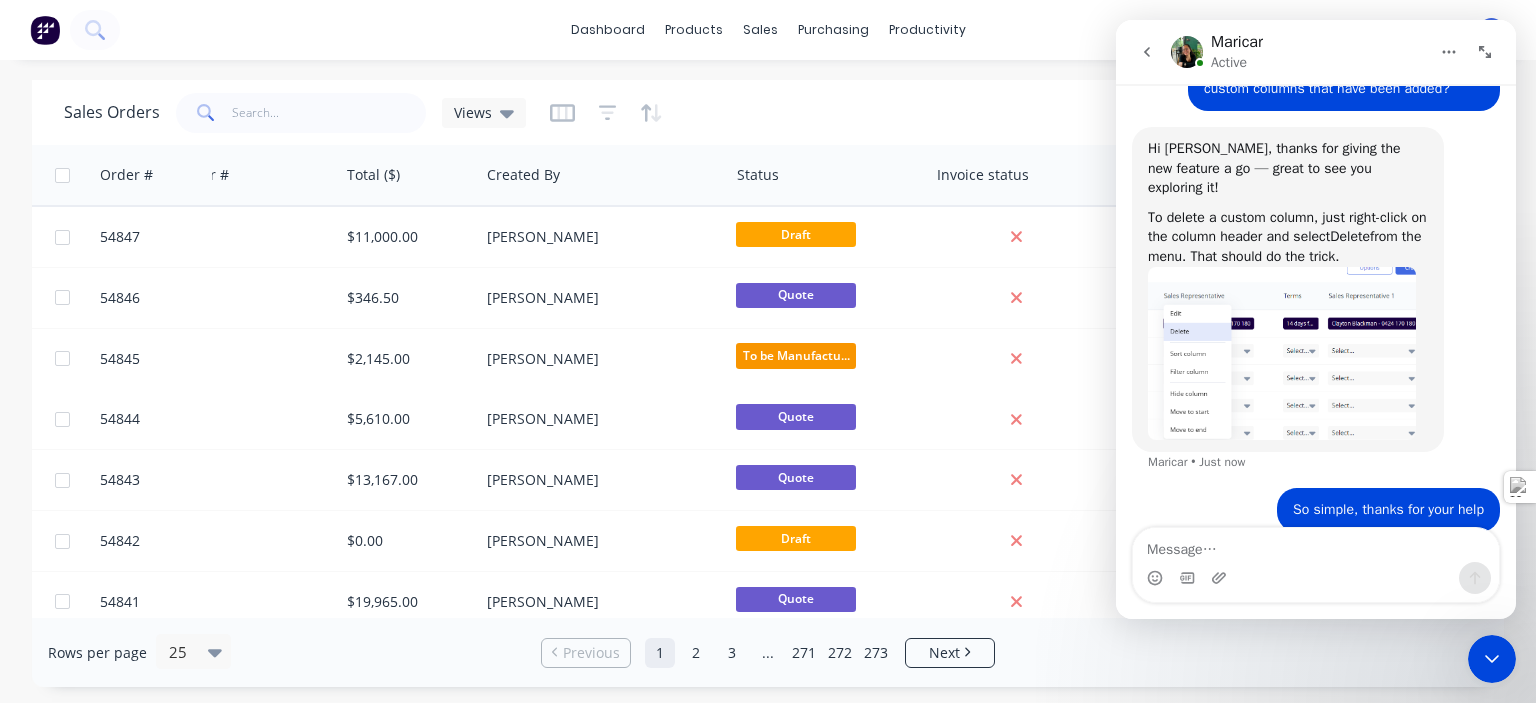 scroll, scrollTop: 202, scrollLeft: 0, axis: vertical 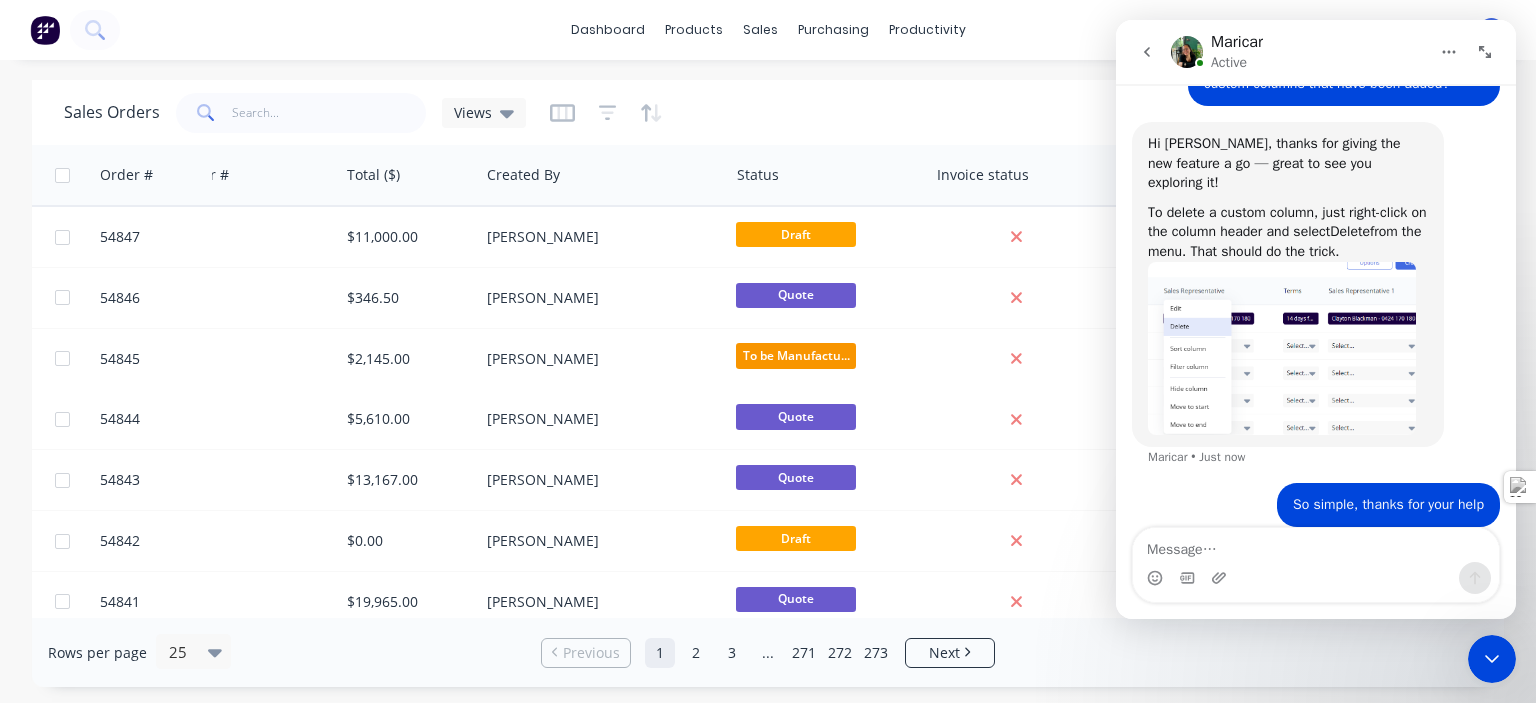click 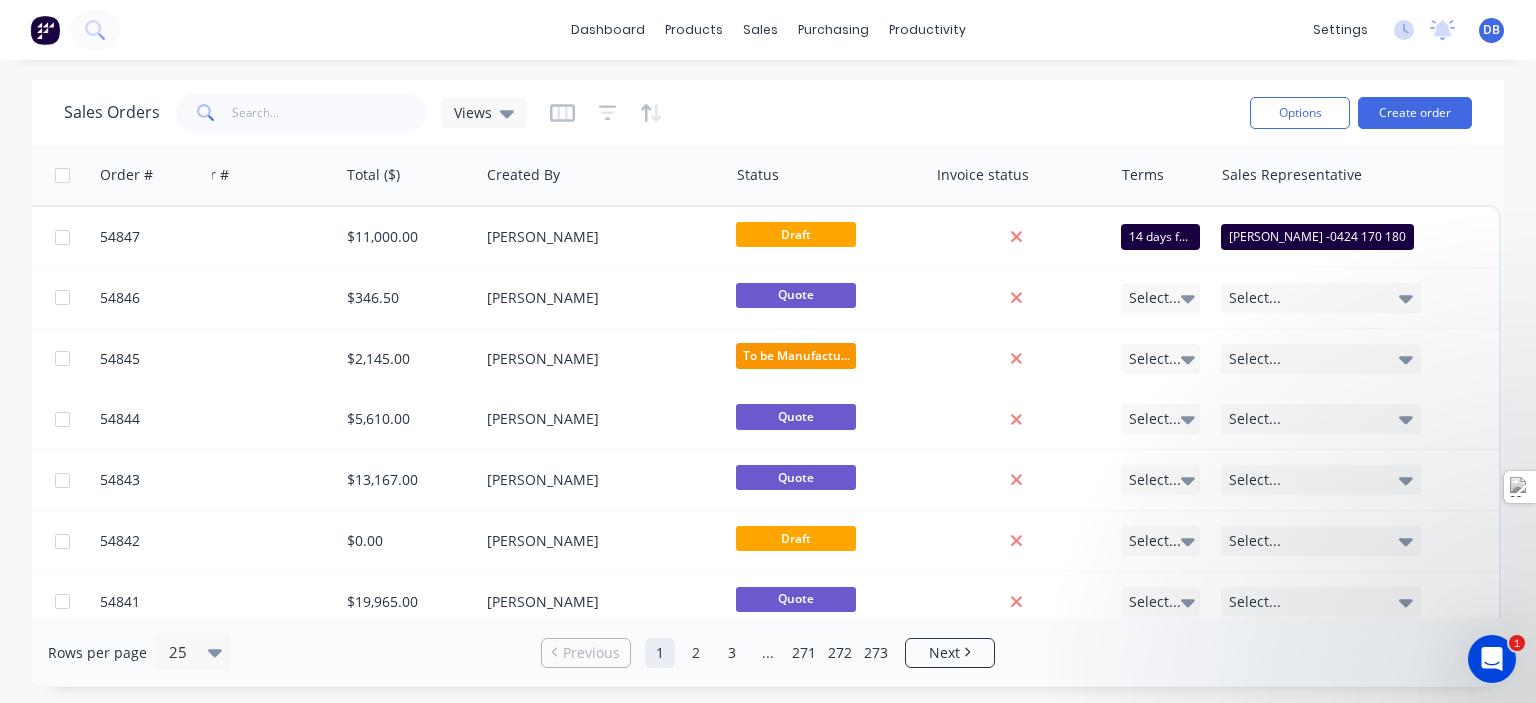 scroll, scrollTop: 261, scrollLeft: 0, axis: vertical 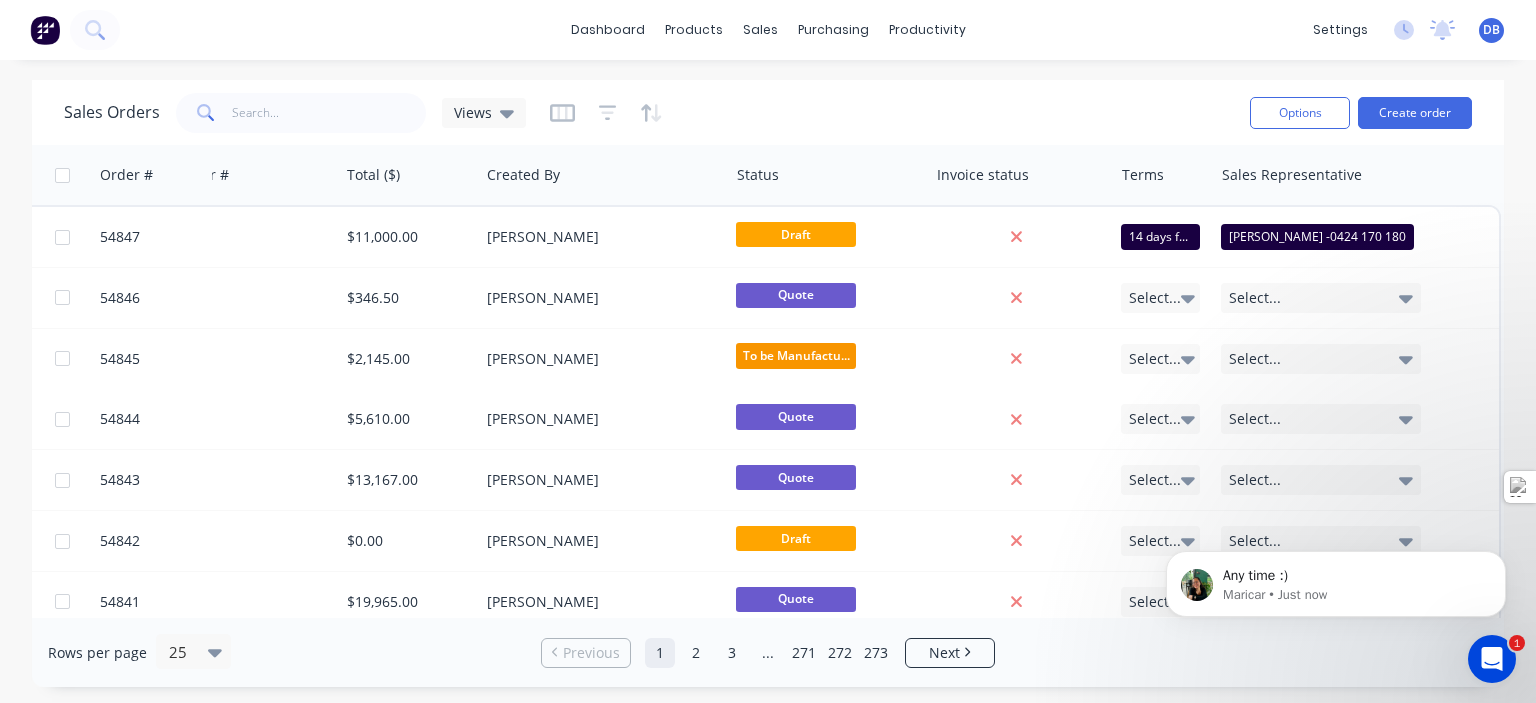 click at bounding box center (1492, 659) 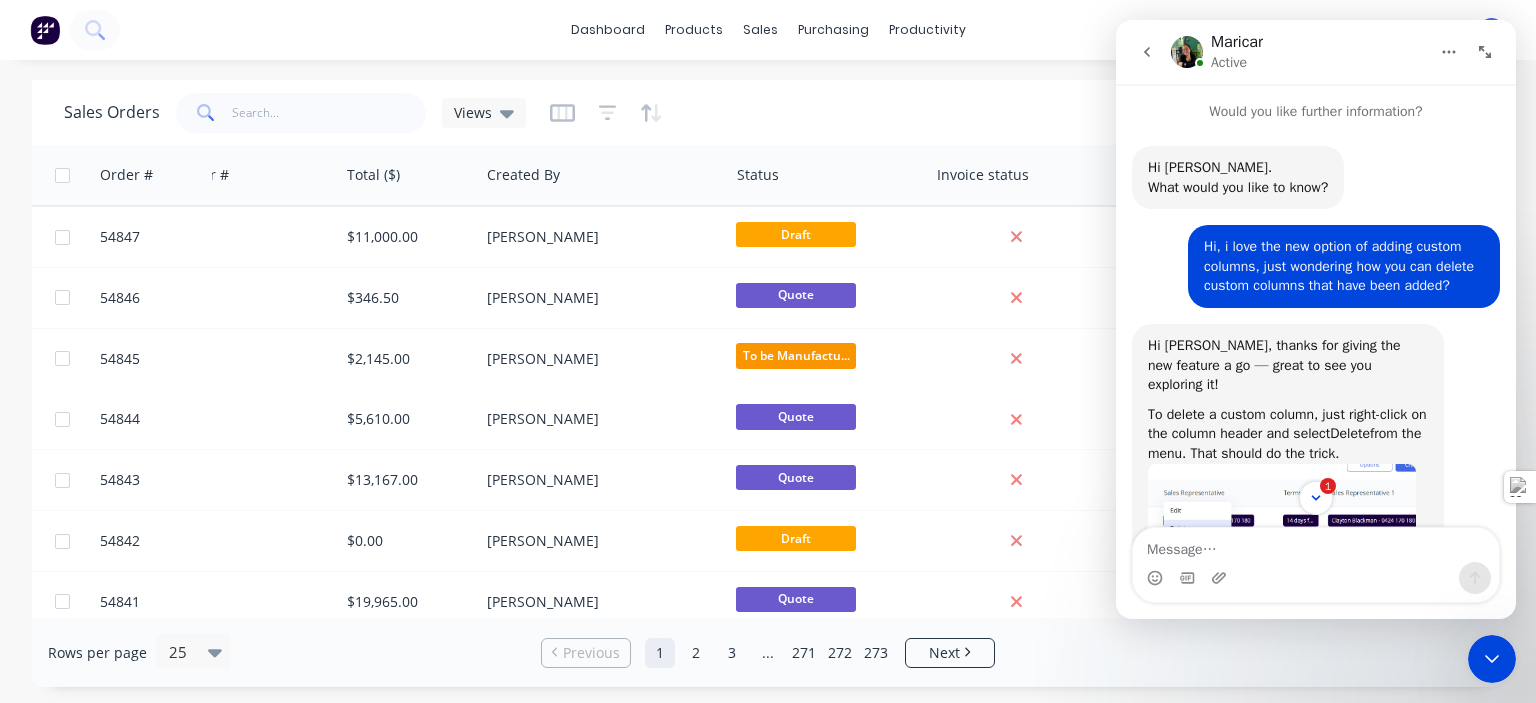 scroll, scrollTop: 3, scrollLeft: 0, axis: vertical 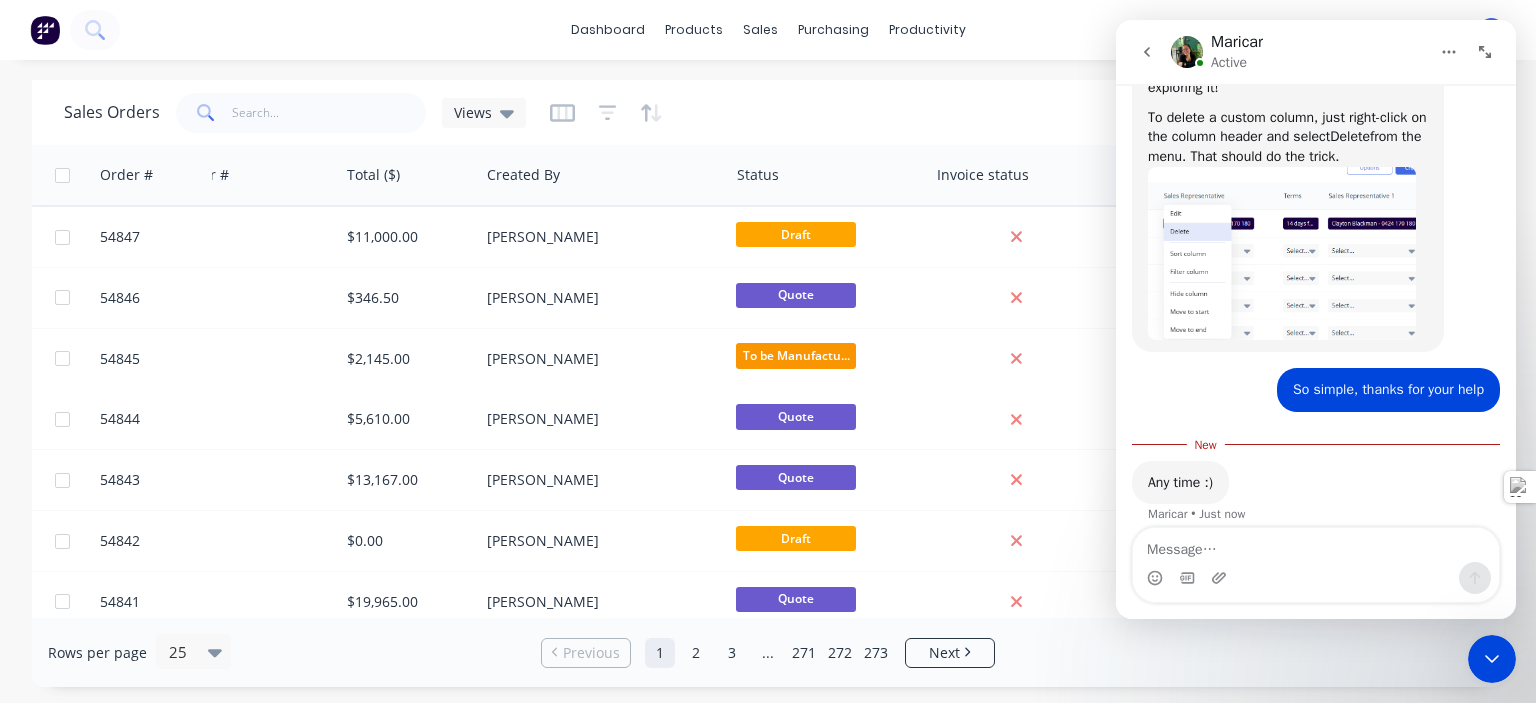 click 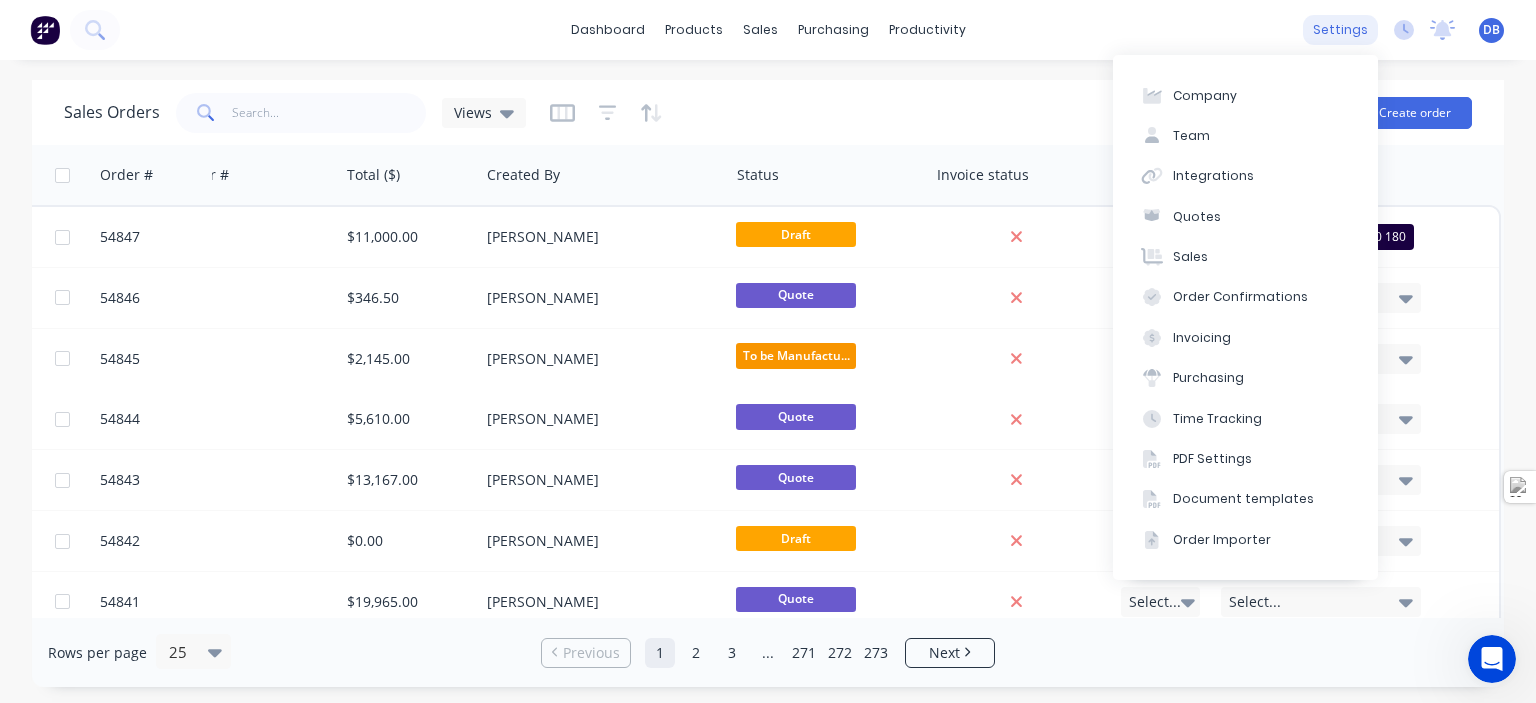 click on "settings" at bounding box center (1340, 30) 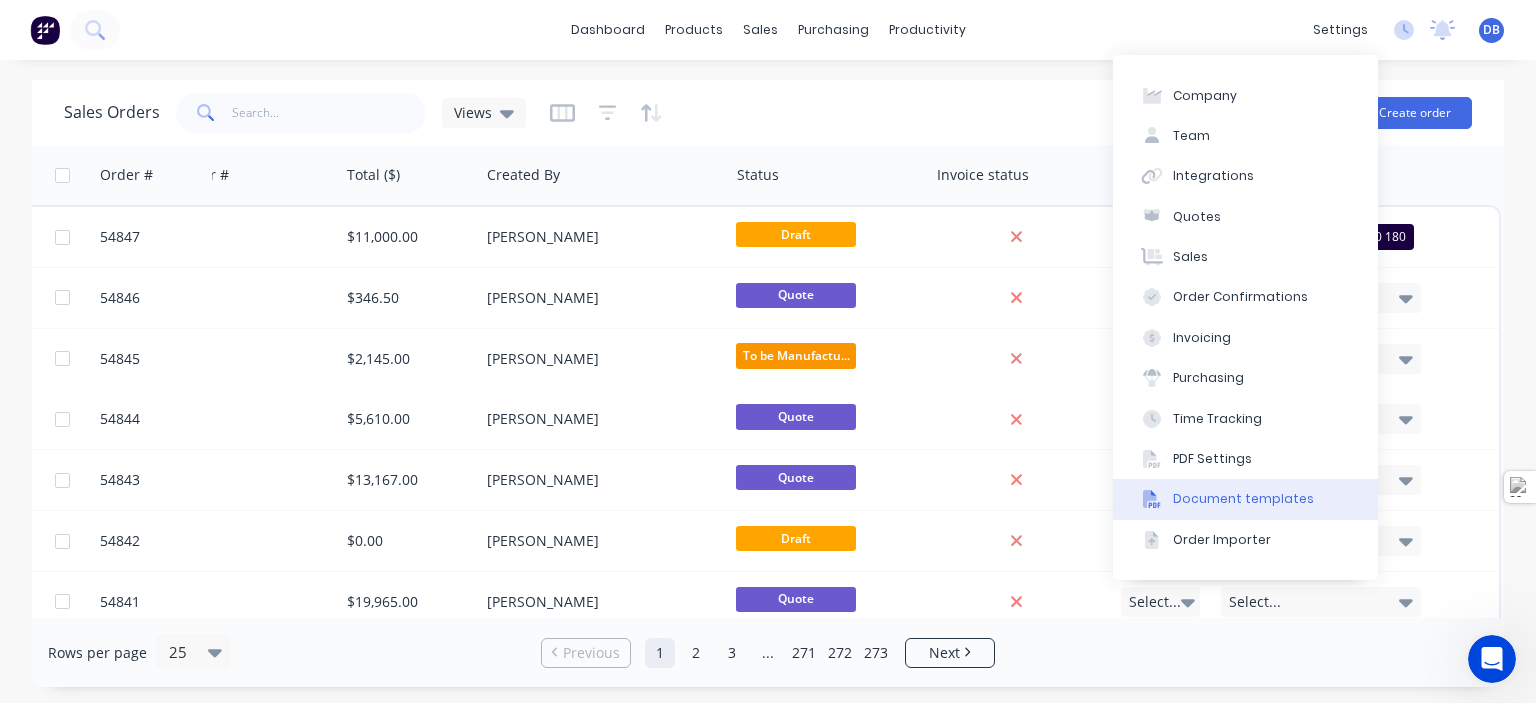 click on "Document templates" at bounding box center (1243, 499) 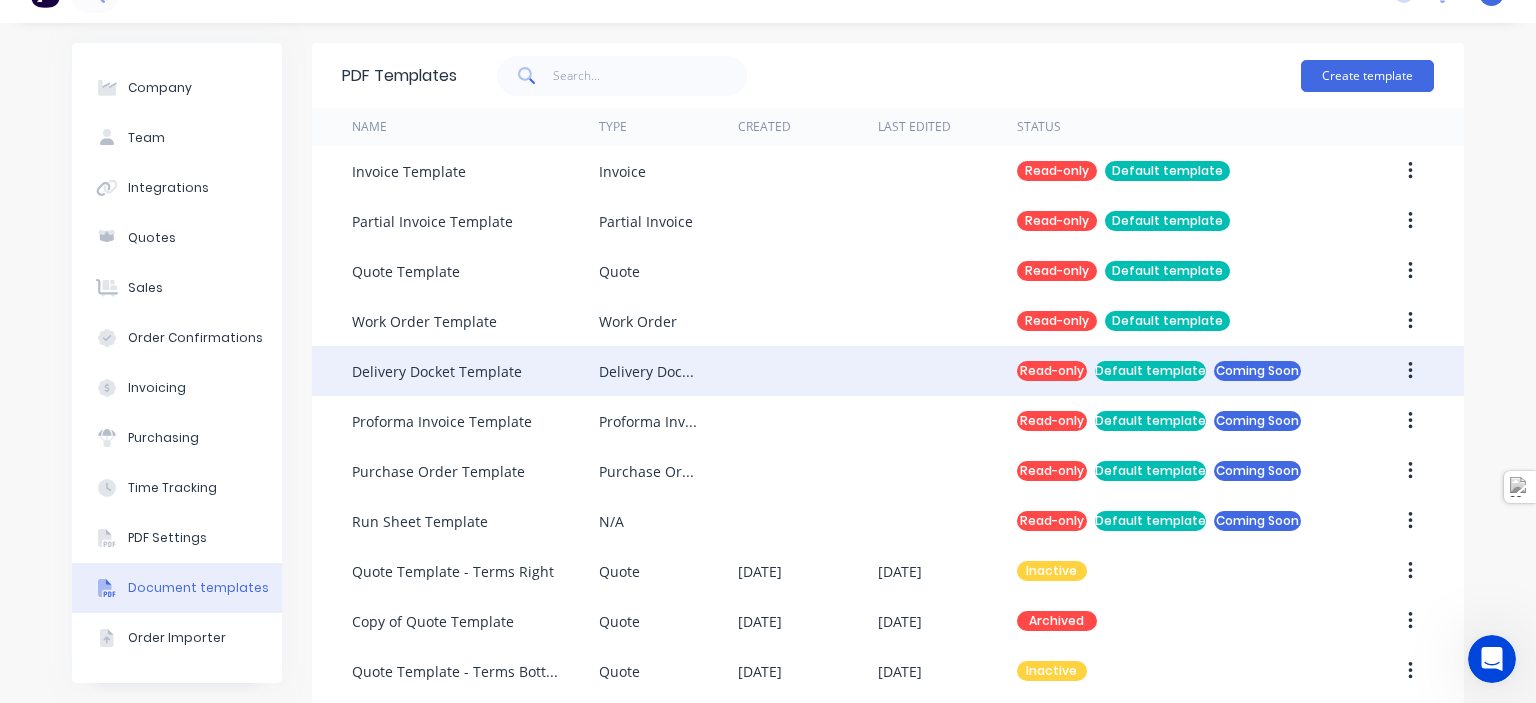 scroll, scrollTop: 57, scrollLeft: 0, axis: vertical 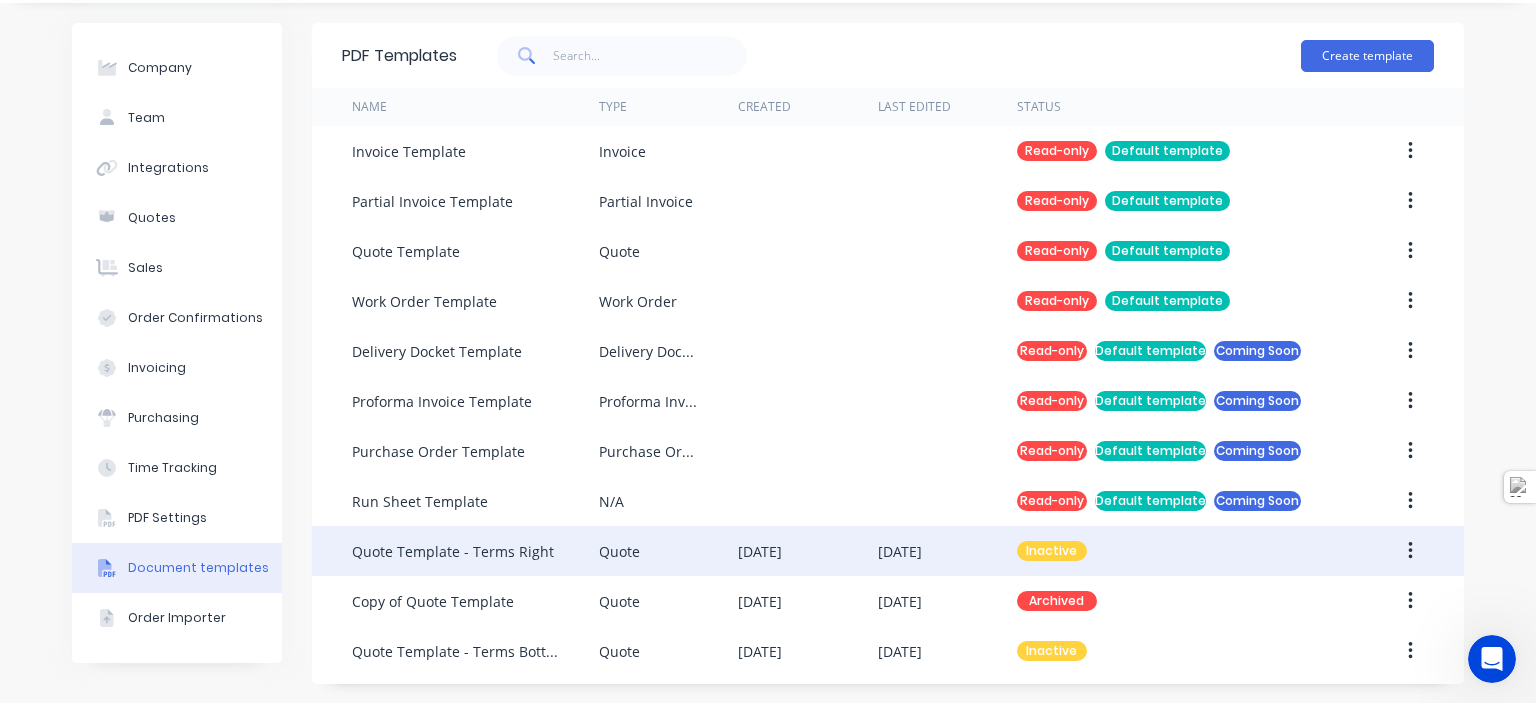 click on "[DATE]" at bounding box center (947, 551) 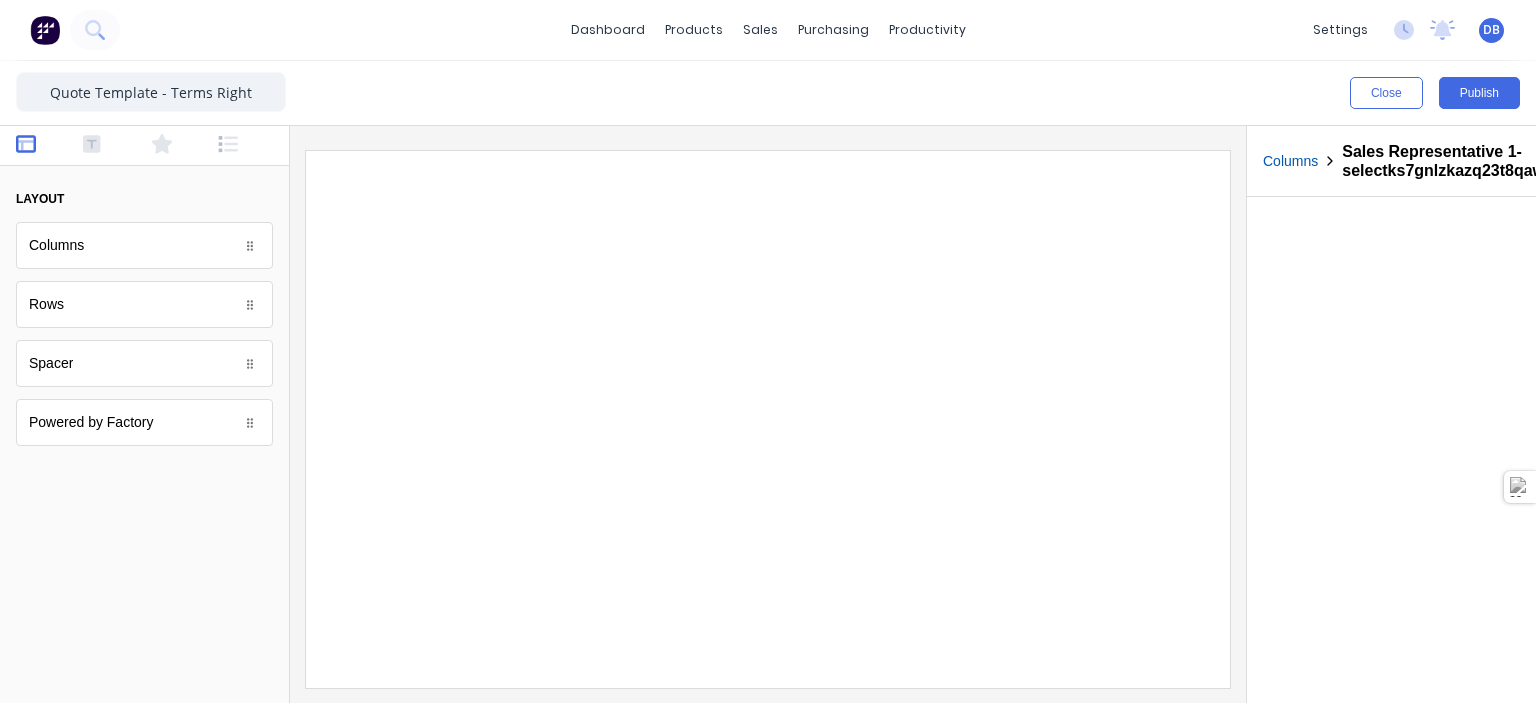scroll, scrollTop: 0, scrollLeft: 0, axis: both 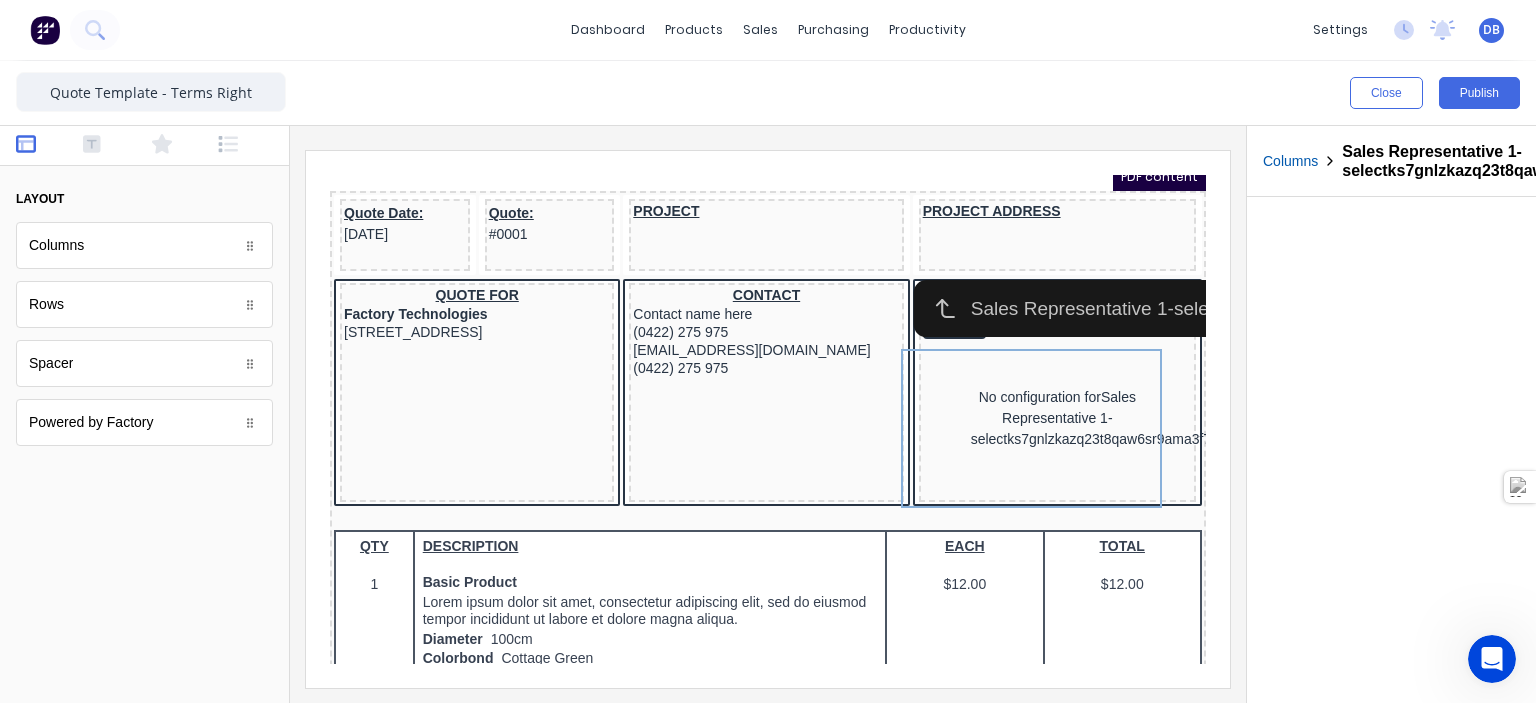 click on "Columns" at bounding box center [1290, 161] 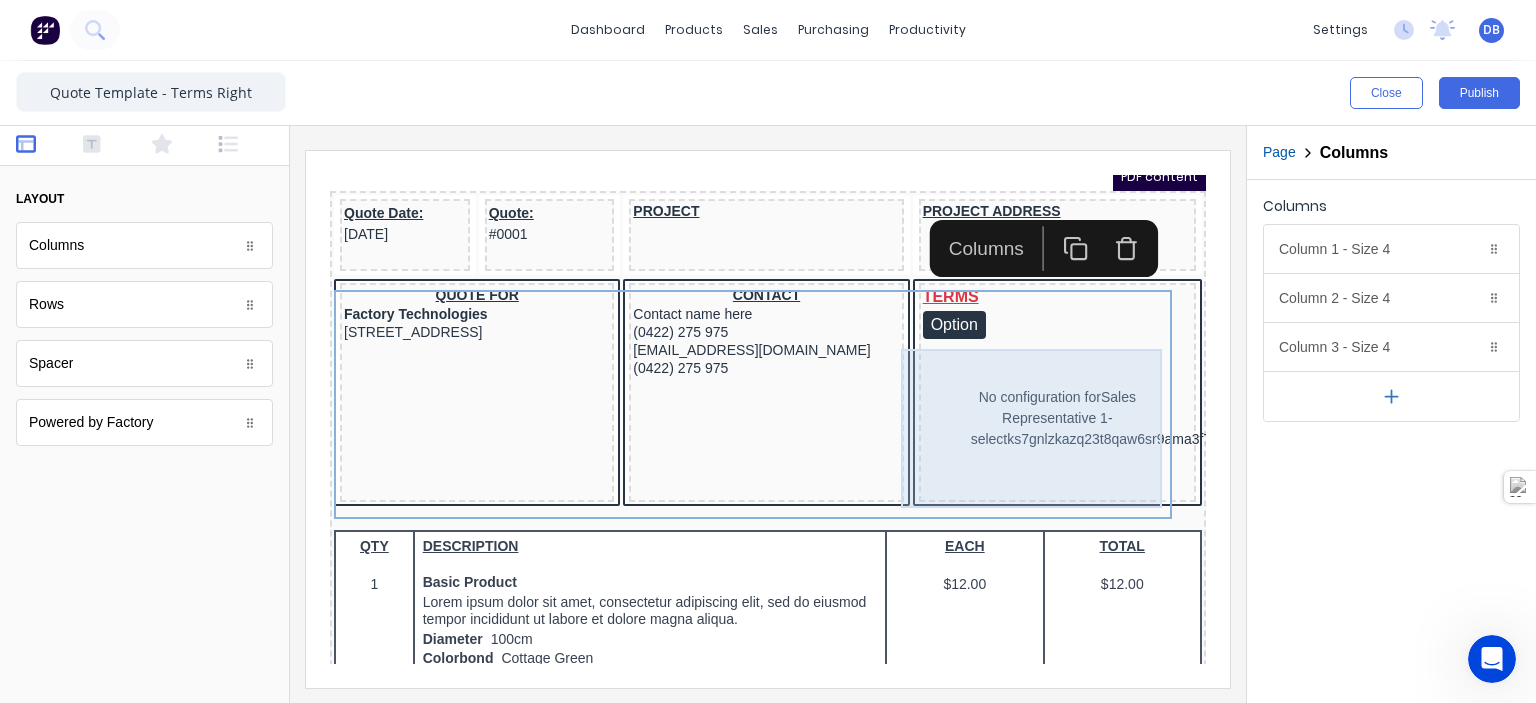 click on "No configuration for  Sales Representative 1-selectks7gnlzkazq23t8qaw6sr9ama3f7t0wb31gaed52rcdpuo981c9npelf7r7x" at bounding box center [1033, 394] 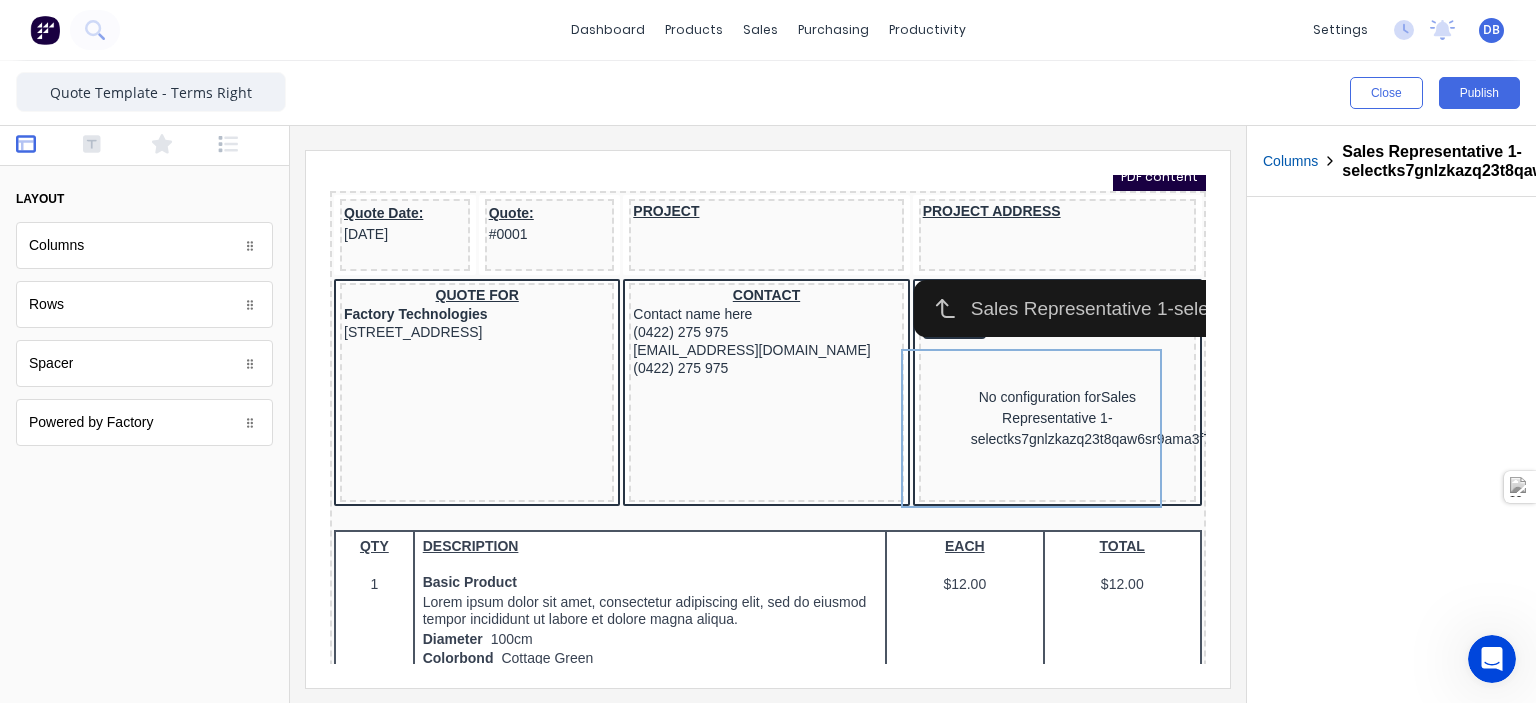 click on "Columns" at bounding box center [1290, 161] 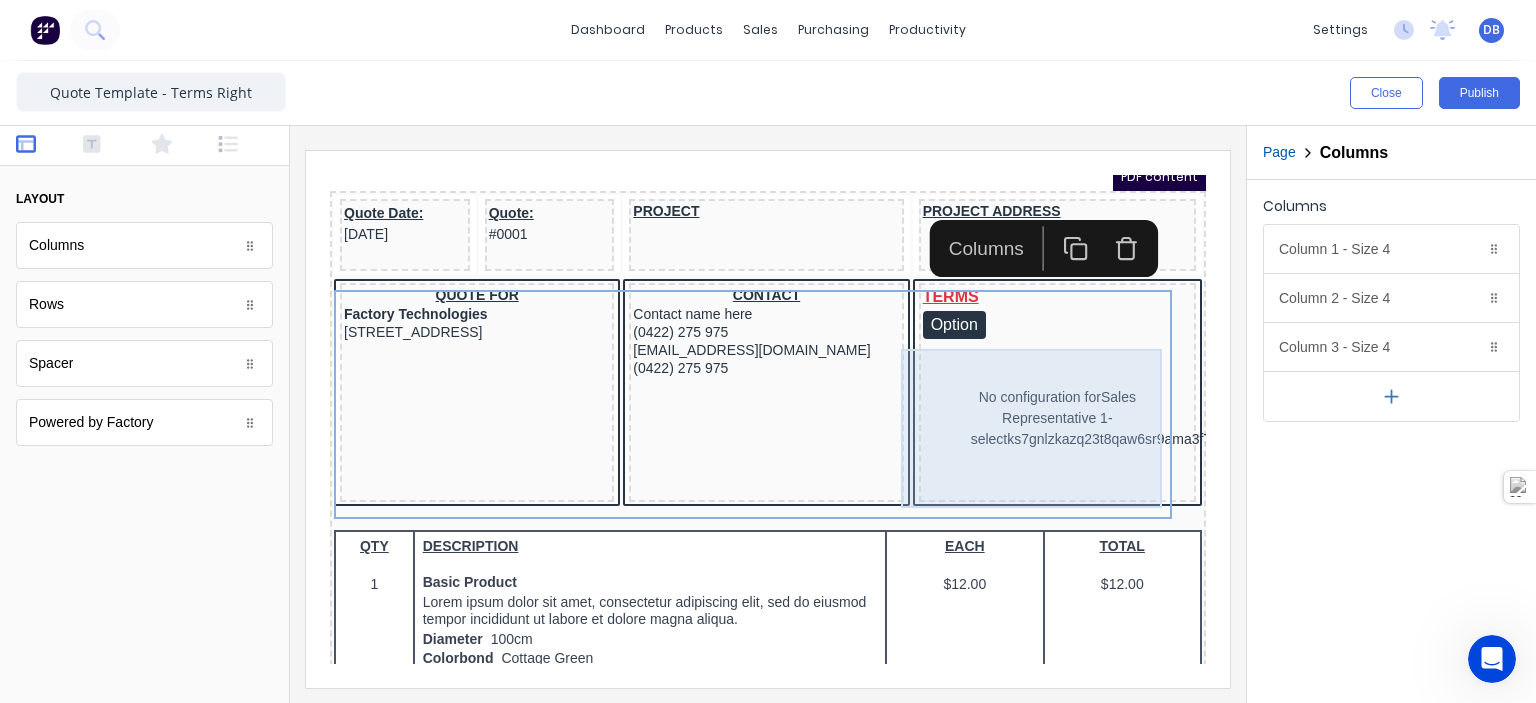 drag, startPoint x: 1031, startPoint y: 382, endPoint x: 1003, endPoint y: 378, distance: 28.284271 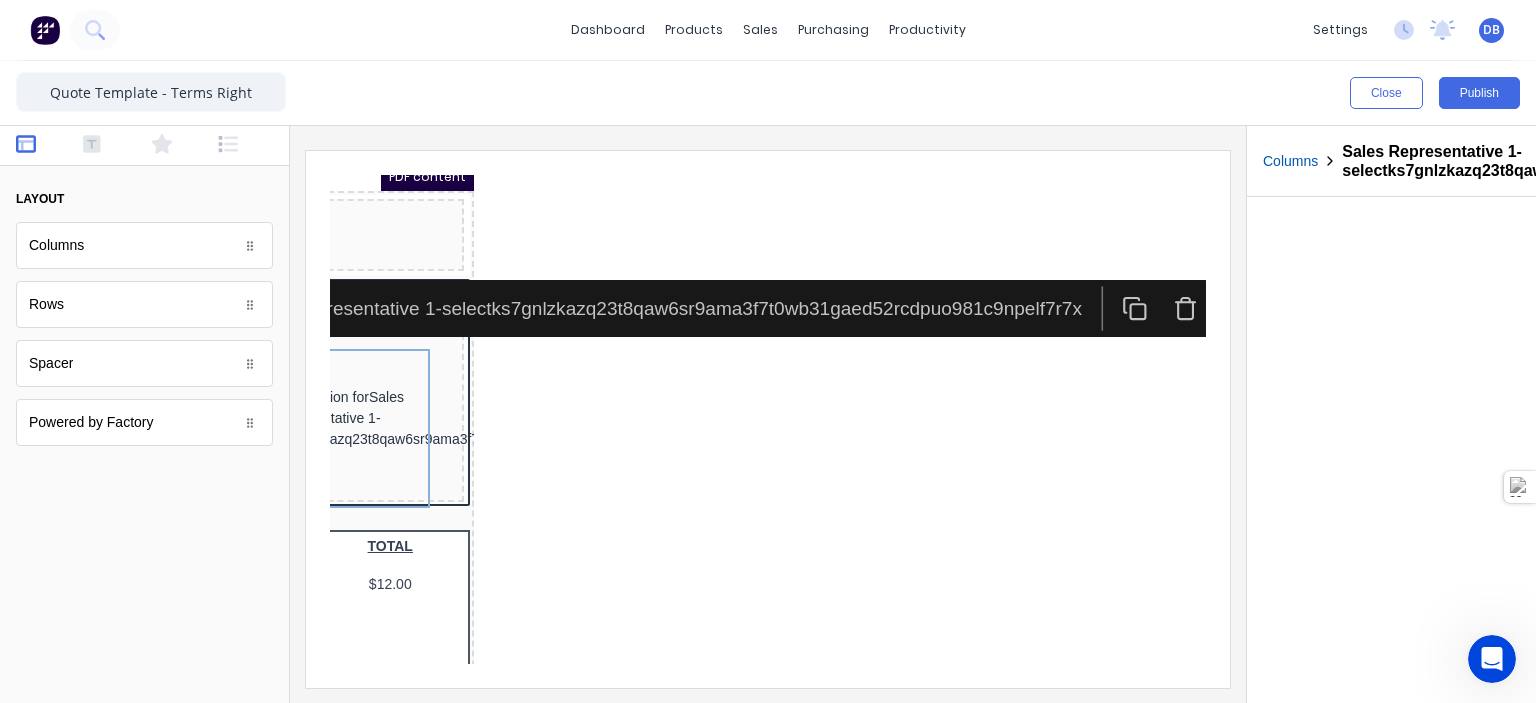 scroll, scrollTop: 200, scrollLeft: 773, axis: both 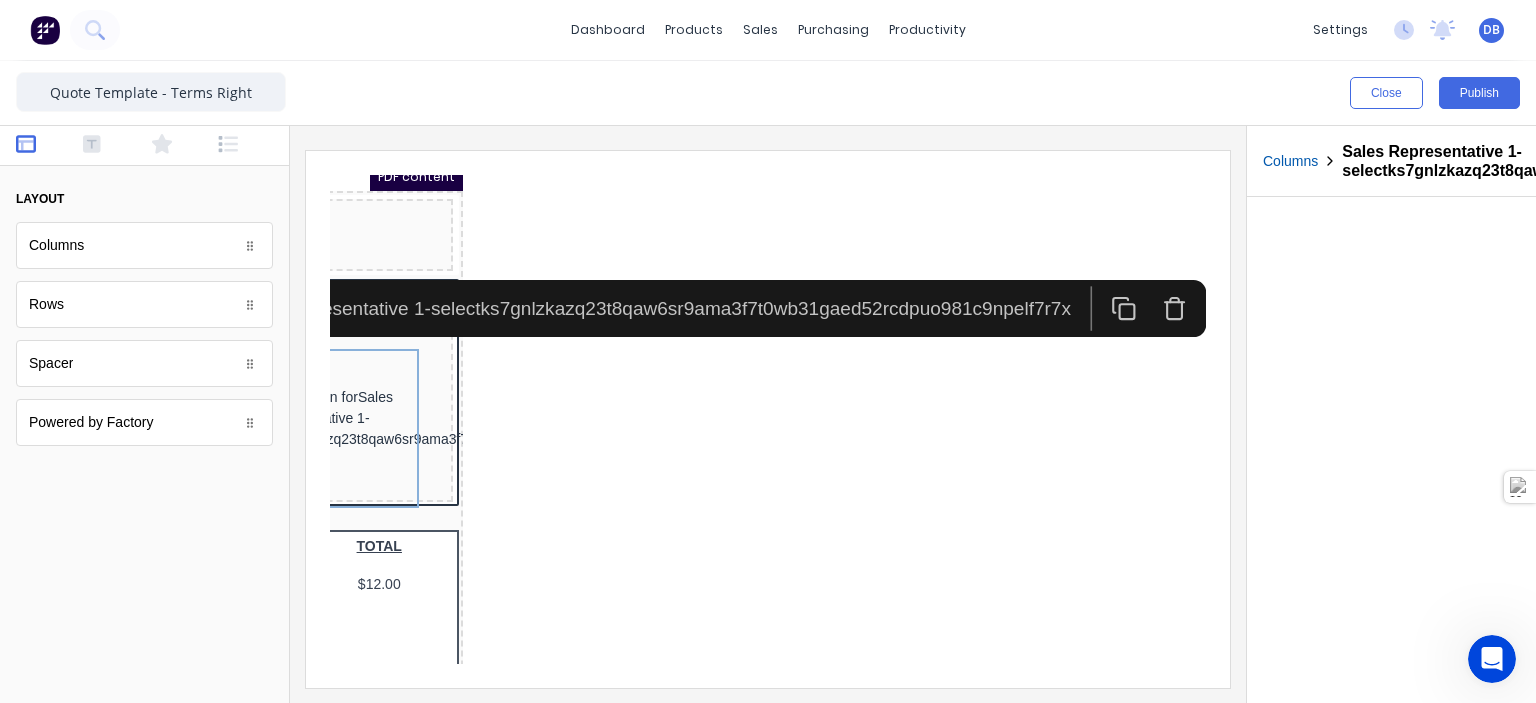 click 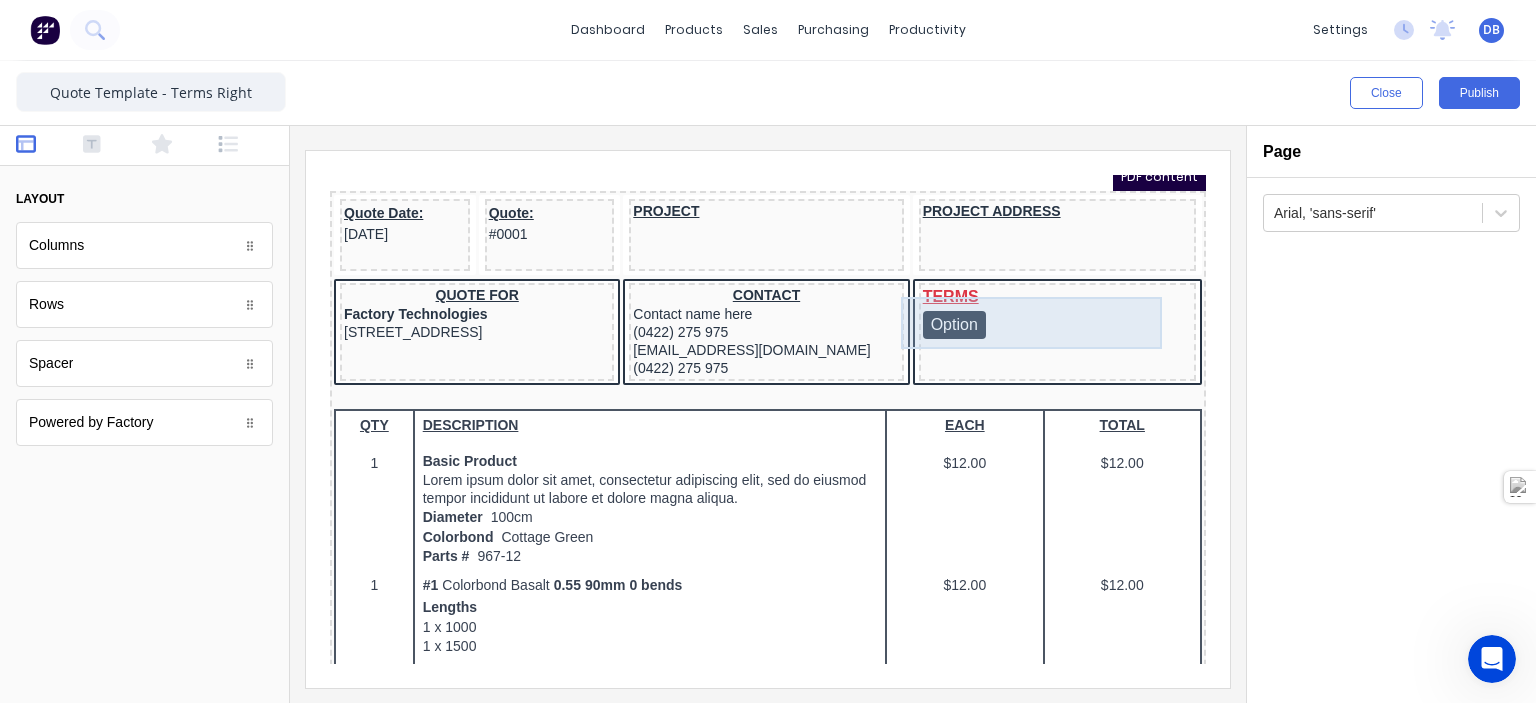 scroll, scrollTop: 200, scrollLeft: 0, axis: vertical 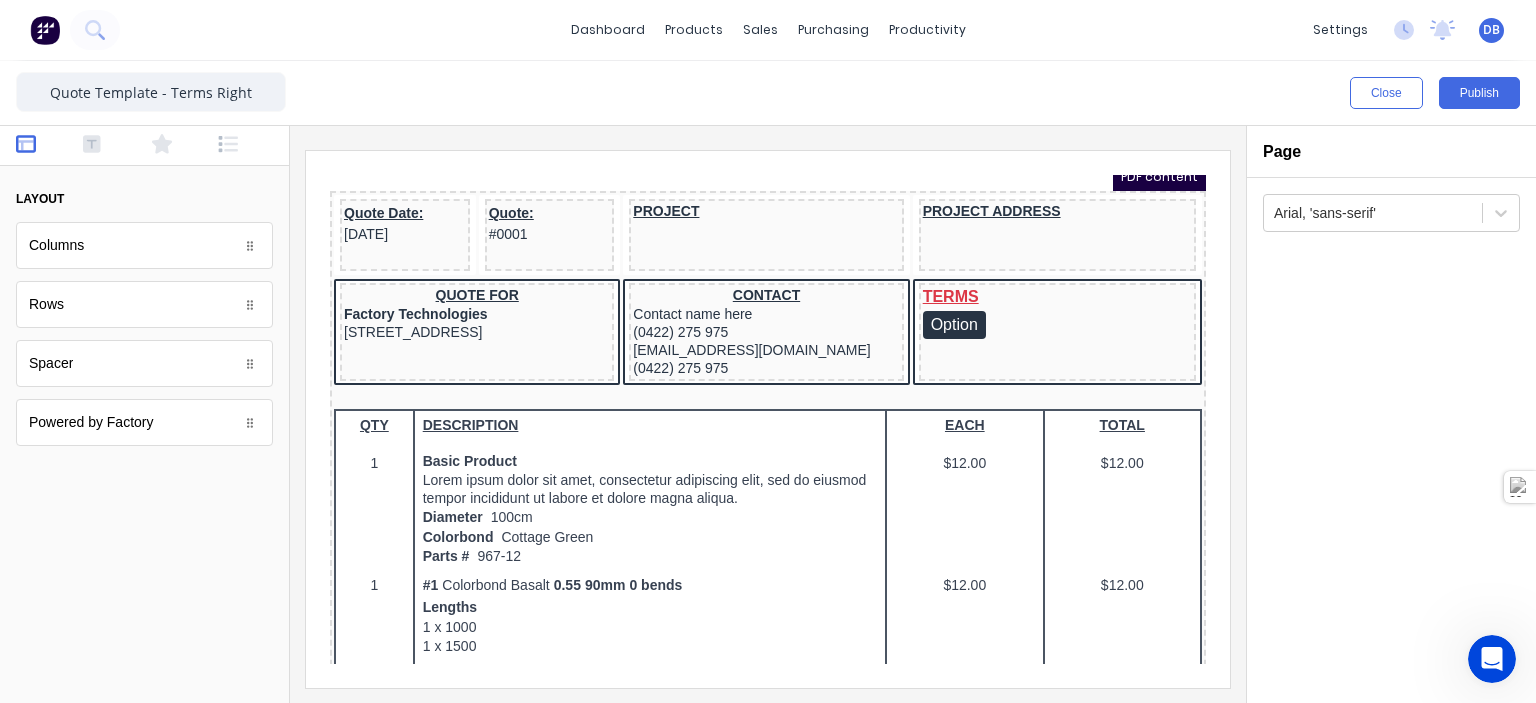 click at bounding box center [144, 146] 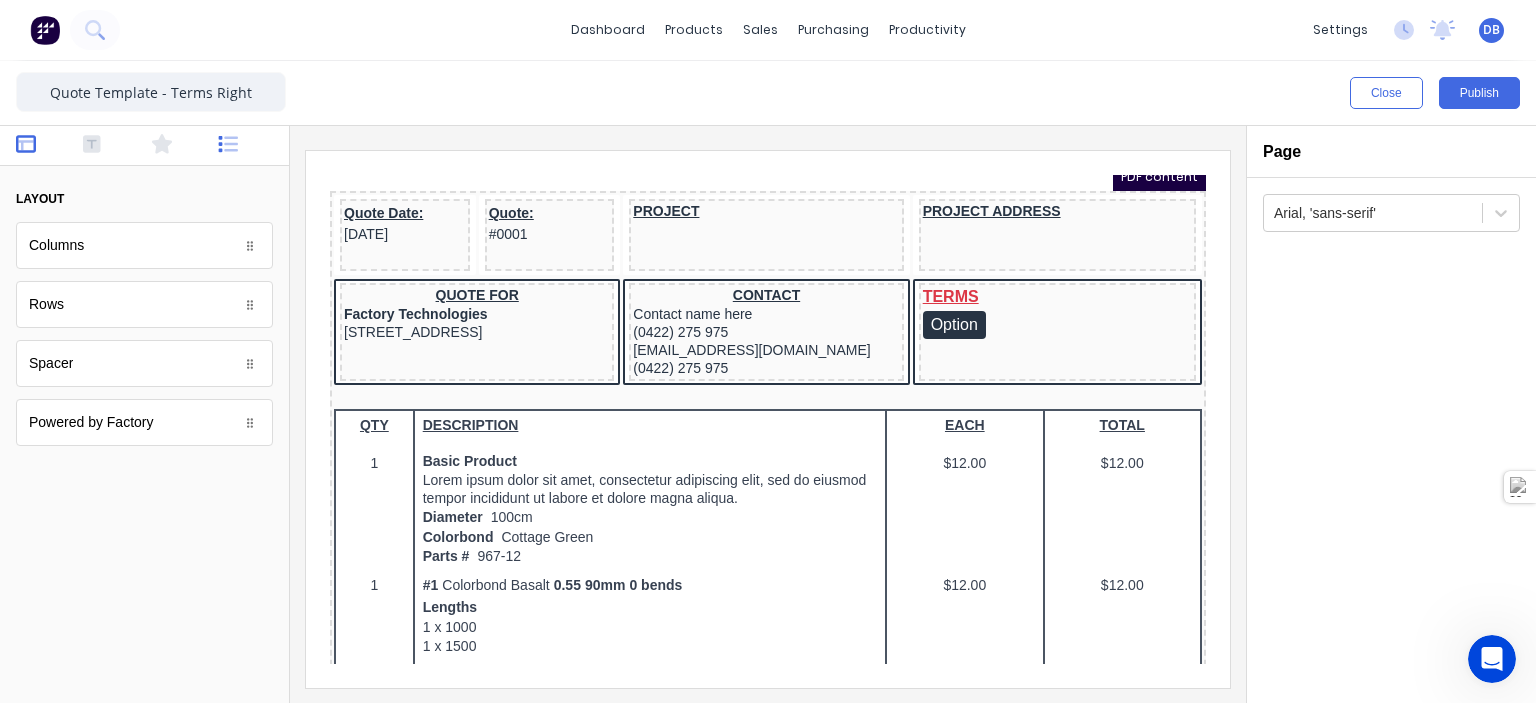 click 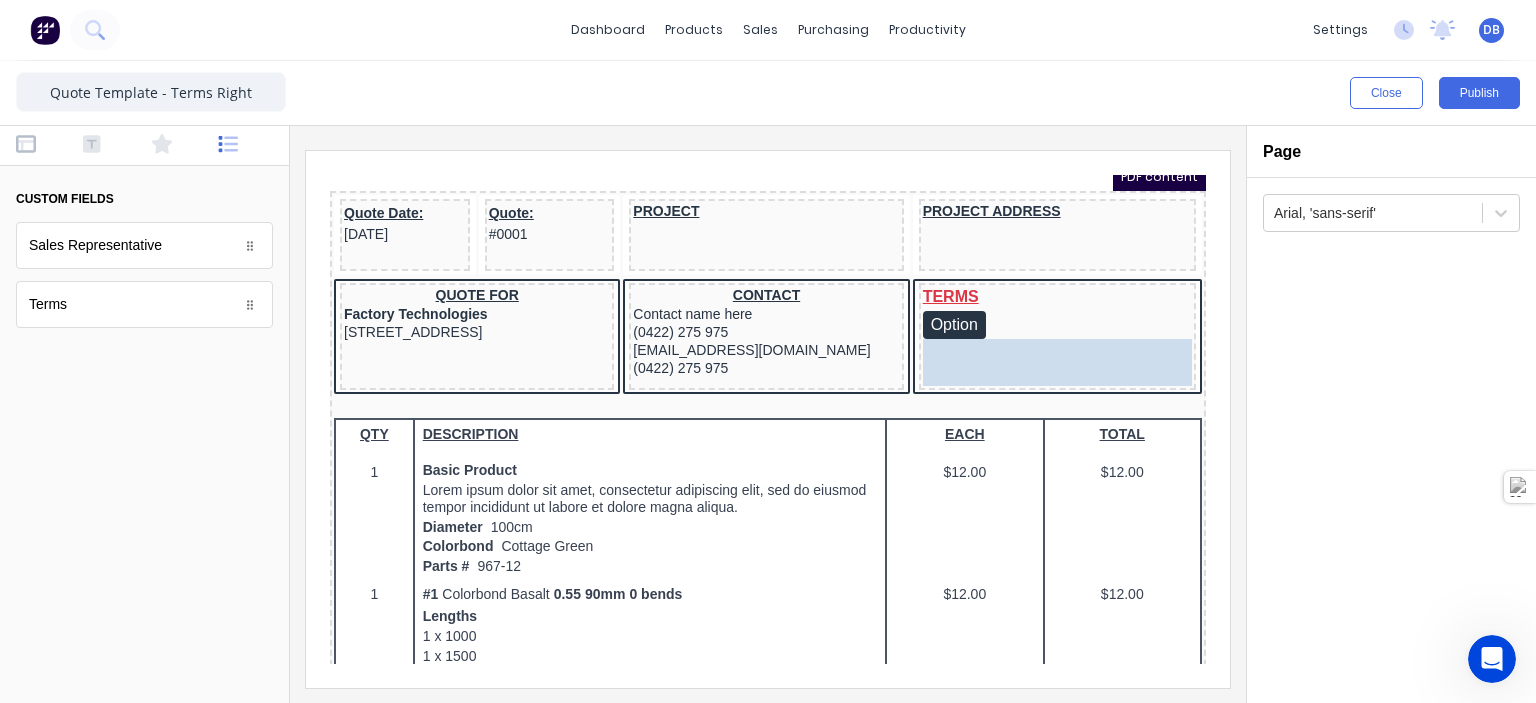 drag, startPoint x: 134, startPoint y: 251, endPoint x: 652, endPoint y: 184, distance: 522.31506 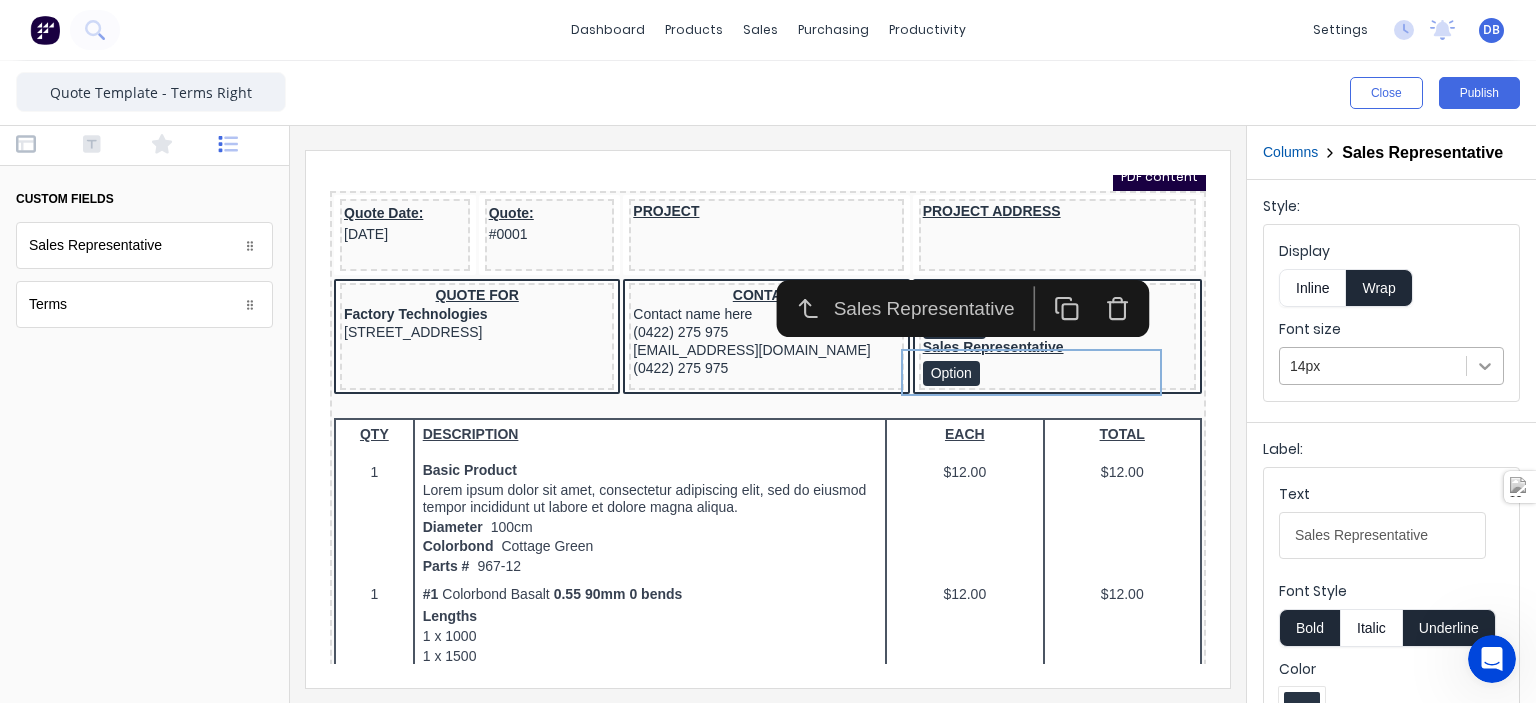 click 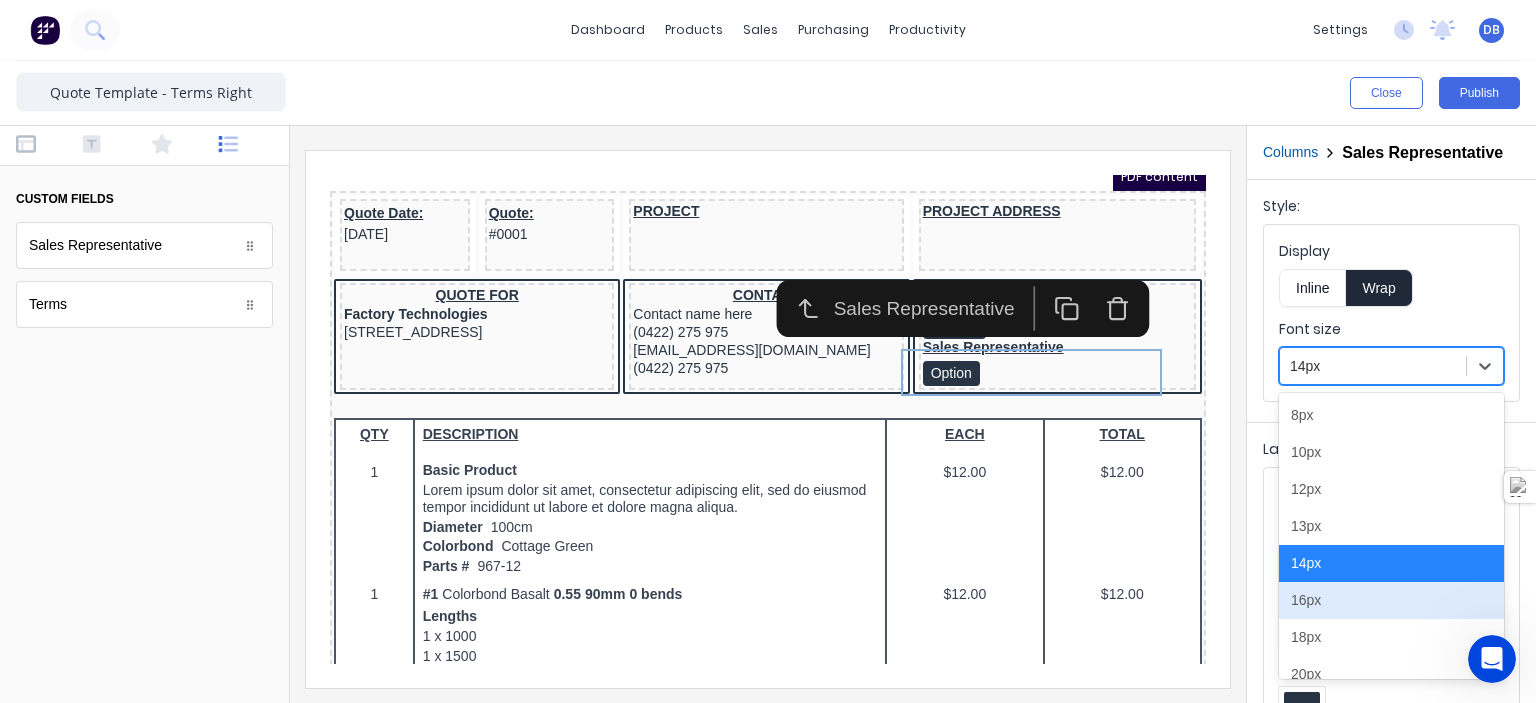 click on "16px" at bounding box center [1391, 600] 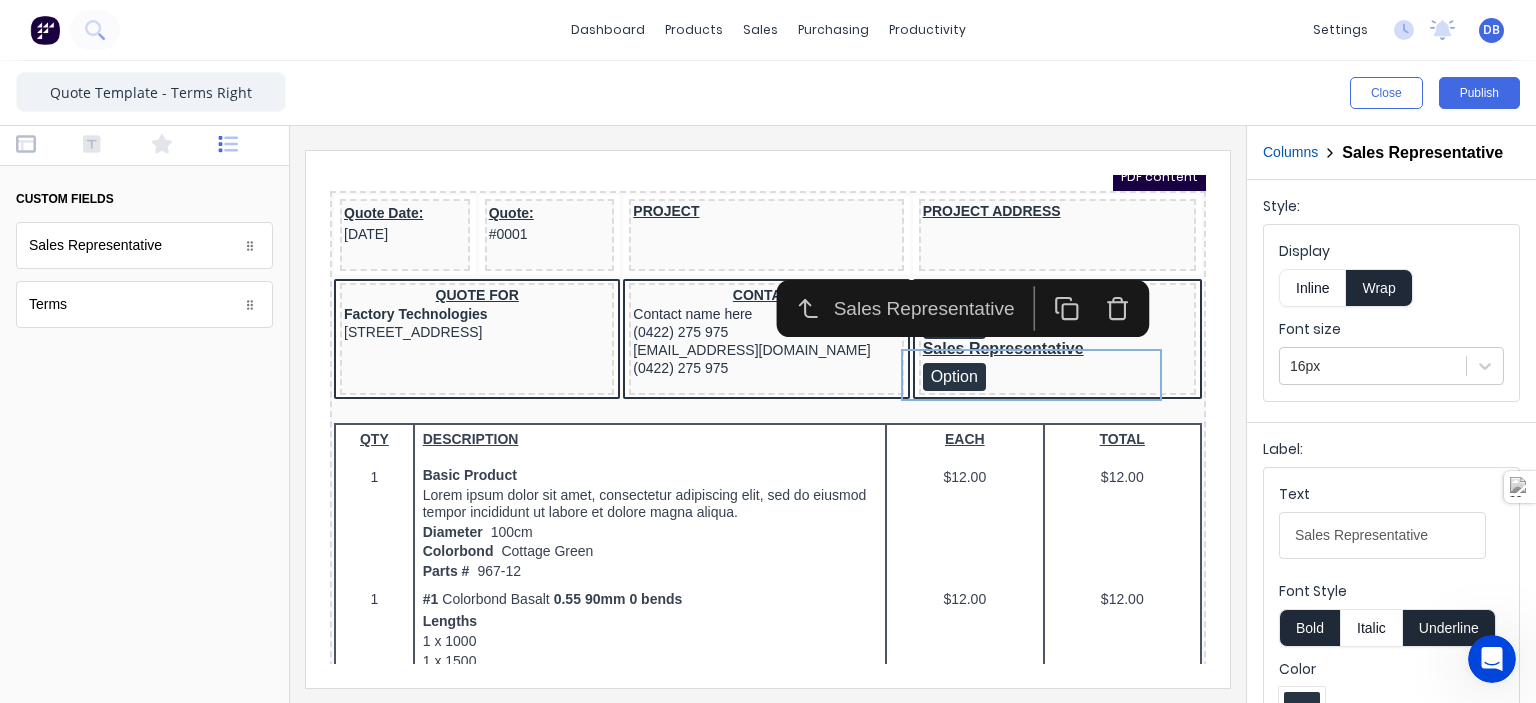 click at bounding box center (768, 414) 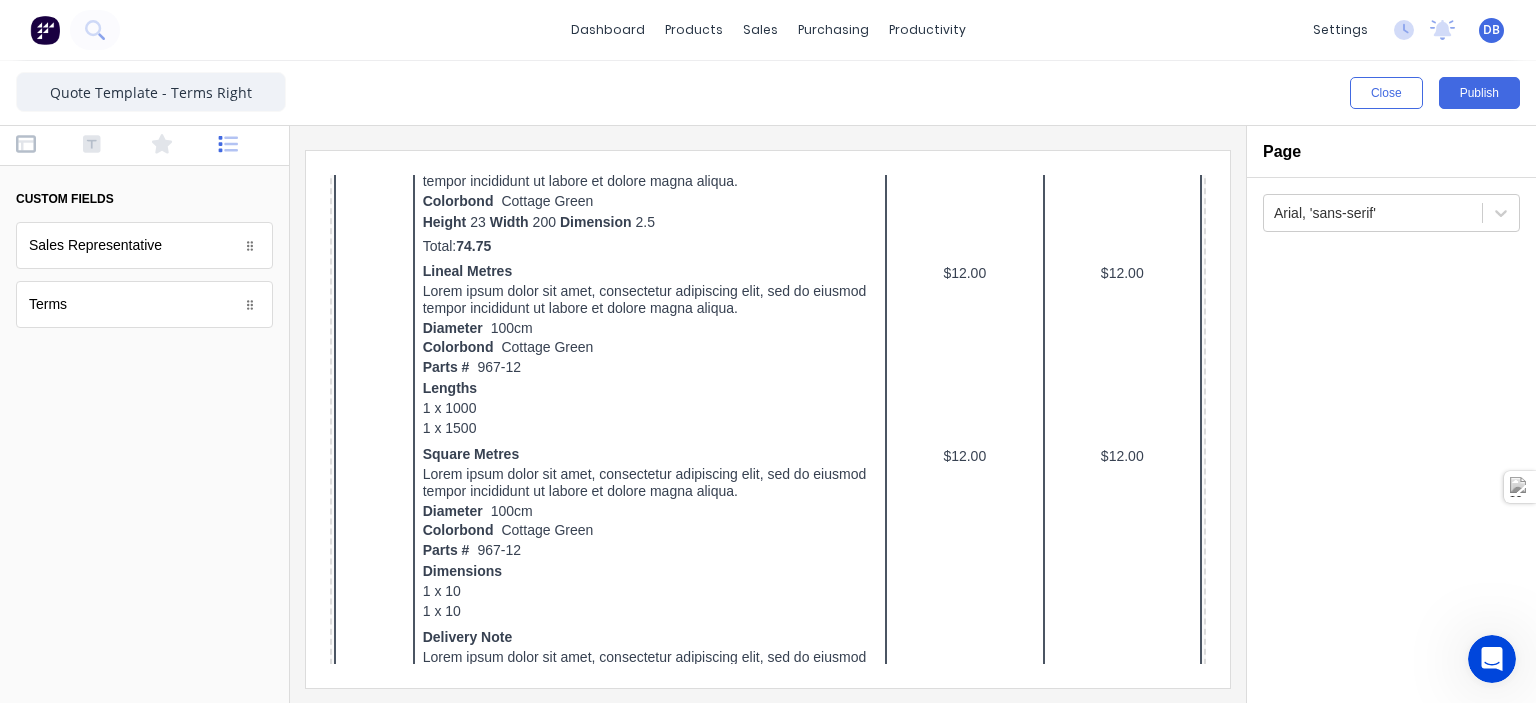 scroll, scrollTop: 0, scrollLeft: 0, axis: both 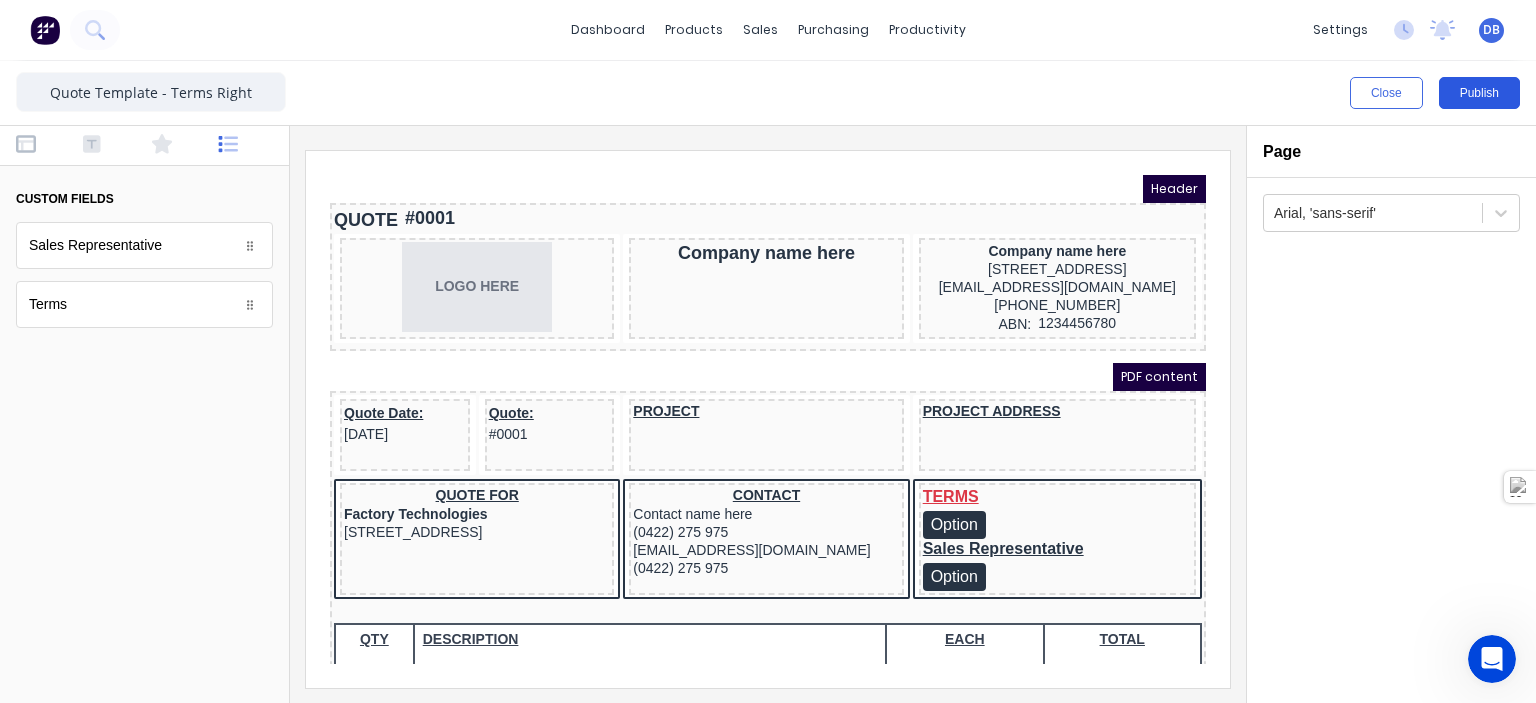 click on "Publish" at bounding box center (1479, 93) 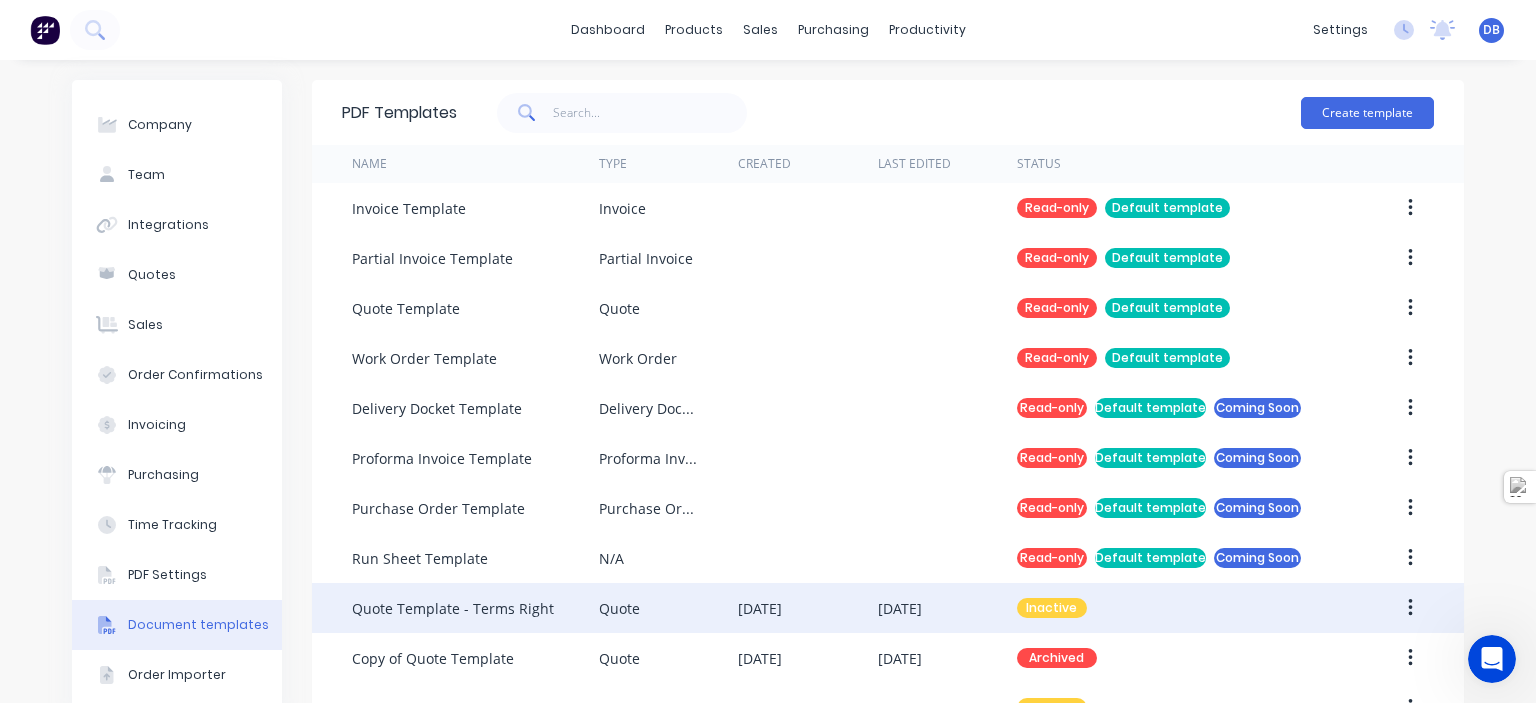 click on "Inactive" at bounding box center [1052, 608] 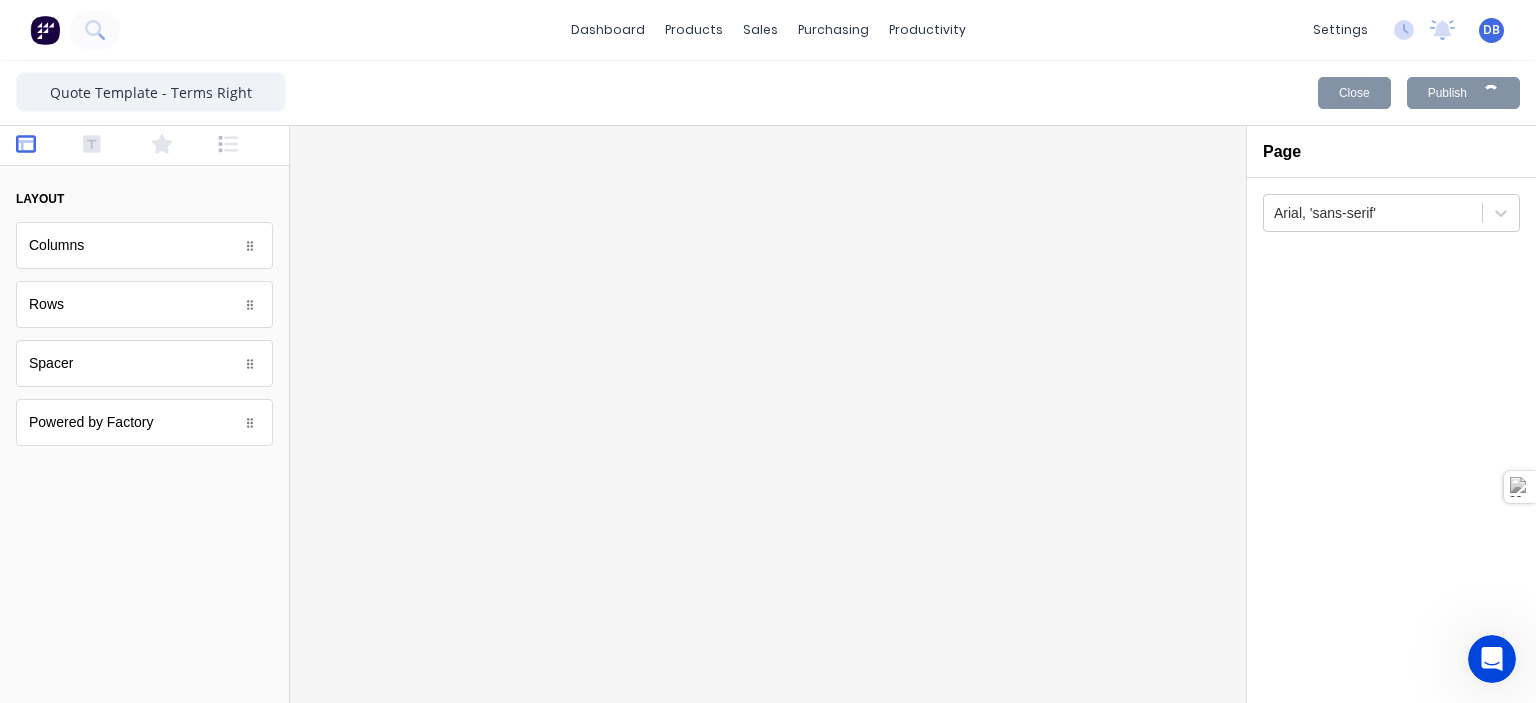 click at bounding box center (768, 412) 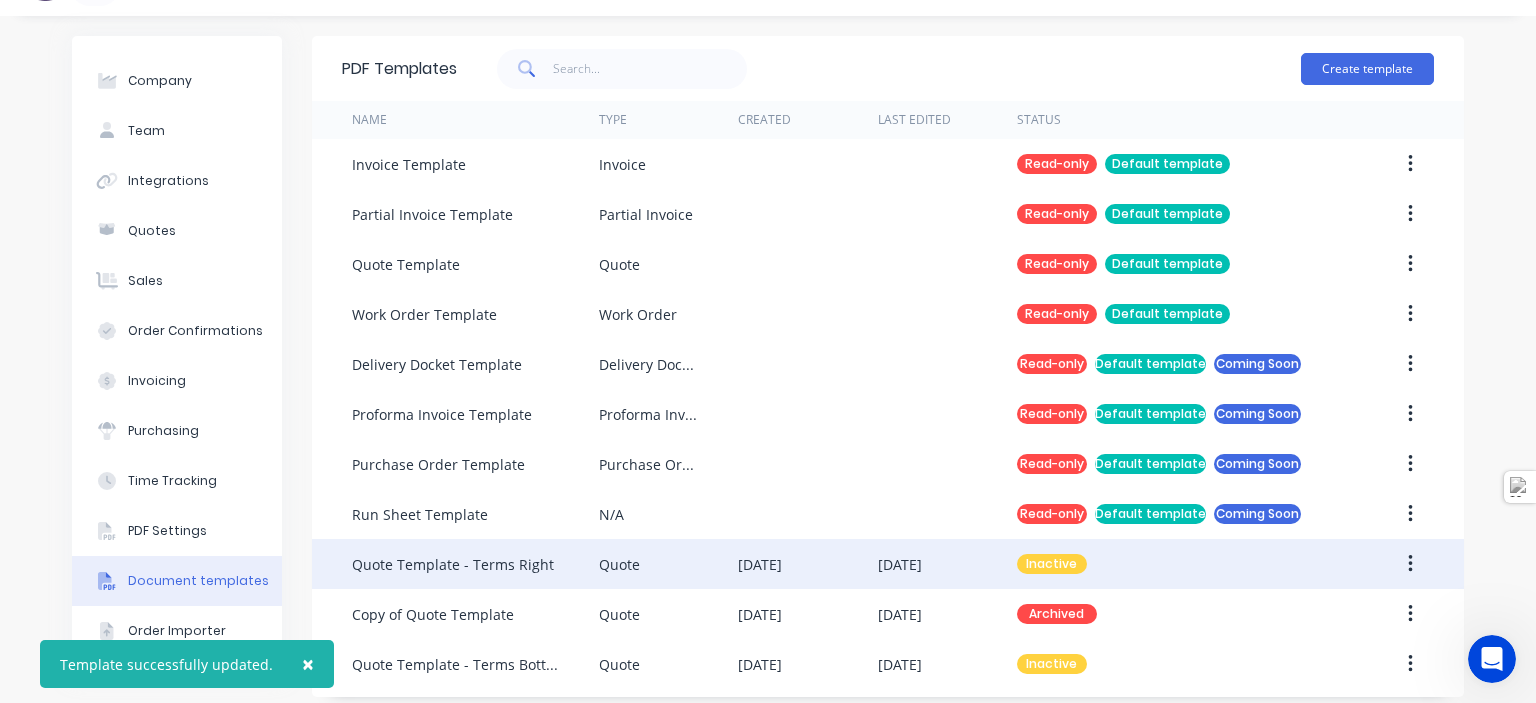 scroll, scrollTop: 57, scrollLeft: 0, axis: vertical 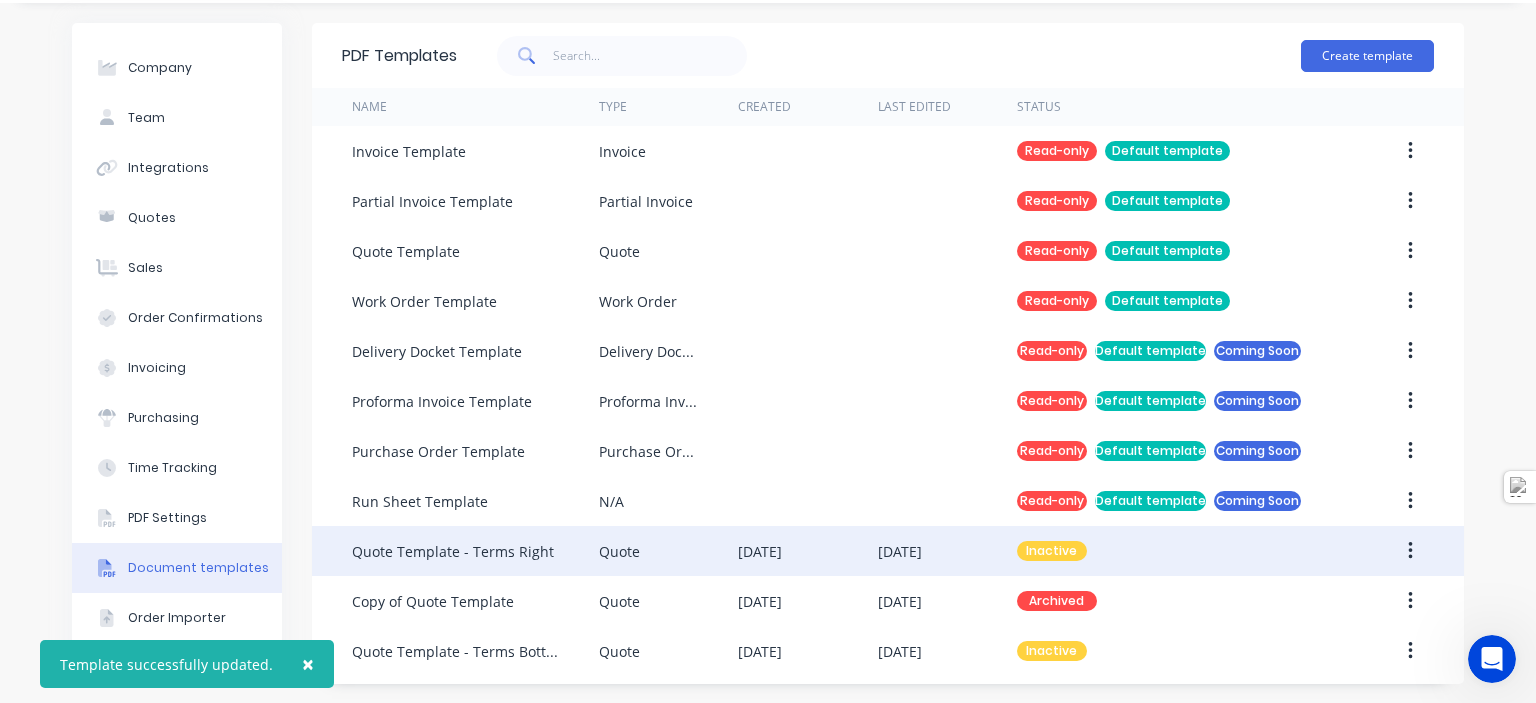 click at bounding box center (1410, 551) 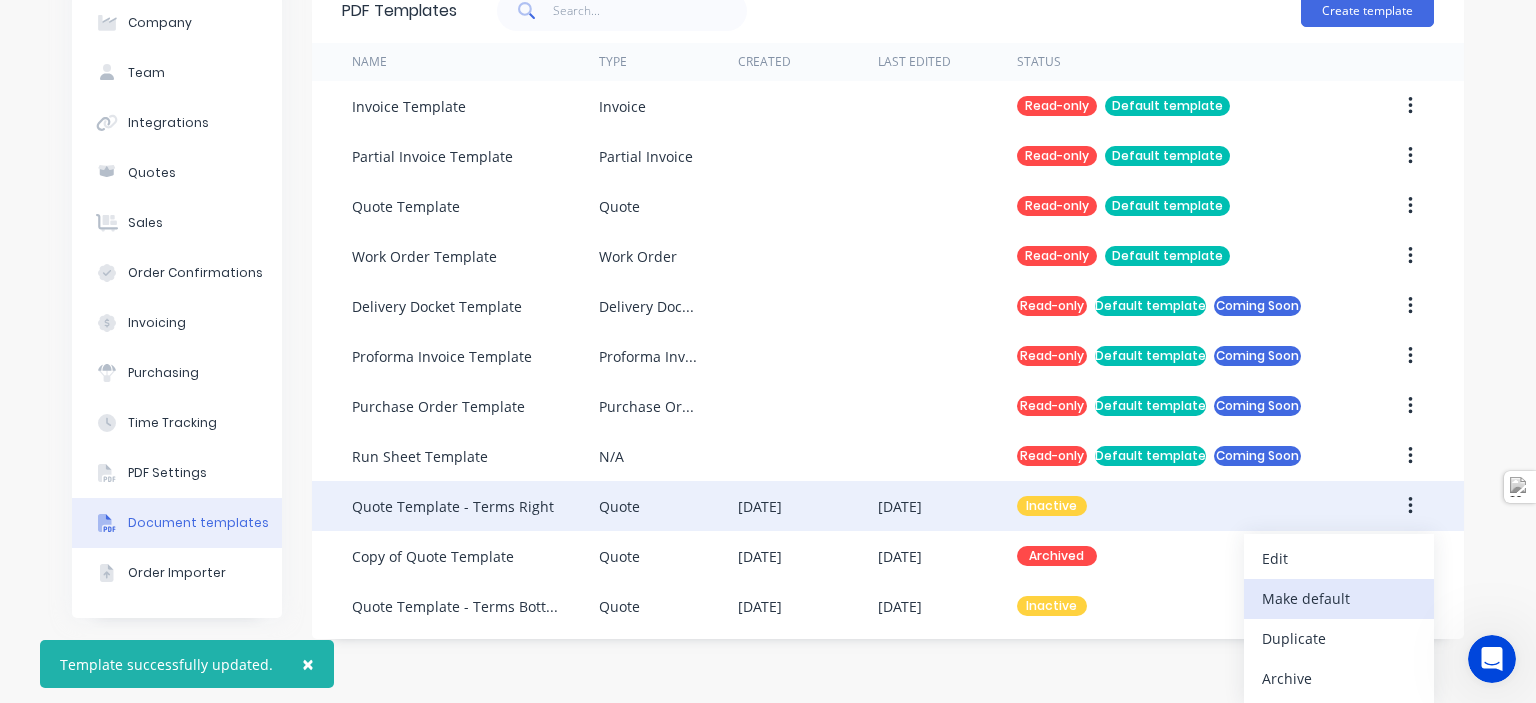 click on "Make default" at bounding box center (1339, 598) 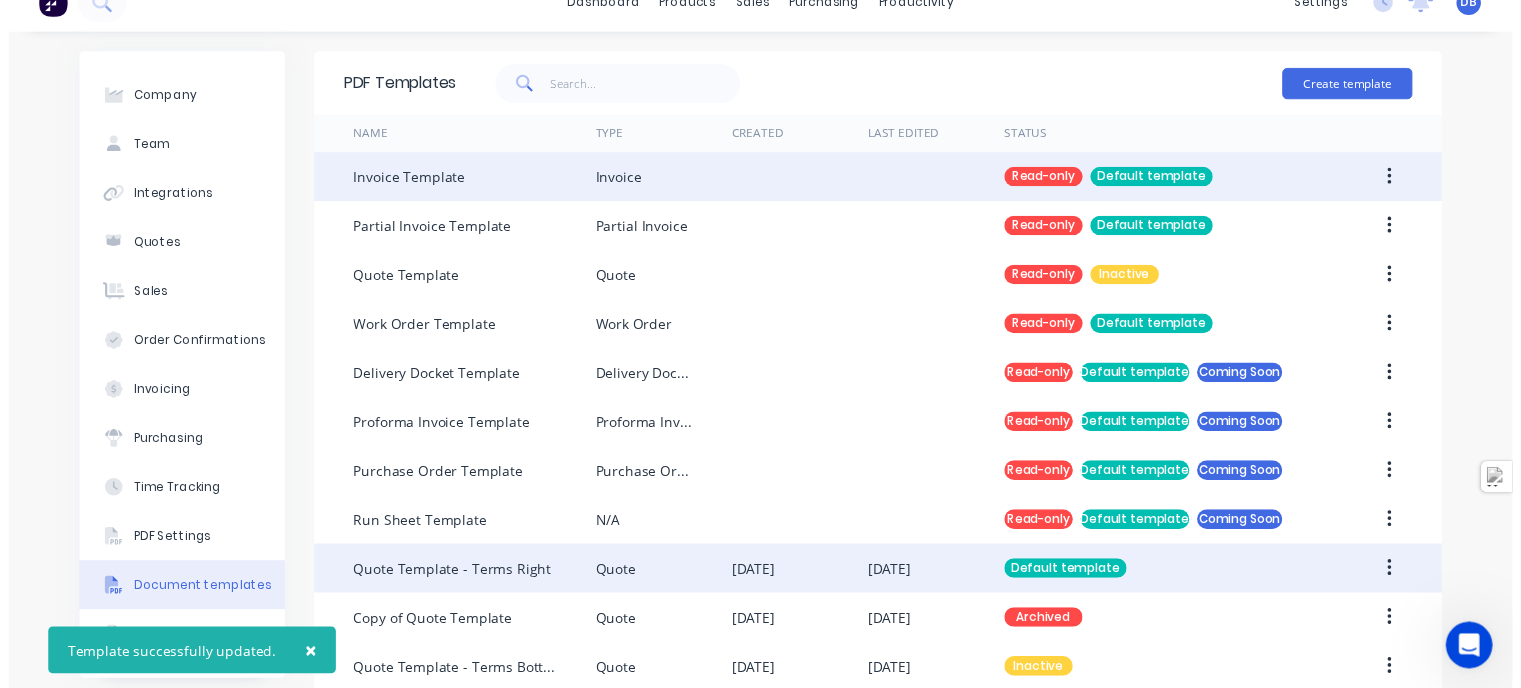 scroll, scrollTop: 0, scrollLeft: 0, axis: both 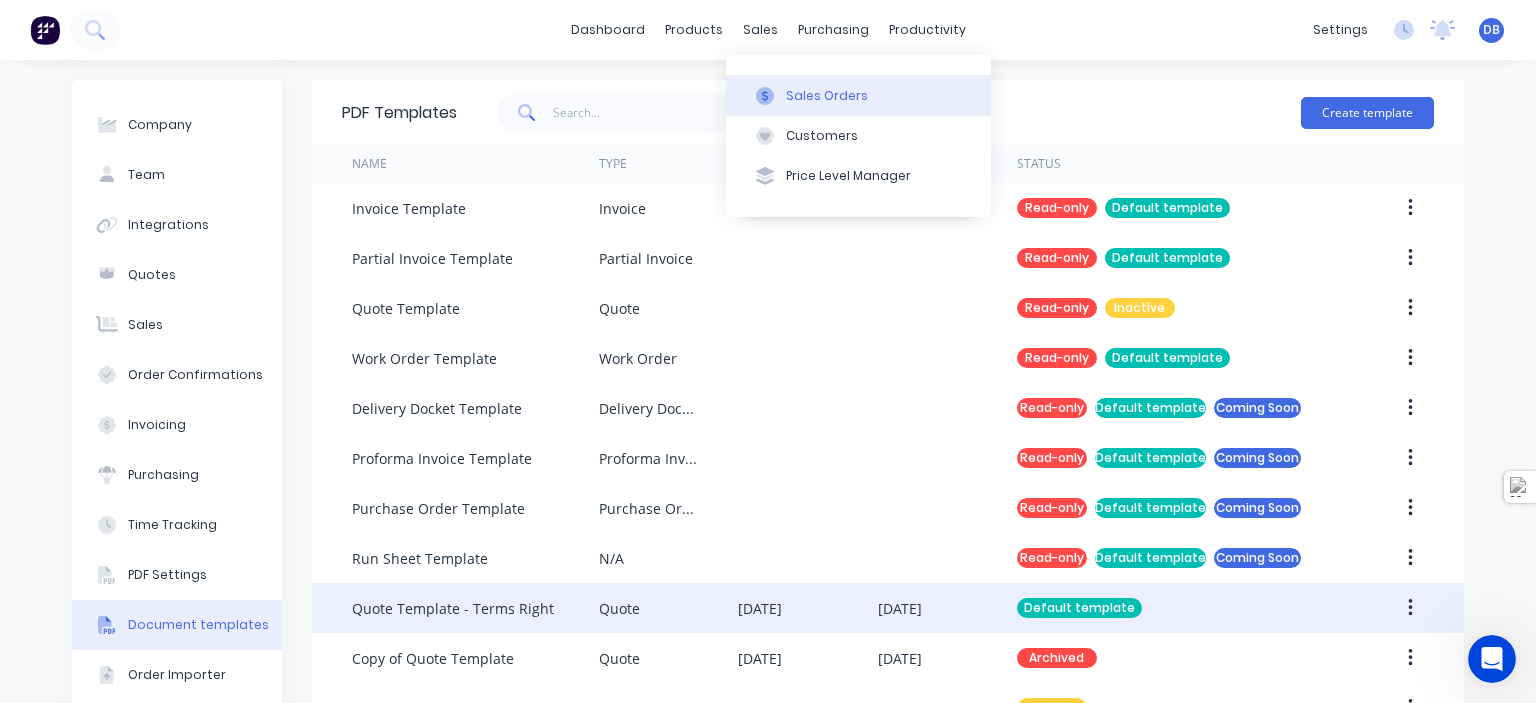 click on "Sales Orders" at bounding box center (858, 95) 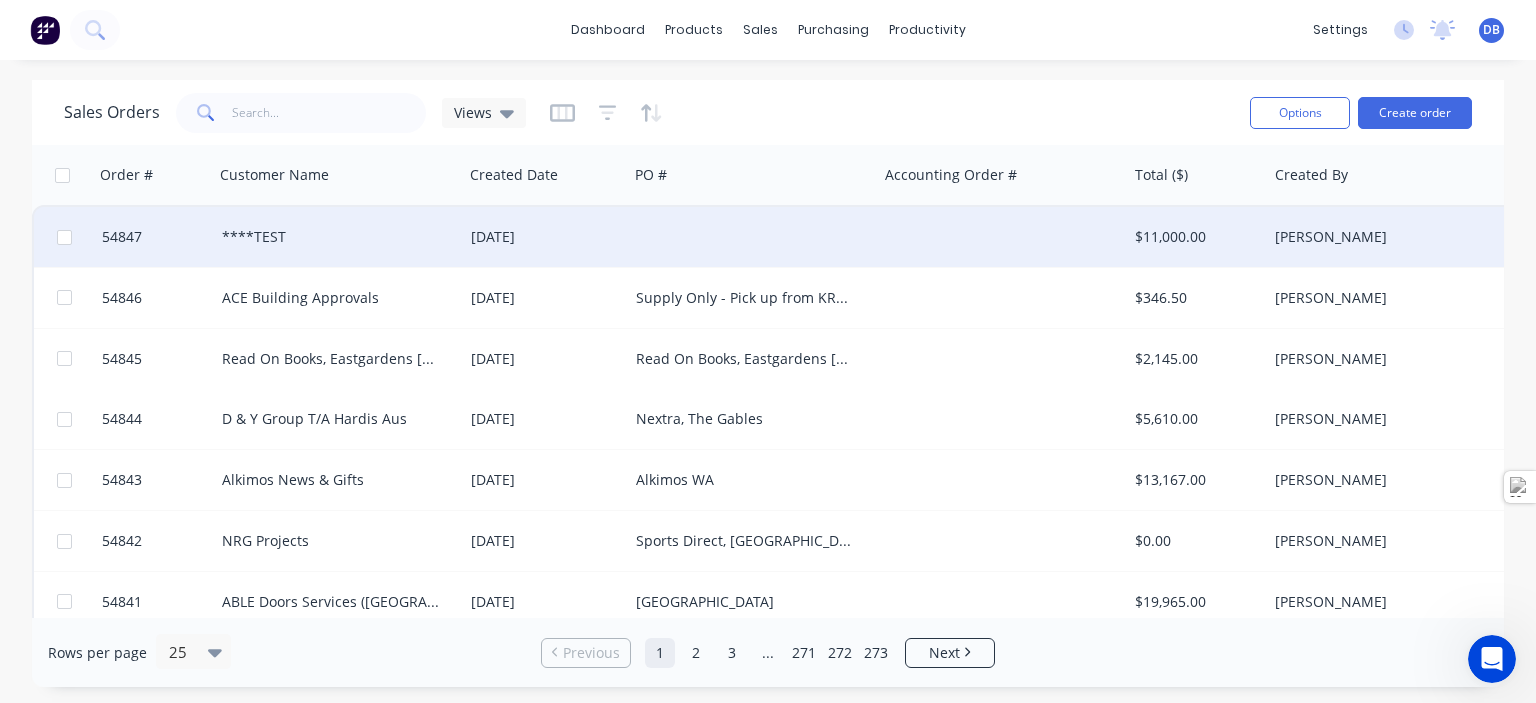click on "****TEST" at bounding box center [333, 237] 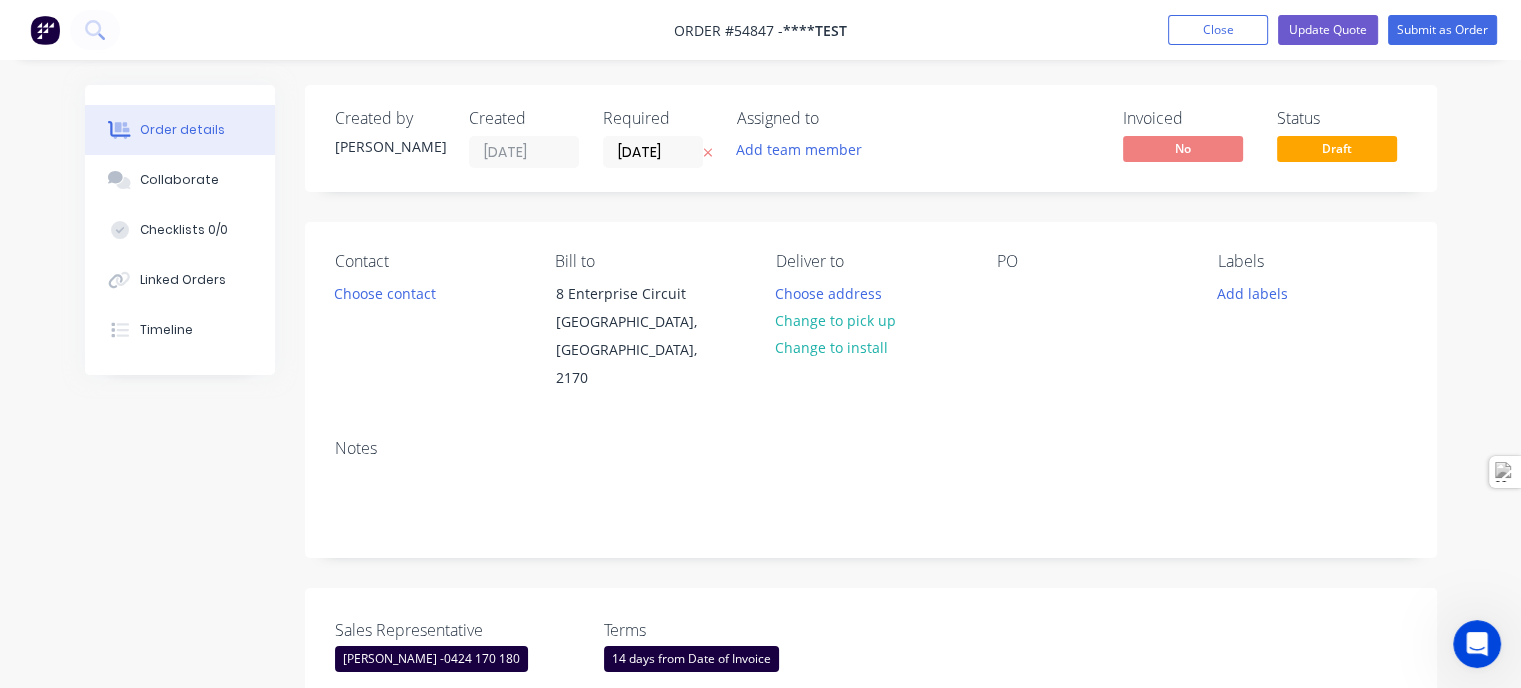 scroll, scrollTop: 309, scrollLeft: 0, axis: vertical 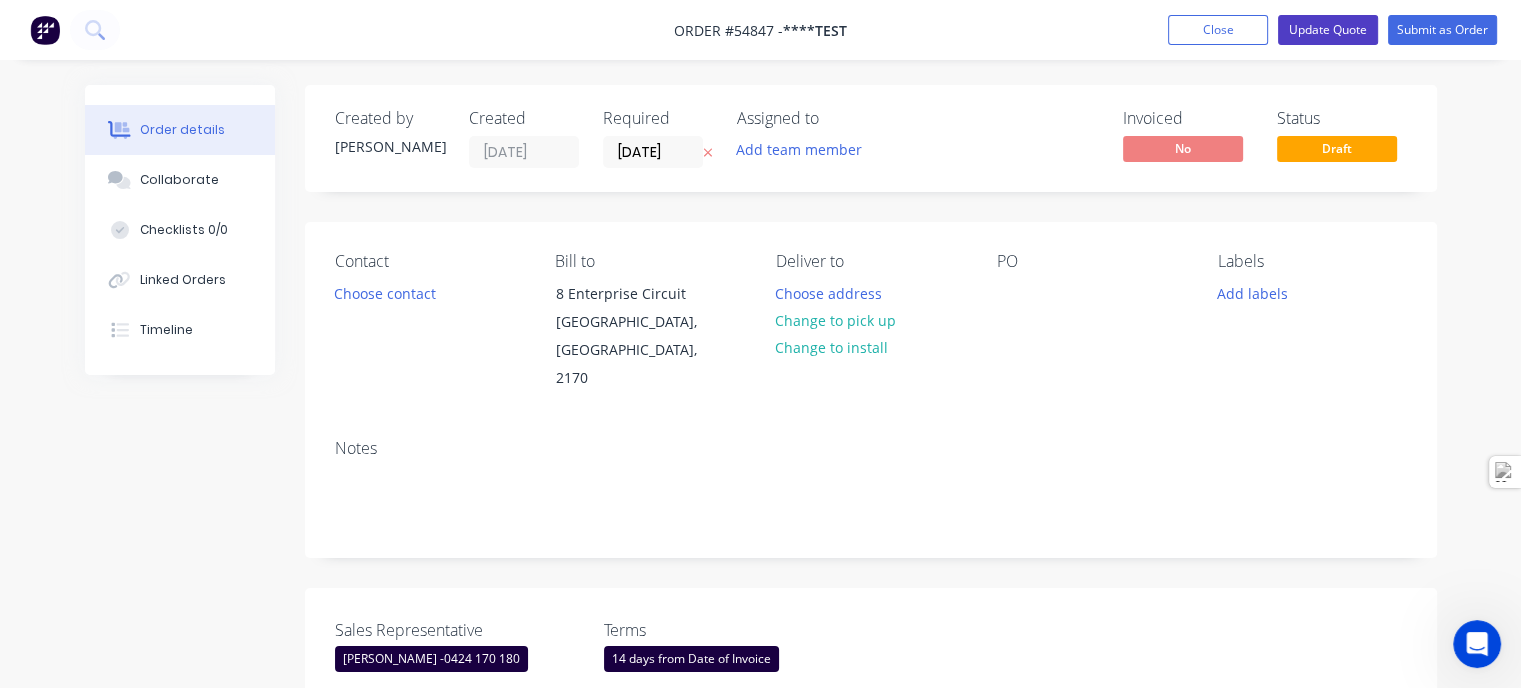 click on "Update Quote" at bounding box center [1328, 30] 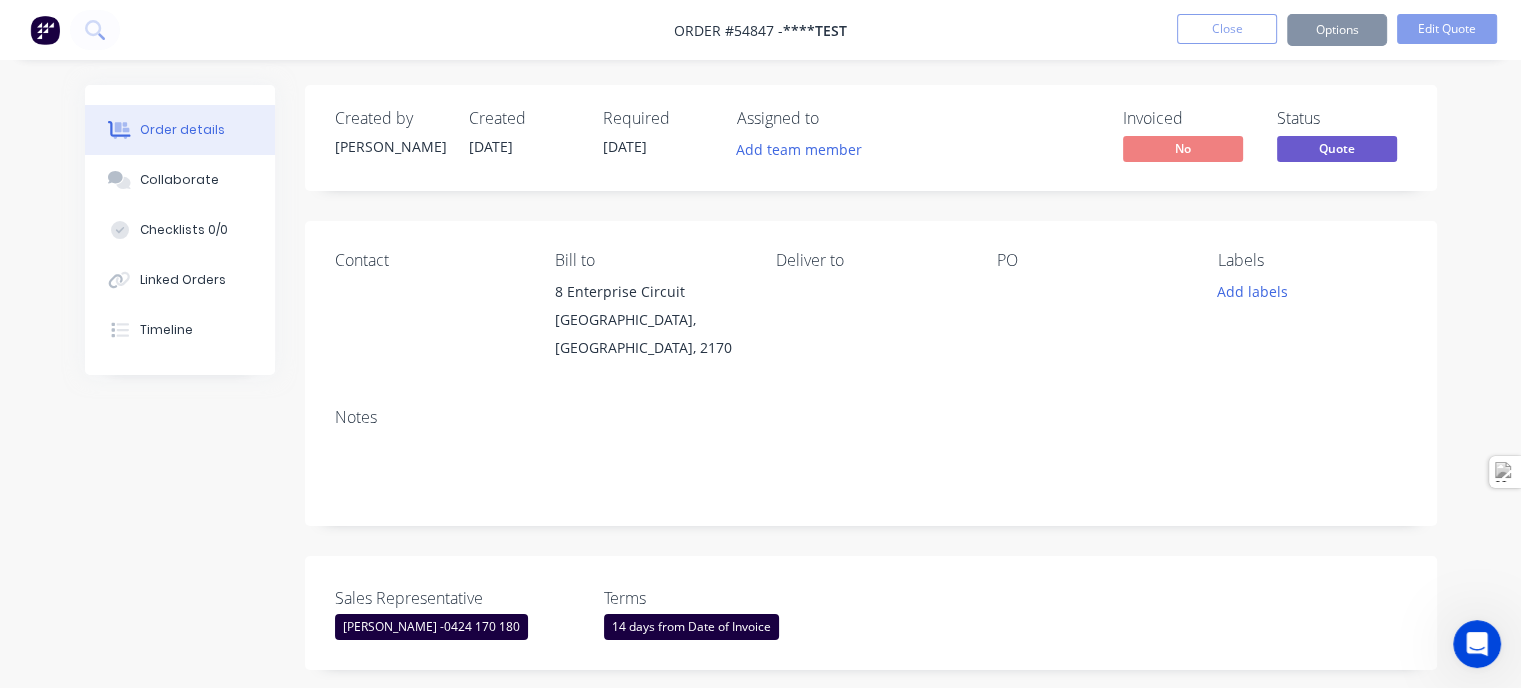 scroll, scrollTop: 309, scrollLeft: 0, axis: vertical 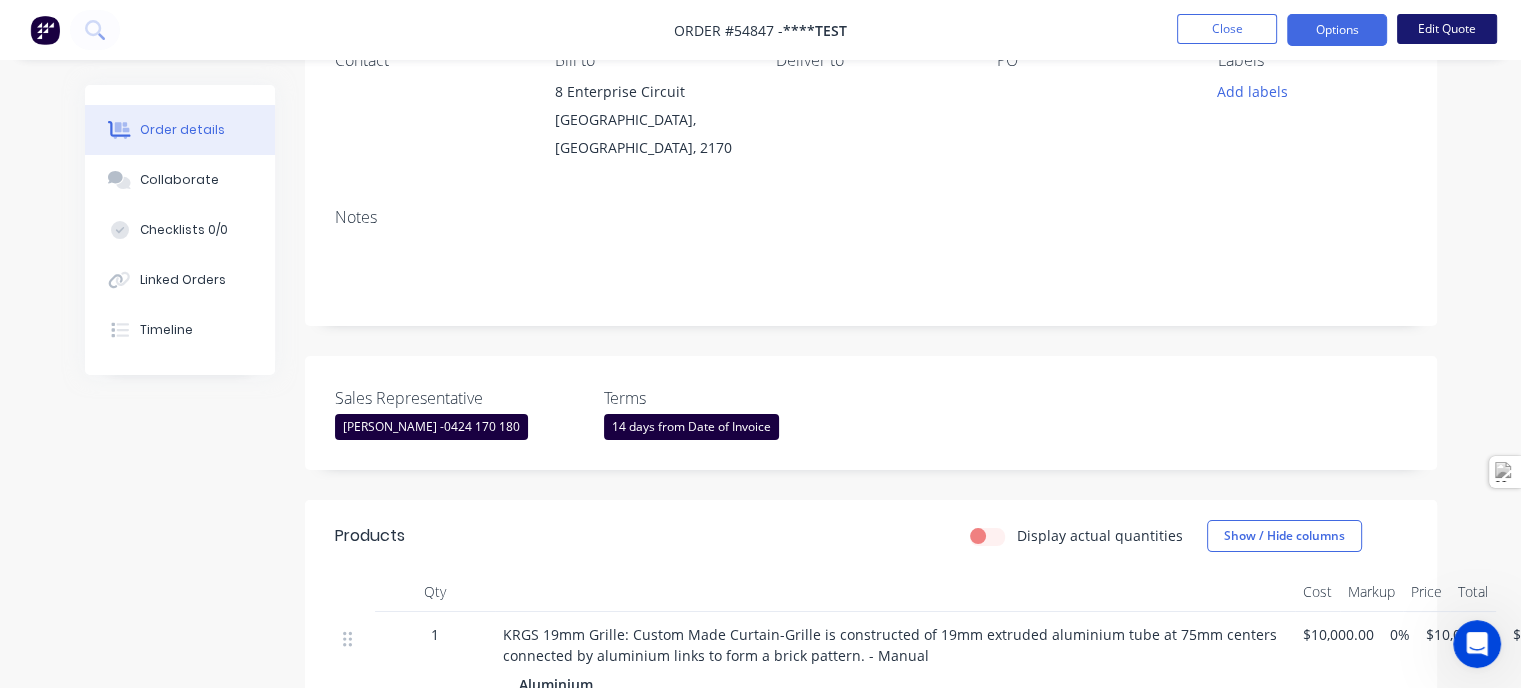 click on "Edit Quote" at bounding box center [1447, 29] 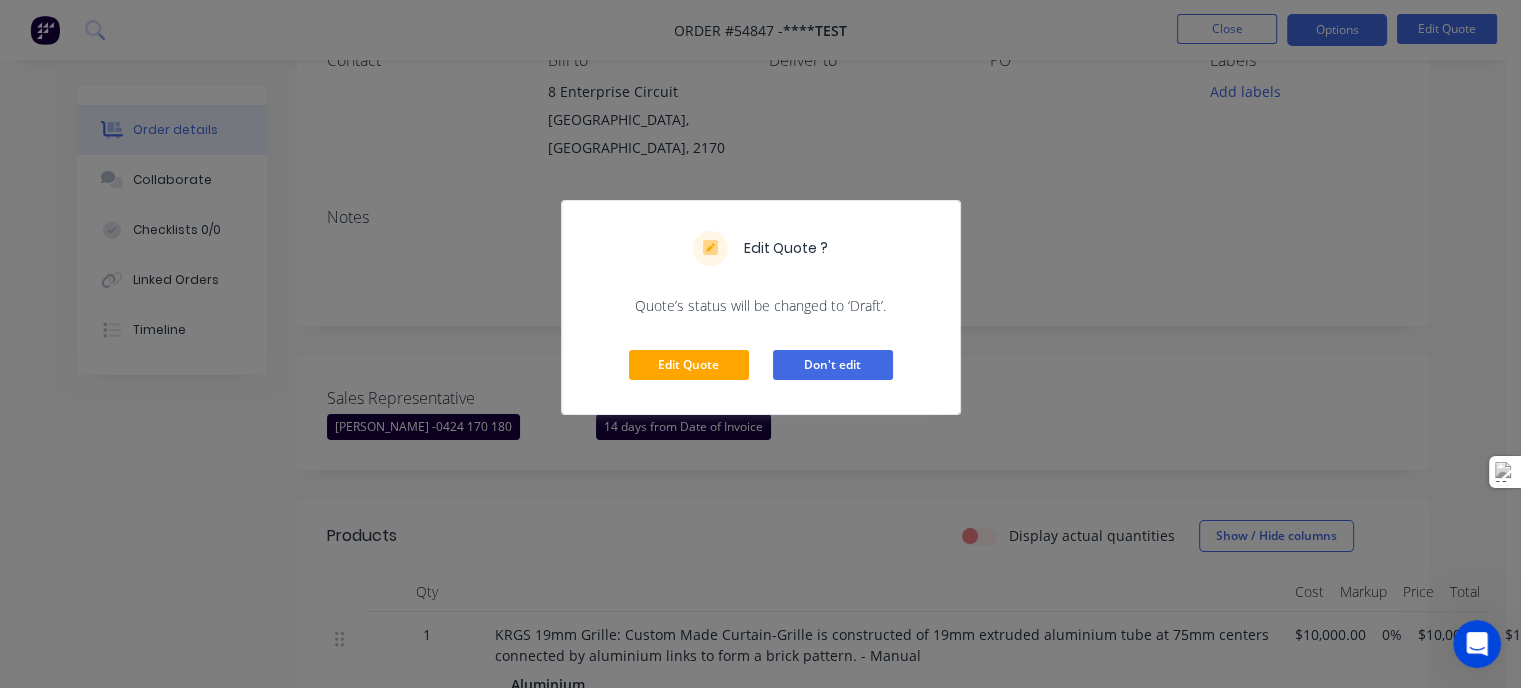 click on "Don't edit" at bounding box center [833, 365] 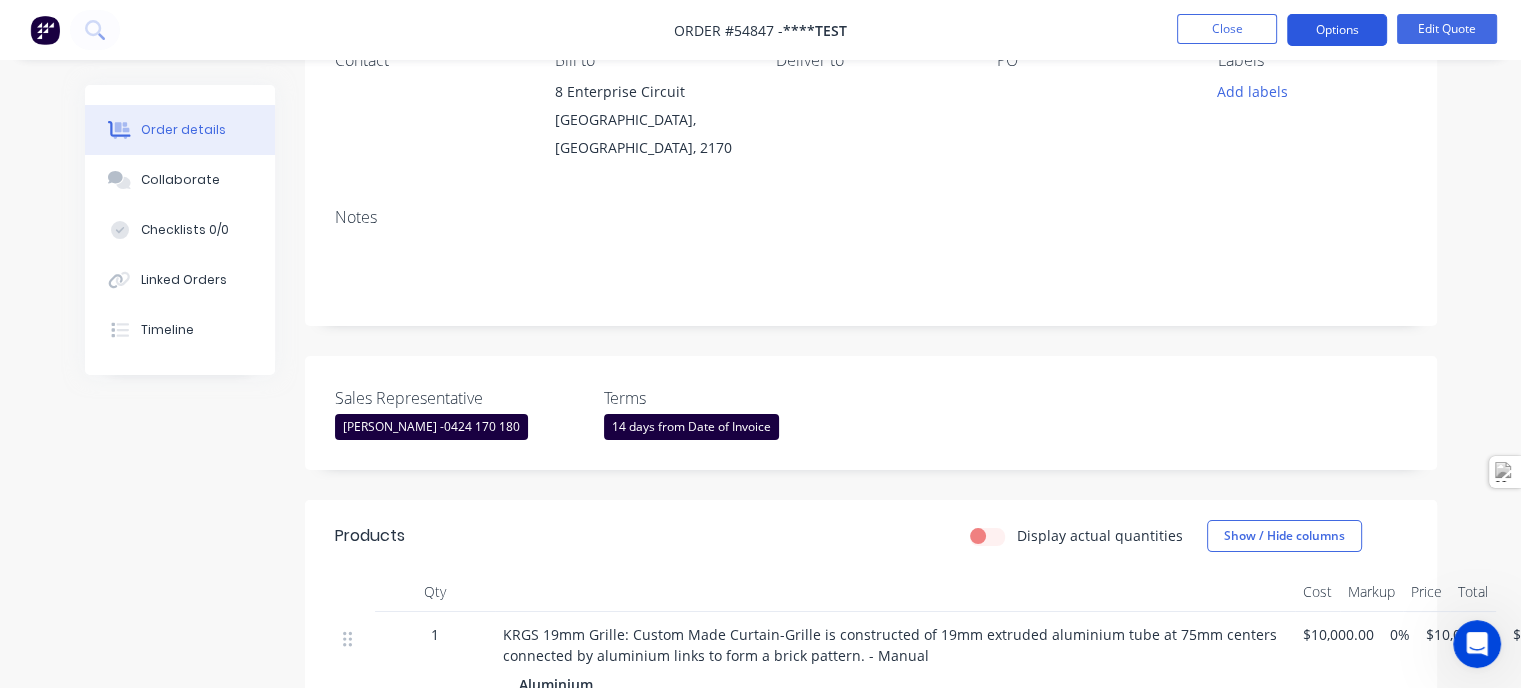 click on "Options" at bounding box center [1337, 30] 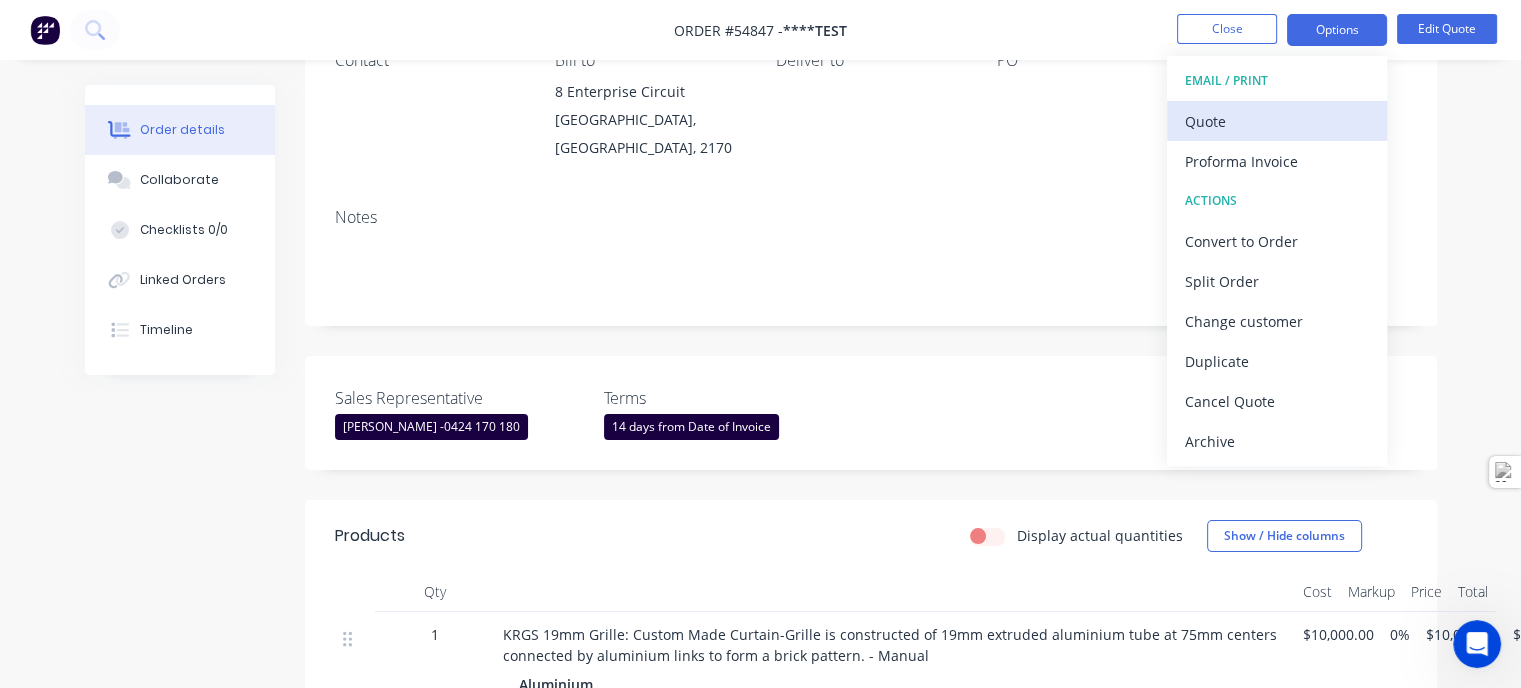 click on "Quote" at bounding box center [1277, 121] 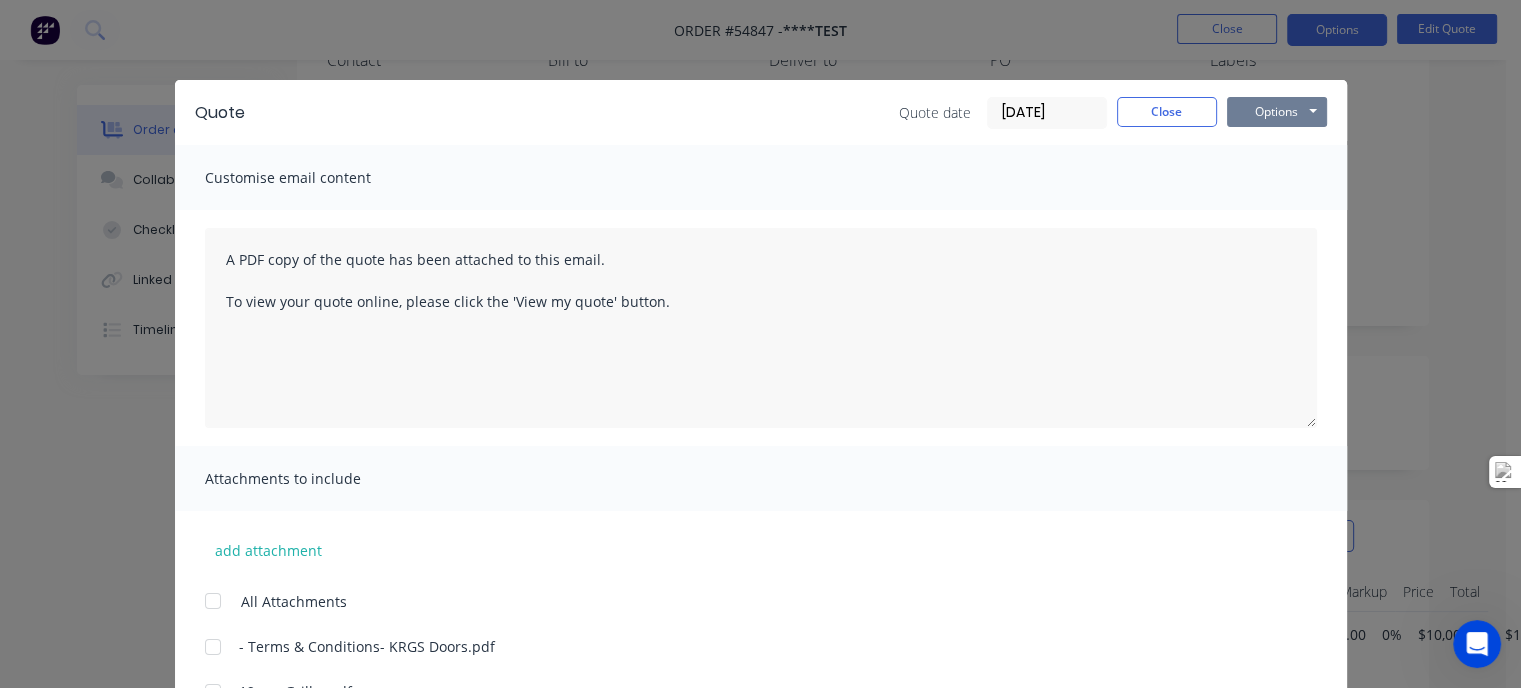 click on "Options" at bounding box center [1277, 112] 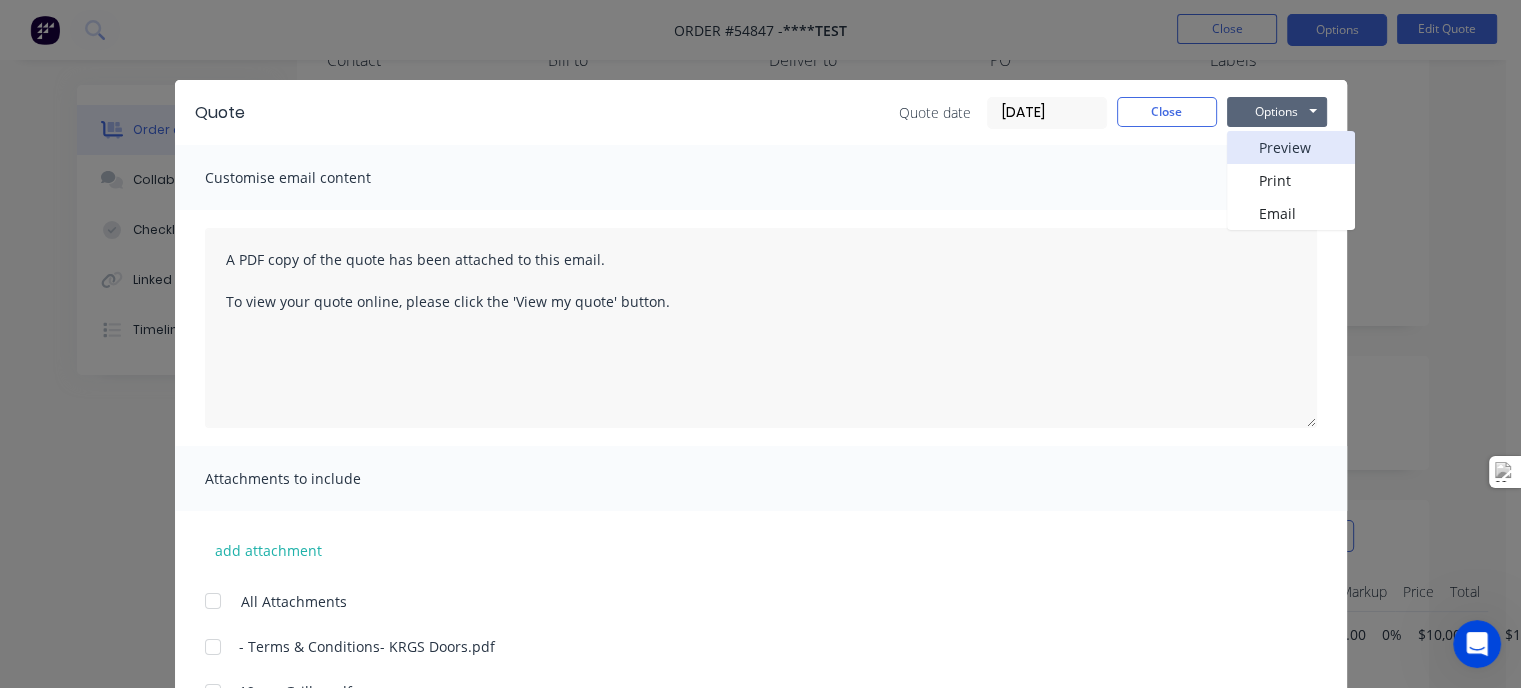 click on "Preview" at bounding box center (1291, 147) 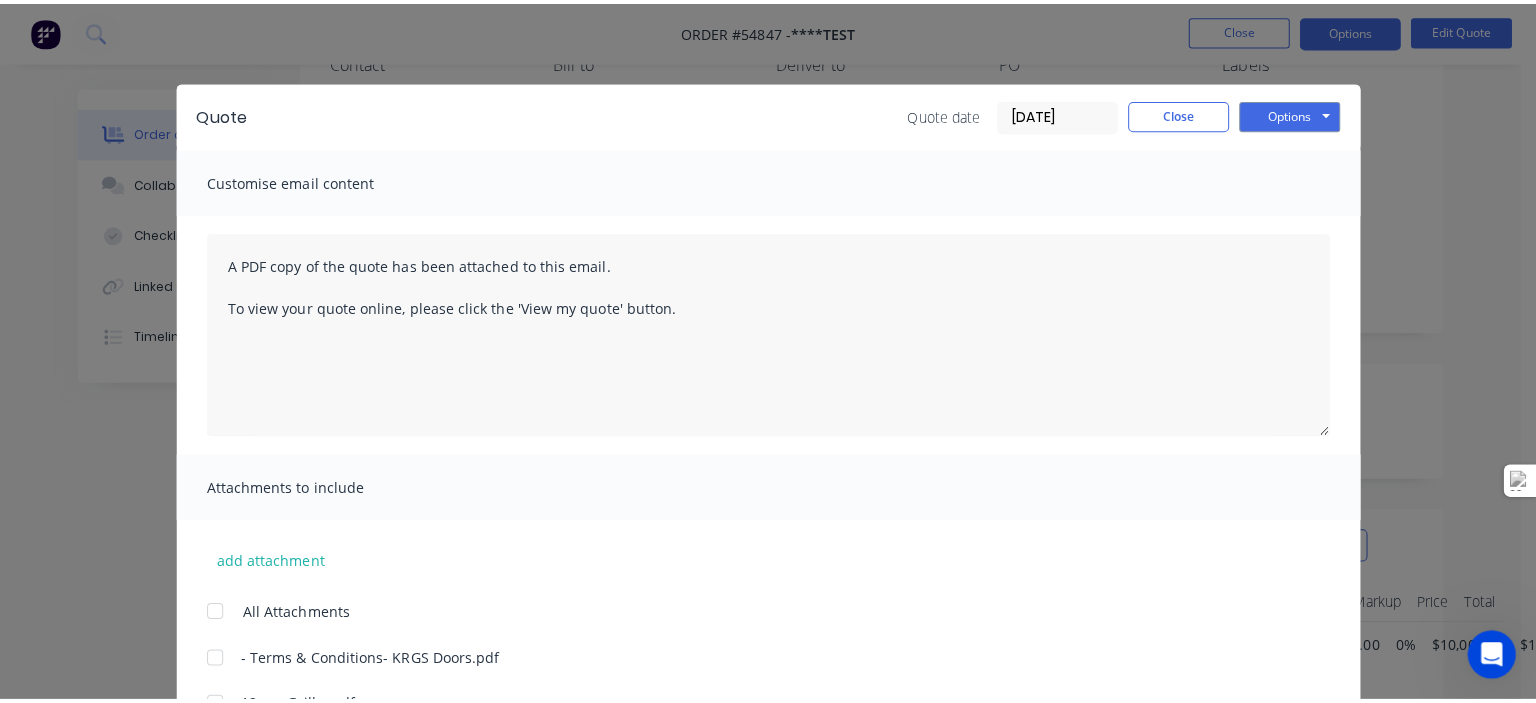 scroll, scrollTop: 309, scrollLeft: 0, axis: vertical 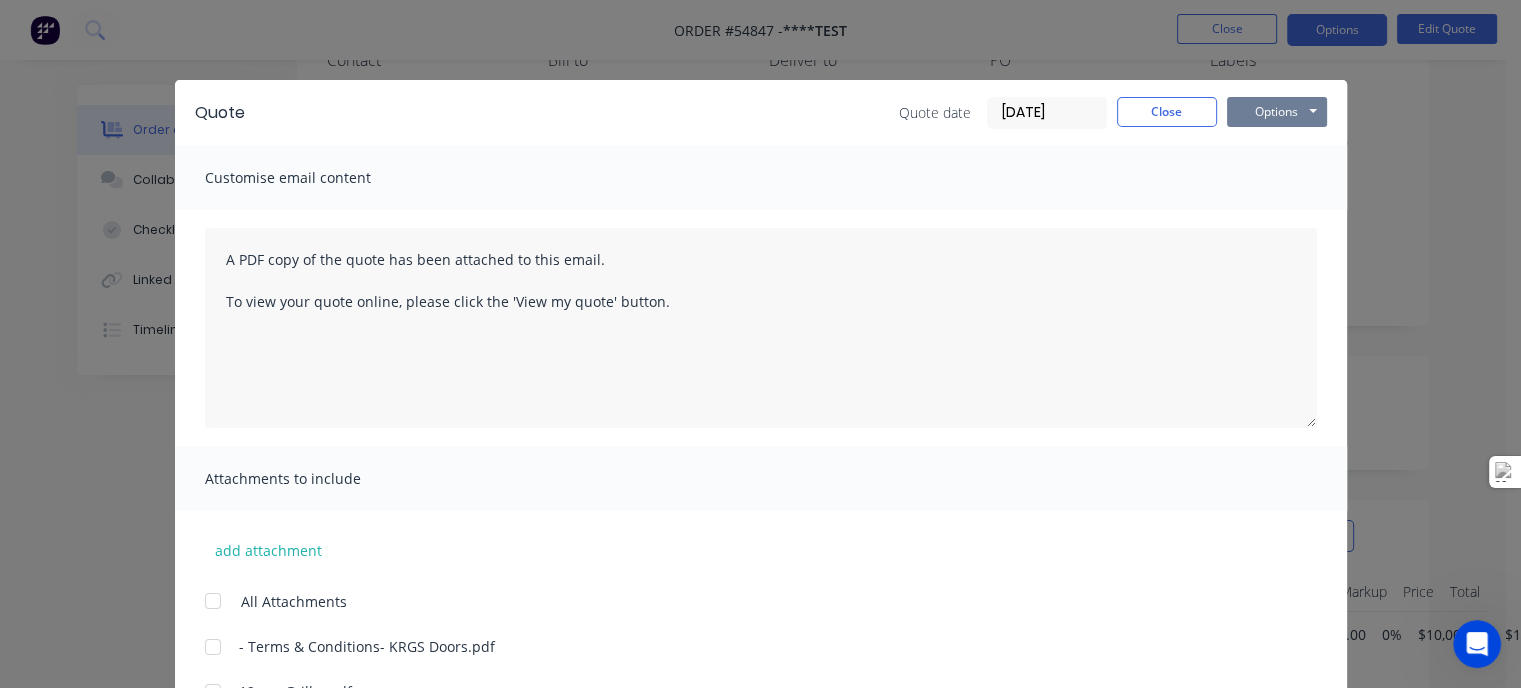 click on "Options" at bounding box center [1277, 112] 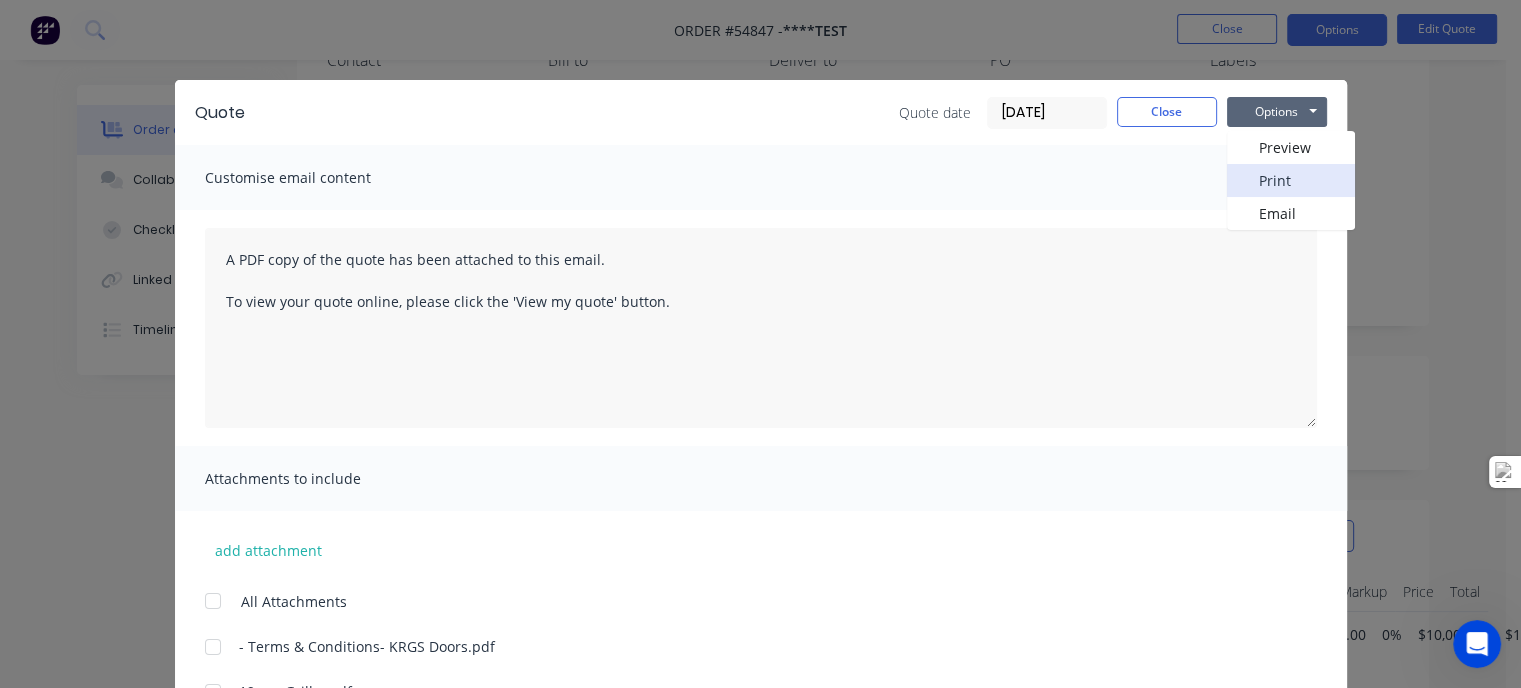 click on "Print" at bounding box center [1291, 180] 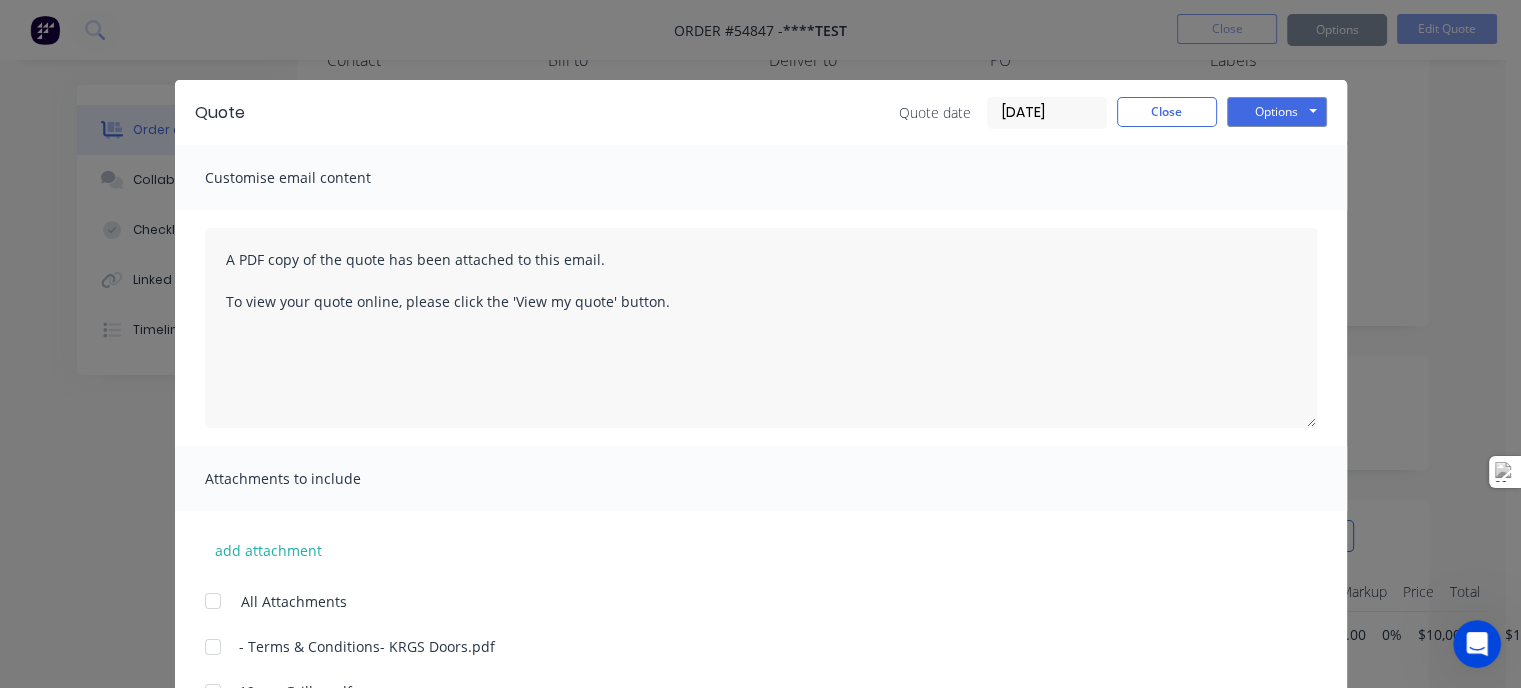 scroll, scrollTop: 309, scrollLeft: 0, axis: vertical 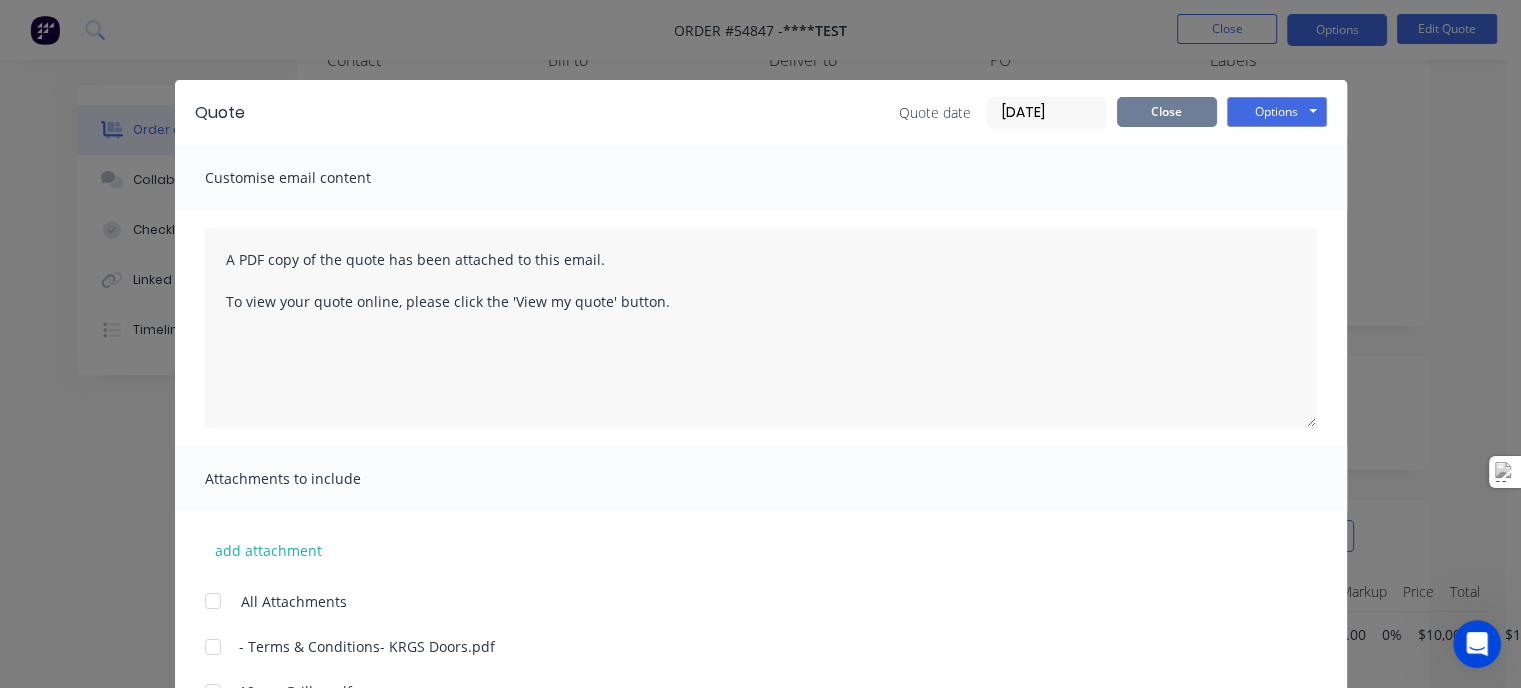 click on "Close" at bounding box center (1167, 112) 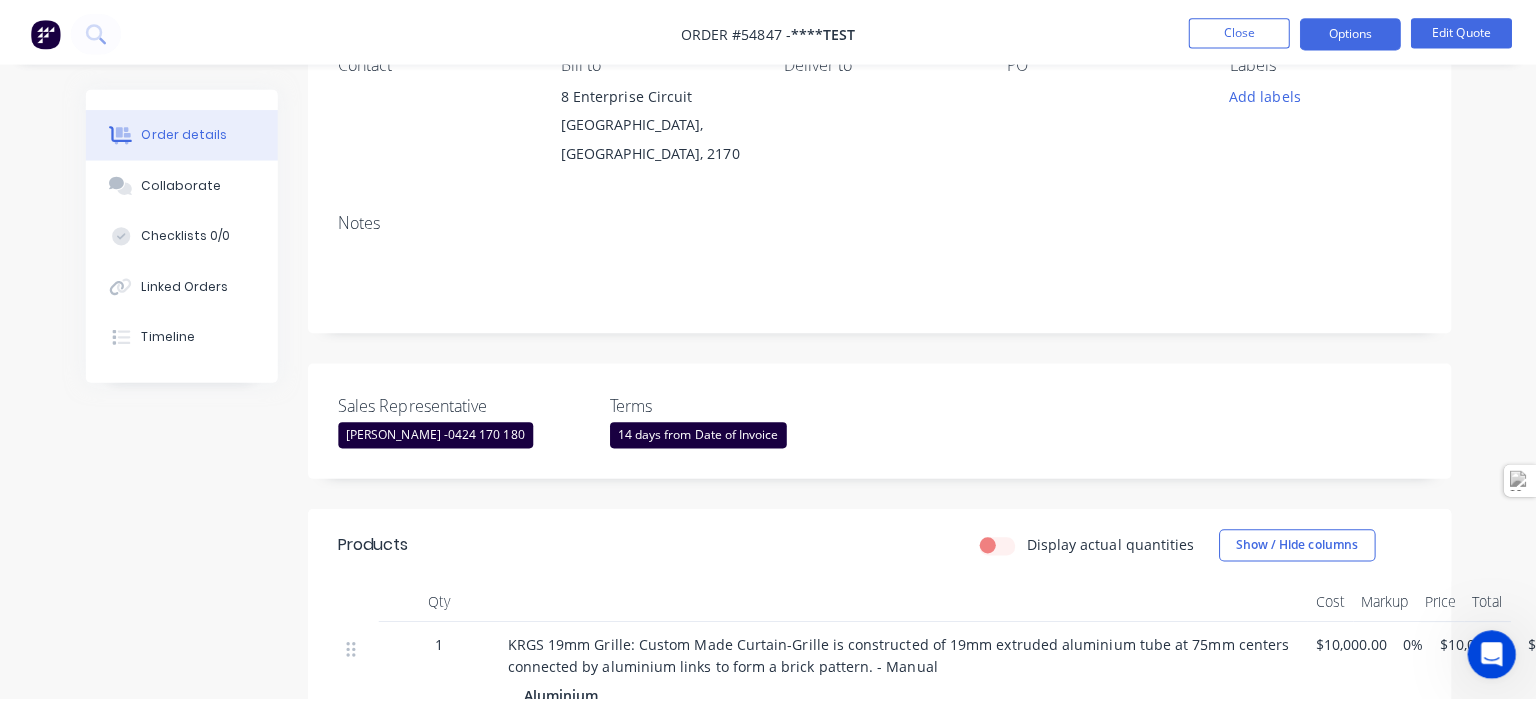 scroll, scrollTop: 0, scrollLeft: 0, axis: both 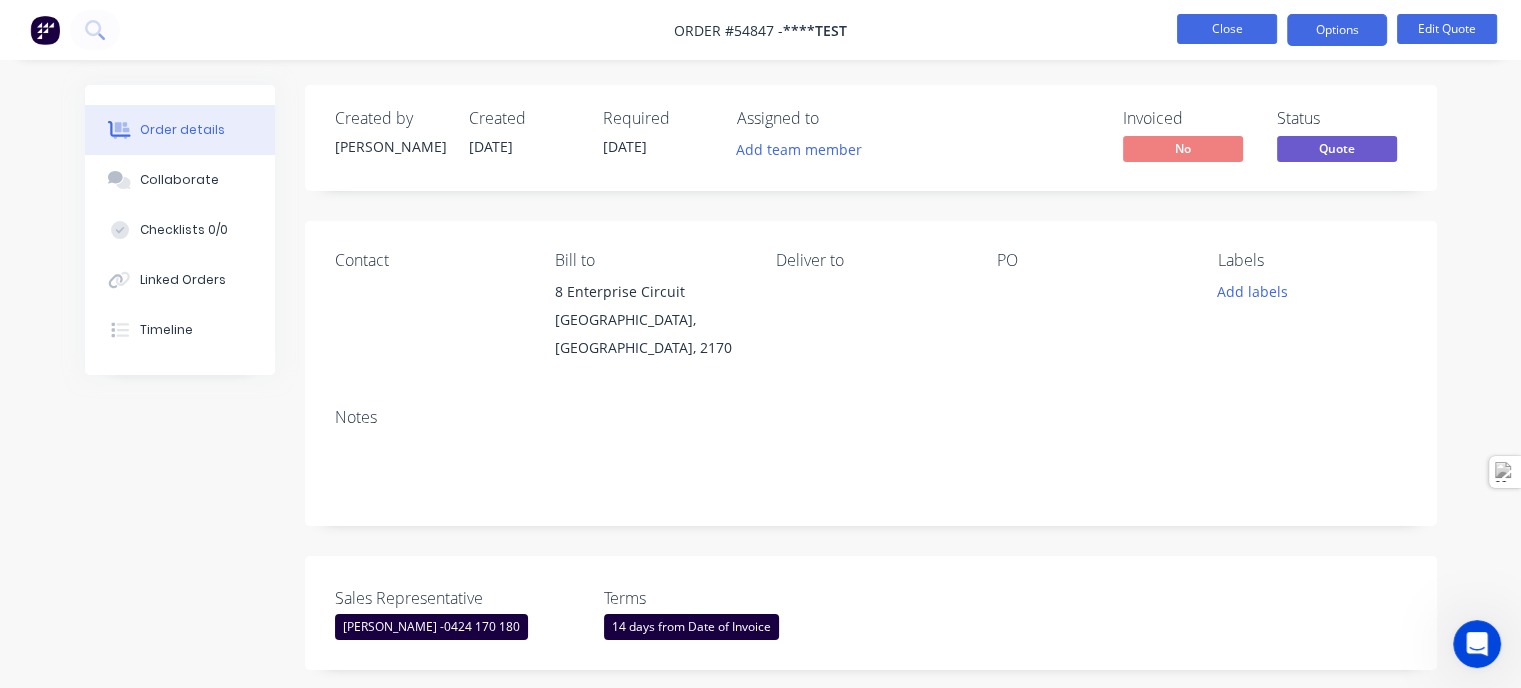 click on "Close" at bounding box center (1227, 29) 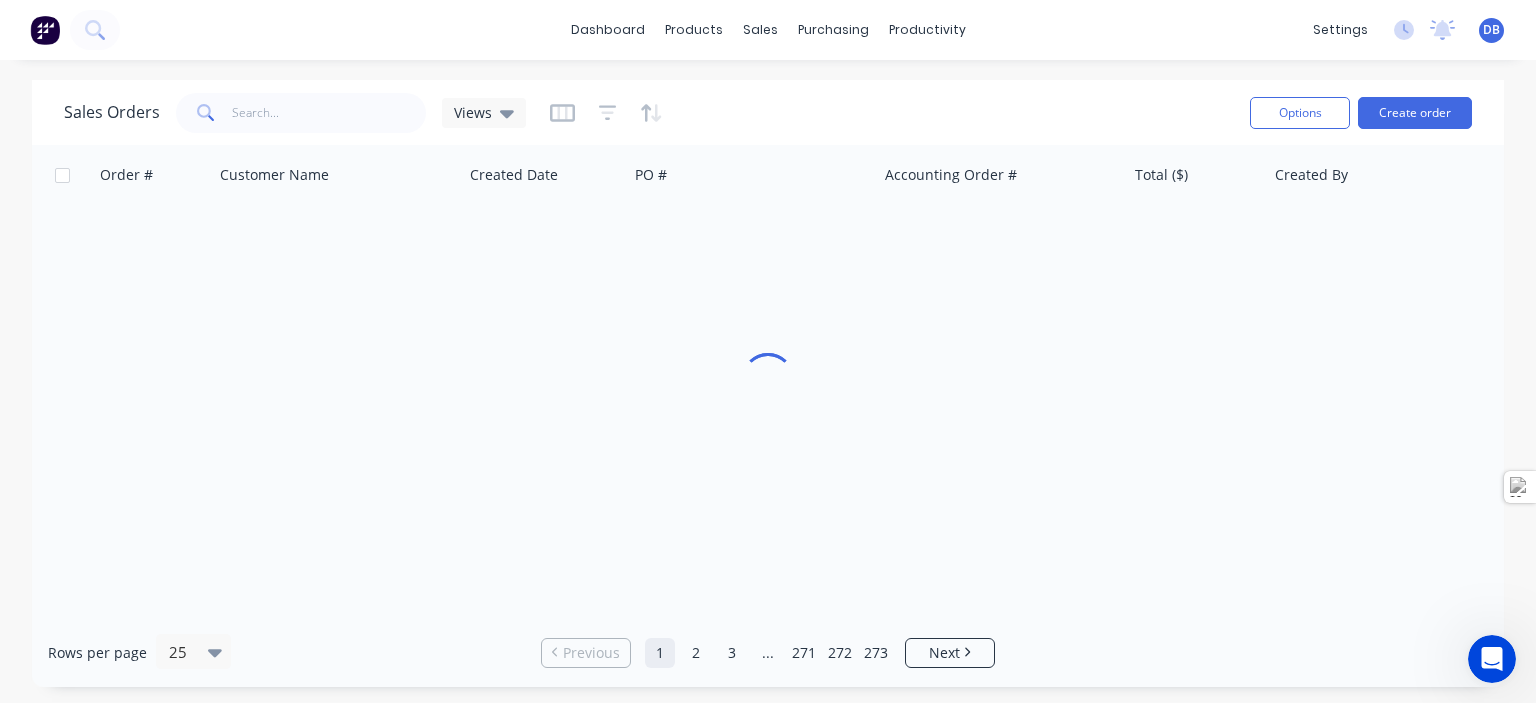 scroll, scrollTop: 294, scrollLeft: 0, axis: vertical 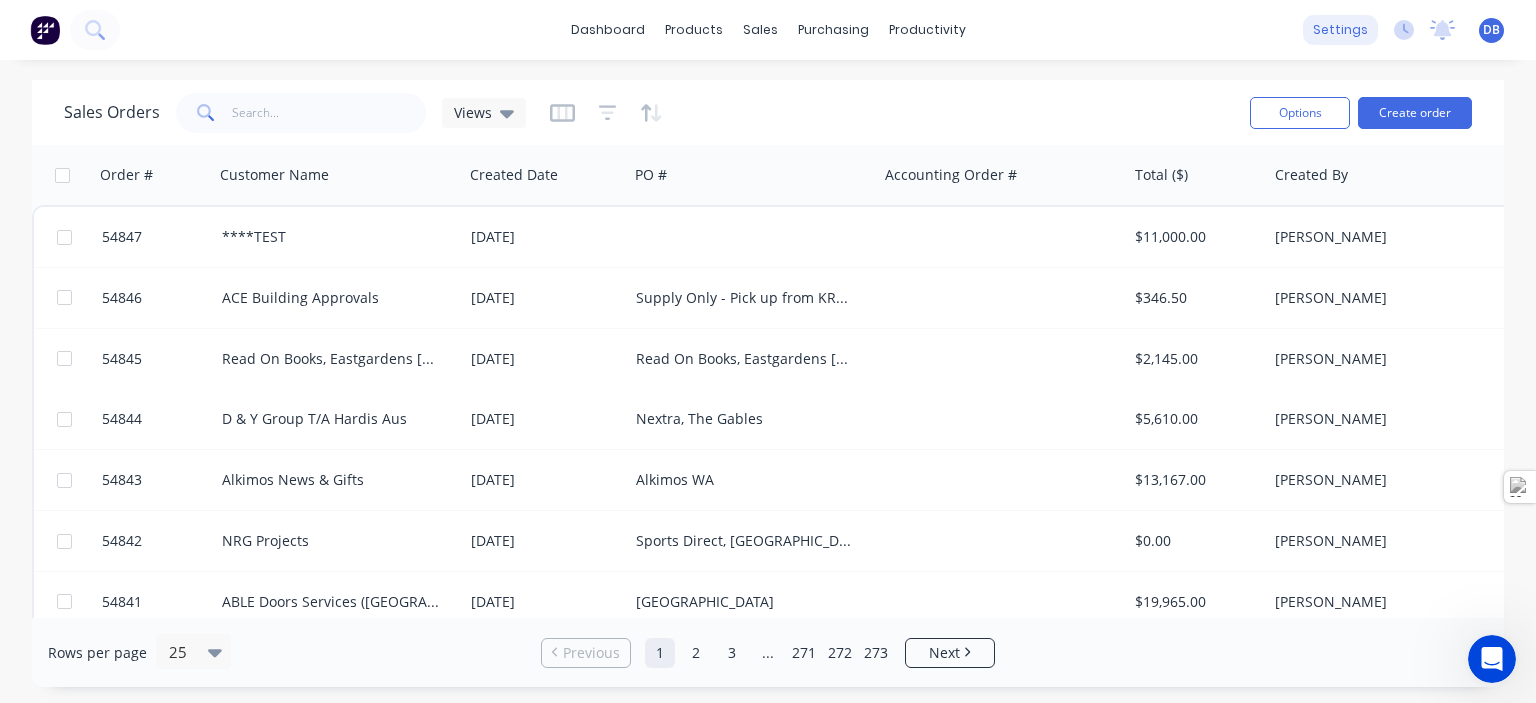click on "settings" at bounding box center (1340, 30) 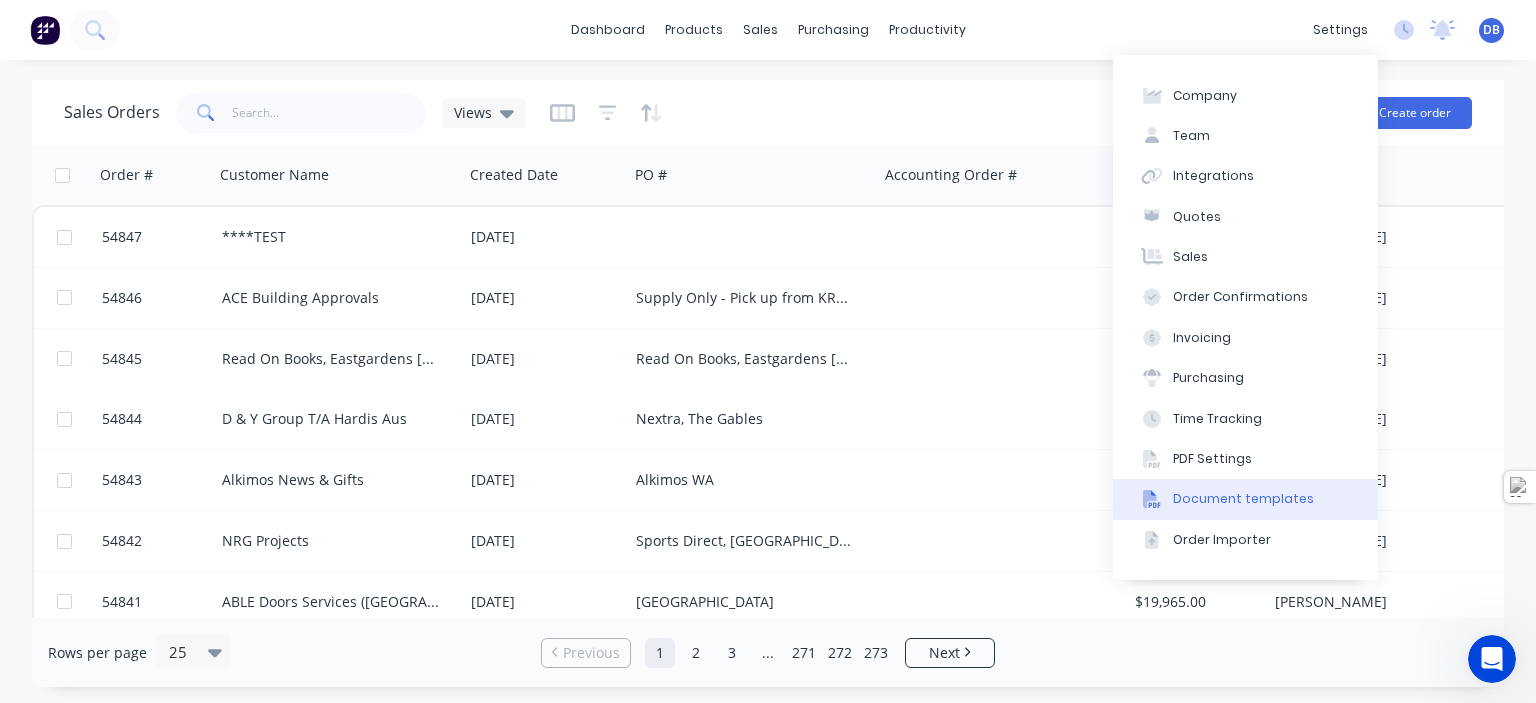 click on "Document templates" at bounding box center (1243, 499) 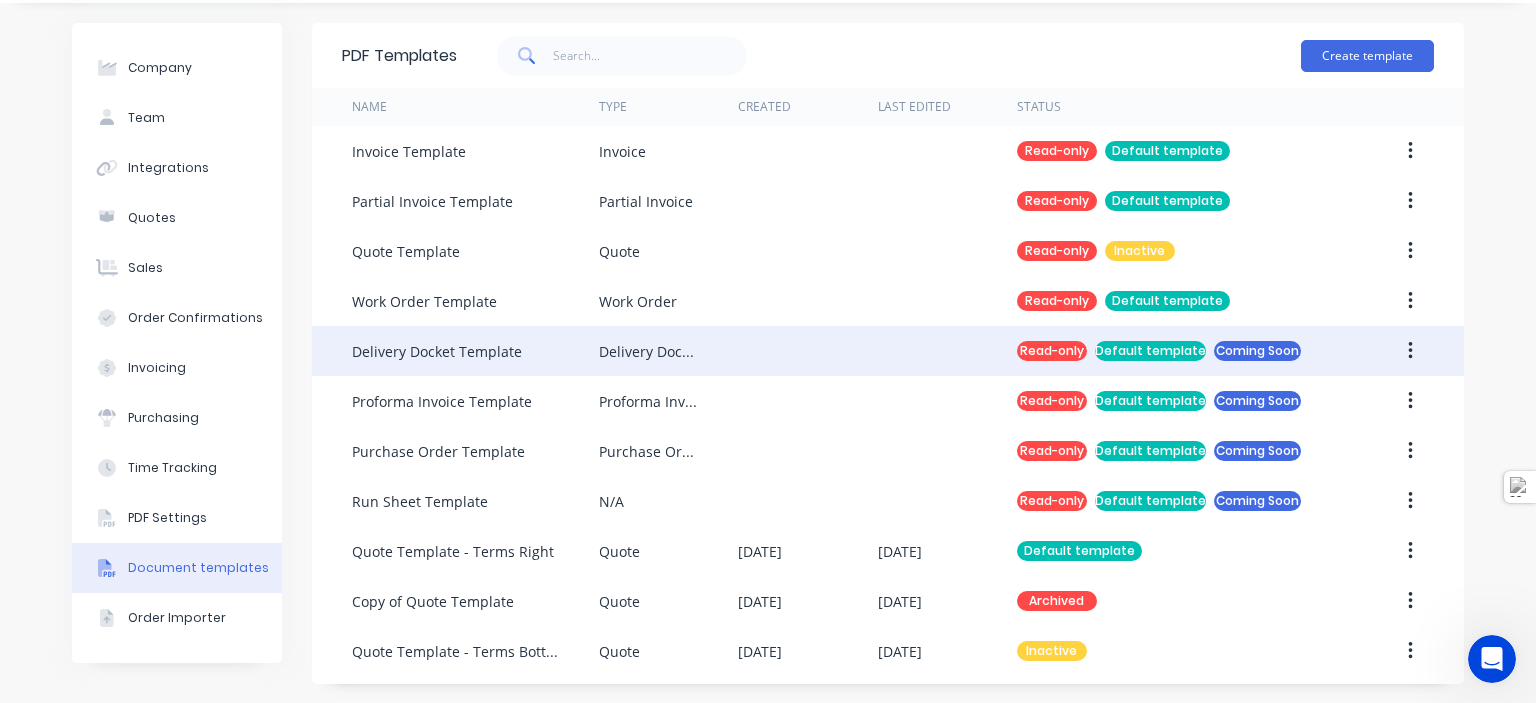 scroll, scrollTop: 0, scrollLeft: 0, axis: both 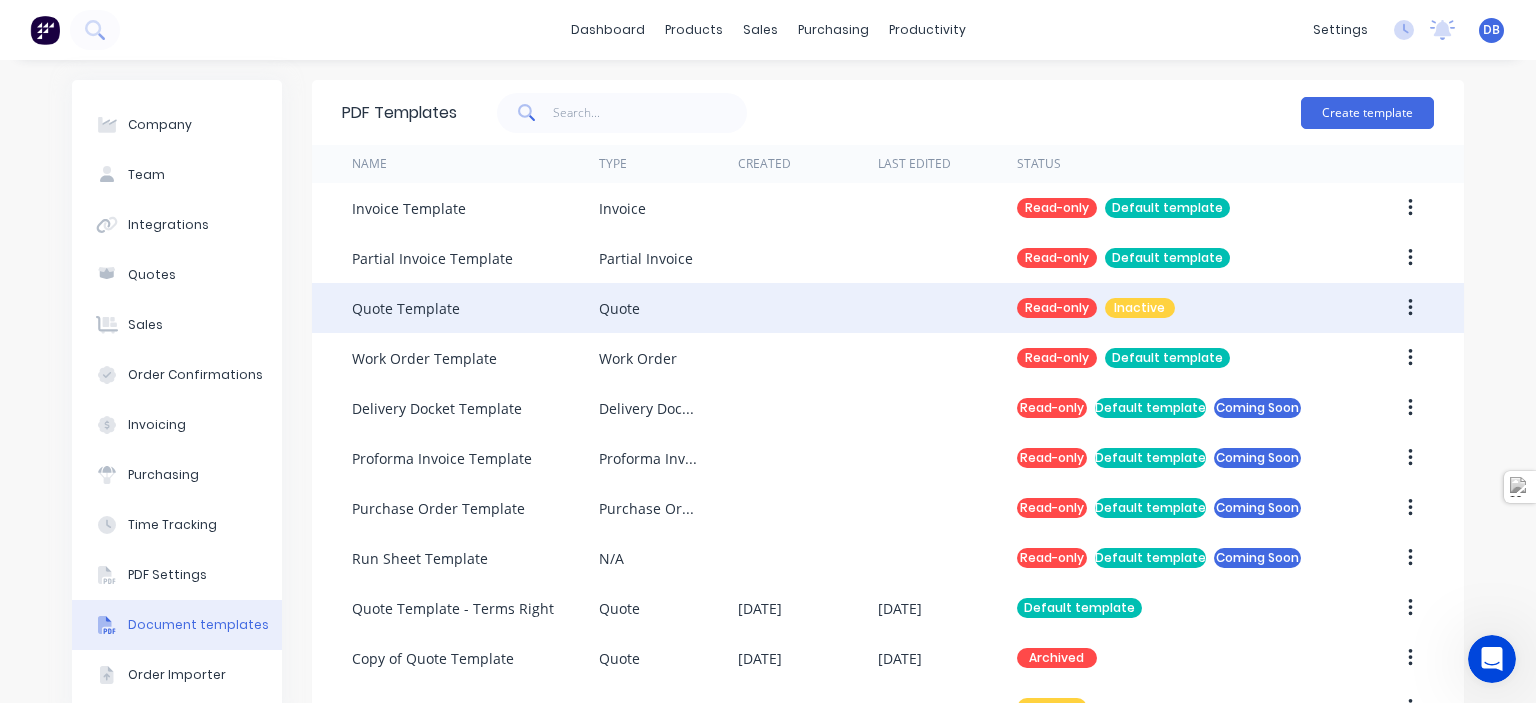 click 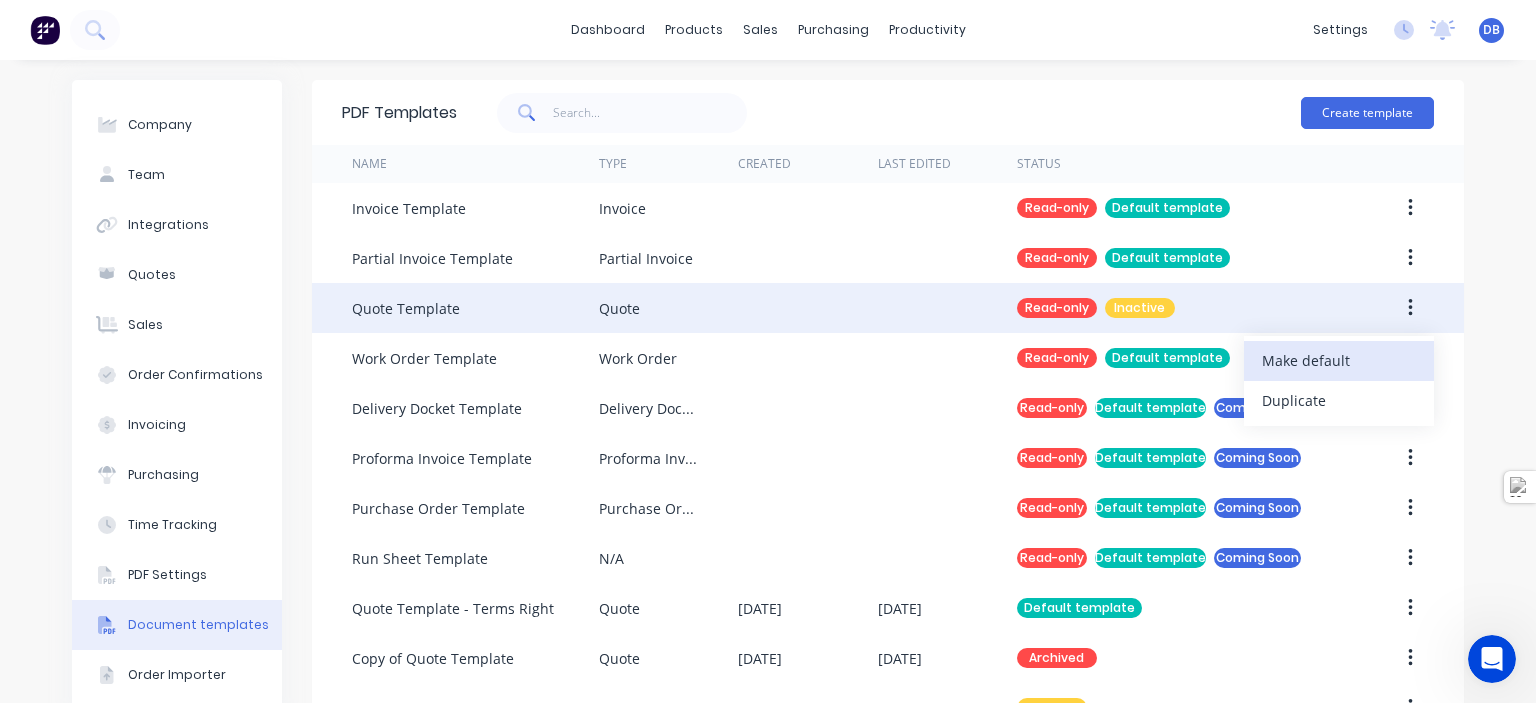 click on "Make default" at bounding box center (1339, 360) 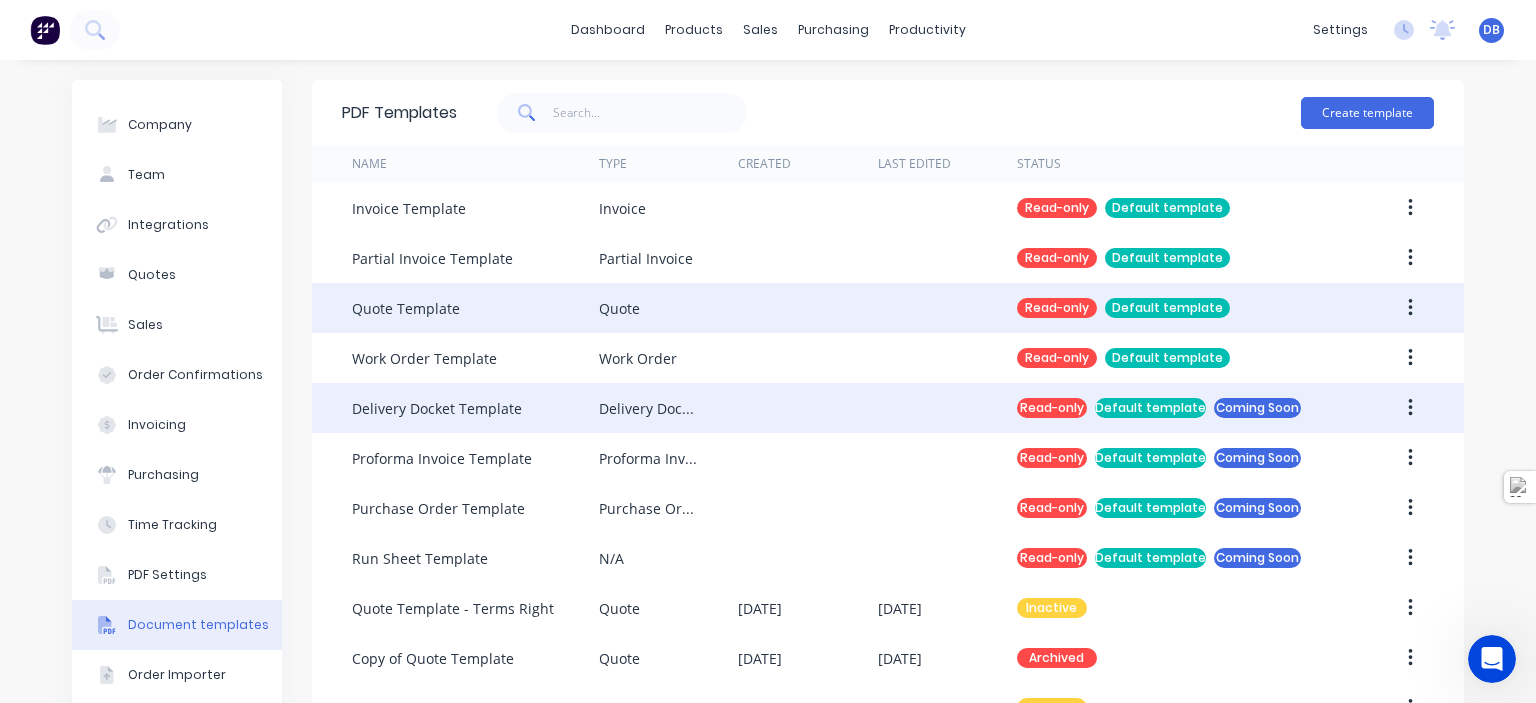 scroll, scrollTop: 57, scrollLeft: 0, axis: vertical 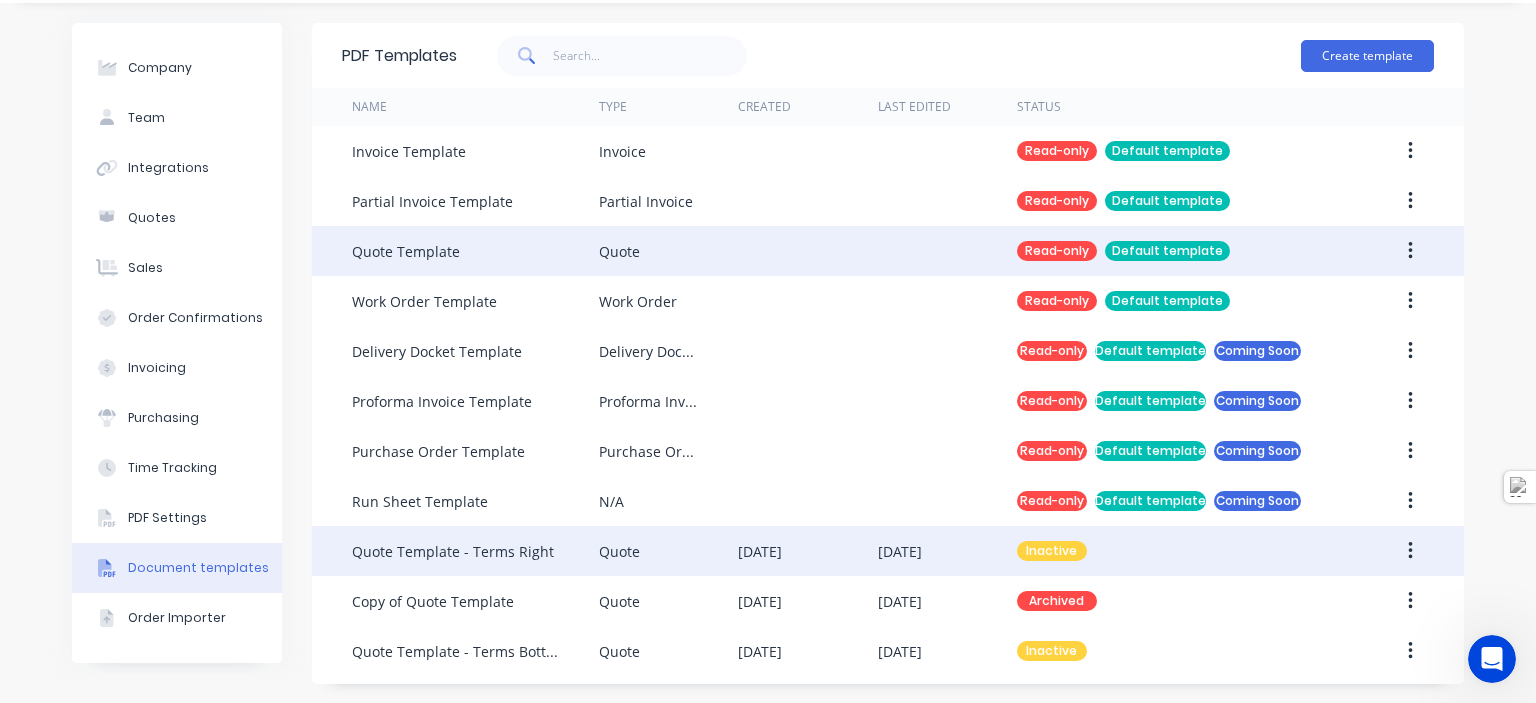 click 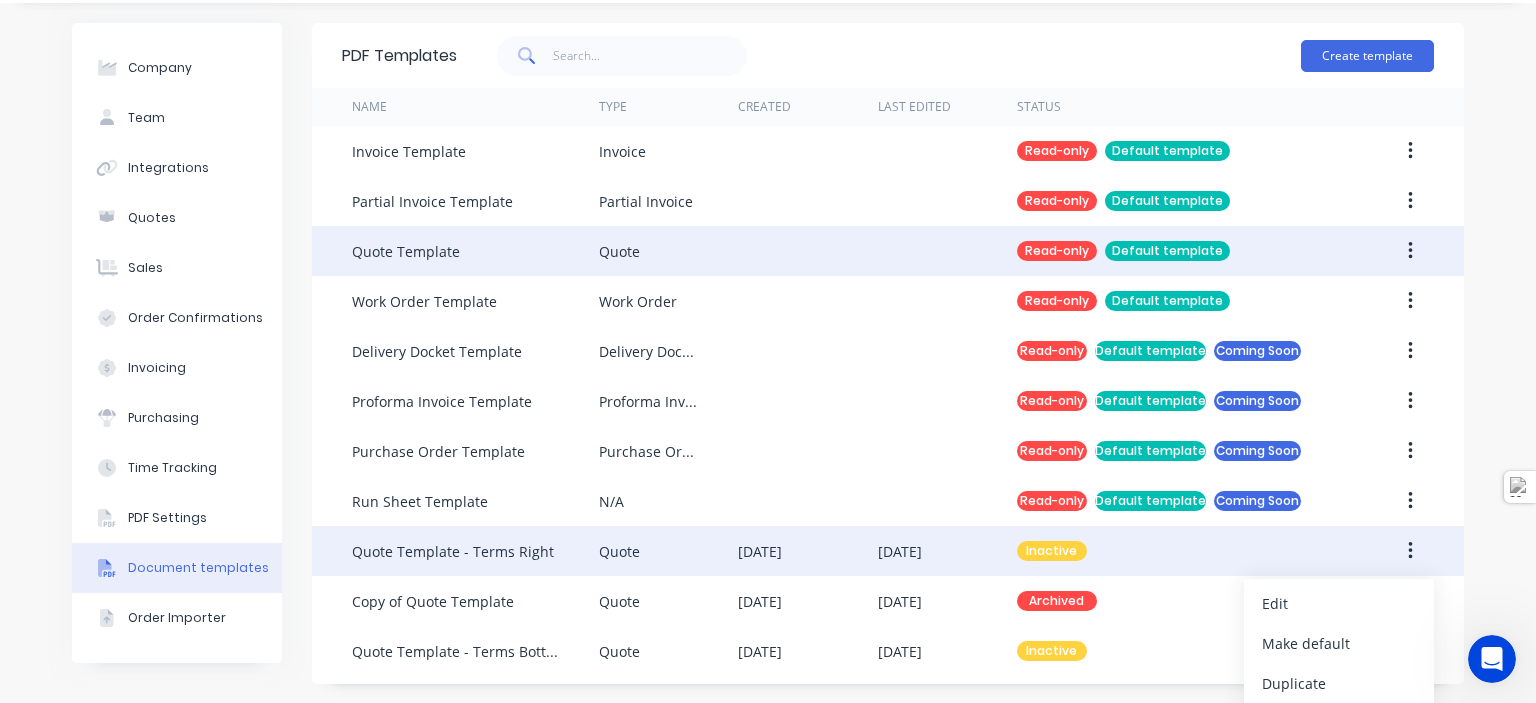 scroll, scrollTop: 102, scrollLeft: 0, axis: vertical 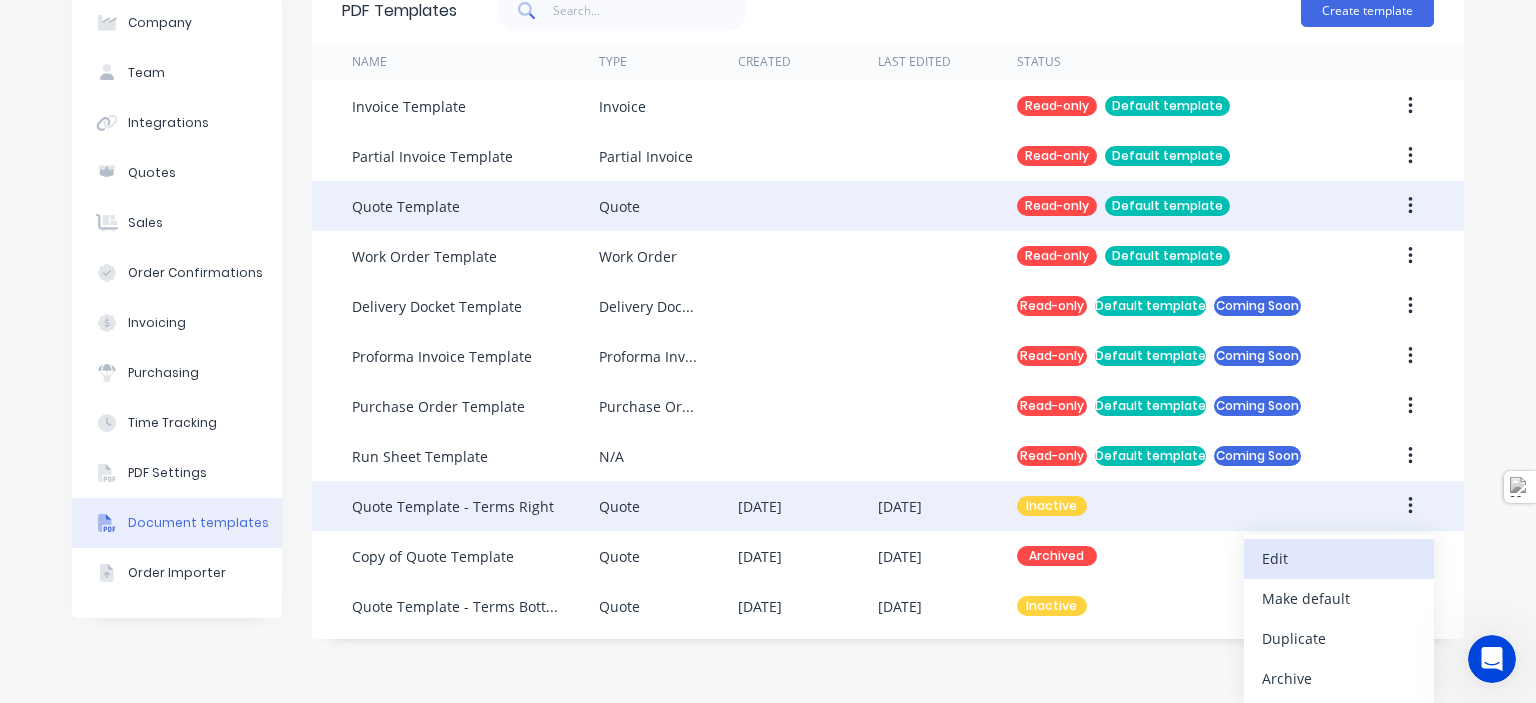 click on "Edit" at bounding box center (1339, 558) 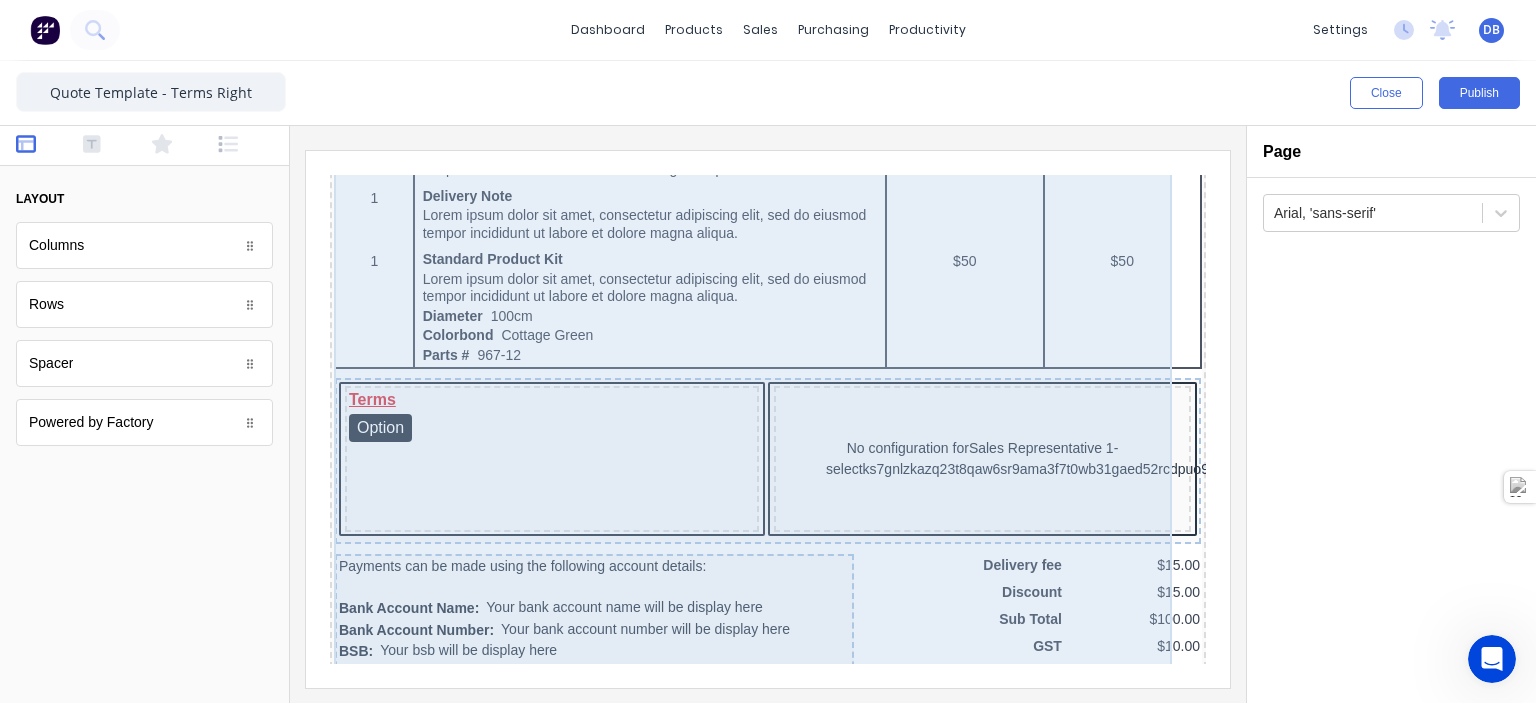 scroll, scrollTop: 1300, scrollLeft: 0, axis: vertical 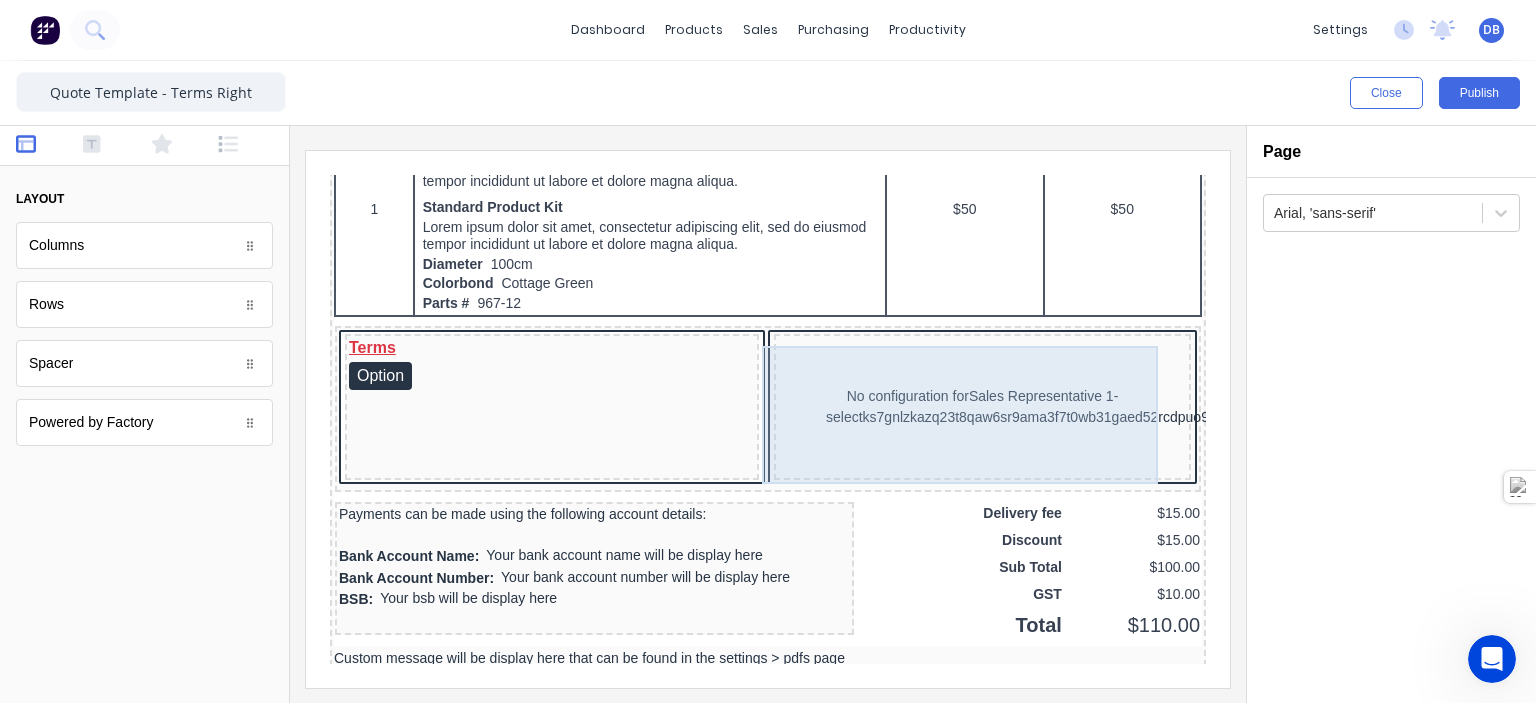 click on "No configuration for  Sales Representative 1-selectks7gnlzkazq23t8qaw6sr9ama3f7t0wb31gaed52rcdpuo981c9npelf7r7x" at bounding box center [958, 383] 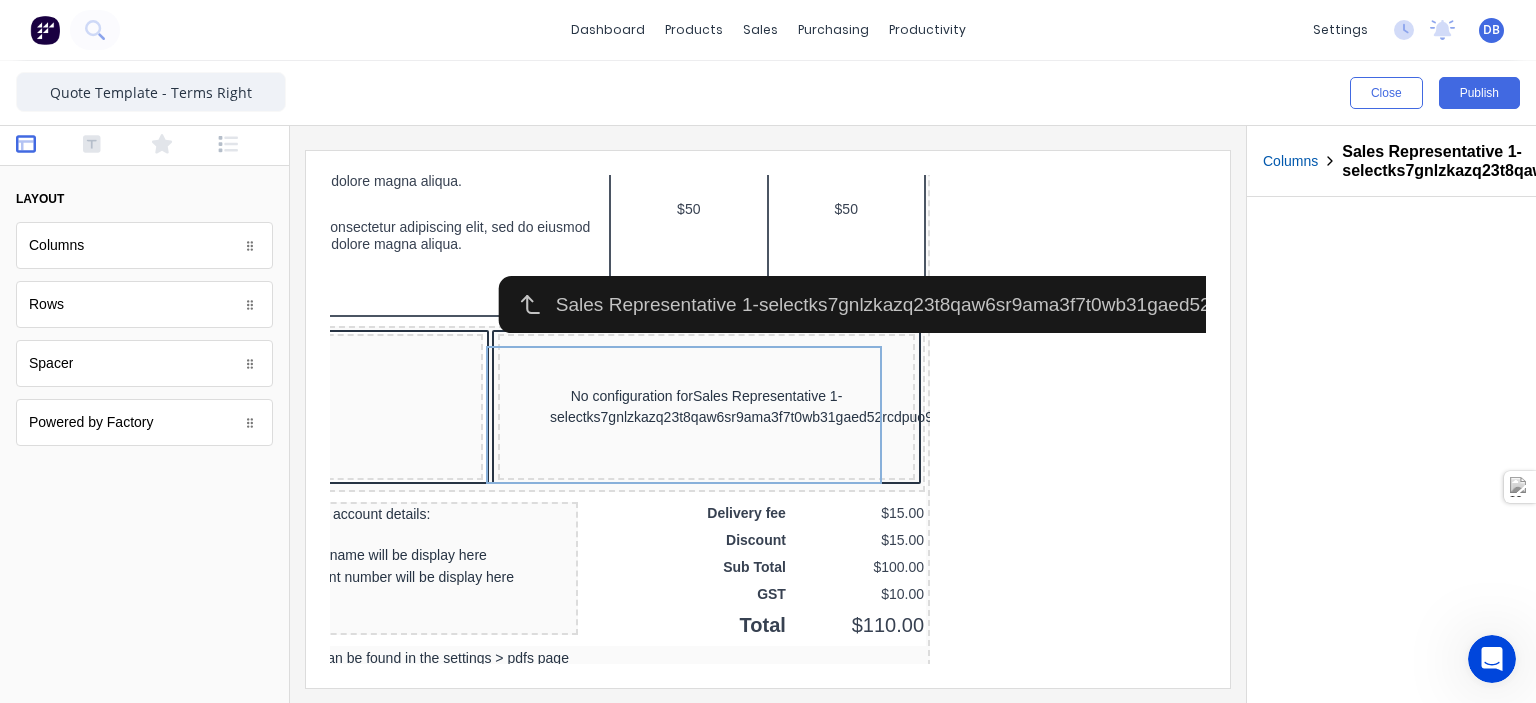 scroll, scrollTop: 1300, scrollLeft: 633, axis: both 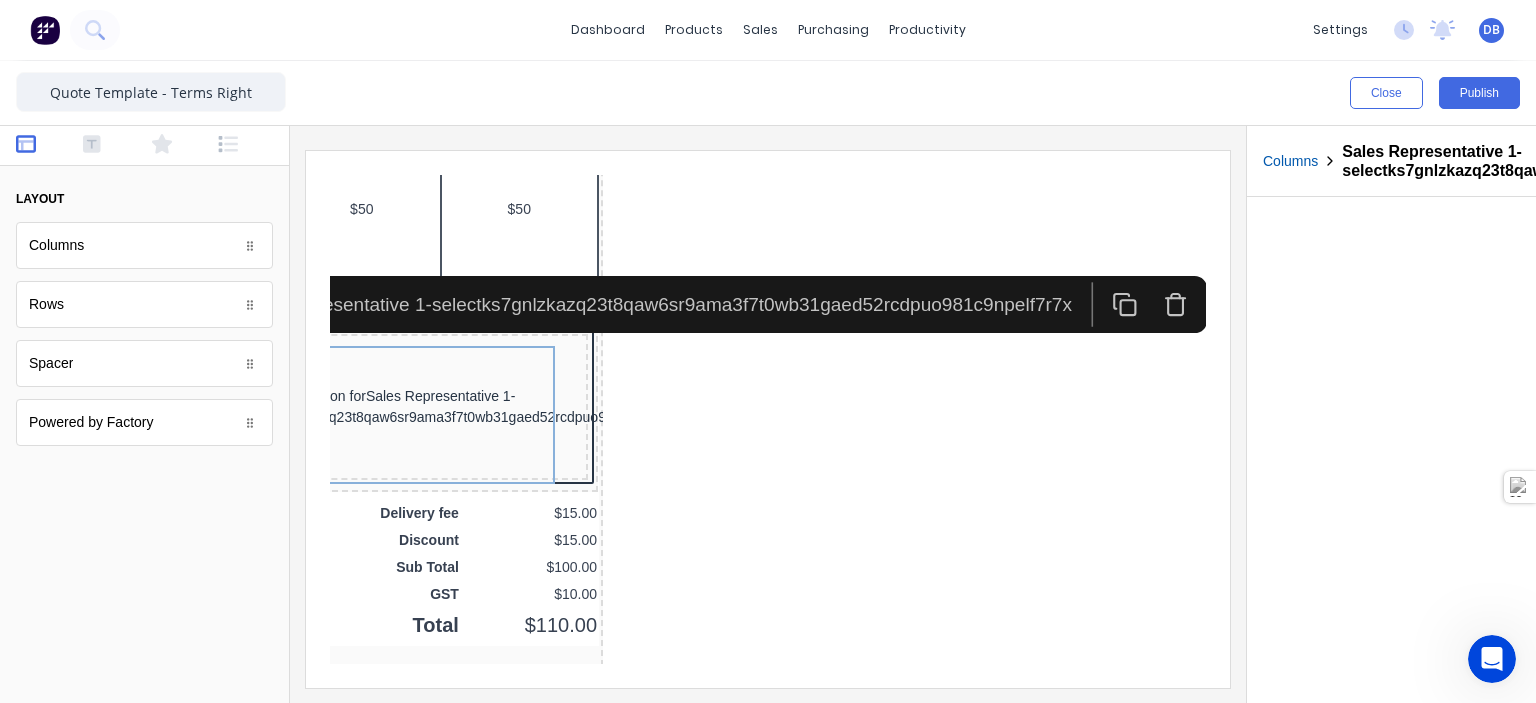 drag, startPoint x: 757, startPoint y: 620, endPoint x: 1573, endPoint y: 770, distance: 829.67224 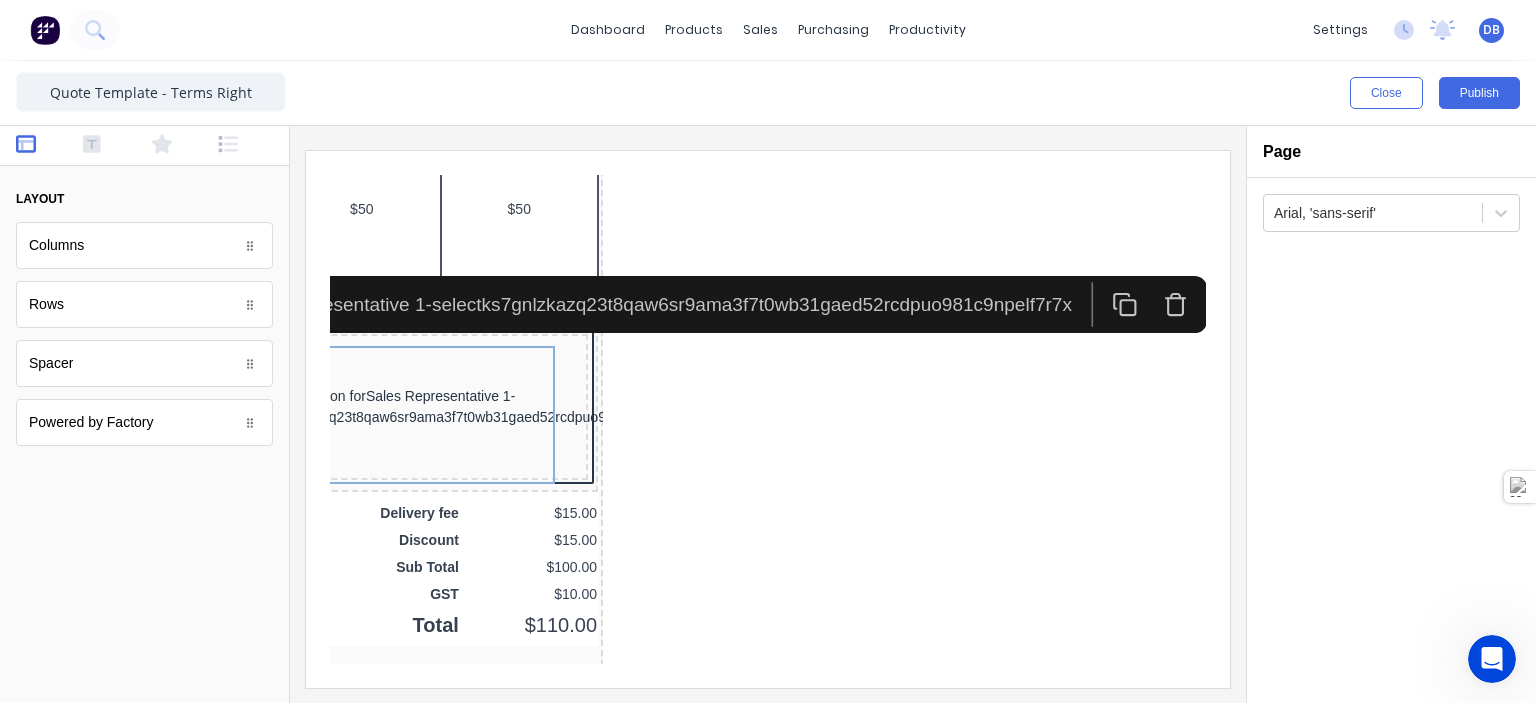 scroll, scrollTop: 1300, scrollLeft: 0, axis: vertical 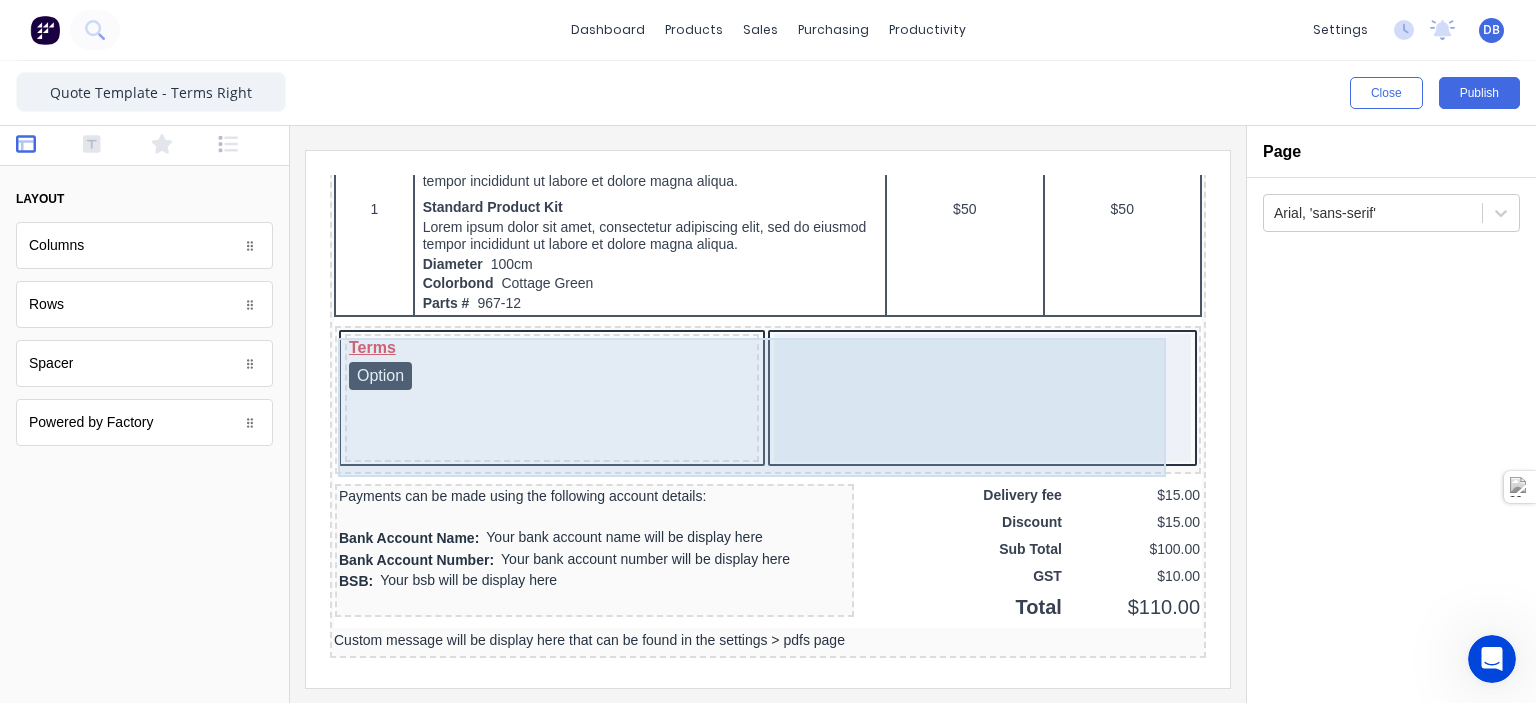 click on "Terms Option" at bounding box center (528, 374) 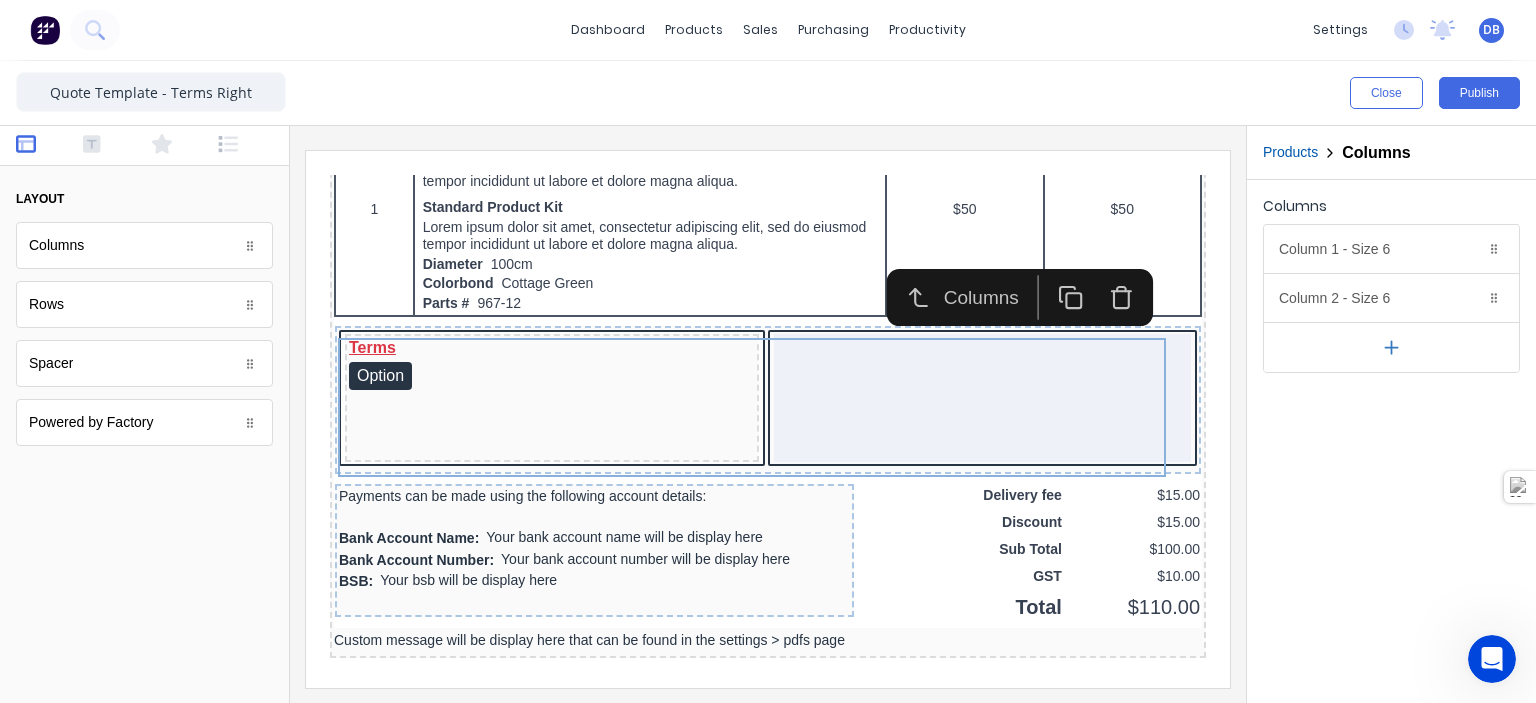 click 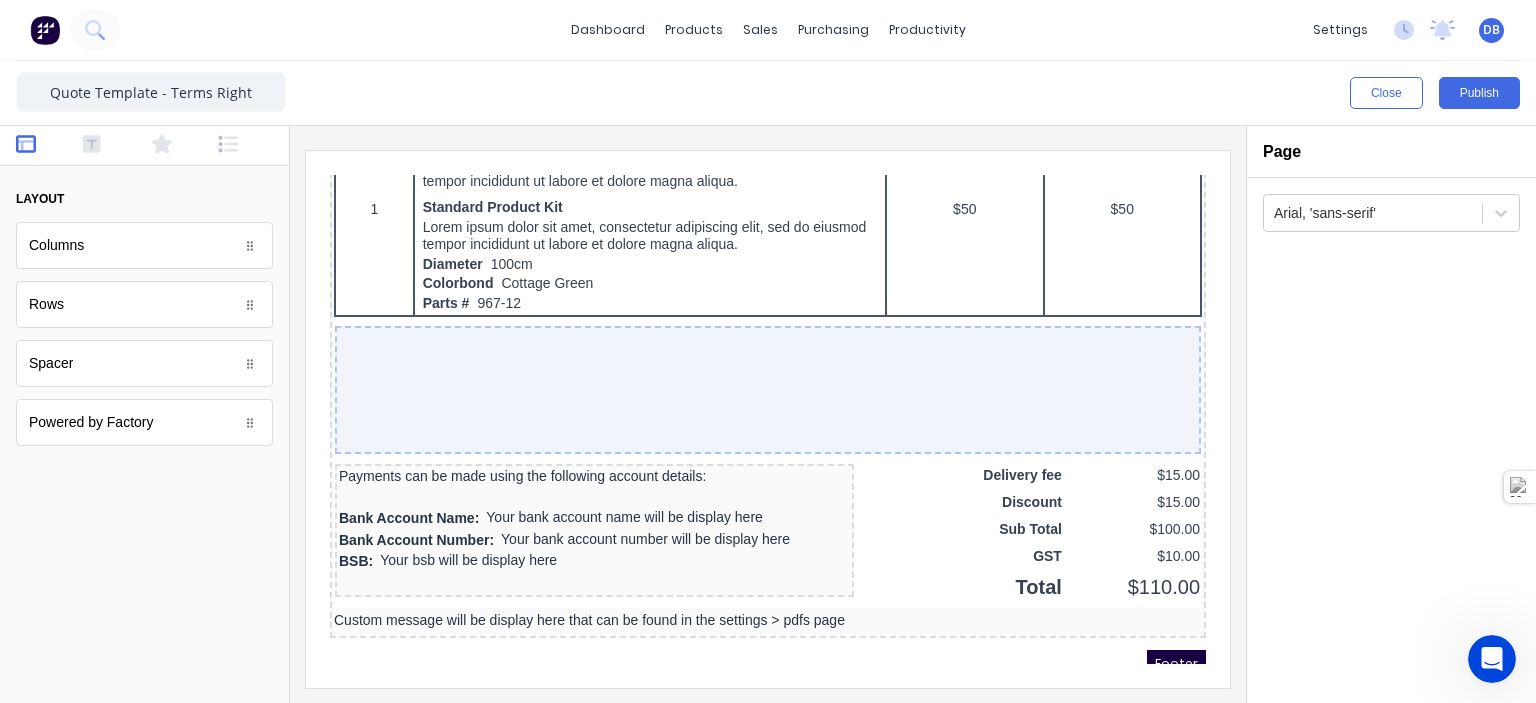 click at bounding box center [768, 414] 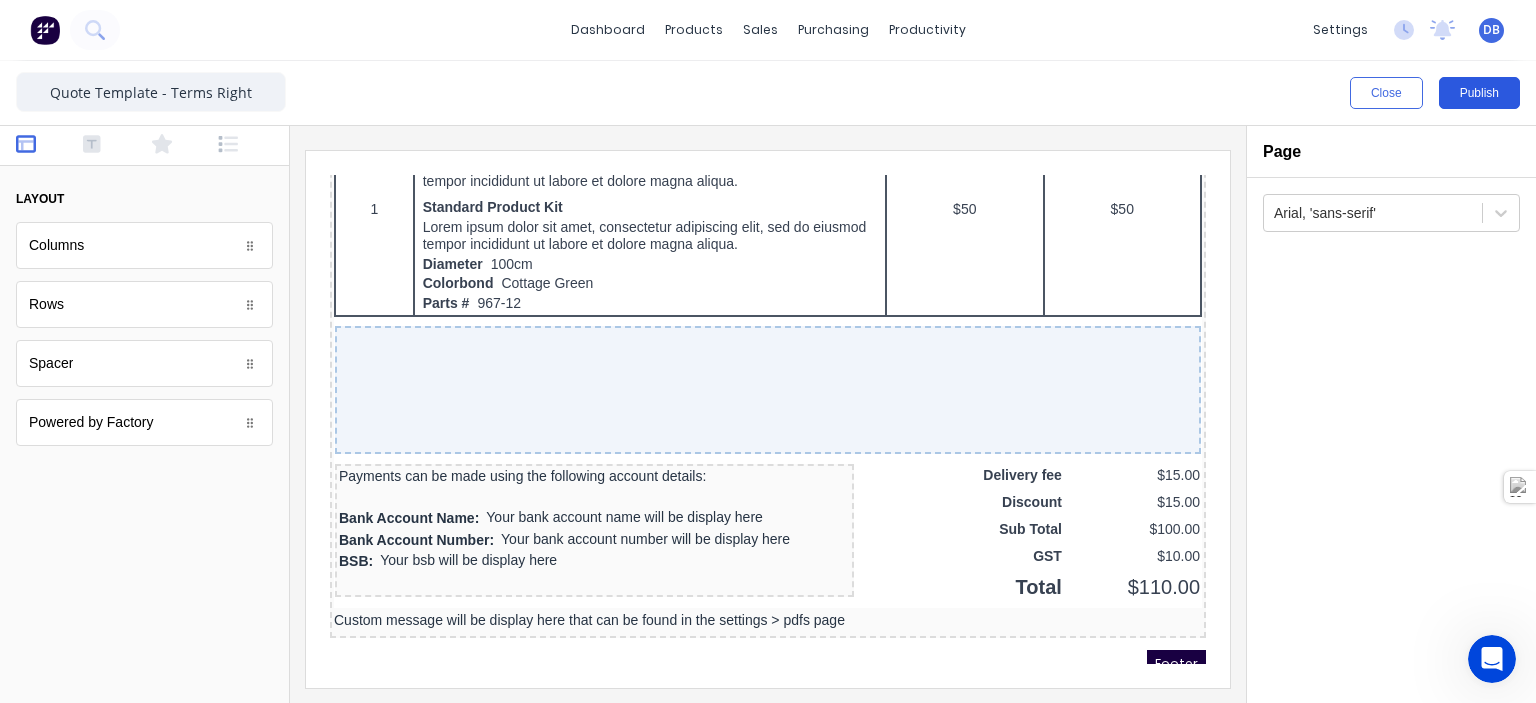 click on "Publish" at bounding box center [1479, 93] 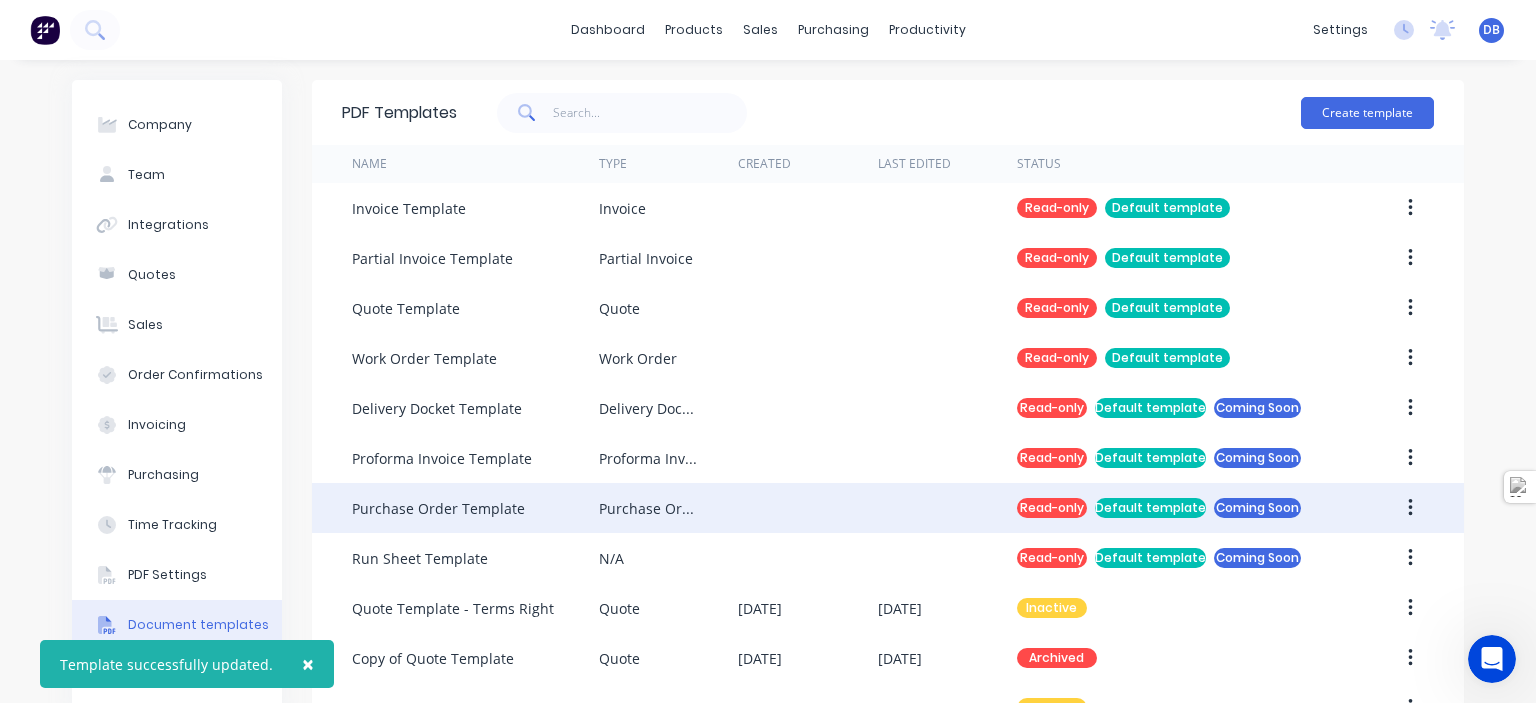 scroll, scrollTop: 57, scrollLeft: 0, axis: vertical 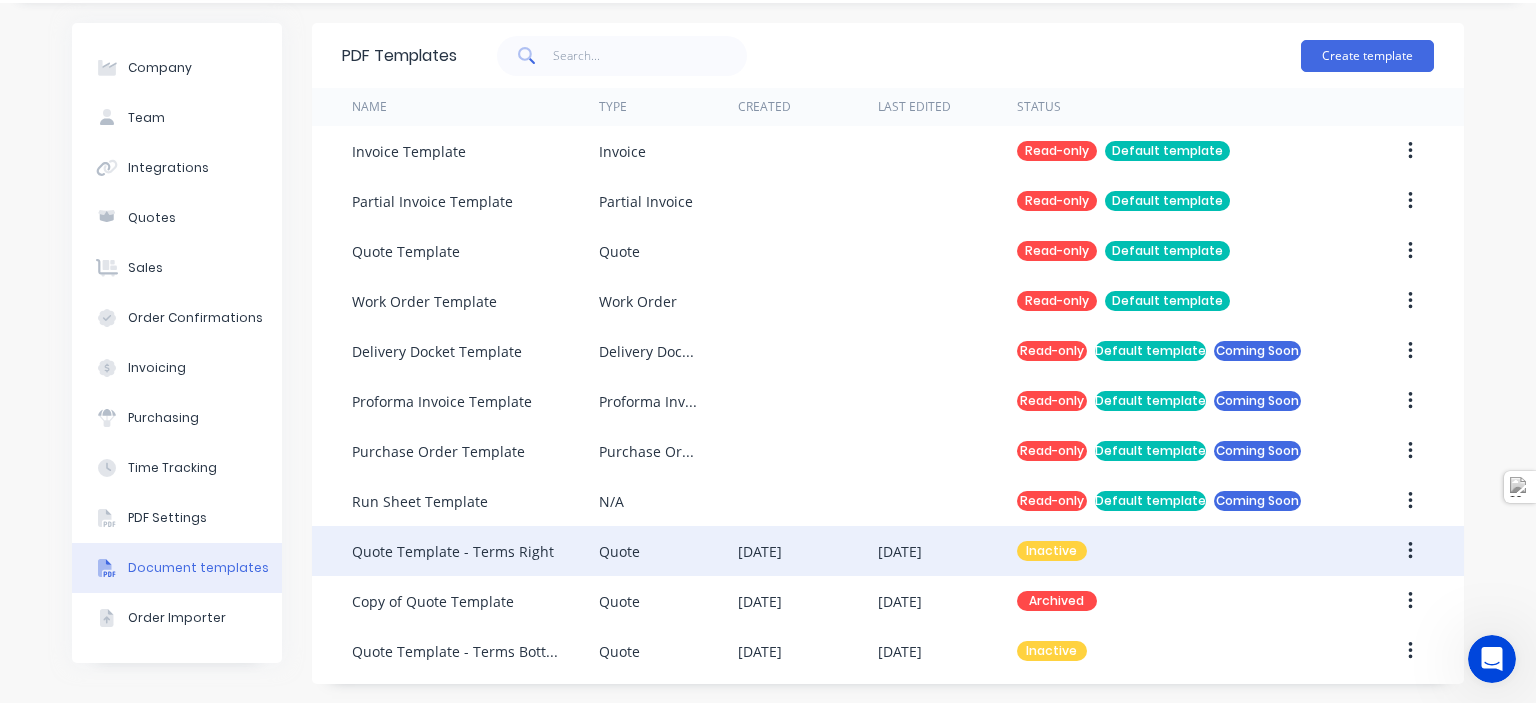 drag, startPoint x: 1034, startPoint y: 553, endPoint x: 1042, endPoint y: 545, distance: 11.313708 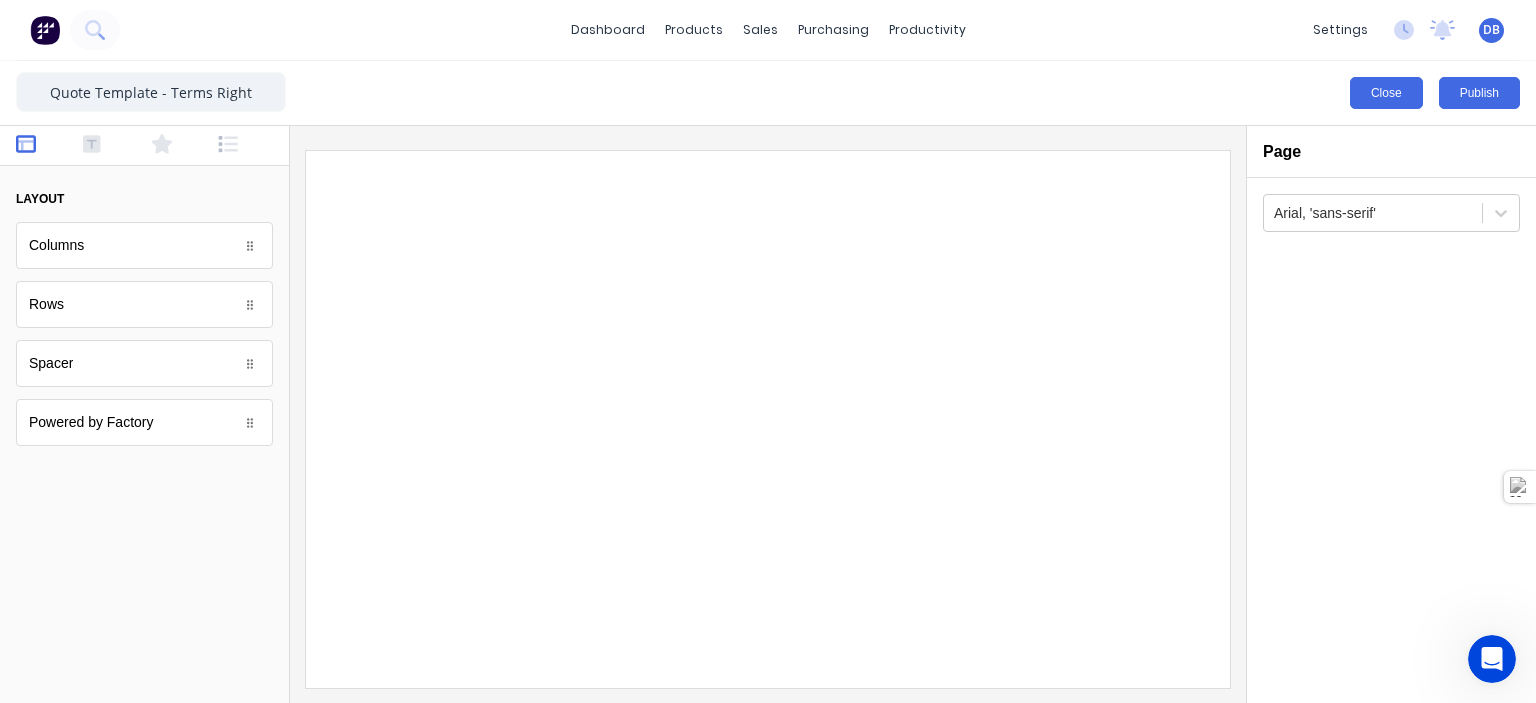 click on "Close" at bounding box center (1386, 93) 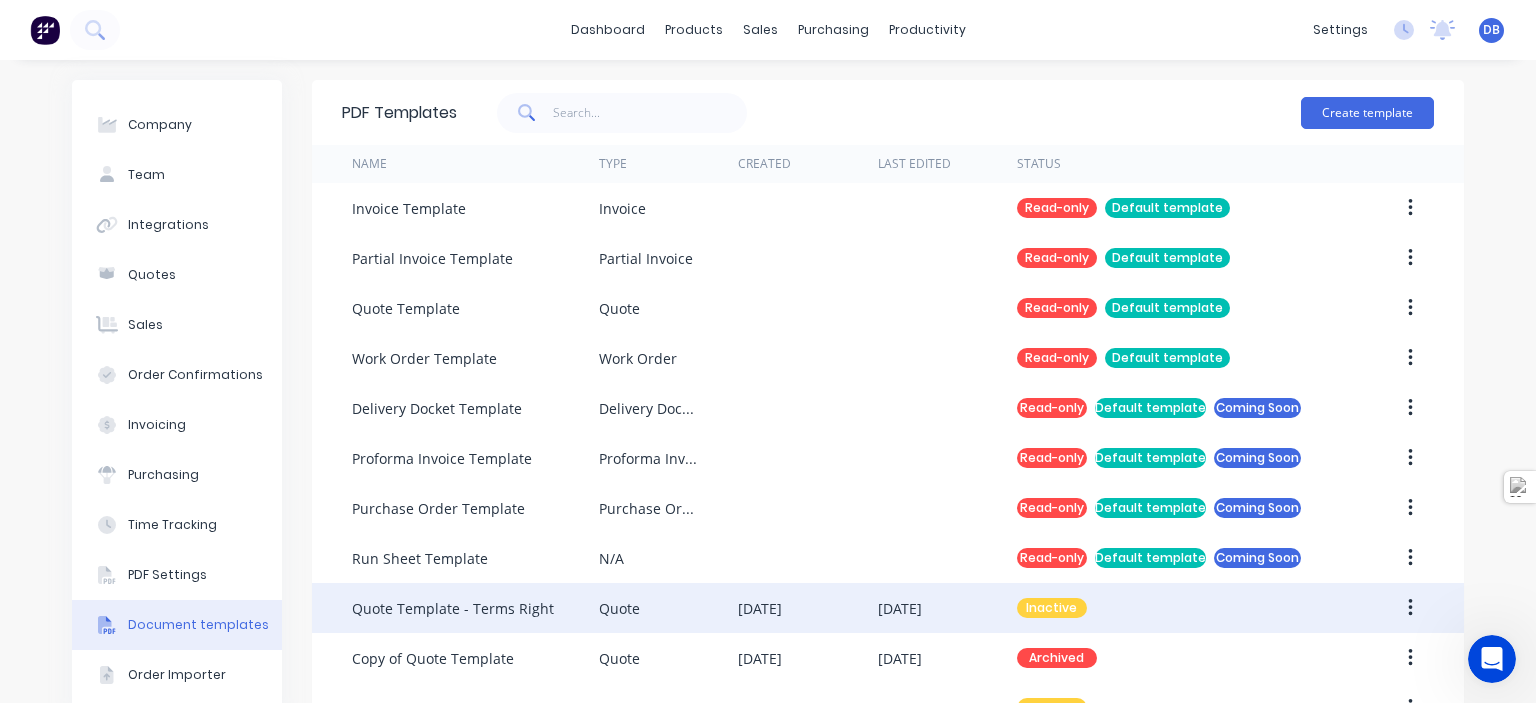 click at bounding box center [1410, 608] 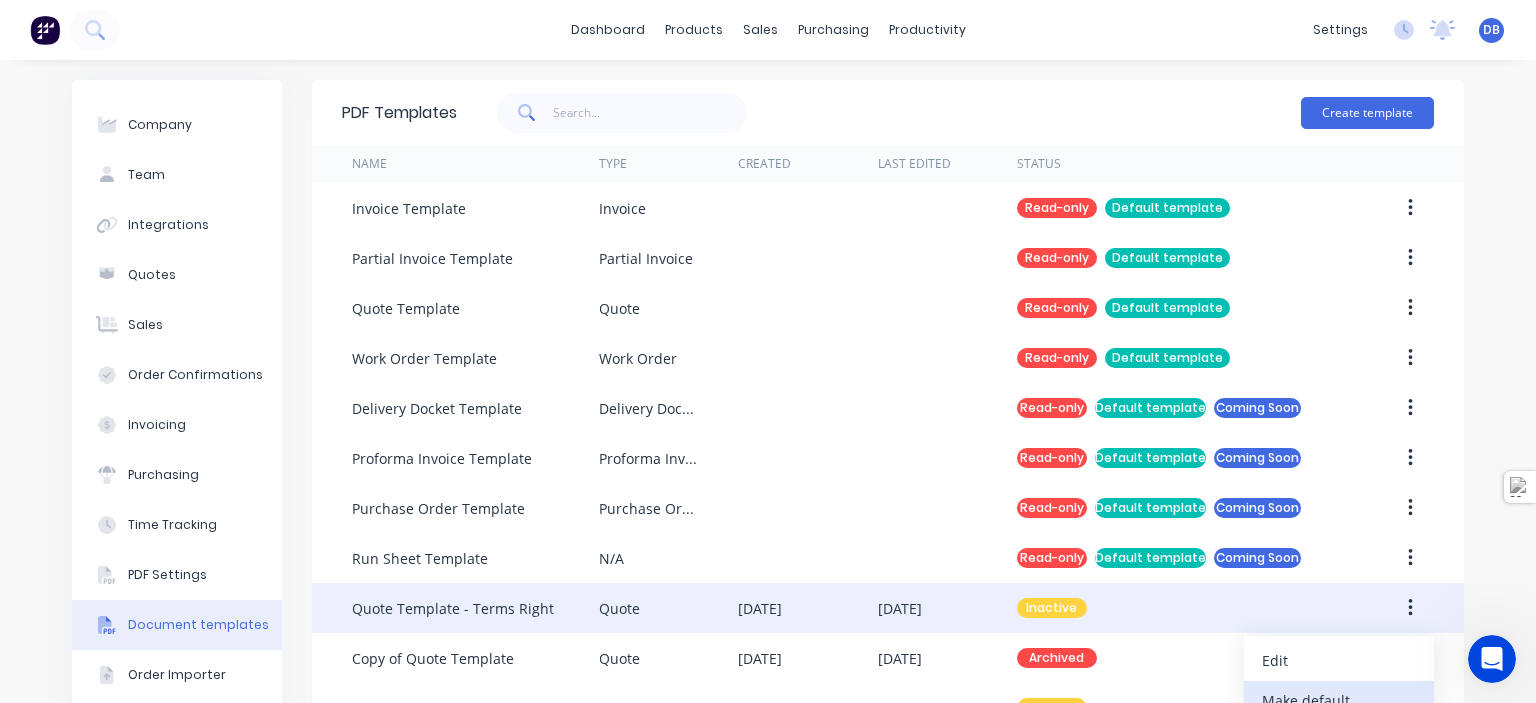 click on "Make default" at bounding box center [1339, 700] 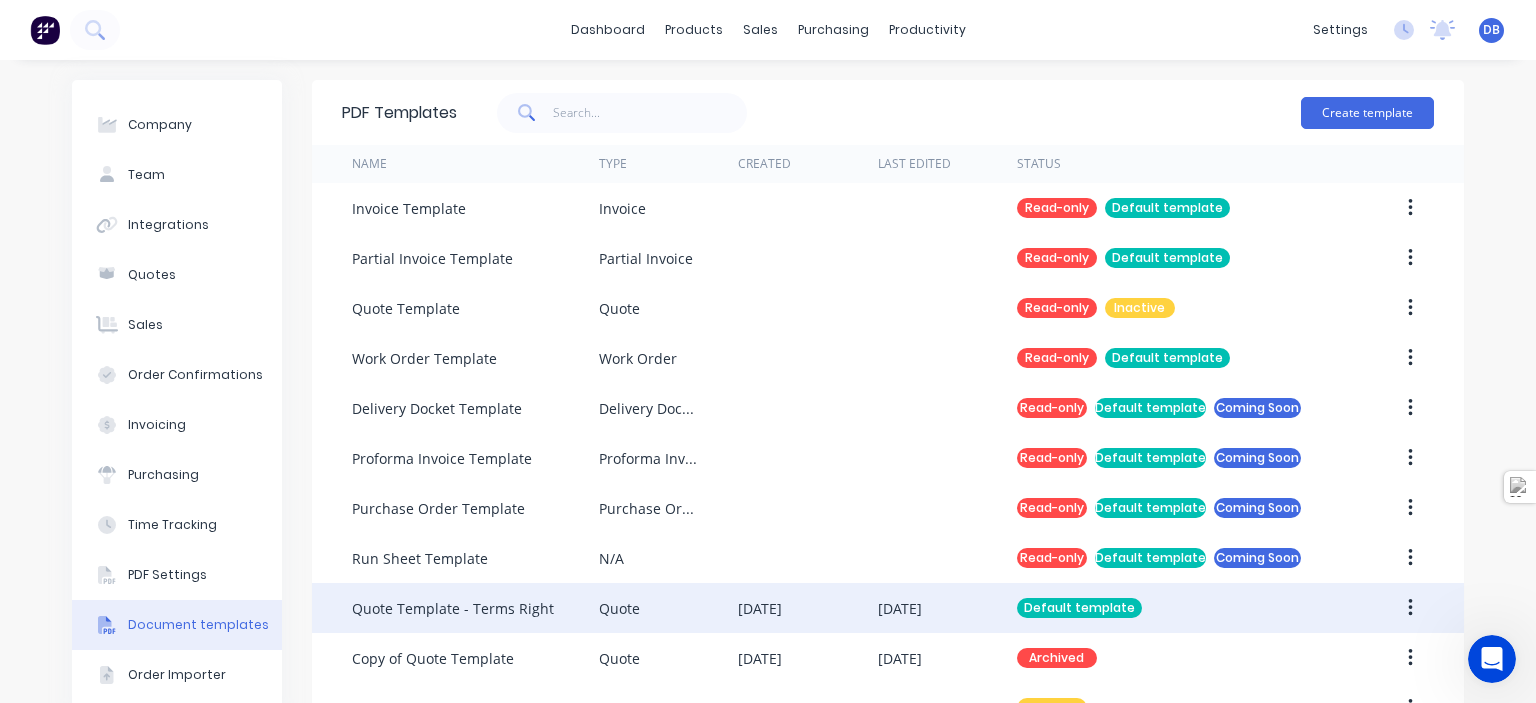 click on "Company Team Integrations Quotes Sales Order Confirmations Invoicing Purchasing Time Tracking PDF Settings Document templates Order Importer PDF Templates Create template   Name   Type   Created   Last Edited   Status     Invoice Template Invoice Read-only Default template   Partial Invoice Template Partial Invoice Read-only Default template   Quote Template Quote Read-only Inactive   Work Order Template Work Order Read-only Default template   Delivery Docket Template Delivery Docket Read-only Default template Coming Soon   Proforma Invoice Template Proforma Invoice Read-only Default template Coming Soon   Purchase Order Template Purchase Order Read-only Default template Coming Soon   Run Sheet Template N/A Read-only Default template Coming Soon   Quote Template - Terms Right Quote 24 Jul 2025 24 Jul 2025 Default template   Copy of Quote Template Quote 15 May 2025 15 May 2025 Archived   Quote Template - Terms Bottom Quote 24 Jul 2025 24 Jul 2025 Inactive" at bounding box center [768, 410] 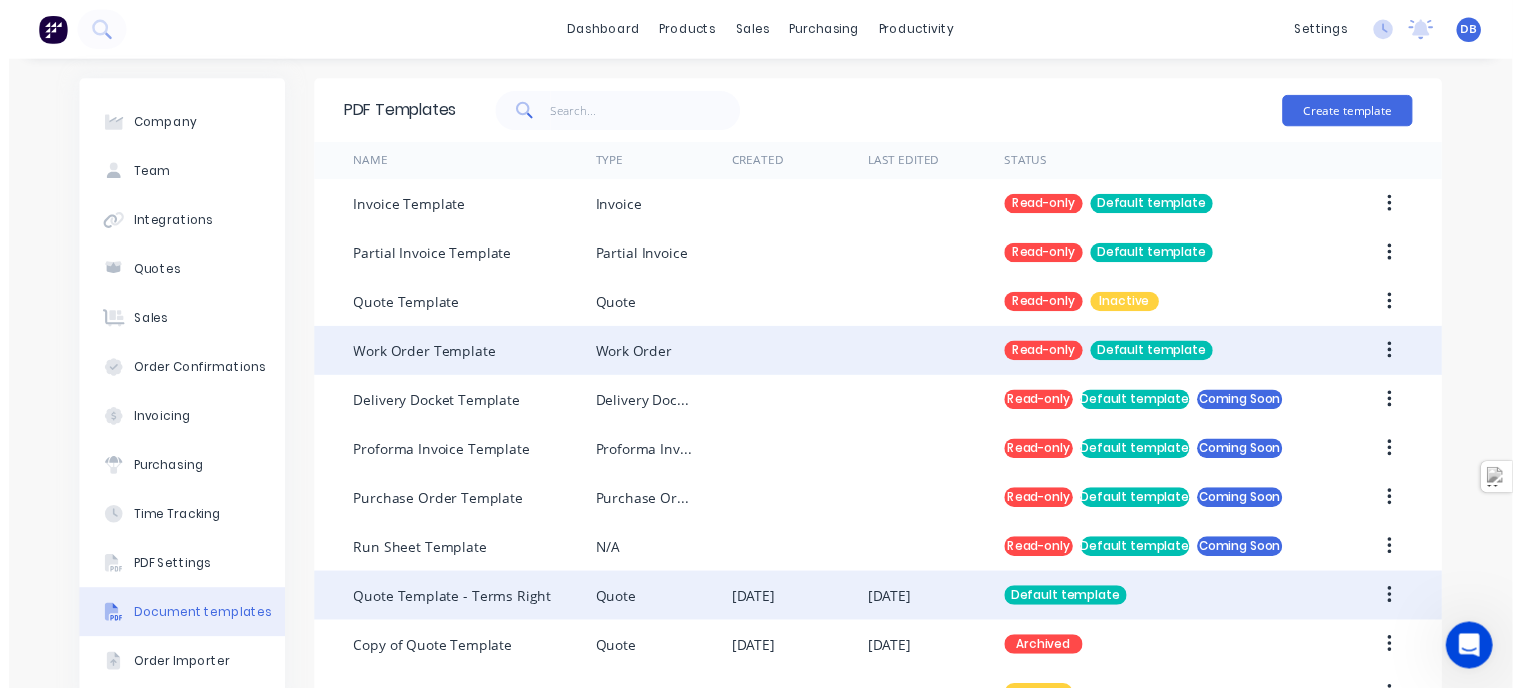 scroll, scrollTop: 0, scrollLeft: 0, axis: both 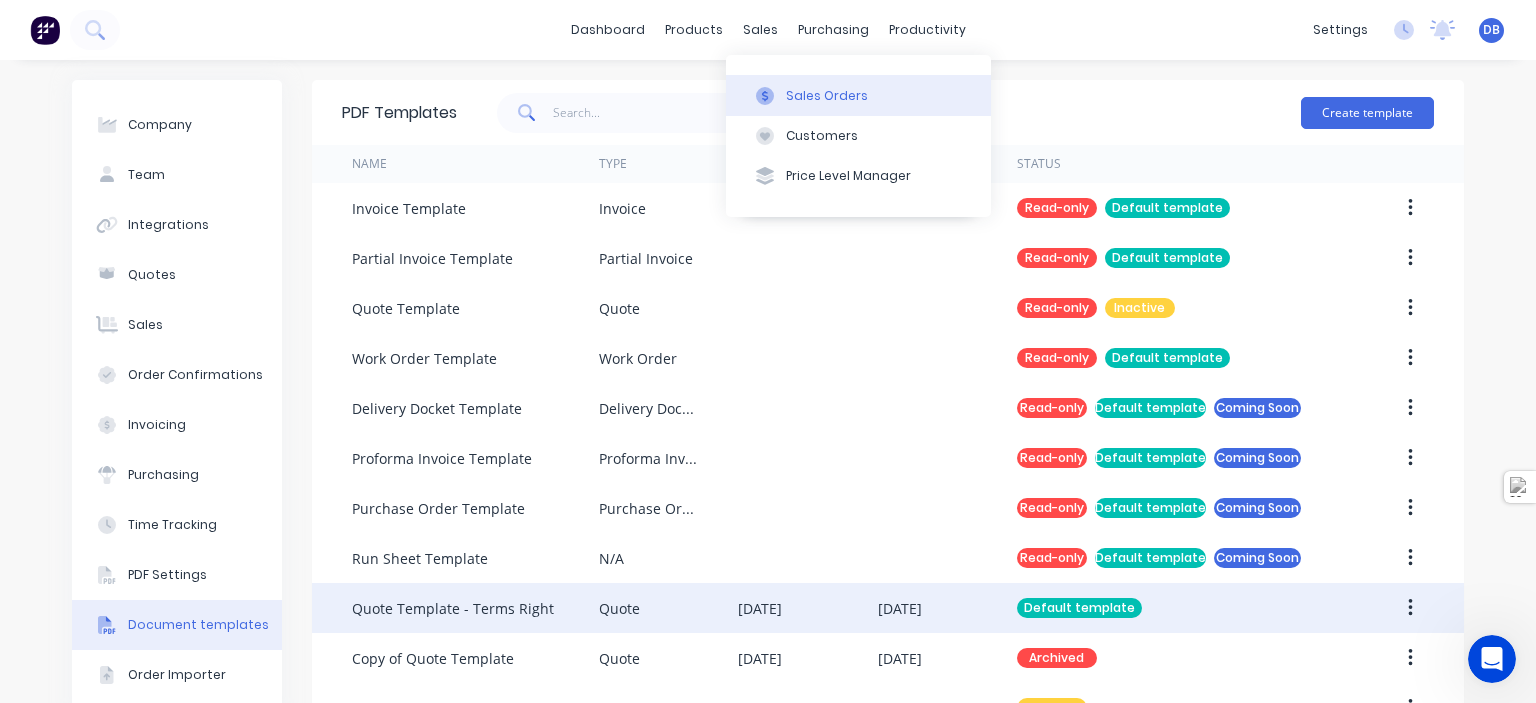 click on "Sales Orders" at bounding box center [858, 95] 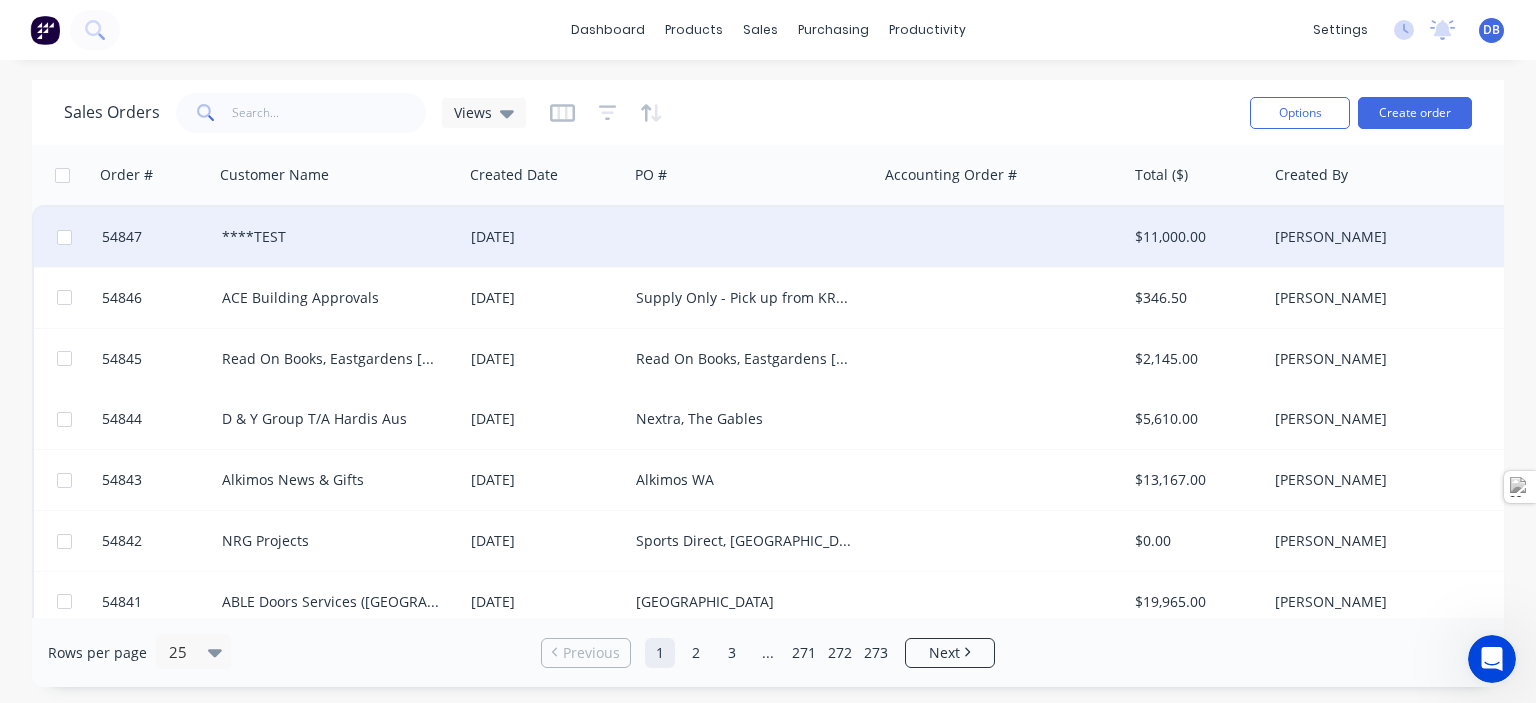 click on "[DATE]" at bounding box center (545, 237) 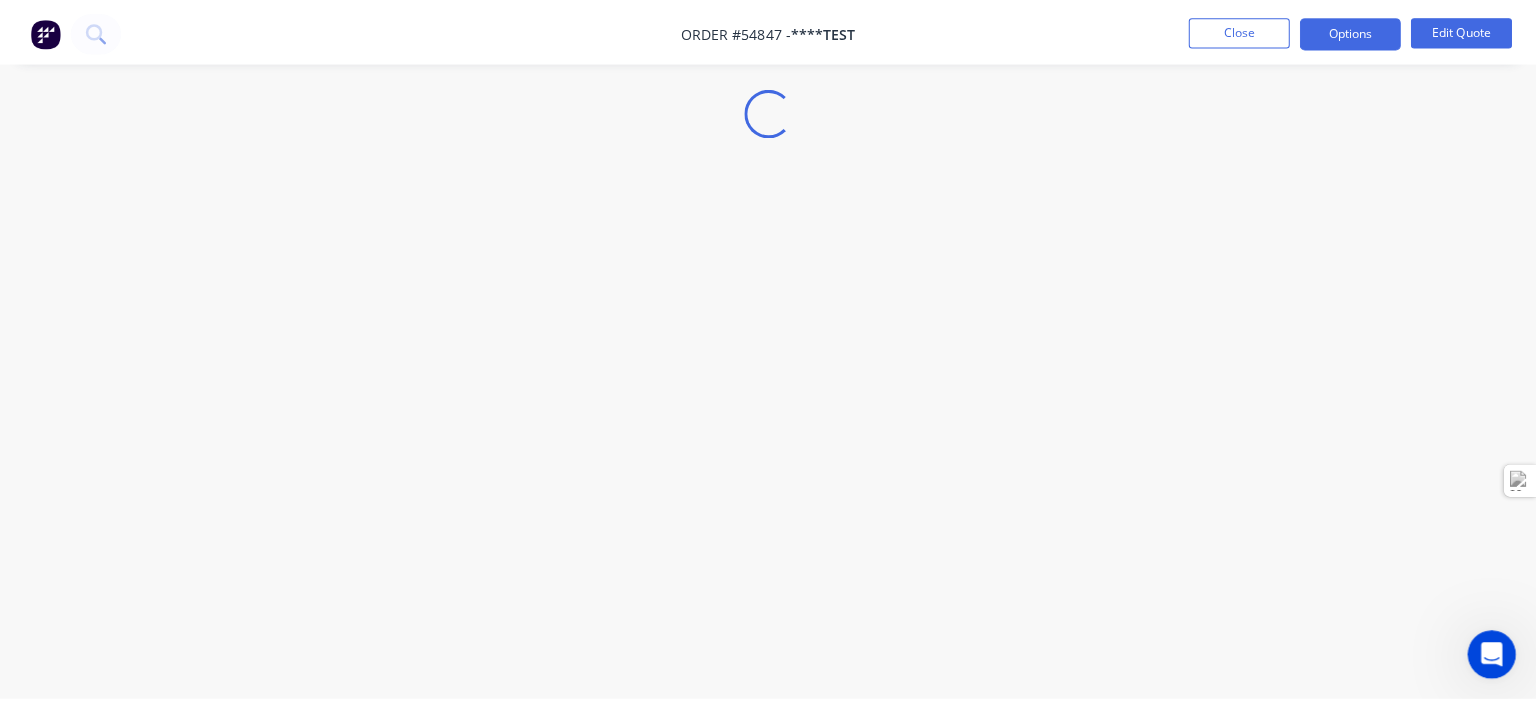 scroll, scrollTop: 309, scrollLeft: 0, axis: vertical 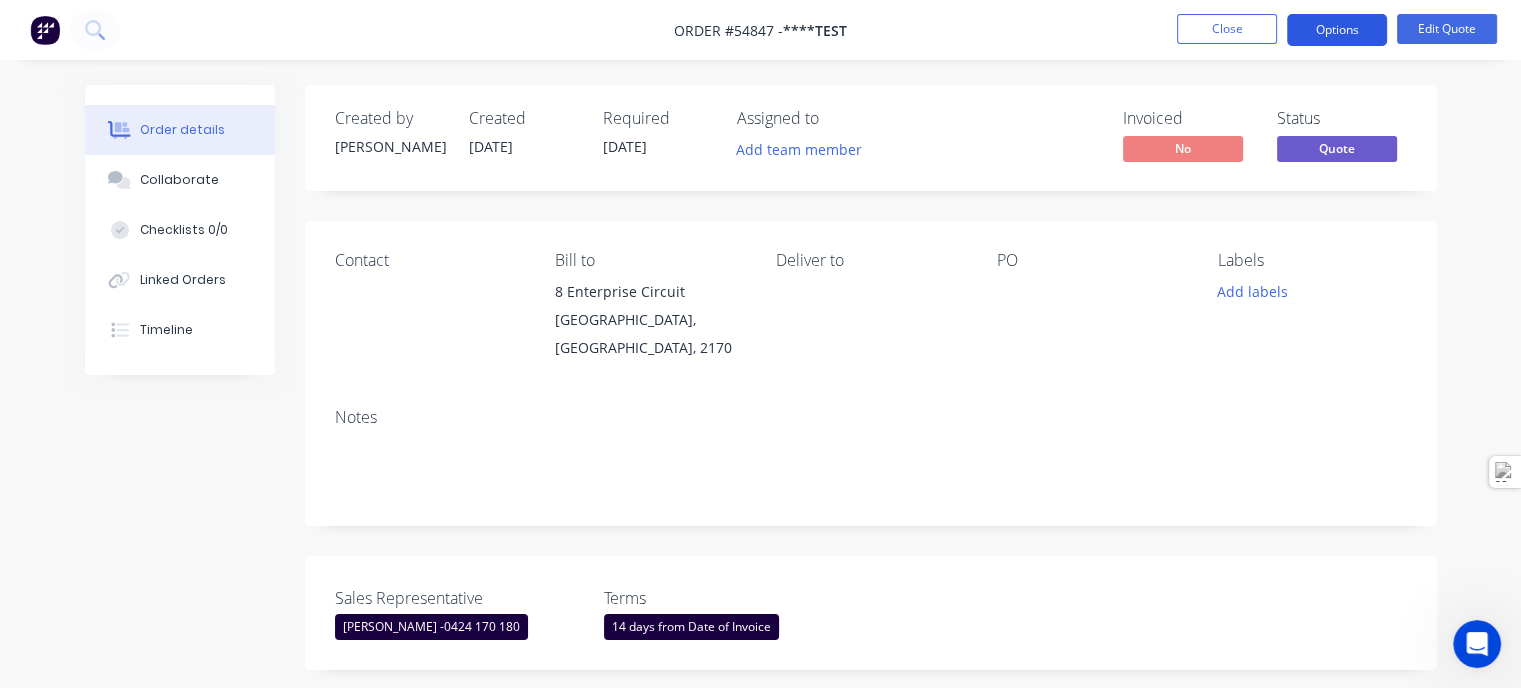 click on "Options" at bounding box center (1337, 30) 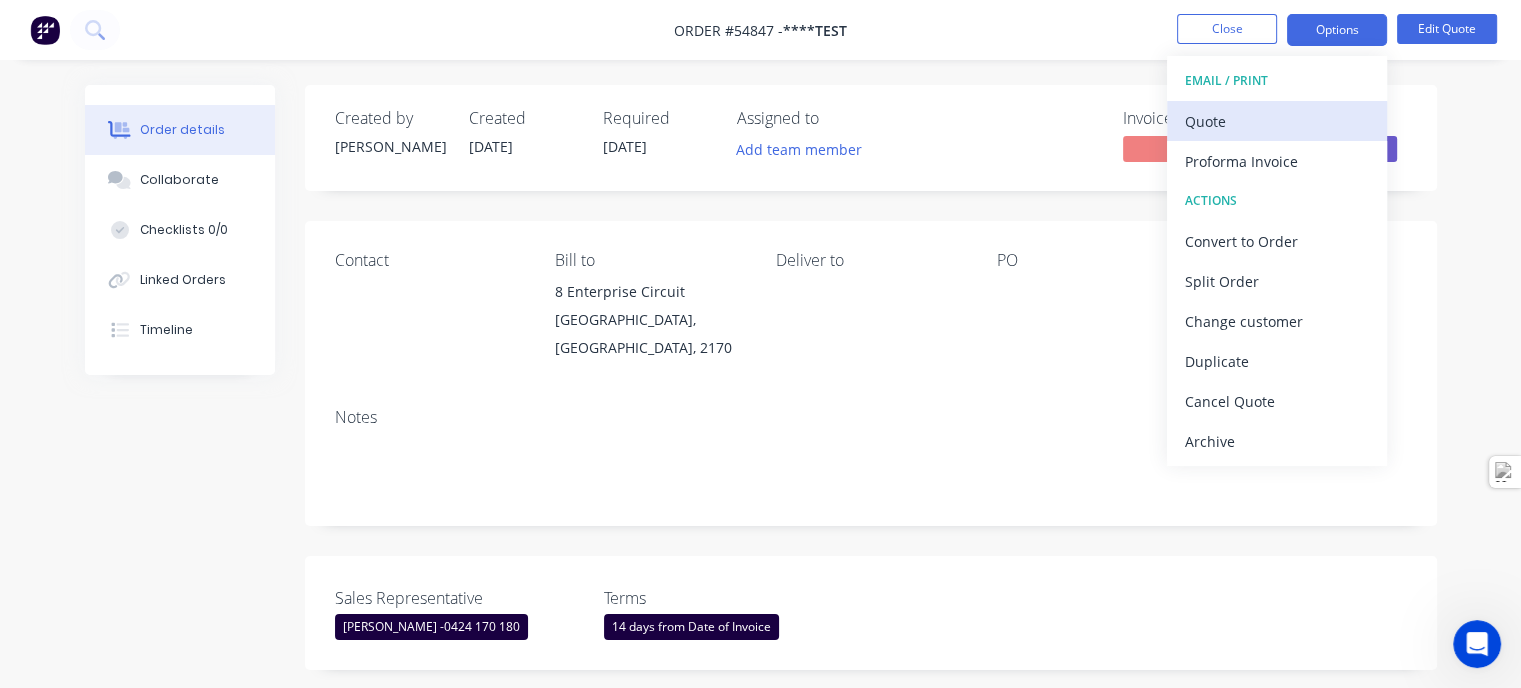 click on "Quote" at bounding box center [1277, 121] 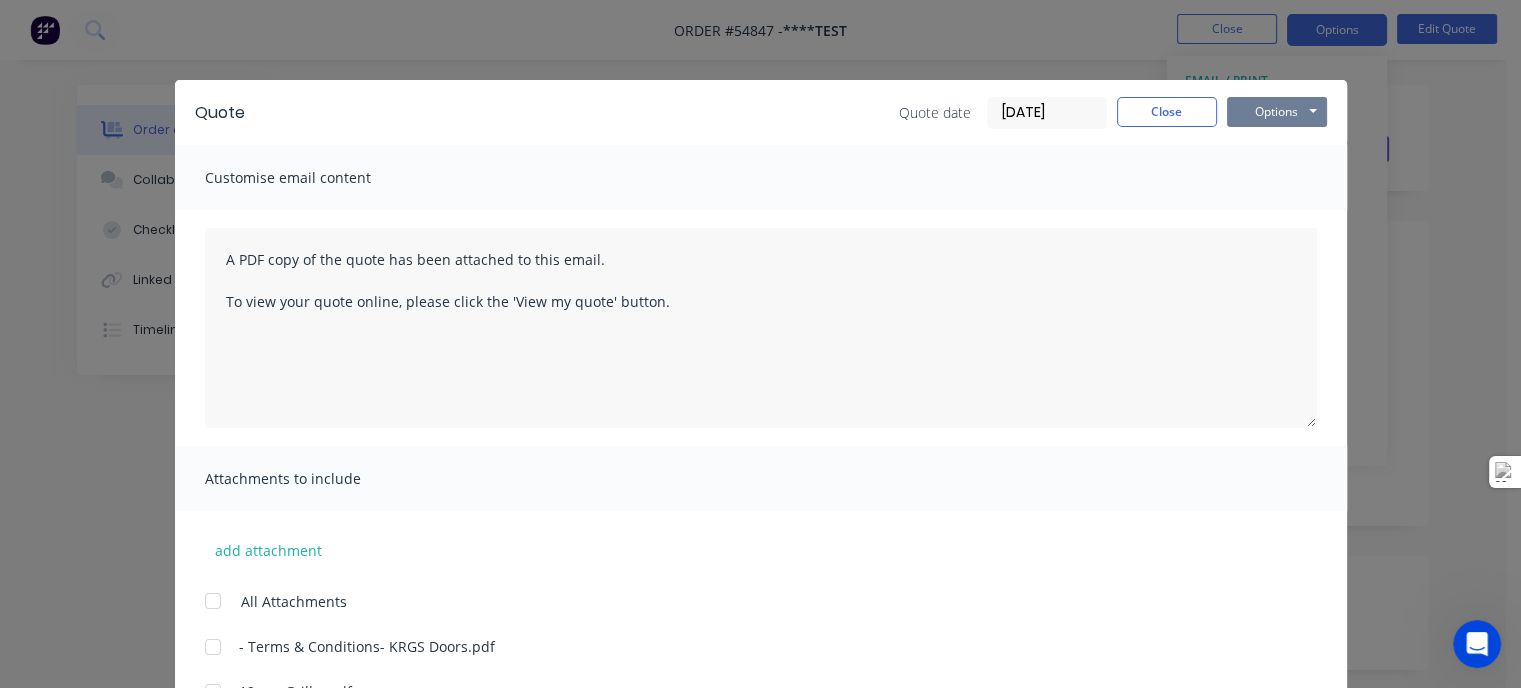 click on "Options" at bounding box center (1277, 112) 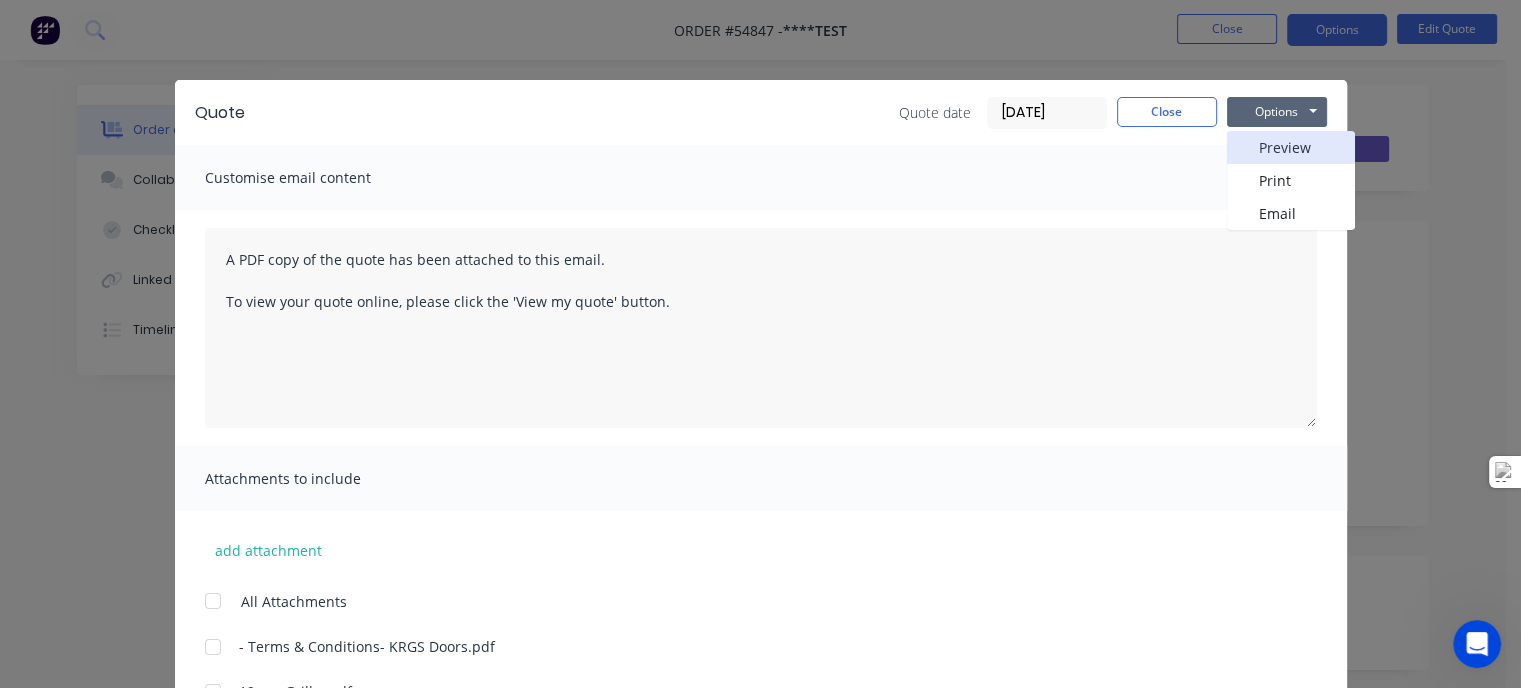 click on "Preview" at bounding box center (1291, 147) 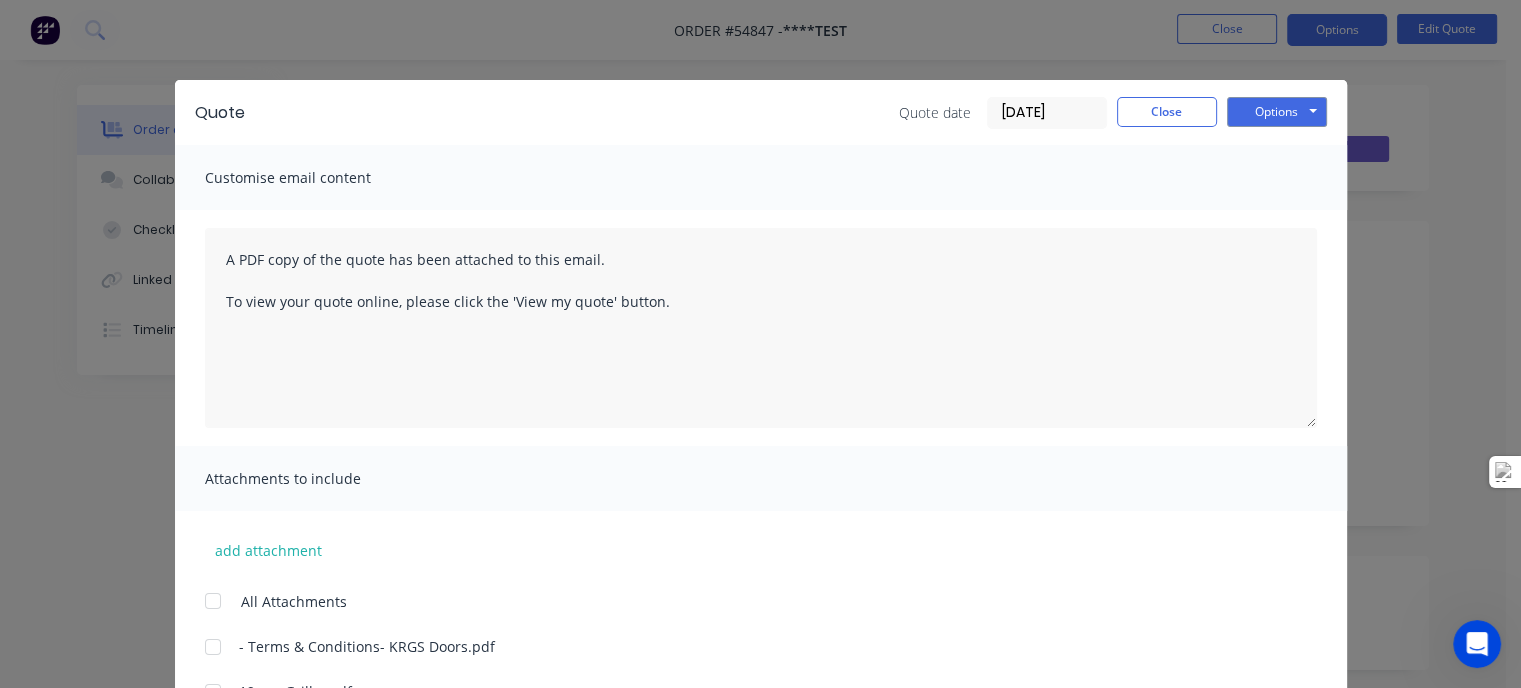 scroll, scrollTop: 309, scrollLeft: 0, axis: vertical 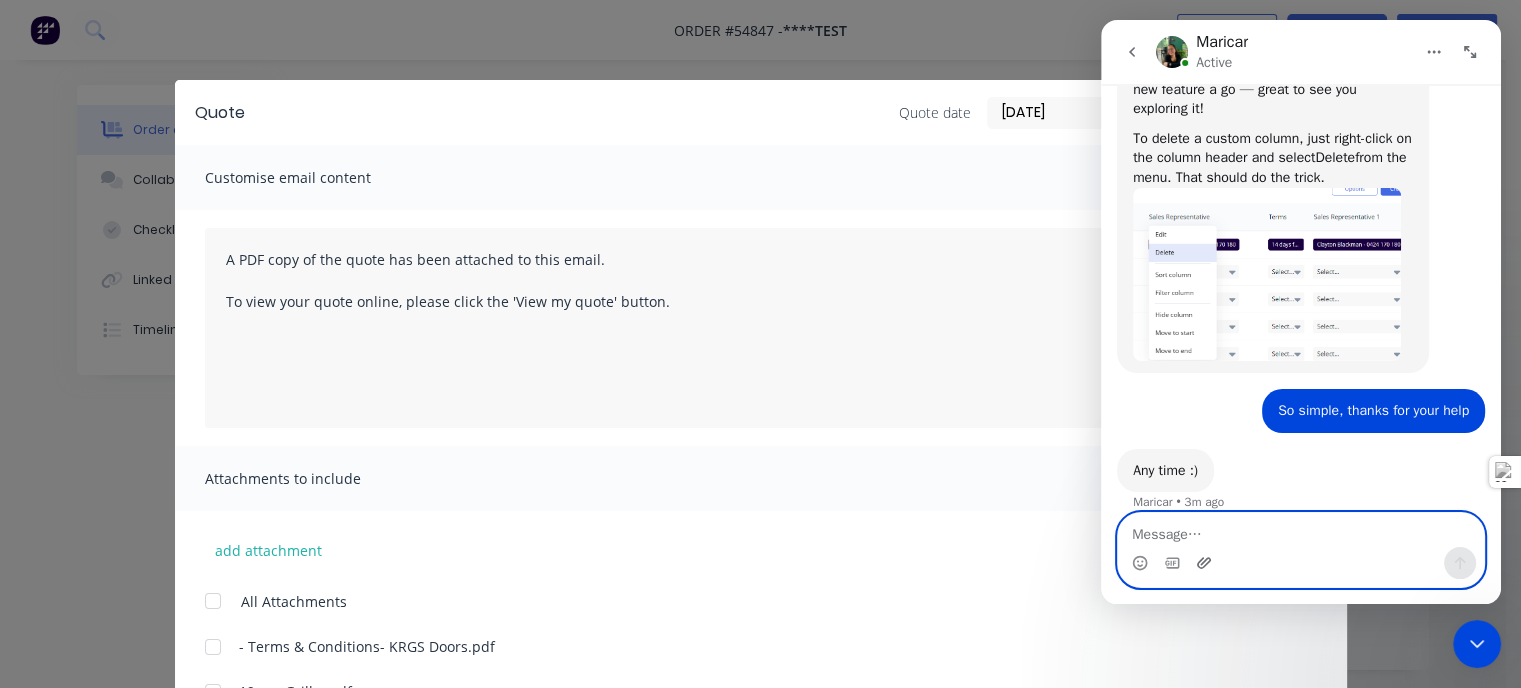 click 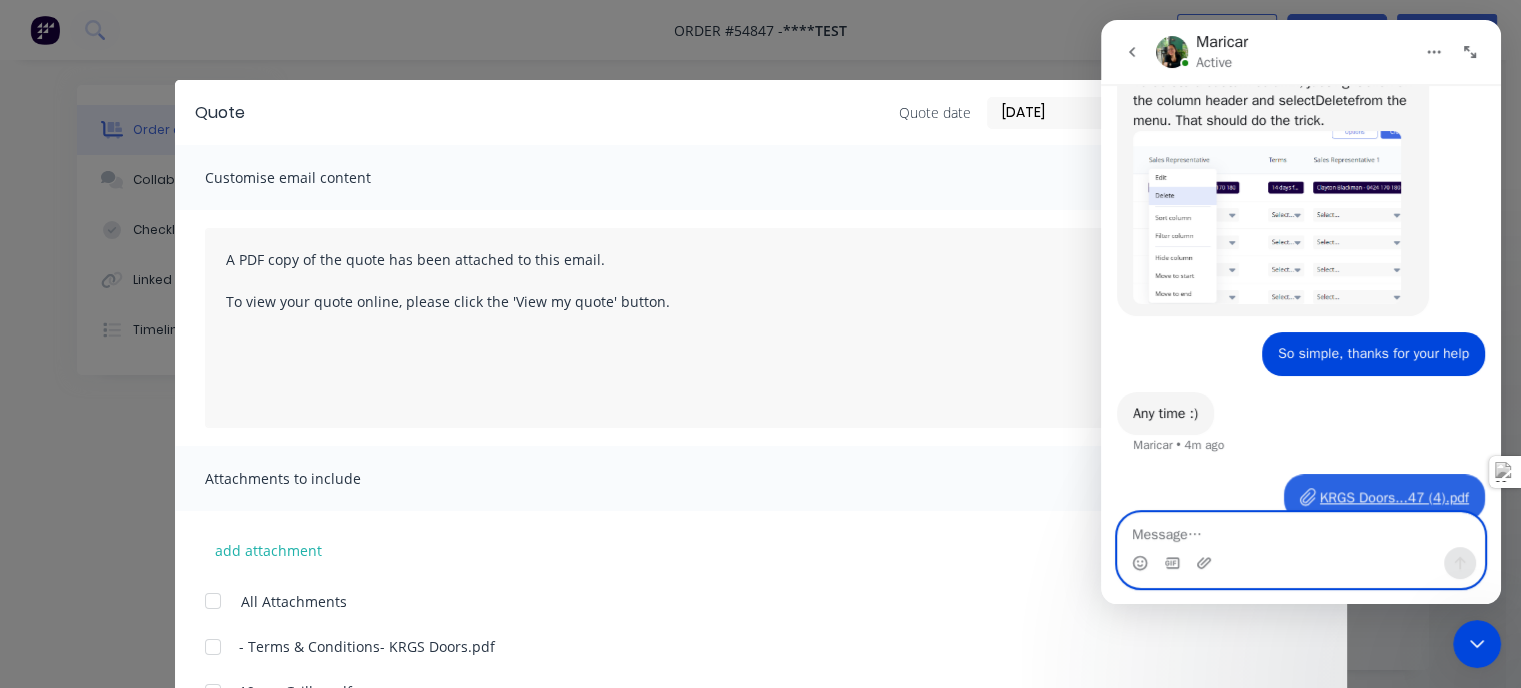 scroll, scrollTop: 339, scrollLeft: 0, axis: vertical 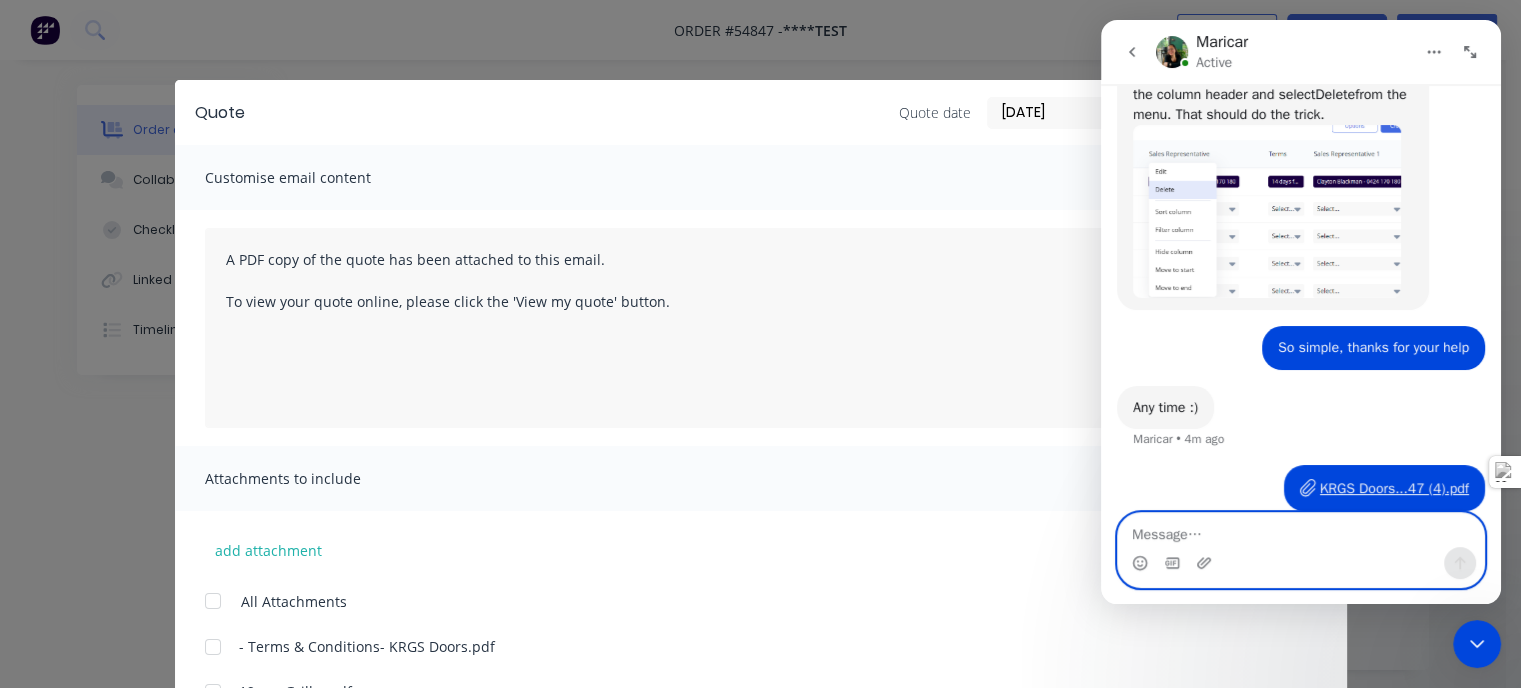 click at bounding box center [1301, 530] 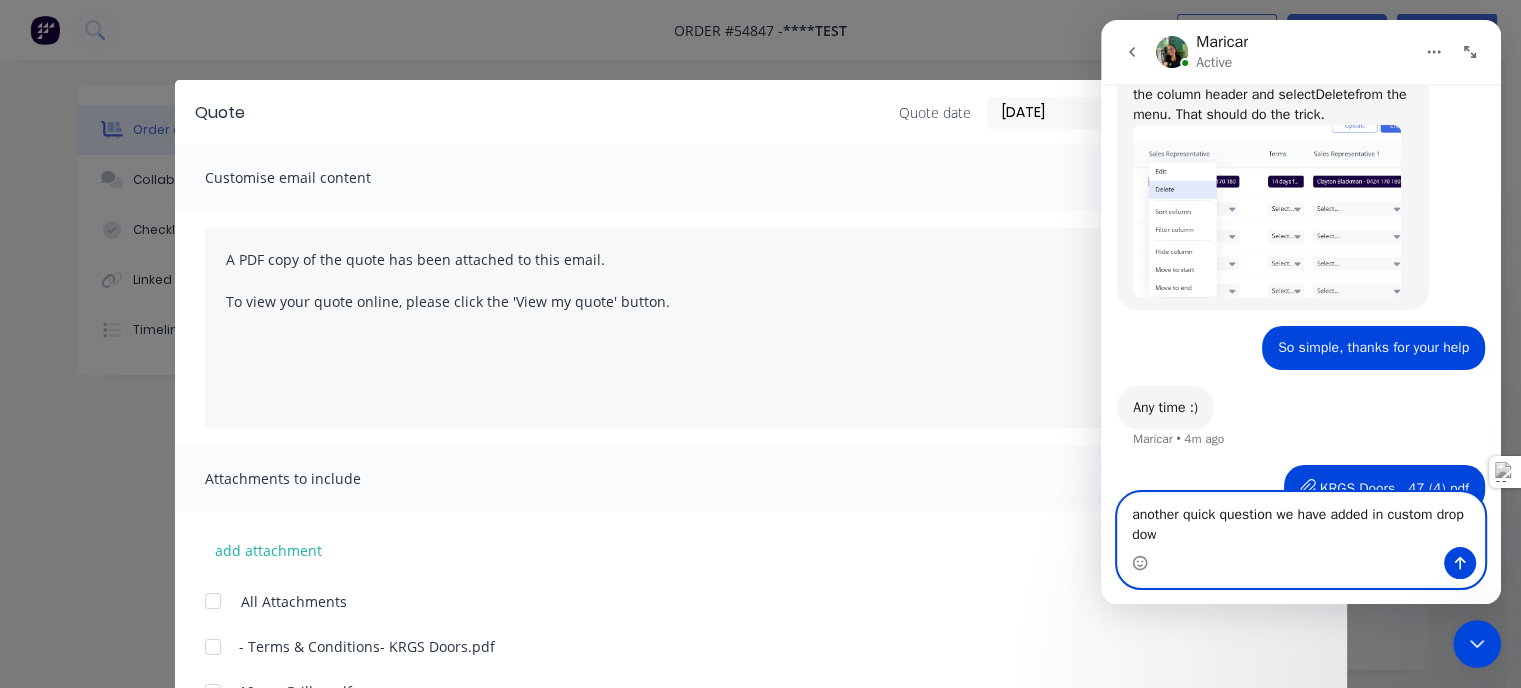 scroll, scrollTop: 359, scrollLeft: 0, axis: vertical 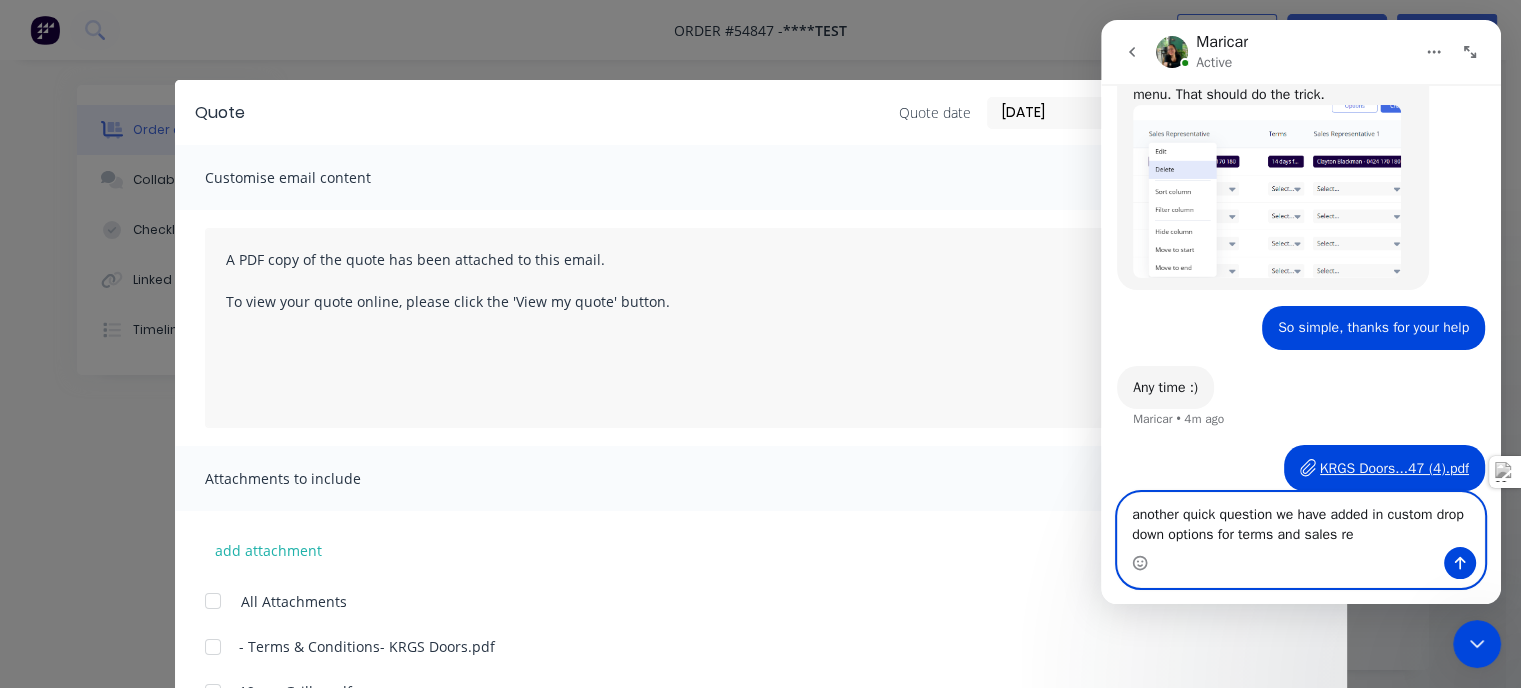 type on "another quick question we have added in custom drop down options for terms and sales rep" 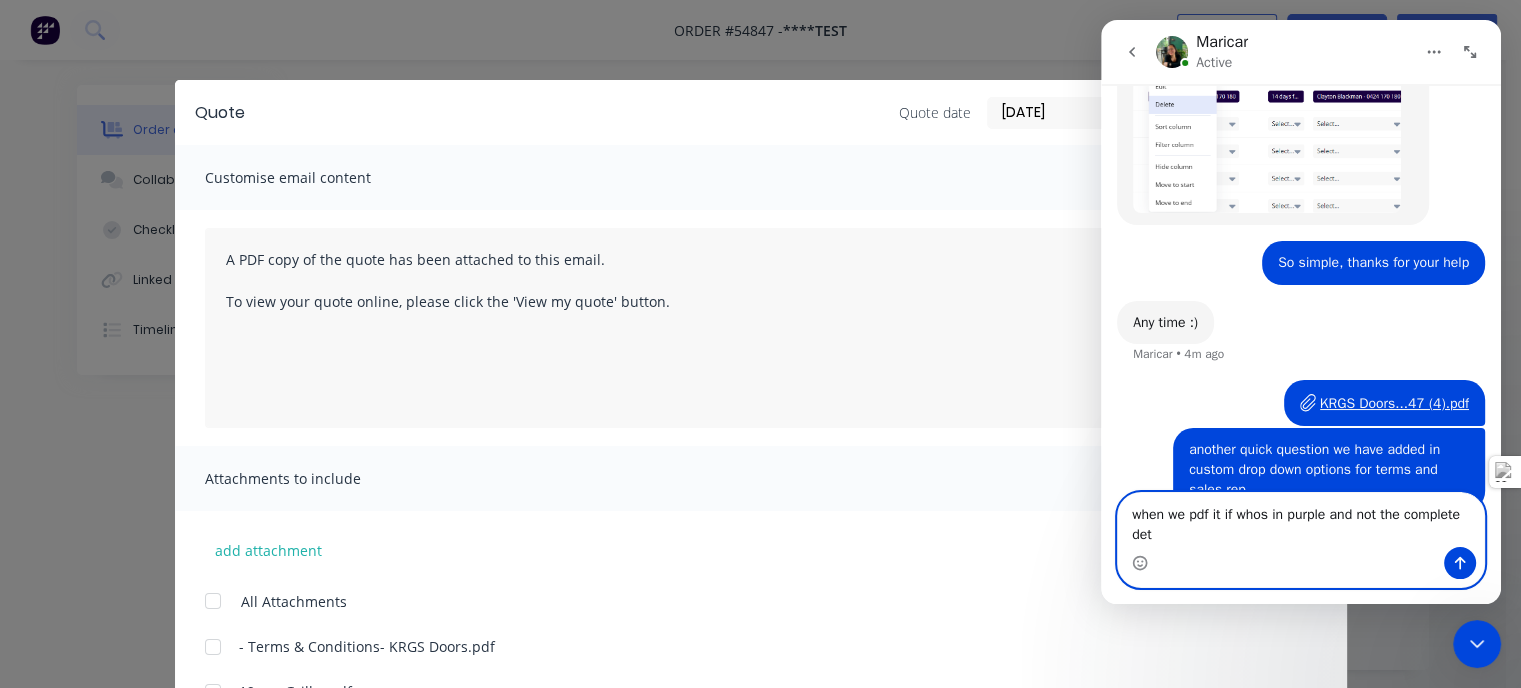 scroll, scrollTop: 444, scrollLeft: 0, axis: vertical 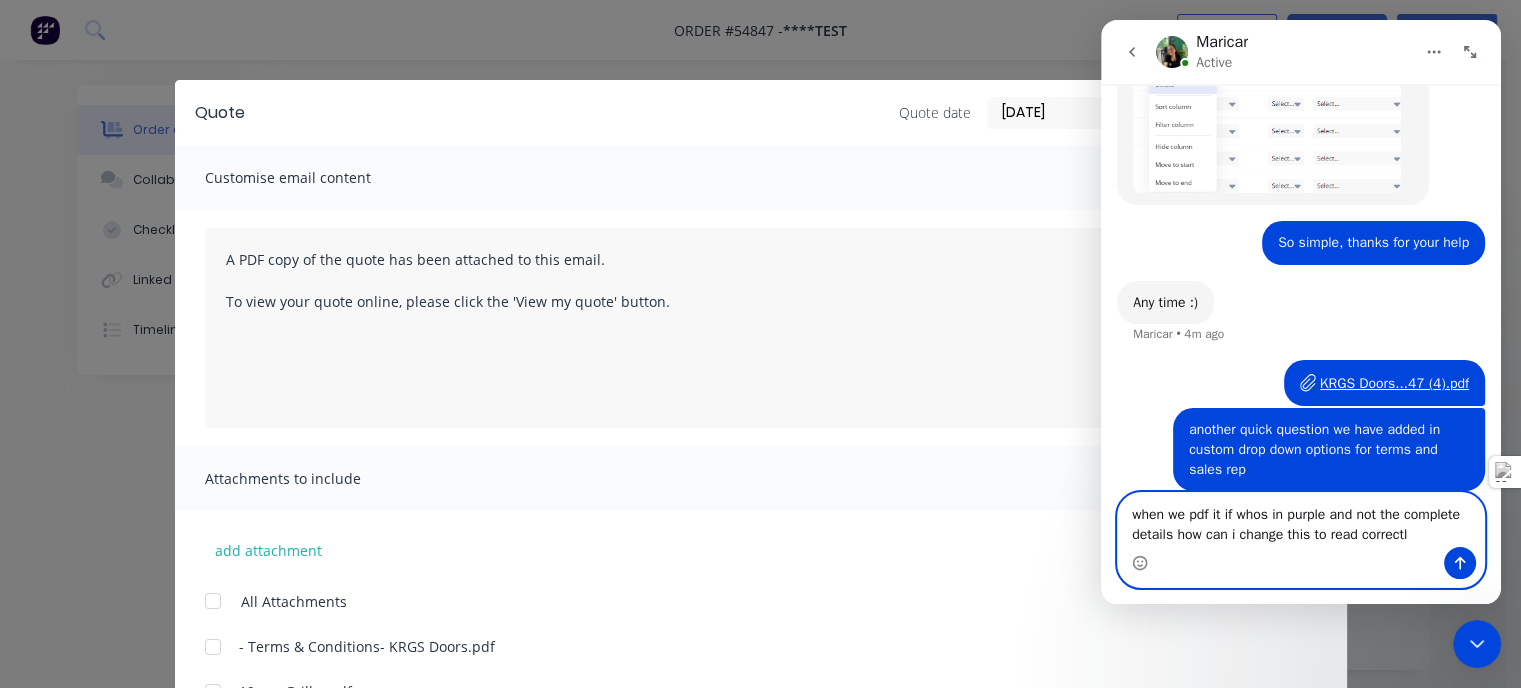type on "when we pdf it if whos in purple and not the complete details how can i change this to read correctly" 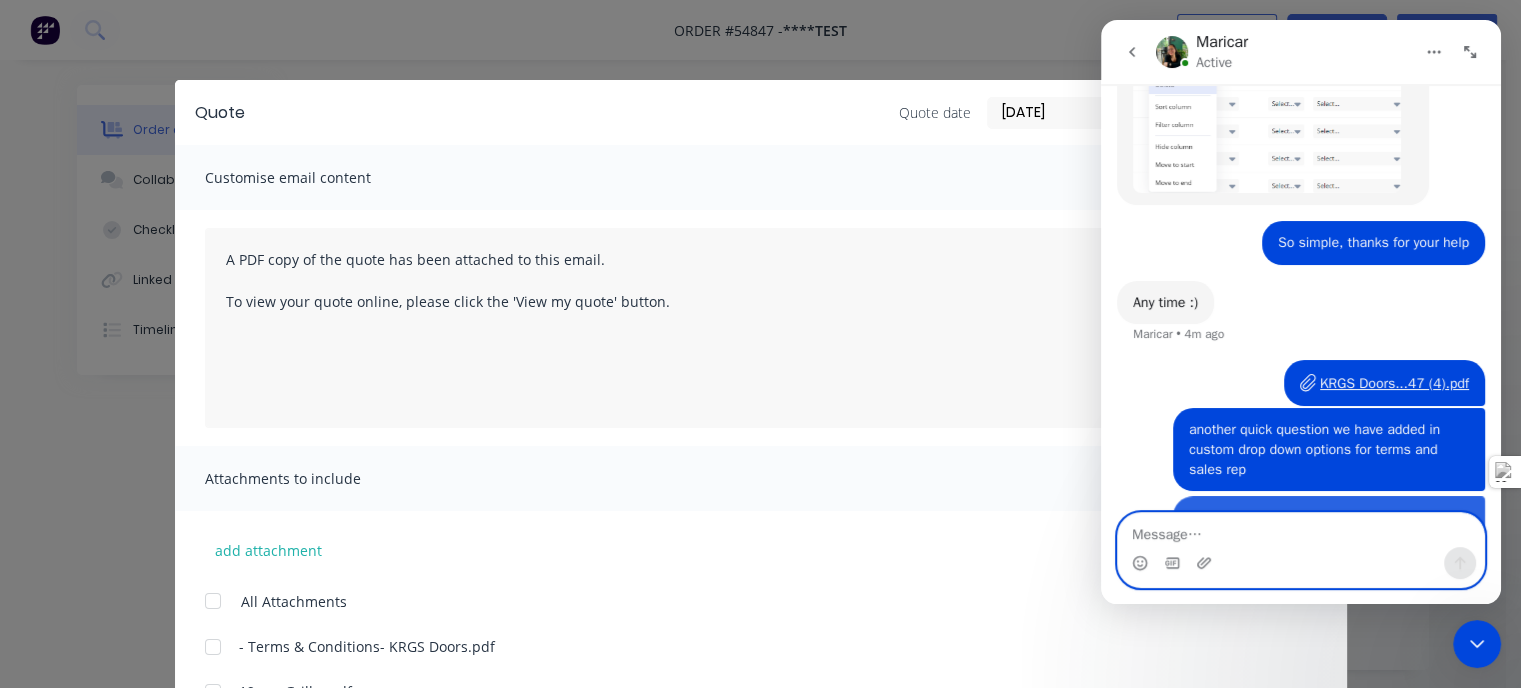 scroll, scrollTop: 508, scrollLeft: 0, axis: vertical 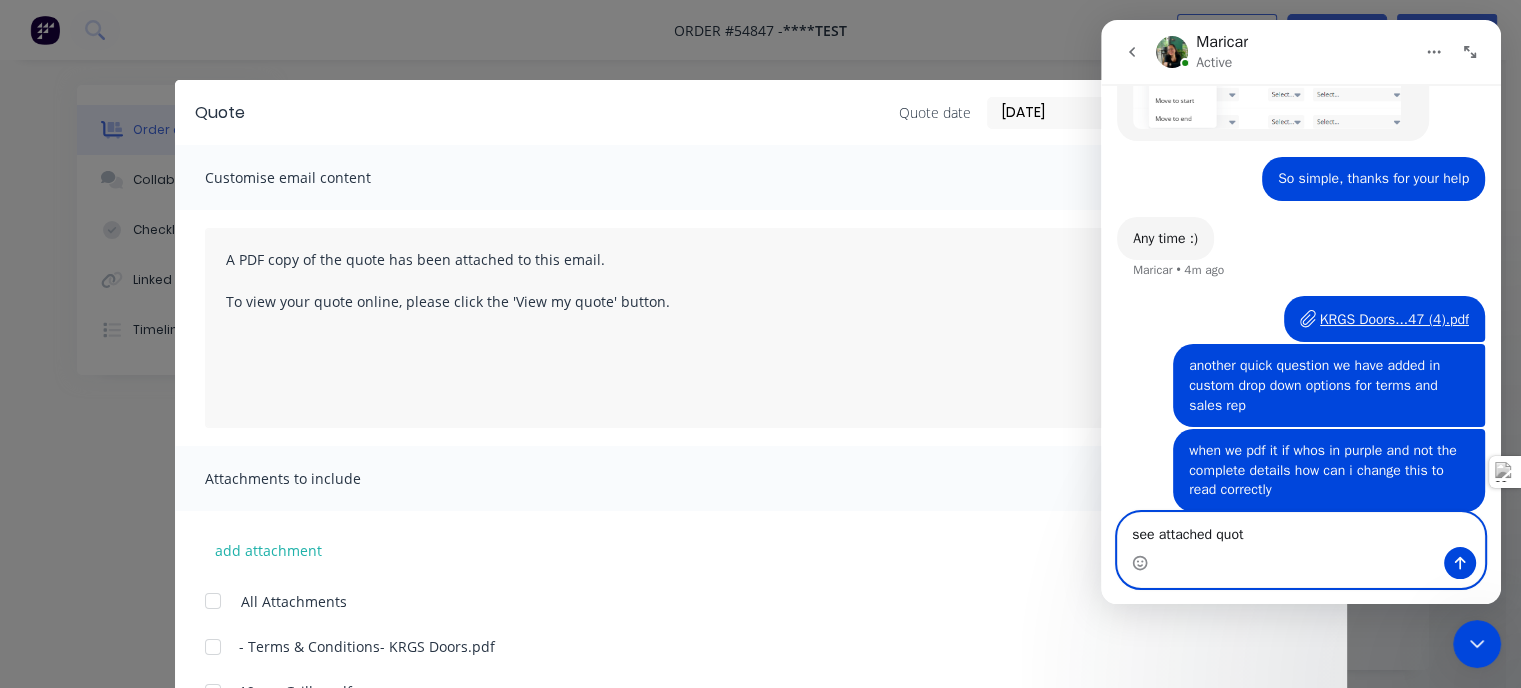 type on "see attached quote" 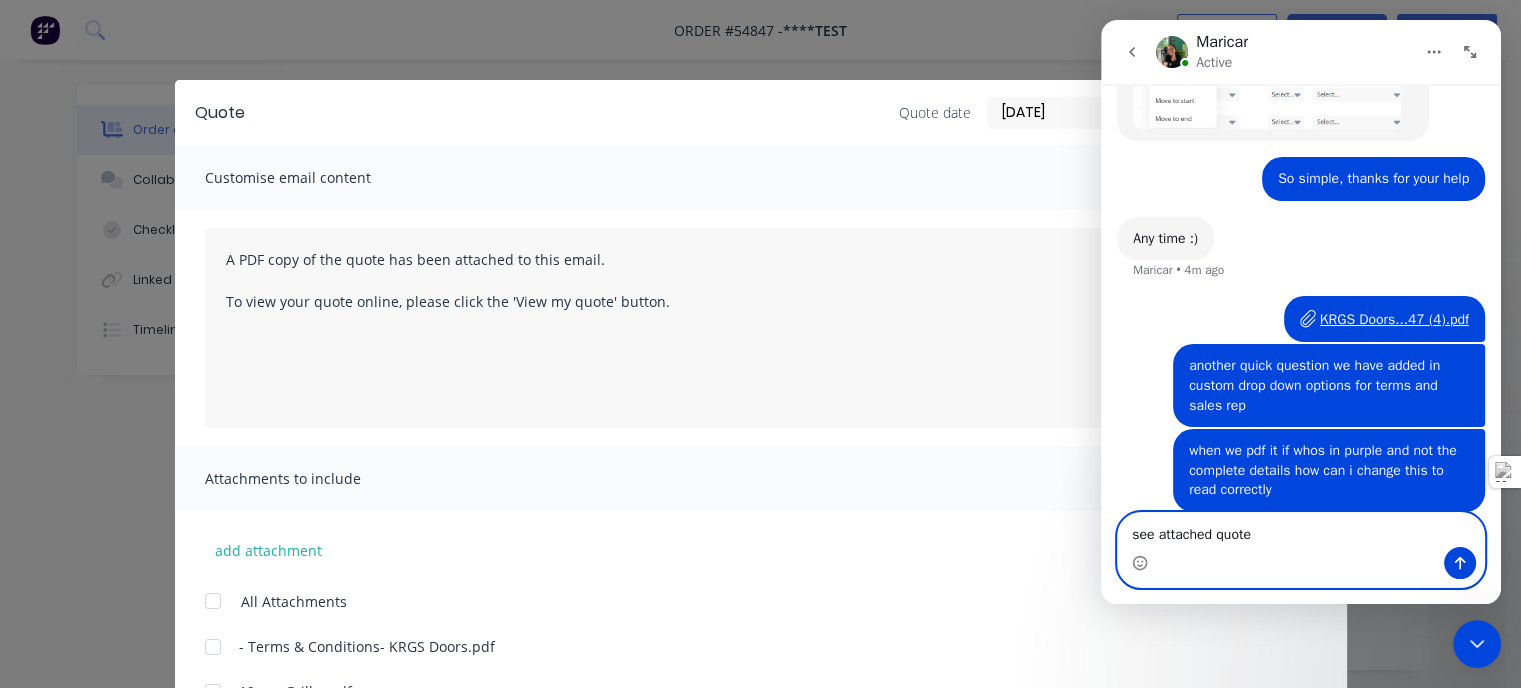 type 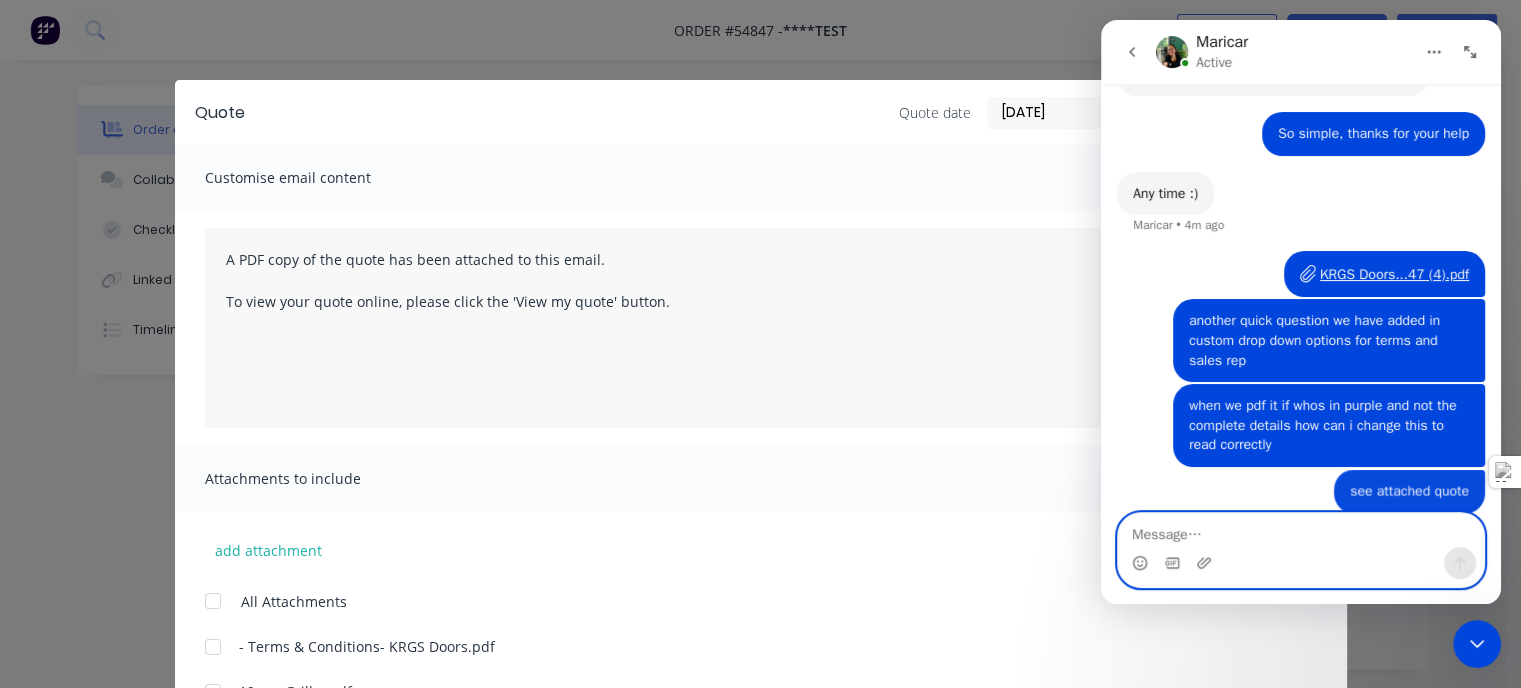 scroll, scrollTop: 554, scrollLeft: 0, axis: vertical 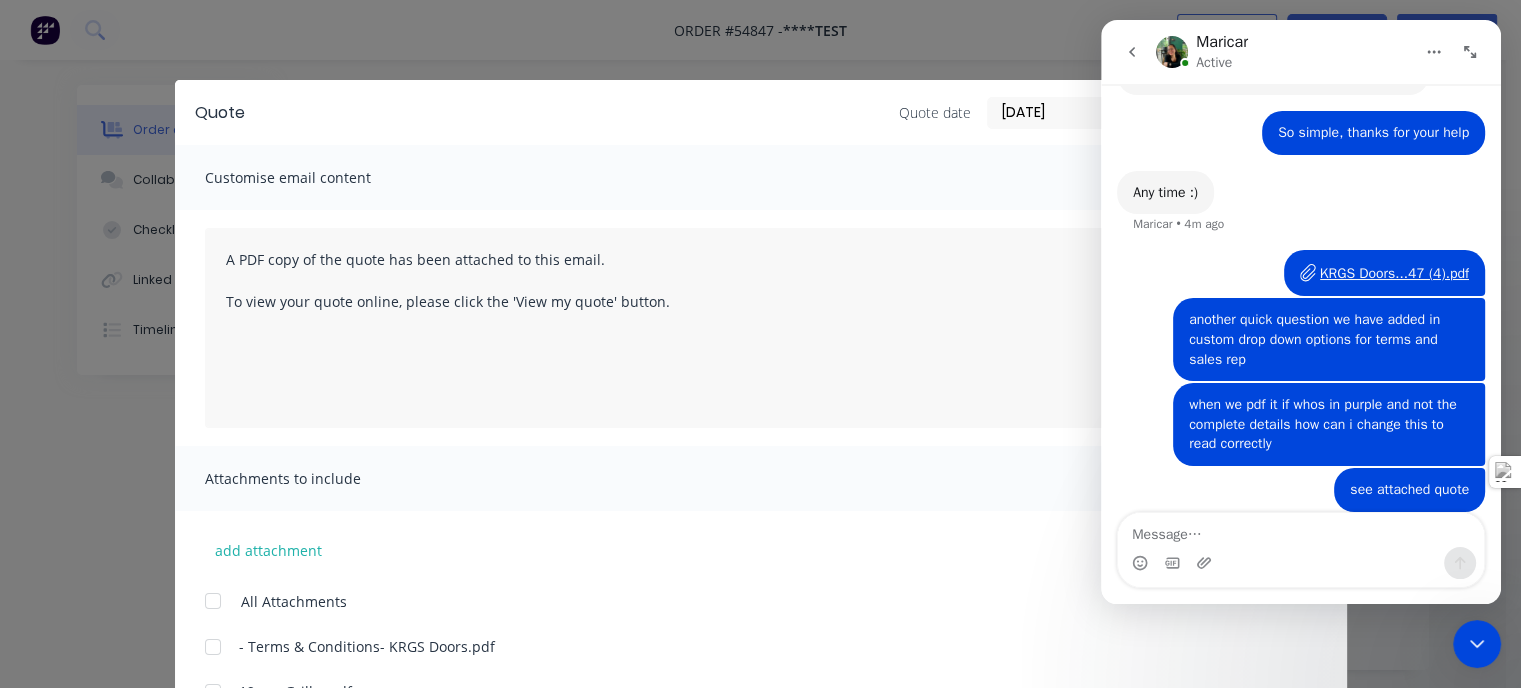 click on "Quote Quote date 24/07/25 Close Options Preview Print Email Customise email content A PDF copy of the quote has been attached to this email.
To view your quote online, please click the 'View my quote' button. Attachments to include add attachment All Attachments - Terms & Conditions- KRGS Doors.pdf 19mm Grille .pdf Contacts to include on email add contact Drew Blackman  - drew@krgsdoors.com.au edit Maddison  - maddison@krgsdoors.com.au edit Test 170723 edit Clayton Blackman  - clayton@krgsdoors.com.au edit" at bounding box center (760, 344) 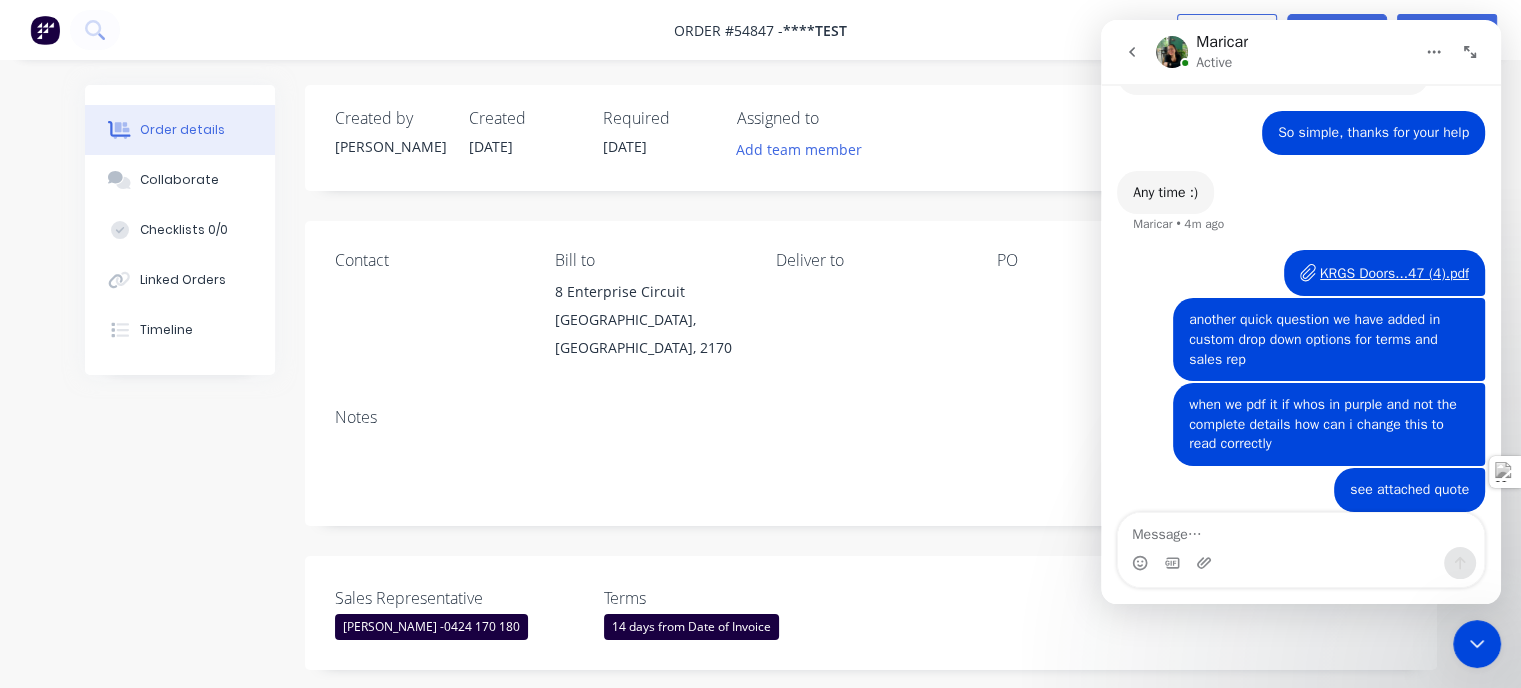 click at bounding box center [1477, 644] 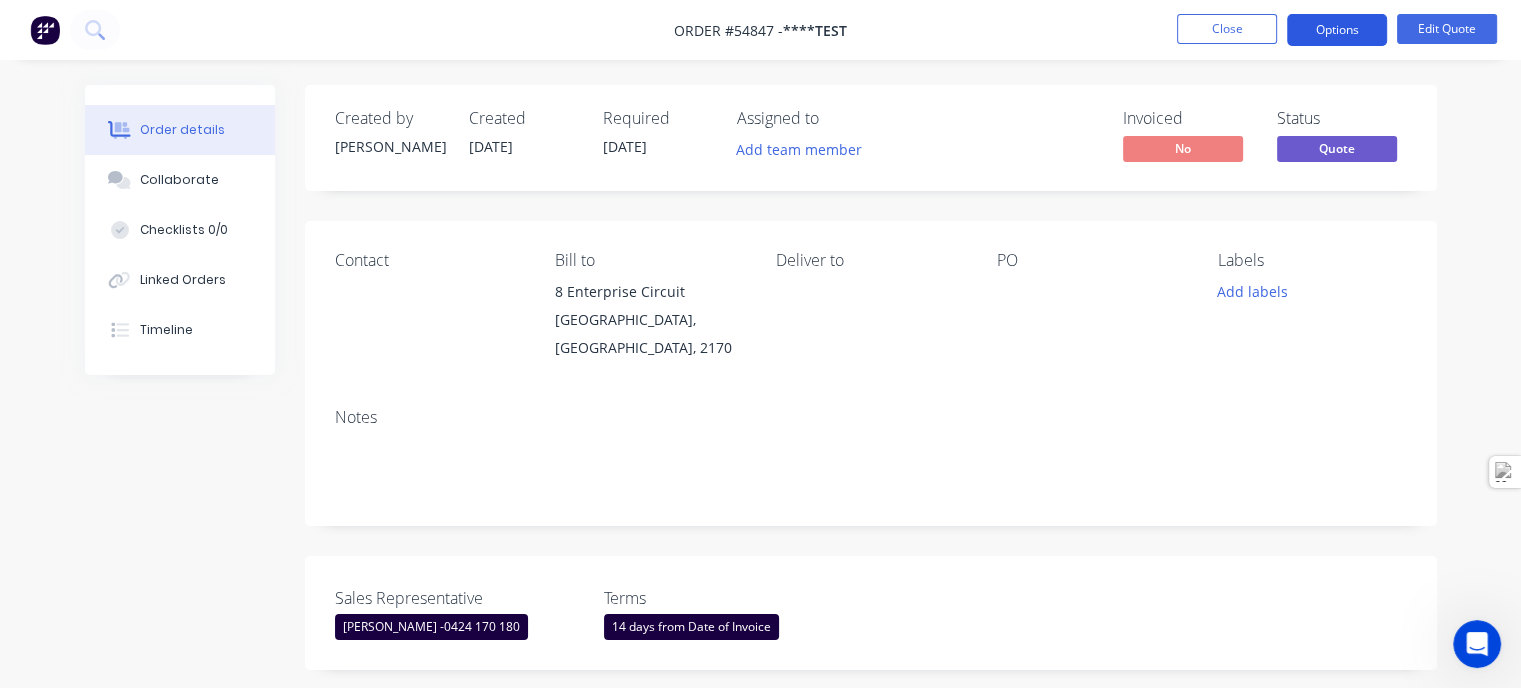 click on "Options" at bounding box center [1337, 30] 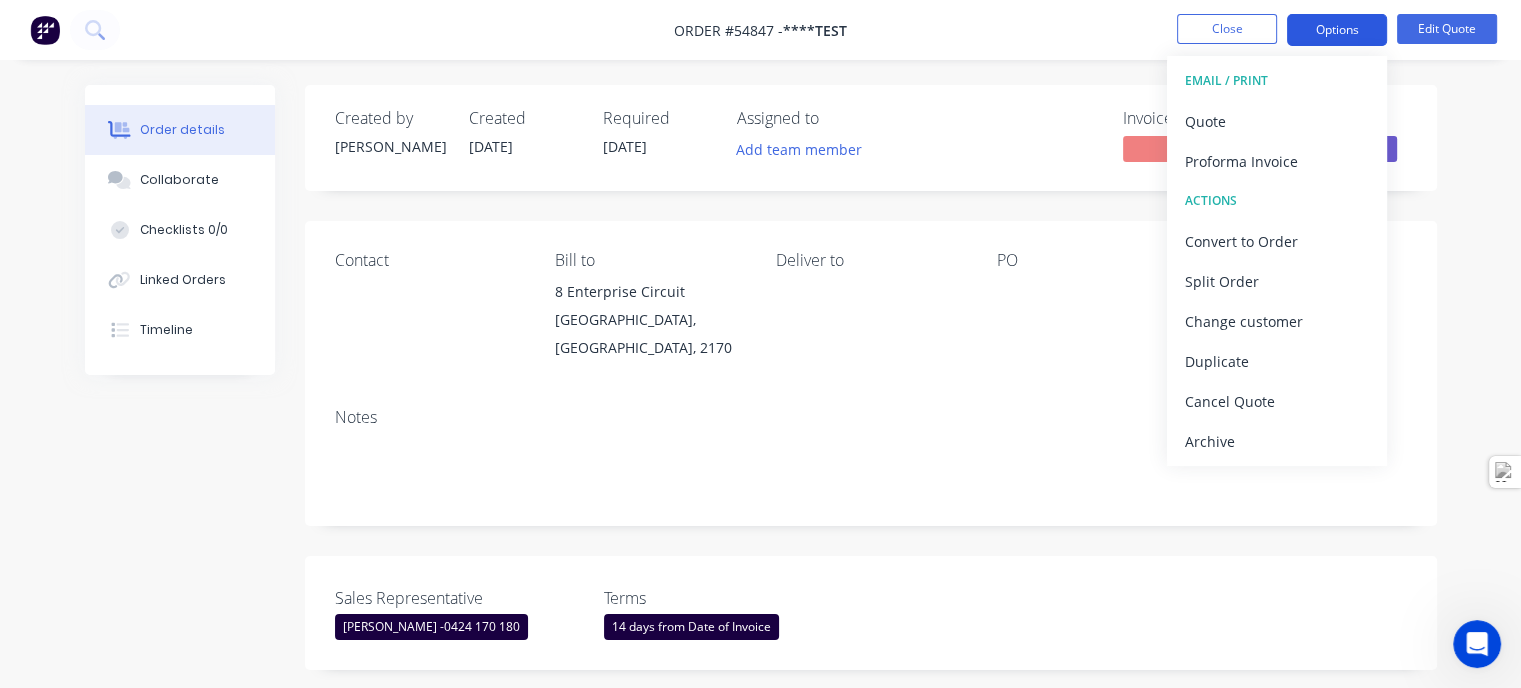 click on "Options" at bounding box center [1337, 30] 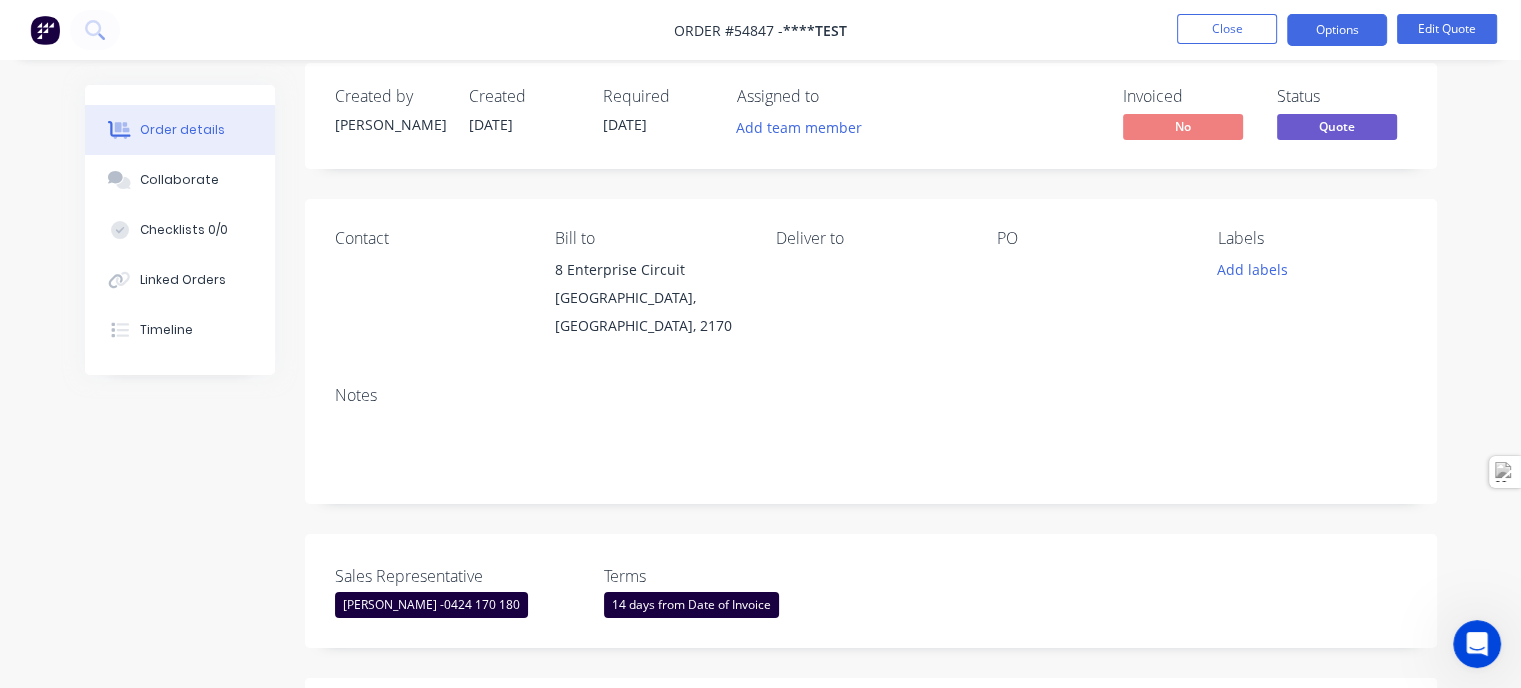 scroll, scrollTop: 0, scrollLeft: 0, axis: both 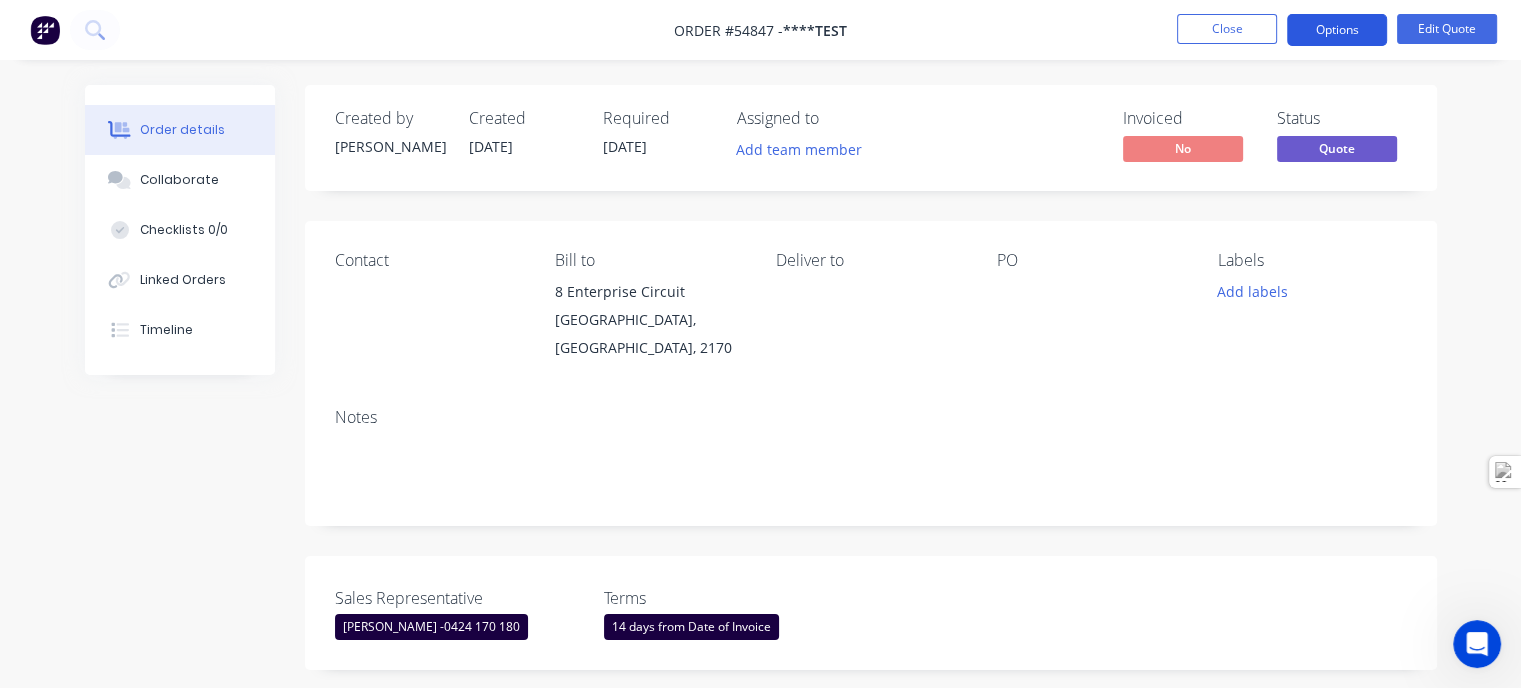 click on "Options" at bounding box center (1337, 30) 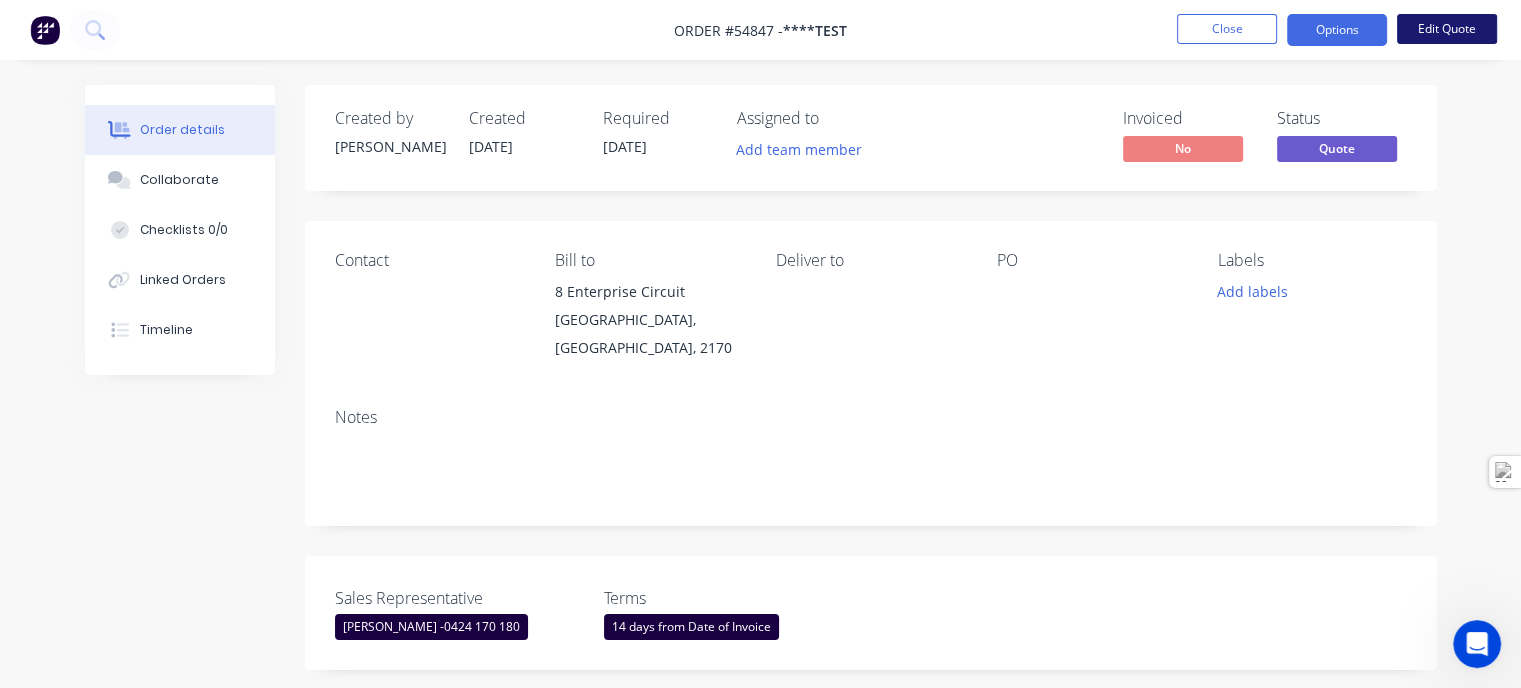 click on "Edit Quote" at bounding box center (1447, 29) 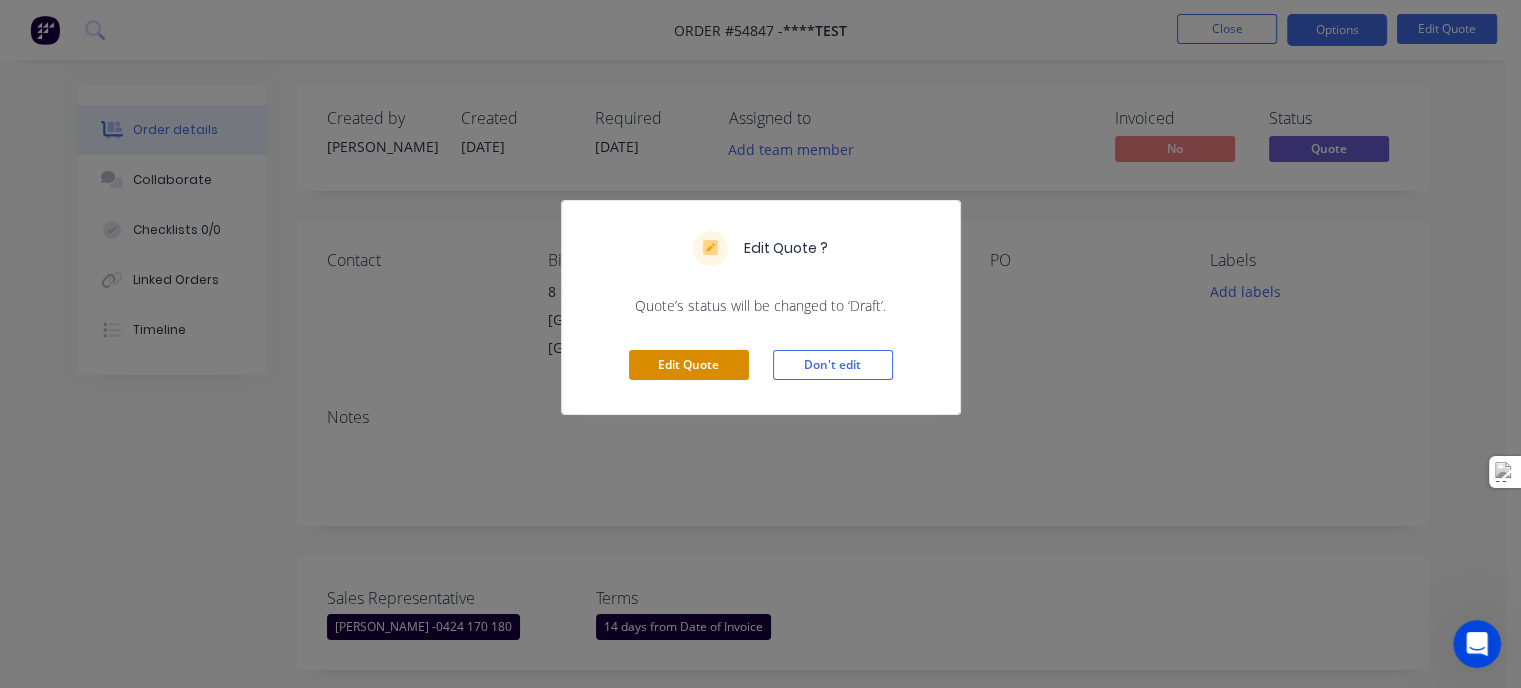 click on "Edit Quote" at bounding box center (689, 365) 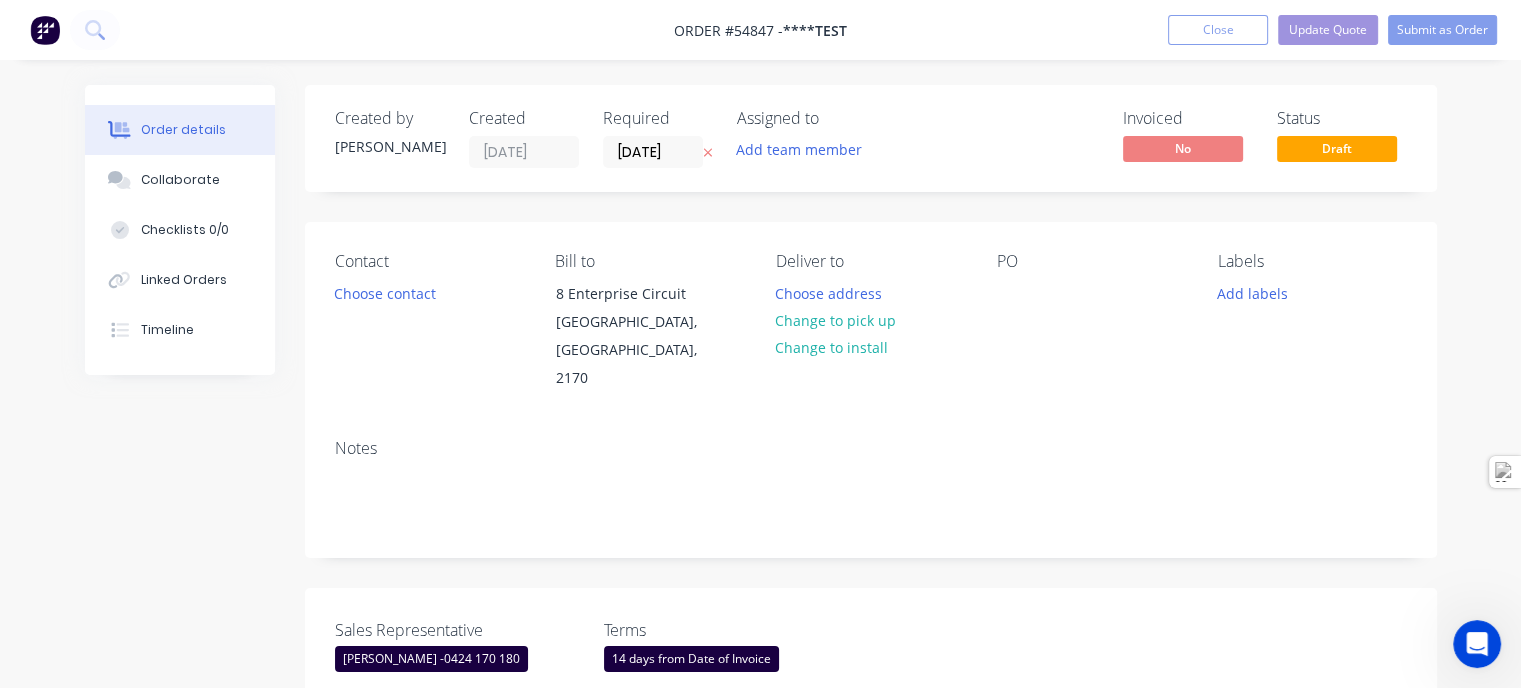 scroll, scrollTop: 554, scrollLeft: 0, axis: vertical 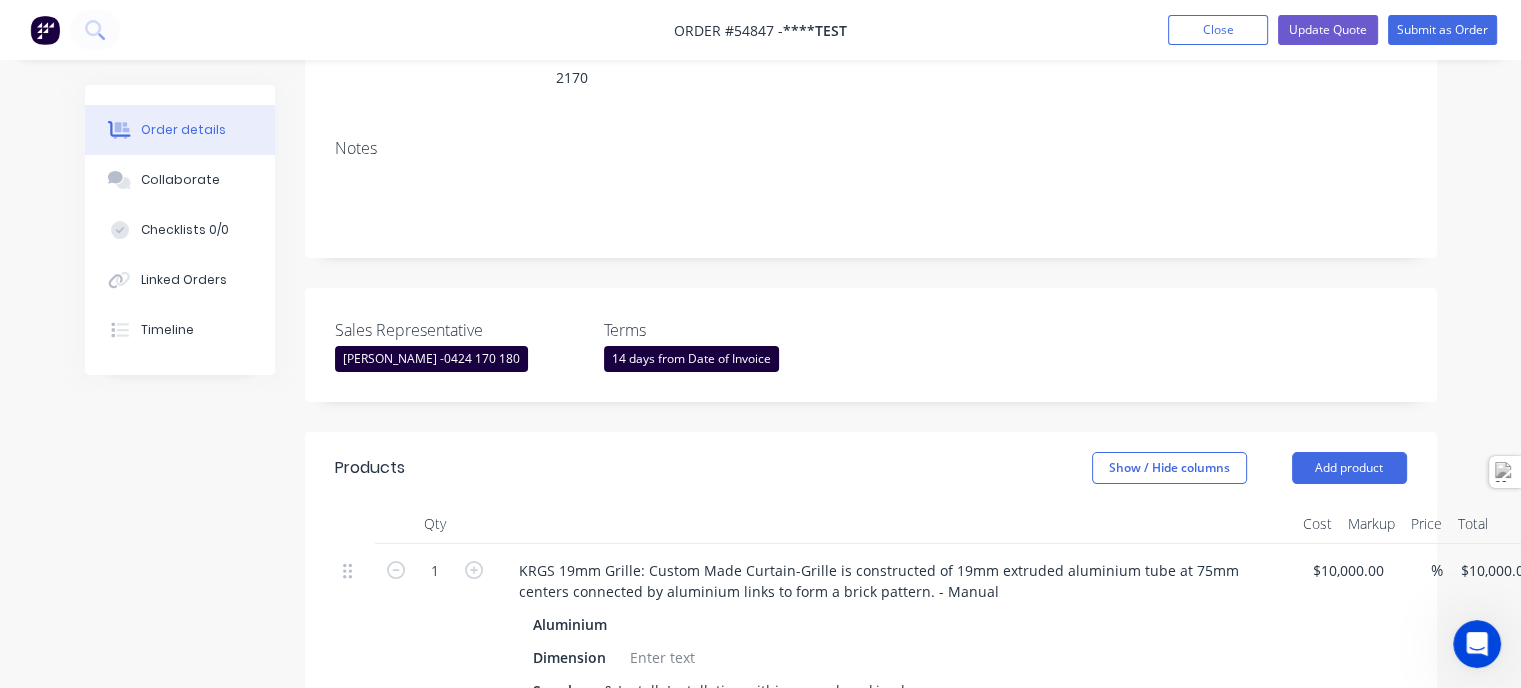 click on "0424 170 180" at bounding box center (482, 358) 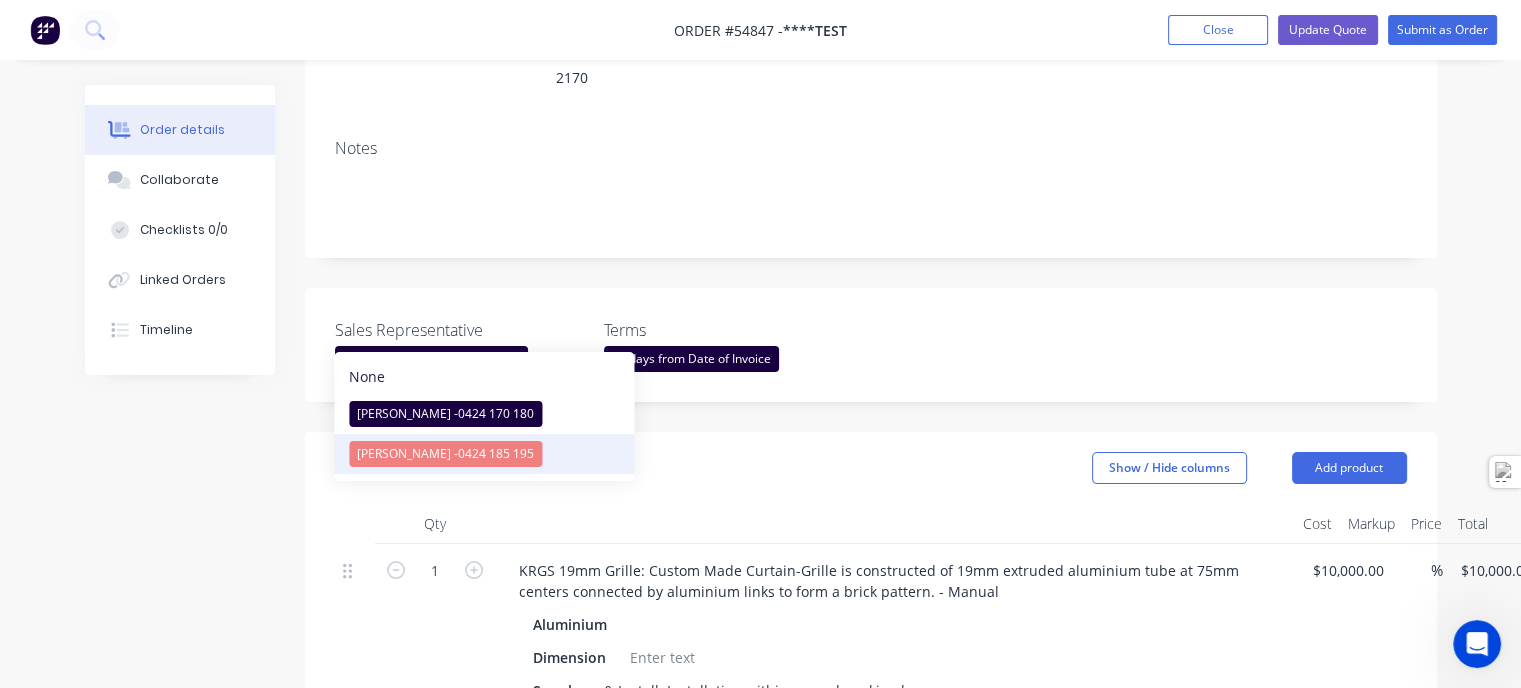 click on "0424 185 195" at bounding box center [496, 453] 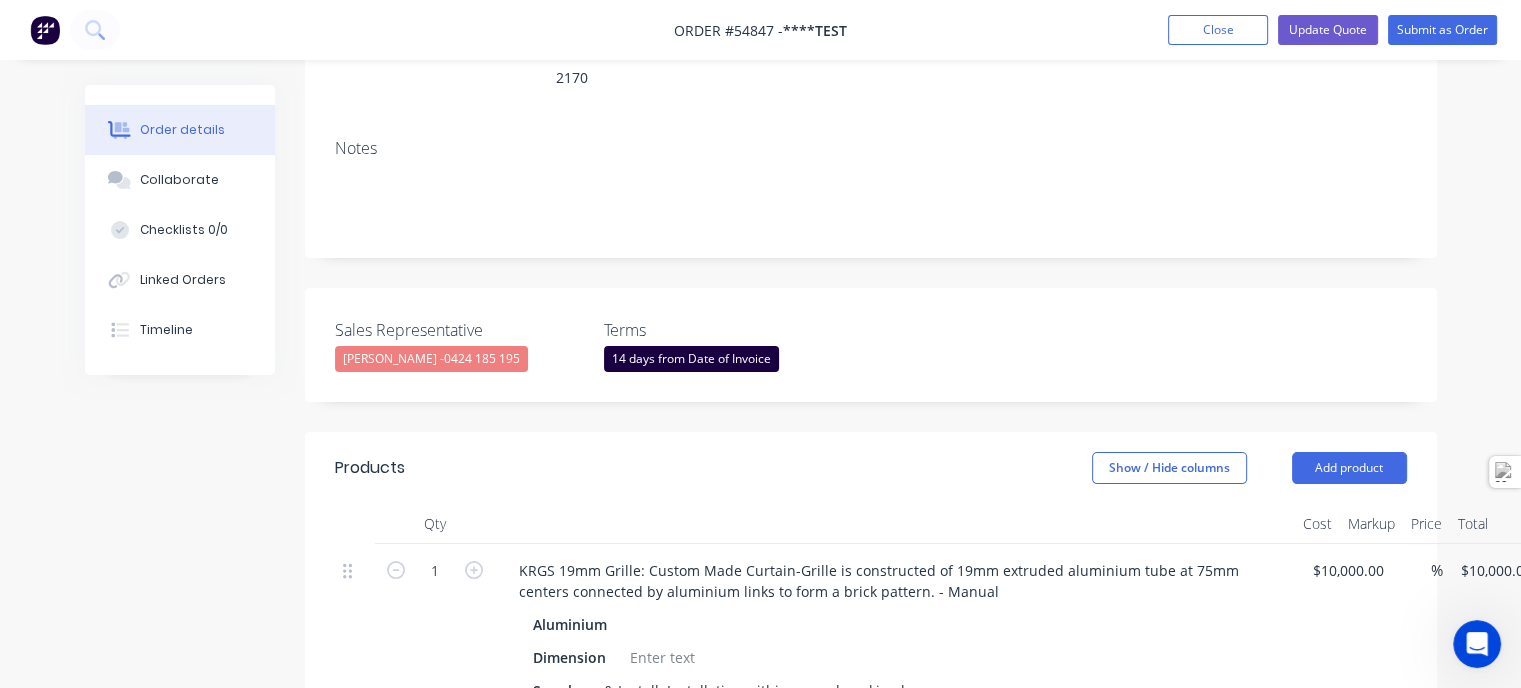 click on "14 days from Date of Invoice" at bounding box center (691, 359) 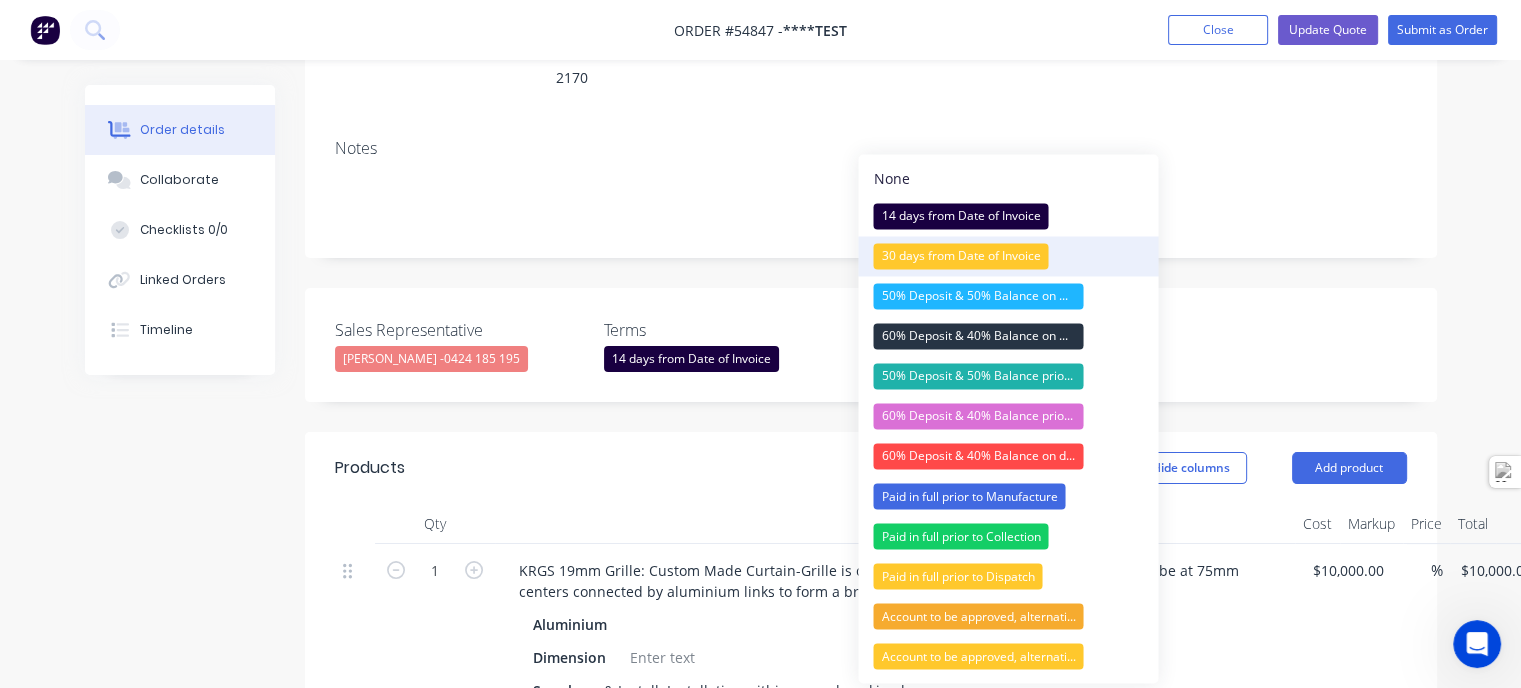 click on "30 days from Date of Invoice" at bounding box center (960, 256) 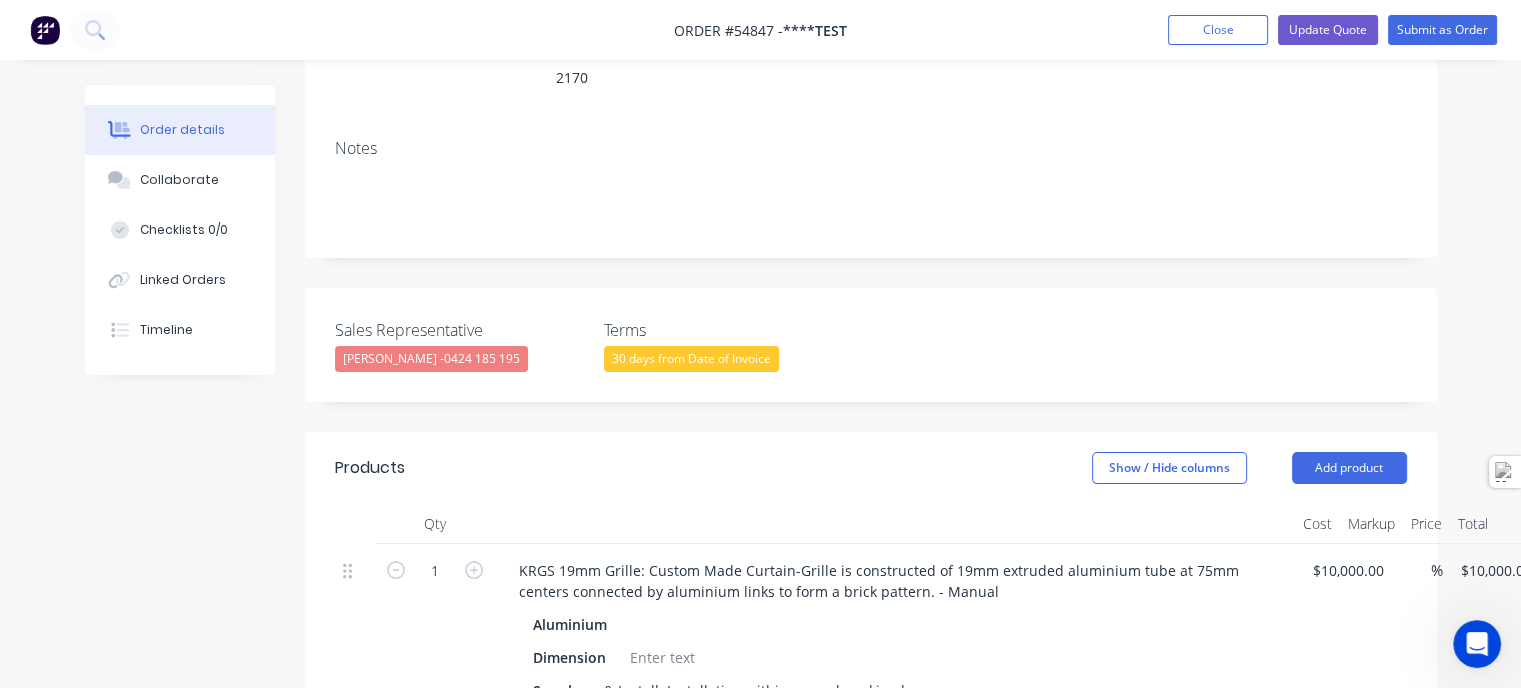 click on "30 days from Date of Invoice" at bounding box center [691, 359] 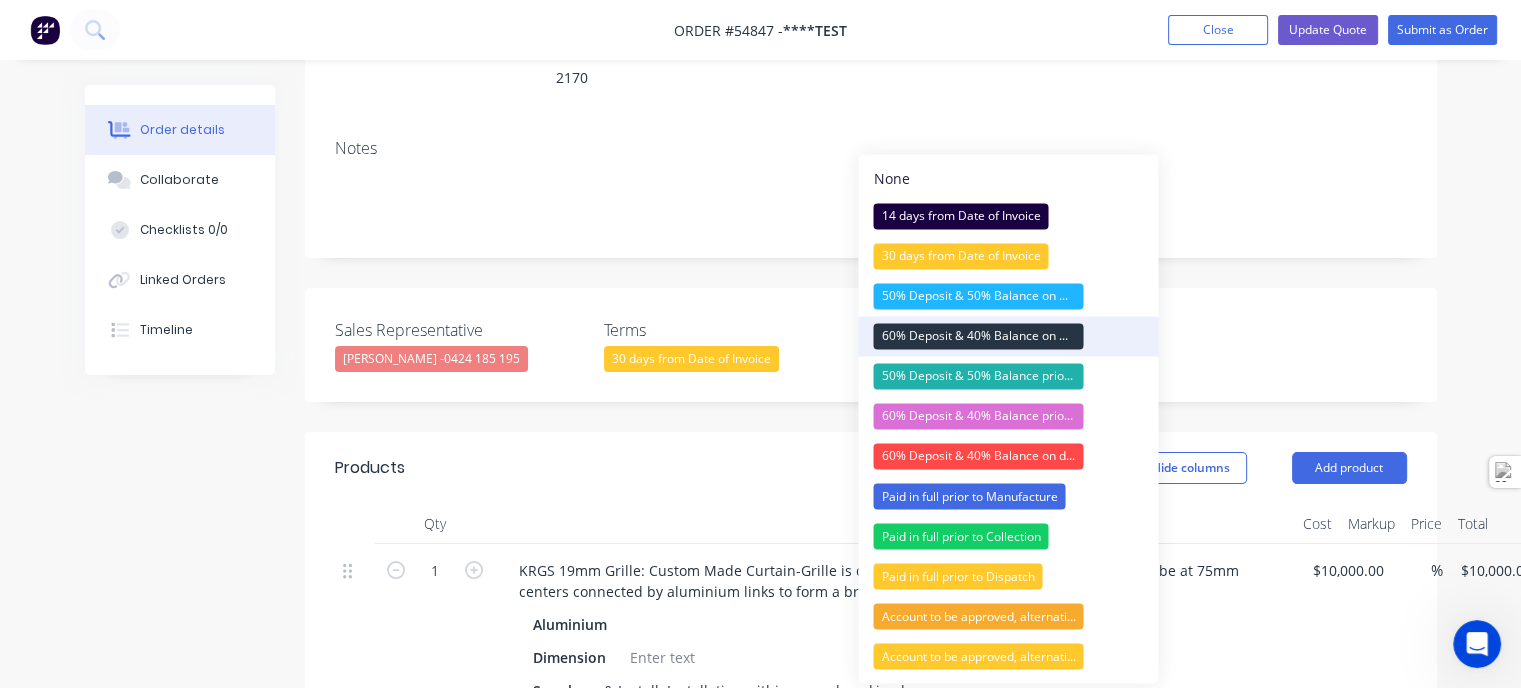click on "60% Deposit & 40% Balance on Day of Installation" at bounding box center (978, 336) 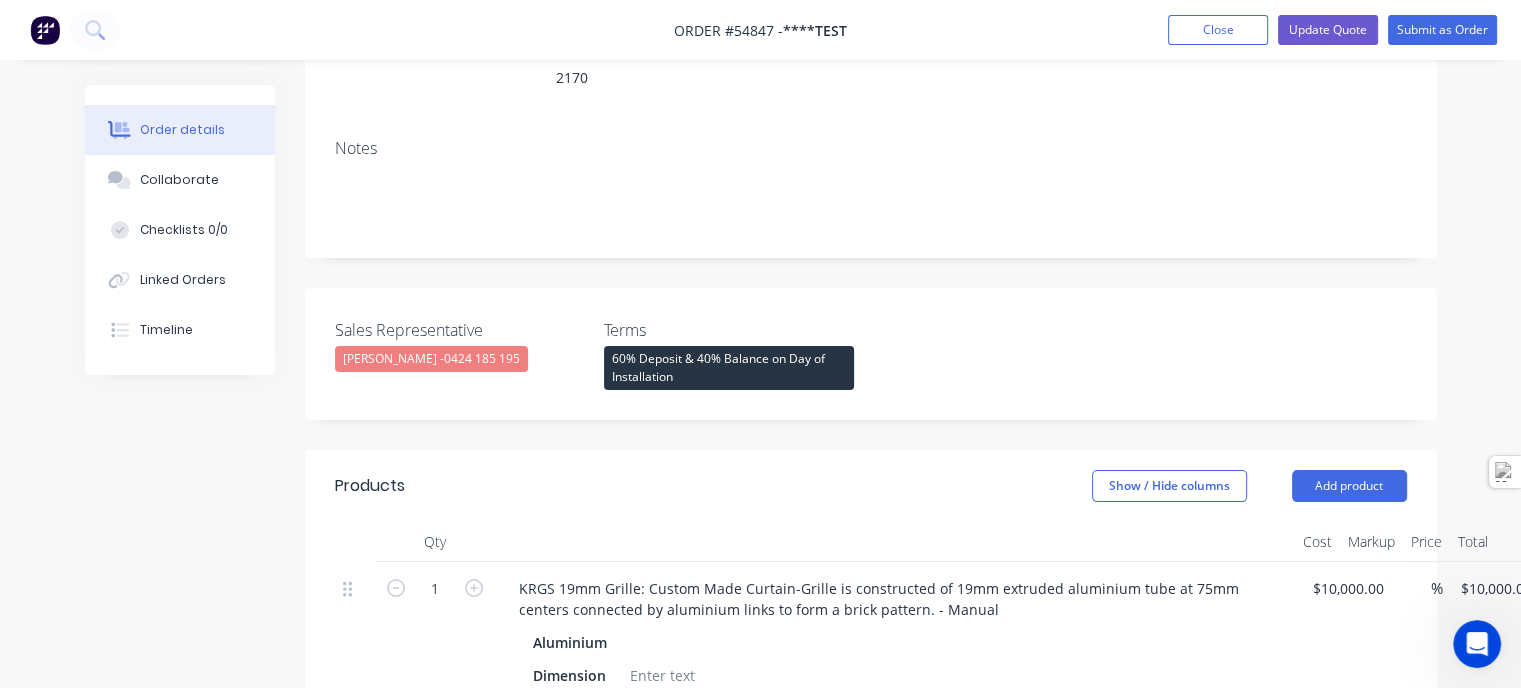 click on "Created by Drew Created 24/07/25 Required 24/07/25 Assigned to Add team member Invoiced No Status Draft Contact Choose contact Bill to 8 Enterprise Circuit  Prestons, New South Wales, 2170 Deliver to Choose address Change to pick up Change to install PO Labels Add labels Notes Sales Representative Drew Blackman -
0424 185 195
Terms 60% Deposit & 40% Balance on Day of Installation Products Show / Hide columns Add product     Qty Cost Markup Price Total 1 KRGS 19mm Grille: Custom Made Curtain-Grille is constructed of 19mm extruded aluminium tube at 75mm centers connected by aluminium links to form a brick pattern. - Manual Aluminium Dimension Supply & Install: Installation within normal working hours Finish Clear Anodised Finish Operation Manual operation -Via pull pole Locking $10,000.00" at bounding box center [871, 582] 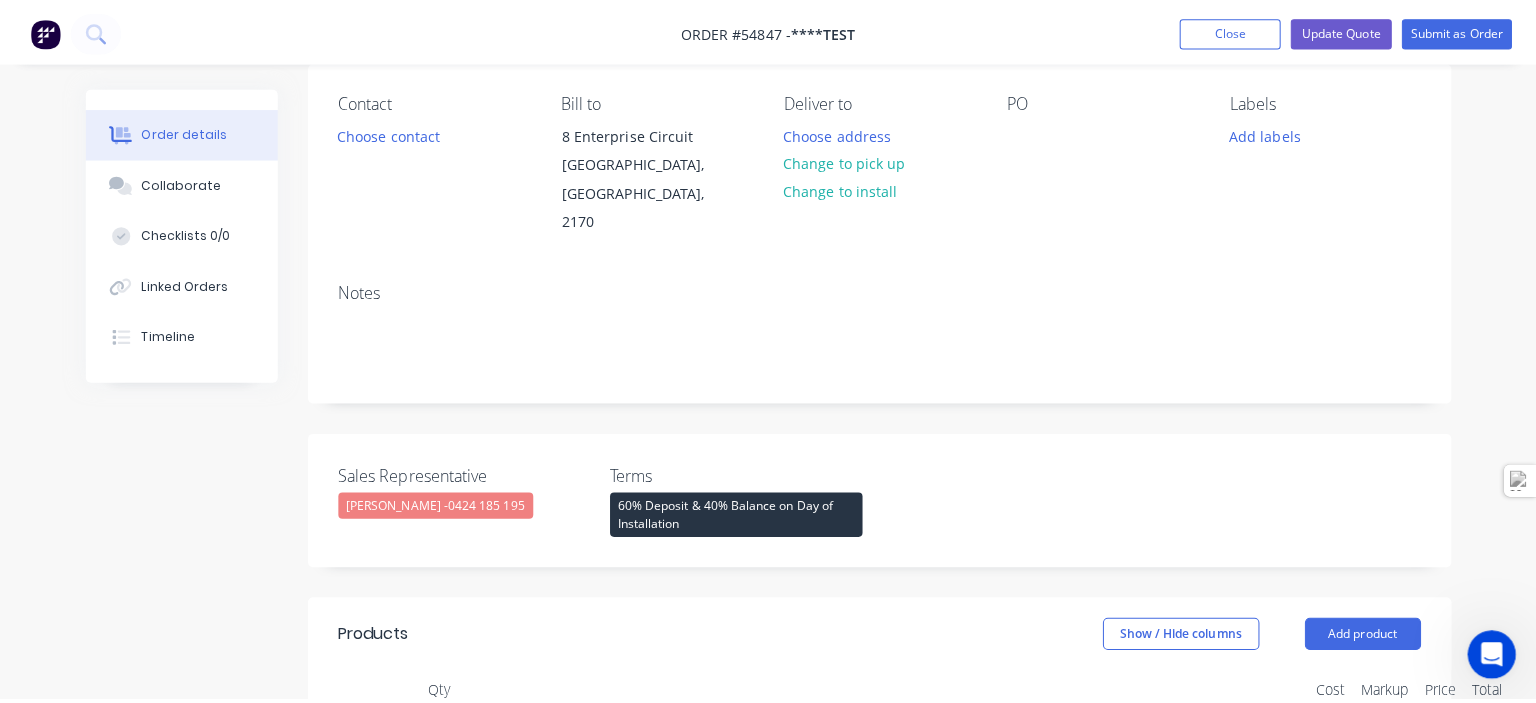 scroll, scrollTop: 0, scrollLeft: 0, axis: both 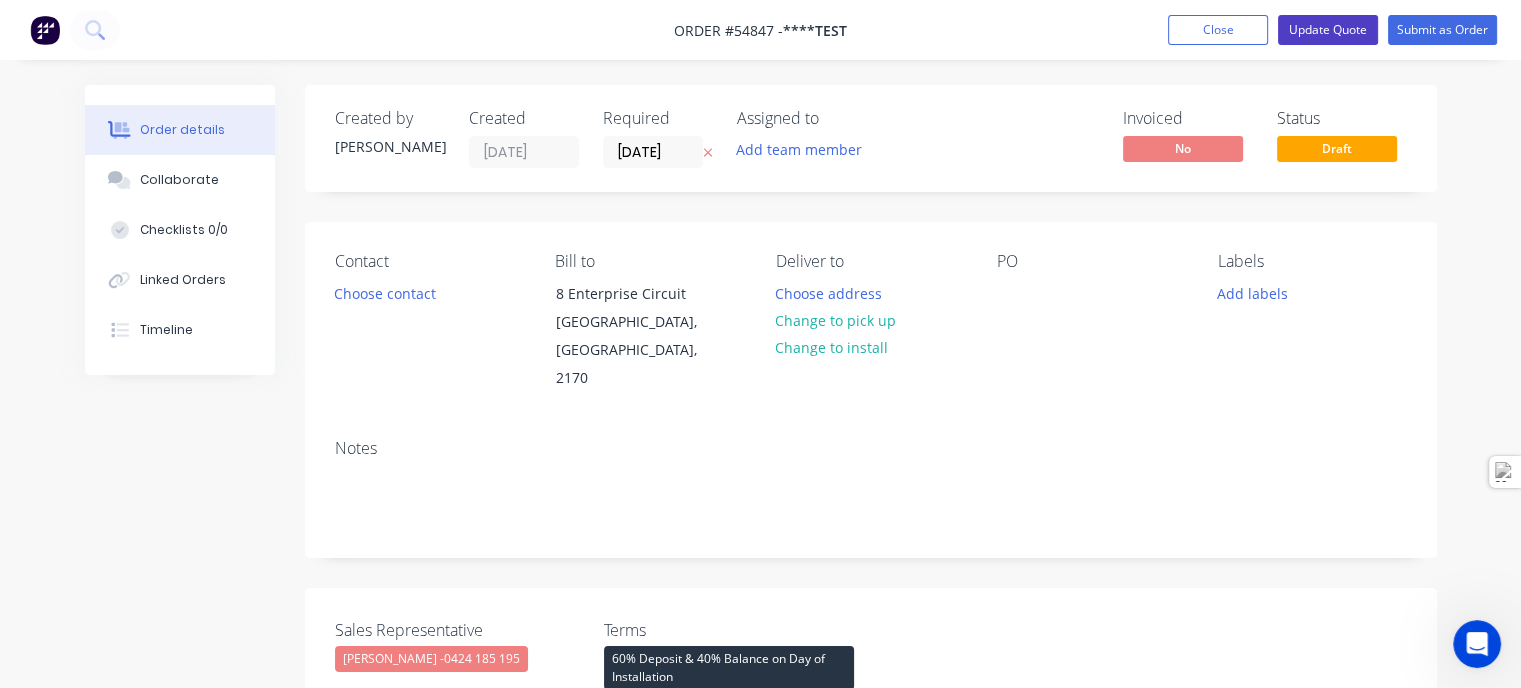 click on "Update Quote" at bounding box center [1328, 30] 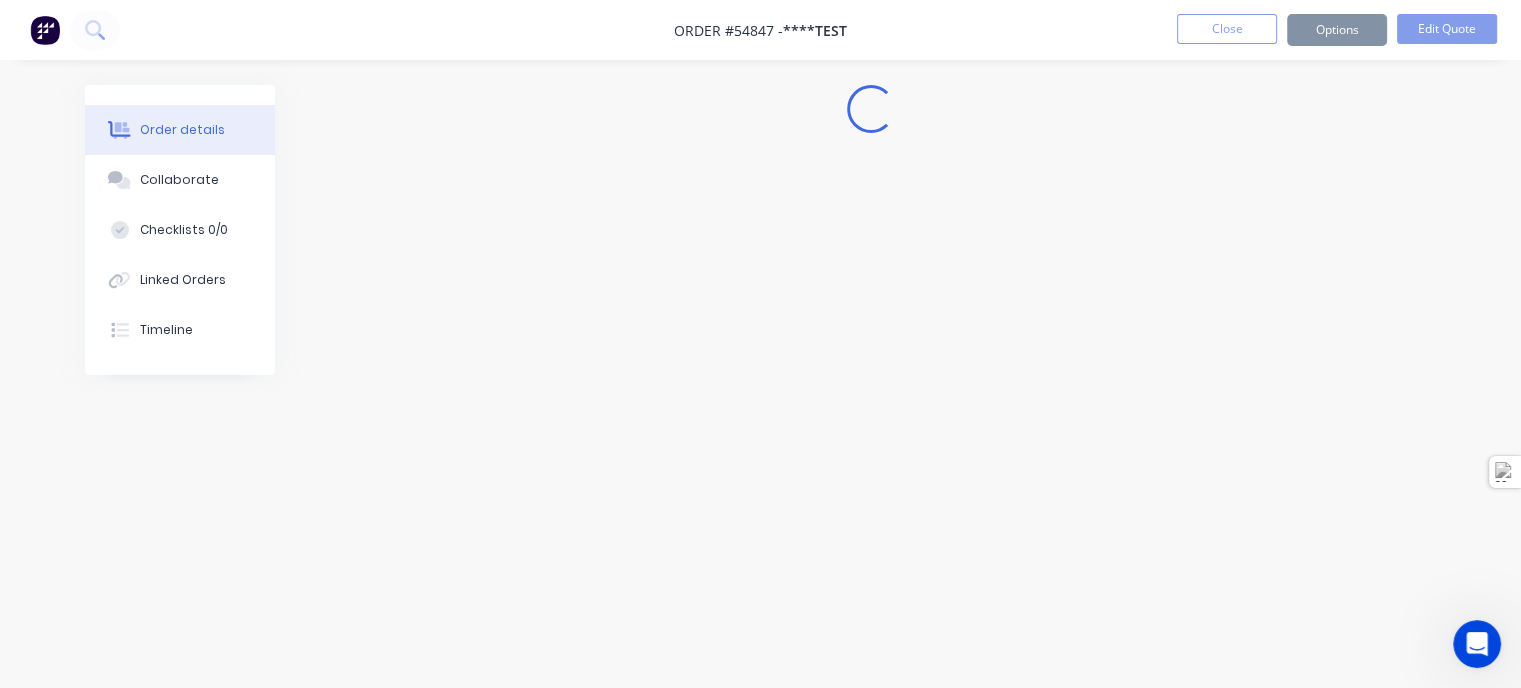 scroll, scrollTop: 554, scrollLeft: 0, axis: vertical 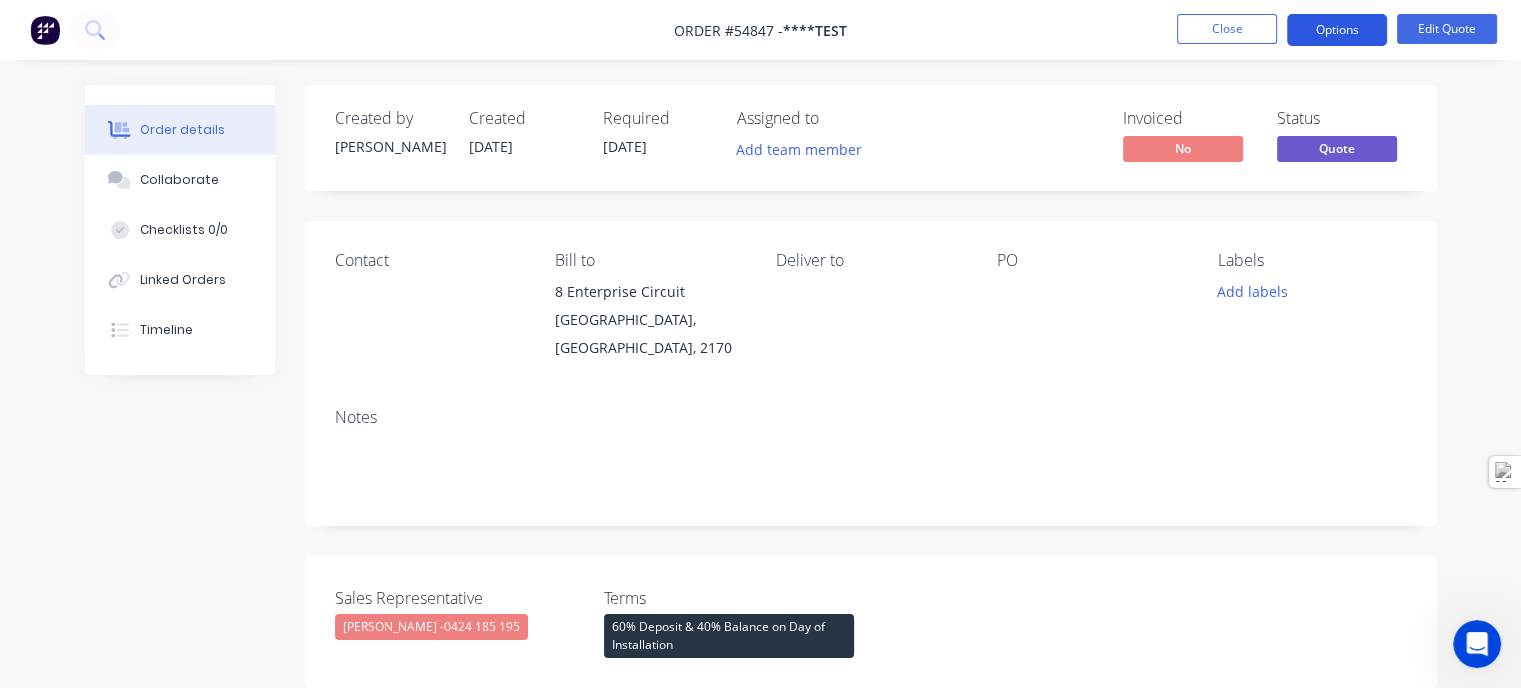 click on "Options" at bounding box center [1337, 30] 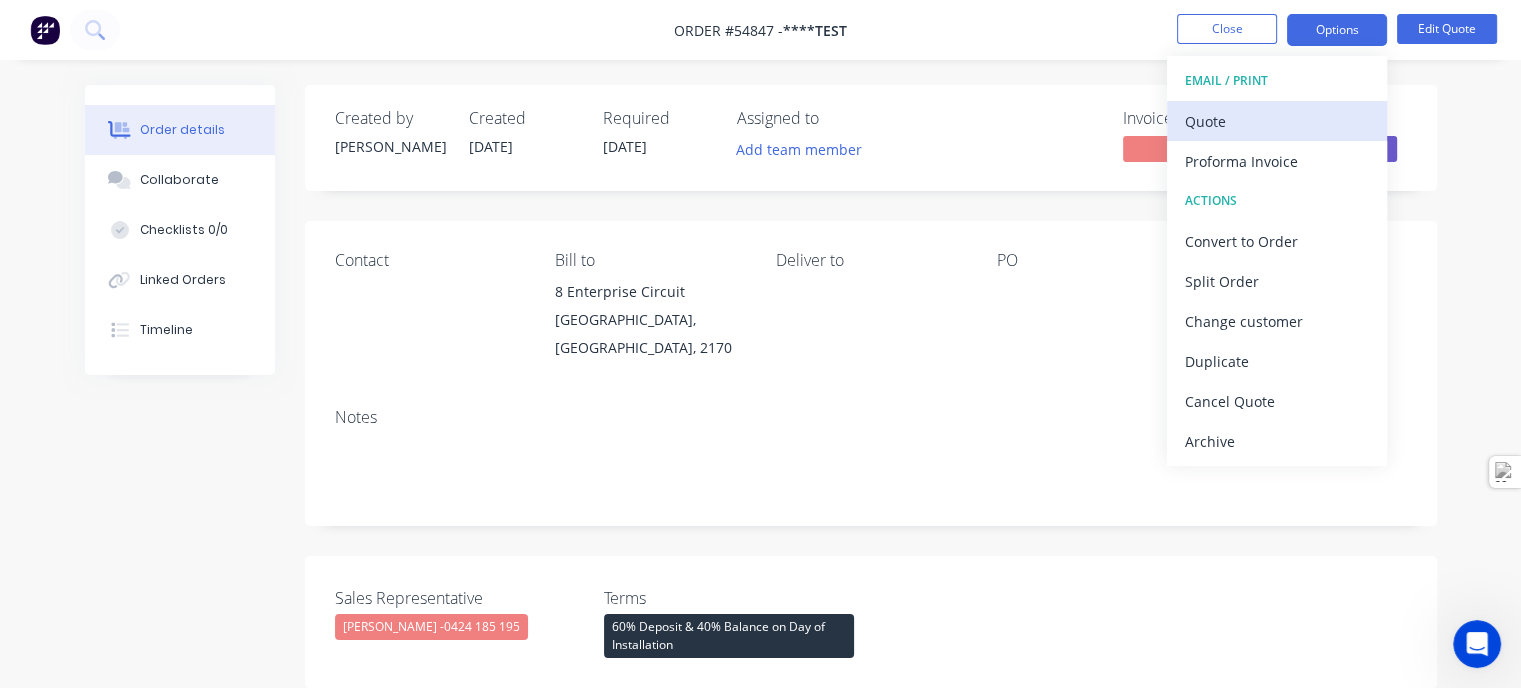 click on "Quote" at bounding box center [1277, 121] 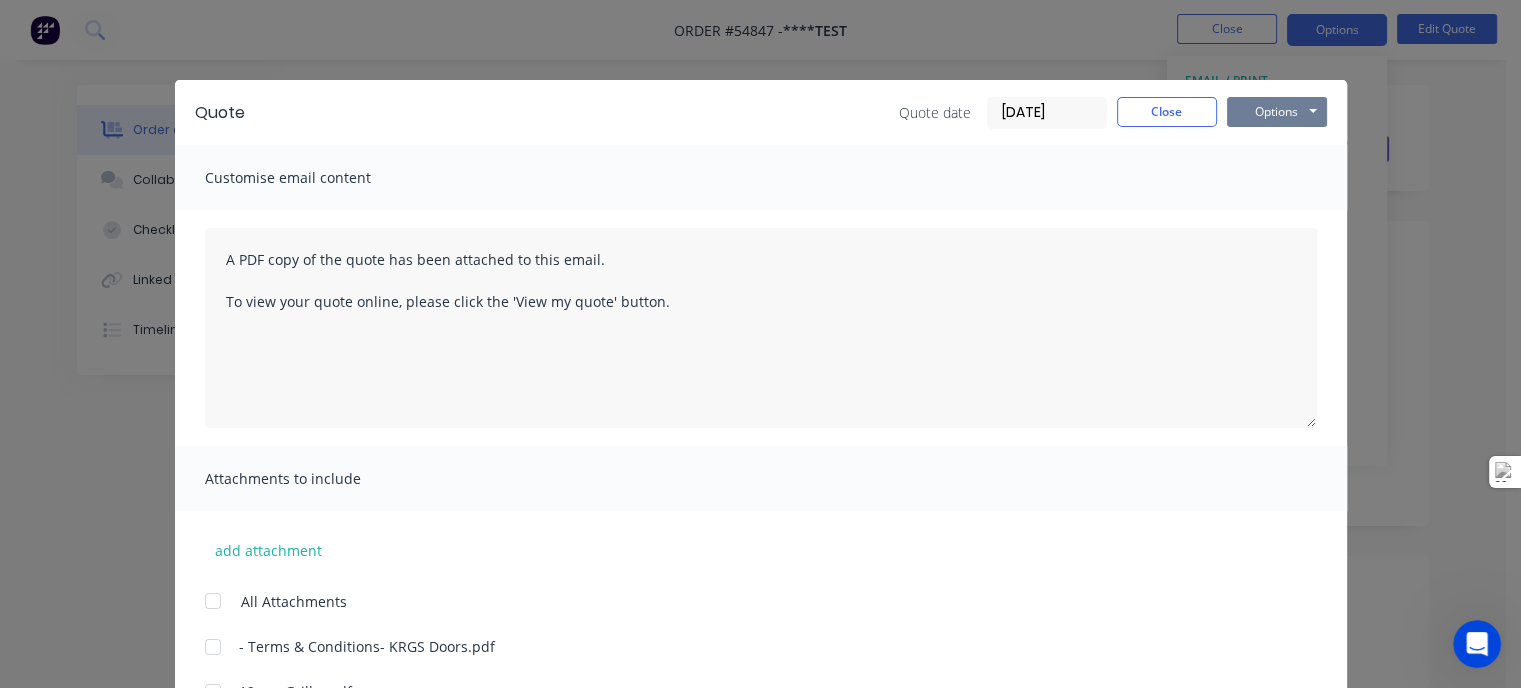 click on "Options" at bounding box center (1277, 112) 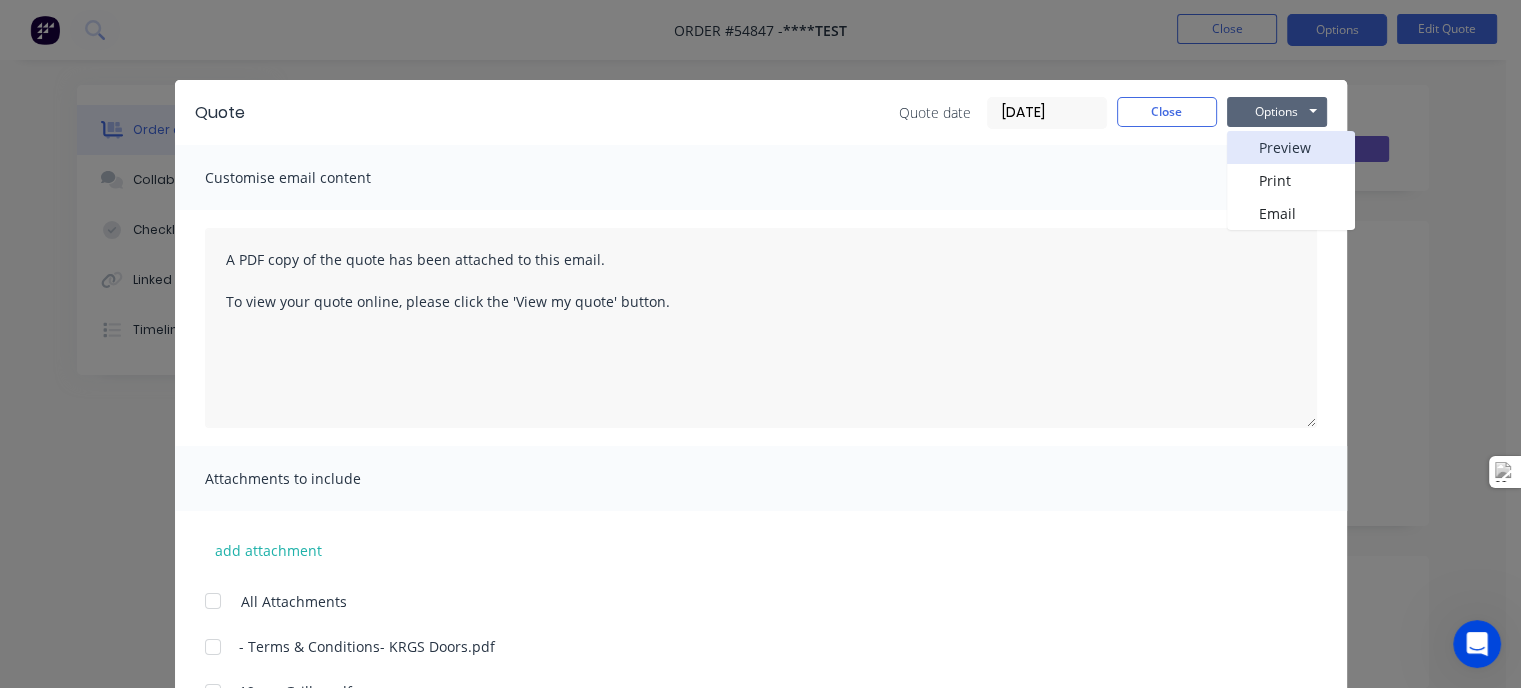 click on "Preview" at bounding box center [1291, 147] 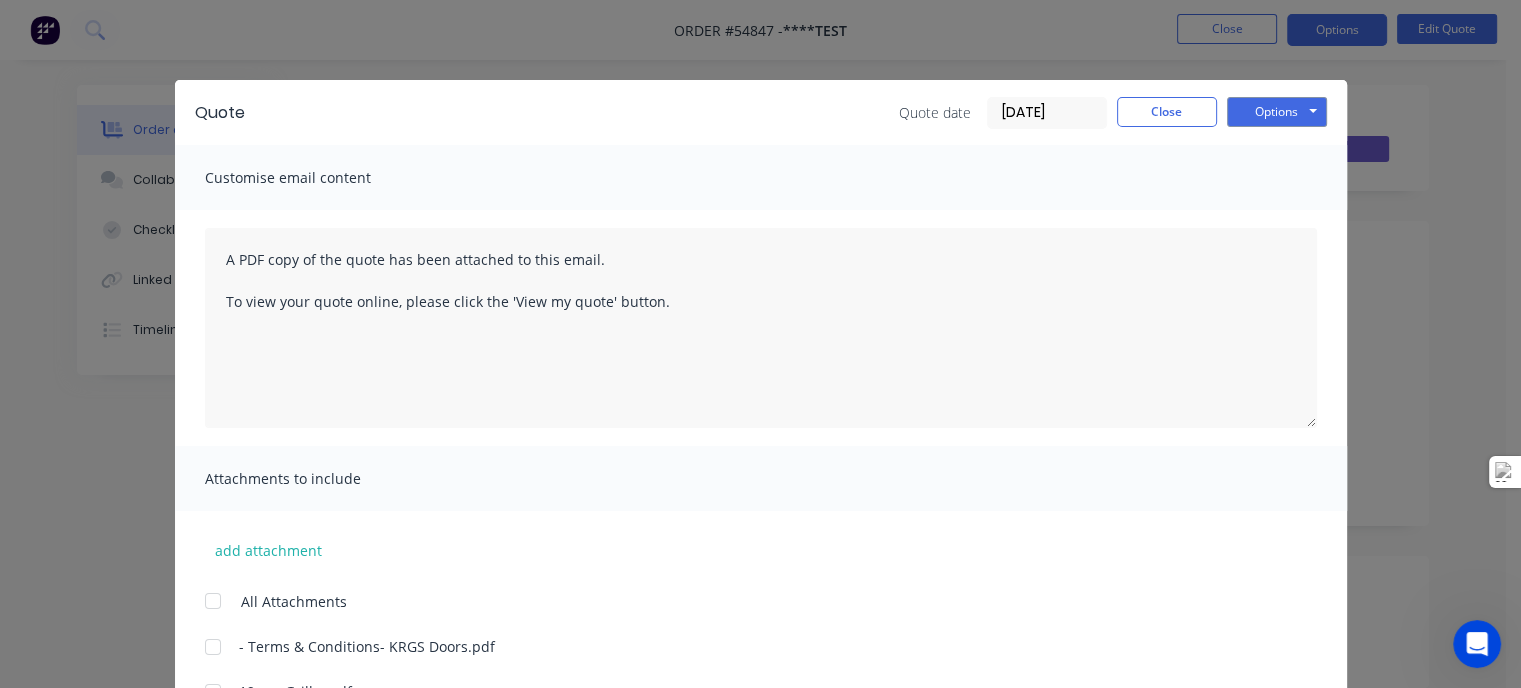 scroll, scrollTop: 554, scrollLeft: 0, axis: vertical 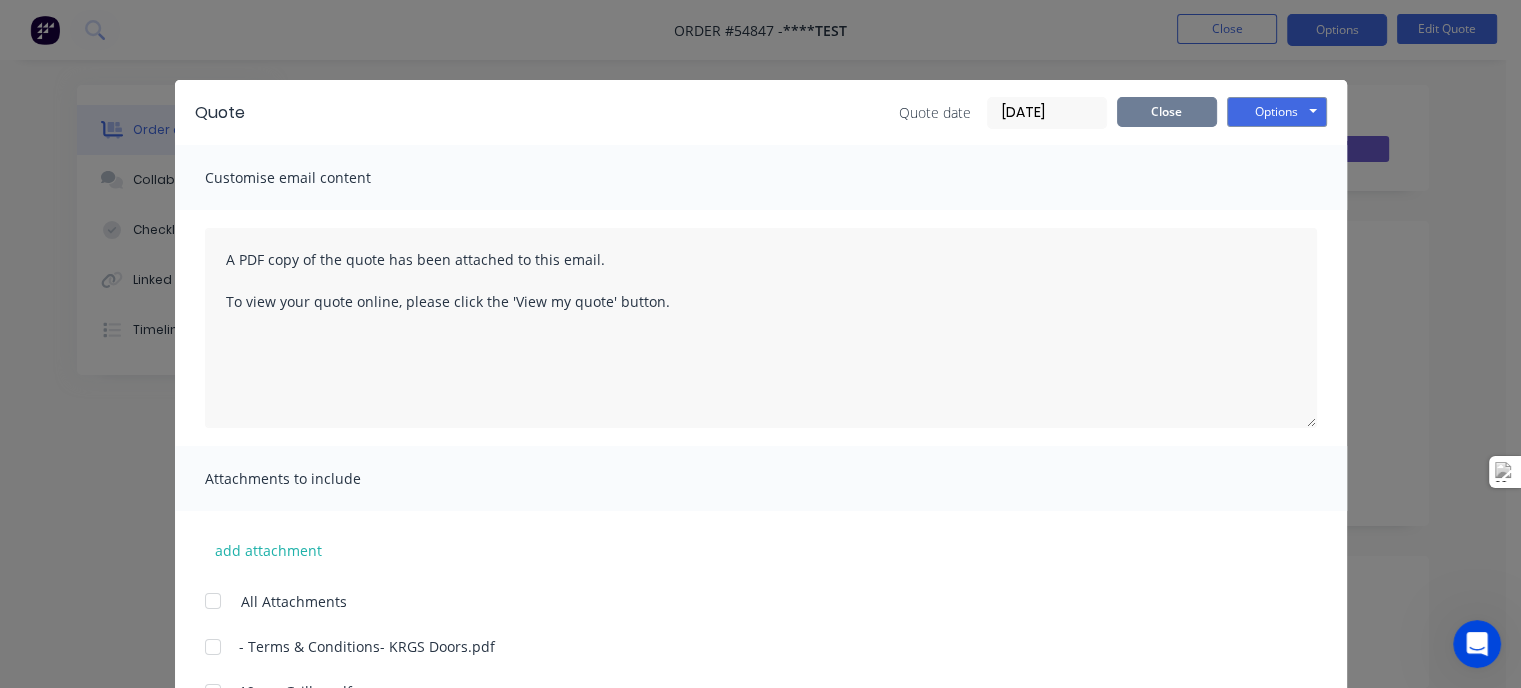 click on "Close" at bounding box center (1167, 112) 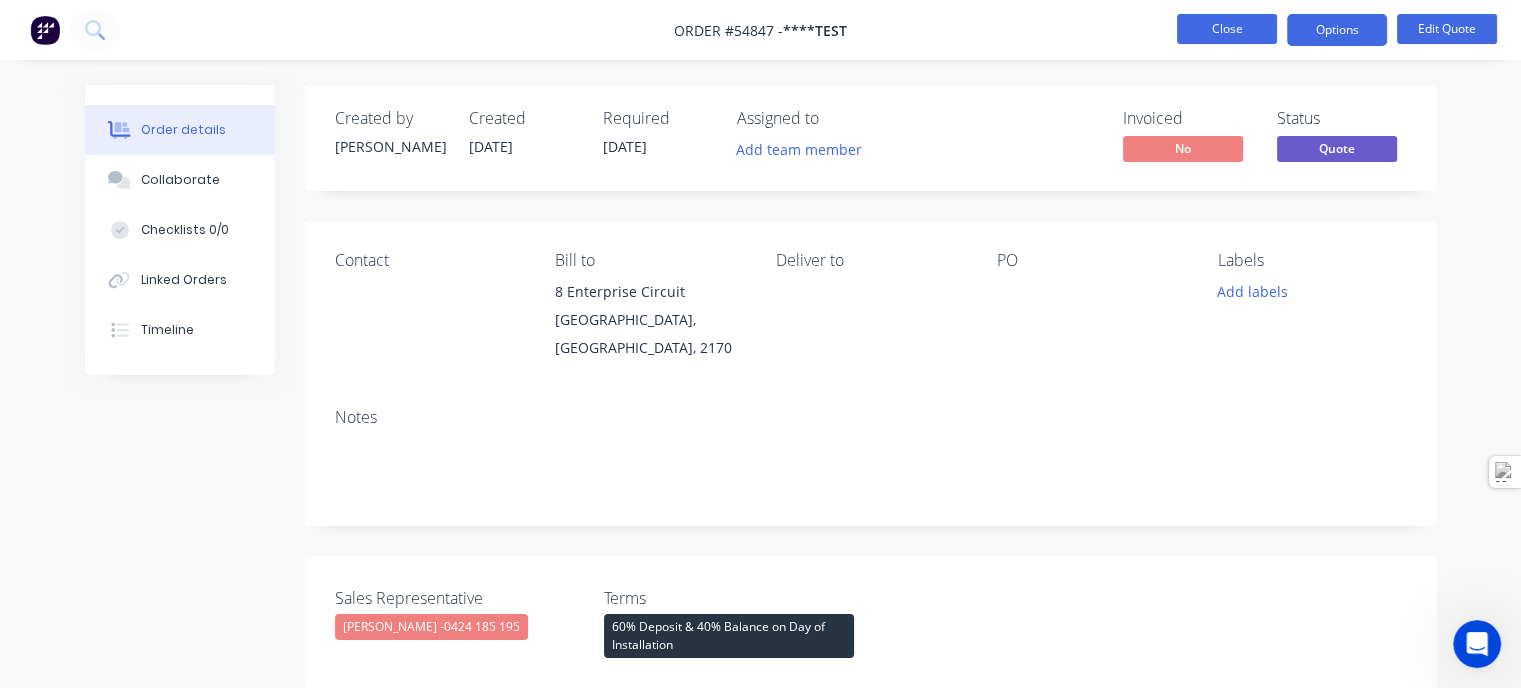 click on "Close" at bounding box center [1227, 29] 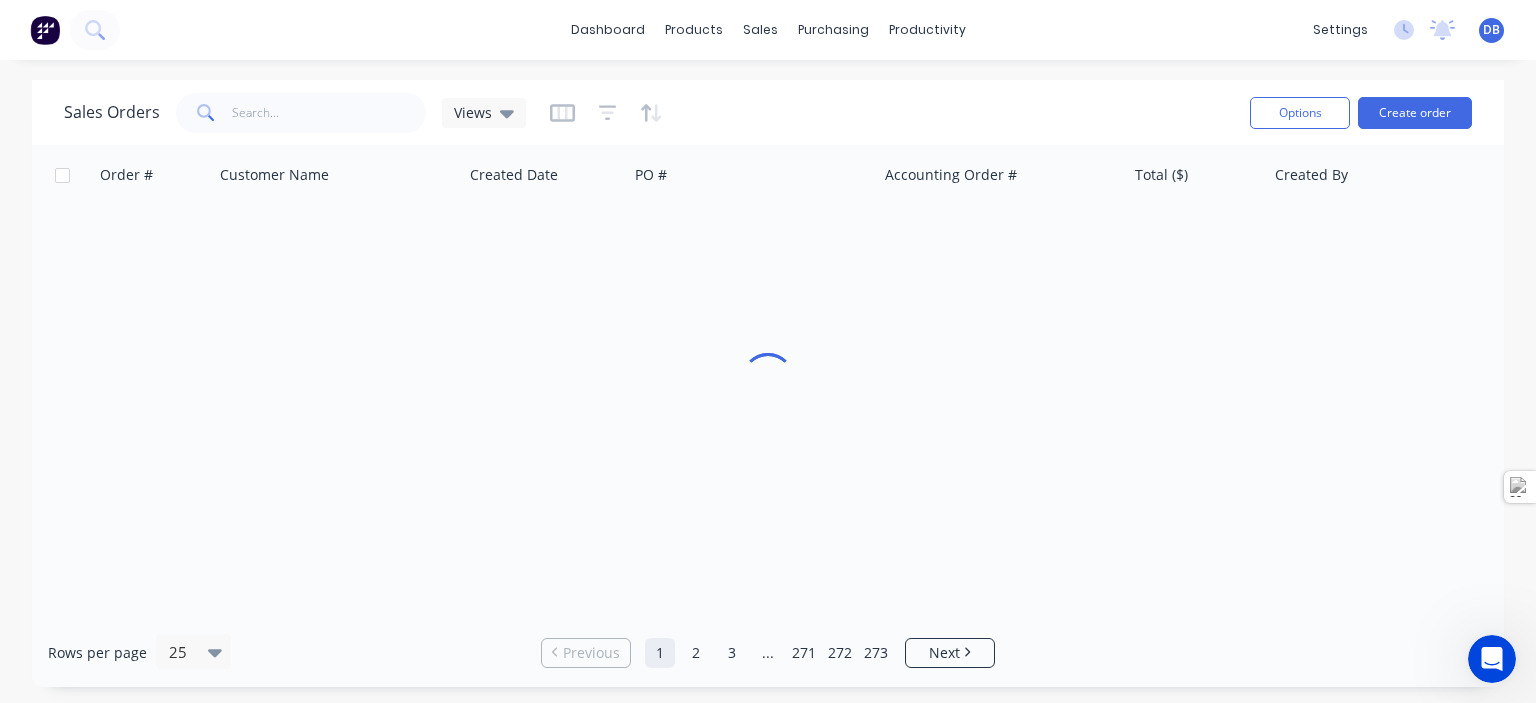 scroll, scrollTop: 539, scrollLeft: 0, axis: vertical 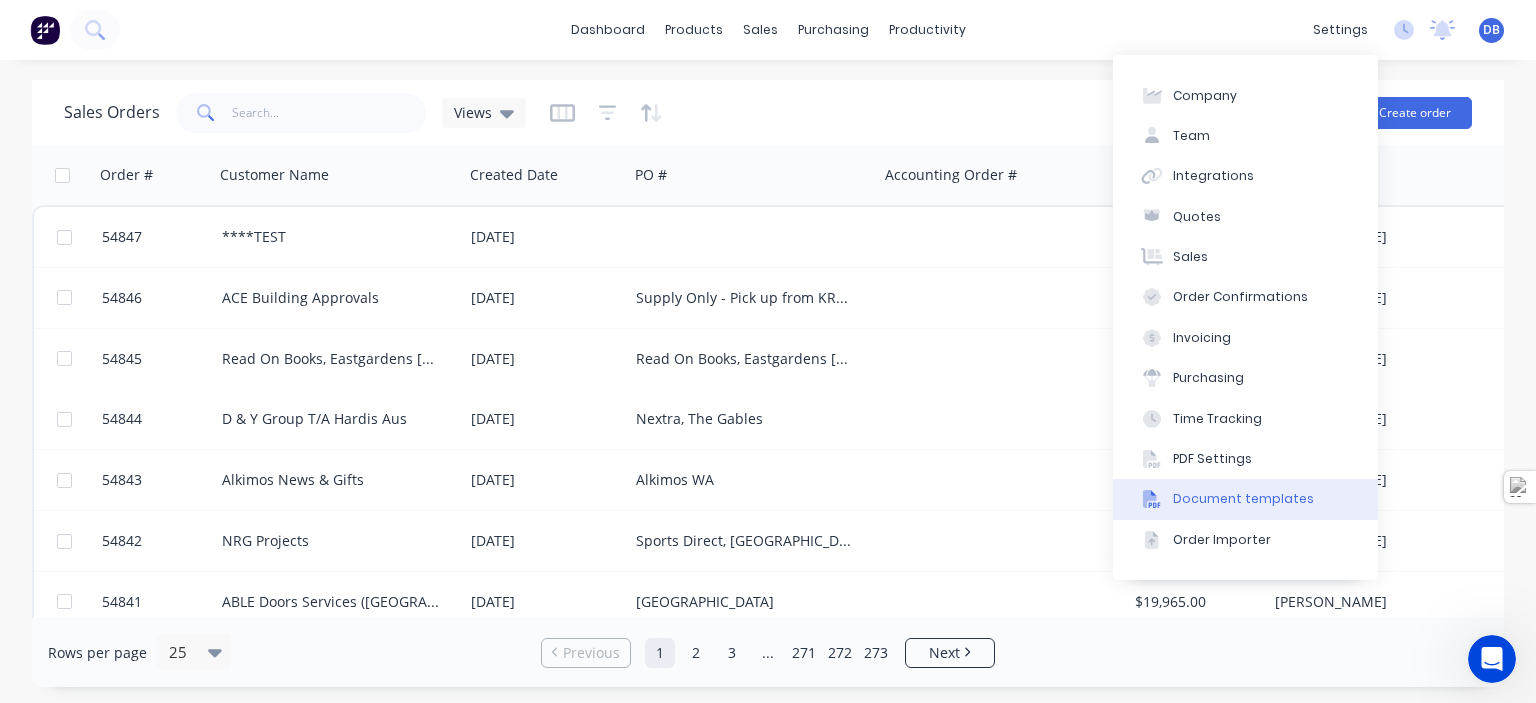 click on "Document templates" at bounding box center (1243, 499) 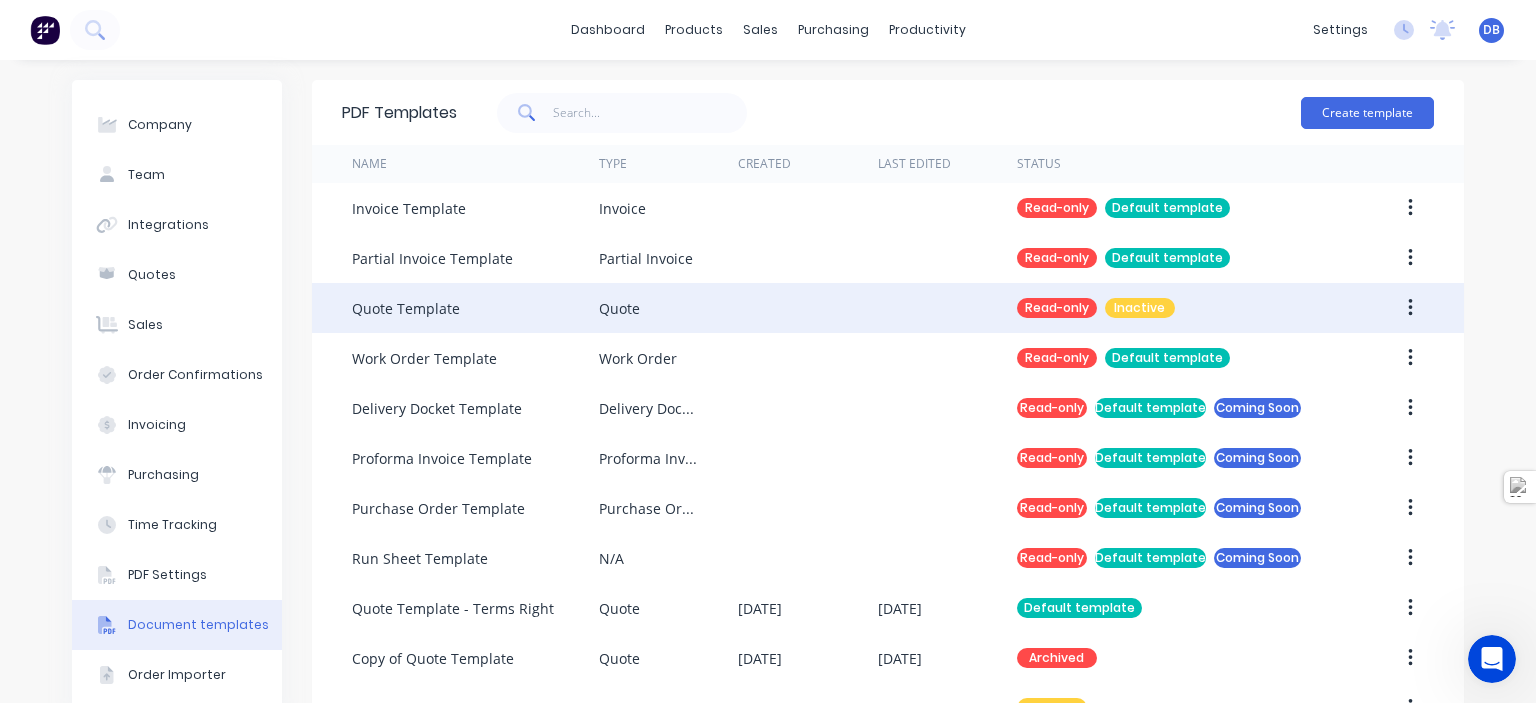 click 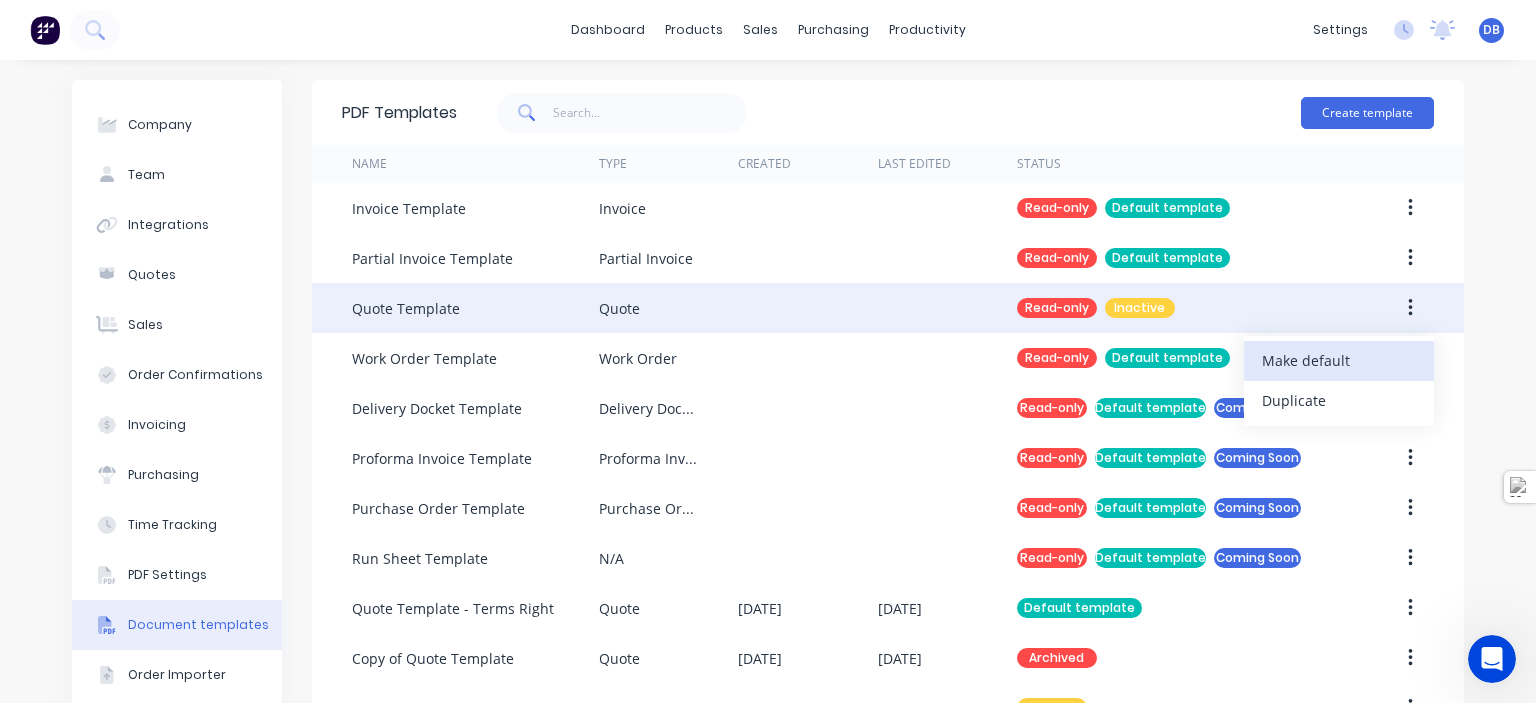click on "Make default" at bounding box center [1339, 360] 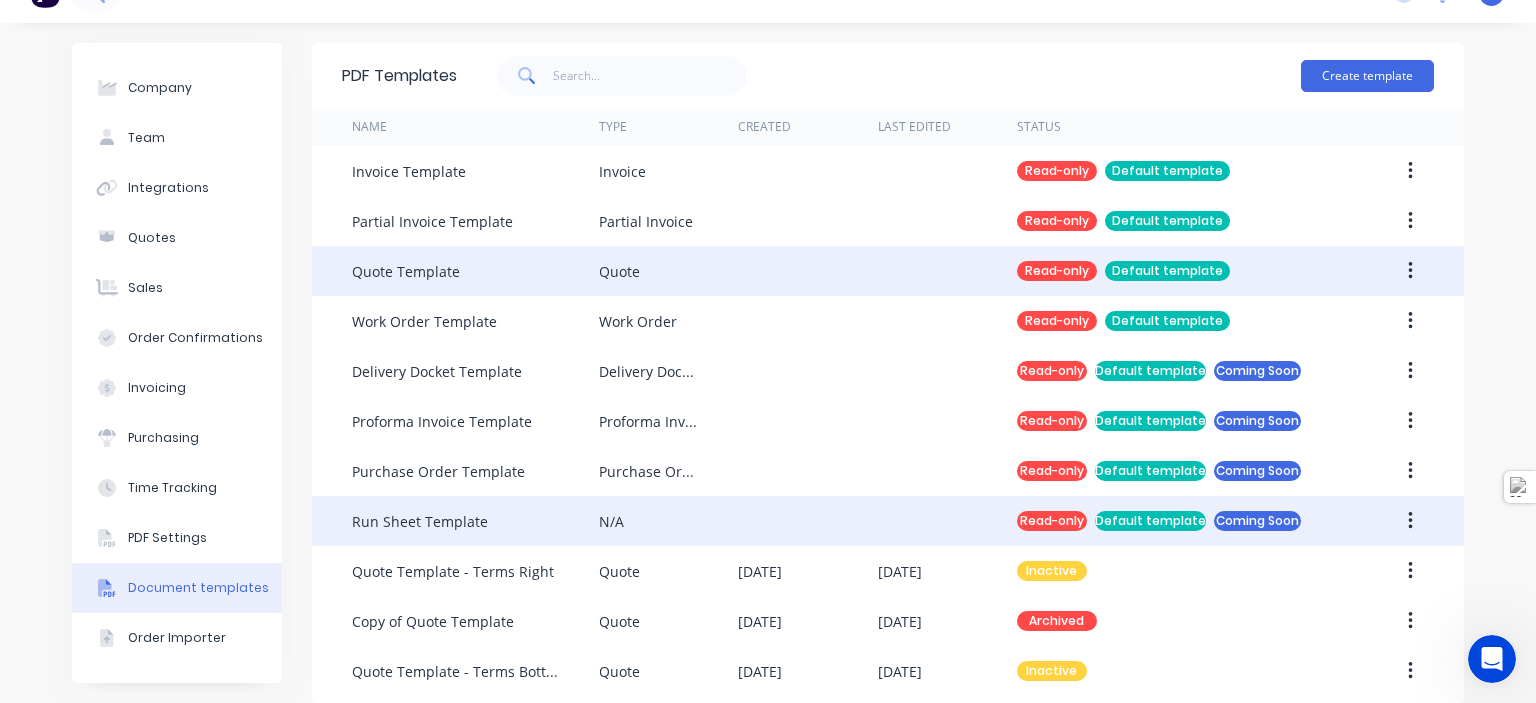 scroll, scrollTop: 57, scrollLeft: 0, axis: vertical 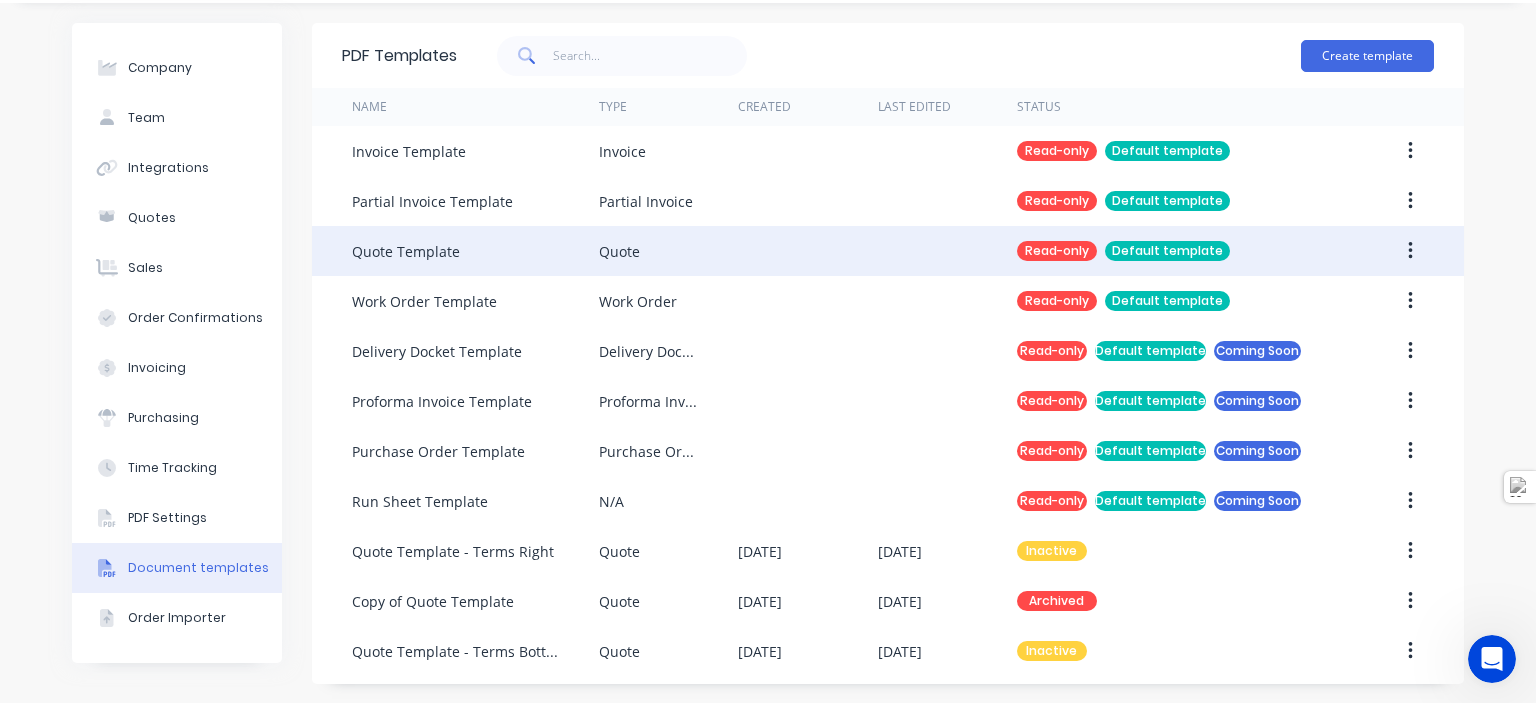 click 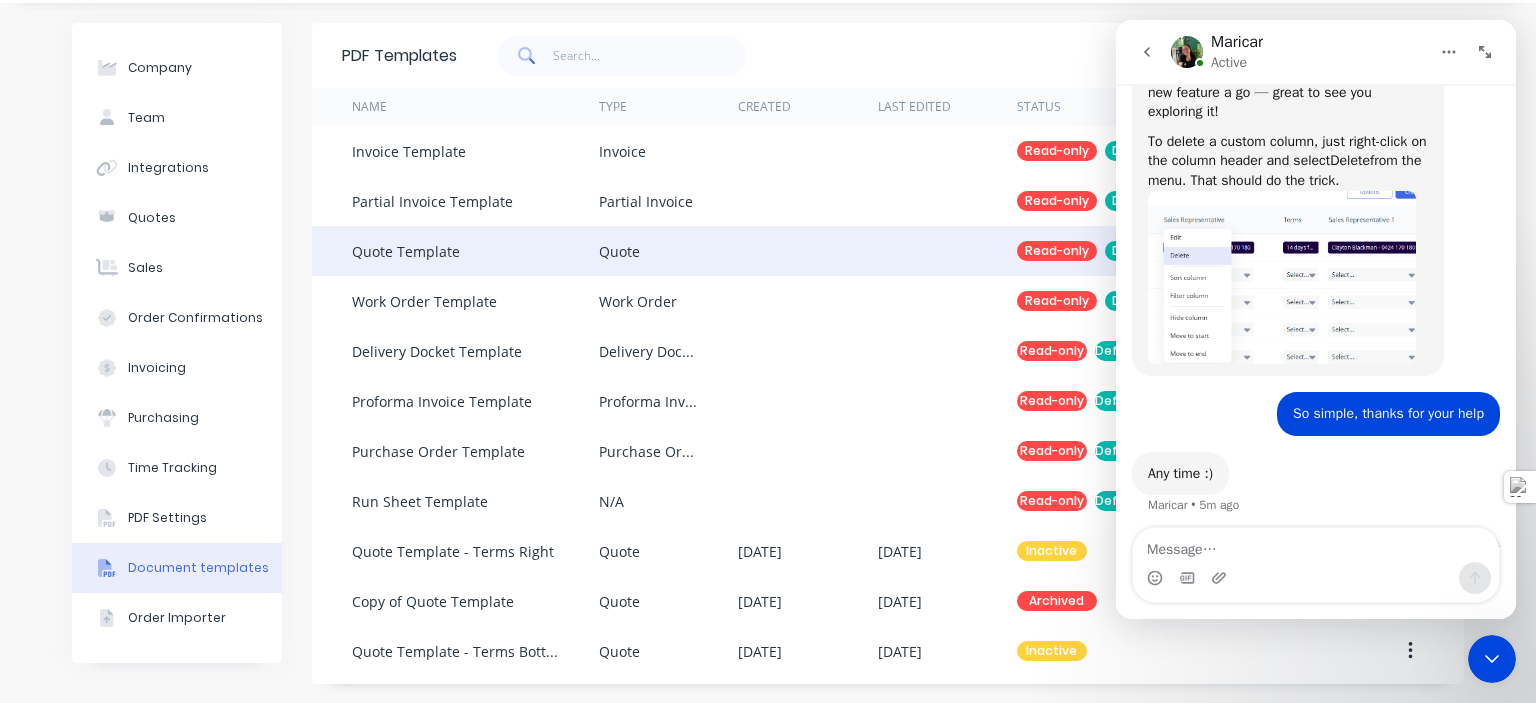 scroll, scrollTop: 539, scrollLeft: 0, axis: vertical 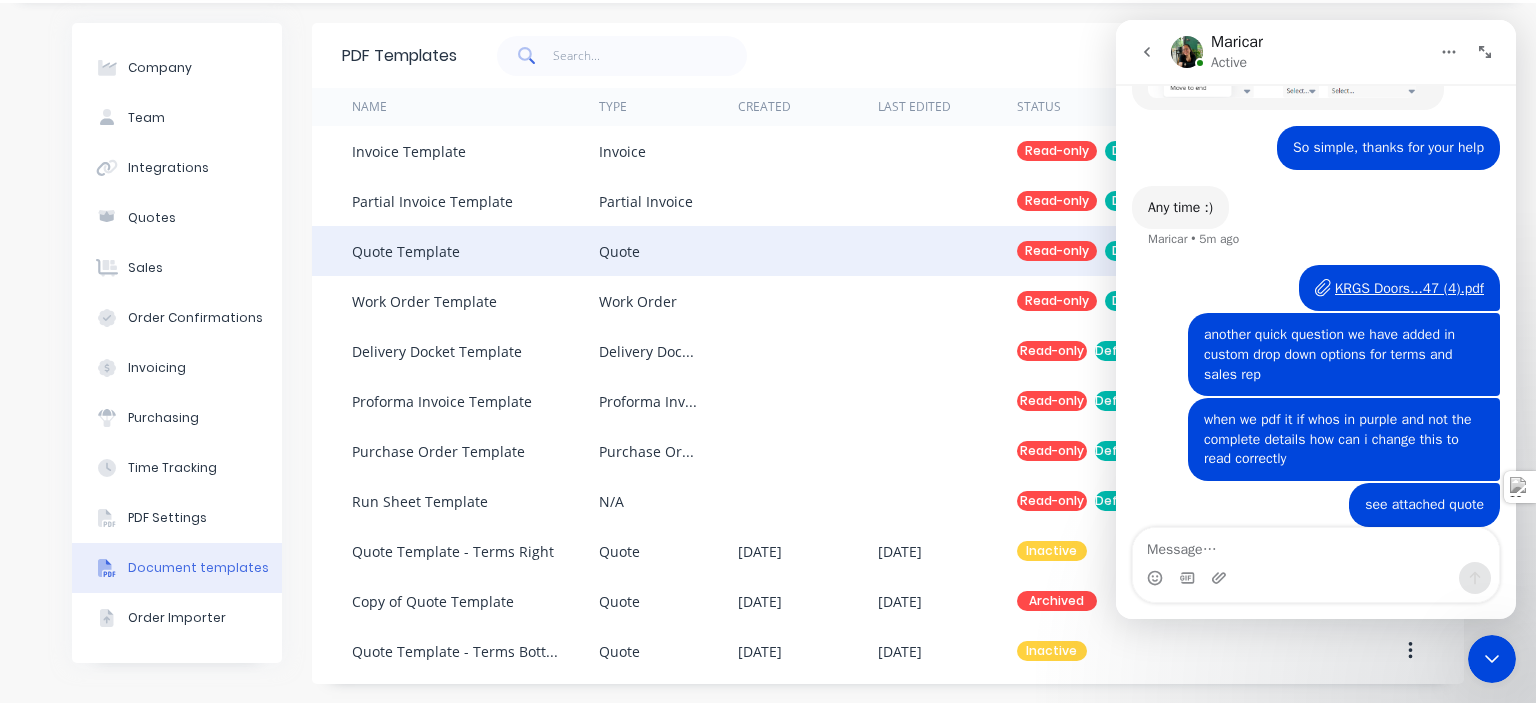 click 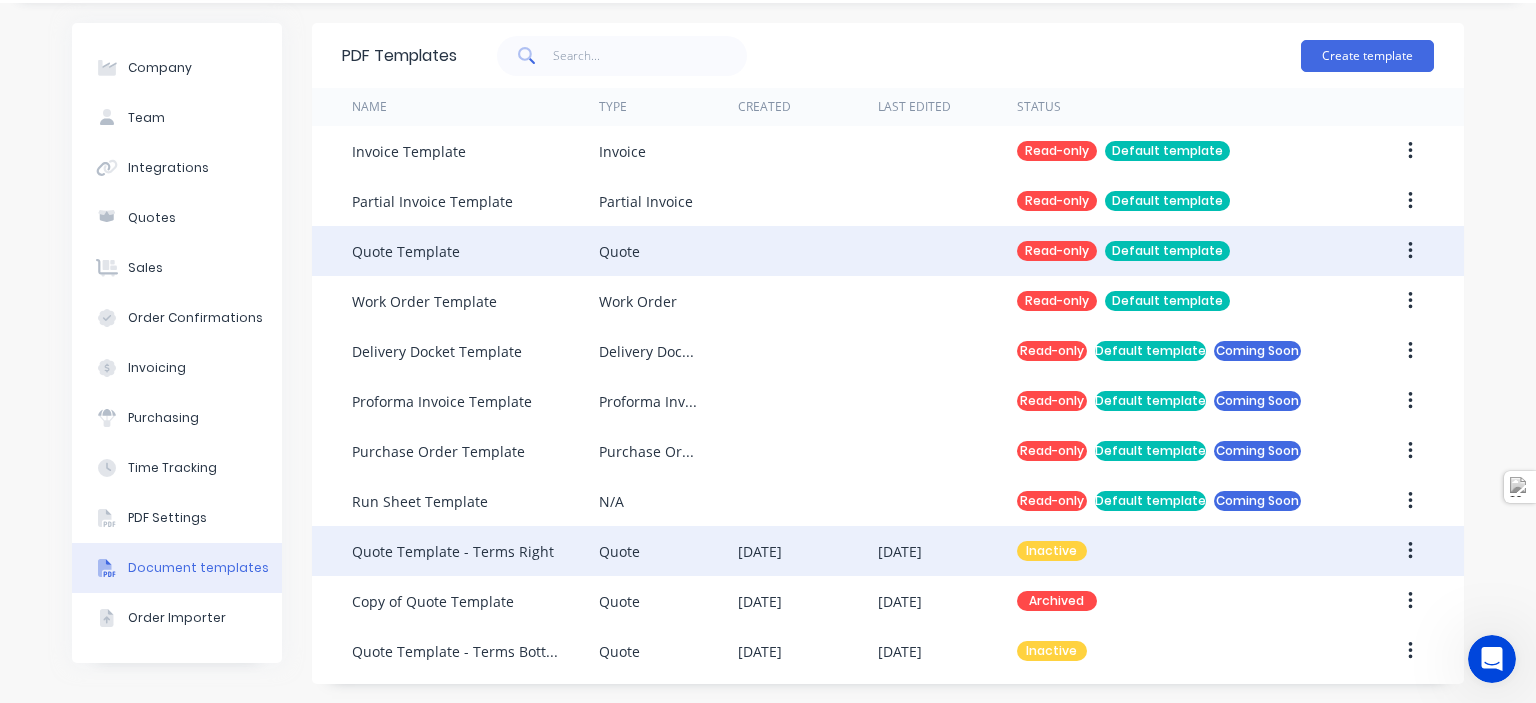 click on "[DATE]" at bounding box center [947, 551] 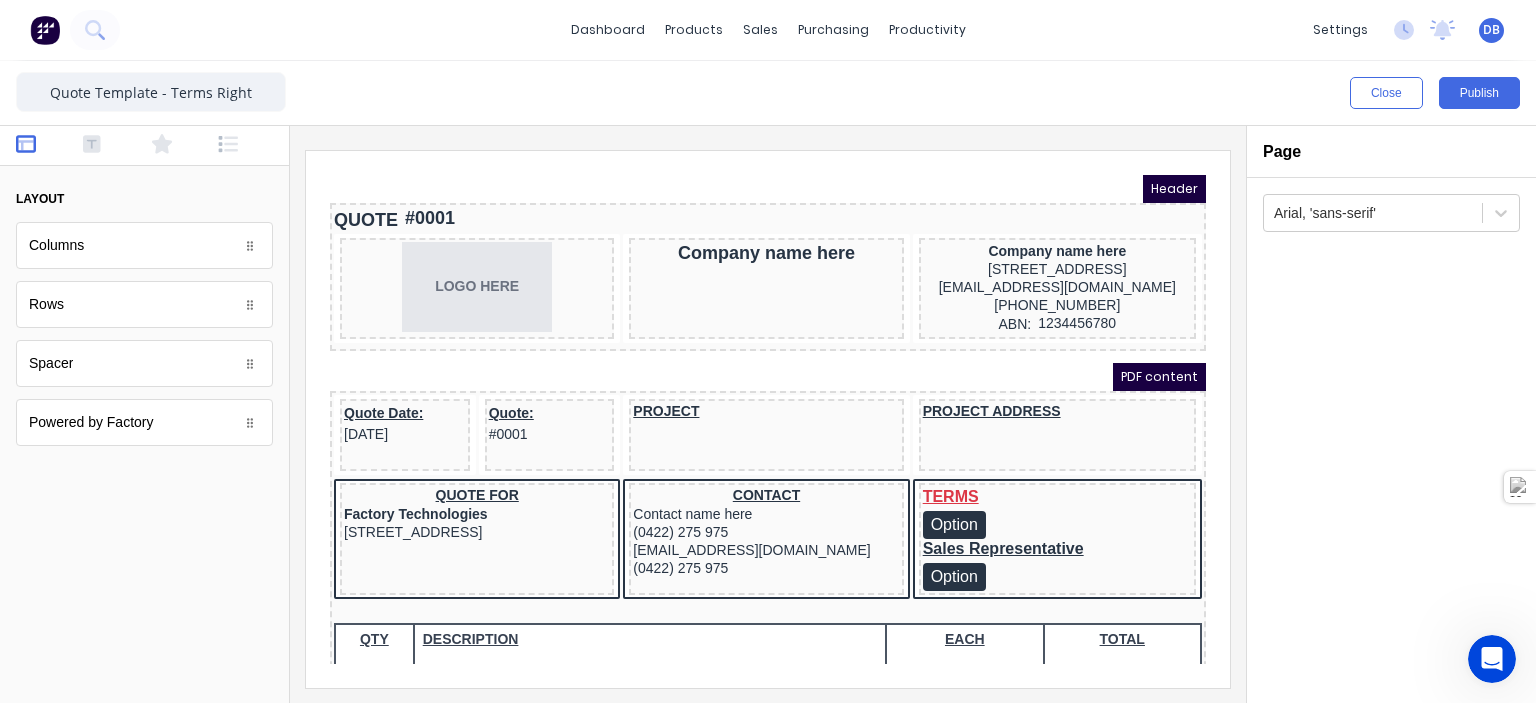 scroll, scrollTop: 0, scrollLeft: 0, axis: both 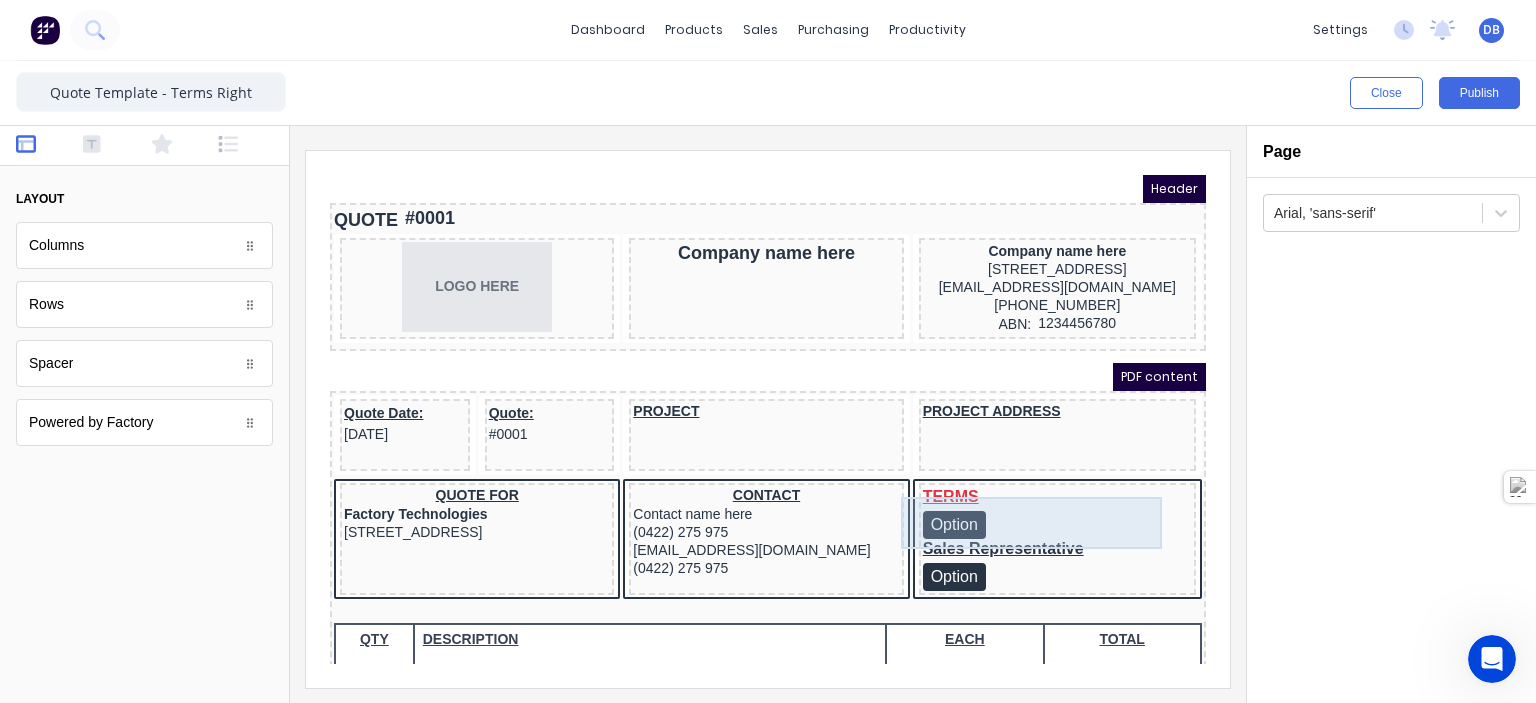 click on "TERMS Option" at bounding box center [1033, 489] 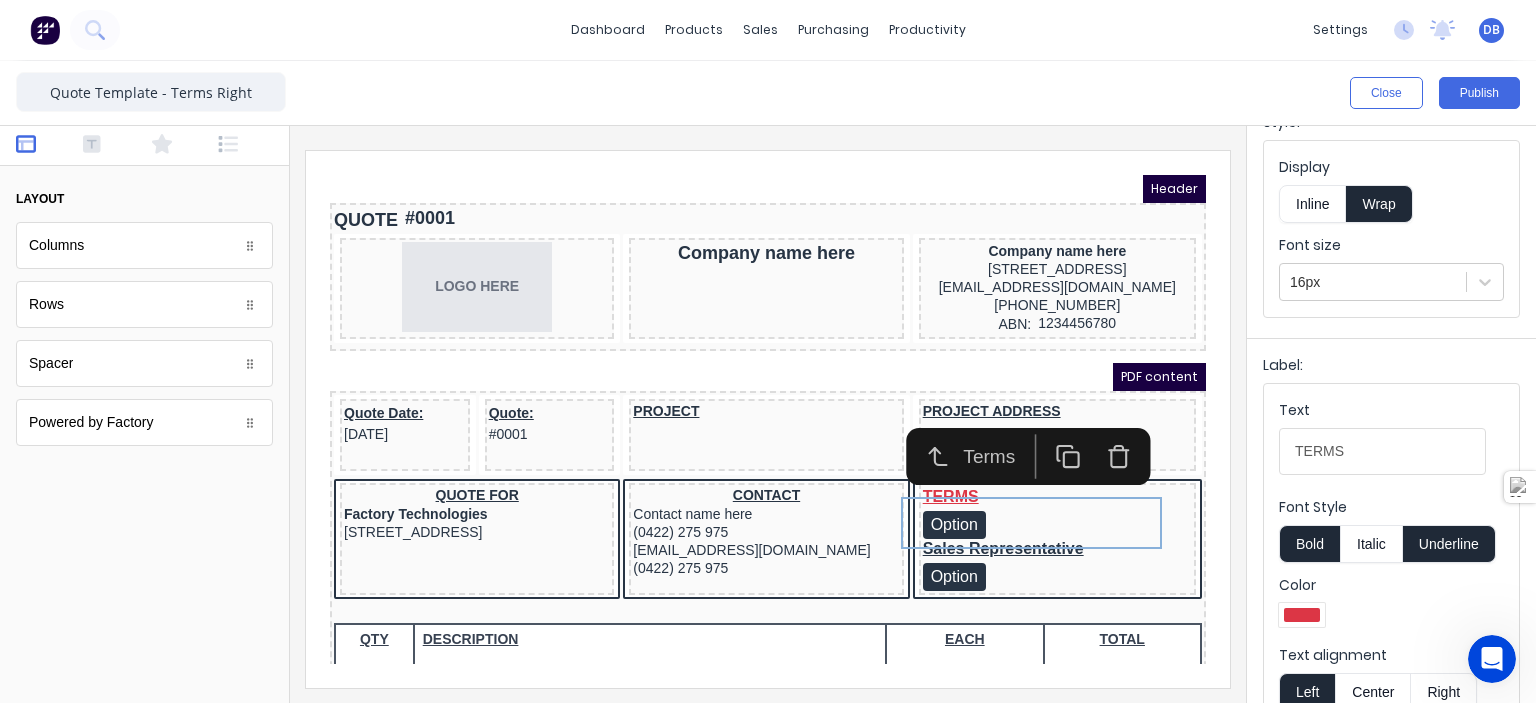 scroll, scrollTop: 0, scrollLeft: 0, axis: both 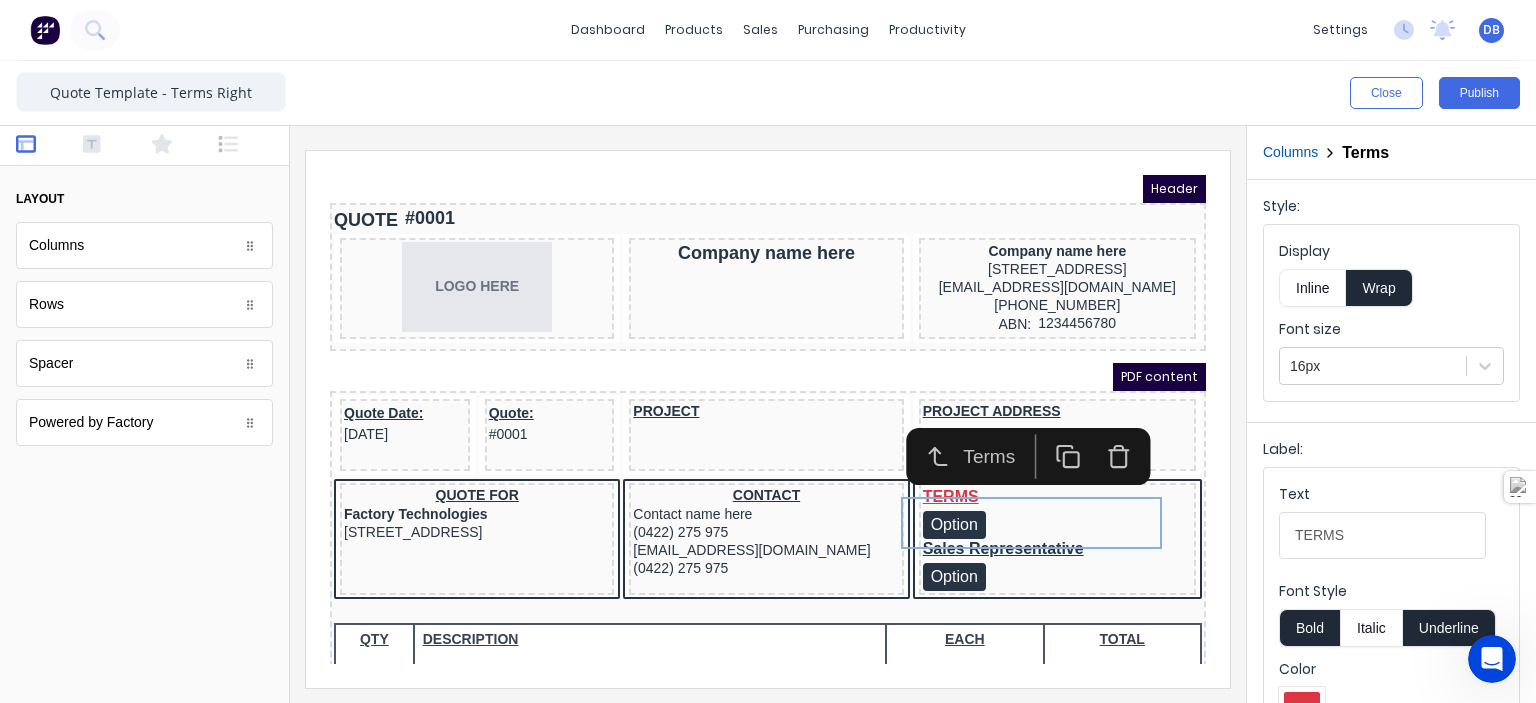 click on "Inline" at bounding box center [1312, 288] 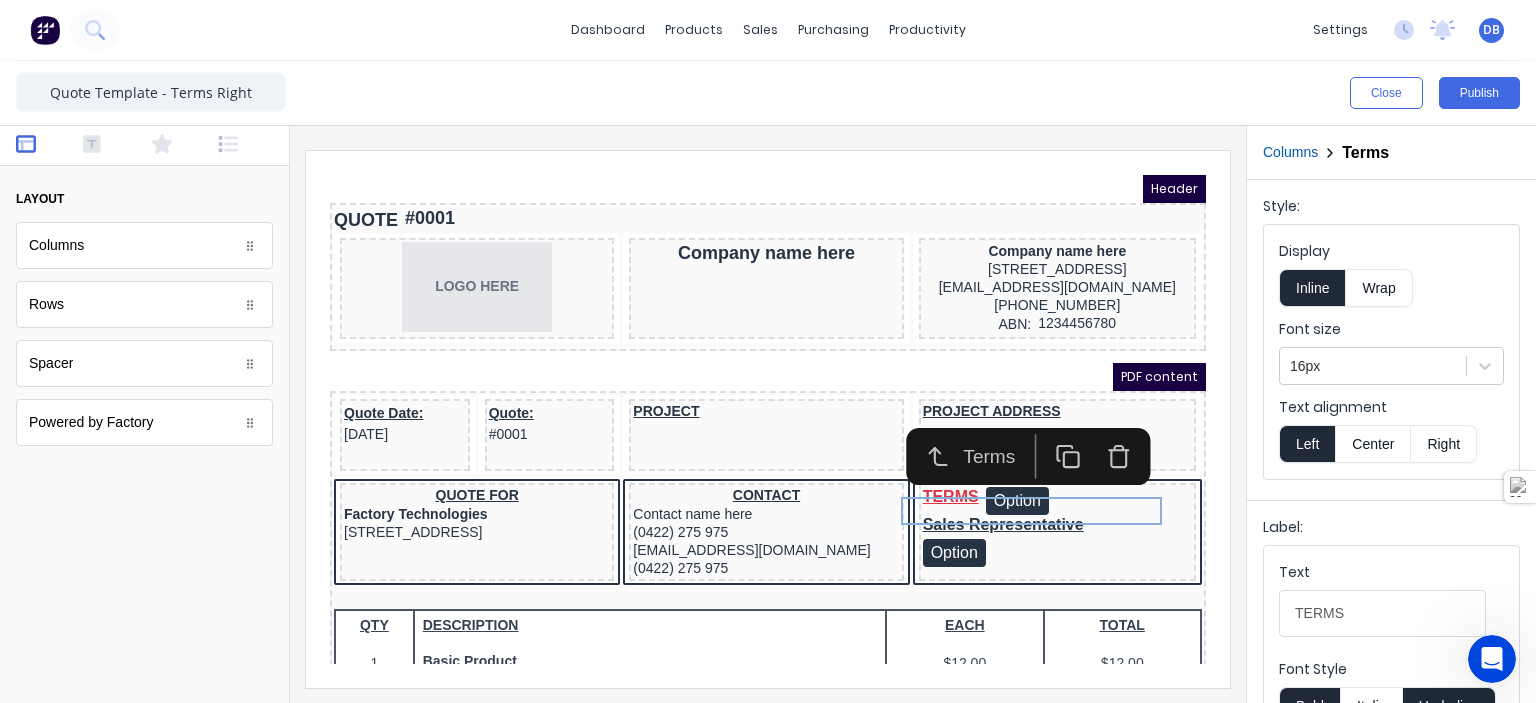 click on "Wrap" at bounding box center (1379, 288) 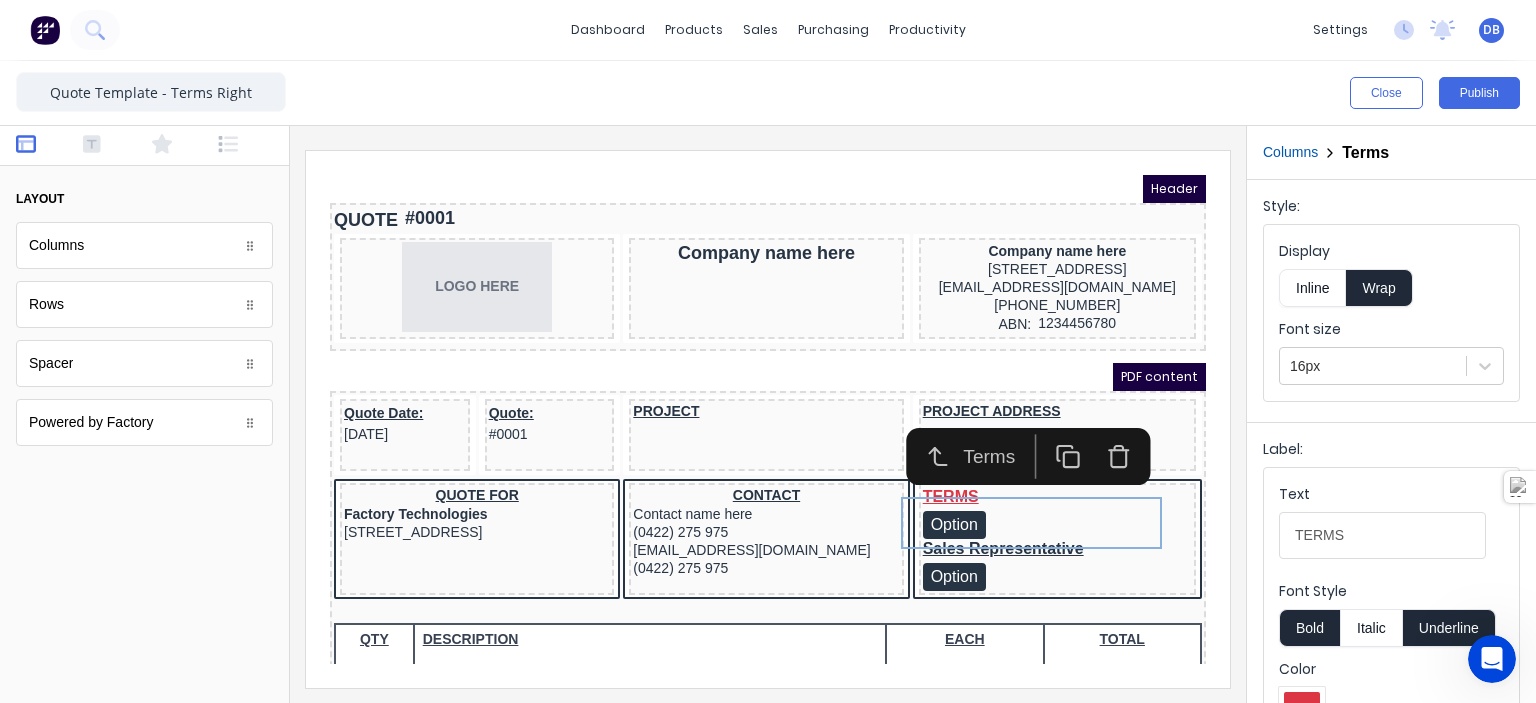 click on "Style: Display Inline Wrap Font size 16px" at bounding box center (1391, 297) 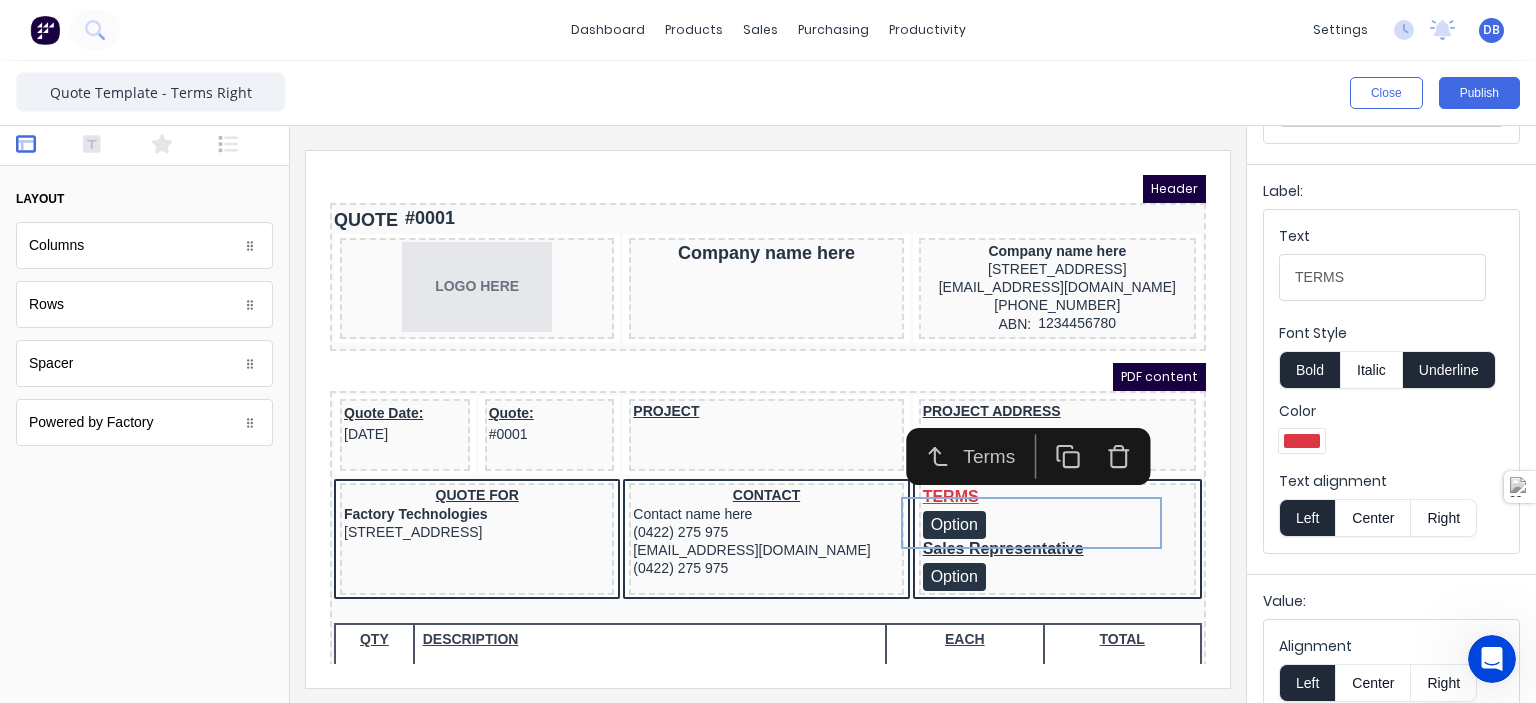 scroll, scrollTop: 284, scrollLeft: 0, axis: vertical 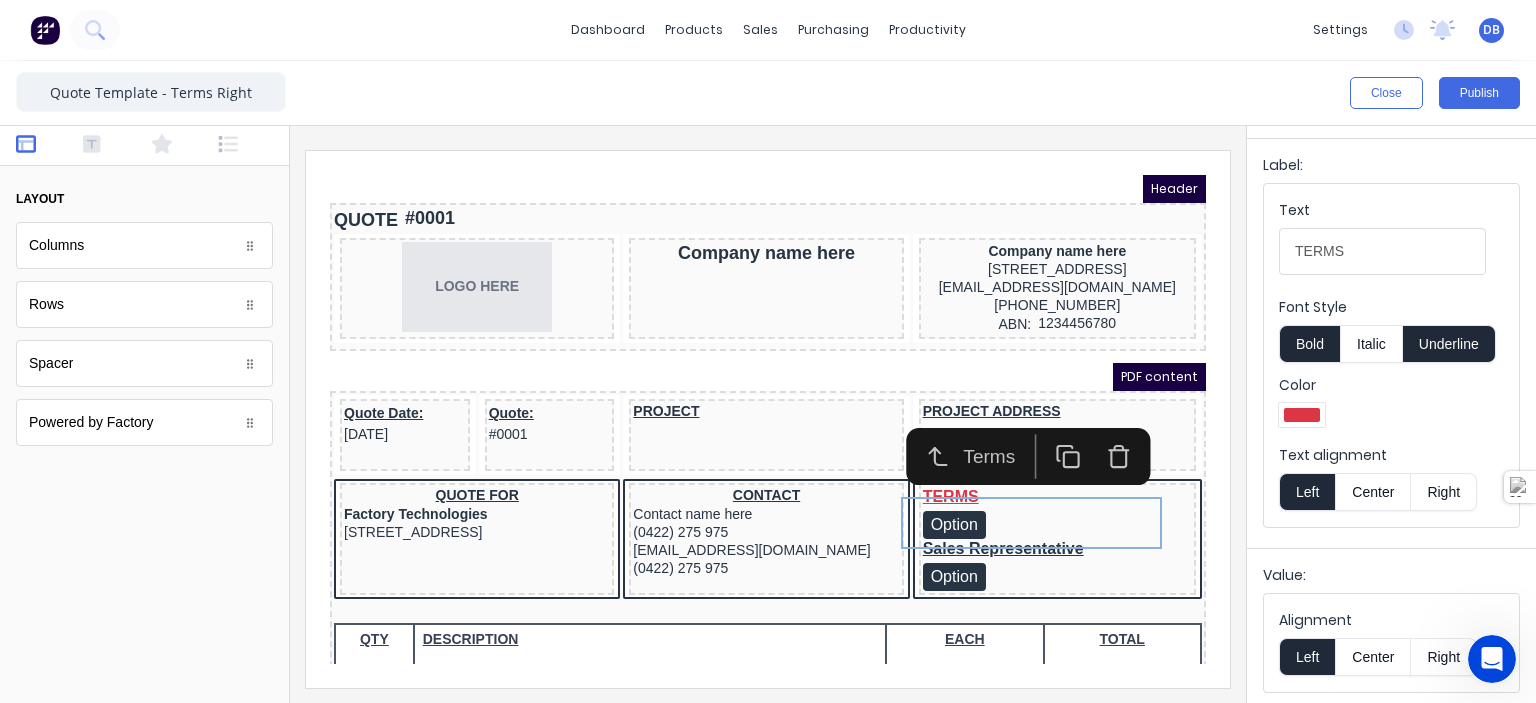 click 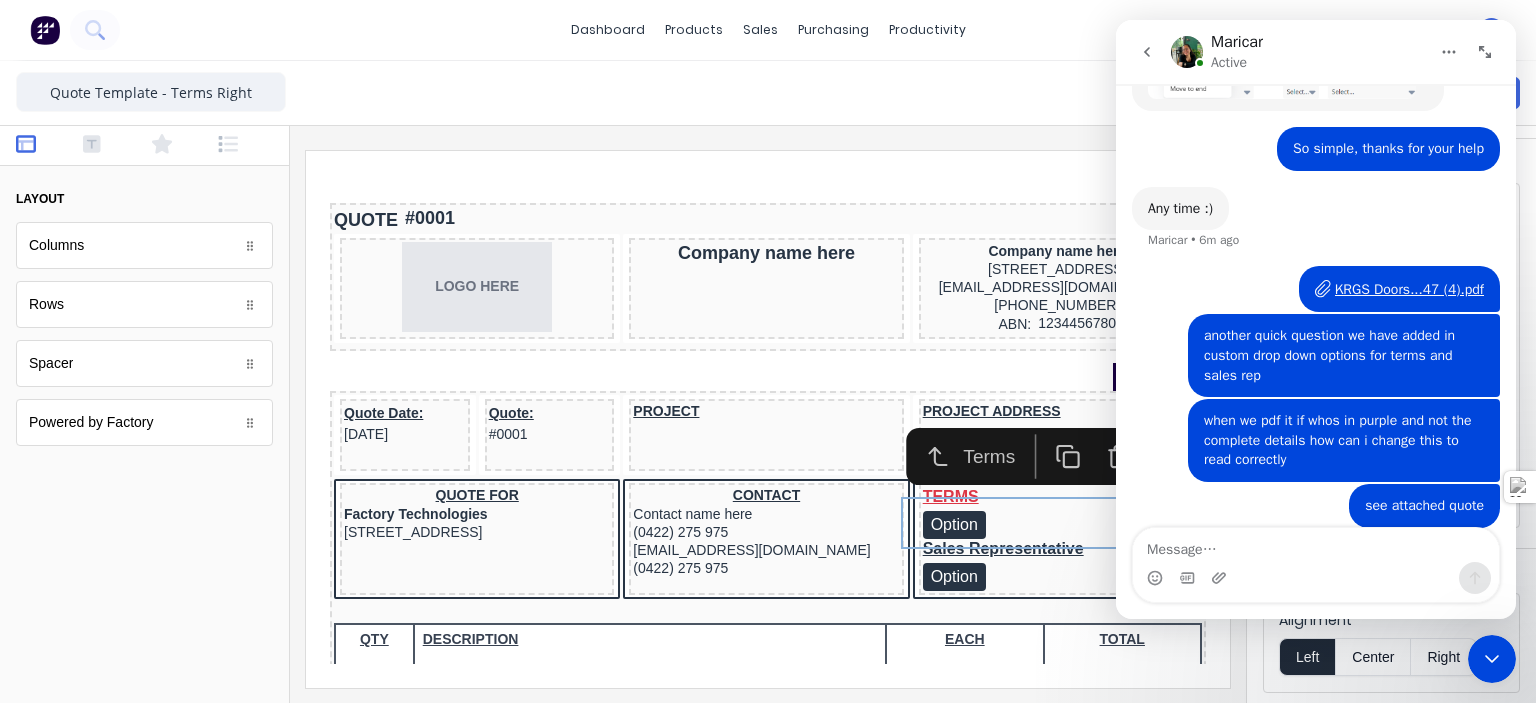 scroll, scrollTop: 539, scrollLeft: 0, axis: vertical 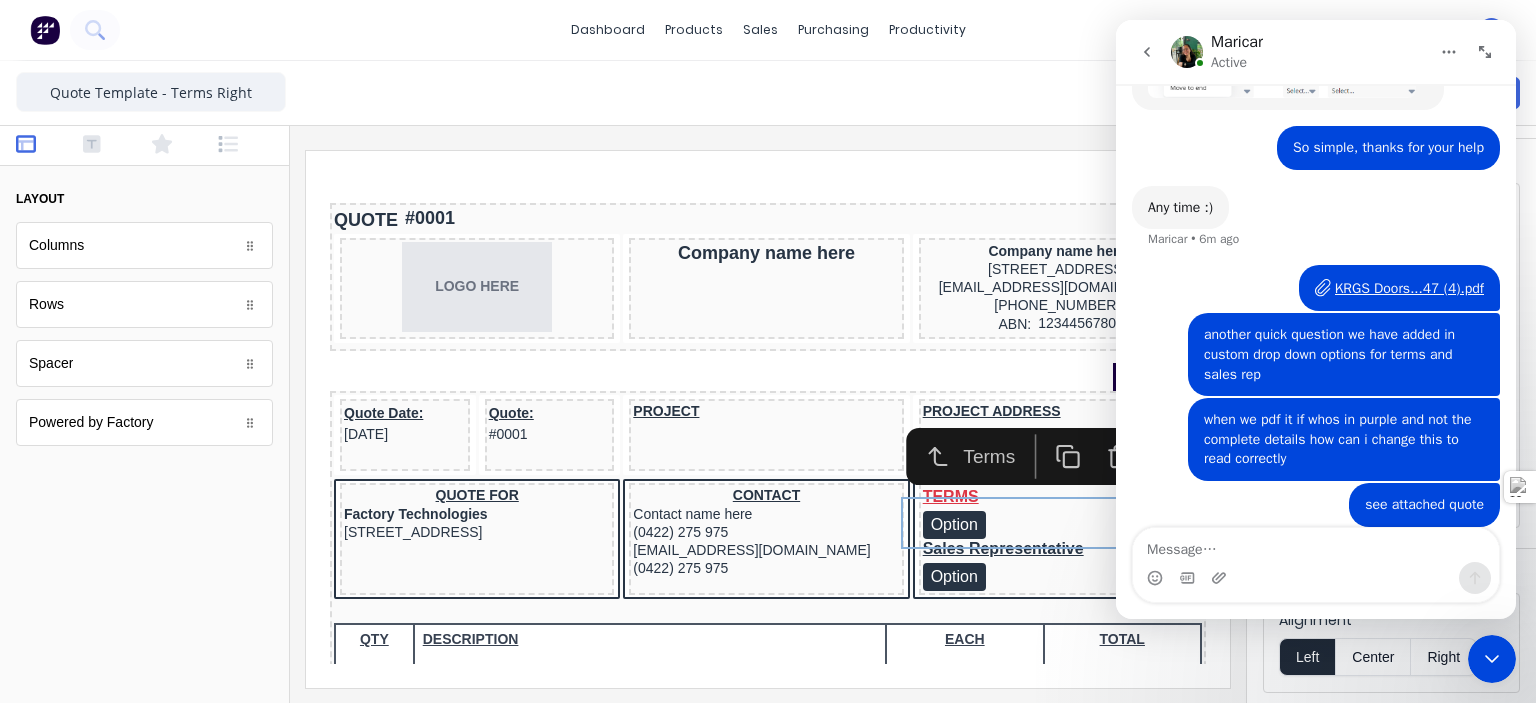 click at bounding box center (144, 588) 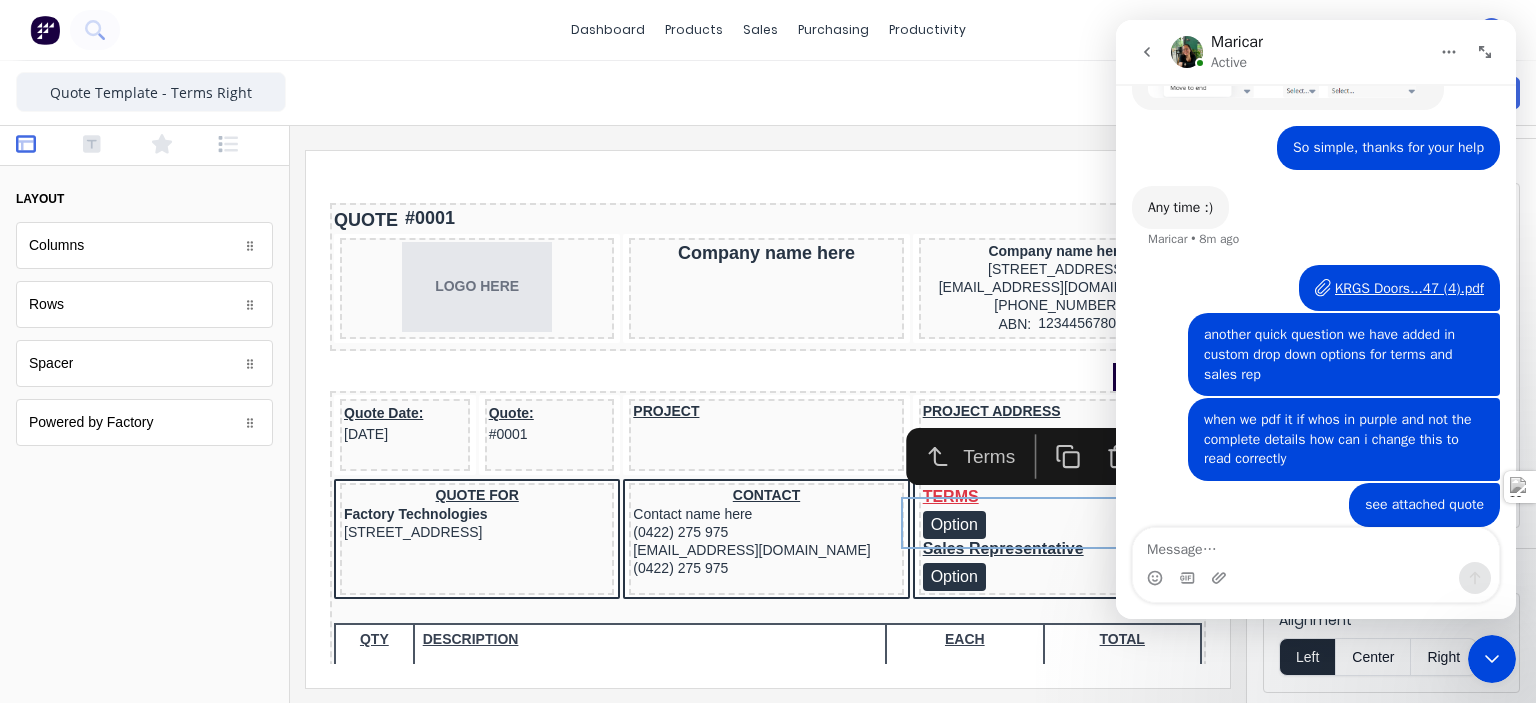 scroll, scrollTop: 616, scrollLeft: 0, axis: vertical 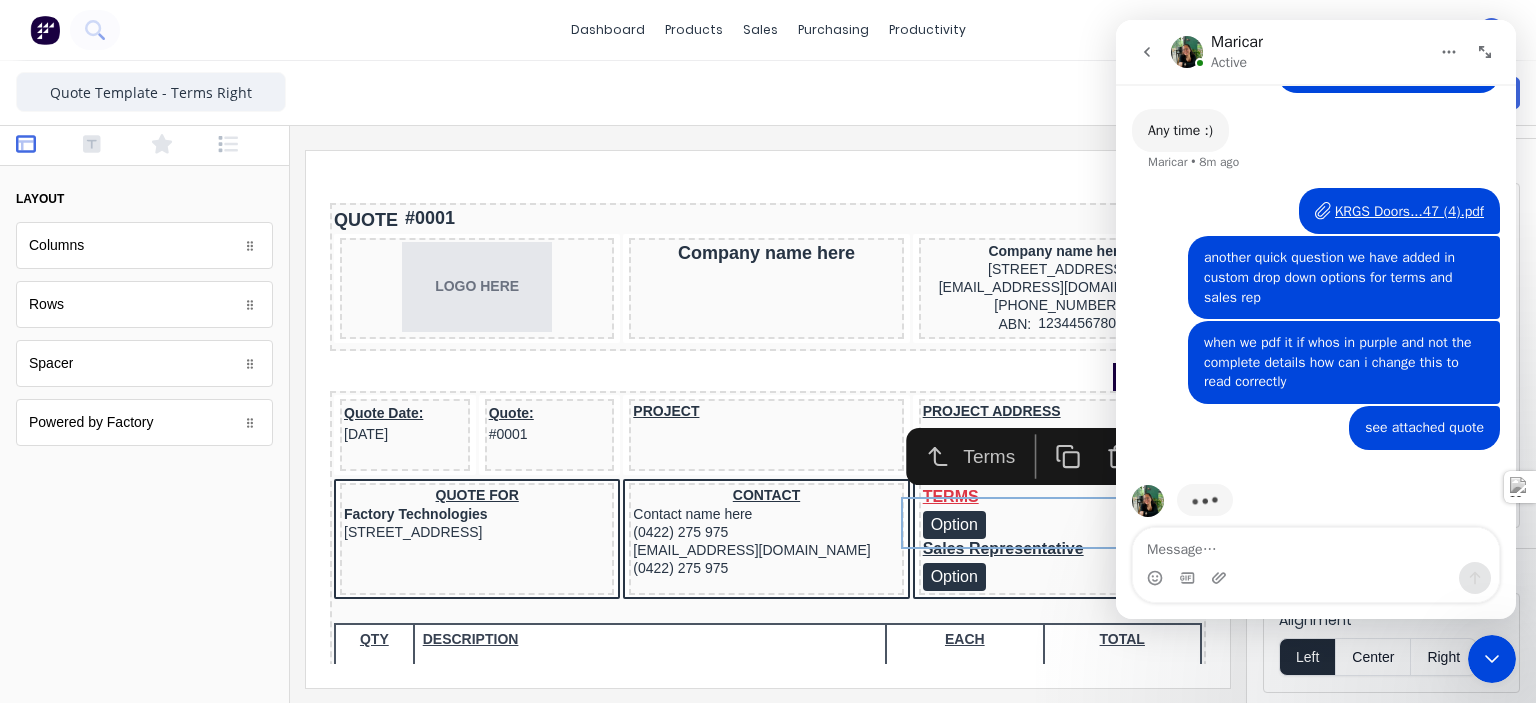 click on "KRGS Doors...47 (4).pdf" at bounding box center [1409, 211] 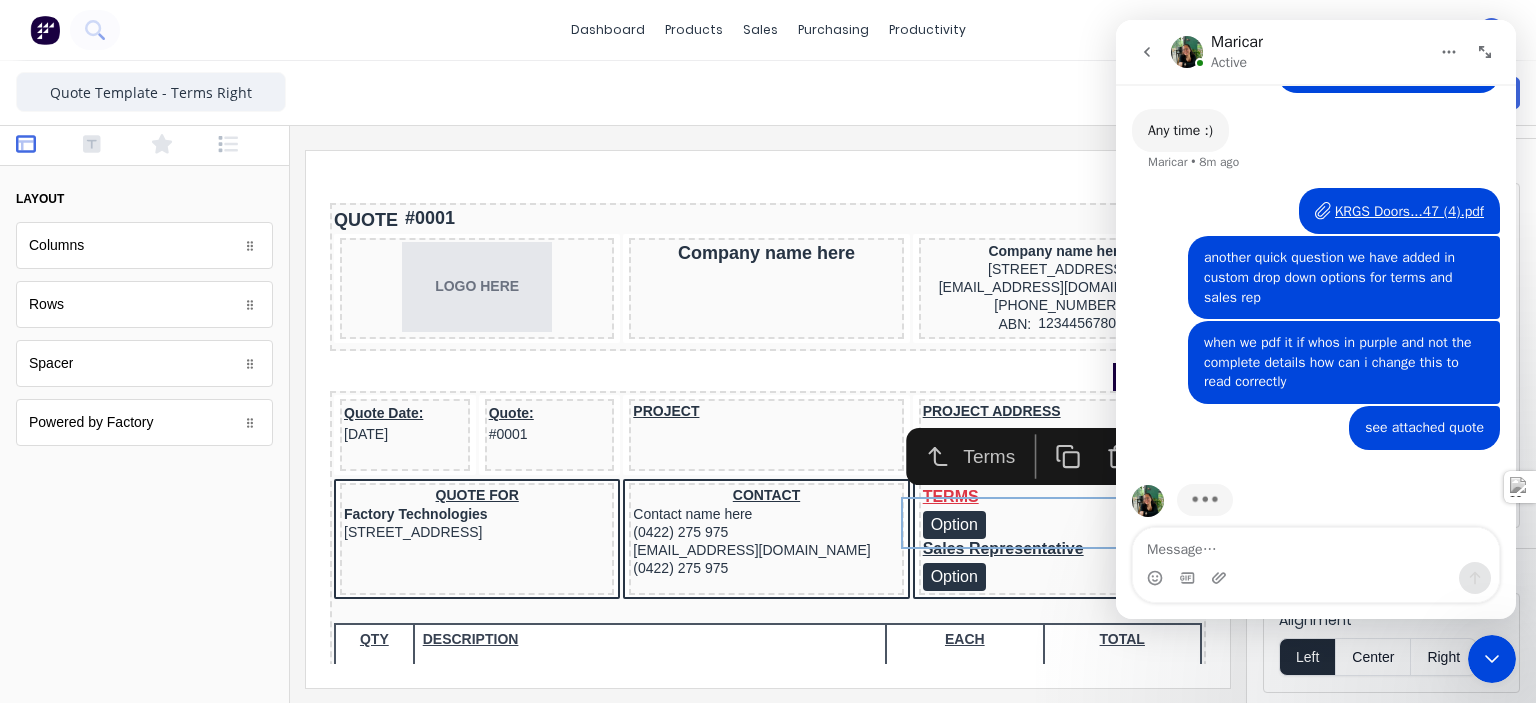scroll, scrollTop: 539, scrollLeft: 0, axis: vertical 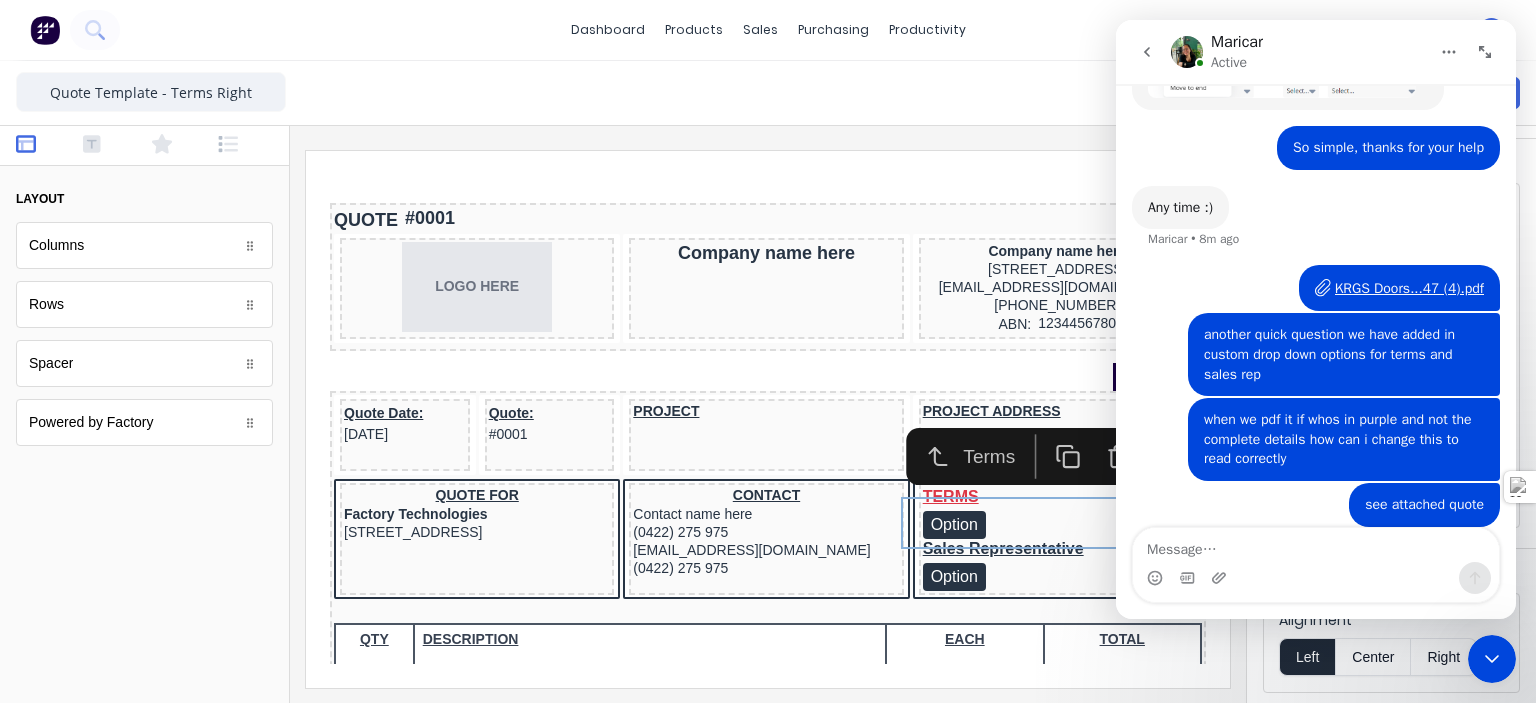 click 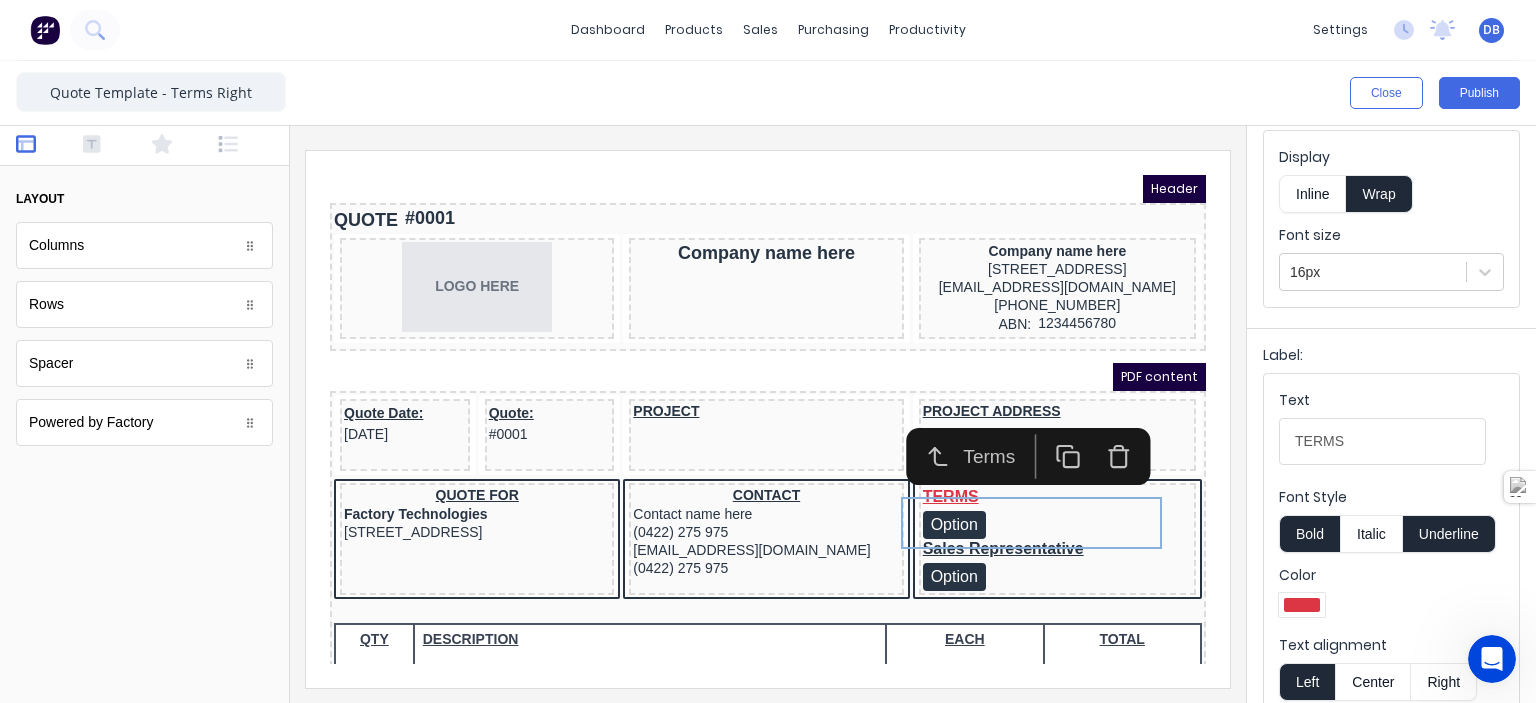 scroll, scrollTop: 0, scrollLeft: 0, axis: both 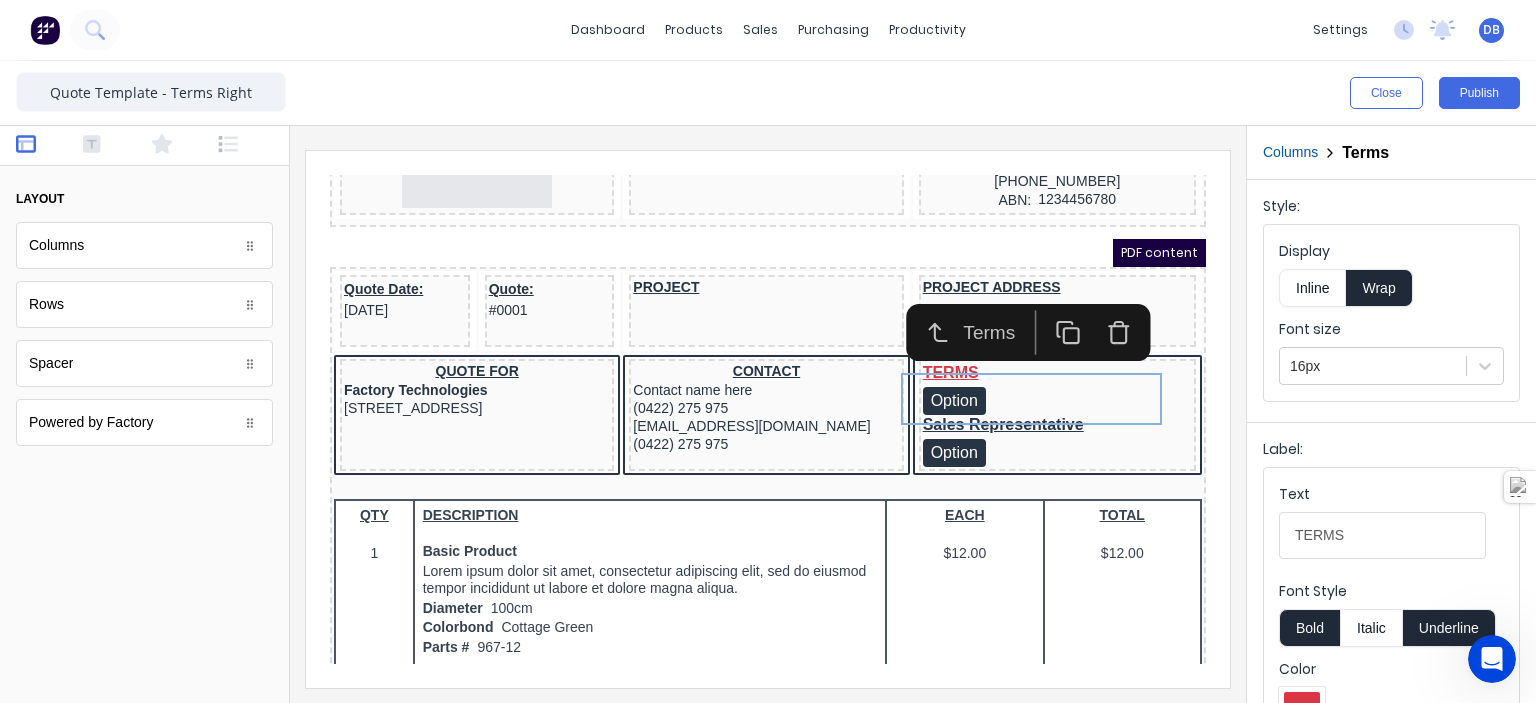 click 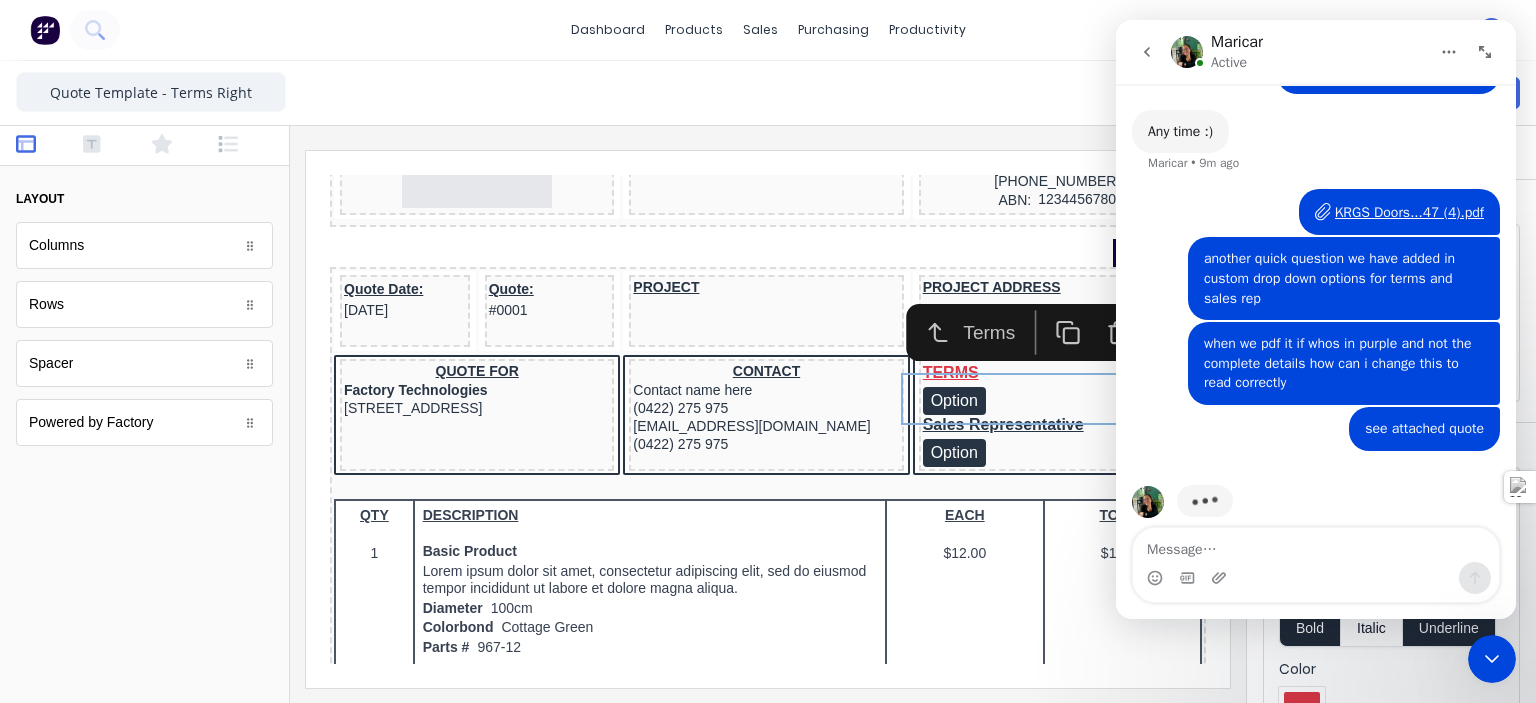 scroll, scrollTop: 616, scrollLeft: 0, axis: vertical 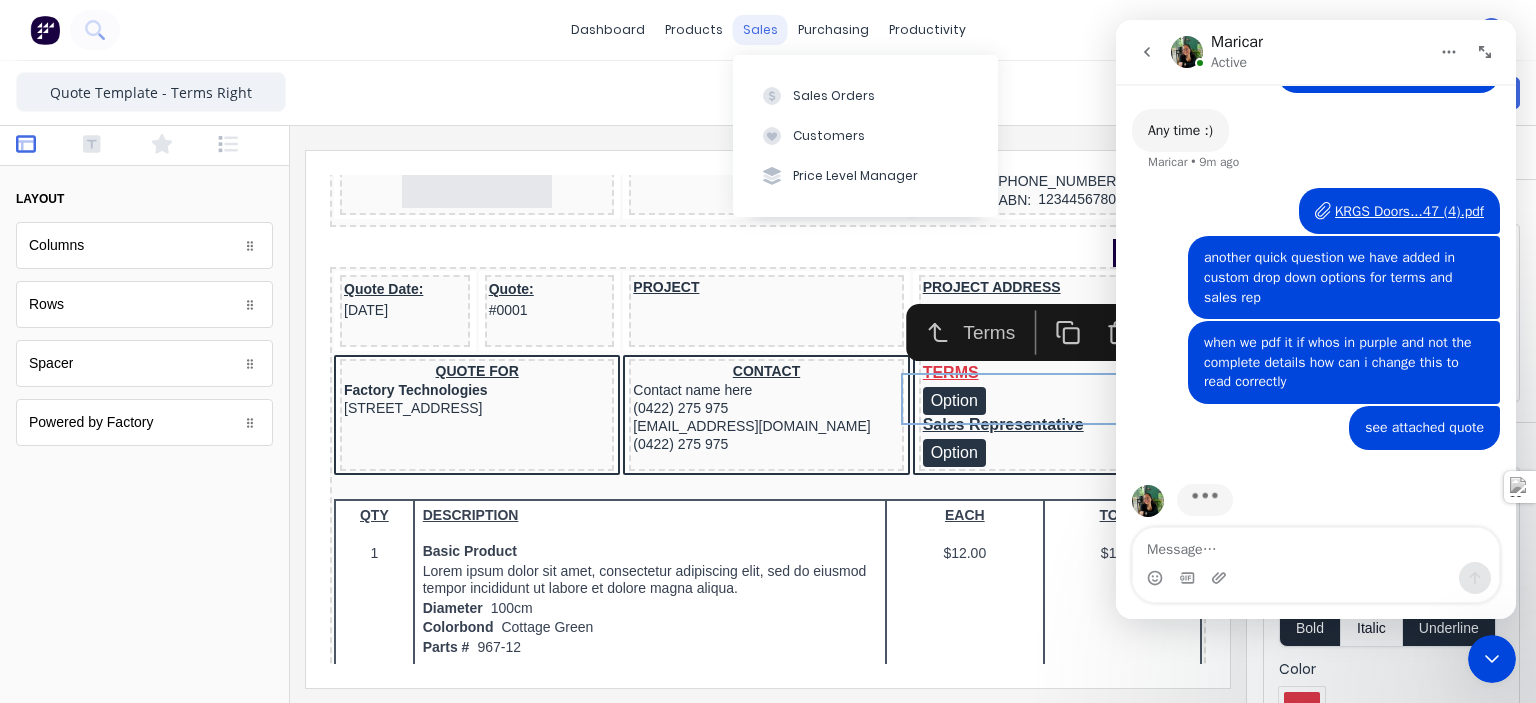 click on "sales" at bounding box center (760, 30) 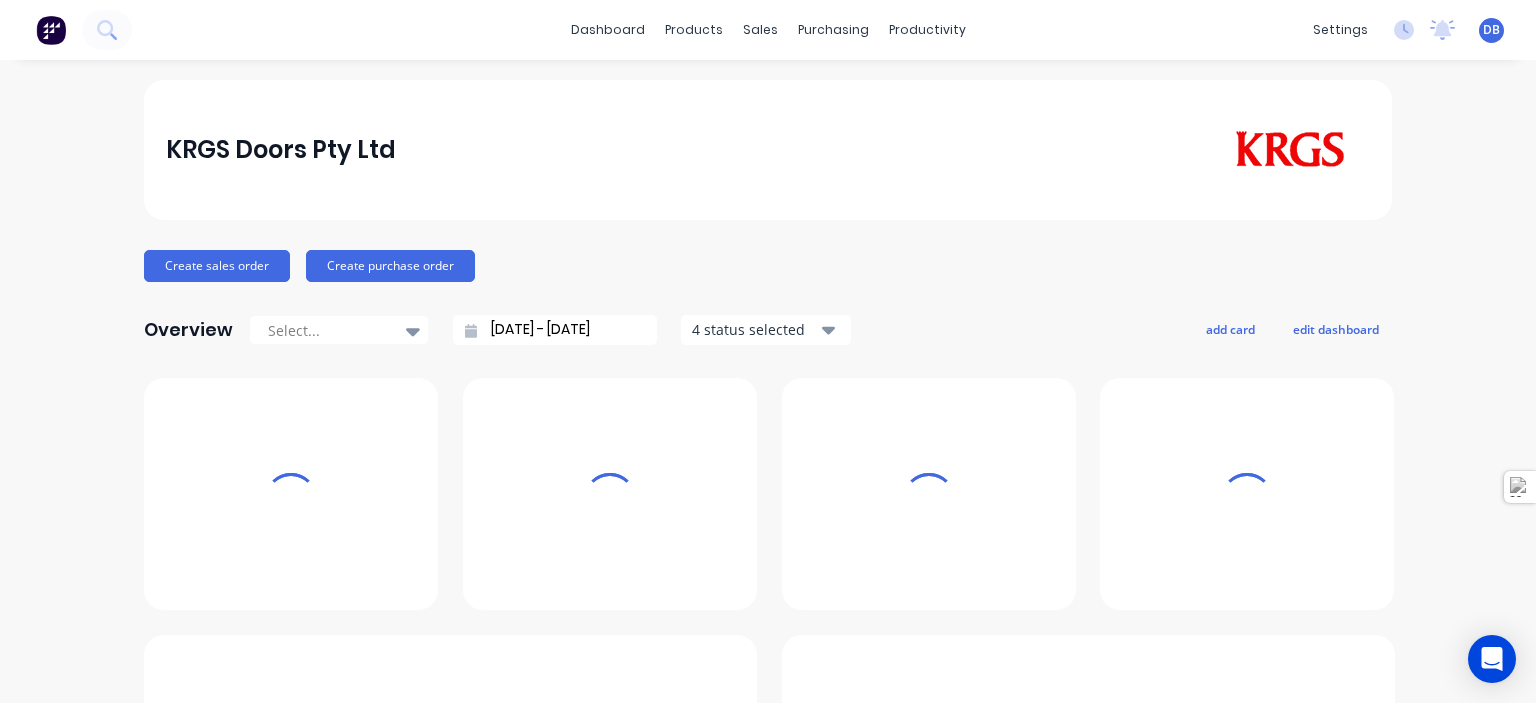 scroll, scrollTop: 0, scrollLeft: 0, axis: both 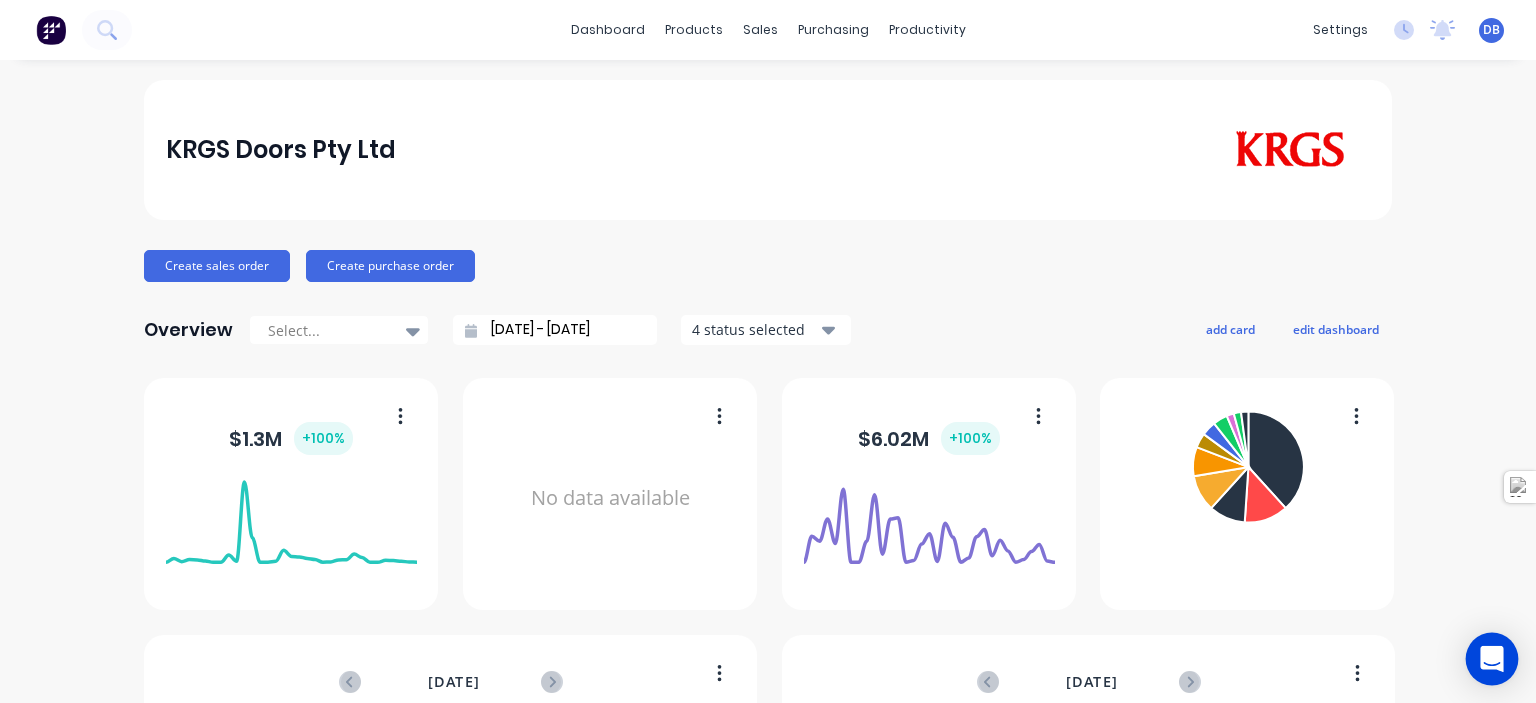 click 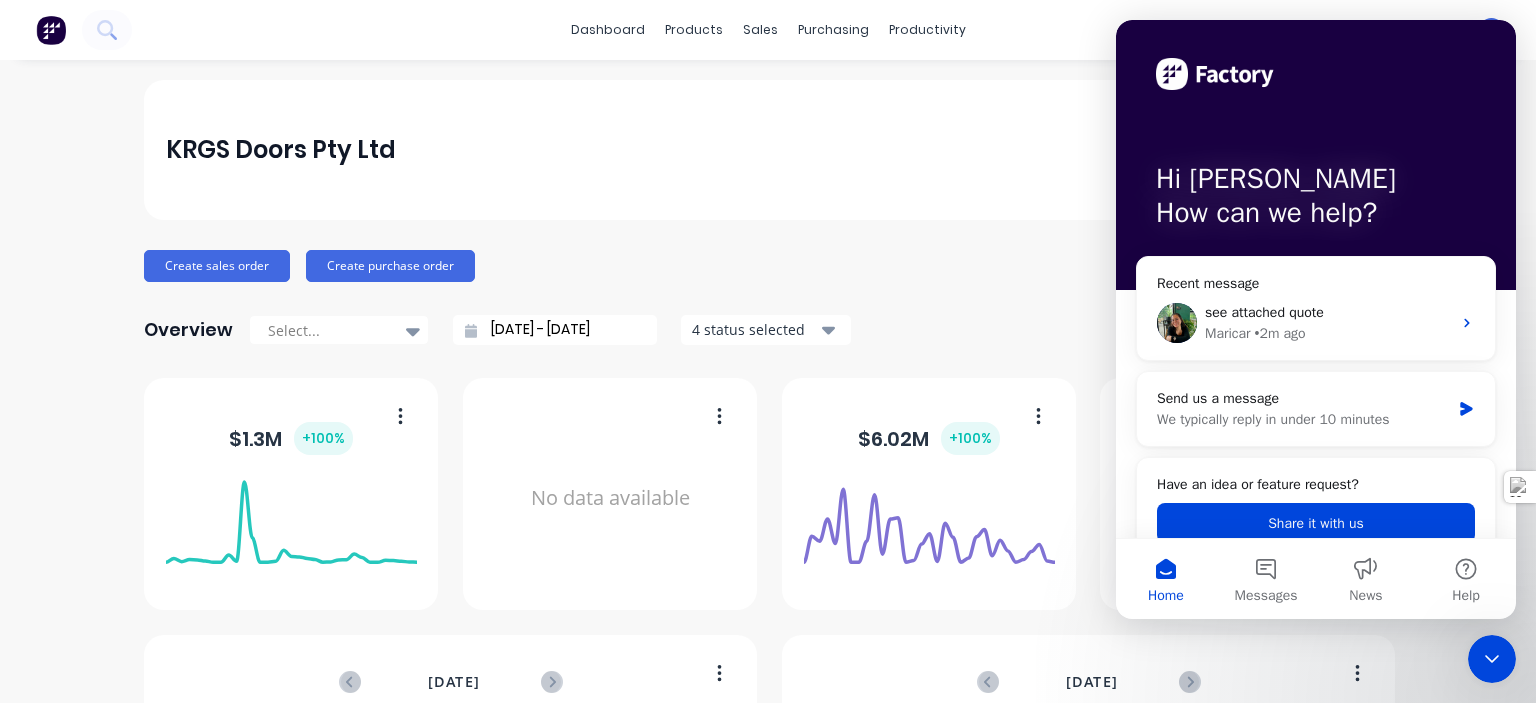 scroll, scrollTop: 0, scrollLeft: 0, axis: both 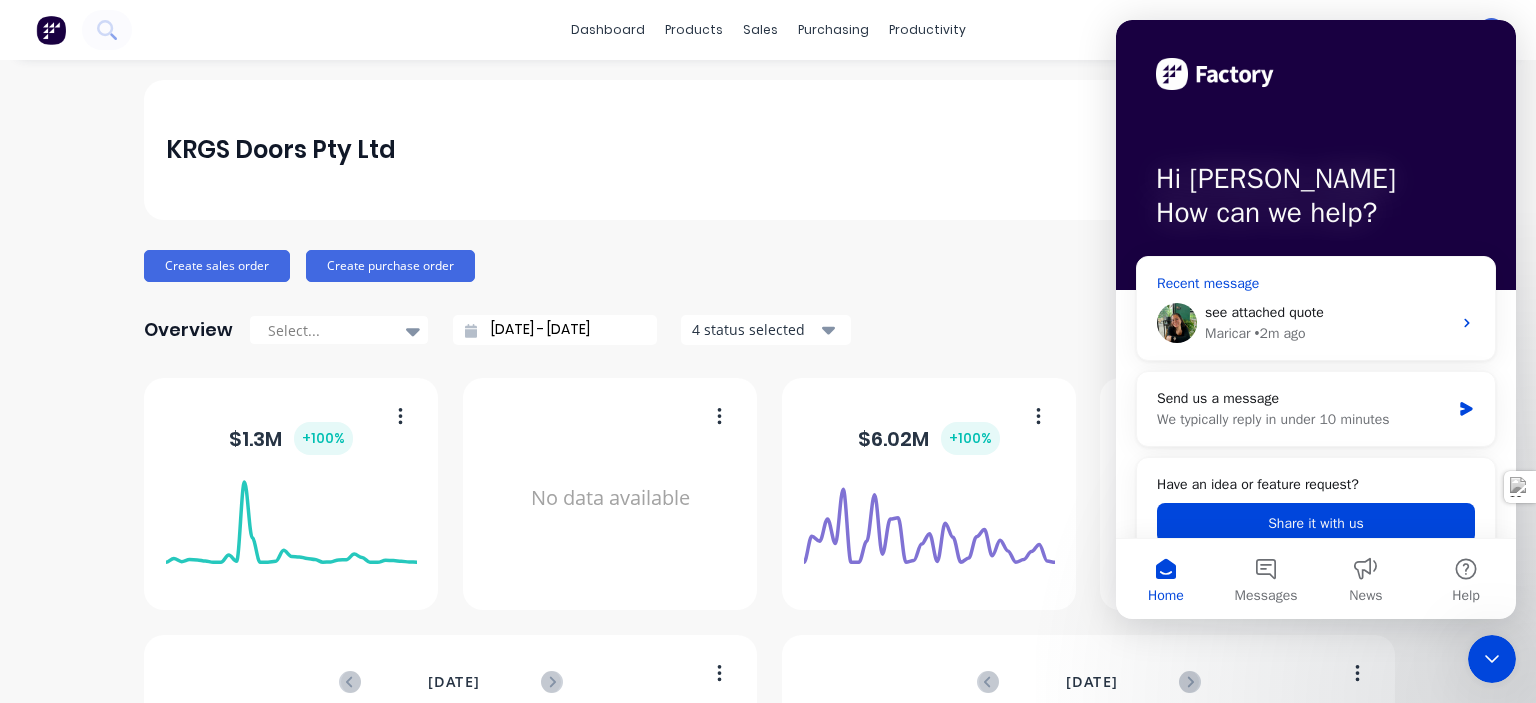 click on "Maricar •  2m ago" at bounding box center (1328, 333) 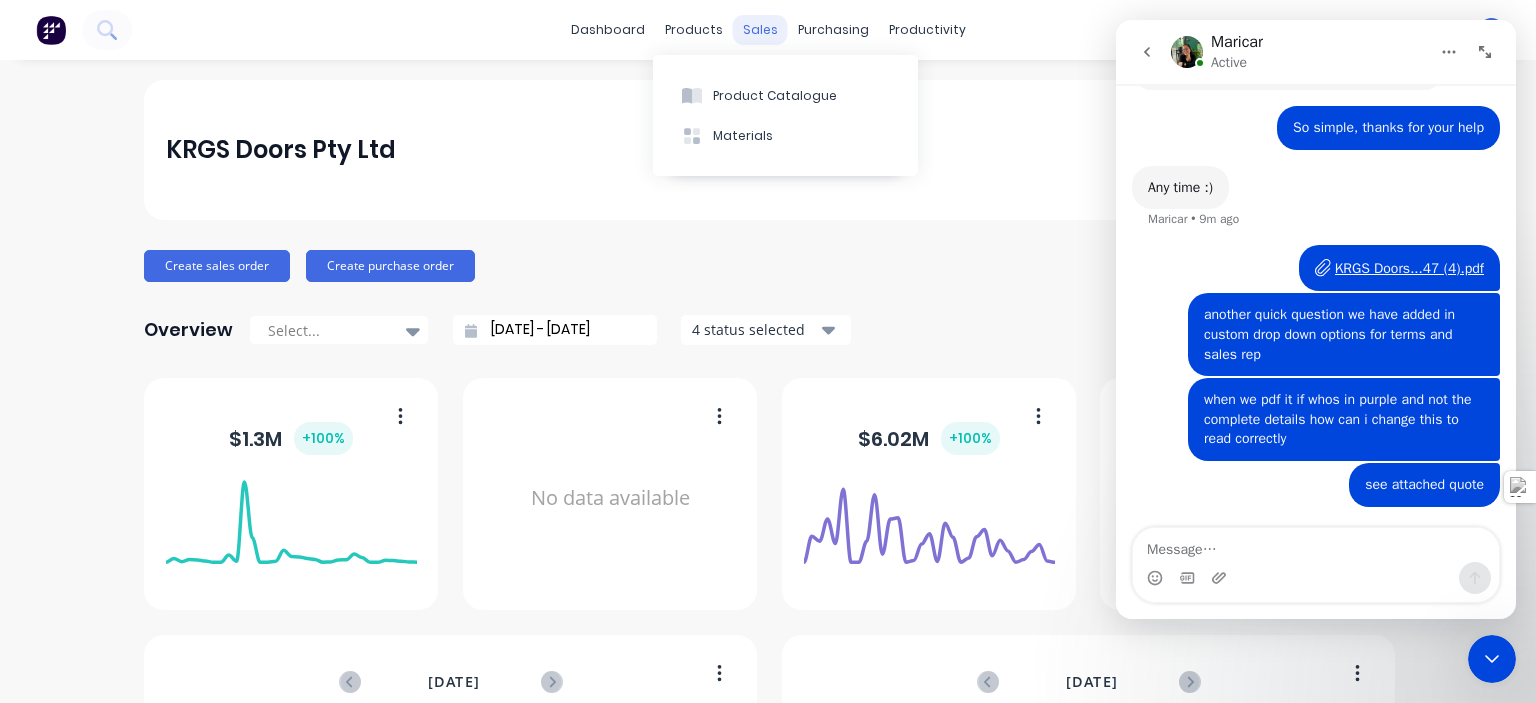 scroll, scrollTop: 616, scrollLeft: 0, axis: vertical 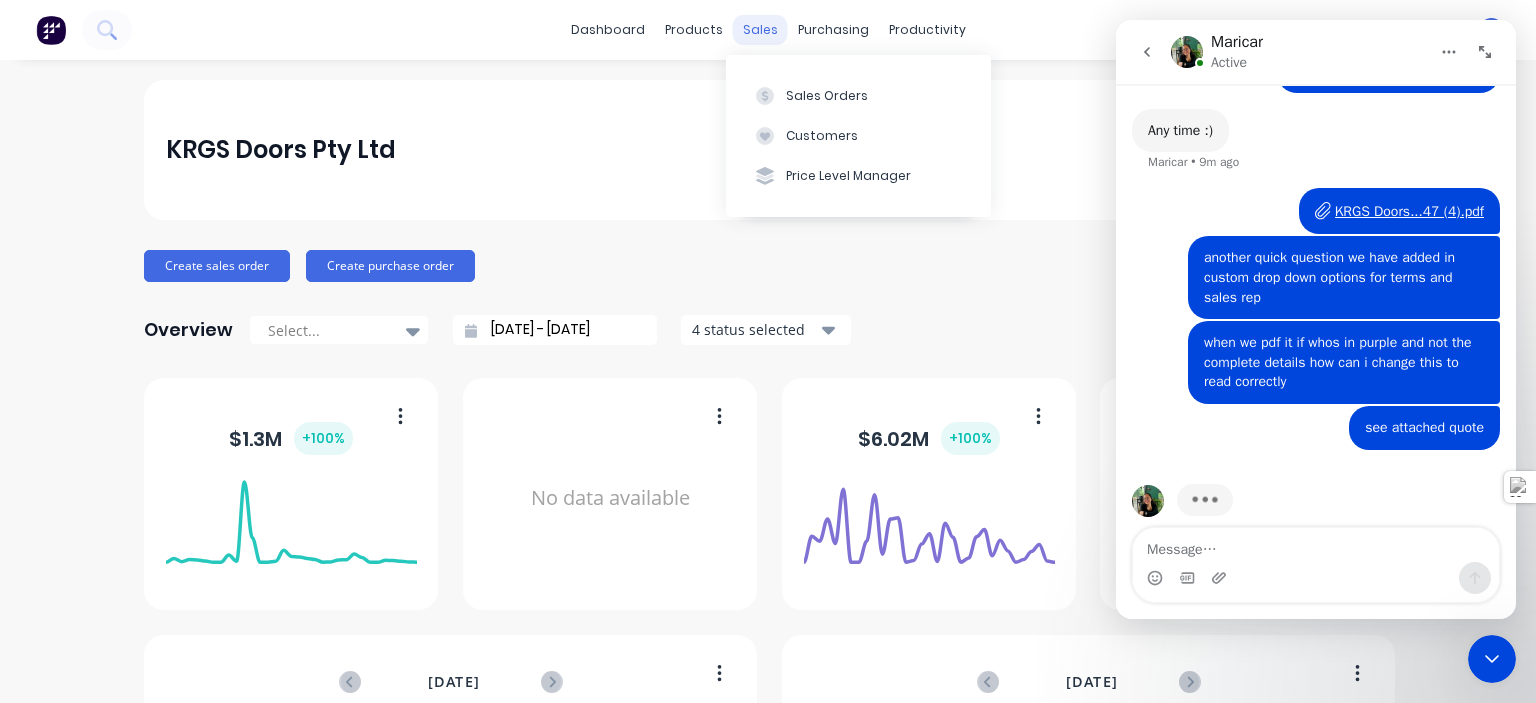 click on "sales" at bounding box center (760, 30) 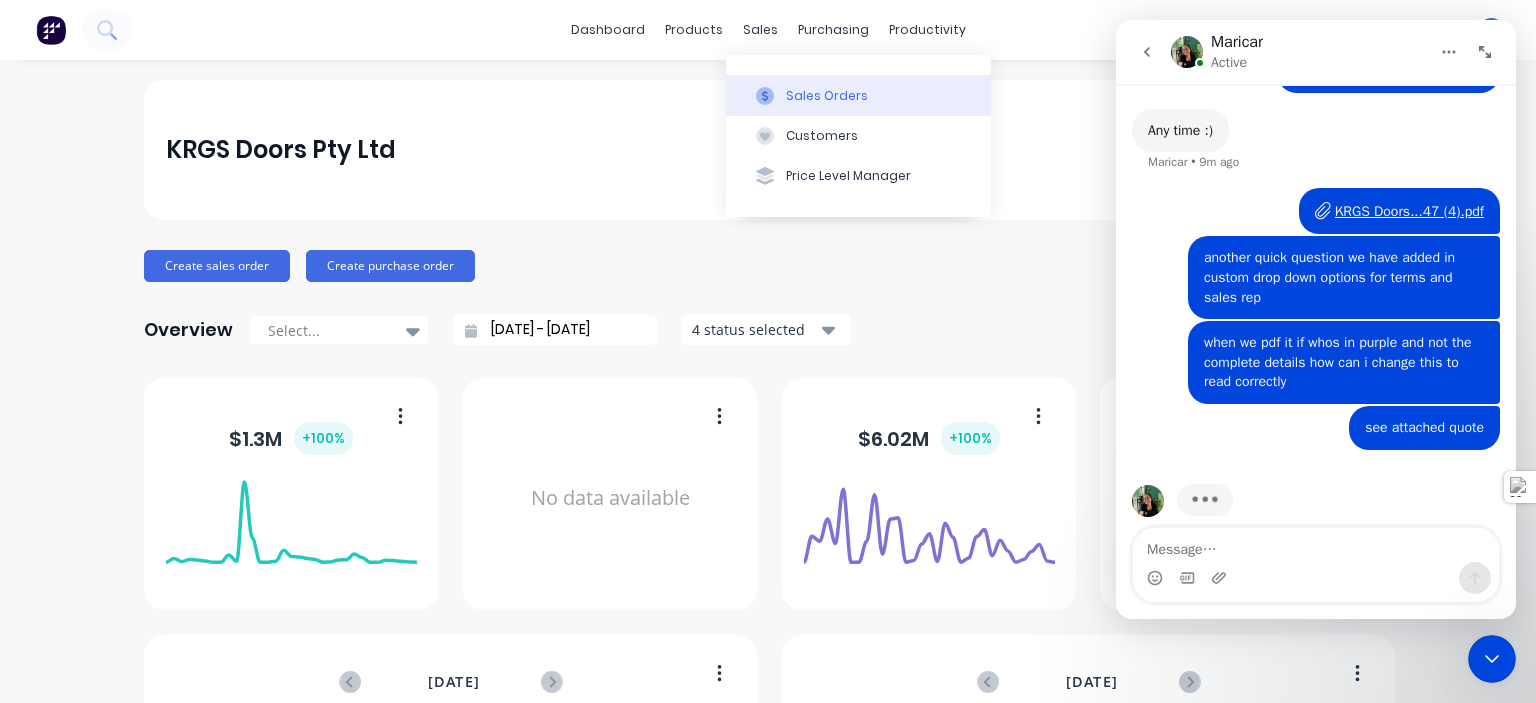 click on "Sales Orders" at bounding box center [827, 96] 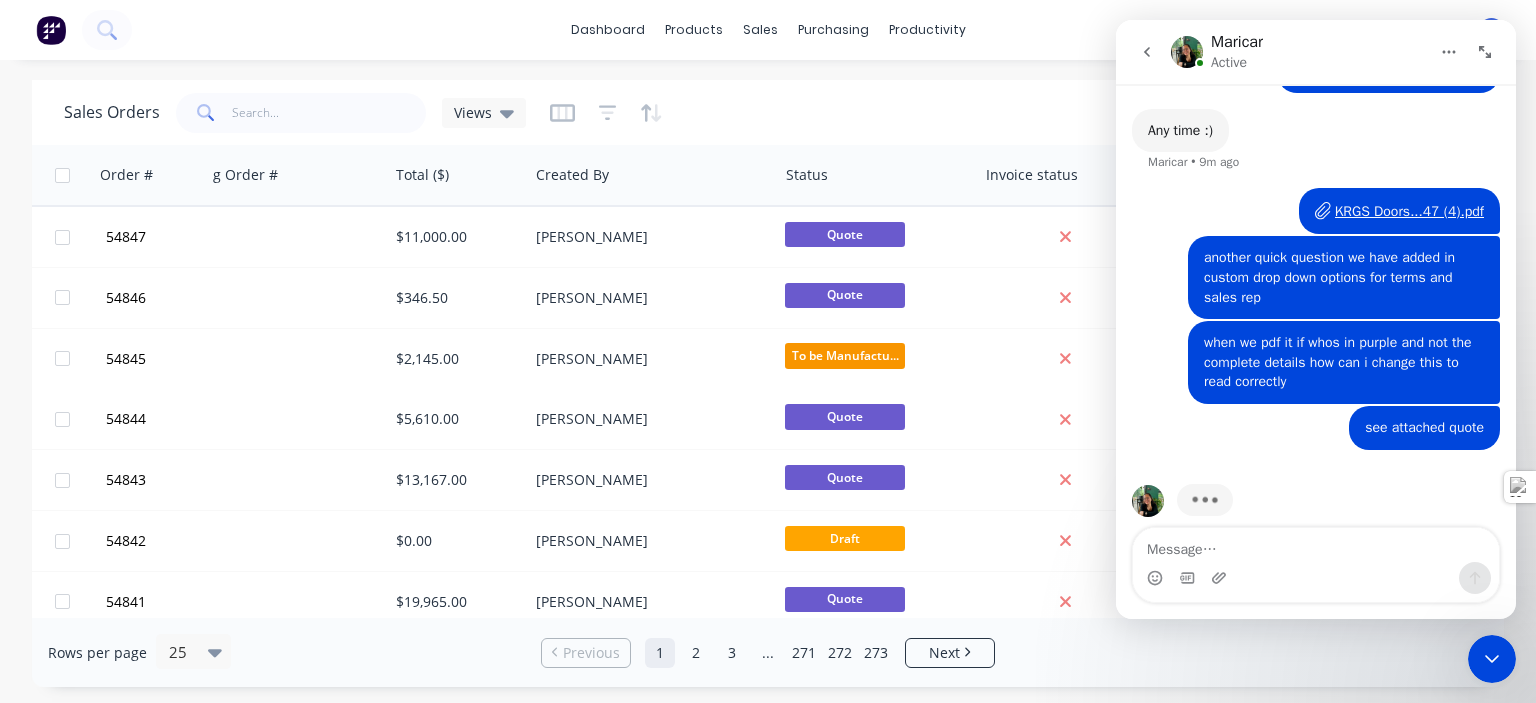 scroll, scrollTop: 0, scrollLeft: 798, axis: horizontal 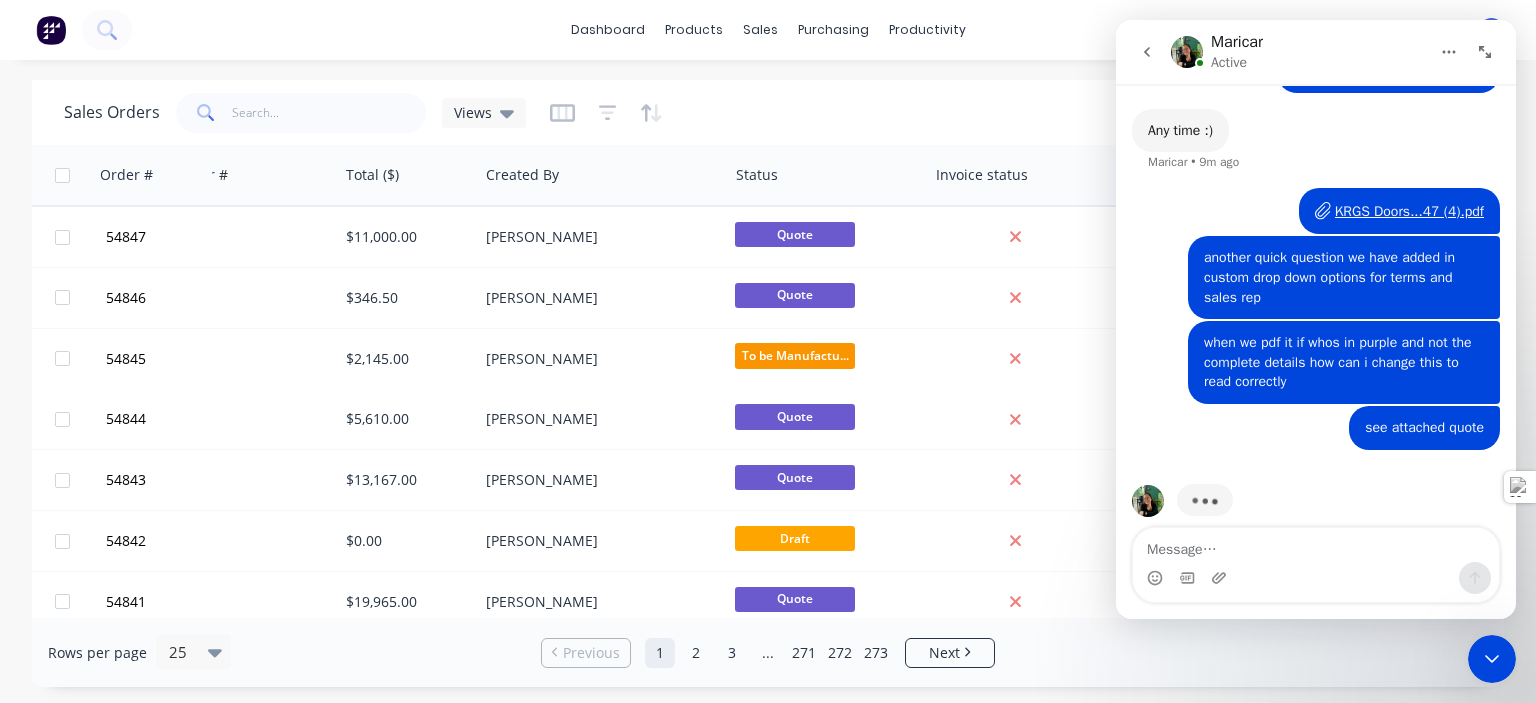 click 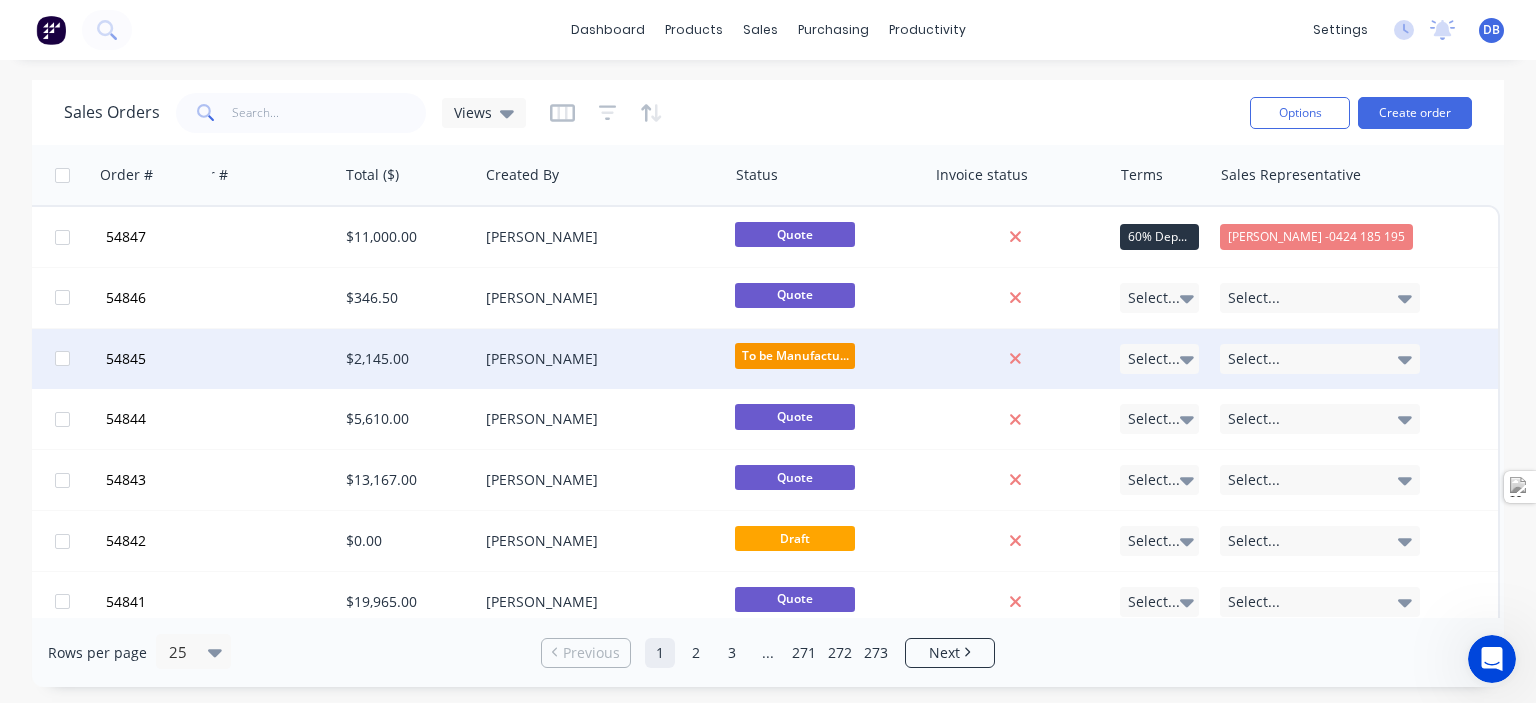 scroll, scrollTop: 0, scrollLeft: 0, axis: both 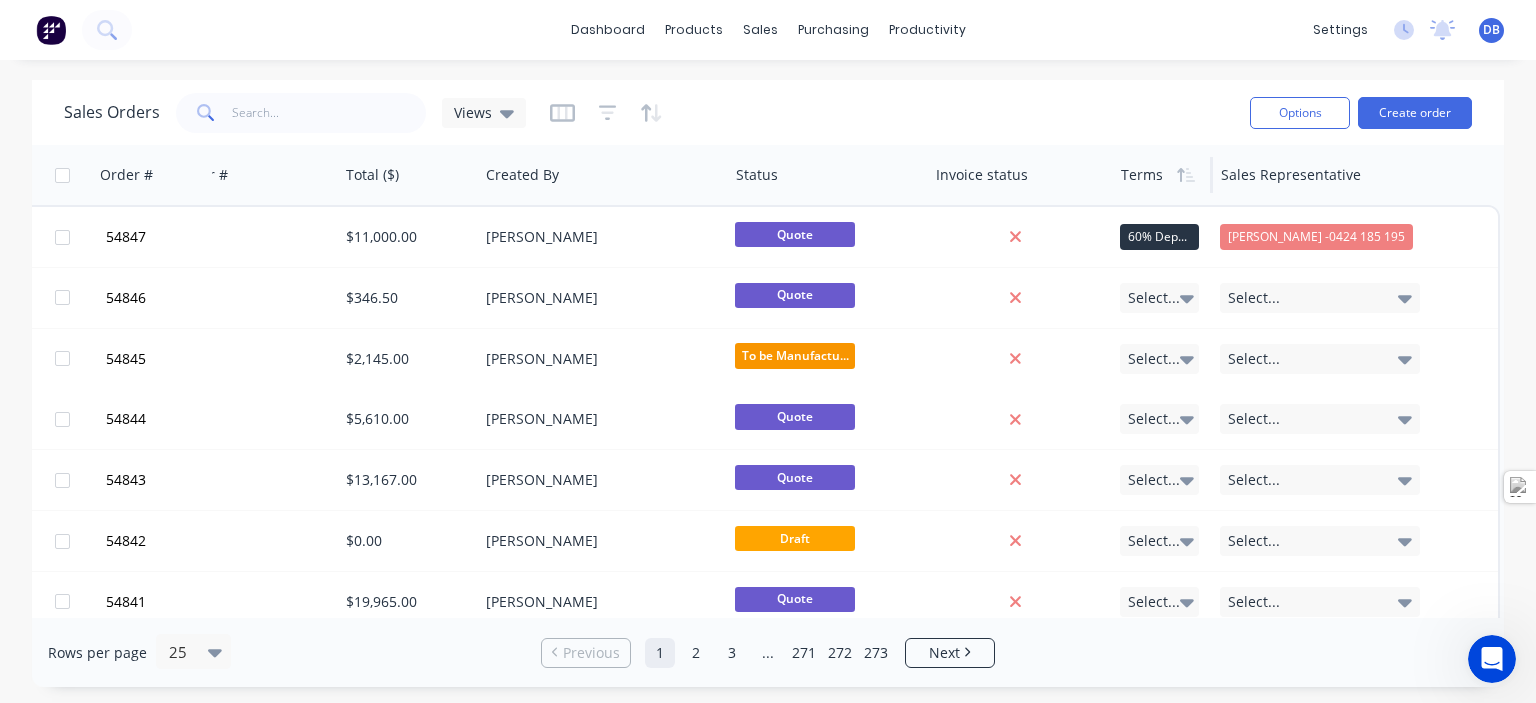 click at bounding box center [1161, 175] 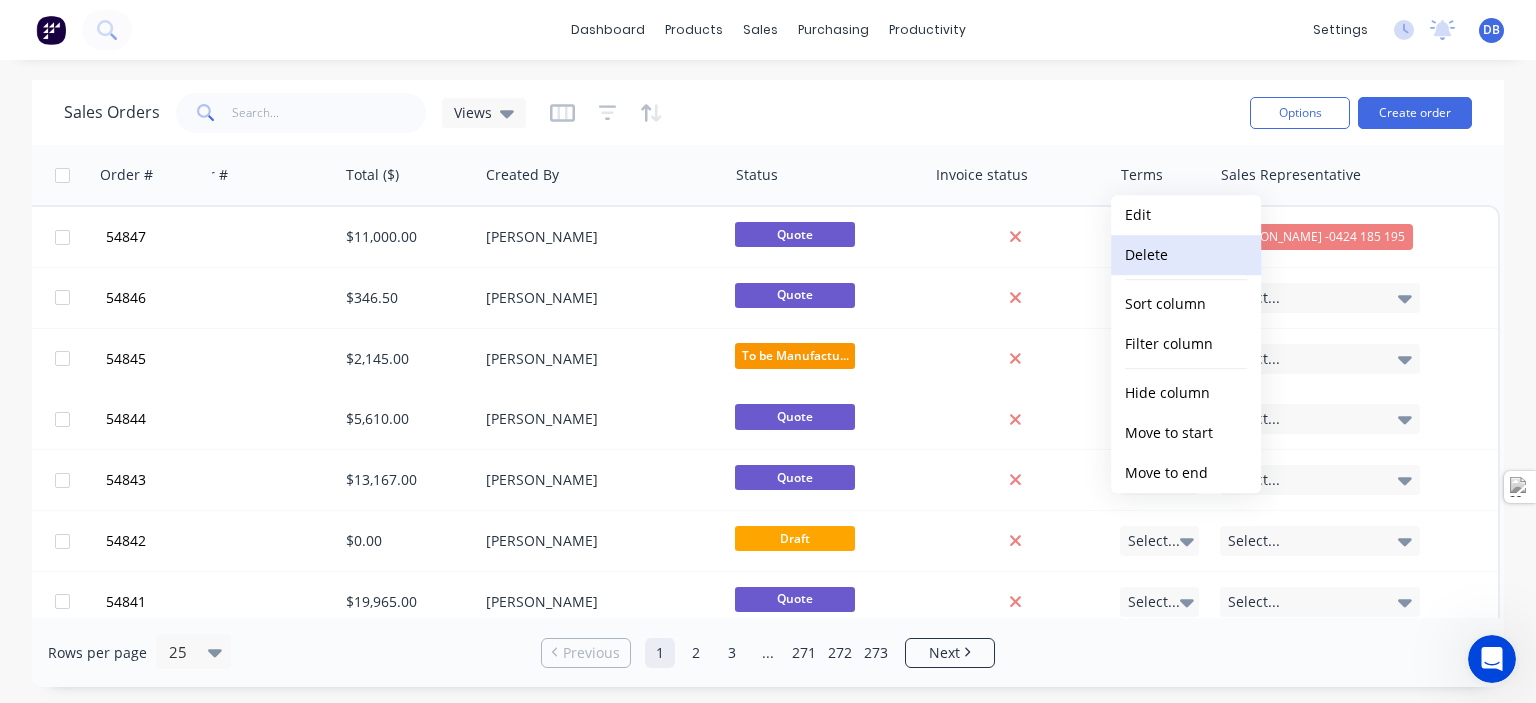 click on "Delete" at bounding box center (1186, 255) 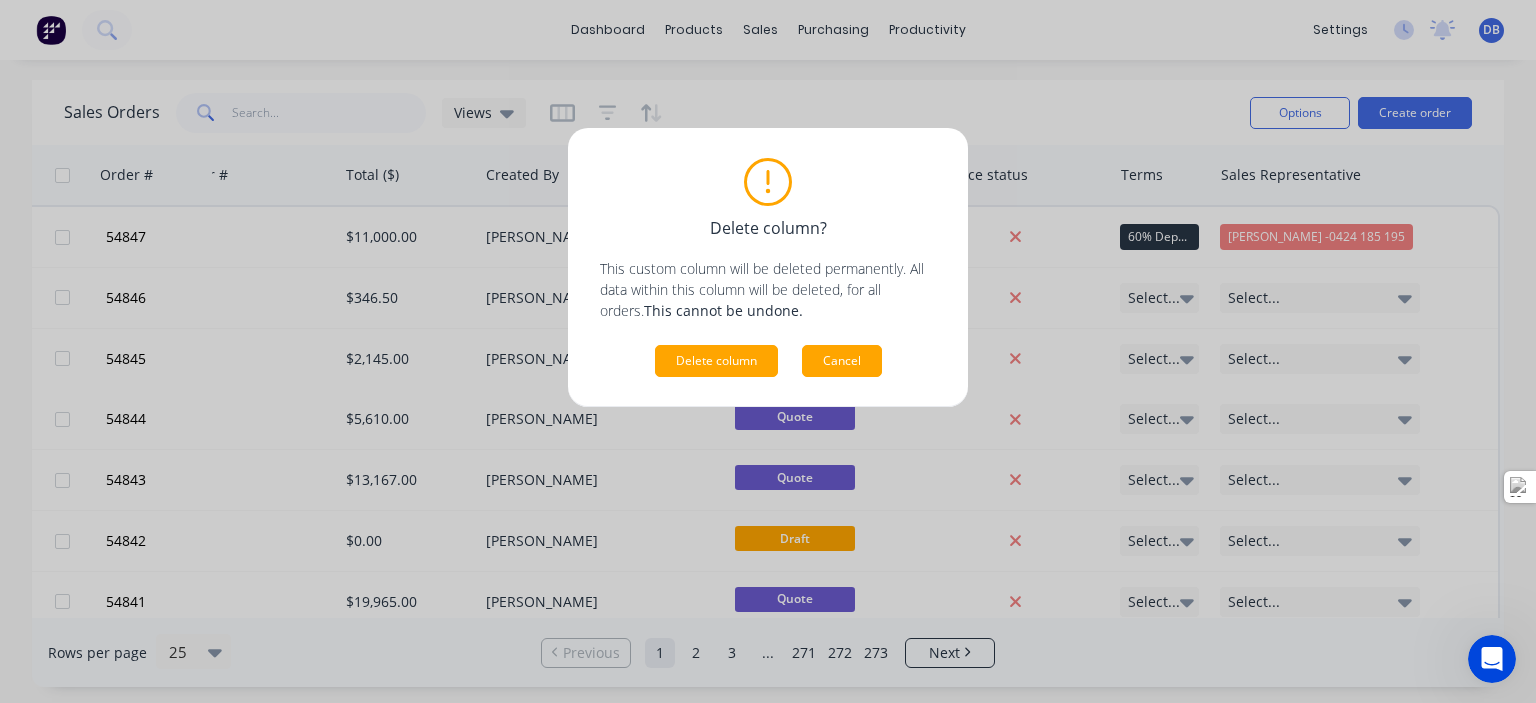 click on "Cancel" at bounding box center (842, 361) 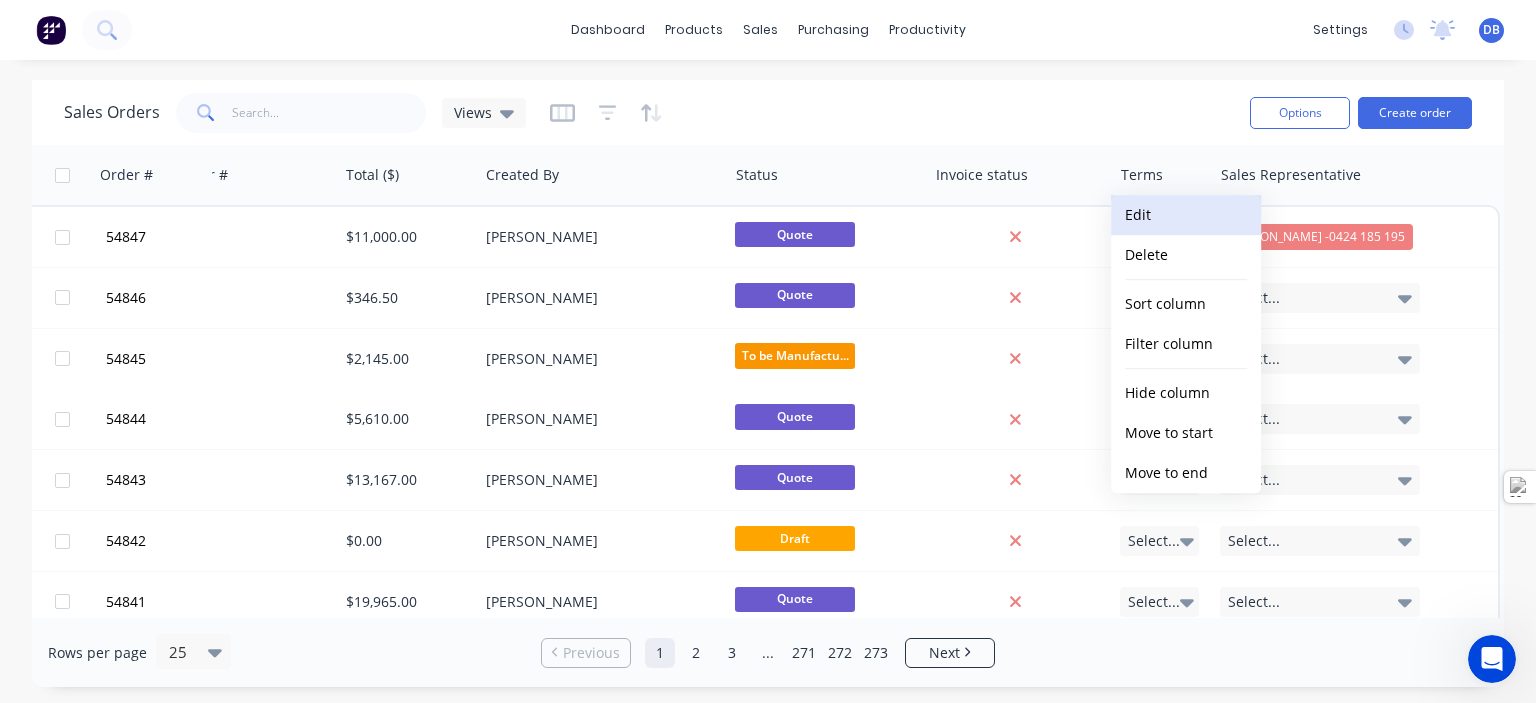 click on "Edit" at bounding box center (1186, 215) 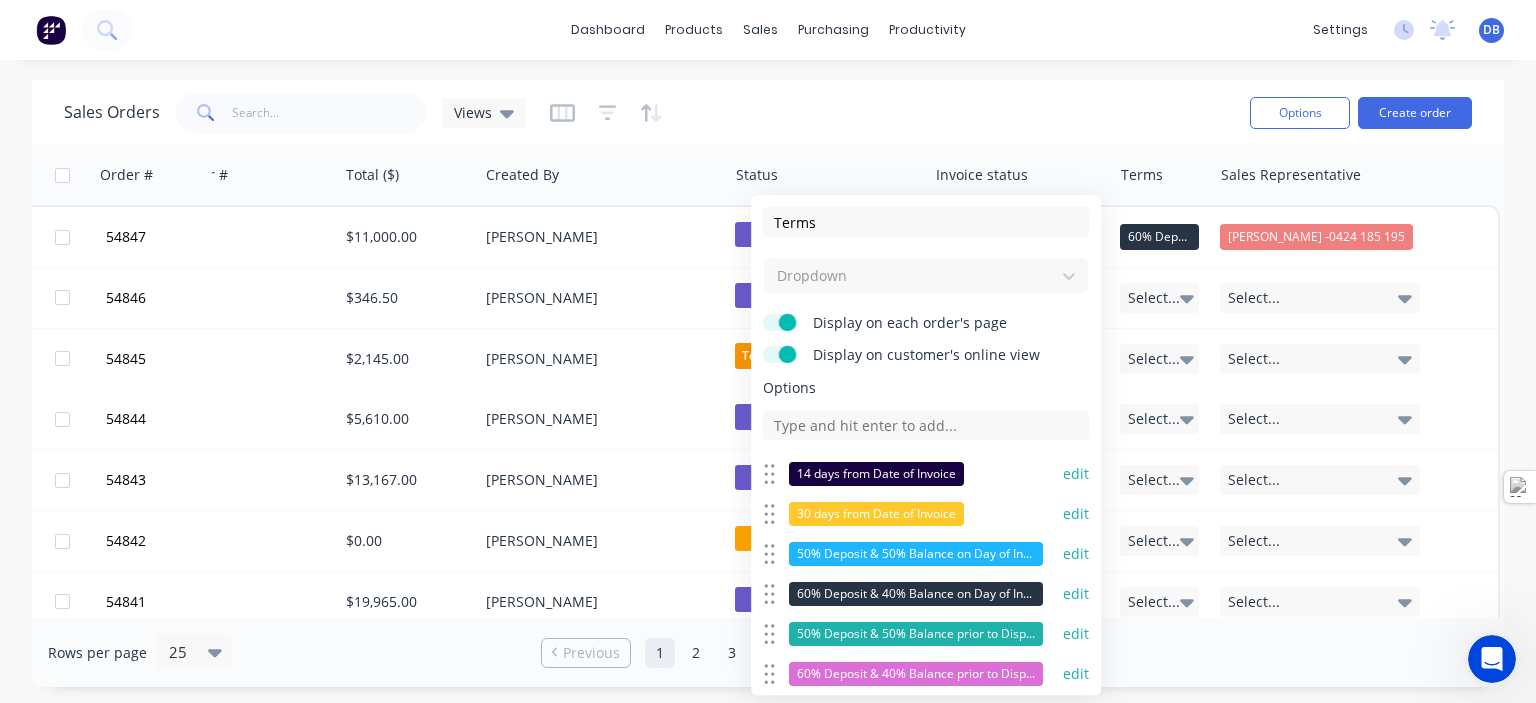 scroll, scrollTop: 539, scrollLeft: 0, axis: vertical 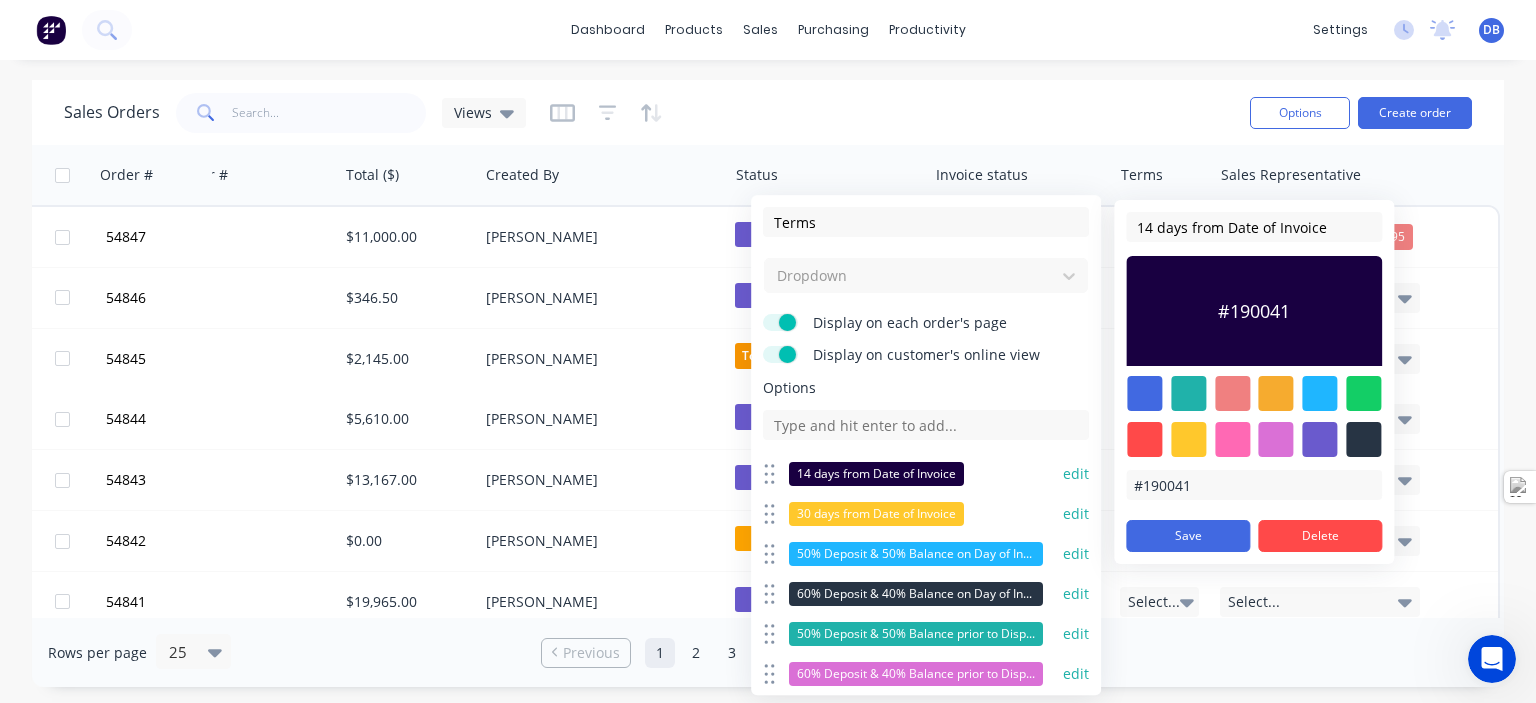 click on "Sales Orders Views" at bounding box center [649, 112] 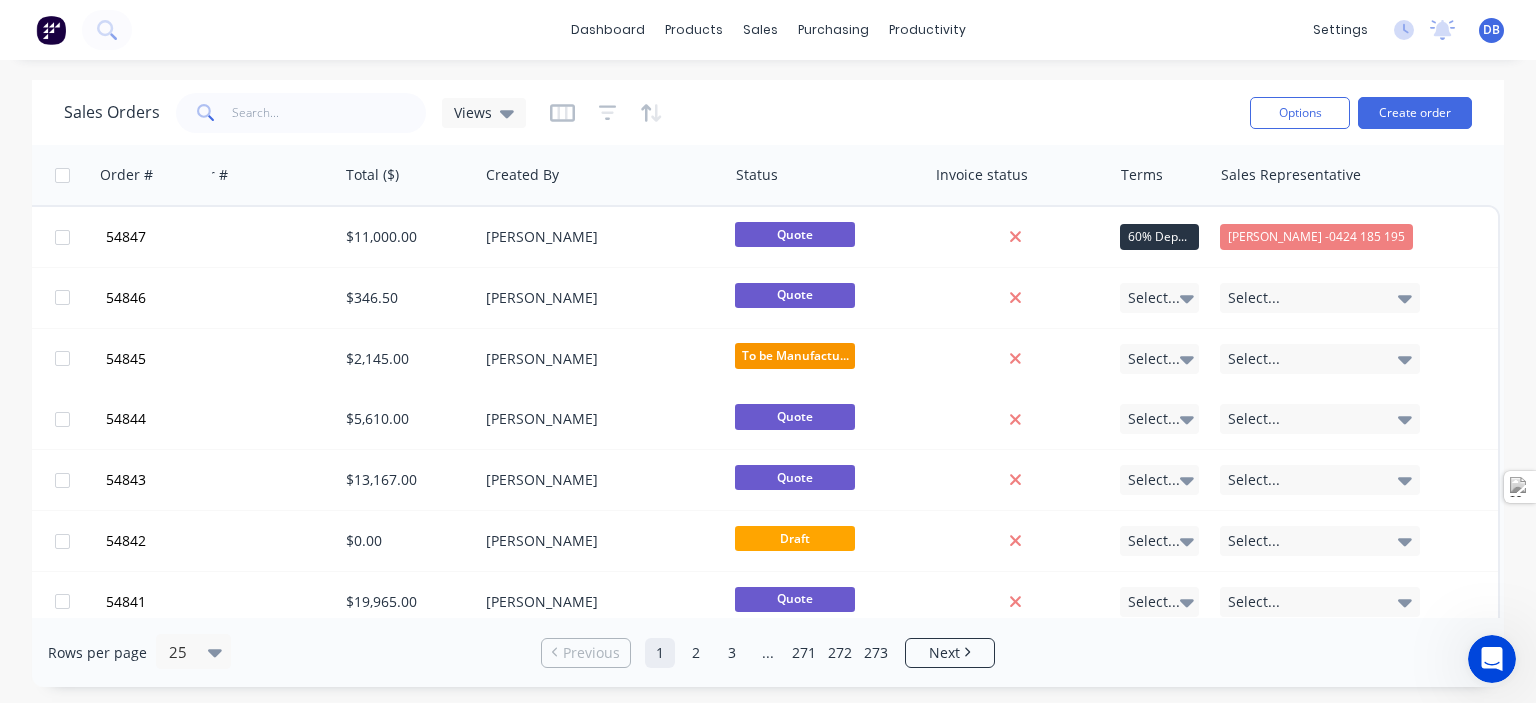 scroll, scrollTop: 616, scrollLeft: 0, axis: vertical 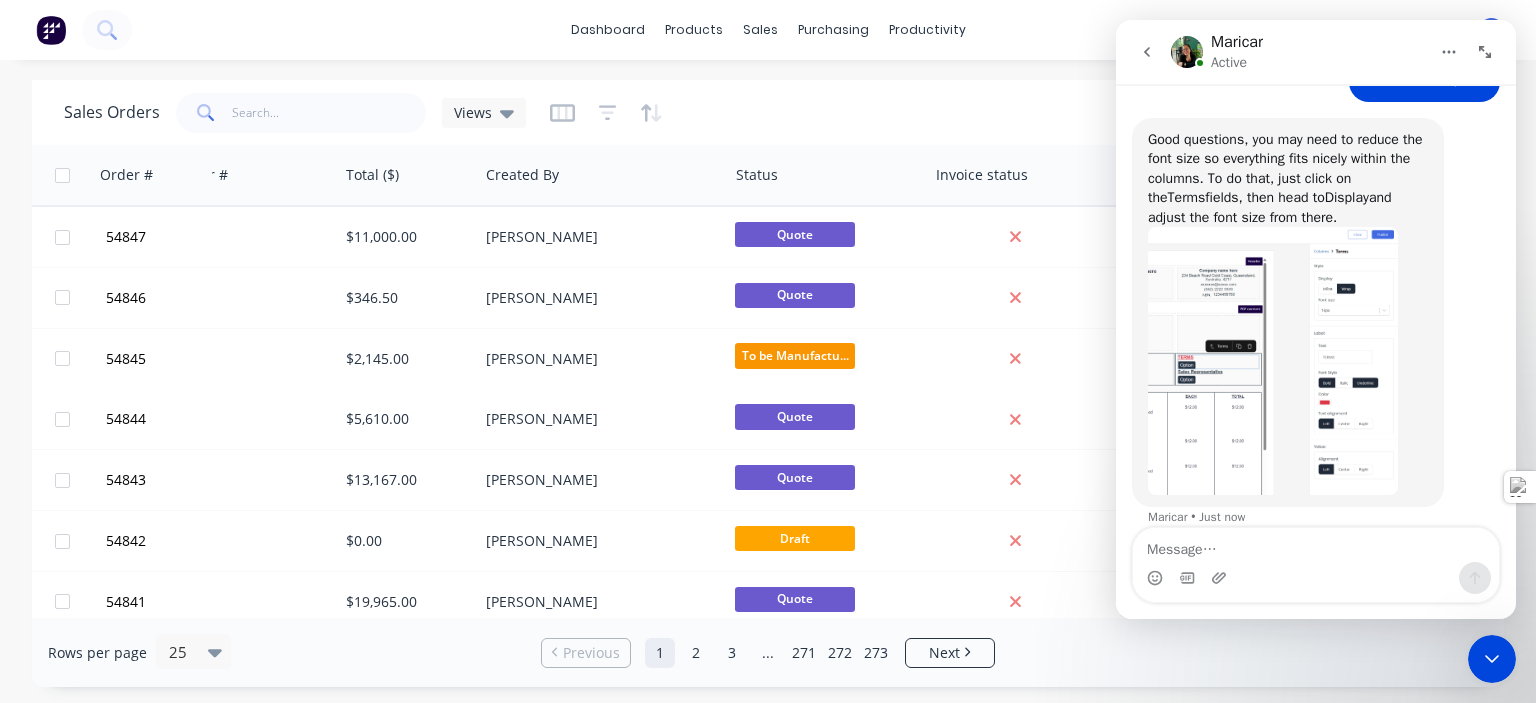 click at bounding box center (1273, 361) 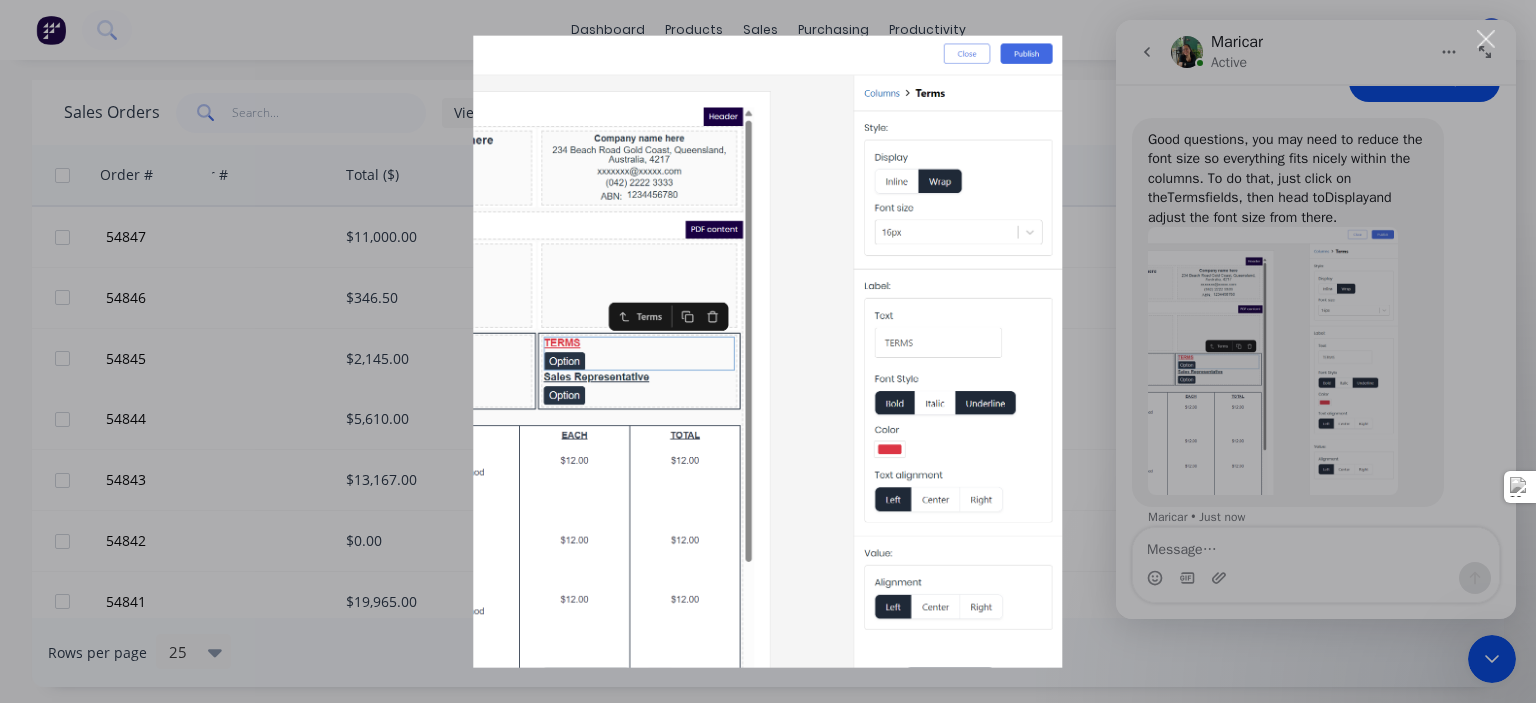 scroll, scrollTop: 0, scrollLeft: 0, axis: both 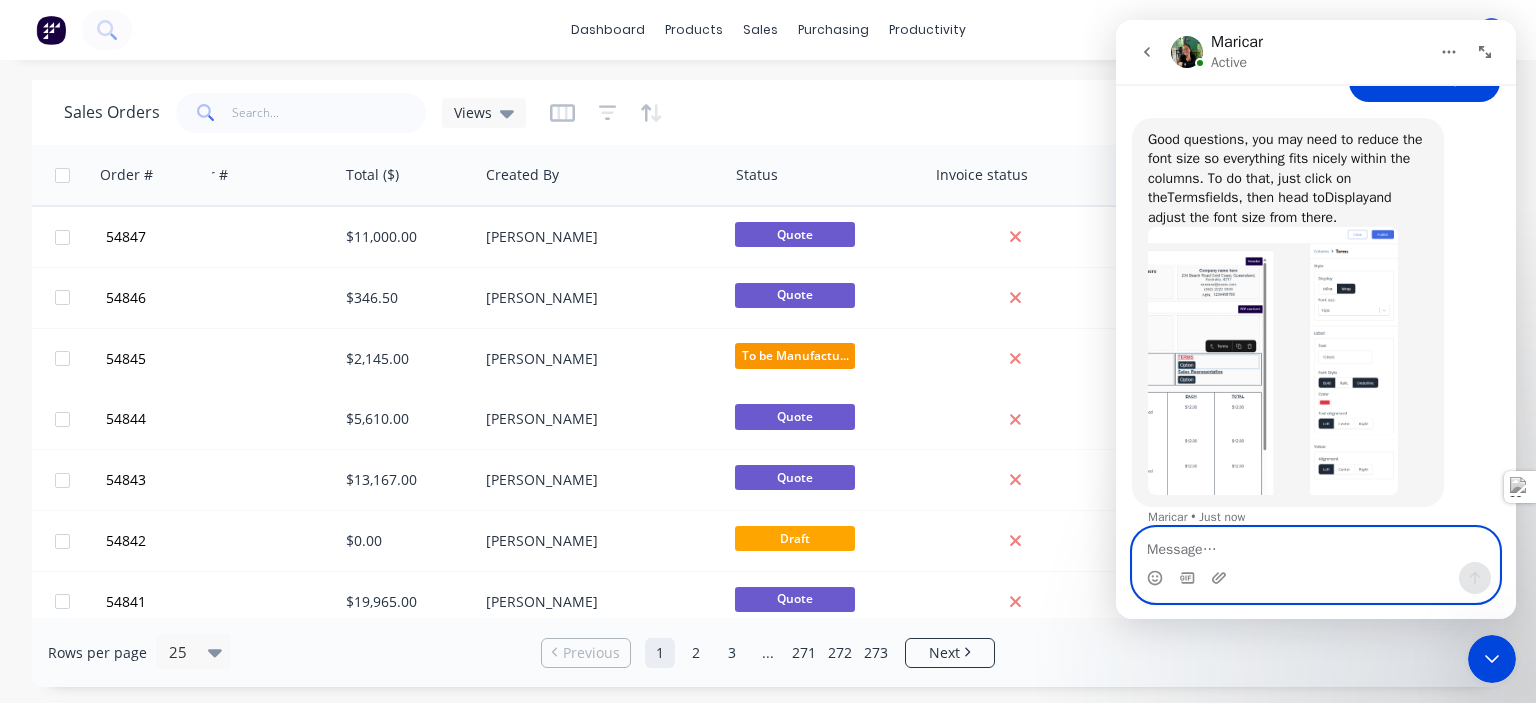 click at bounding box center (1316, 545) 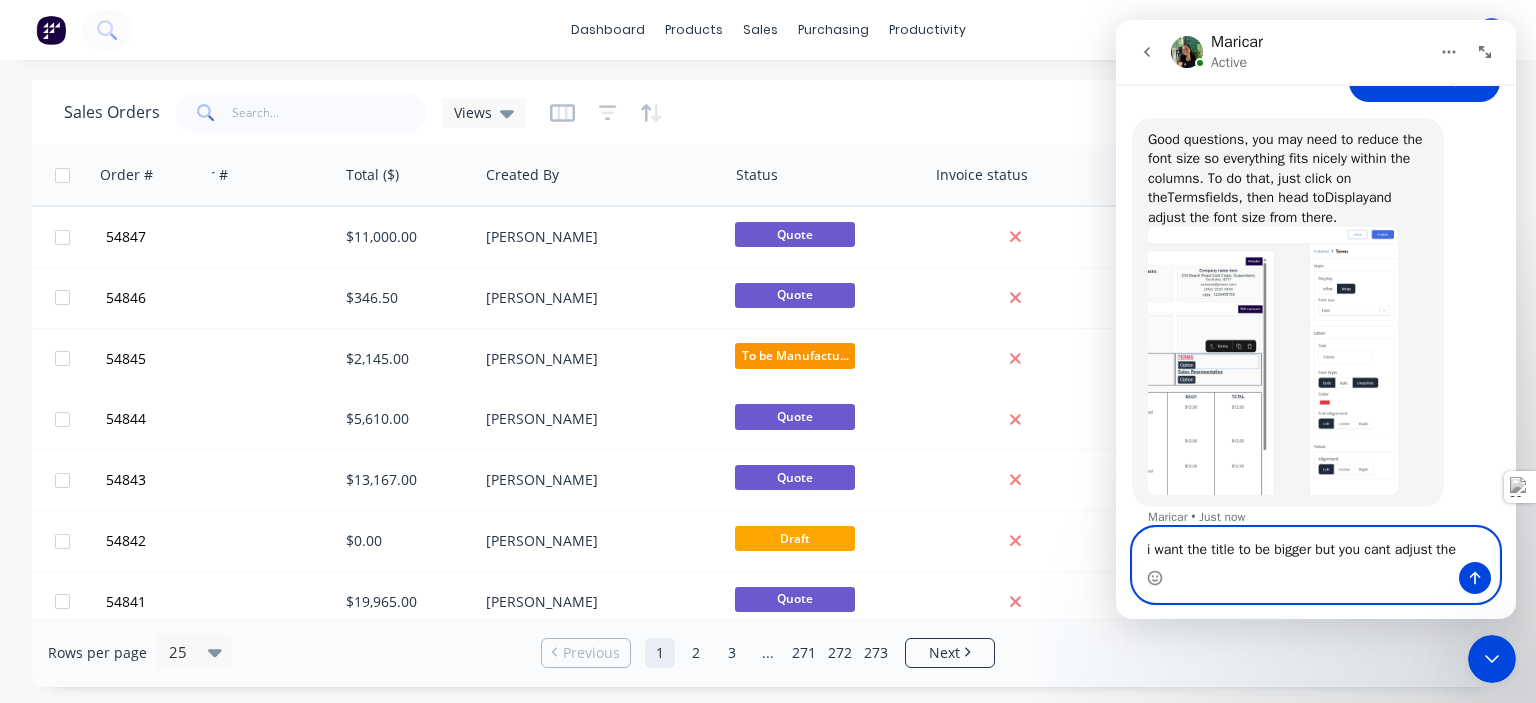 scroll, scrollTop: 964, scrollLeft: 0, axis: vertical 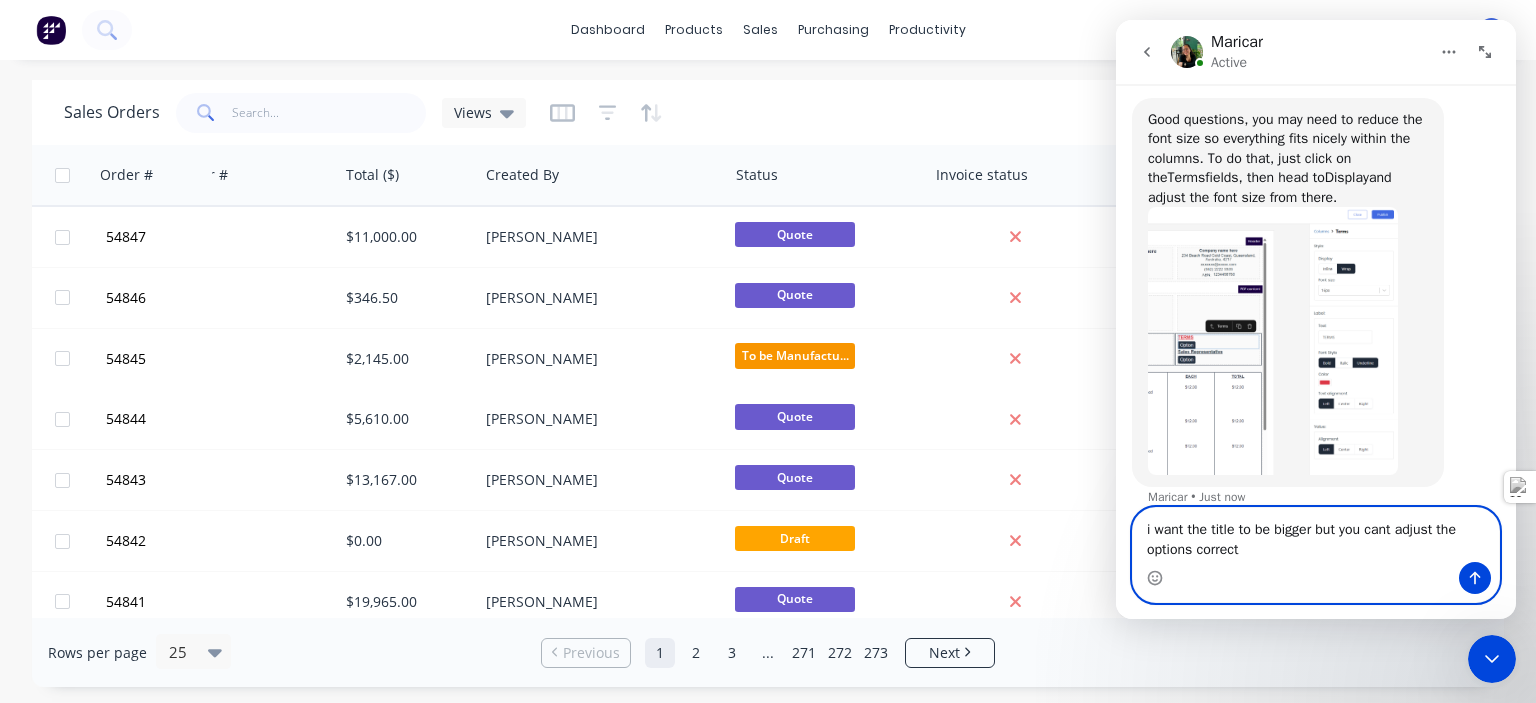 type on "i want the title to be bigger but you cant adjust the options correct?" 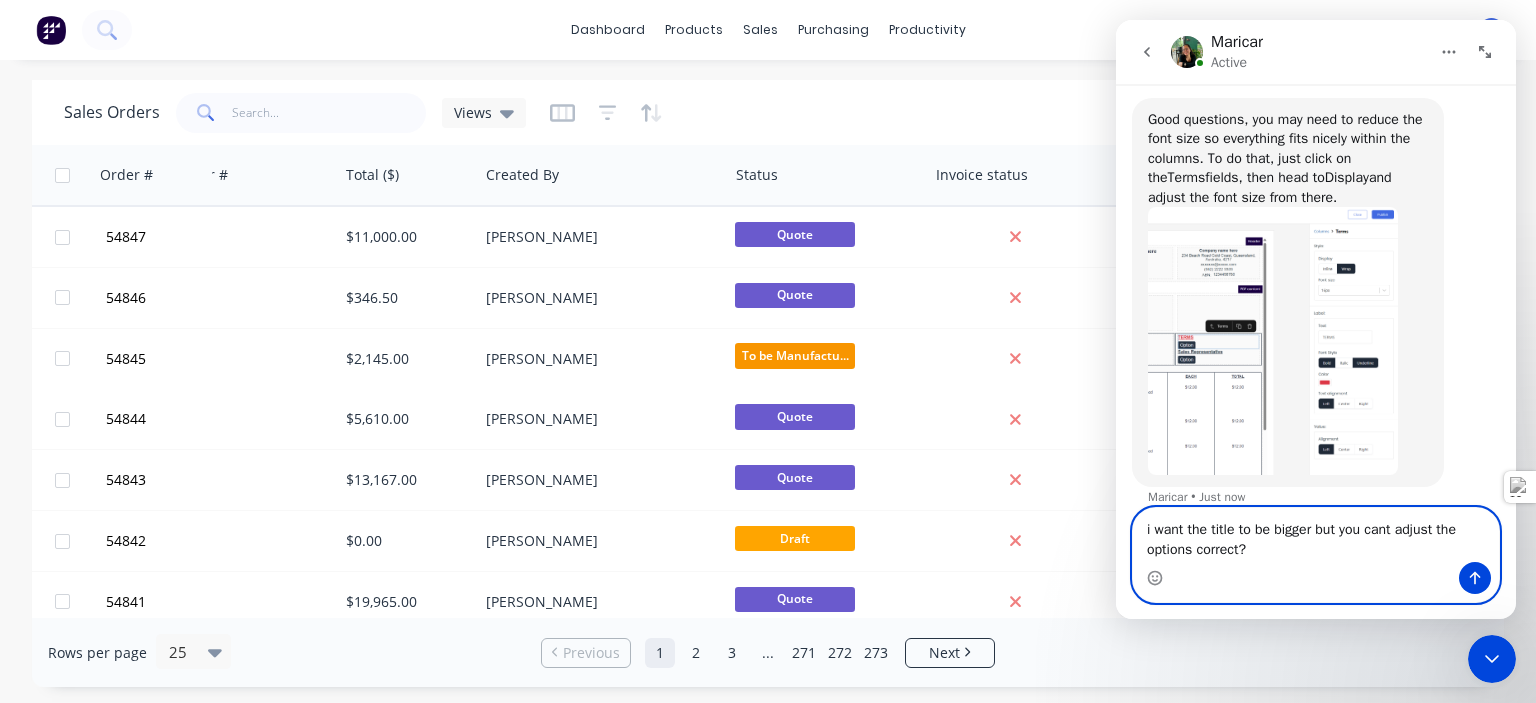 type 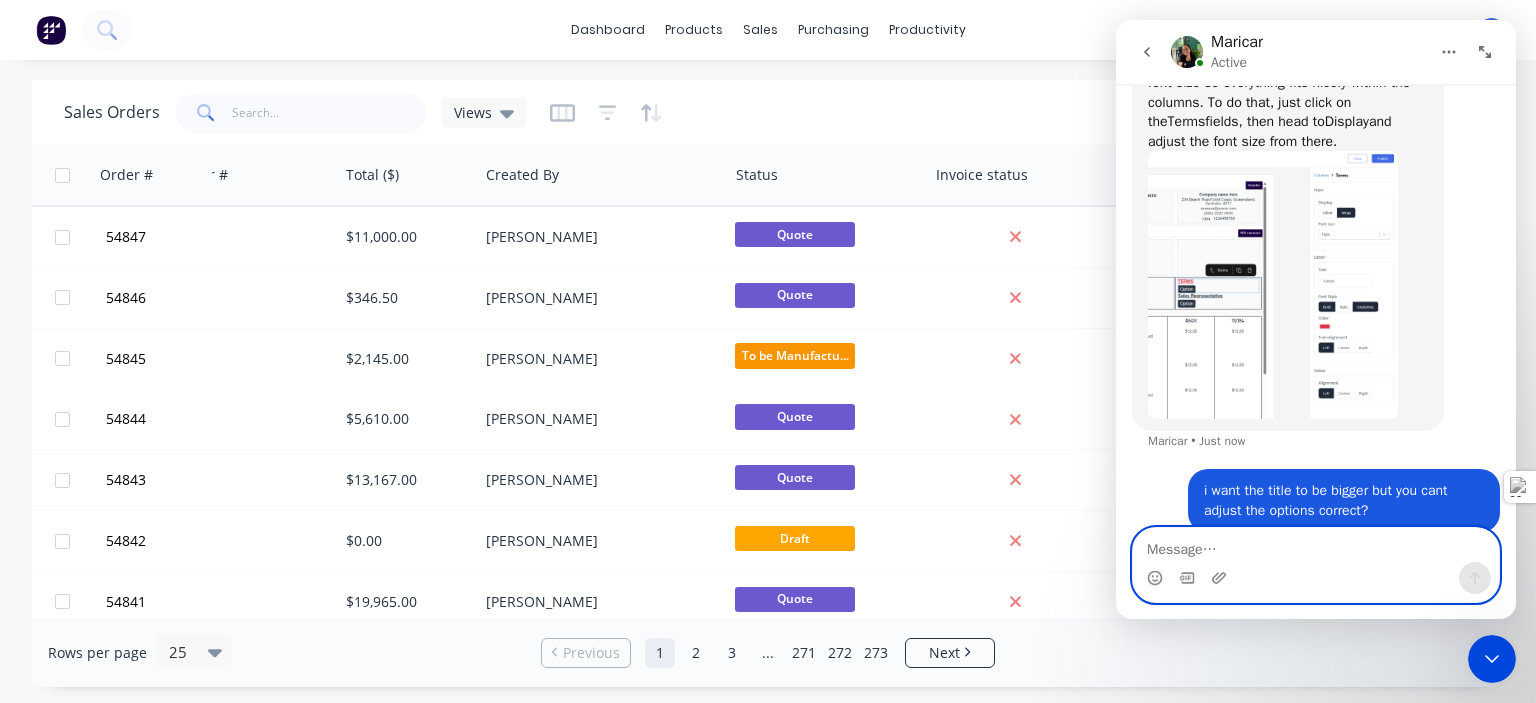 scroll, scrollTop: 1024, scrollLeft: 0, axis: vertical 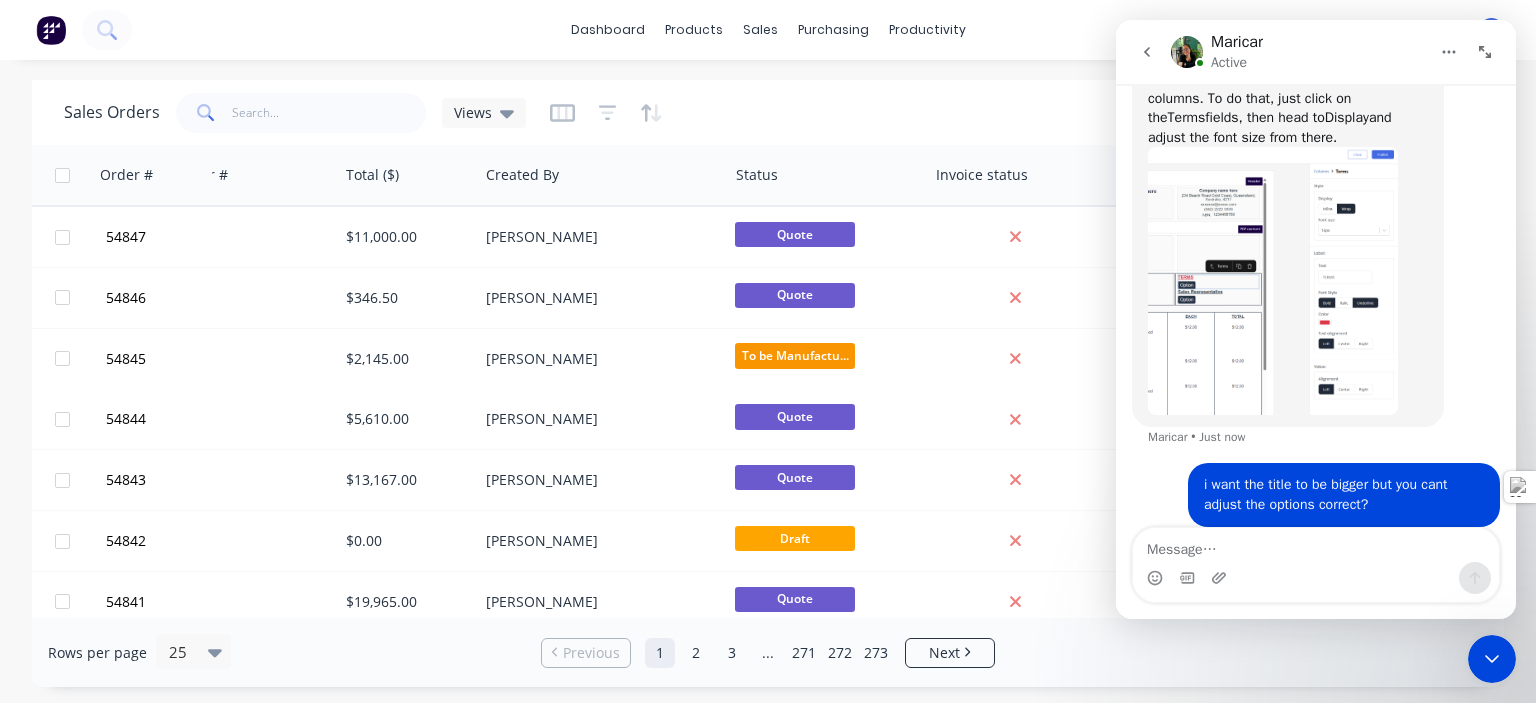 click 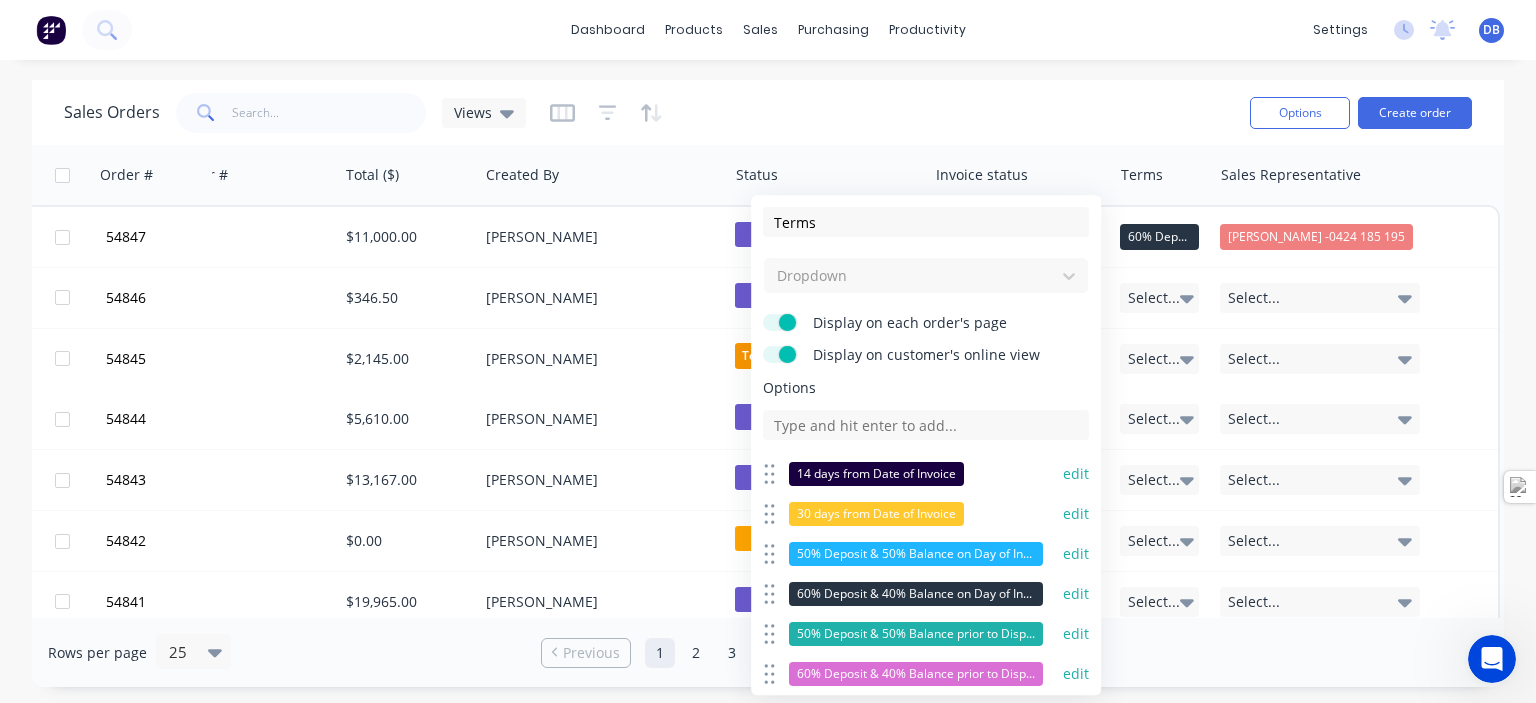click on "edit" at bounding box center [1076, 474] 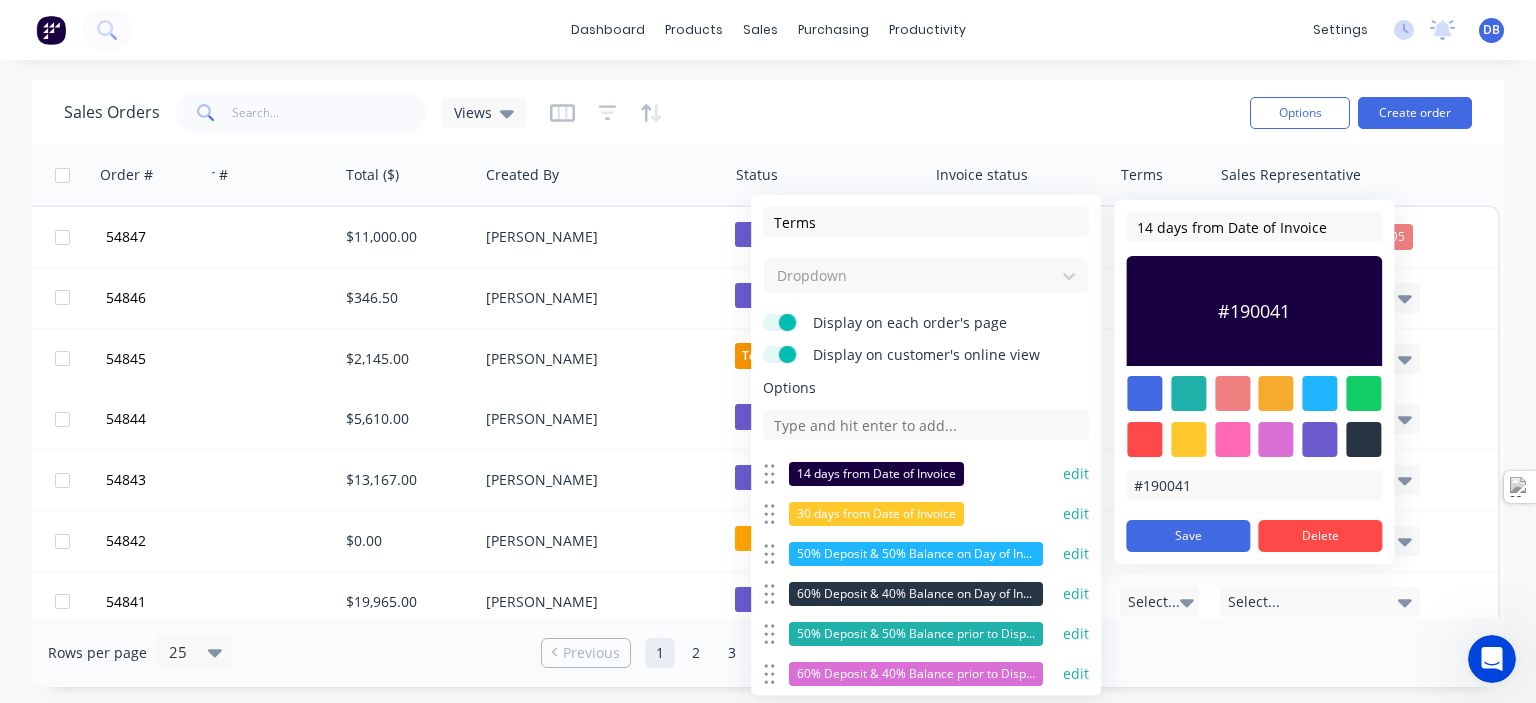 click on "#190041" at bounding box center [1254, 485] 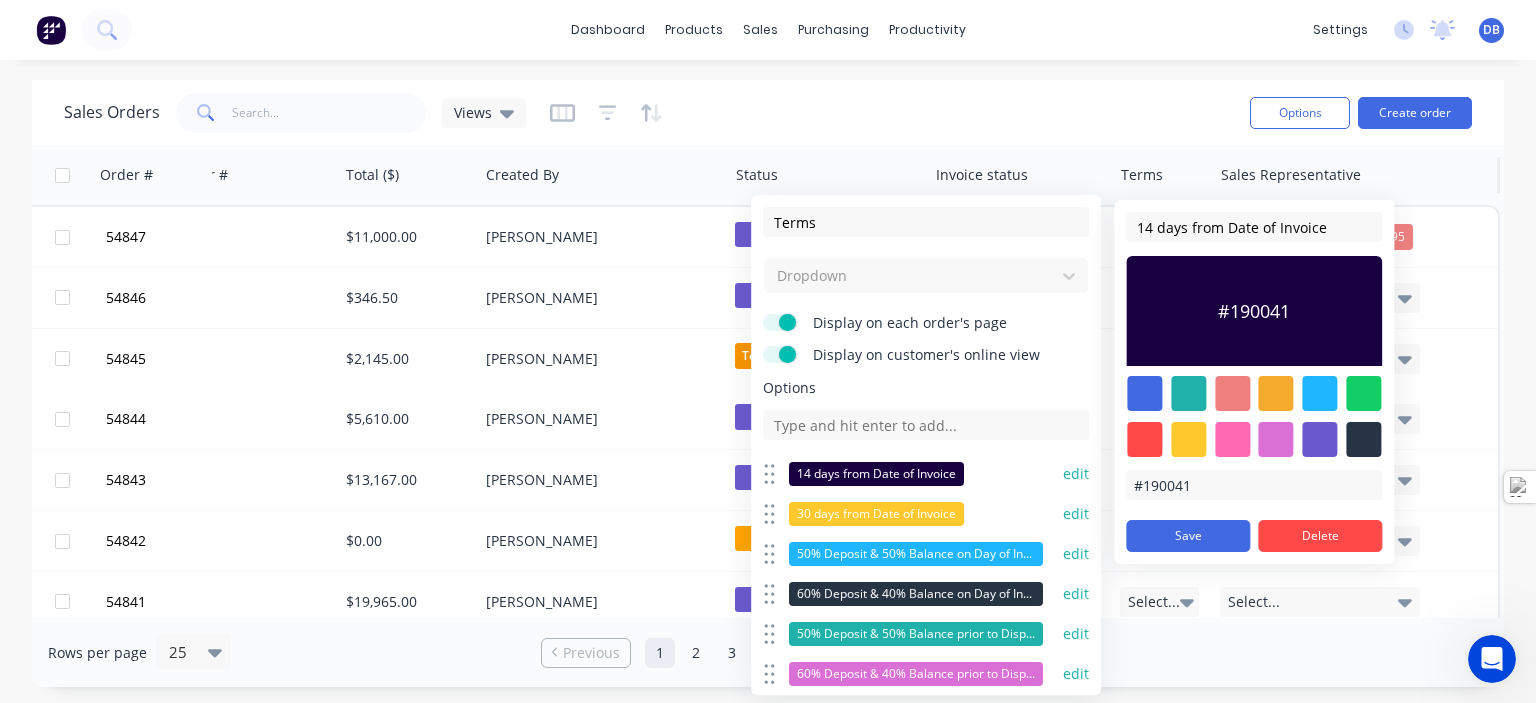 click on "Sales Representative" at bounding box center (1356, 175) 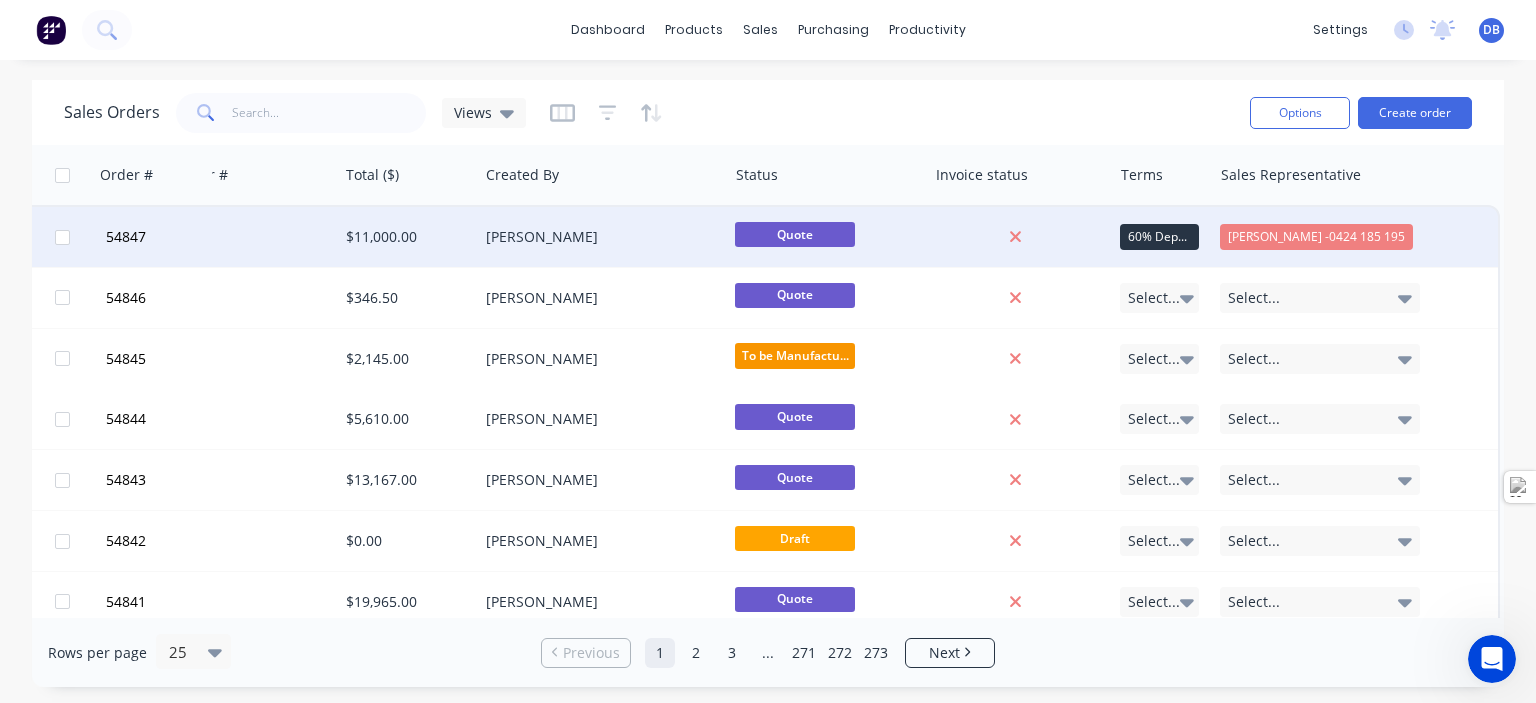 click on "Drew Blackman -
0424 185 195" at bounding box center (1316, 236) 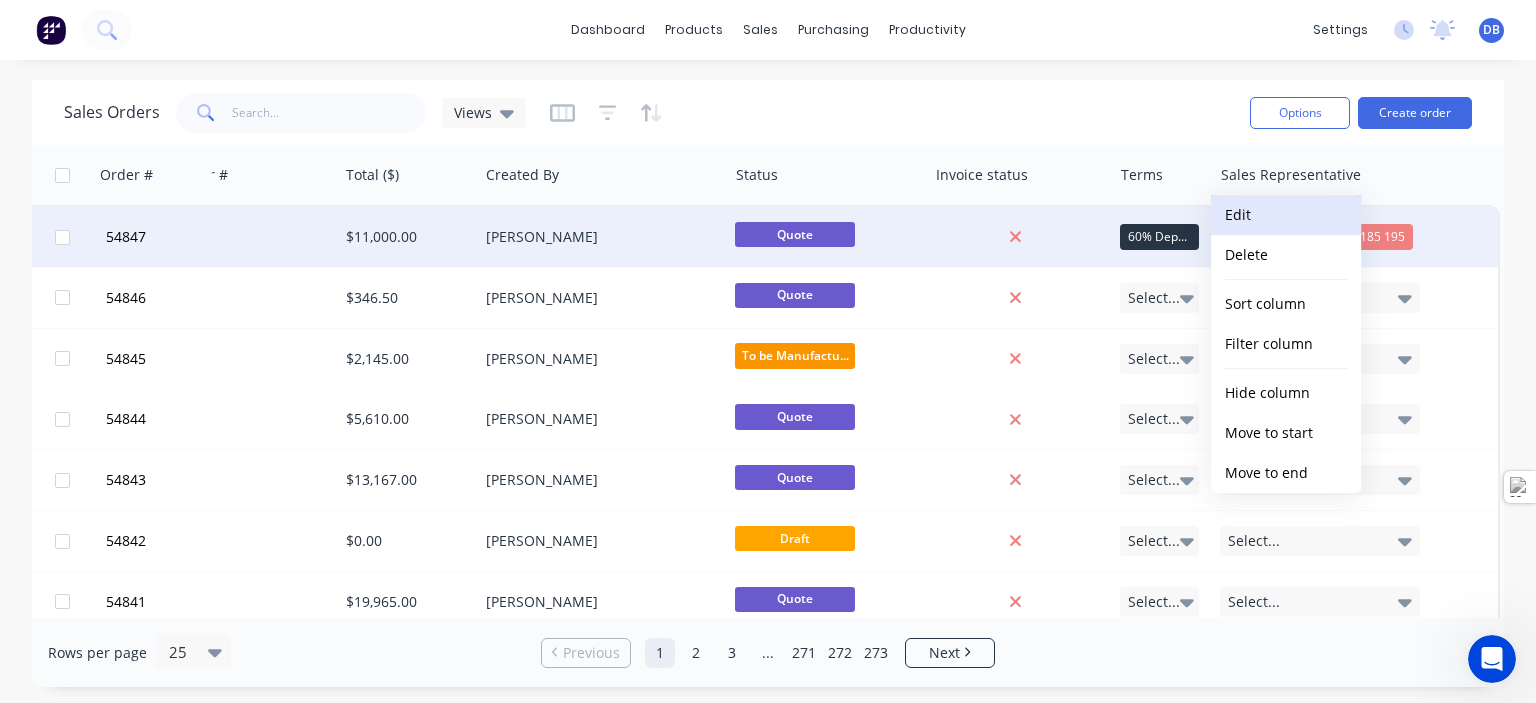 click on "Edit" at bounding box center [1286, 215] 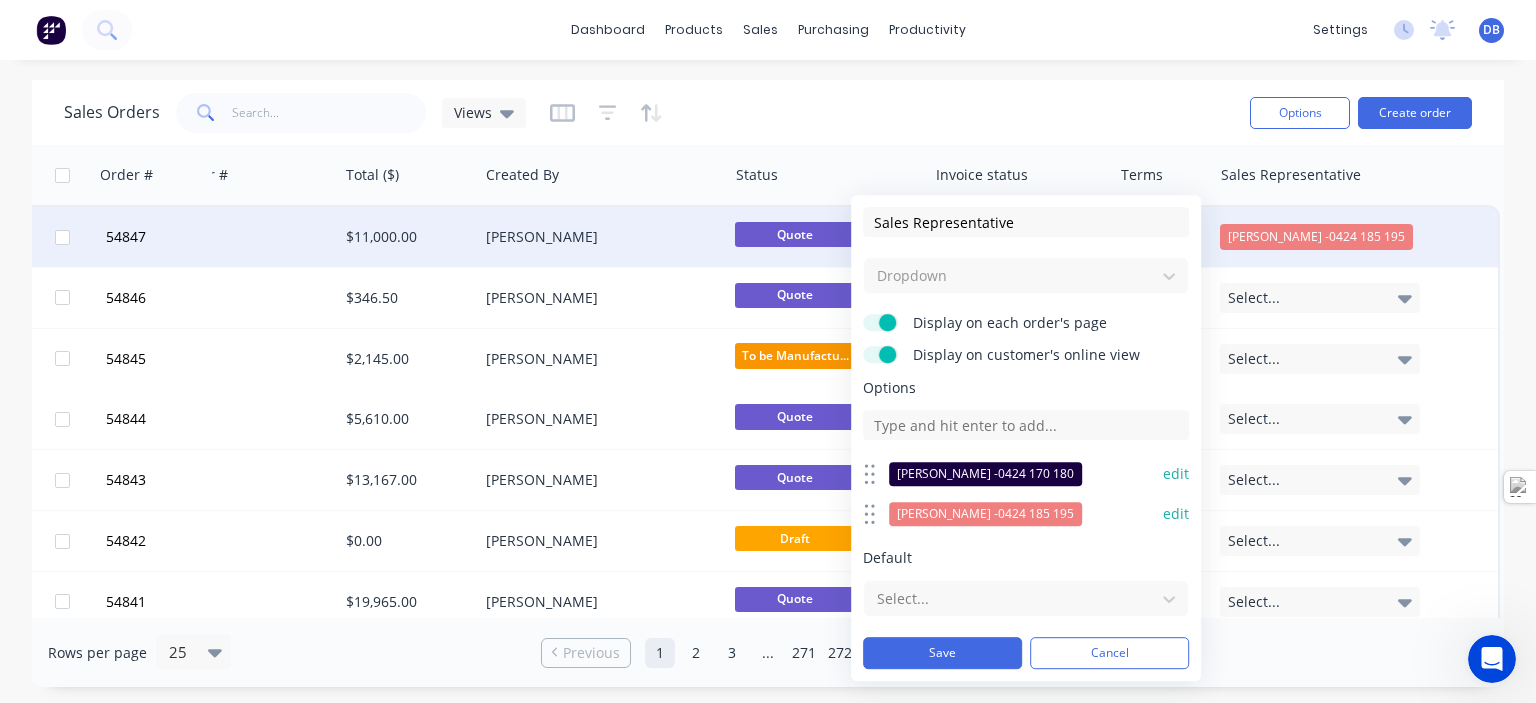 click on "edit" at bounding box center (1176, 514) 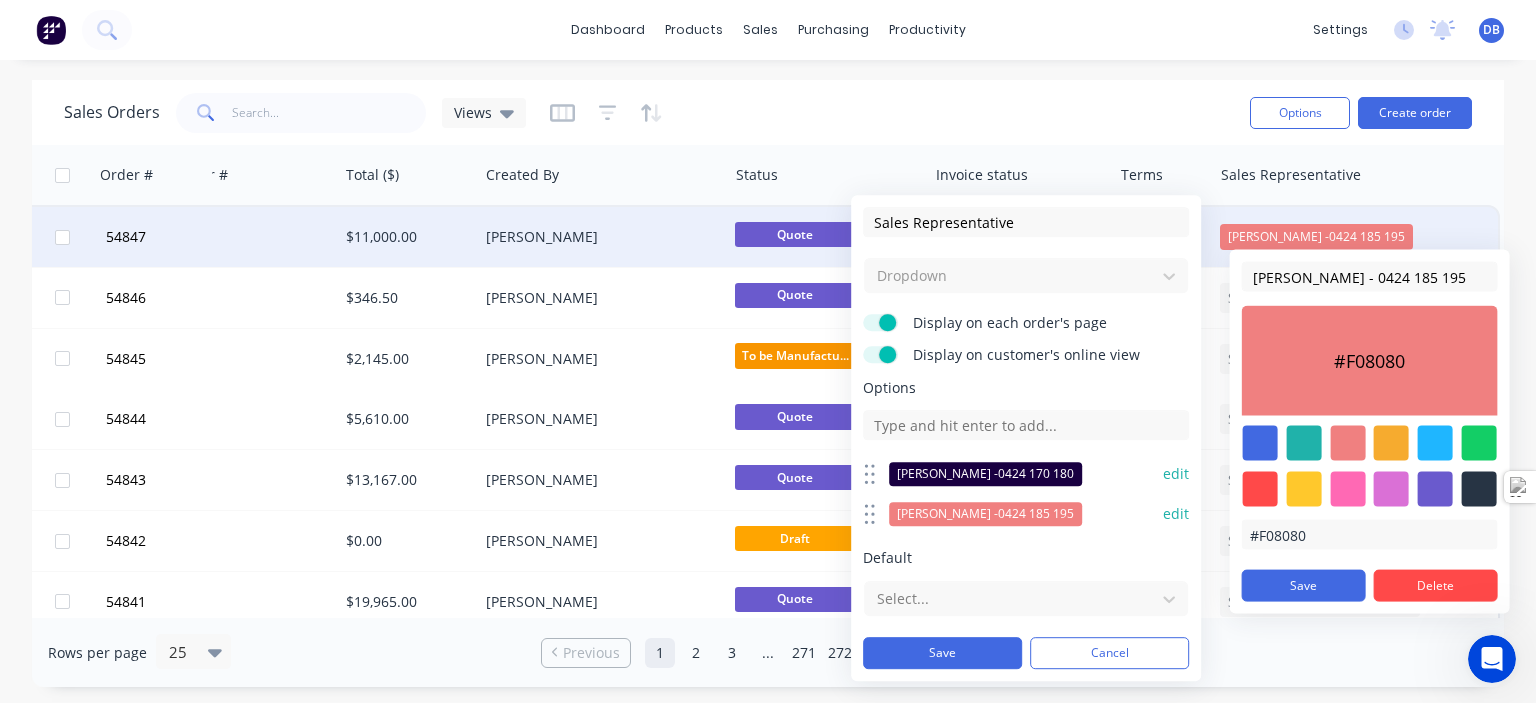 click at bounding box center (1260, 489) 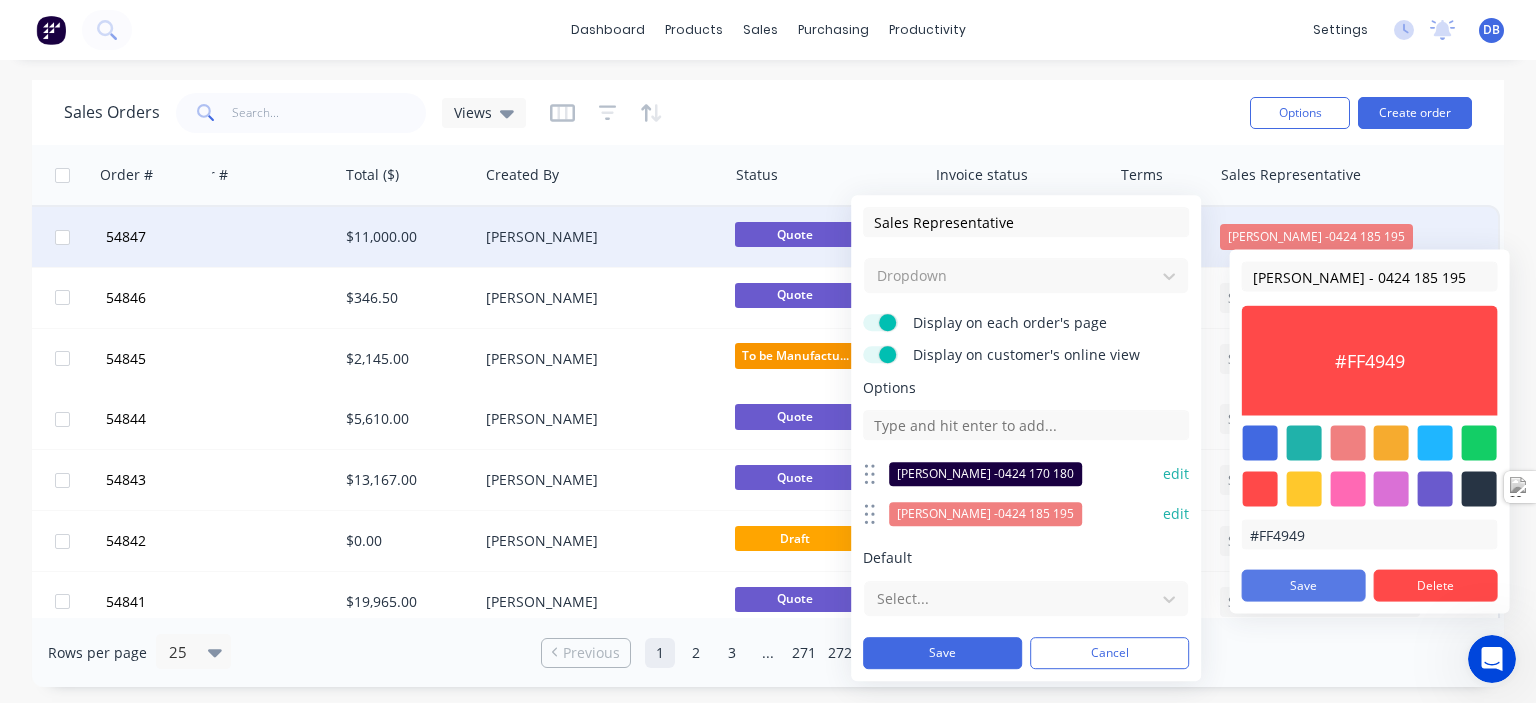 click on "Save" at bounding box center [1304, 586] 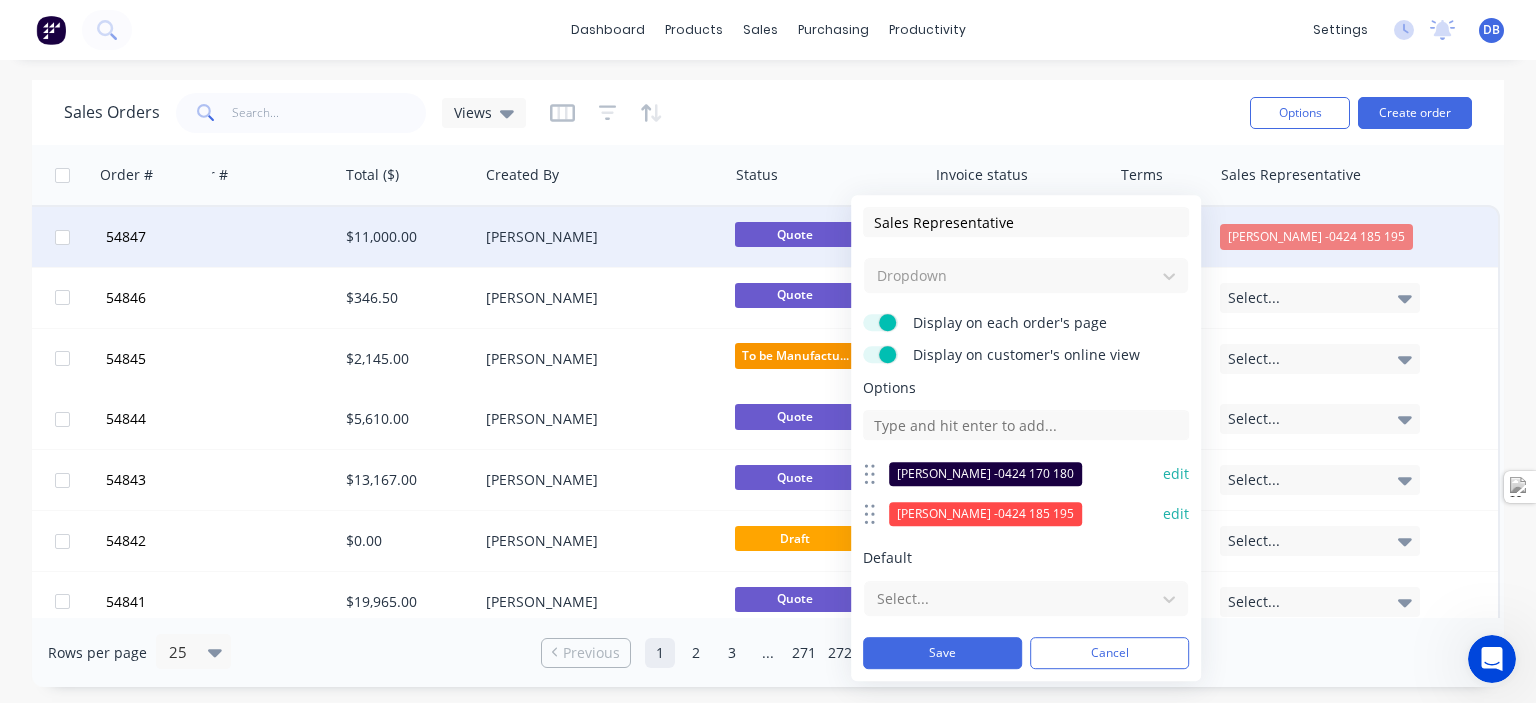 click on "edit" at bounding box center [1176, 474] 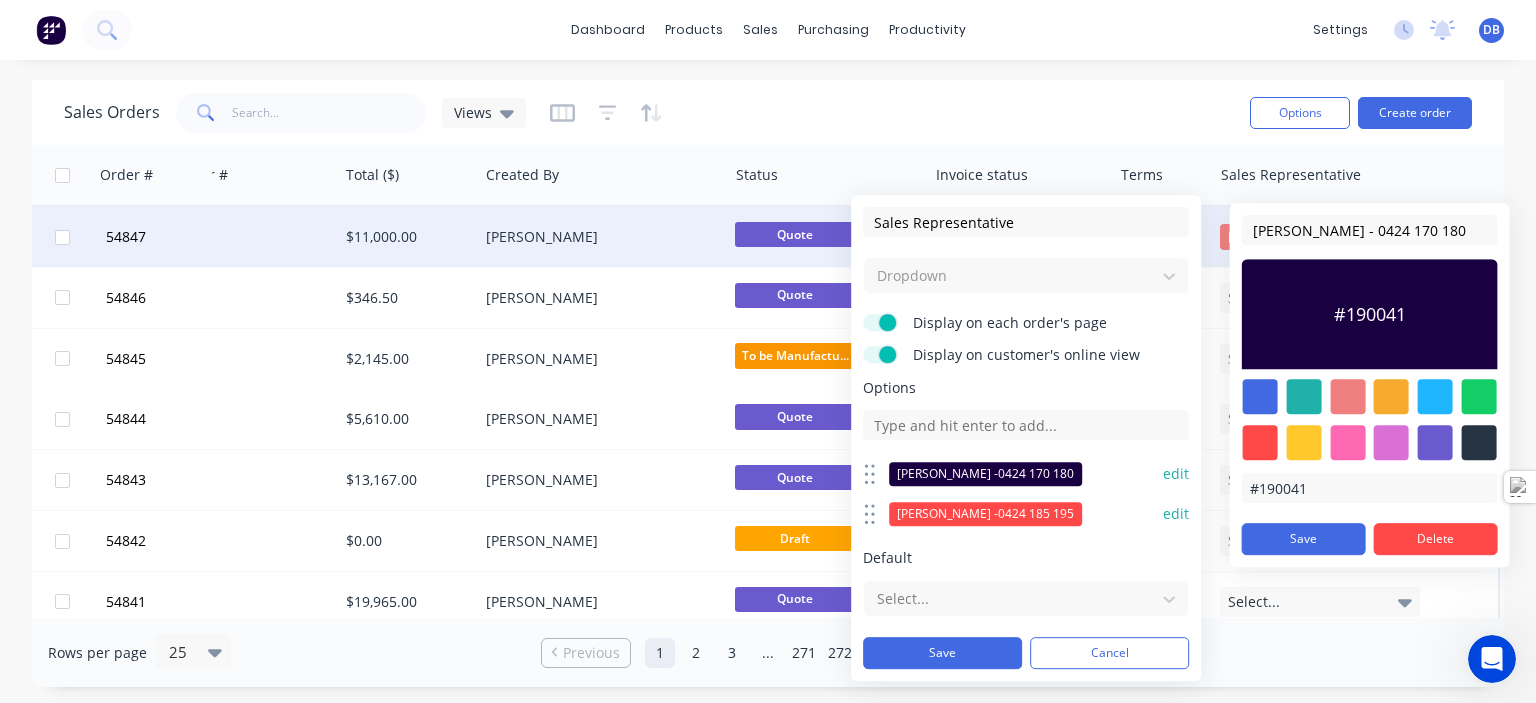click at bounding box center [1260, 442] 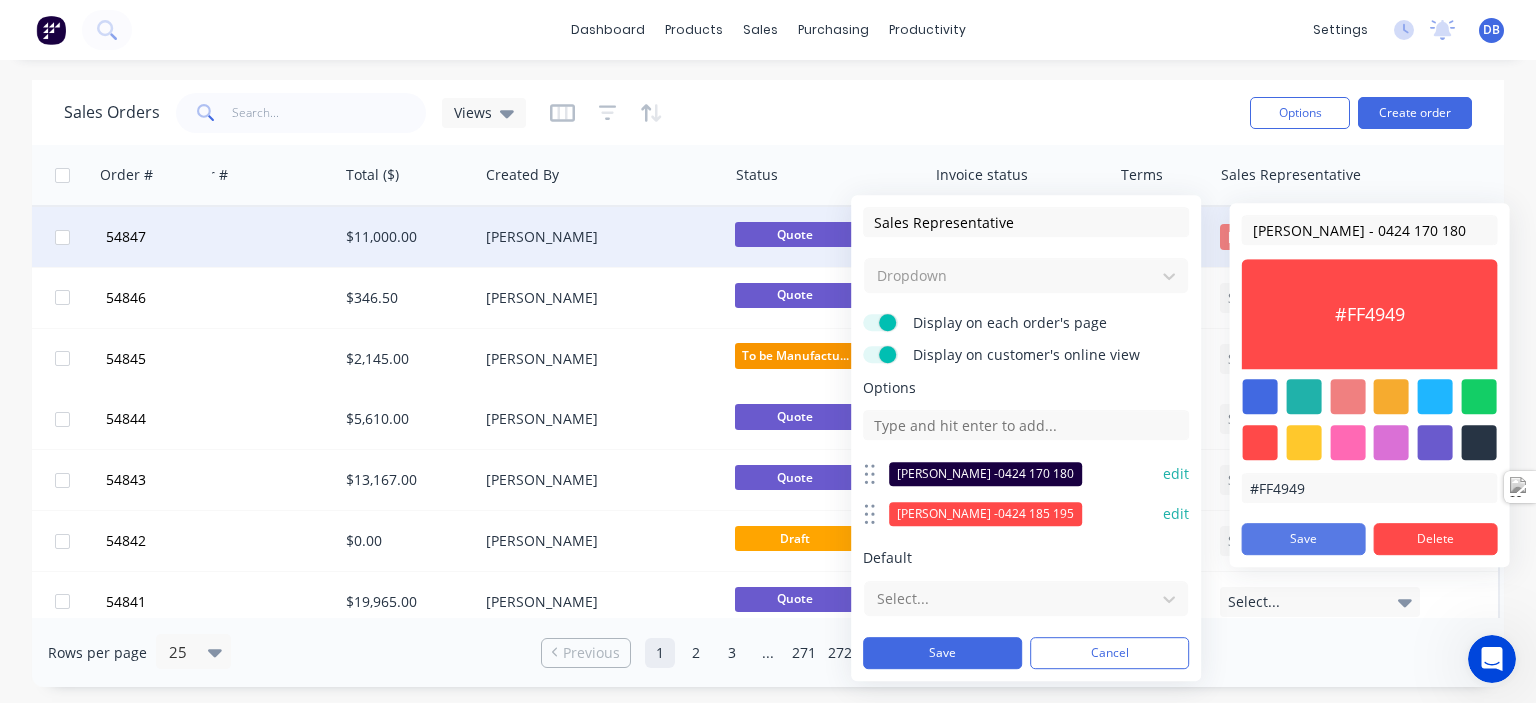 click on "Save" at bounding box center [1304, 539] 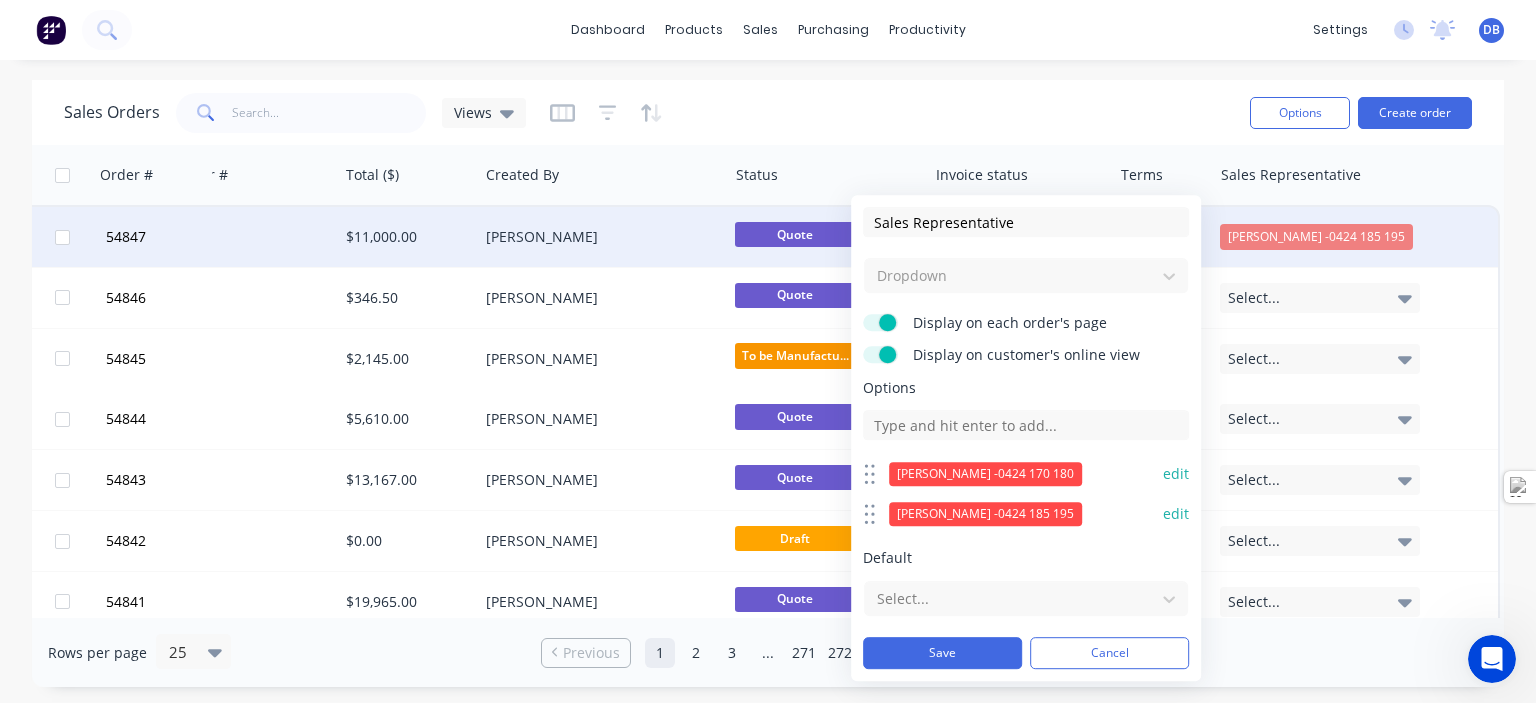click on "edit" at bounding box center [1176, 474] 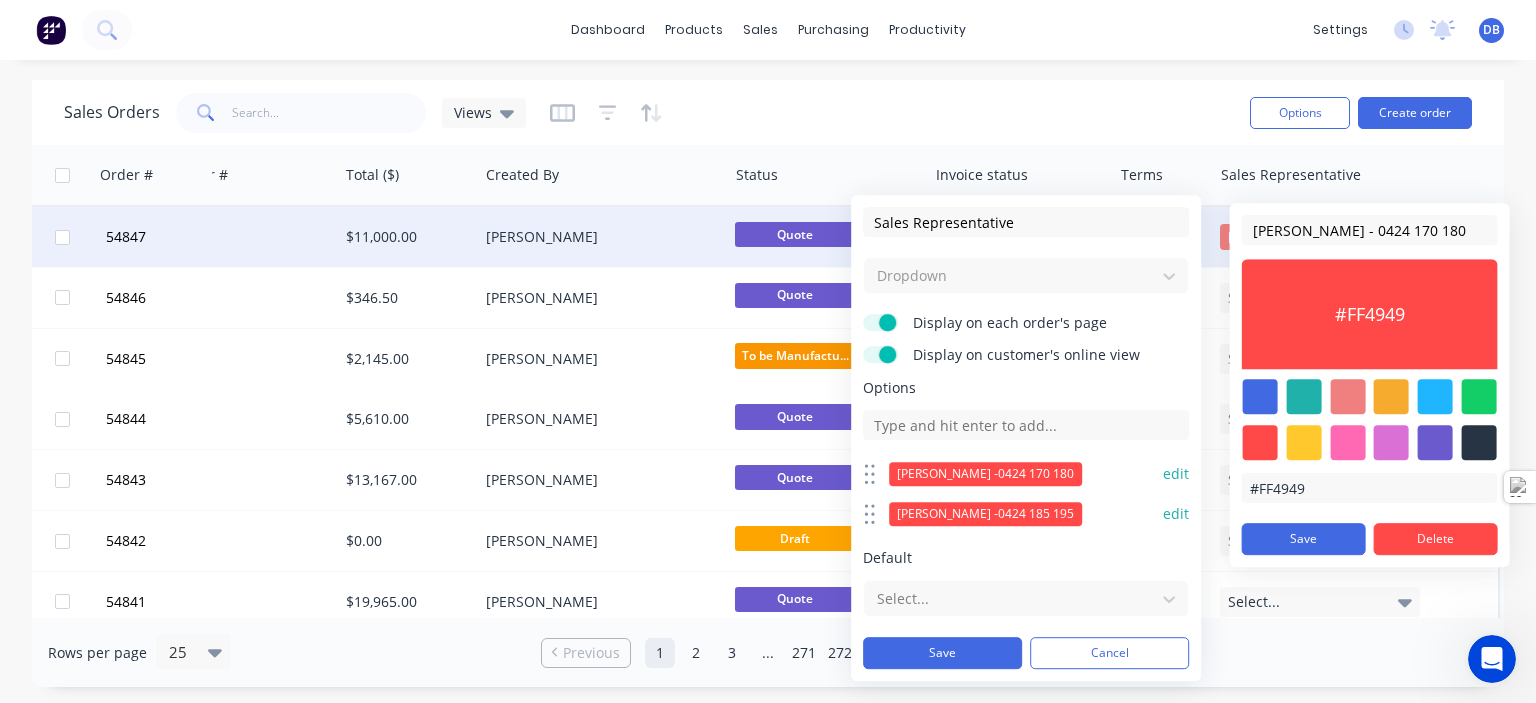 click on "edit" at bounding box center [1176, 474] 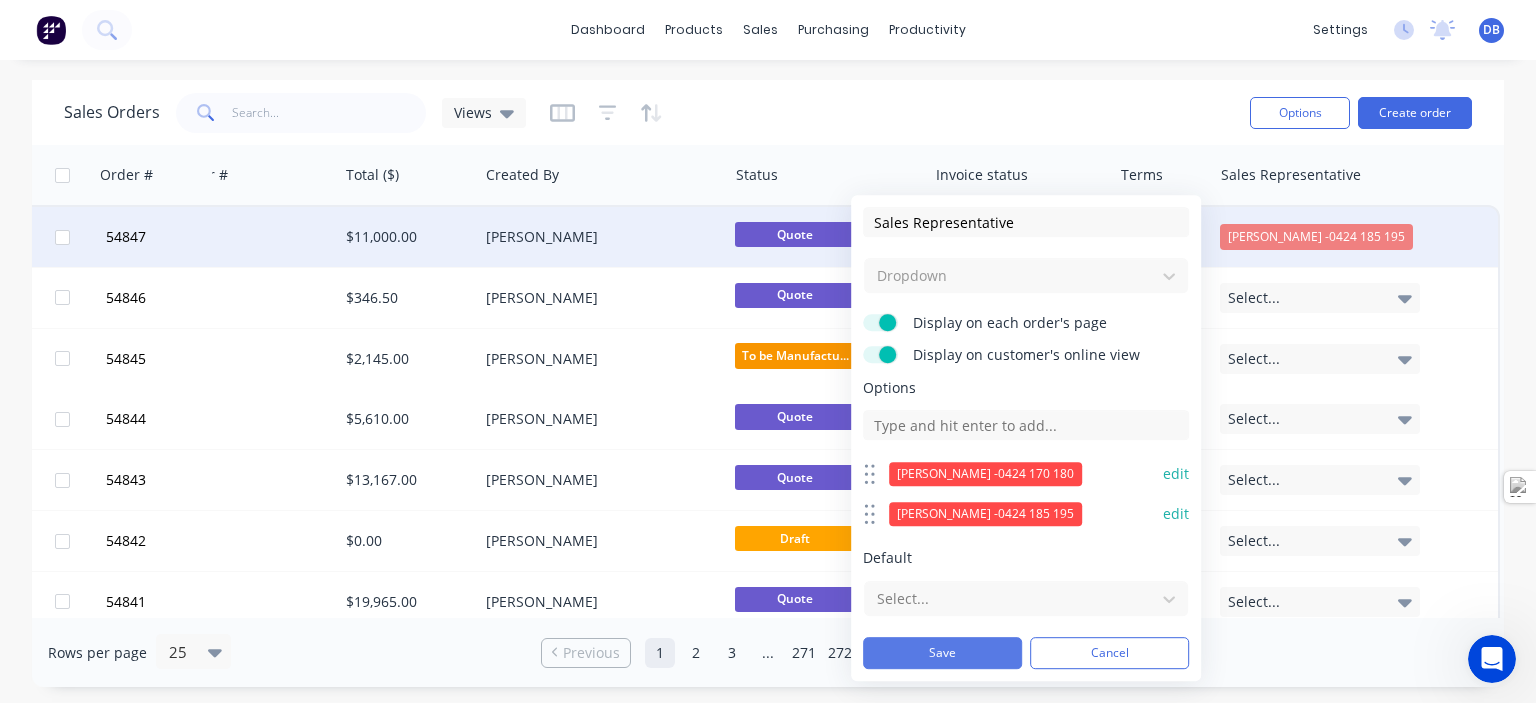 click on "Save" at bounding box center [942, 653] 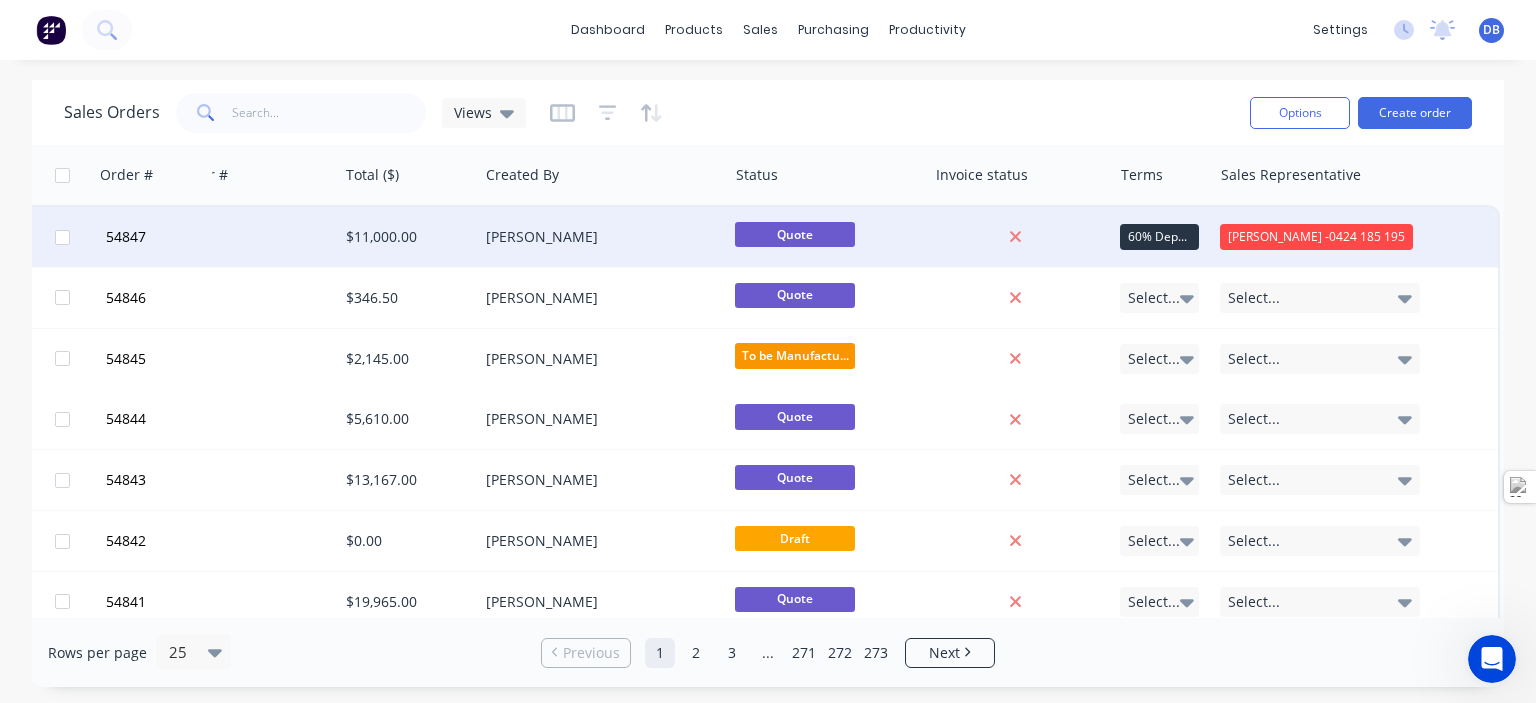 click on "60% Deposit & 40% Balance on Day of Installation" at bounding box center (1159, 237) 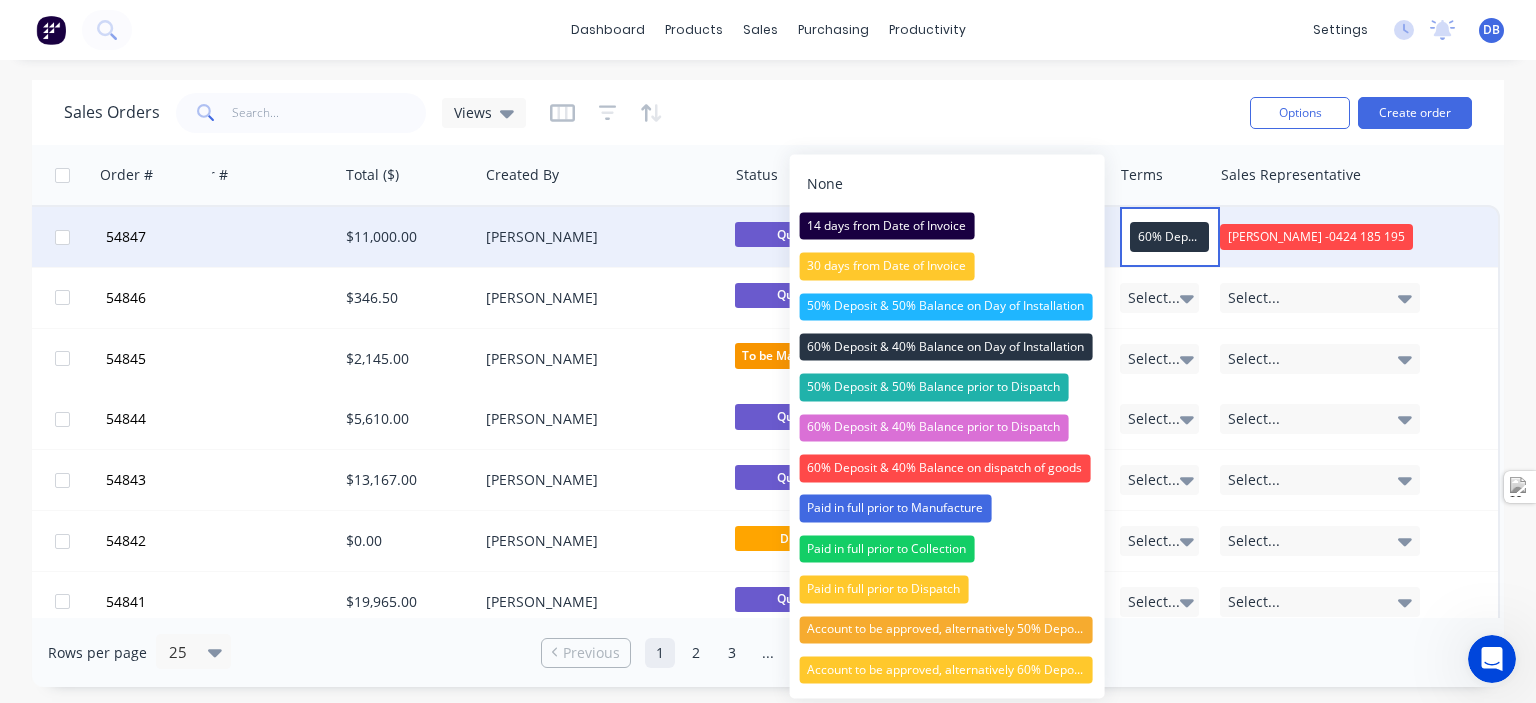 click on "Sales Orders Views" at bounding box center (649, 112) 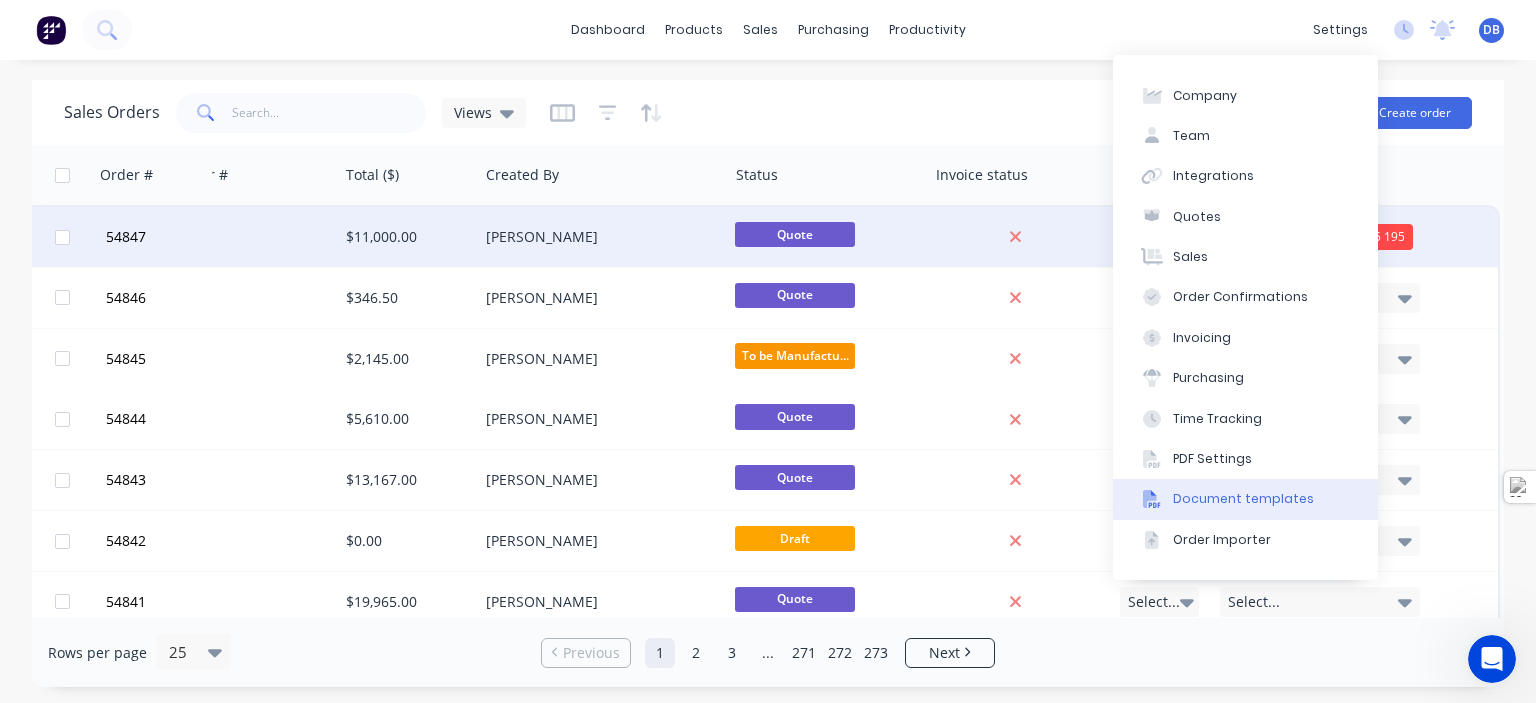 click on "Document templates" at bounding box center [1243, 499] 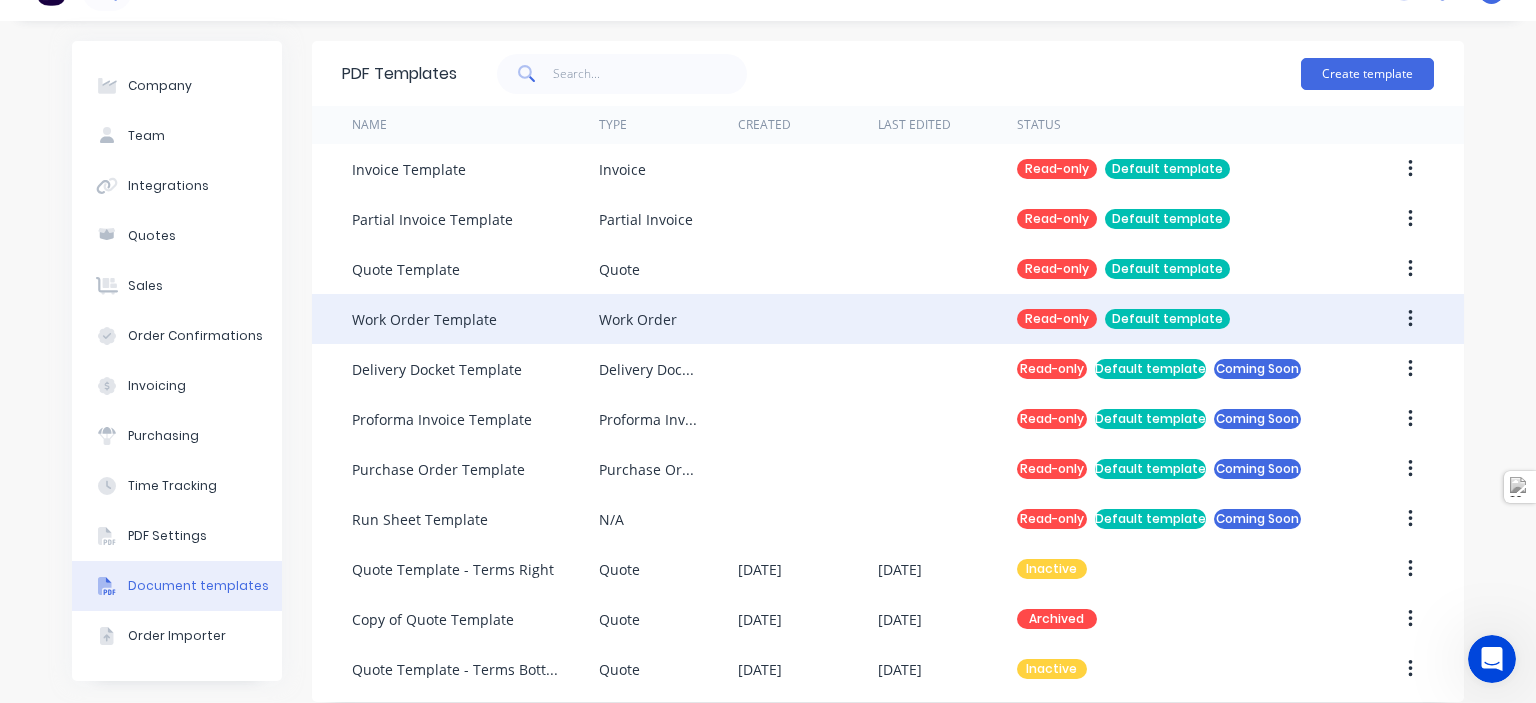 scroll, scrollTop: 57, scrollLeft: 0, axis: vertical 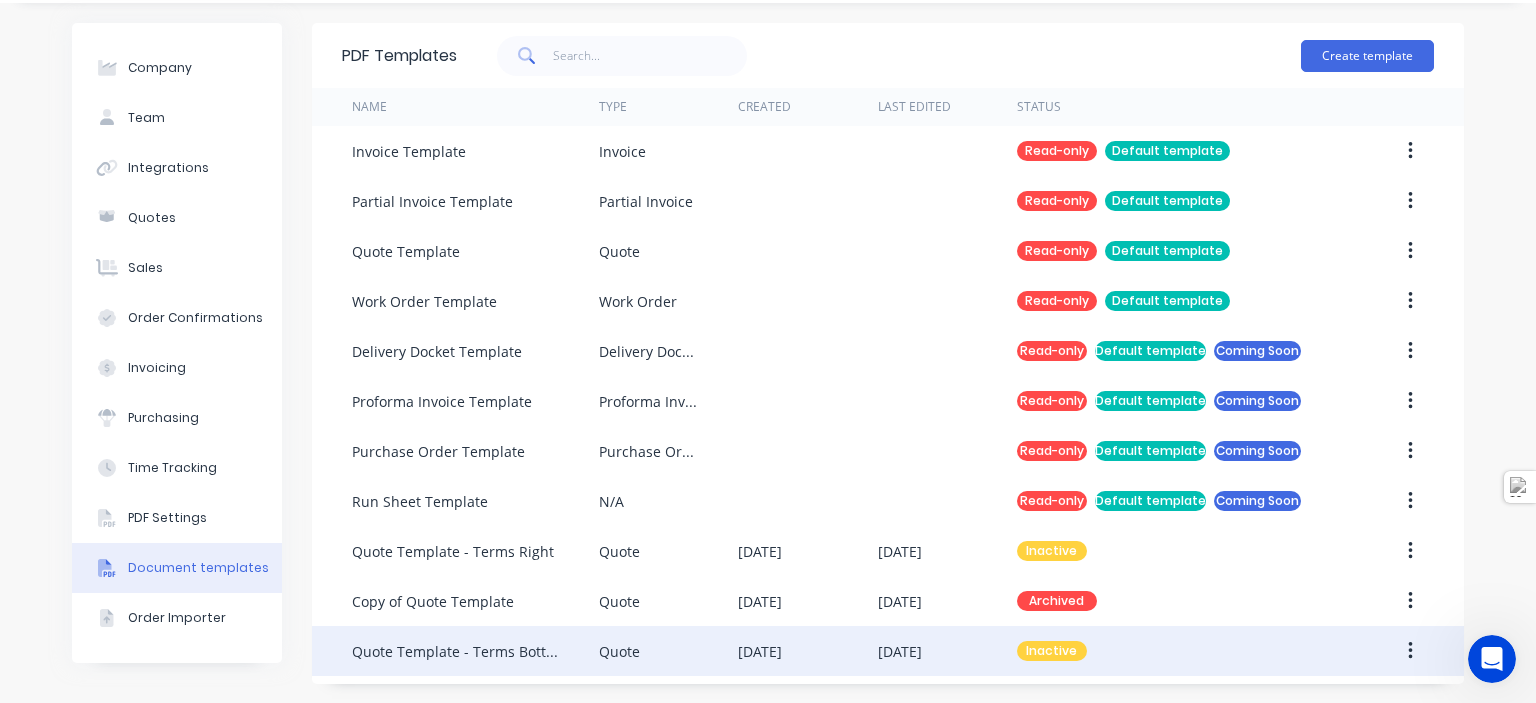 click at bounding box center [1410, 651] 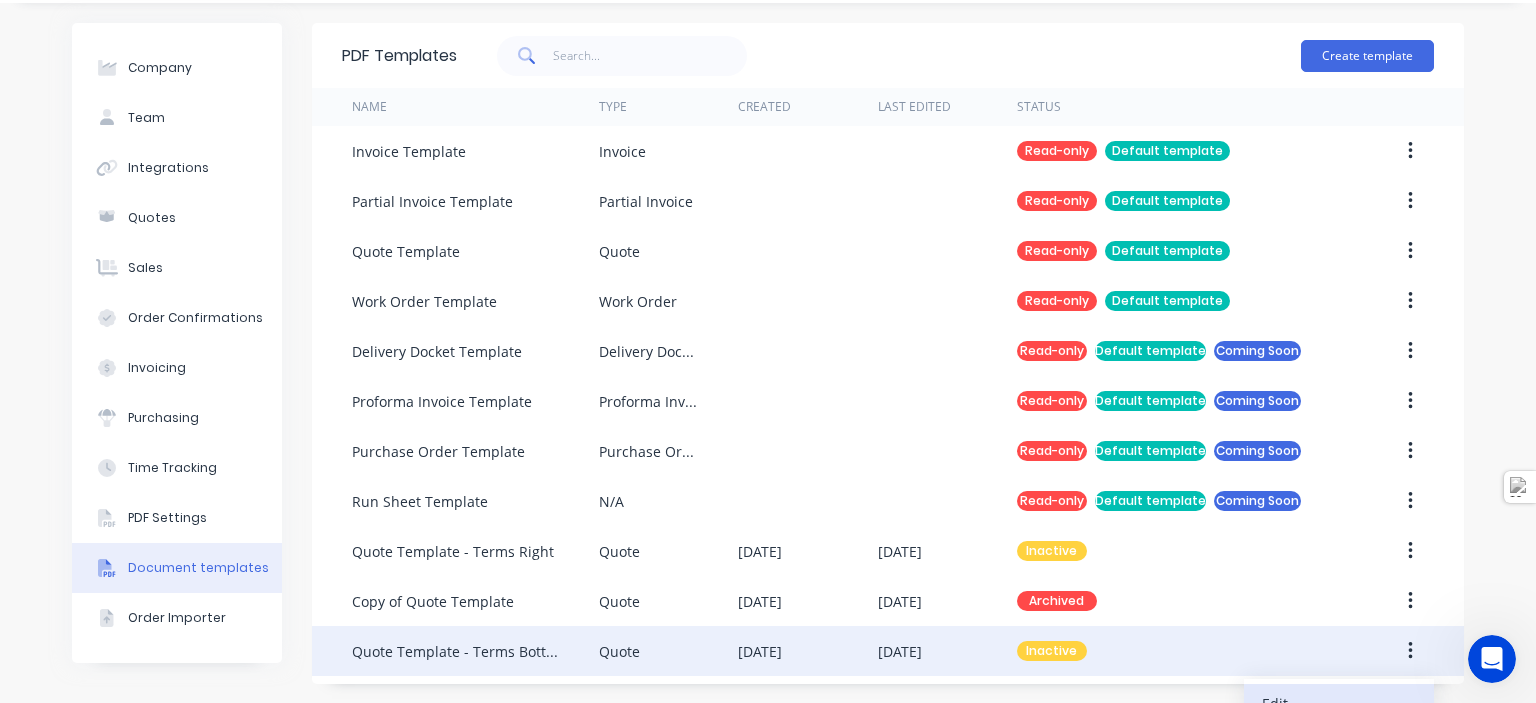 click on "Edit" at bounding box center [1339, 703] 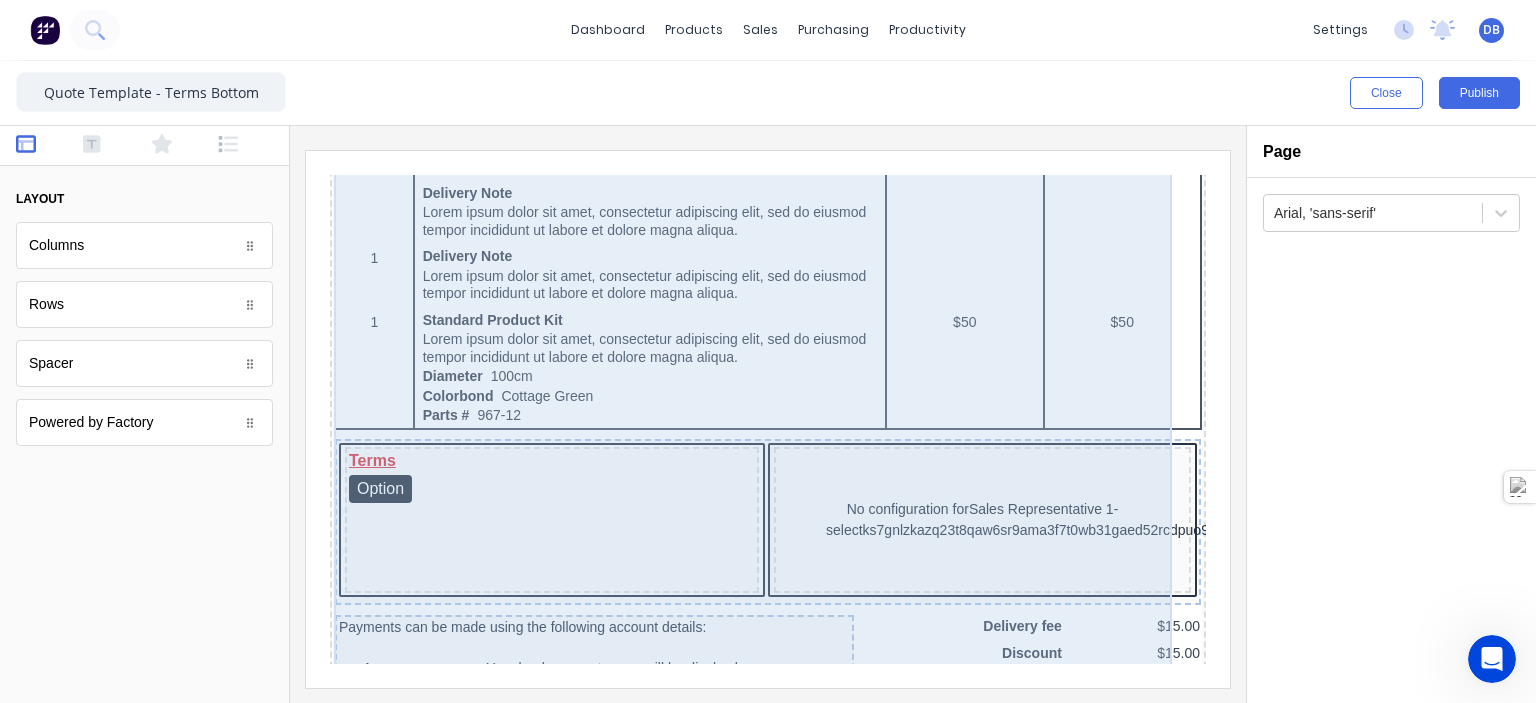 scroll, scrollTop: 1200, scrollLeft: 0, axis: vertical 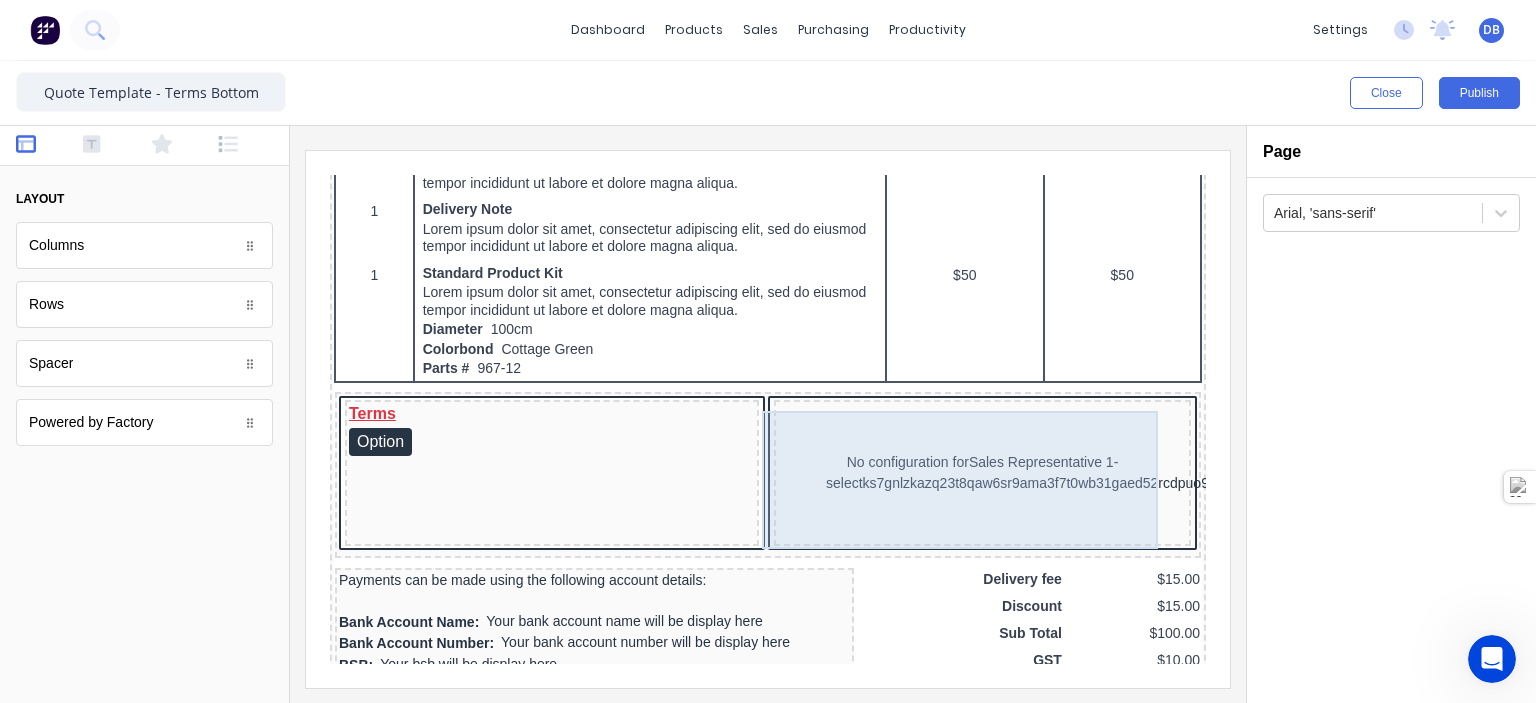 click on "No configuration for  Sales Representative 1-selectks7gnlzkazq23t8qaw6sr9ama3f7t0wb31gaed52rcdpuo981c9npelf7r7x" at bounding box center (958, 449) 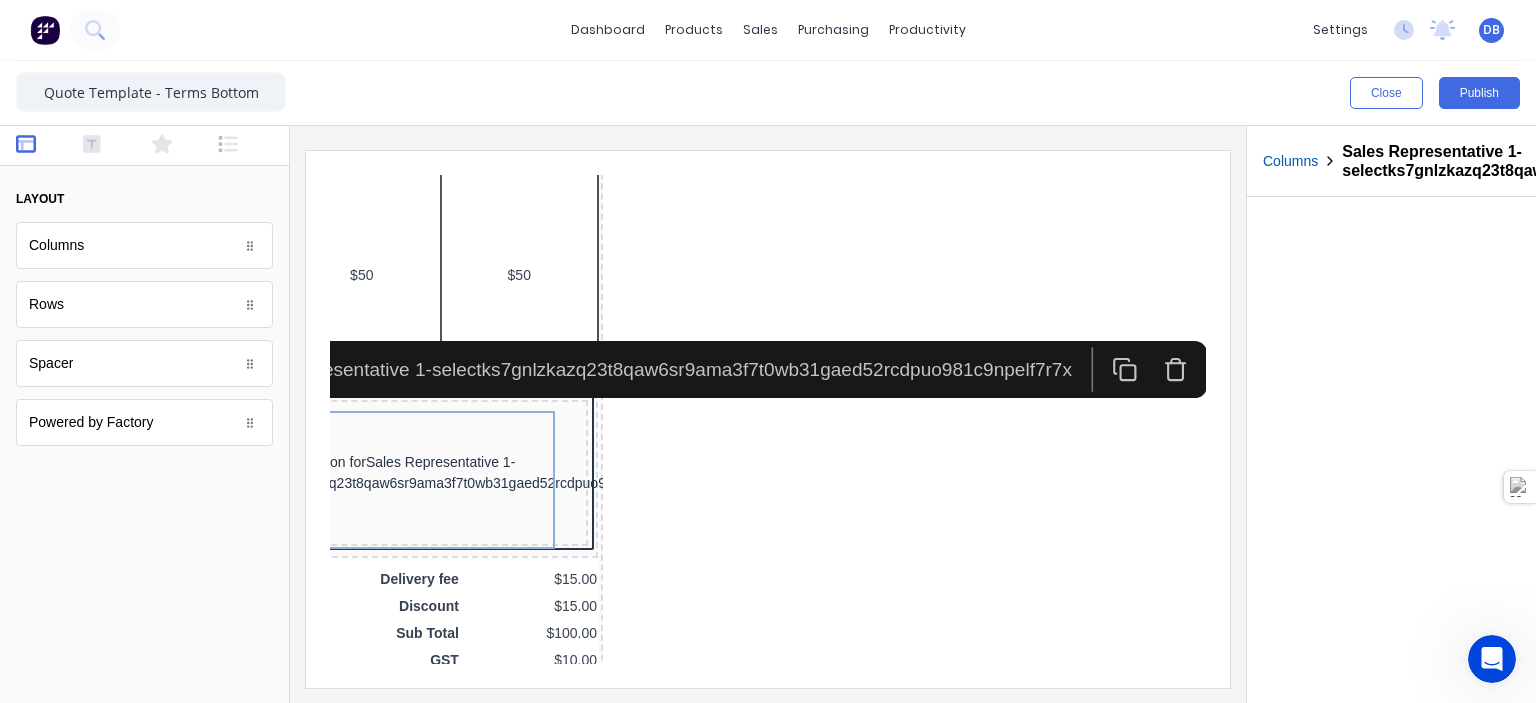 scroll, scrollTop: 1200, scrollLeft: 633, axis: both 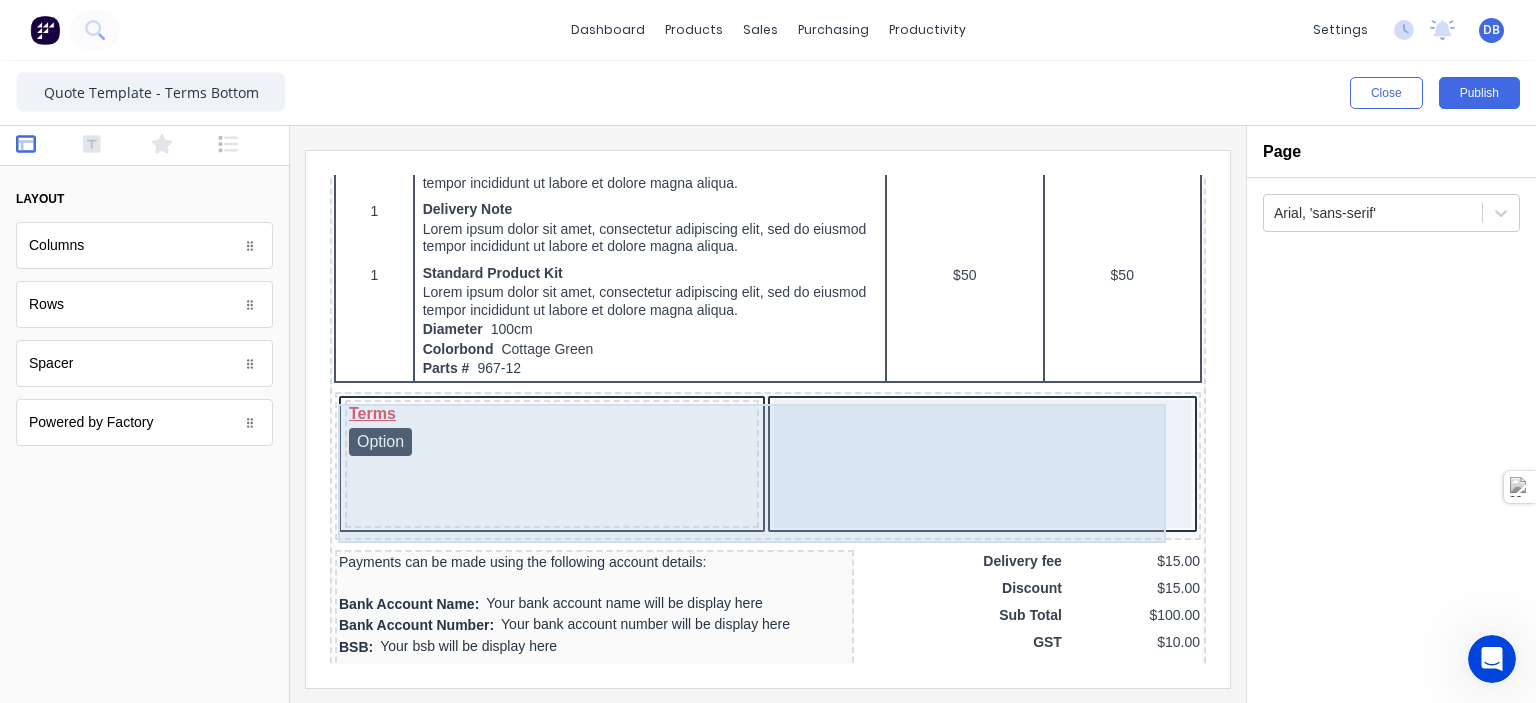 click at bounding box center (958, 440) 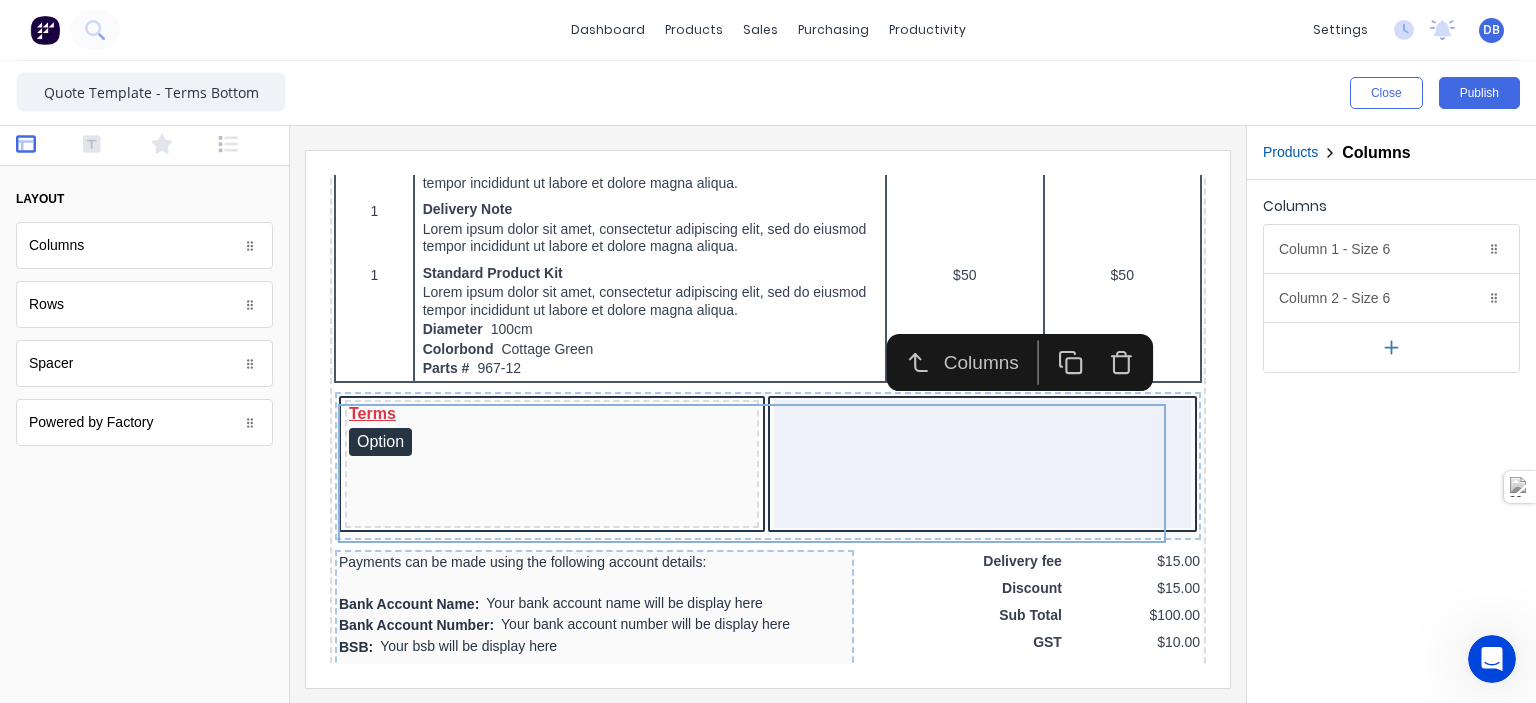 click 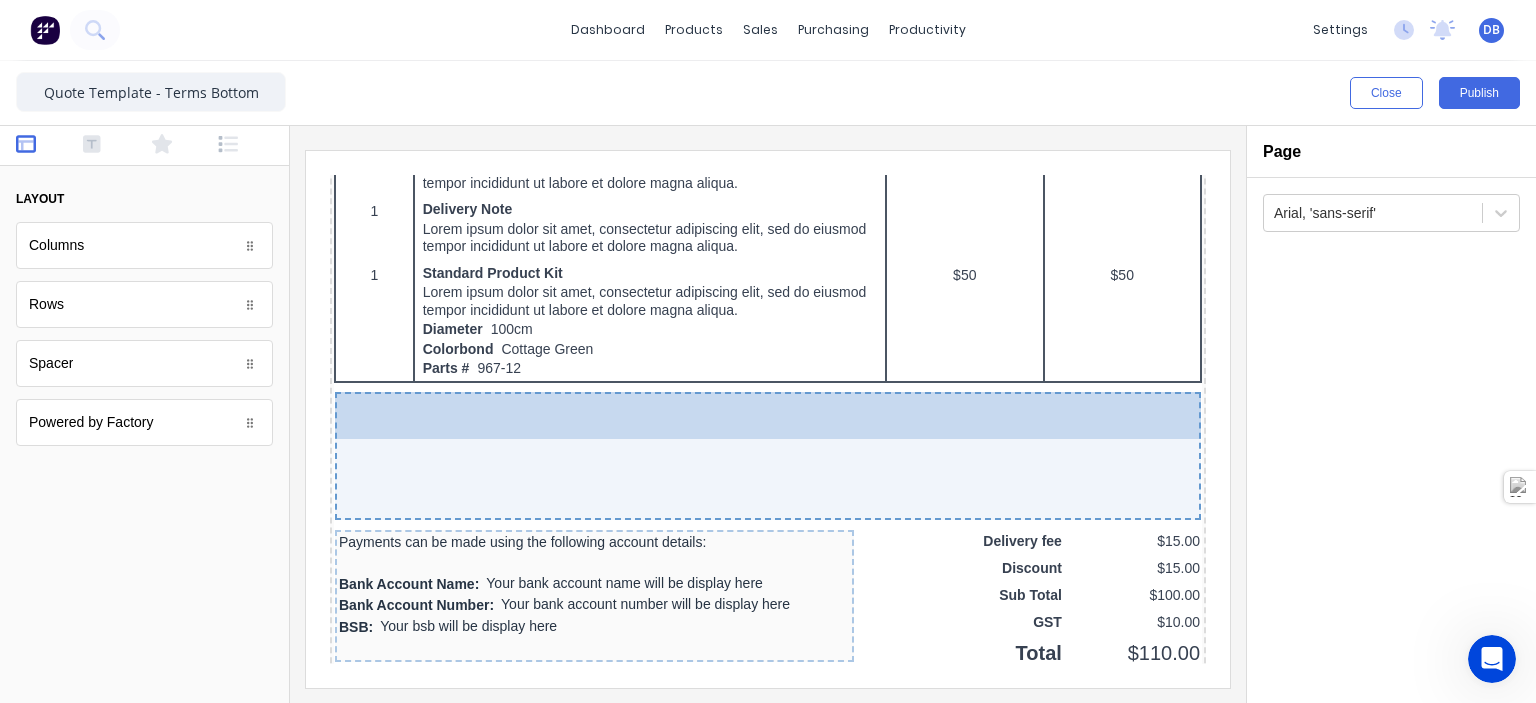 drag, startPoint x: 149, startPoint y: 308, endPoint x: 46, endPoint y: 208, distance: 143.55835 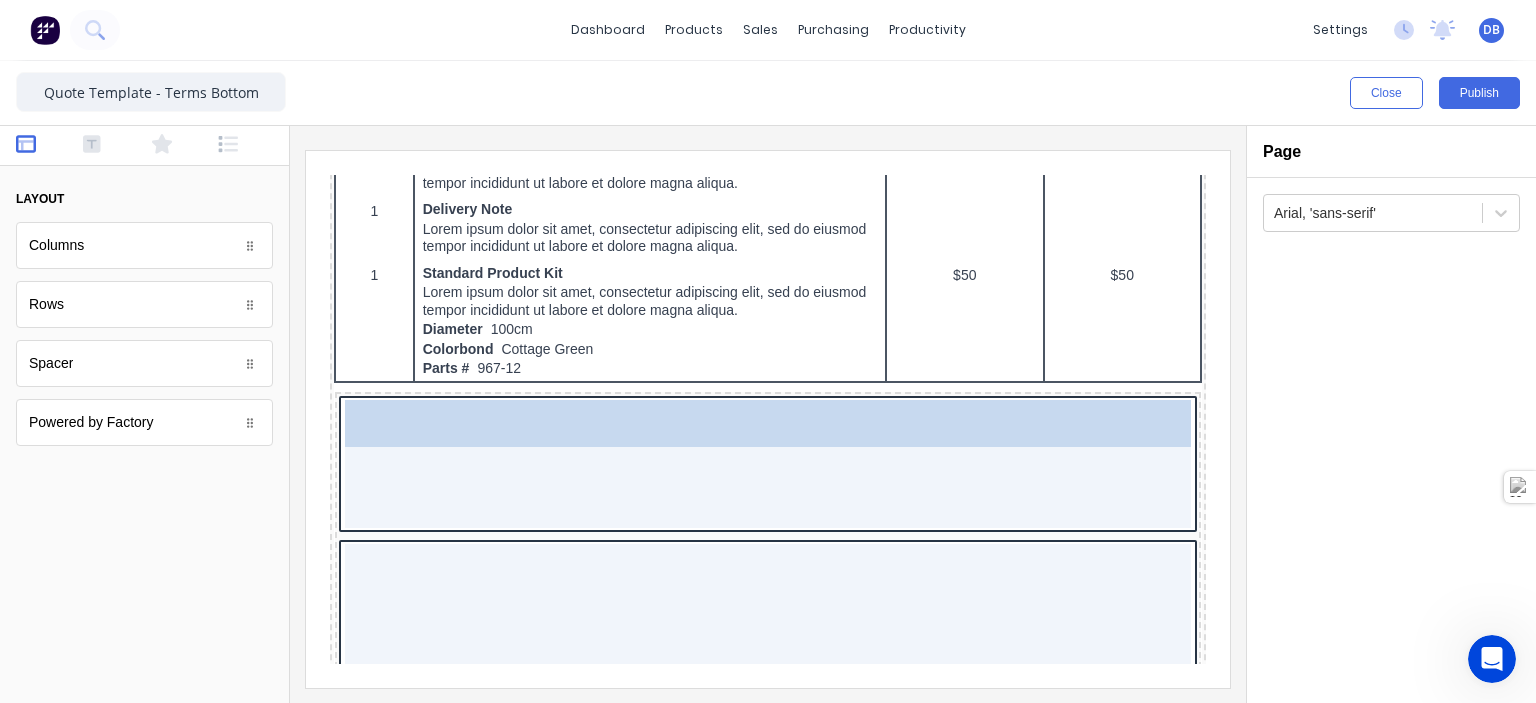 drag, startPoint x: 157, startPoint y: 319, endPoint x: 493, endPoint y: 471, distance: 368.78177 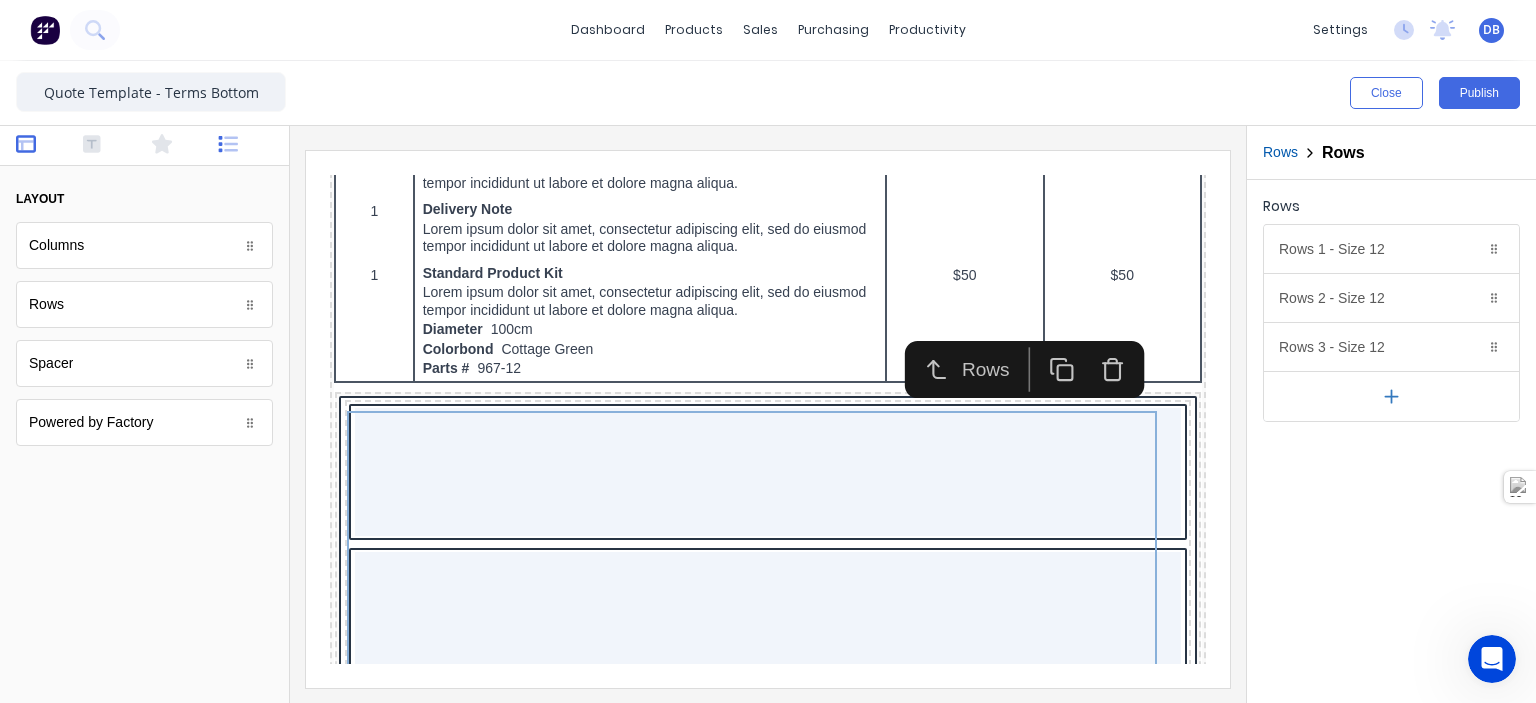 click 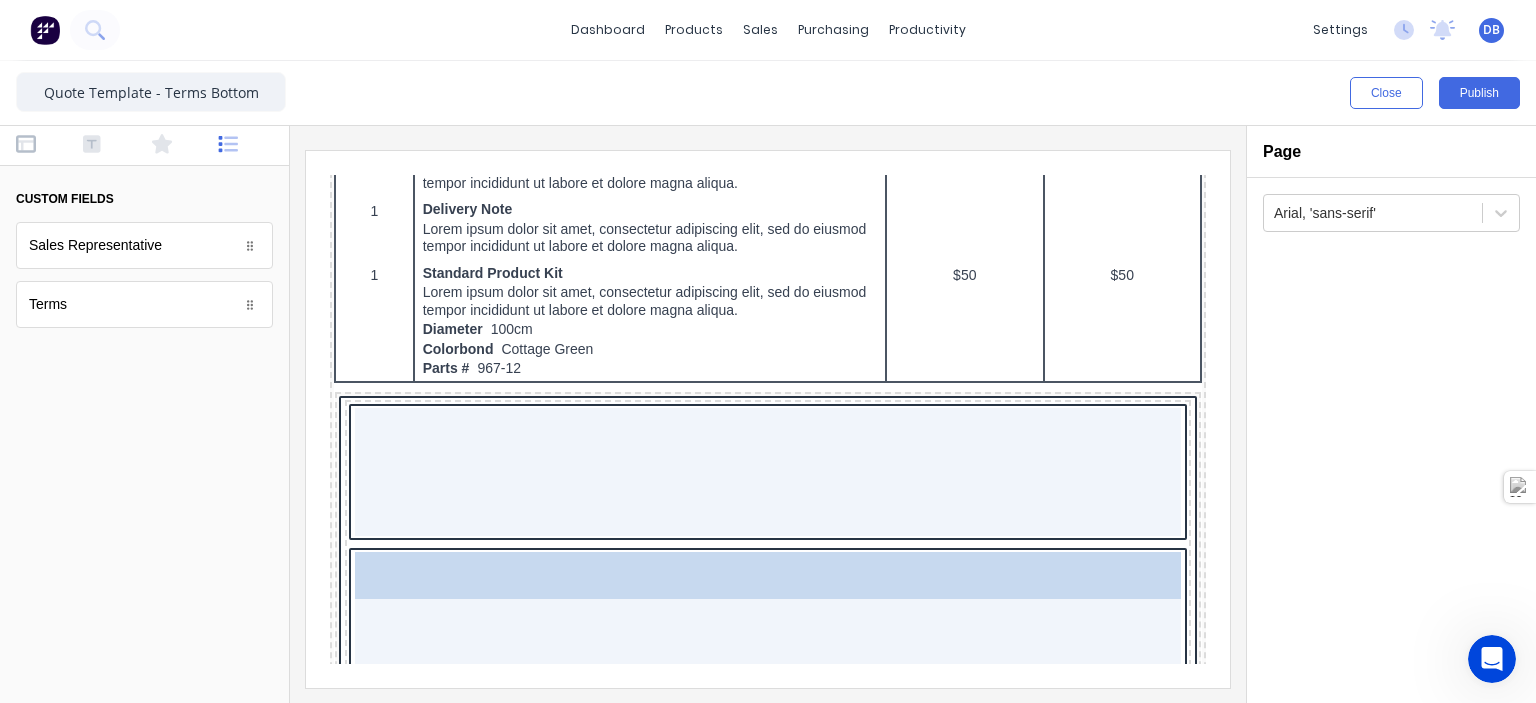drag, startPoint x: 92, startPoint y: 319, endPoint x: 189, endPoint y: 412, distance: 134.38005 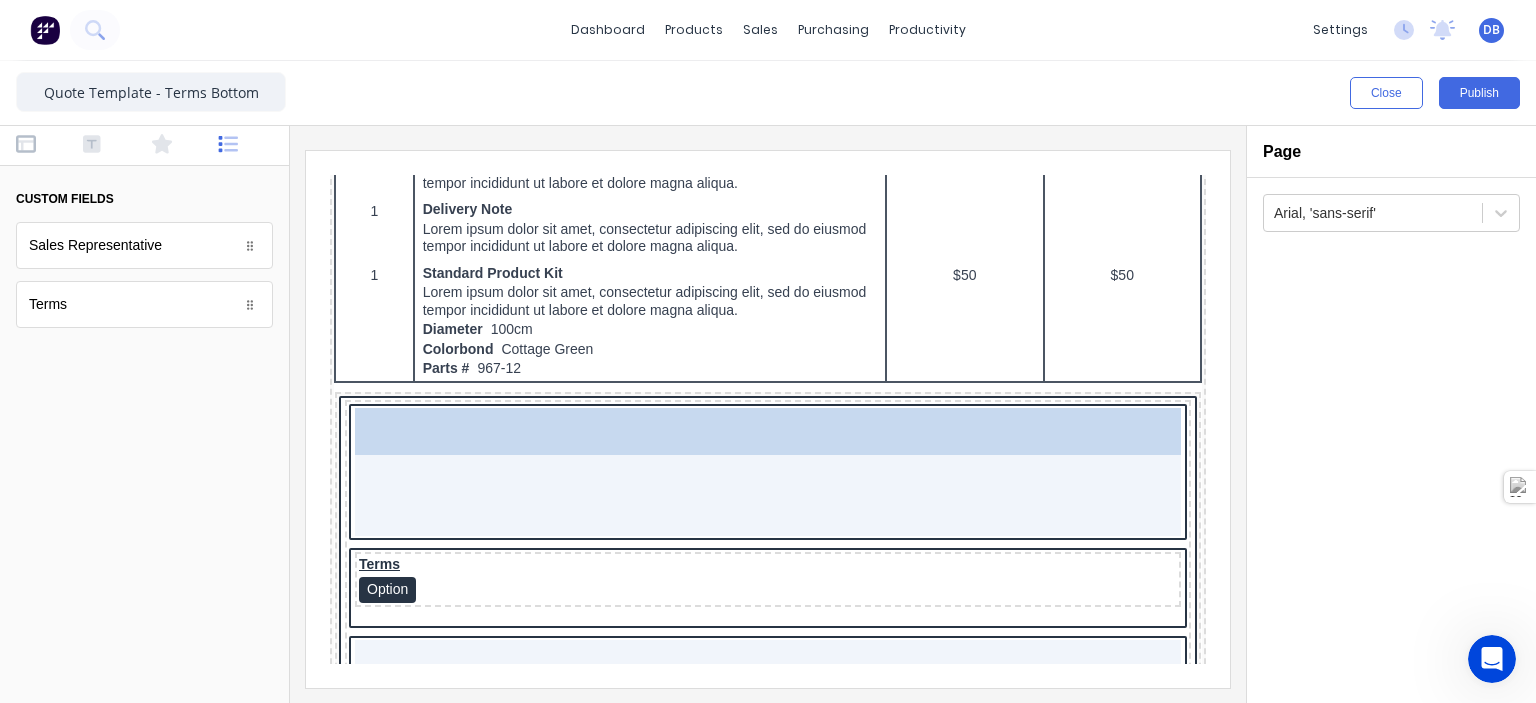 drag, startPoint x: 99, startPoint y: 239, endPoint x: 174, endPoint y: 258, distance: 77.36925 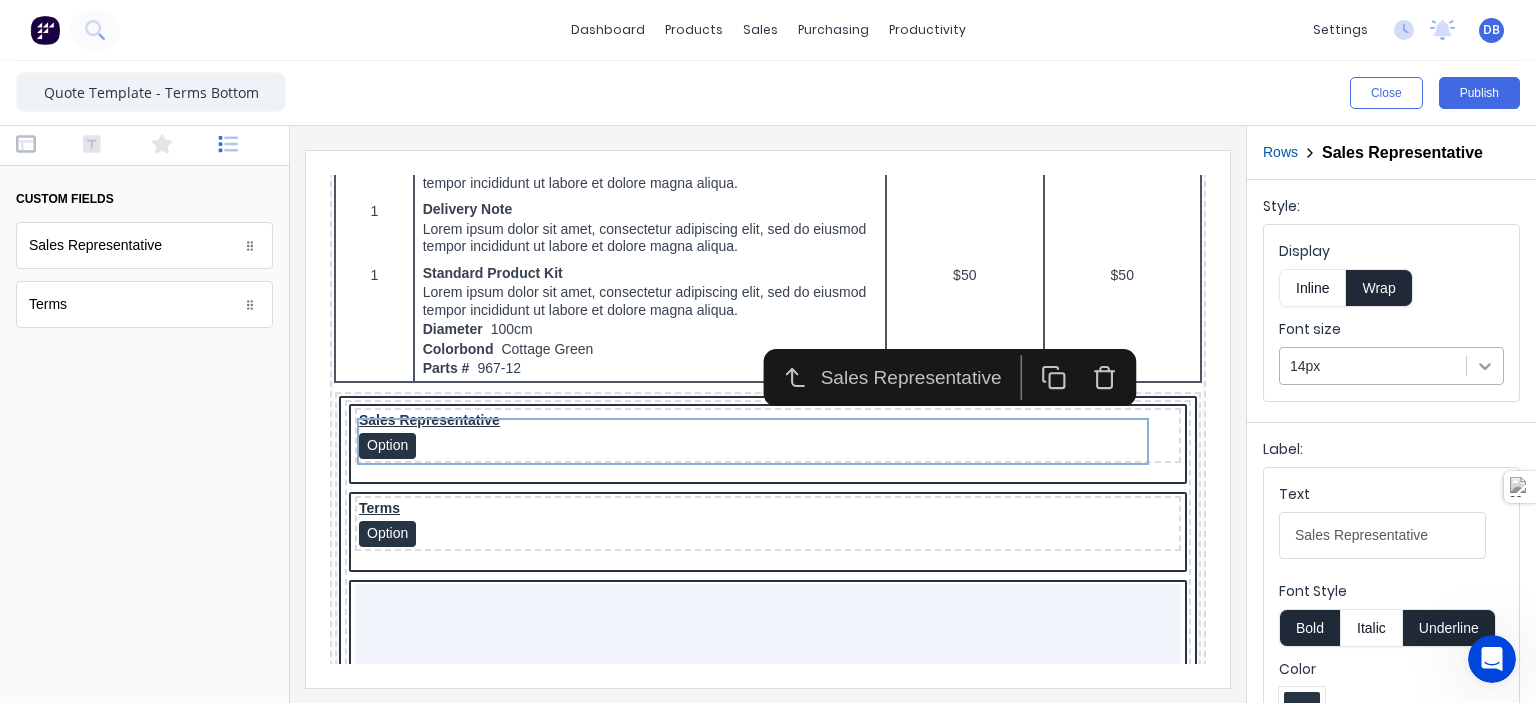 click 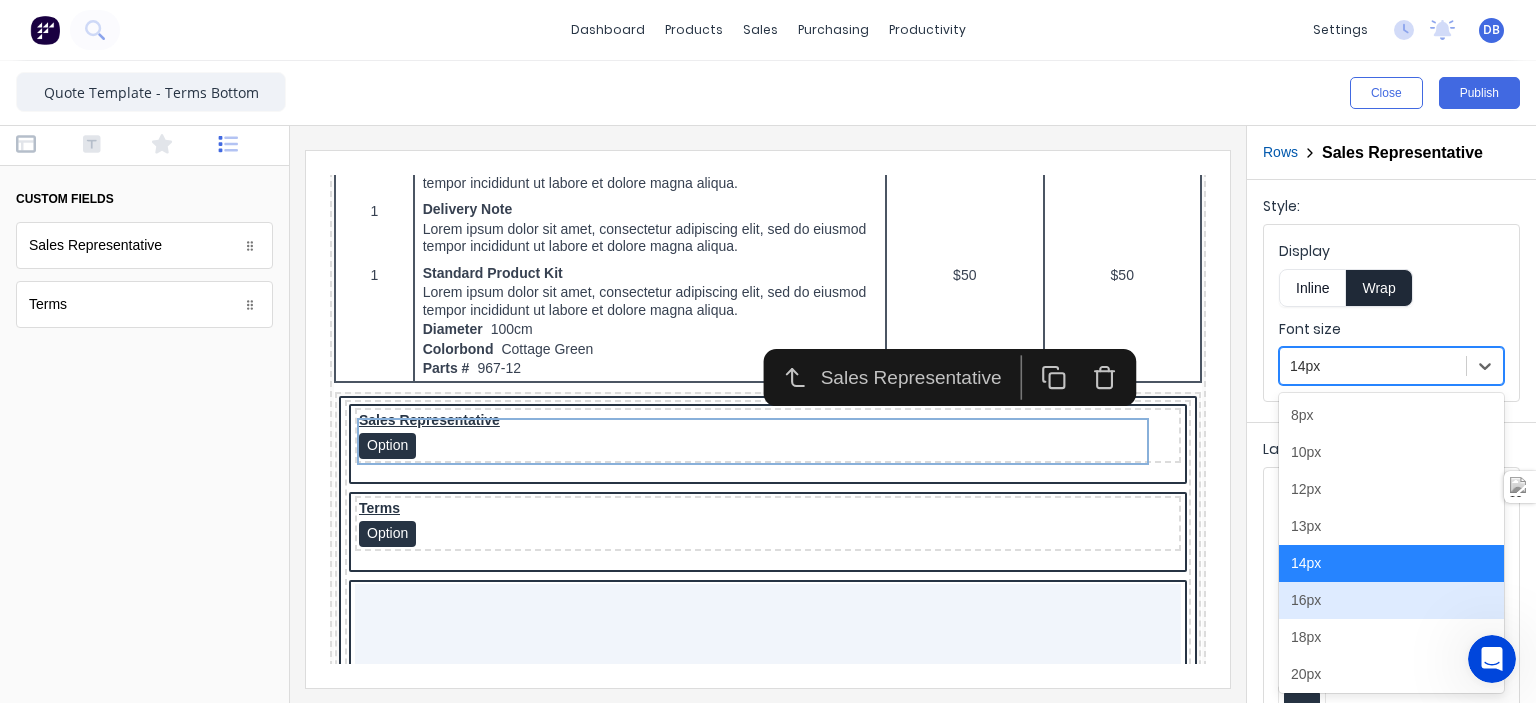 click on "16px" at bounding box center (1391, 600) 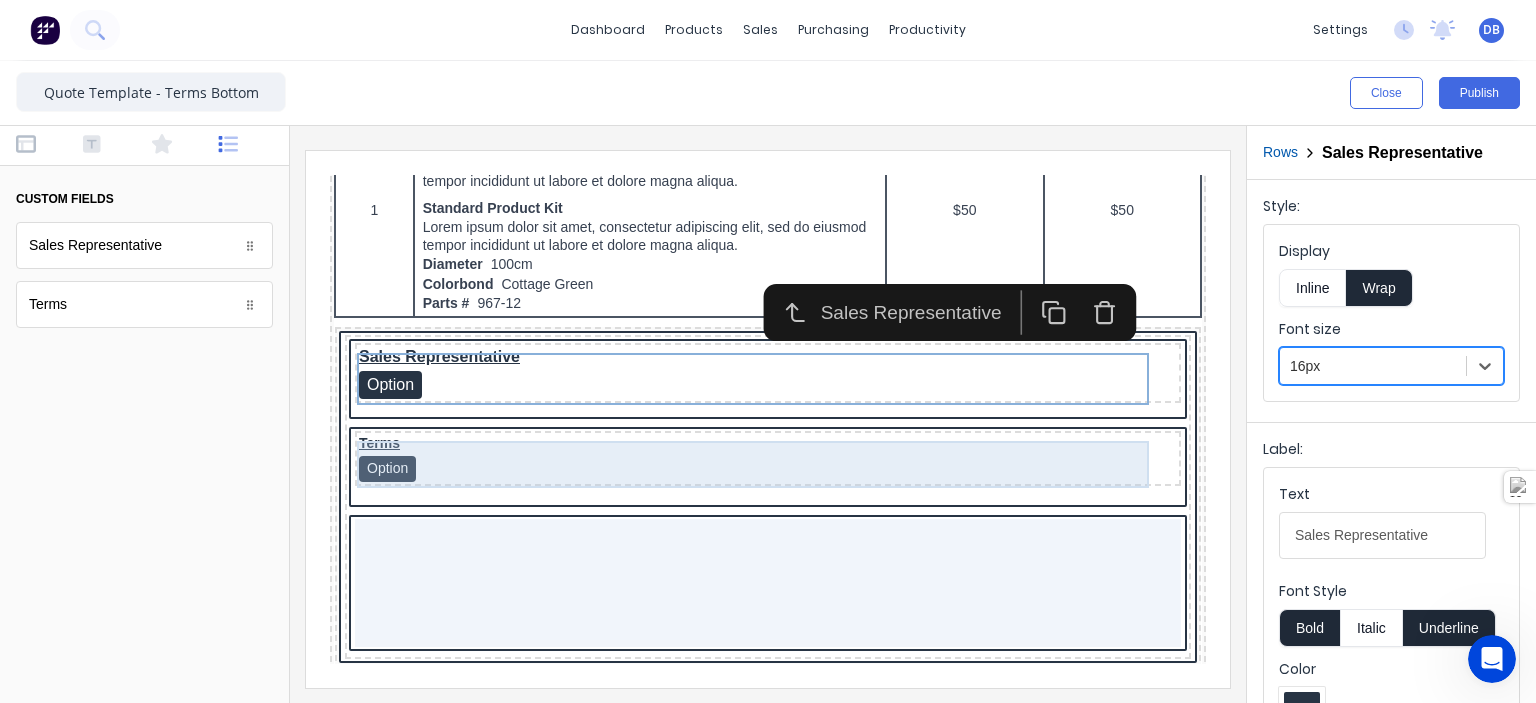 scroll, scrollTop: 1300, scrollLeft: 0, axis: vertical 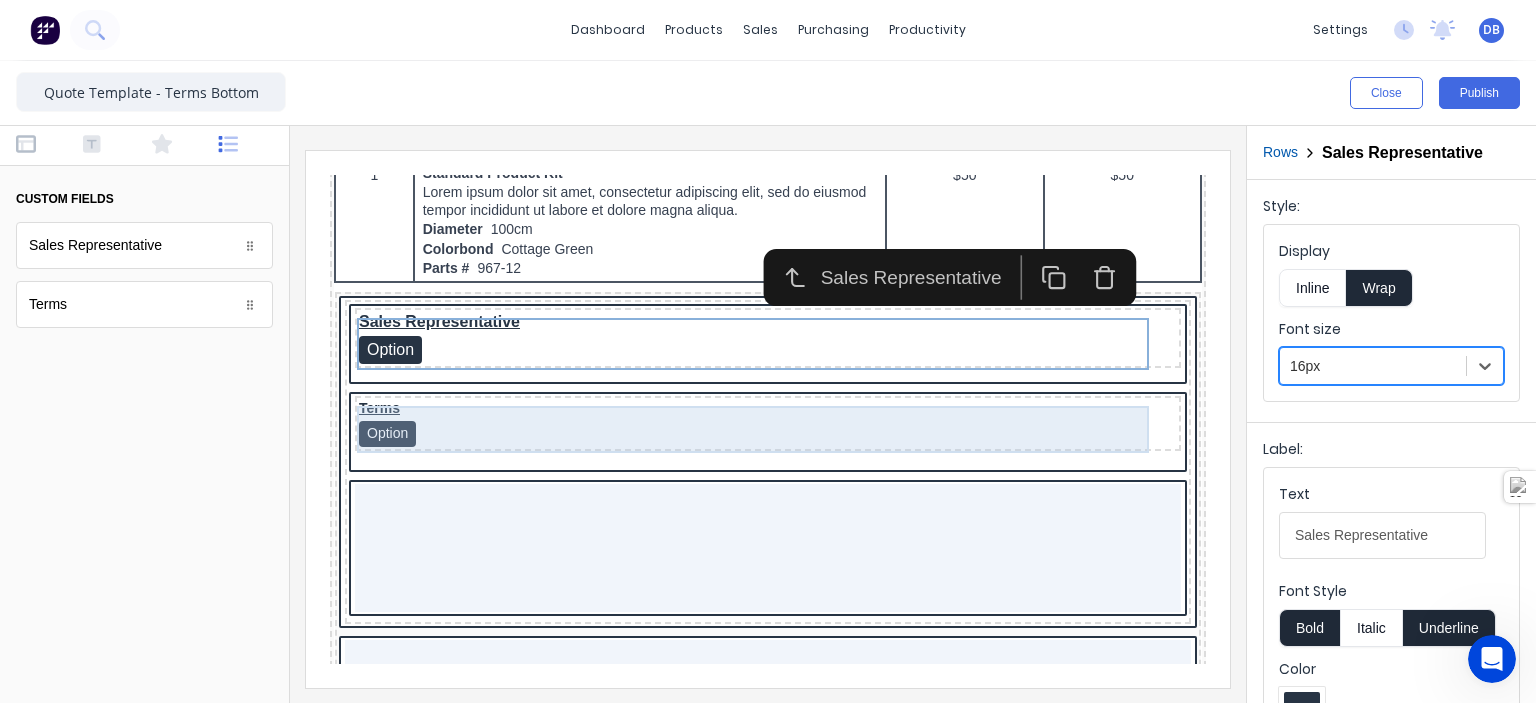 click on "Terms Option" at bounding box center [744, 399] 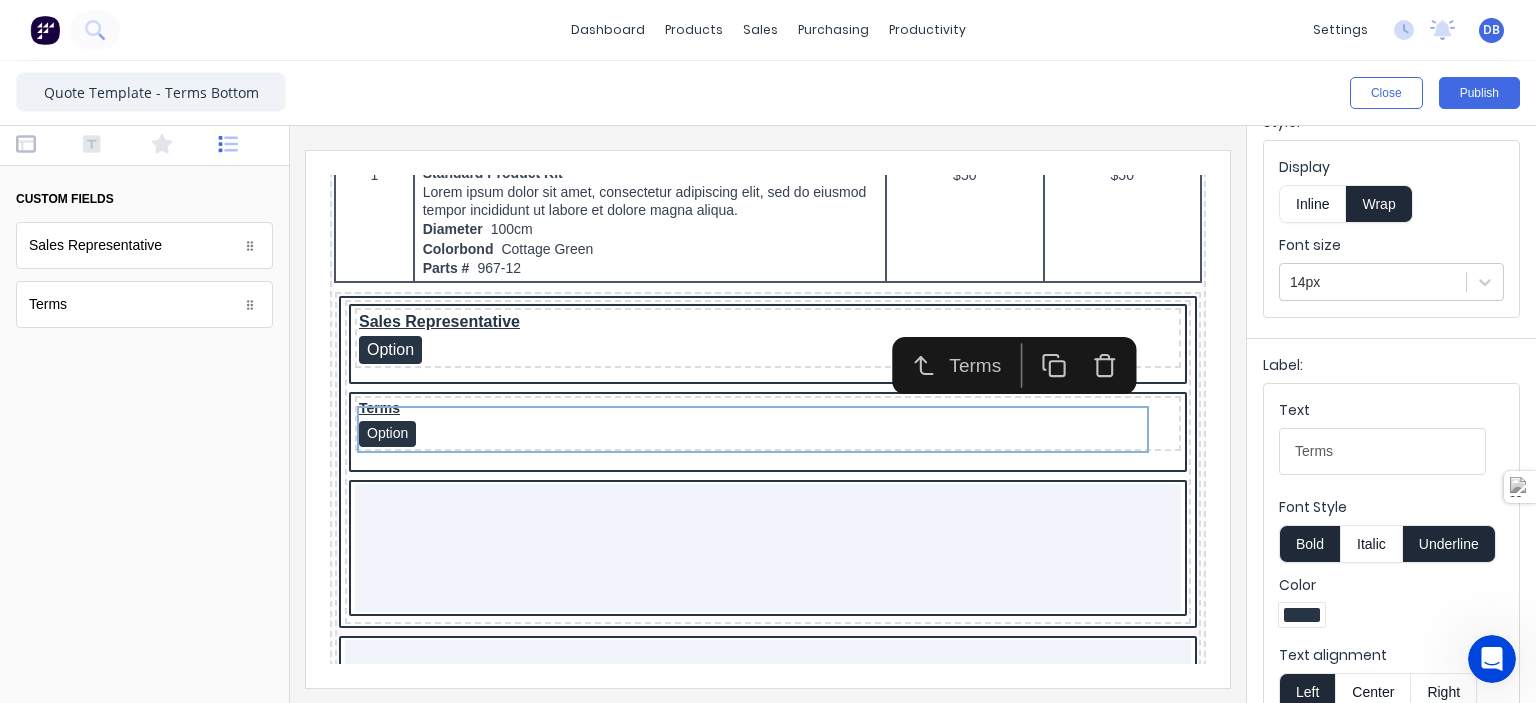 scroll, scrollTop: 200, scrollLeft: 0, axis: vertical 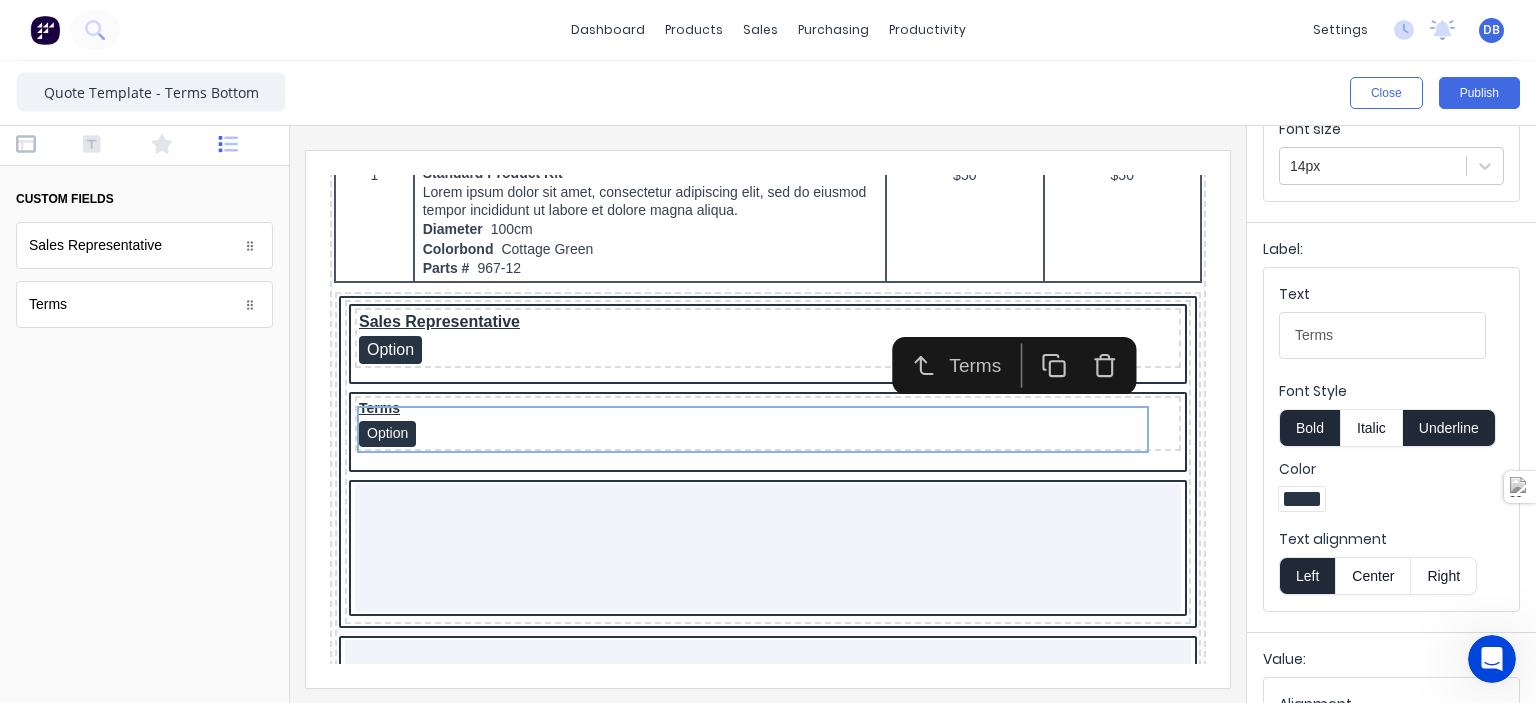 click at bounding box center (1302, 499) 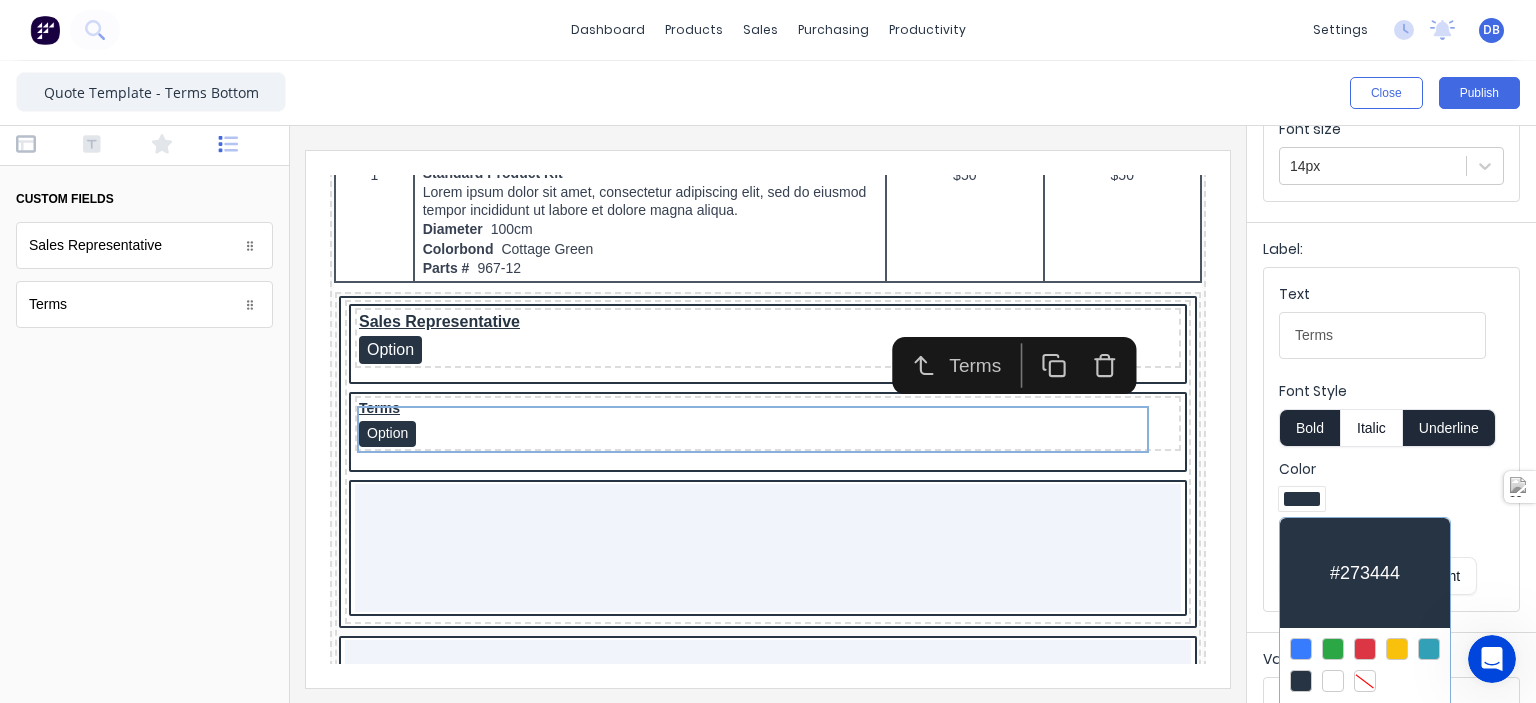 click at bounding box center [1365, 649] 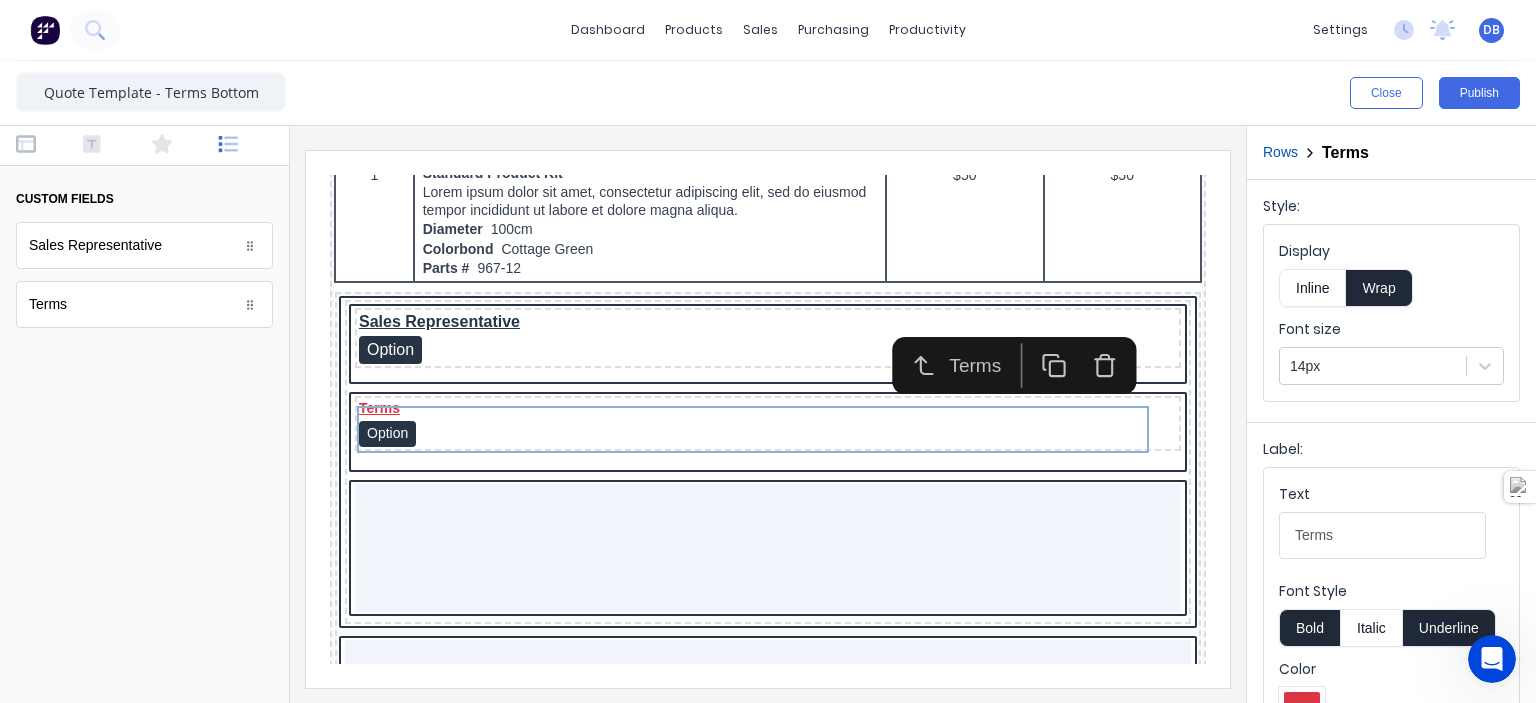 scroll, scrollTop: 0, scrollLeft: 0, axis: both 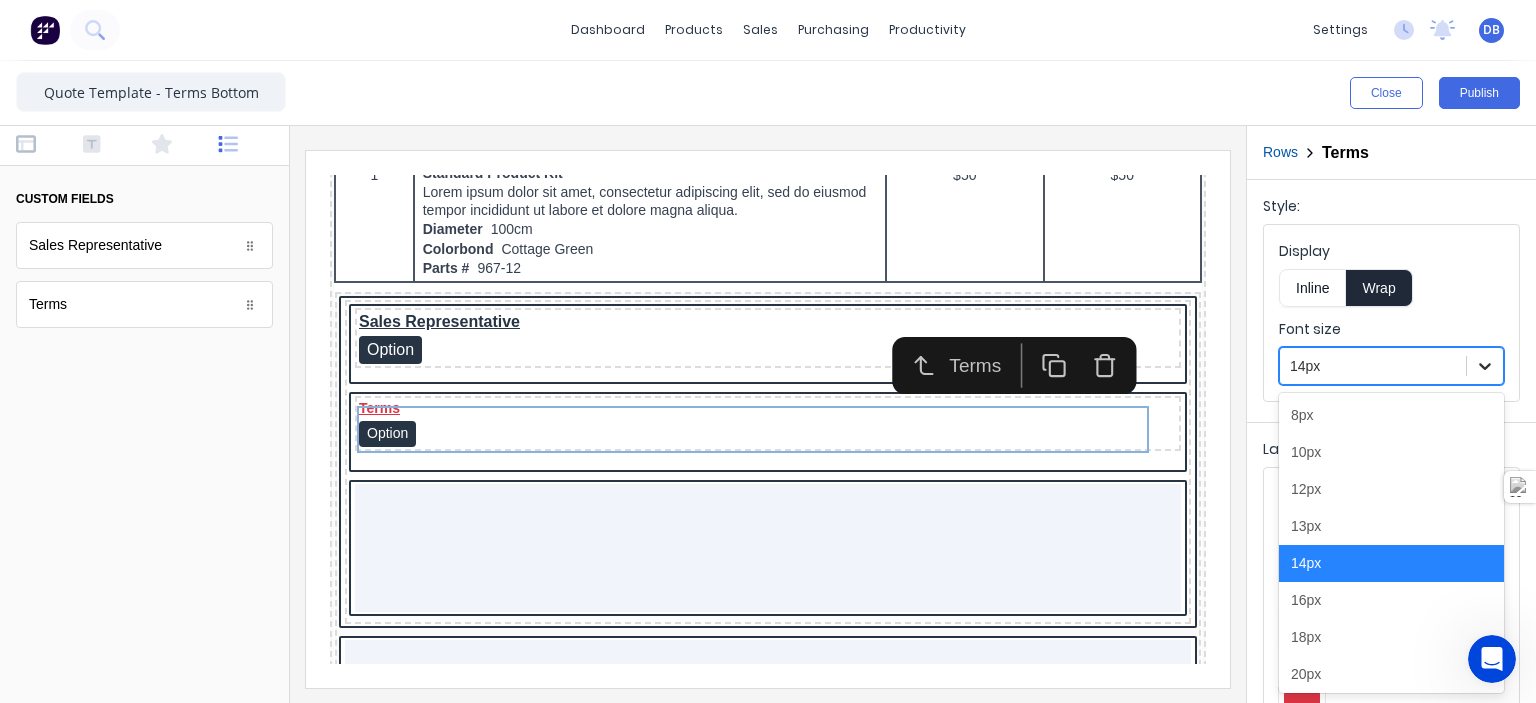 click 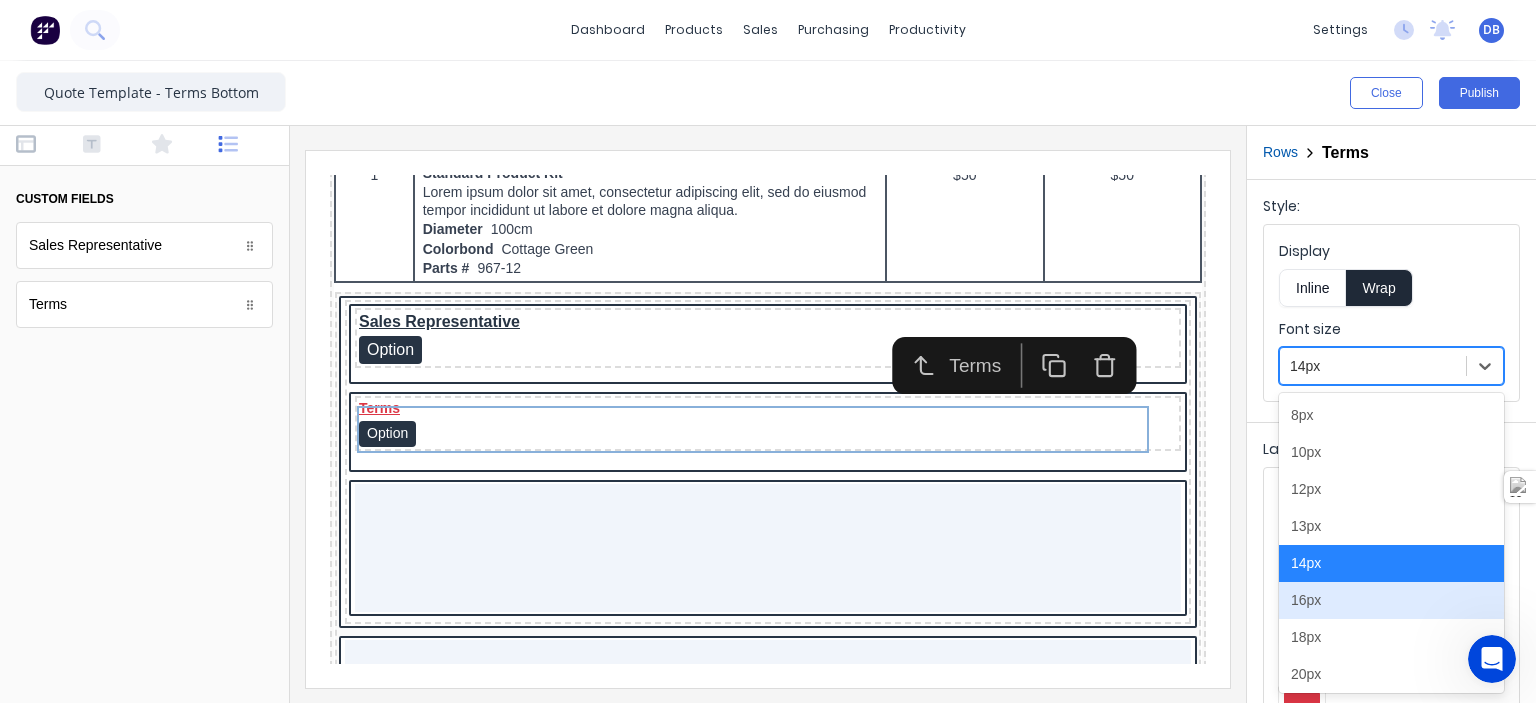 click on "16px" at bounding box center (1391, 600) 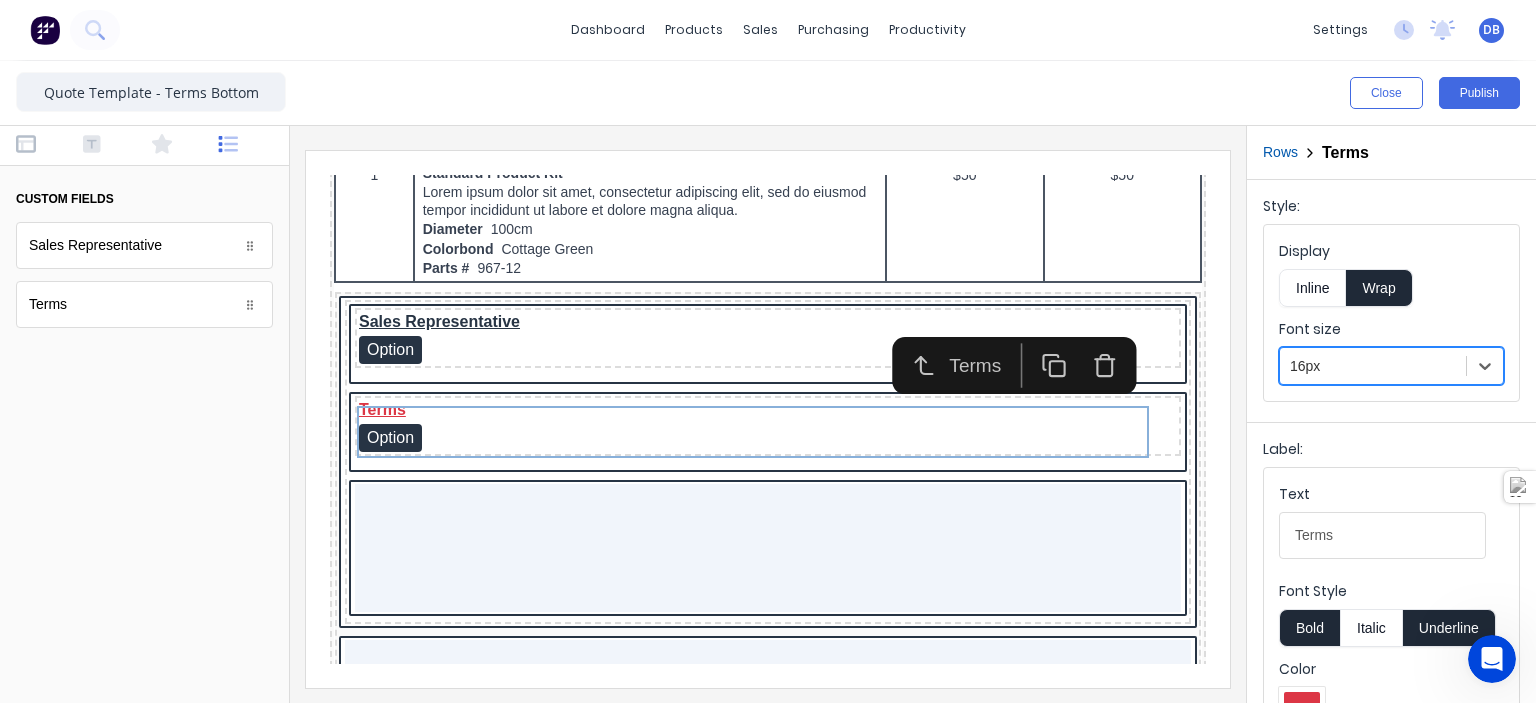 click at bounding box center (144, 529) 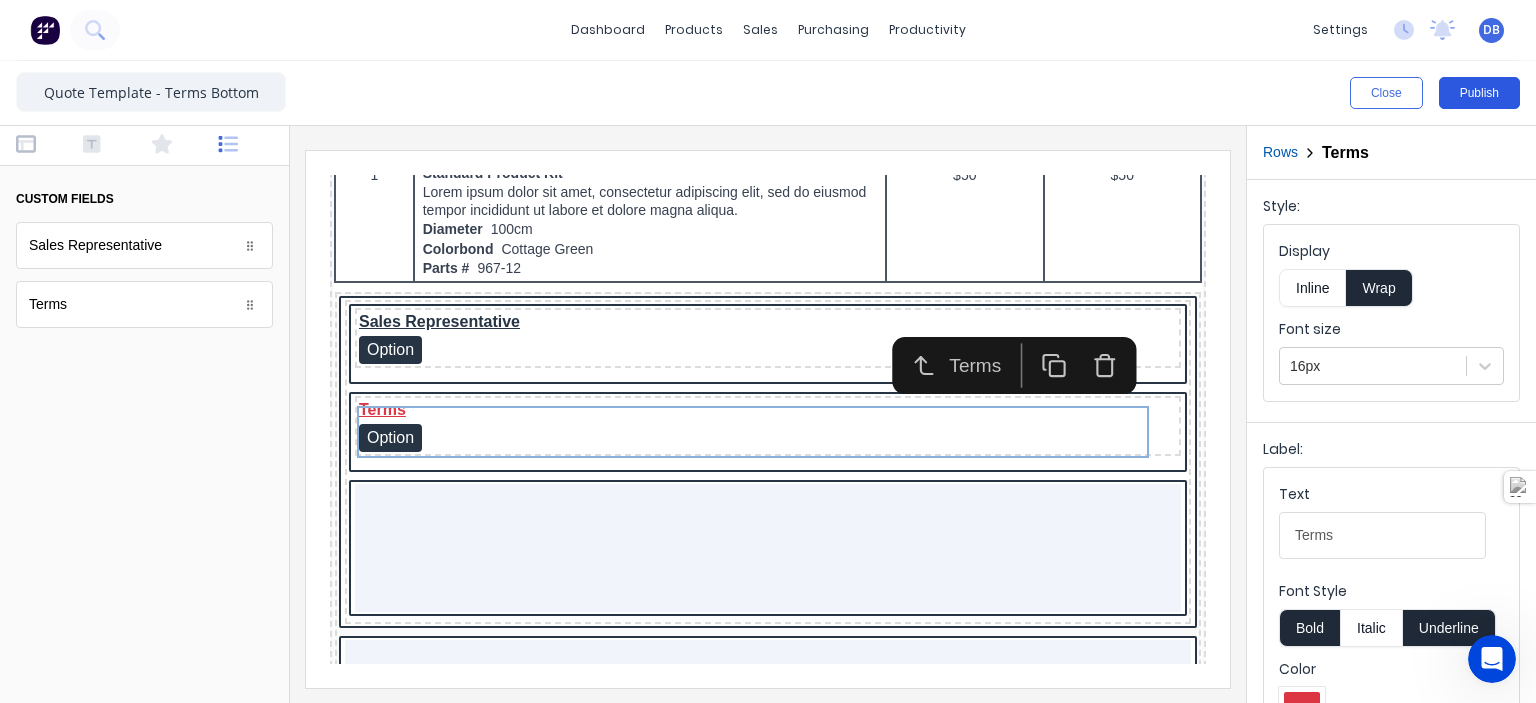 click on "Publish" at bounding box center (1479, 93) 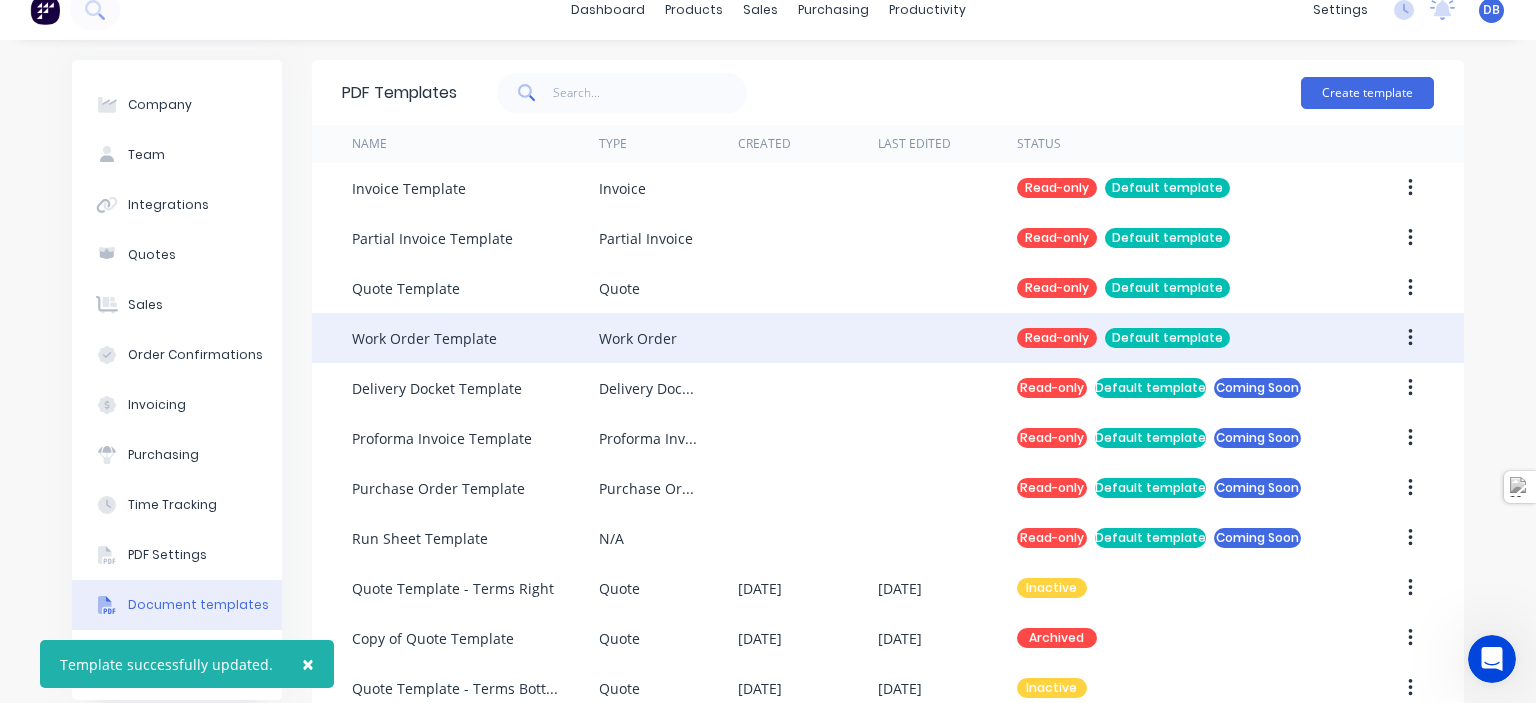 scroll, scrollTop: 57, scrollLeft: 0, axis: vertical 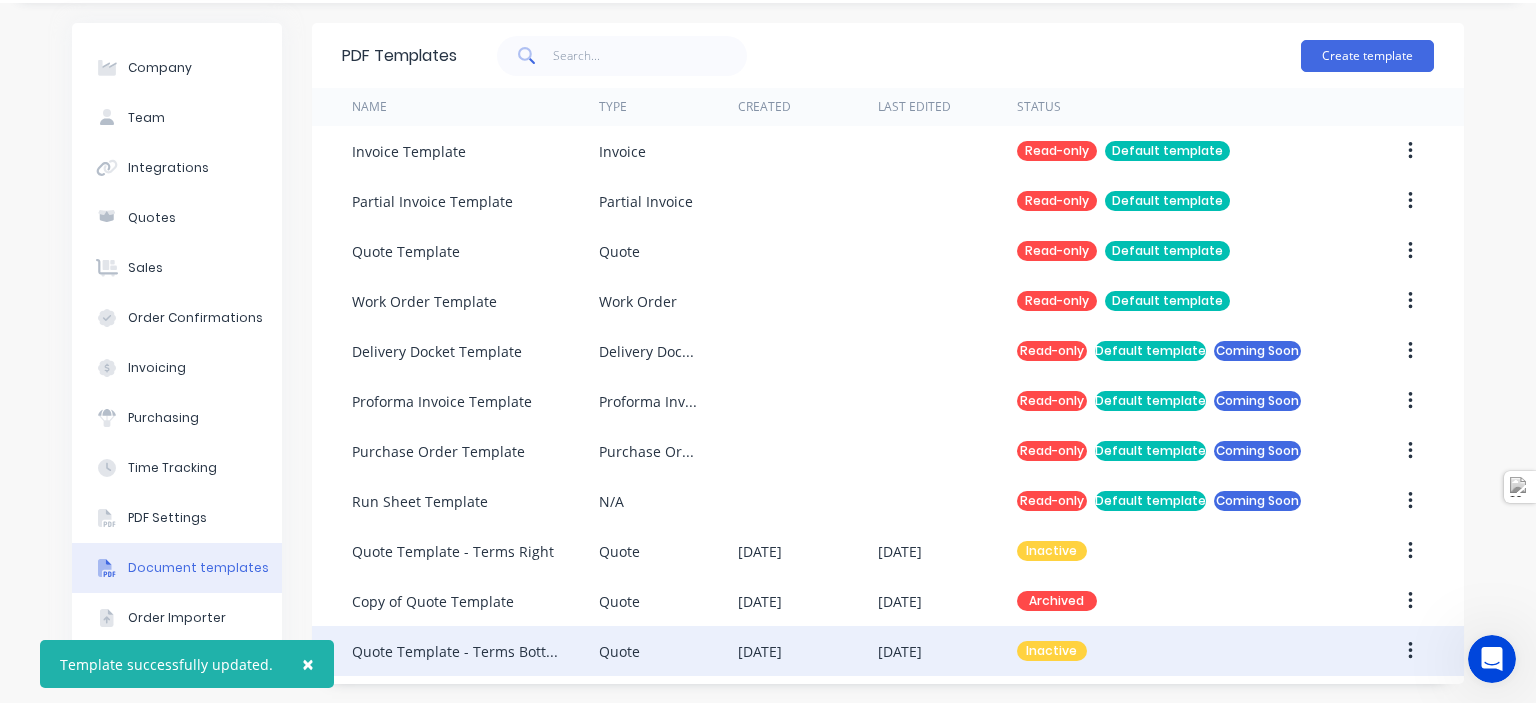 click at bounding box center (1410, 651) 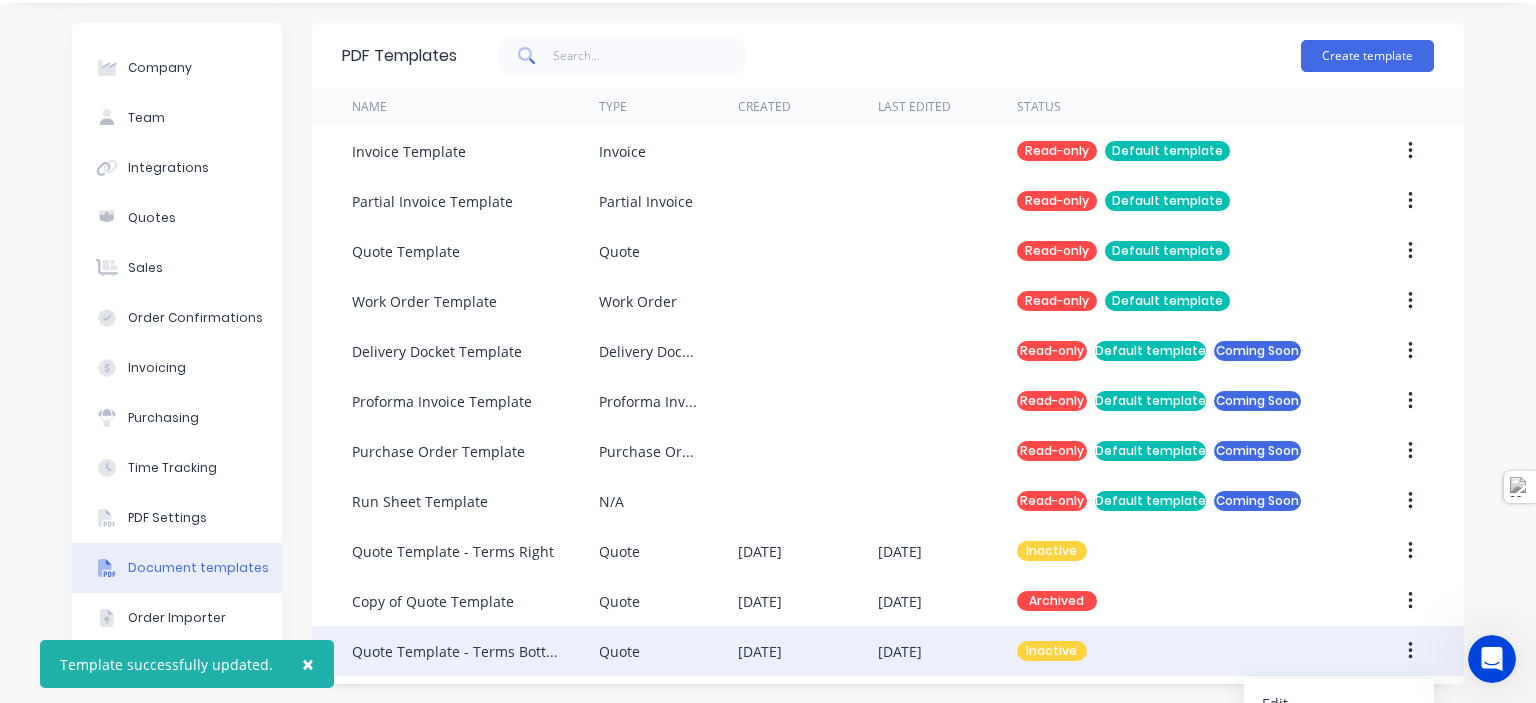 click at bounding box center [1410, 651] 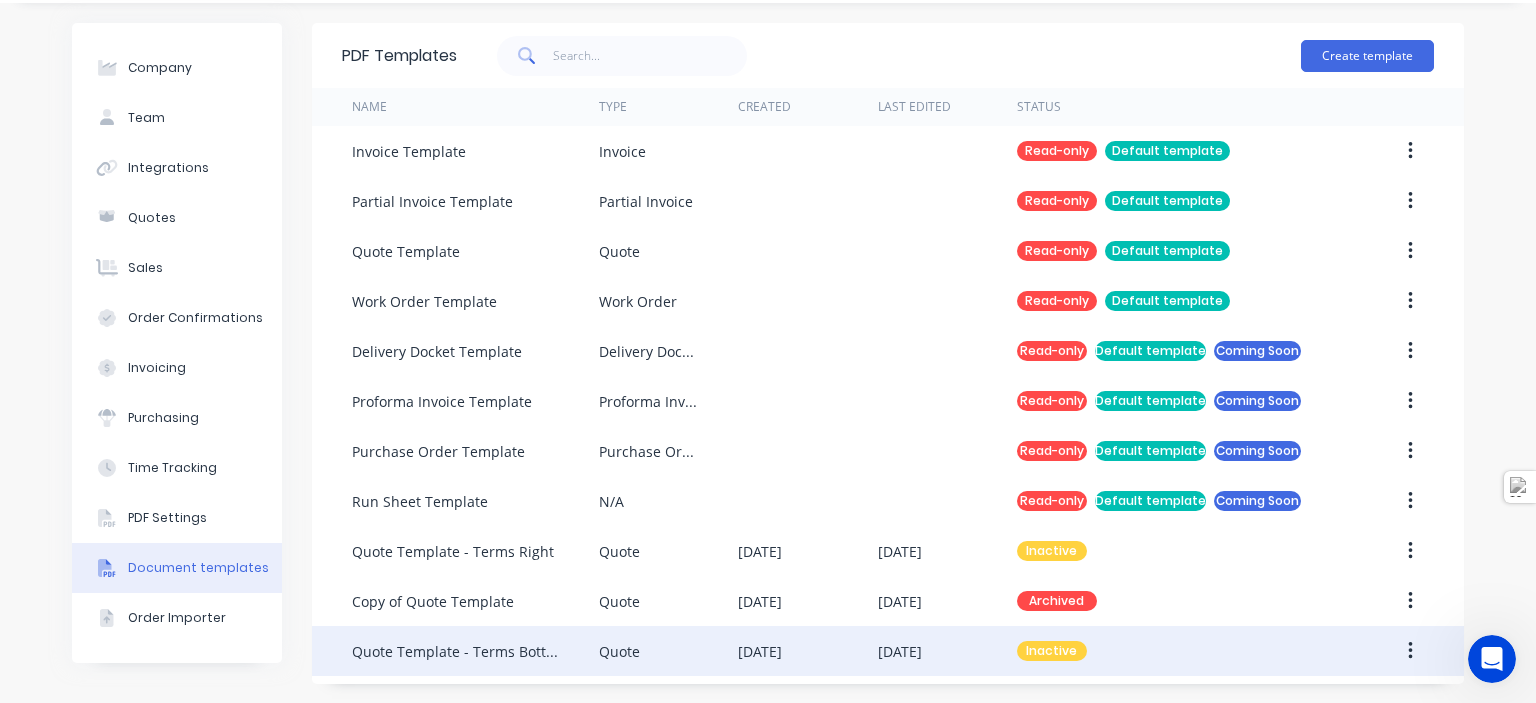 click 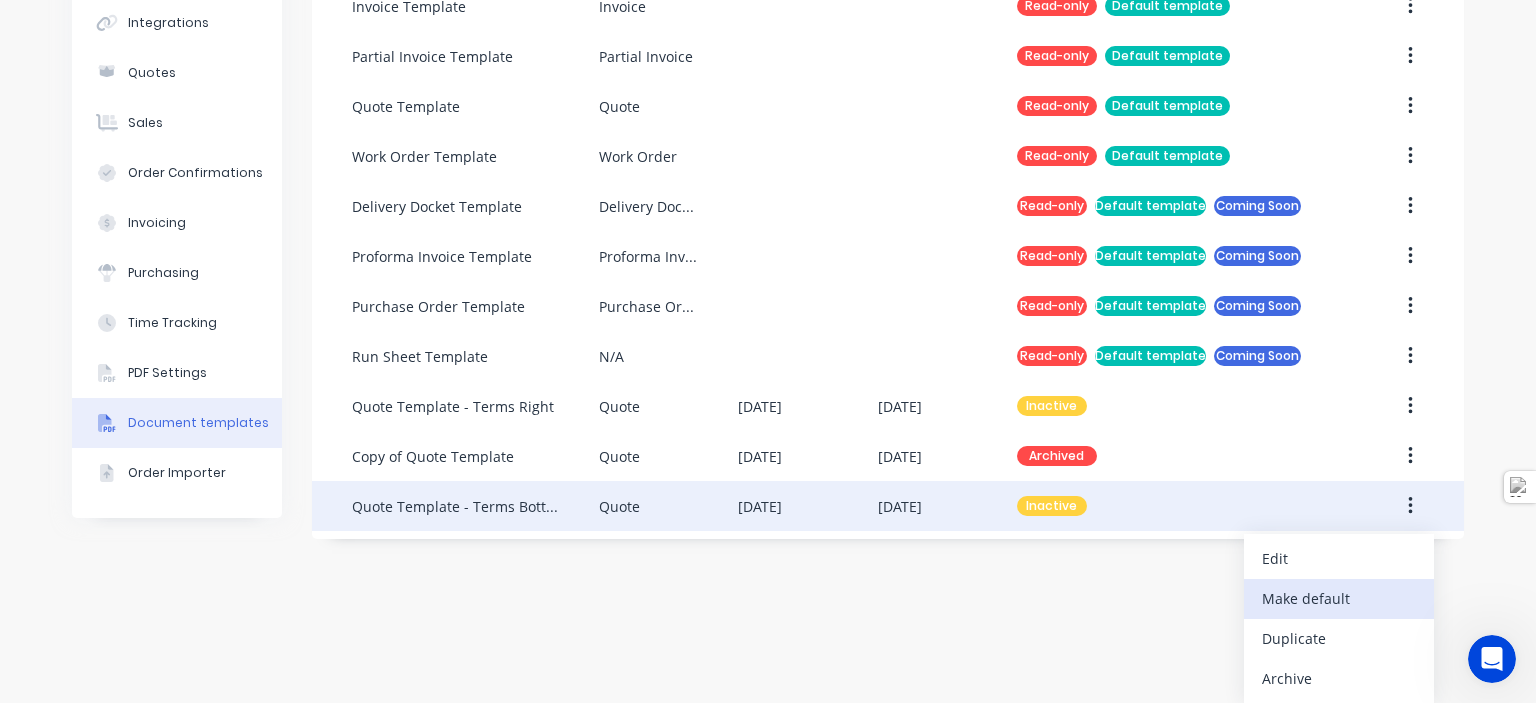 click on "Make default" at bounding box center (1339, 598) 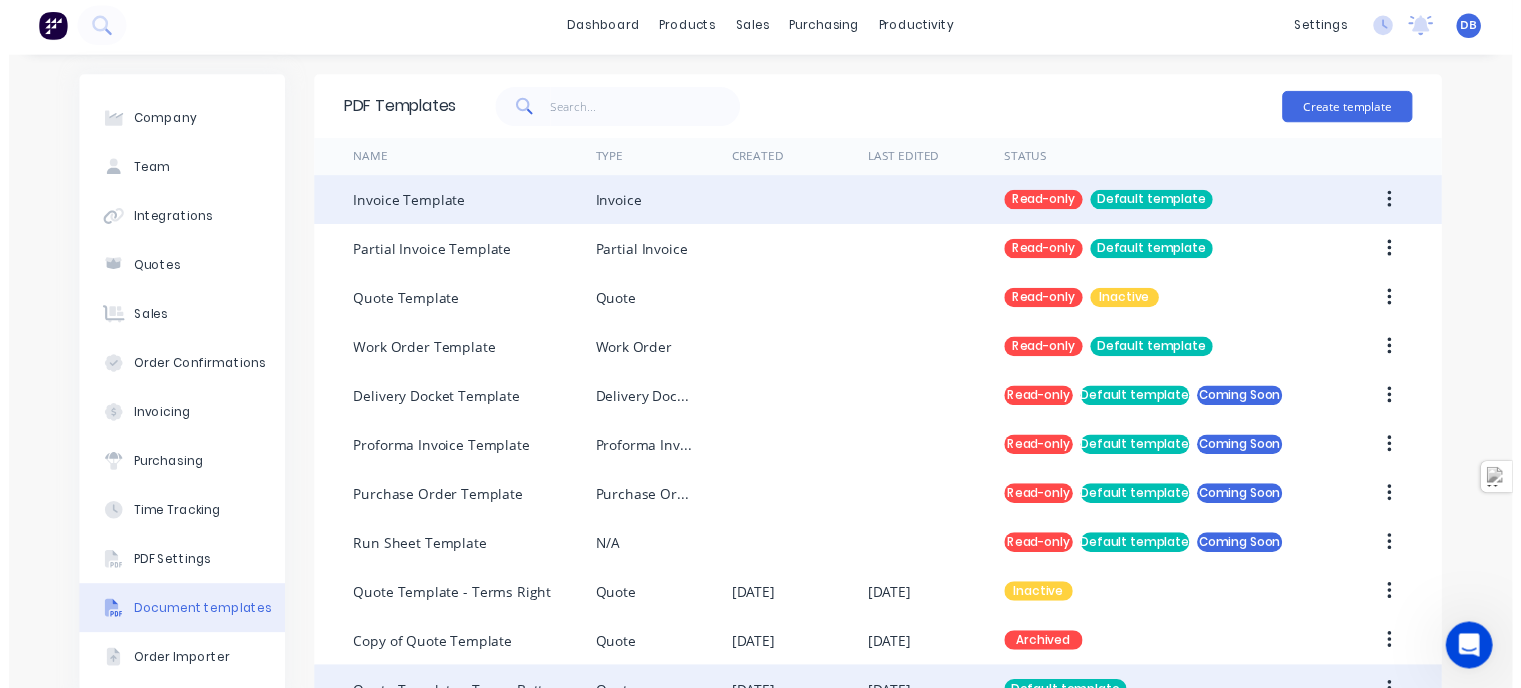 scroll, scrollTop: 0, scrollLeft: 0, axis: both 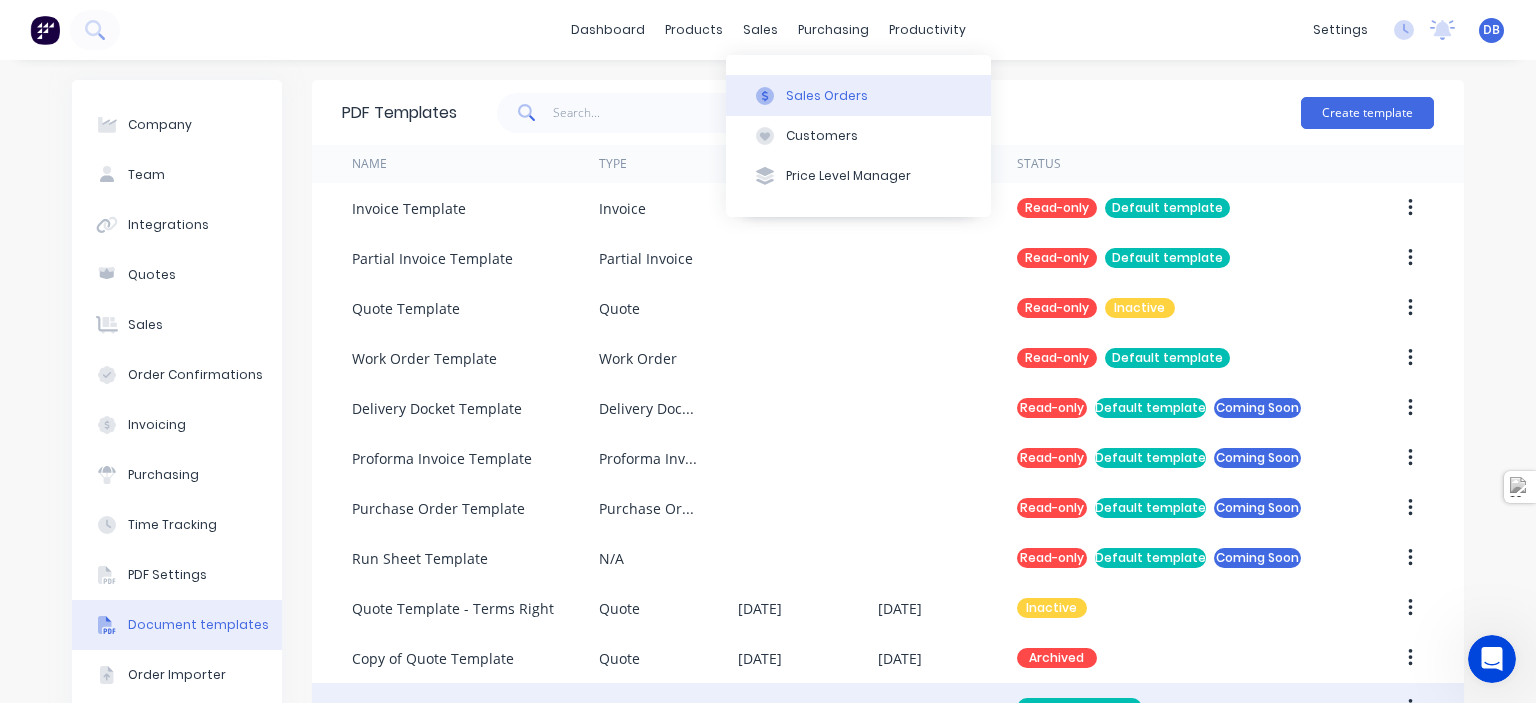 click on "Sales Orders" at bounding box center (827, 96) 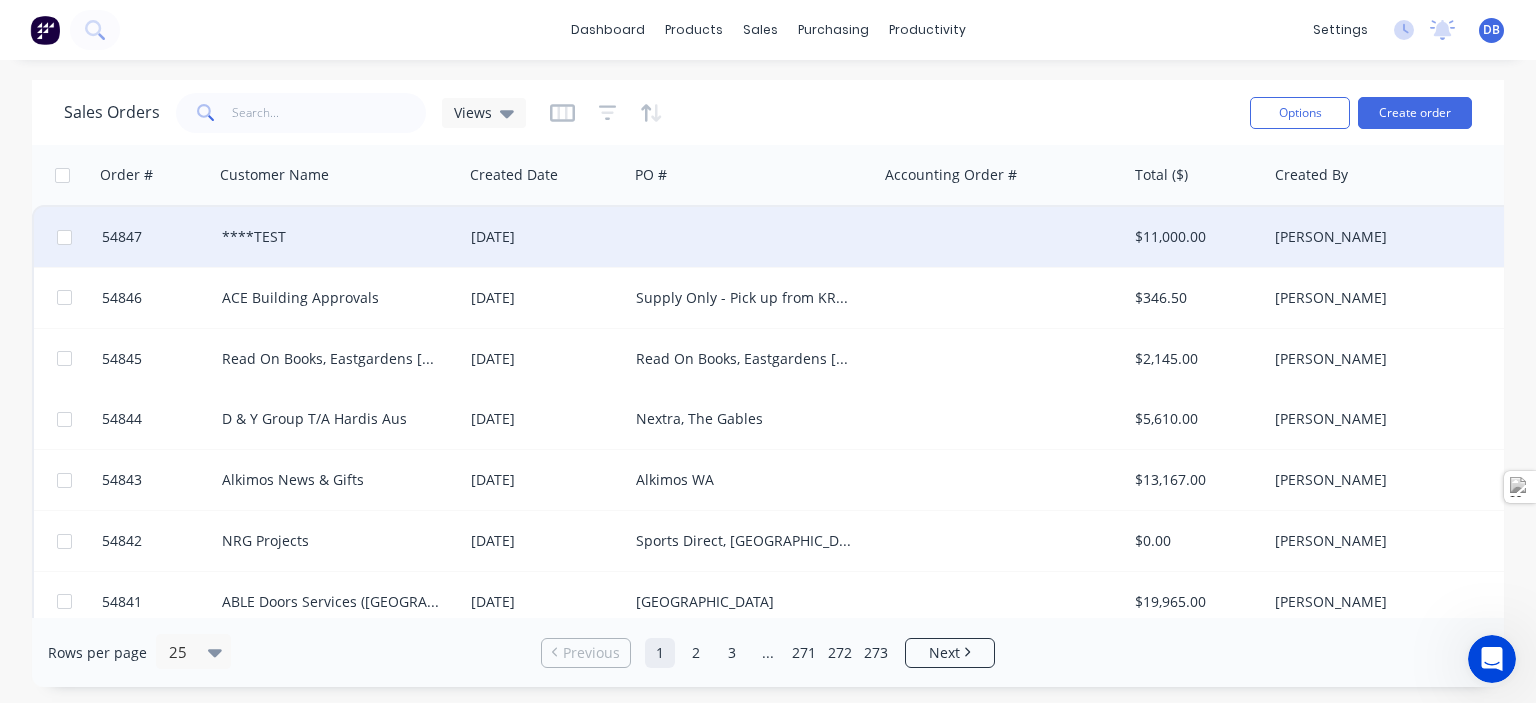 click on "****TEST" at bounding box center (333, 237) 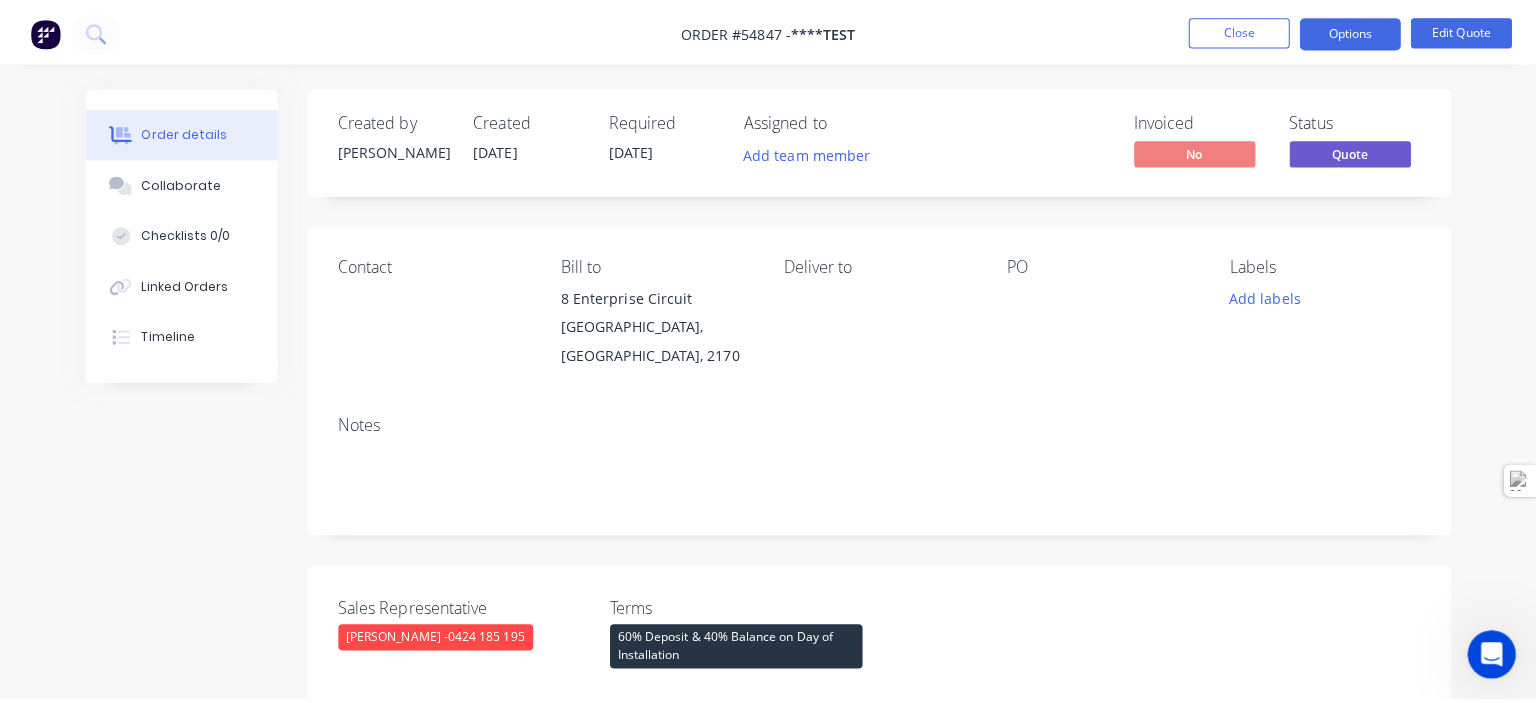 scroll, scrollTop: 1039, scrollLeft: 0, axis: vertical 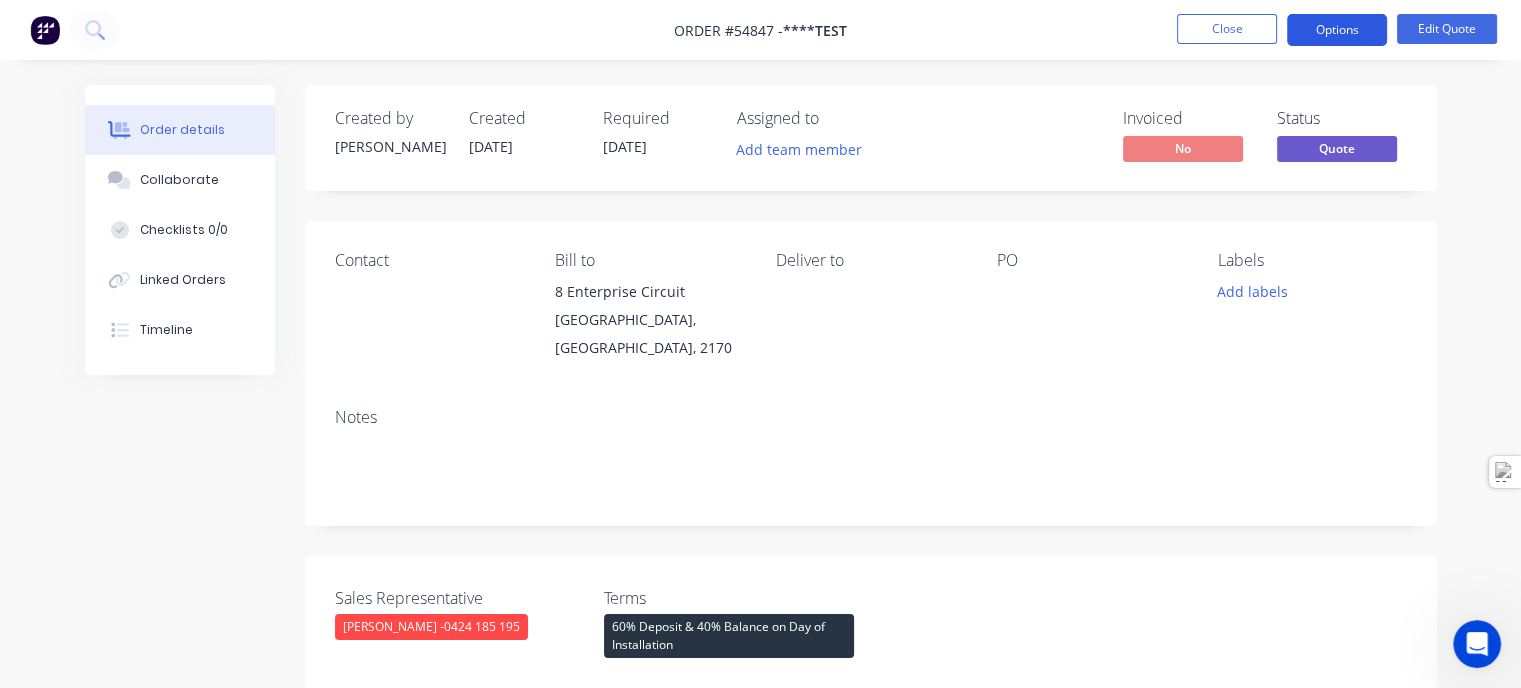 click on "Options" at bounding box center [1337, 30] 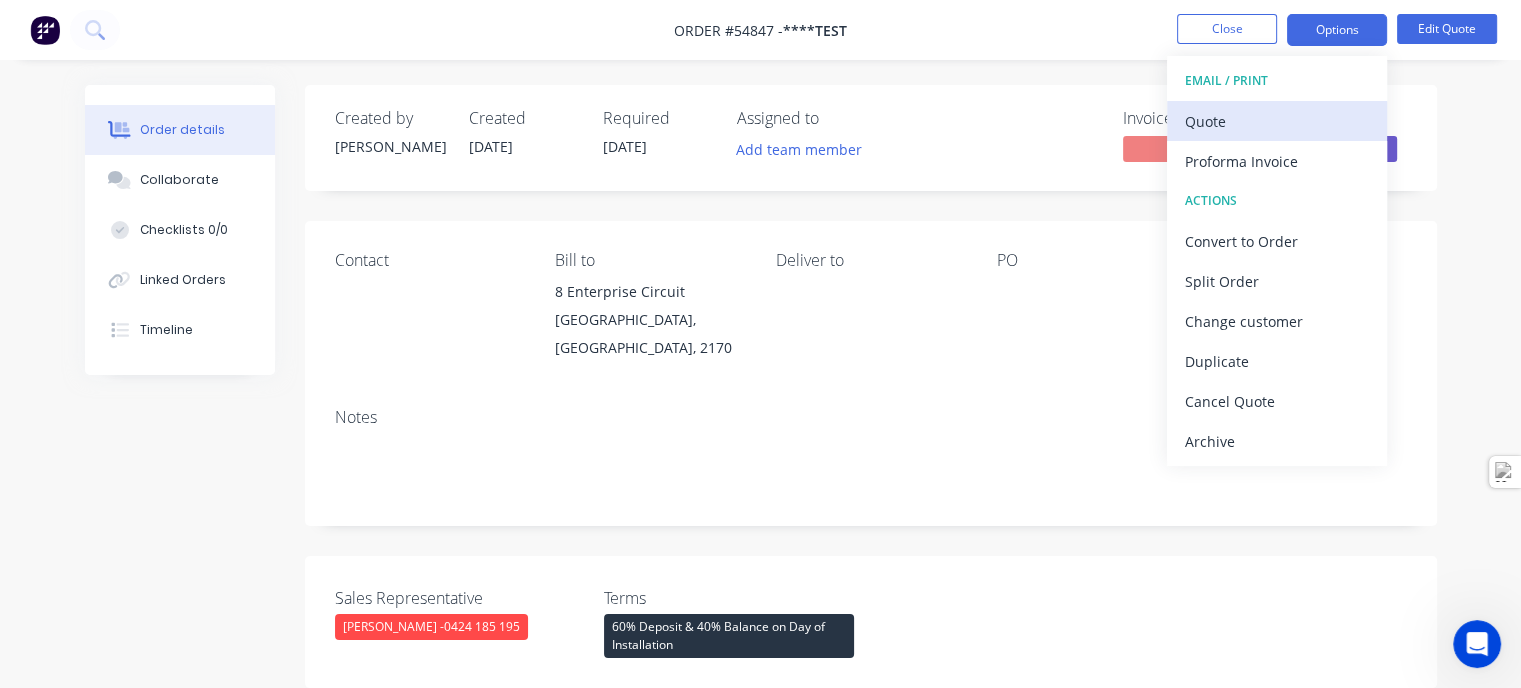 click on "Quote" at bounding box center [1277, 121] 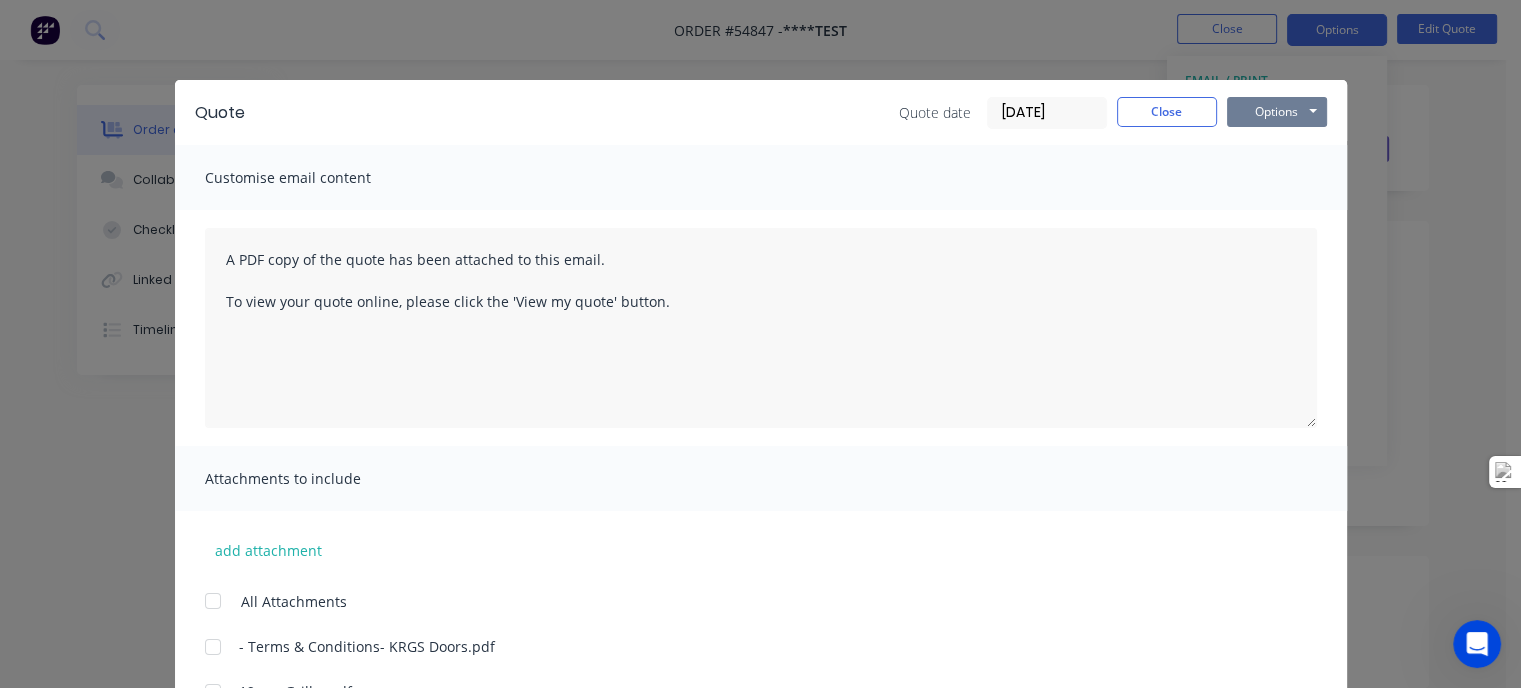 click on "Options" at bounding box center [1277, 112] 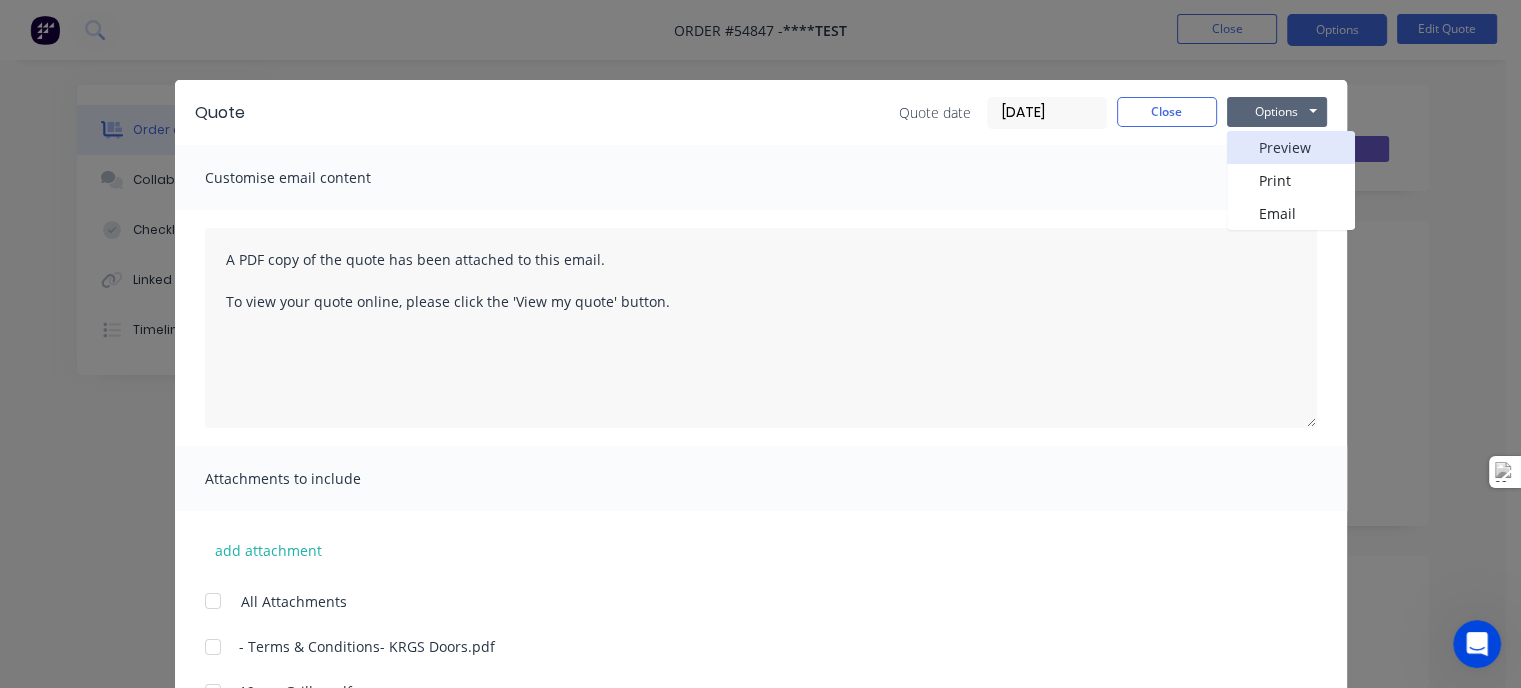 click on "Preview" at bounding box center (1291, 147) 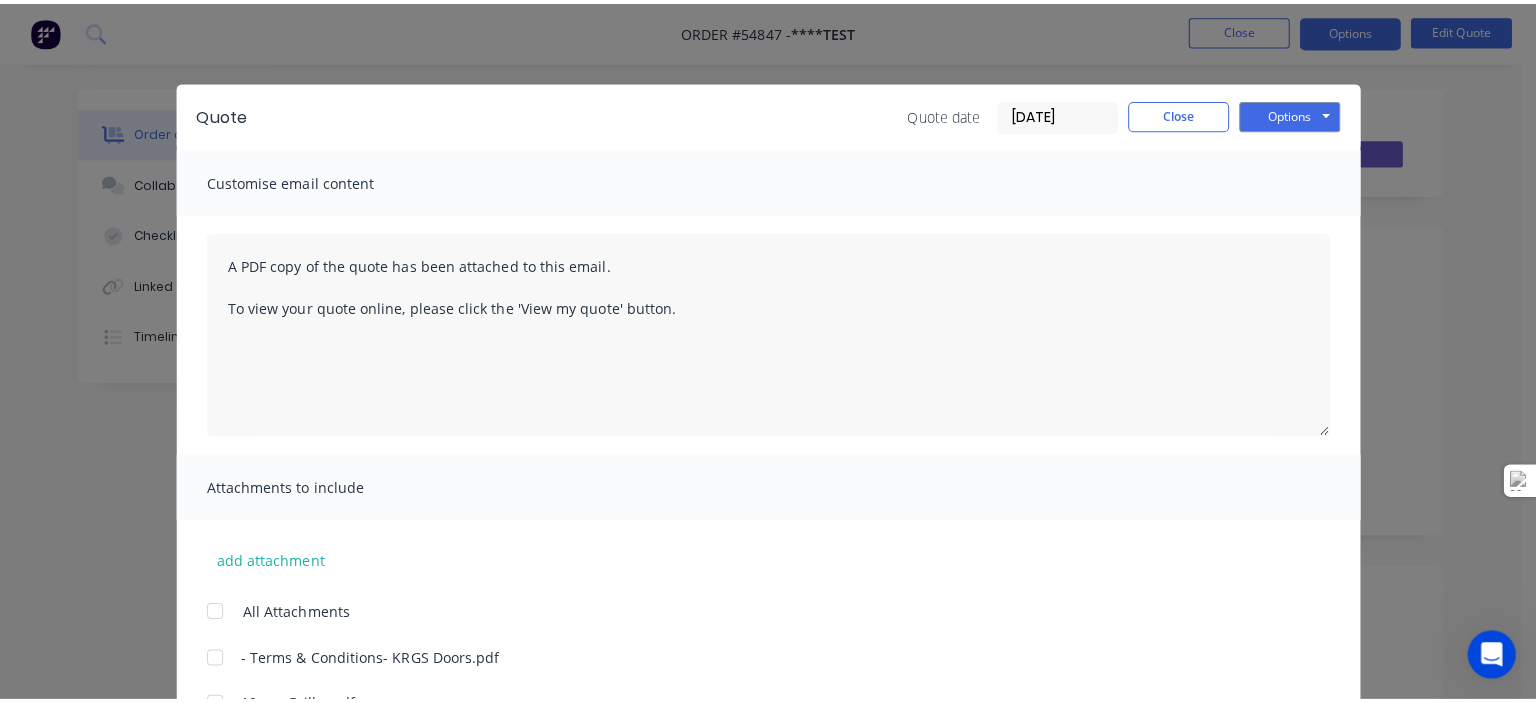 scroll, scrollTop: 1039, scrollLeft: 0, axis: vertical 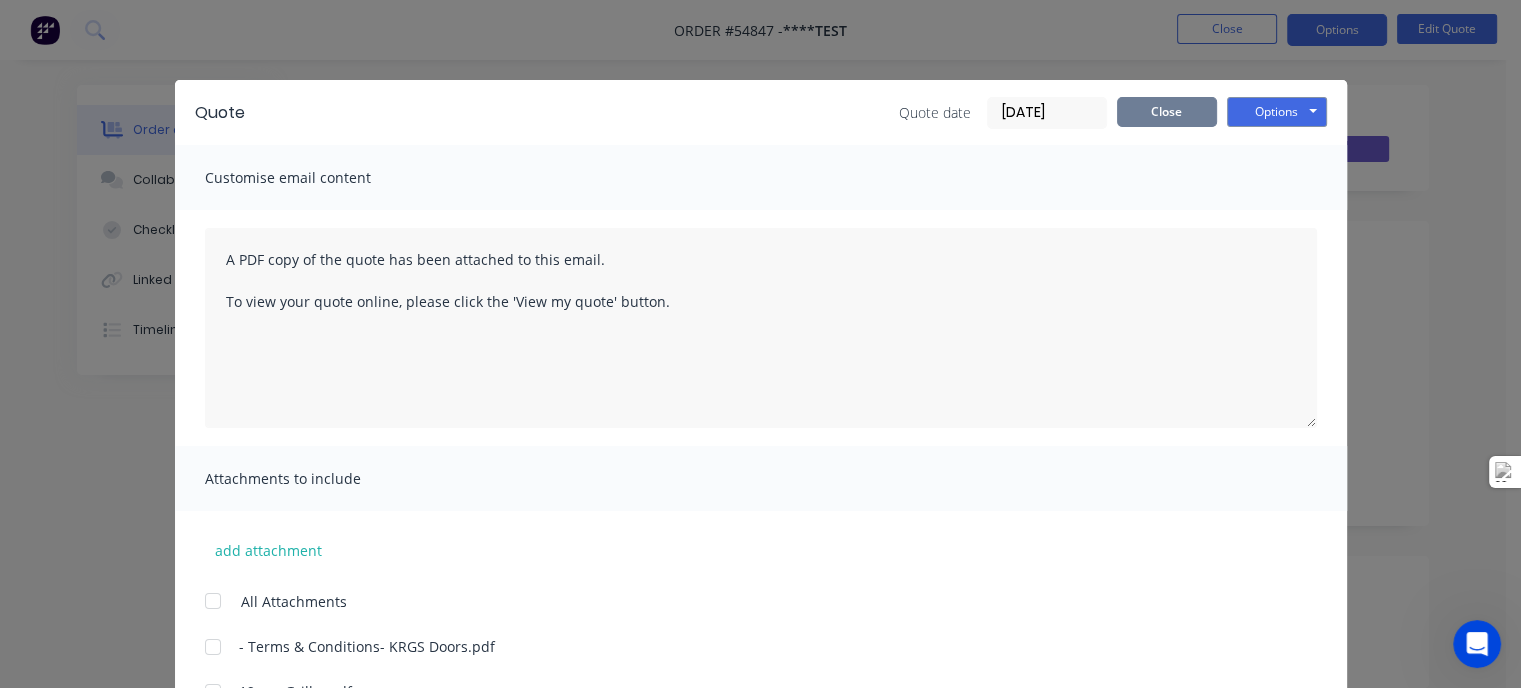 click on "Close" at bounding box center [1167, 112] 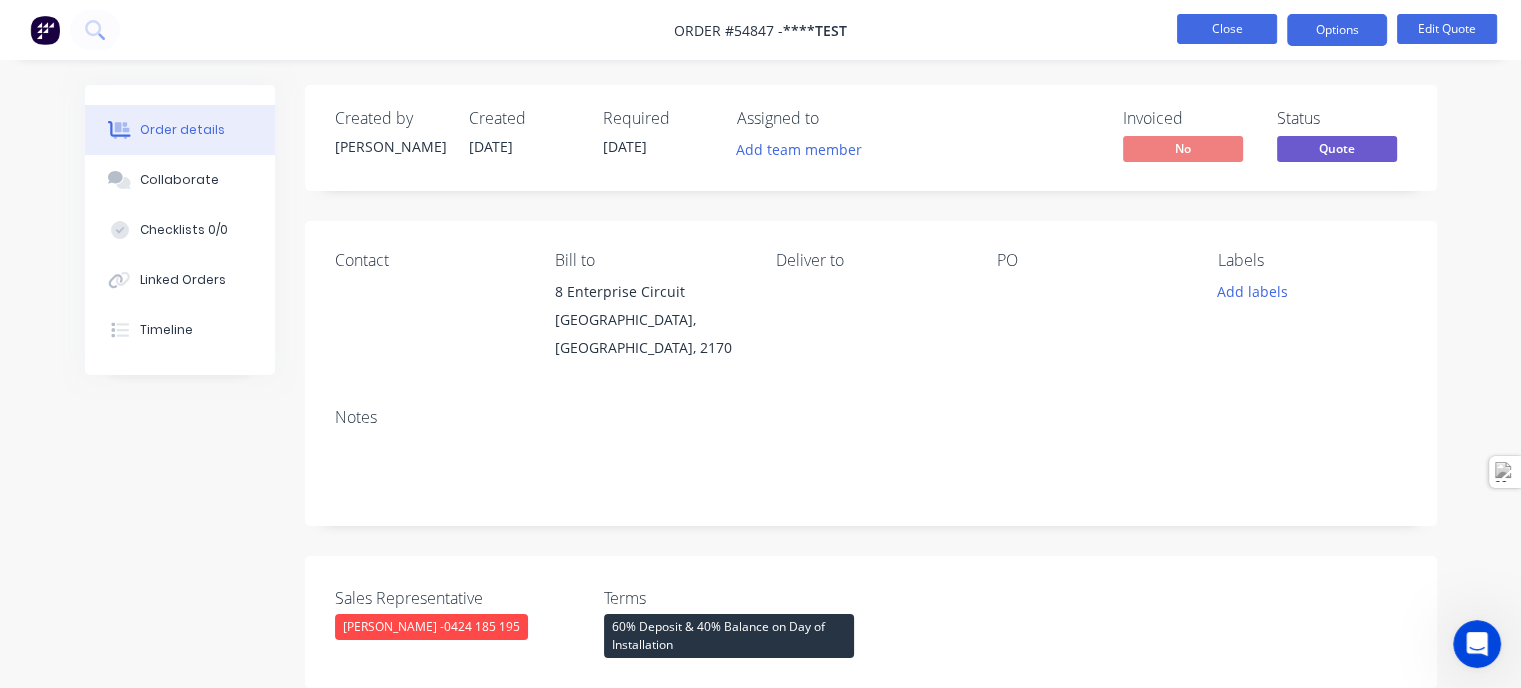 click on "Close" at bounding box center (1227, 29) 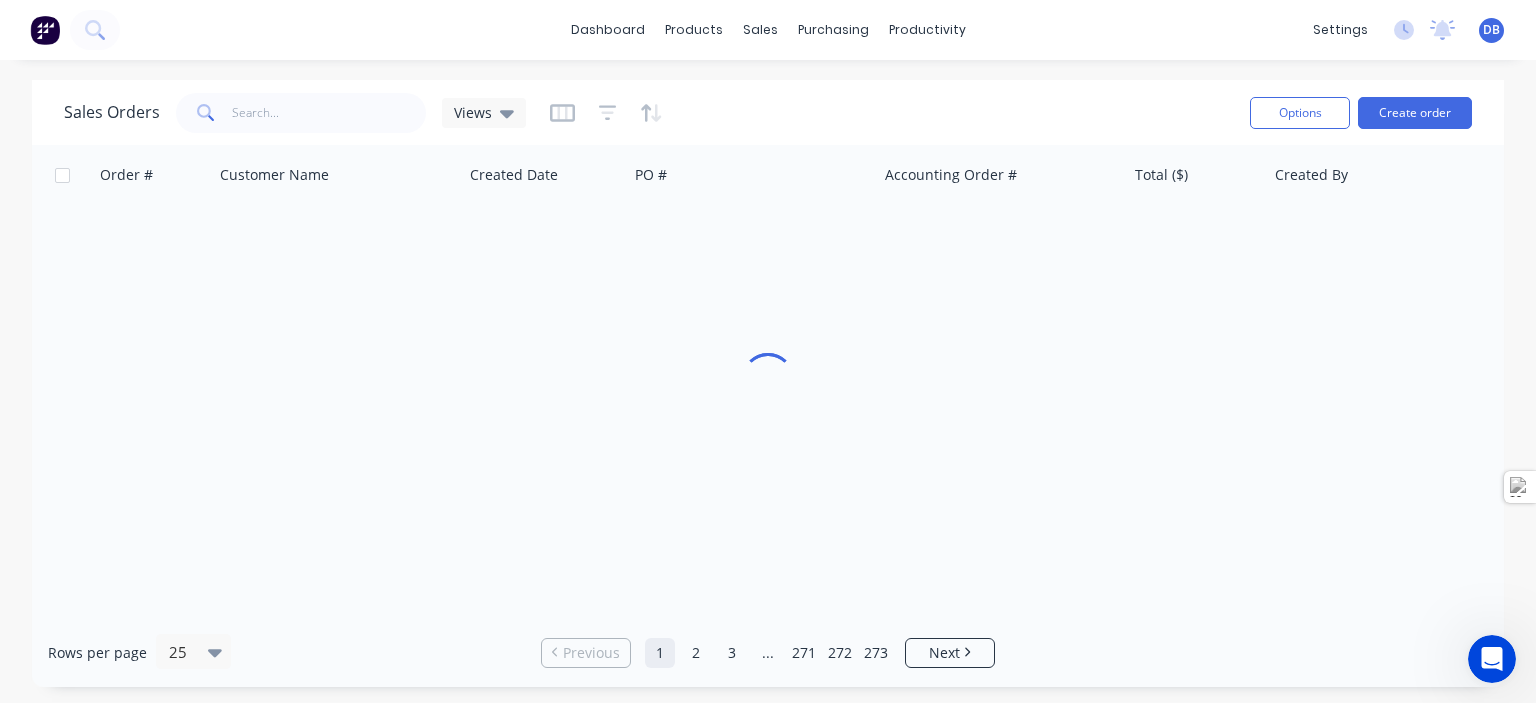 scroll, scrollTop: 1024, scrollLeft: 0, axis: vertical 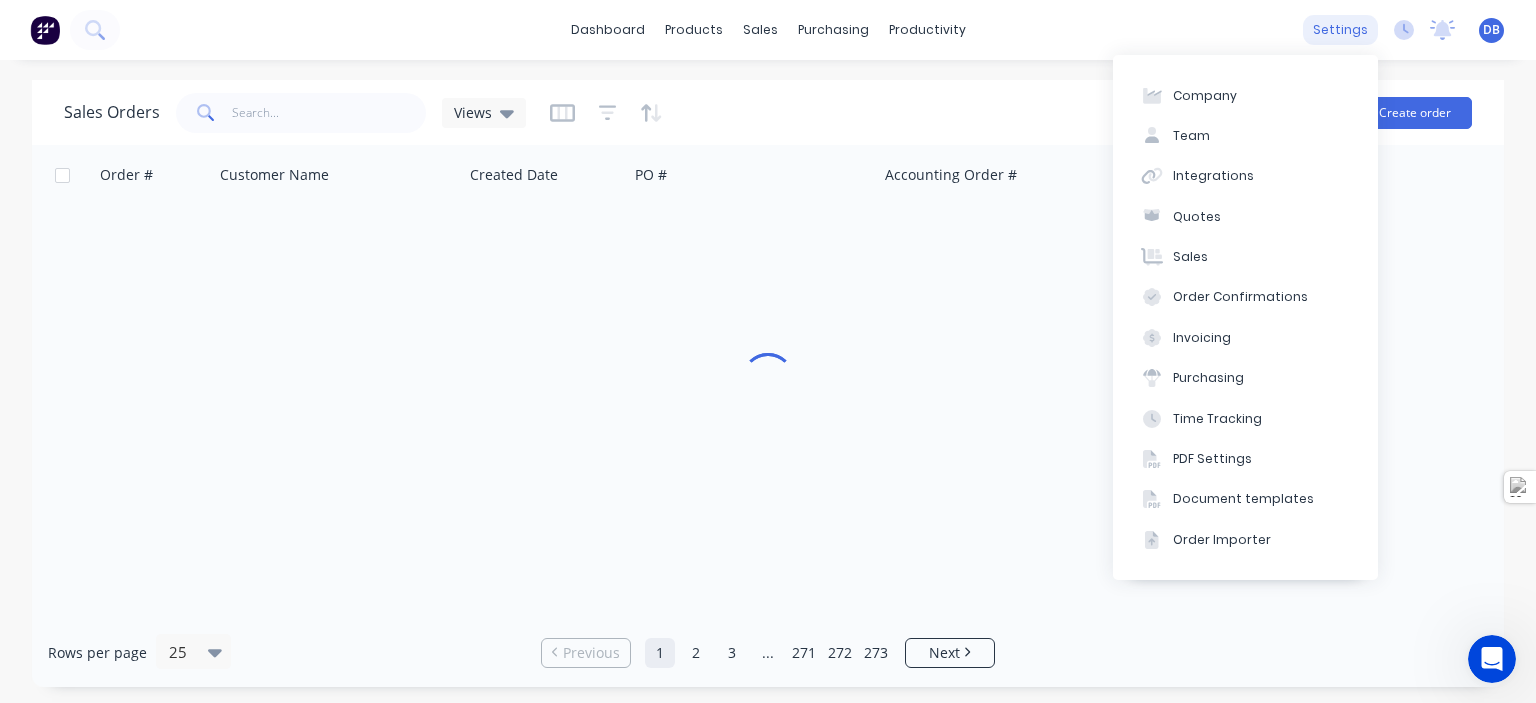 click on "settings" at bounding box center [1340, 30] 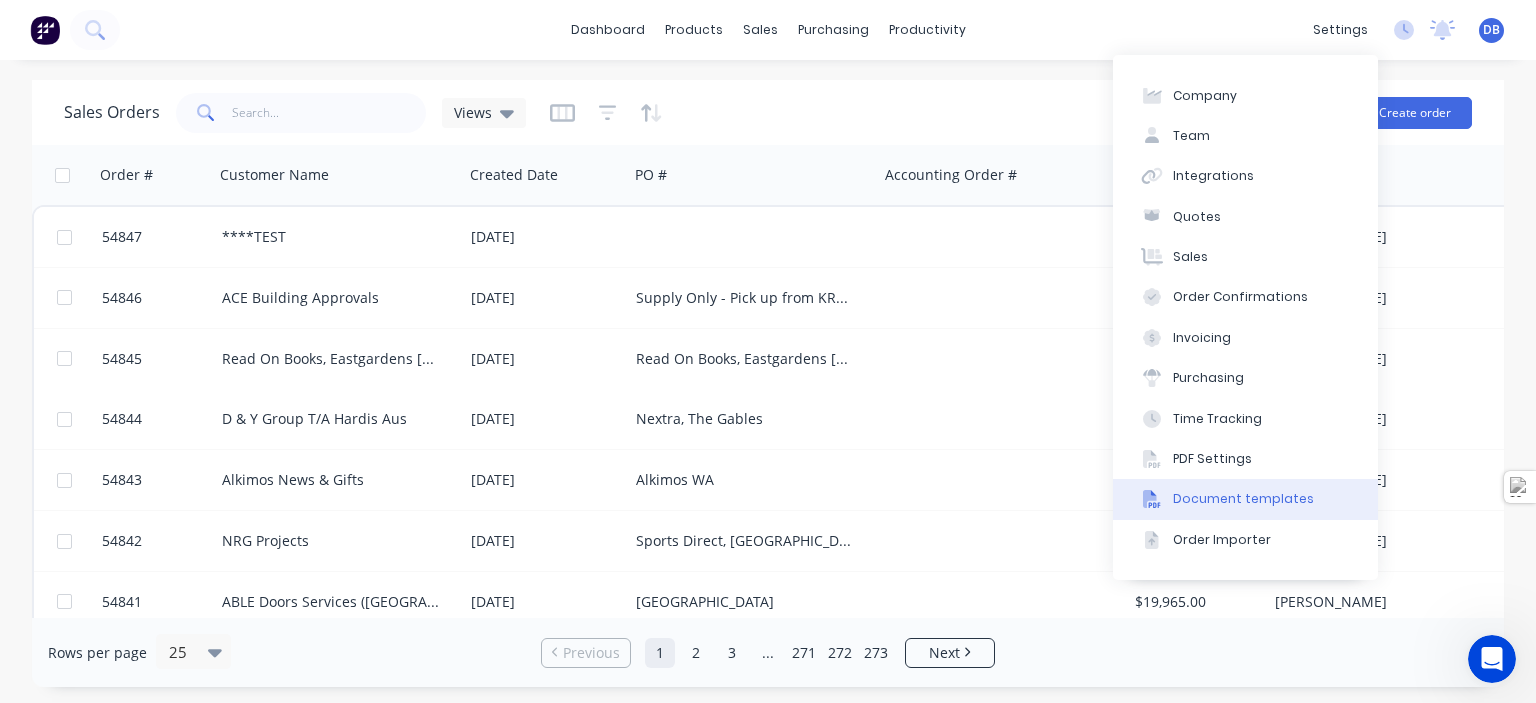 click on "Document templates" at bounding box center [1243, 499] 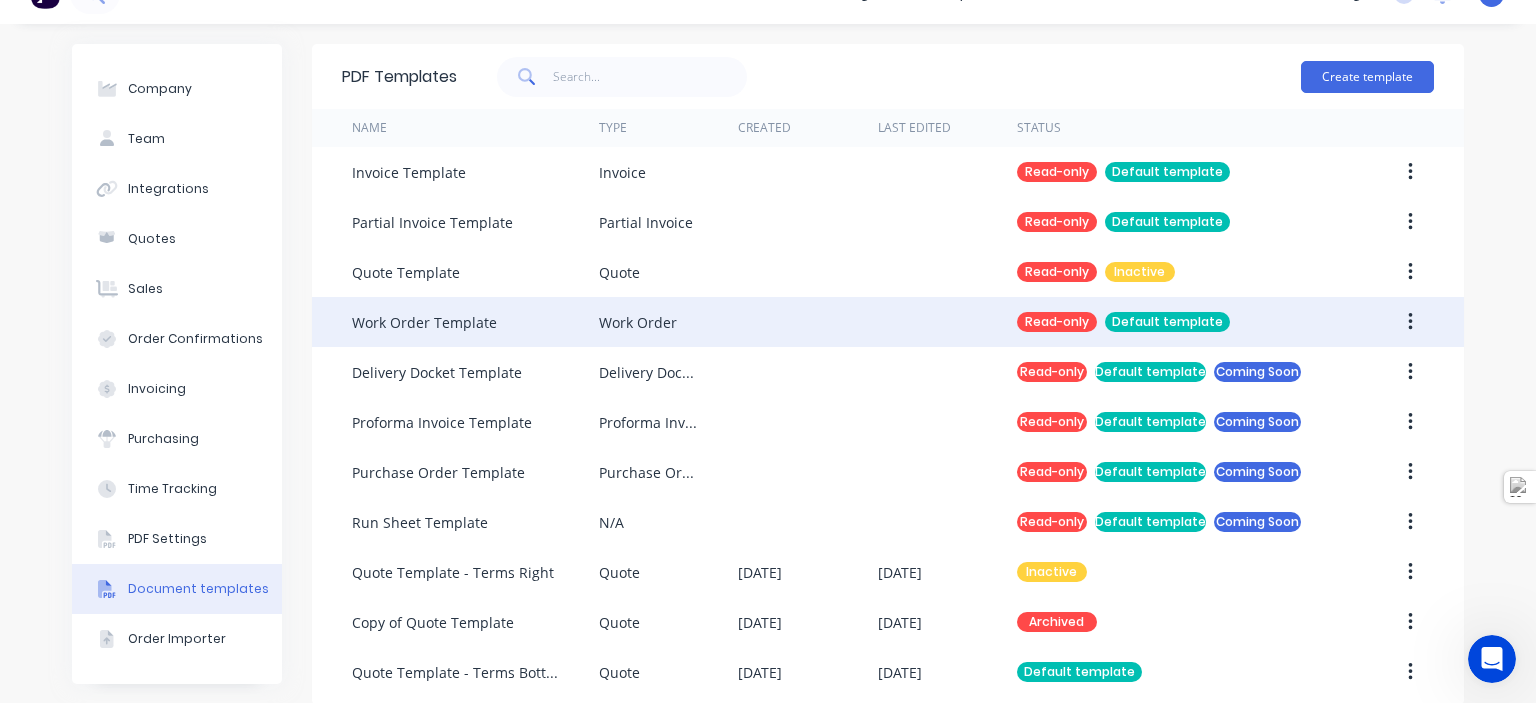 scroll, scrollTop: 57, scrollLeft: 0, axis: vertical 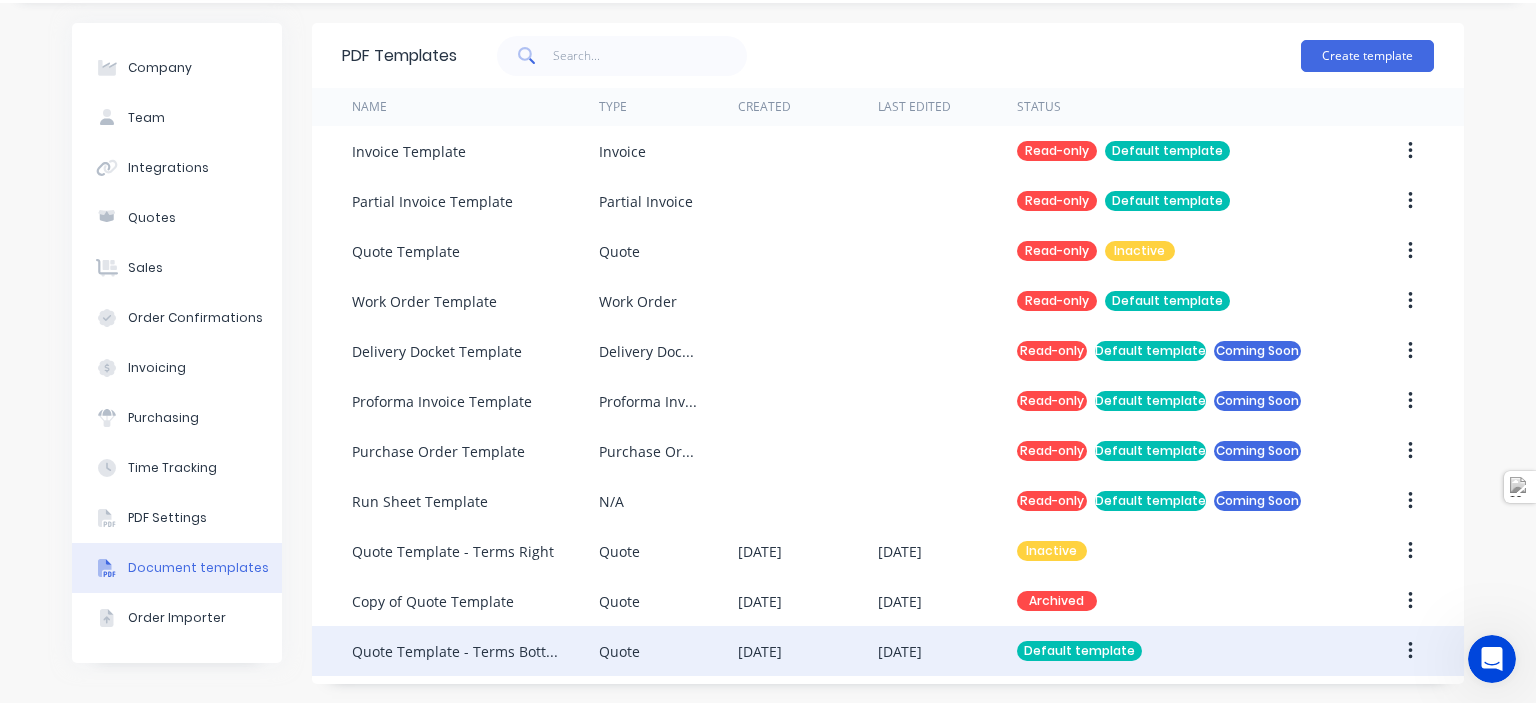 click on "Default template" at bounding box center (1179, 651) 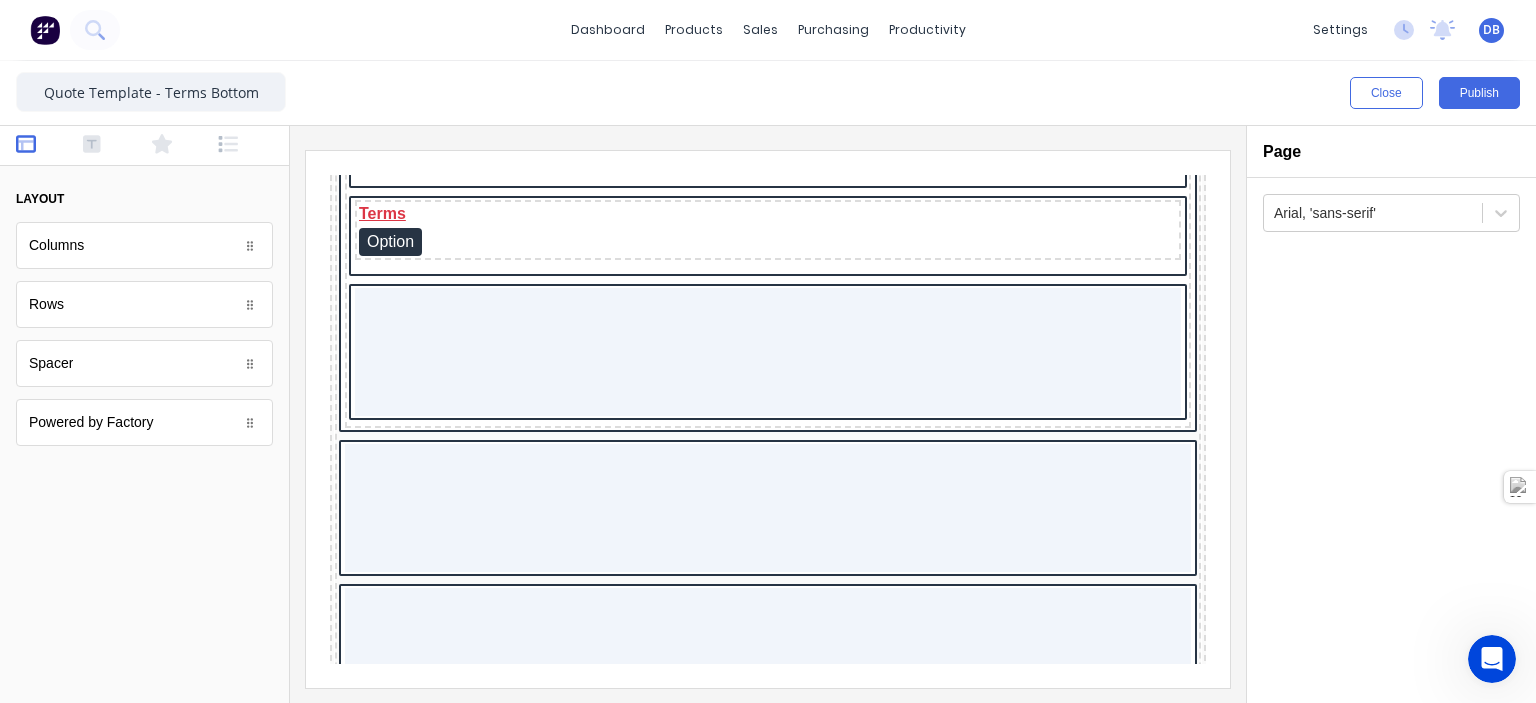 scroll, scrollTop: 1500, scrollLeft: 0, axis: vertical 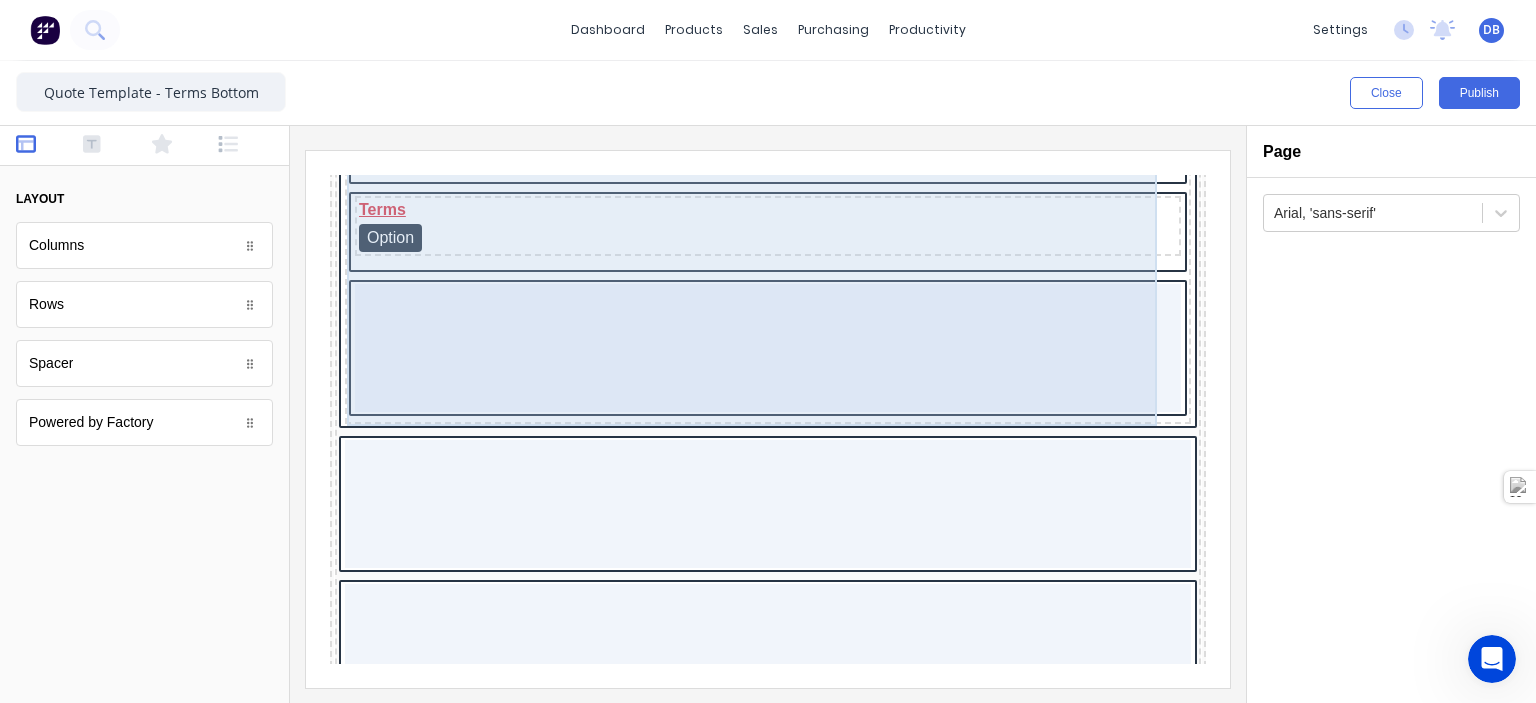 click at bounding box center [744, 324] 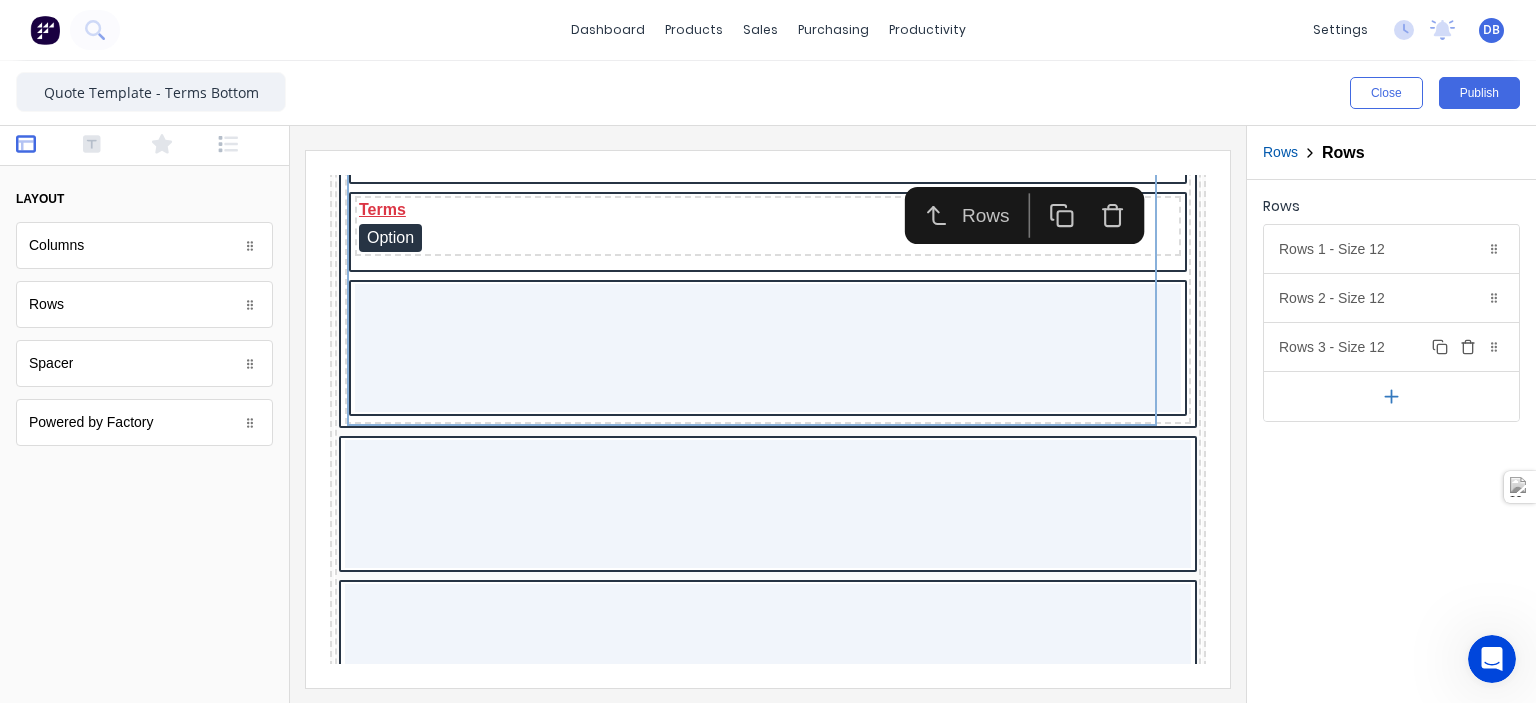 click 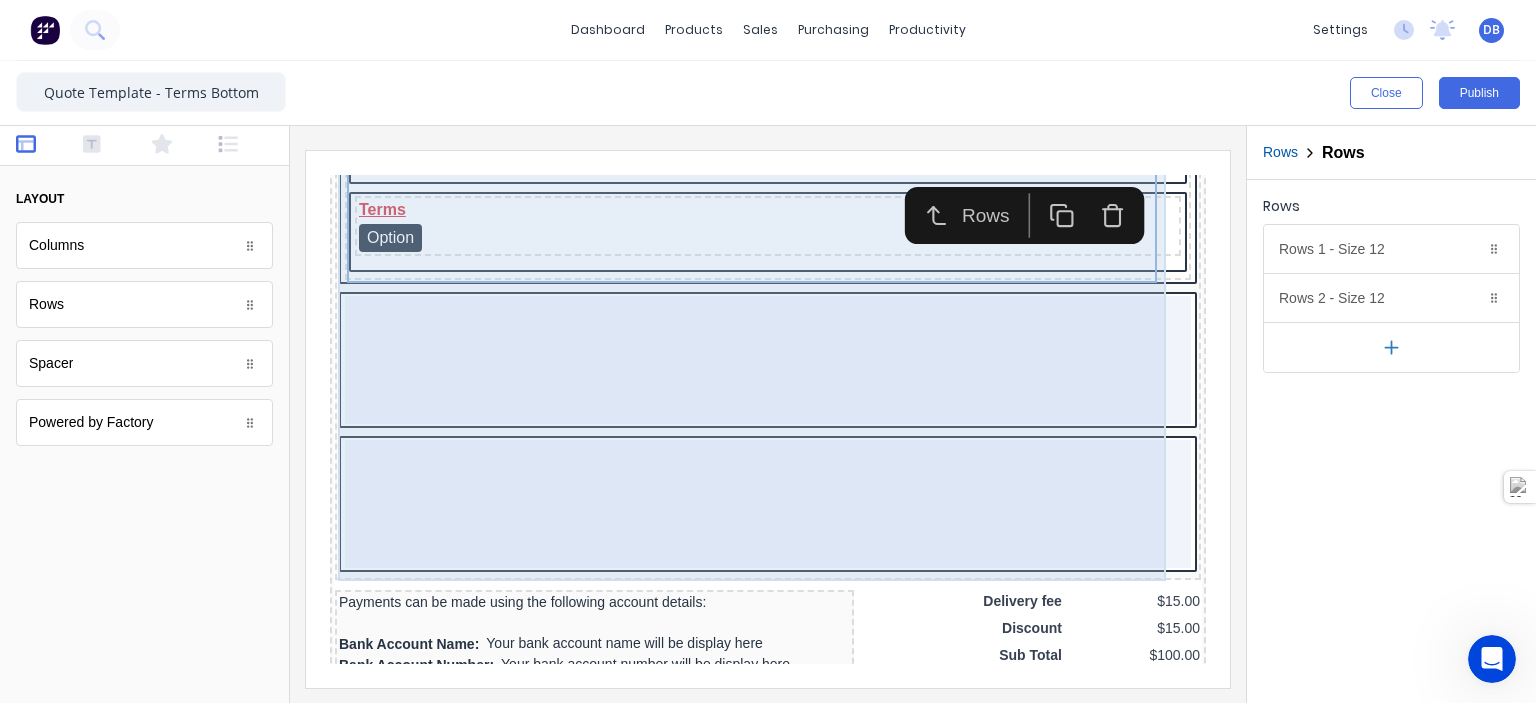 click at bounding box center [744, 336] 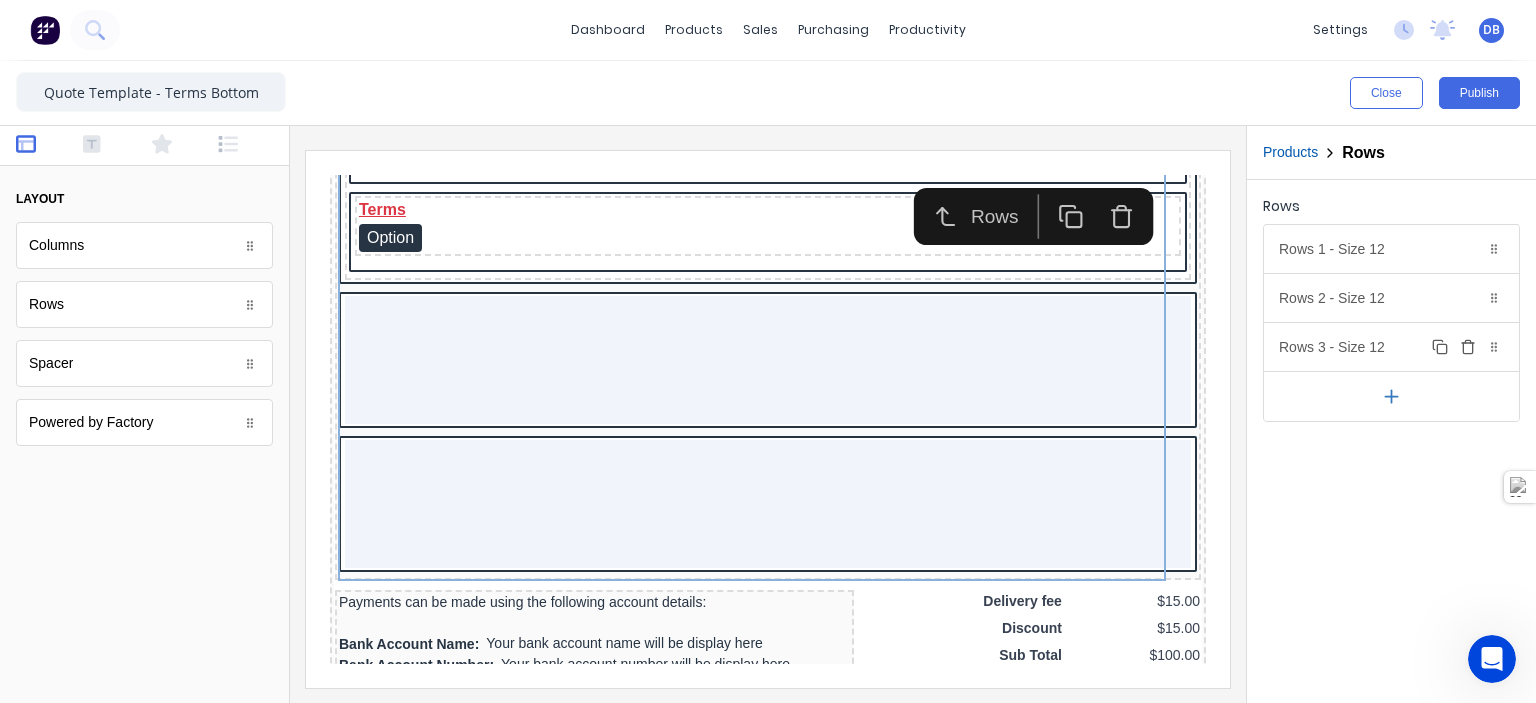 click 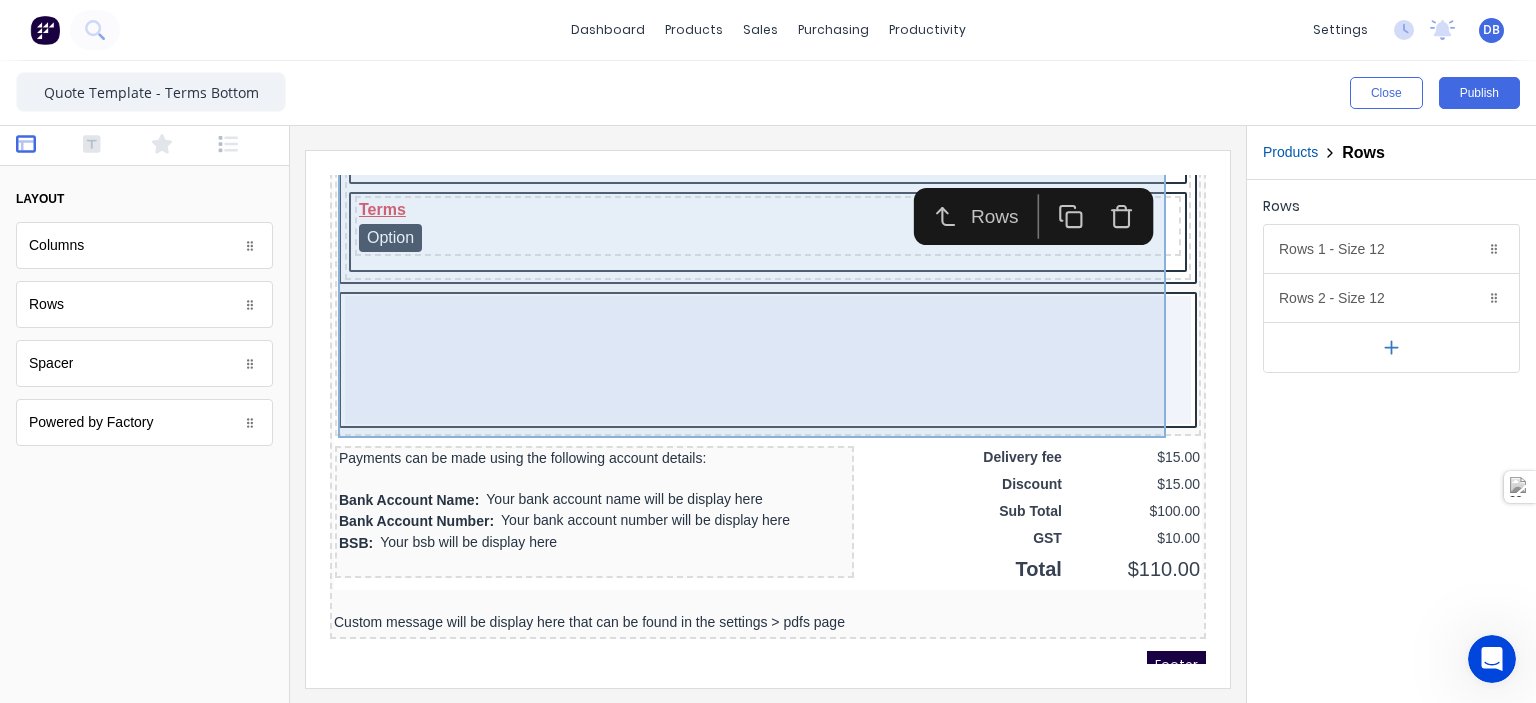 click at bounding box center (744, 336) 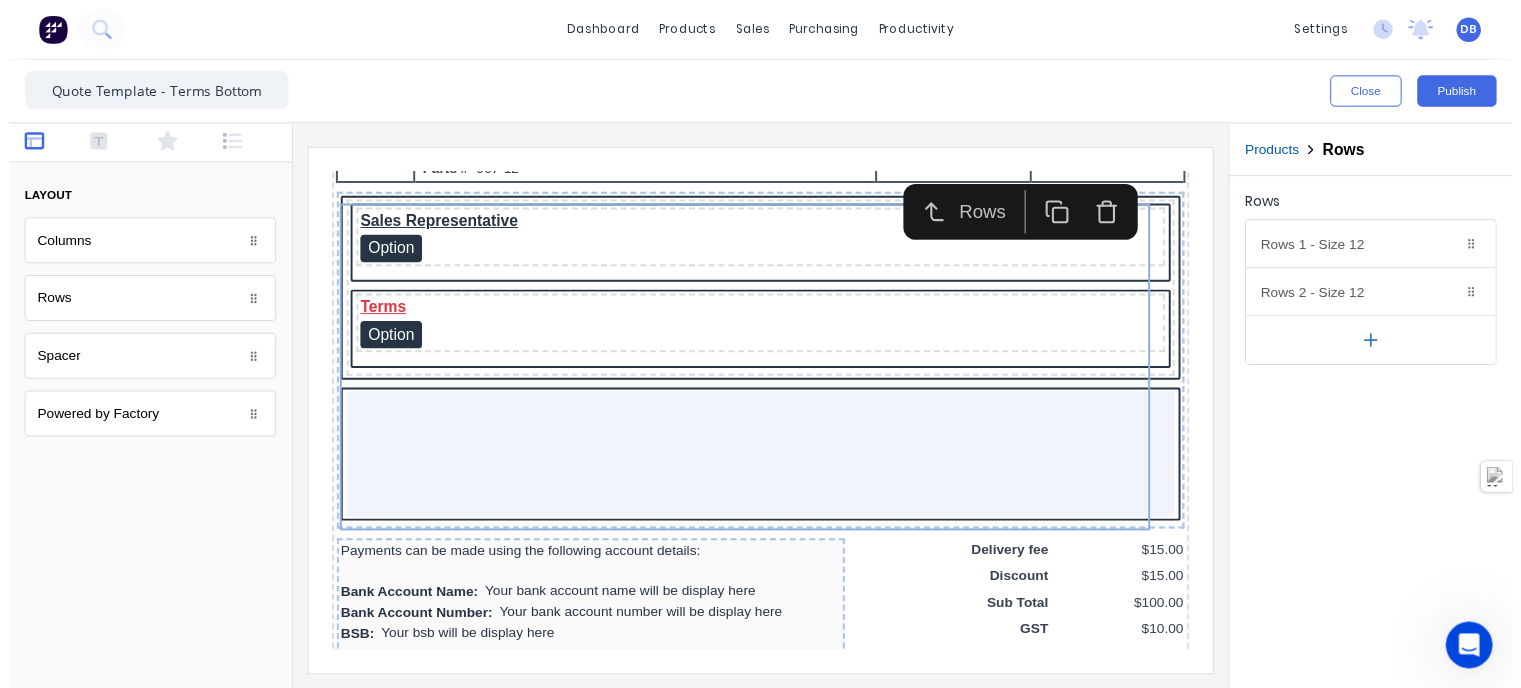 scroll, scrollTop: 1400, scrollLeft: 0, axis: vertical 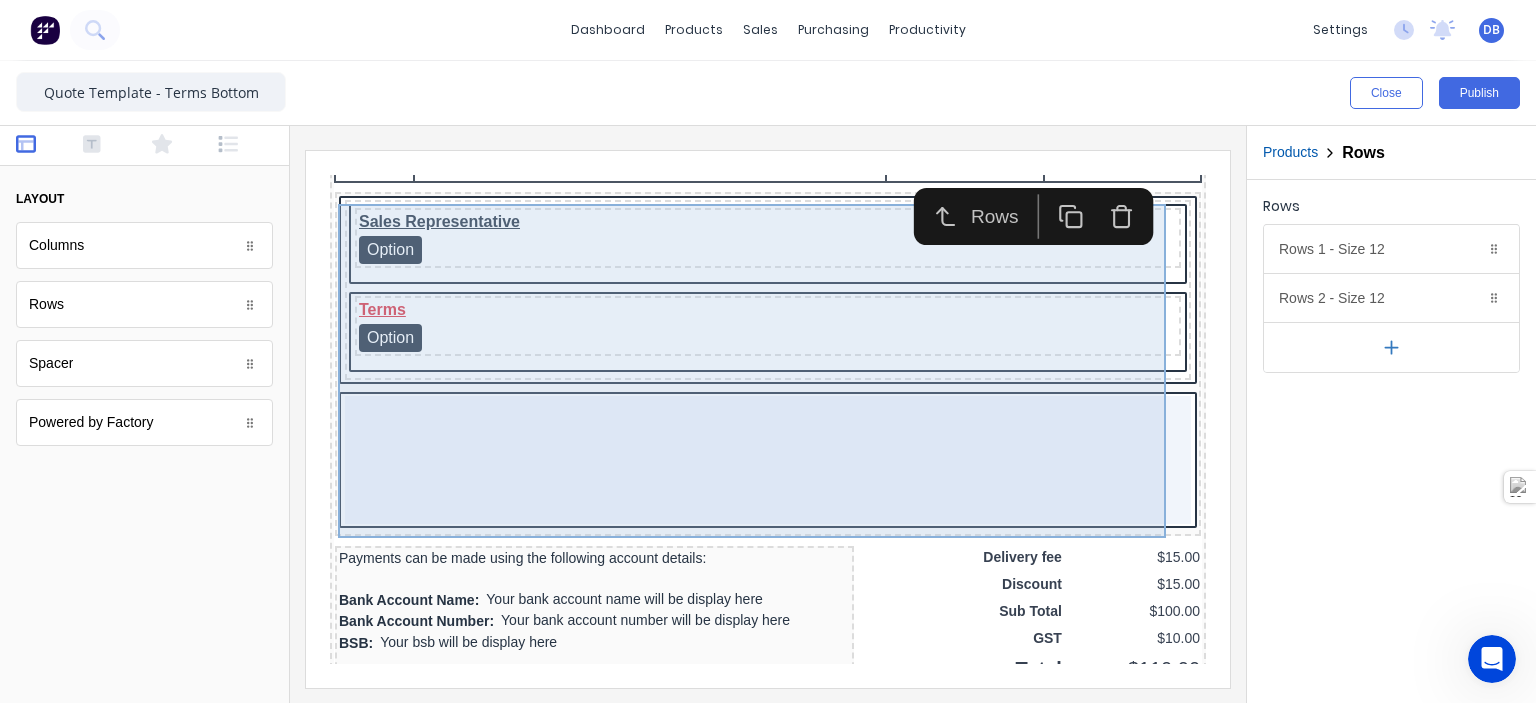 click at bounding box center [744, 436] 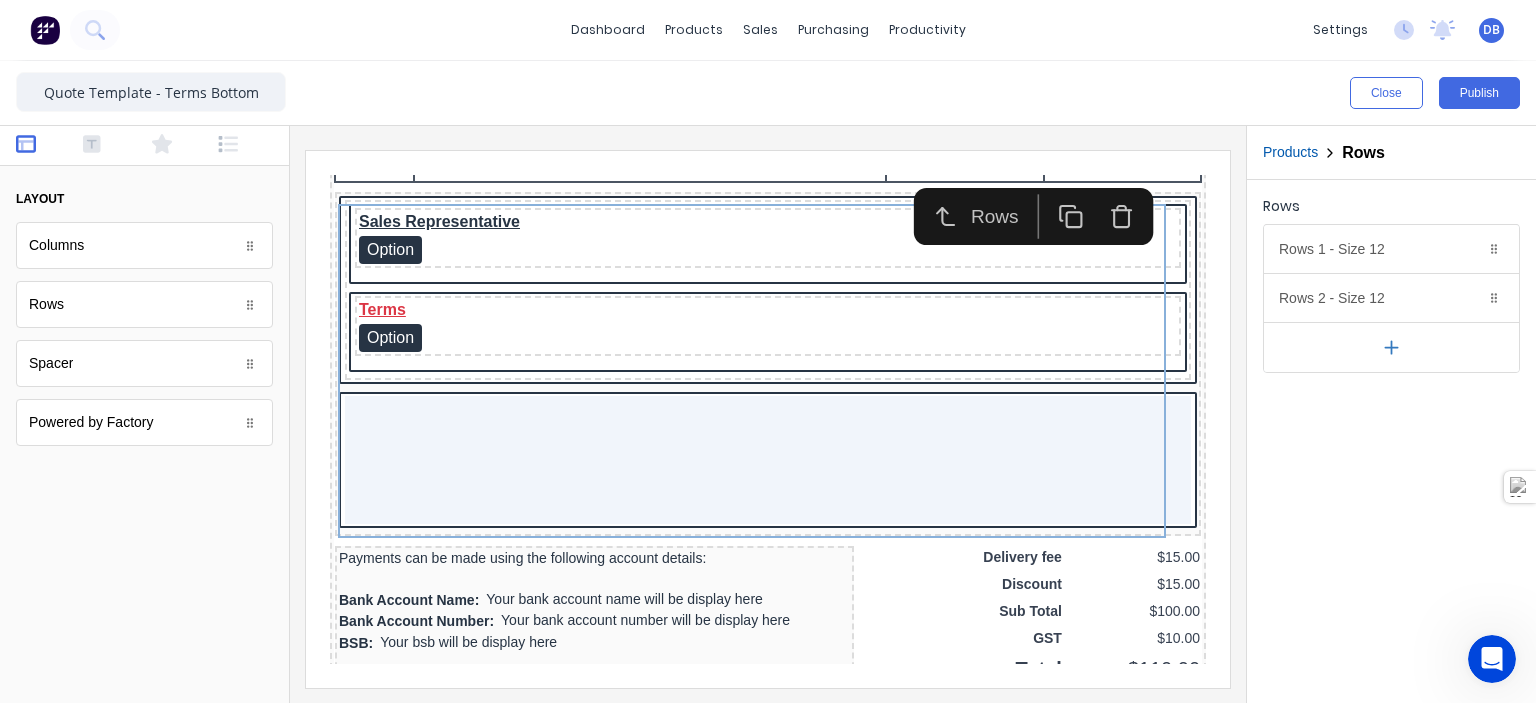 click at bounding box center (768, 414) 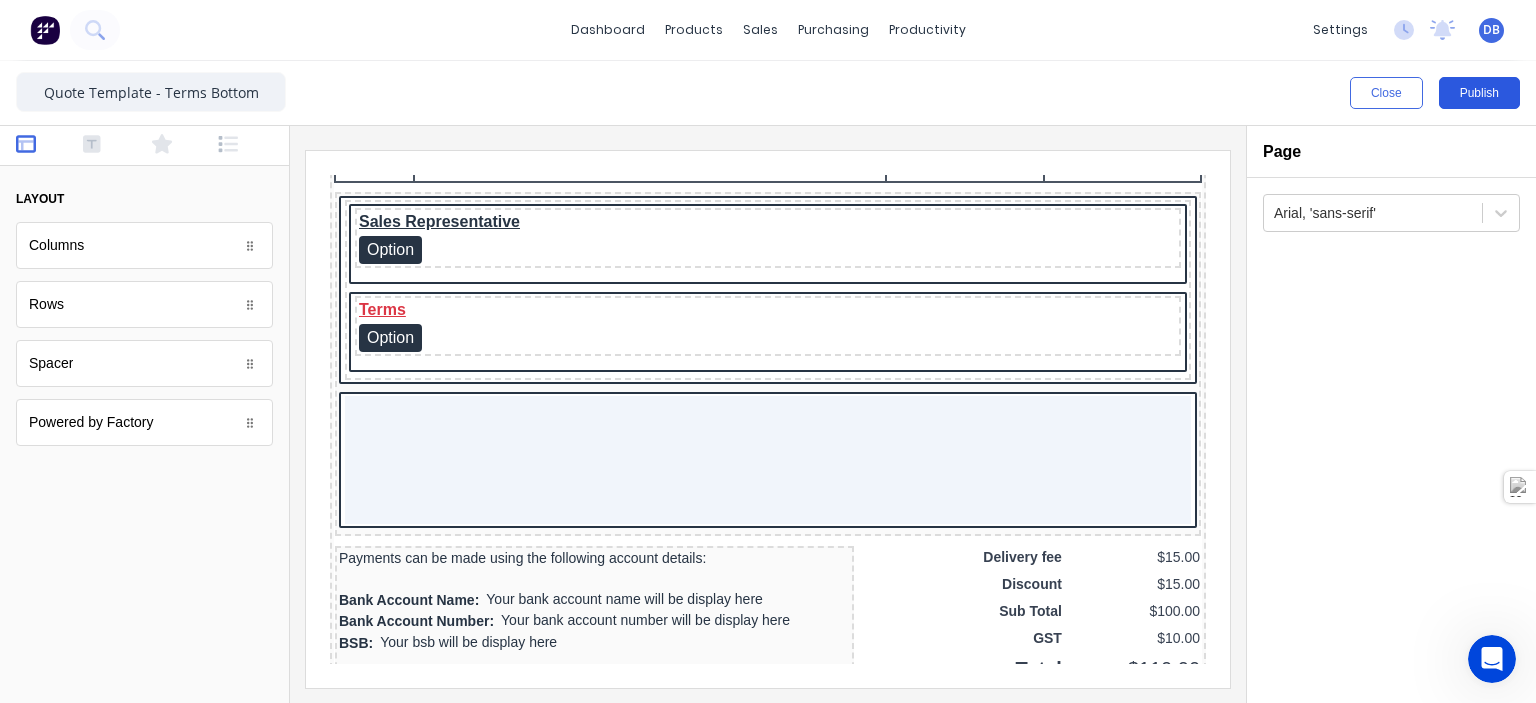 click on "Publish" at bounding box center (1479, 93) 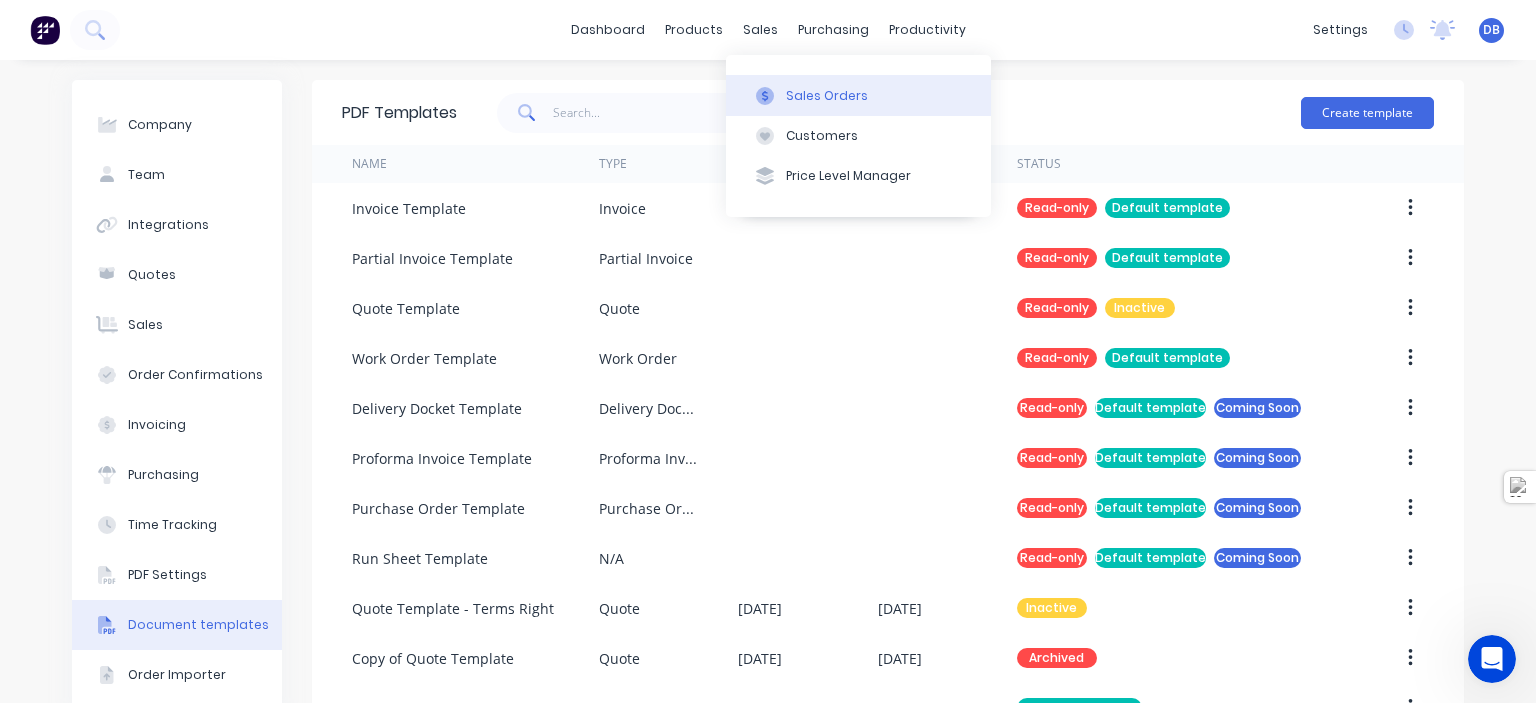 click on "Sales Orders" at bounding box center [827, 96] 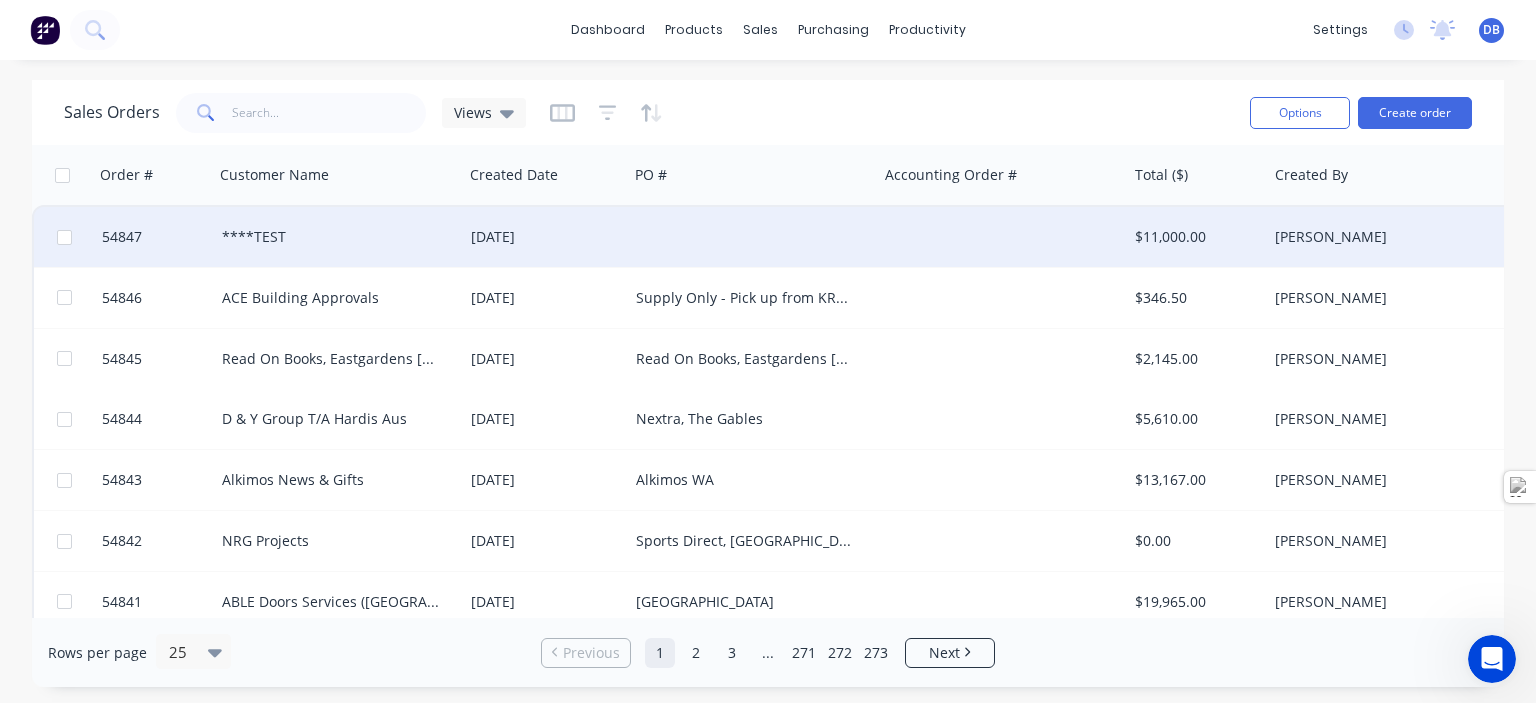 click at bounding box center (1002, 237) 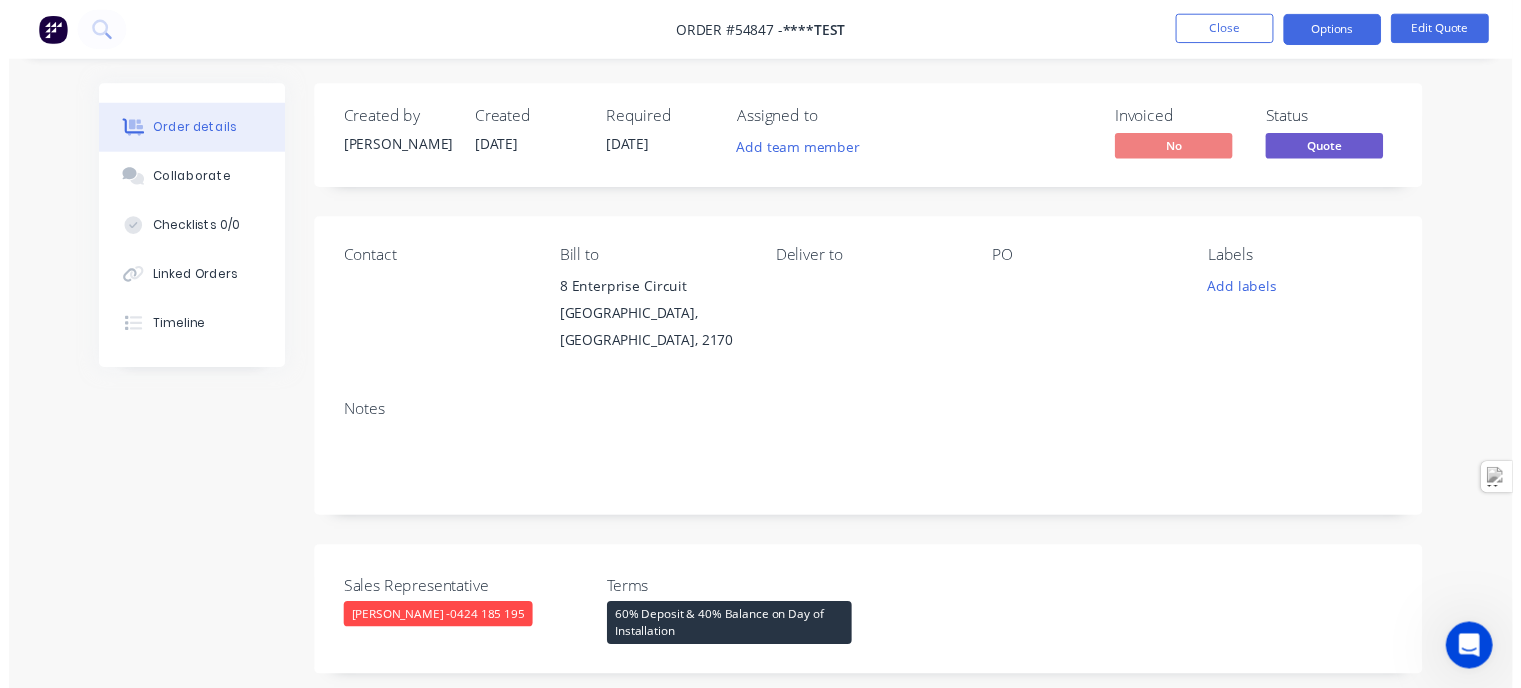 scroll, scrollTop: 1039, scrollLeft: 0, axis: vertical 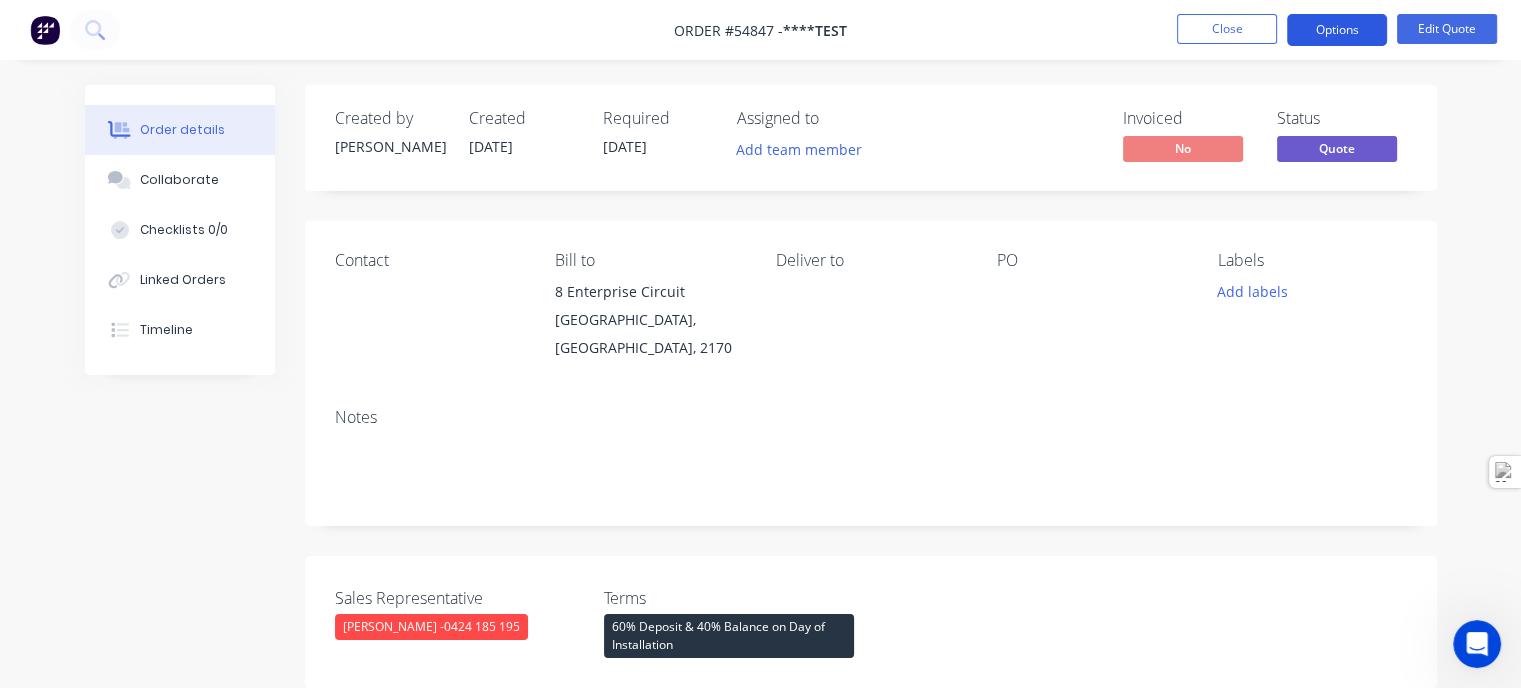 click on "Options" at bounding box center (1337, 30) 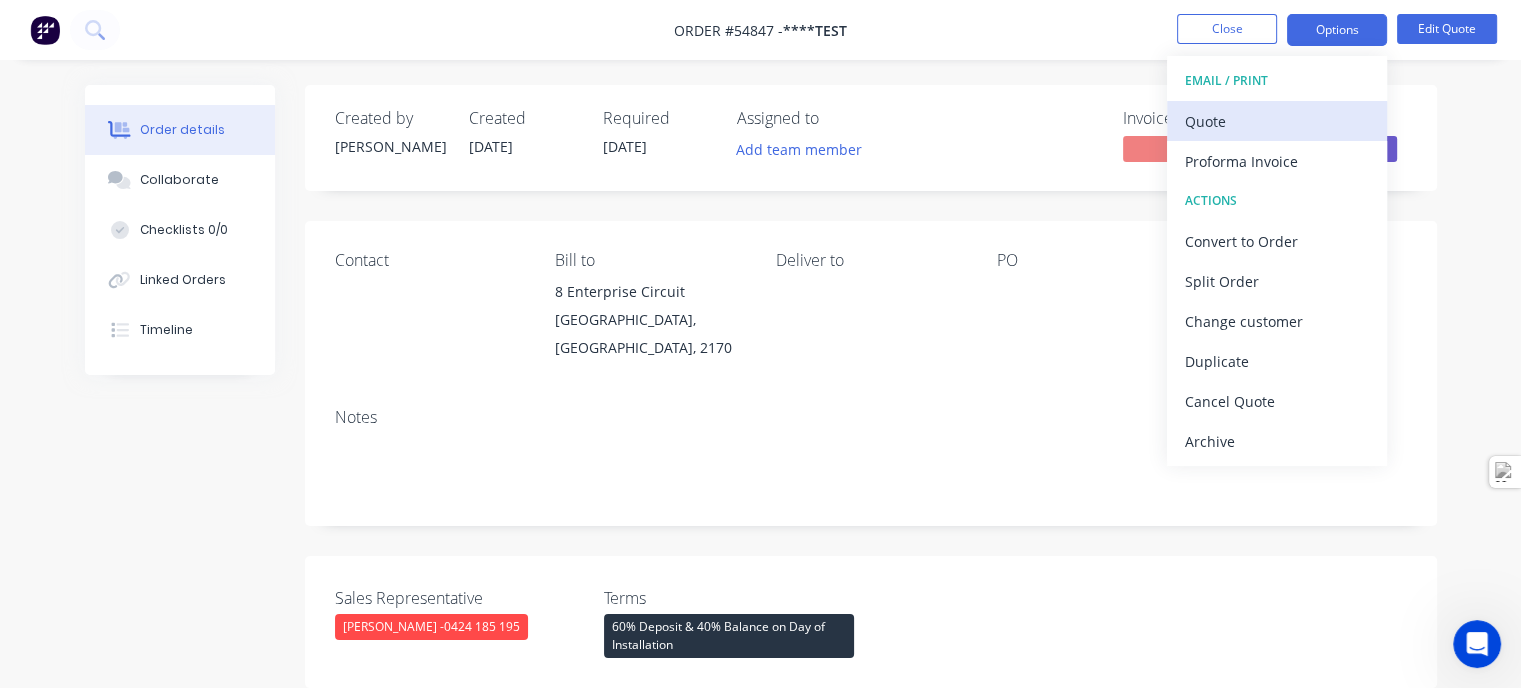 click on "Quote" at bounding box center (1277, 121) 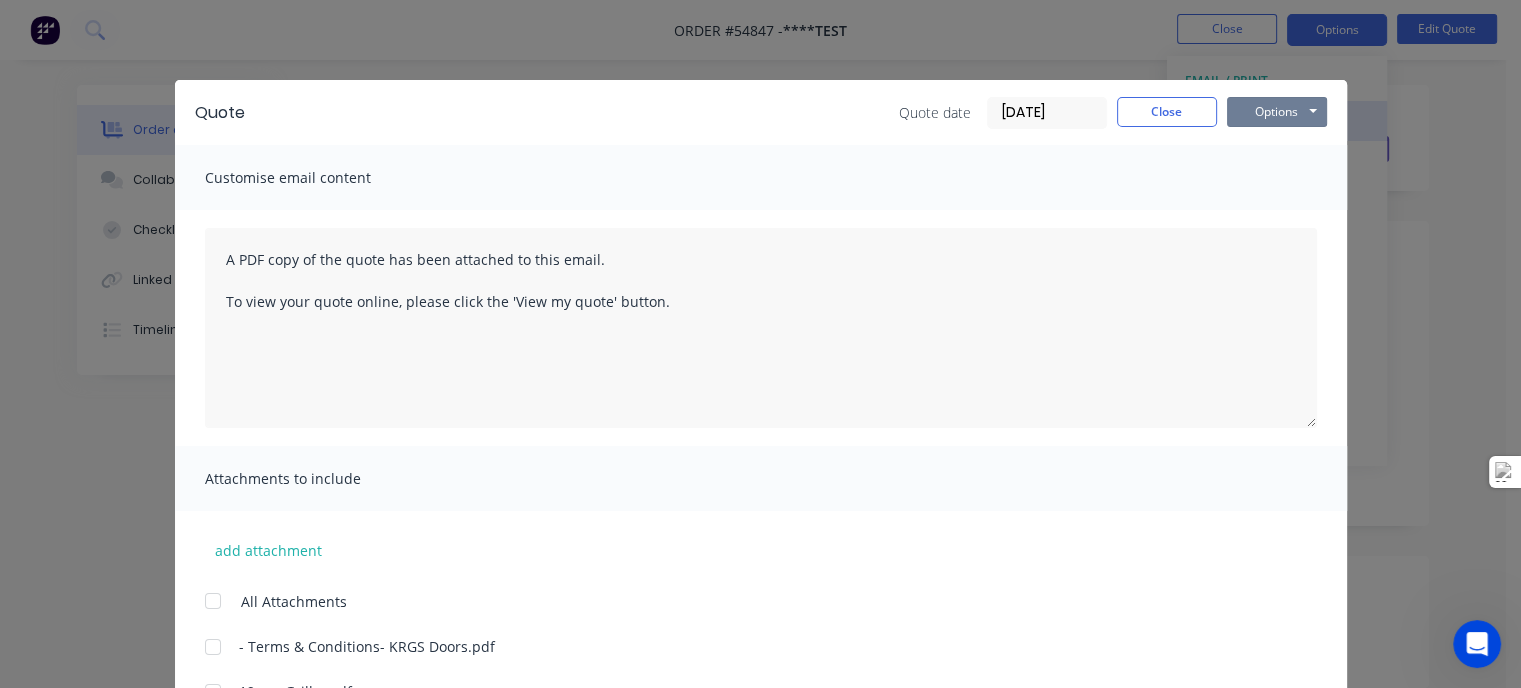click on "Options" at bounding box center (1277, 112) 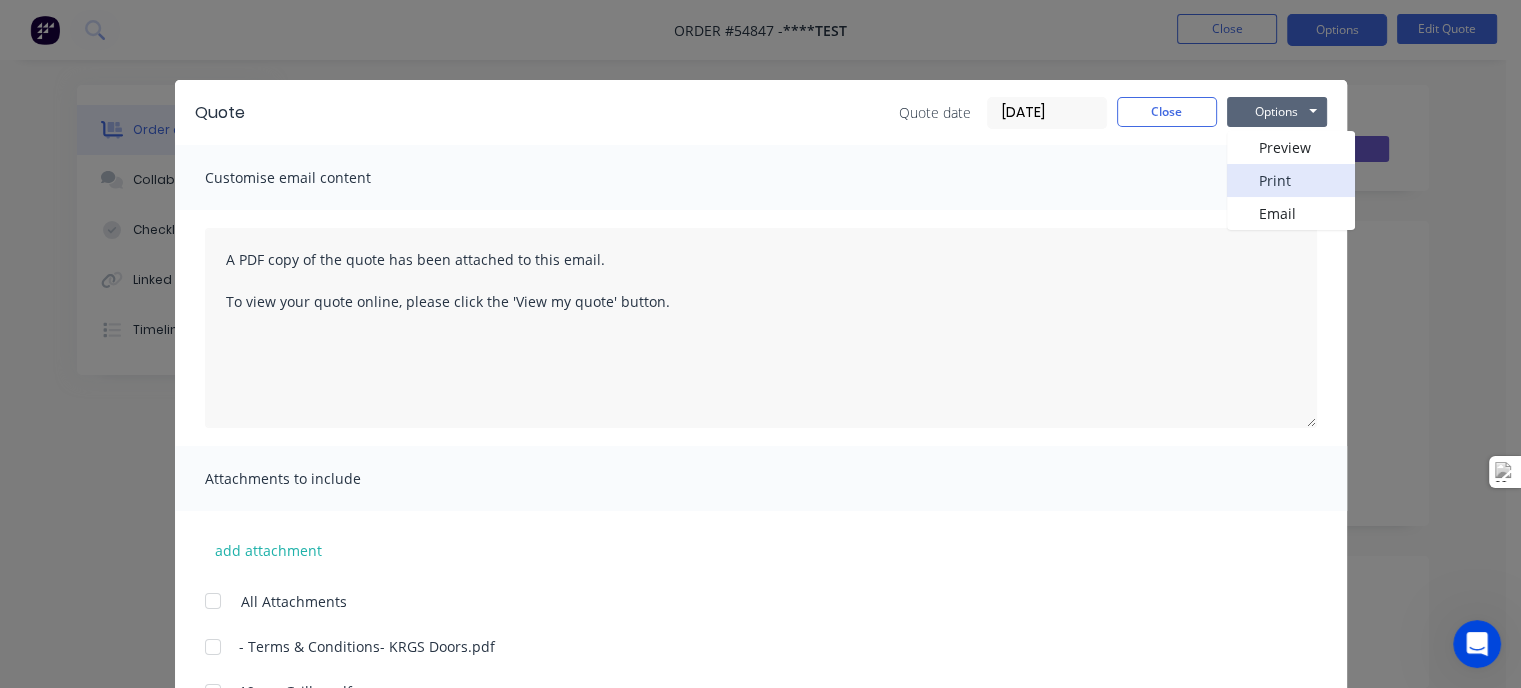 click on "Print" at bounding box center (1291, 180) 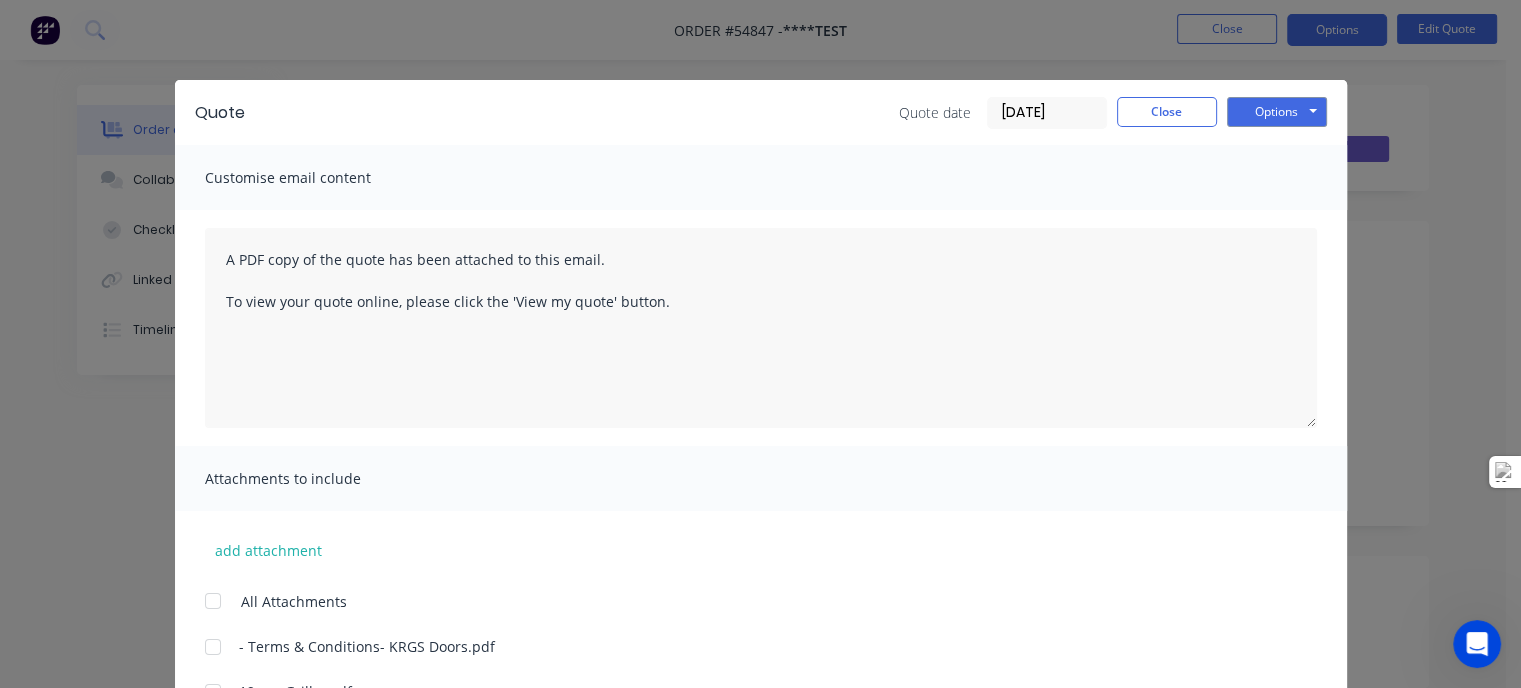 scroll, scrollTop: 1039, scrollLeft: 0, axis: vertical 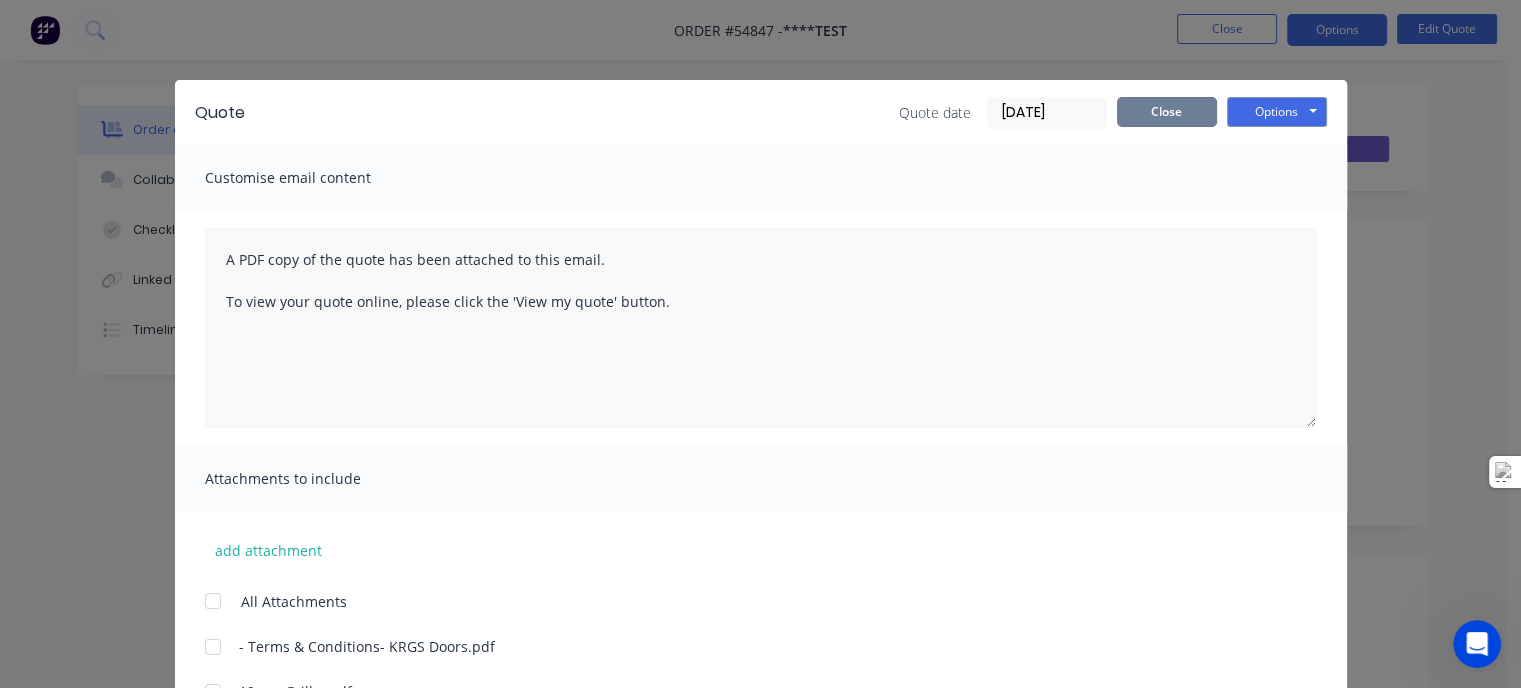 click on "Close" at bounding box center [1167, 112] 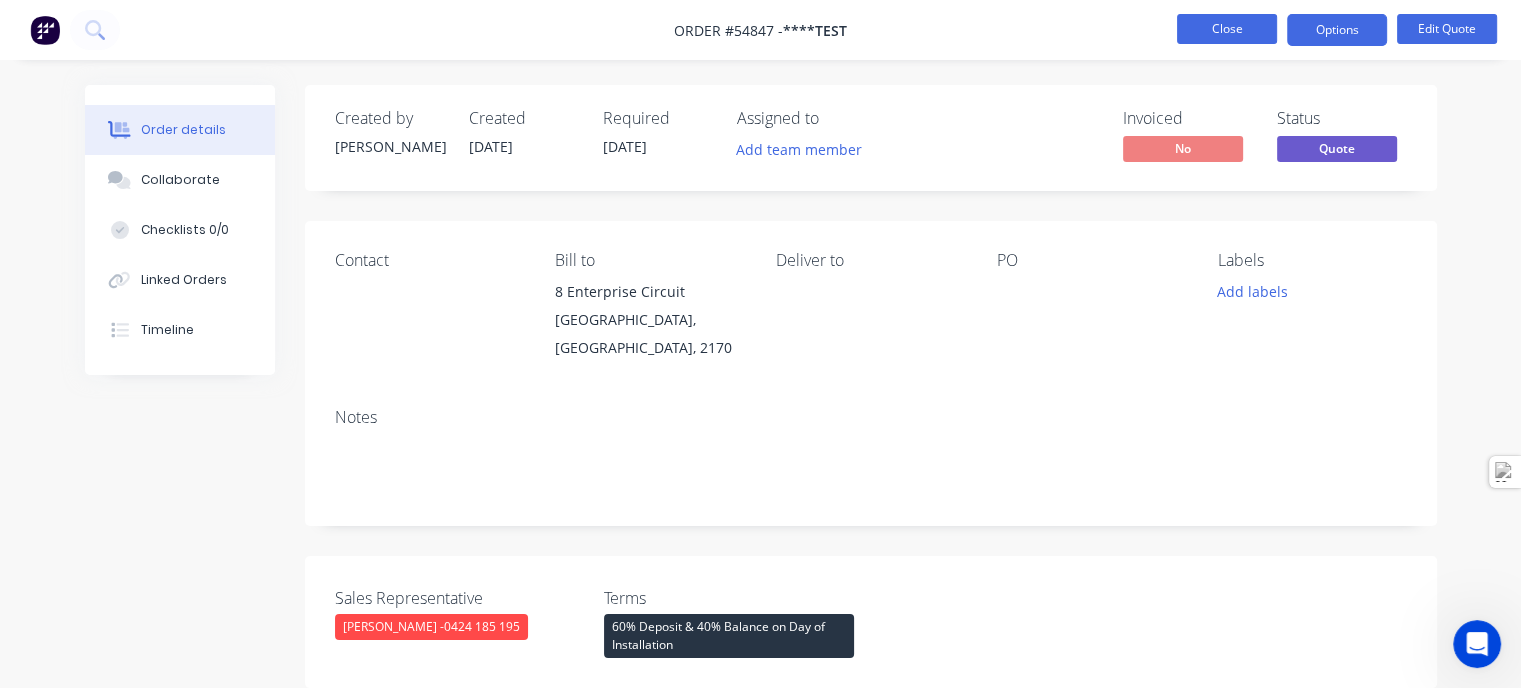 click on "Close" at bounding box center (1227, 29) 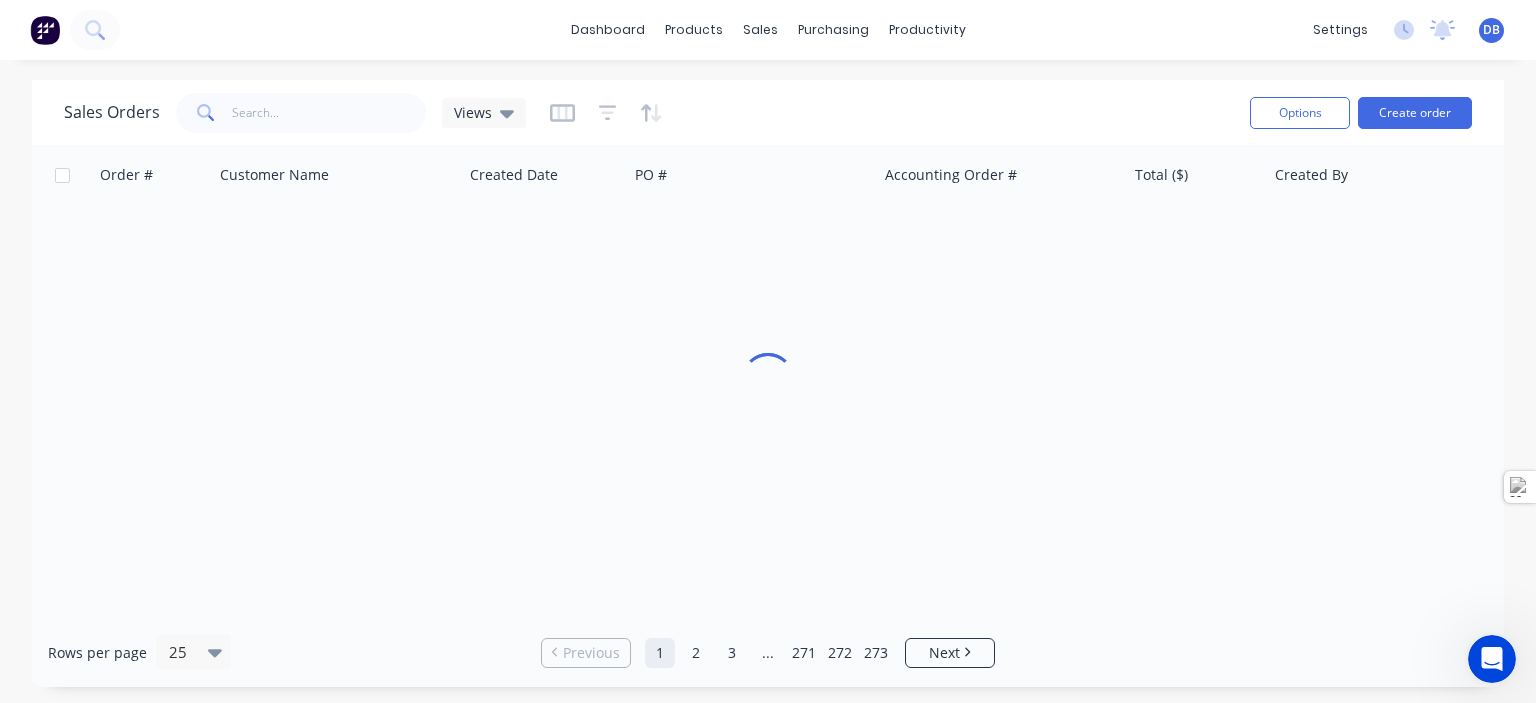 scroll, scrollTop: 1024, scrollLeft: 0, axis: vertical 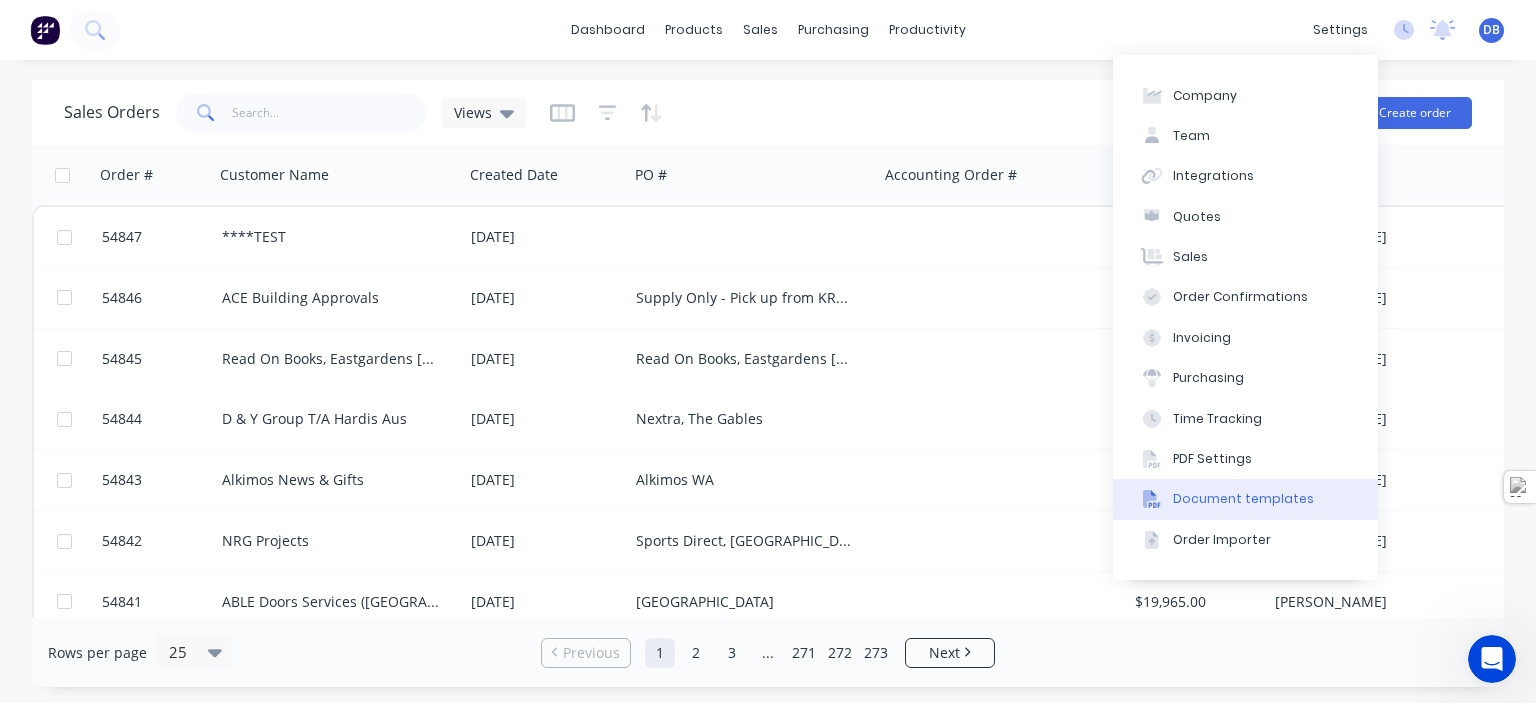 click on "Document templates" at bounding box center (1243, 499) 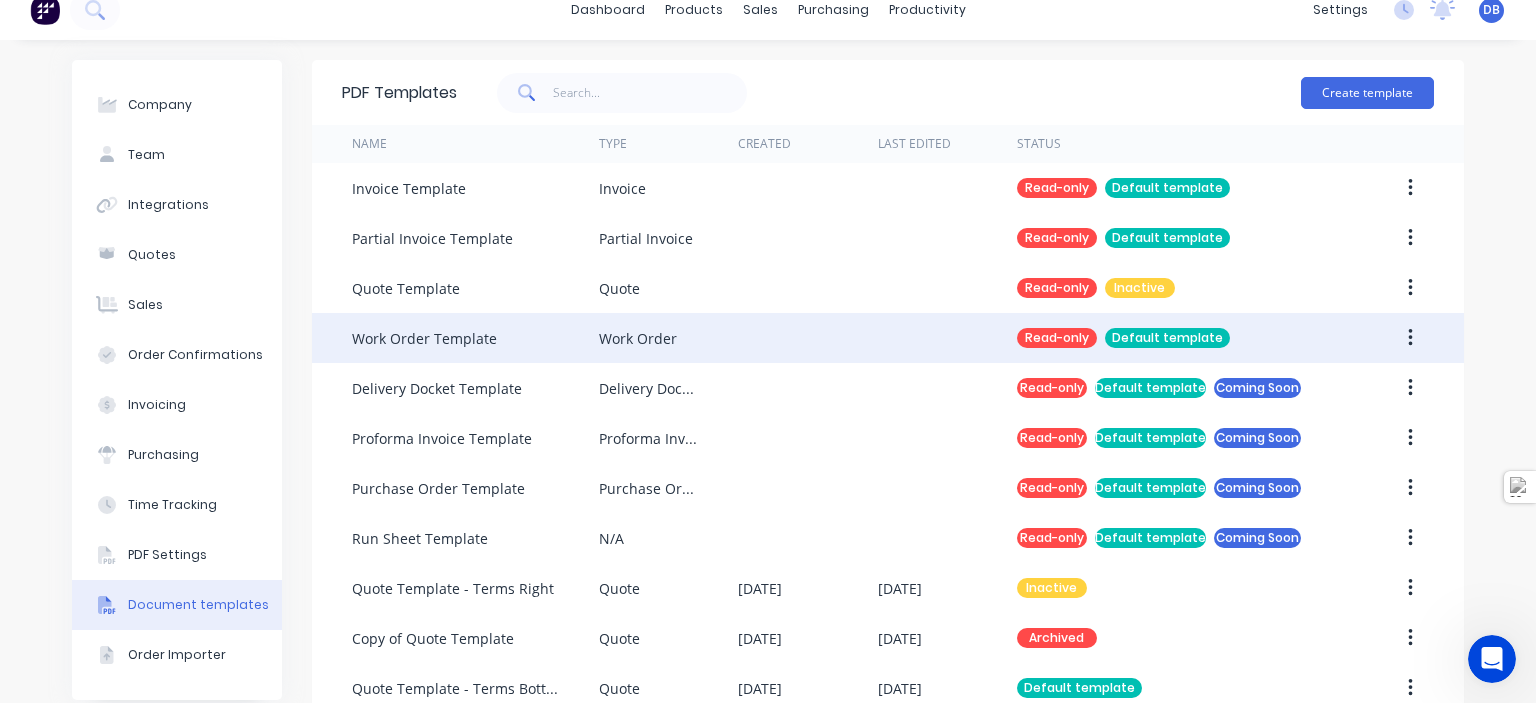 scroll, scrollTop: 57, scrollLeft: 0, axis: vertical 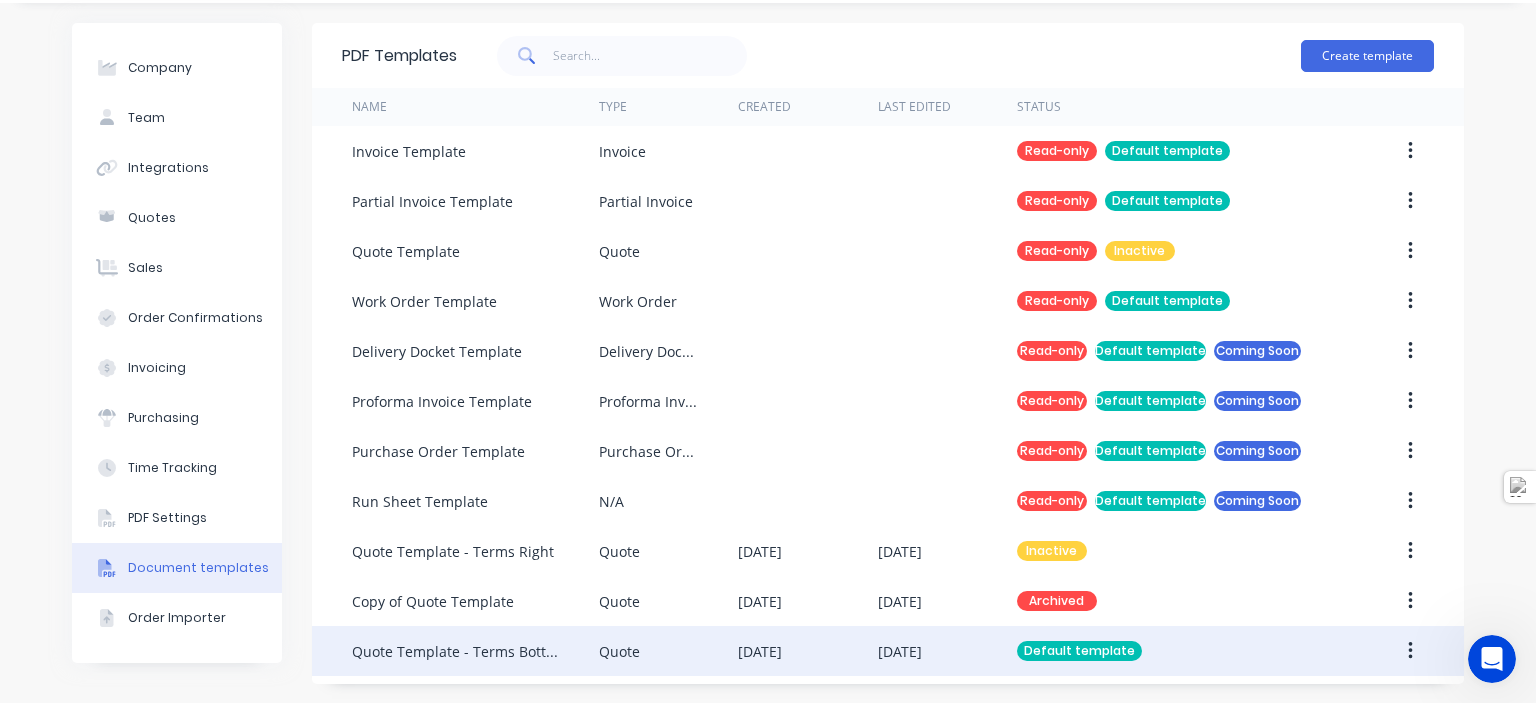 click on "Default template" at bounding box center [1179, 651] 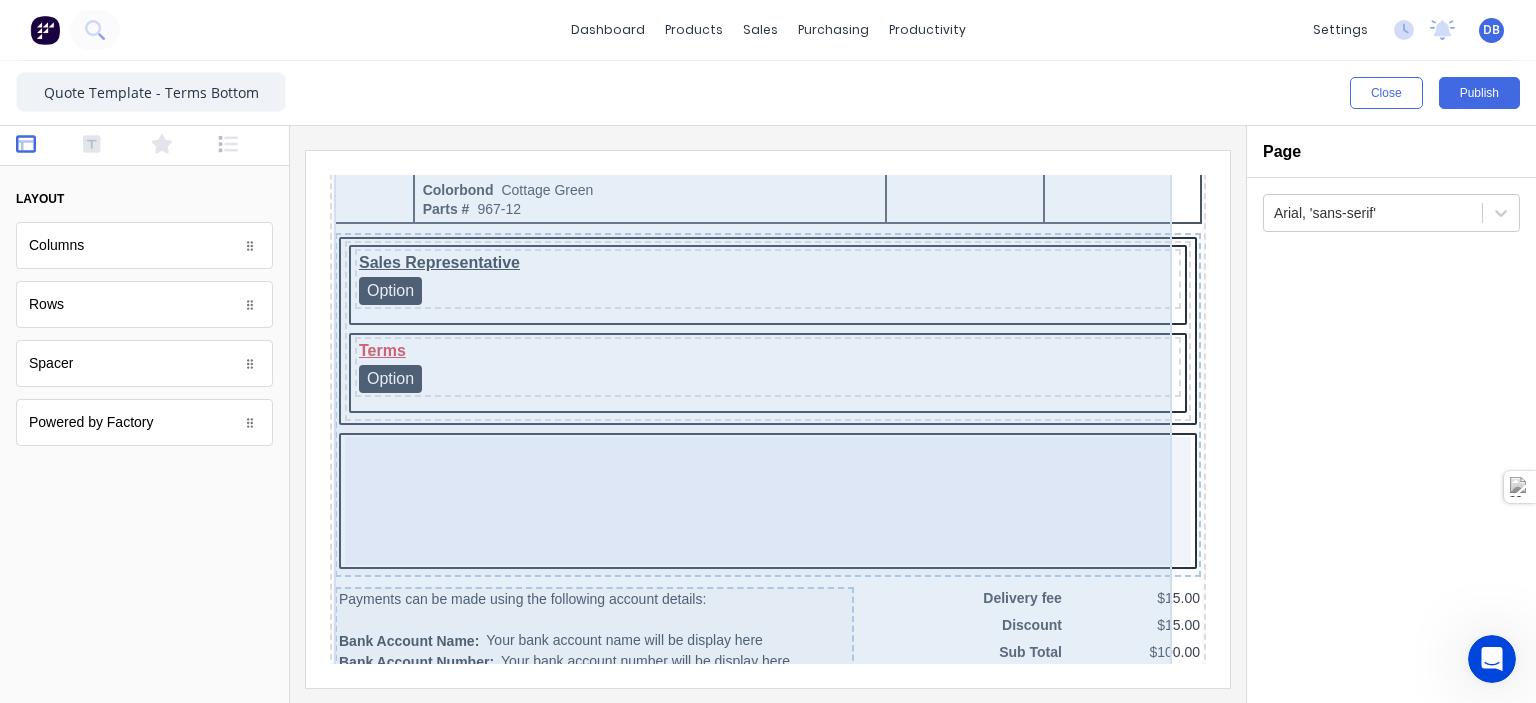 scroll, scrollTop: 1400, scrollLeft: 0, axis: vertical 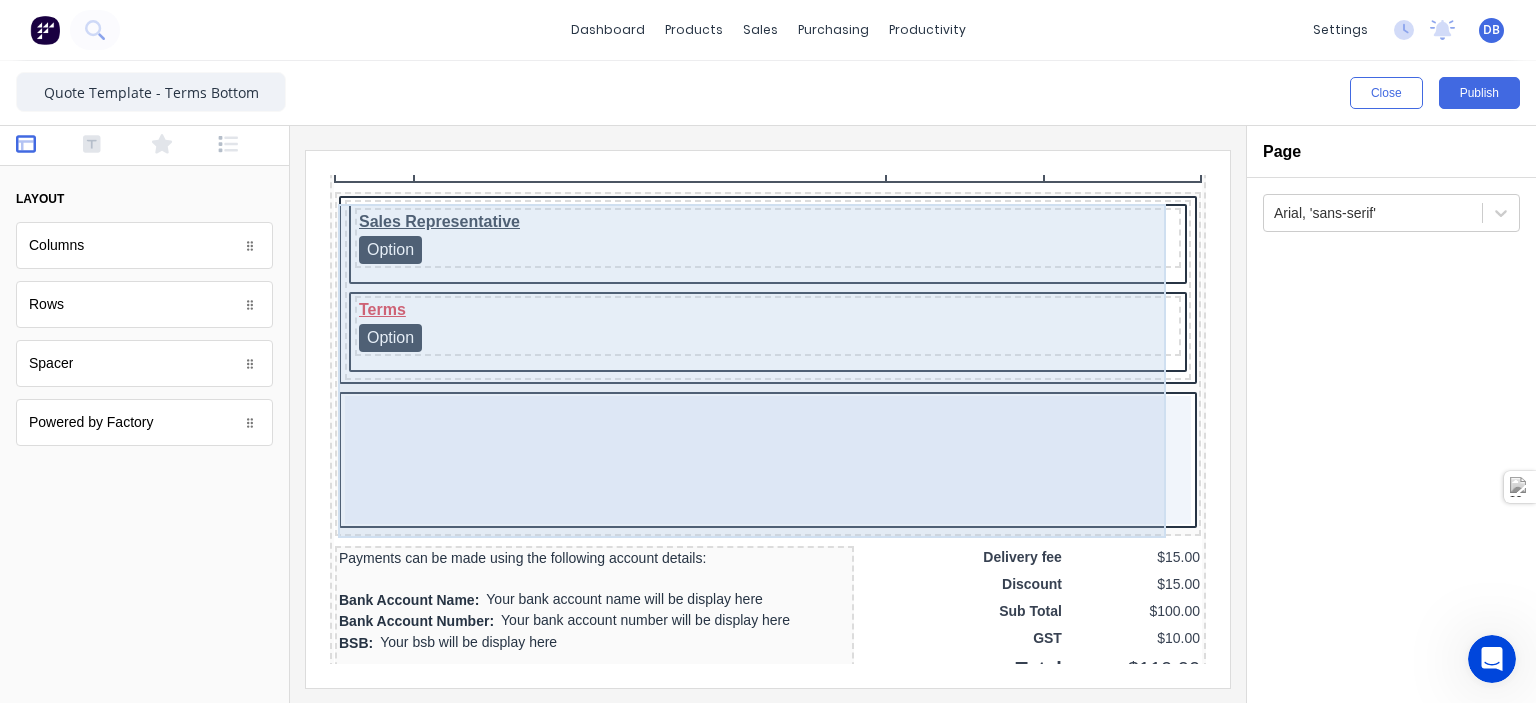 click at bounding box center [744, 436] 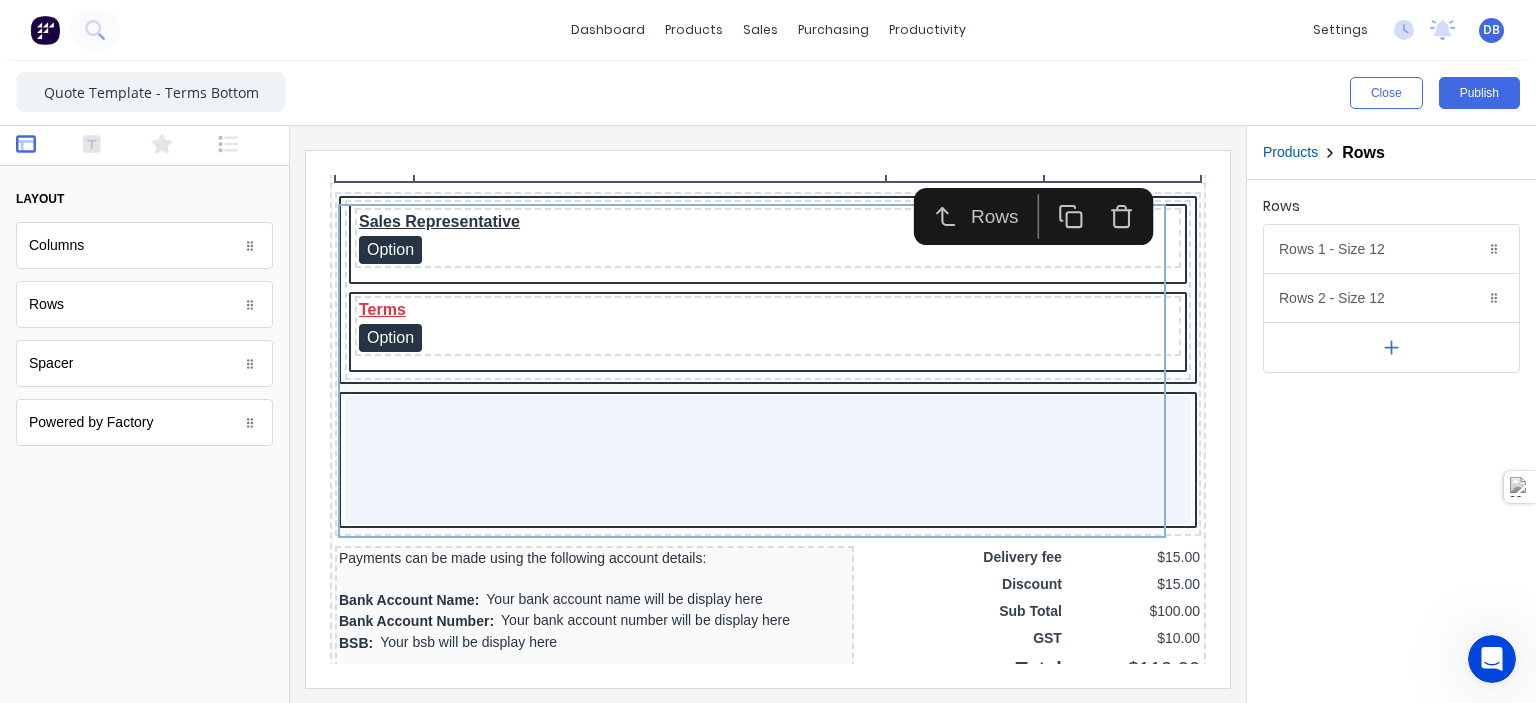 click 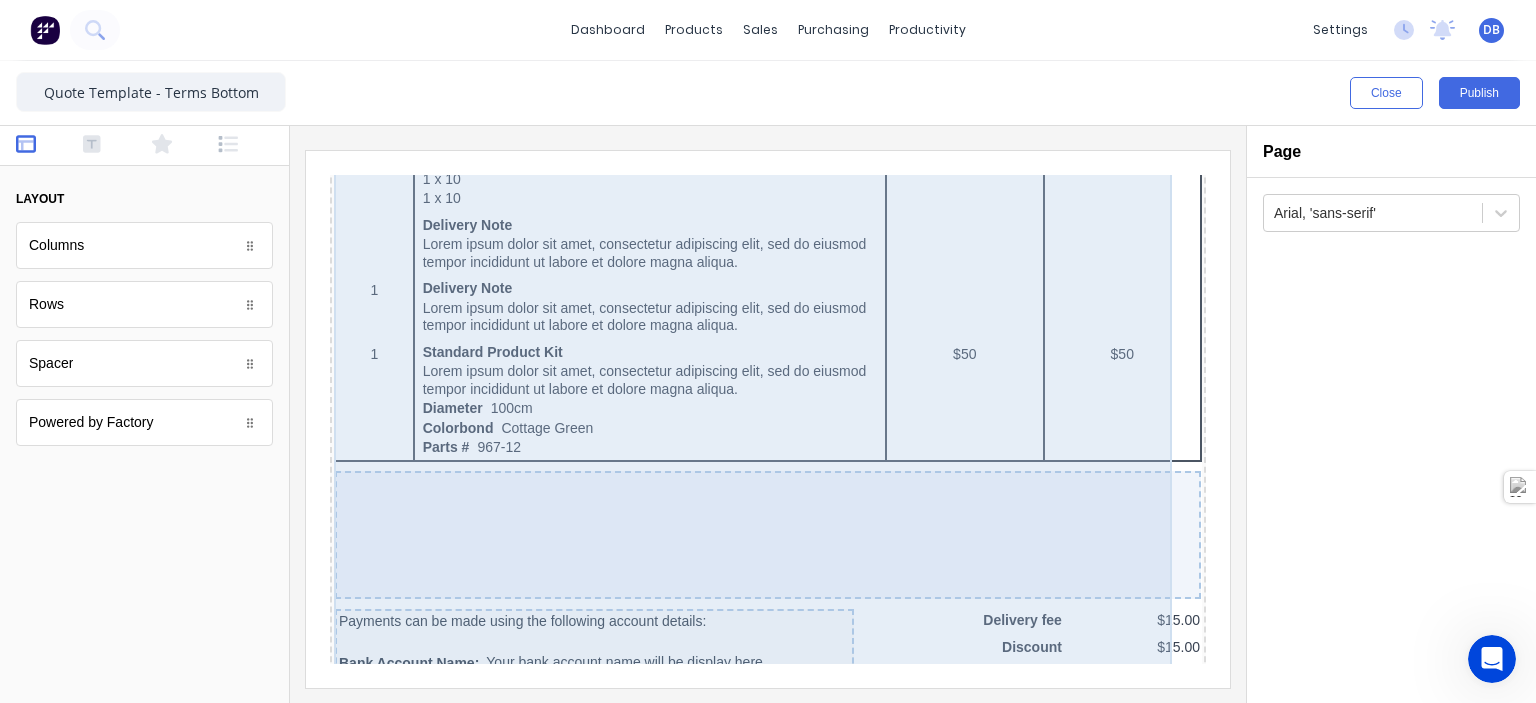 scroll, scrollTop: 1300, scrollLeft: 0, axis: vertical 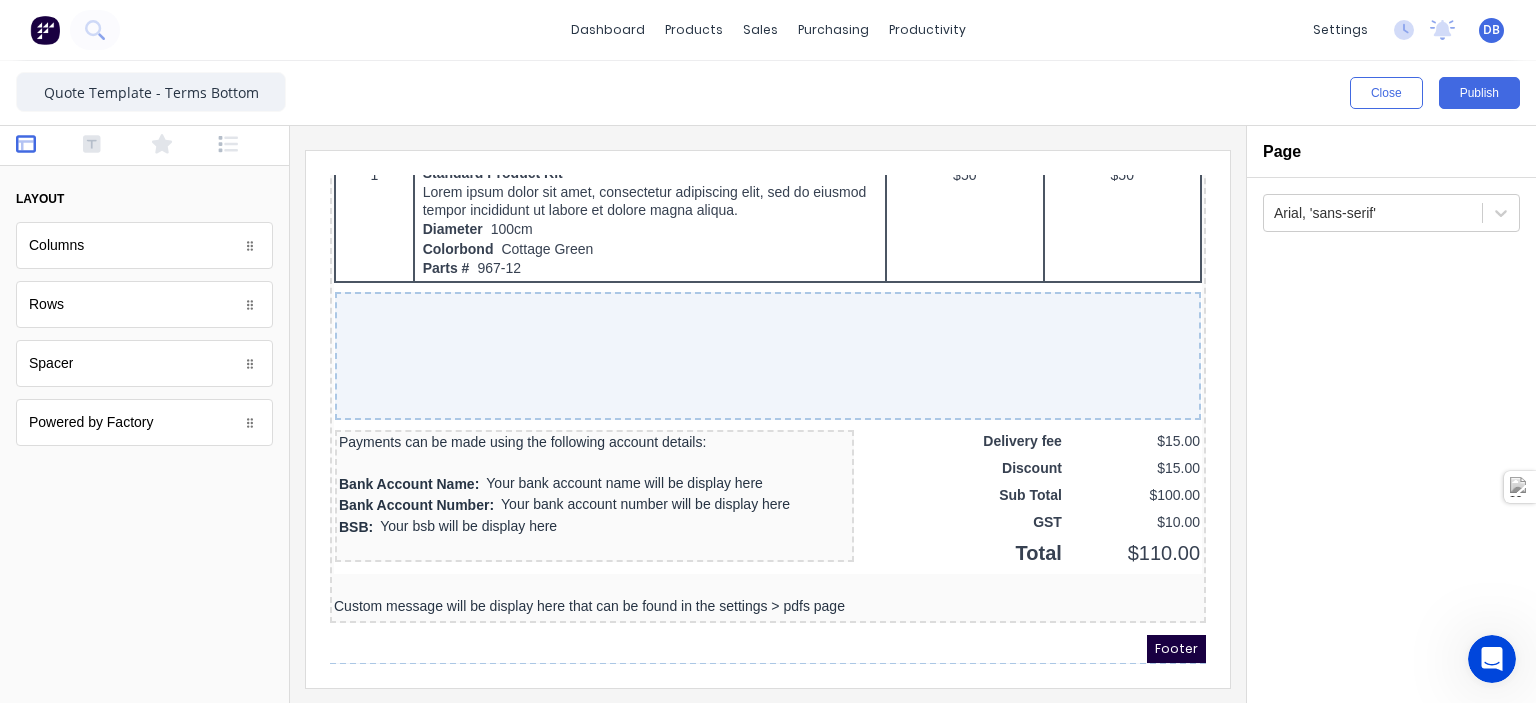 click at bounding box center [768, 414] 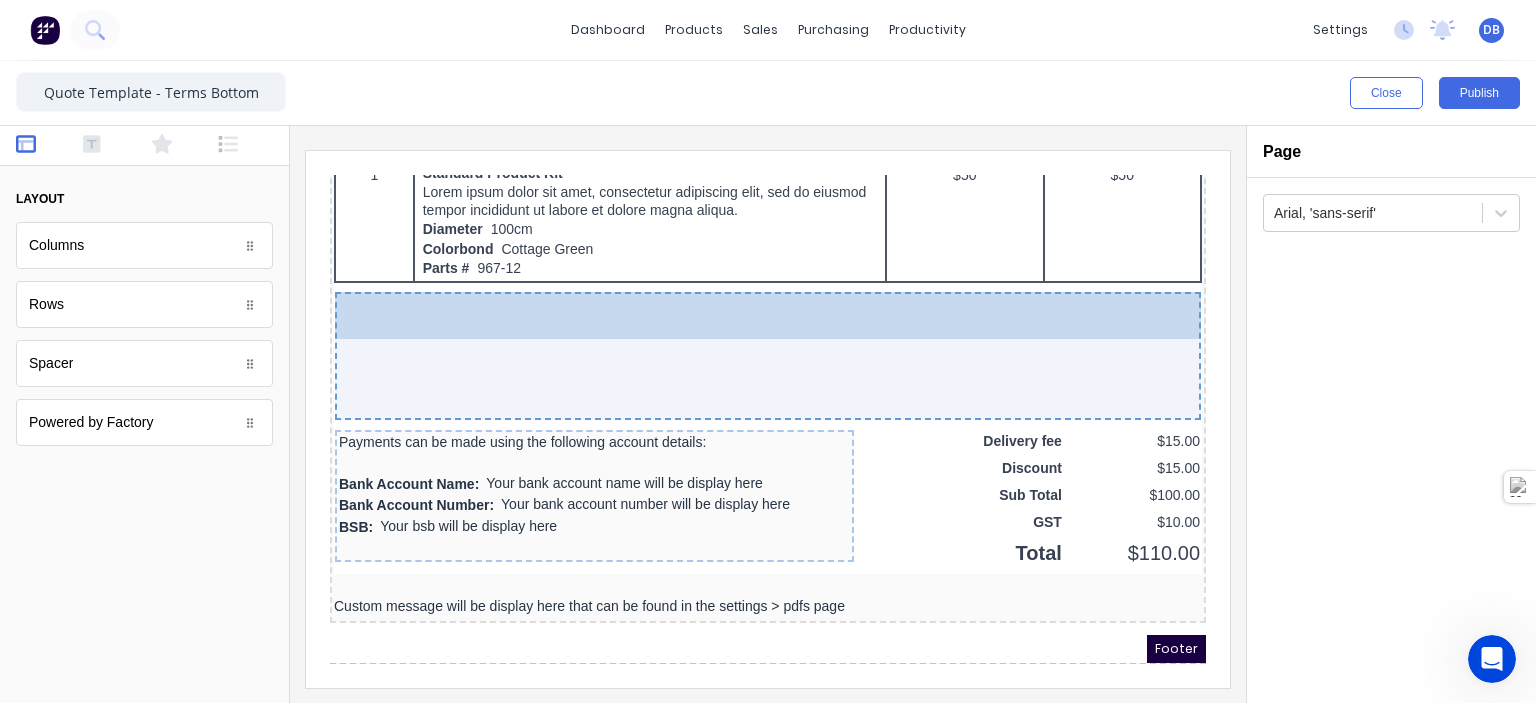 drag, startPoint x: 109, startPoint y: 312, endPoint x: 611, endPoint y: 367, distance: 505.00397 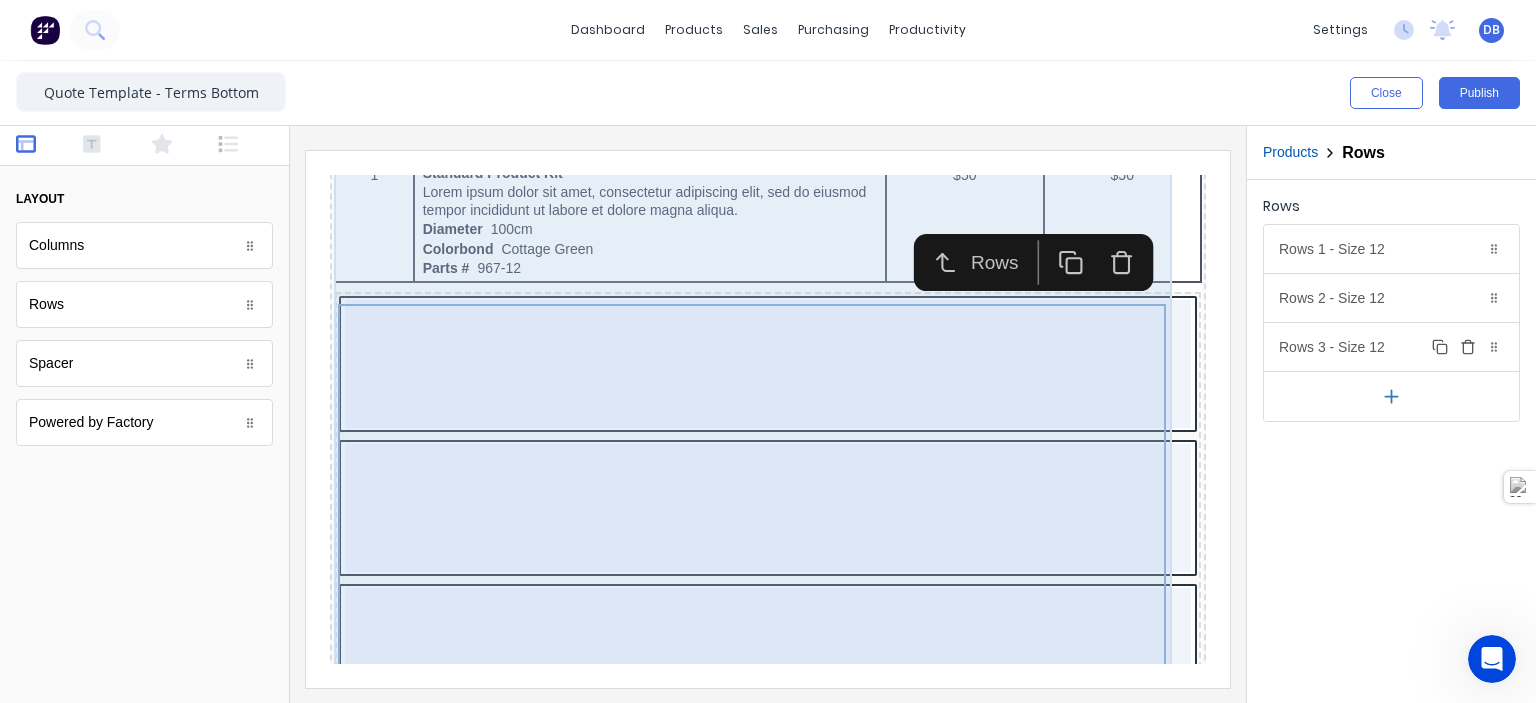 click 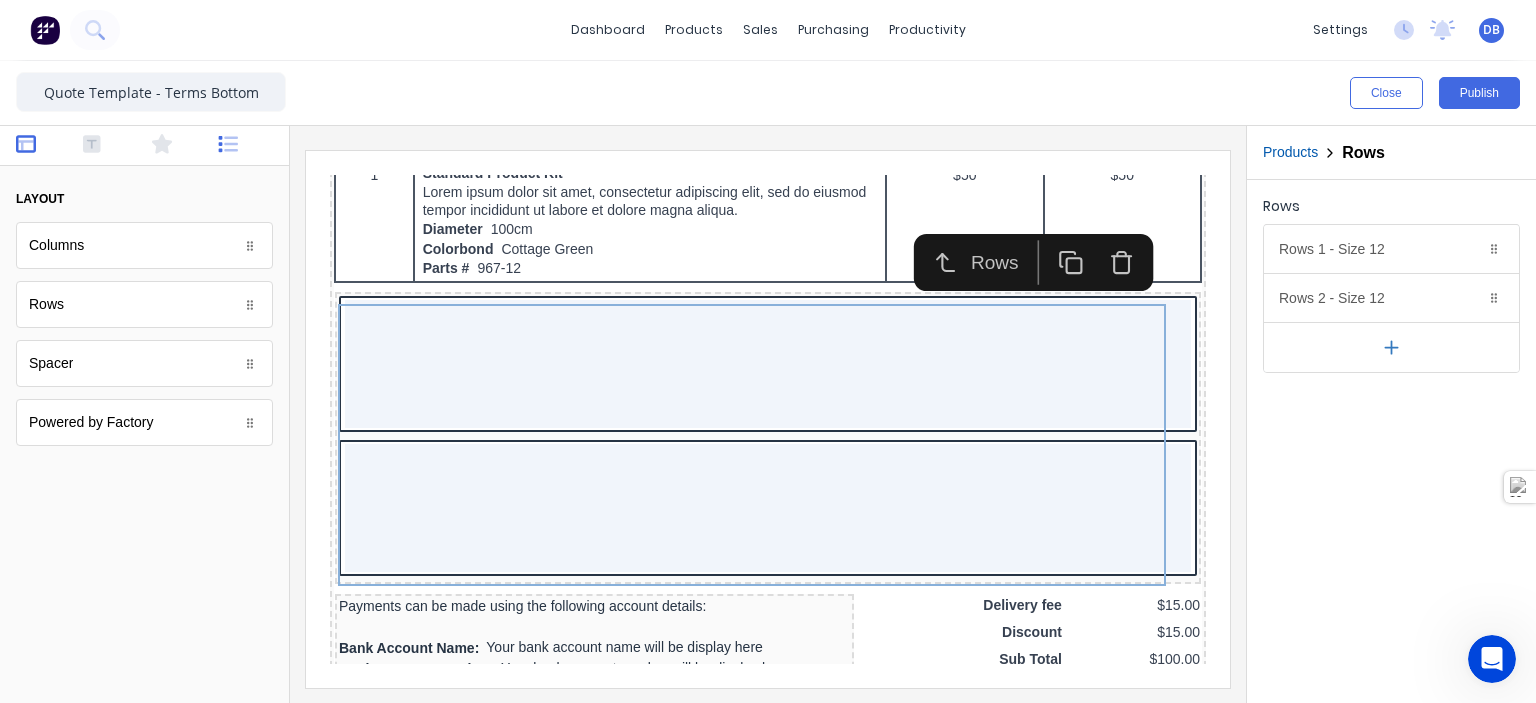 click 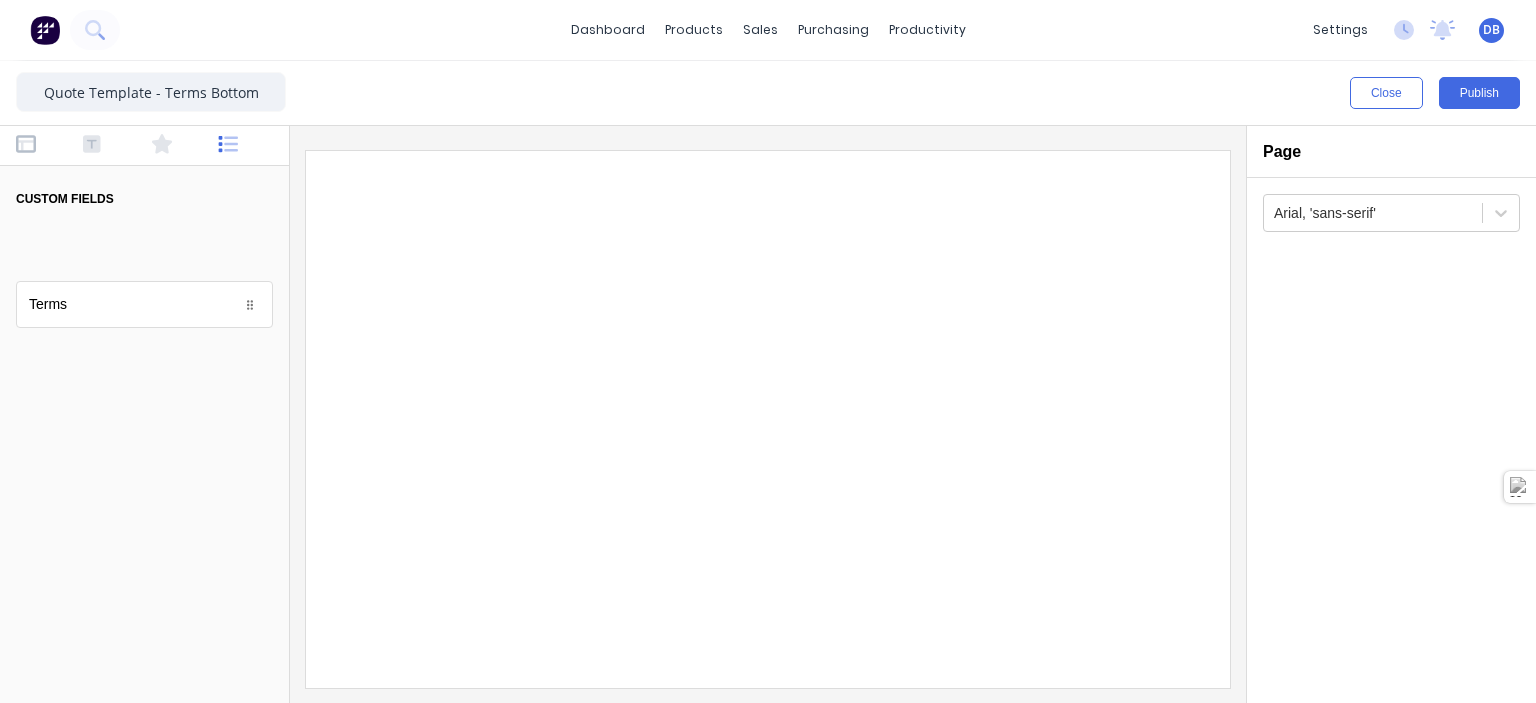 scroll, scrollTop: 0, scrollLeft: 0, axis: both 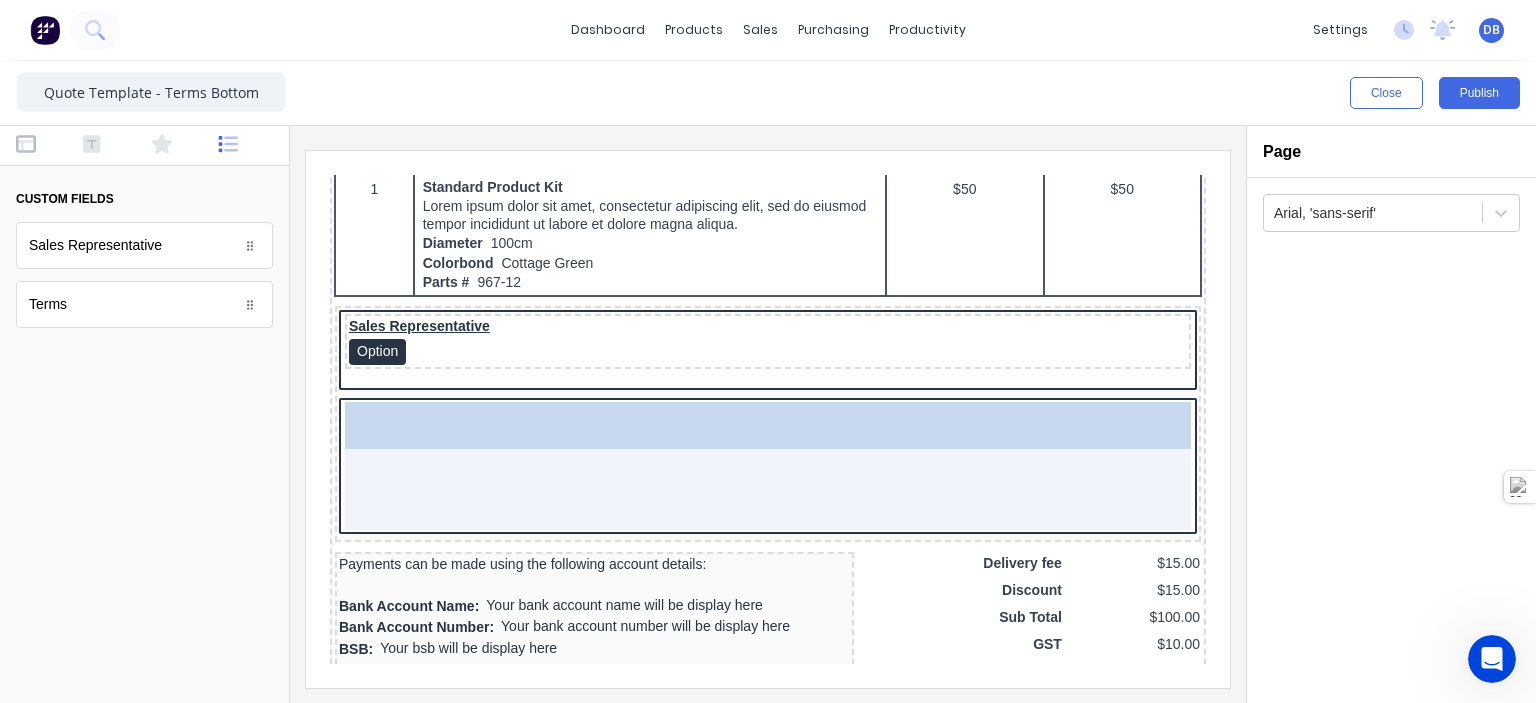 drag, startPoint x: 102, startPoint y: 301, endPoint x: 617, endPoint y: 400, distance: 524.4292 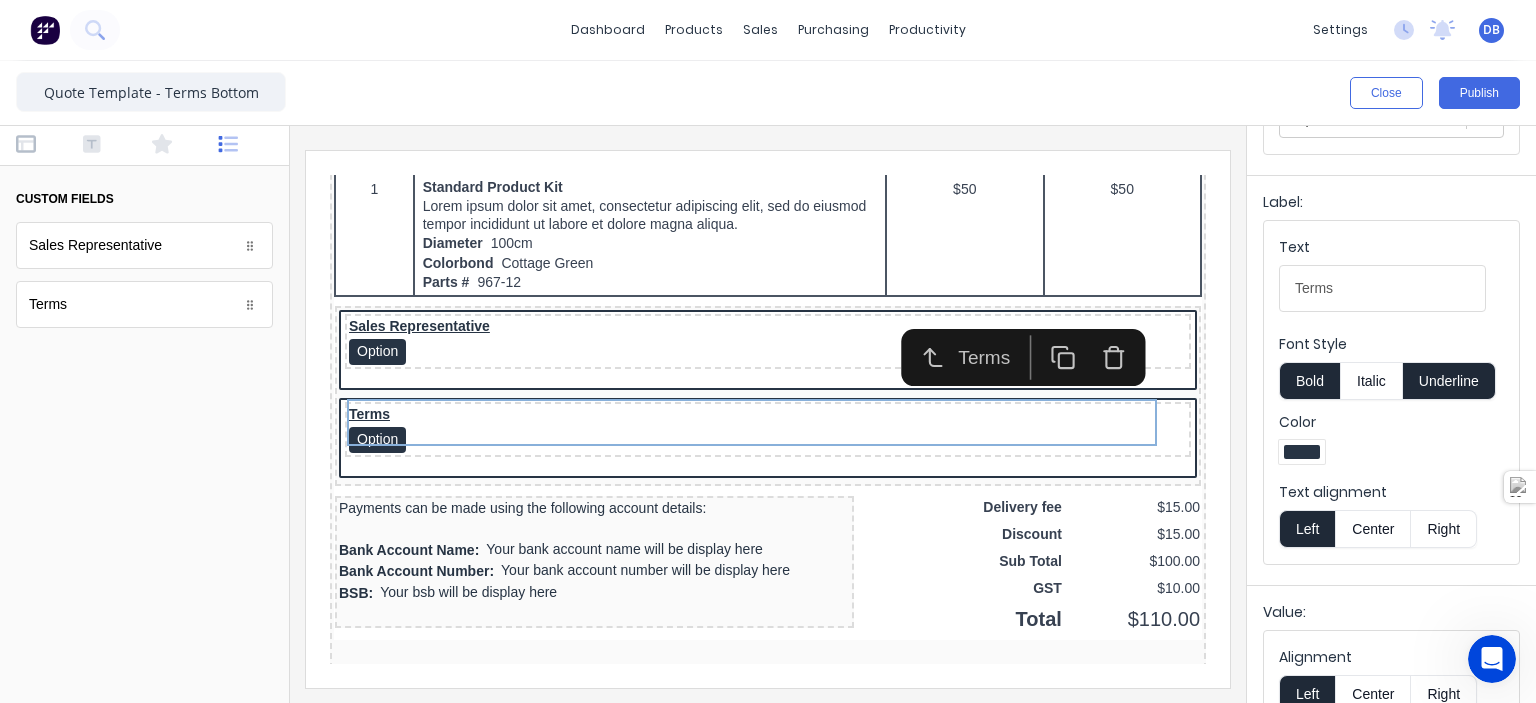 scroll, scrollTop: 284, scrollLeft: 0, axis: vertical 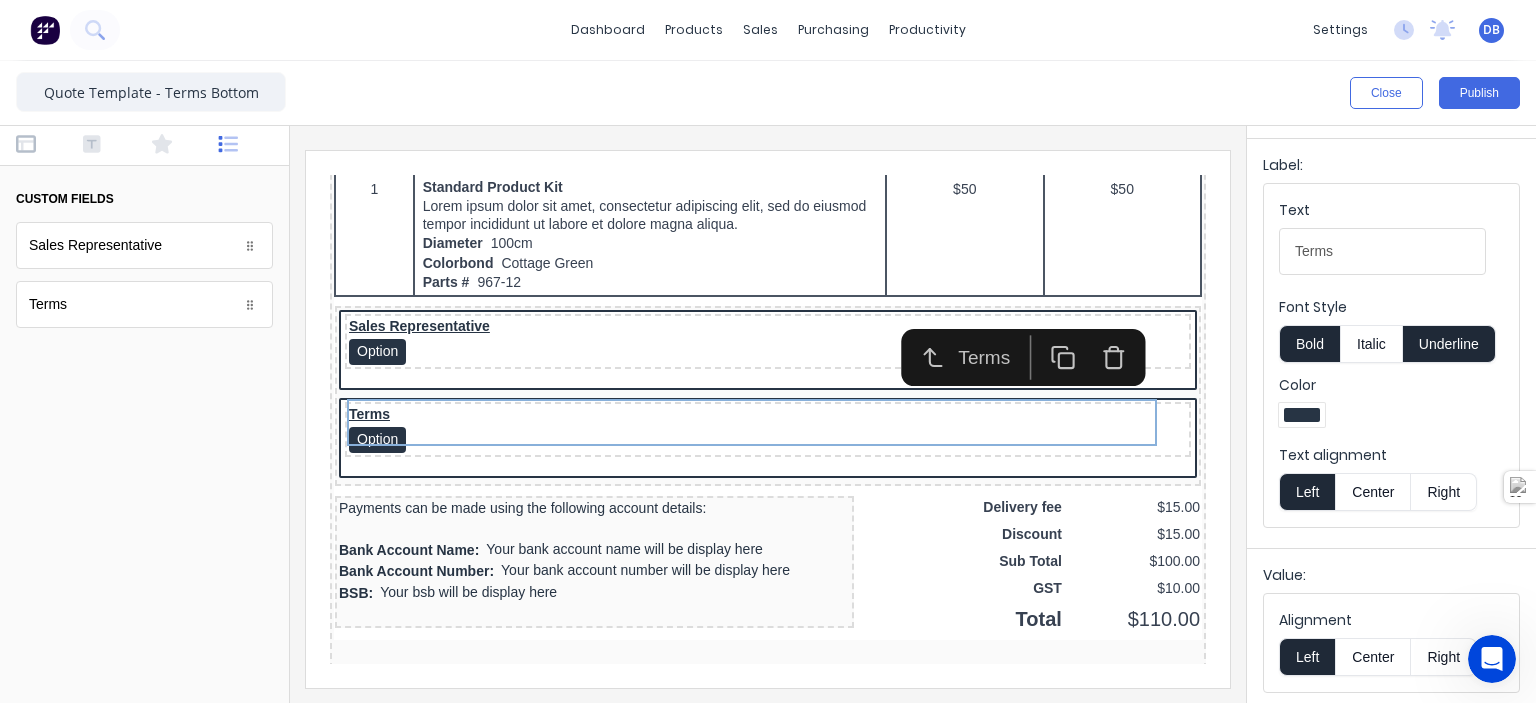 click at bounding box center (1302, 415) 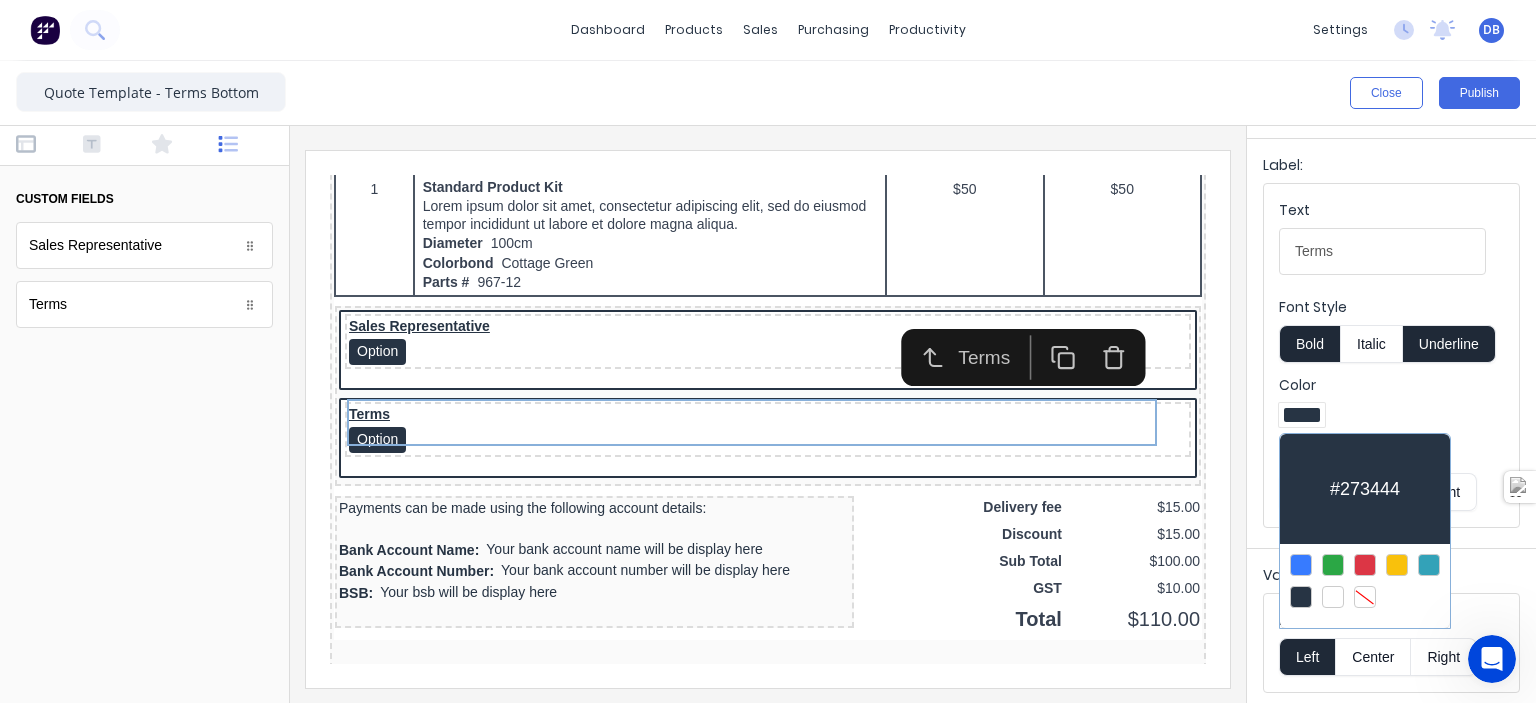 click at bounding box center [1365, 565] 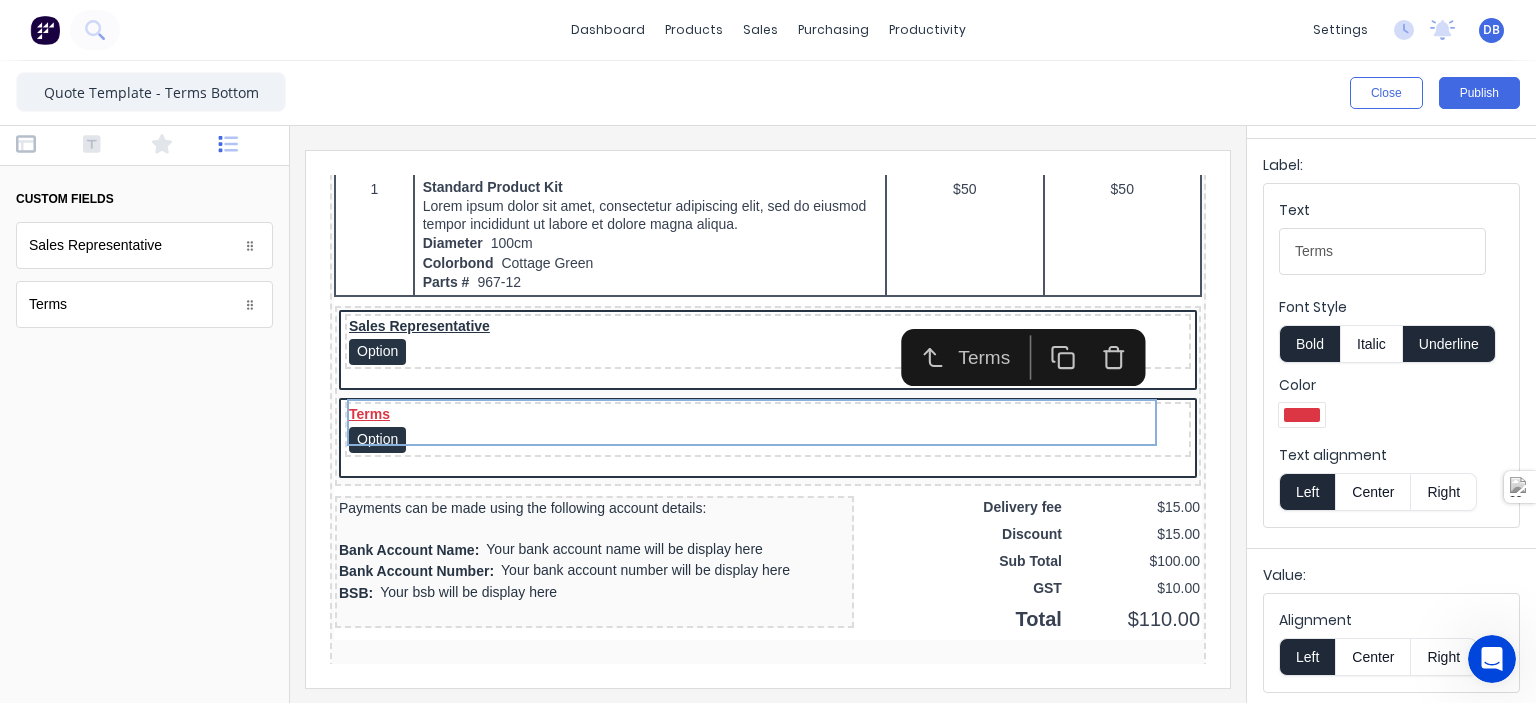 click at bounding box center (768, 414) 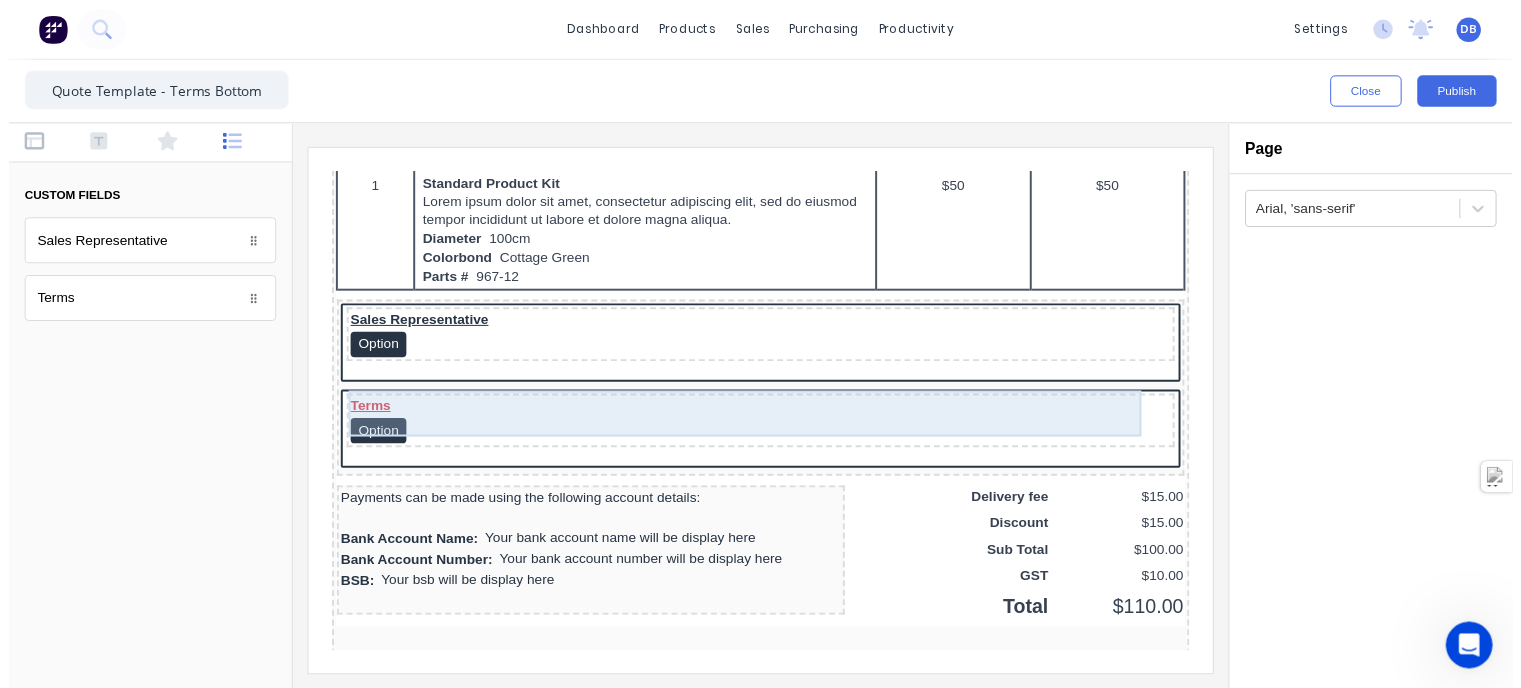scroll, scrollTop: 1100, scrollLeft: 0, axis: vertical 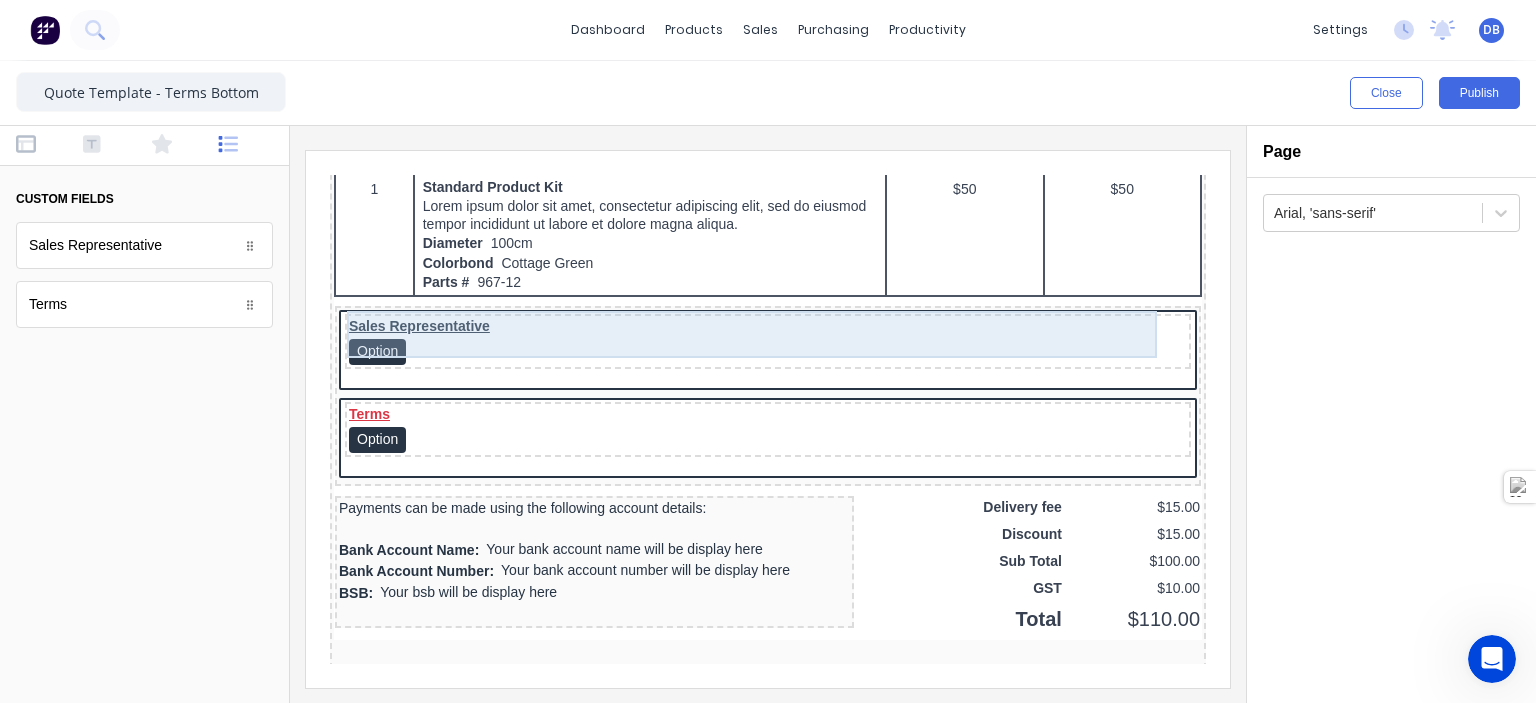 click on "Sales Representative Option" at bounding box center (744, 317) 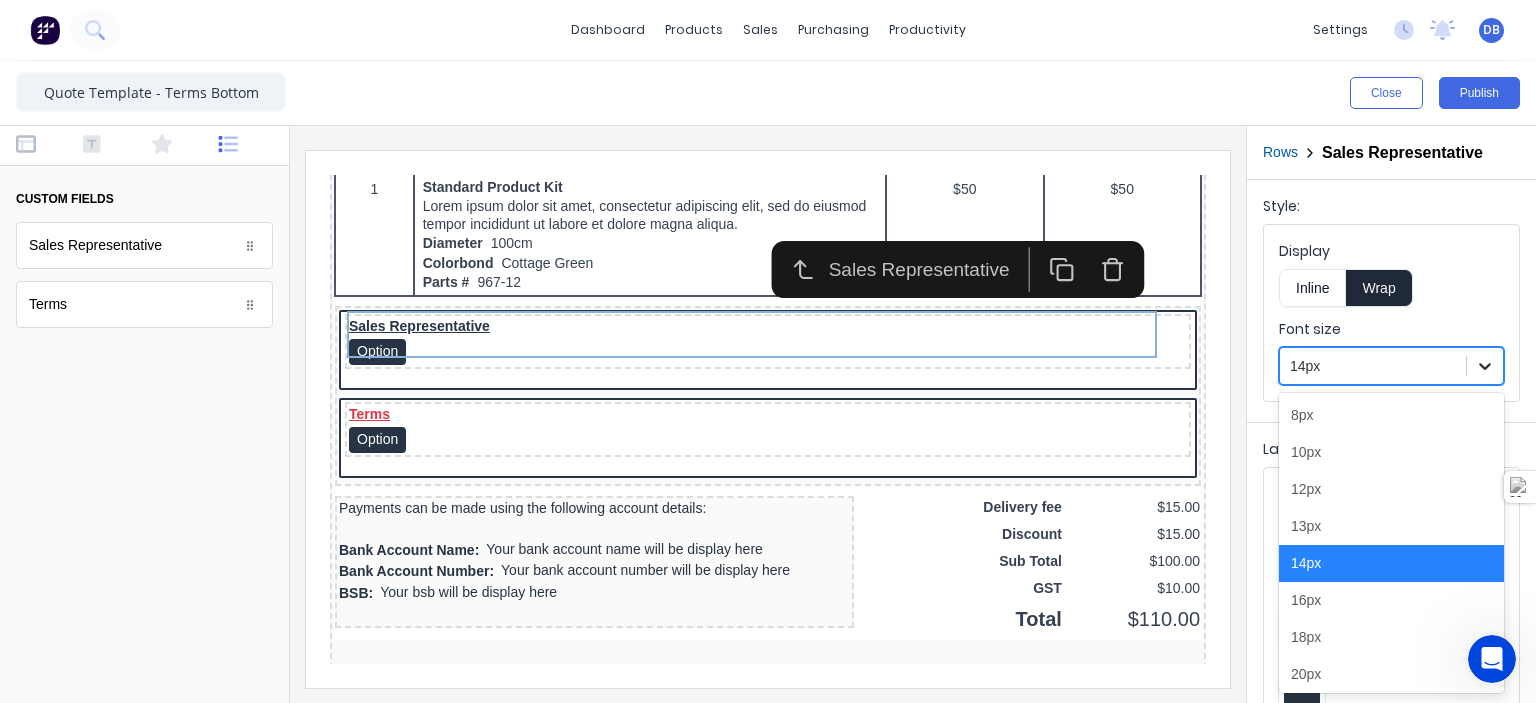 click 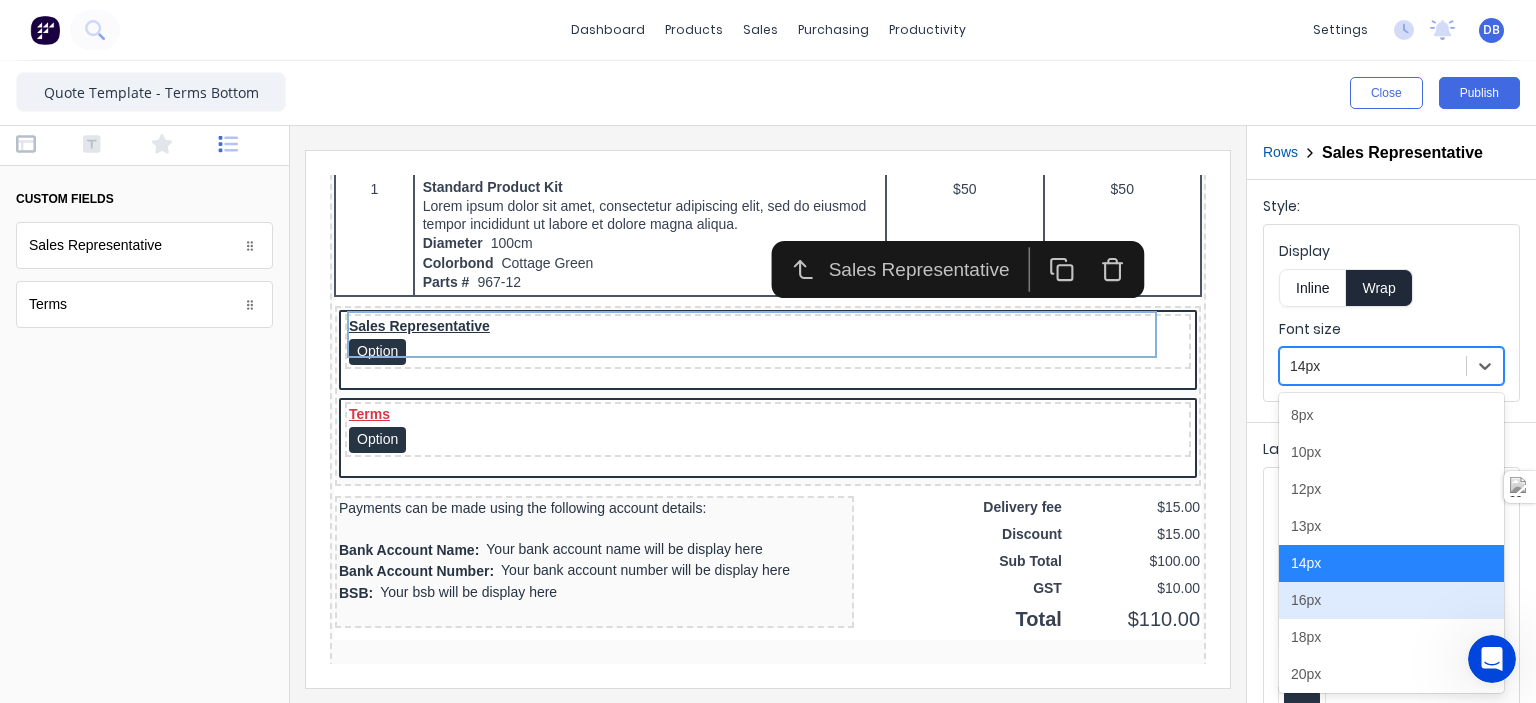 click on "16px" at bounding box center (1391, 600) 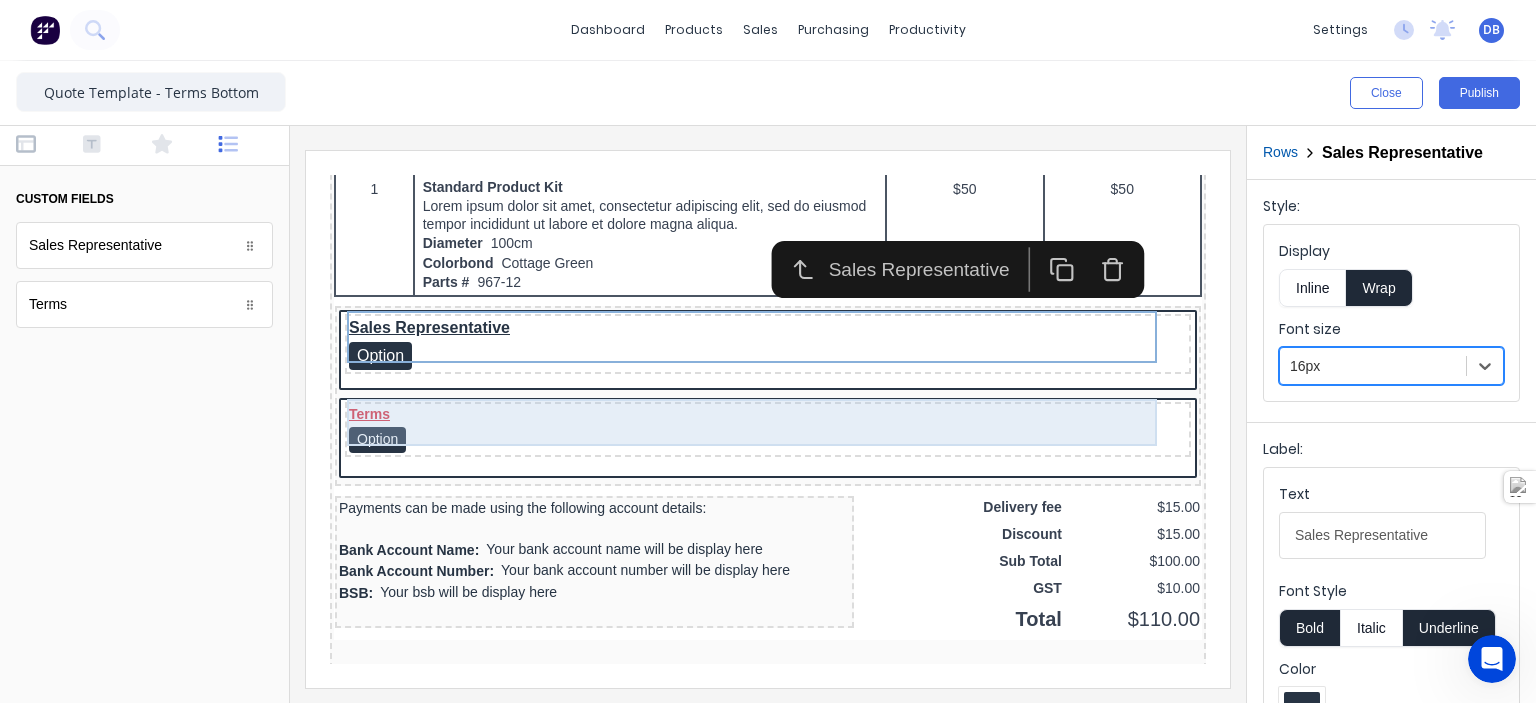 click on "Terms Option" at bounding box center [744, 405] 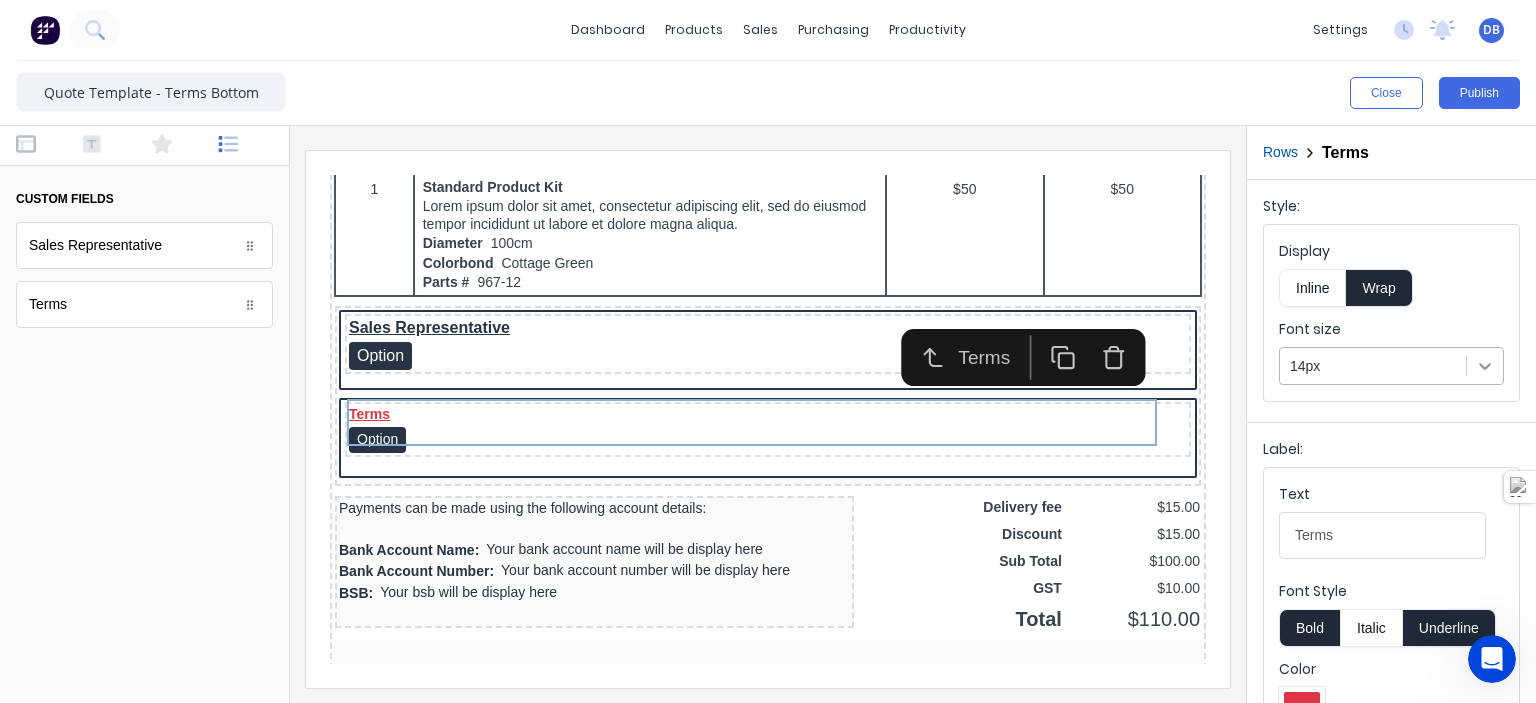 click 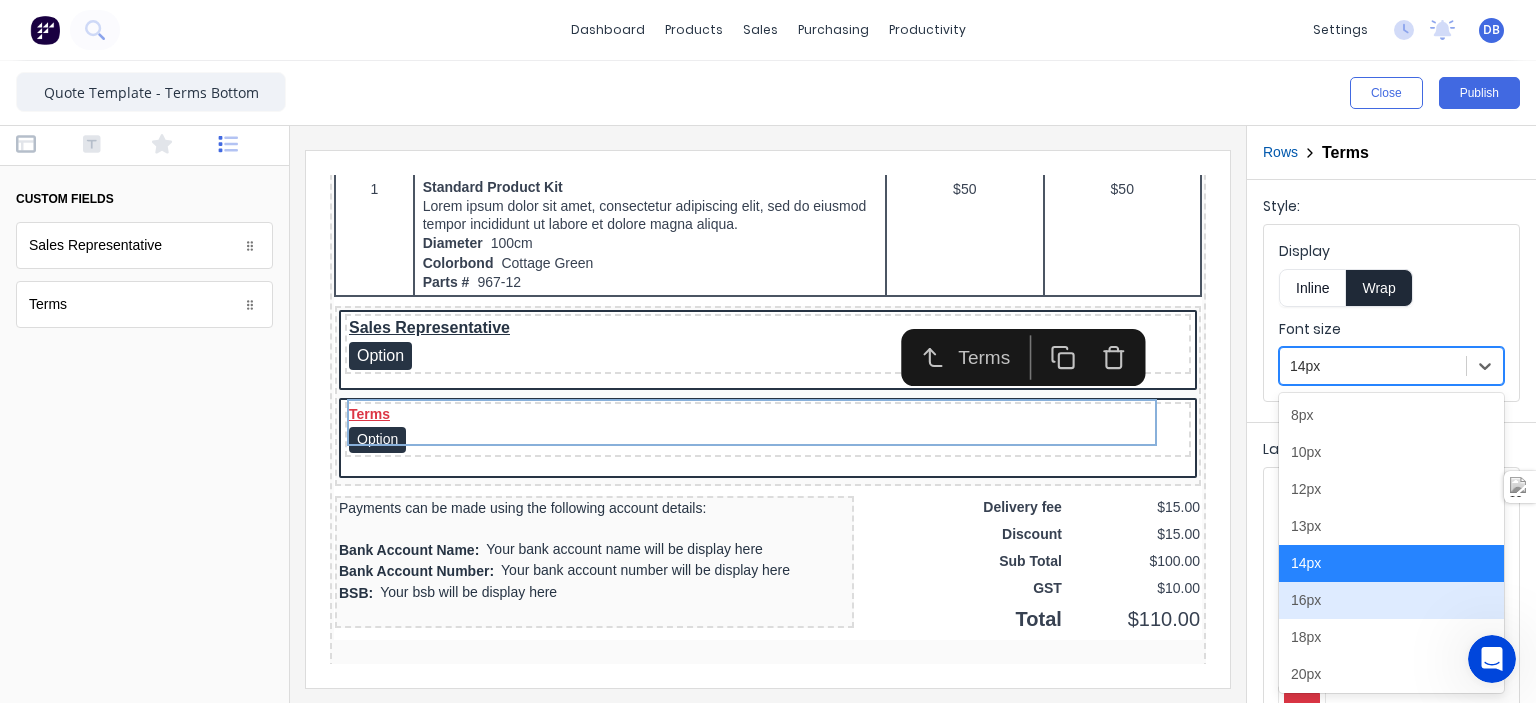 click on "16px" at bounding box center (1391, 600) 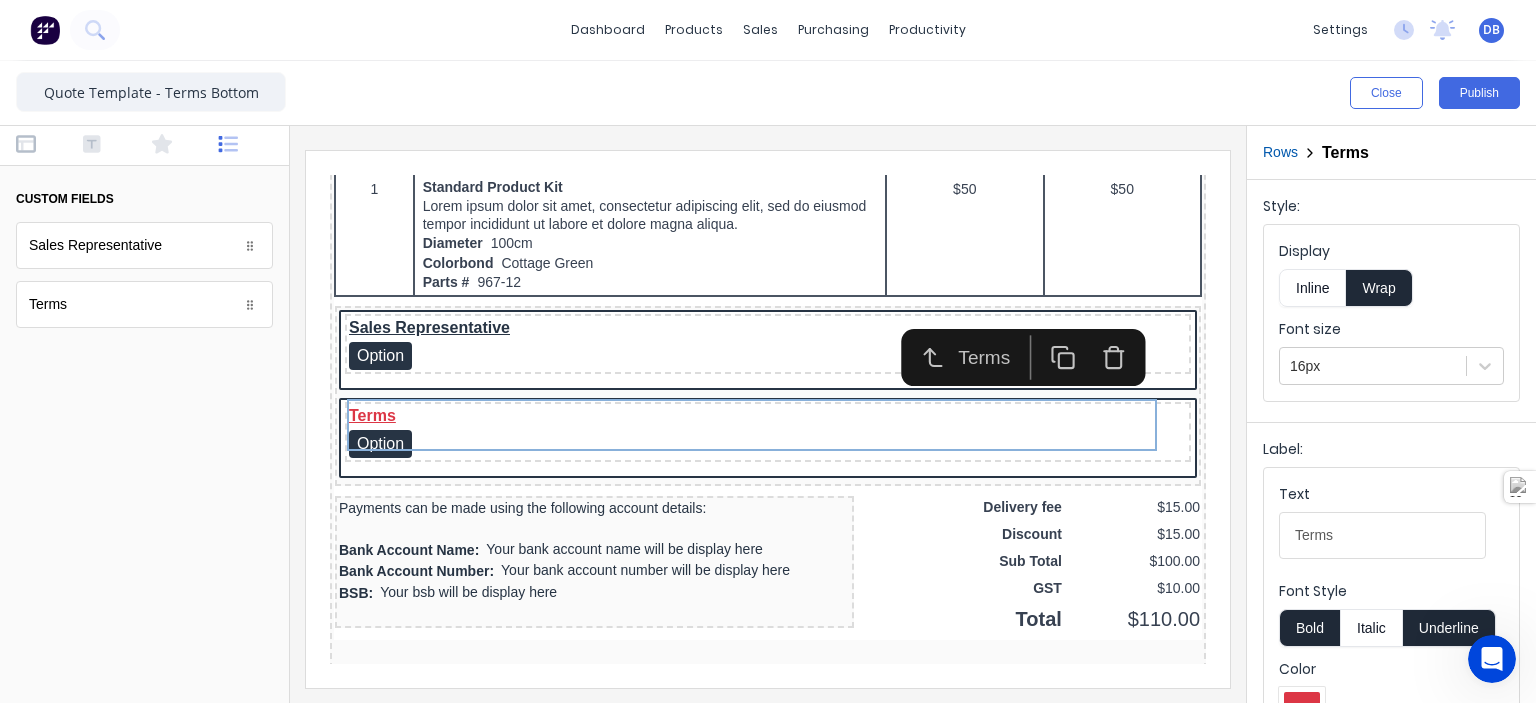 click at bounding box center [768, 414] 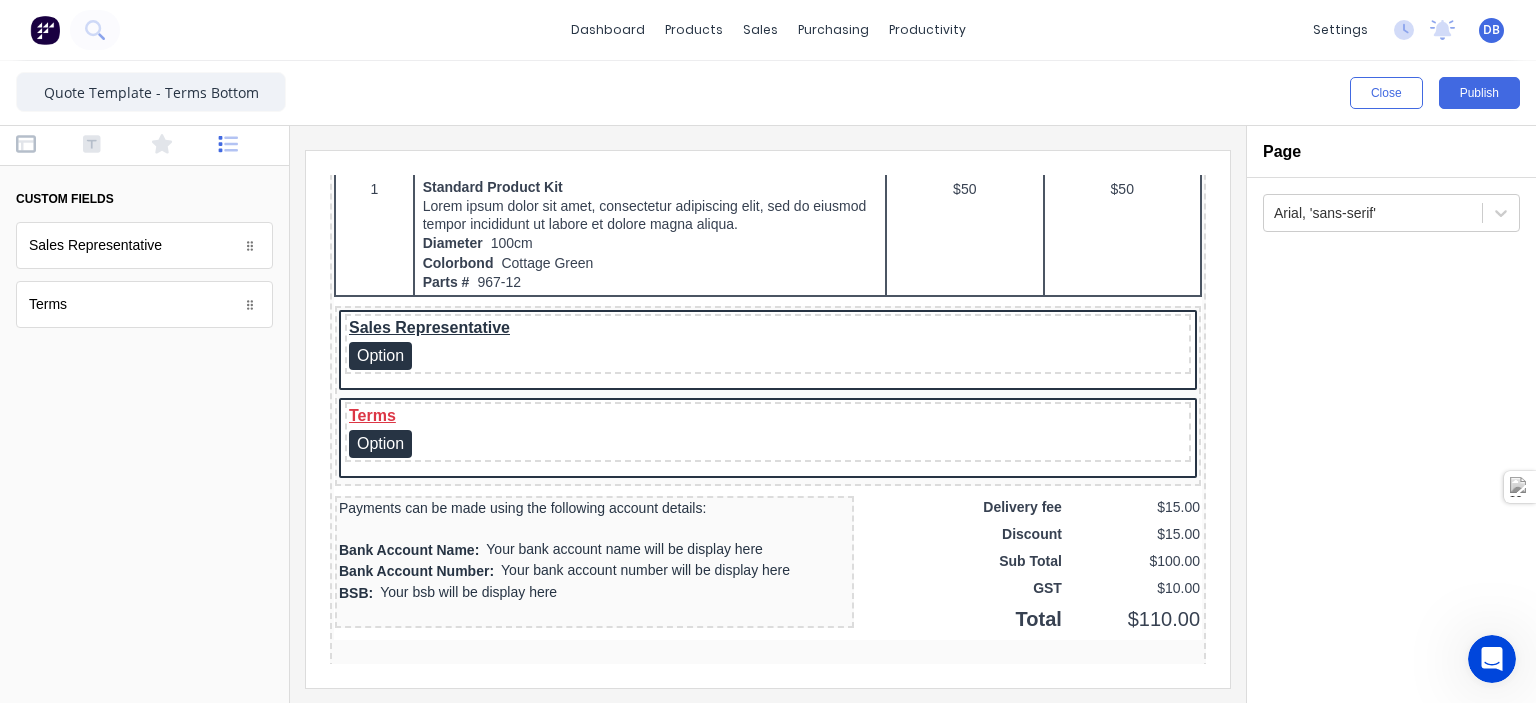 click at bounding box center (768, 414) 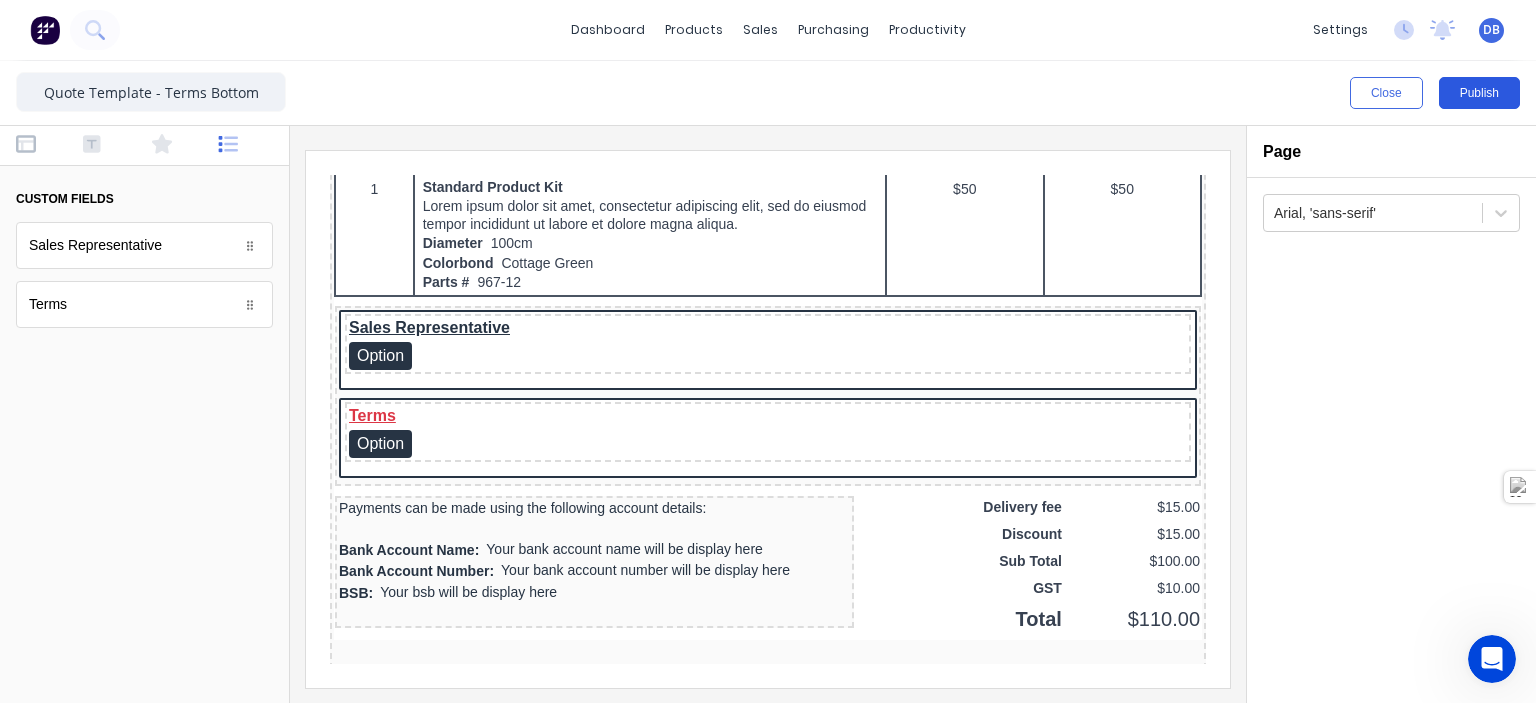 click on "Publish" at bounding box center (1479, 93) 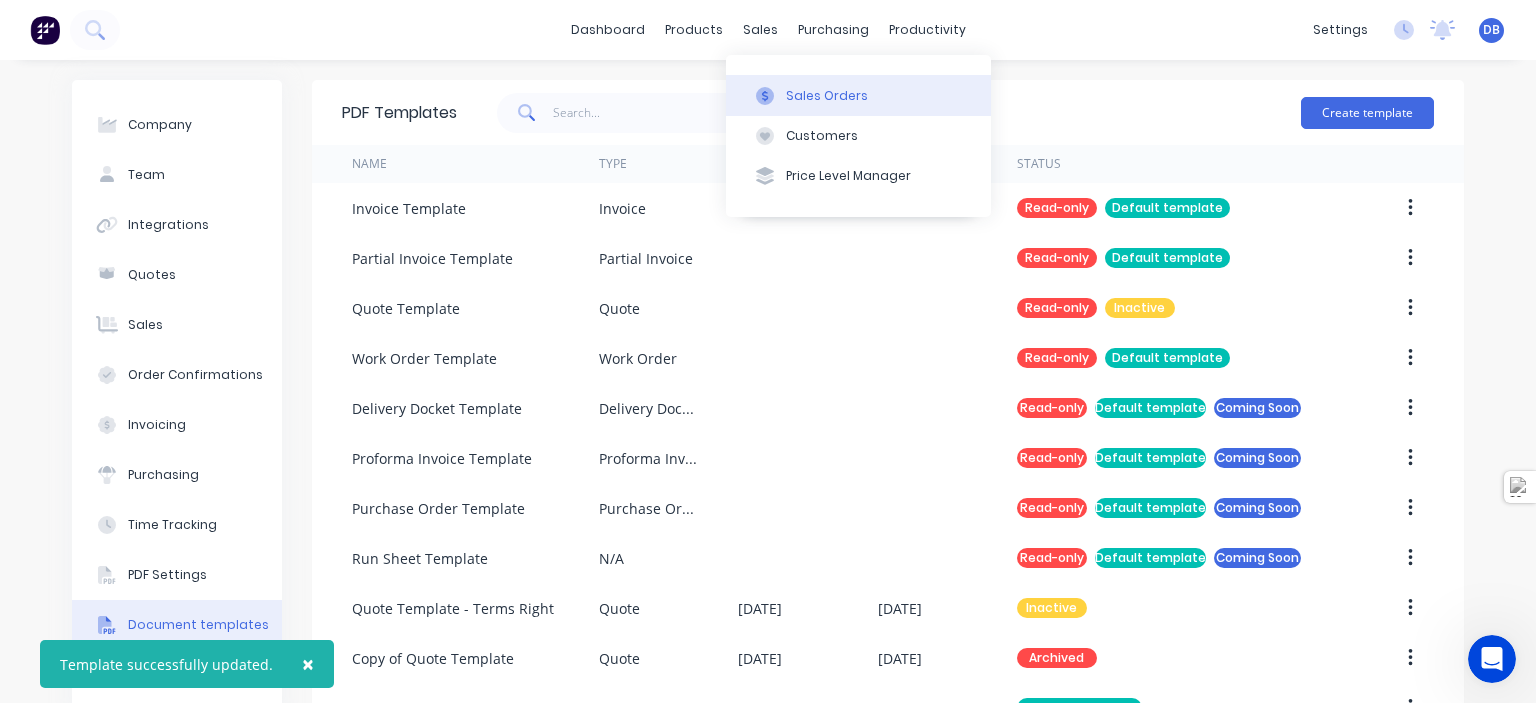 click on "Sales Orders" at bounding box center (827, 96) 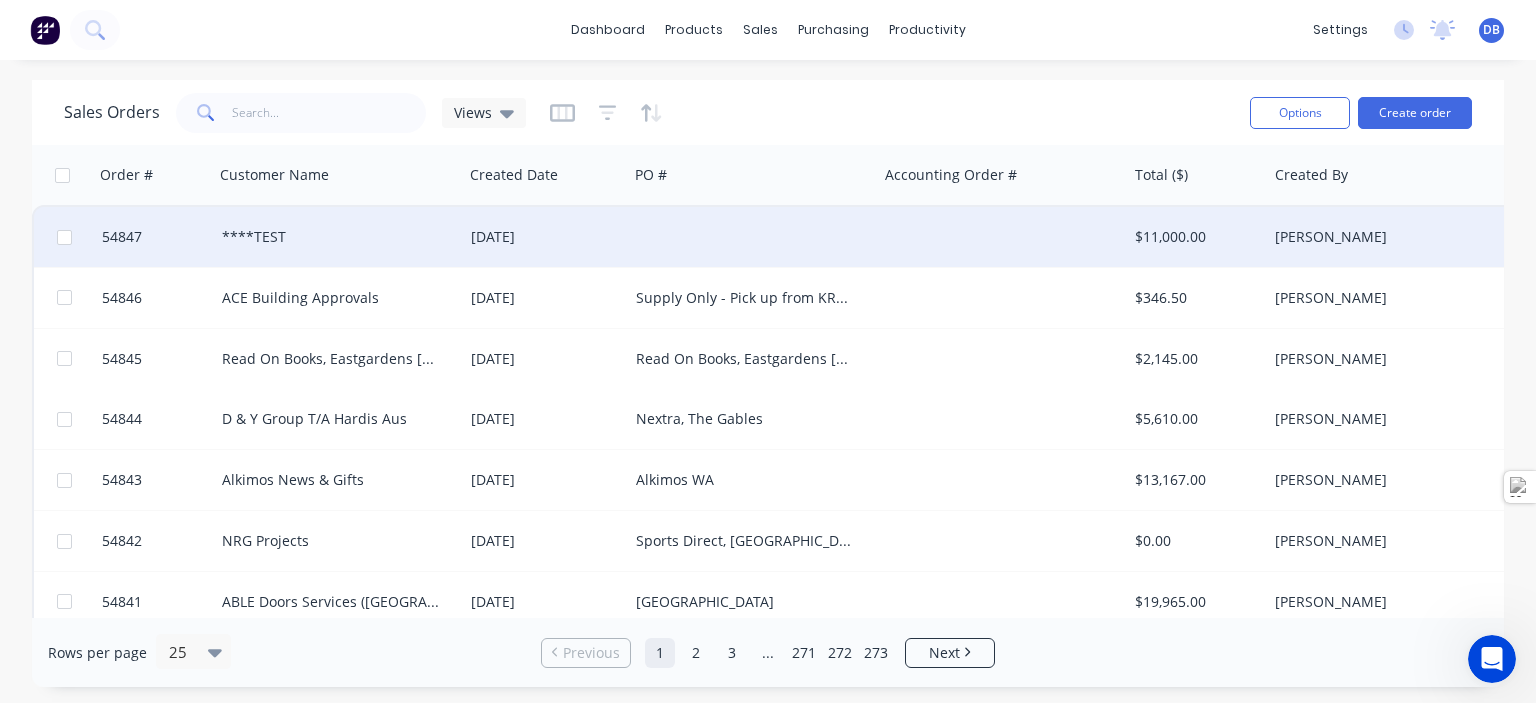 click at bounding box center [1002, 237] 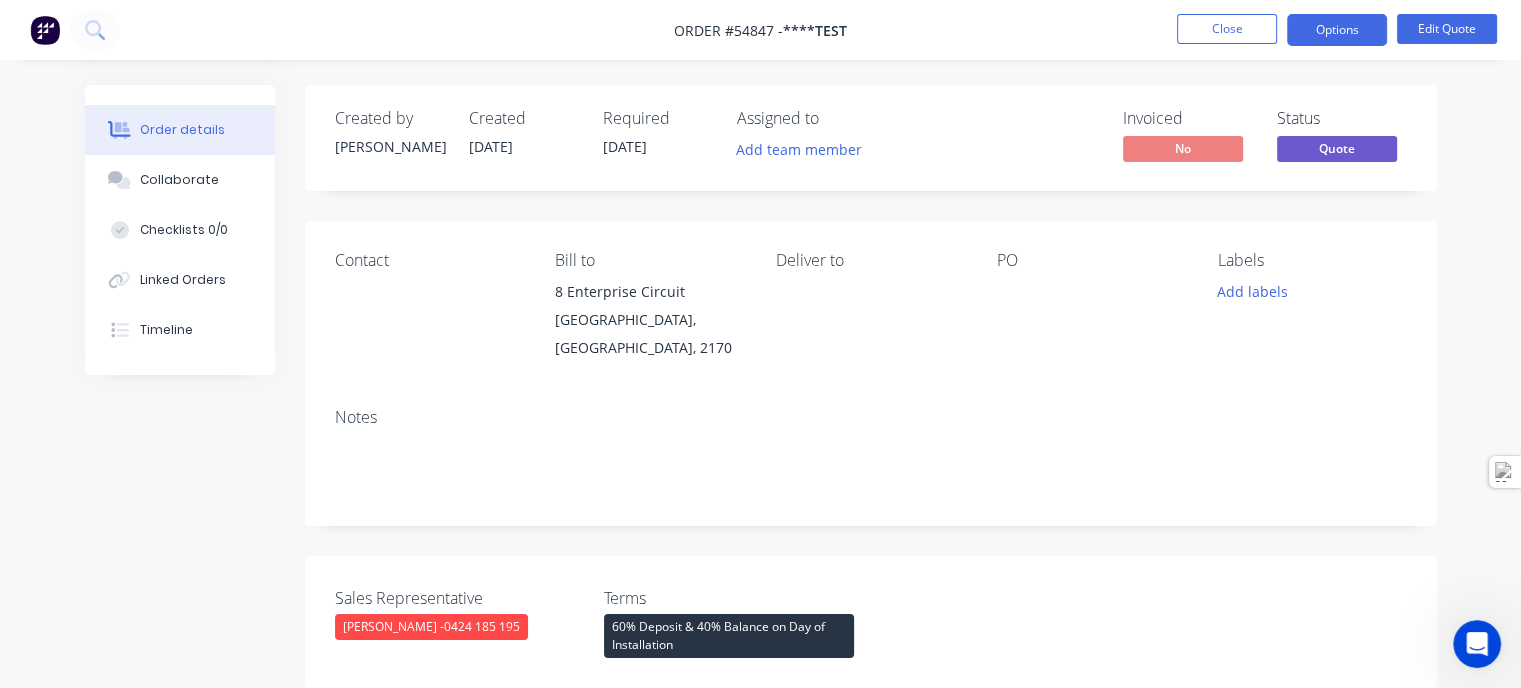 scroll, scrollTop: 1116, scrollLeft: 0, axis: vertical 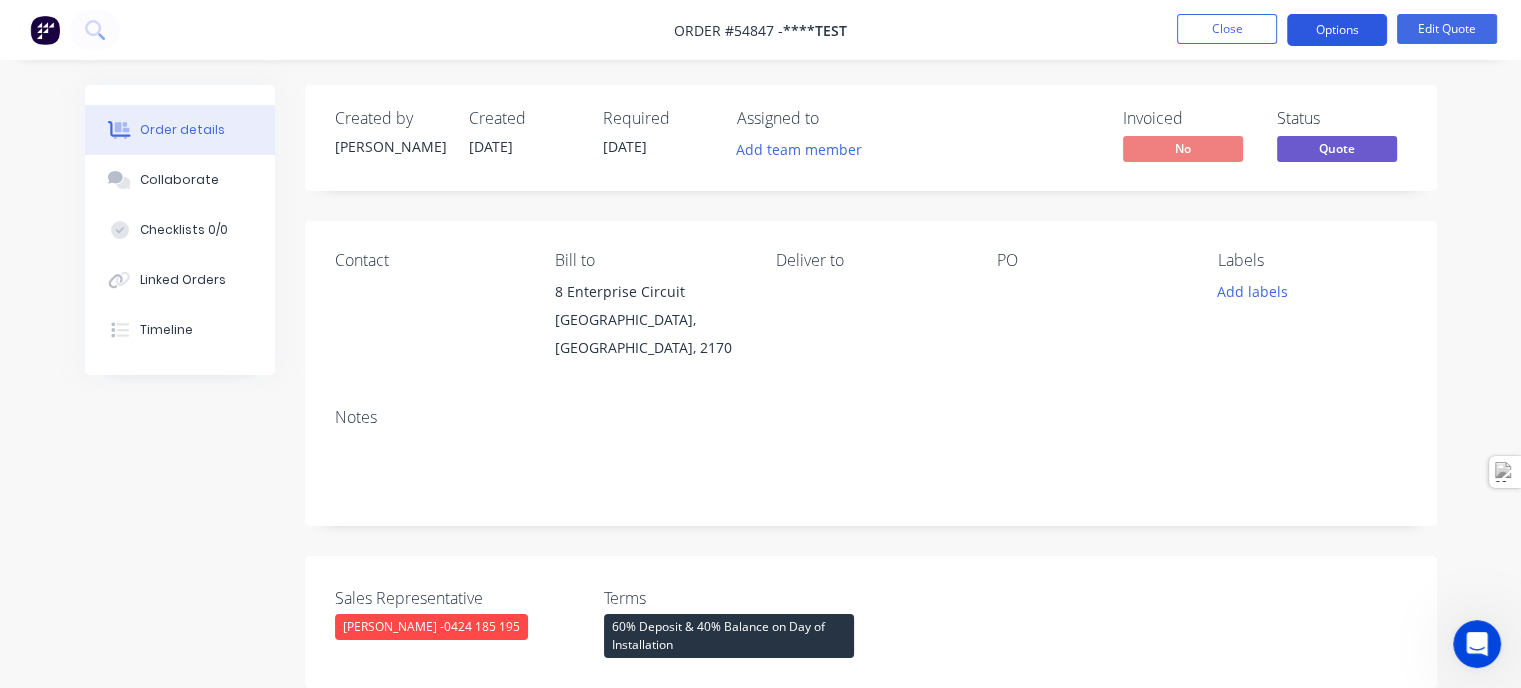 click on "Options" at bounding box center [1337, 30] 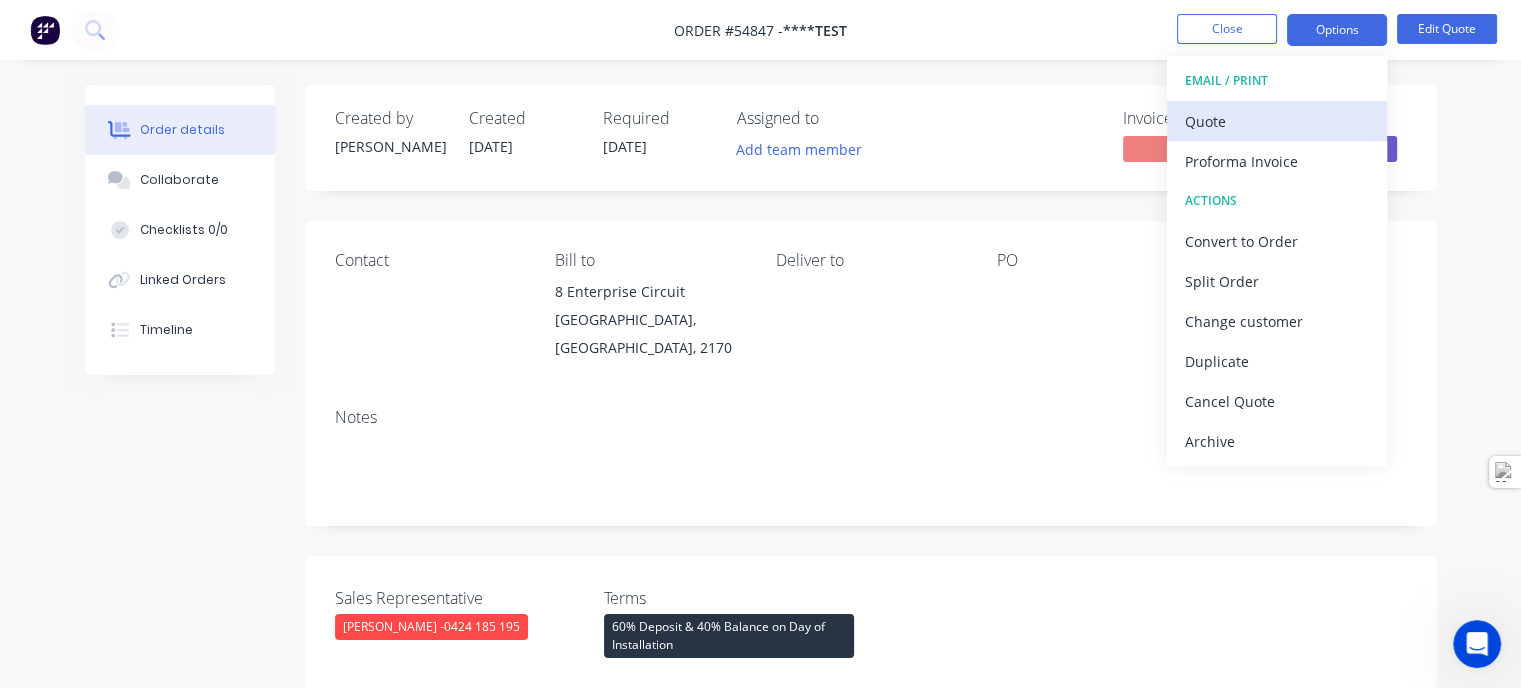 click on "Quote" at bounding box center [1277, 121] 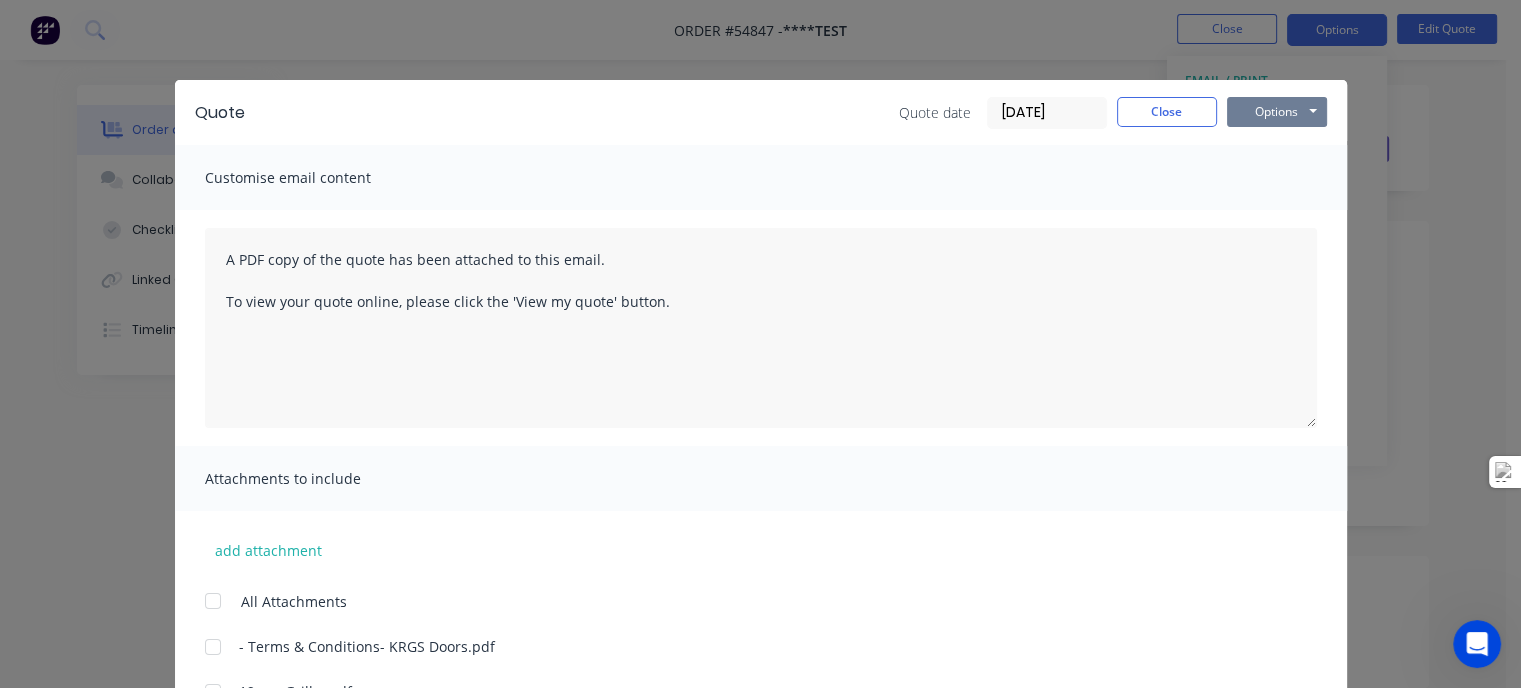 click on "Options" at bounding box center [1277, 112] 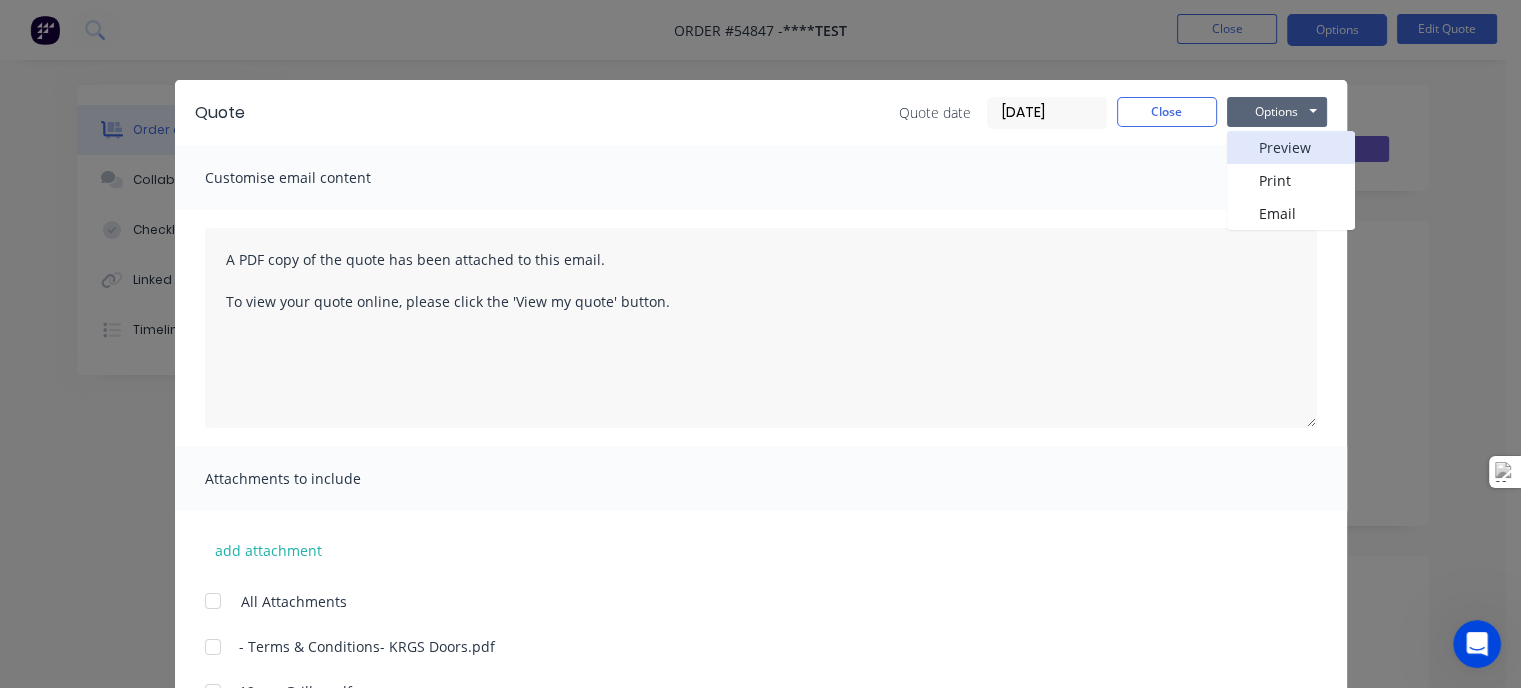 click on "Preview" at bounding box center [1291, 147] 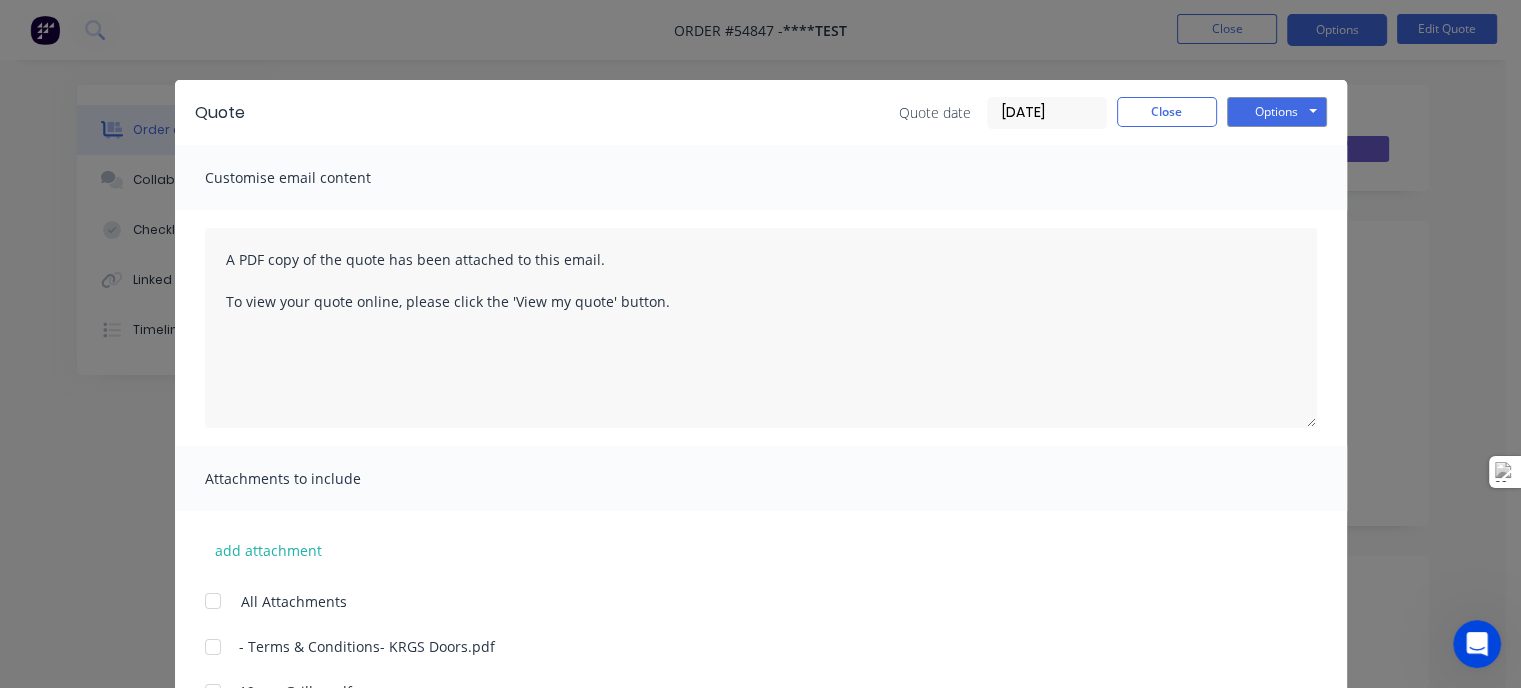 scroll, scrollTop: 1116, scrollLeft: 0, axis: vertical 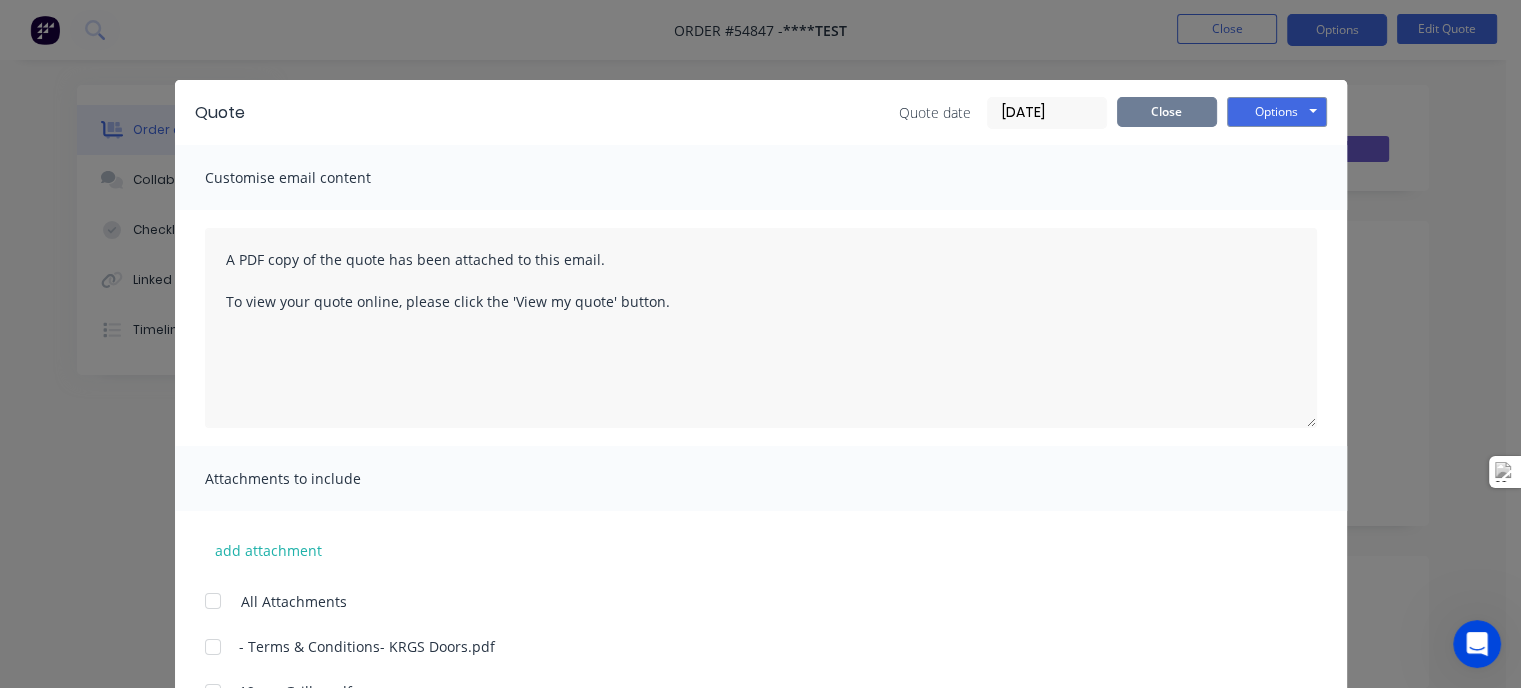 click on "Close" at bounding box center [1167, 112] 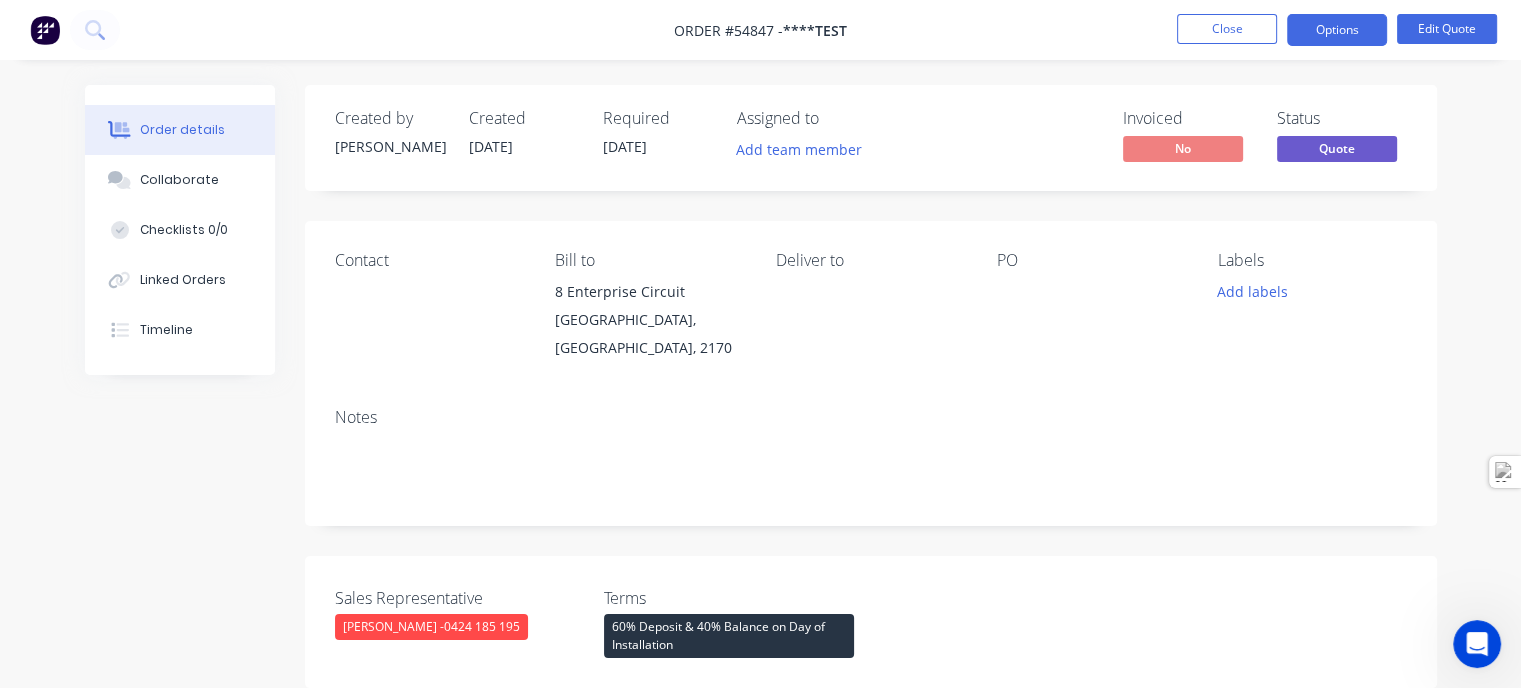 scroll, scrollTop: 1116, scrollLeft: 0, axis: vertical 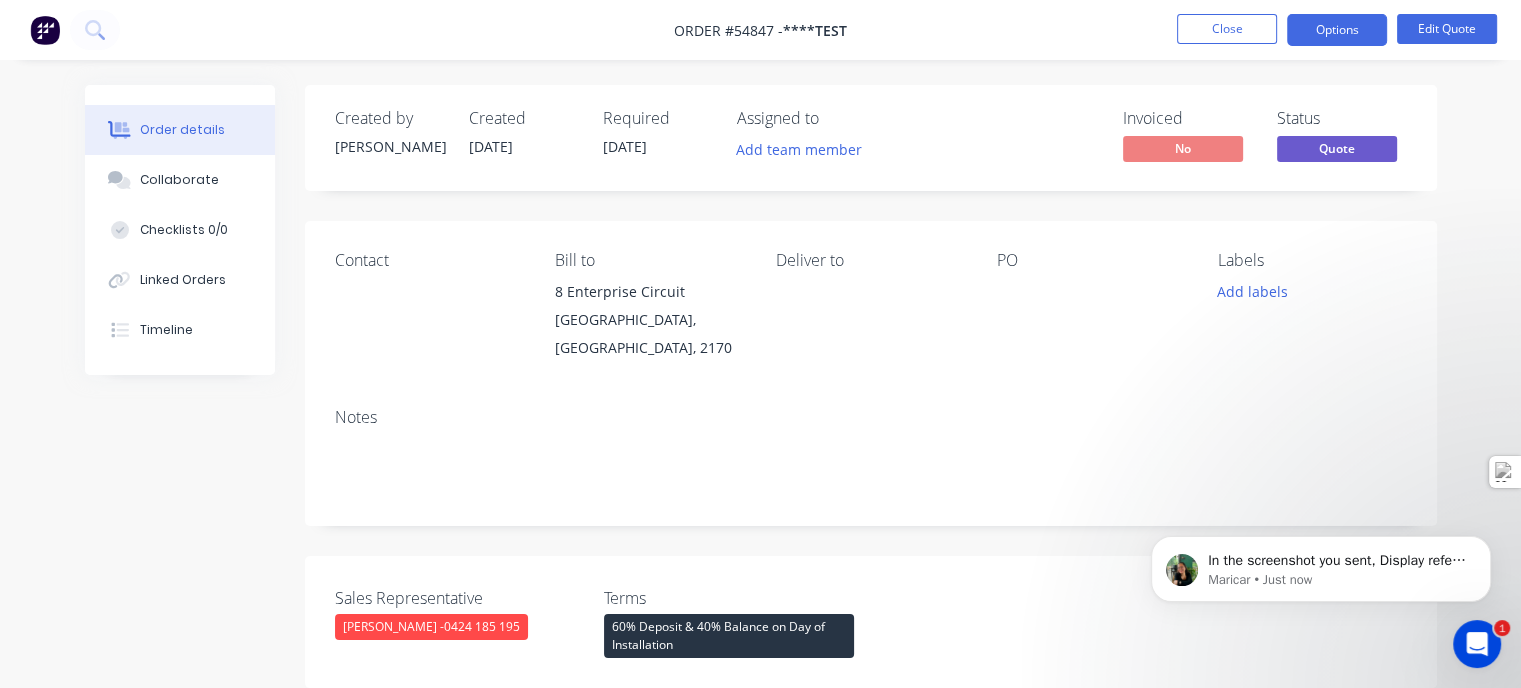 click 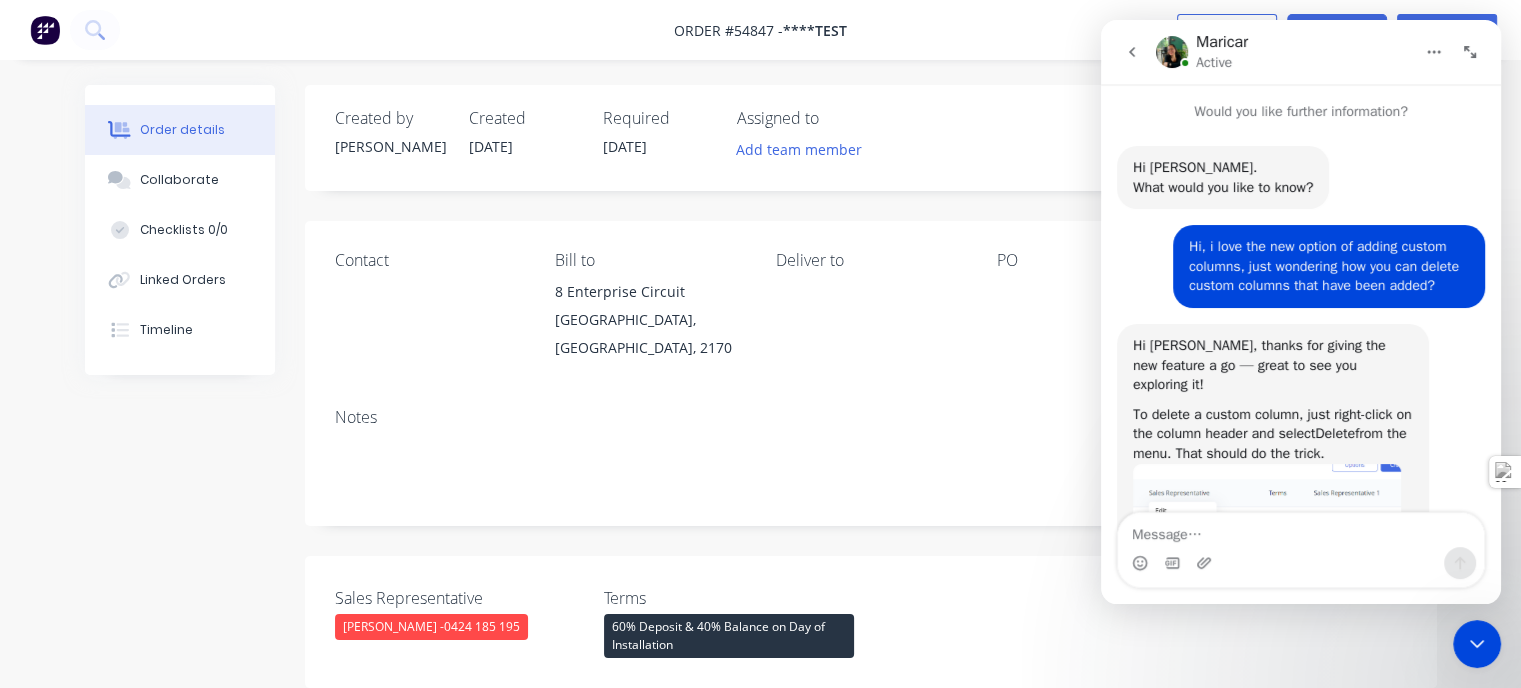 scroll, scrollTop: 66, scrollLeft: 0, axis: vertical 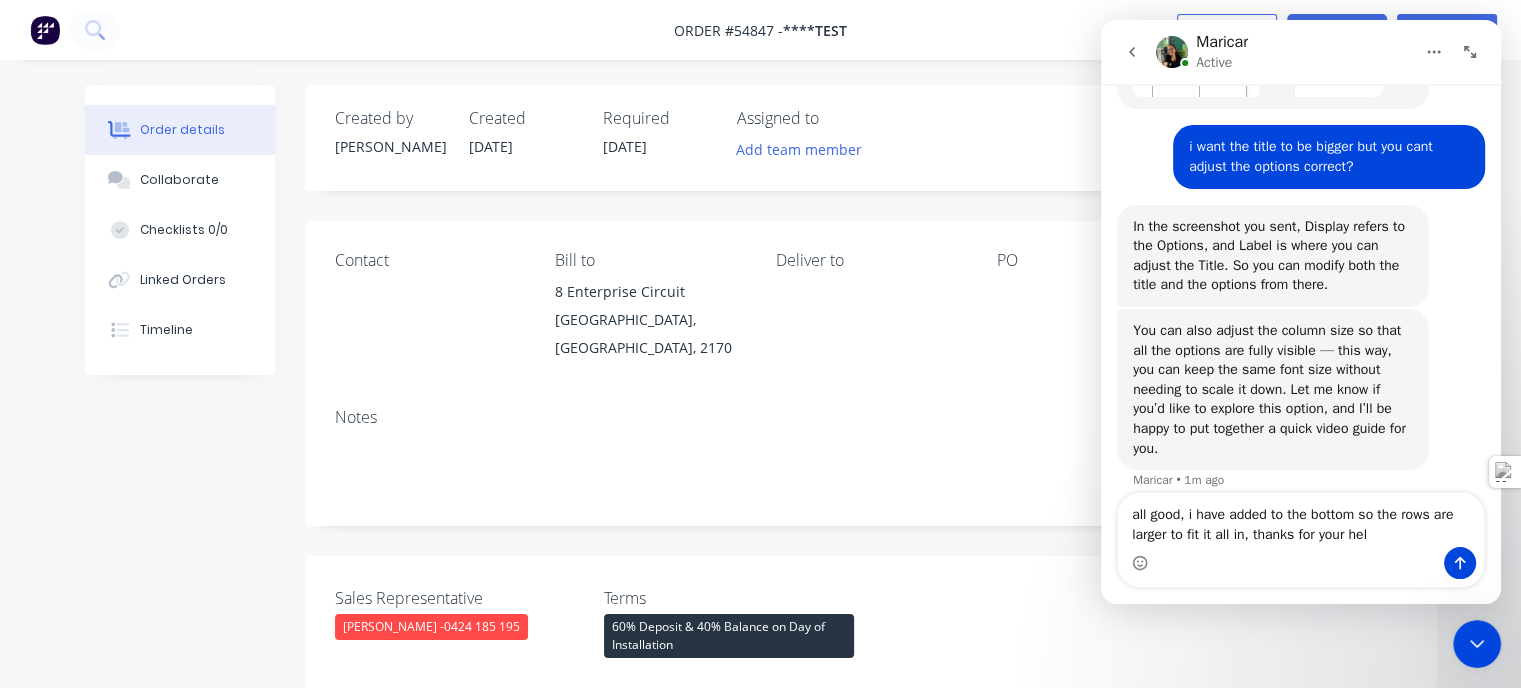 type on "all good, i have added to the bottom so the rows are larger to fit it all in, thanks for your help" 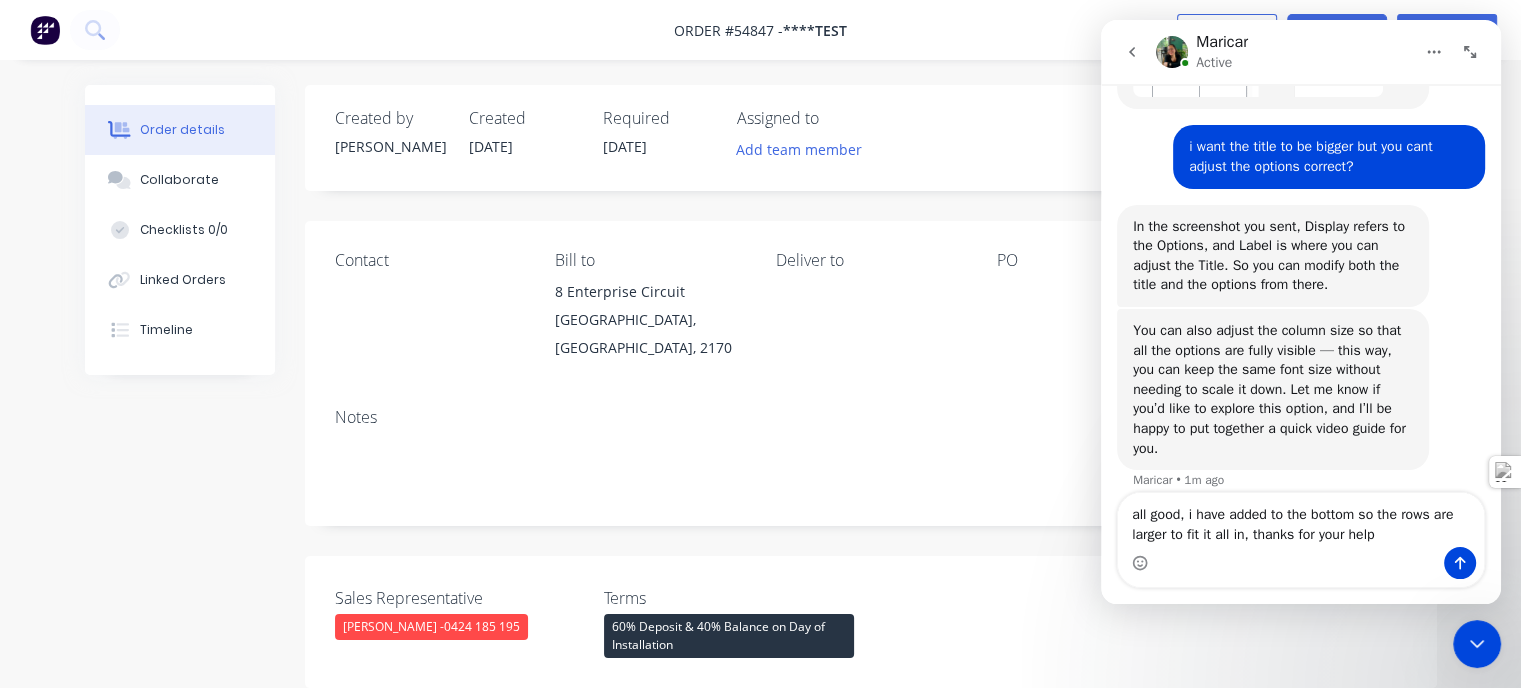type 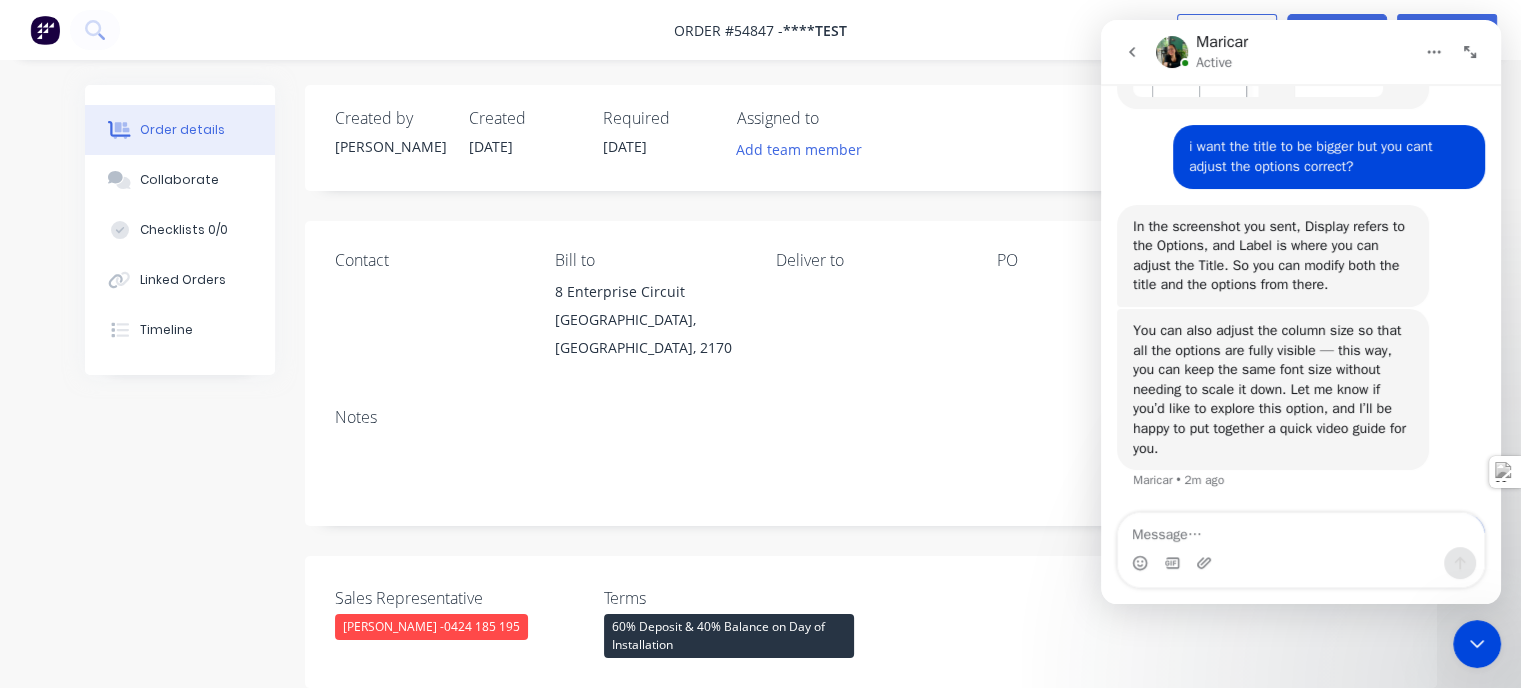 scroll, scrollTop: 1420, scrollLeft: 0, axis: vertical 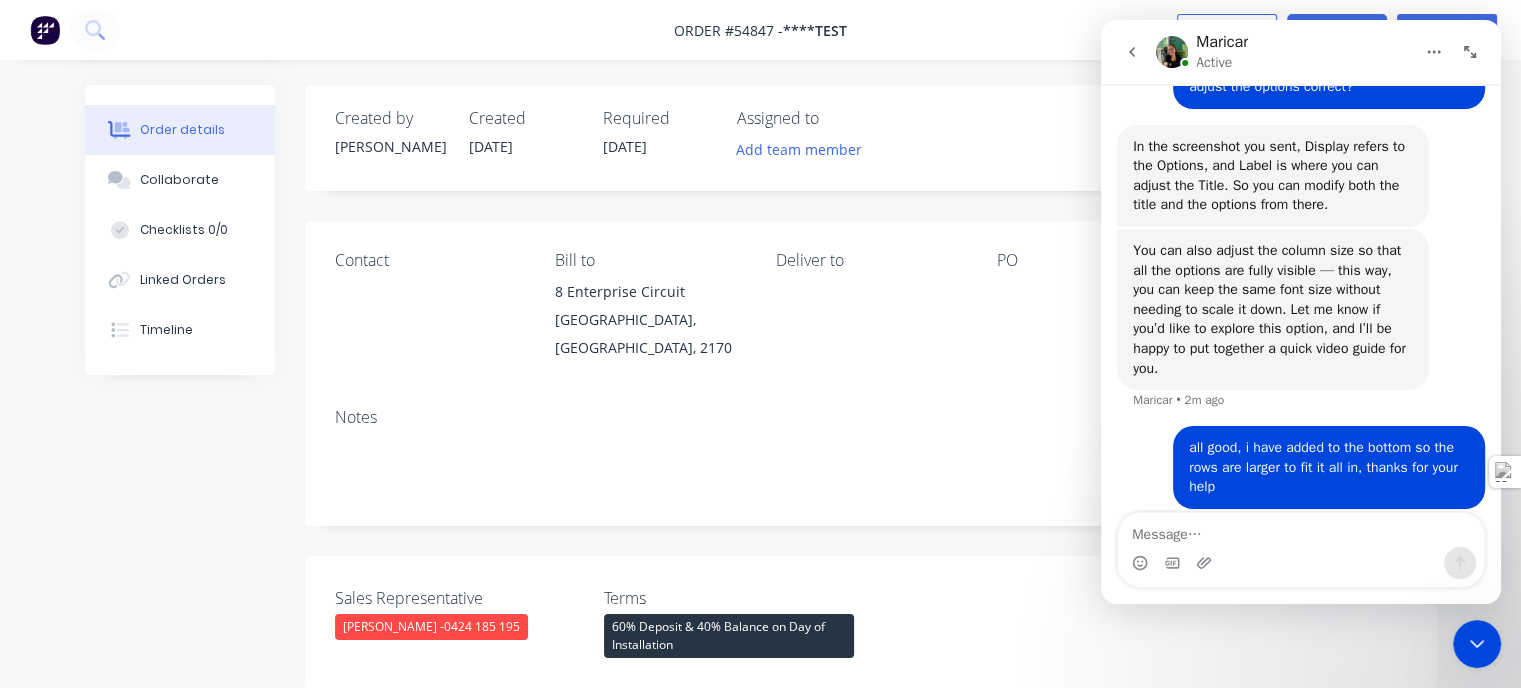 click 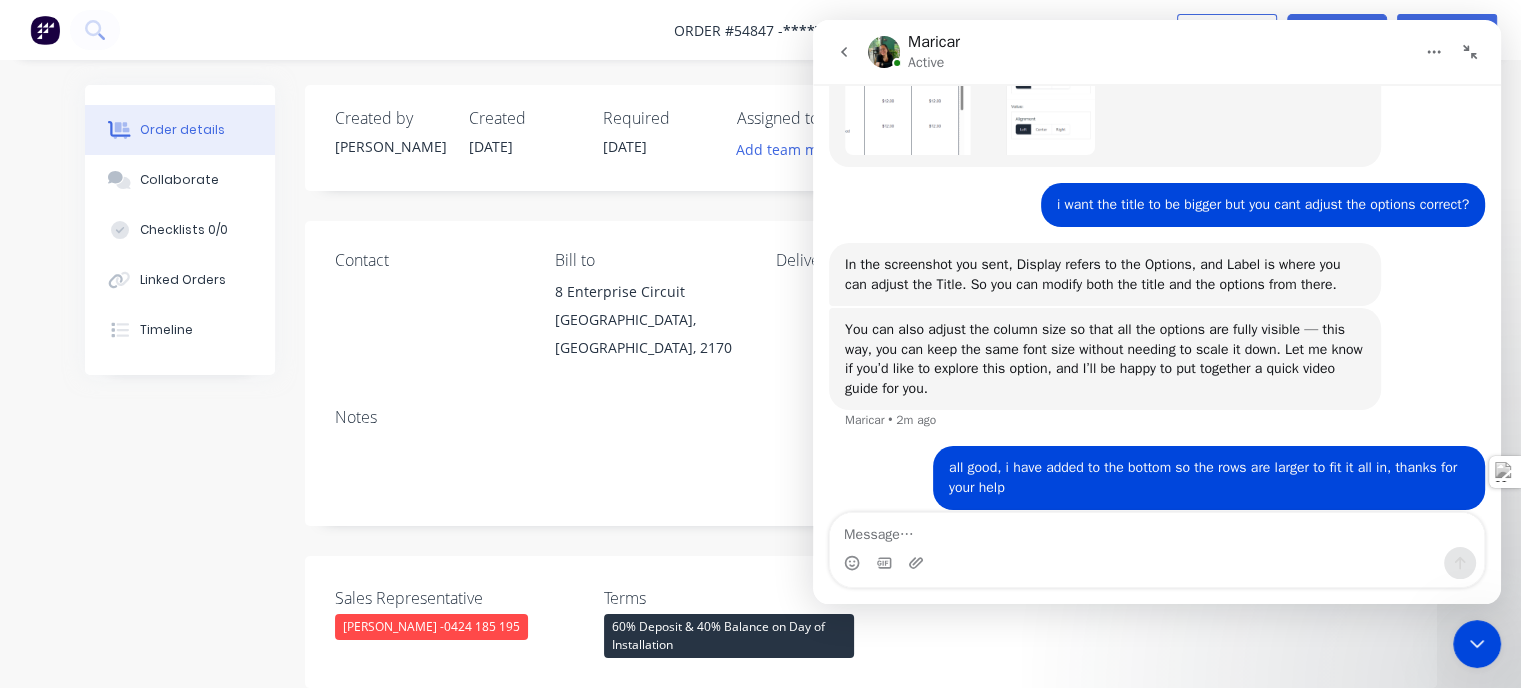 click 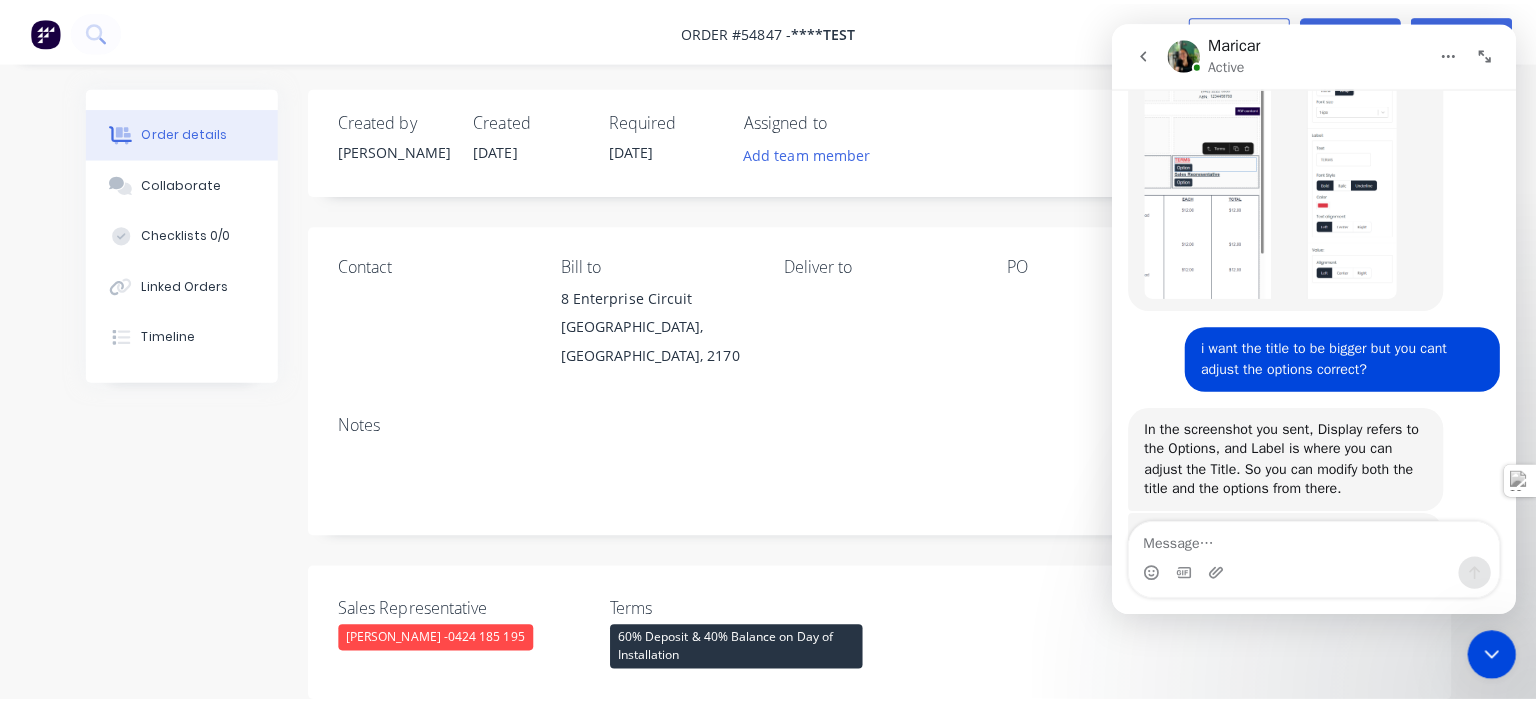 scroll, scrollTop: 1420, scrollLeft: 0, axis: vertical 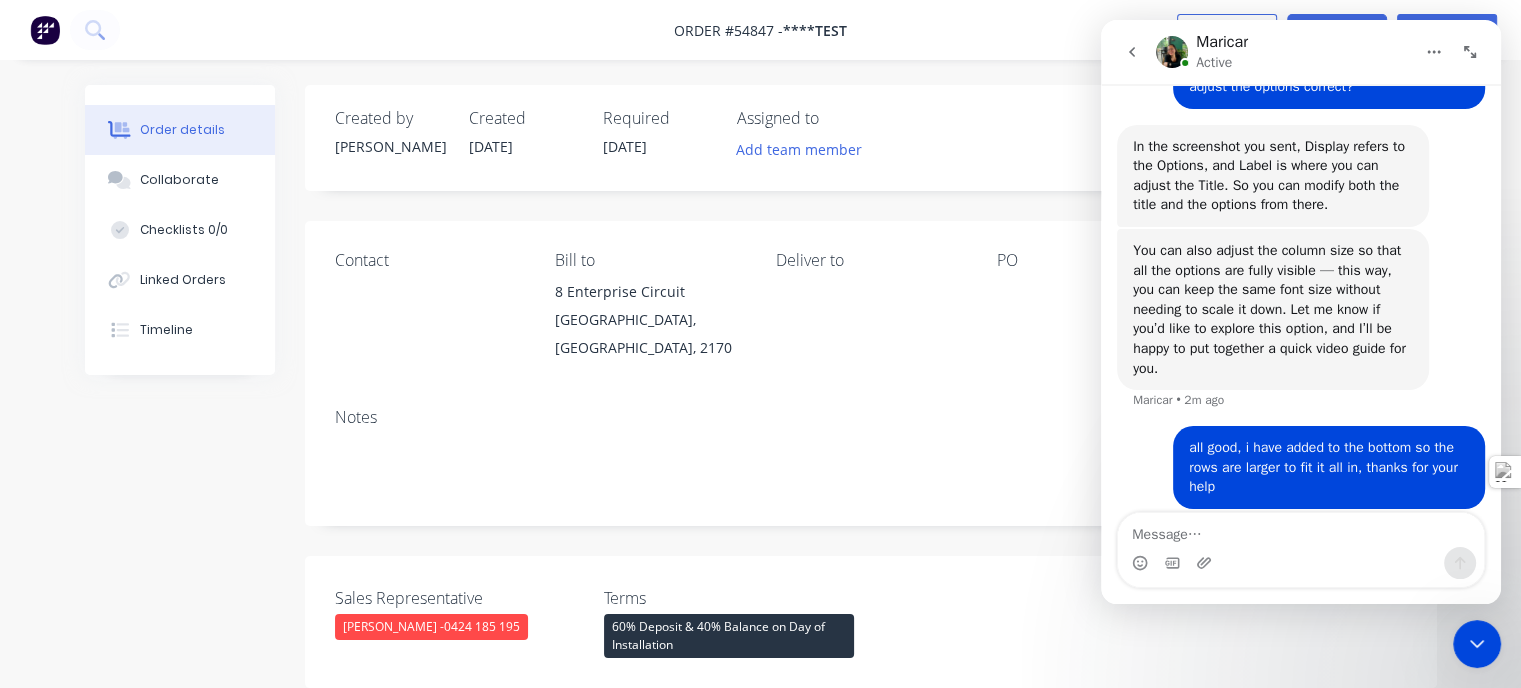 click 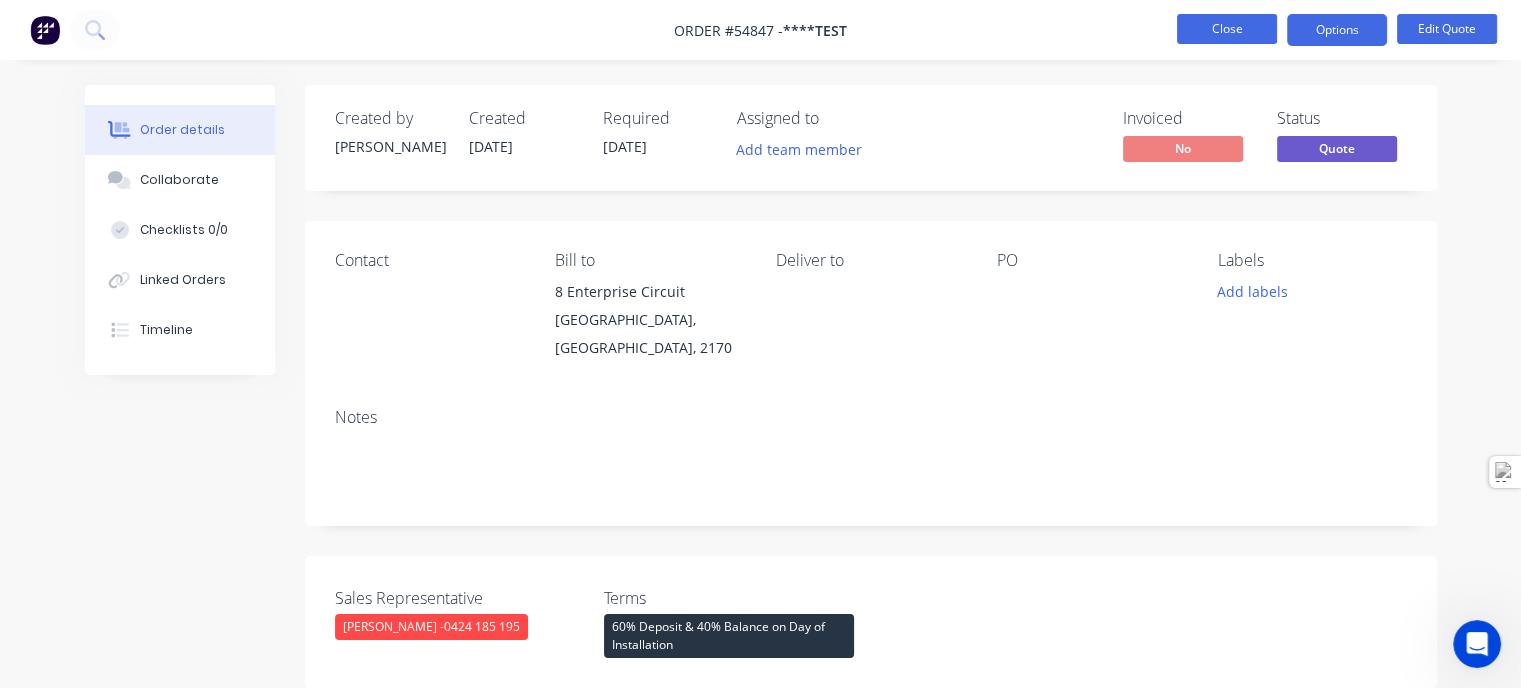 click on "Close" at bounding box center (1227, 29) 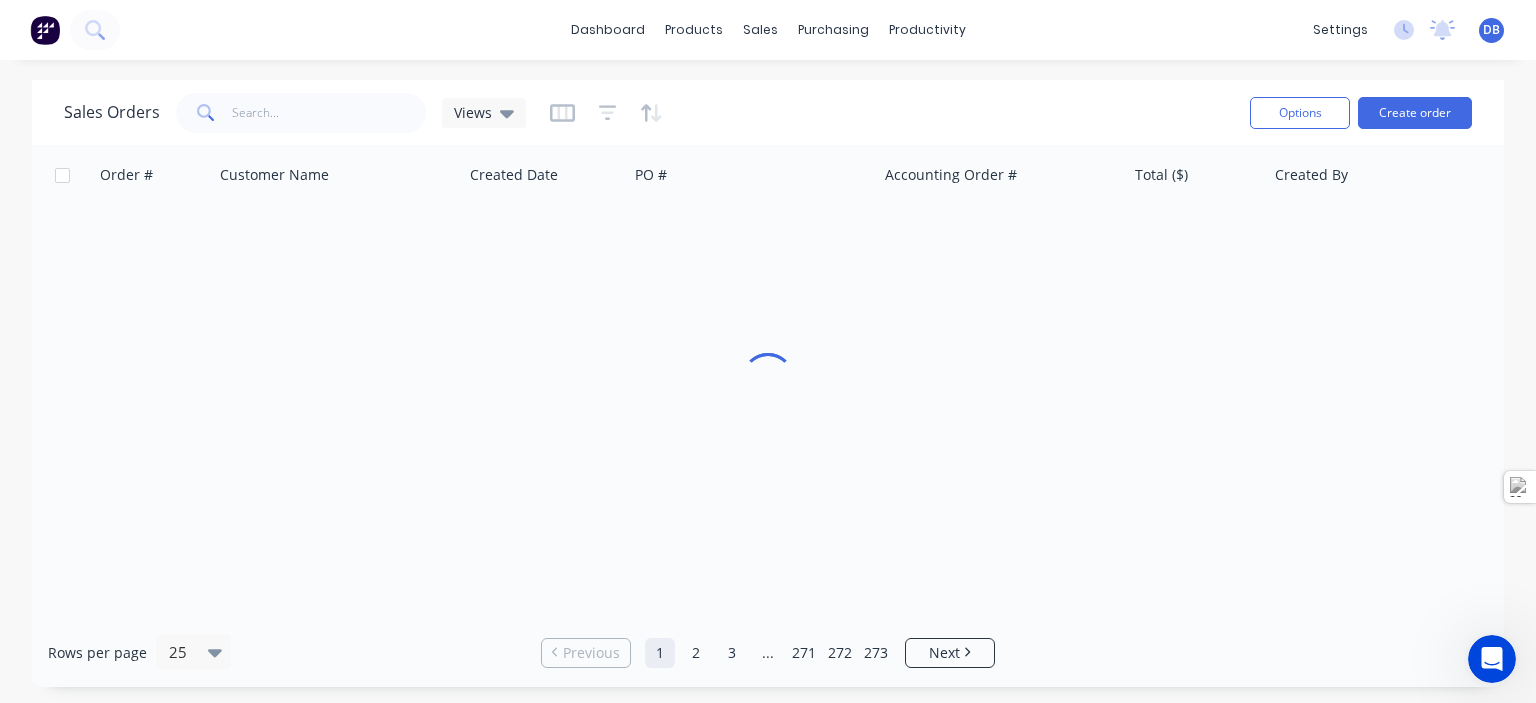scroll, scrollTop: 1404, scrollLeft: 0, axis: vertical 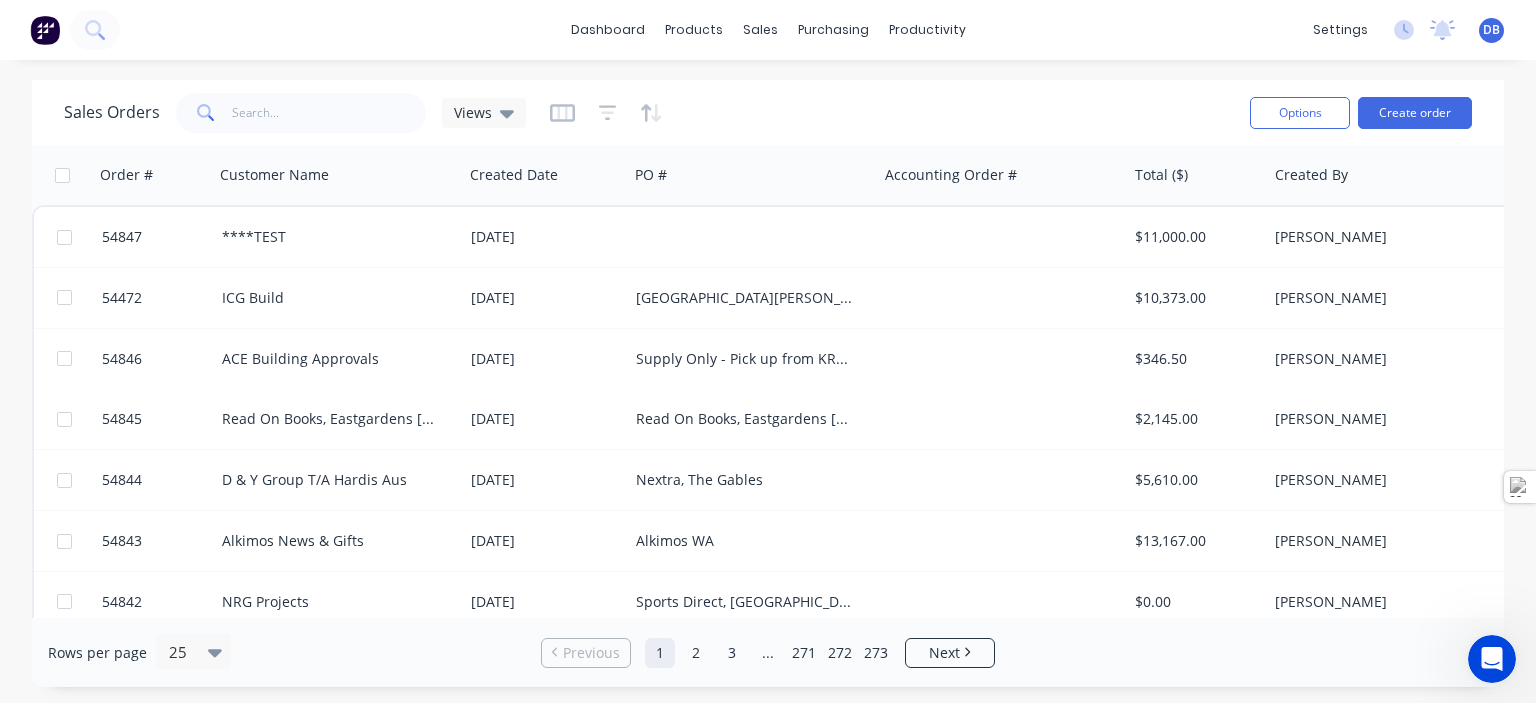 click at bounding box center [1492, 659] 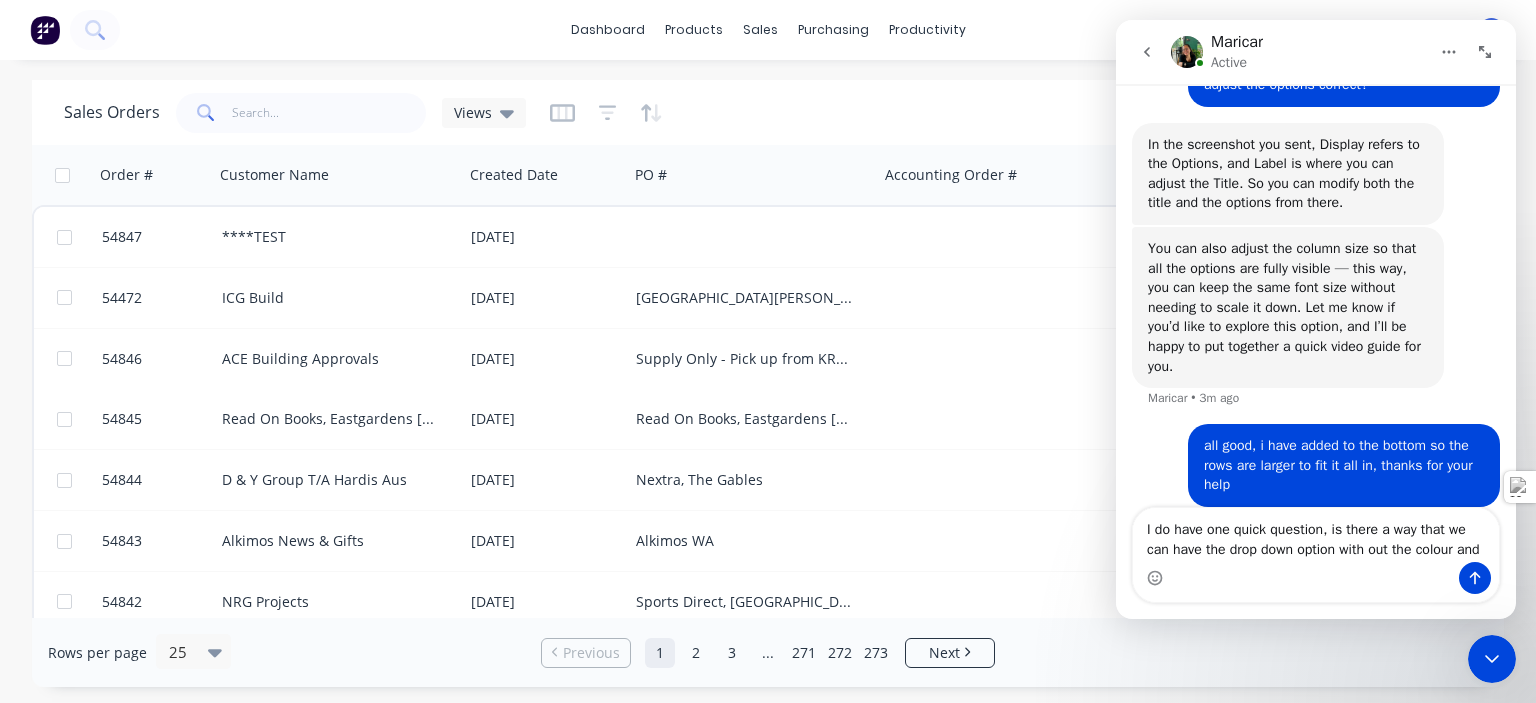 scroll, scrollTop: 1444, scrollLeft: 0, axis: vertical 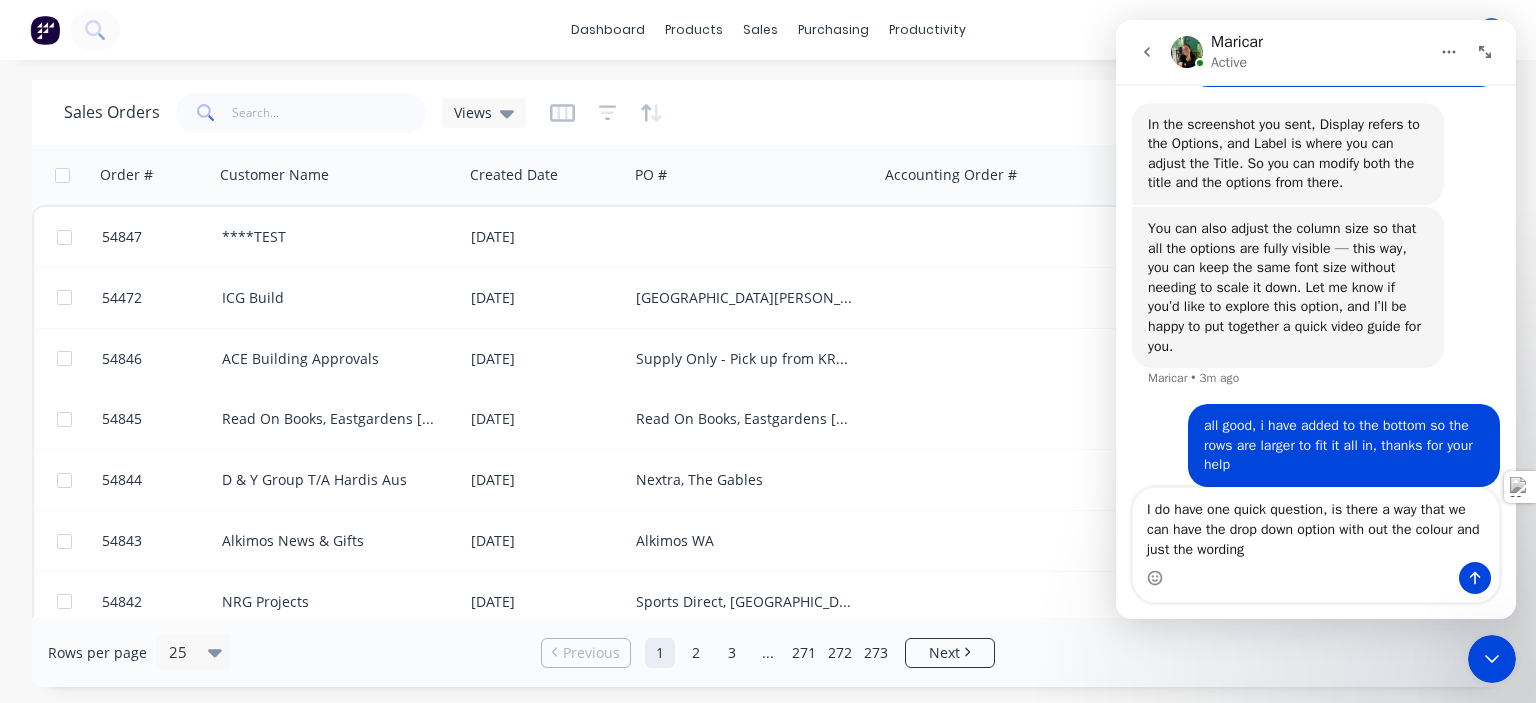 type on "I do have one quick question, is there a way that we can have the drop down option with out the colour and just the wording?" 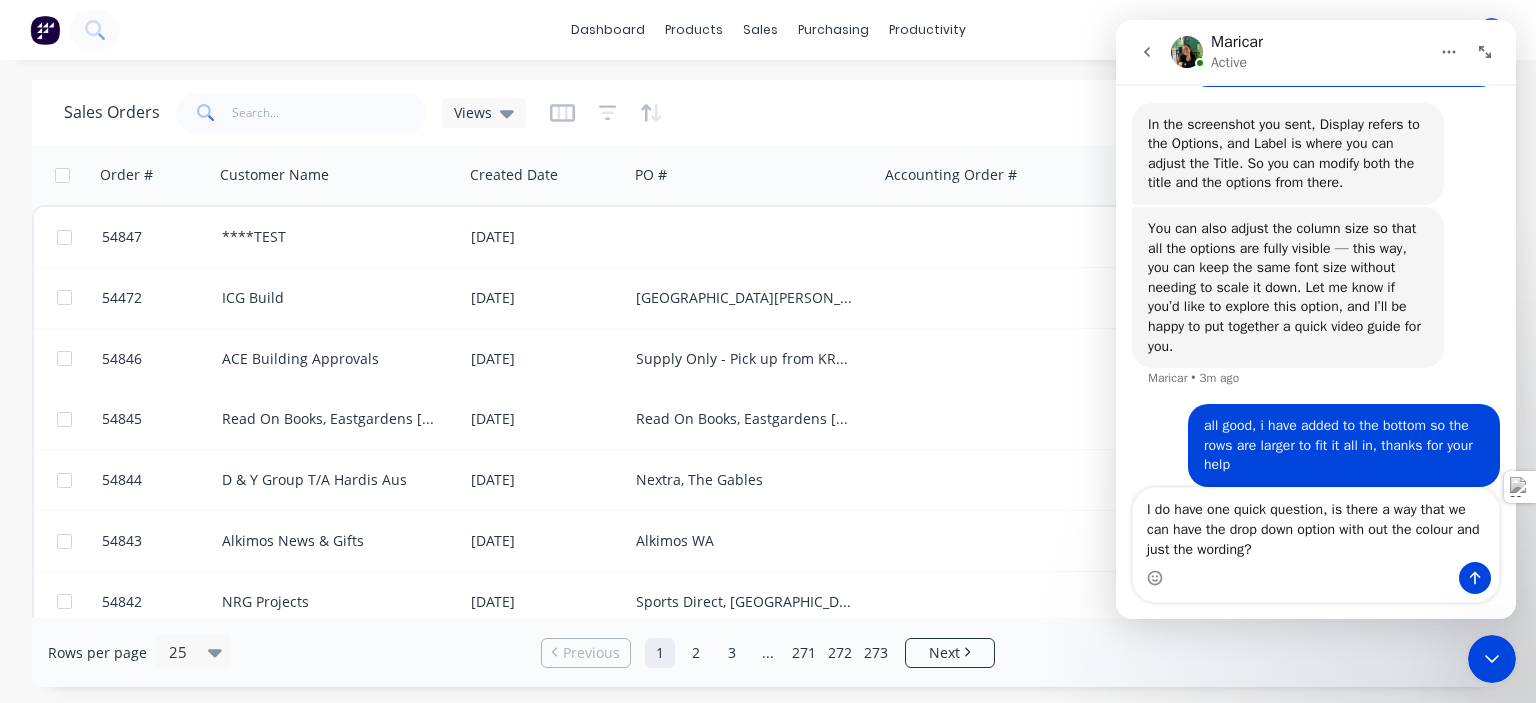 type 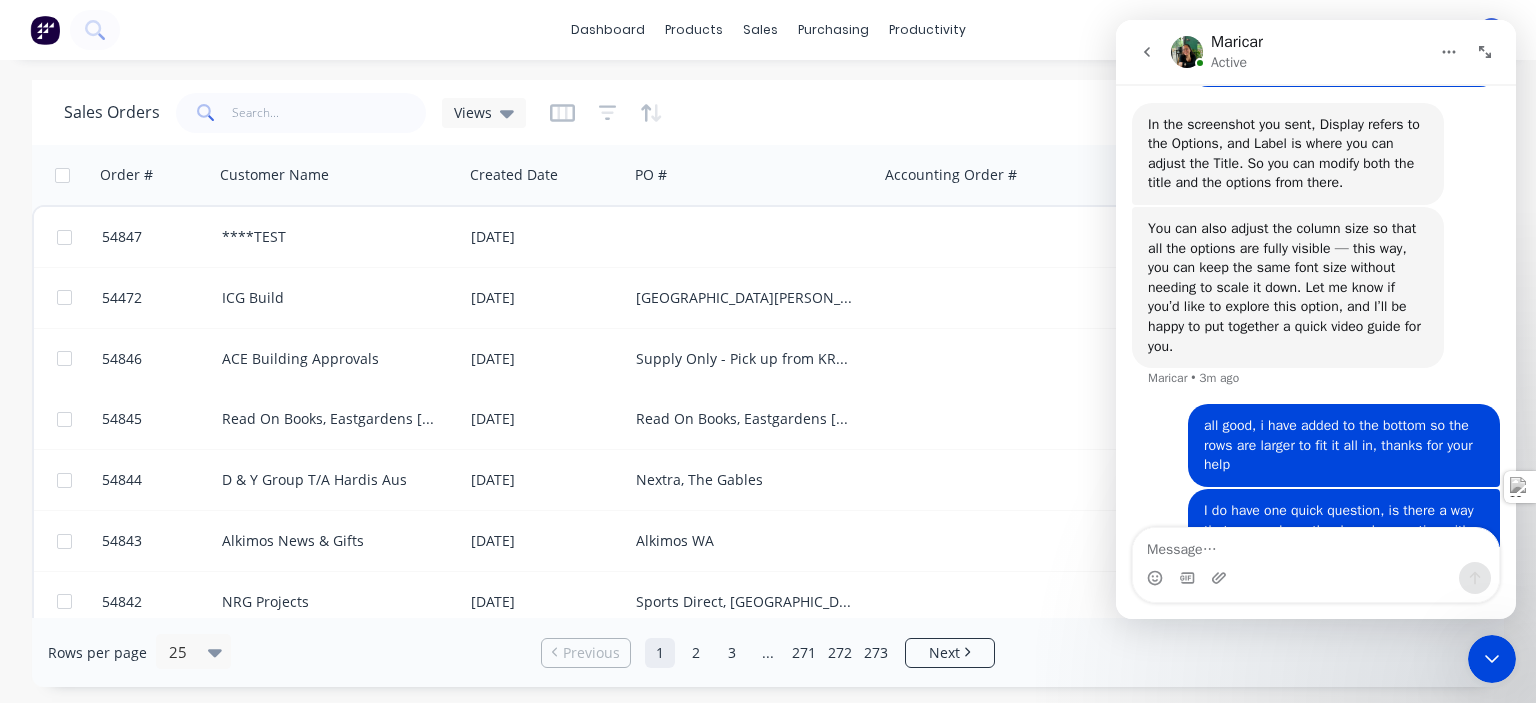 scroll, scrollTop: 1489, scrollLeft: 0, axis: vertical 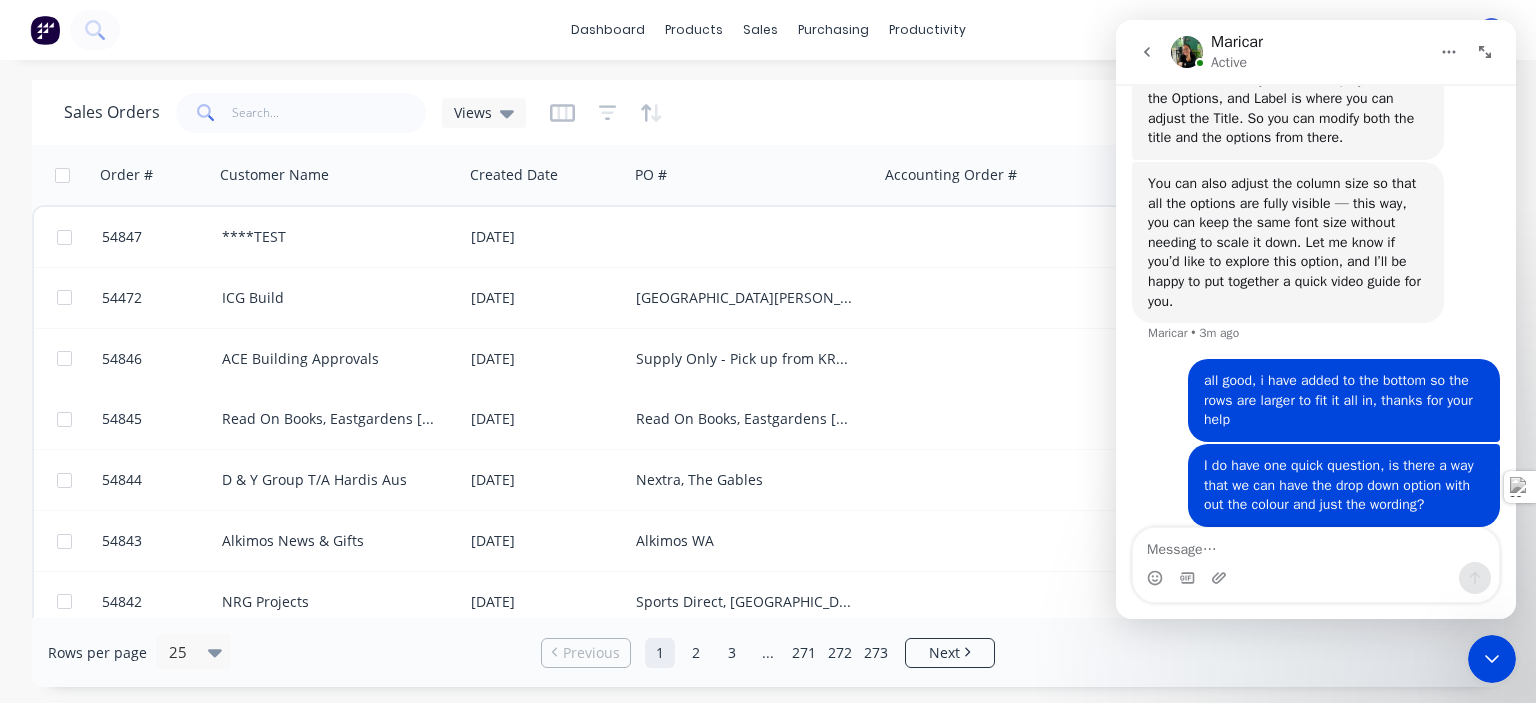 click 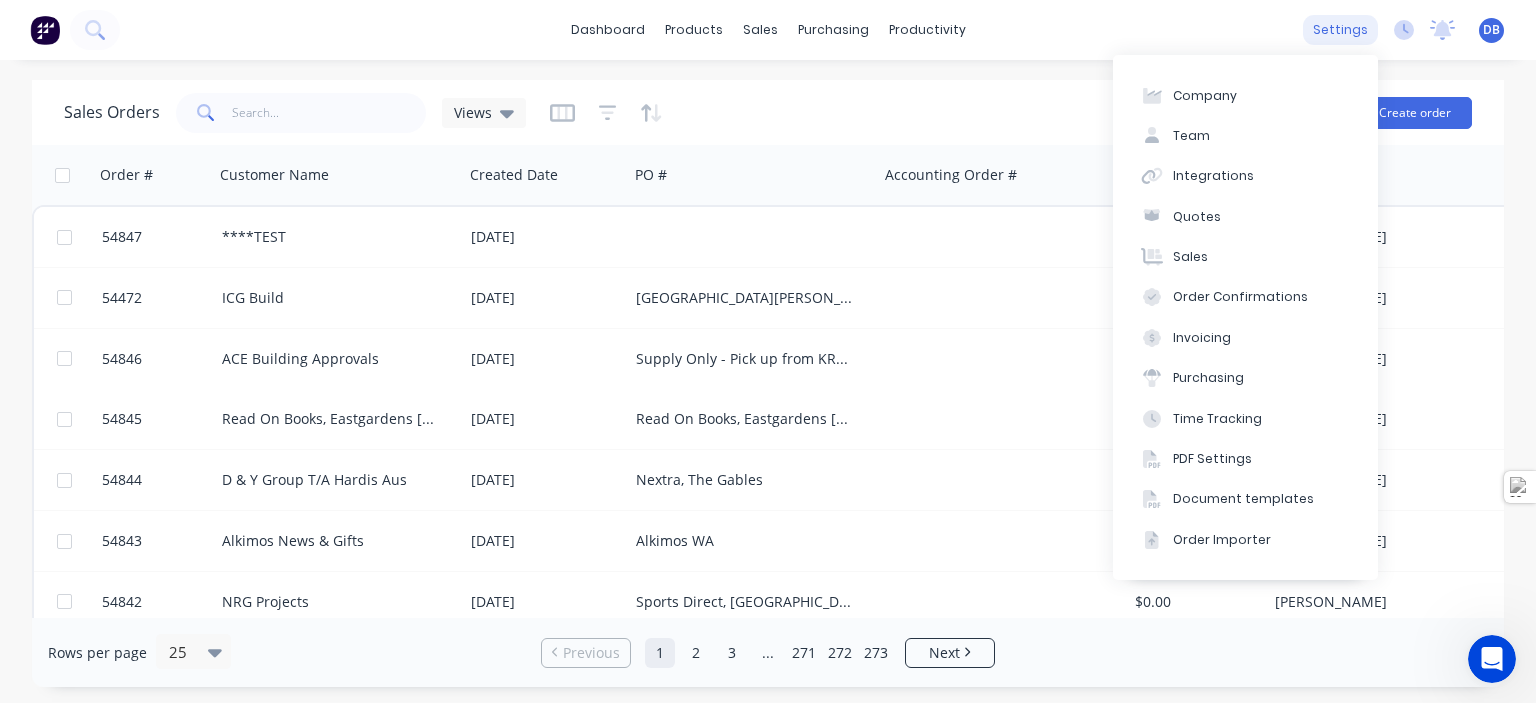click on "settings" at bounding box center [1340, 30] 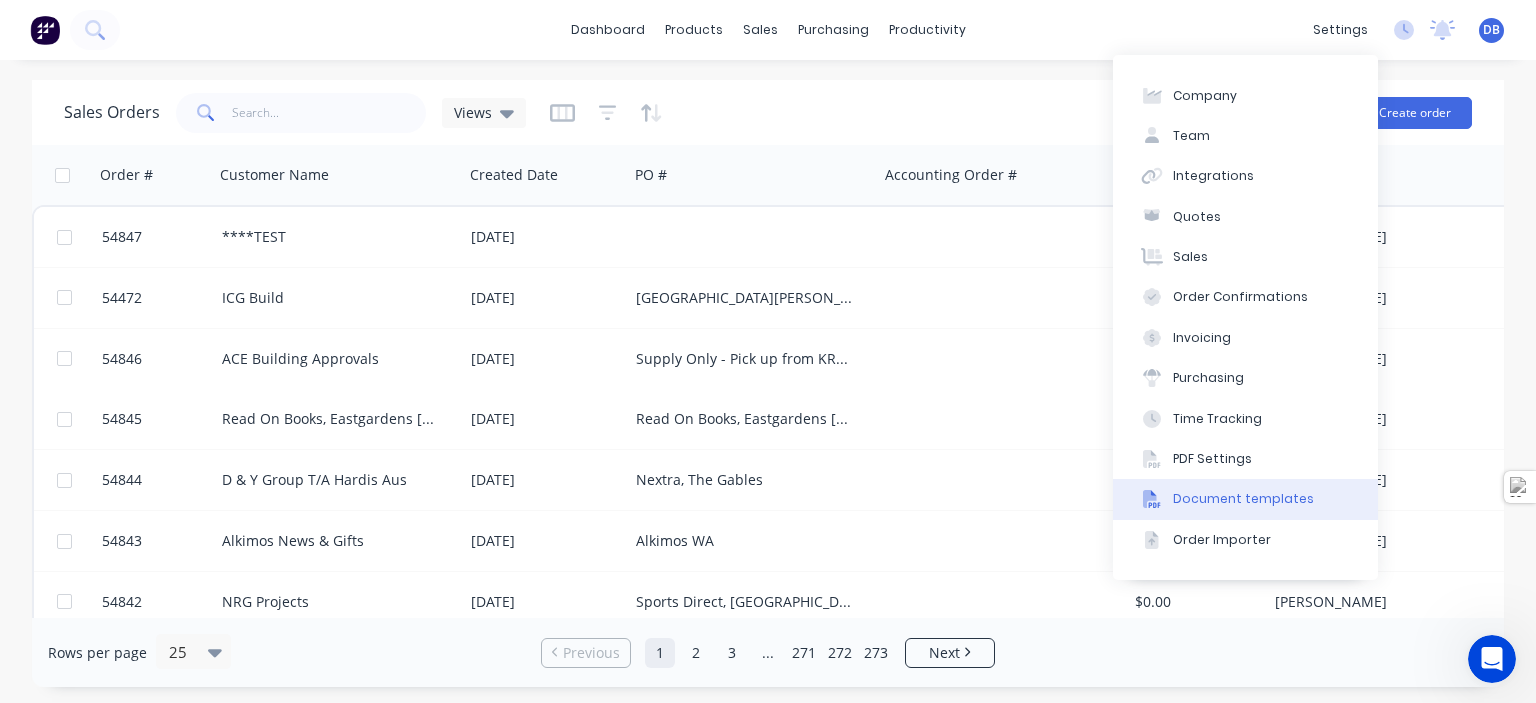 click on "Document templates" at bounding box center (1243, 499) 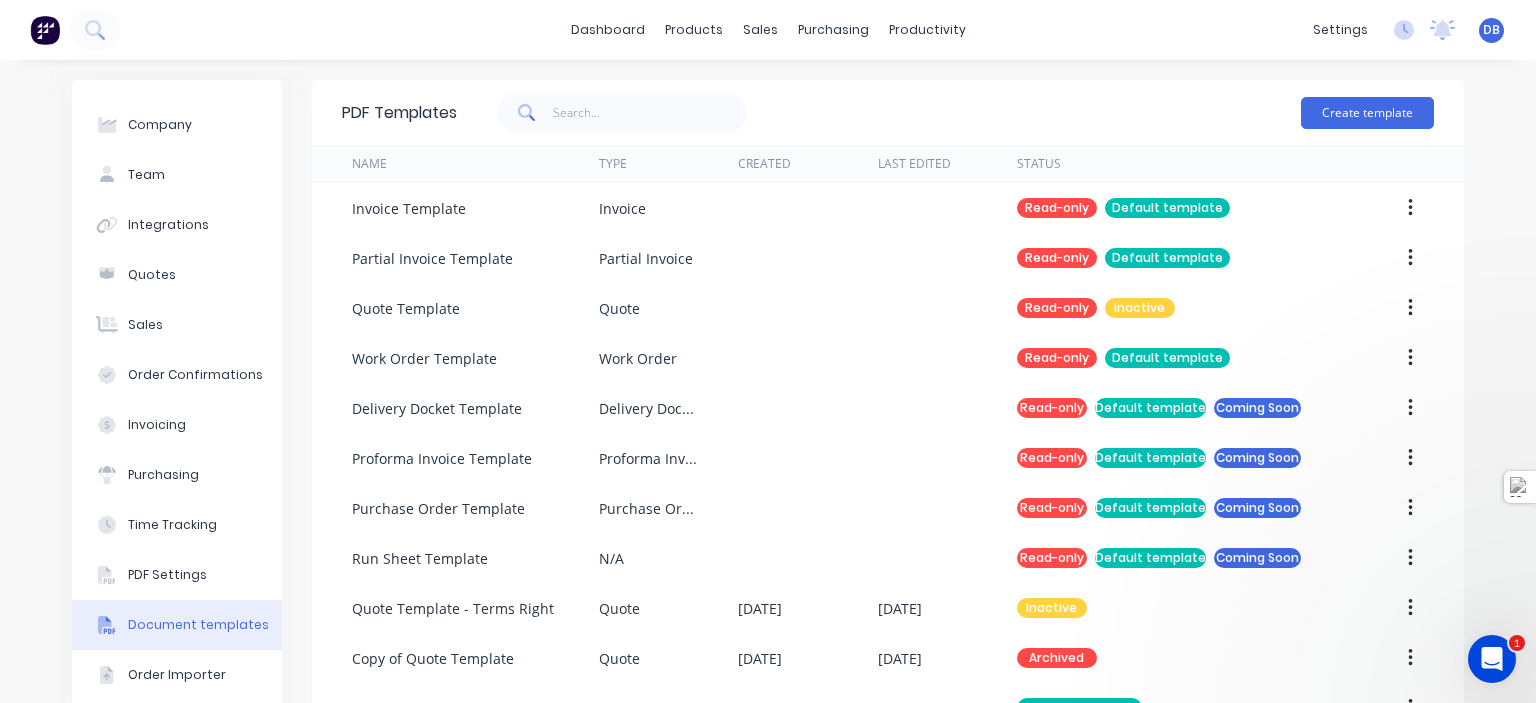 scroll, scrollTop: 1548, scrollLeft: 0, axis: vertical 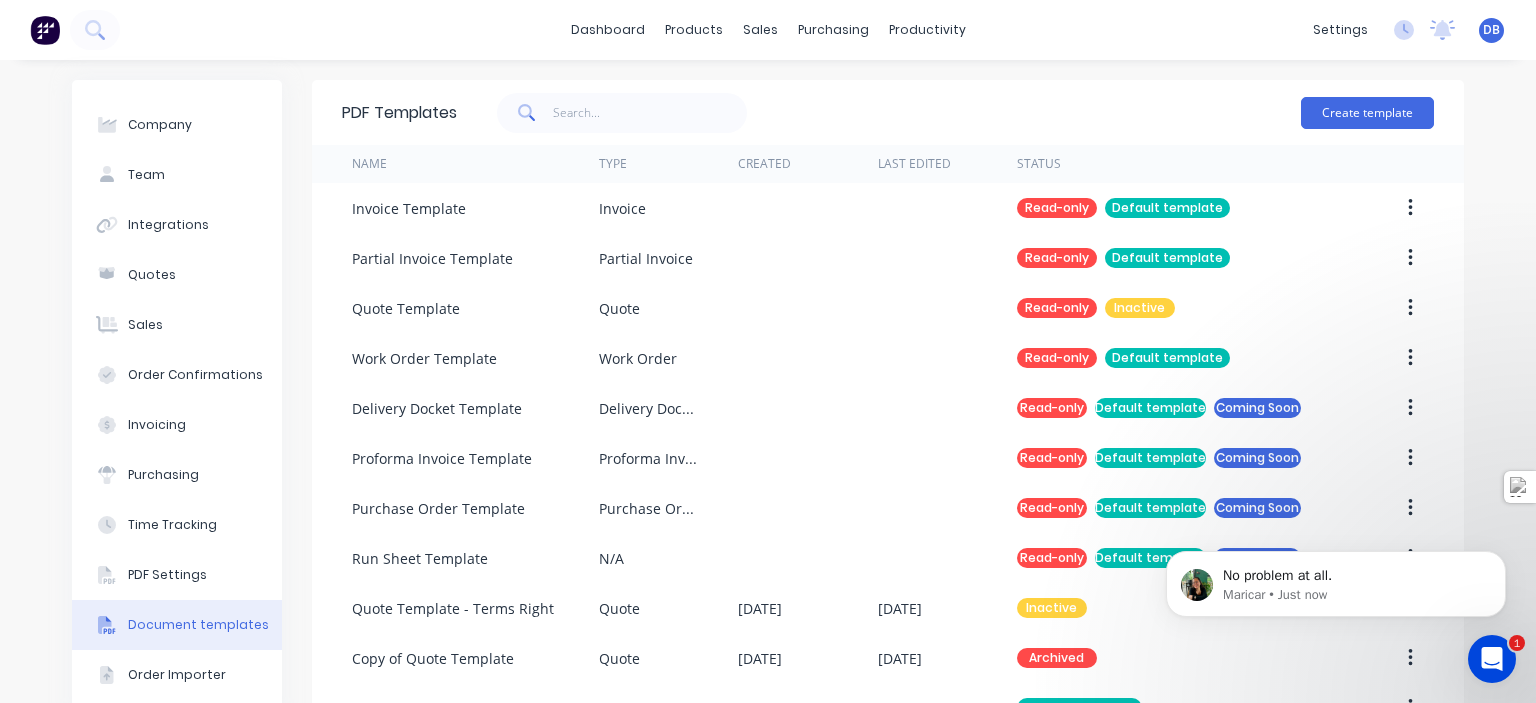 click 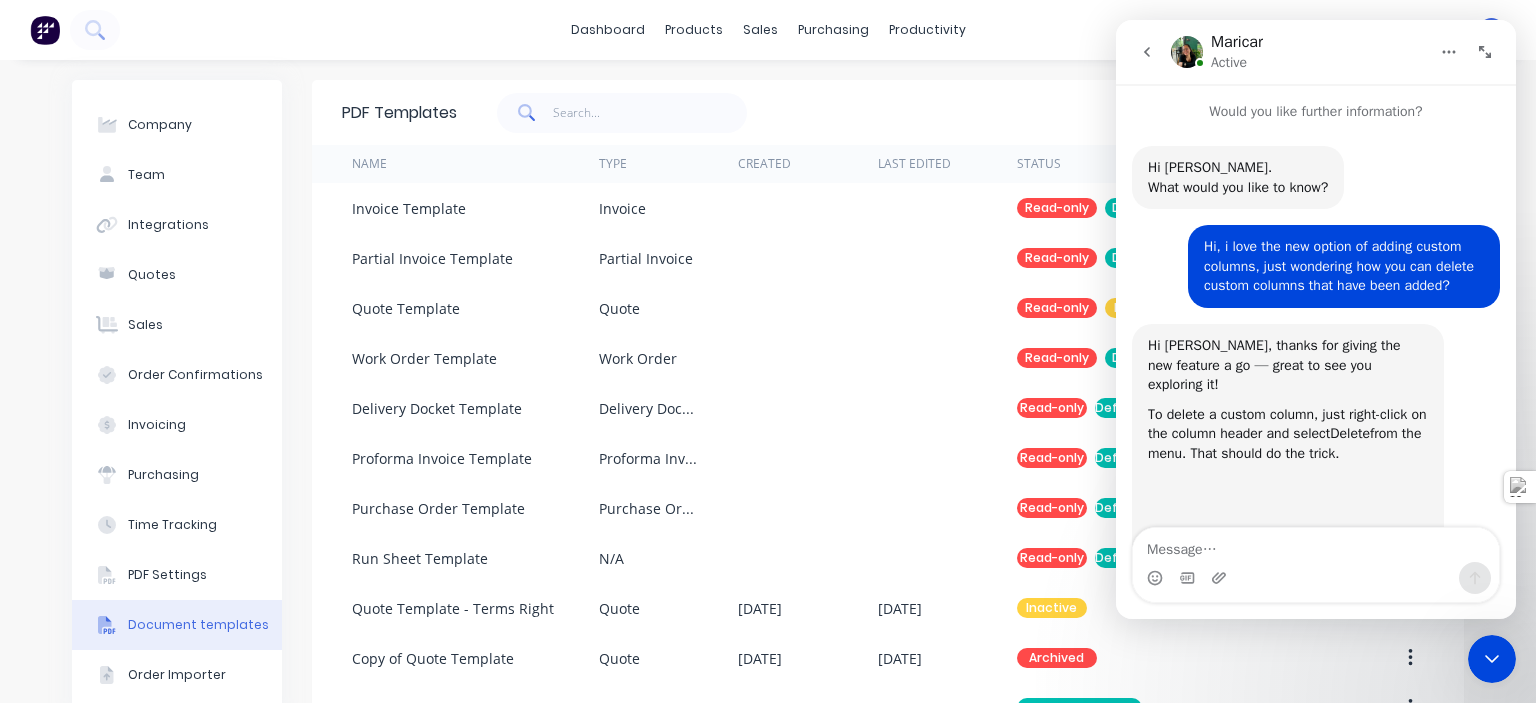 scroll, scrollTop: 3, scrollLeft: 0, axis: vertical 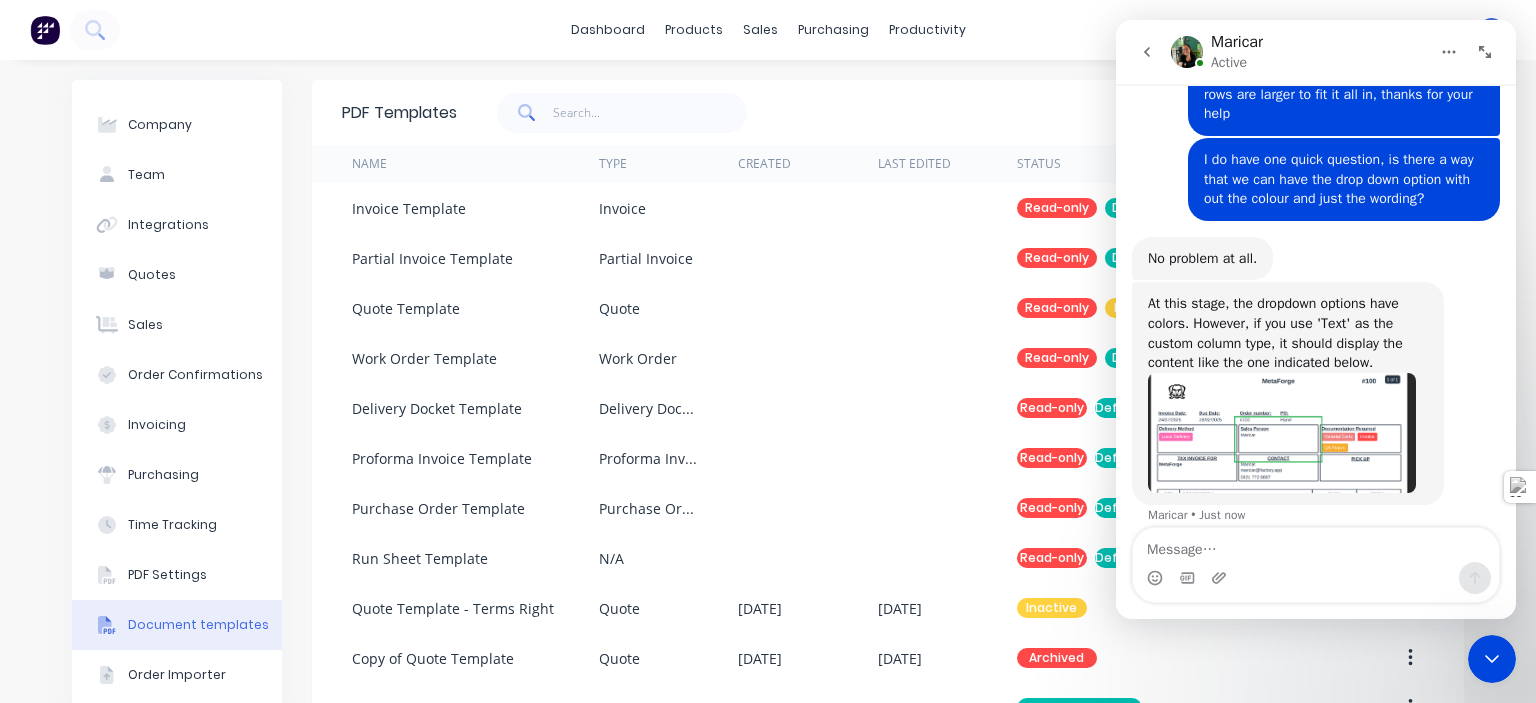 click at bounding box center (1282, 433) 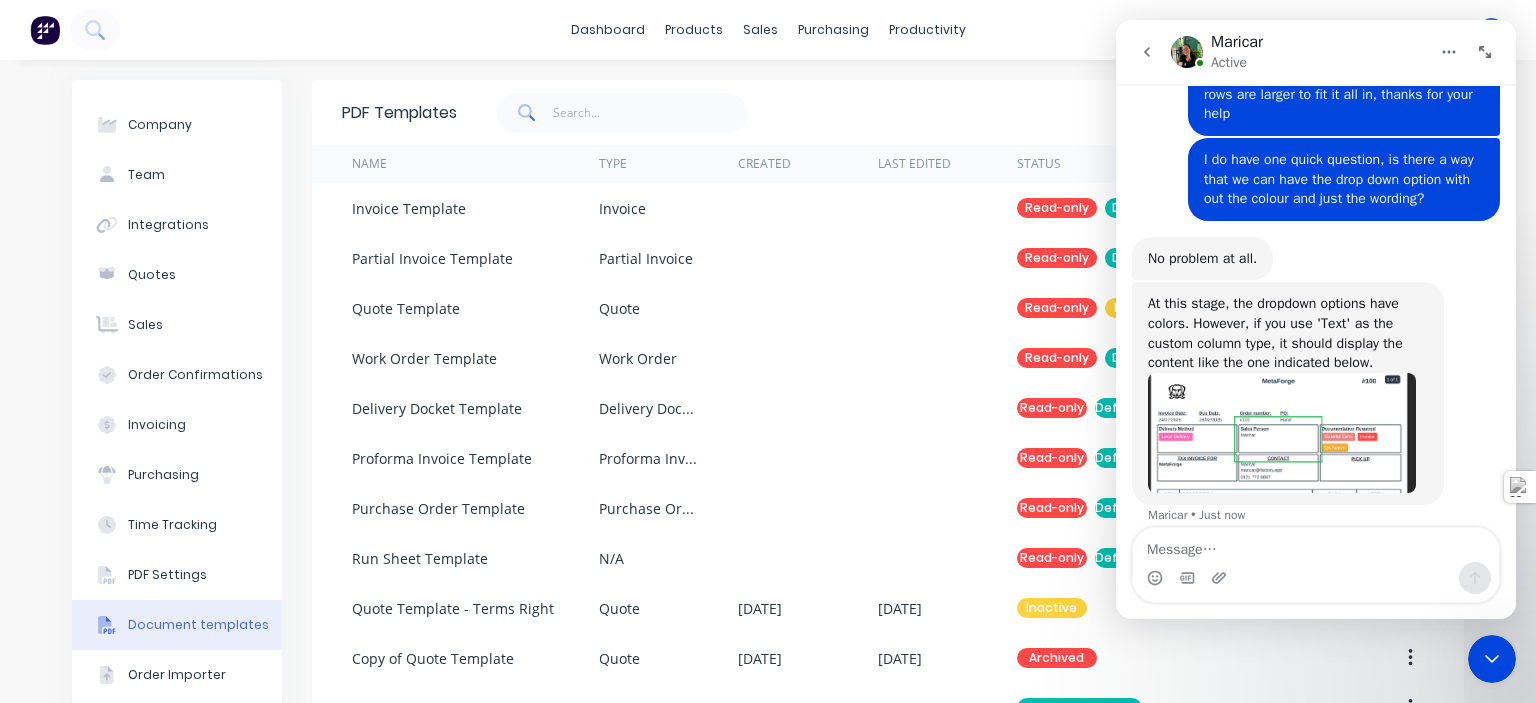 scroll, scrollTop: 0, scrollLeft: 0, axis: both 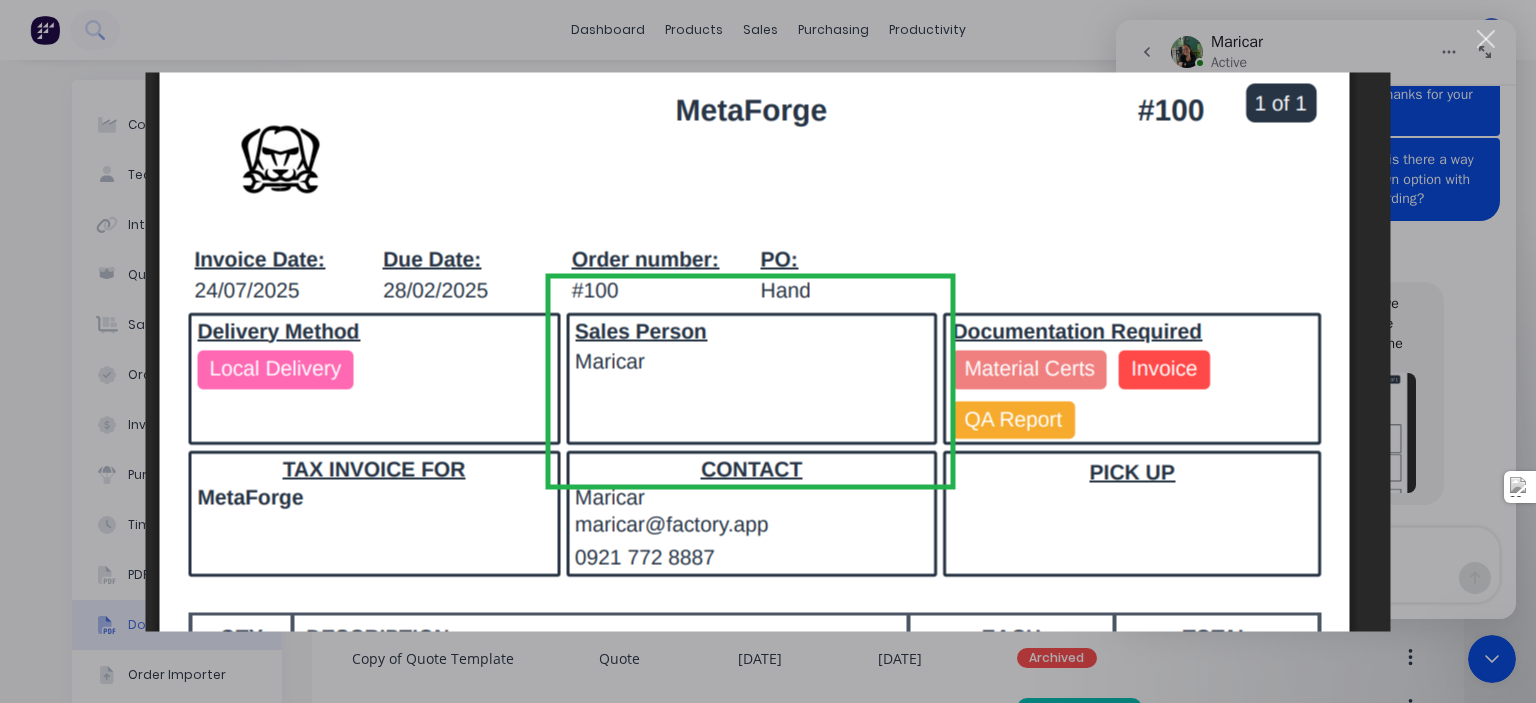 click at bounding box center (1486, 39) 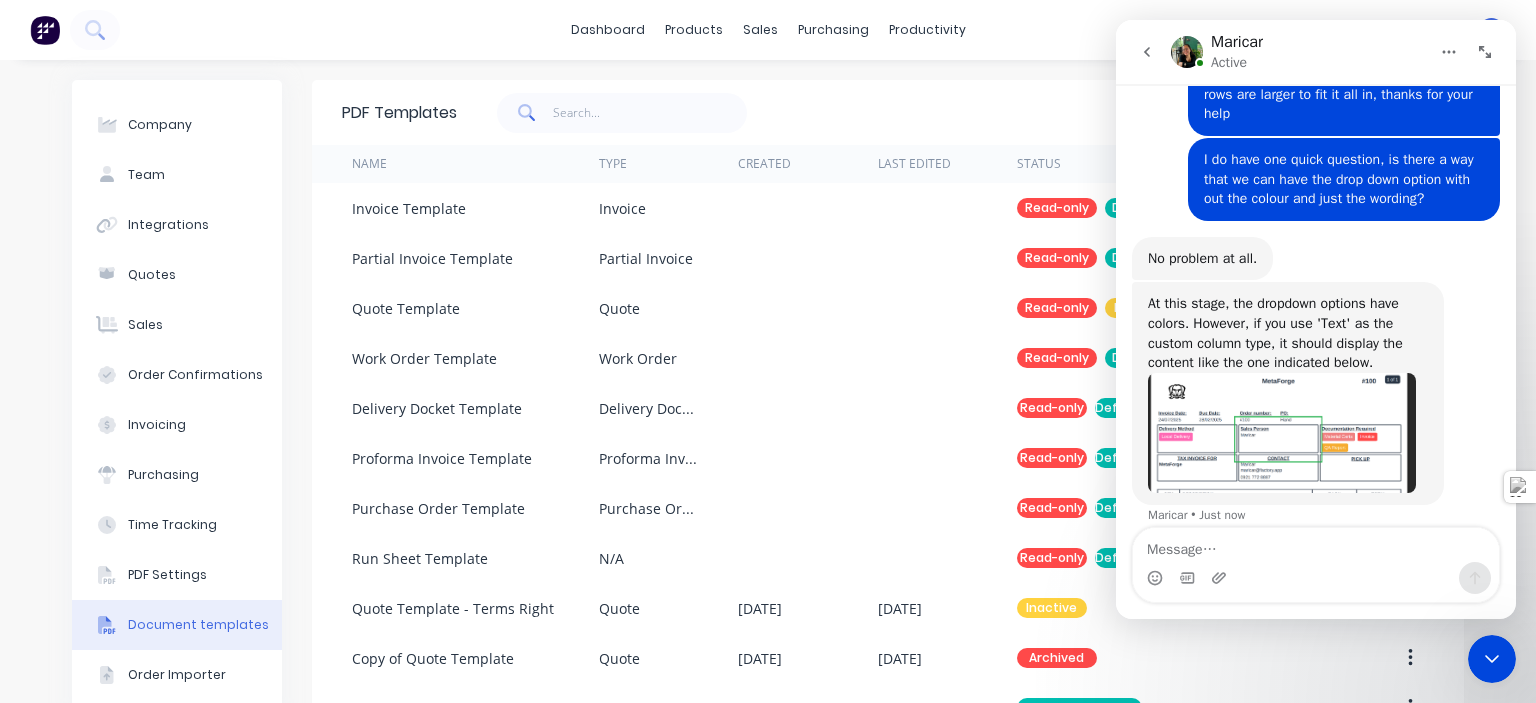 click at bounding box center [1221, 578] 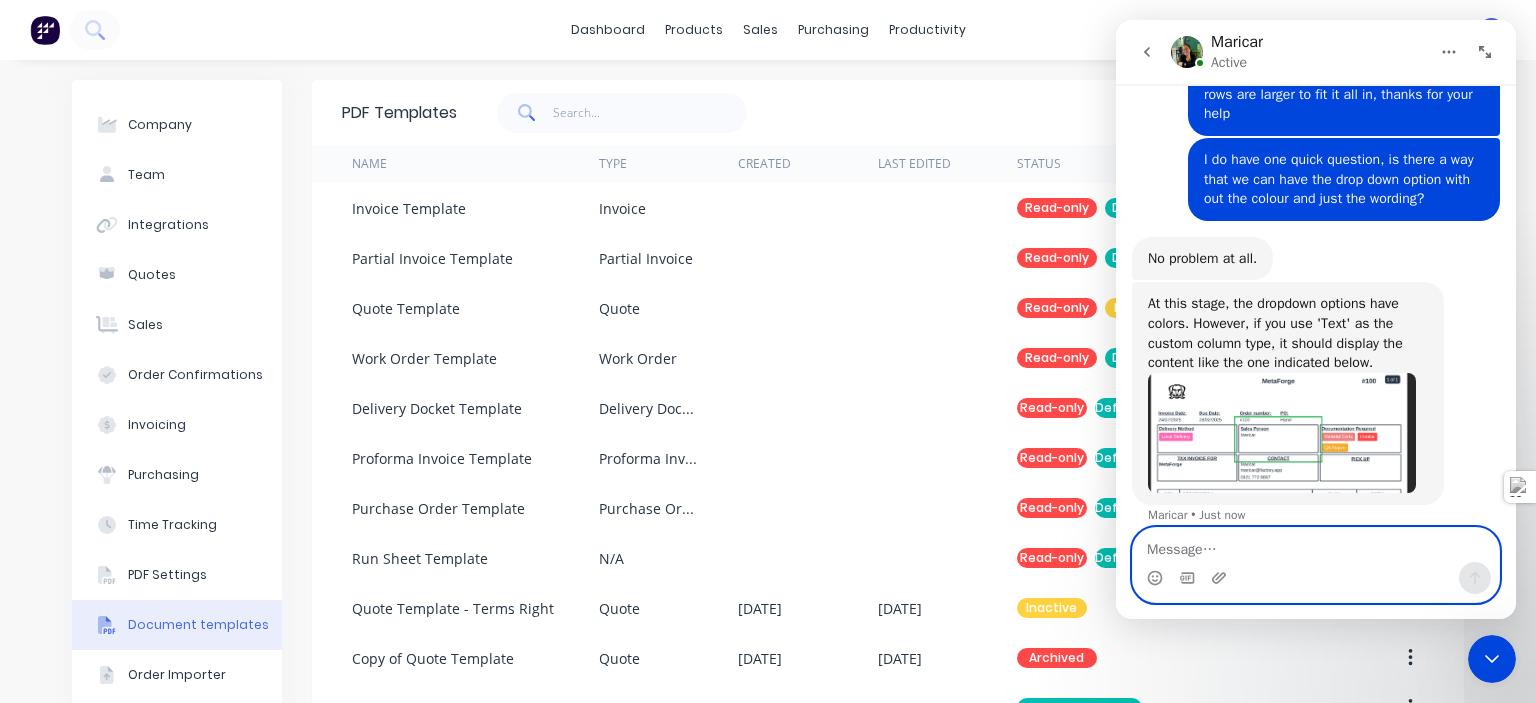 click at bounding box center [1316, 545] 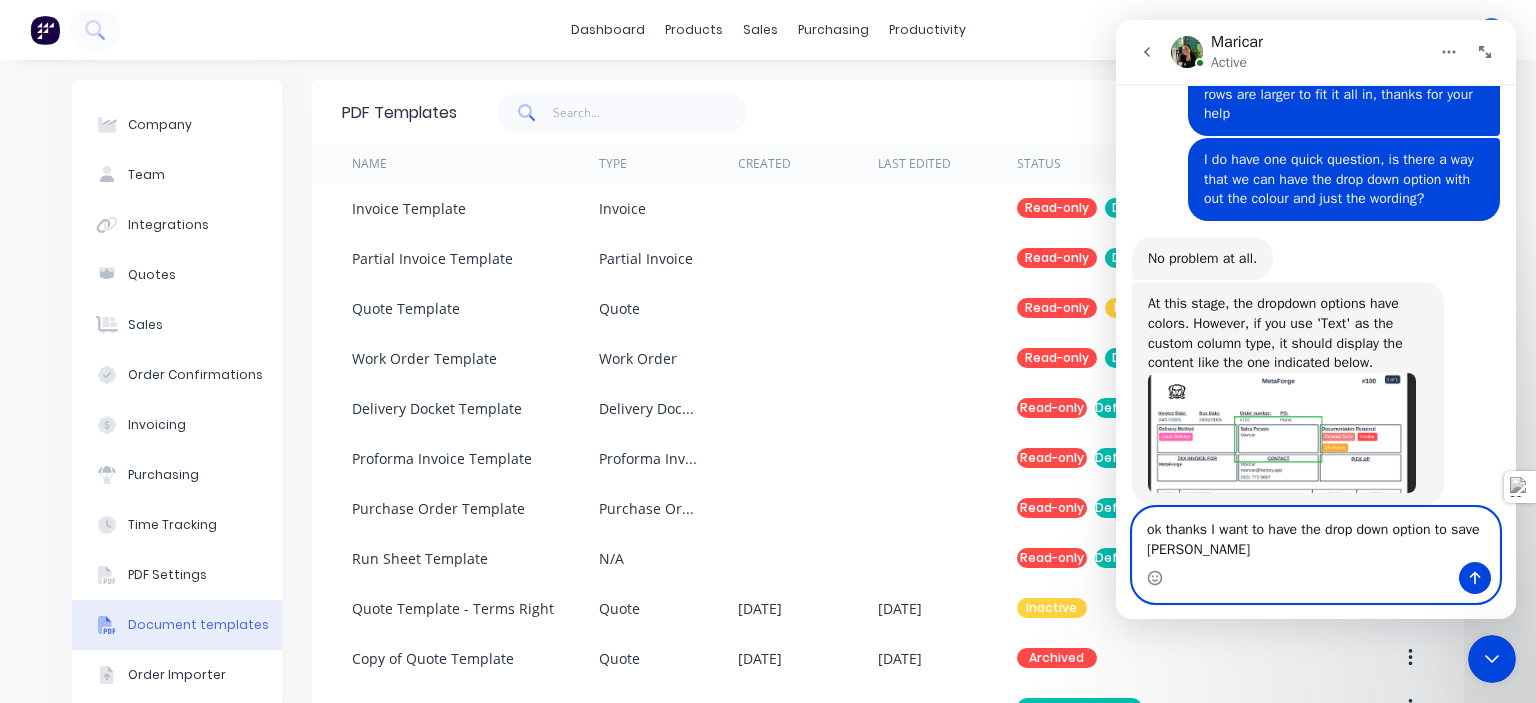 scroll, scrollTop: 1793, scrollLeft: 0, axis: vertical 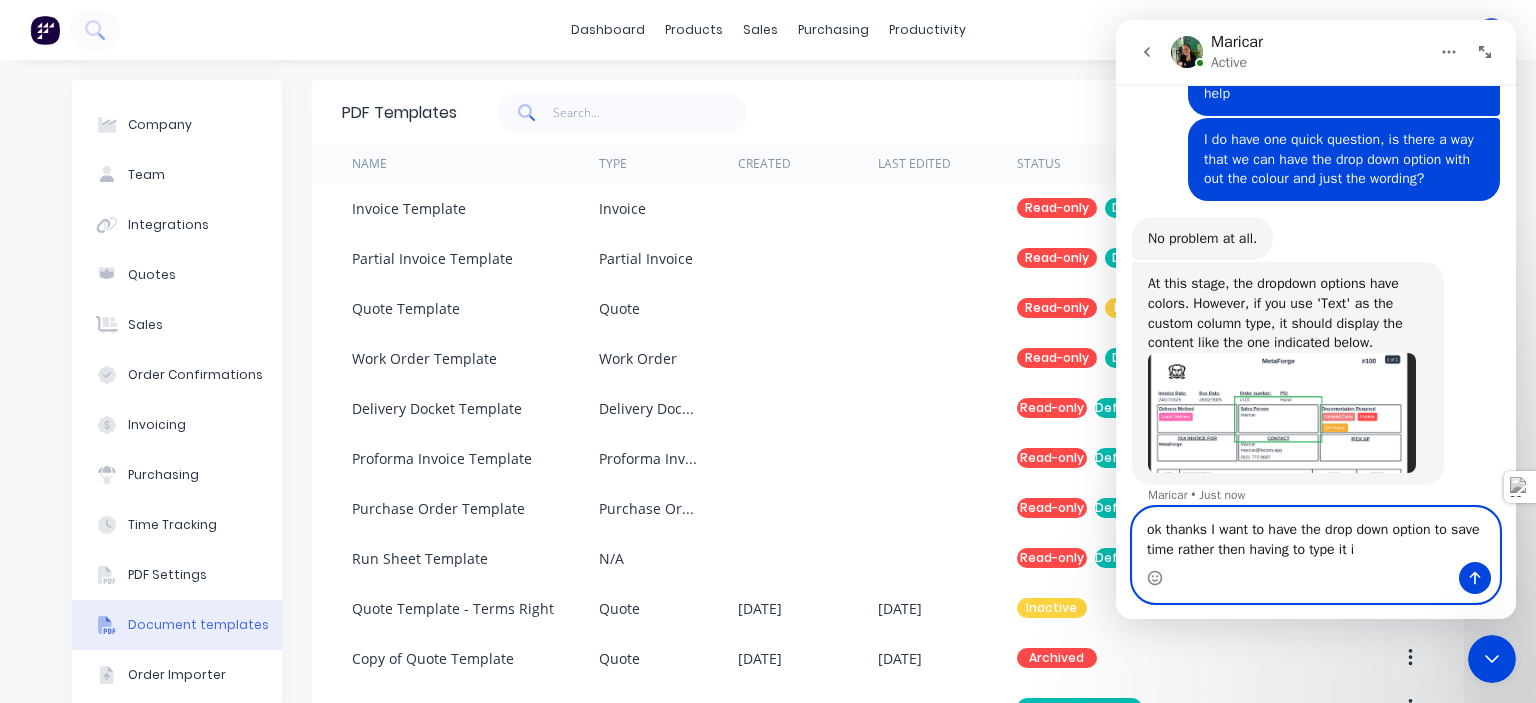 type on "ok thanks I want to have the drop down option to save time rather then having to type it in" 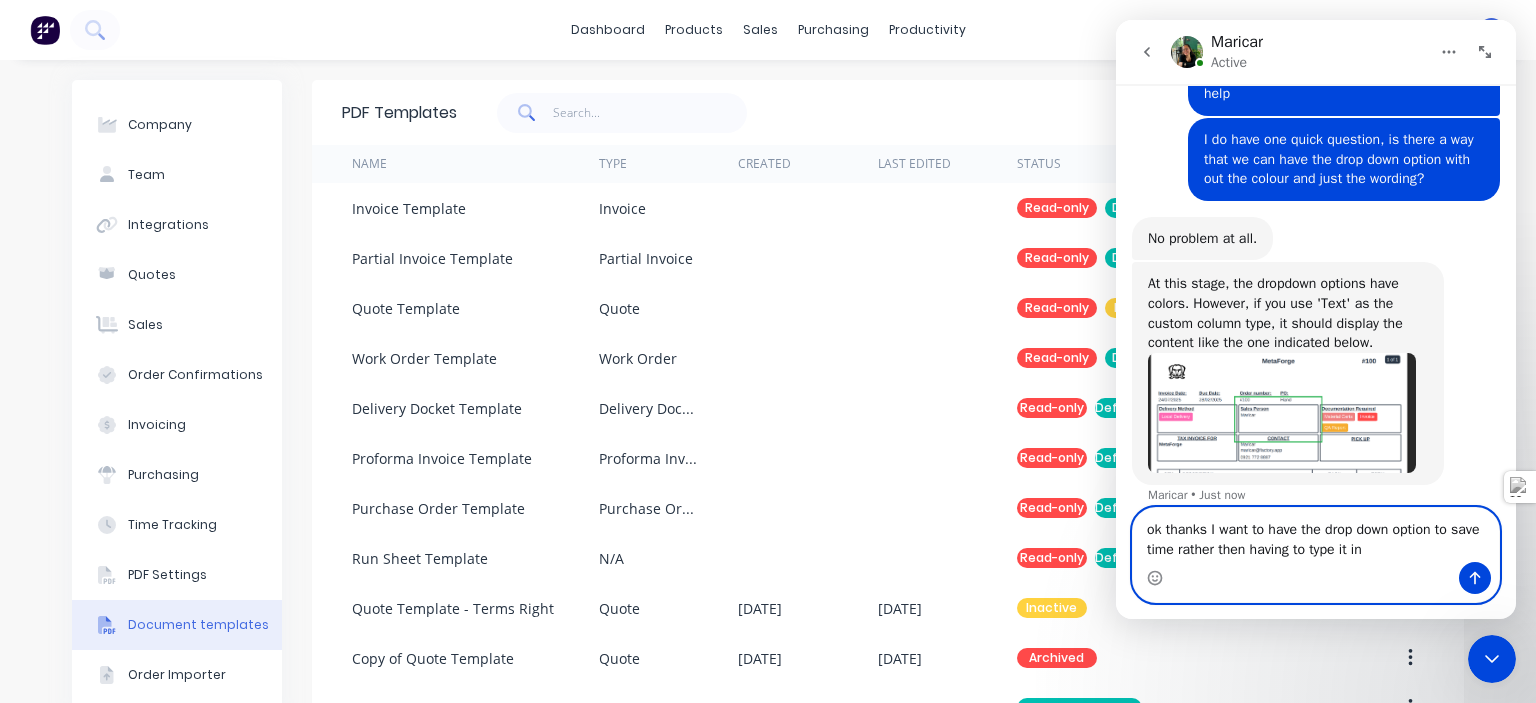 type 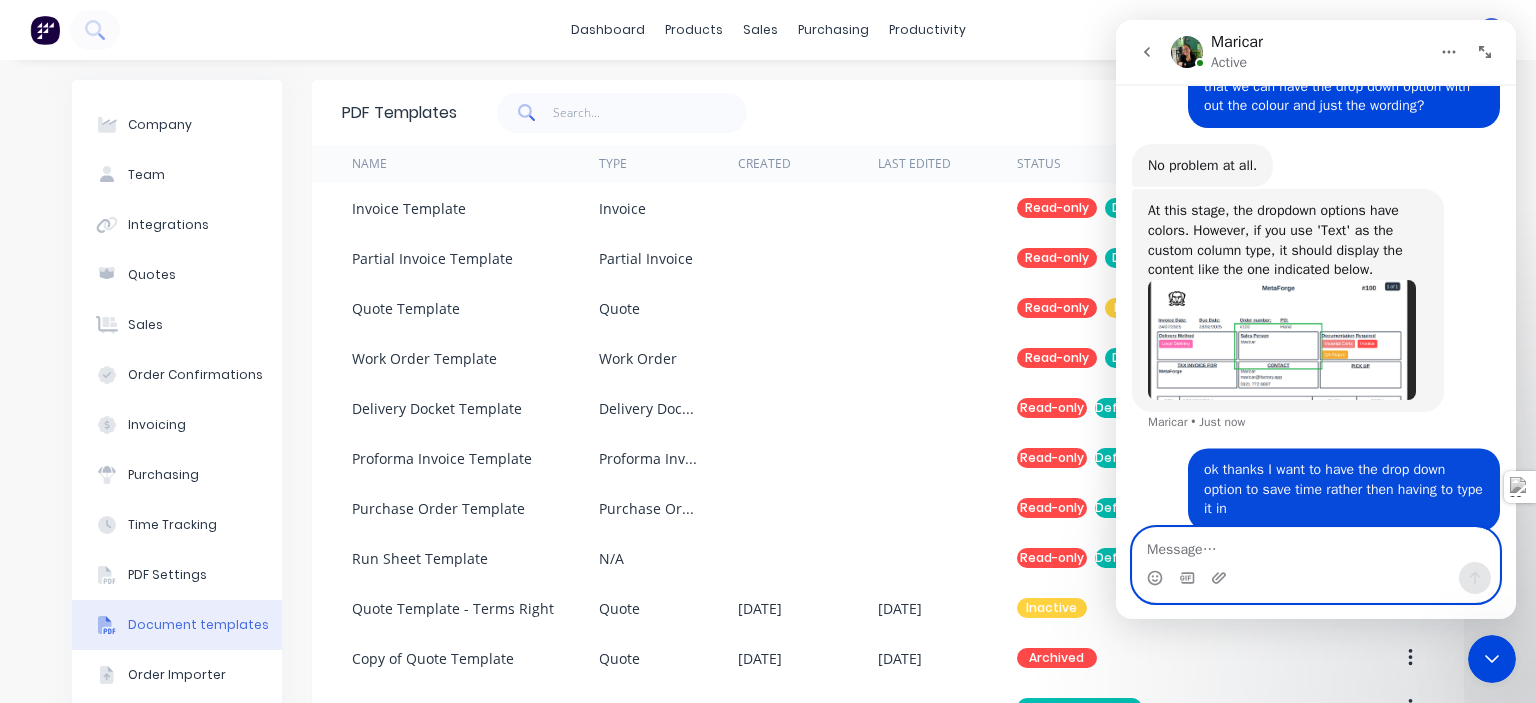 scroll, scrollTop: 1872, scrollLeft: 0, axis: vertical 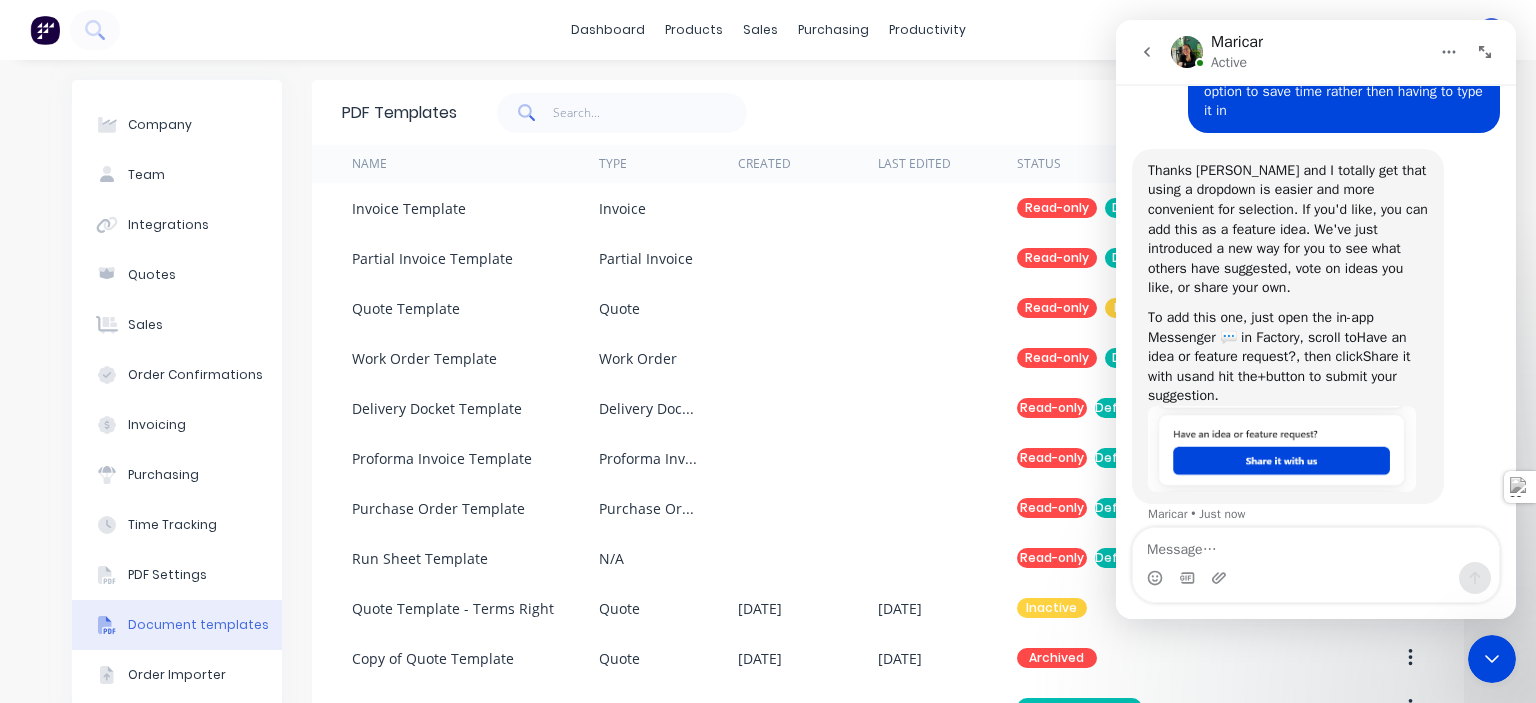 click 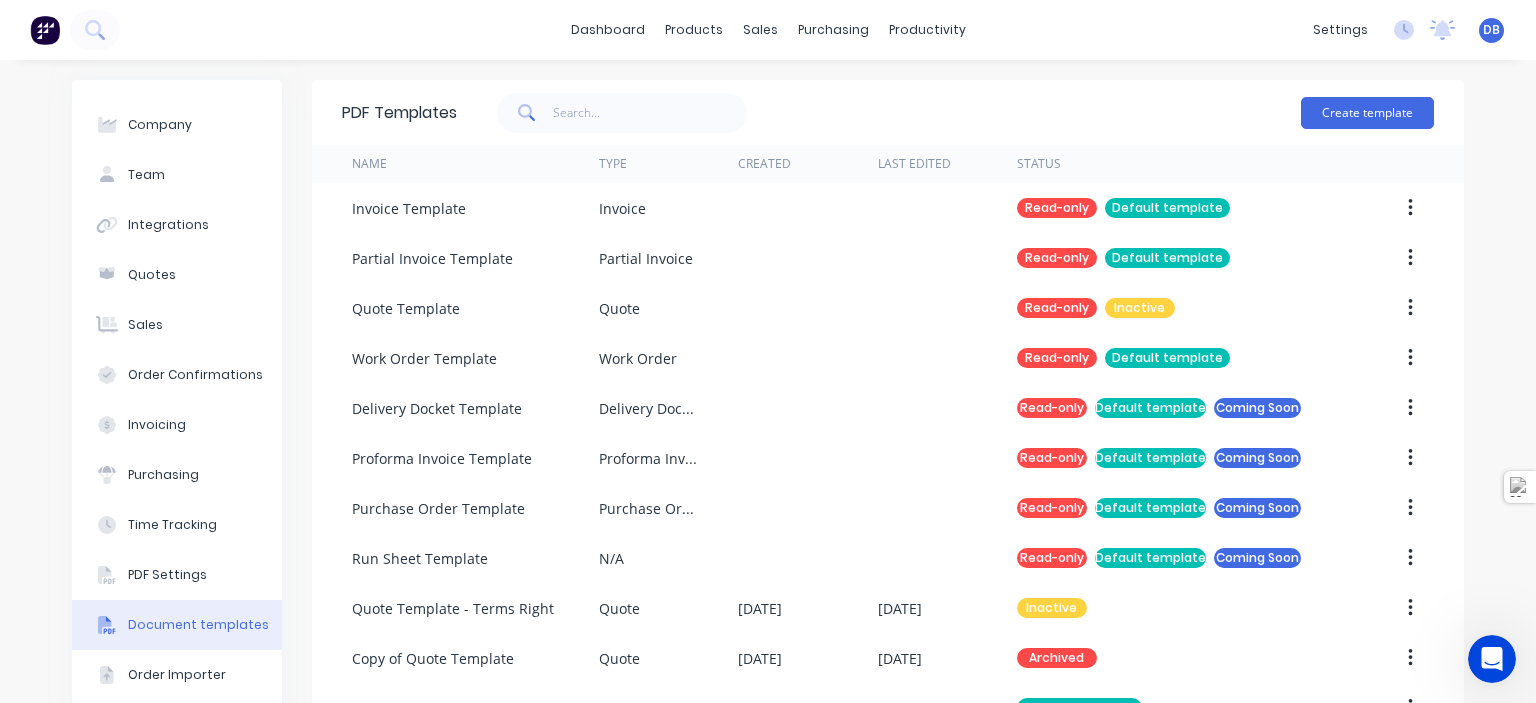 click 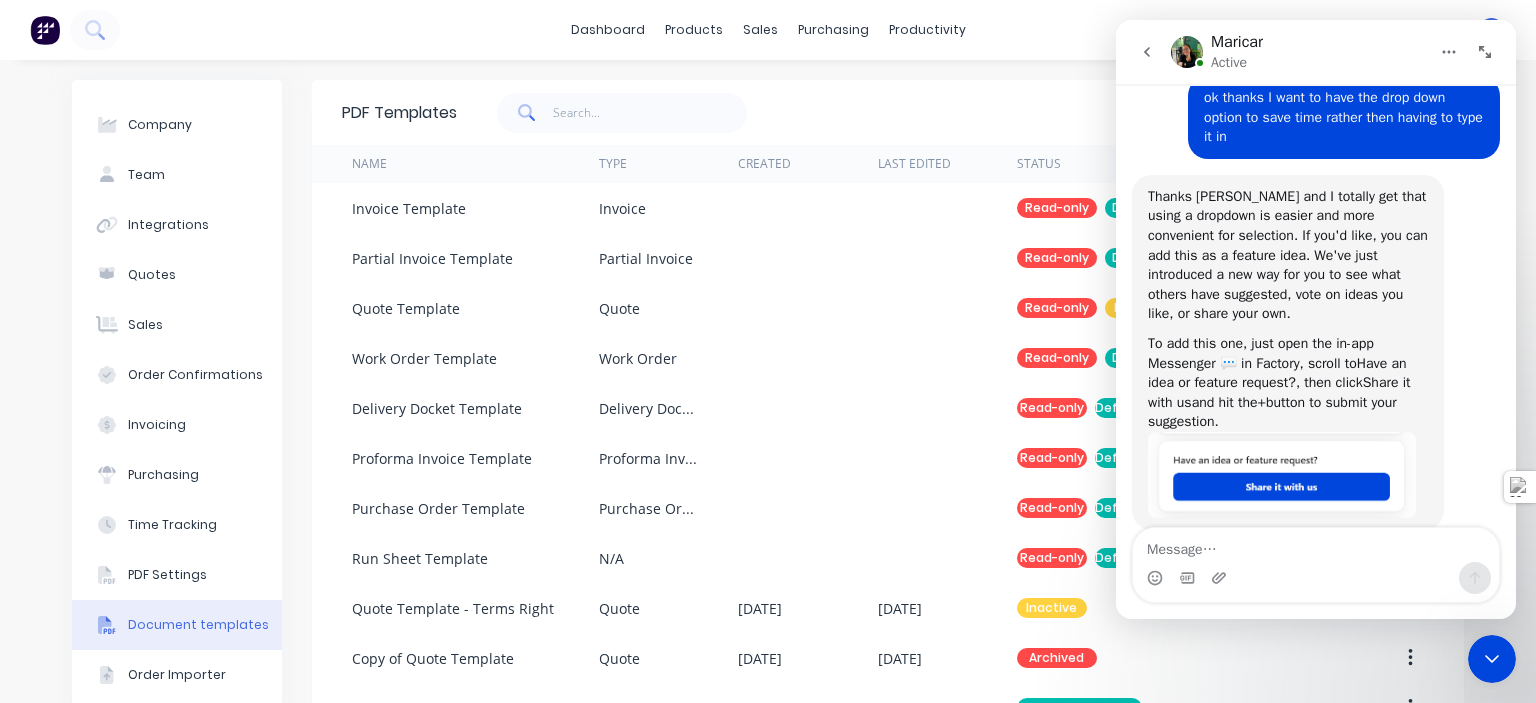 scroll, scrollTop: 2244, scrollLeft: 0, axis: vertical 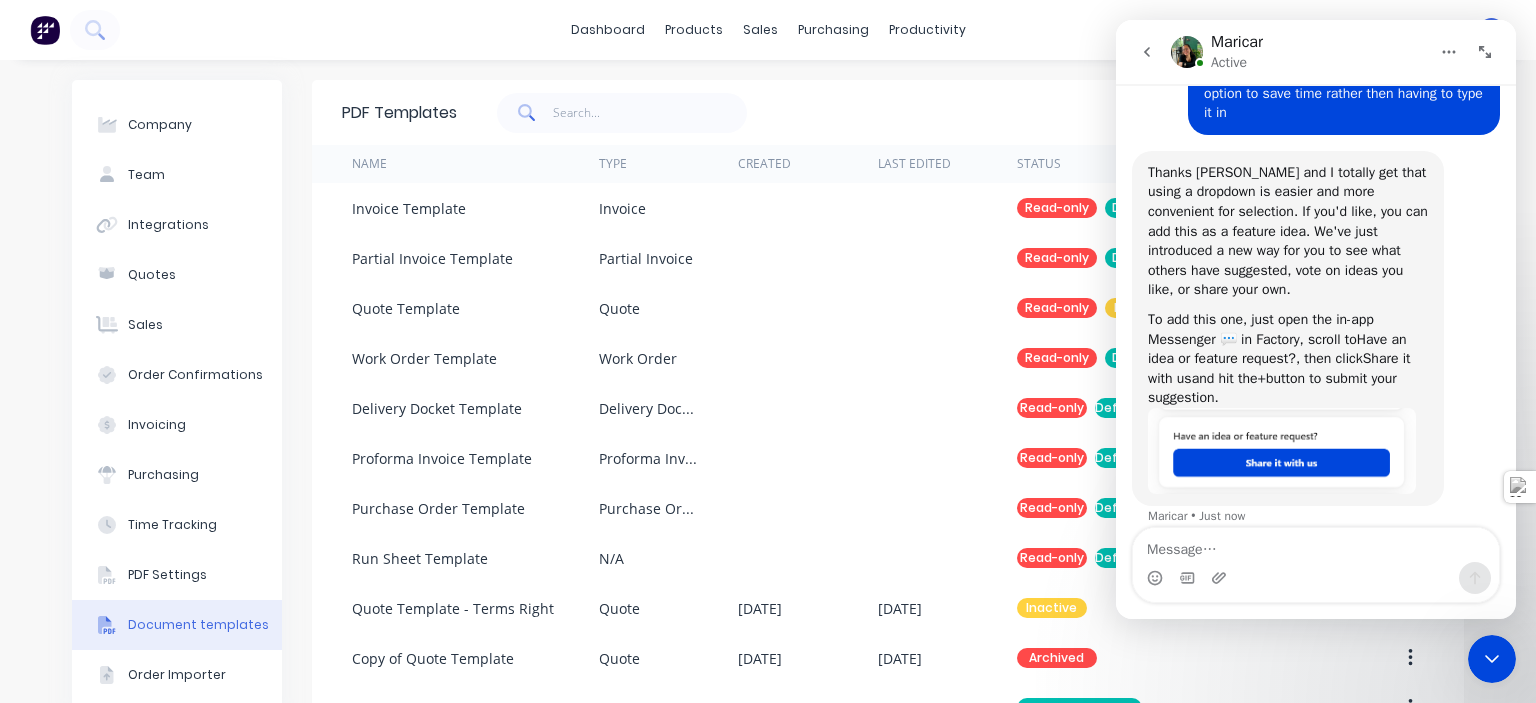 click at bounding box center (1147, 52) 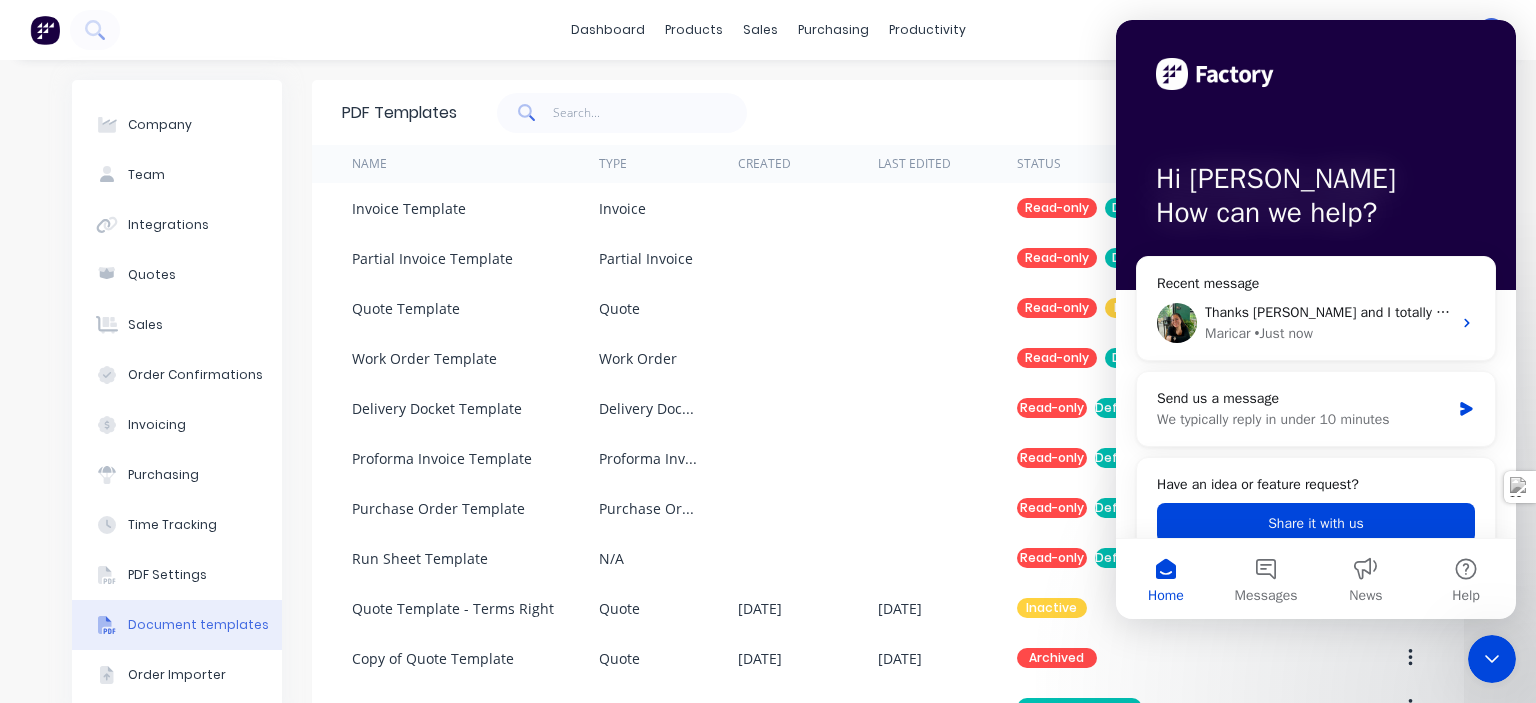 scroll, scrollTop: 0, scrollLeft: 0, axis: both 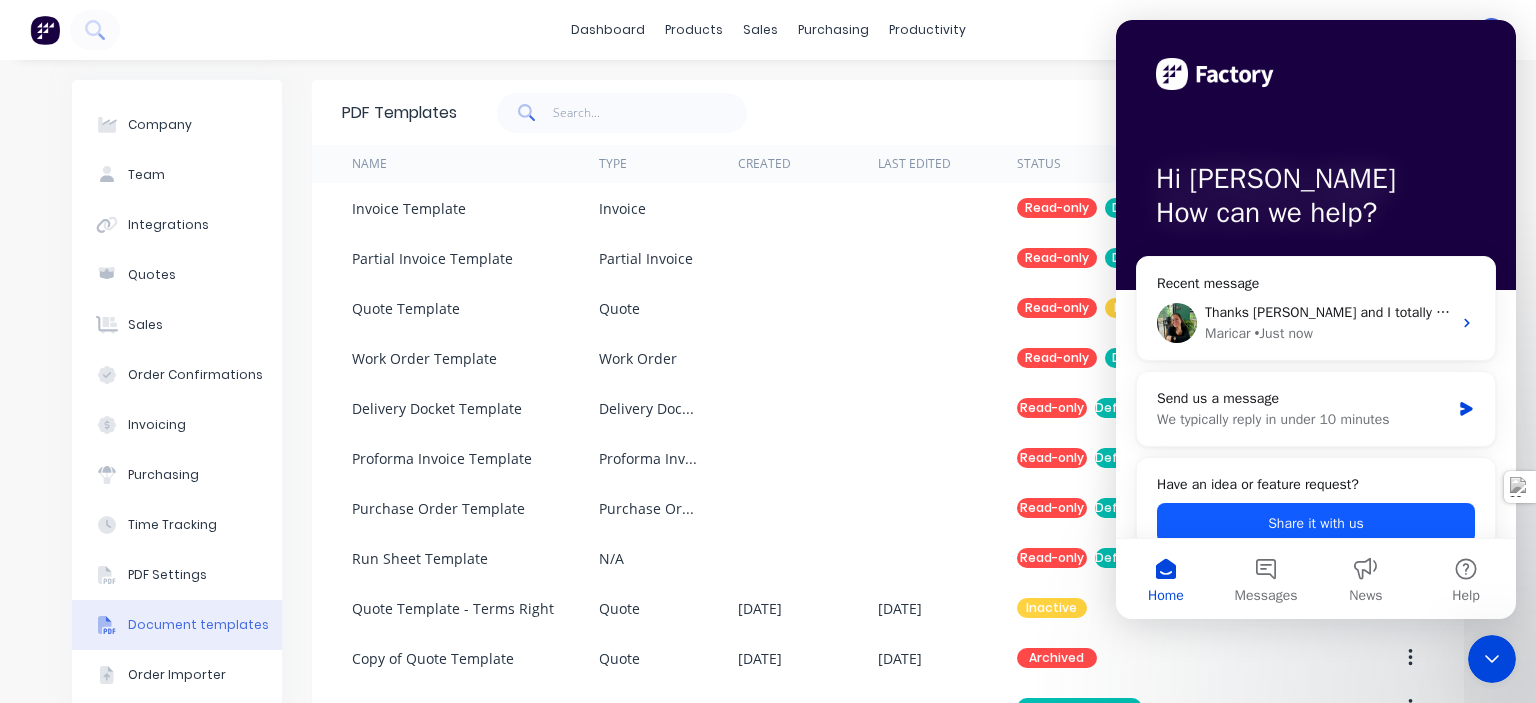 click on "Share it with us" at bounding box center (1316, 523) 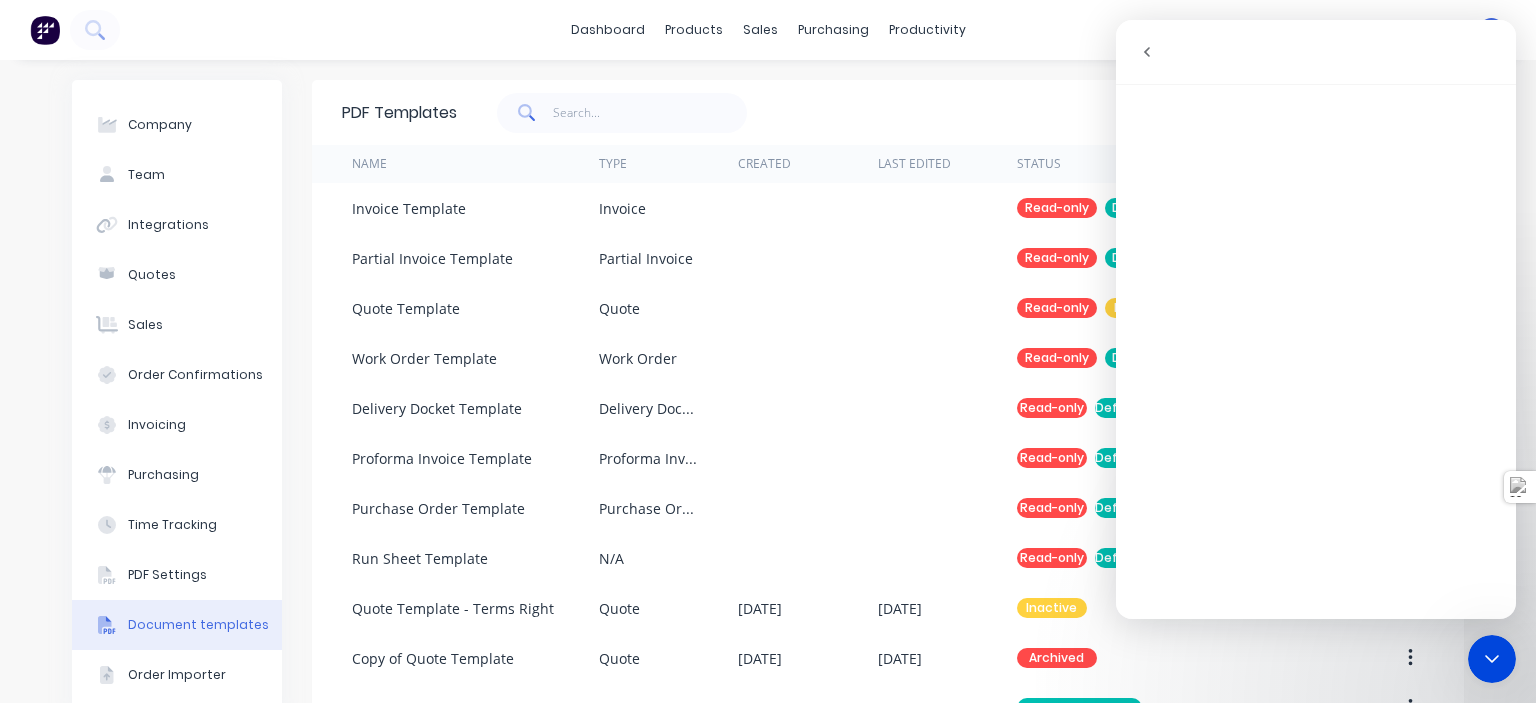 click 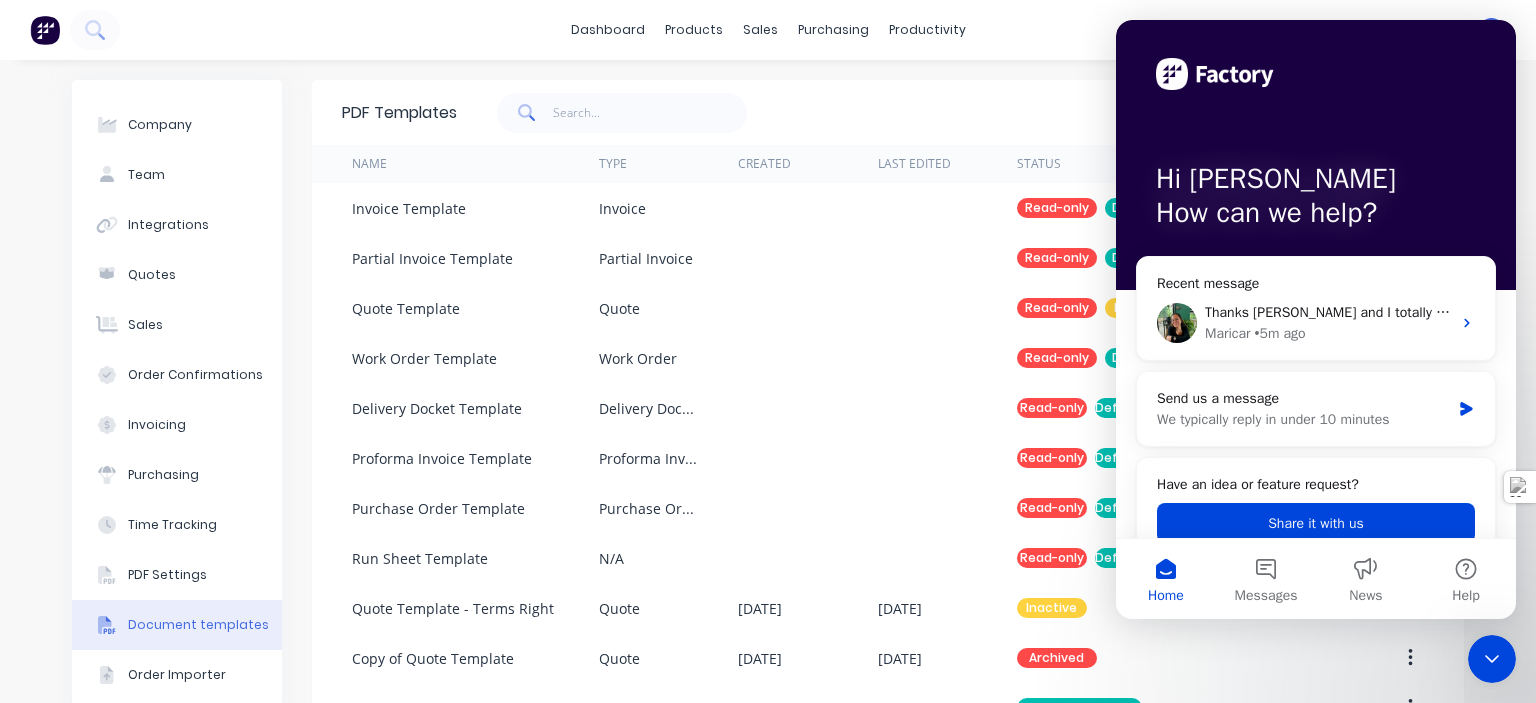 click on "Create template" at bounding box center [945, 113] 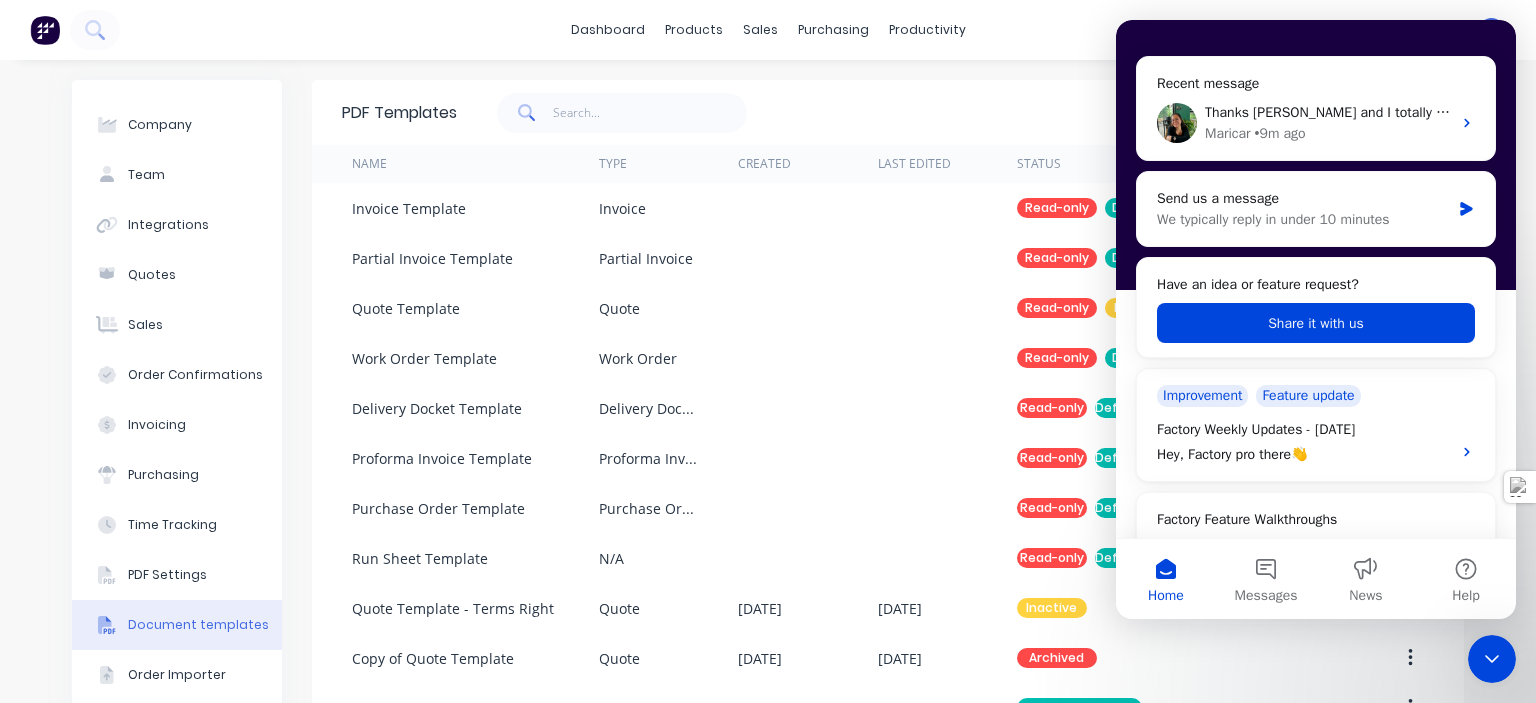 scroll, scrollTop: 100, scrollLeft: 0, axis: vertical 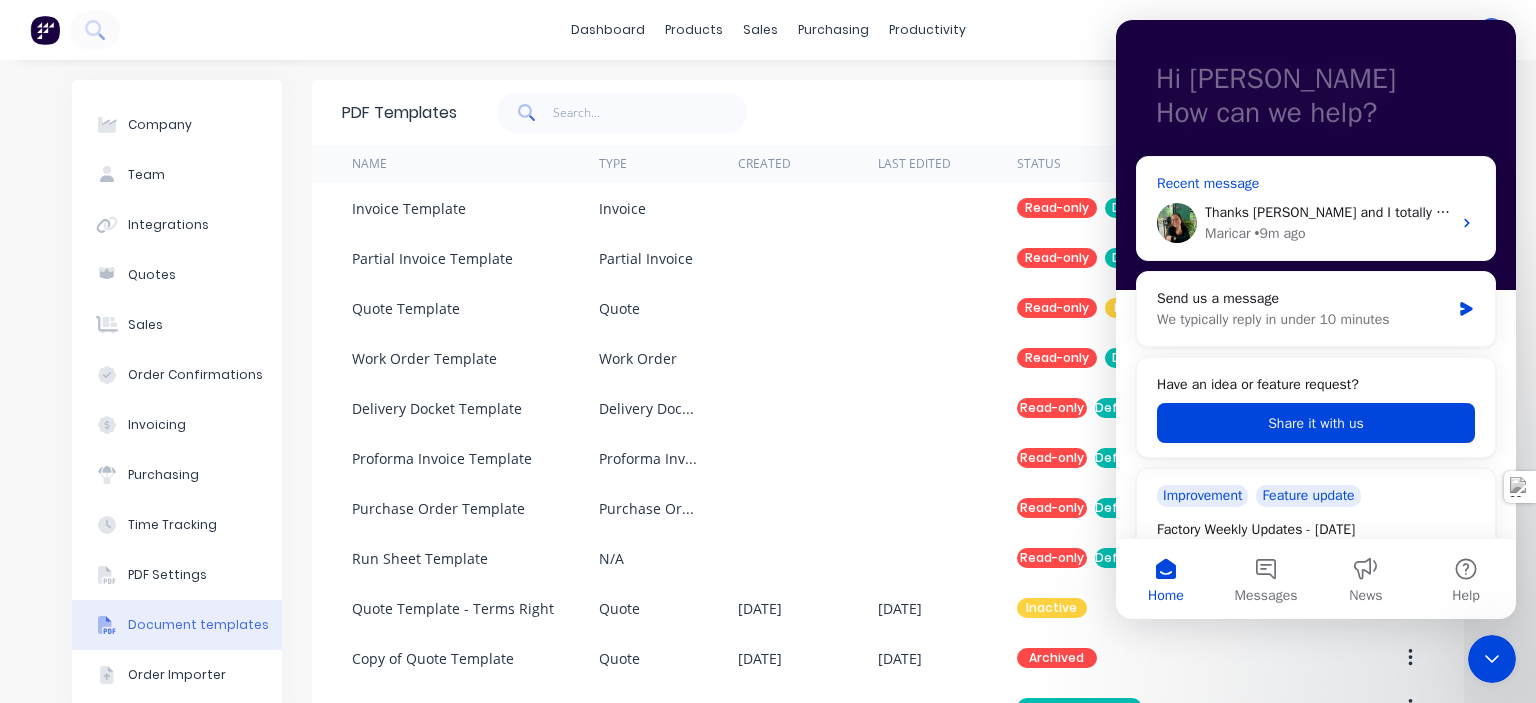 click on "Thanks [PERSON_NAME] and I totally get that using a dropdown is easier and more convenient for selection. If you'd like, you can add this as a feature idea. We've just introduced a new way for you to see what others have suggested, vote on ideas you like, or share your own.   To add this one, just open the in-app Messenger 💬 in Factory, scroll to Have an idea or feature request?, then click Share it with us and hit the + button to submit your suggestion. [GEOGRAPHIC_DATA] •  9m ago" at bounding box center (1316, 223) 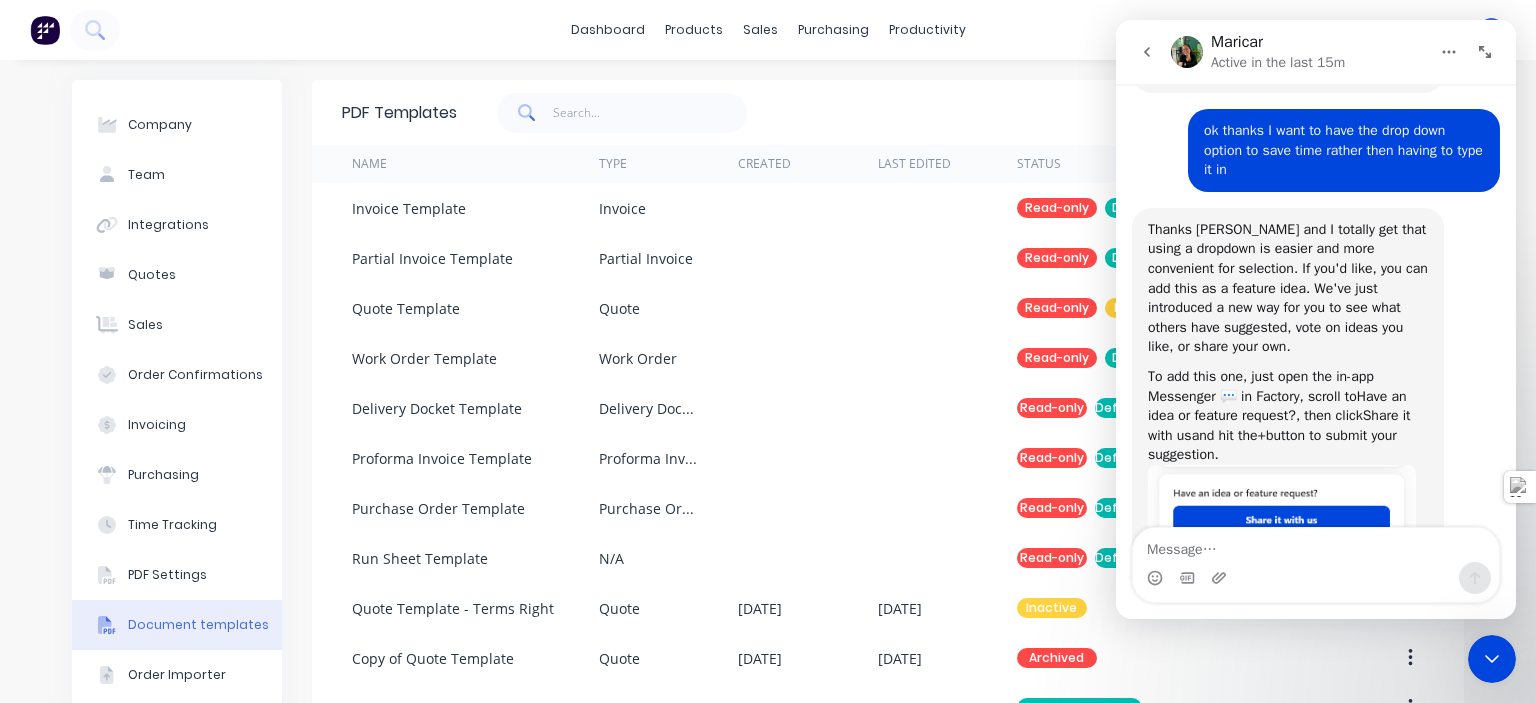scroll, scrollTop: 2244, scrollLeft: 0, axis: vertical 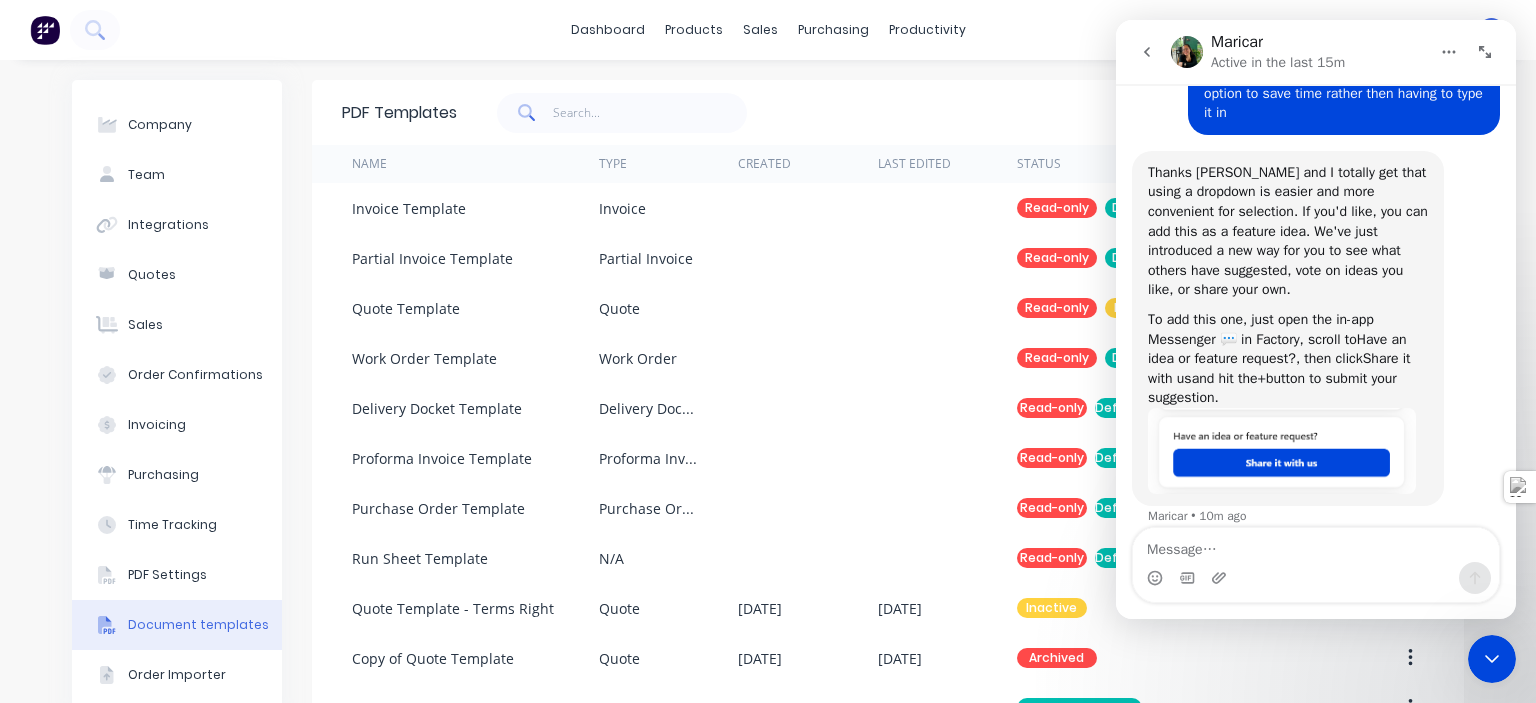 click 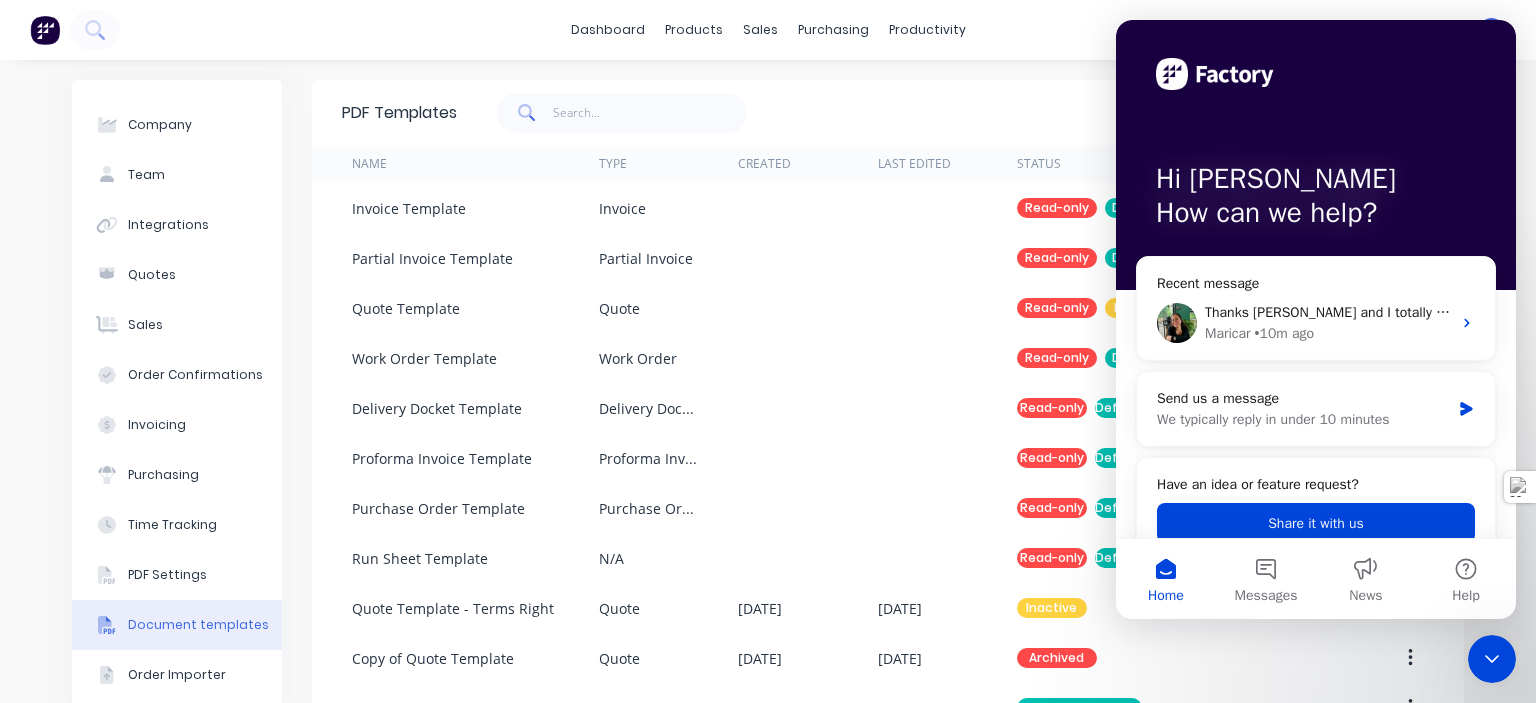 scroll, scrollTop: 0, scrollLeft: 0, axis: both 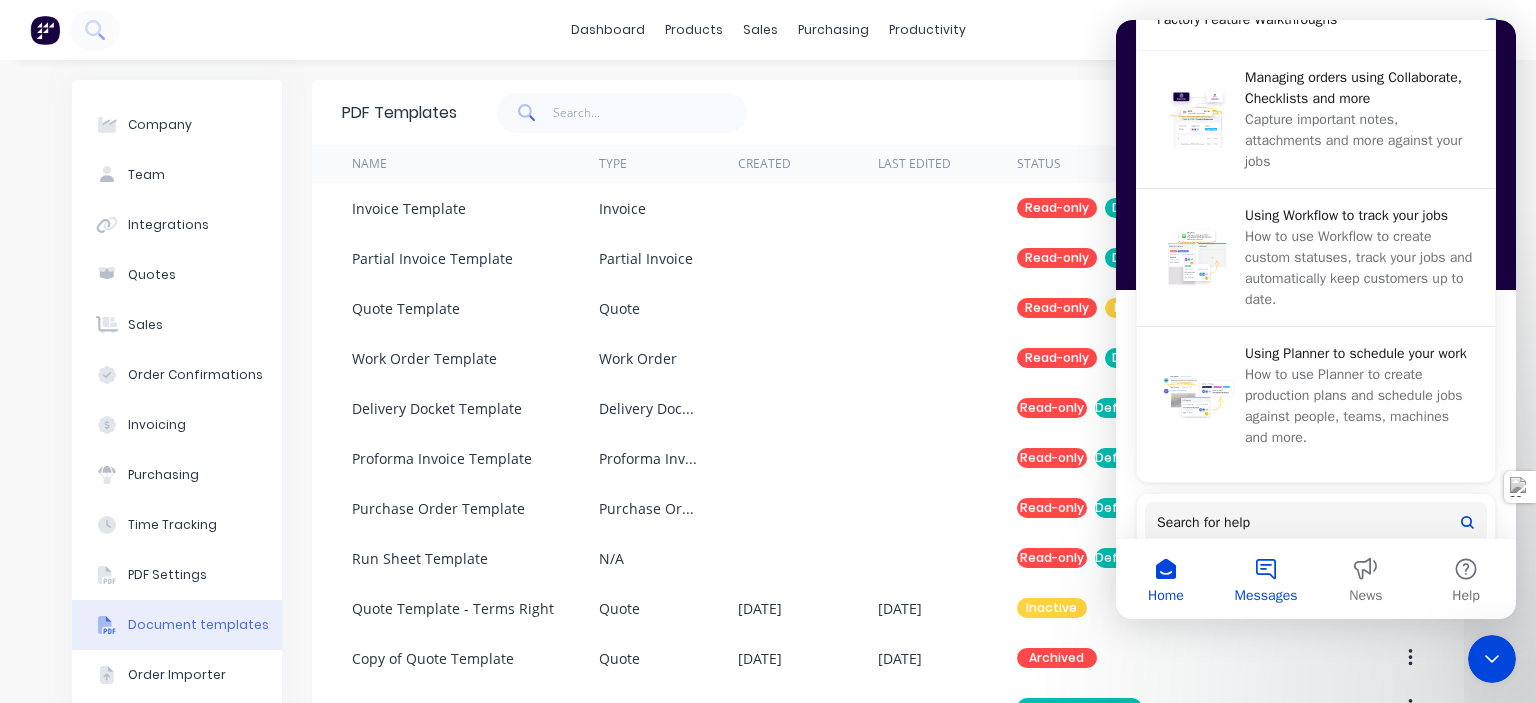 click on "Messages" at bounding box center [1266, 579] 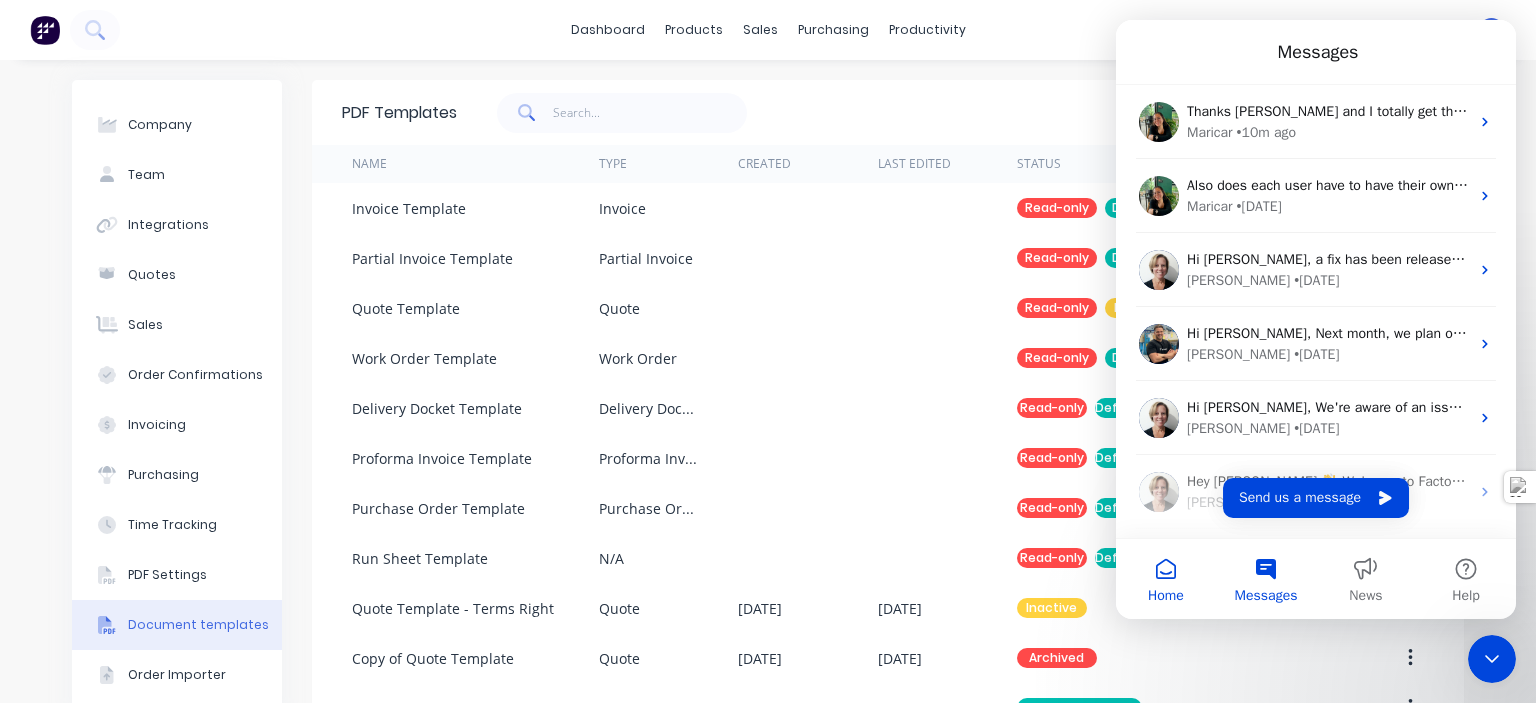 click on "Home" at bounding box center [1166, 579] 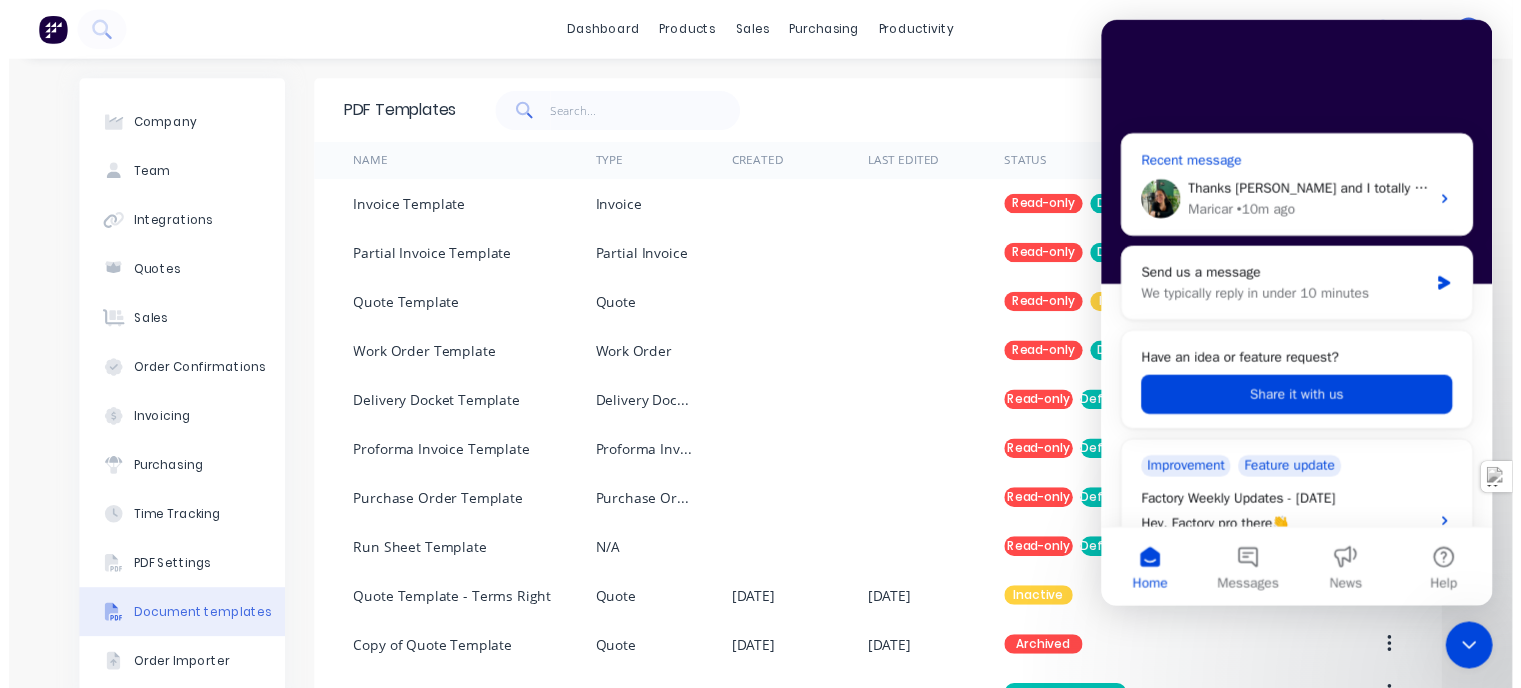 scroll, scrollTop: 200, scrollLeft: 0, axis: vertical 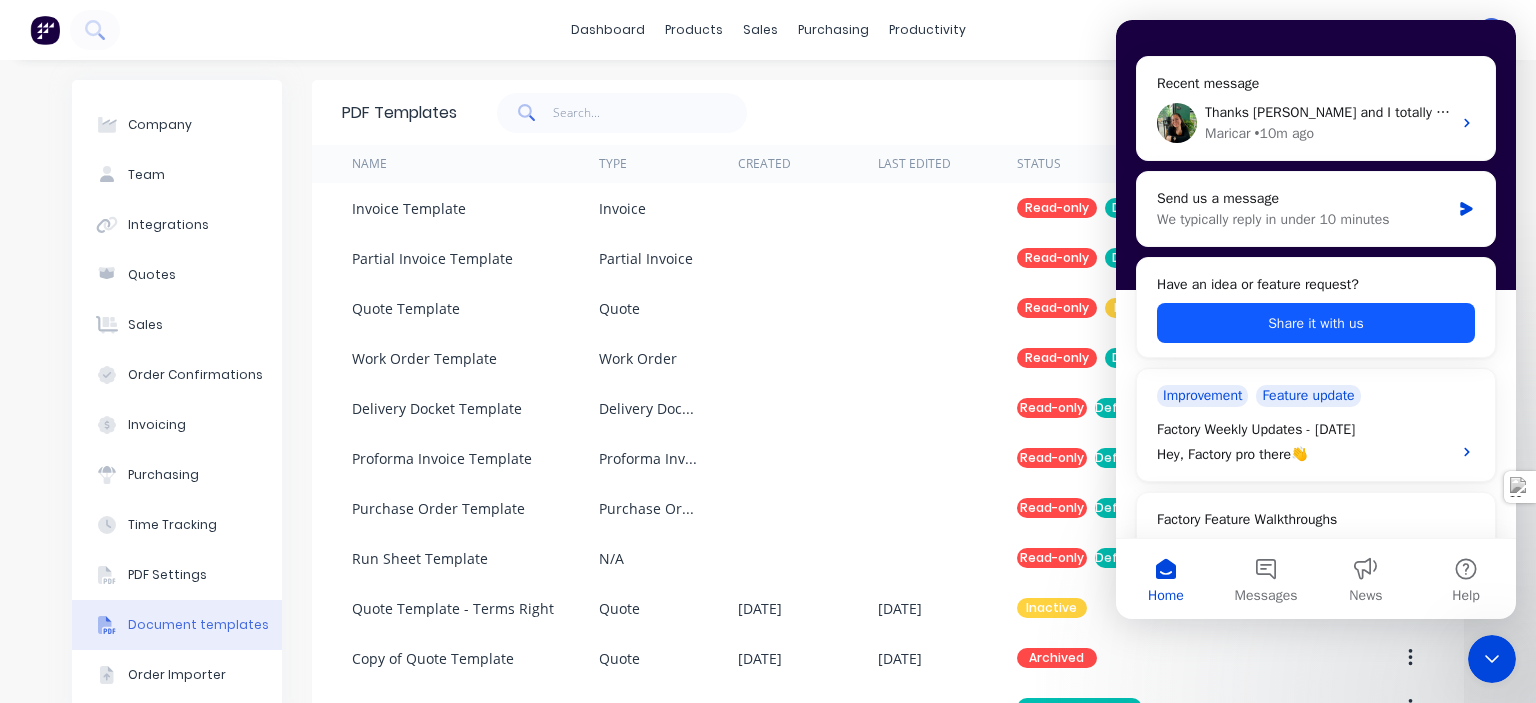 click on "Share it with us" at bounding box center [1316, 323] 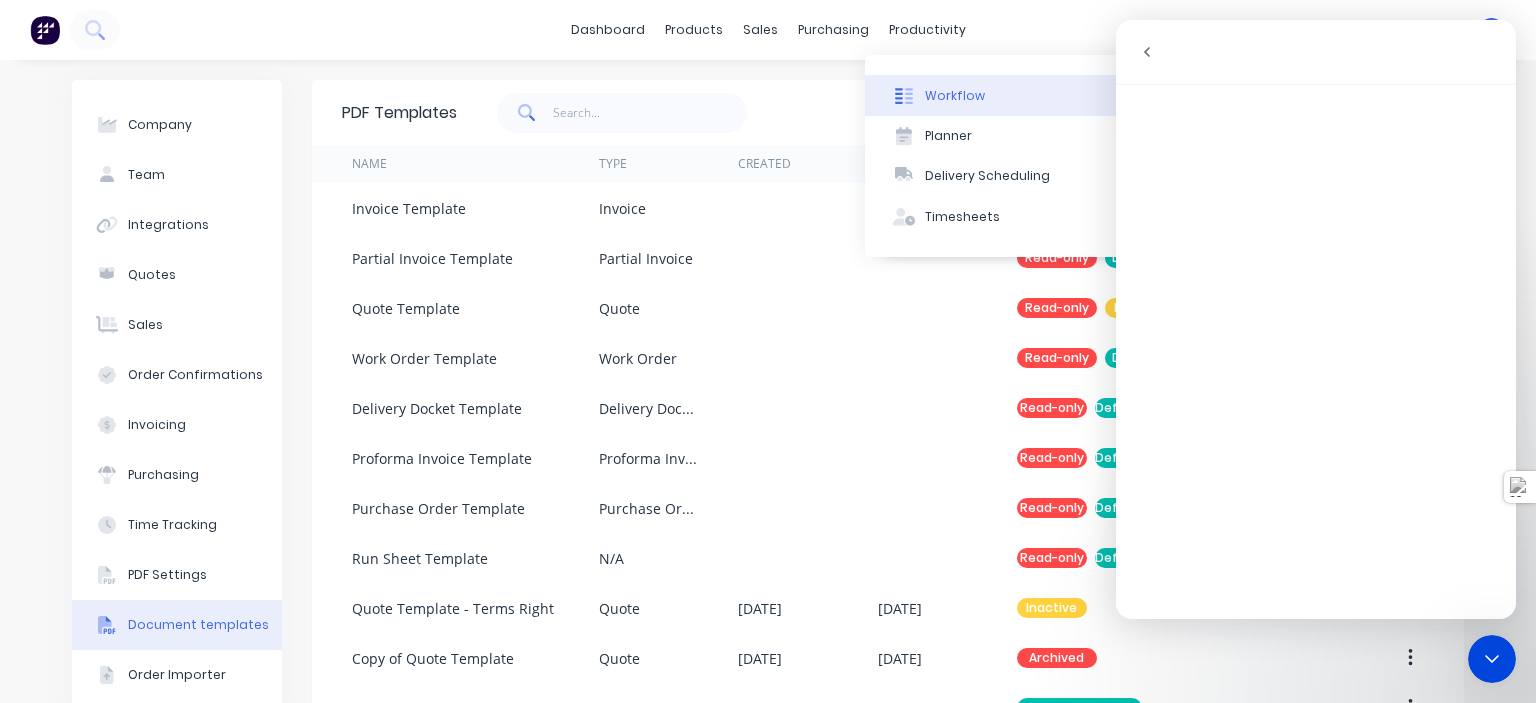 click on "Workflow" at bounding box center (955, 96) 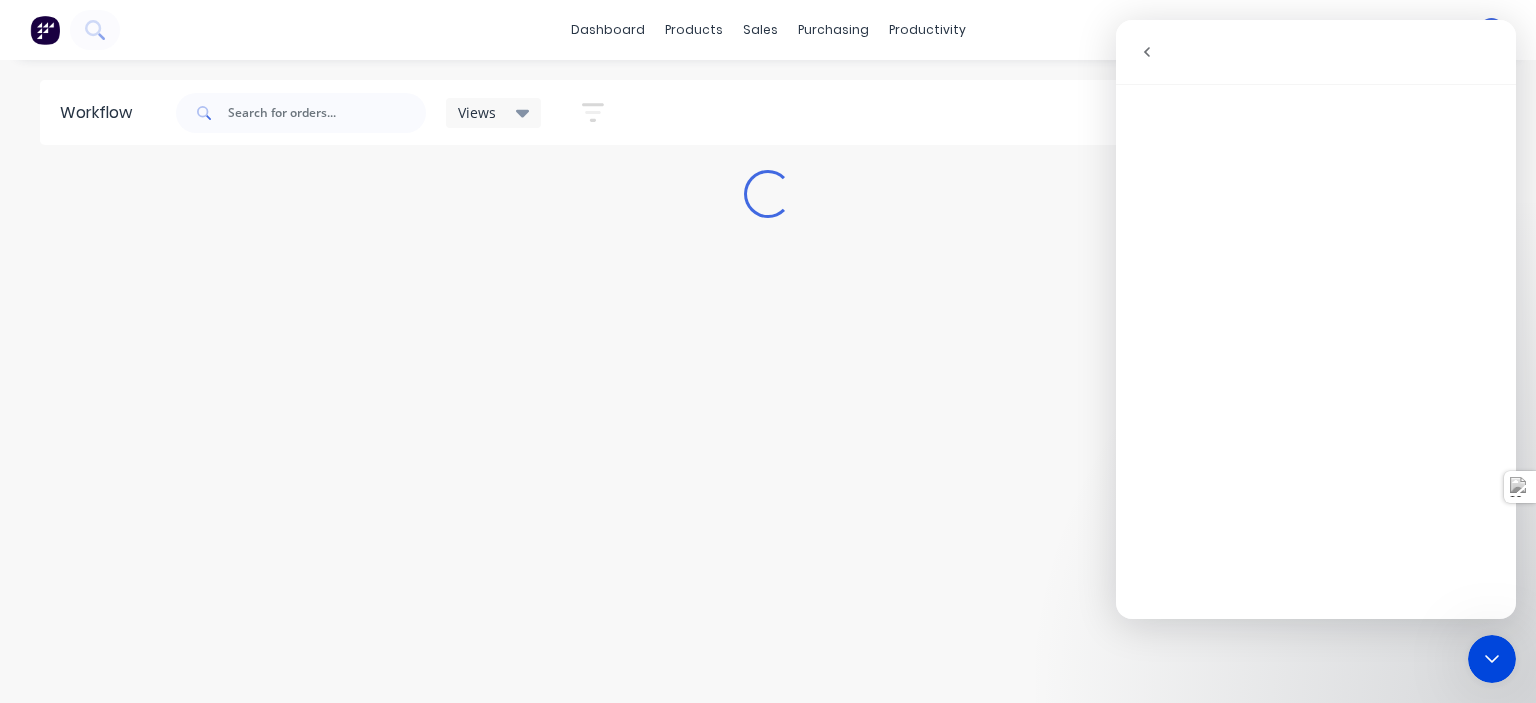 drag, startPoint x: 1146, startPoint y: 54, endPoint x: 1947, endPoint y: 189, distance: 812.29675 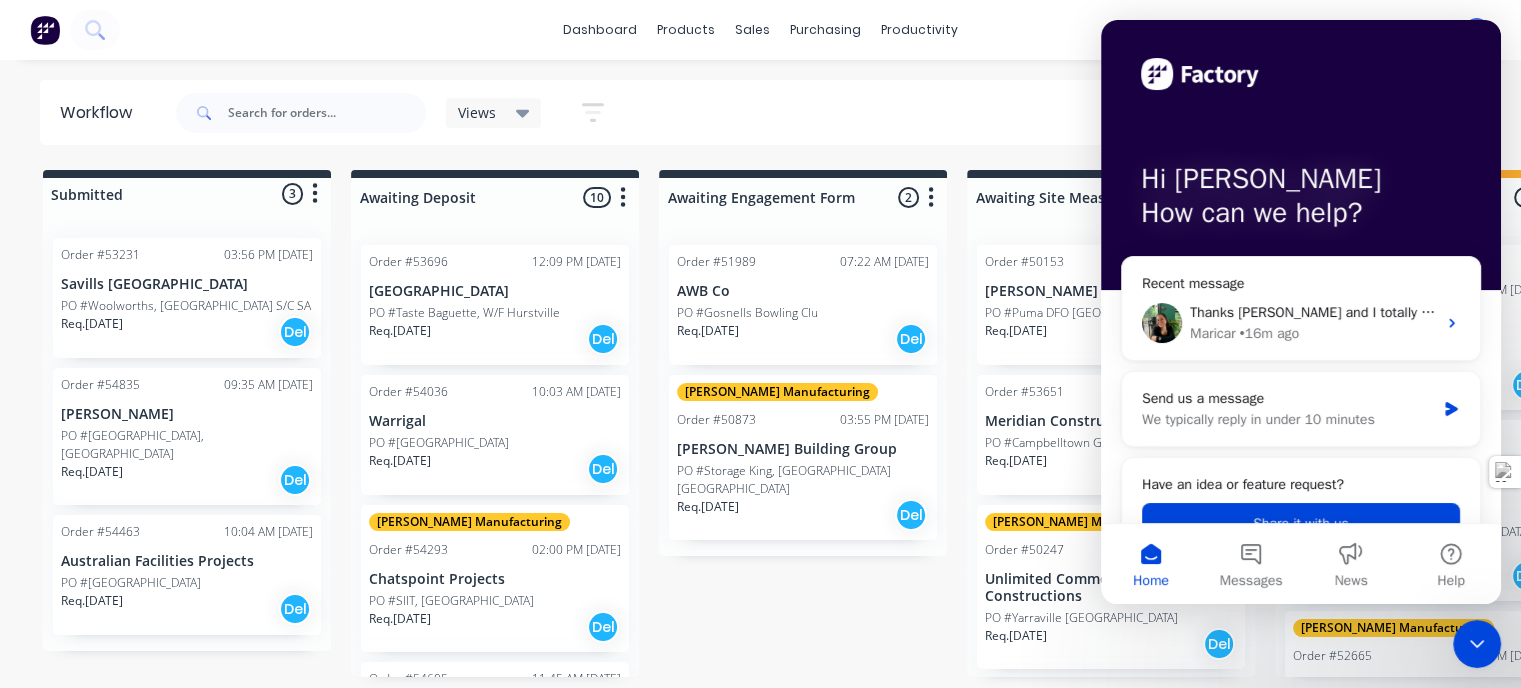 scroll, scrollTop: 600, scrollLeft: 0, axis: vertical 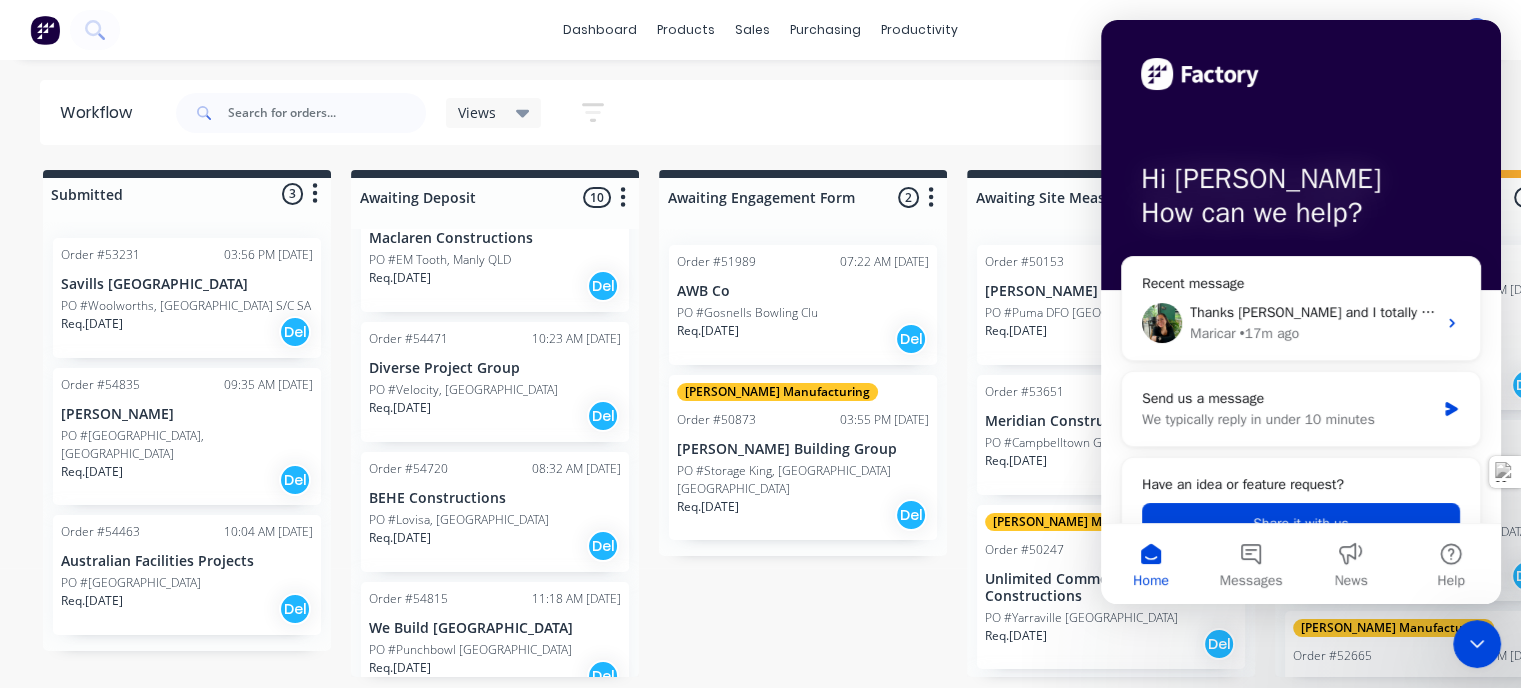 click 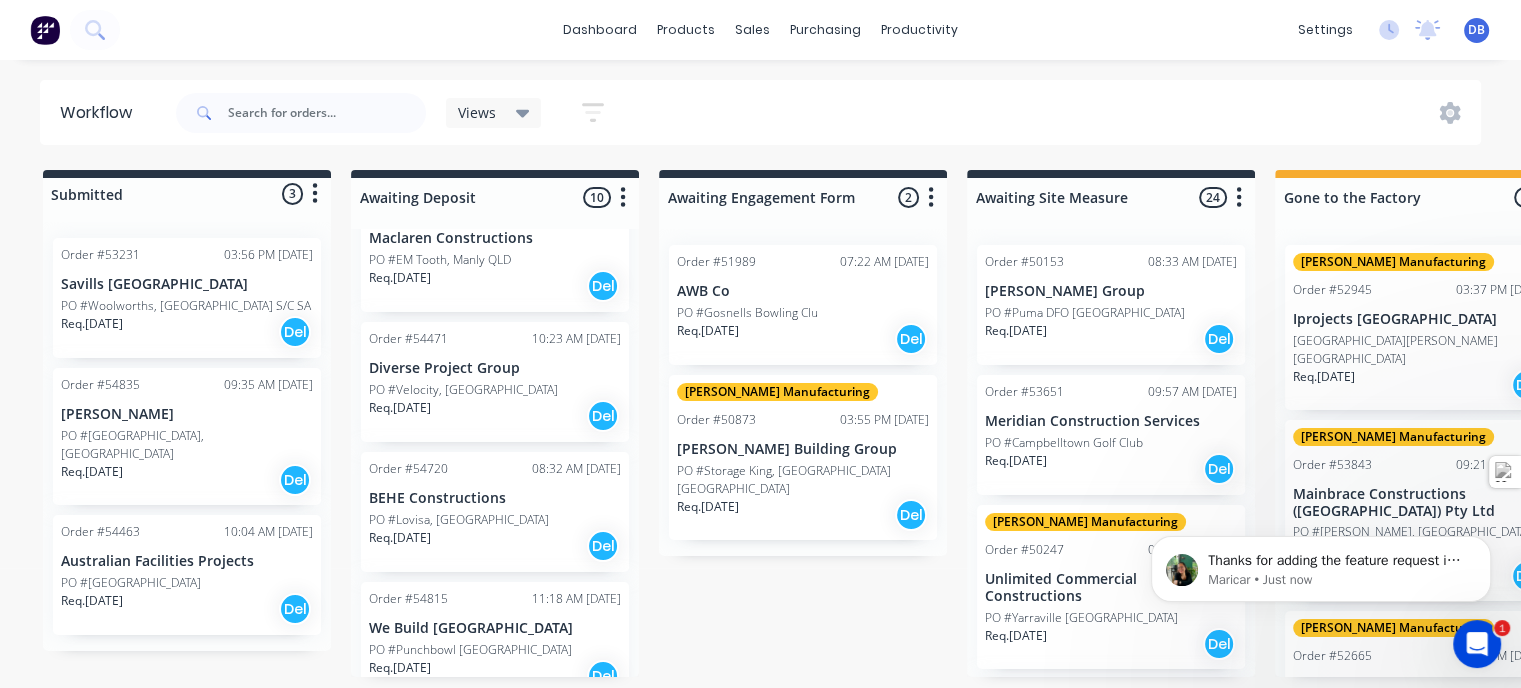 scroll, scrollTop: 0, scrollLeft: 0, axis: both 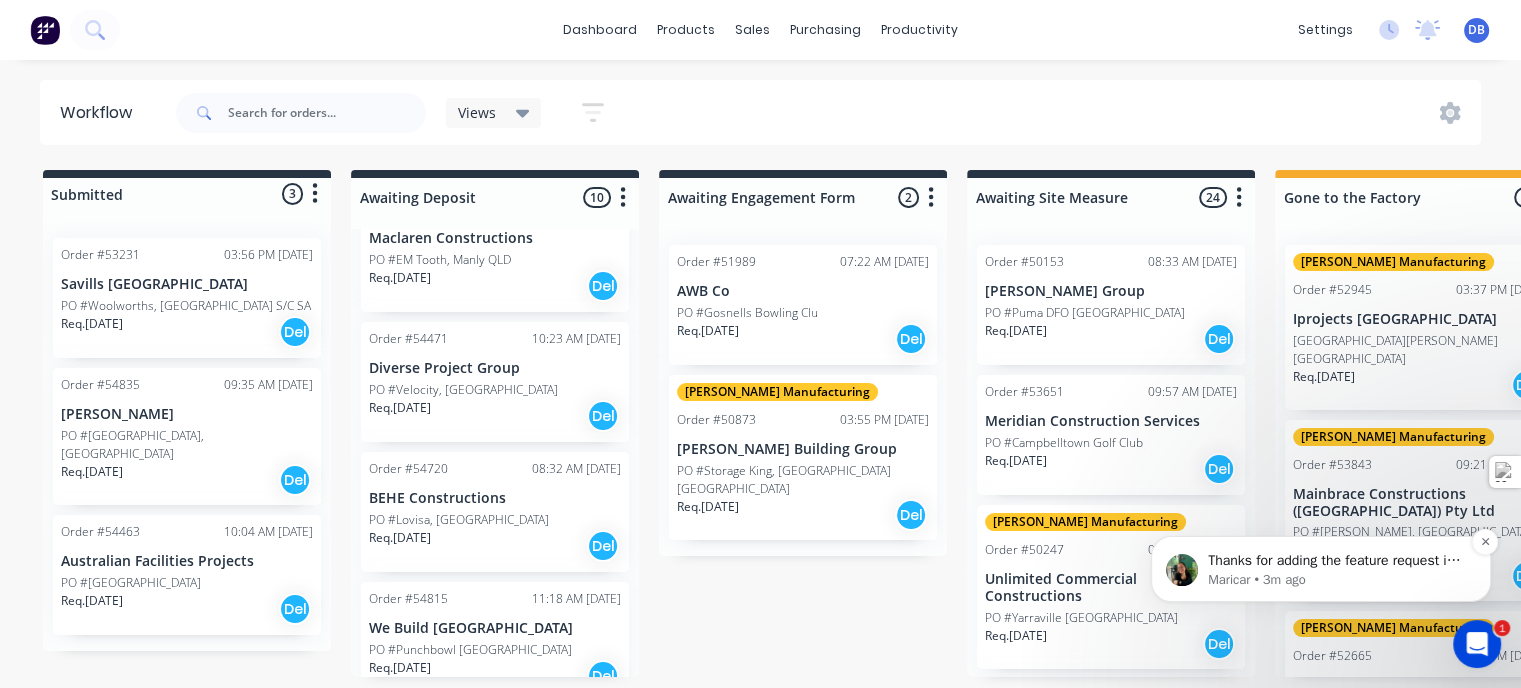 click on "Thanks for adding the feature request in, [PERSON_NAME] :)" at bounding box center (1337, 561) 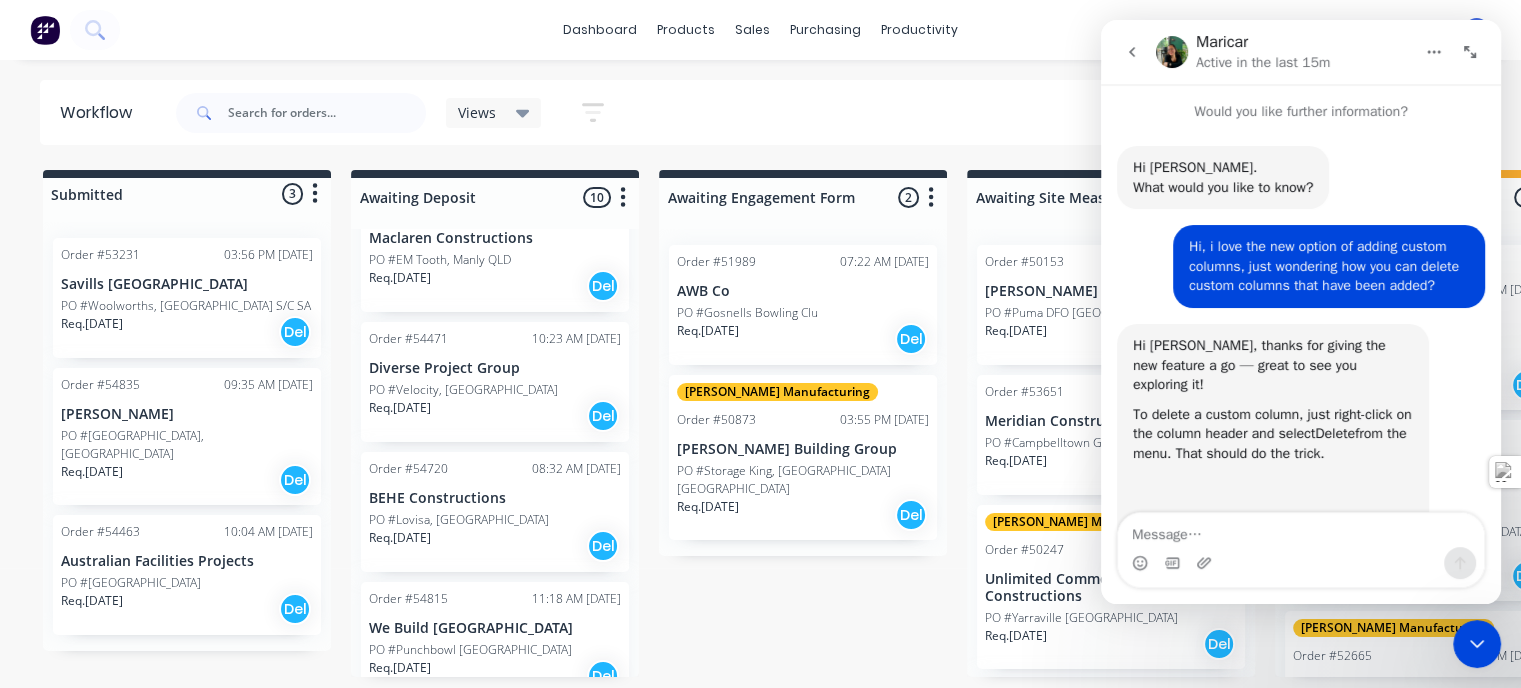 scroll, scrollTop: 2, scrollLeft: 0, axis: vertical 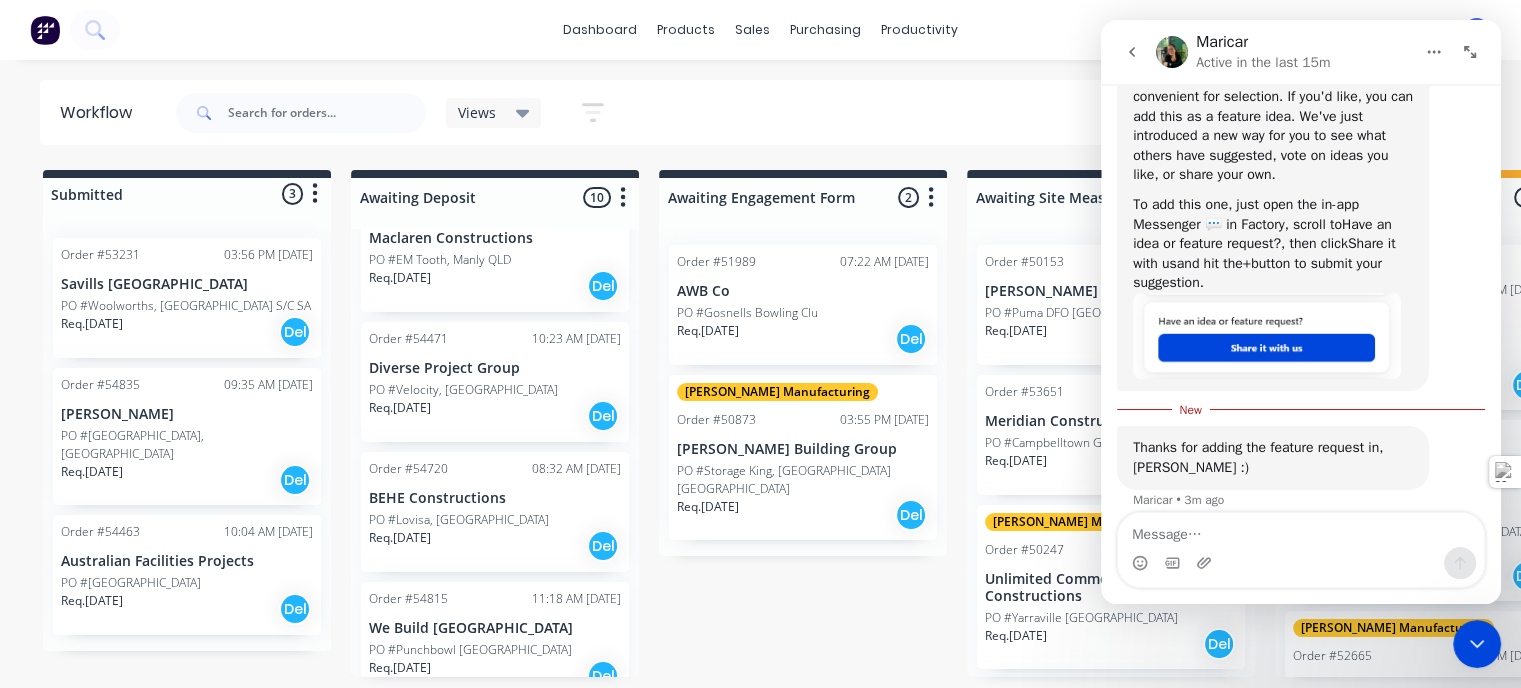 click 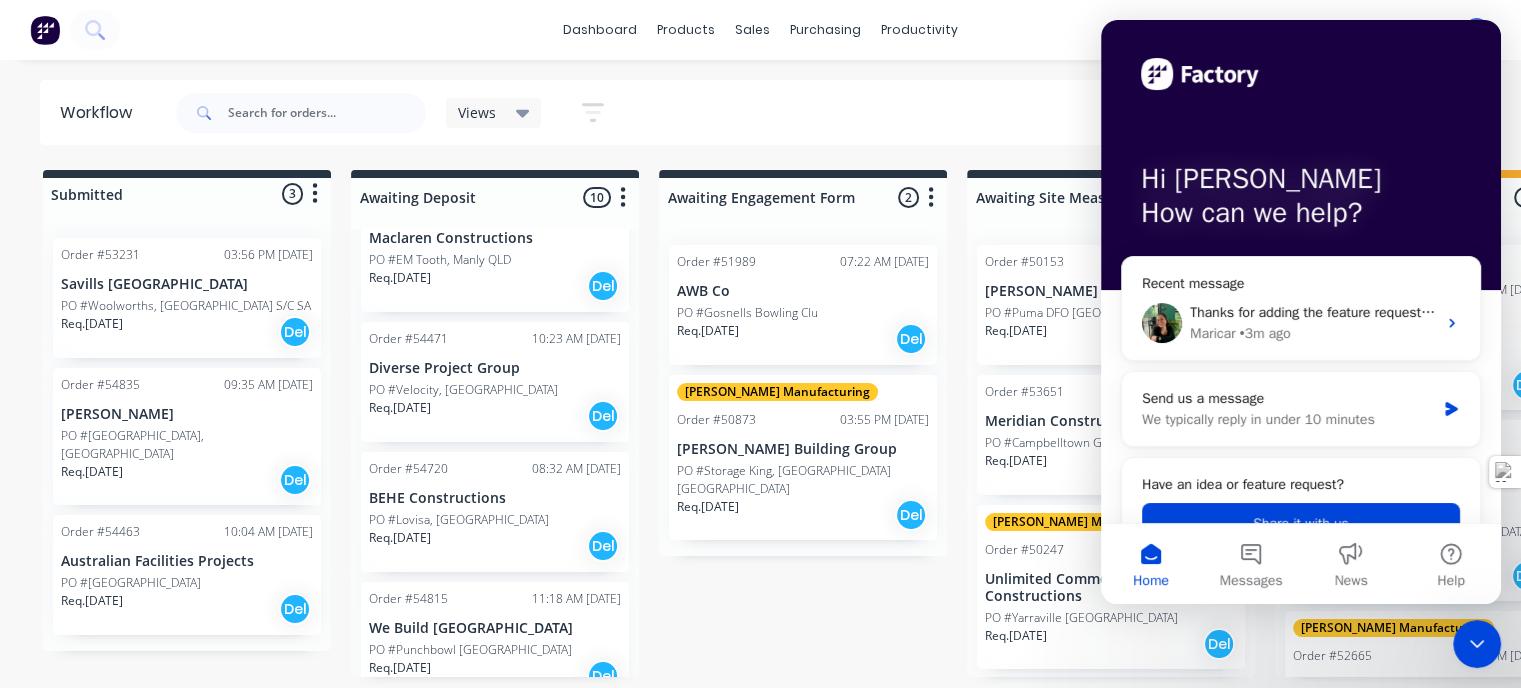scroll, scrollTop: 0, scrollLeft: 0, axis: both 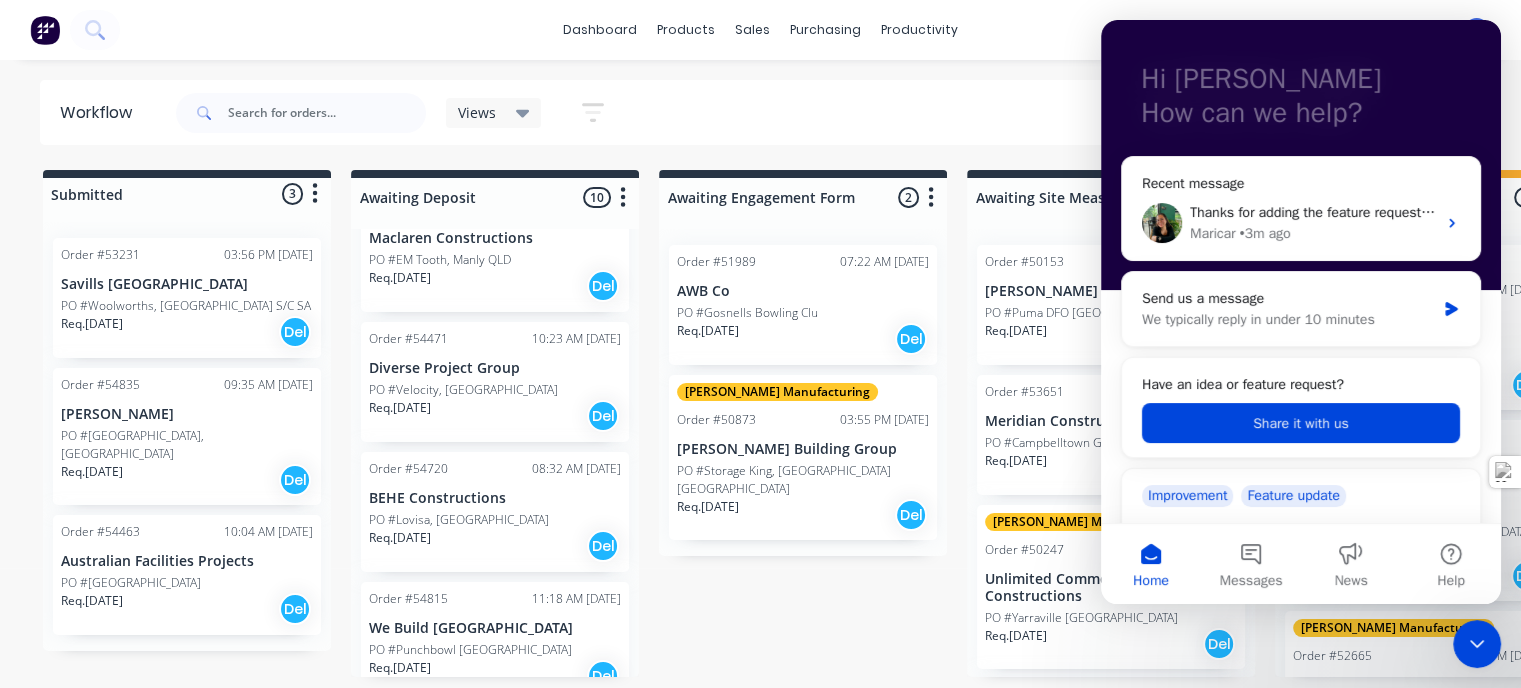 click on "Have an idea or feature request?" at bounding box center [1301, 384] 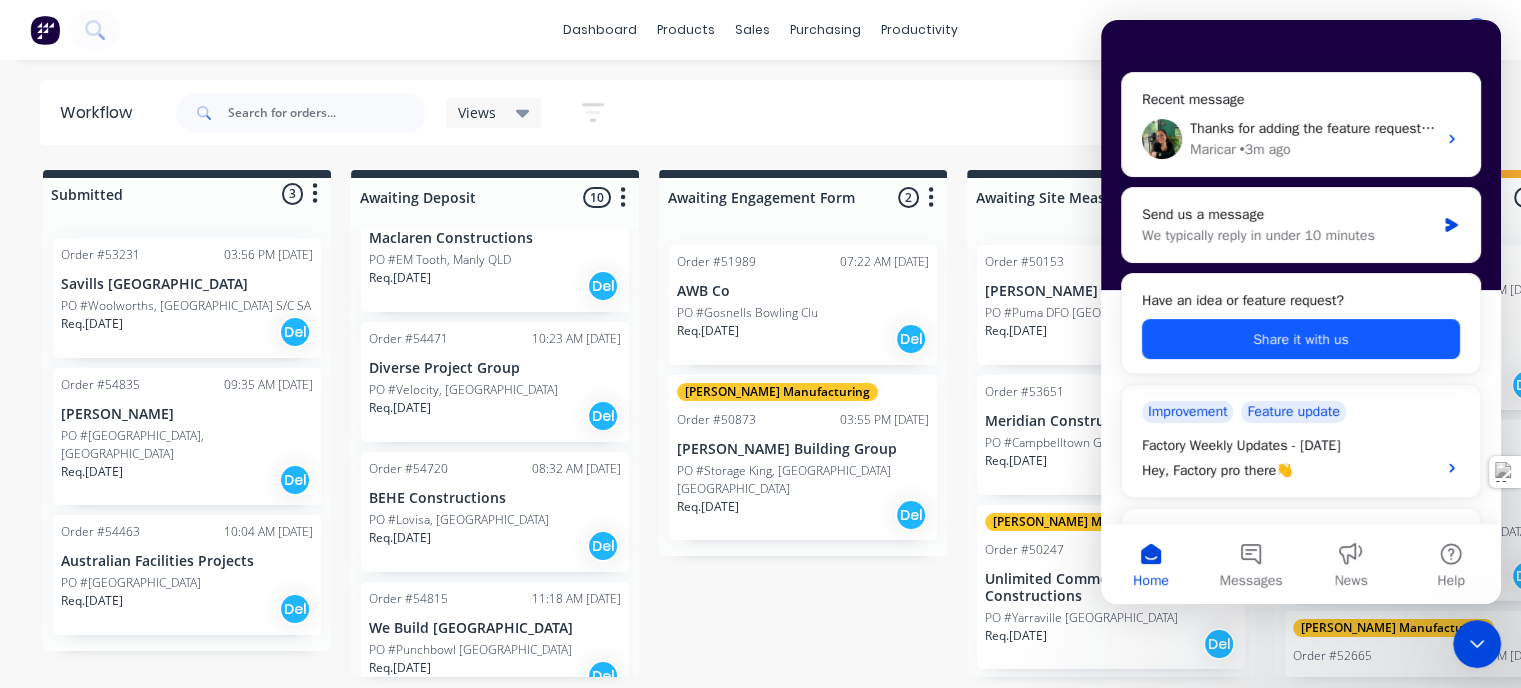 scroll, scrollTop: 300, scrollLeft: 0, axis: vertical 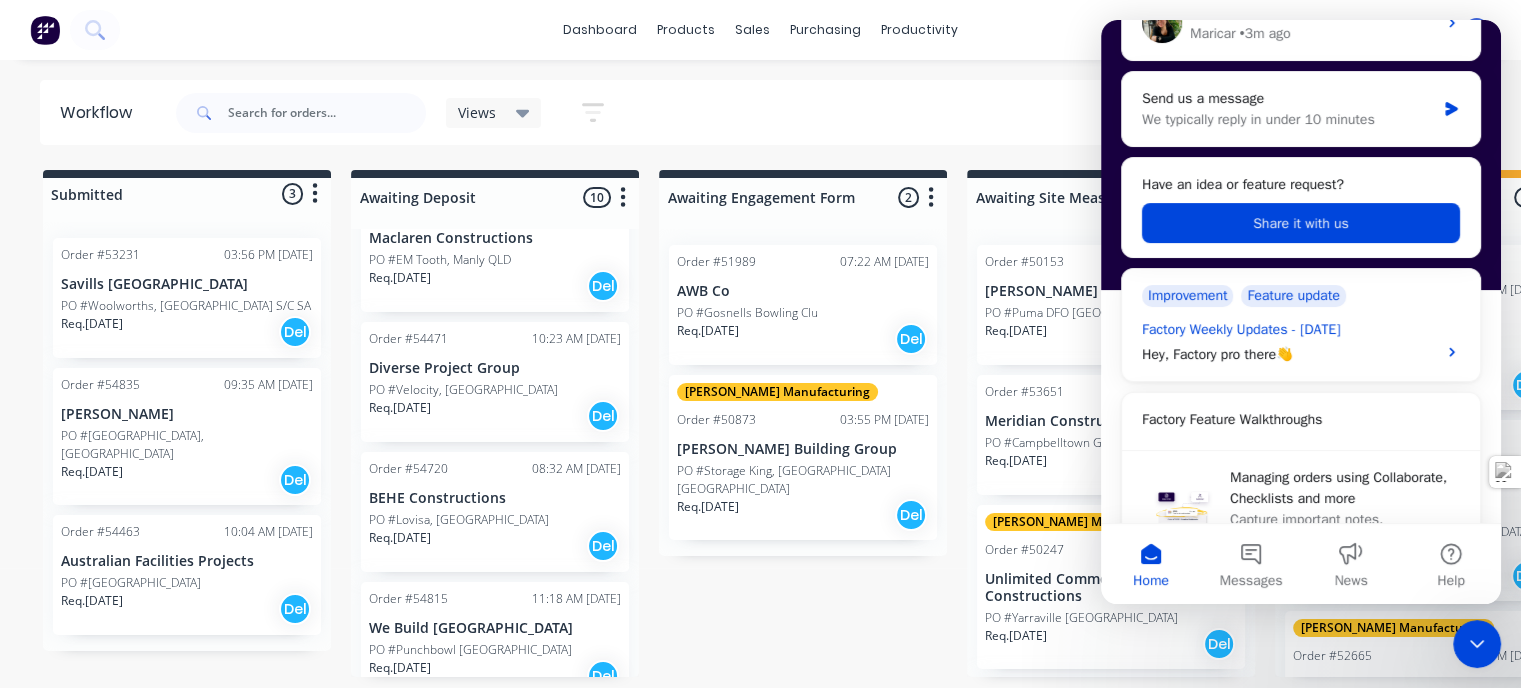 click on "Factory Weekly Updates - [DATE] Hey, Factory pro there👋" at bounding box center [1283, 342] 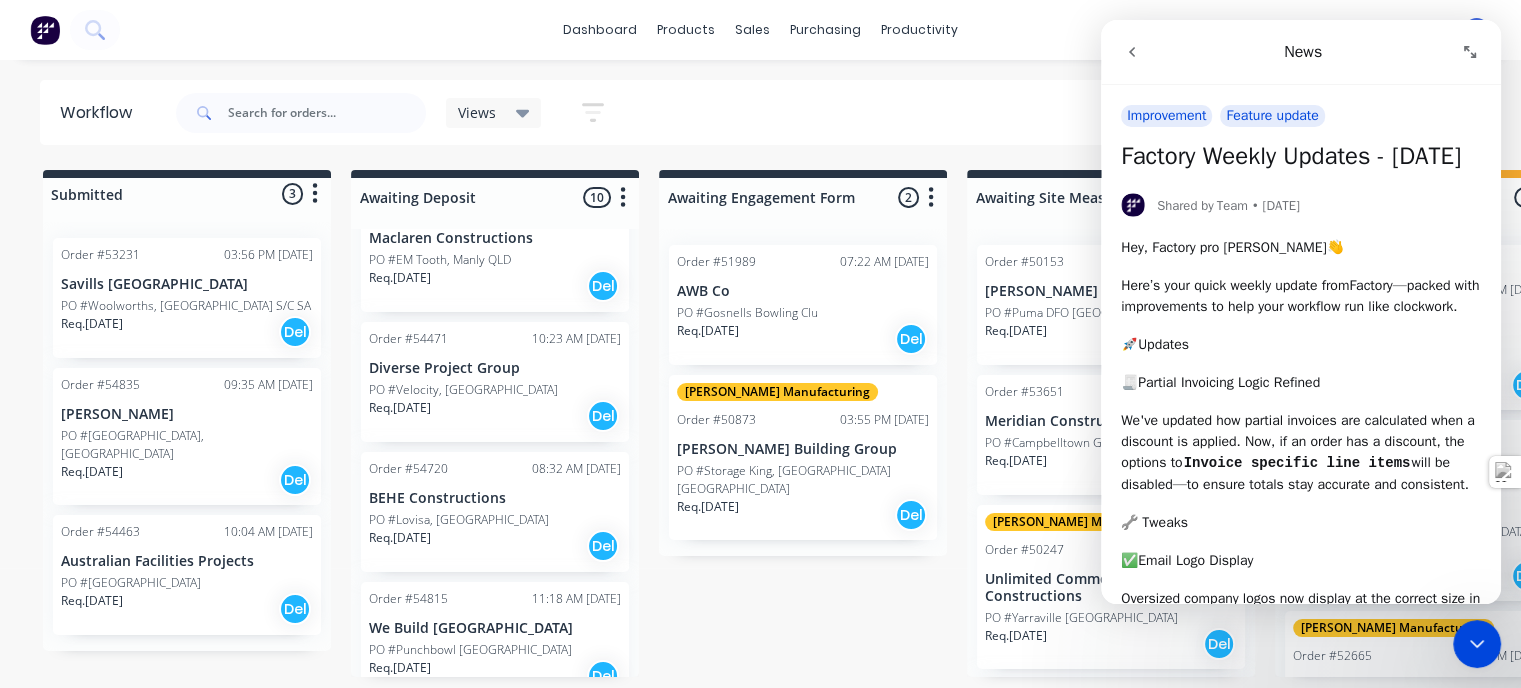 click at bounding box center (1132, 52) 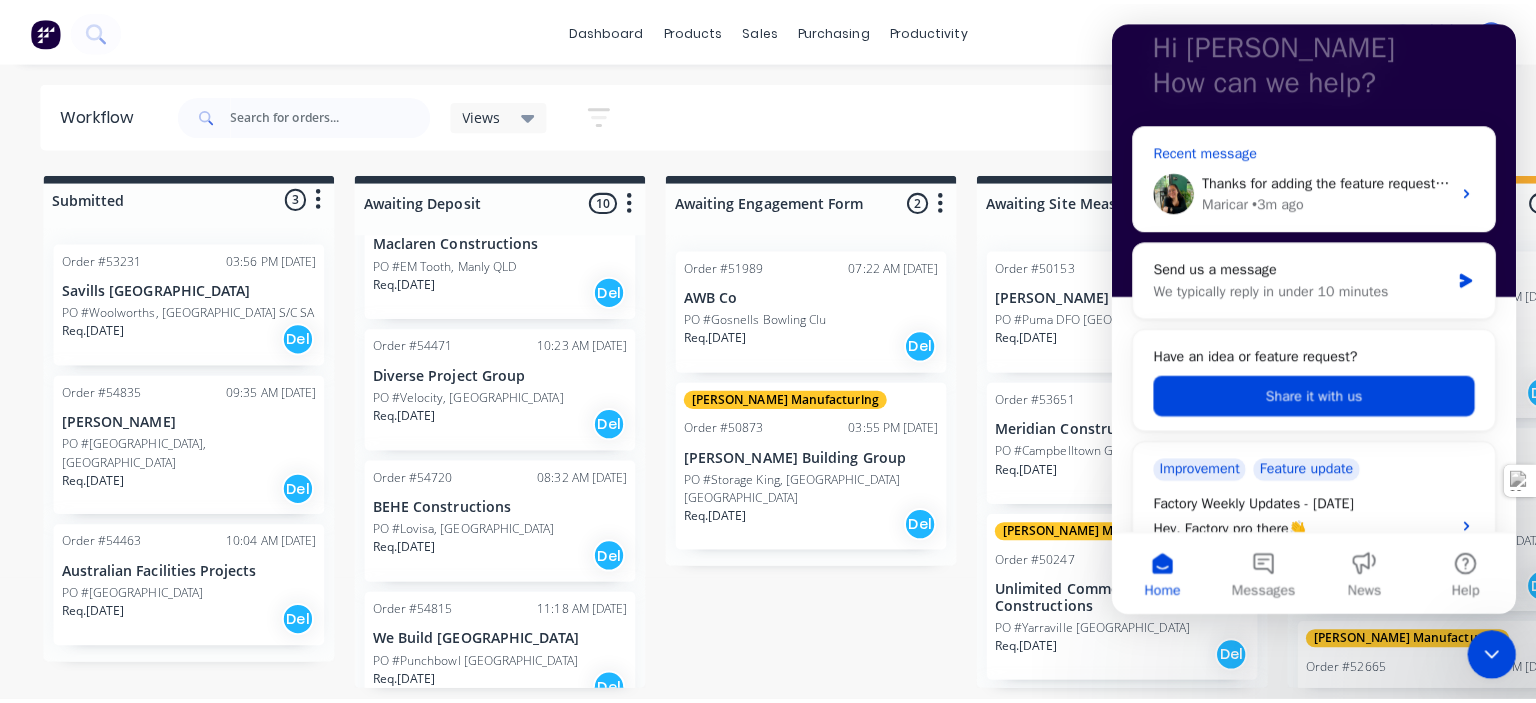 scroll, scrollTop: 100, scrollLeft: 0, axis: vertical 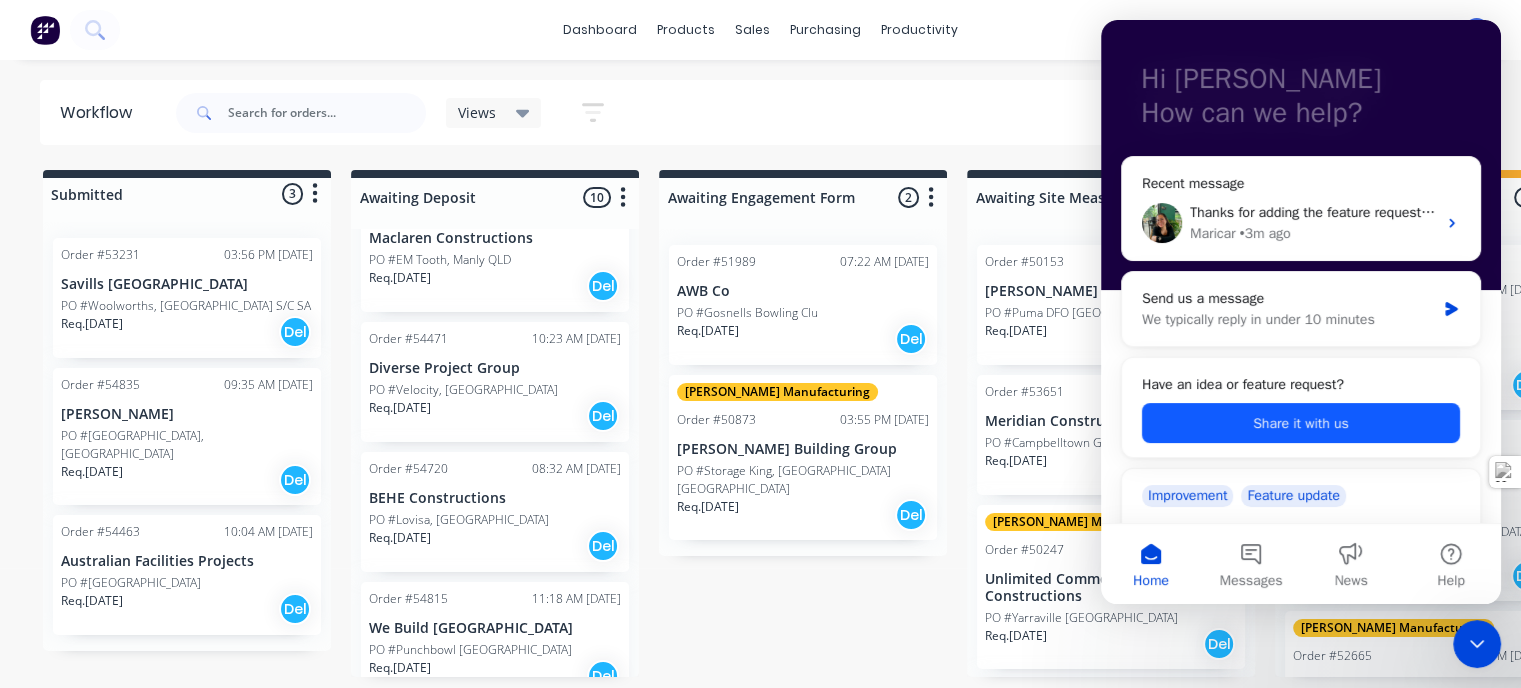 click on "Share it with us" at bounding box center (1301, 423) 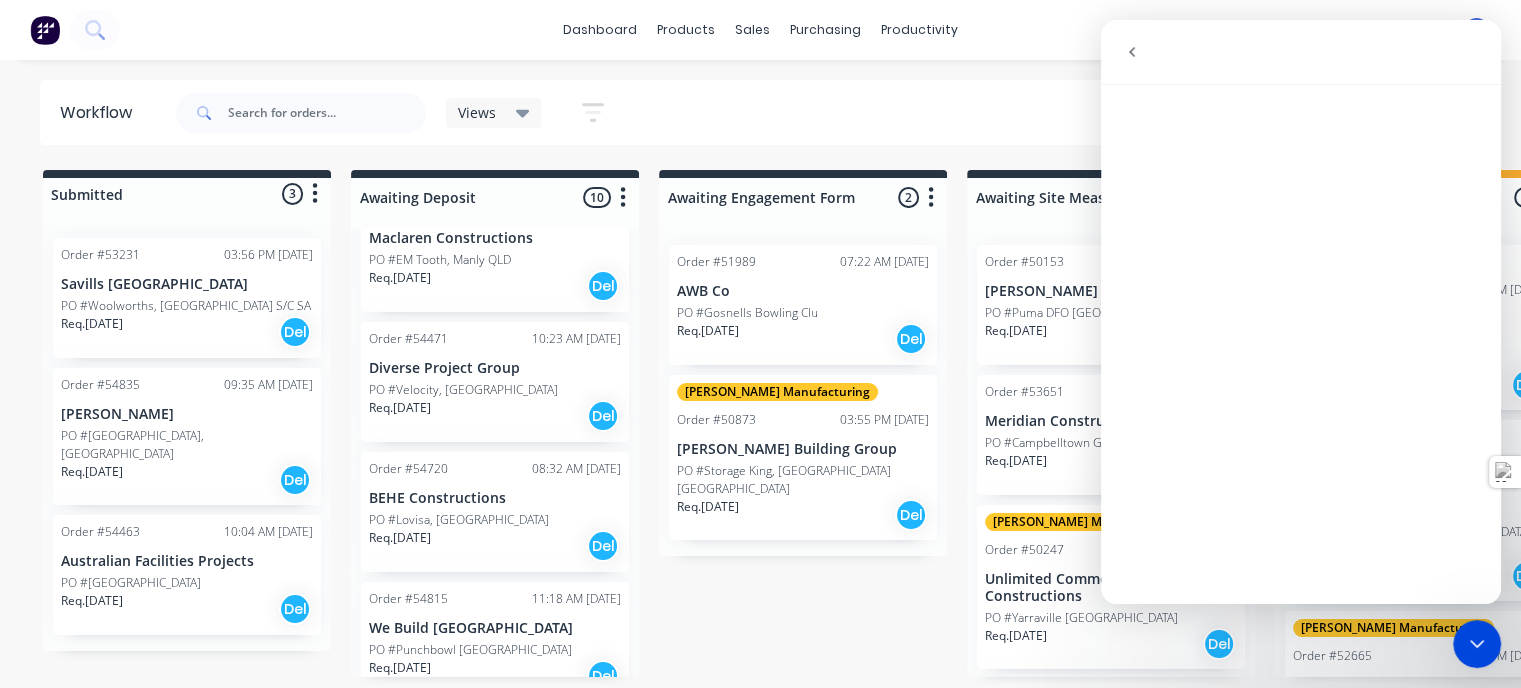 drag, startPoint x: 1131, startPoint y: 51, endPoint x: 2094, endPoint y: 142, distance: 967.29004 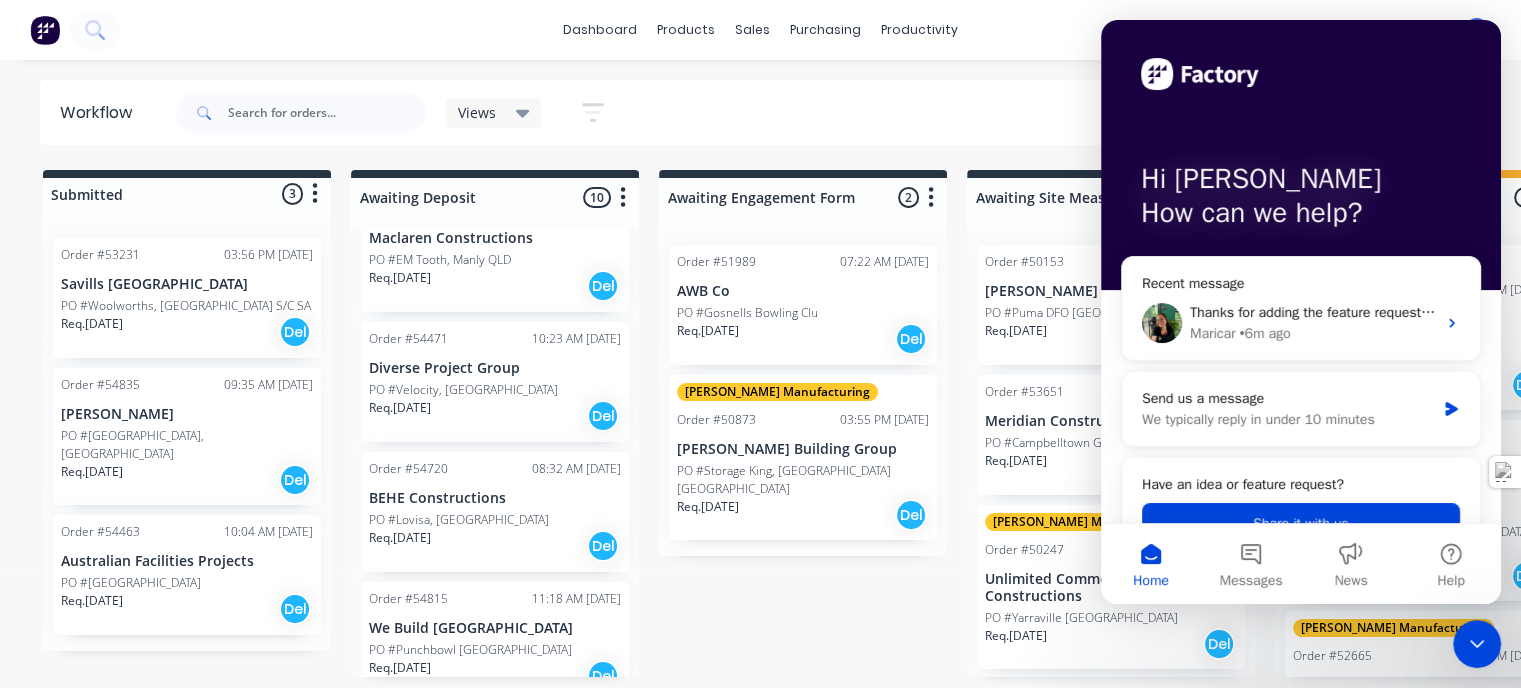 click on "Views Save new view None   (Default) edit   Show/Hide statuses Show line item cards Show line item cards Hide line item cards Sort by Created date Created date Required date Order number Customer name Most recent Filter by assignee Filter by labels" at bounding box center (827, 113) 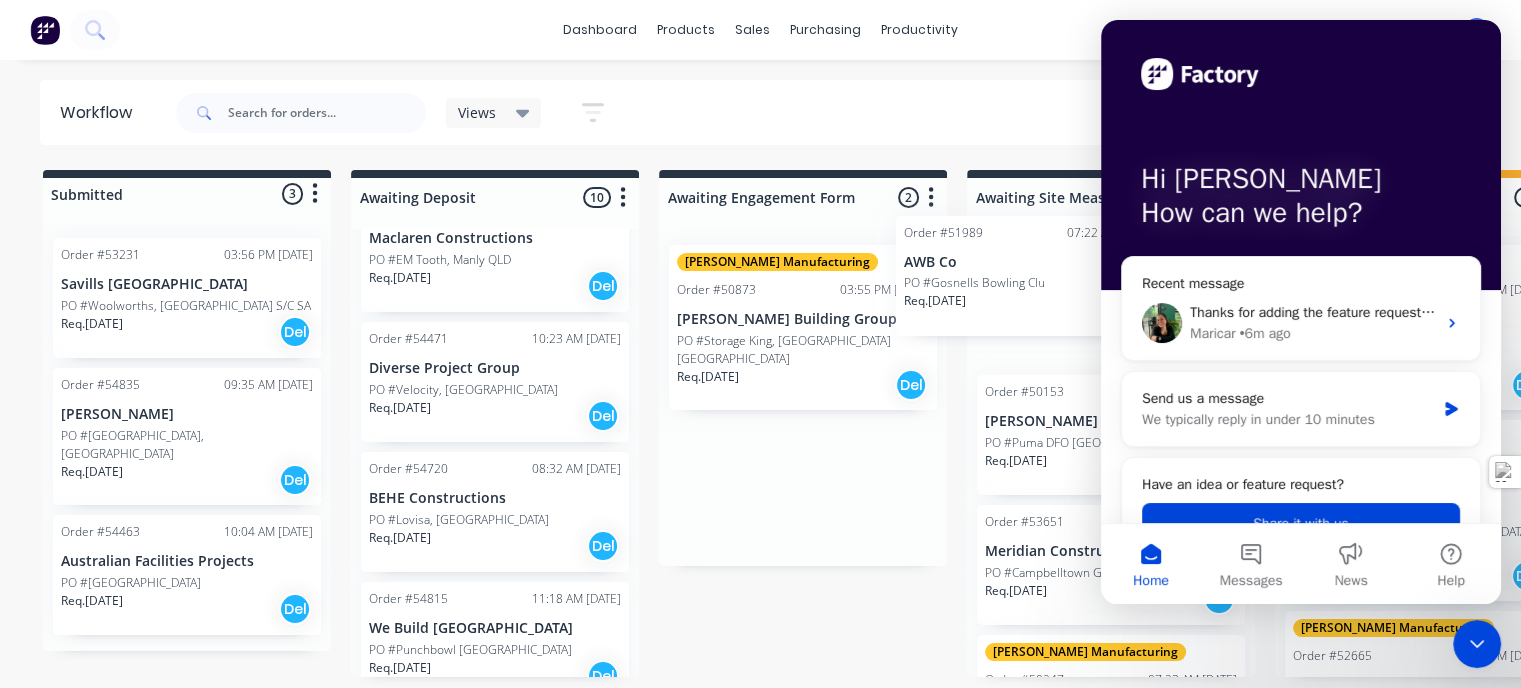 drag, startPoint x: 790, startPoint y: 312, endPoint x: 1026, endPoint y: 277, distance: 238.58122 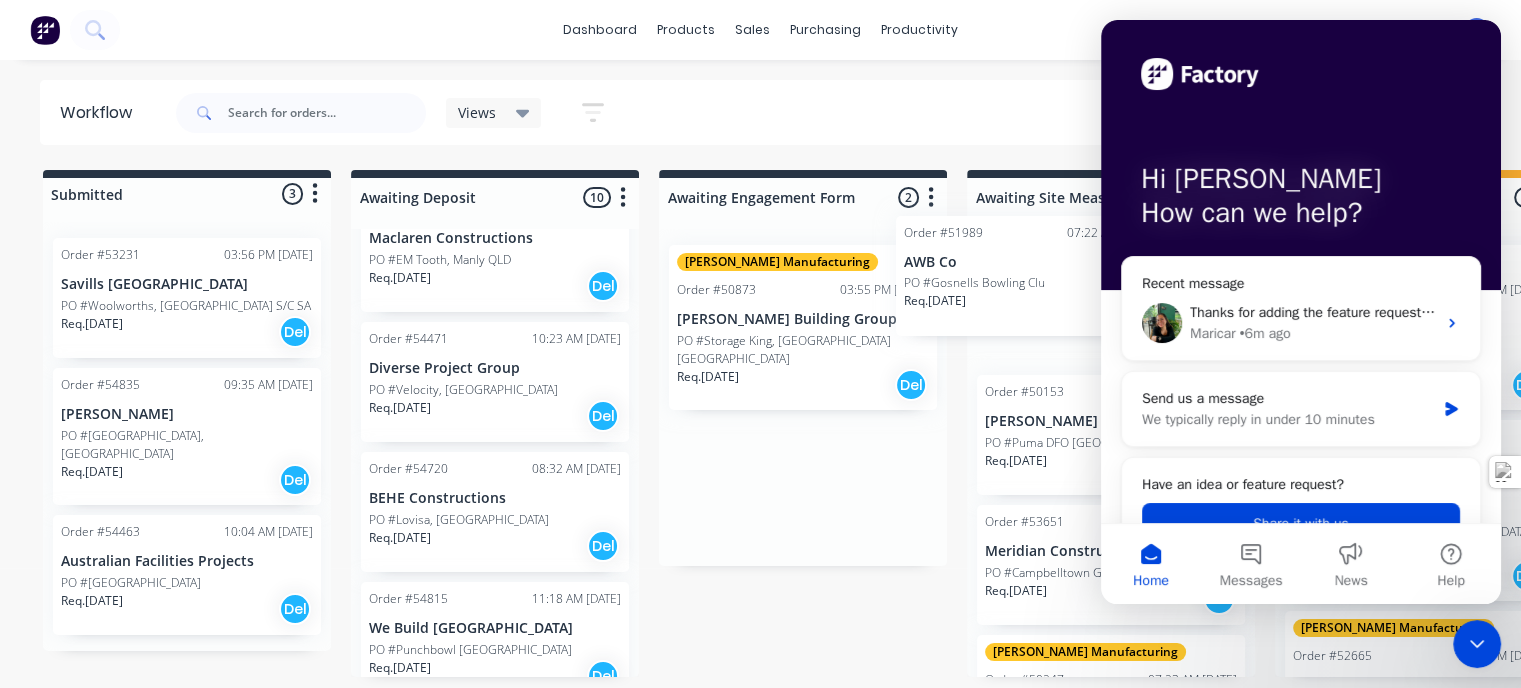 click on "Submitted 3 Status colour #273444 hex #273444 Save Cancel Summaries Total order value Invoiced to date To be invoiced Sort By Created date Required date Order number Customer name Most recent Order #53231 03:56 PM [DATE] Savills [GEOGRAPHIC_DATA] [GEOGRAPHIC_DATA], [GEOGRAPHIC_DATA] S/C SA Req. [DATE] Del Order #54835 09:35 AM [DATE] [PERSON_NAME] PO #[PERSON_NAME], [GEOGRAPHIC_DATA] Req. [DATE] Del Order #54463 10:04 AM [DATE] Australian Facilities Projects [GEOGRAPHIC_DATA] Req. [DATE] Del Awaiting Deposit 10 Status colour #273444 hex #273444 Save Cancel Notifications Email SMS Summaries Total order value Invoiced to date To be invoiced Sort By Created date Required date Order number Customer name Most recent Delete Order #53696 12:09 PM [DATE] Frangipani Building PO #Taste Baguette, W/F Hurstville Req. [DATE] Del Order #54036 10:03 AM [DATE] [GEOGRAPHIC_DATA] Req. [DATE] Del [PERSON_NAME] Manufacturing Order #54293 02:00 PM [DATE] Chatspoint Projects PO #SIIT, [GEOGRAPHIC_DATA] Req. [DATE] Del Order #54605" at bounding box center (2232, 423) 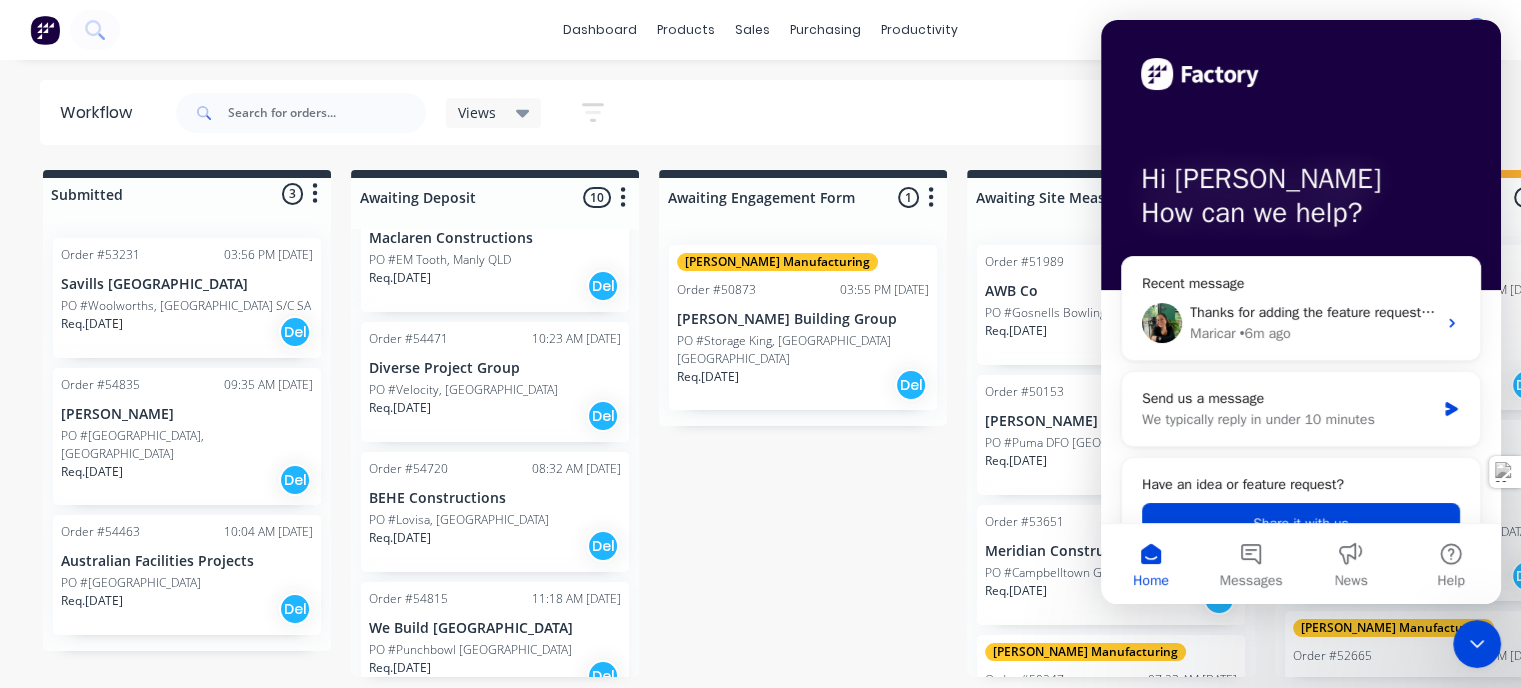 click at bounding box center [1477, 644] 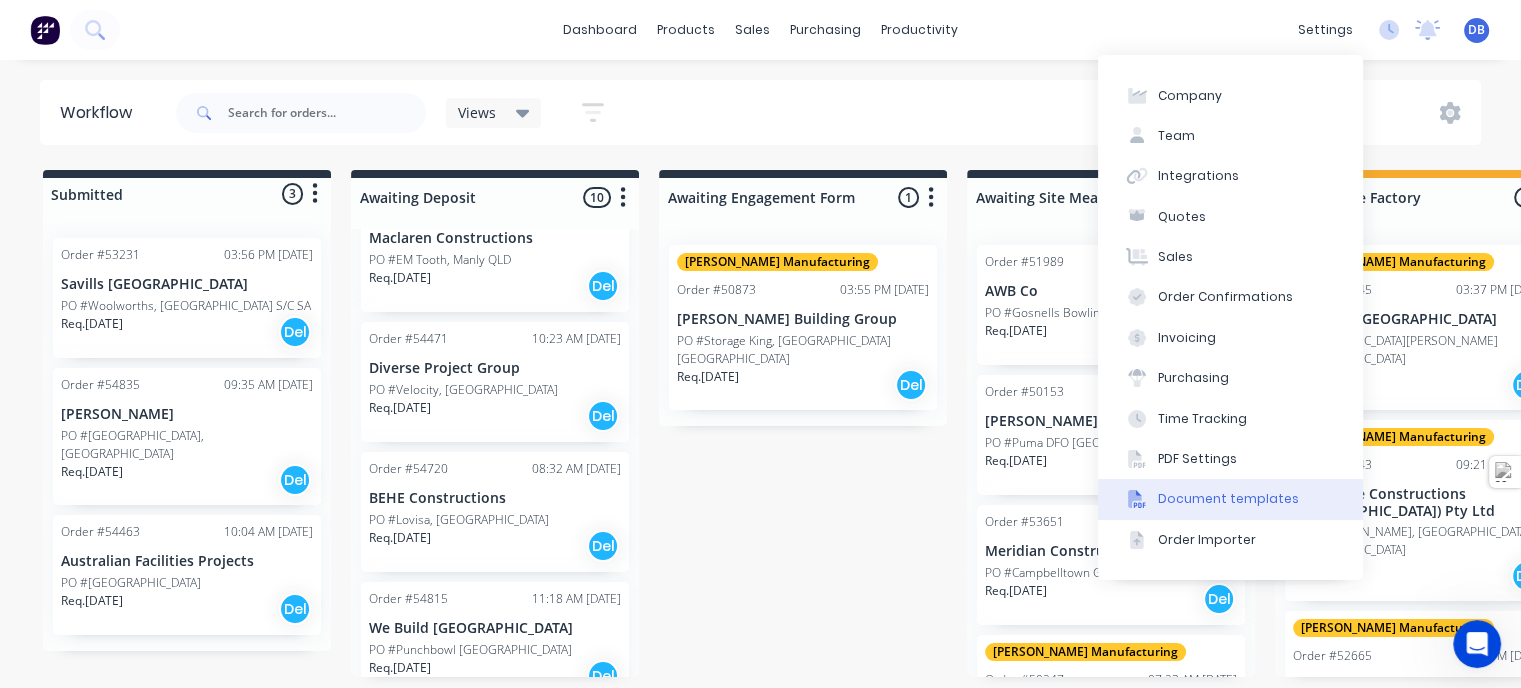 click on "Document templates" at bounding box center (1228, 499) 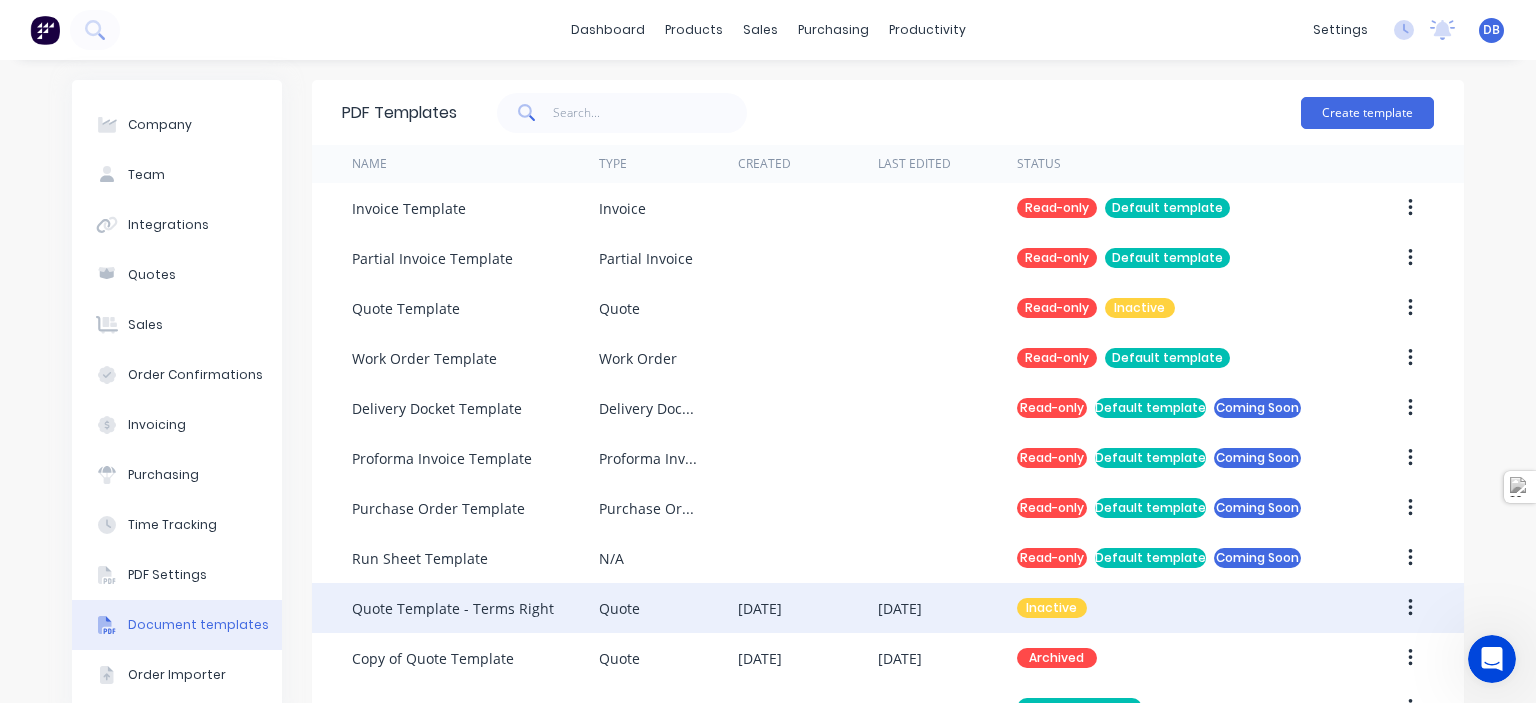 scroll, scrollTop: 57, scrollLeft: 0, axis: vertical 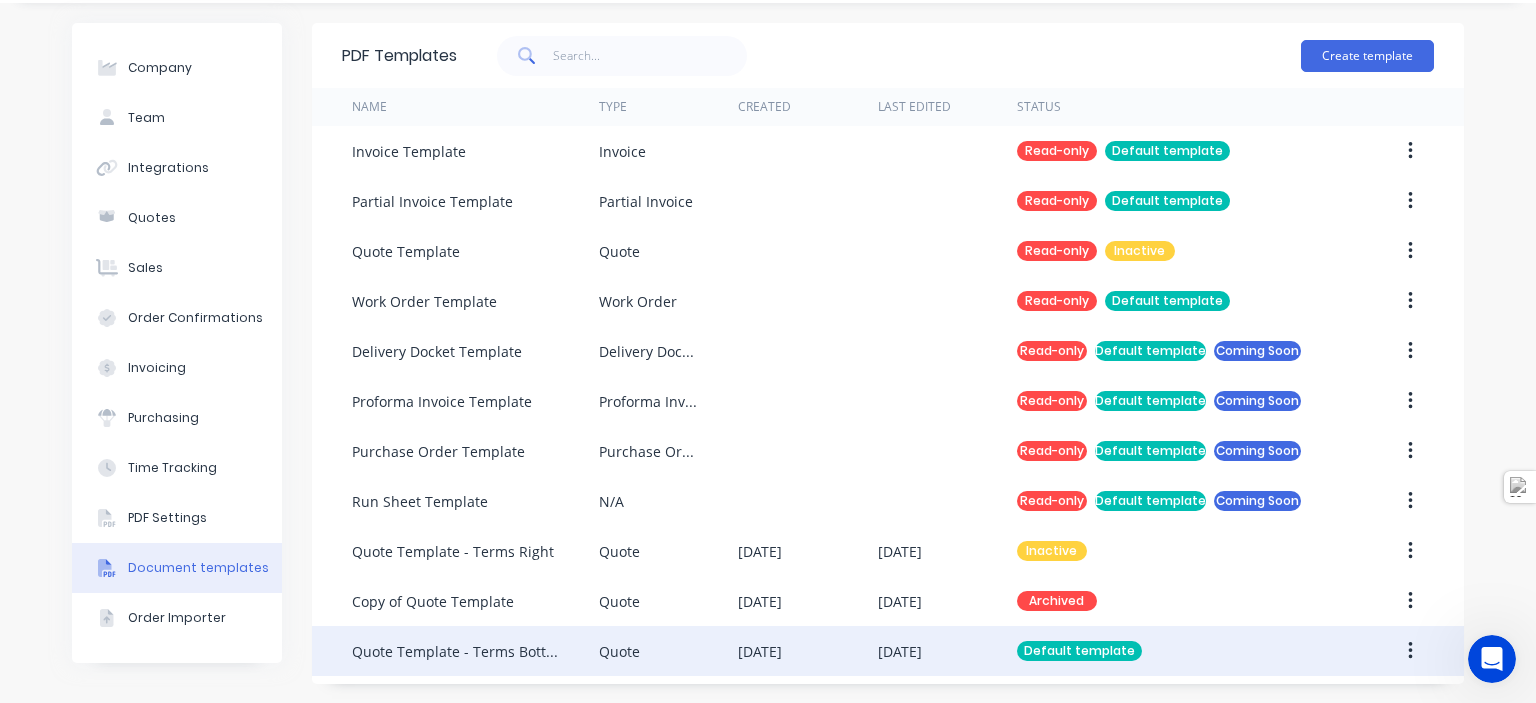click on "Default template" at bounding box center [1079, 651] 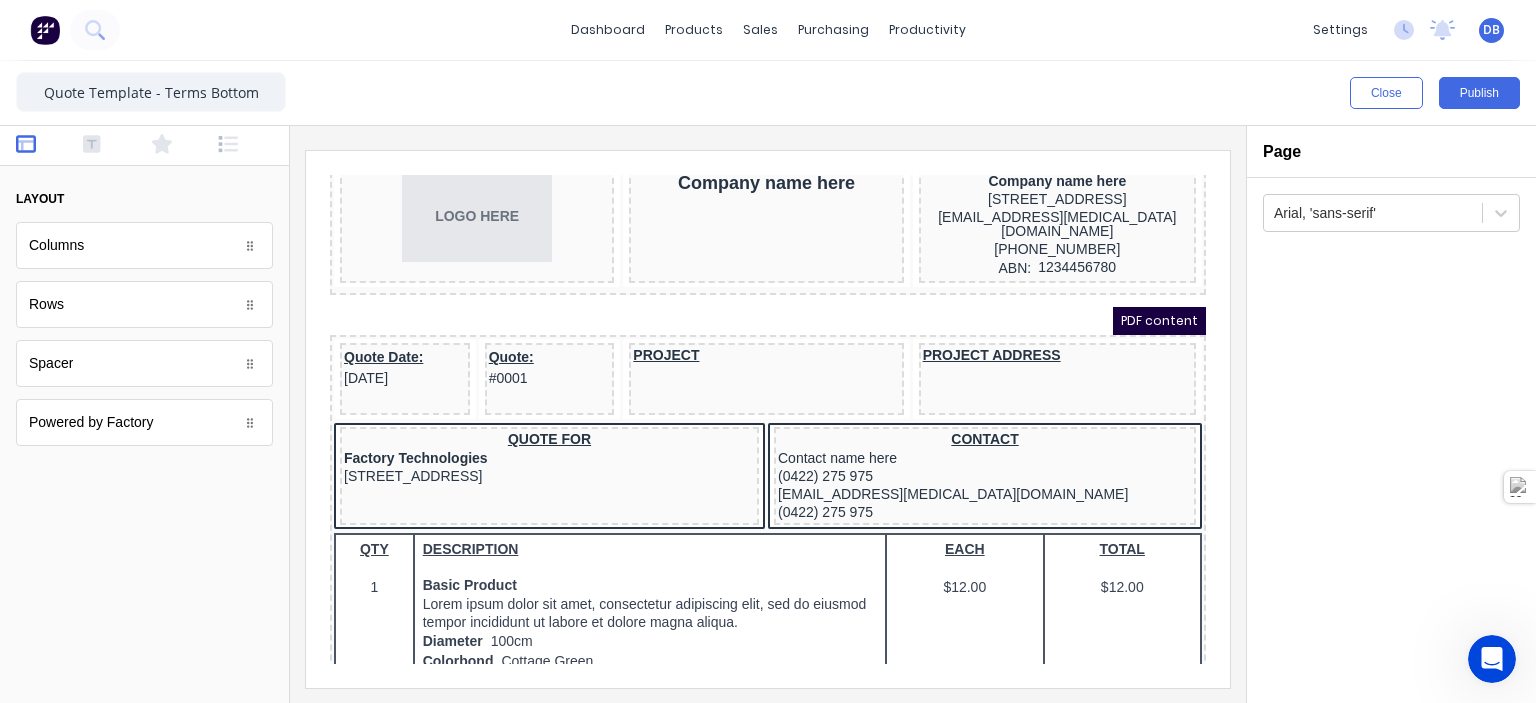 scroll, scrollTop: 200, scrollLeft: 0, axis: vertical 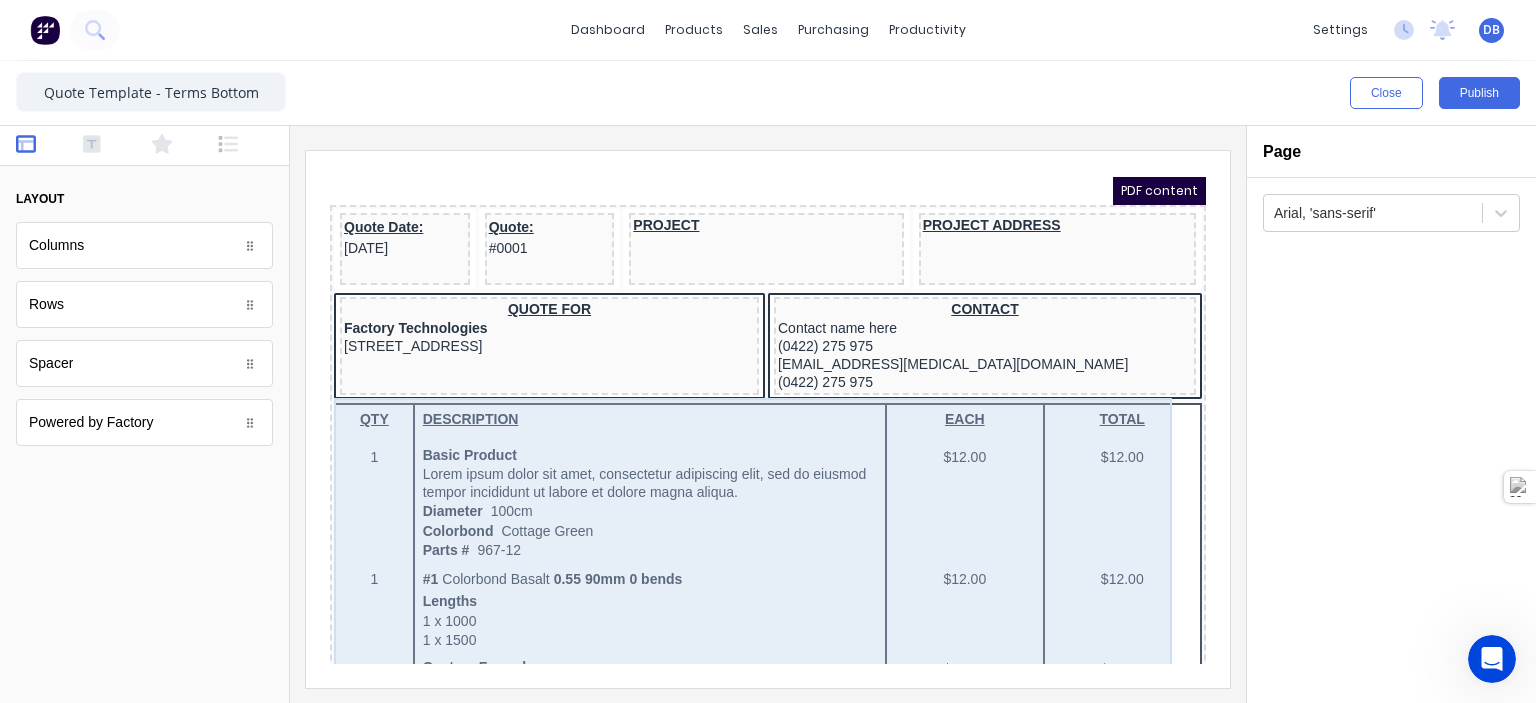 click on "QTY DESCRIPTION EACH TOTAL 1 Basic Product Lorem ipsum dolor sit amet, consectetur adipiscing elit, sed do eiusmod tempor incididunt ut labore et dolore magna aliqua. Diameter 100cm Colorbond Cottage Green Parts # 967-12 $12.00 $12.00 1 #1 Colorbond Basalt 0.55 90mm 0 bends Lengths 1 x 1000 1 x 1500 $12.00 $12.00 1 Custom Formula Lorem ipsum dolor sit amet, consectetur adipiscing elit, sed do eiusmod tempor incididunt ut labore et dolore magna aliqua. Colorbond Cottage Green Height 23 Width 200 Dimension 2.5 Total:  74.75 $12.00 $12.00 Lineal Metres Lorem ipsum dolor sit amet, consectetur adipiscing elit, sed do eiusmod tempor incididunt ut labore et dolore magna aliqua. Diameter 100cm Colorbond Cottage Green Parts # 967-12 Lengths 1 x 1000 1 x 1500 $12.00 $12.00 Square Metres Lorem ipsum dolor sit amet, consectetur adipiscing elit, sed do eiusmod tempor incididunt ut labore et dolore magna aliqua. Diameter 100cm Colorbond Cottage Green Parts # 967-12 Dimensions 1 x 10 1 x 10 $12.00 $12.00 Delivery Note 1 1" at bounding box center (744, 1047) 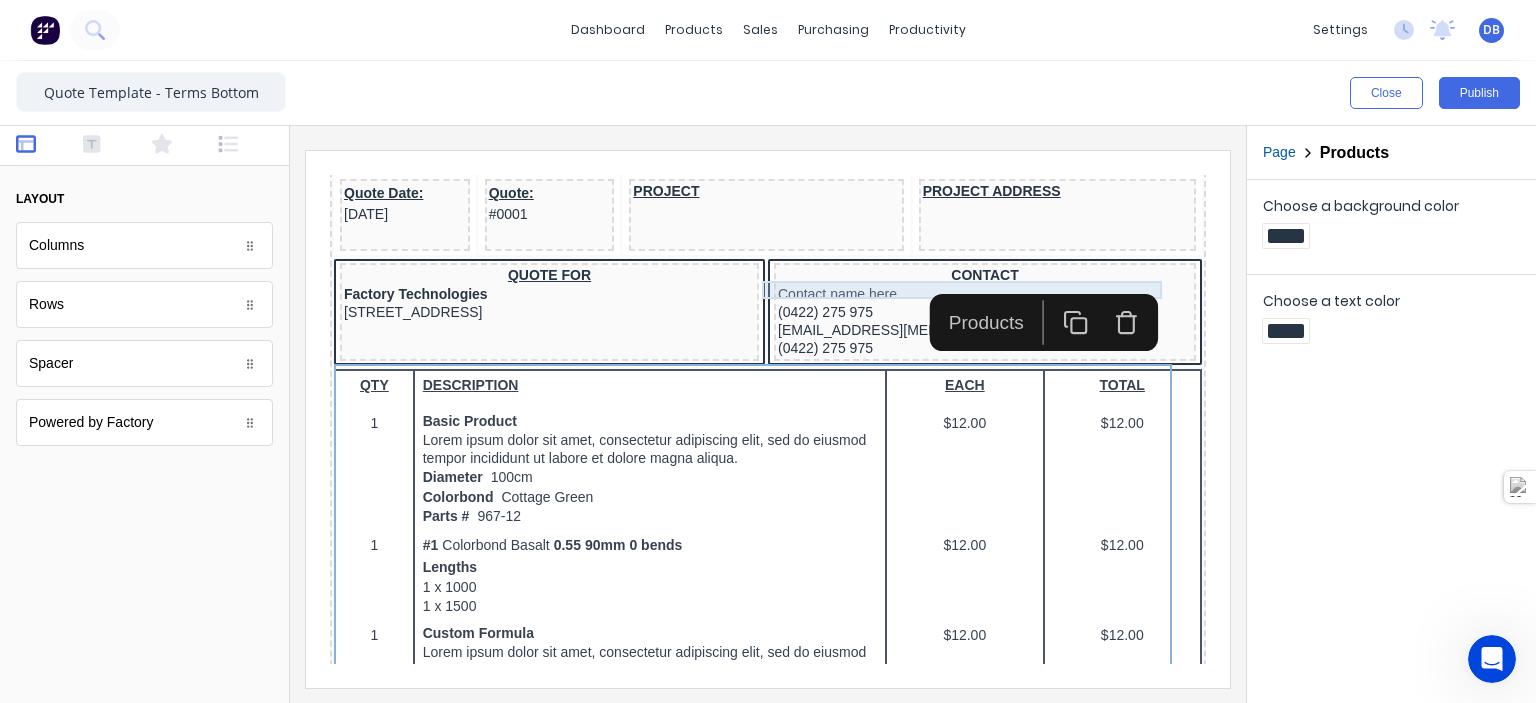 scroll, scrollTop: 200, scrollLeft: 0, axis: vertical 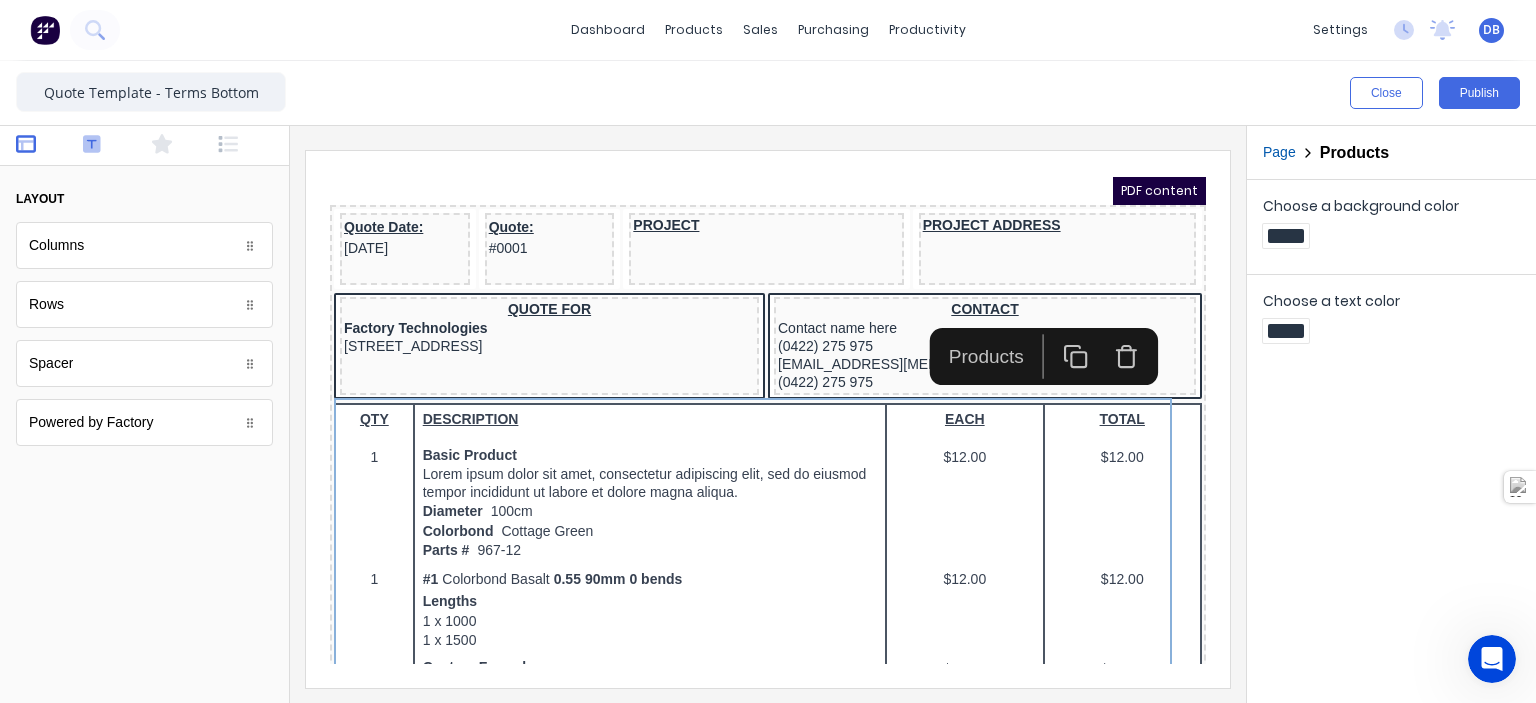 click 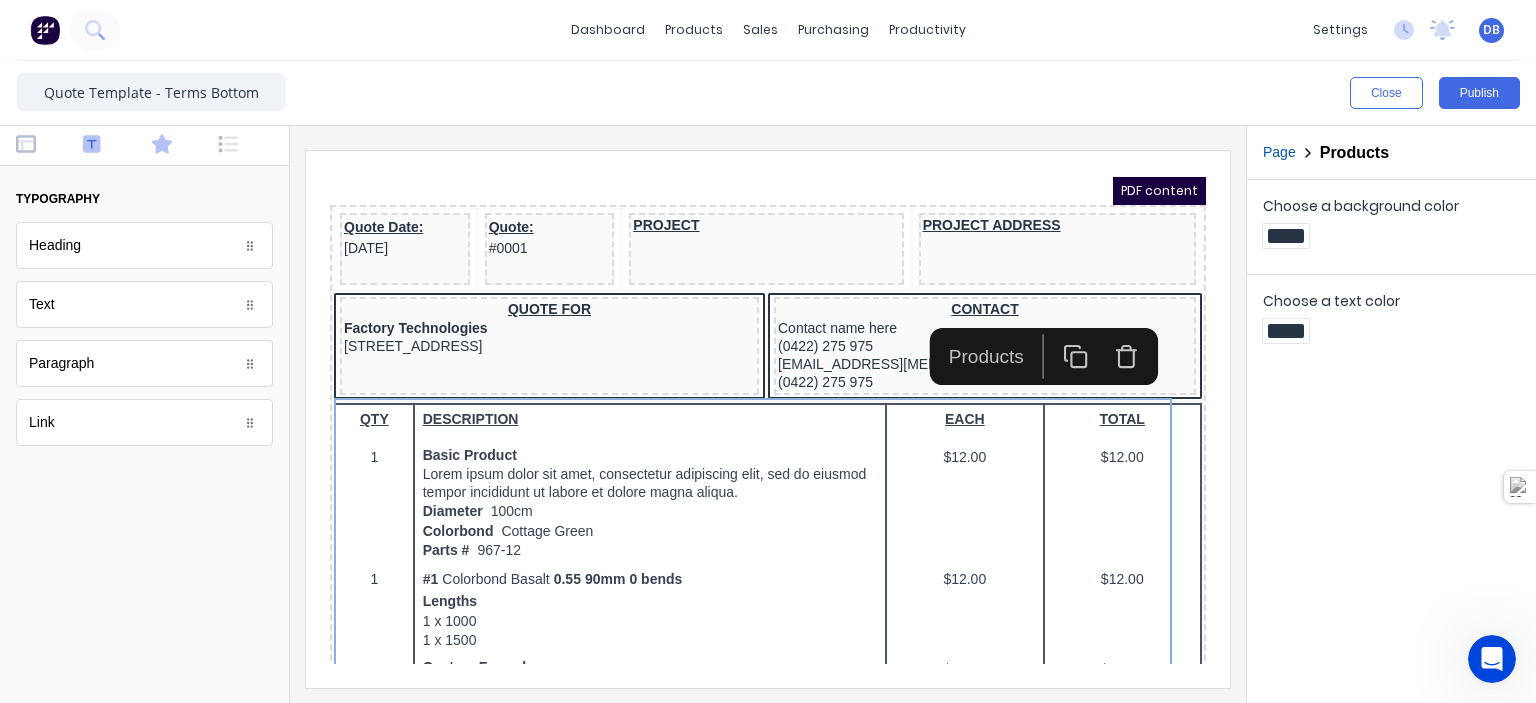 click 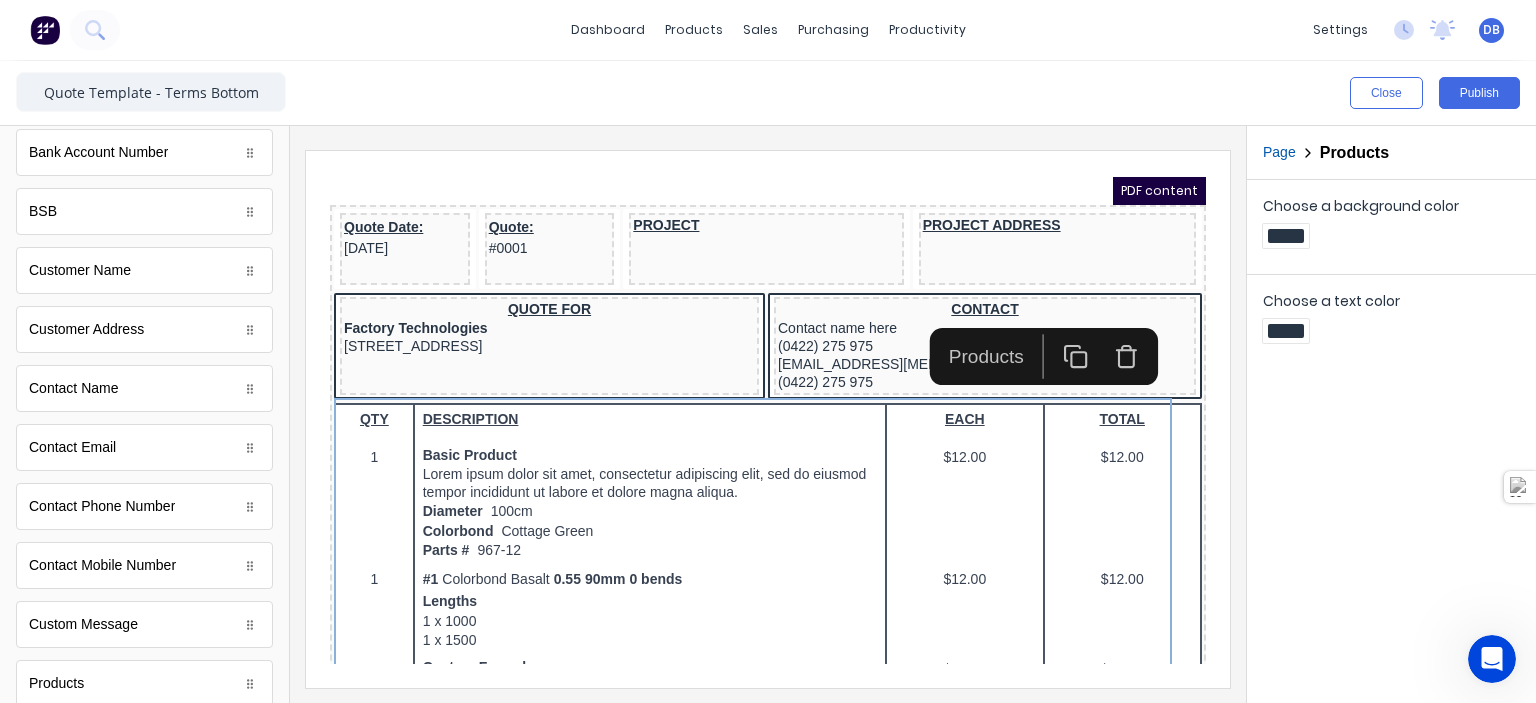 scroll, scrollTop: 1031, scrollLeft: 0, axis: vertical 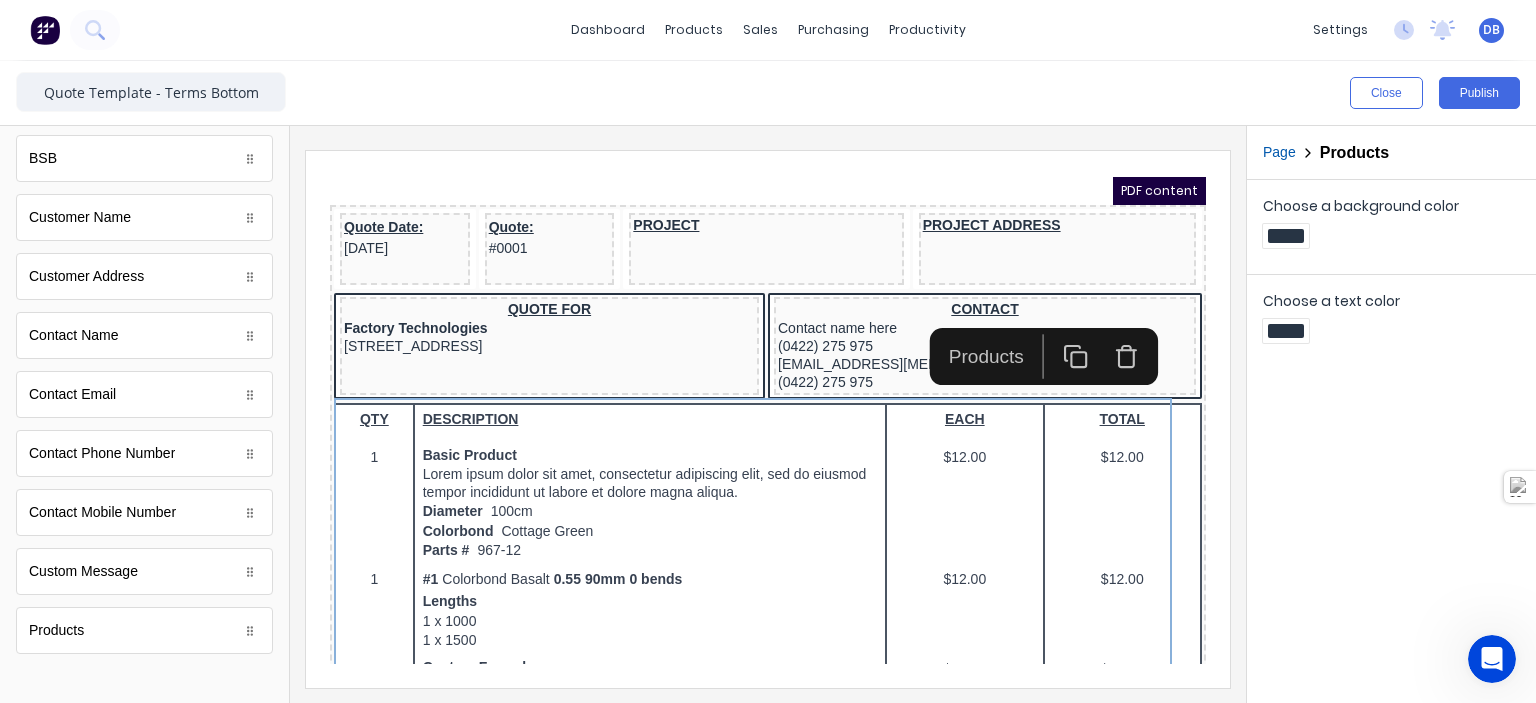 click on "Products" at bounding box center [144, 630] 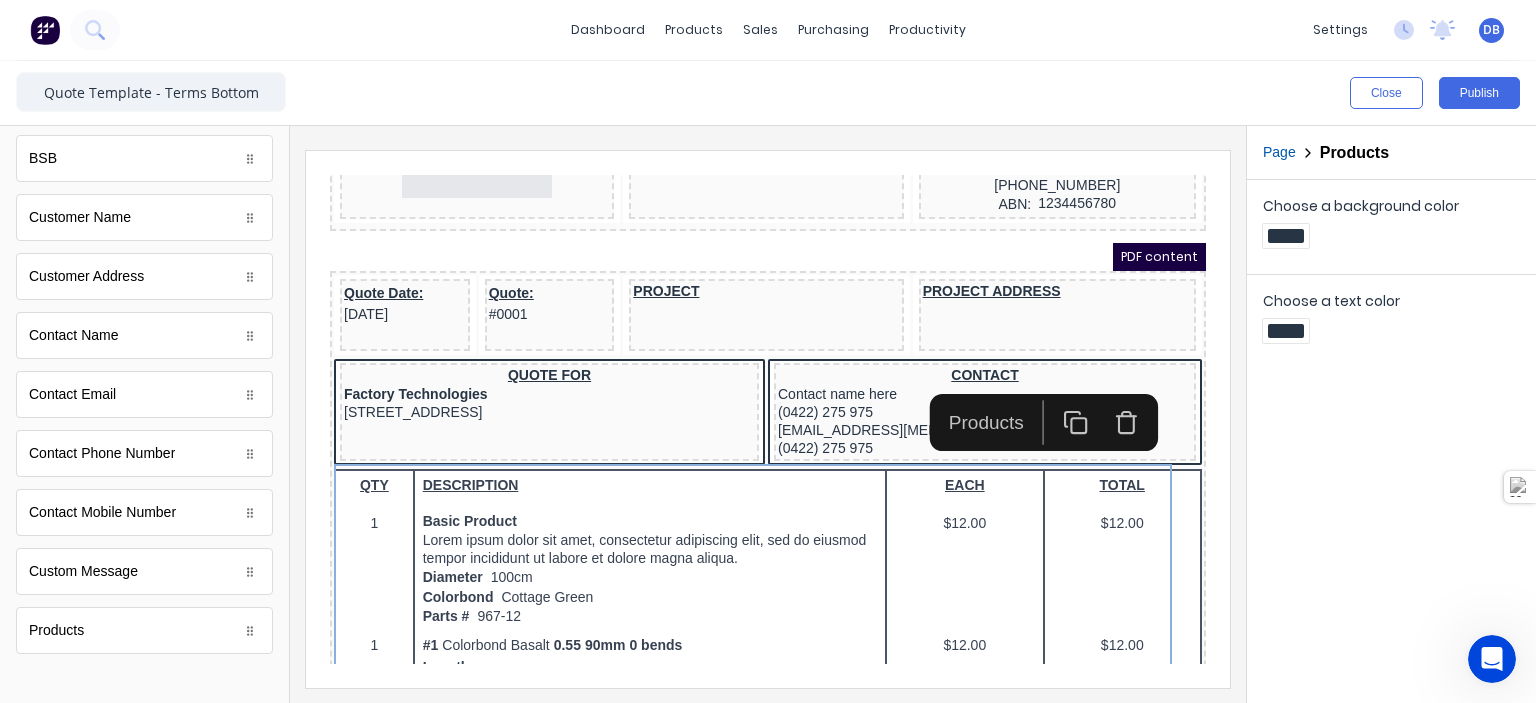 scroll, scrollTop: 100, scrollLeft: 0, axis: vertical 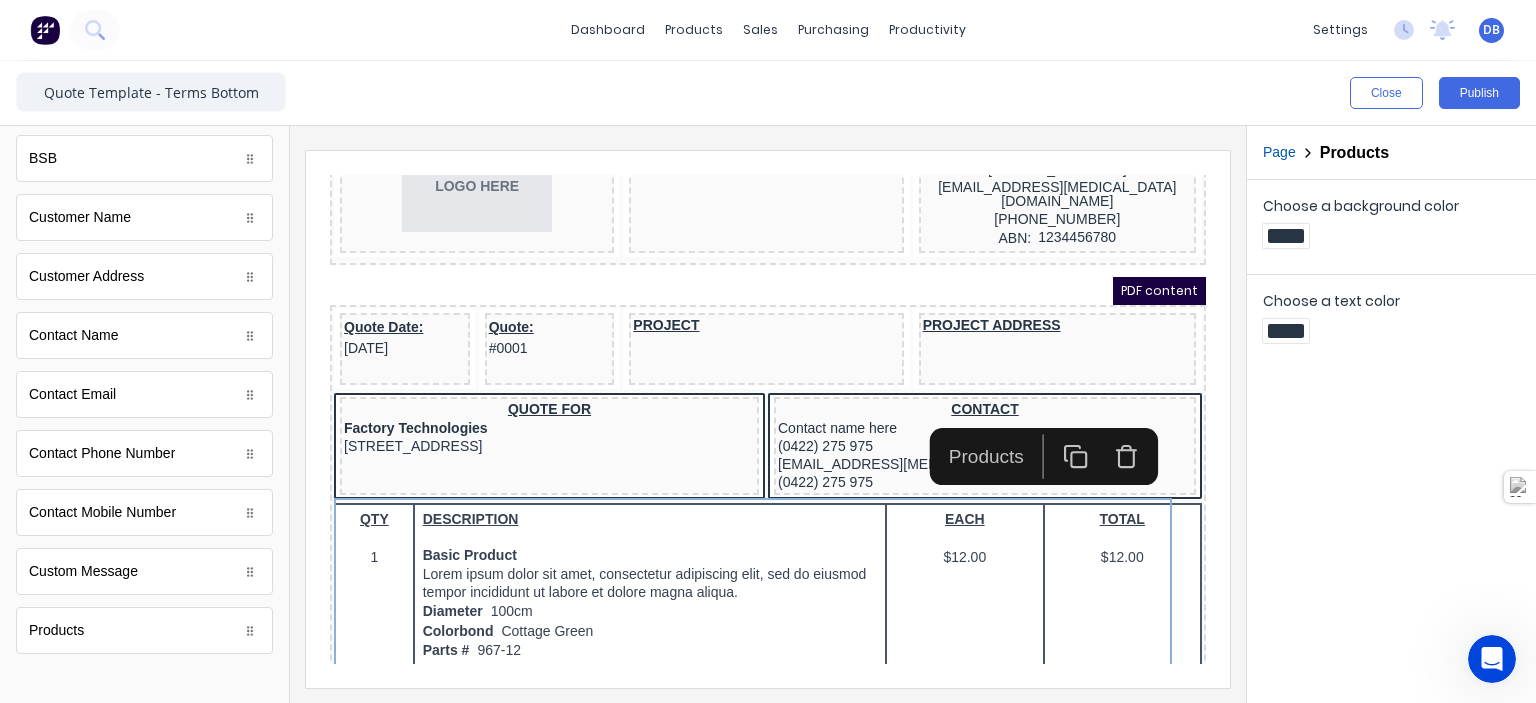 click on "Close   Publish" at bounding box center [1152, 93] 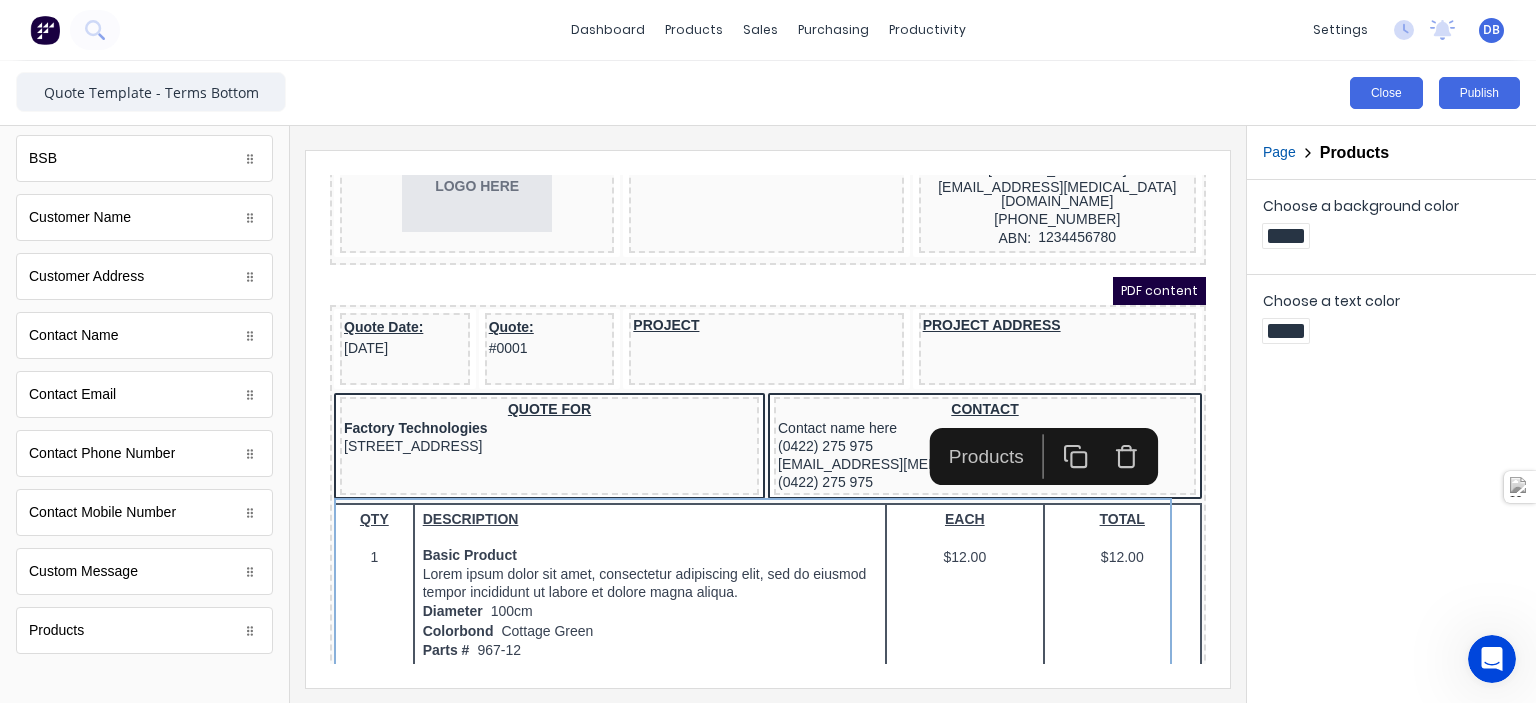 click on "Close" at bounding box center (1386, 93) 